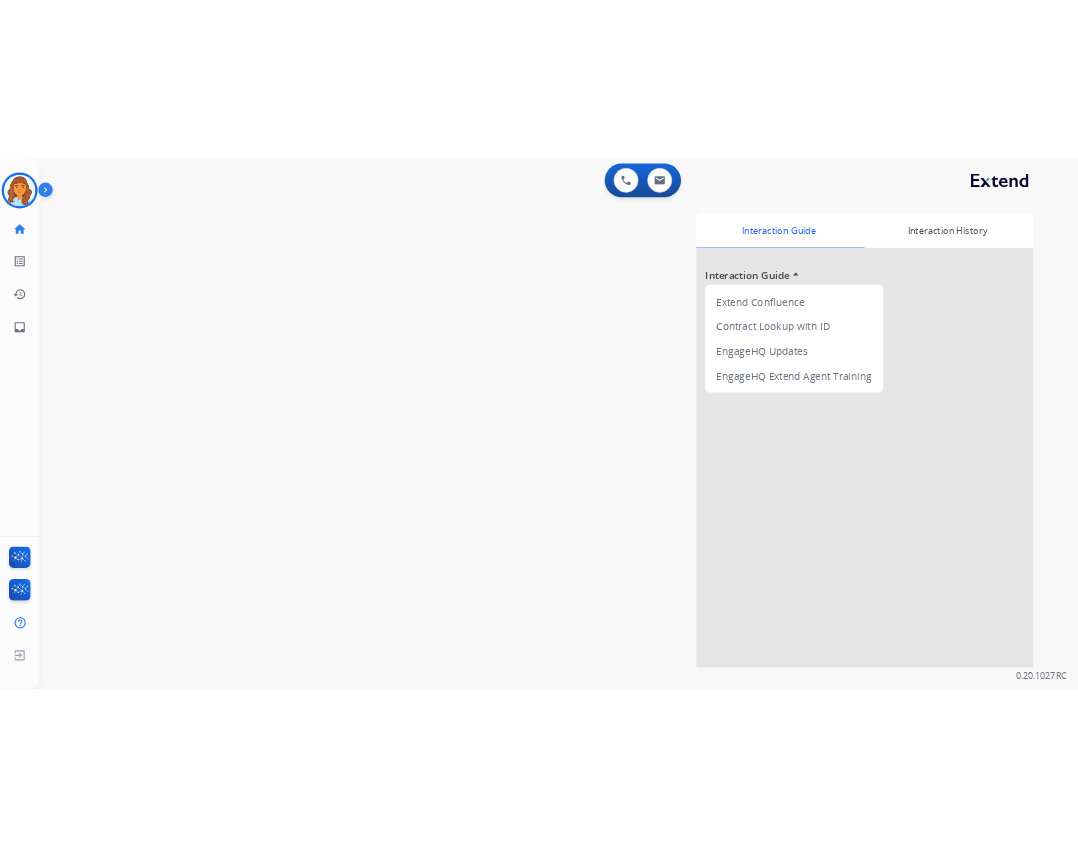 scroll, scrollTop: 0, scrollLeft: 0, axis: both 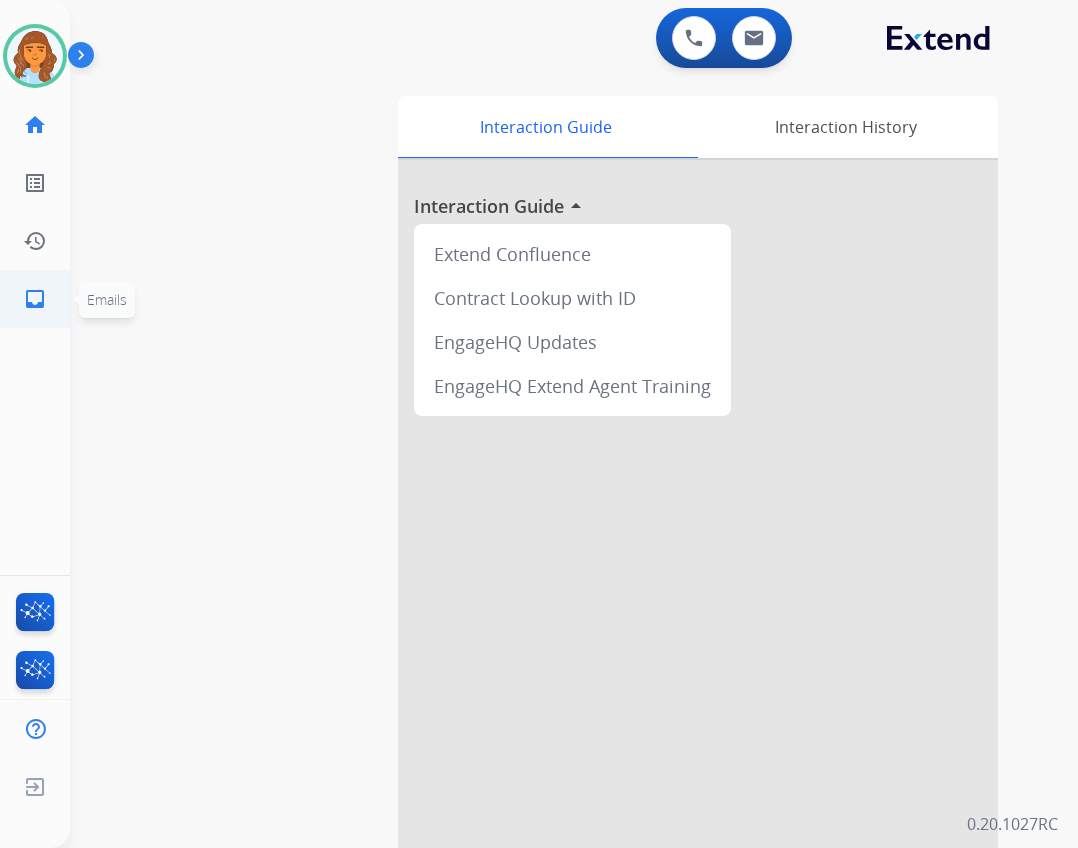 click on "inbox  Emails" 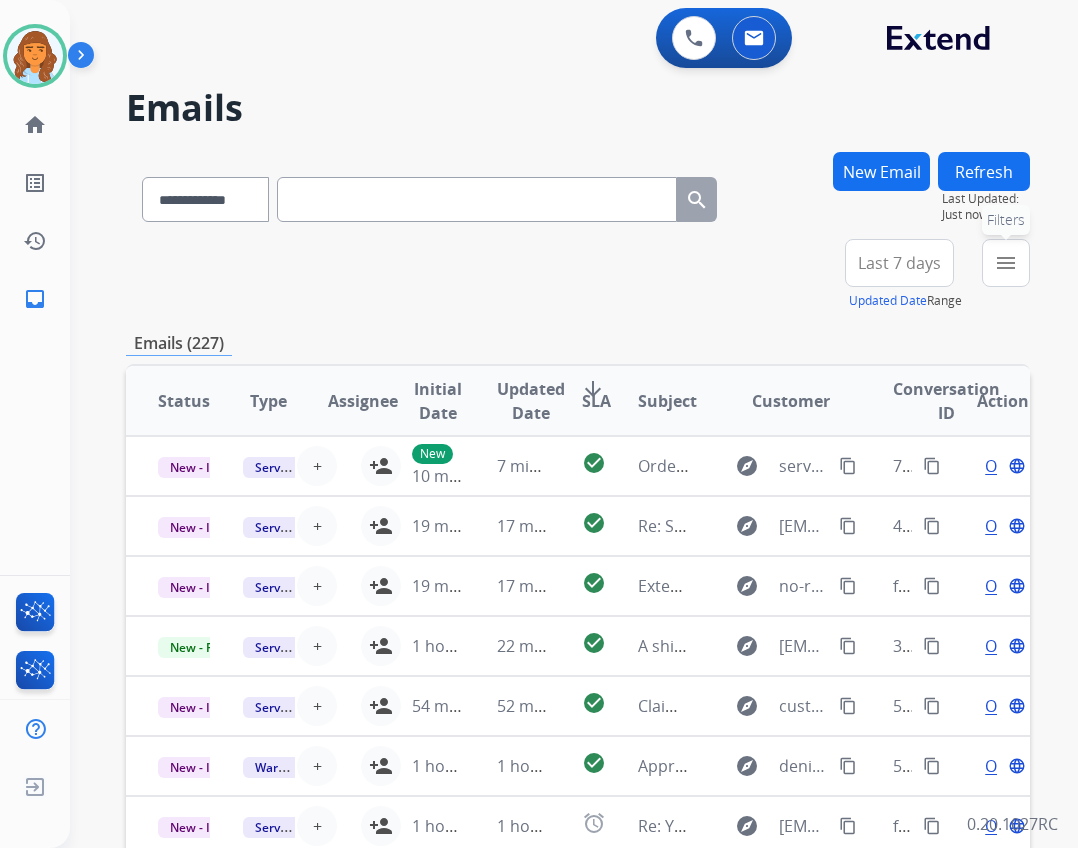 click on "menu" at bounding box center [1006, 263] 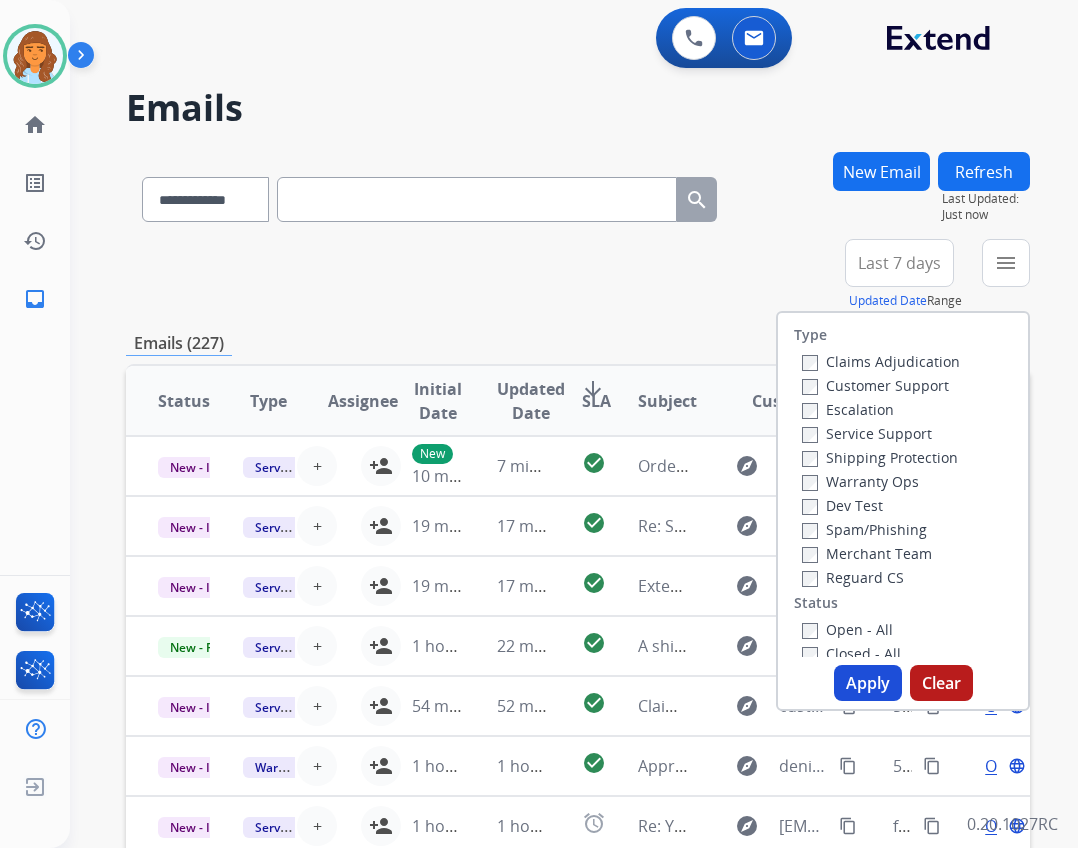 click on "Customer Support" at bounding box center [875, 385] 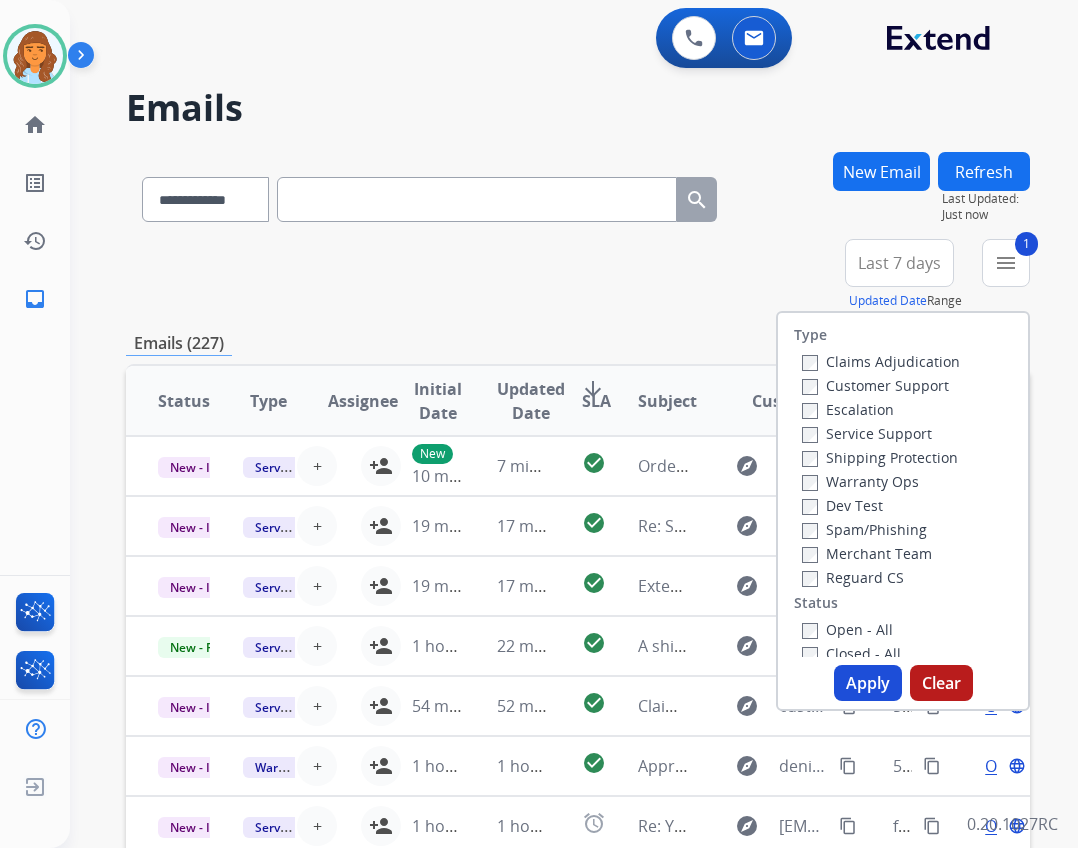 click on "Reguard CS" at bounding box center (853, 577) 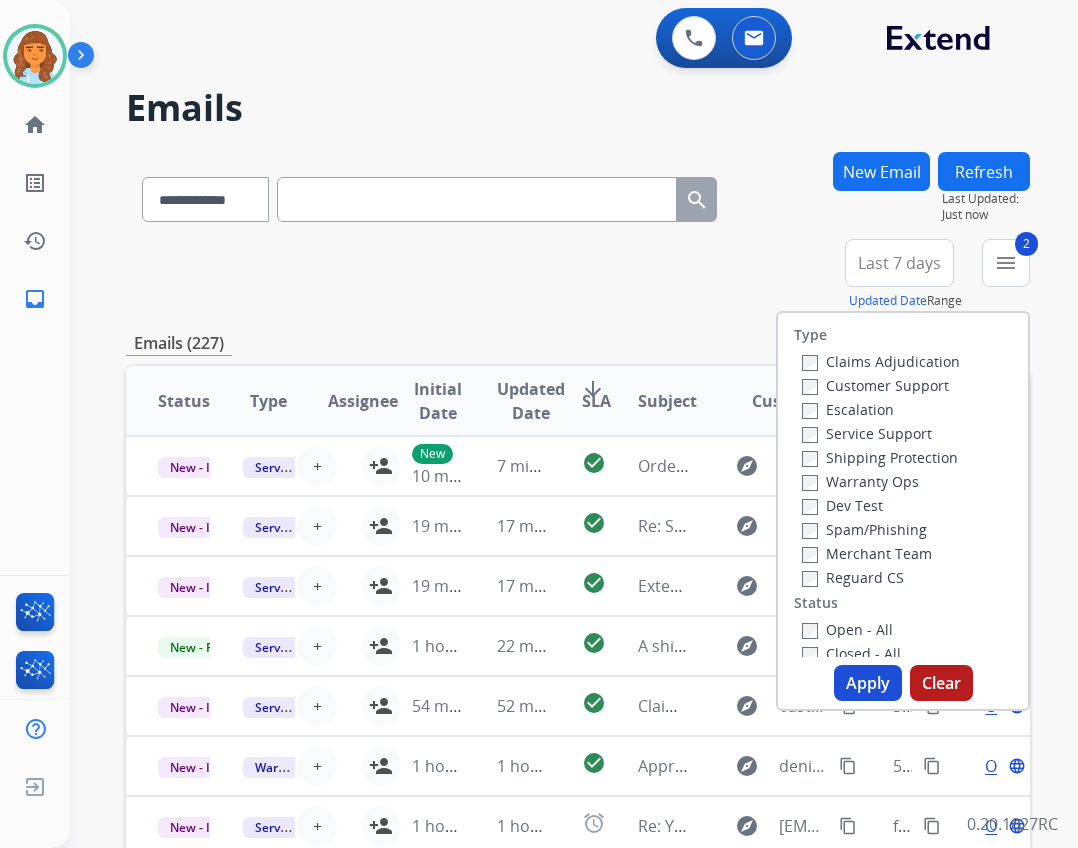 click on "Open - All" at bounding box center [847, 629] 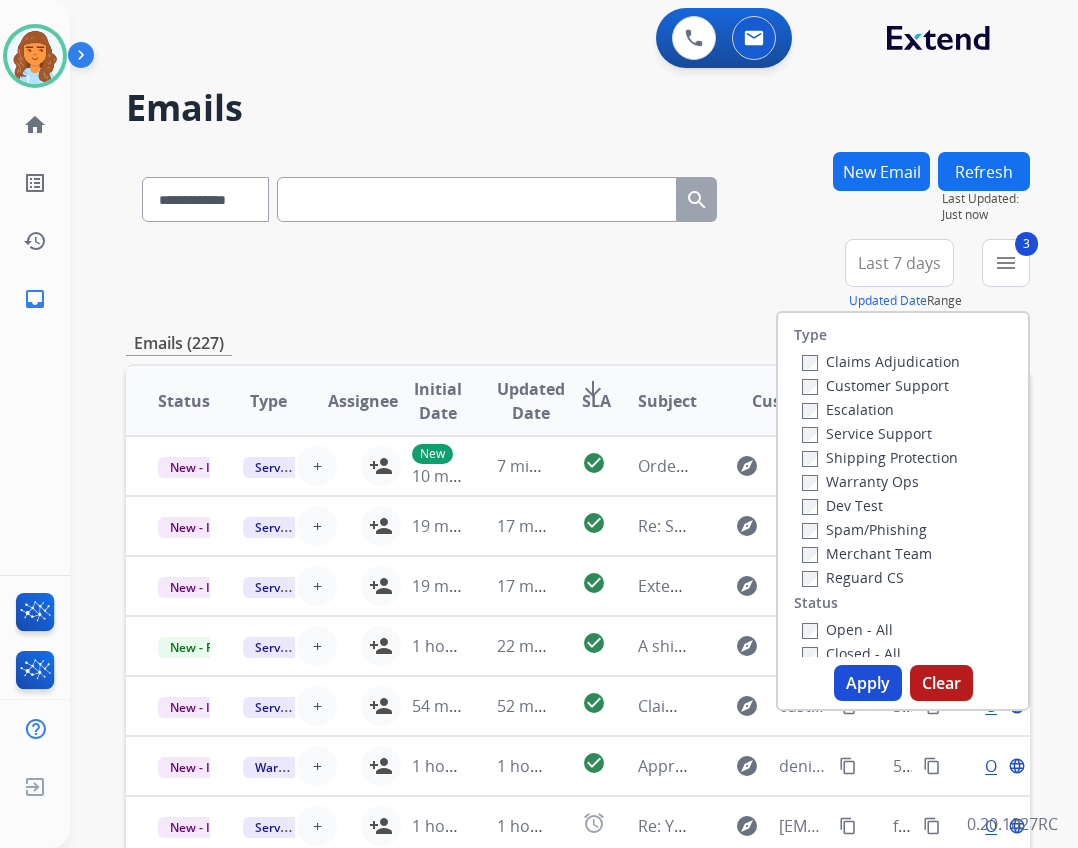 click on "Shipping Protection" at bounding box center [880, 457] 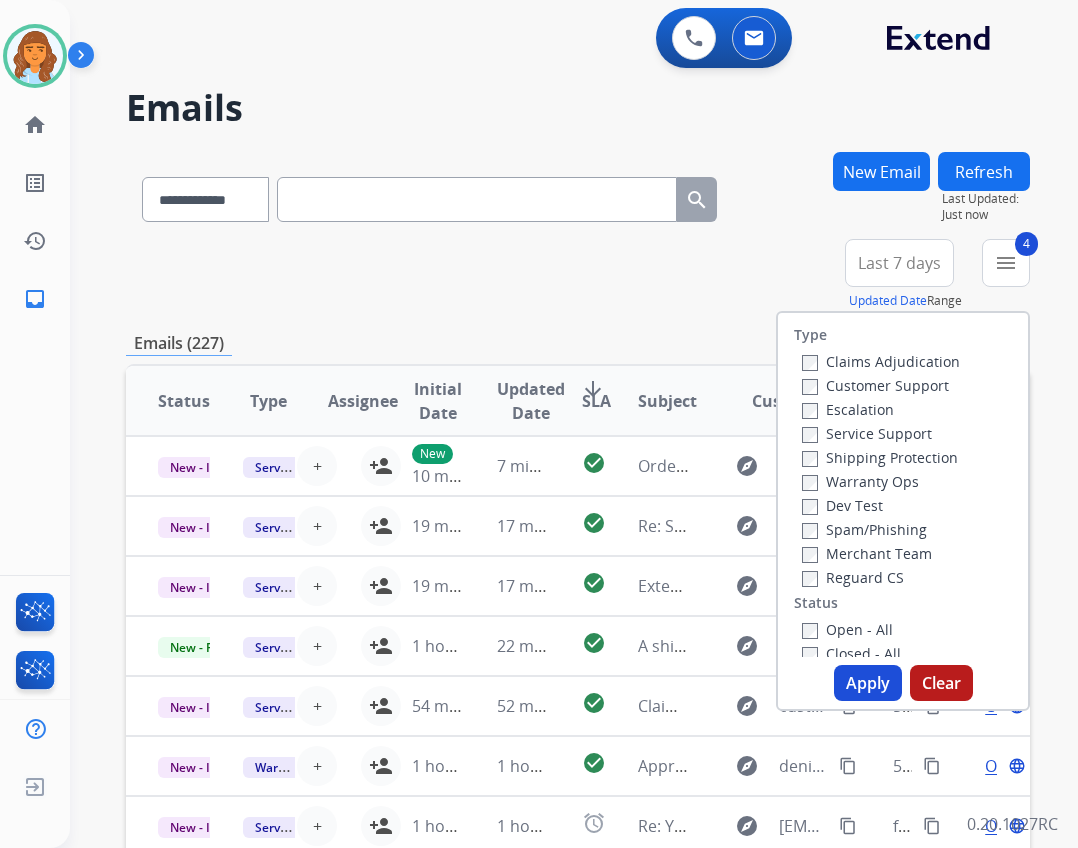 click on "Apply" at bounding box center (868, 683) 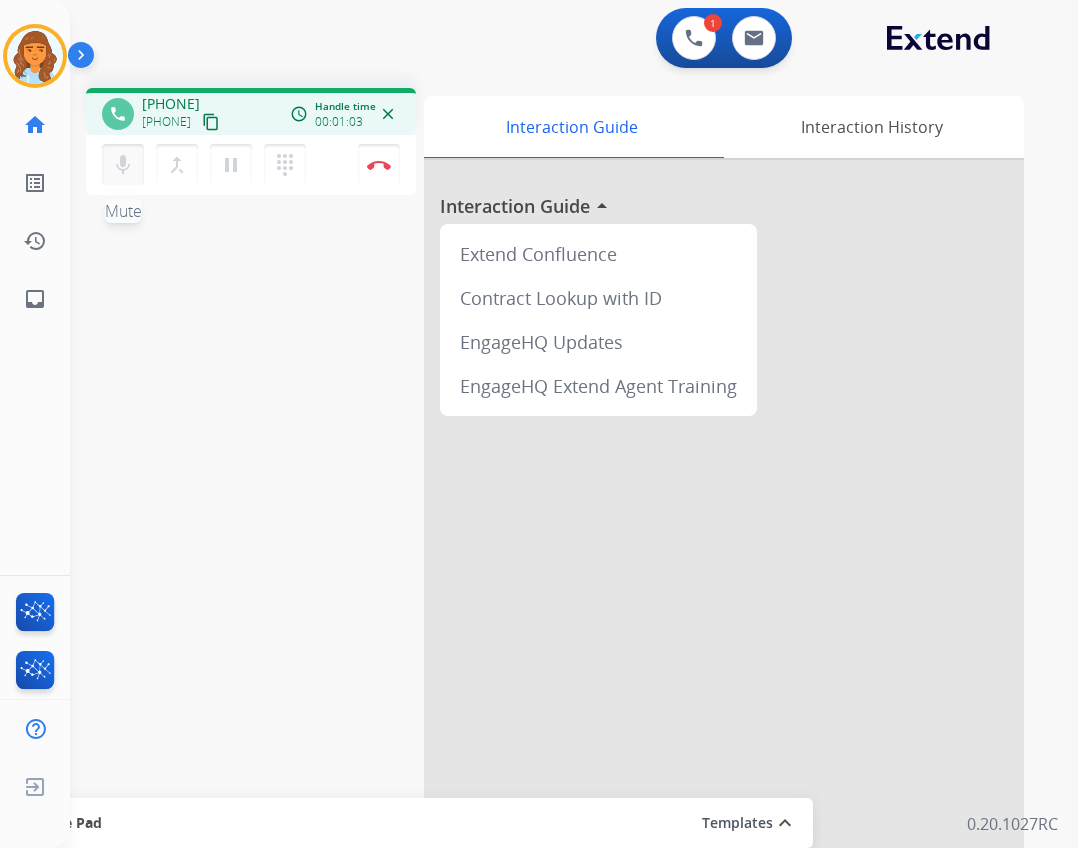 click on "mic Mute" at bounding box center [123, 165] 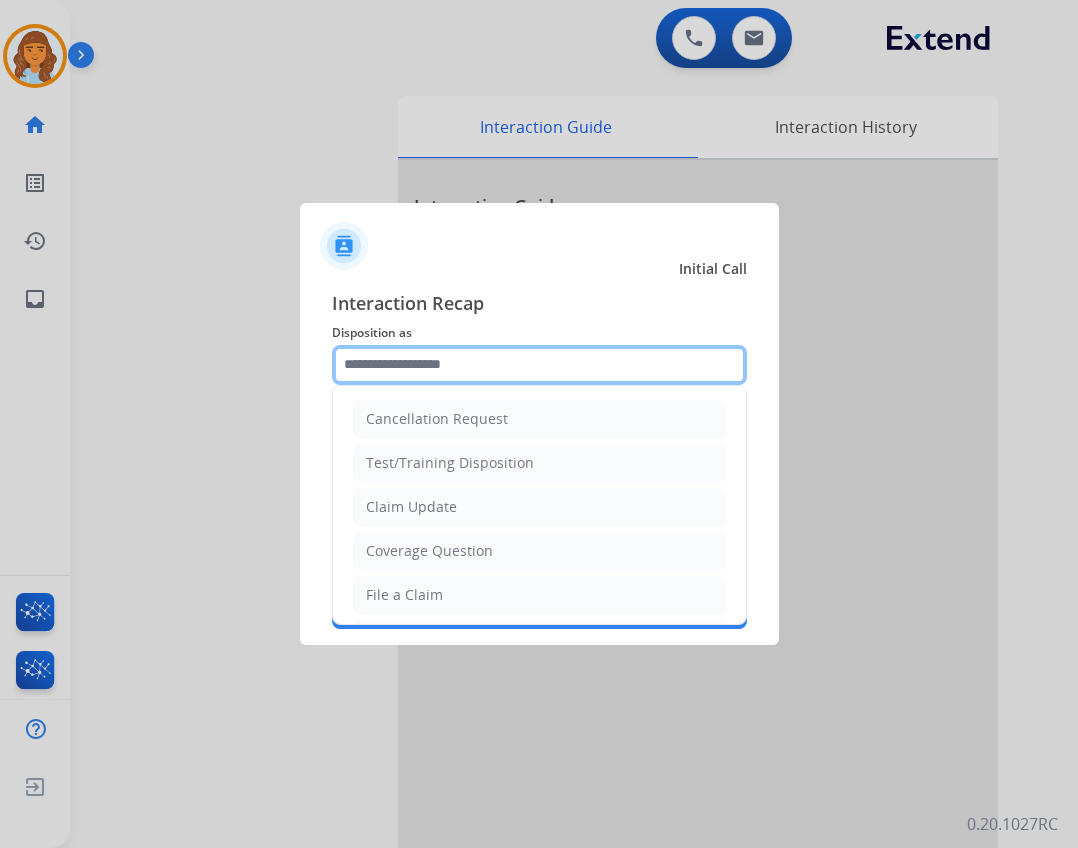 click 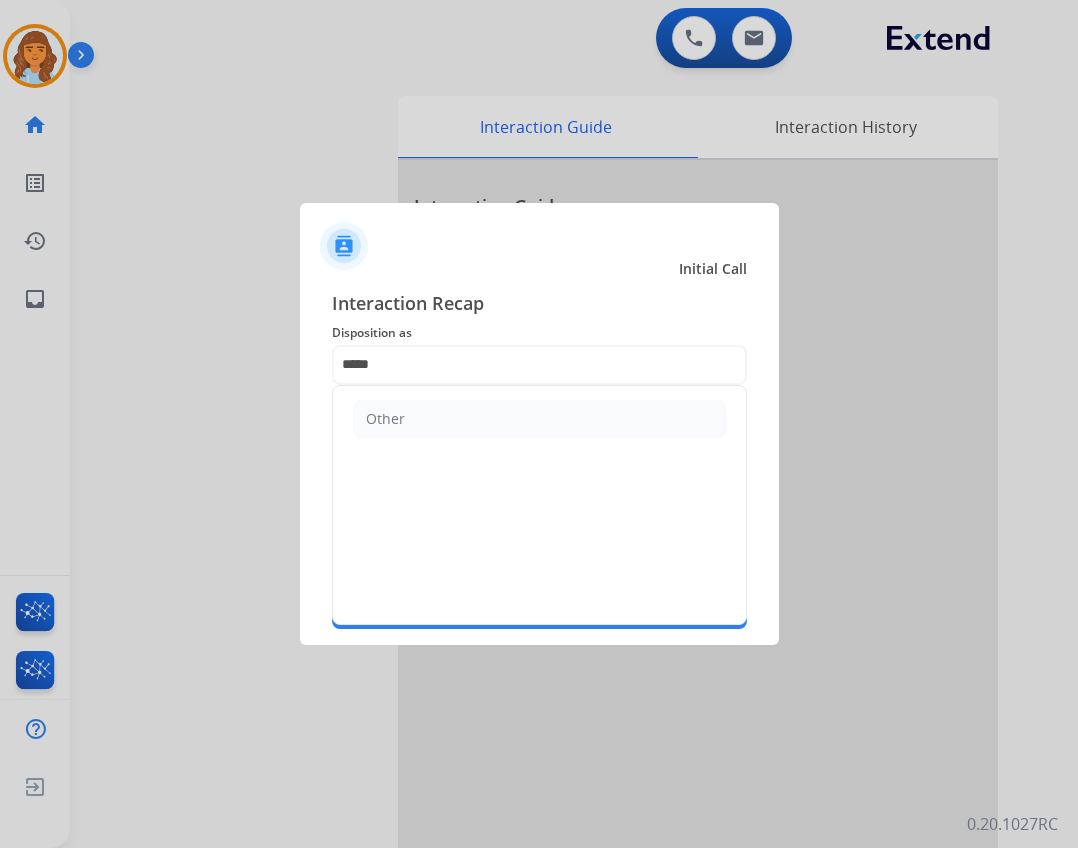 click on "Other" 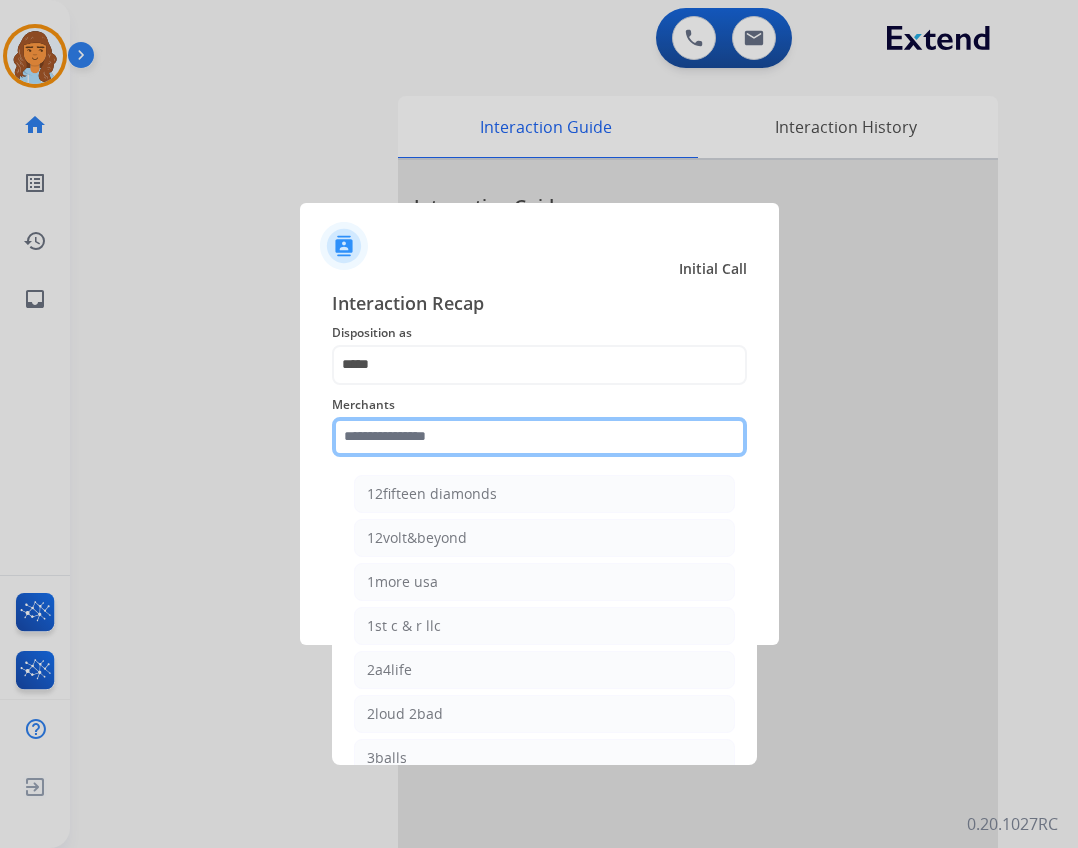 click 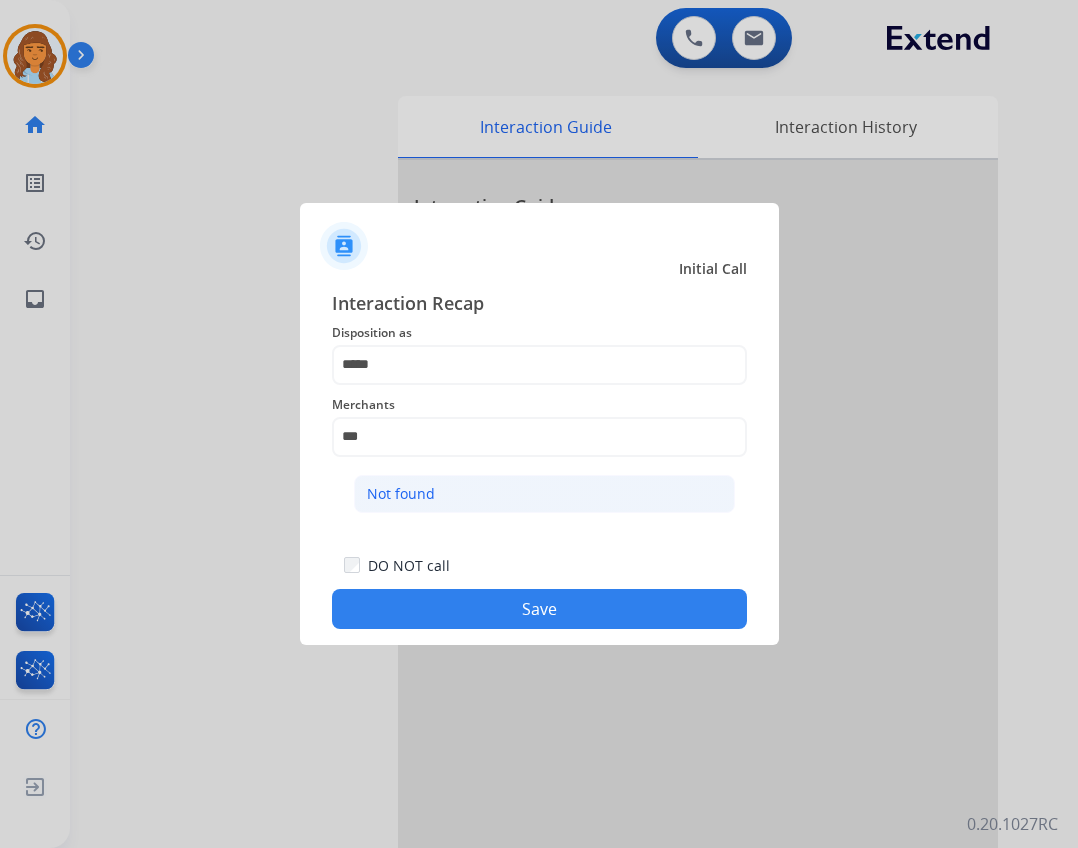 click on "Not found" 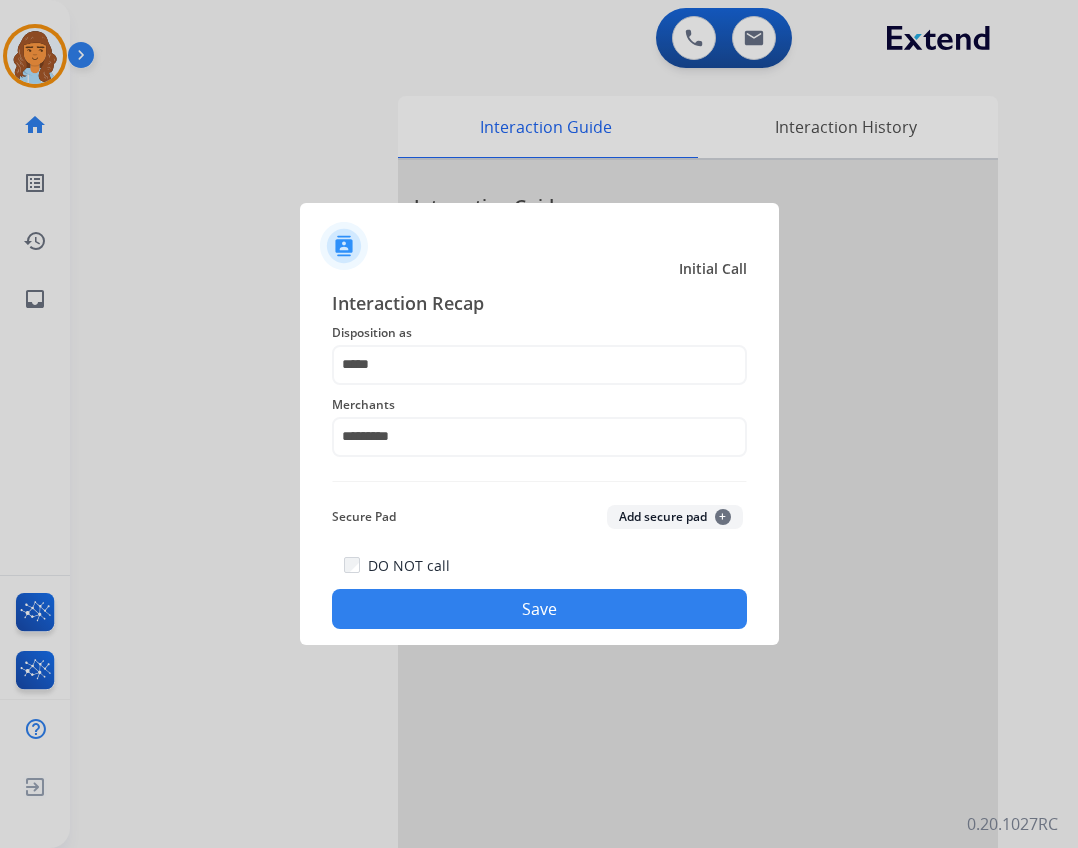 click on "Save" 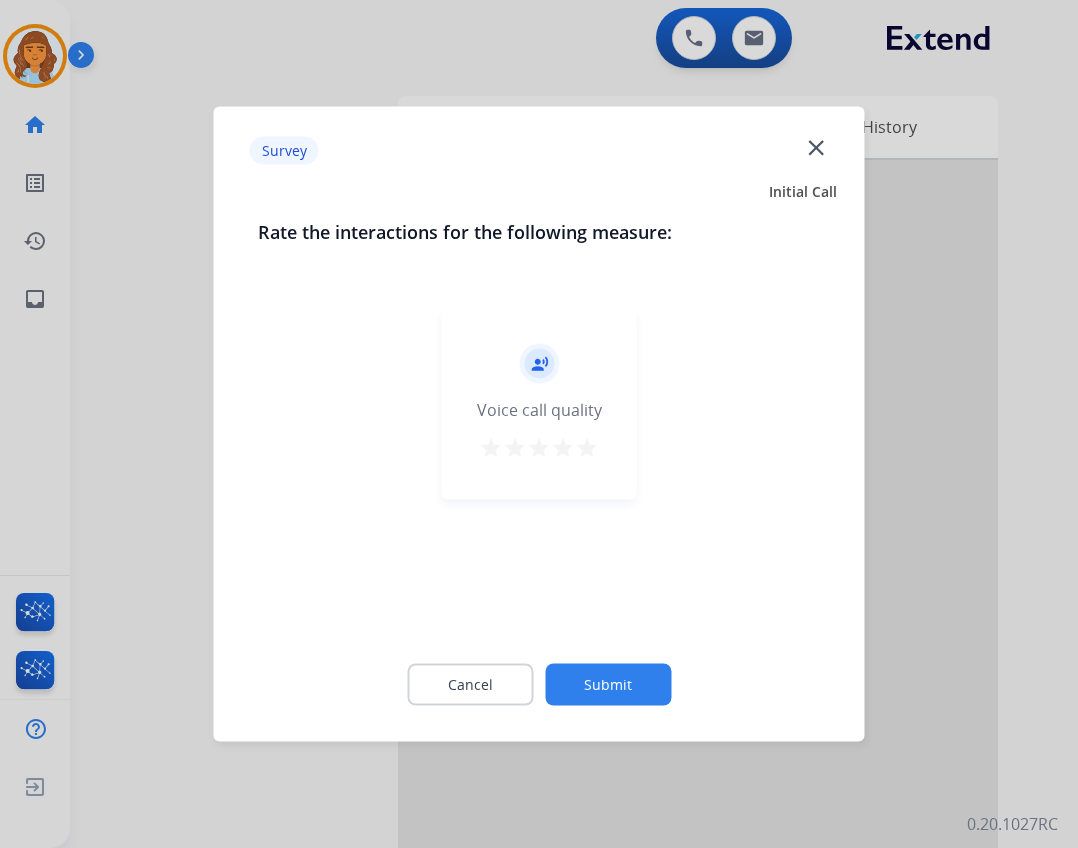 click on "close" 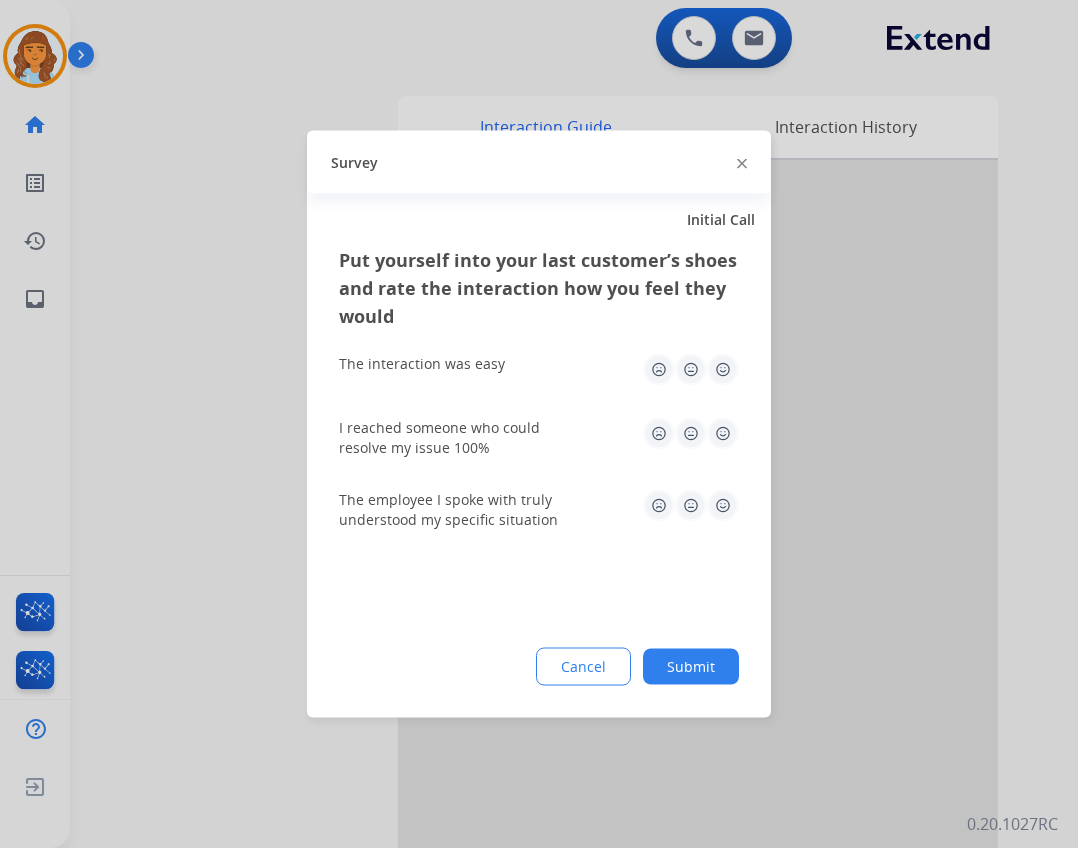 click 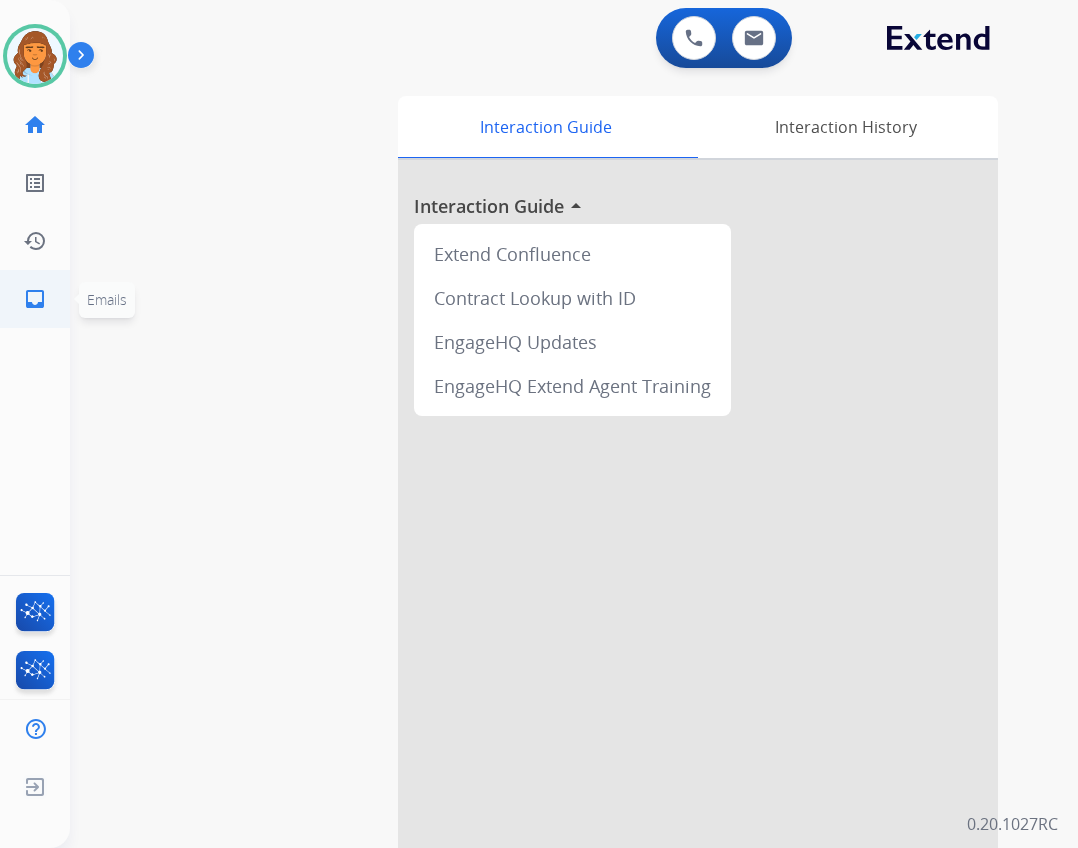 click on "inbox  Emails" 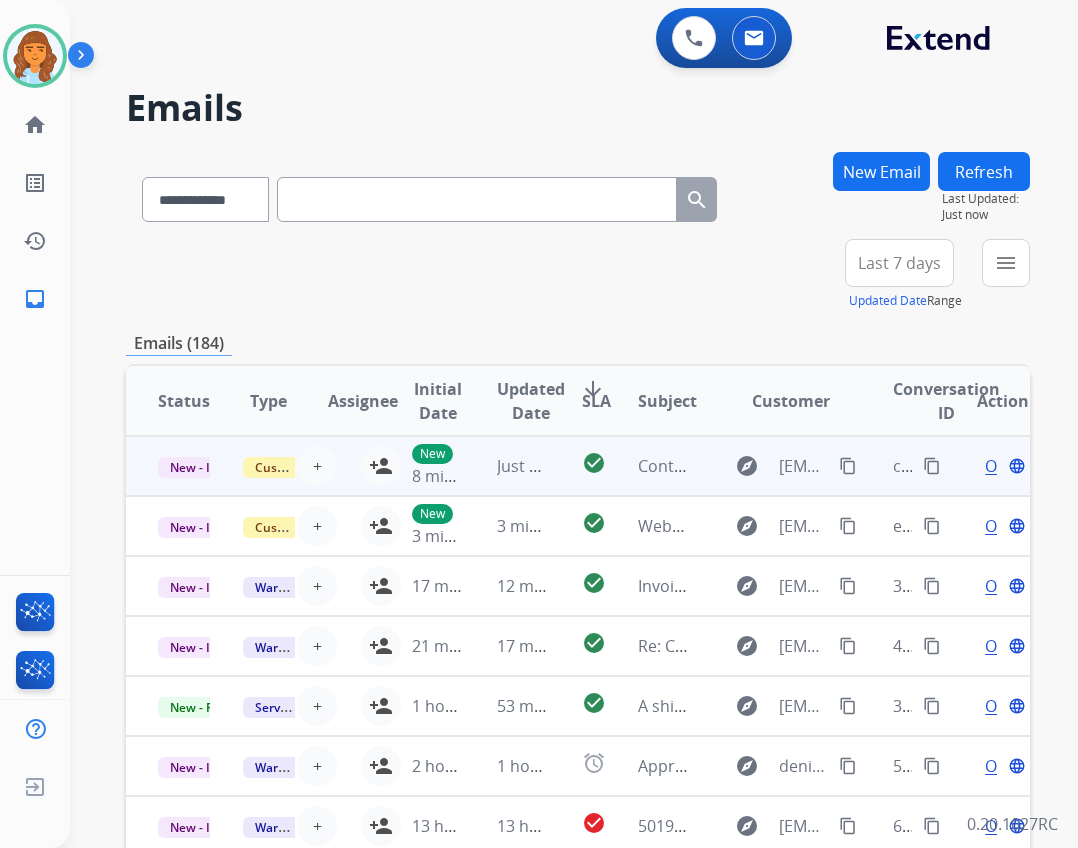 scroll, scrollTop: 2, scrollLeft: 0, axis: vertical 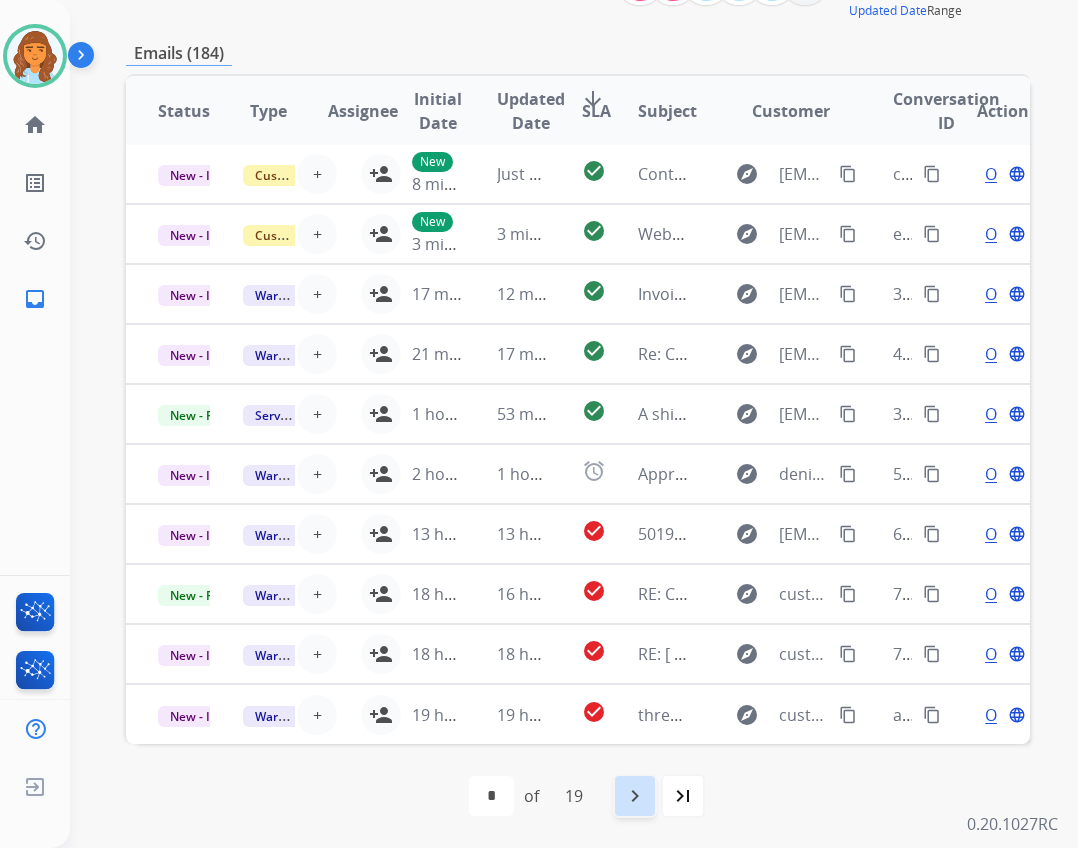 click on "navigate_next" at bounding box center [635, 796] 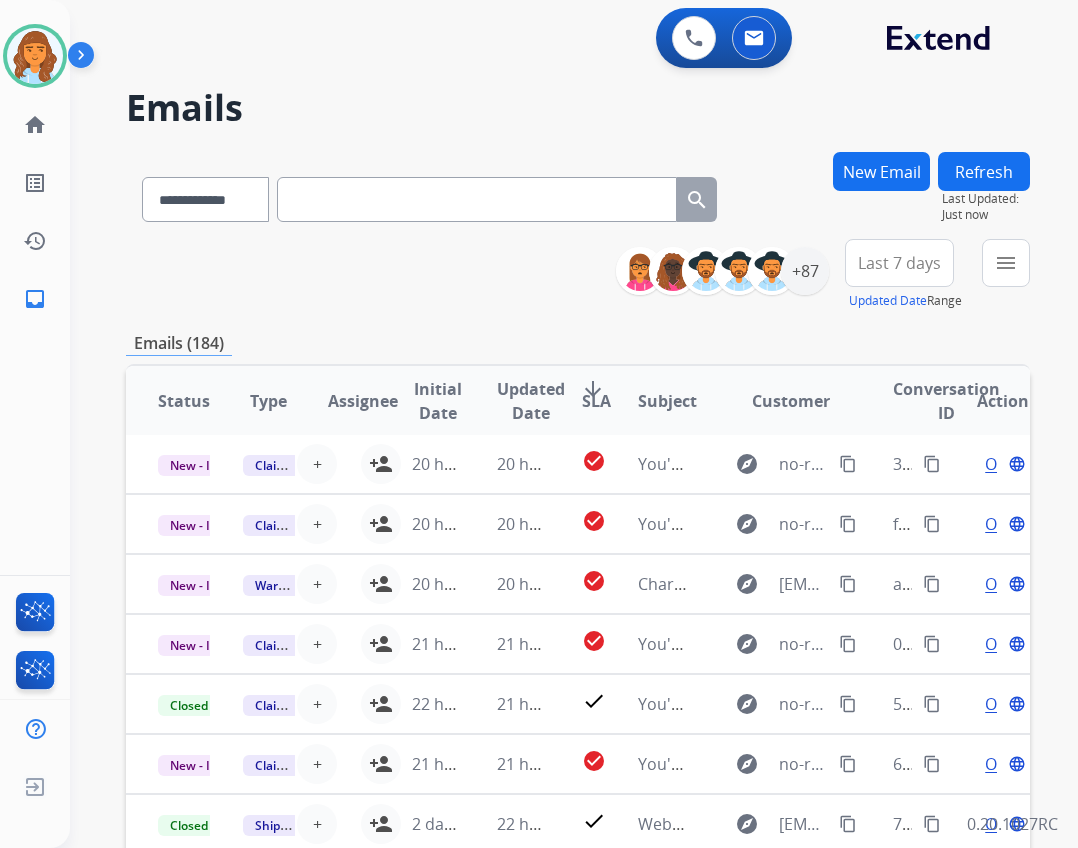 scroll, scrollTop: 290, scrollLeft: 0, axis: vertical 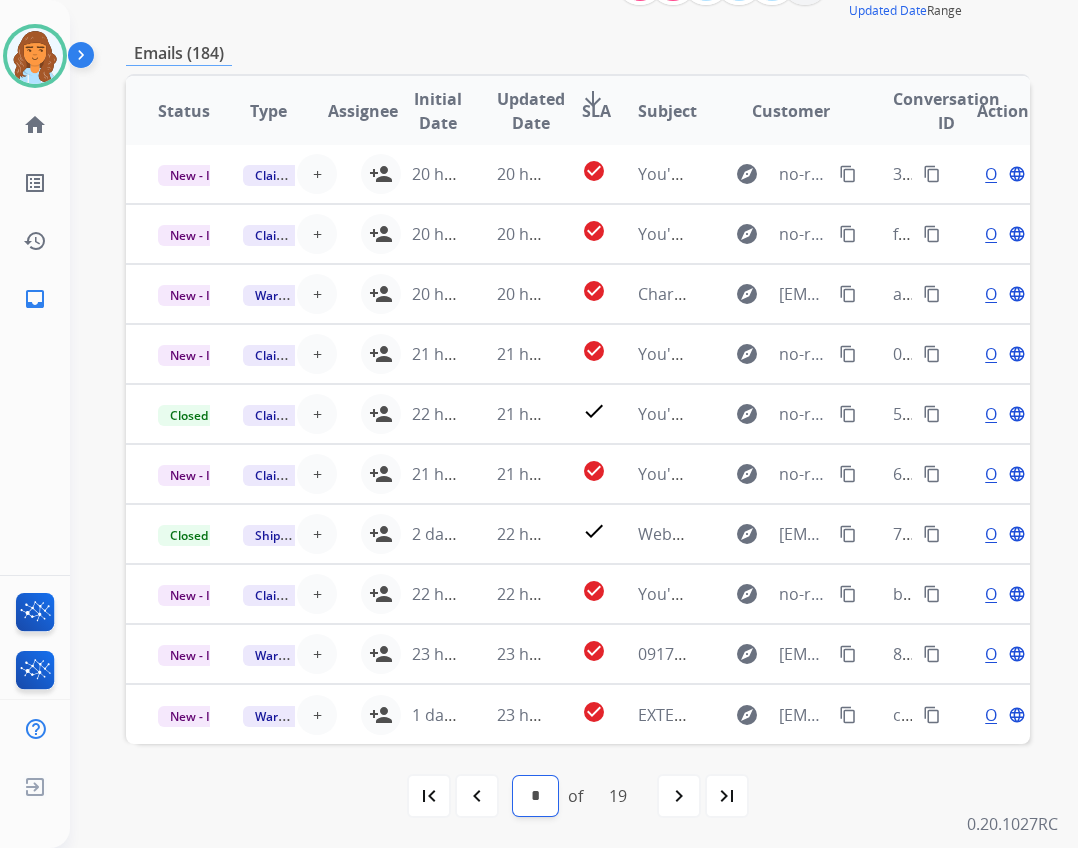 click on "* * * * * * * * * ** ** ** ** ** ** ** ** ** **" at bounding box center (535, 796) 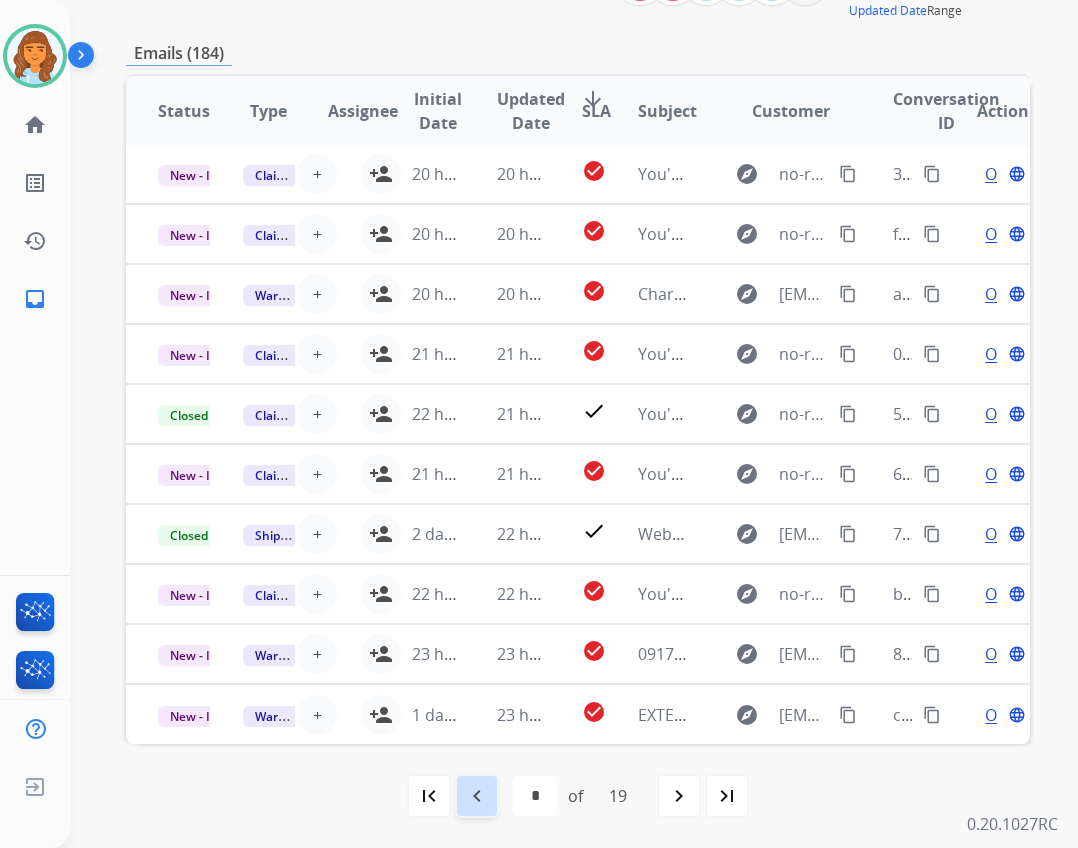 click on "navigate_before" at bounding box center (477, 796) 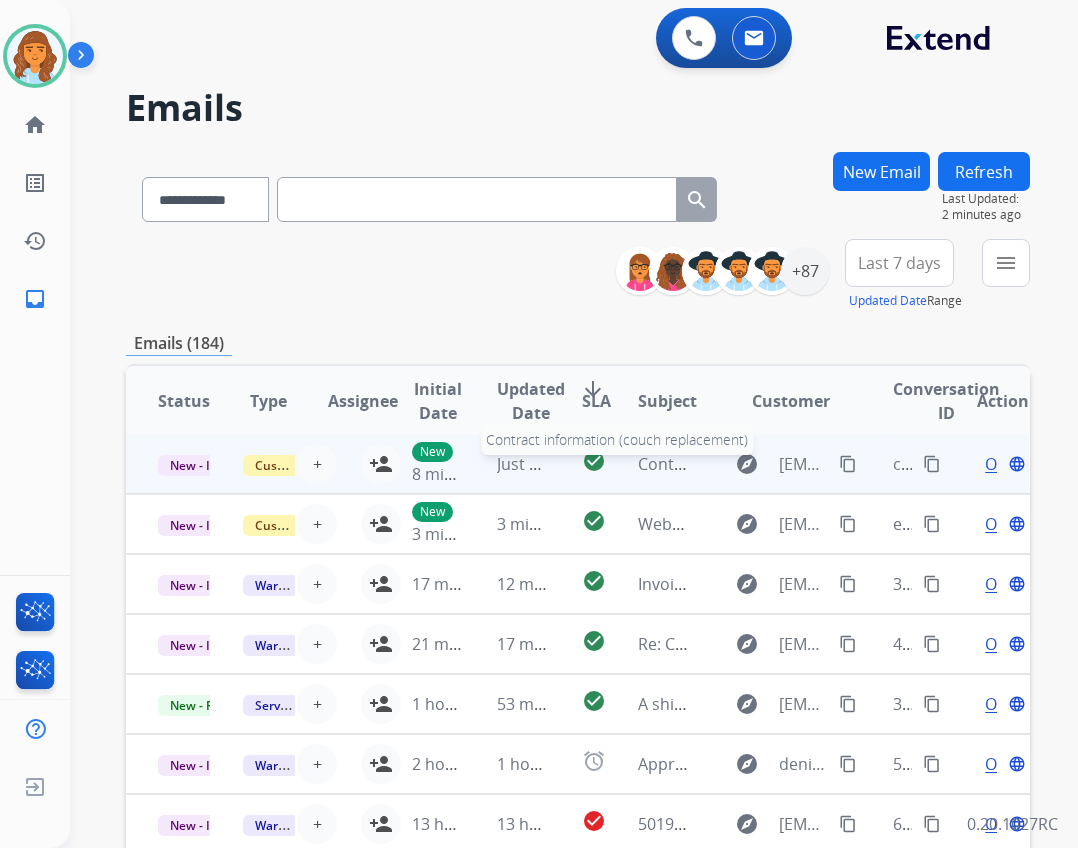 click on "Contract information (couch replacement)" at bounding box center (798, 464) 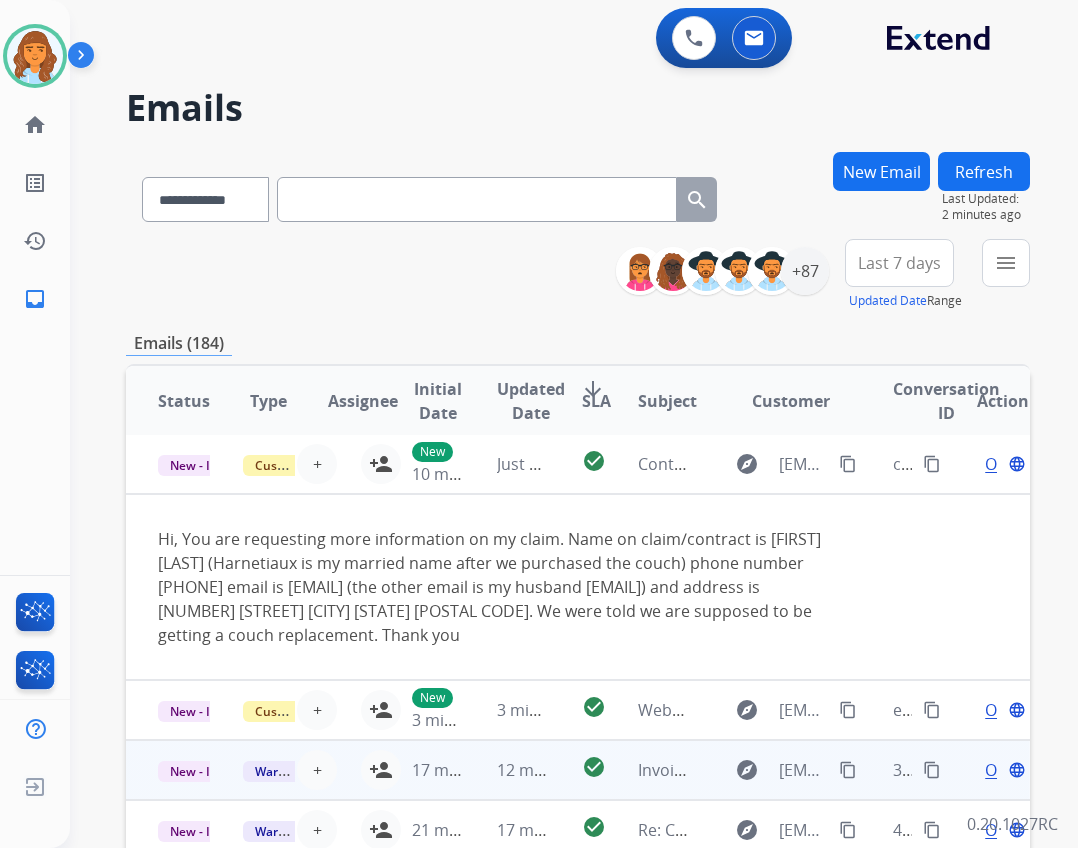 scroll, scrollTop: 0, scrollLeft: 0, axis: both 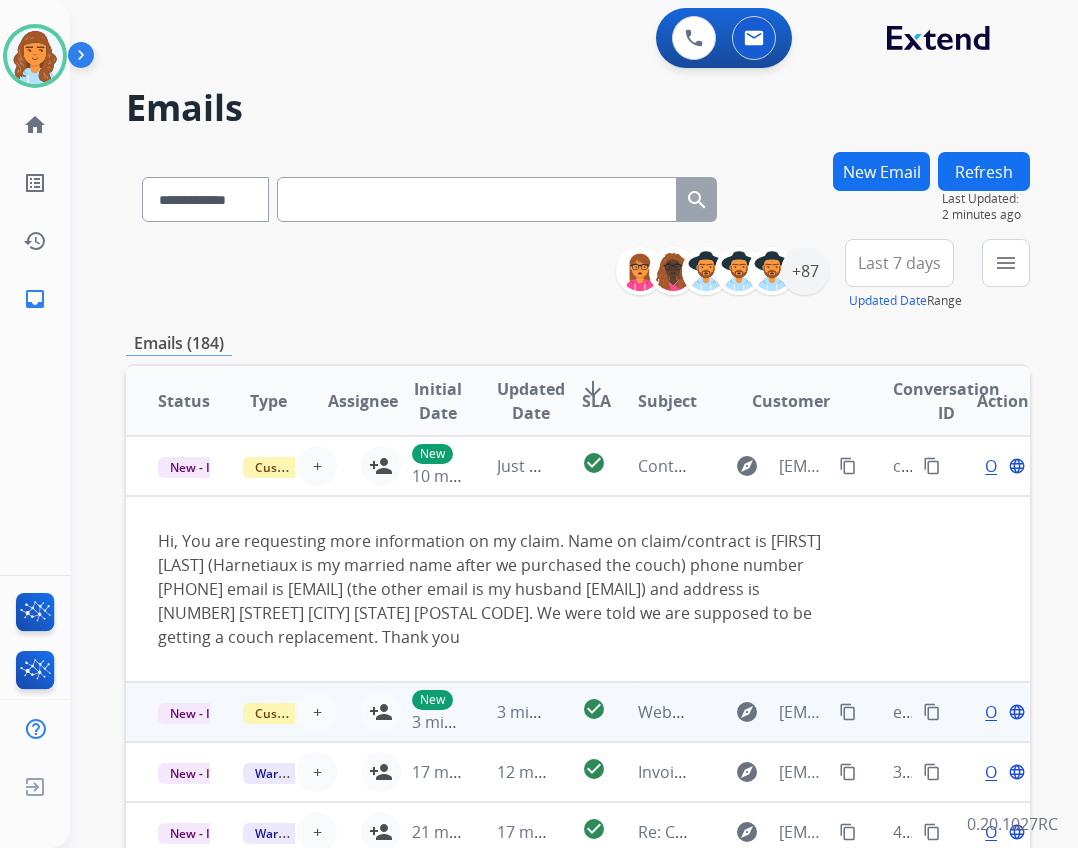 click on "check_circle" at bounding box center [578, 712] 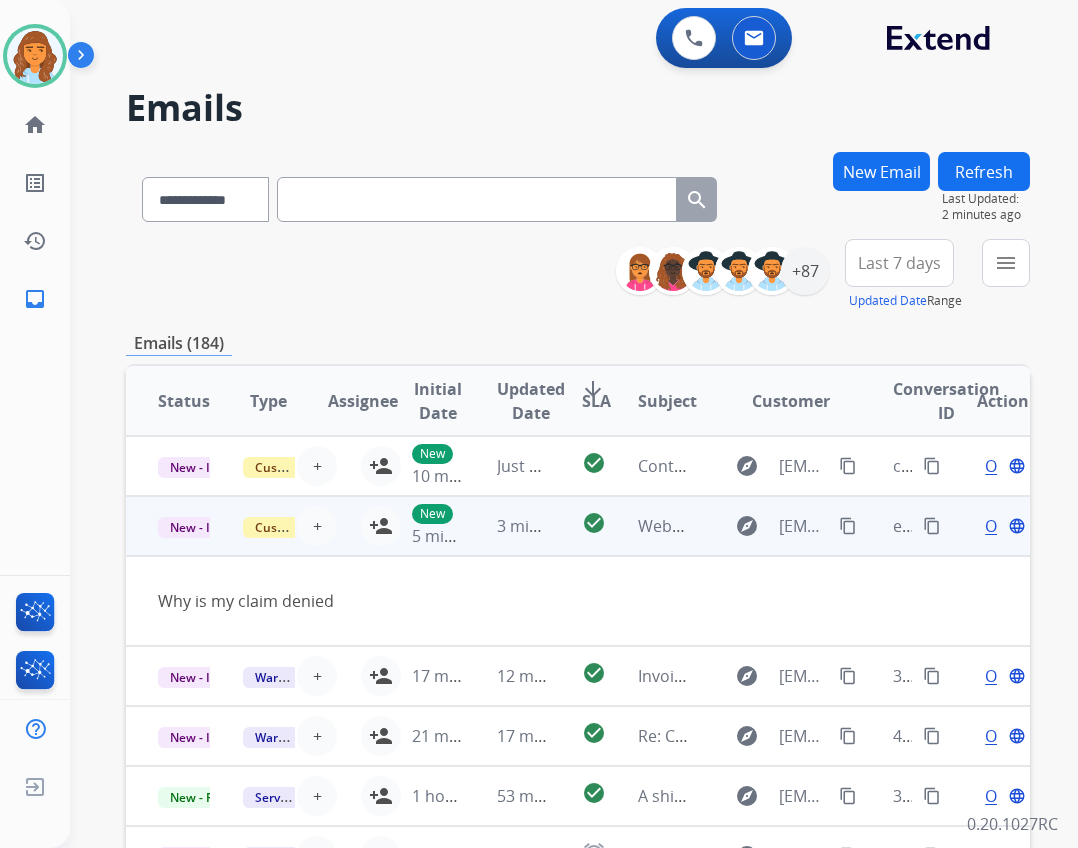 scroll, scrollTop: 60, scrollLeft: 0, axis: vertical 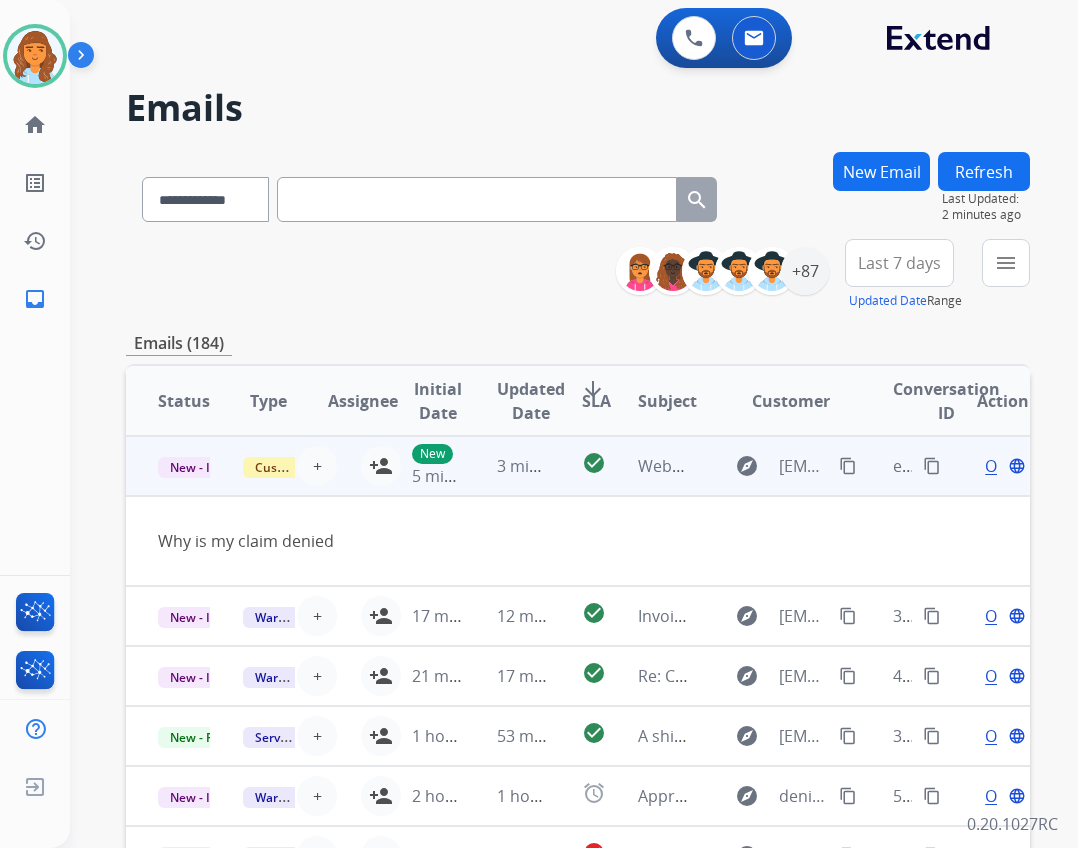 click on "content_copy" at bounding box center (848, 466) 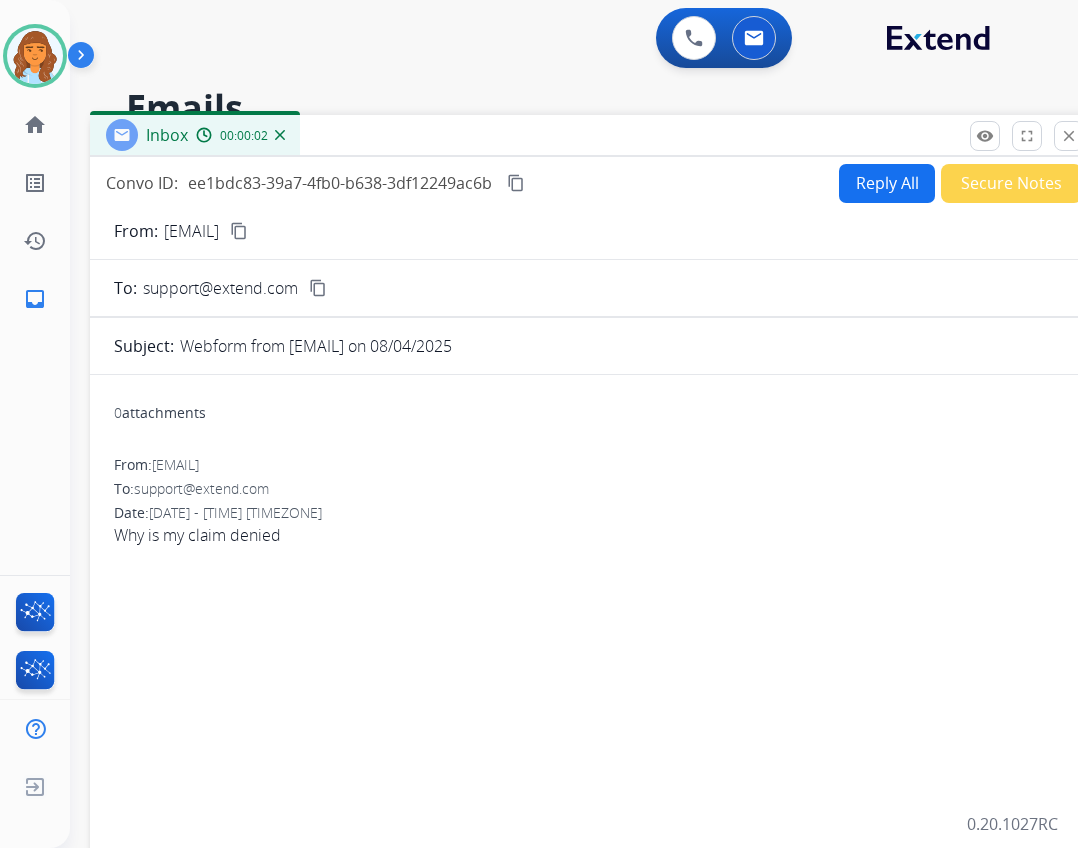 drag, startPoint x: 403, startPoint y: 143, endPoint x: 463, endPoint y: 136, distance: 60.40695 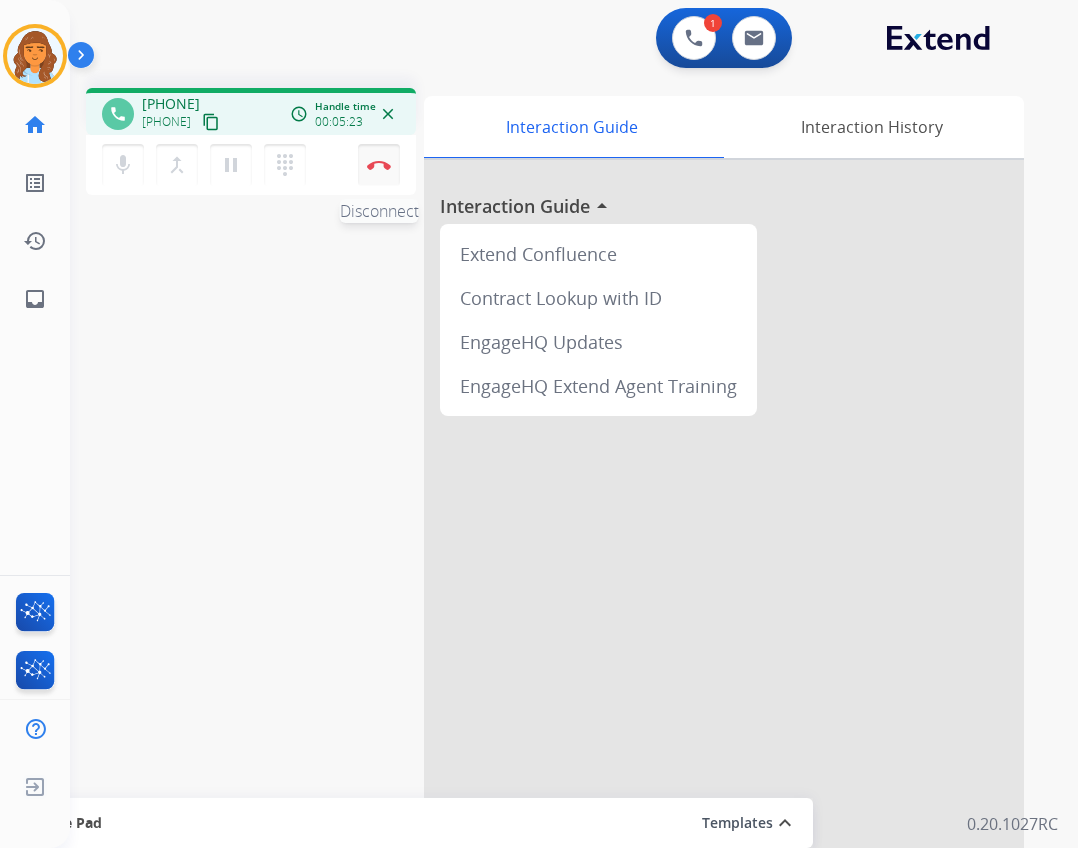 click at bounding box center [379, 165] 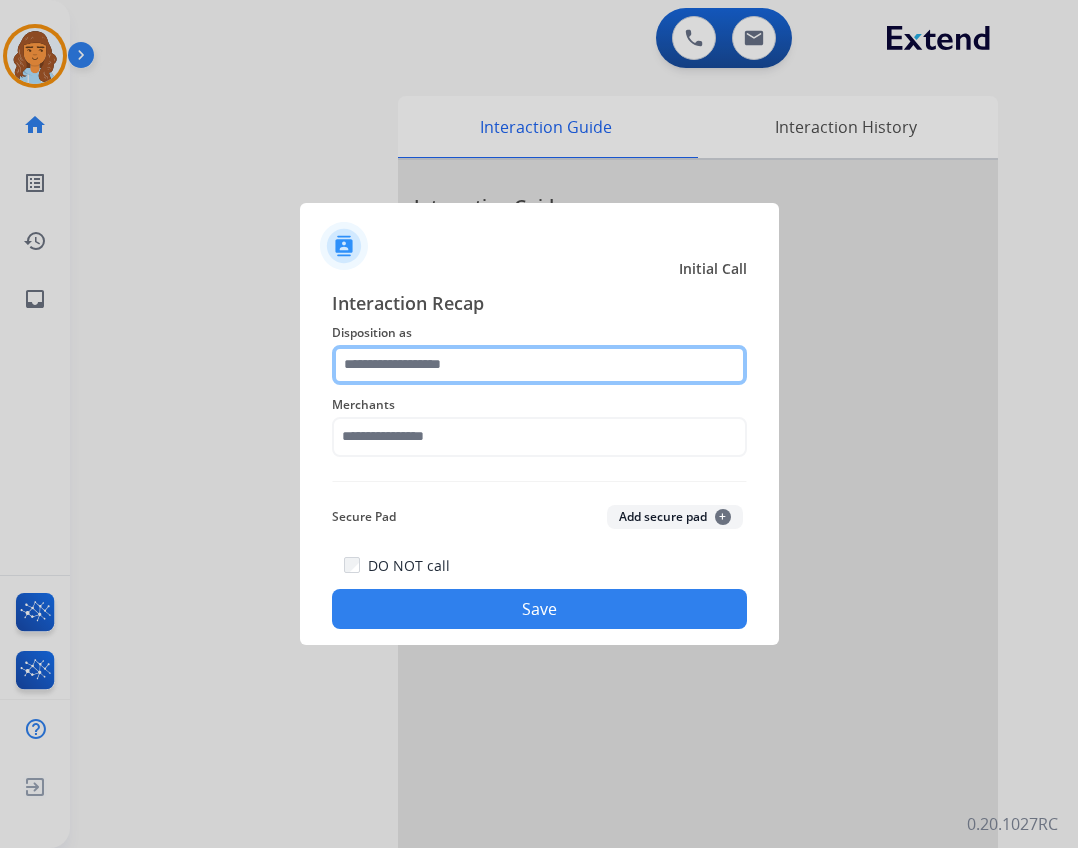 click 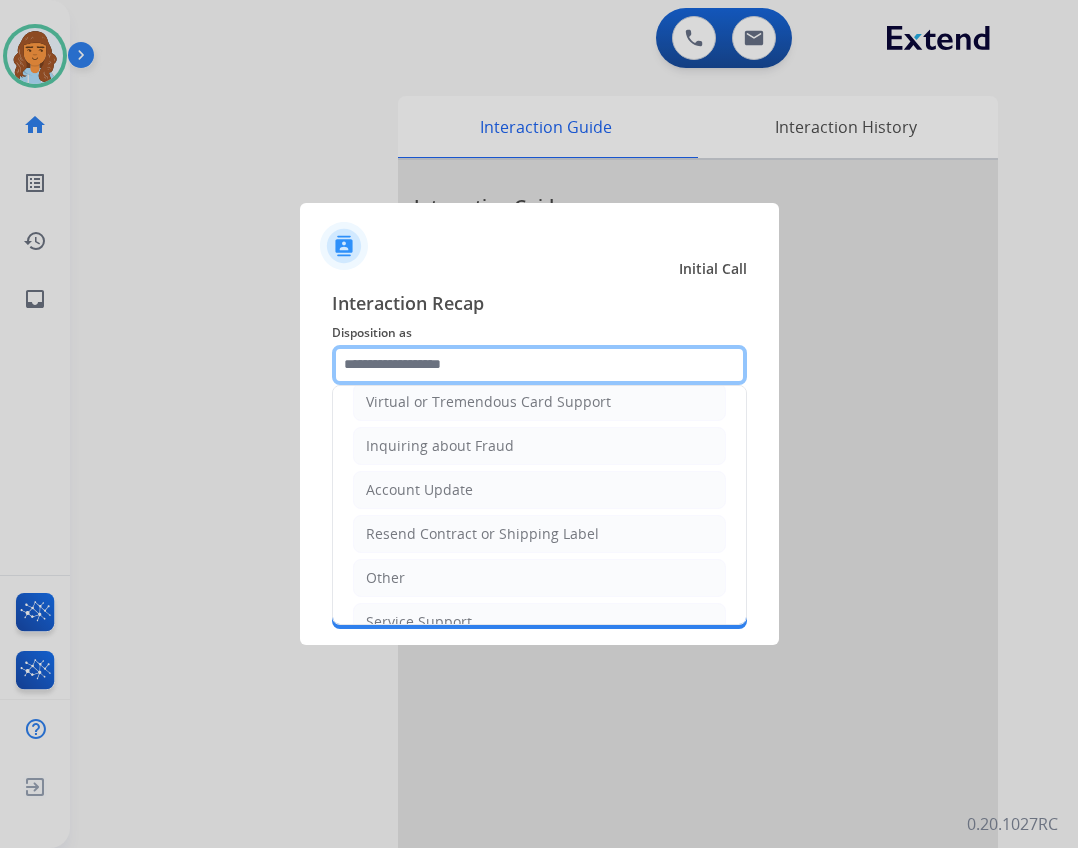 scroll, scrollTop: 300, scrollLeft: 0, axis: vertical 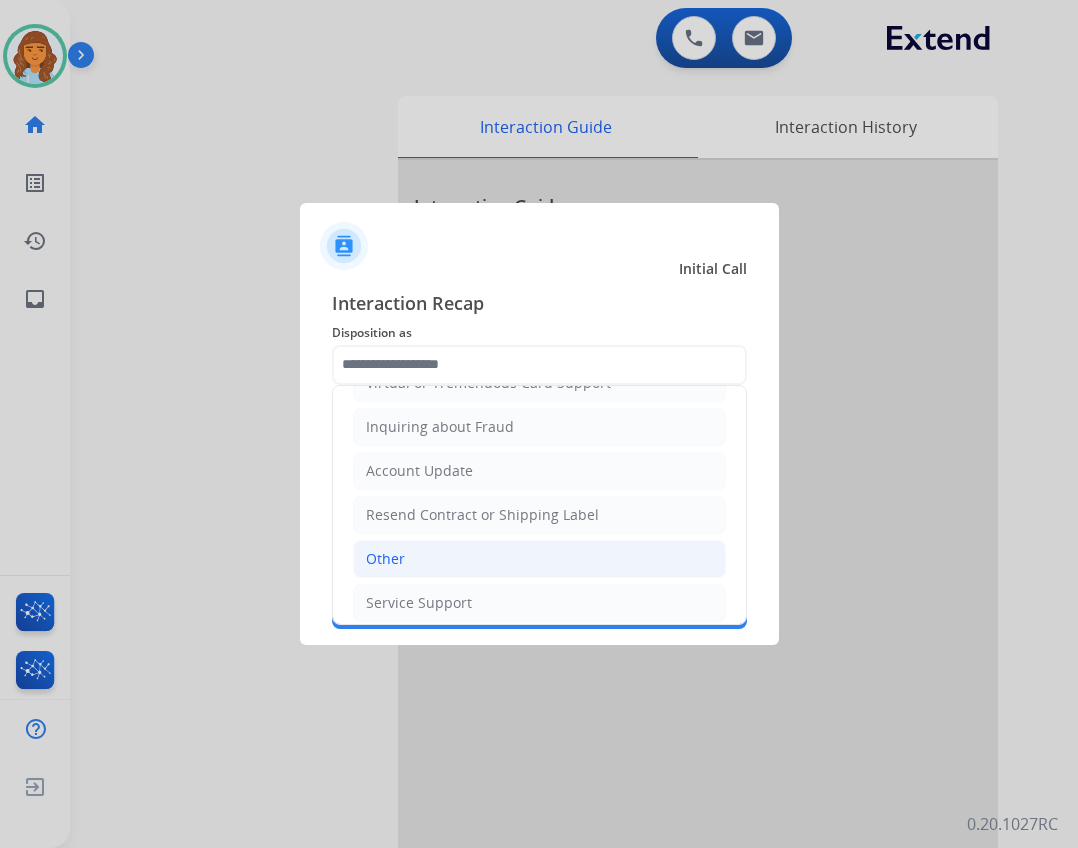 click on "Other" 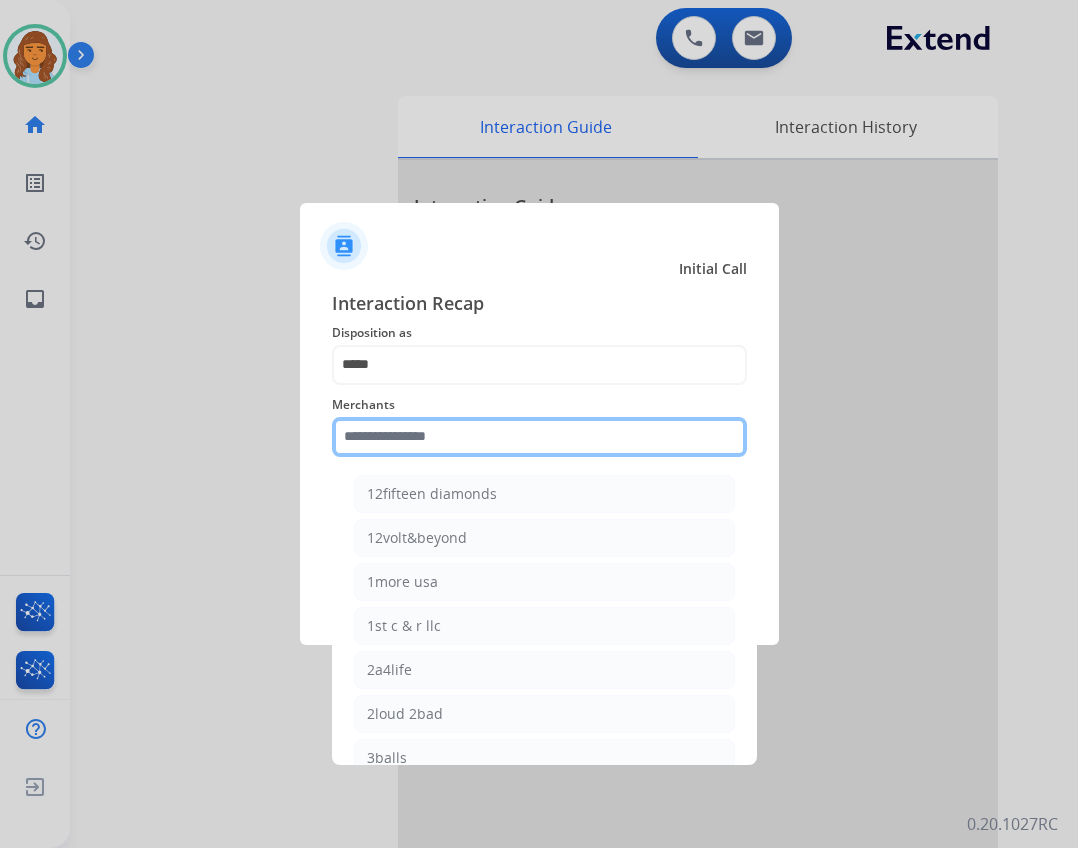click 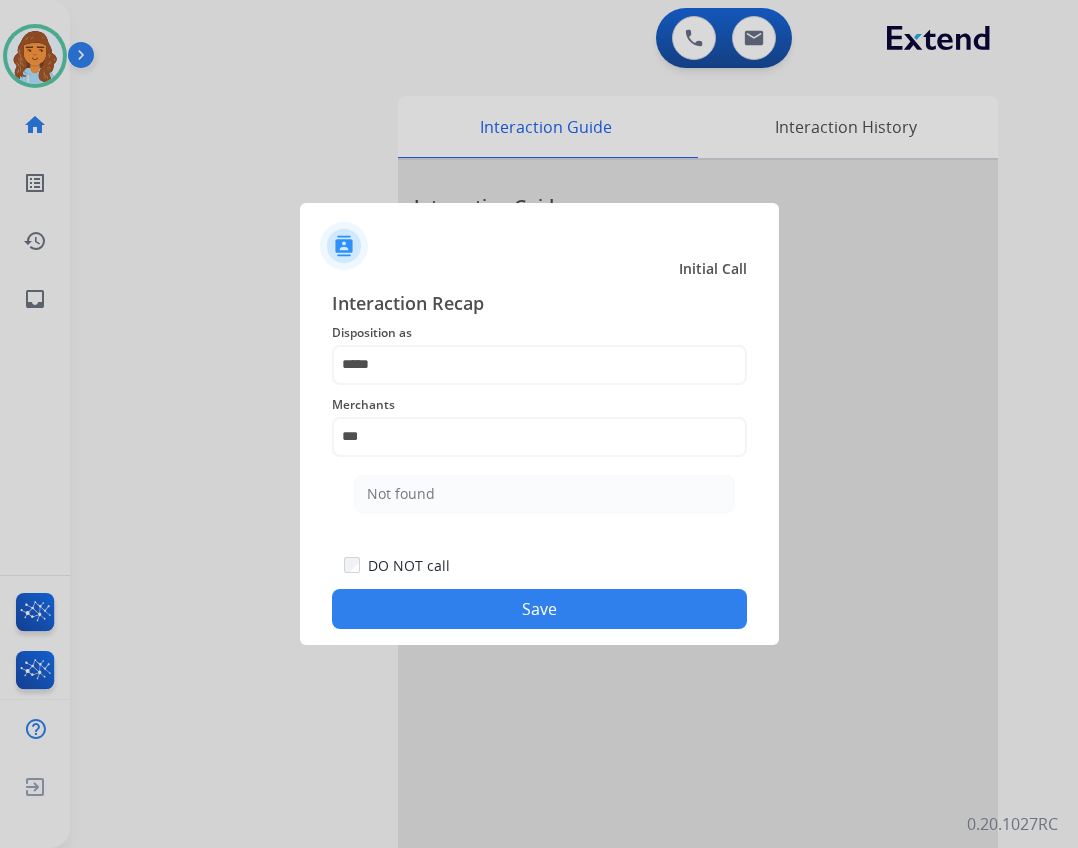 drag, startPoint x: 455, startPoint y: 476, endPoint x: 477, endPoint y: 484, distance: 23.409399 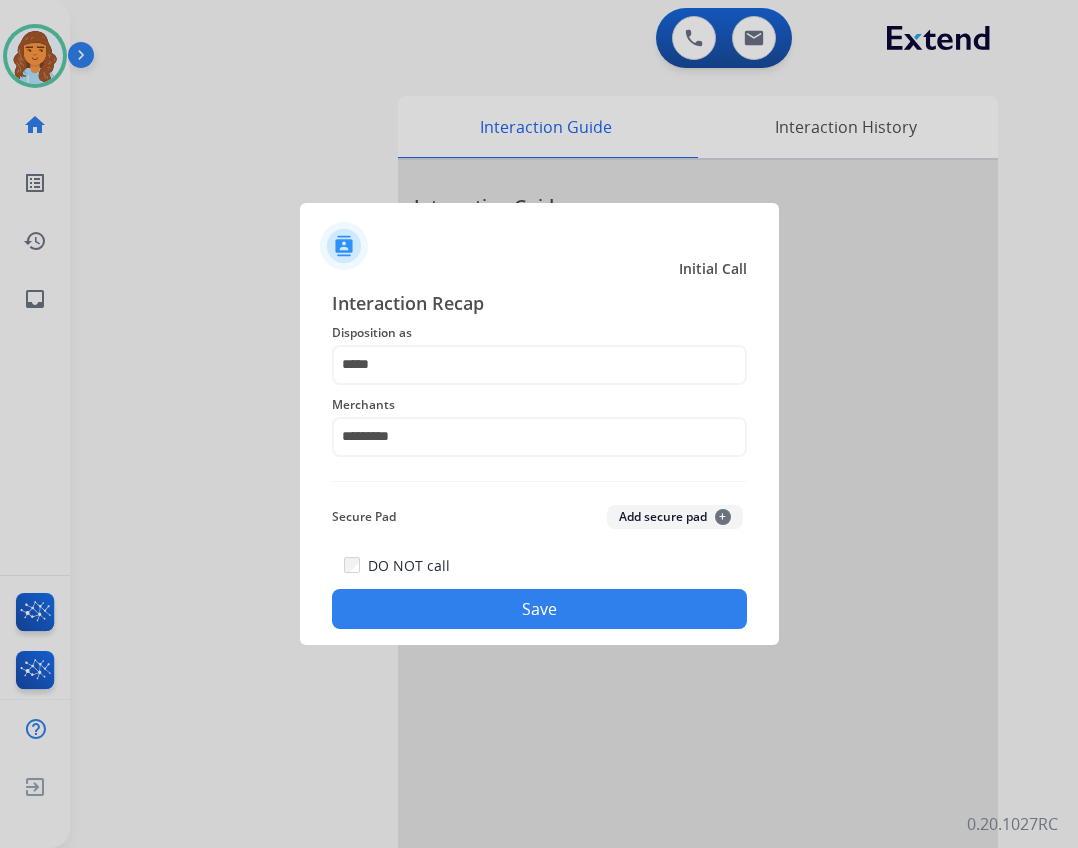click on "Save" 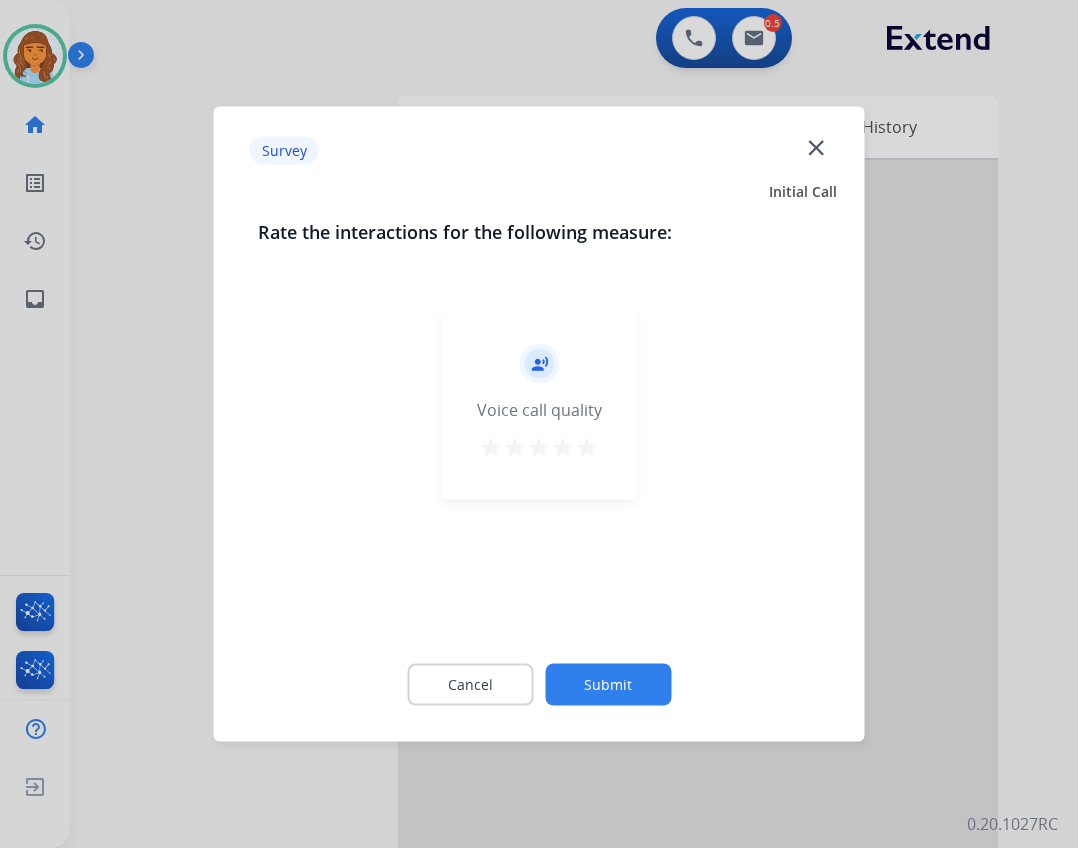 click on "close" 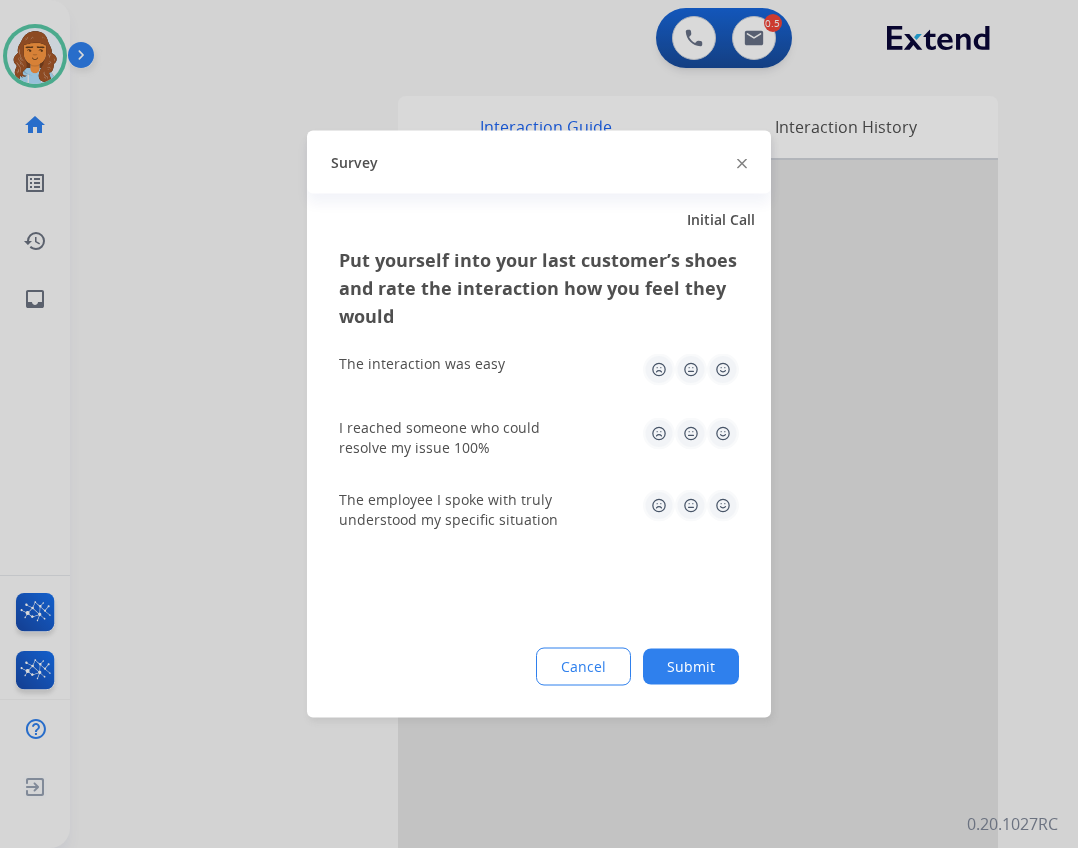 click on "Survey" 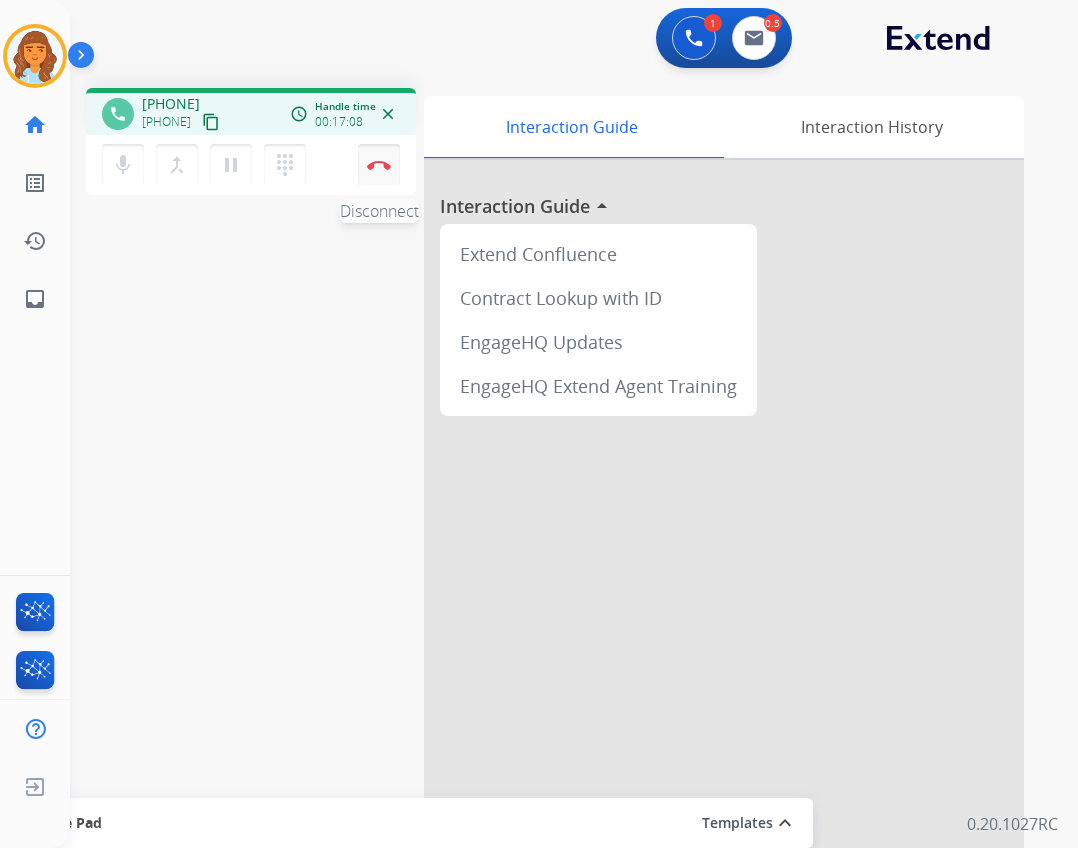 click on "Disconnect" at bounding box center (379, 165) 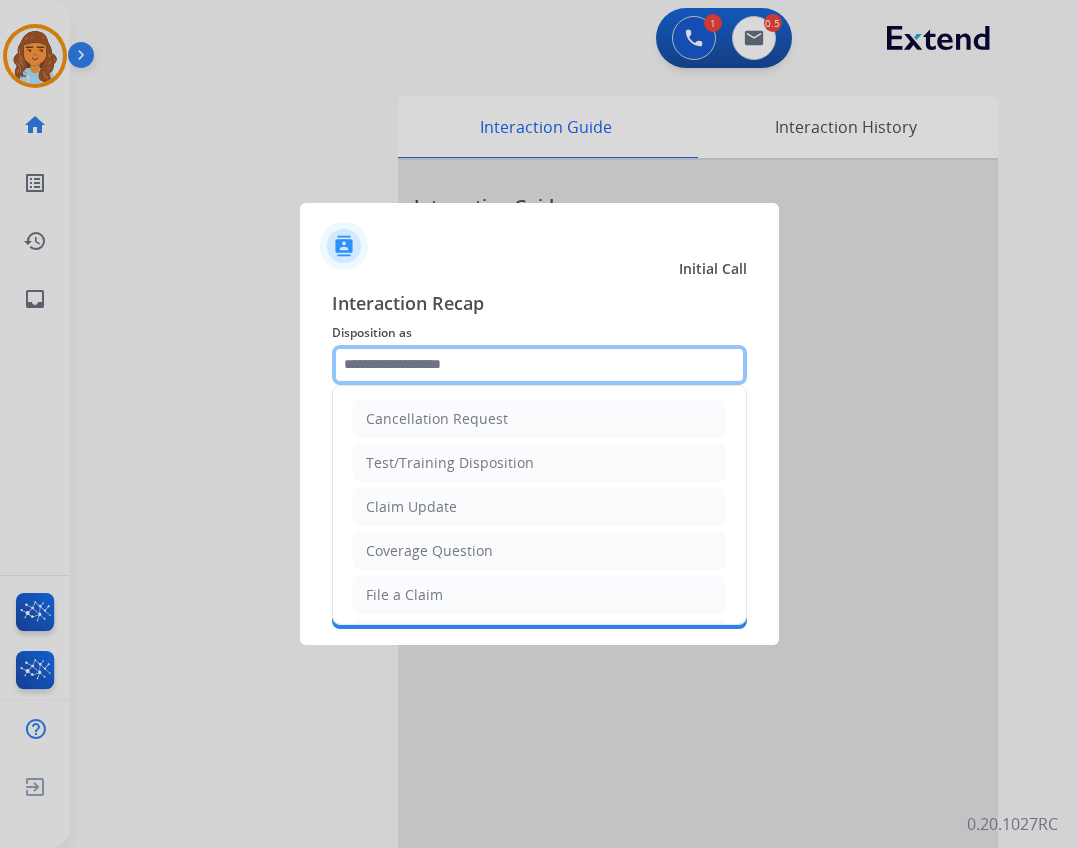 click 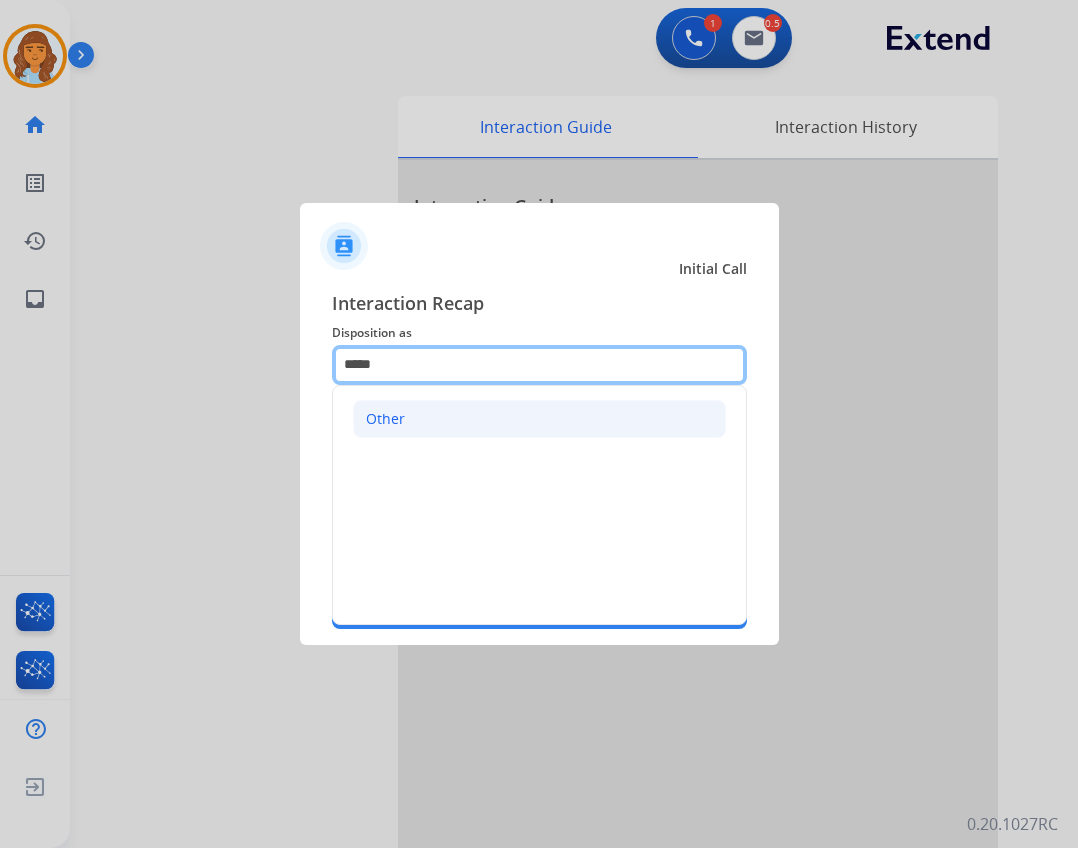 type on "*****" 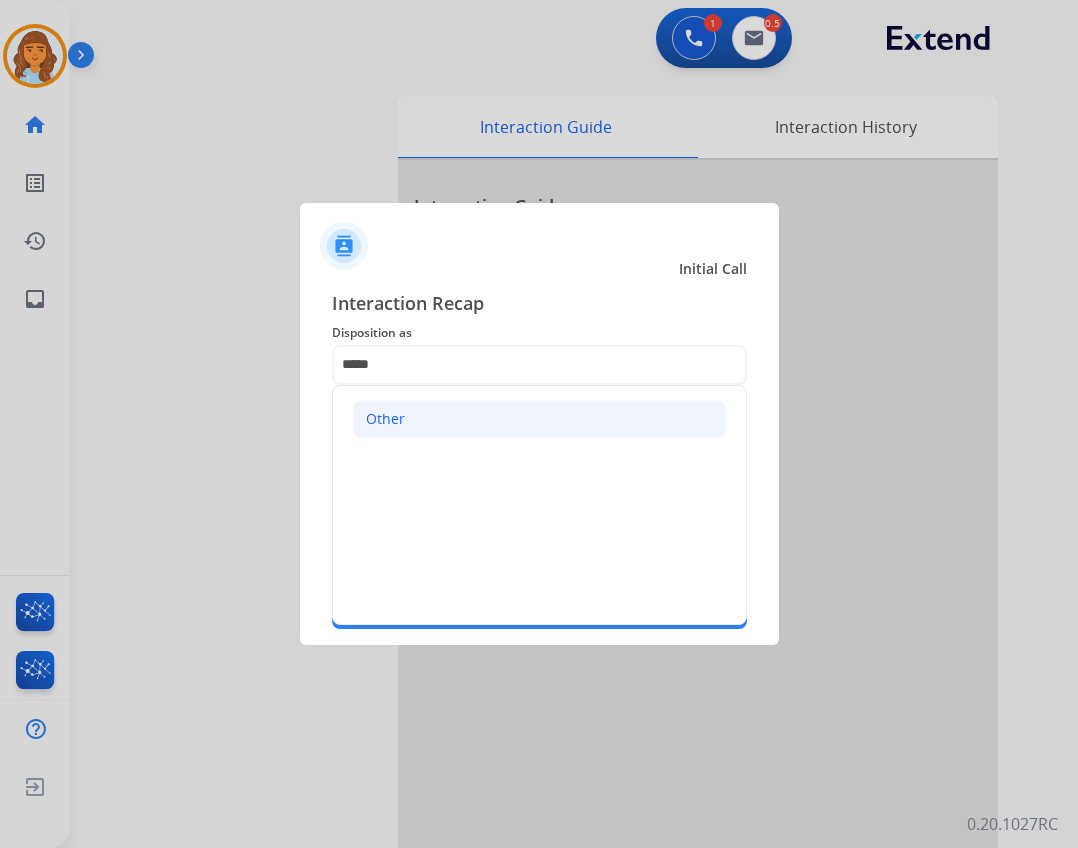 click on "Other" 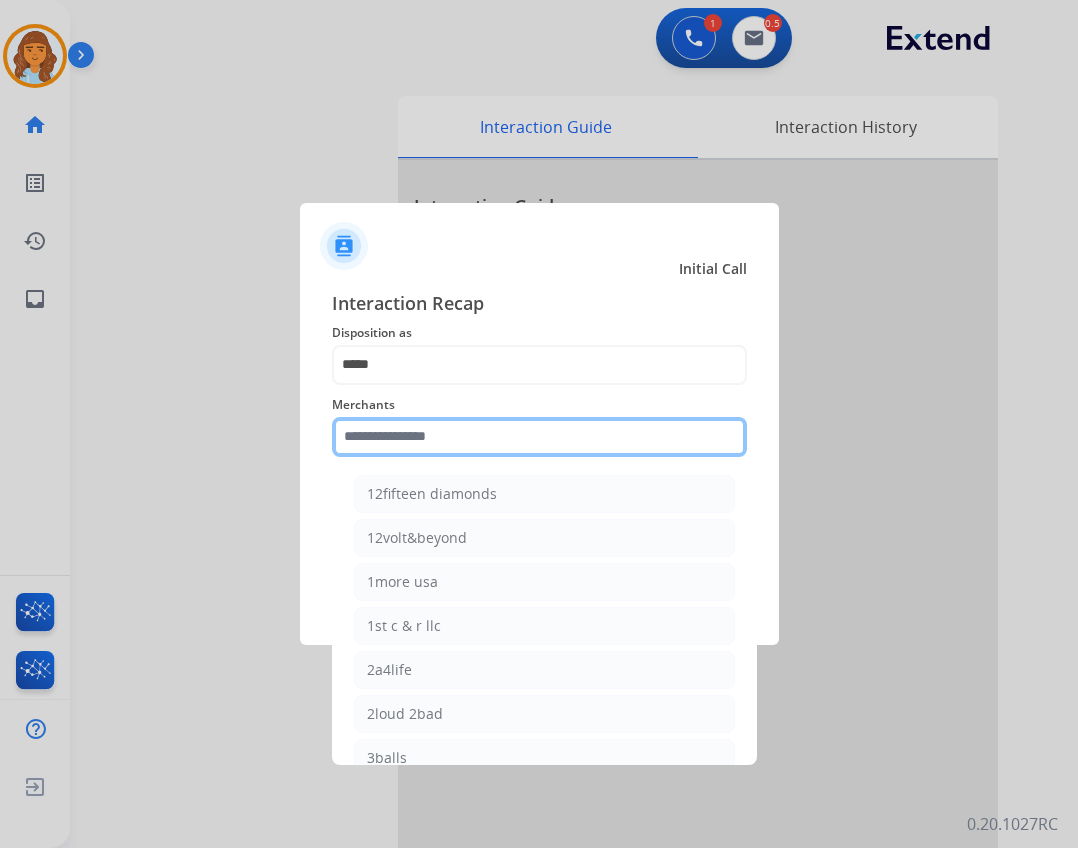 click 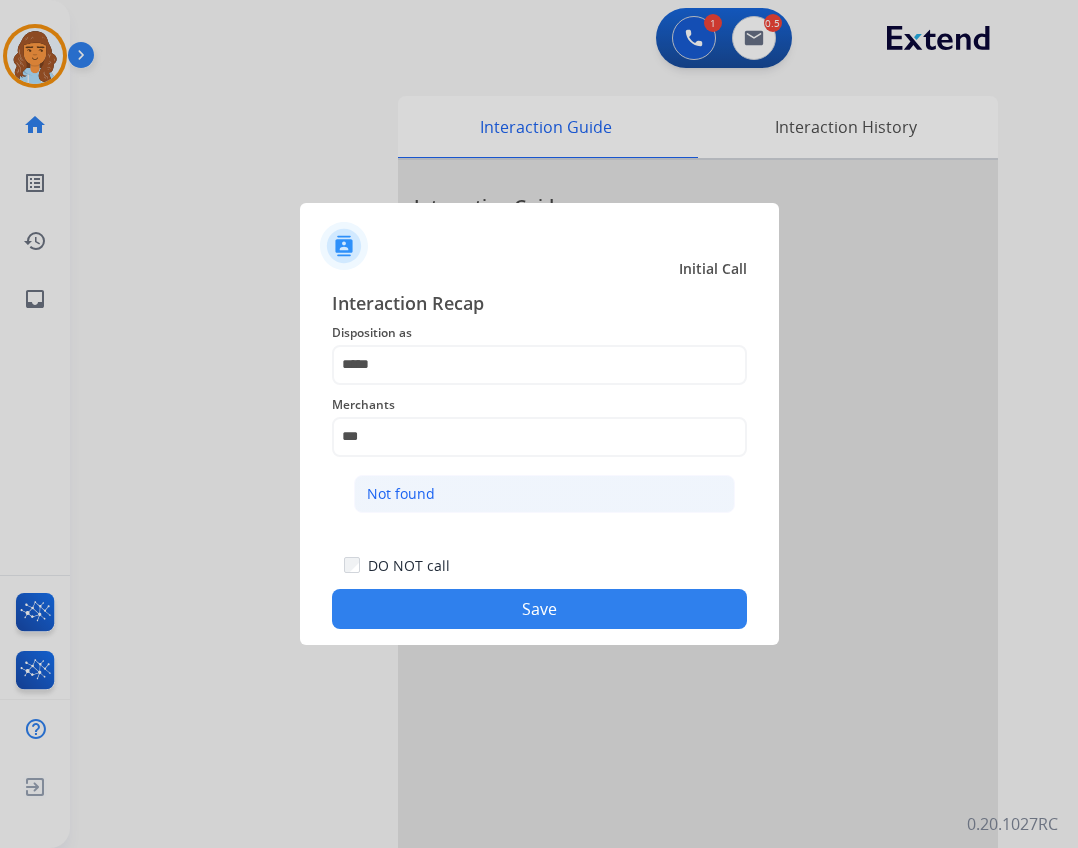 click on "Not found" 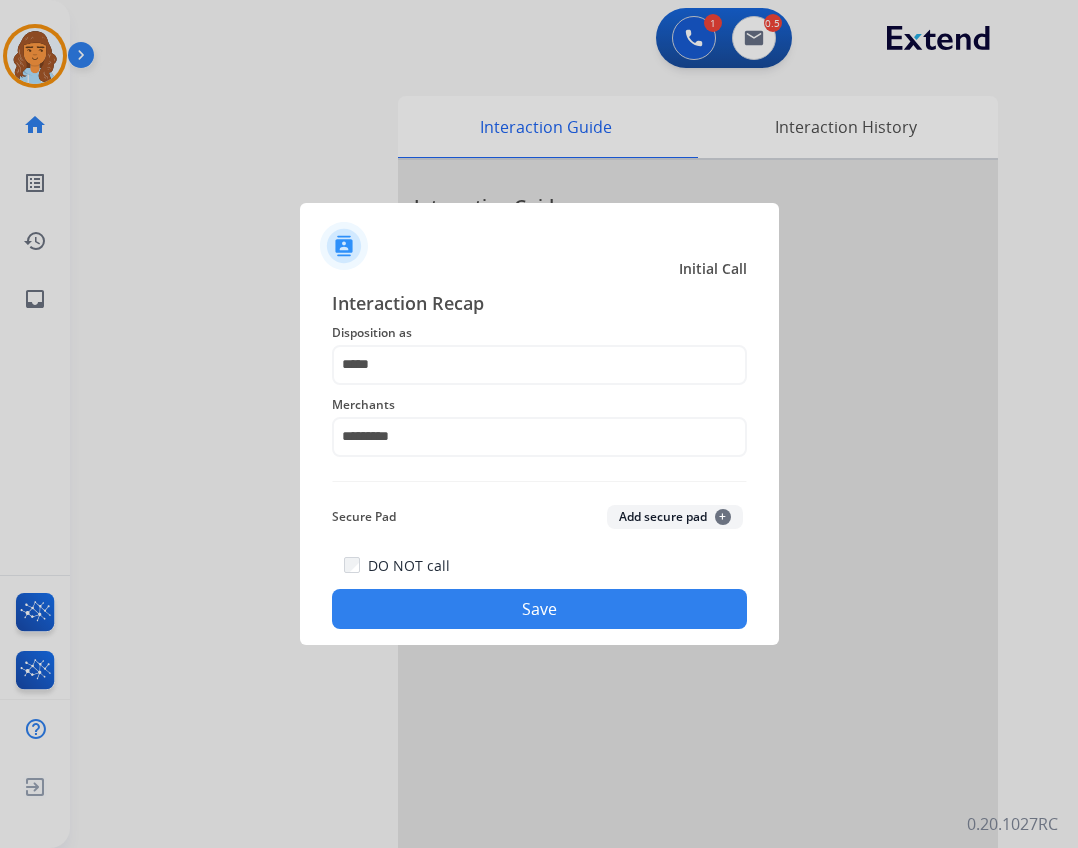 click on "Save" 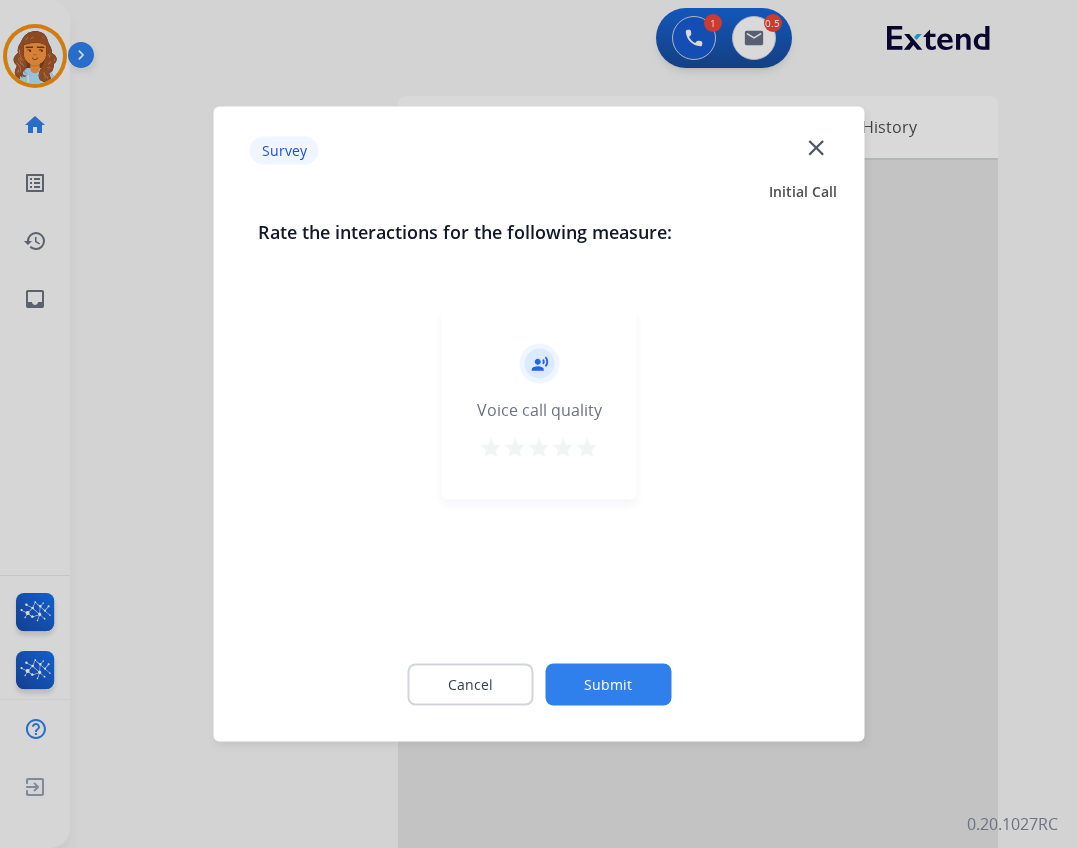 click on "close" 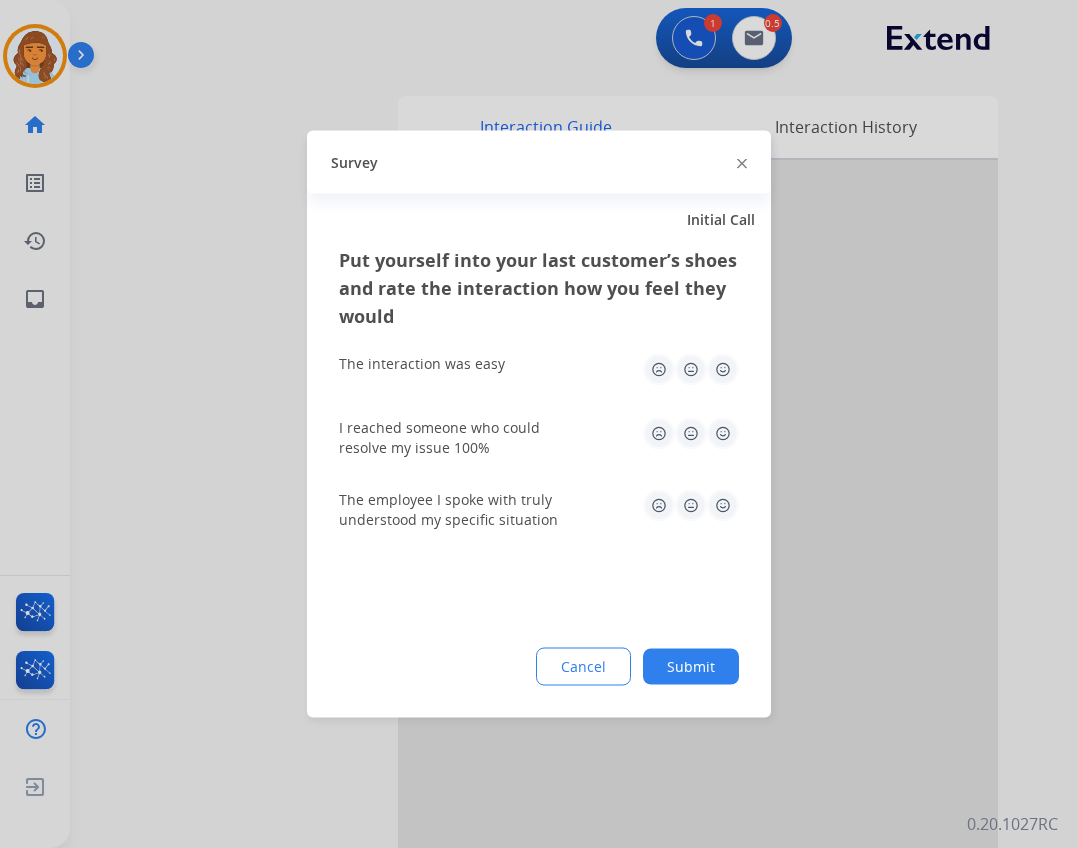 click 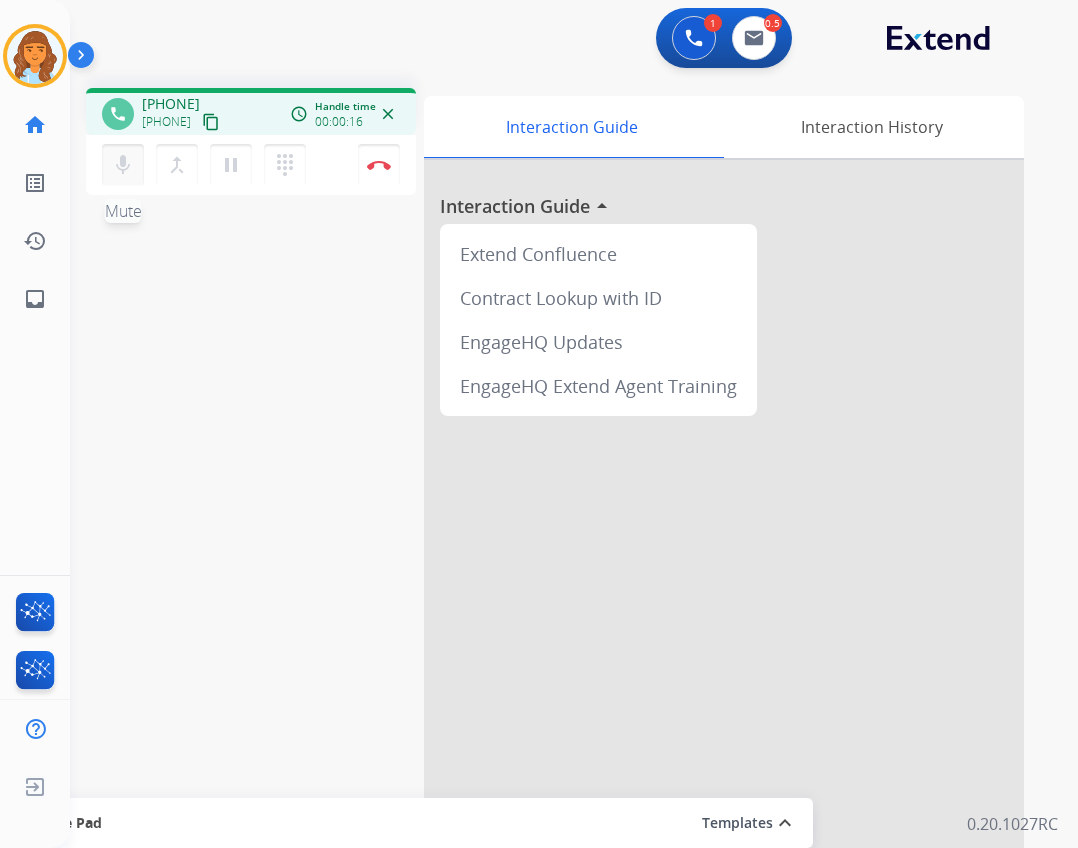click on "mic" at bounding box center (123, 165) 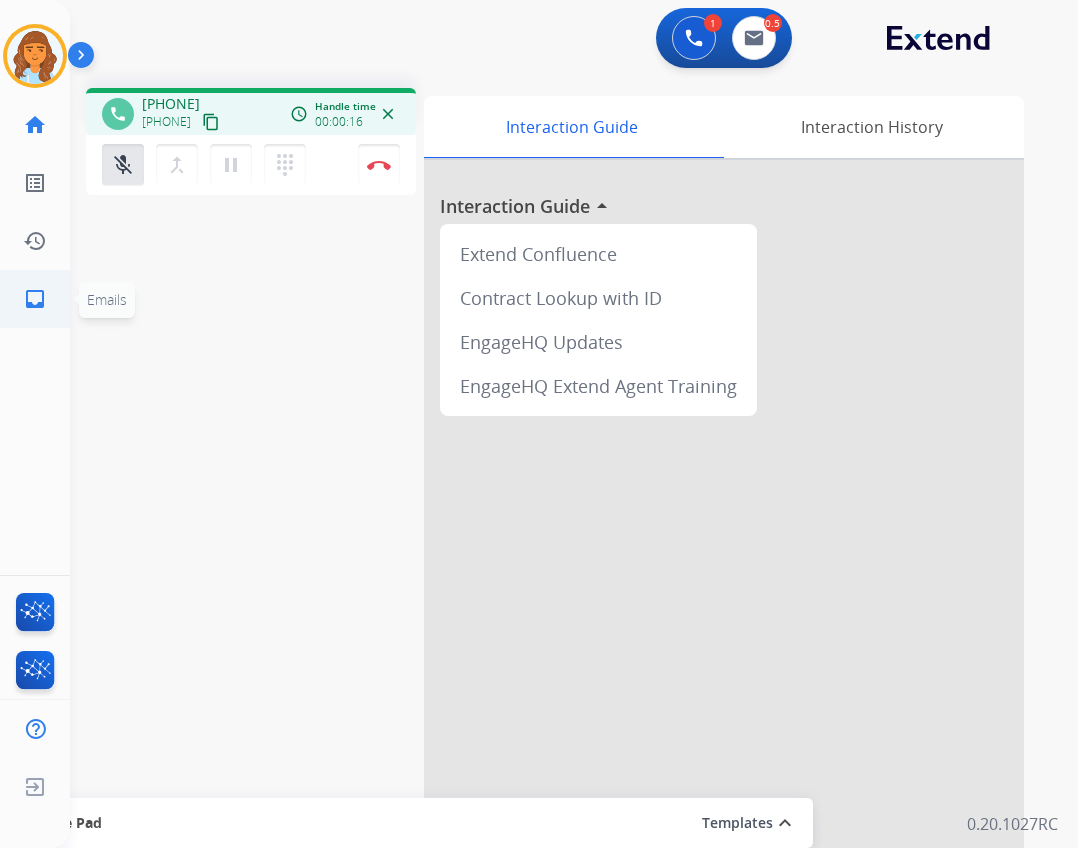 click on "inbox  Emails" 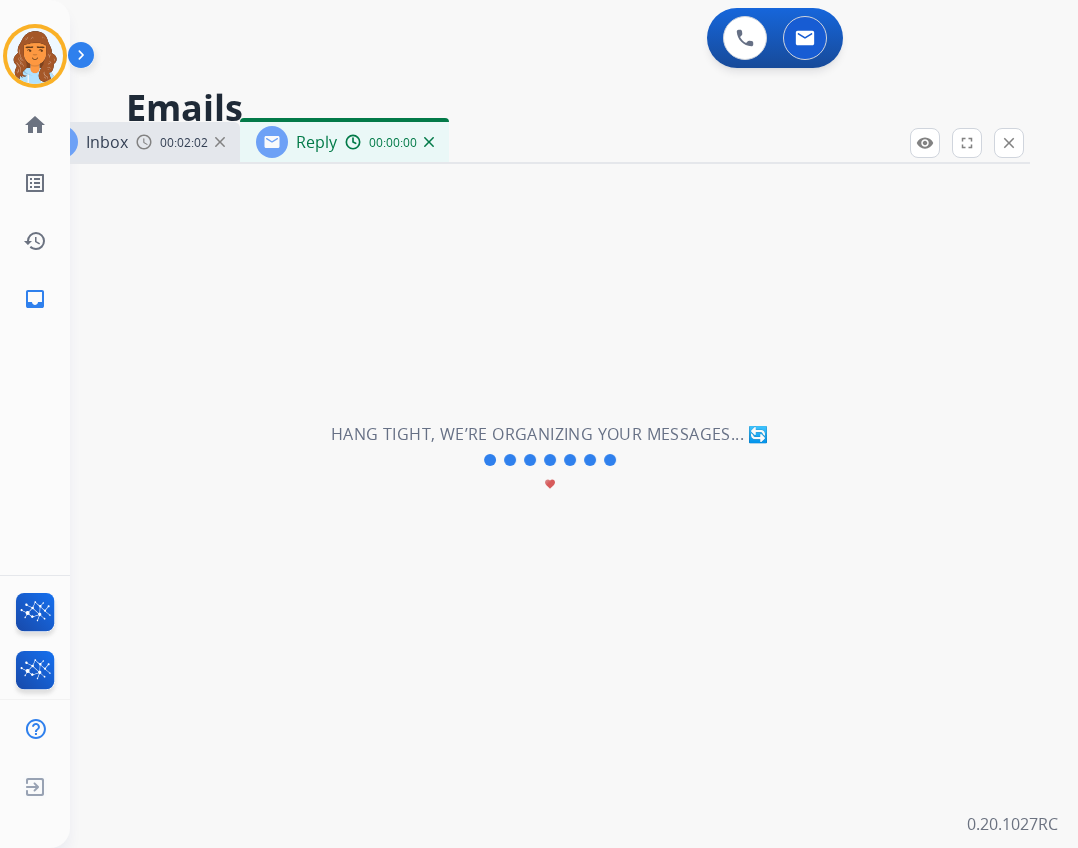 select on "**********" 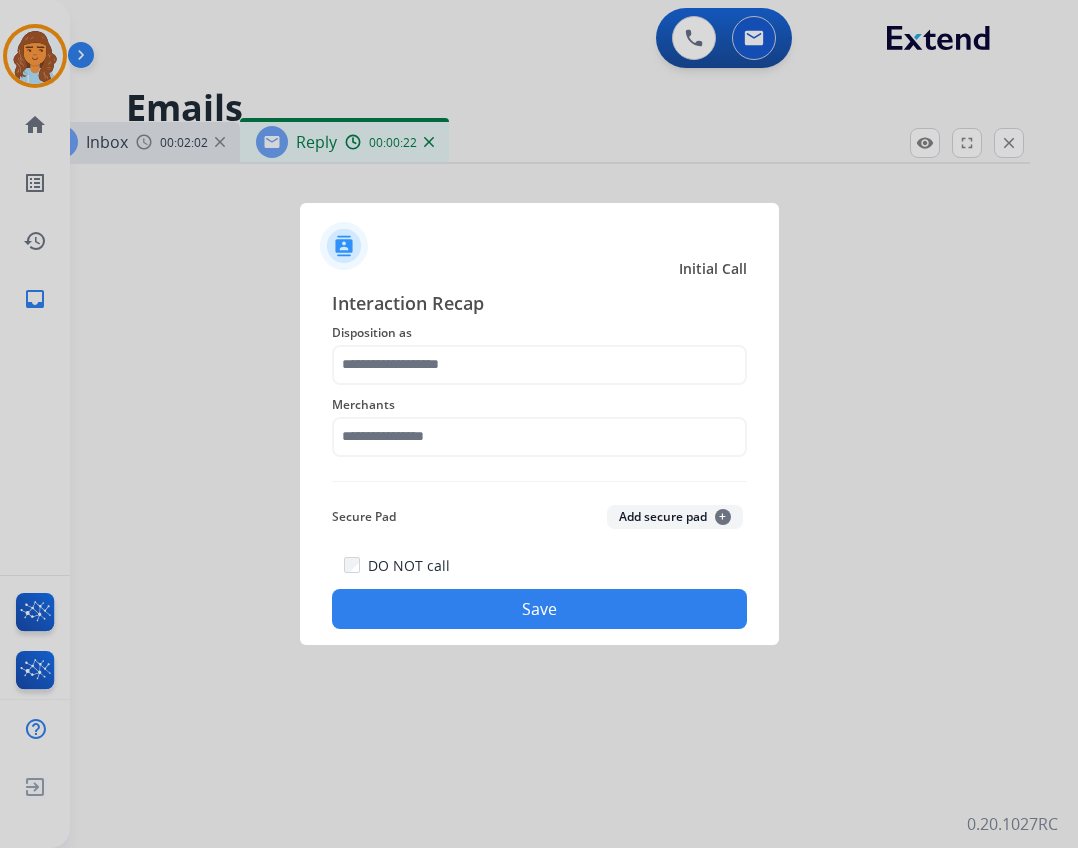 drag, startPoint x: 495, startPoint y: 392, endPoint x: 480, endPoint y: 352, distance: 42.72002 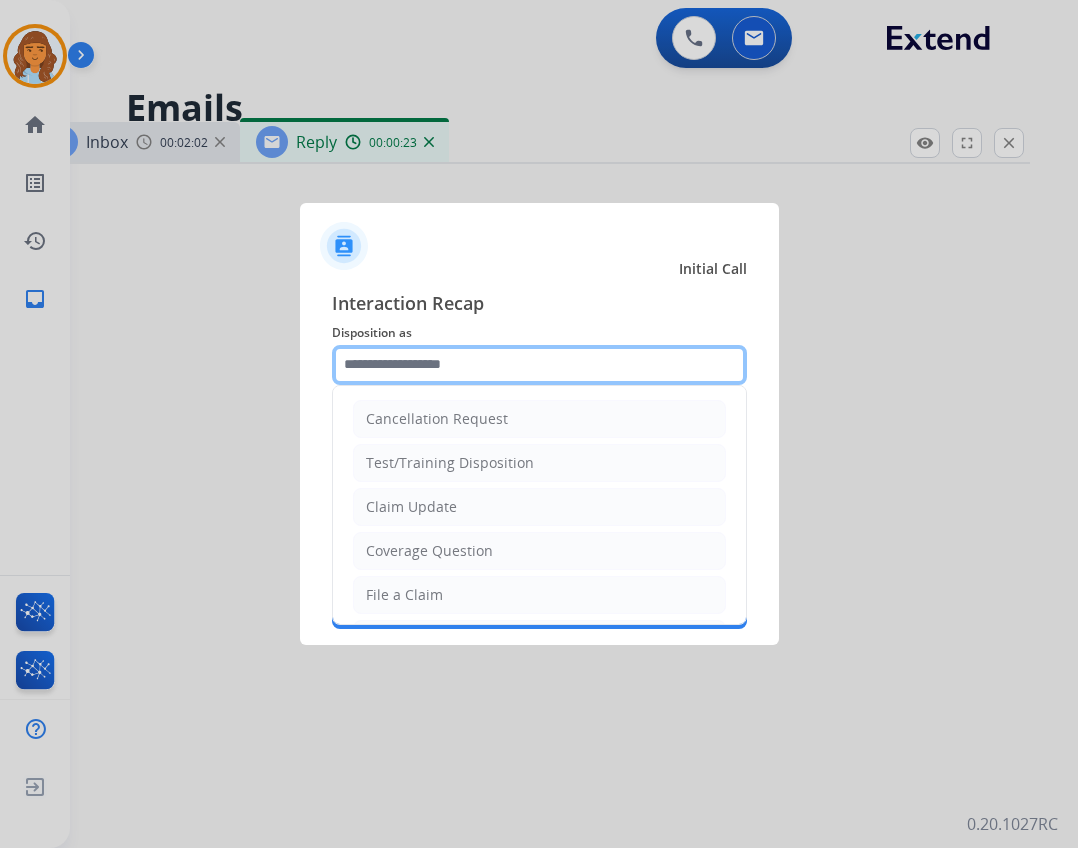 click 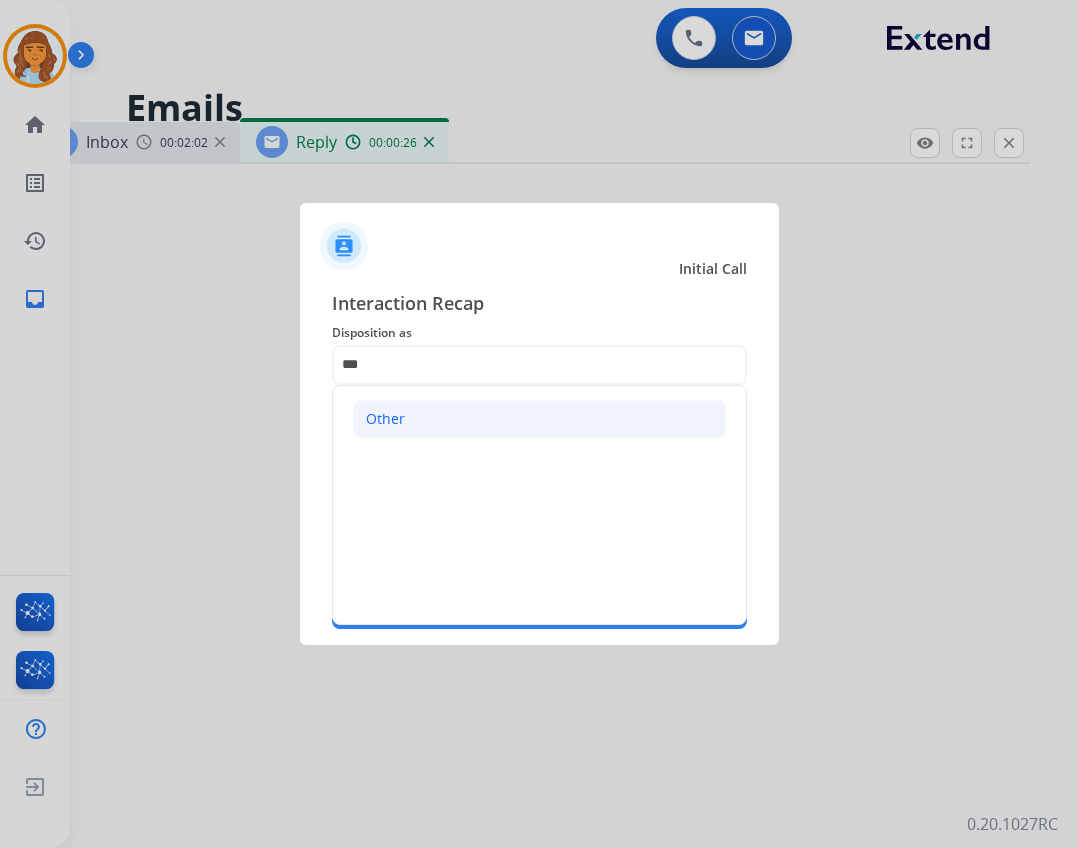 click on "Other" 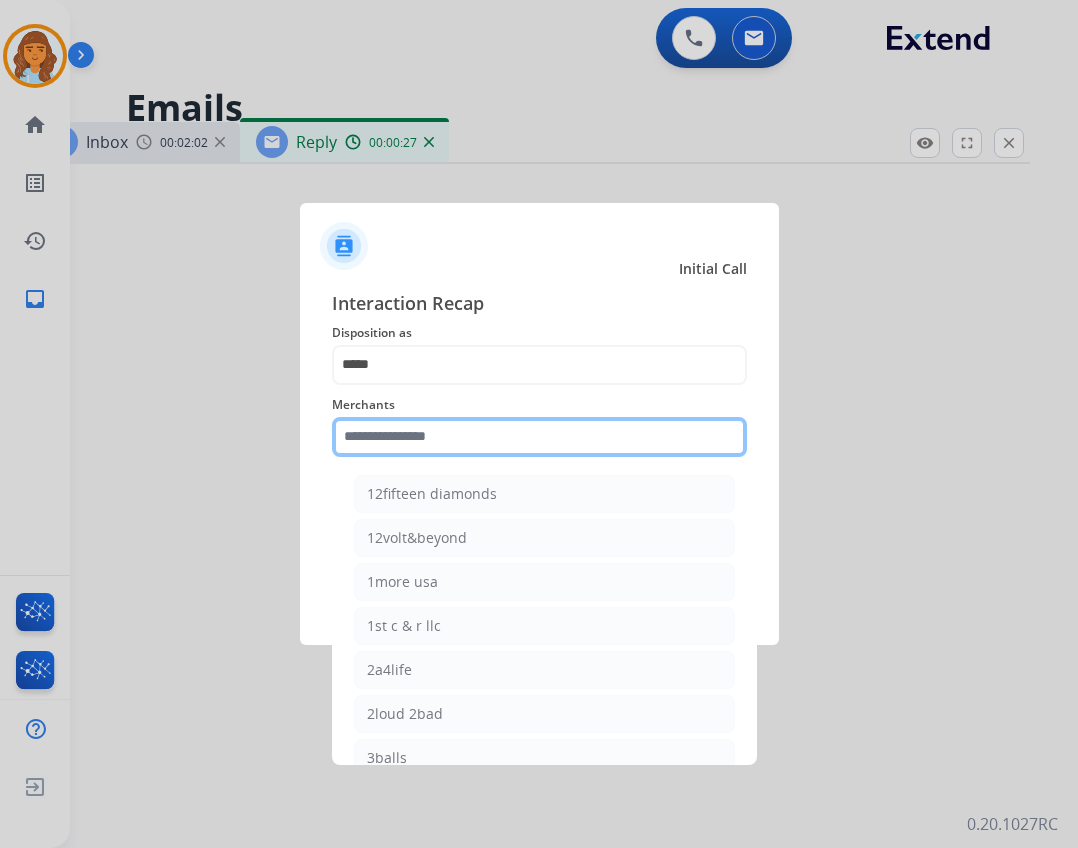 click 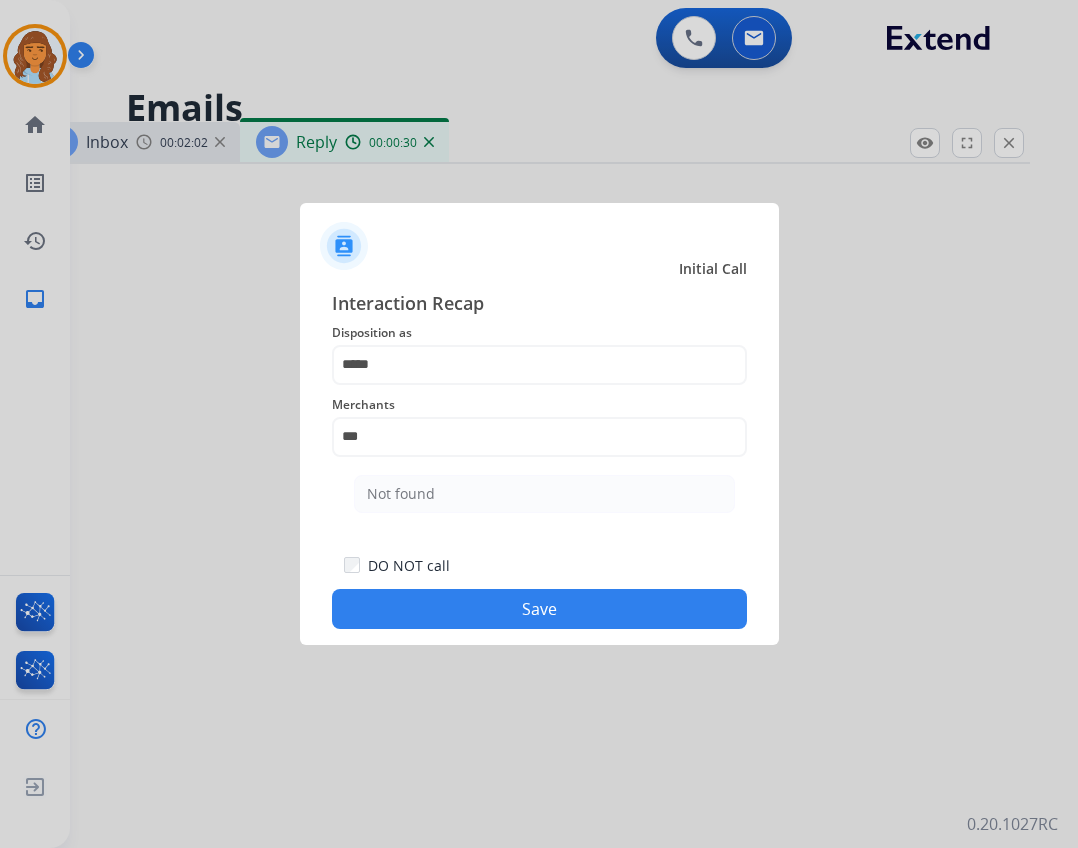 click on "Not found" 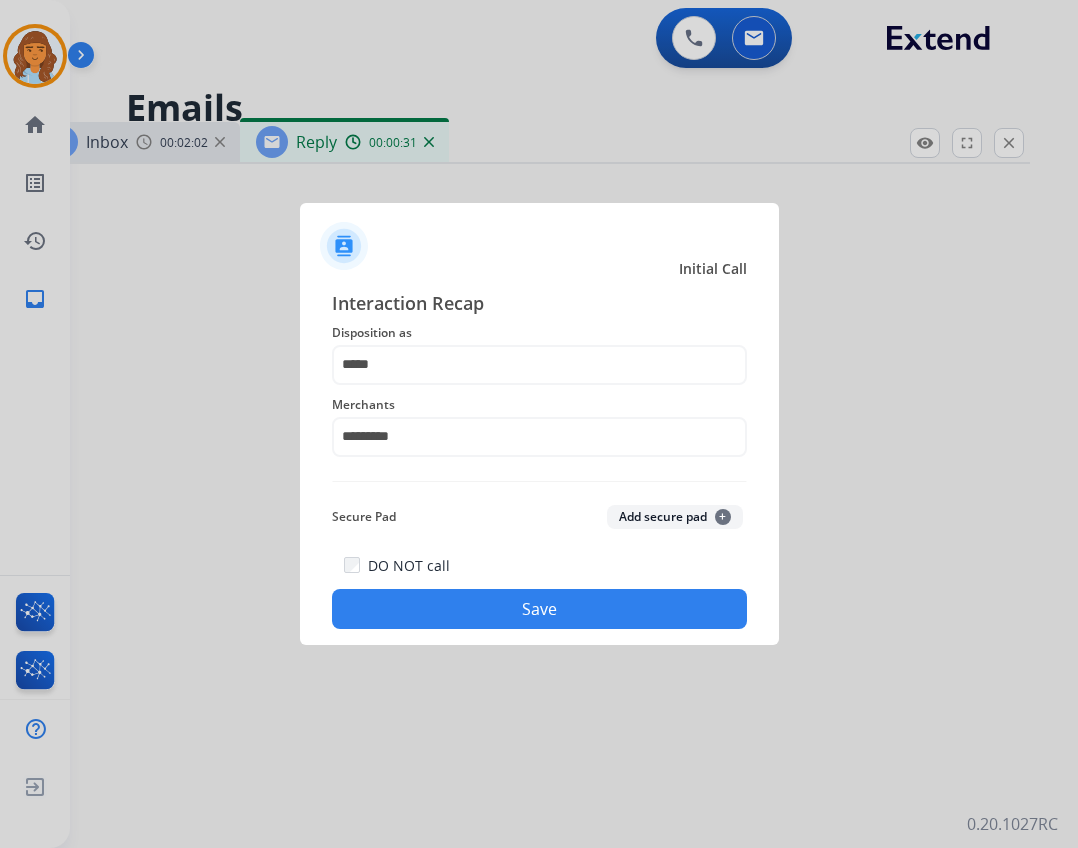 click on "DO NOT call   Save" 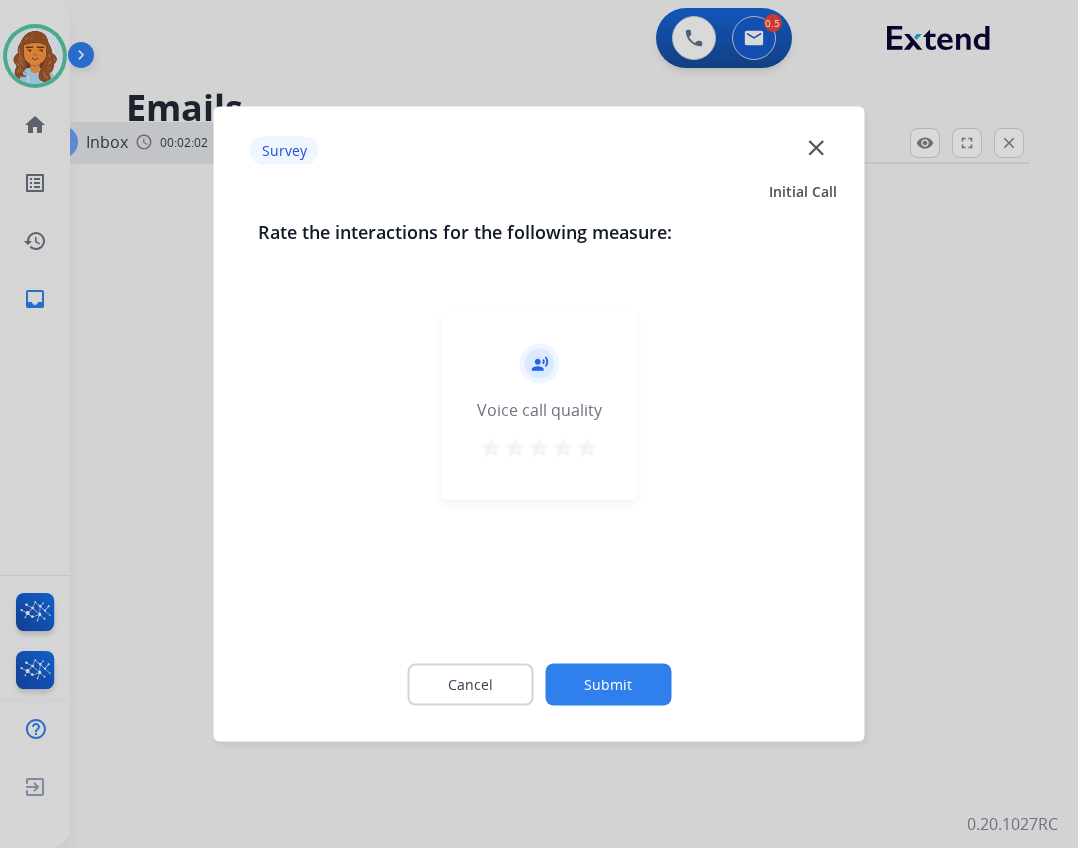 click on "close" 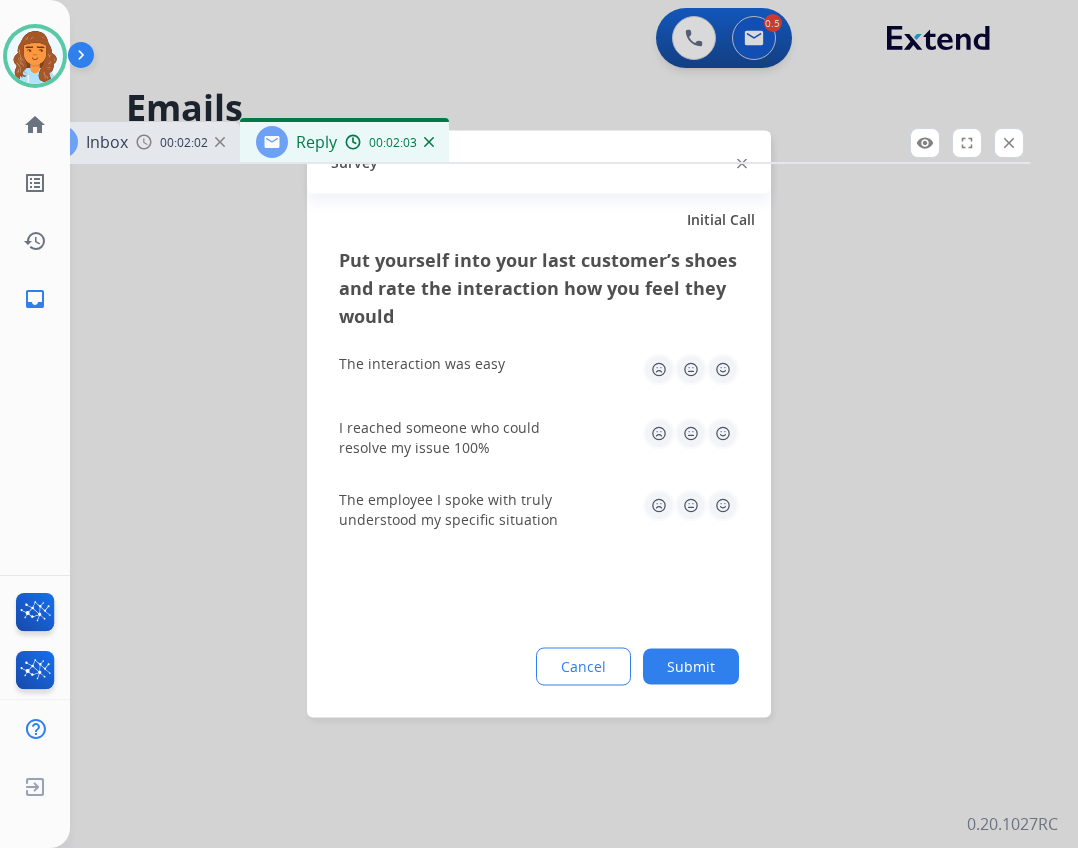 drag, startPoint x: 740, startPoint y: 157, endPoint x: 726, endPoint y: 185, distance: 31.304953 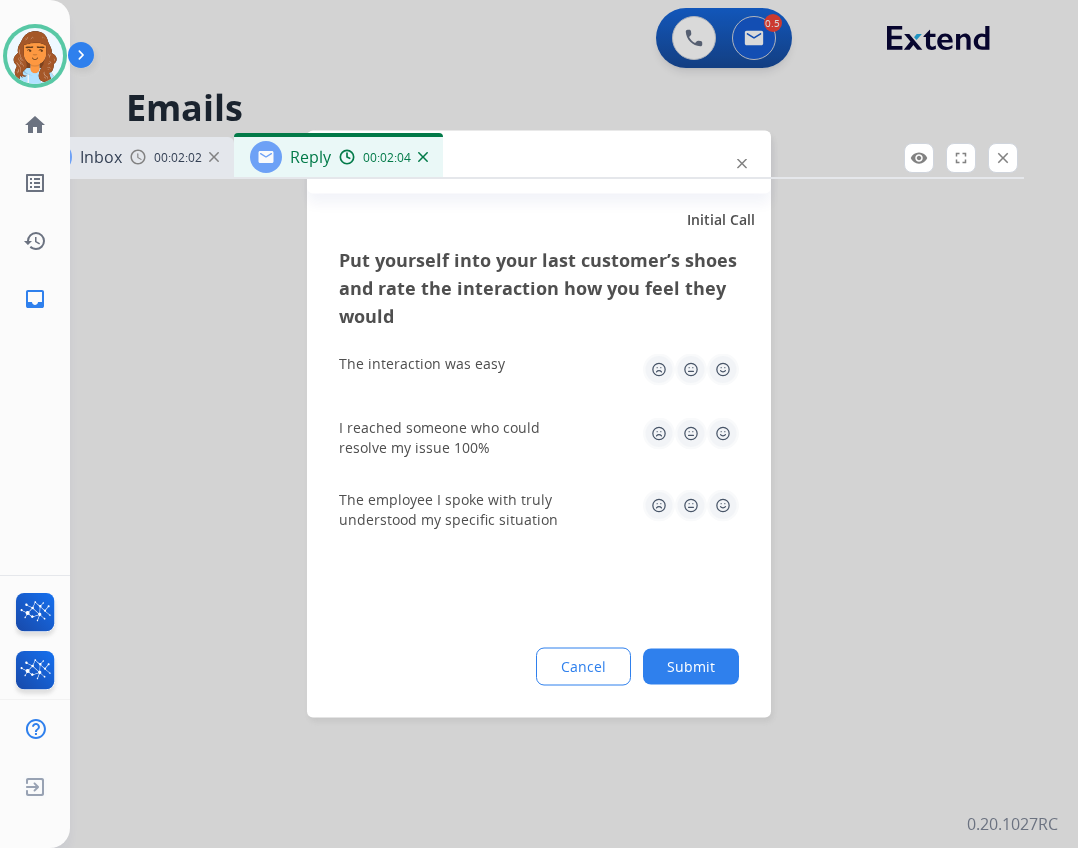 drag, startPoint x: 738, startPoint y: 151, endPoint x: 747, endPoint y: 142, distance: 12.727922 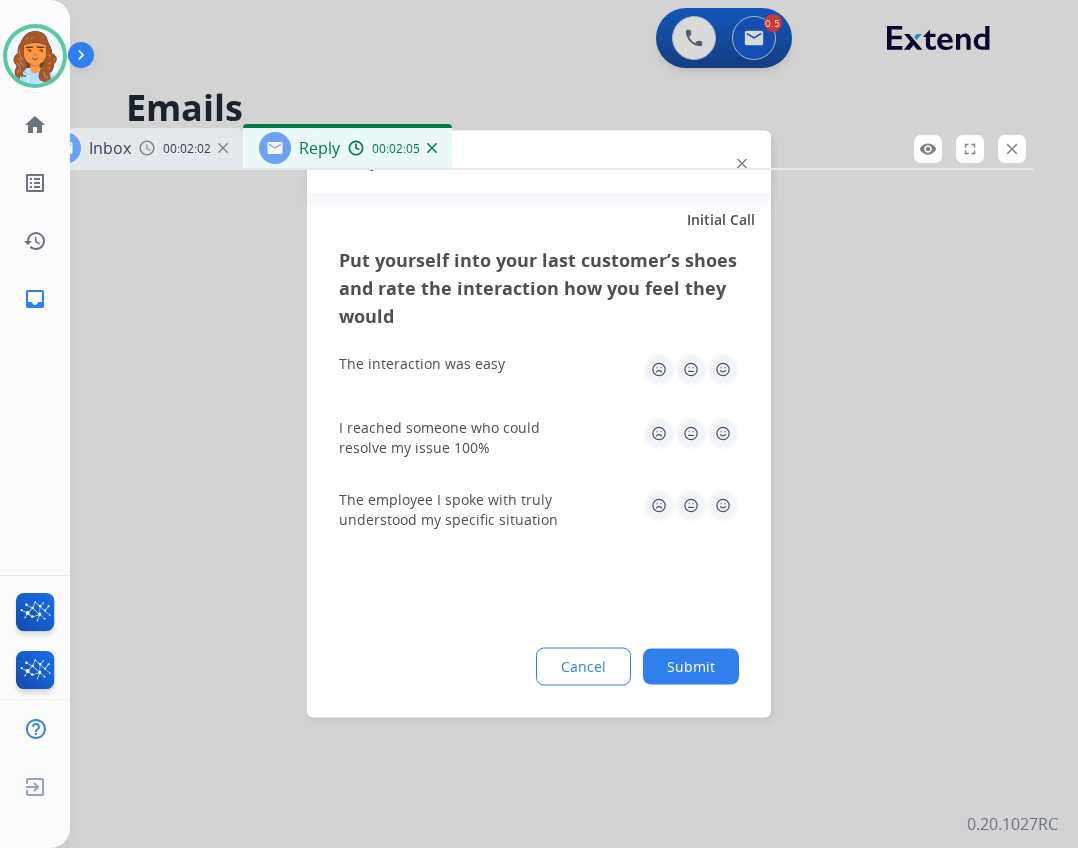 click on "close" at bounding box center [1012, 149] 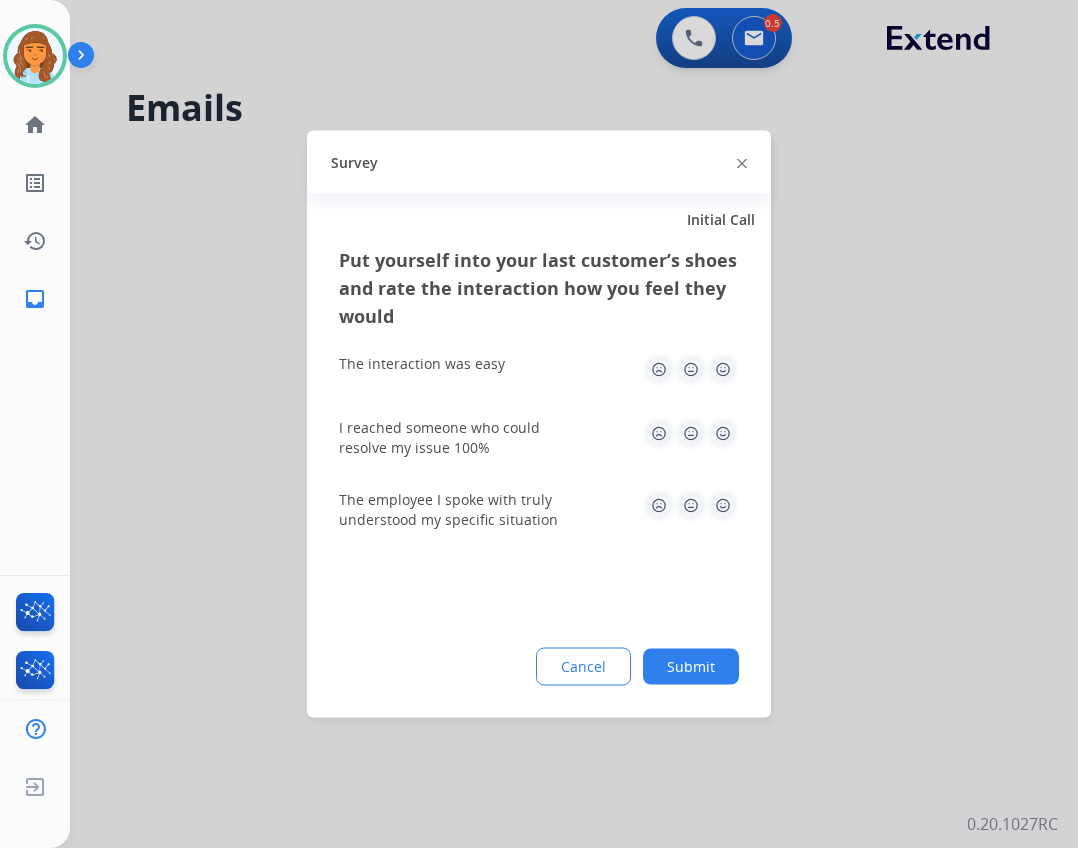 click 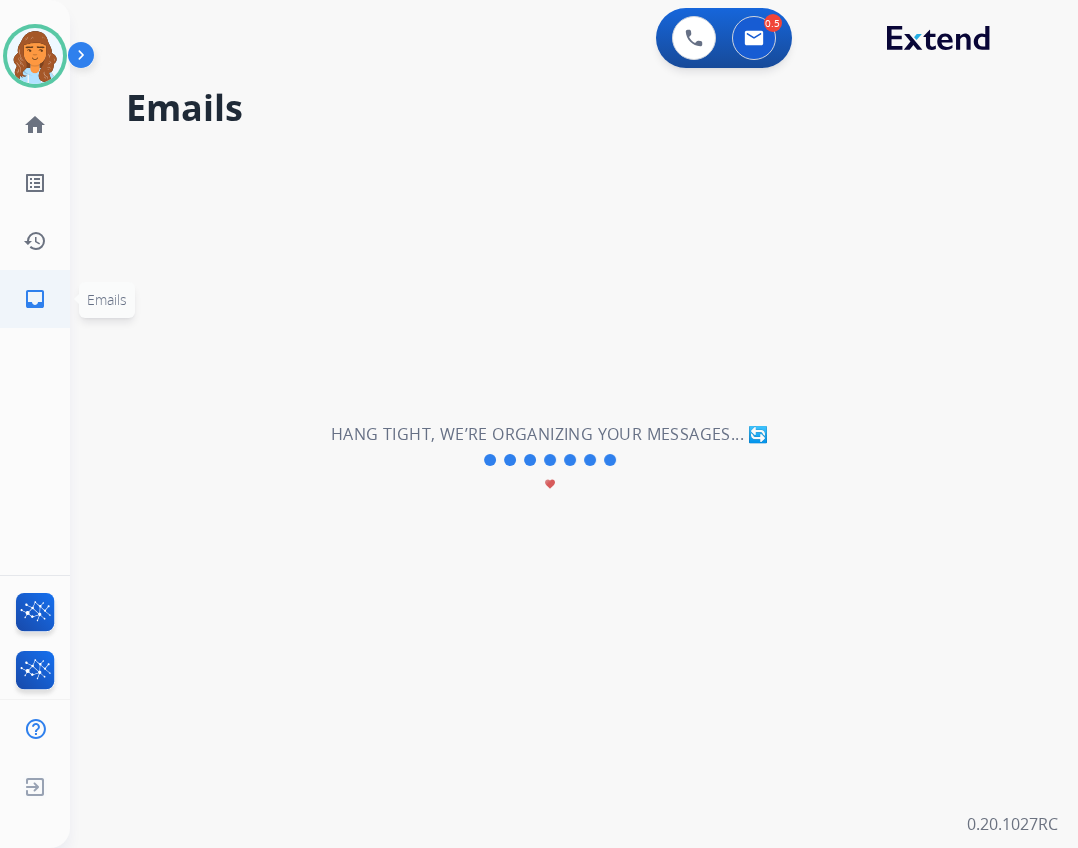 click on "inbox  Emails" 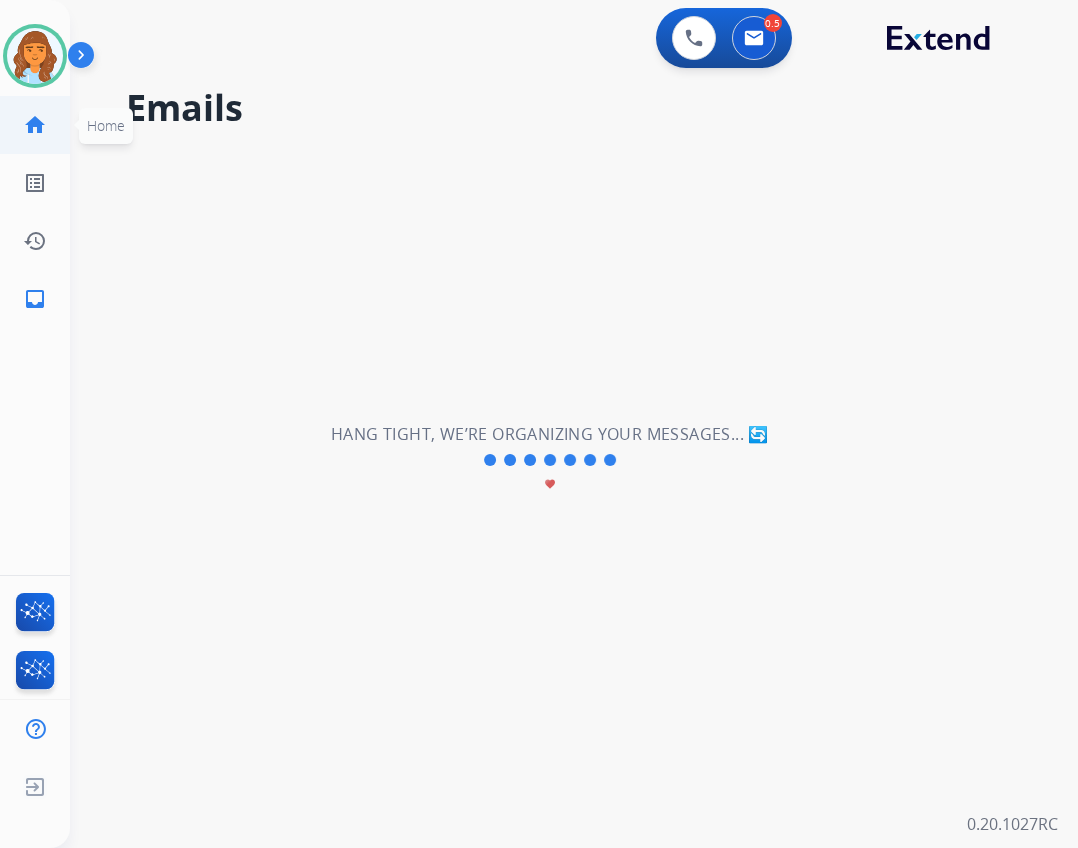 click on "home  Home" 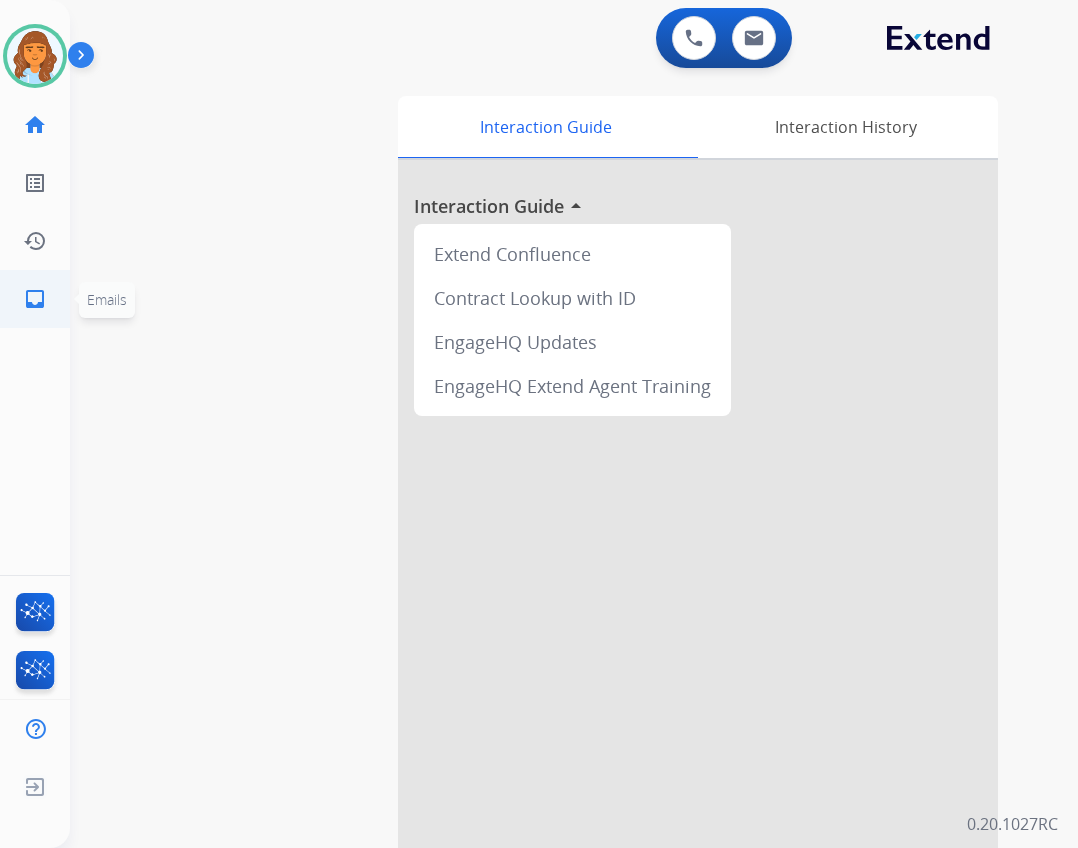 click on "inbox  Emails" 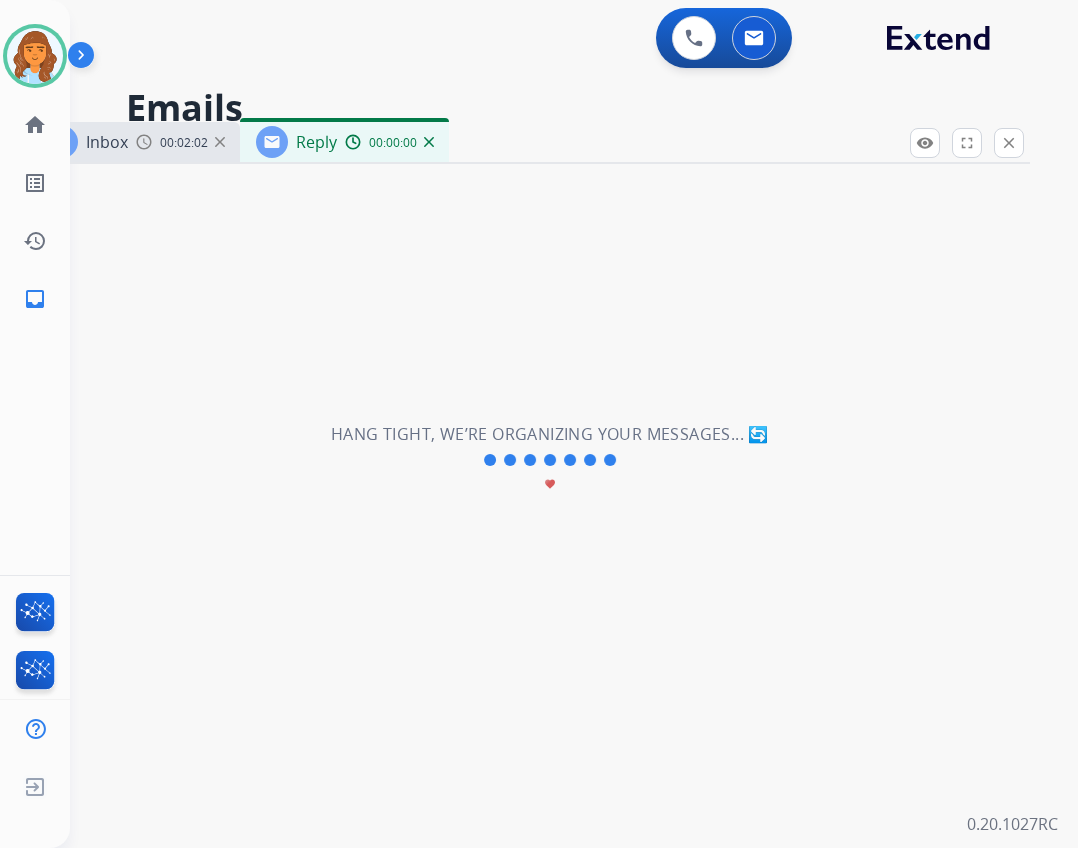 select on "**********" 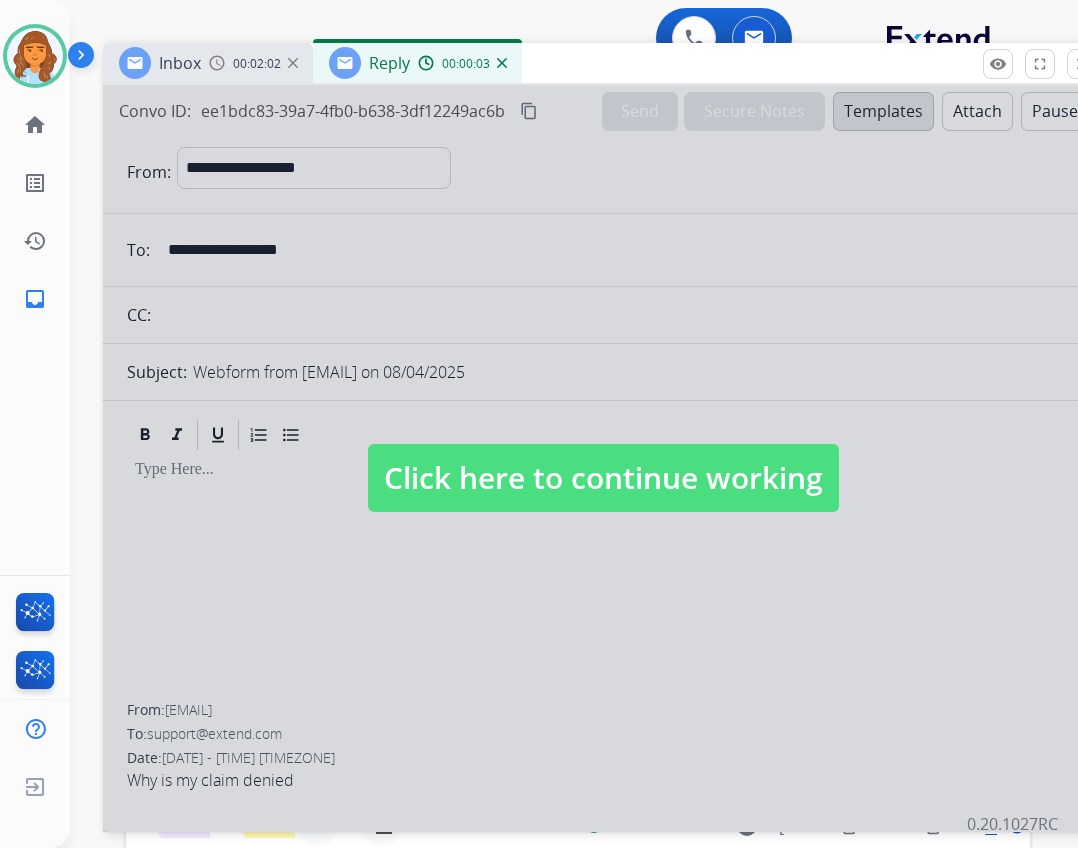 drag, startPoint x: 506, startPoint y: 134, endPoint x: 560, endPoint y: 101, distance: 63.28507 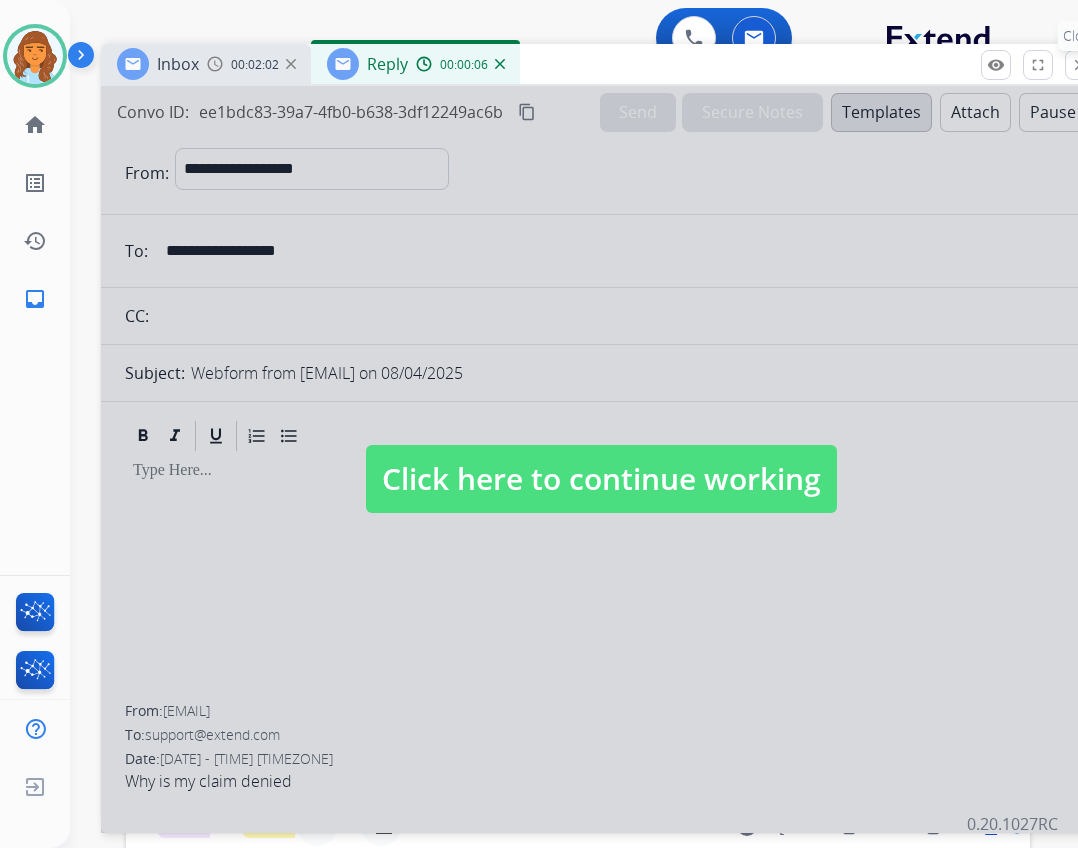 click on "close" at bounding box center (1080, 65) 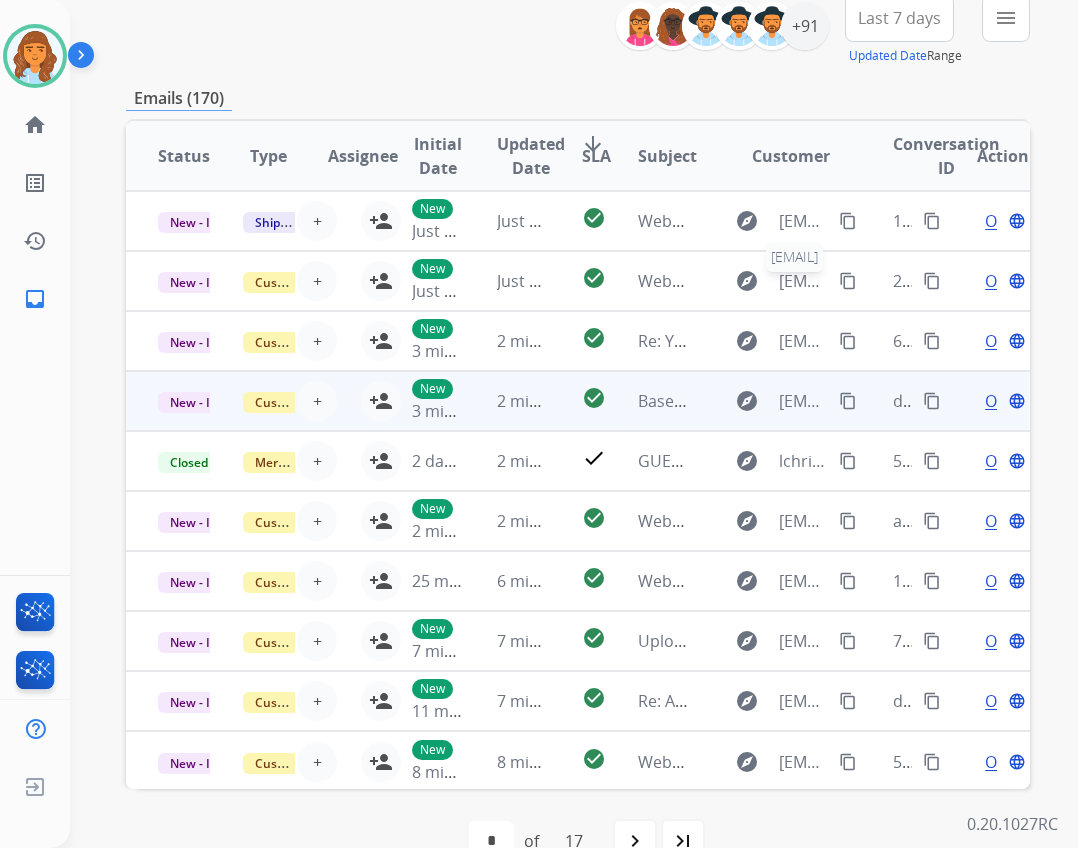 scroll, scrollTop: 290, scrollLeft: 0, axis: vertical 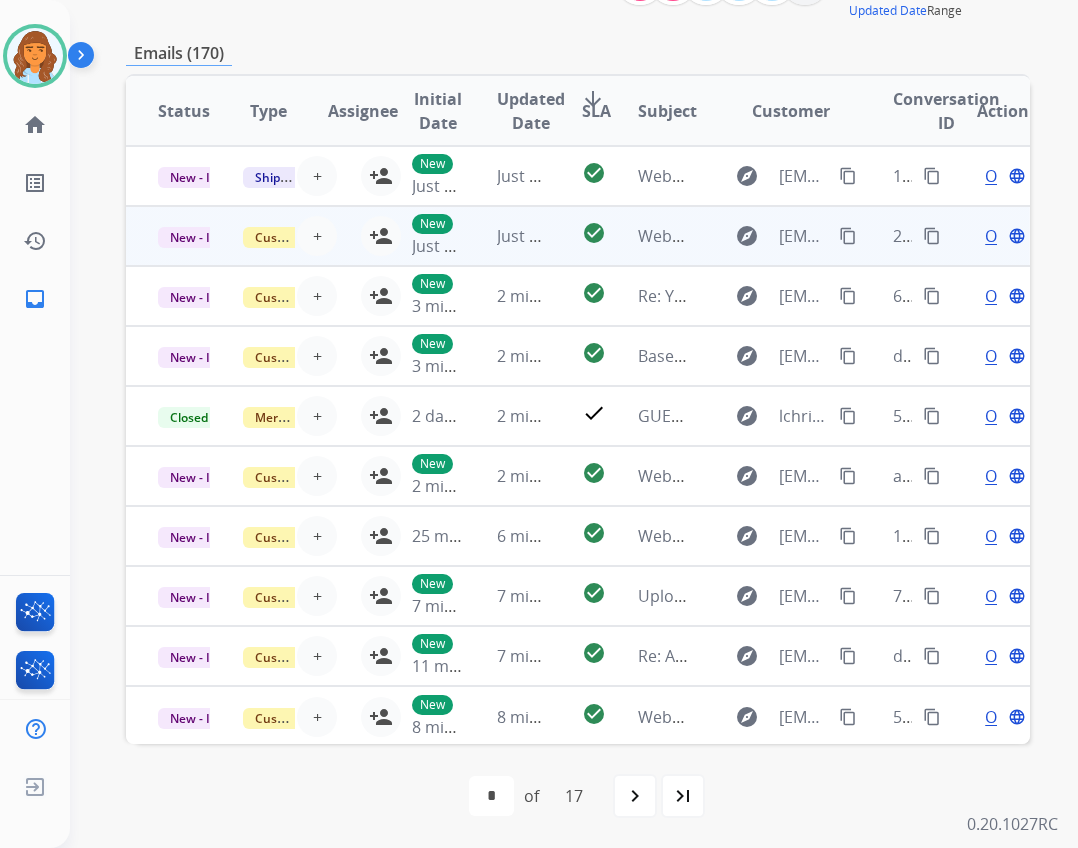 click on "New Just now" at bounding box center [422, 236] 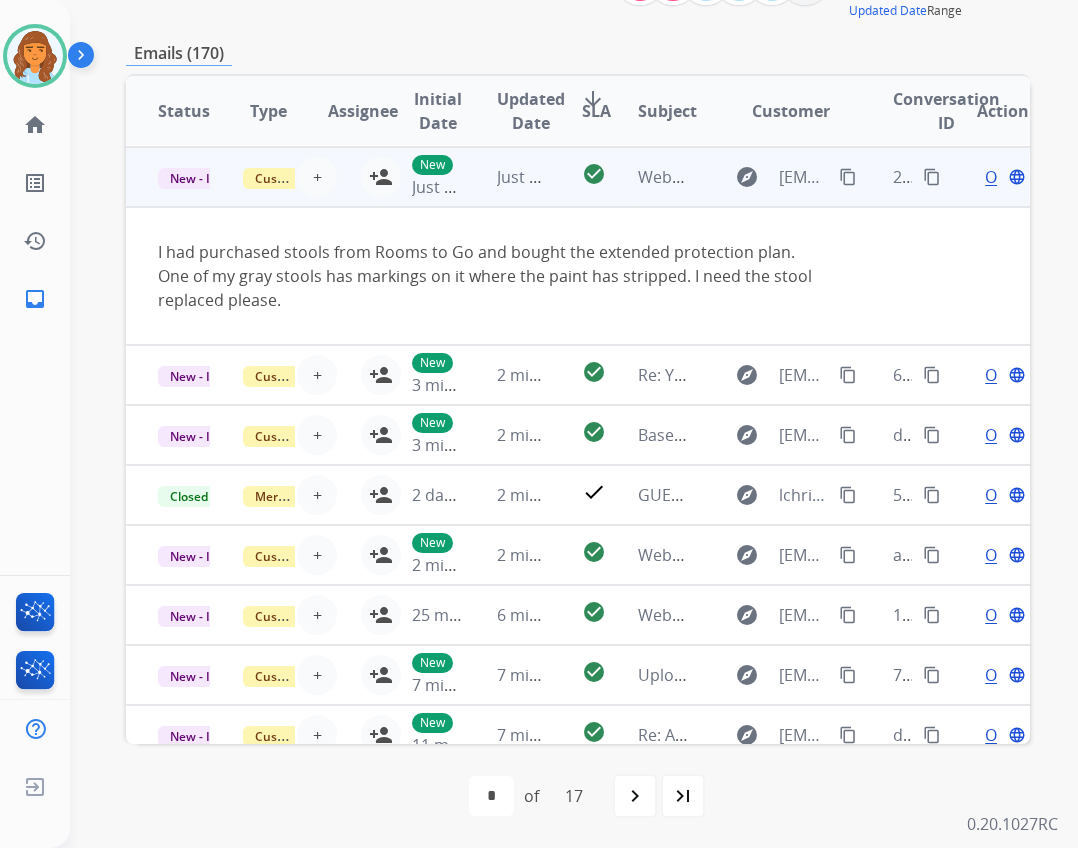 scroll, scrollTop: 60, scrollLeft: 0, axis: vertical 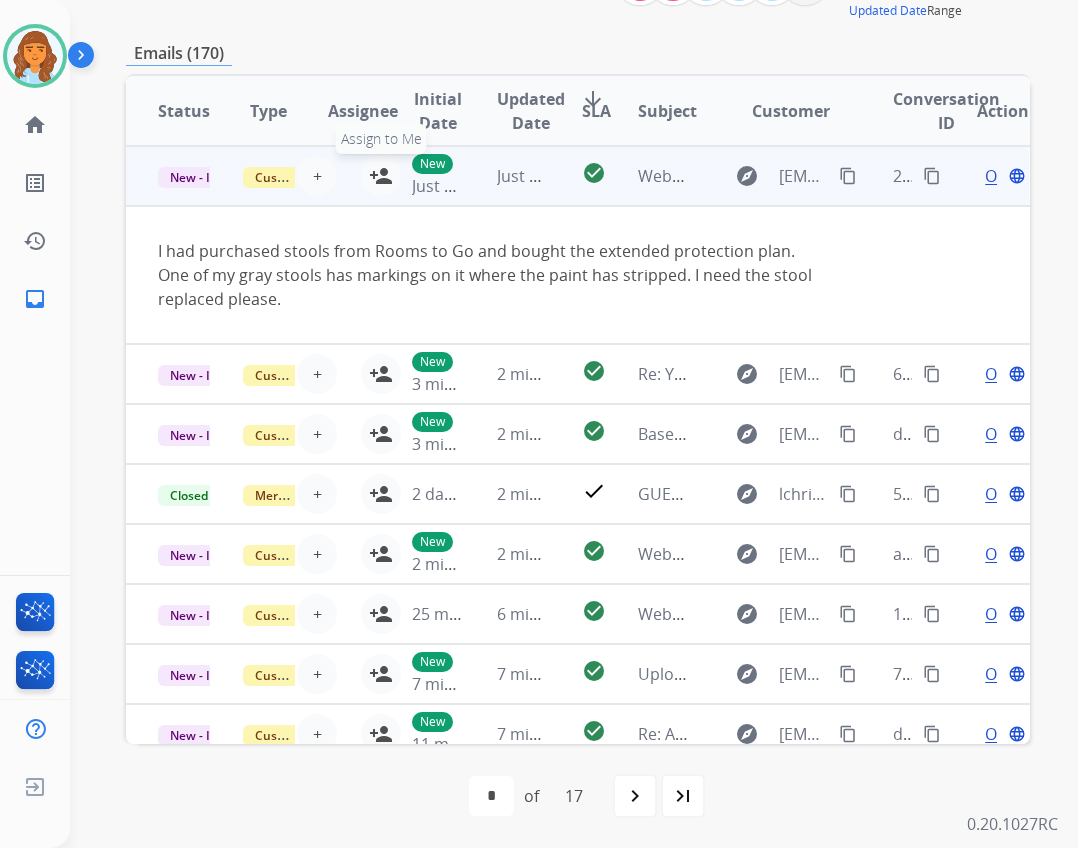 click on "person_add" at bounding box center (381, 176) 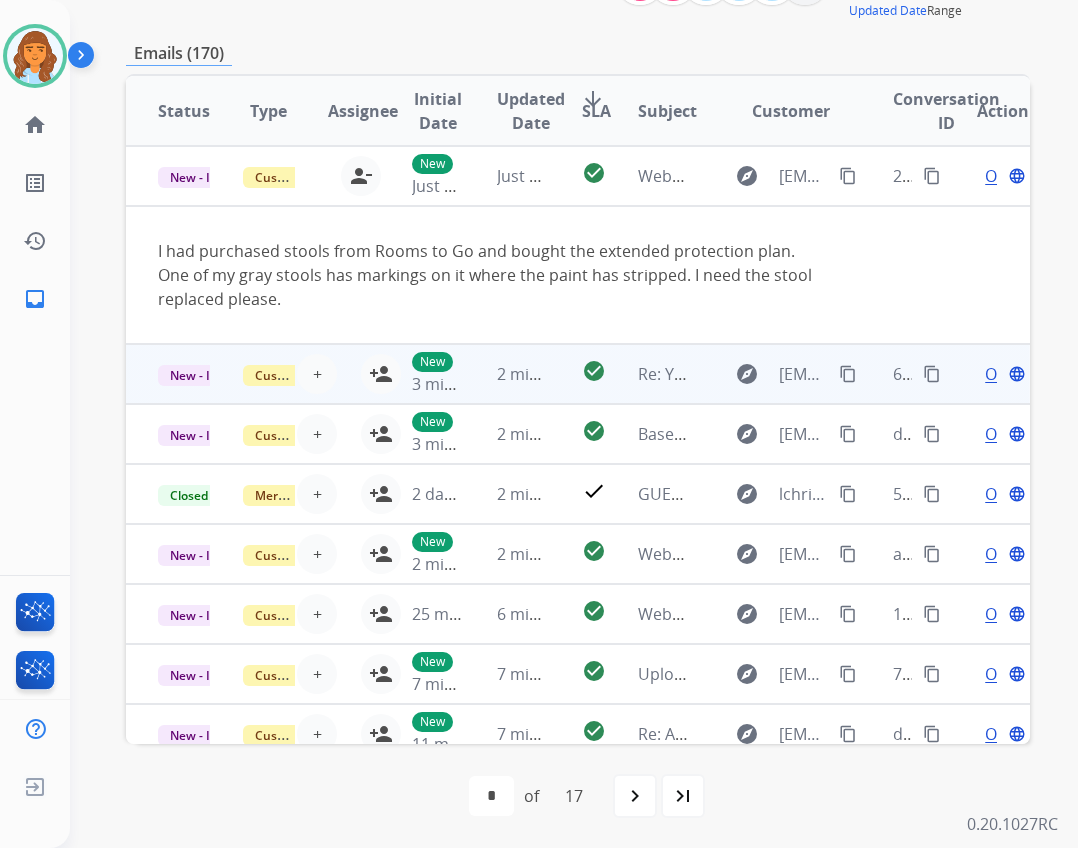 click on "New 3 minutes ago" at bounding box center [422, 374] 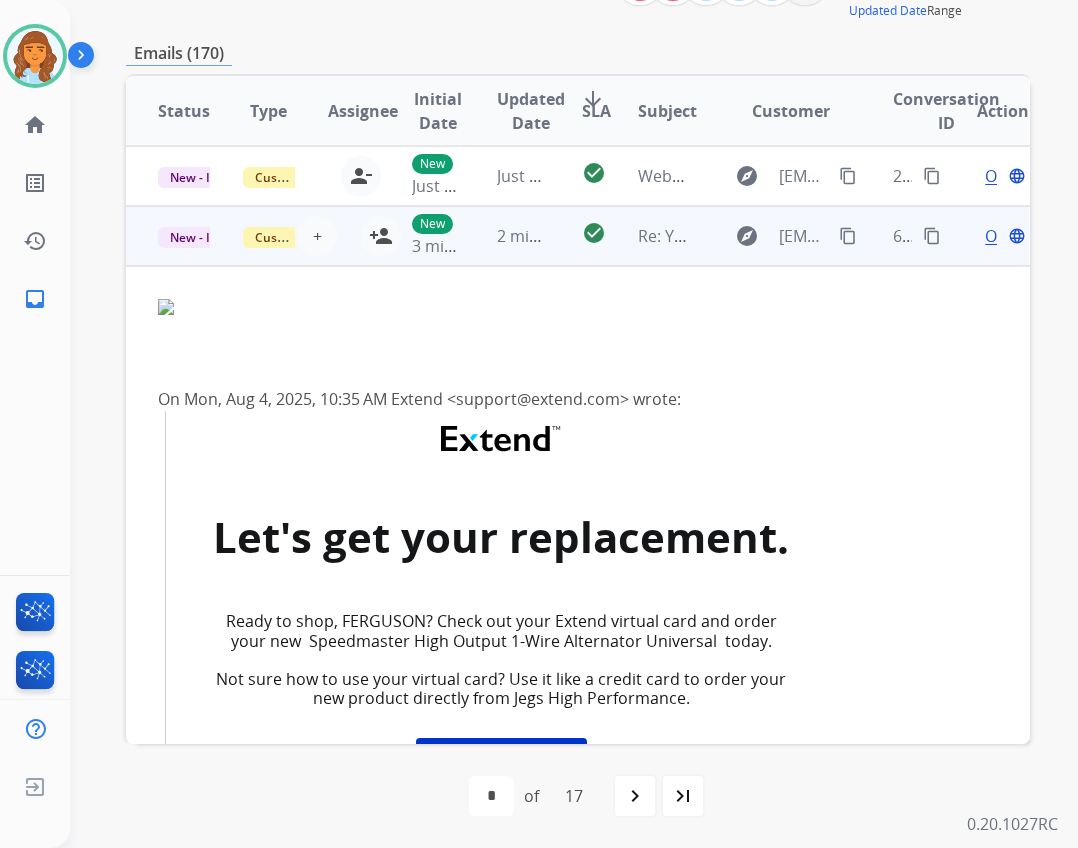 scroll, scrollTop: 0, scrollLeft: 0, axis: both 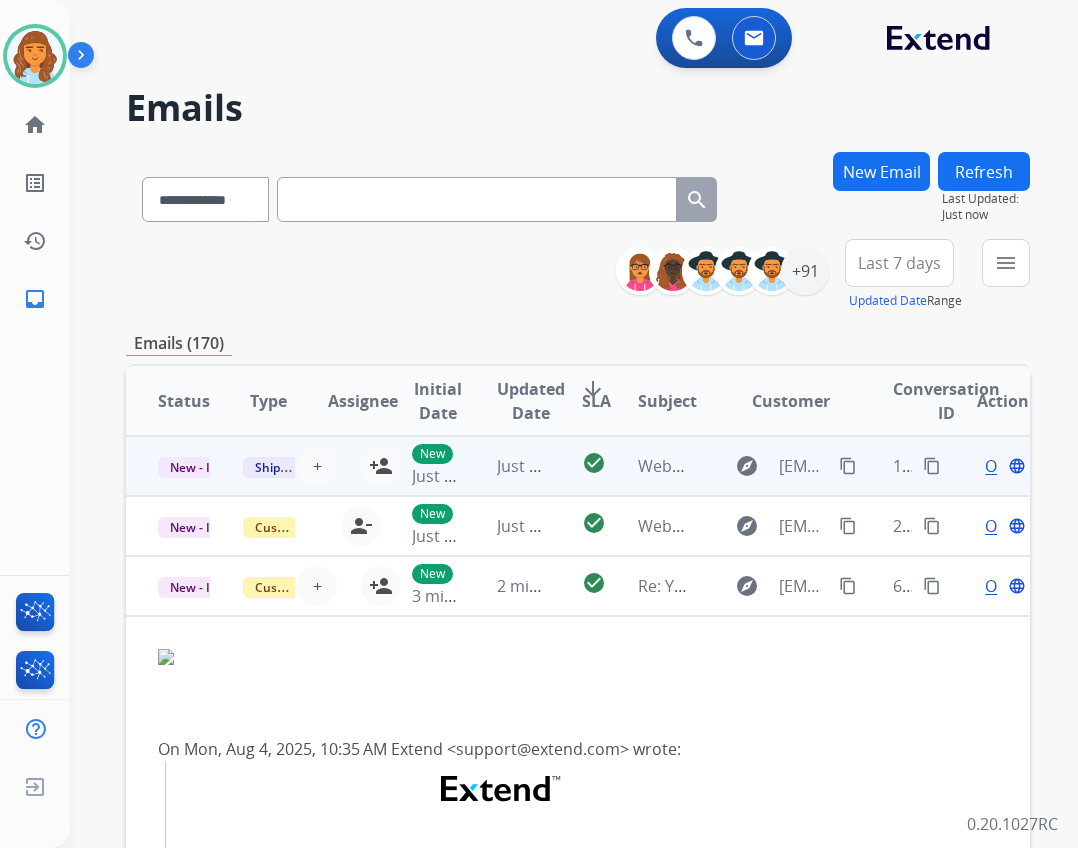click on "Just now" at bounding box center [507, 466] 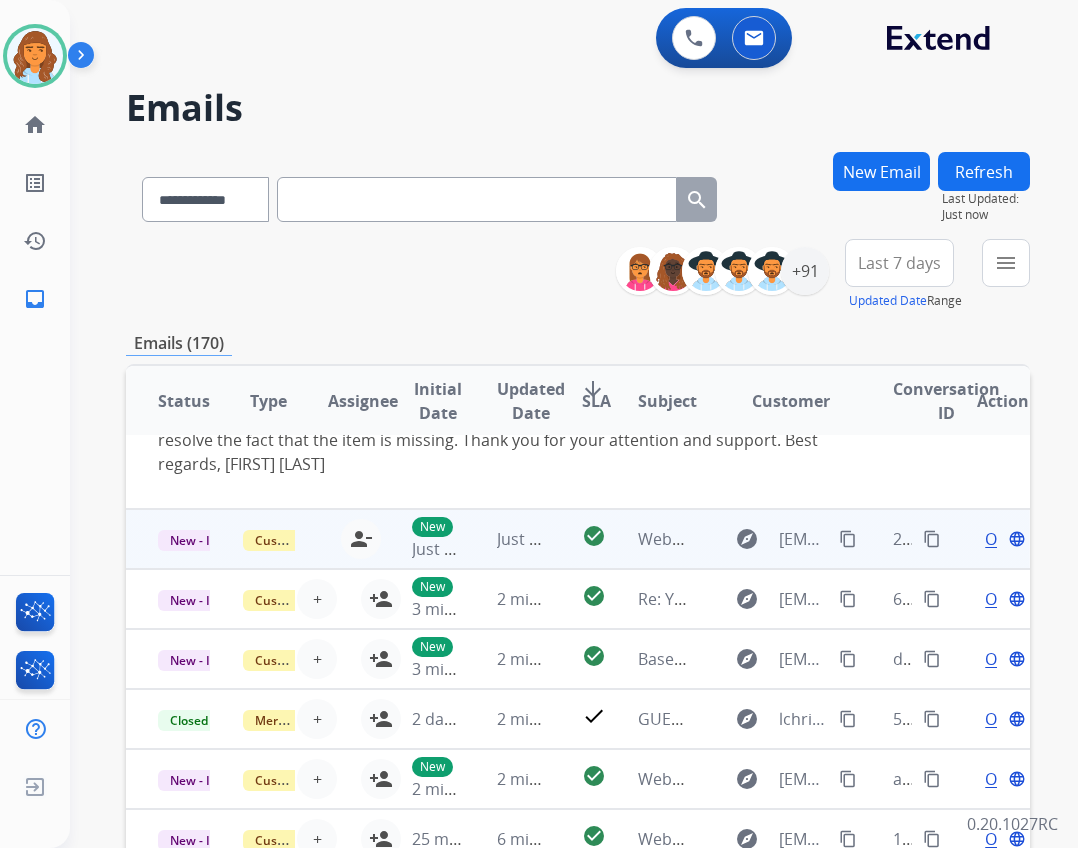 scroll, scrollTop: 332, scrollLeft: 0, axis: vertical 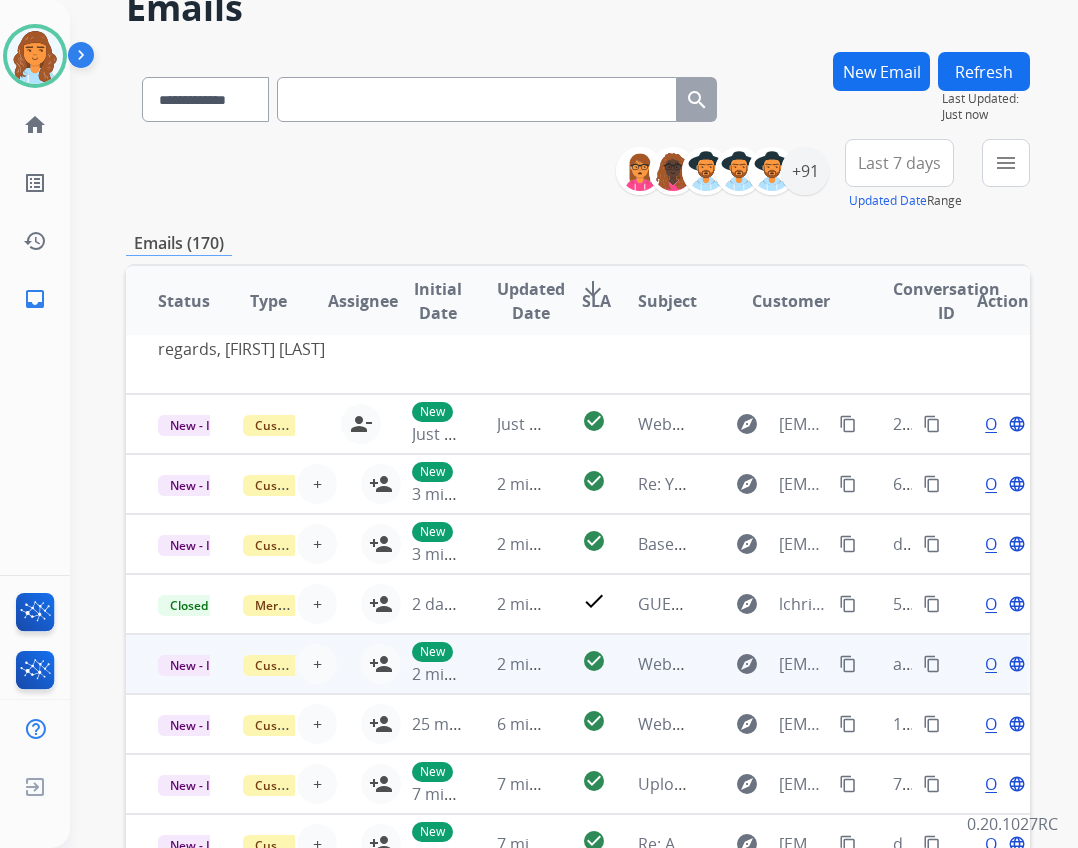 click on "2 minutes ago" at bounding box center [507, 664] 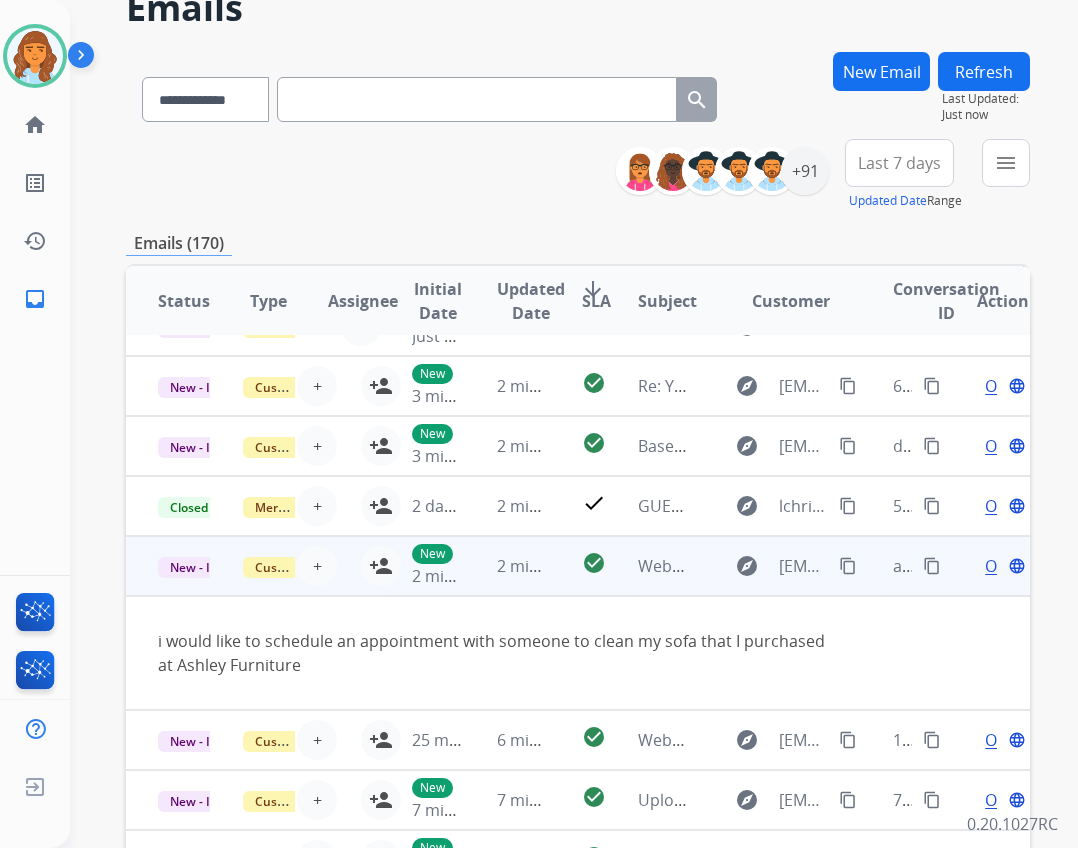 scroll, scrollTop: 116, scrollLeft: 0, axis: vertical 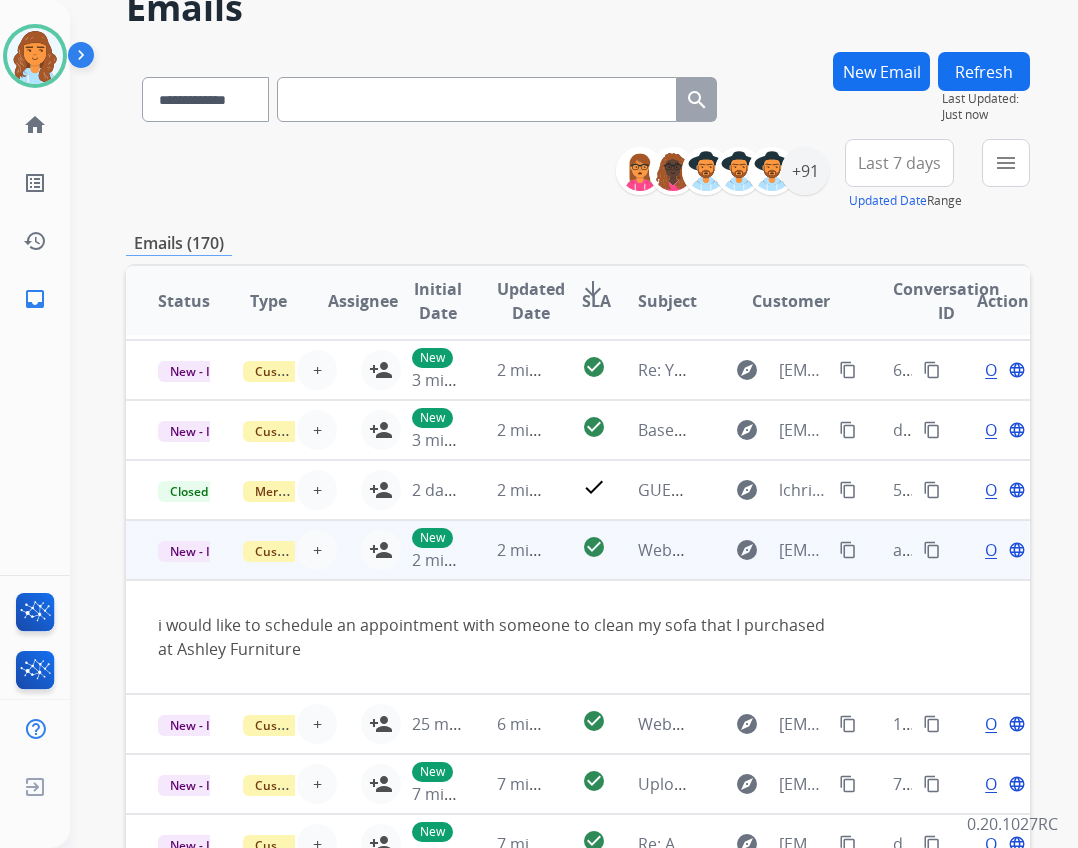 click on "New 2 minutes ago" at bounding box center (422, 550) 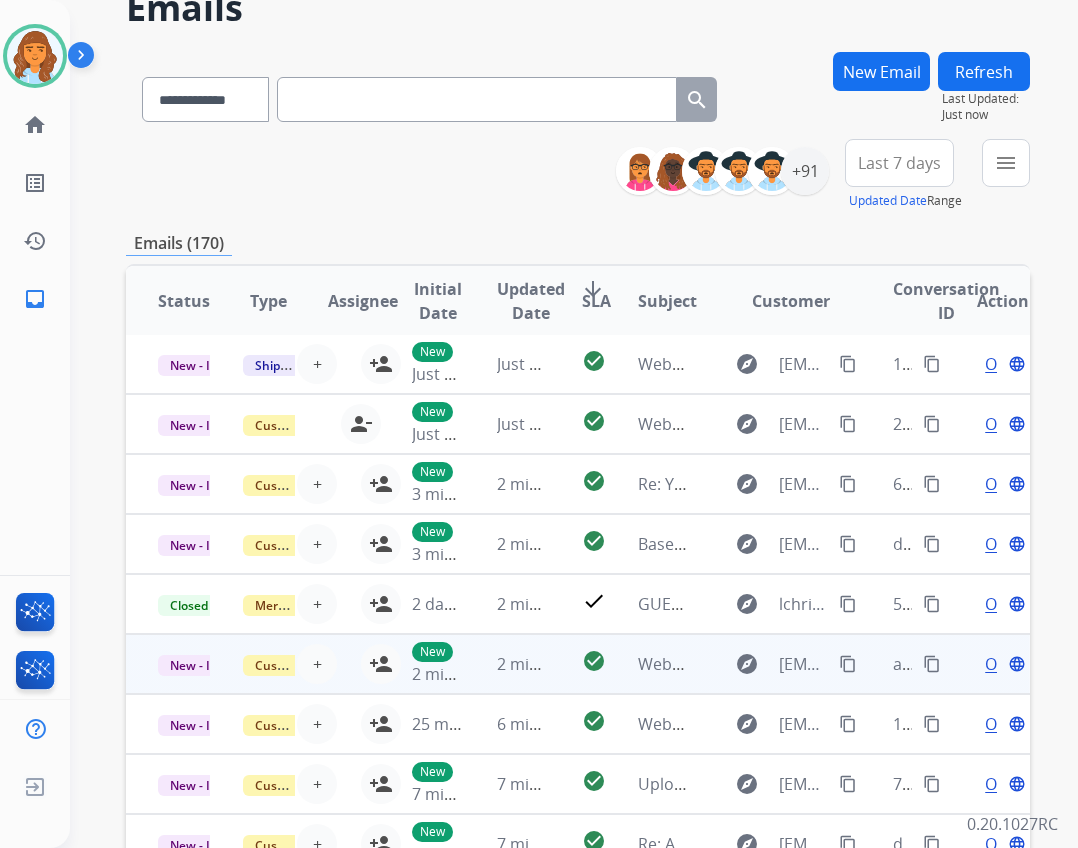 scroll, scrollTop: 2, scrollLeft: 0, axis: vertical 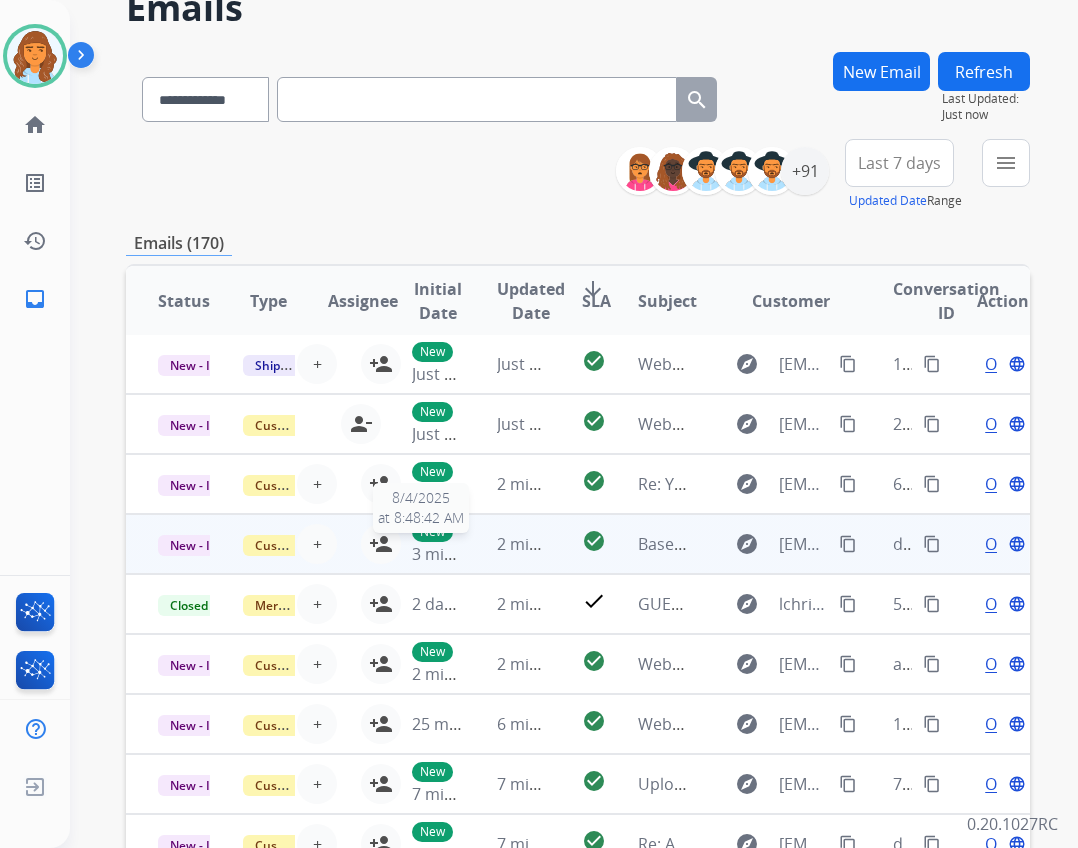 click on "3 minutes ago" at bounding box center (465, 554) 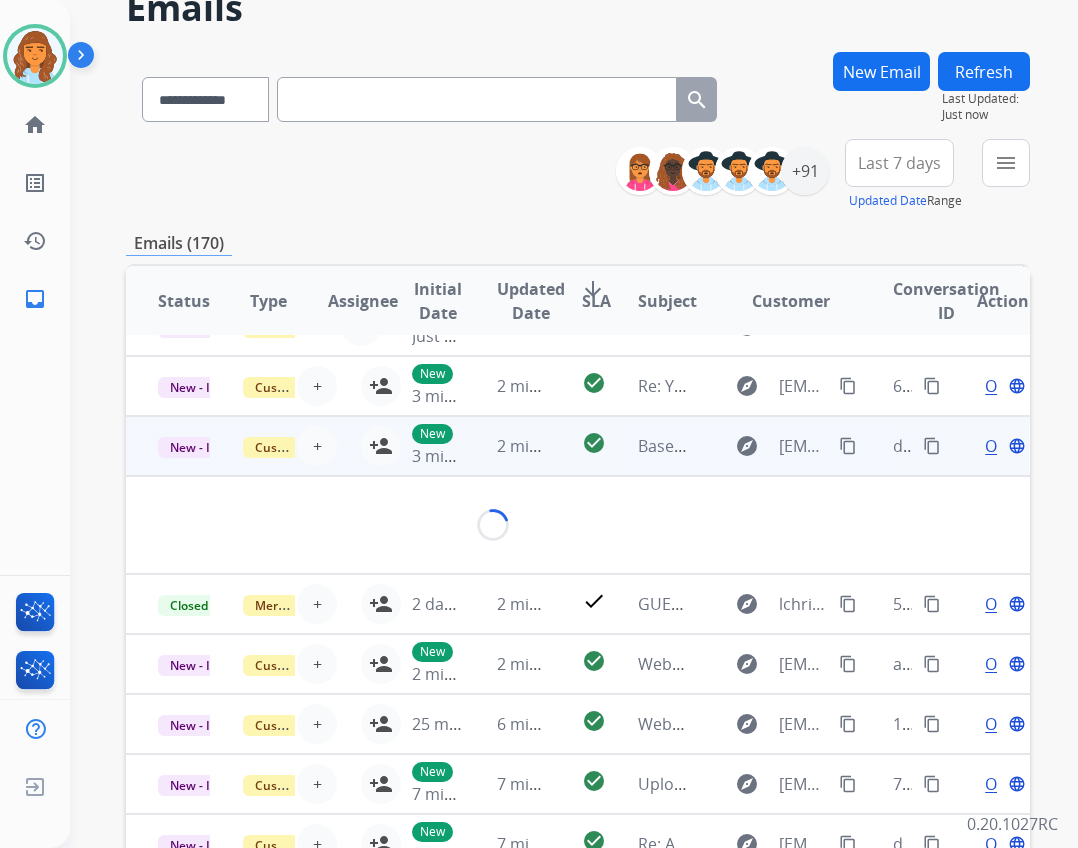 scroll, scrollTop: 92, scrollLeft: 0, axis: vertical 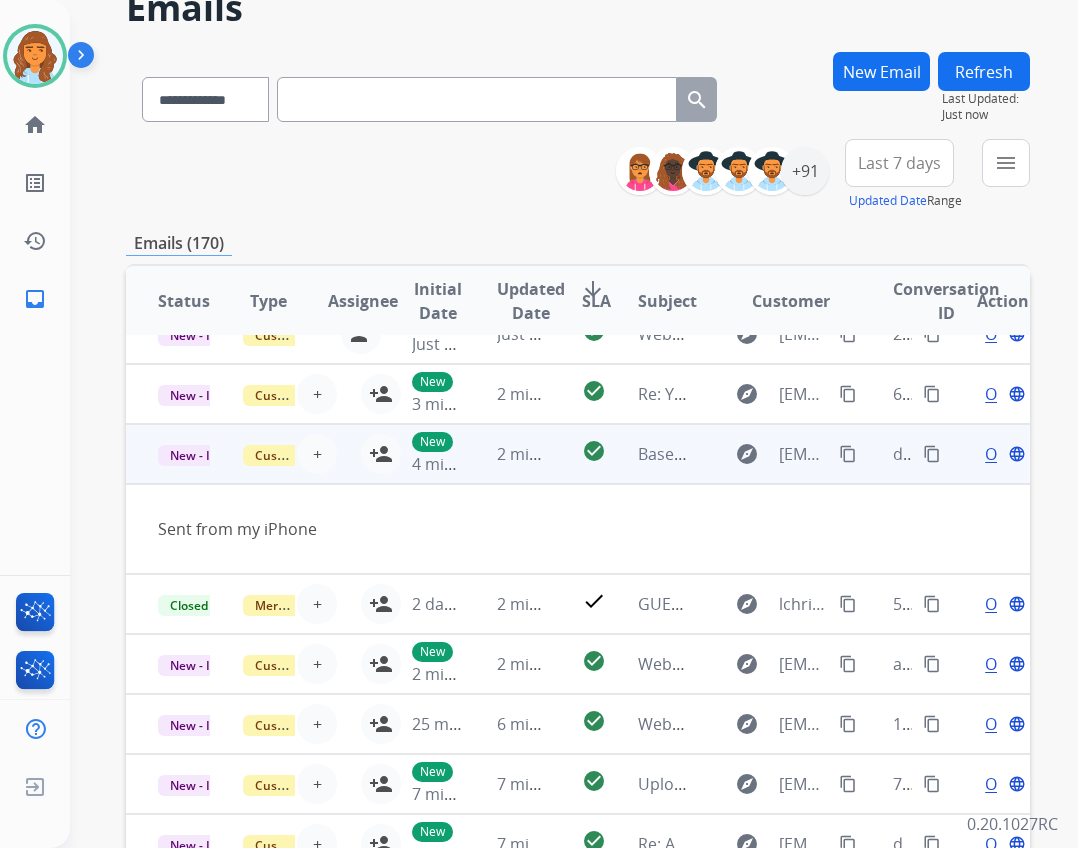 click on "New 4 minutes ago" at bounding box center [422, 454] 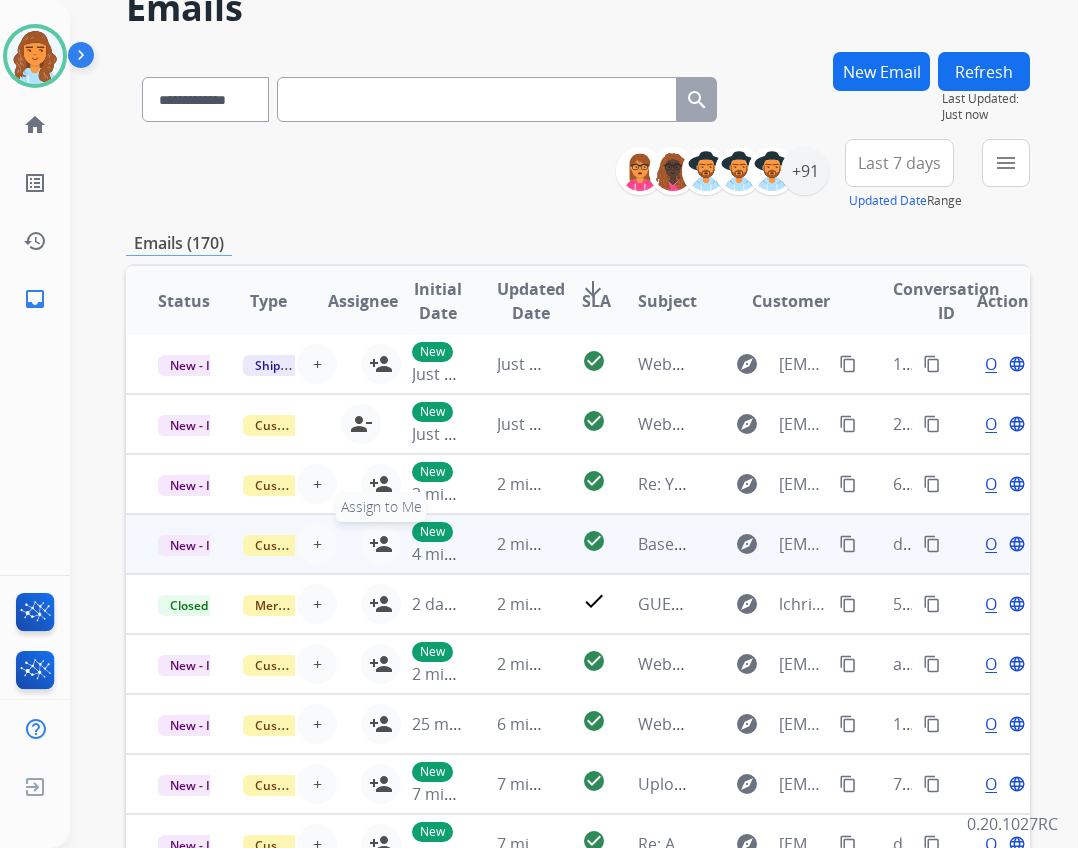 click on "person_add" at bounding box center [381, 544] 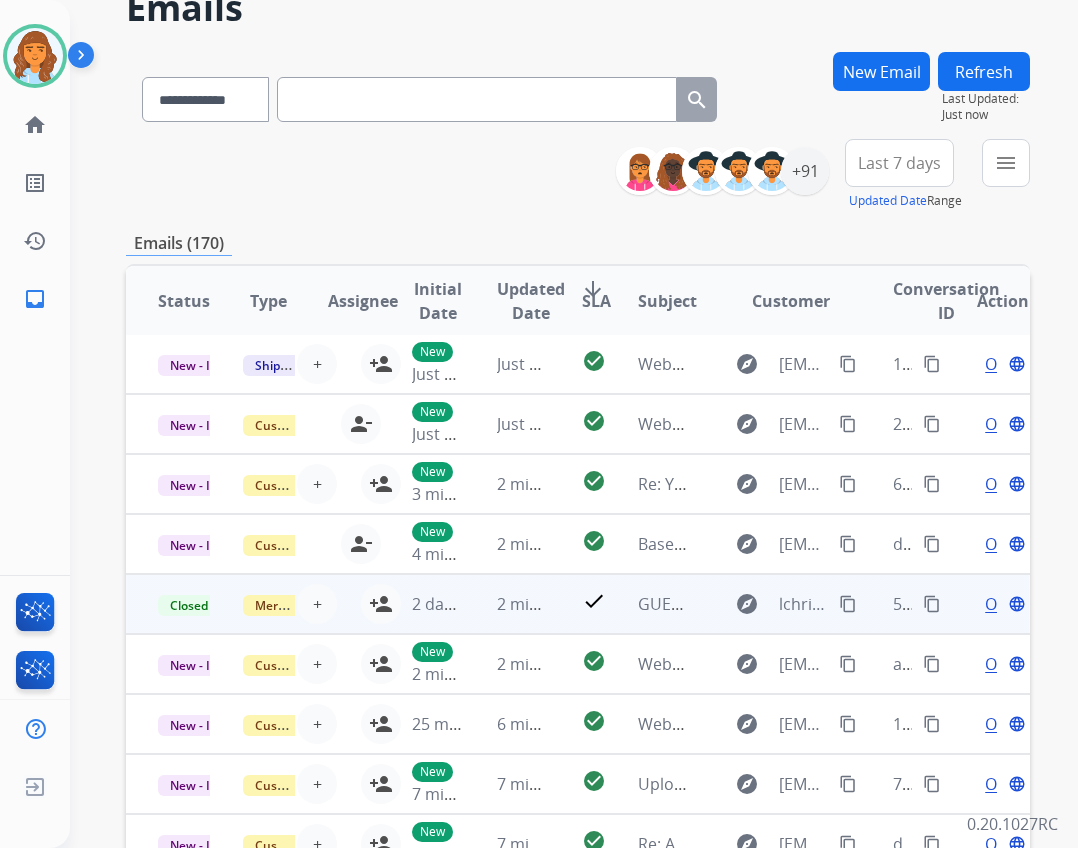 click on "2 days ago" at bounding box center [422, 604] 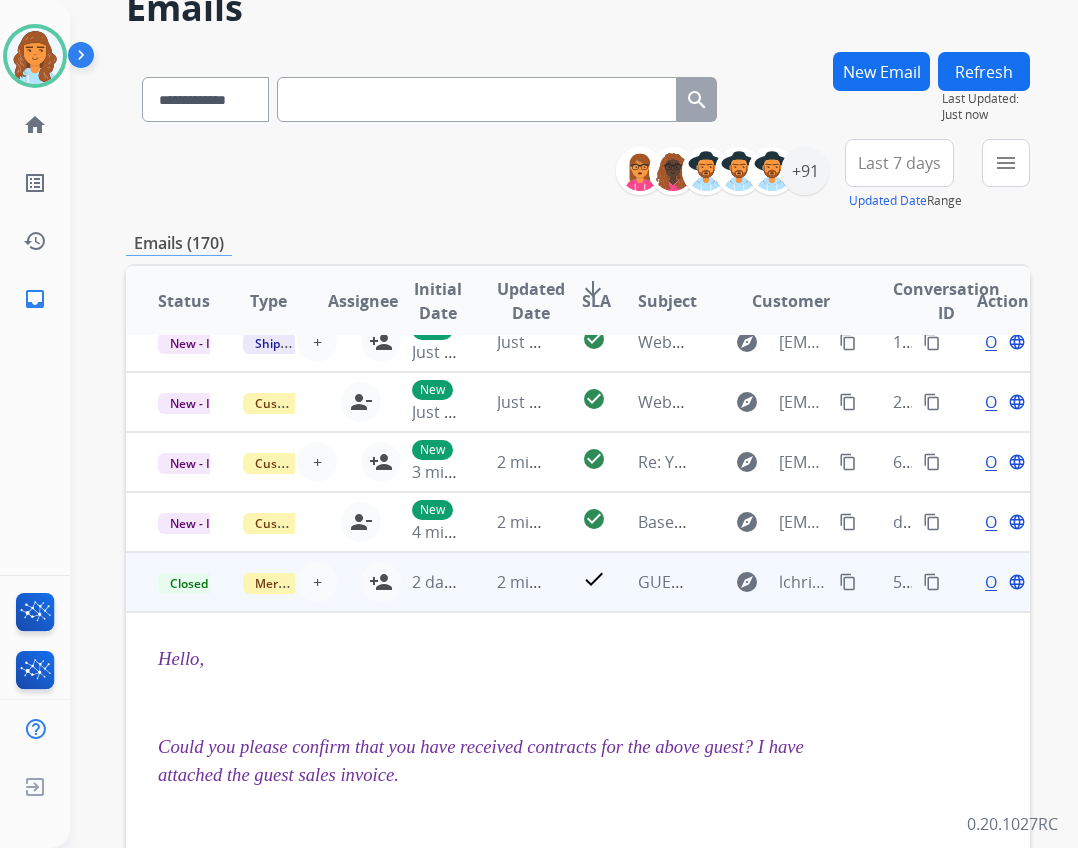 scroll, scrollTop: 0, scrollLeft: 0, axis: both 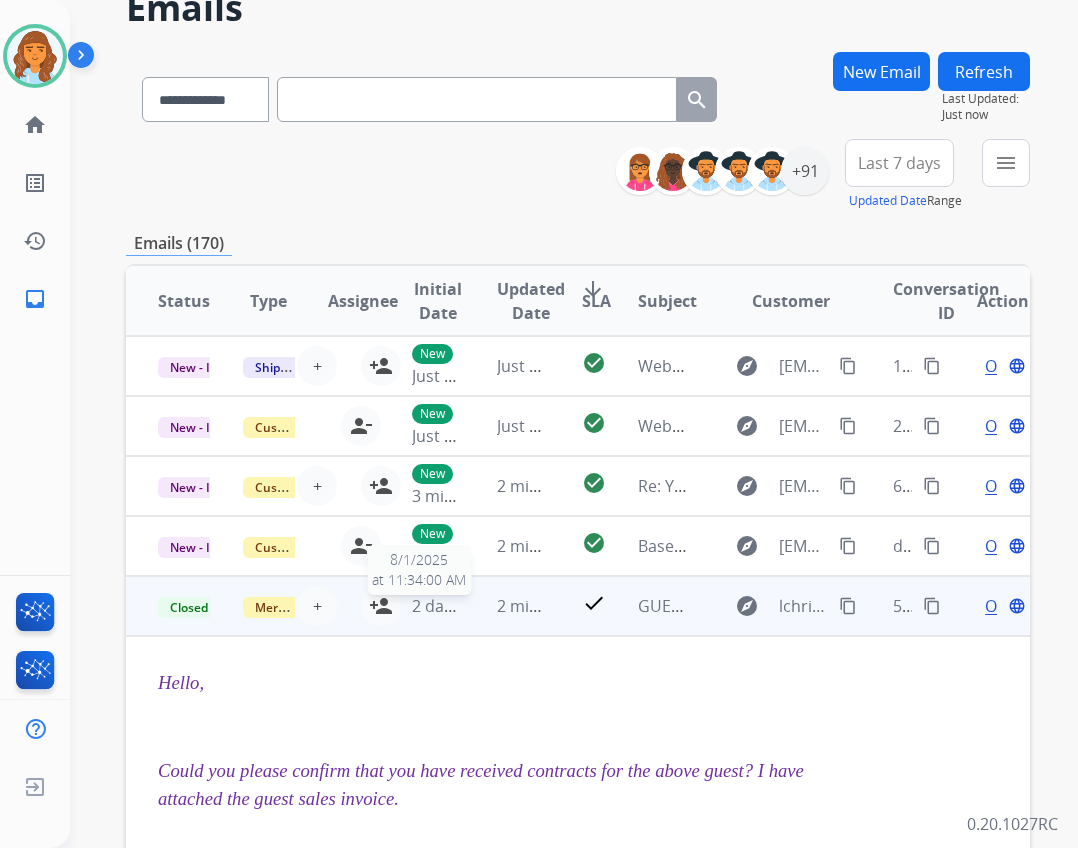 click on "2 days ago" at bounding box center (452, 606) 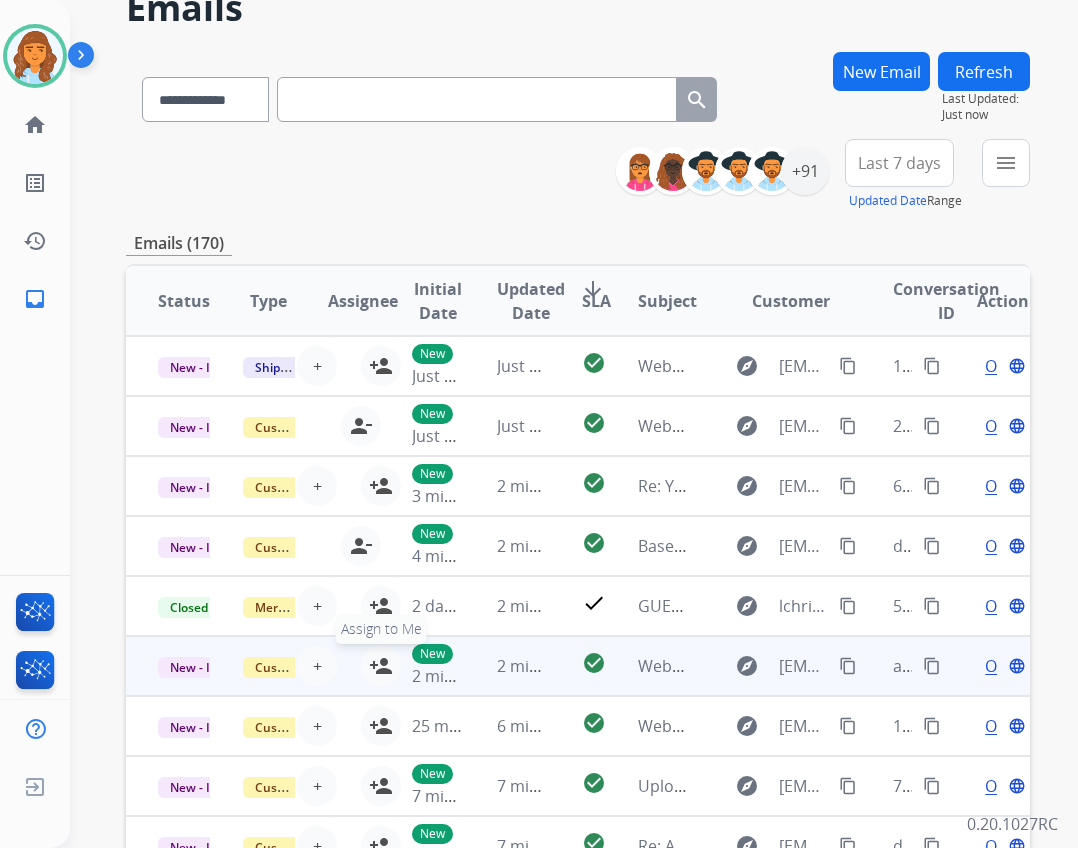 click on "person_add" at bounding box center [381, 666] 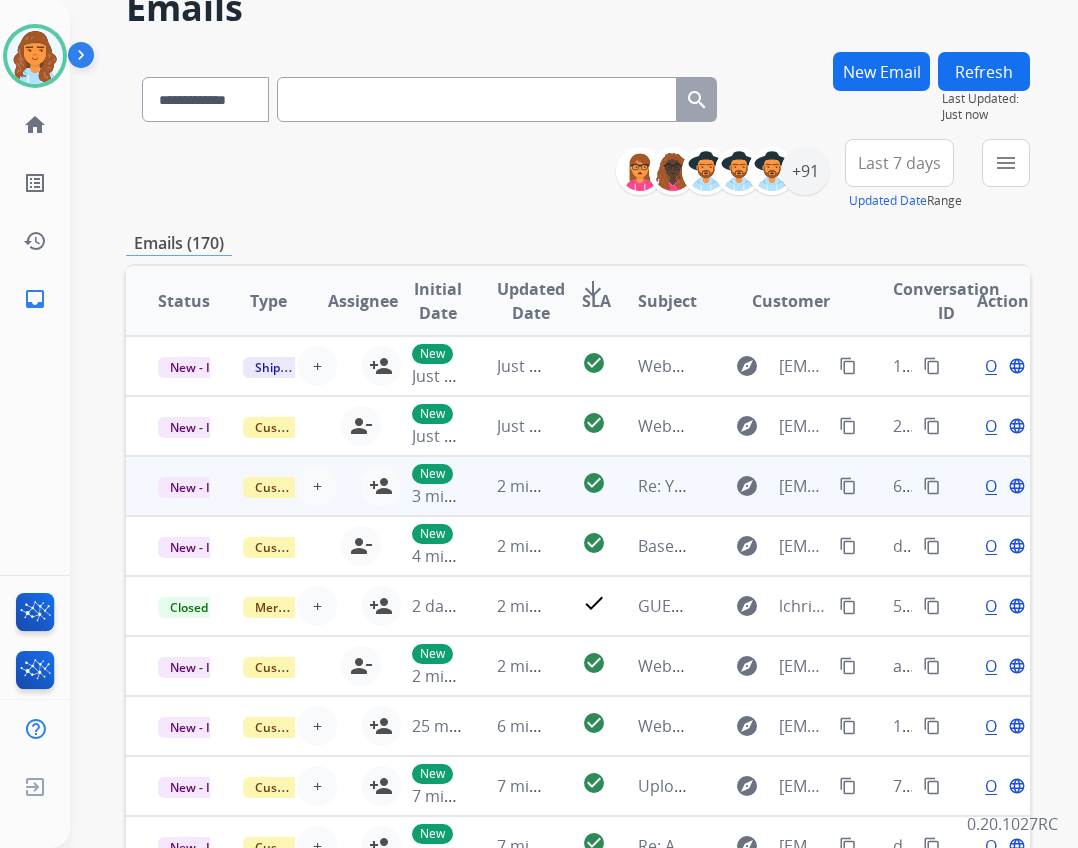 click on "New 3 minutes ago" at bounding box center [422, 486] 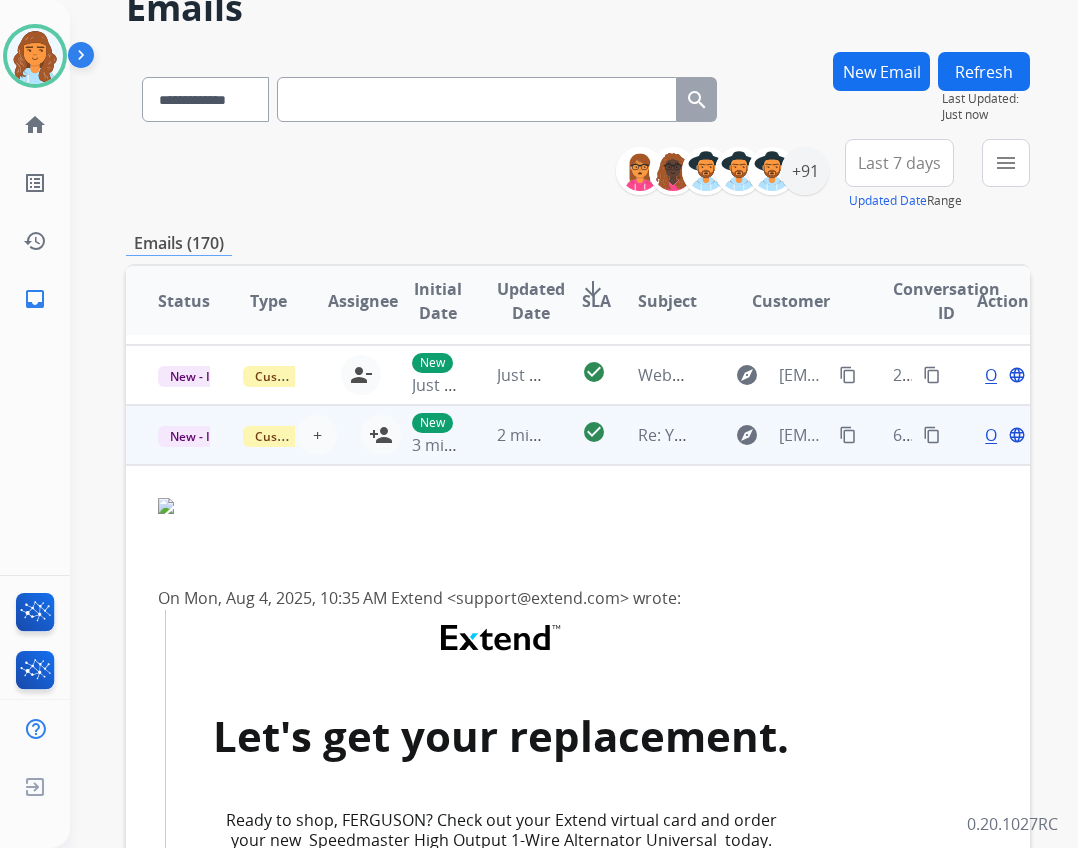 scroll, scrollTop: 120, scrollLeft: 0, axis: vertical 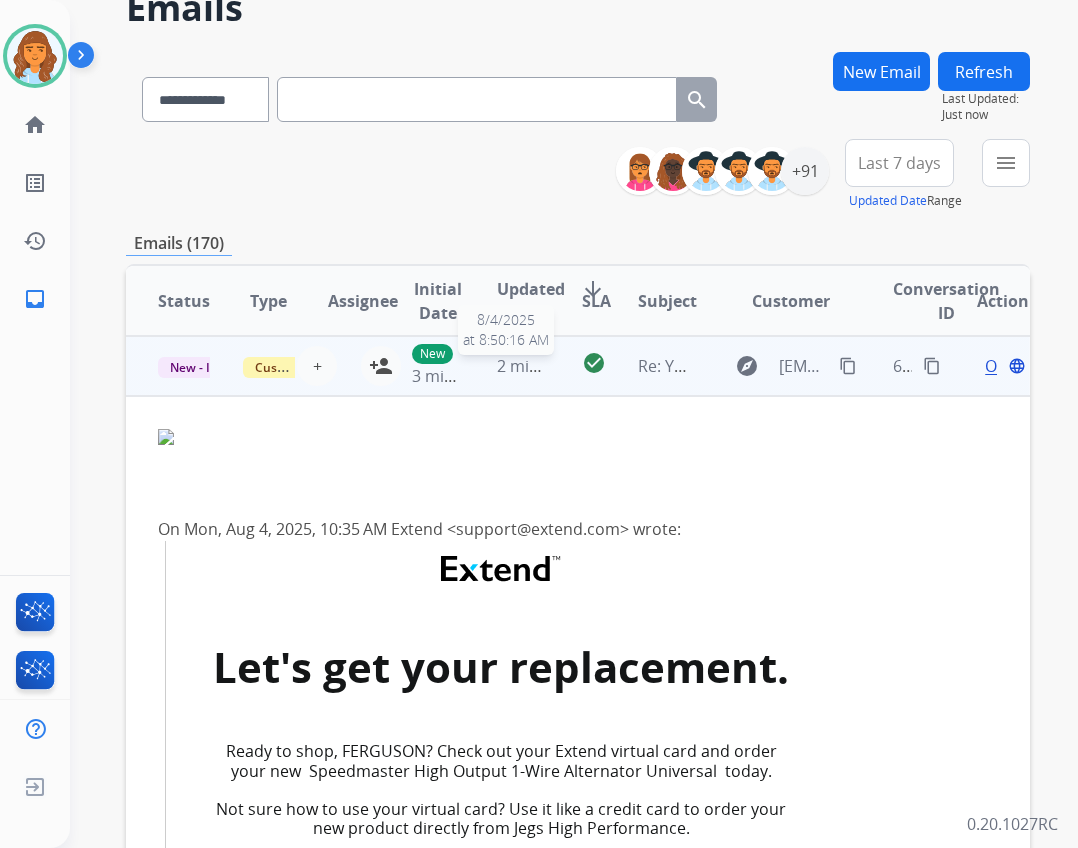 click on "2 minutes ago" at bounding box center [550, 366] 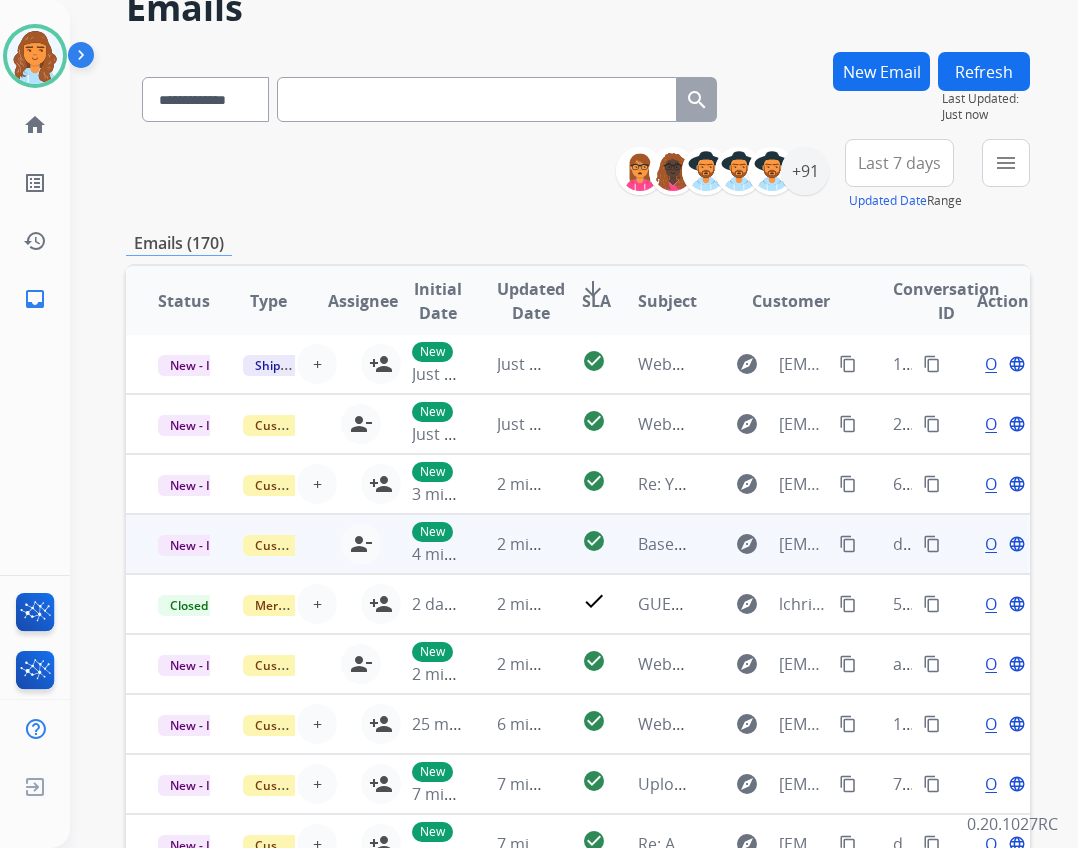 scroll, scrollTop: 0, scrollLeft: 0, axis: both 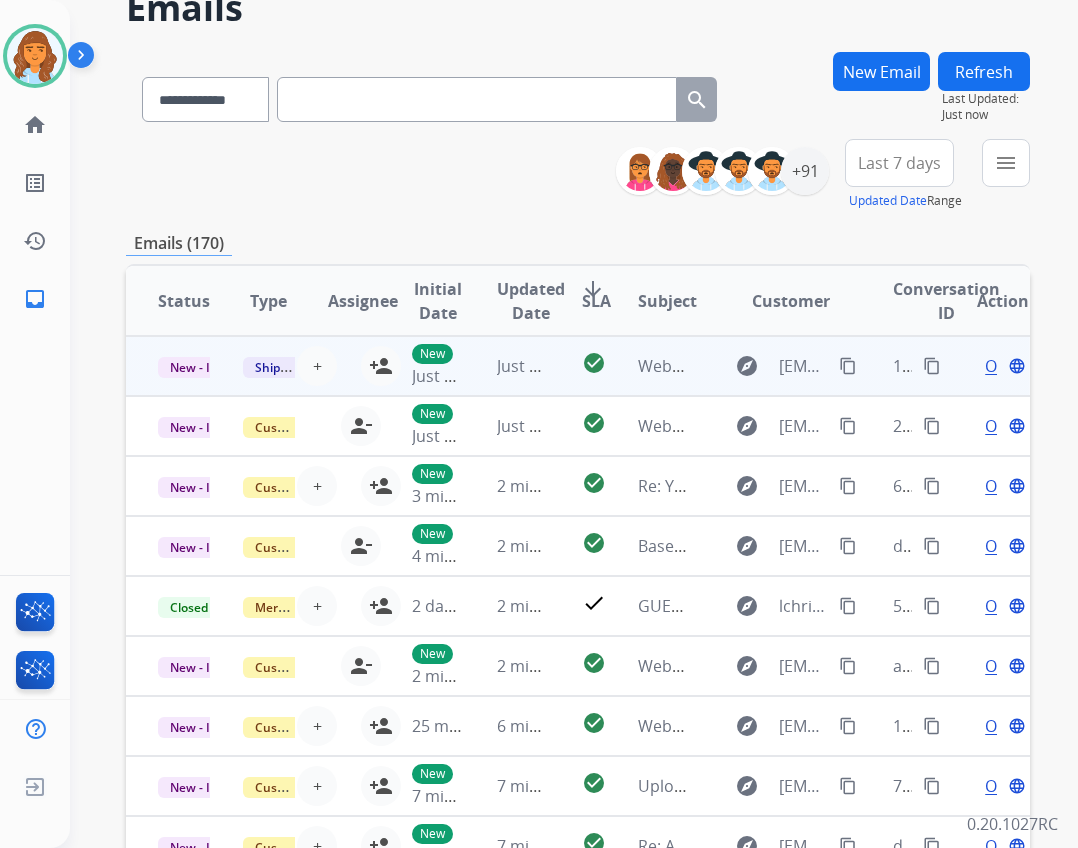 click on "New Just now" at bounding box center [422, 366] 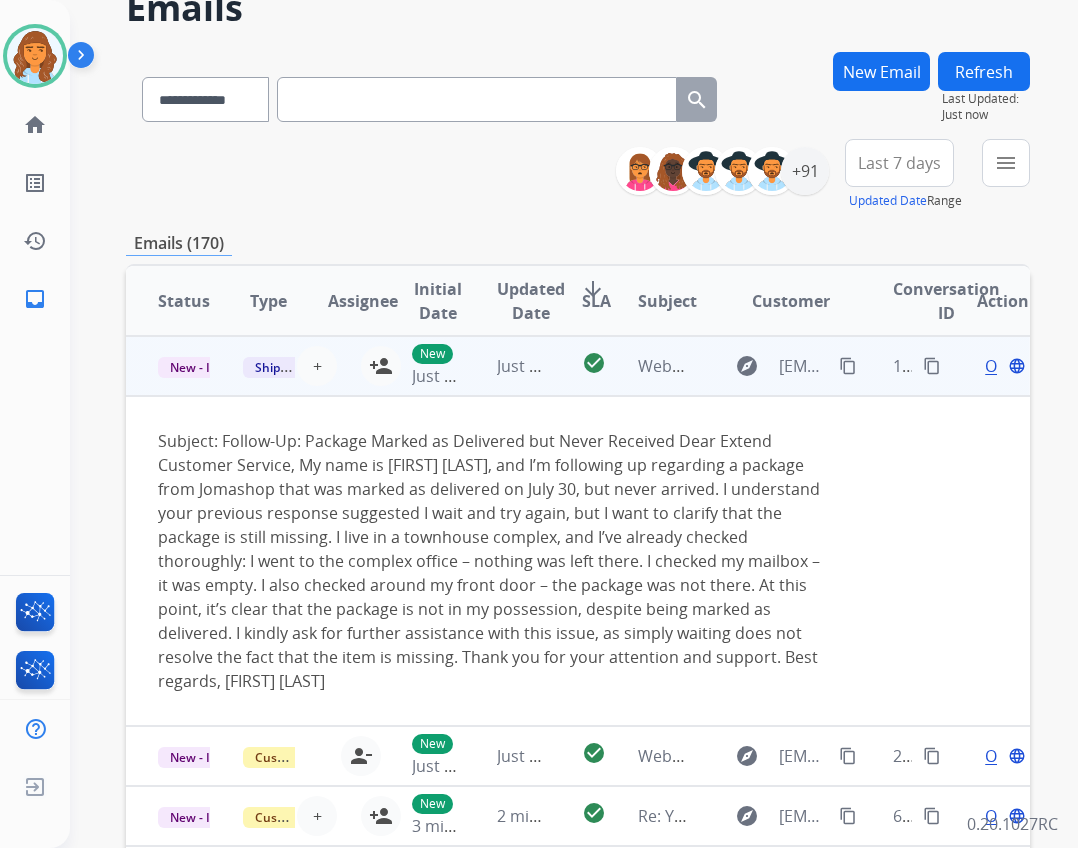 click on "Just now" at bounding box center (507, 366) 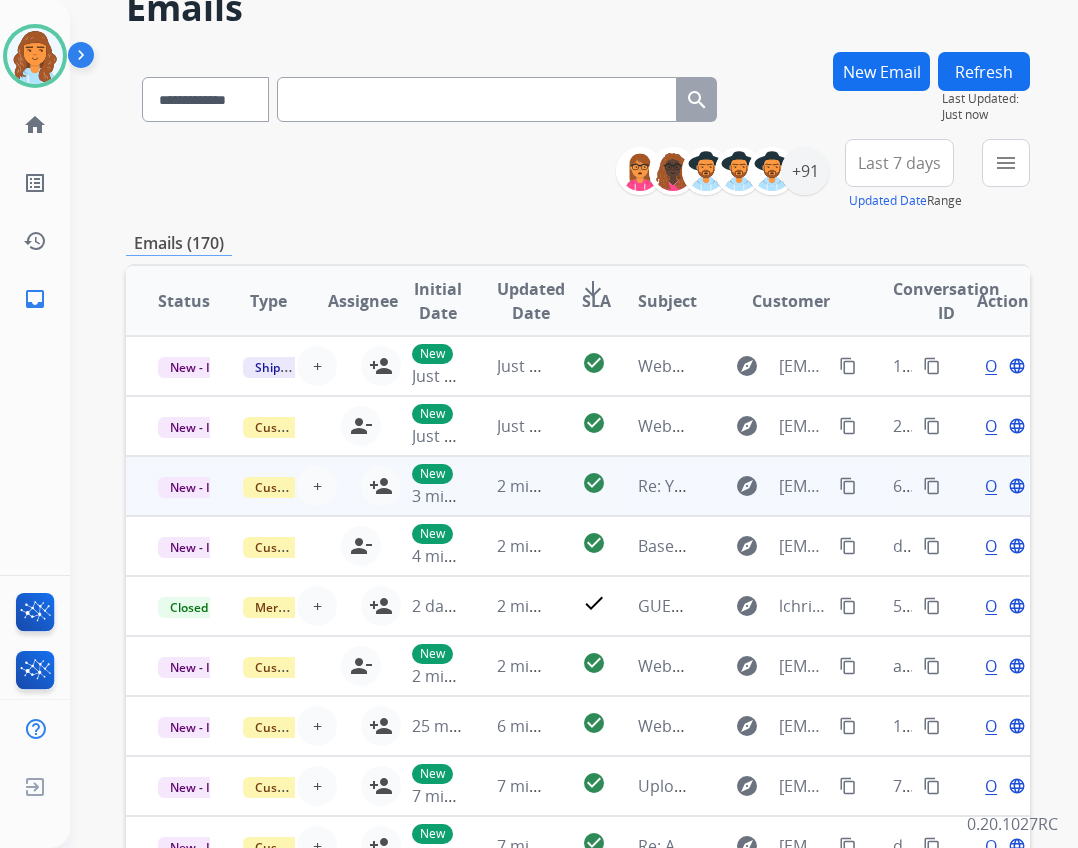 scroll, scrollTop: 2, scrollLeft: 0, axis: vertical 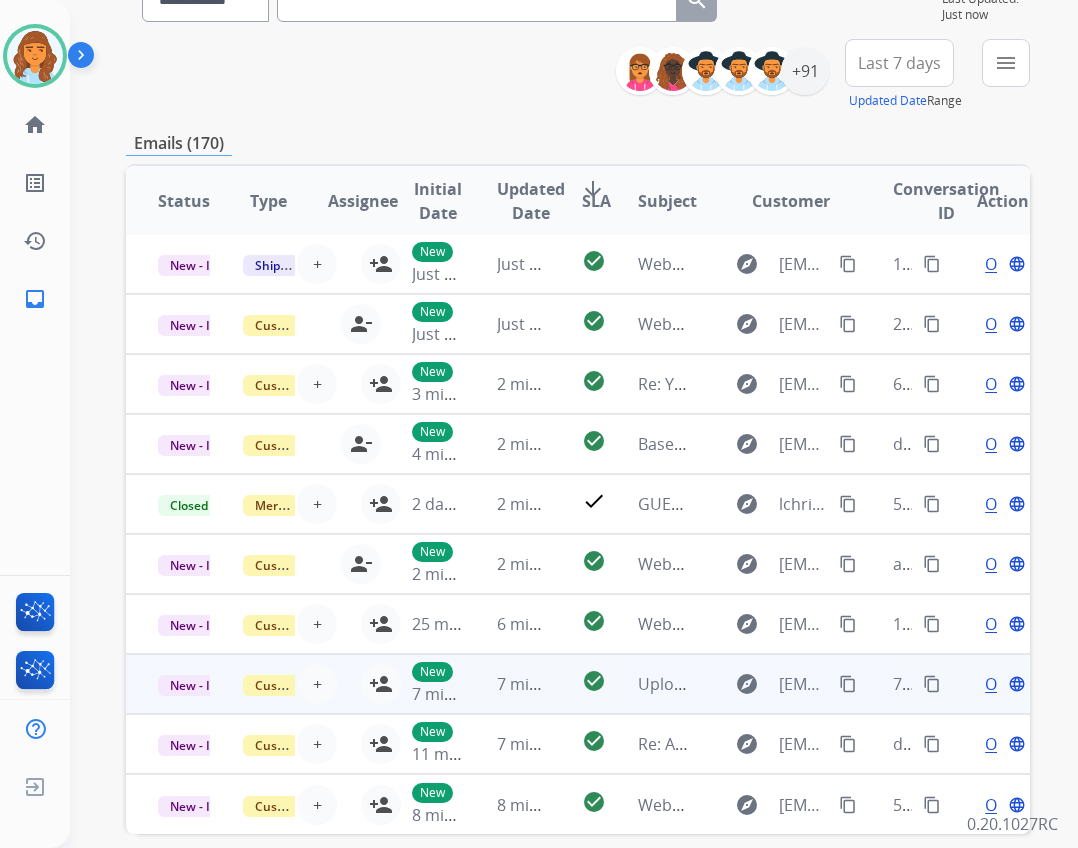 click on "New 7 minutes ago" at bounding box center (422, 684) 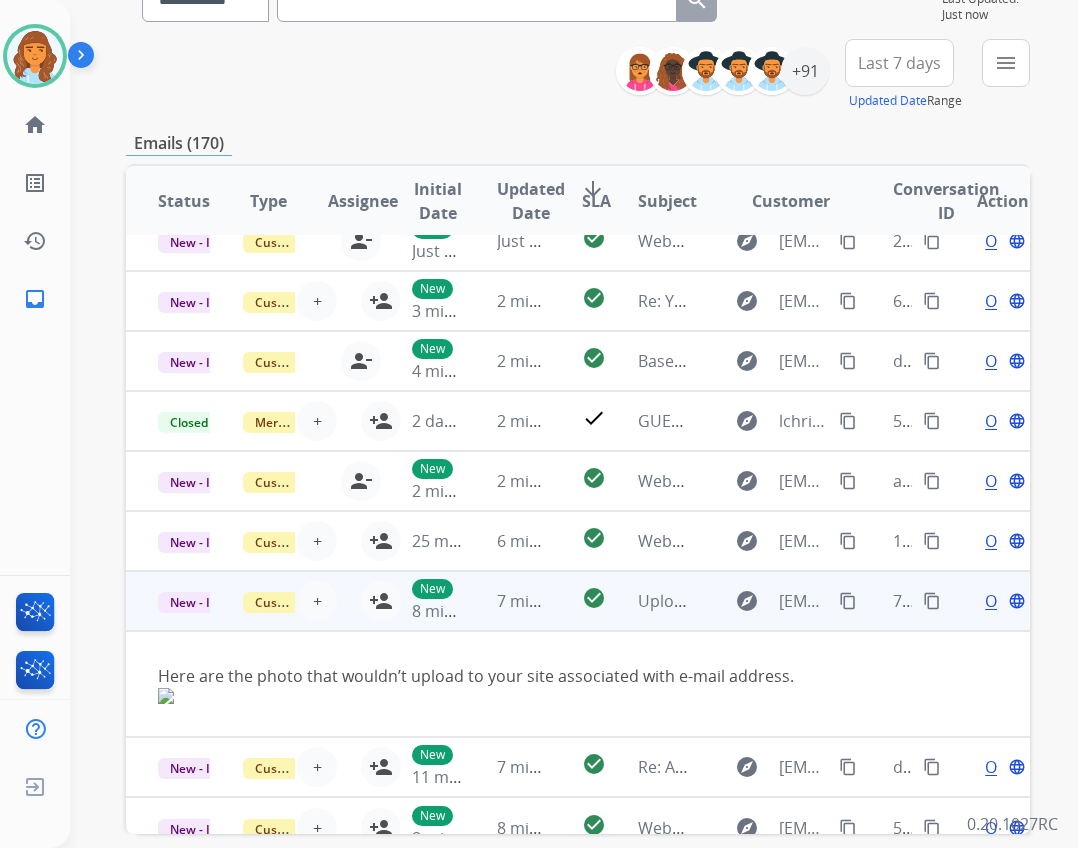 scroll, scrollTop: 108, scrollLeft: 0, axis: vertical 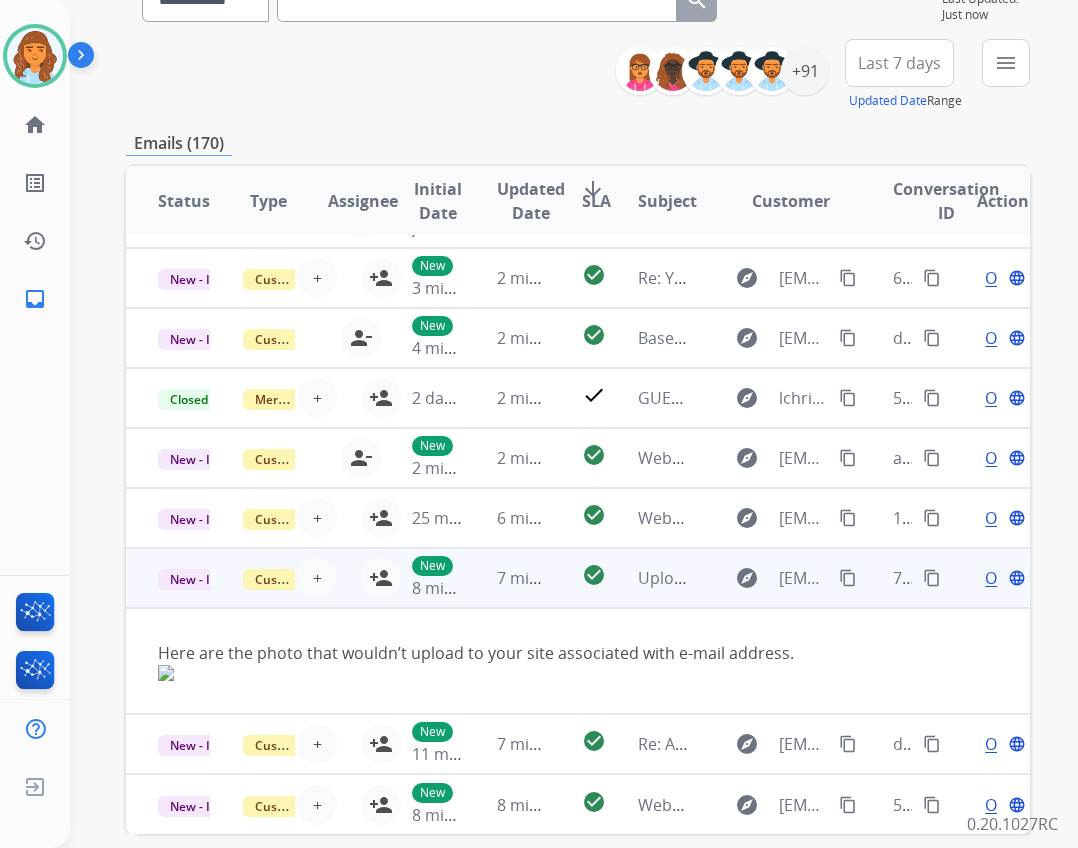 click at bounding box center (493, 673) 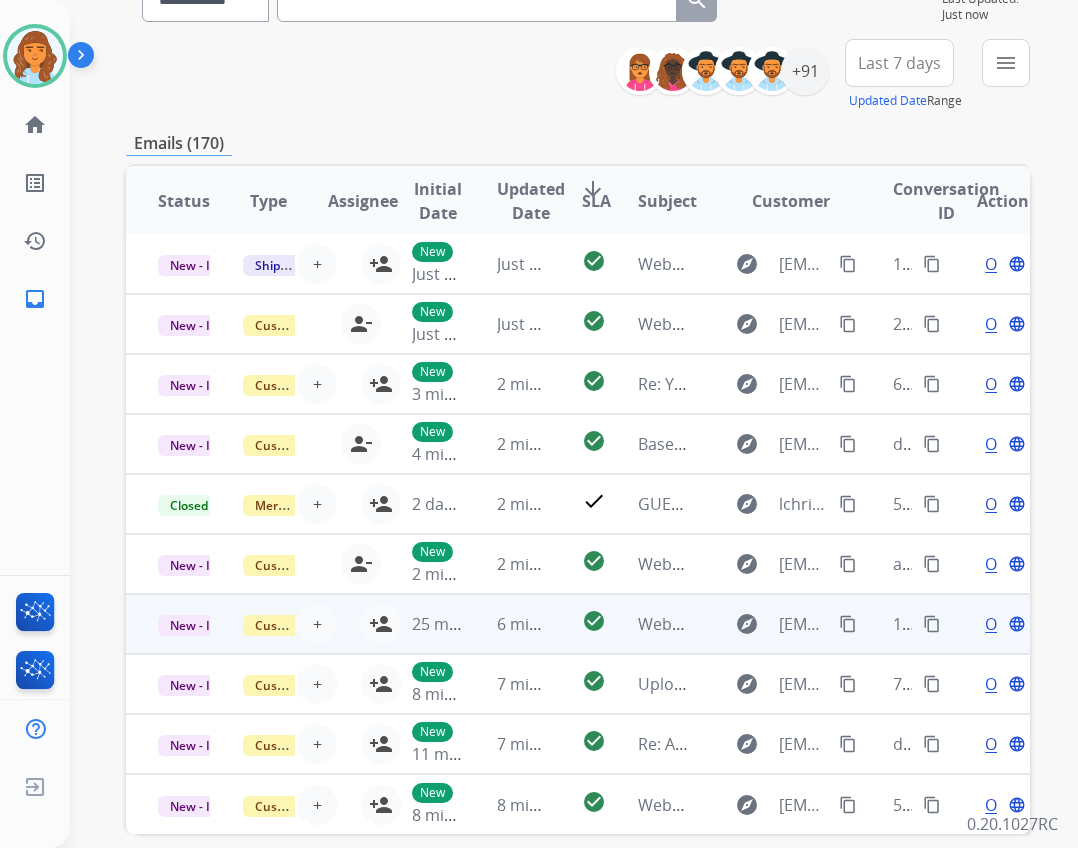 click on "25 minutes ago" at bounding box center [422, 624] 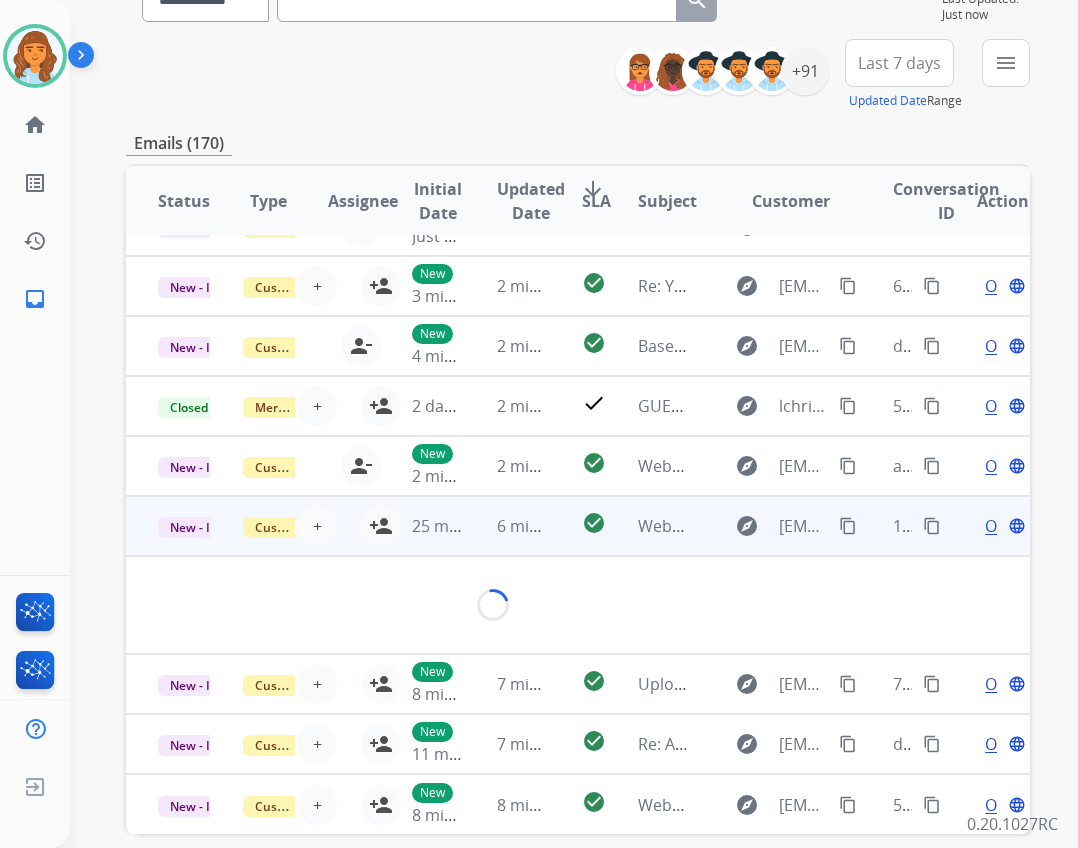 scroll, scrollTop: 116, scrollLeft: 0, axis: vertical 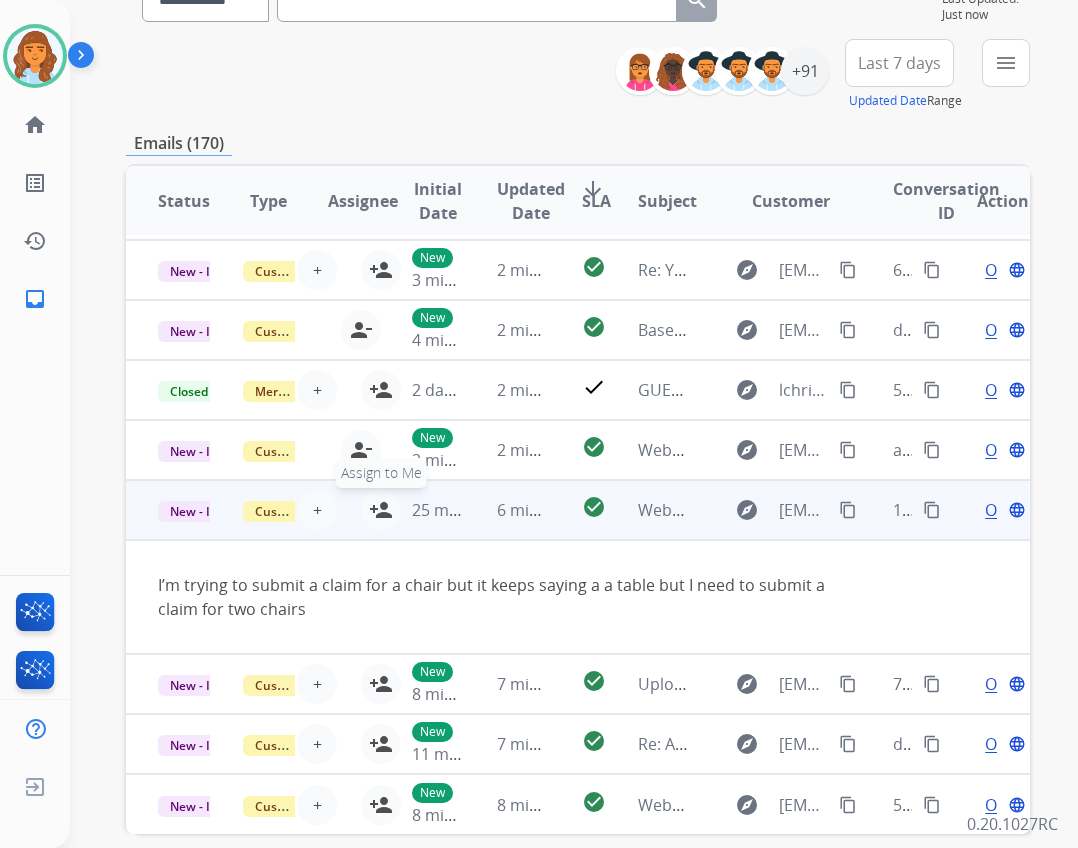 click on "person_add" at bounding box center [381, 510] 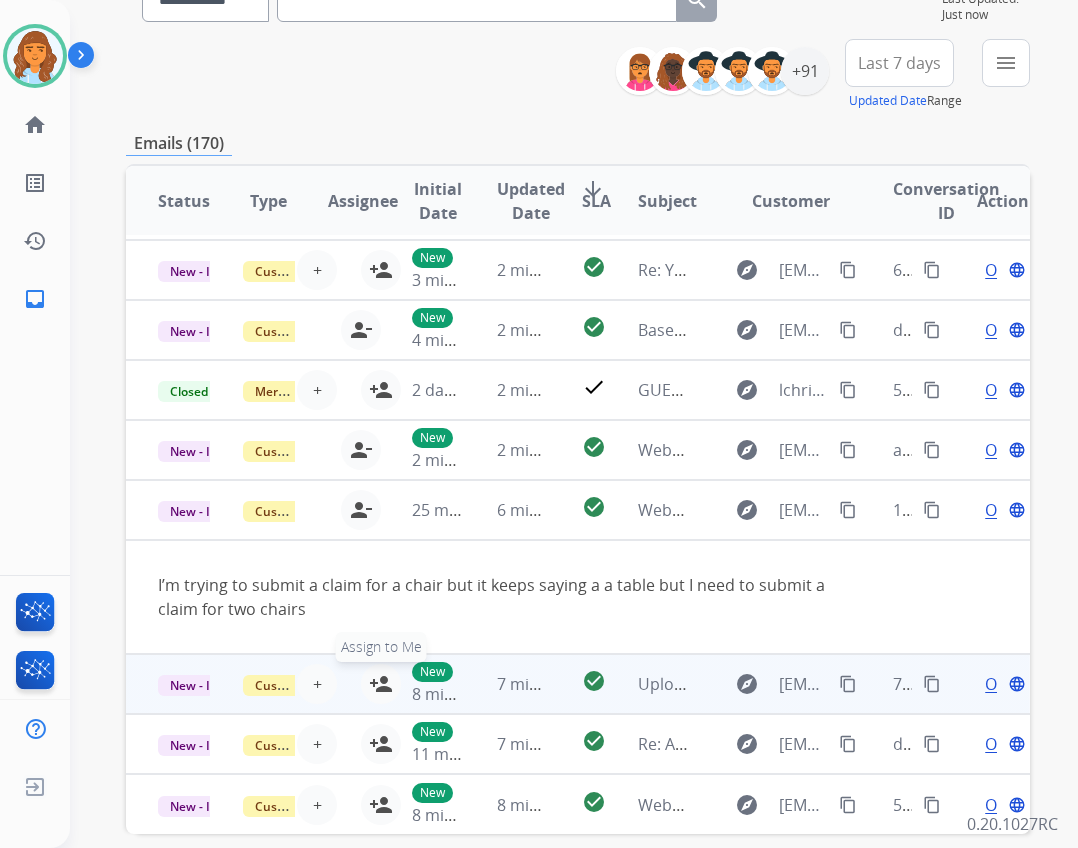 click on "person_add" at bounding box center [381, 684] 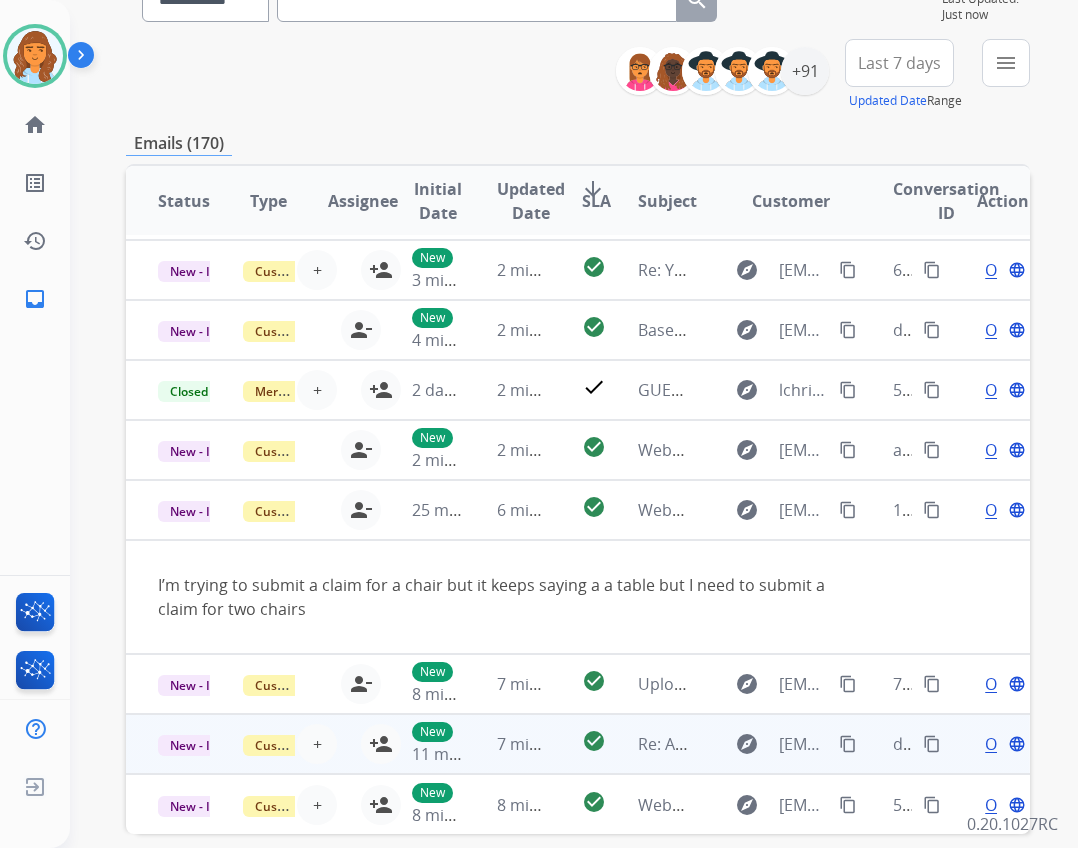 click on "New 11 minutes ago" at bounding box center [422, 744] 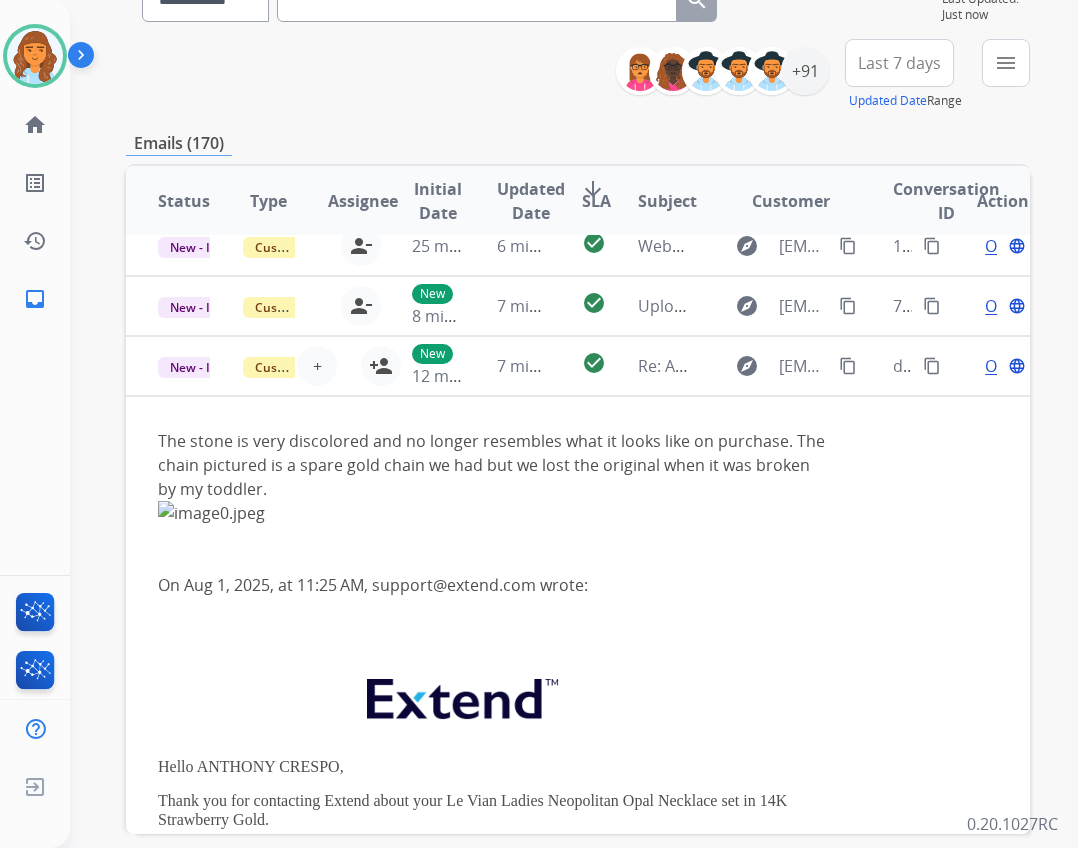 click on "New 12 minutes ago" at bounding box center [422, 366] 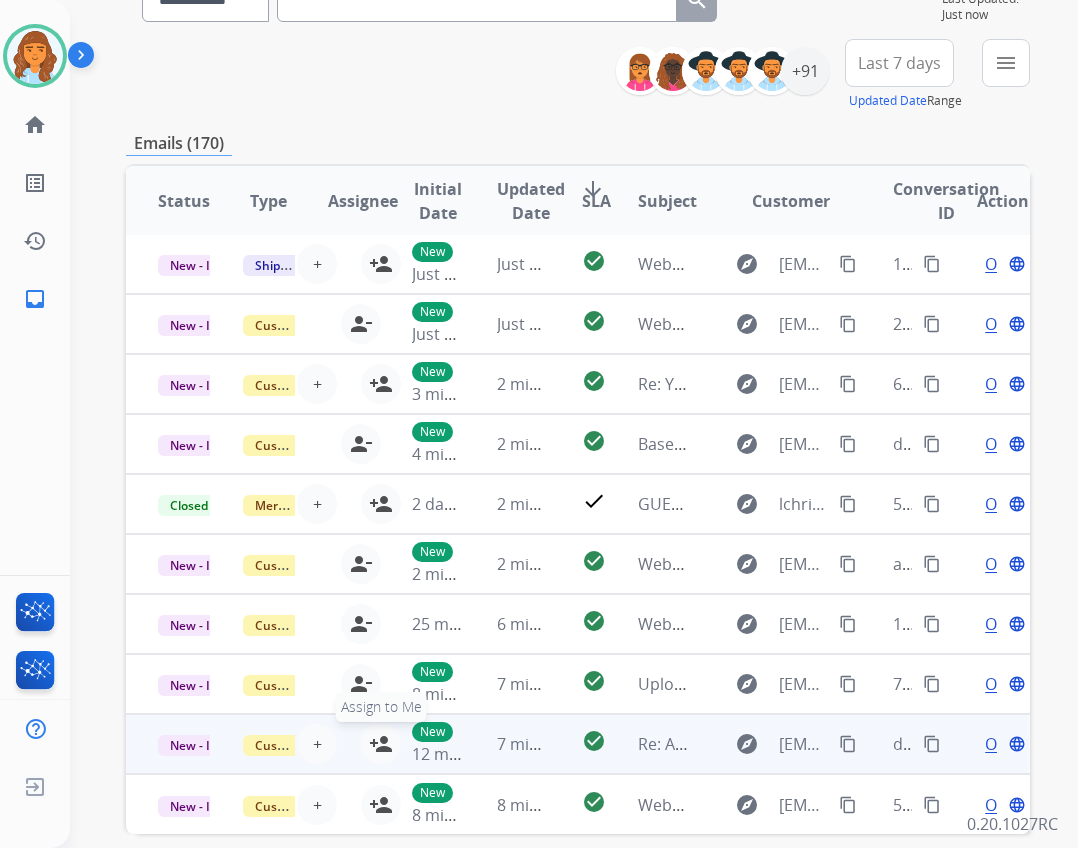 click on "person_add" at bounding box center (381, 744) 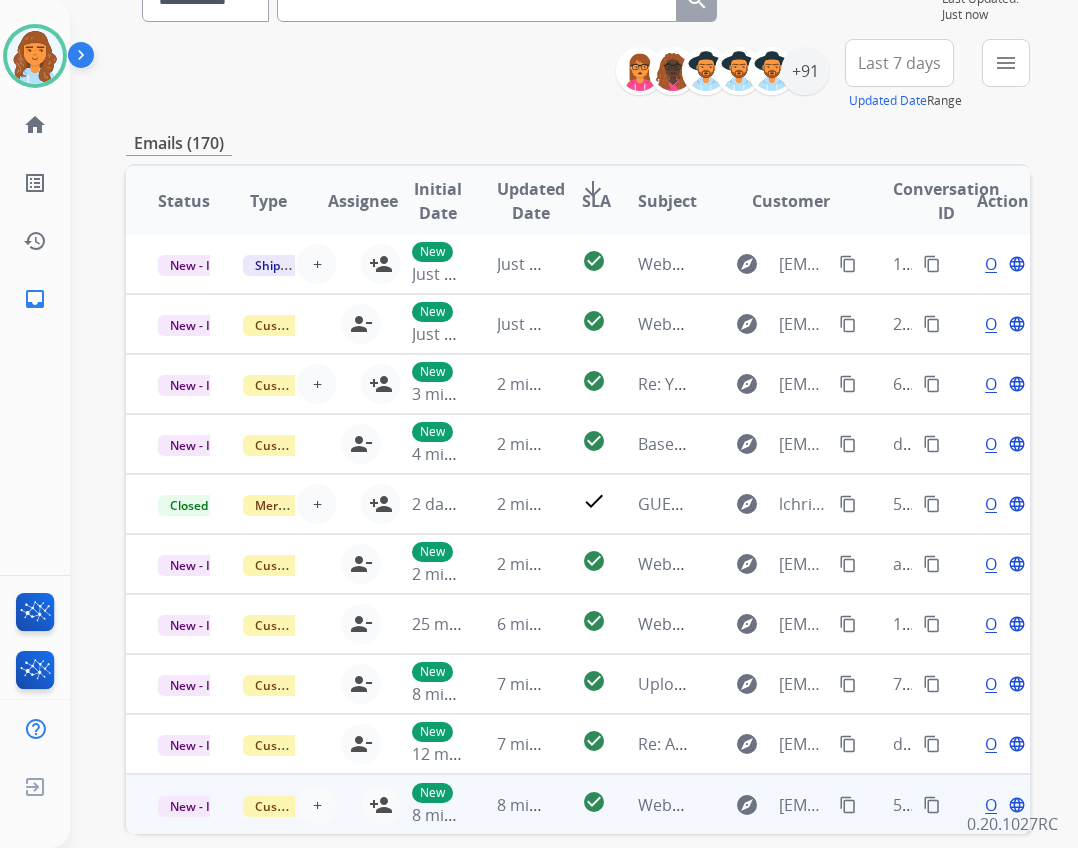 click on "New 8 minutes ago" at bounding box center (422, 804) 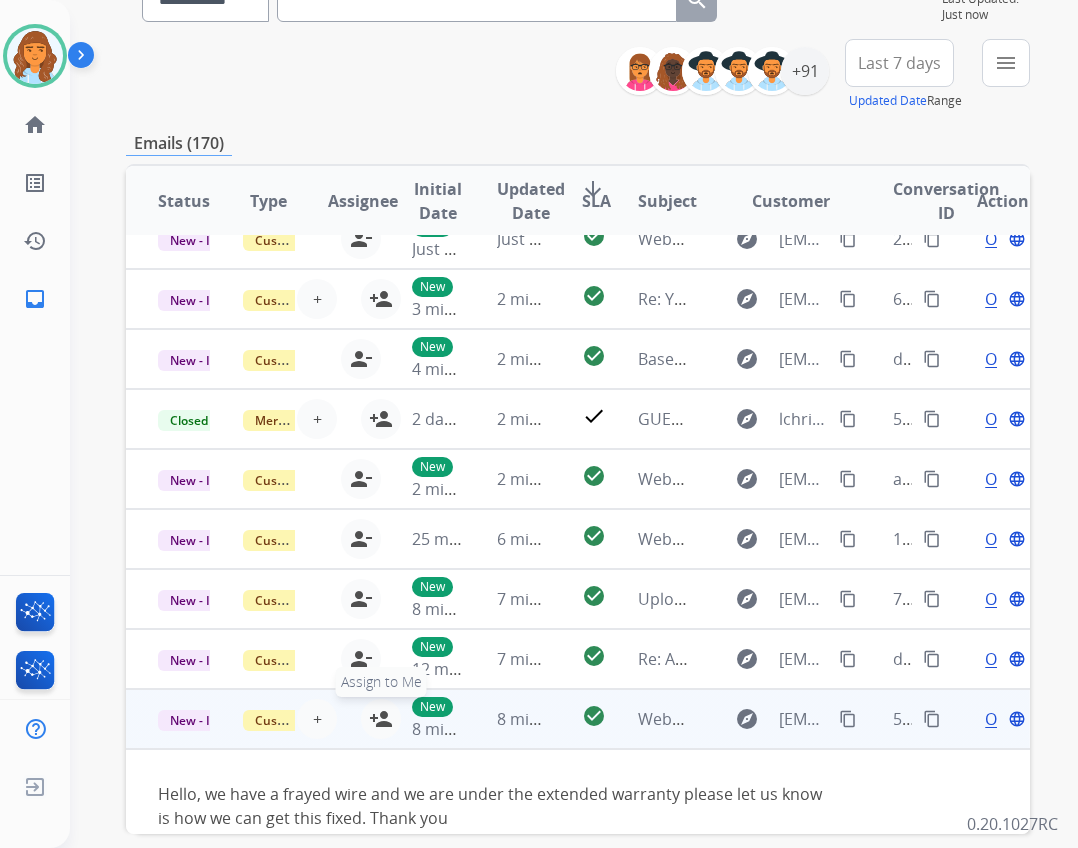 click on "New - Initial Customer Support + Select agent person_add Assign to Me New 8 minutes ago 8 minutes ago check_circle  Webform from Bnj10is@yahoo.com on 08/04/2025  explore Bnj10is@yahoo.com content_copy  50e677bb-4642-4b40-a332-b9a1d5697dc3  content_copy Open language Hello, we have a frayed wire and we are under the extended warranty please let us know is how we can get this fixed. Thank you" at bounding box center (578, 775) 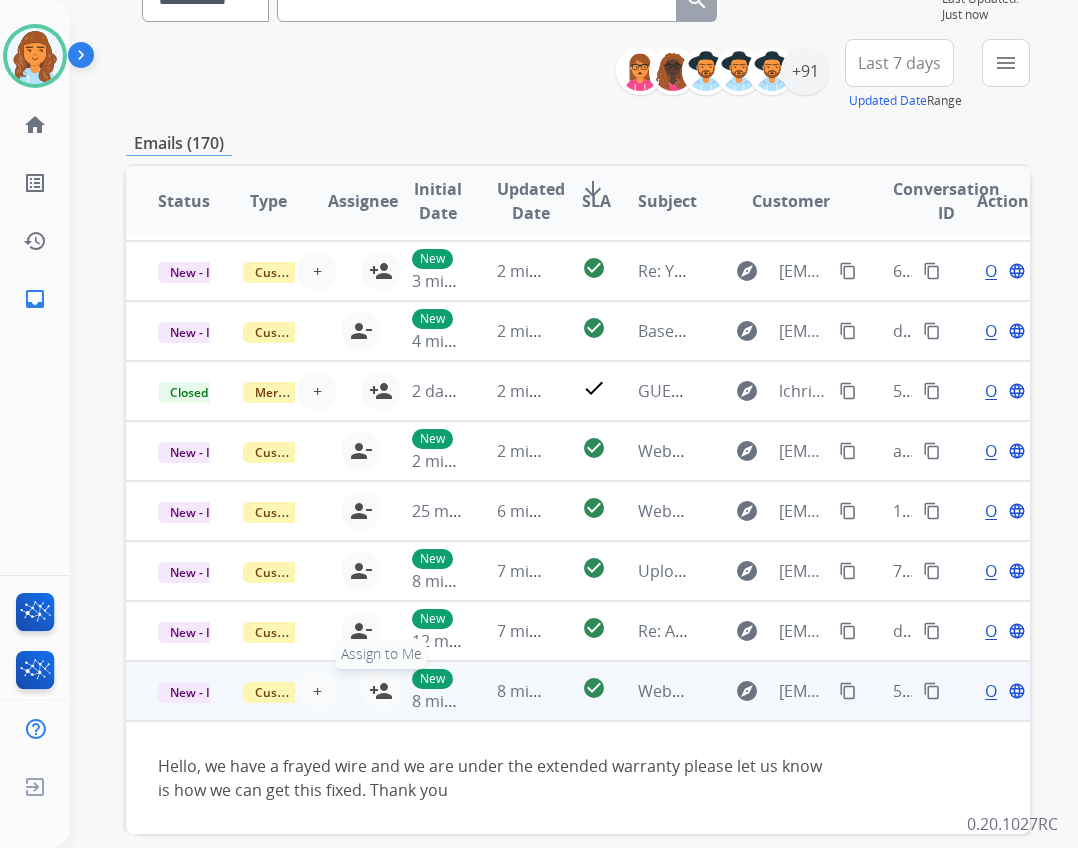 click on "person_add" at bounding box center [381, 691] 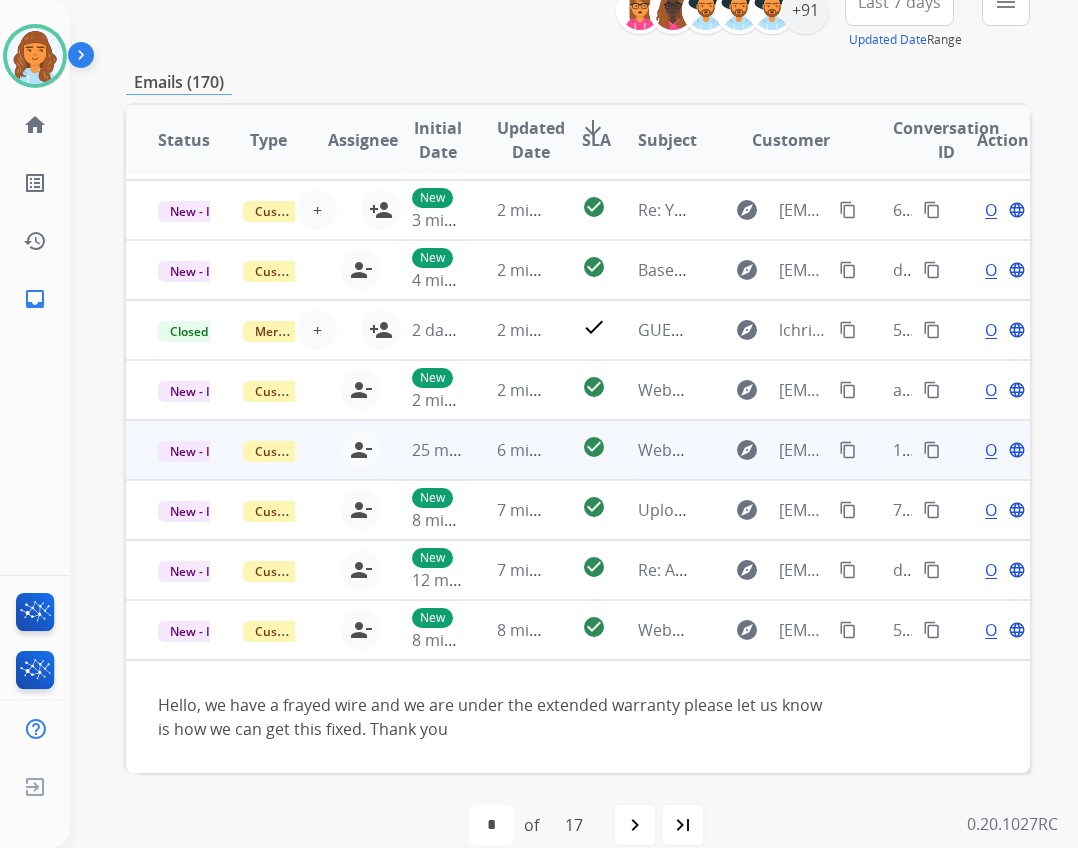 scroll, scrollTop: 290, scrollLeft: 0, axis: vertical 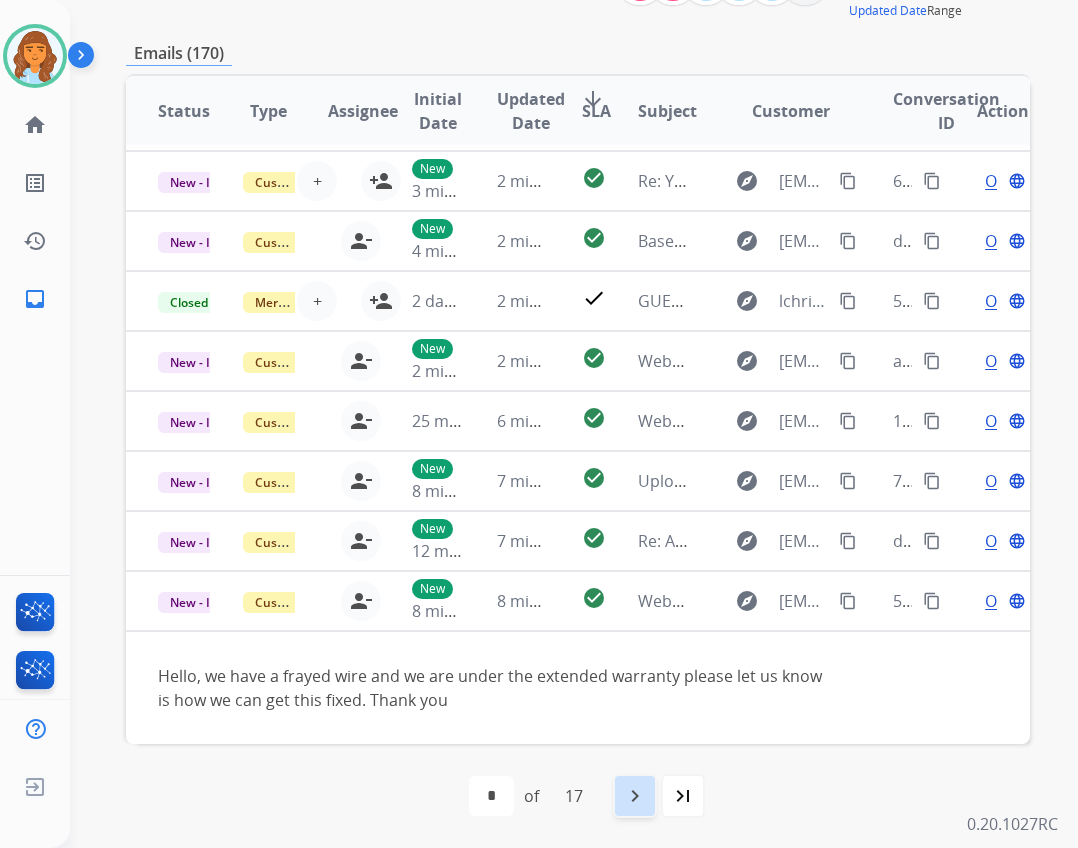 click on "navigate_next" at bounding box center [635, 796] 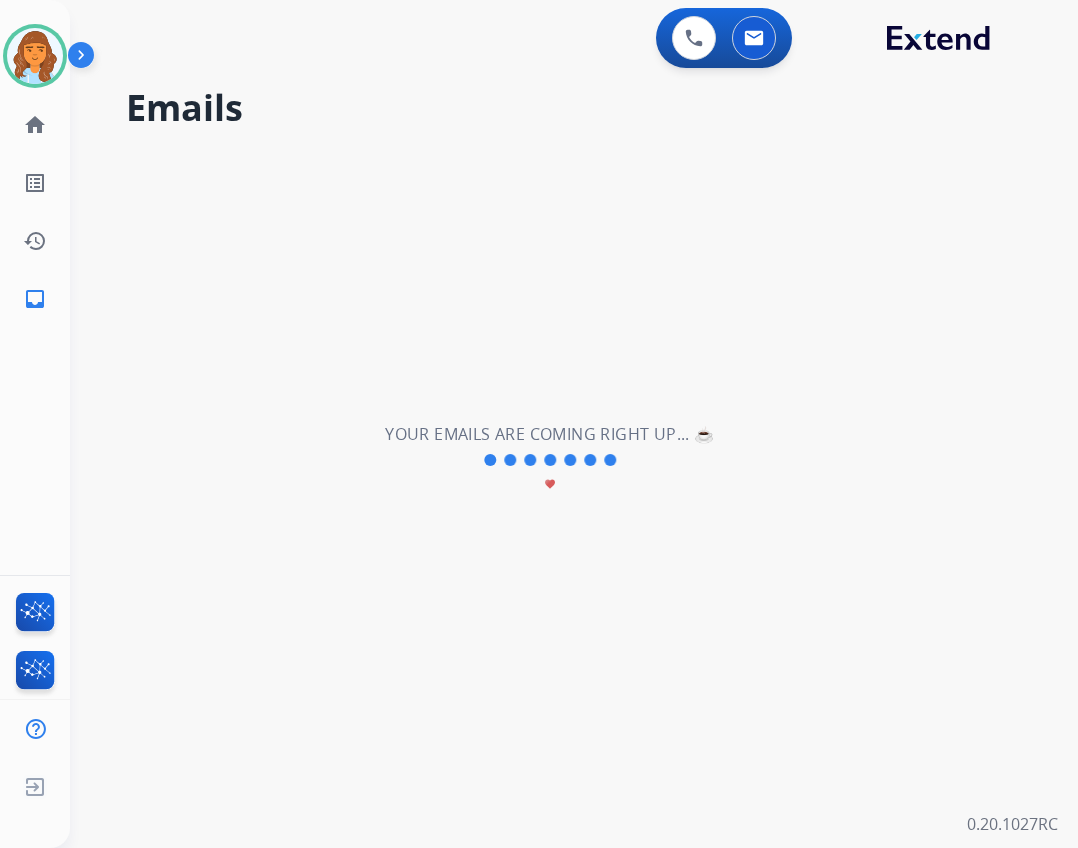 scroll, scrollTop: 0, scrollLeft: 0, axis: both 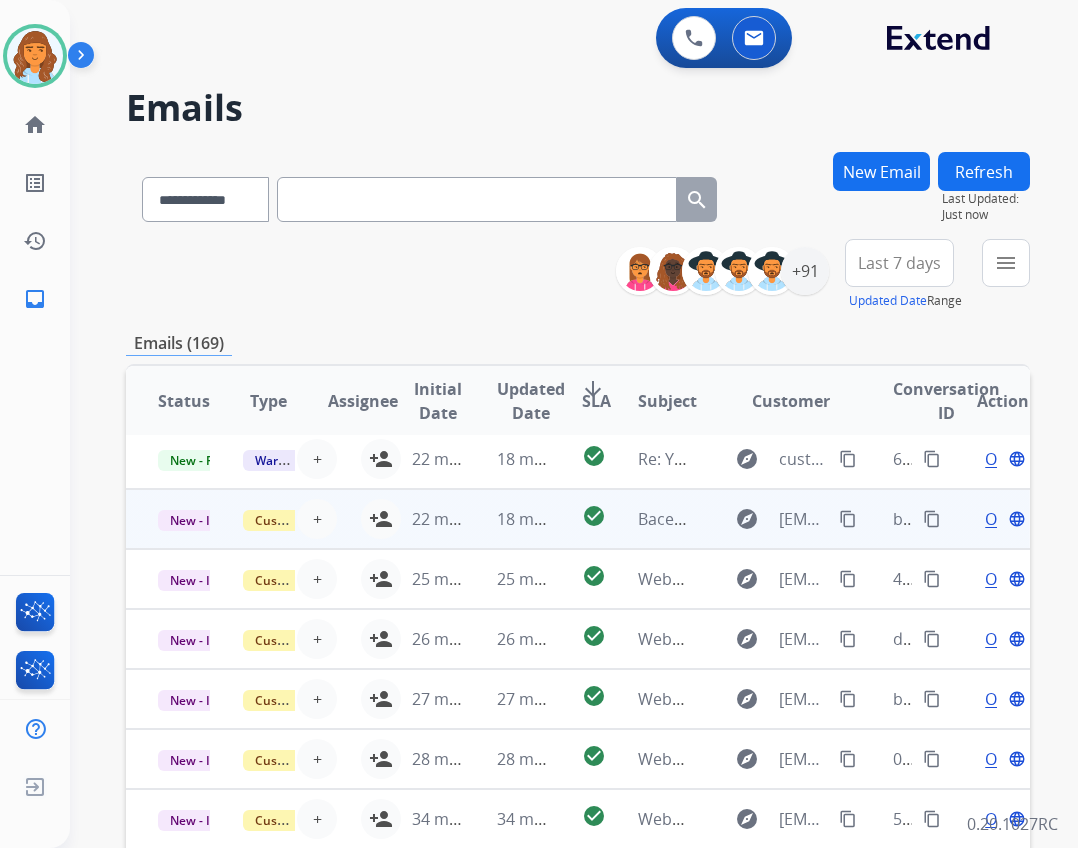 click on "22 minutes ago" at bounding box center (422, 519) 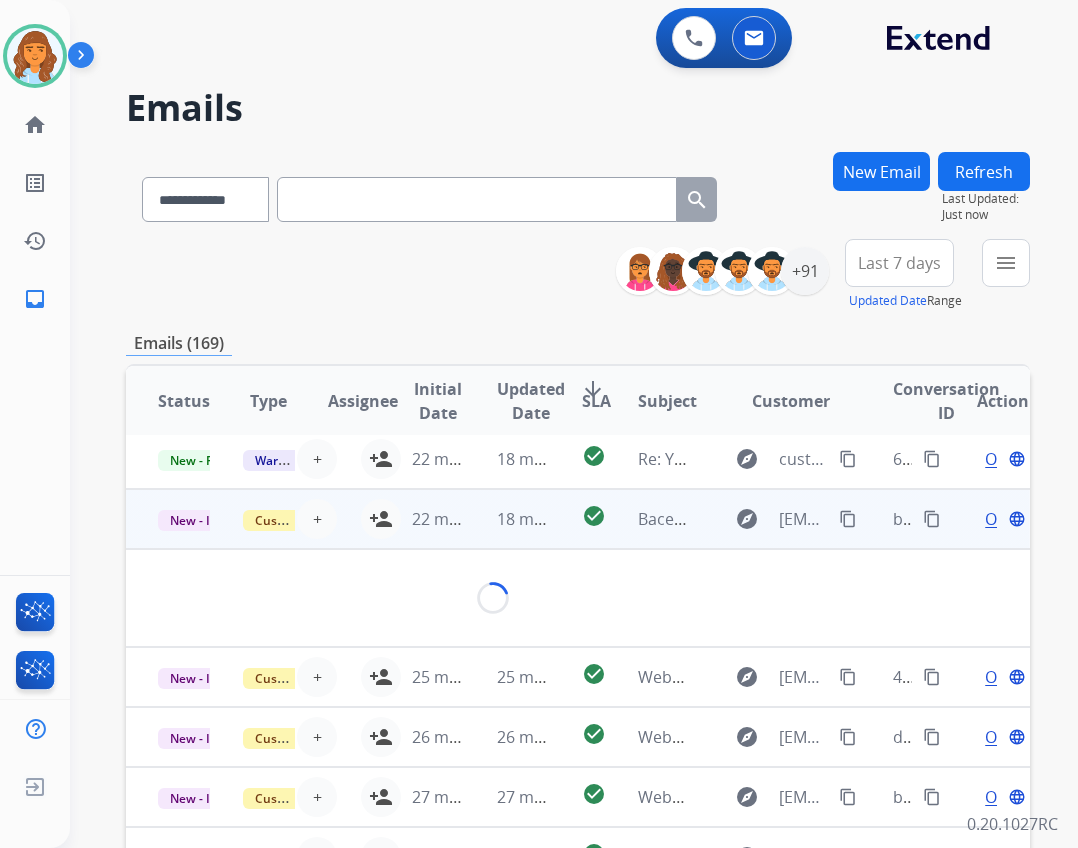 scroll, scrollTop: 92, scrollLeft: 0, axis: vertical 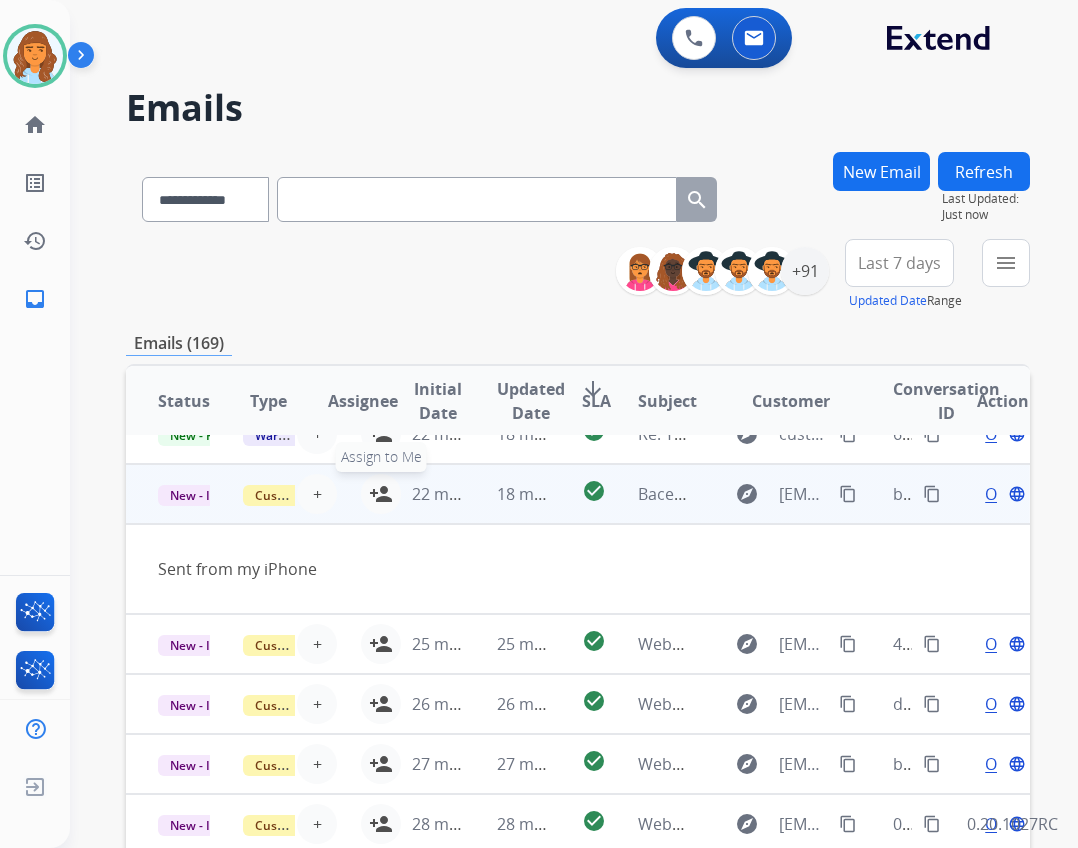 click on "person_add" at bounding box center [381, 494] 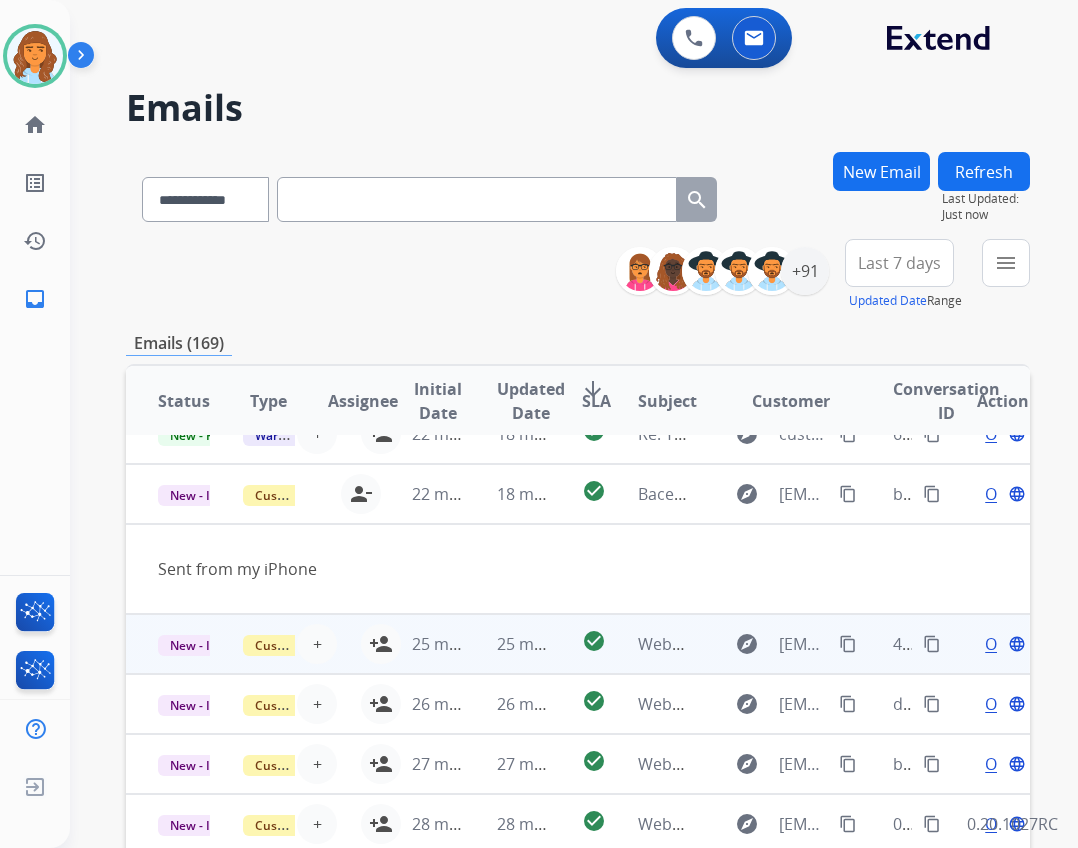 click on "25 minutes ago" at bounding box center [422, 644] 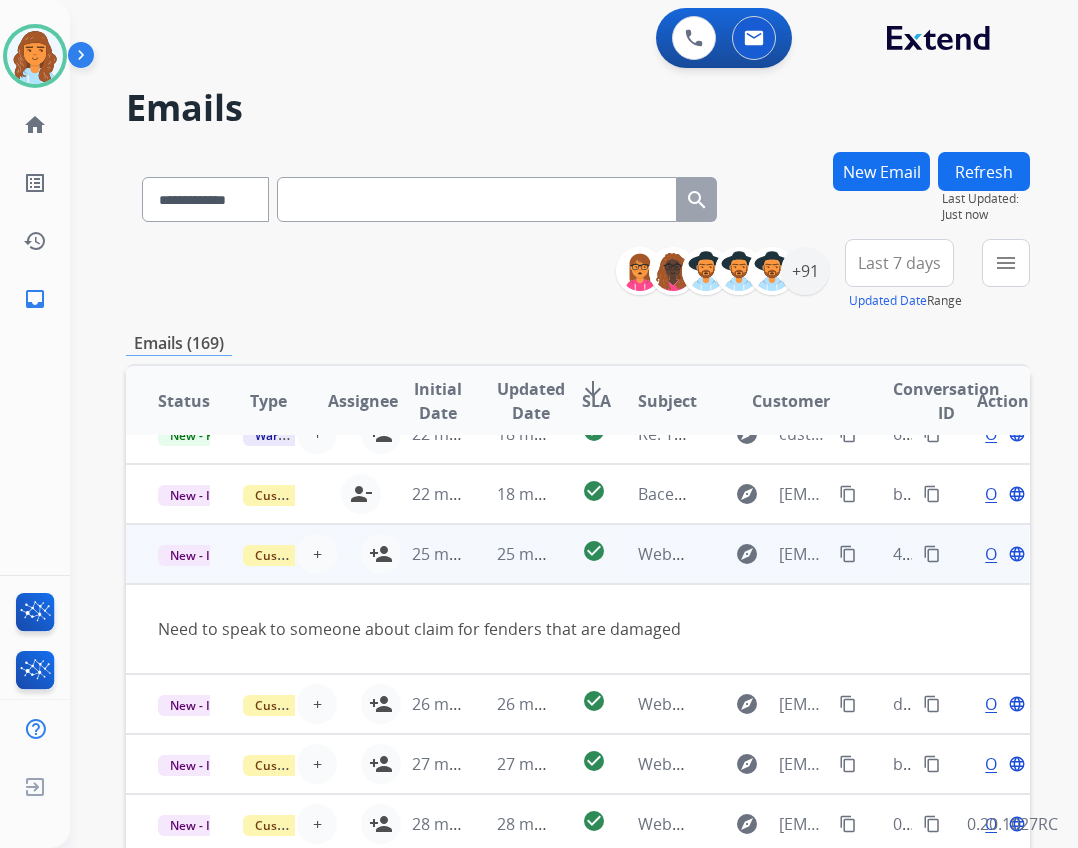 click on "25 minutes ago" at bounding box center (422, 554) 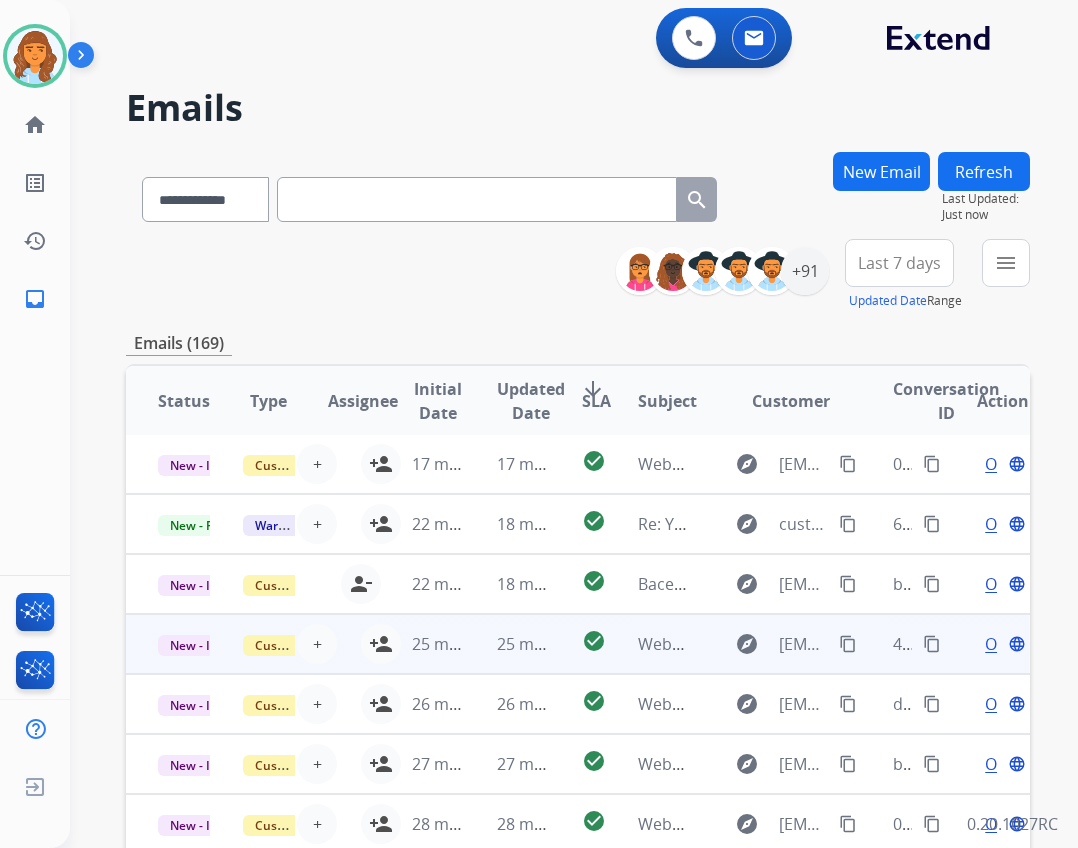 scroll, scrollTop: 2, scrollLeft: 0, axis: vertical 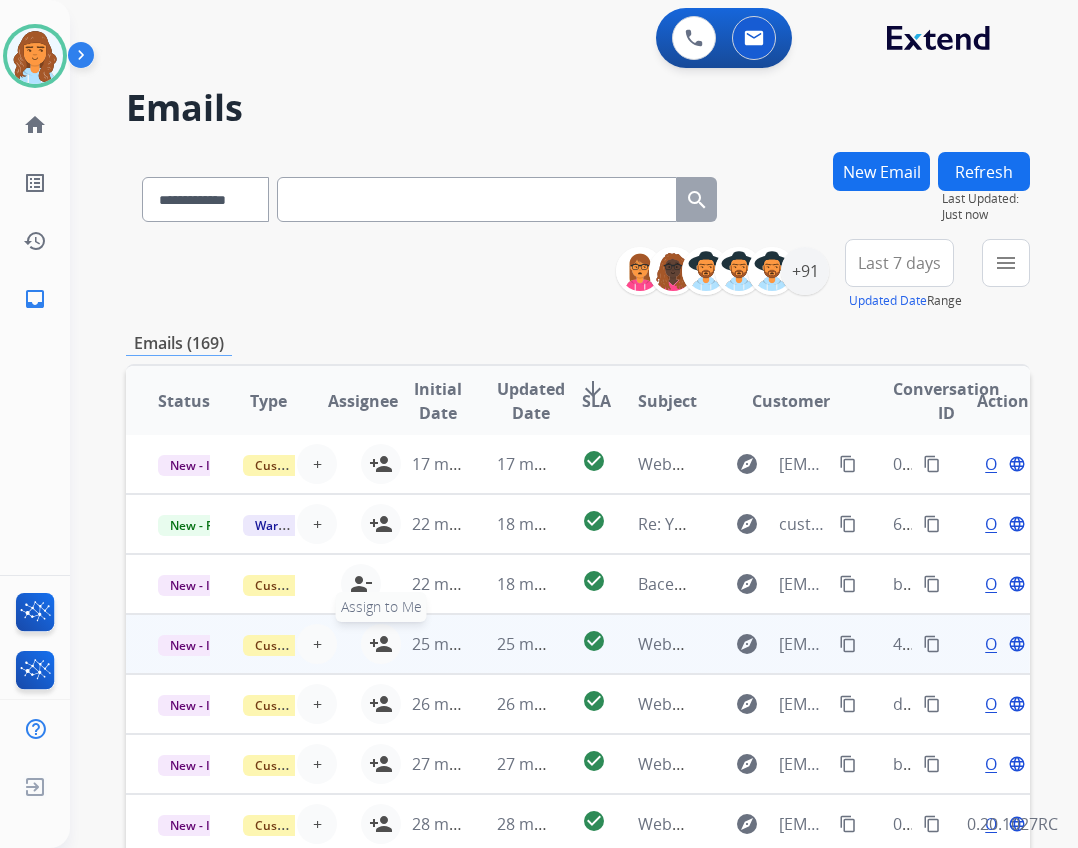 click on "person_add Assign to Me" at bounding box center (381, 644) 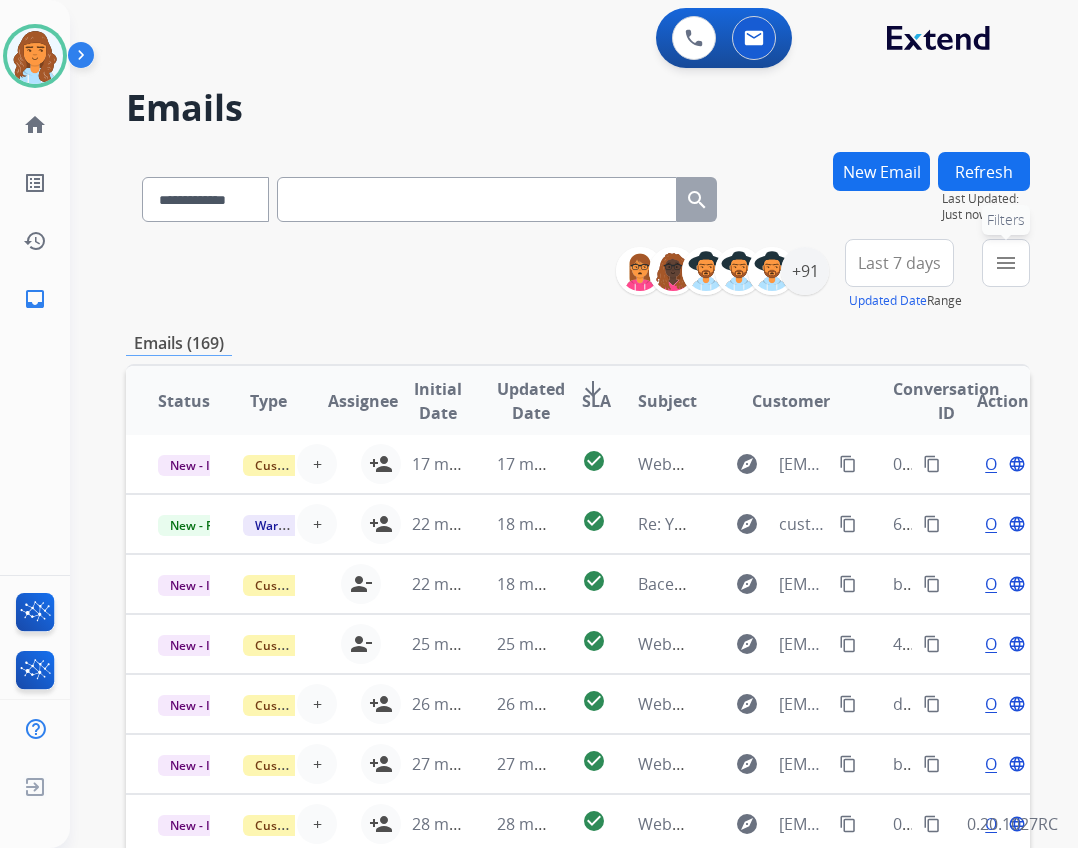 click on "menu" at bounding box center (1006, 263) 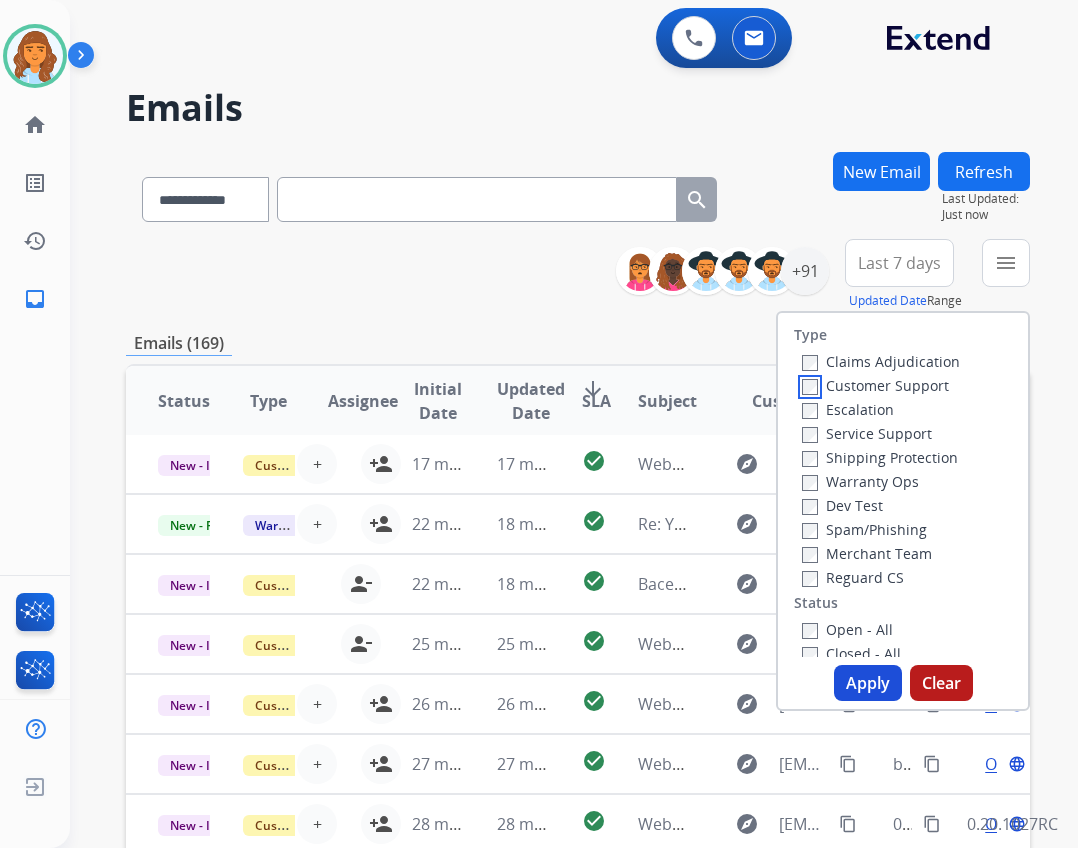 click on "Claims Adjudication   Customer Support   Escalation   Service Support   Shipping Protection   Warranty Ops   Dev Test   Spam/Phishing   Merchant Team   Reguard CS" at bounding box center (877, 469) 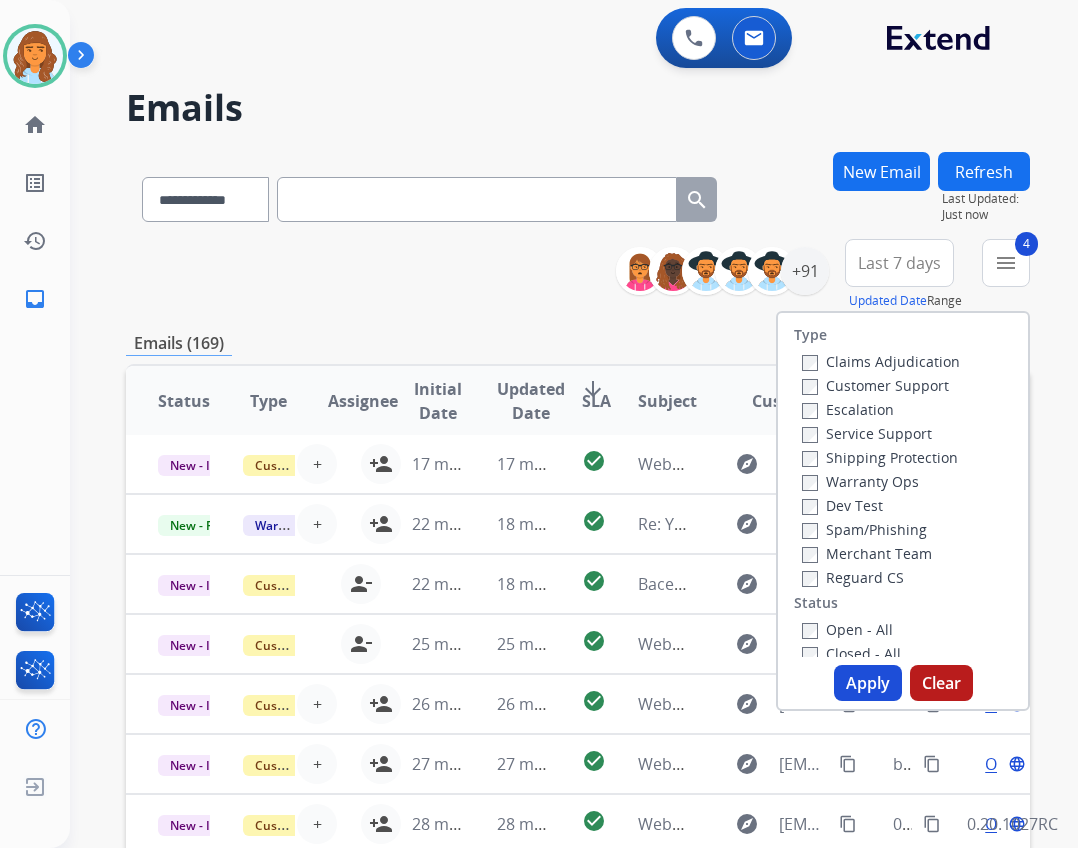 click on "Type  Claims Adjudication   Customer Support   Escalation   Service Support   Shipping Protection   Warranty Ops   Dev Test   Spam/Phishing   Merchant Team   Reguard CS  Status  Open - All   Closed - All   New - Initial   New - Reply   On-hold – Internal   On-hold - Customer   On Hold - Pending Parts   On Hold - Servicers   Closed - Unresolved   Closed – Solved   Closed – Merchant Transfer  SLA  Within SLA   Nearing SLA   Past SLA   Critical   On Hold   Closed  Processed  Migration   Webhook   Polling   Extend.com (API)  Apply Clear" at bounding box center [903, 511] 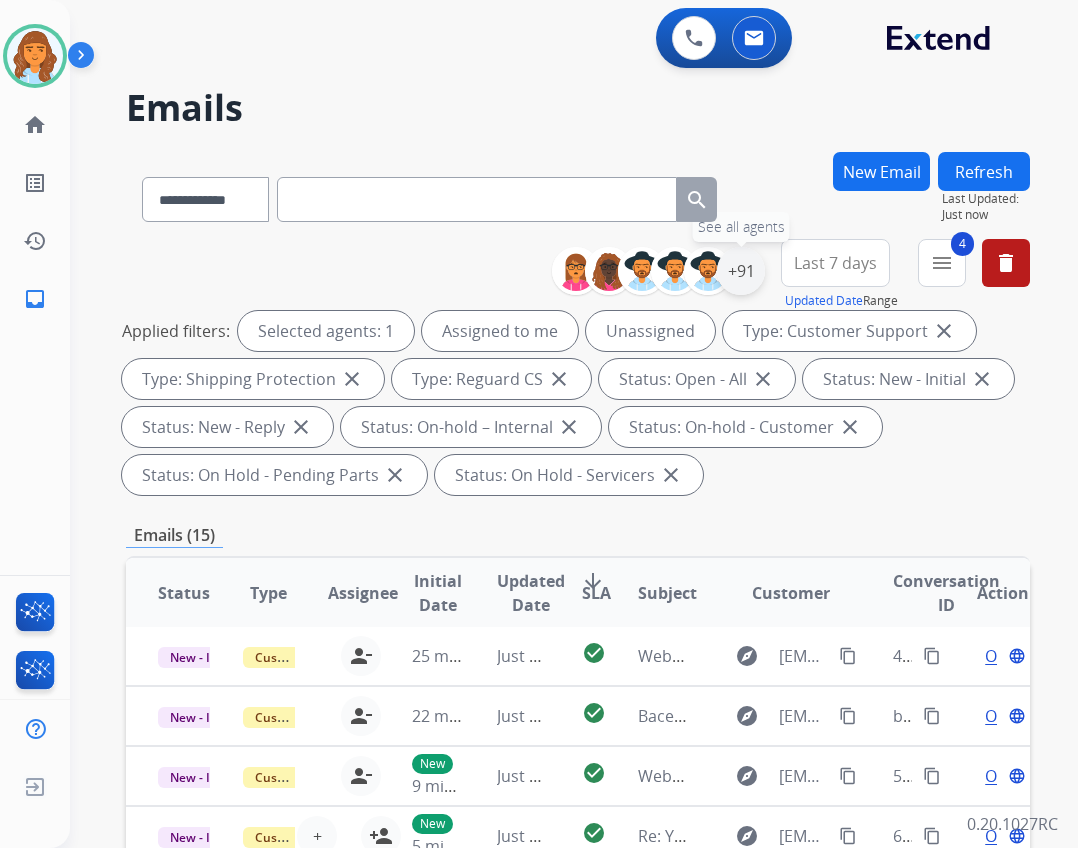 click on "+91" at bounding box center (741, 271) 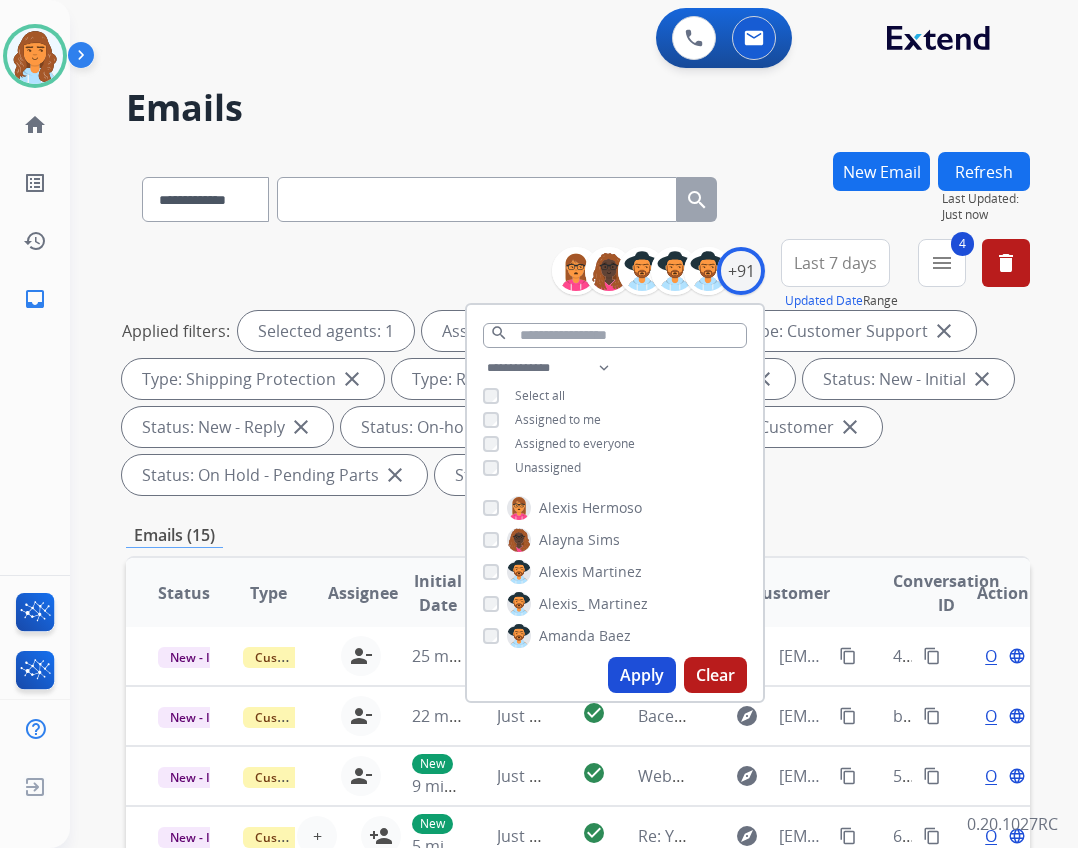 click on "Unassigned" at bounding box center [548, 467] 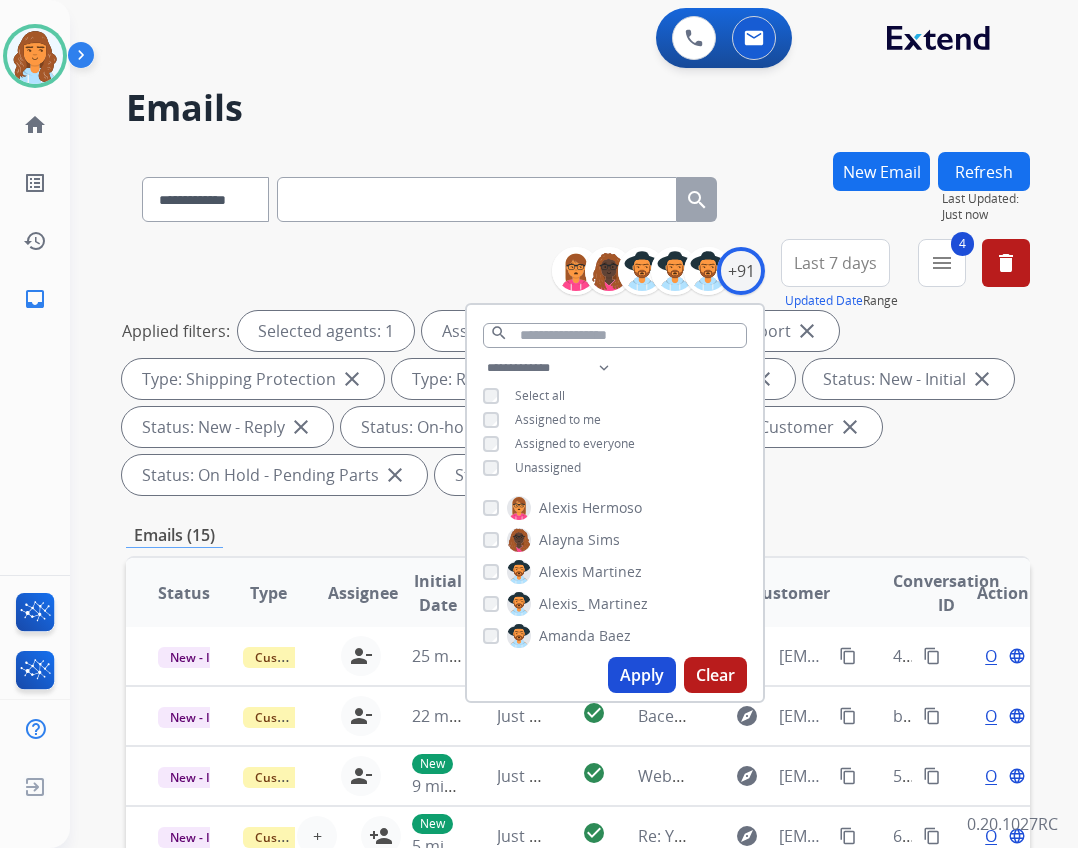 click on "Apply" at bounding box center [642, 675] 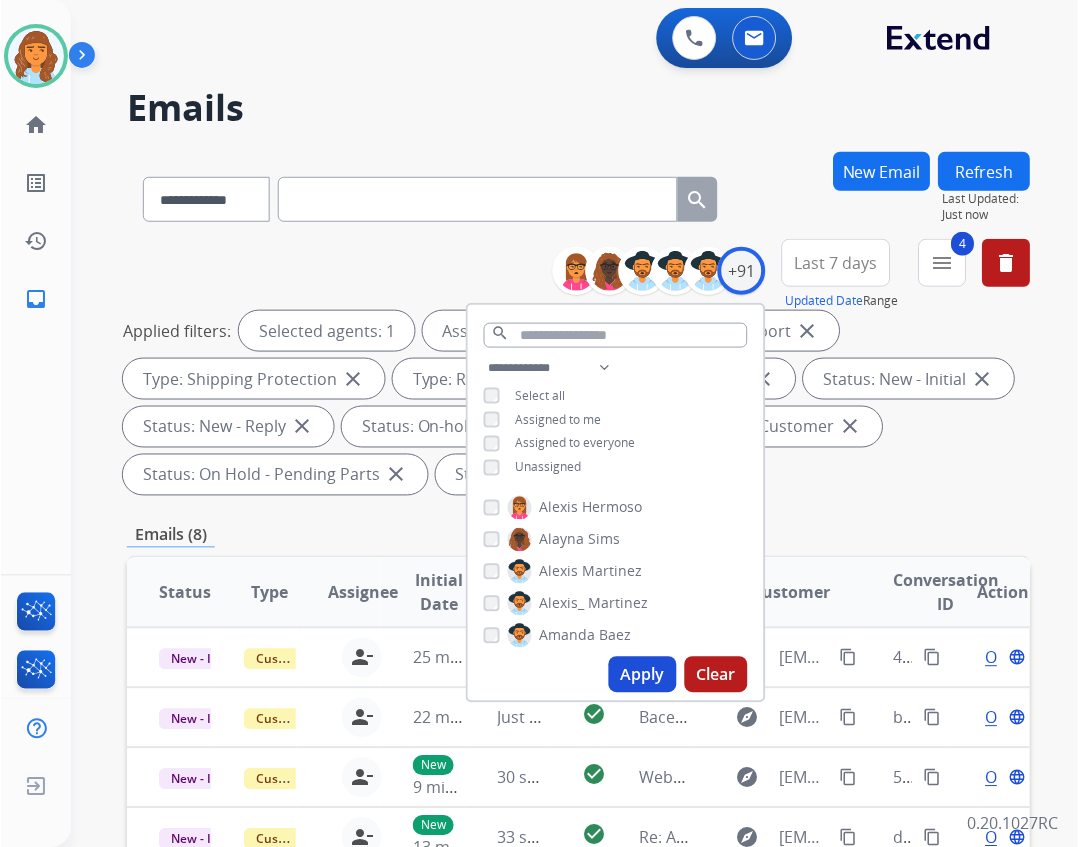 scroll, scrollTop: 0, scrollLeft: 0, axis: both 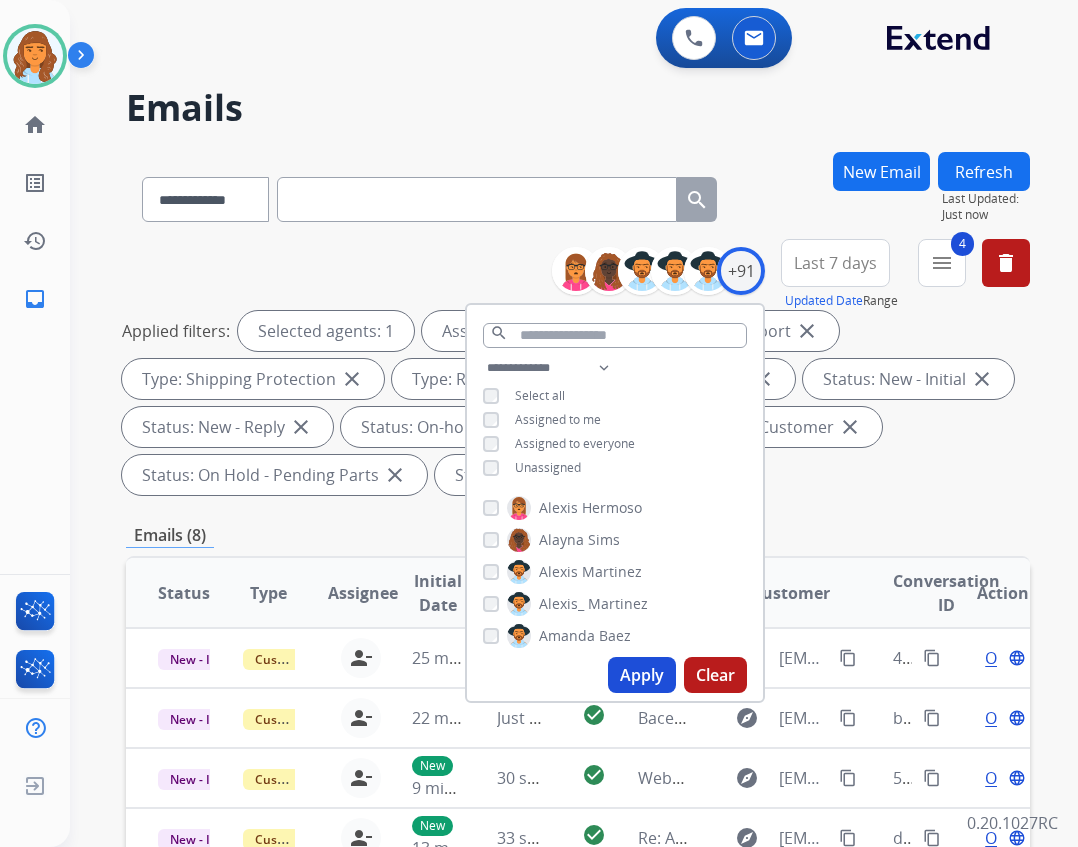 click on "Apply" at bounding box center (642, 675) 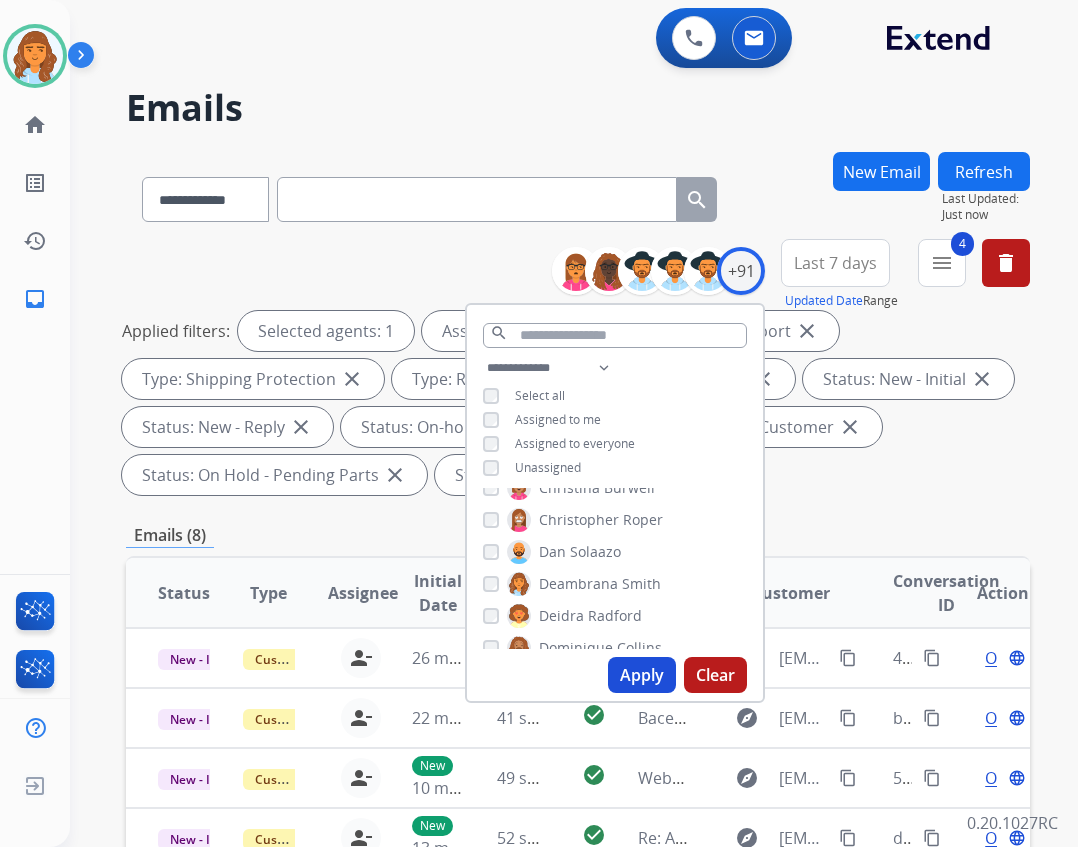 scroll, scrollTop: 600, scrollLeft: 0, axis: vertical 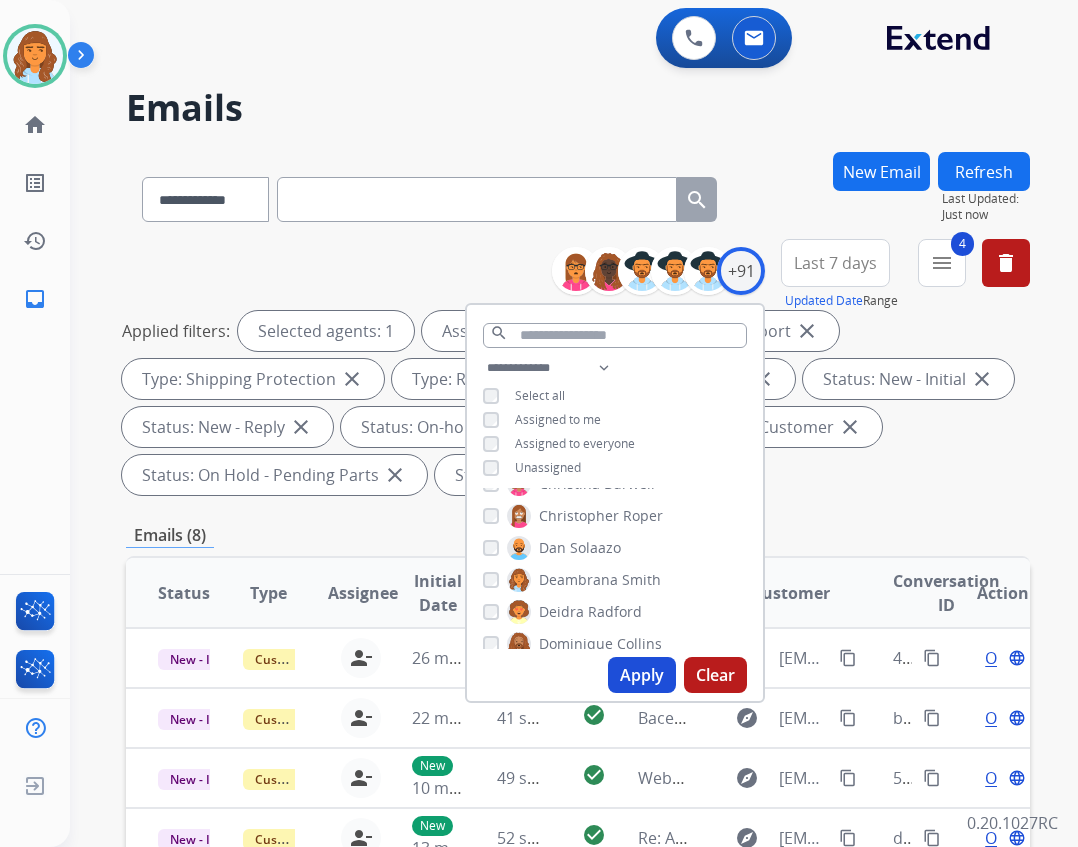 click on "**********" at bounding box center (578, 741) 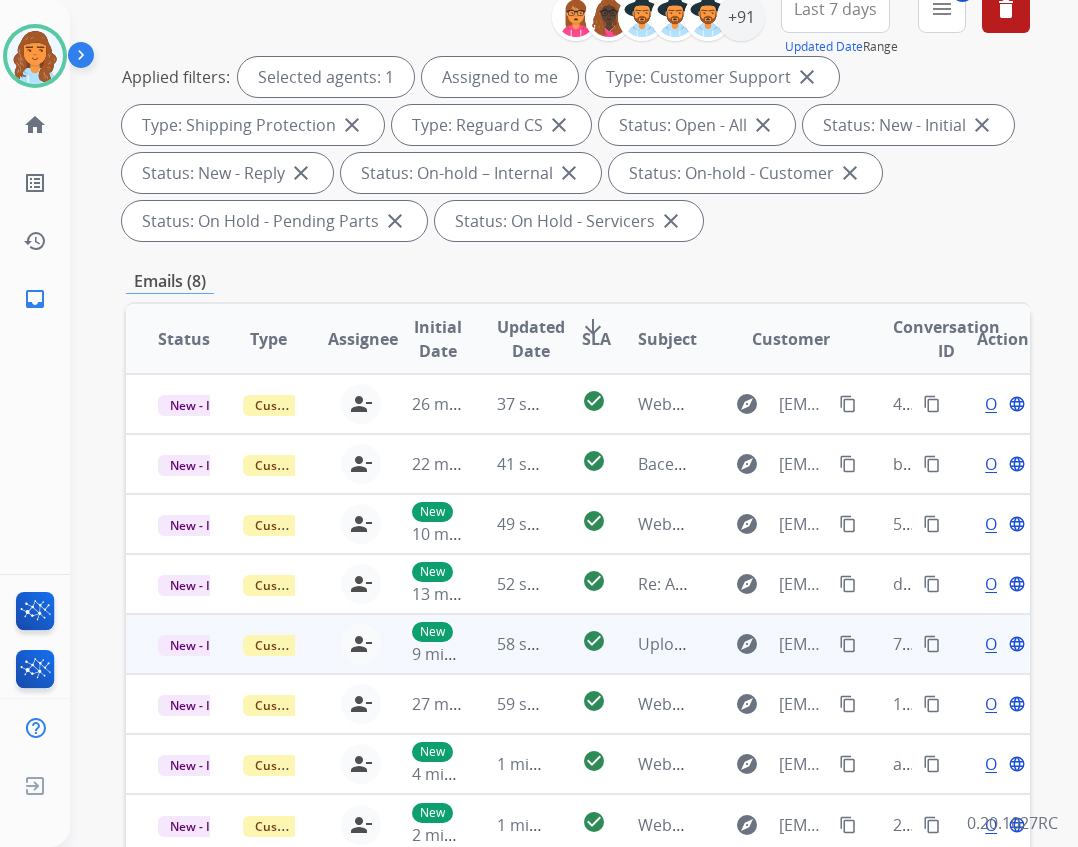 scroll, scrollTop: 483, scrollLeft: 0, axis: vertical 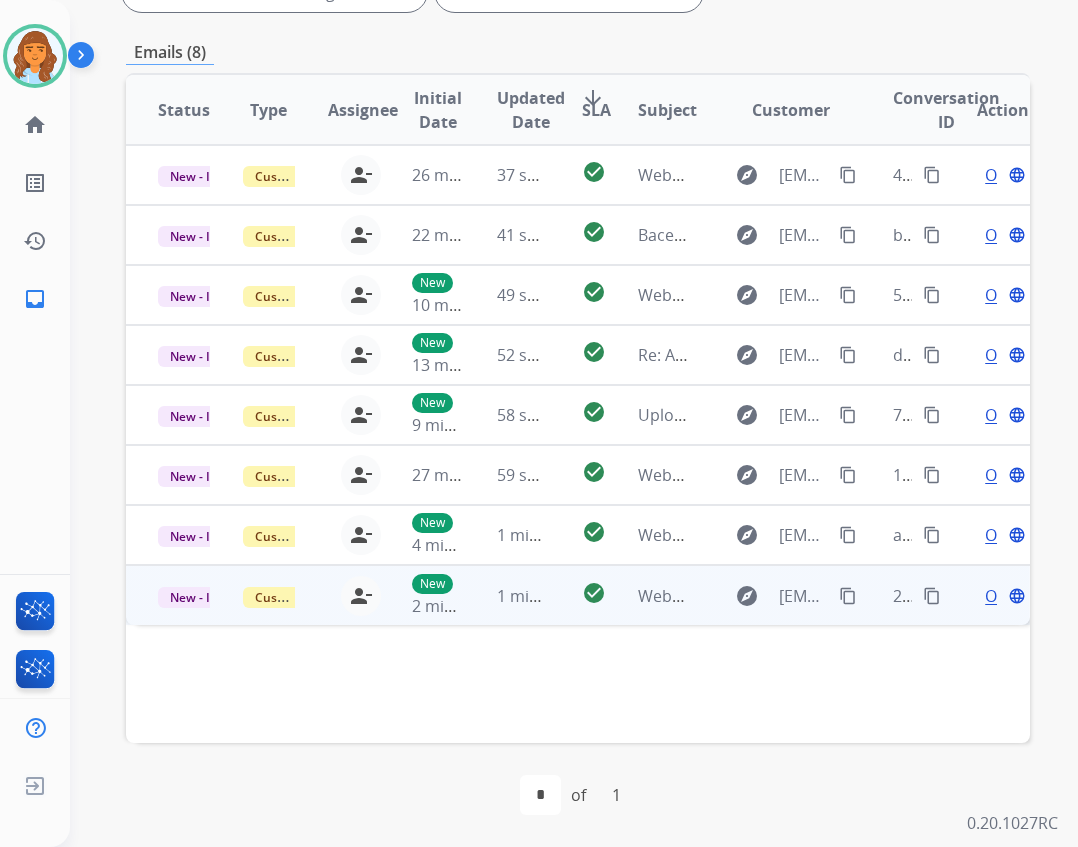 click on "Webform from [EMAIL] on [DATE]" at bounding box center [648, 595] 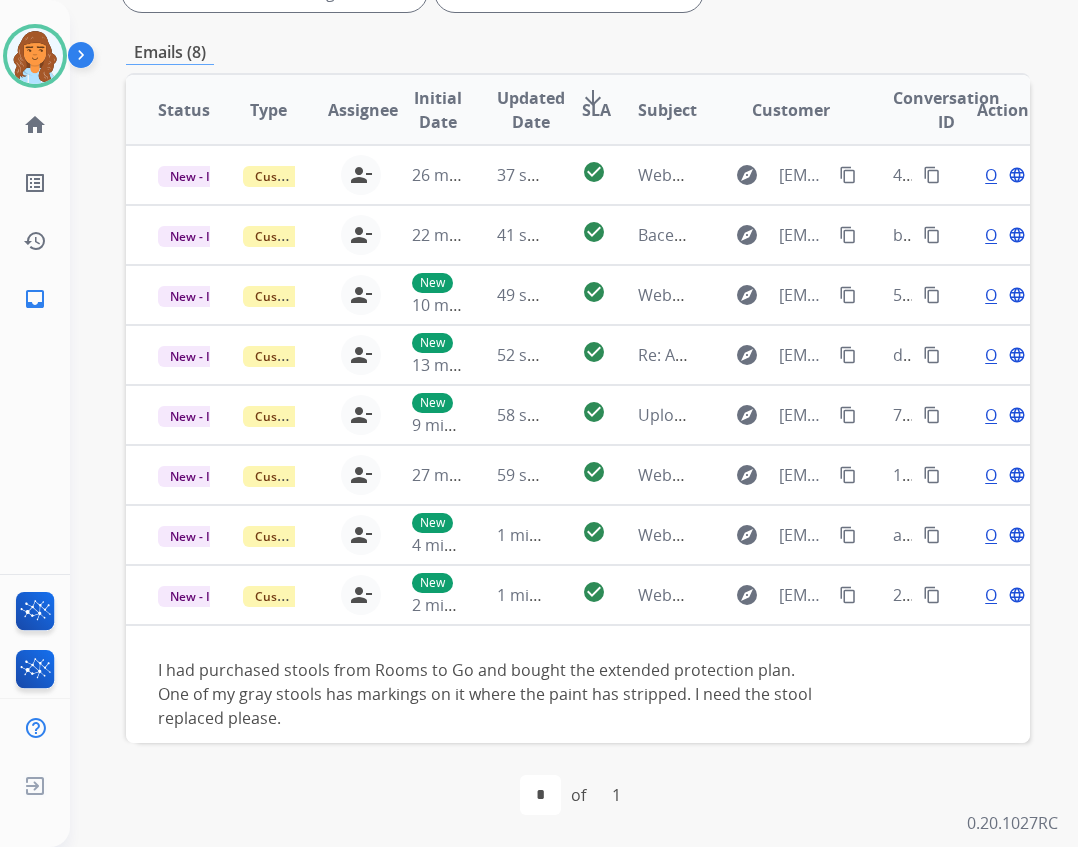 scroll, scrollTop: 19, scrollLeft: 0, axis: vertical 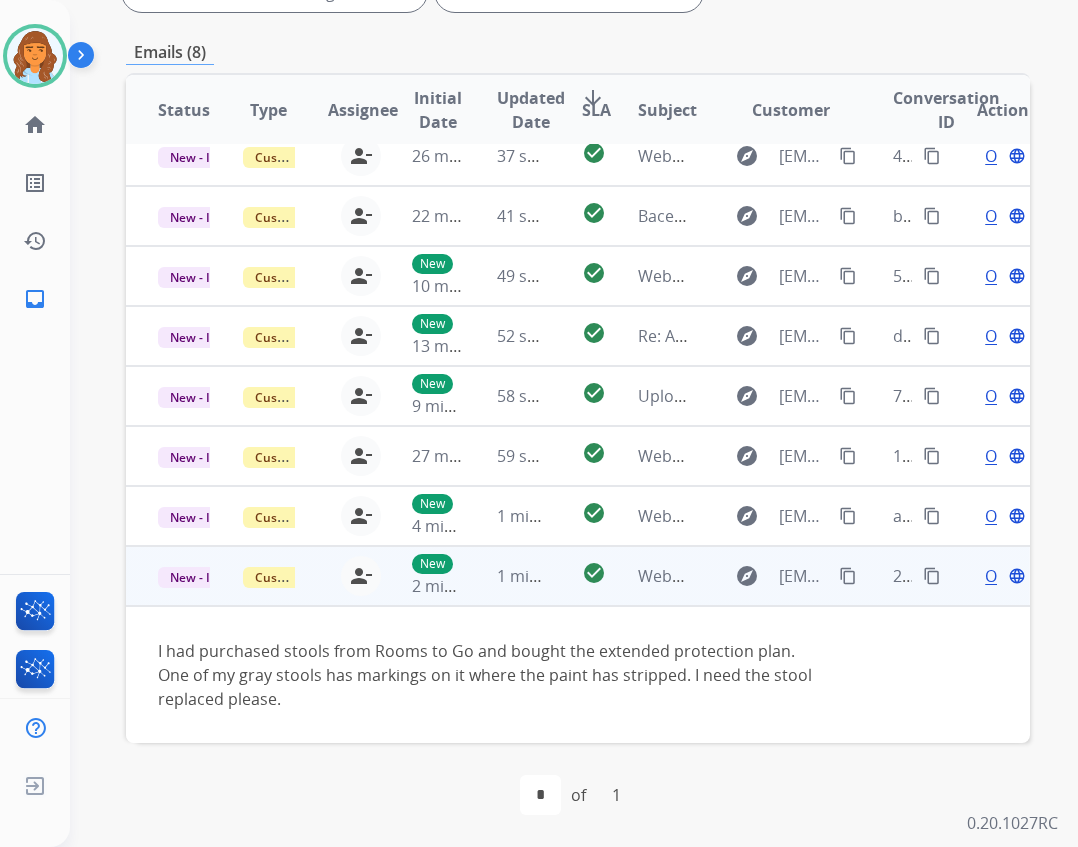 click on "Open language" at bounding box center [1003, 576] 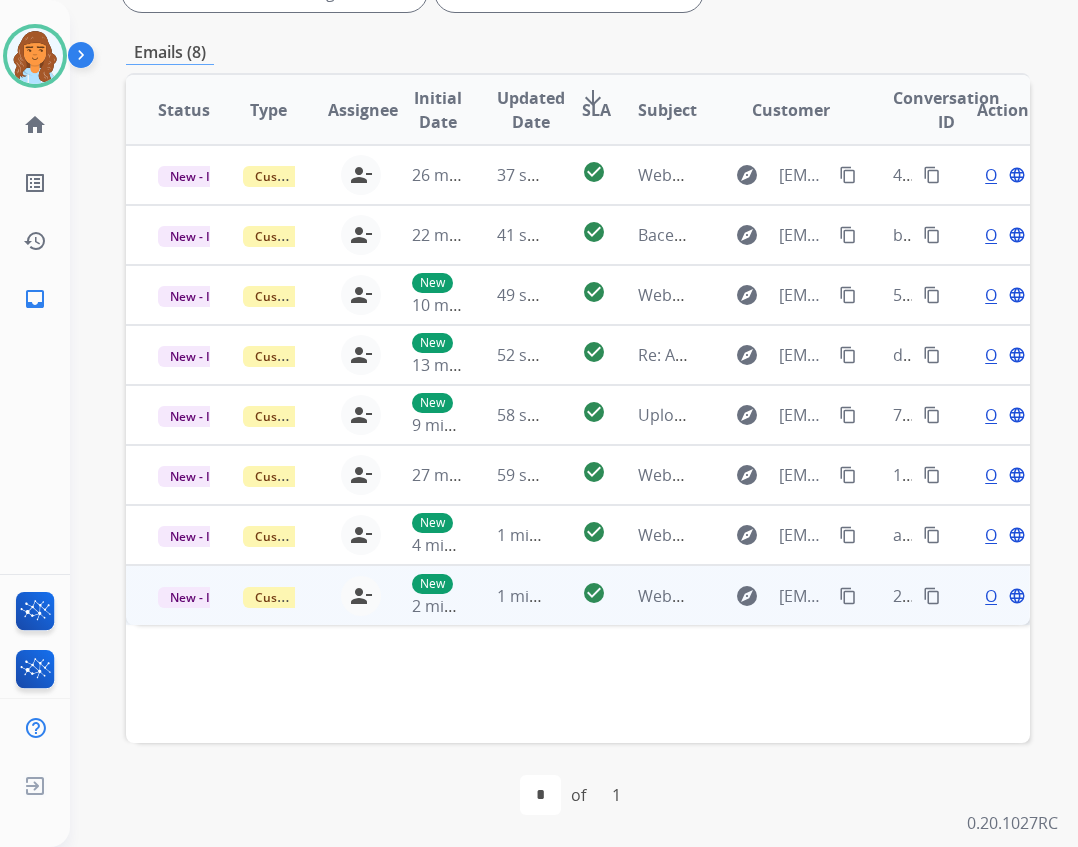 click on "content_copy" at bounding box center (848, 596) 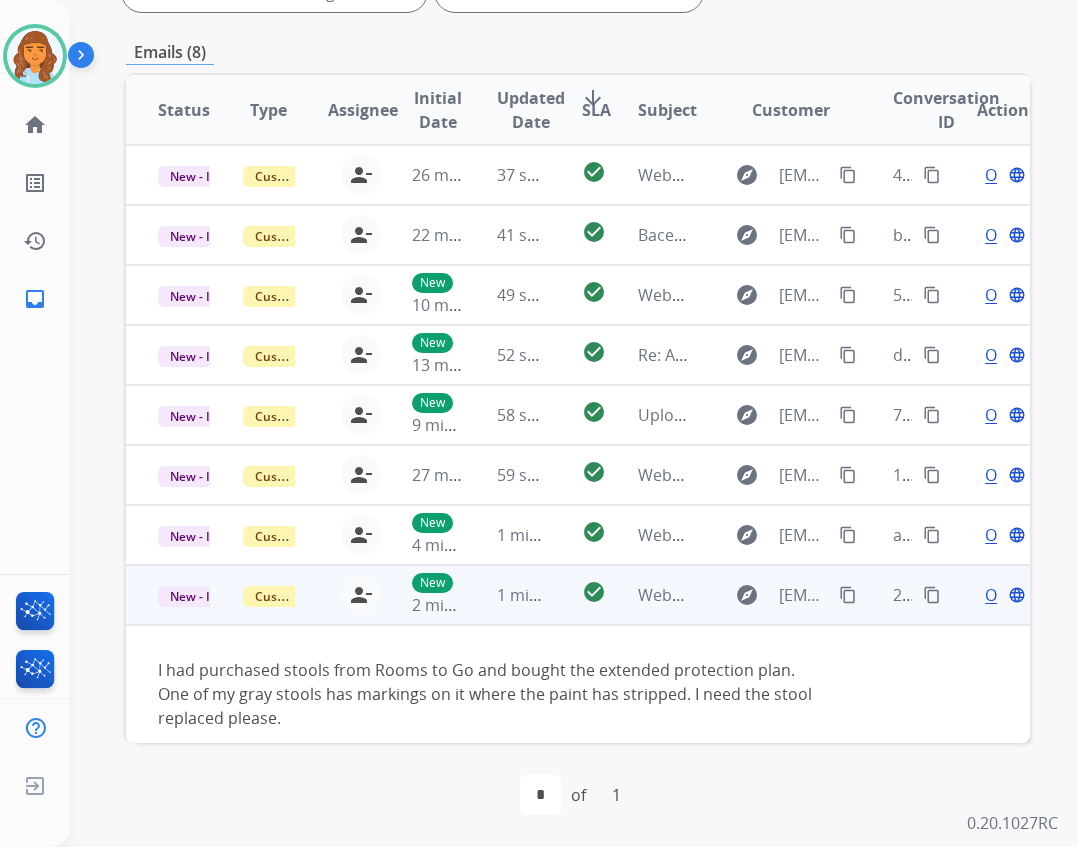 scroll, scrollTop: 19, scrollLeft: 0, axis: vertical 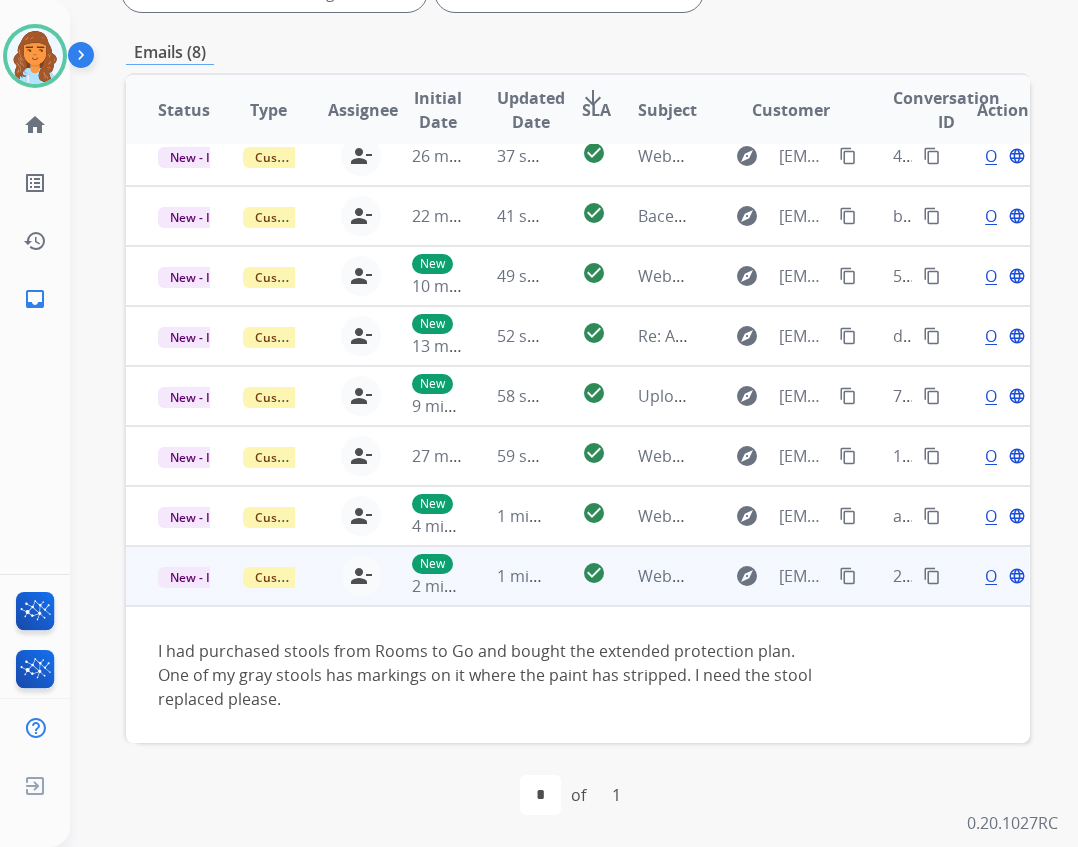 click on "Open language" at bounding box center (1003, 576) 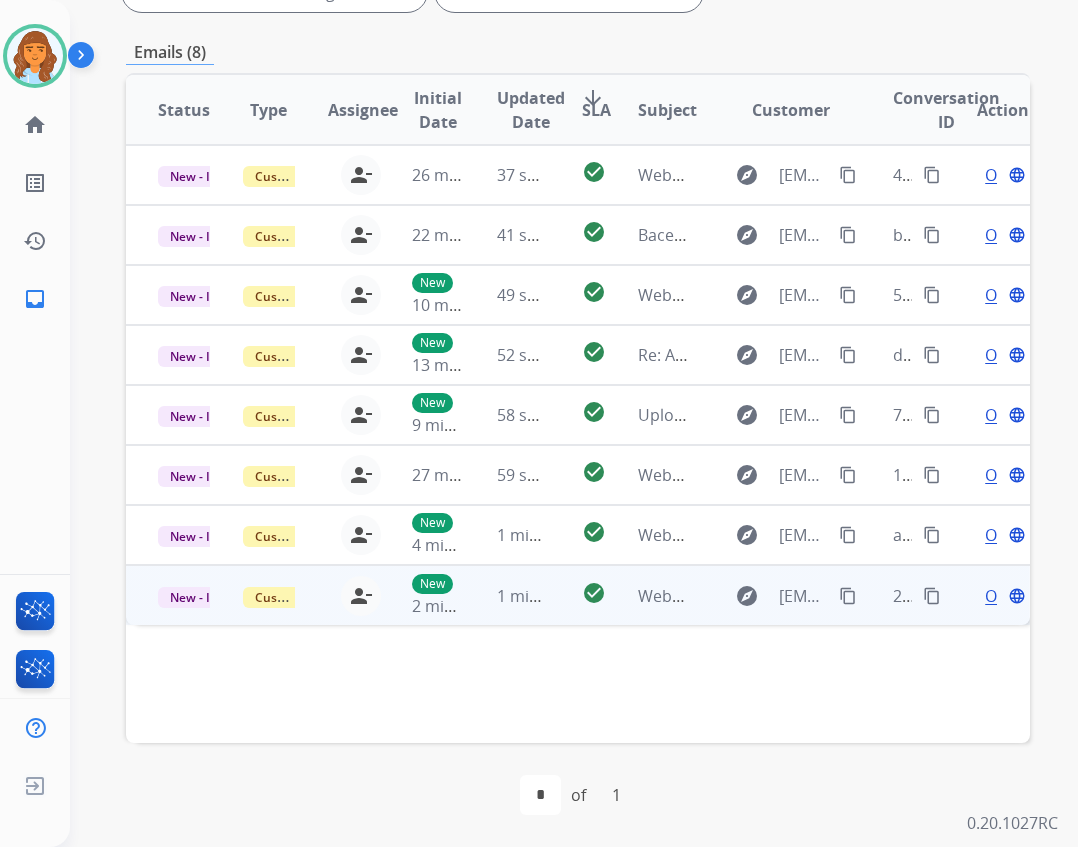click on "Open language" at bounding box center [1003, 596] 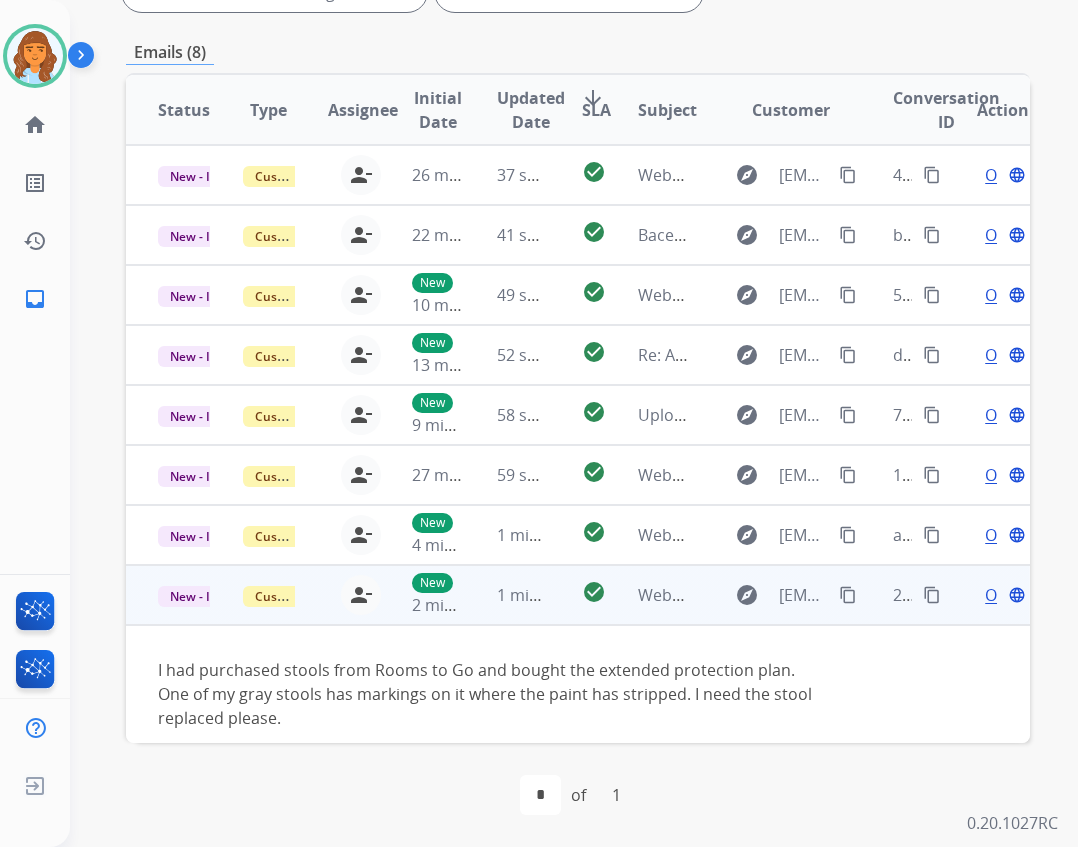 scroll, scrollTop: 19, scrollLeft: 0, axis: vertical 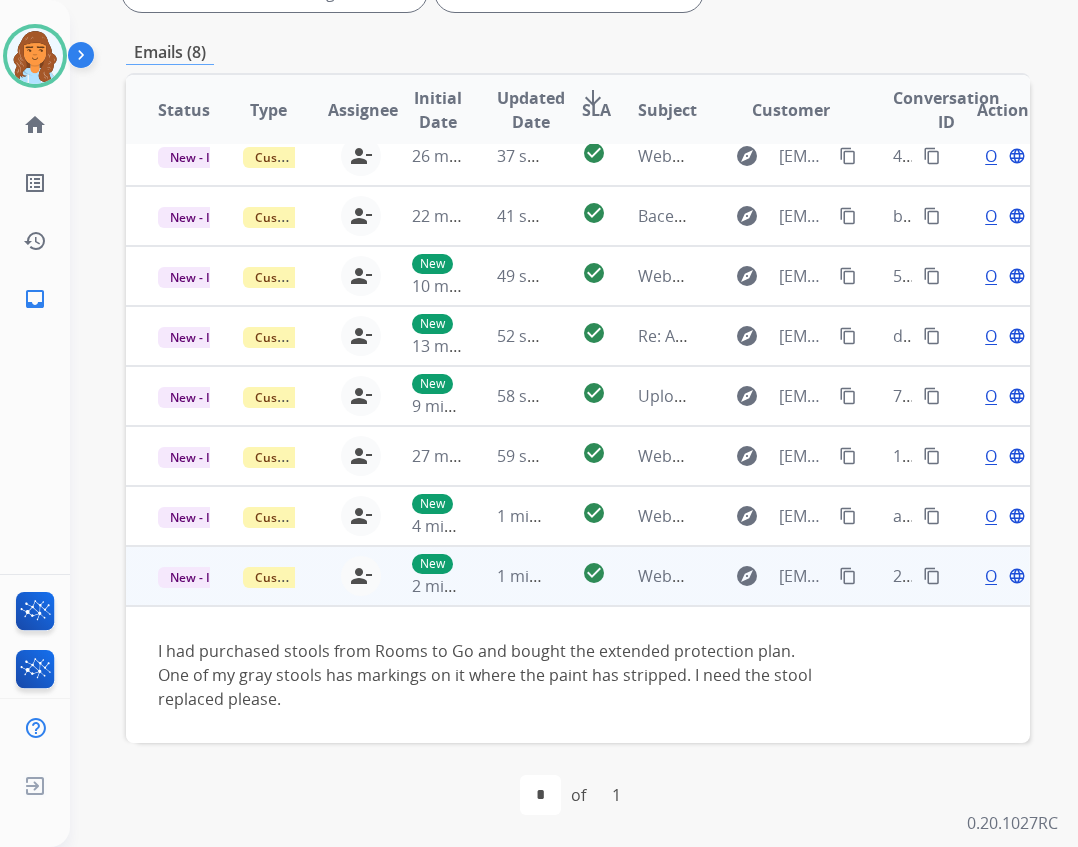 click on "Open" at bounding box center [1005, 576] 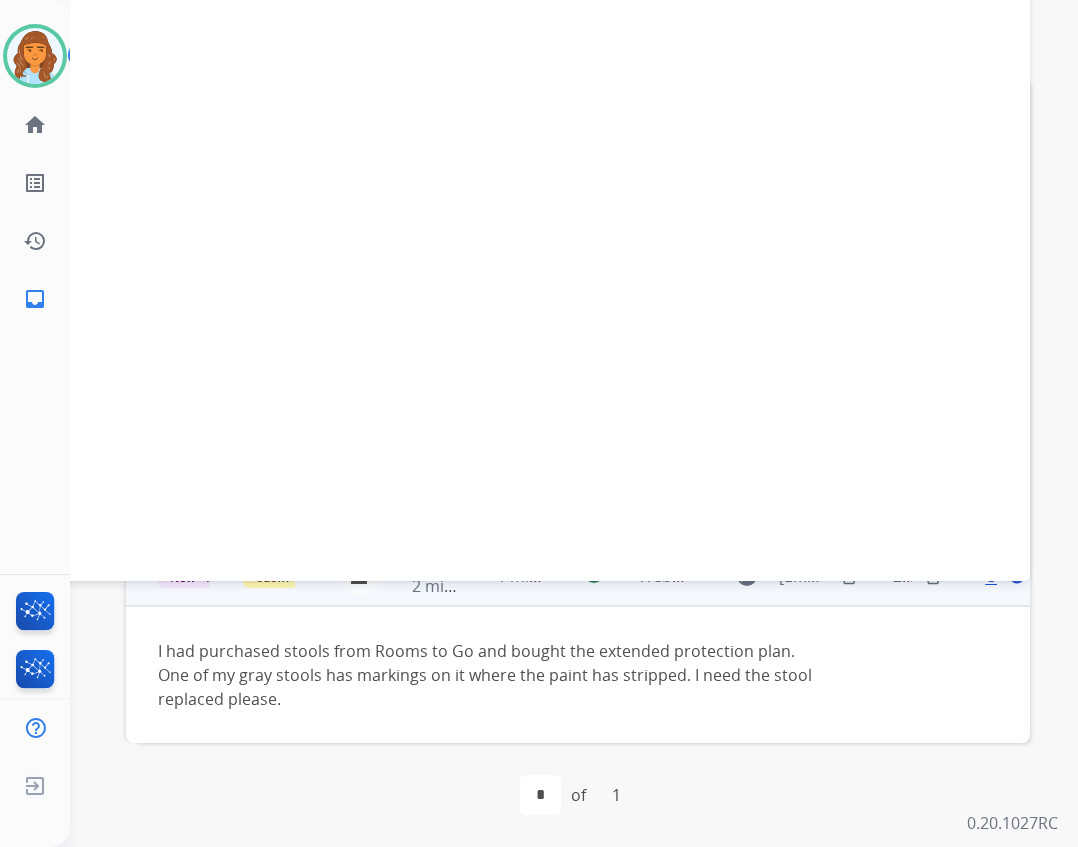 select on "**********" 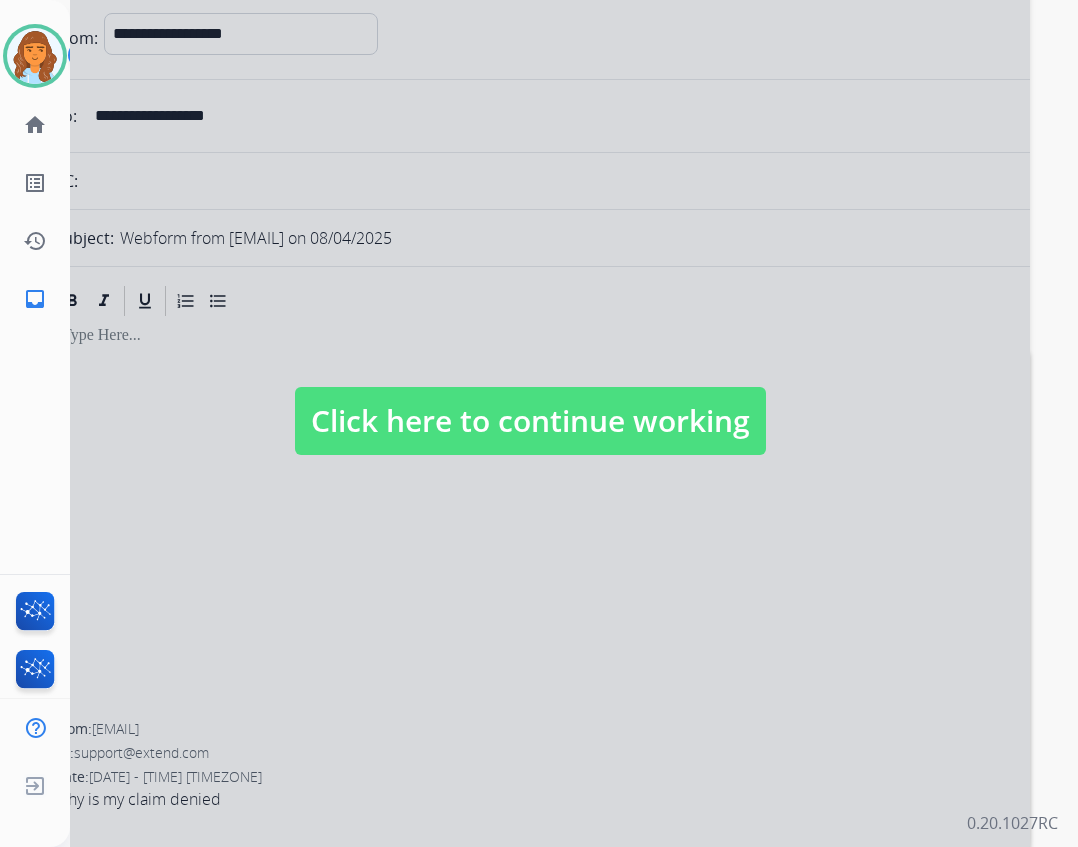 scroll, scrollTop: 100, scrollLeft: 0, axis: vertical 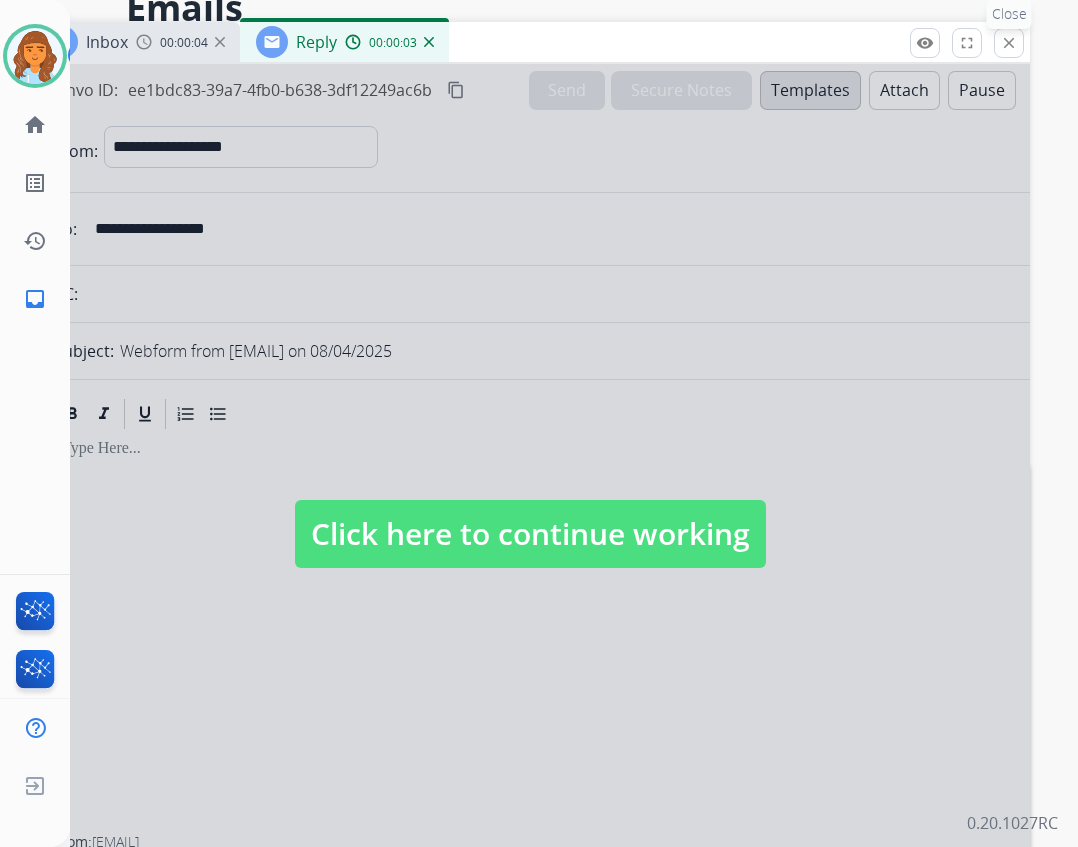 click on "close" at bounding box center [1009, 43] 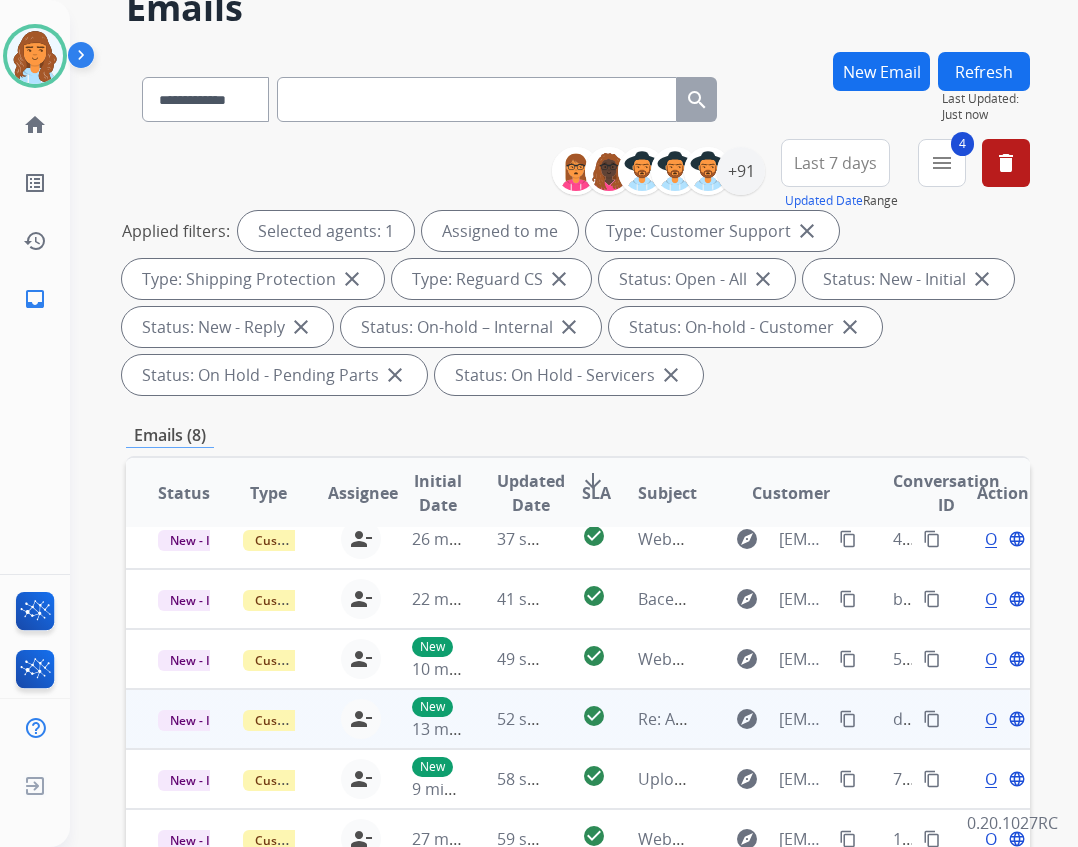scroll, scrollTop: 35, scrollLeft: 0, axis: vertical 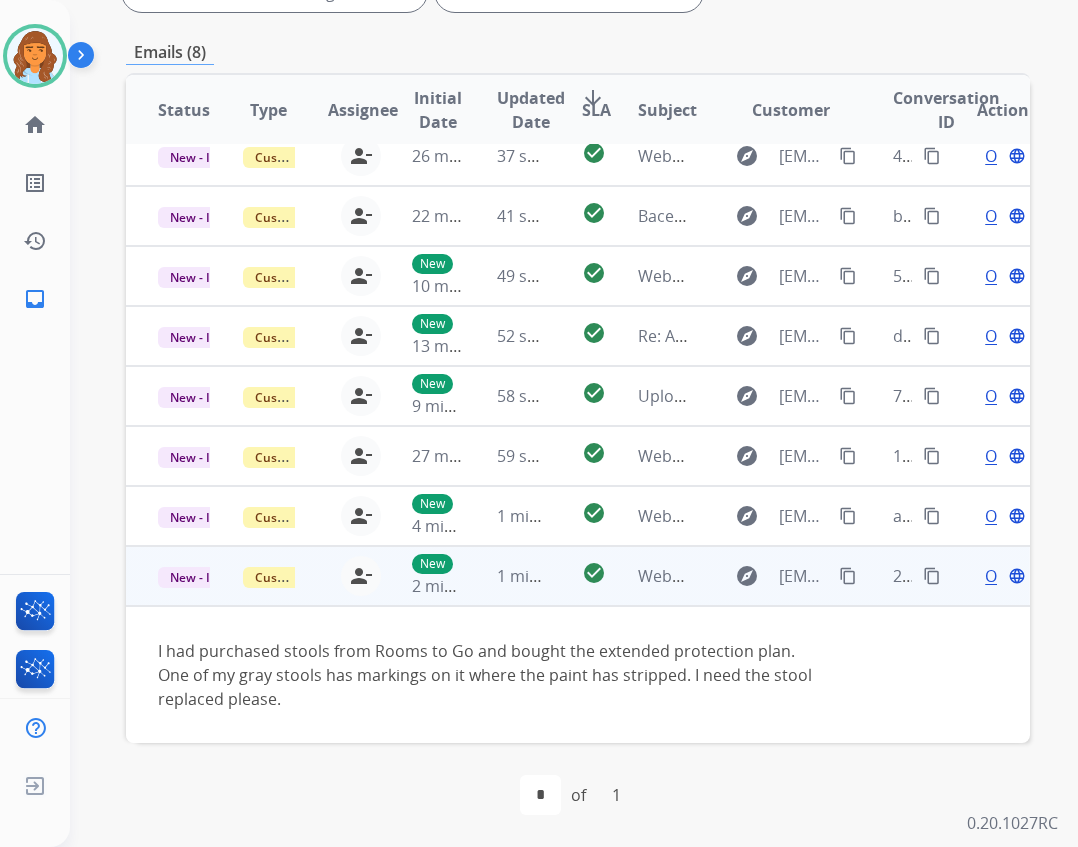 click on "Open" at bounding box center (1005, 576) 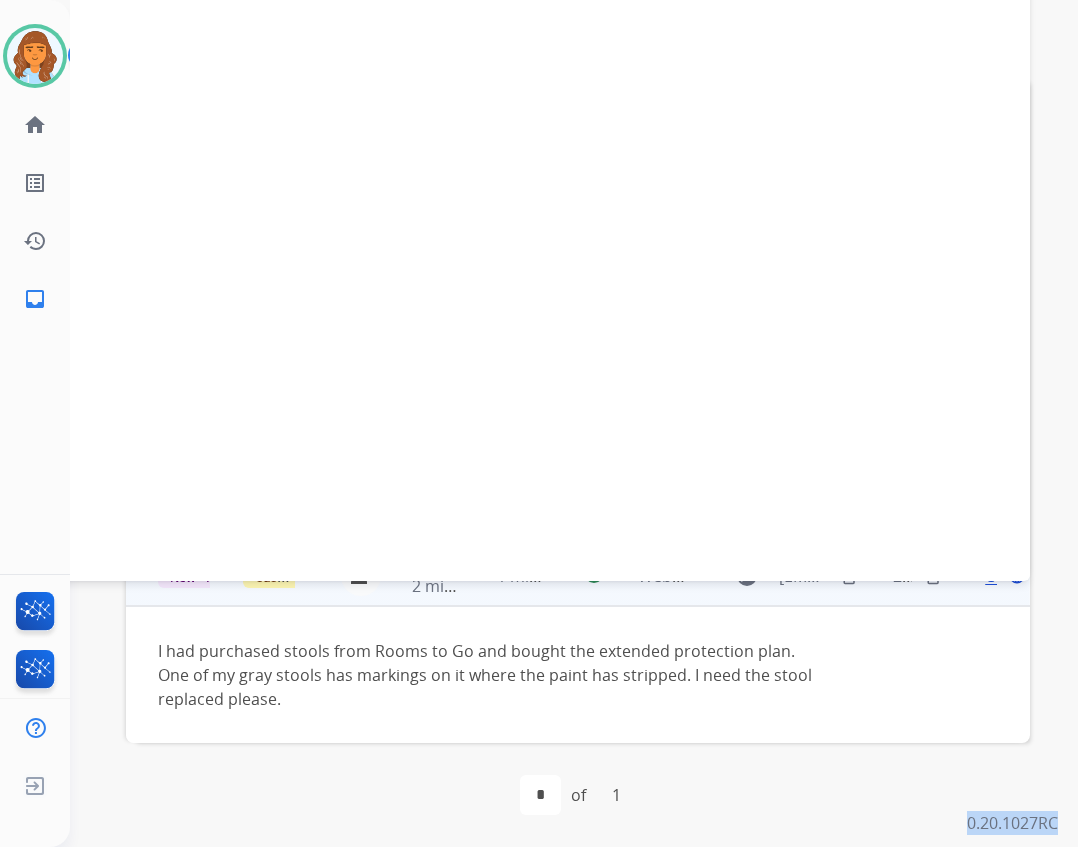click on "Inbox  00:00:00   Click here to continue working  Convo ID:  2a84999b-0f3c-4f9d-9802-9b307a44678f  content_copy Reply All Secure Notes From: lizhodge85@yahoo.com content_copy To:  support@extend.com  content_copy Subject:  Webform from lizhodge85@yahoo.com on 08/04/2025  0  attachments  From:  lizhodge85@yahoo.com   To:  support@extend.com  Date:  08/04/2025 - 08:51 AM MDT I had purchased stools from Rooms to Go and bought the extended protection plan. One of my gray stools has markings on it where the paint has stripped. I need the stool replaced please." at bounding box center (530, 110) 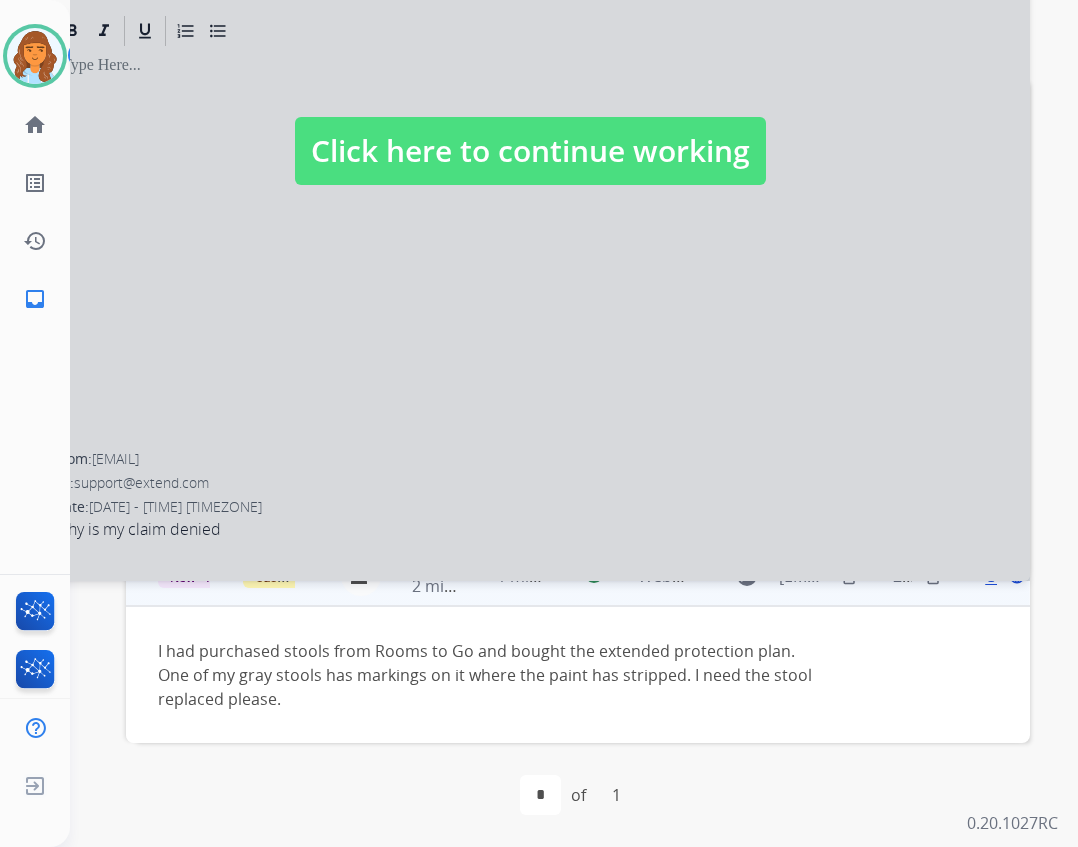 click on "Click here to continue working" at bounding box center [530, 151] 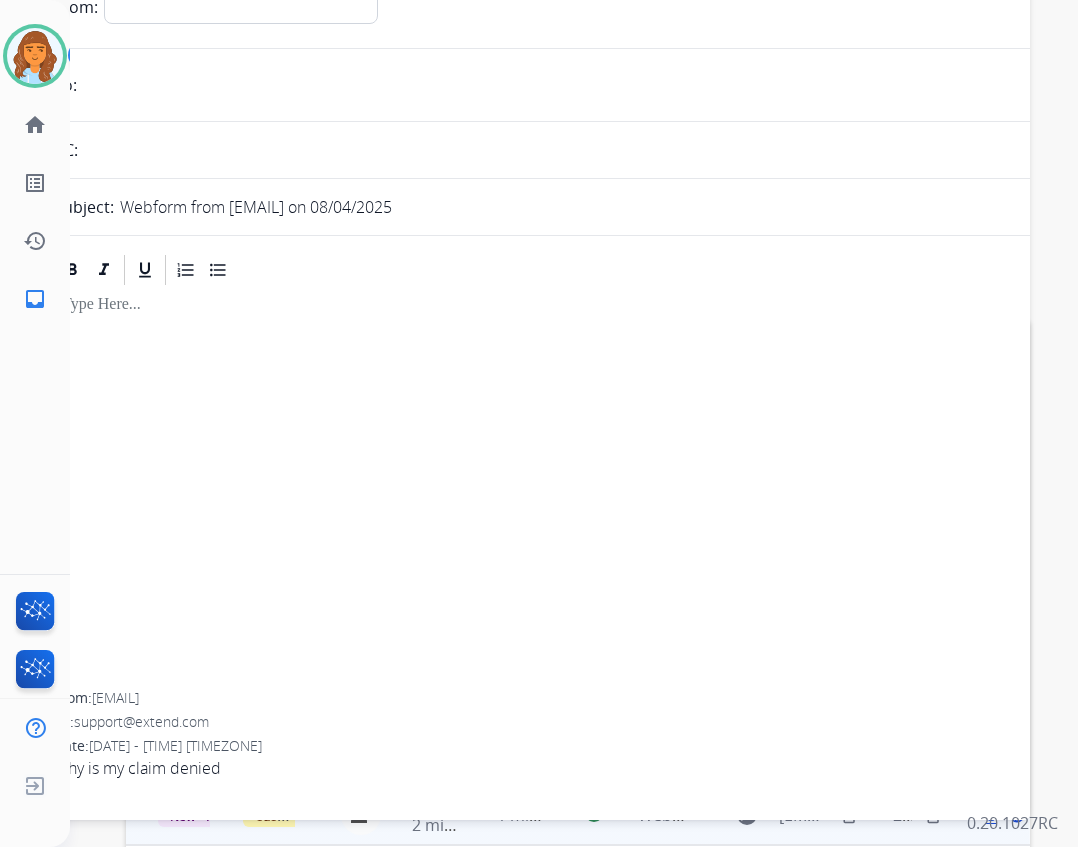 scroll, scrollTop: 483, scrollLeft: 0, axis: vertical 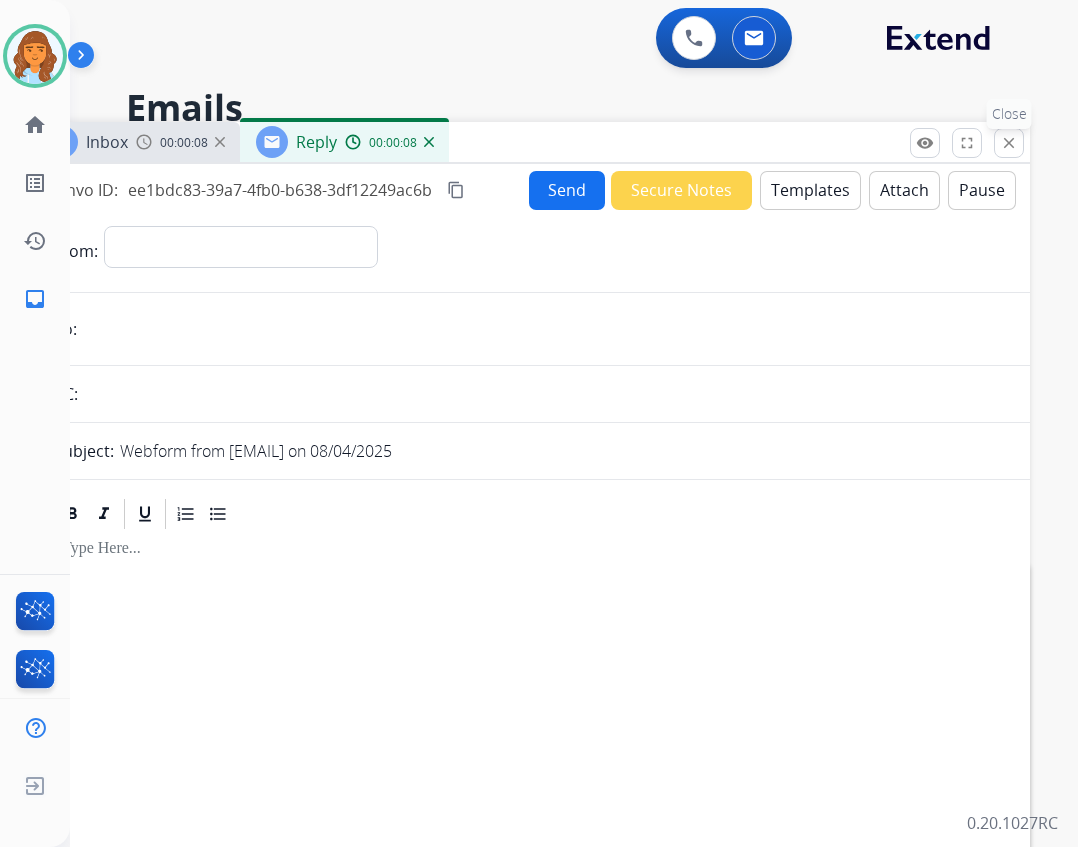 click on "close Close" at bounding box center (1009, 143) 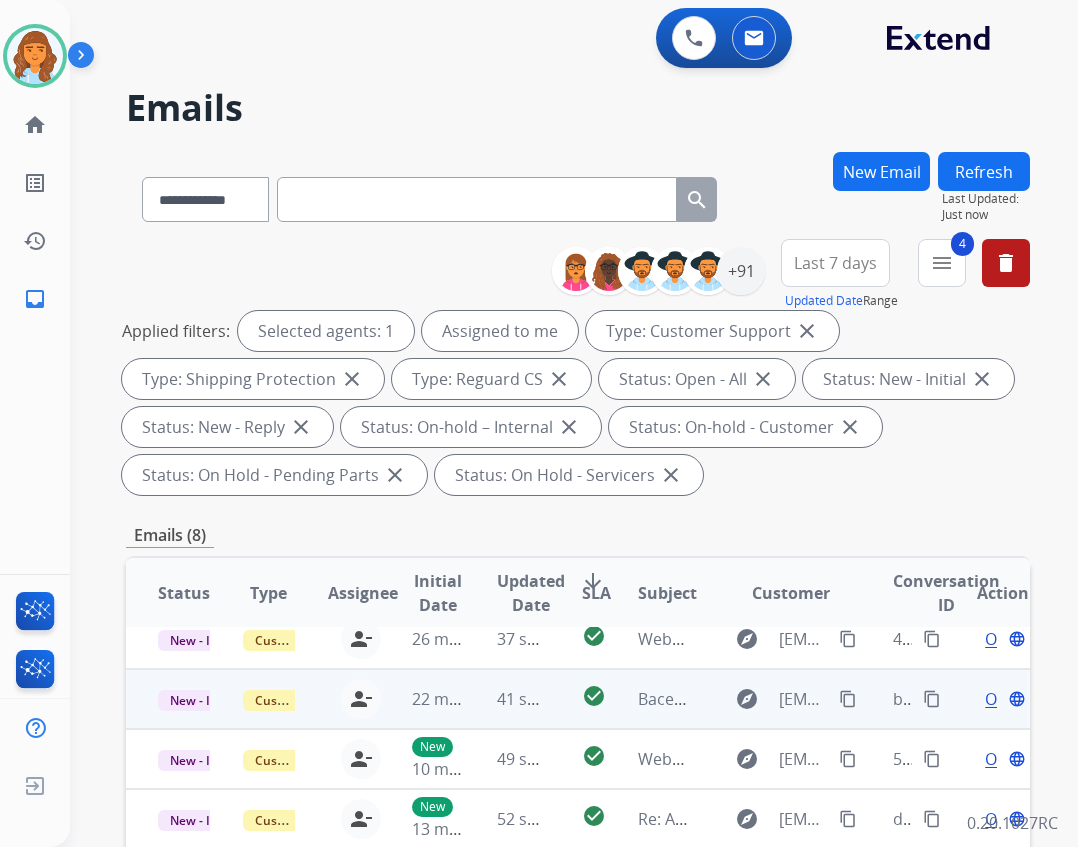 scroll, scrollTop: 35, scrollLeft: 0, axis: vertical 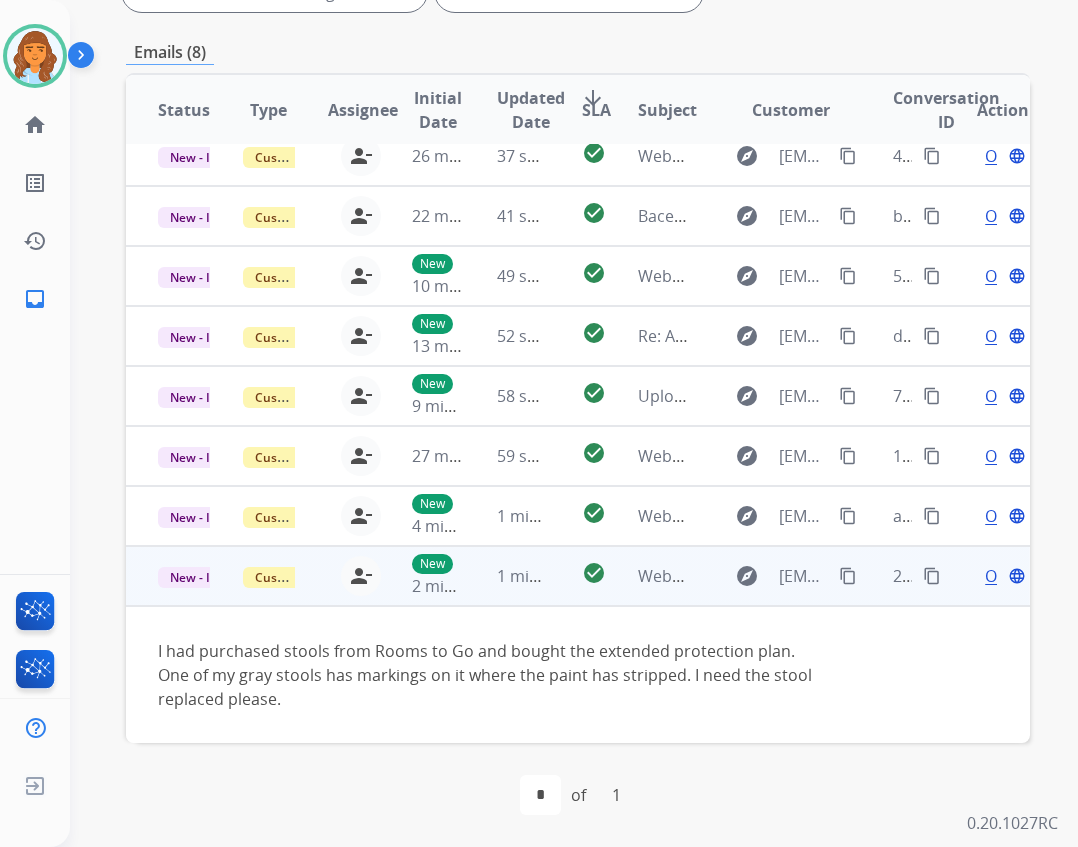 click on "Open" at bounding box center [1005, 576] 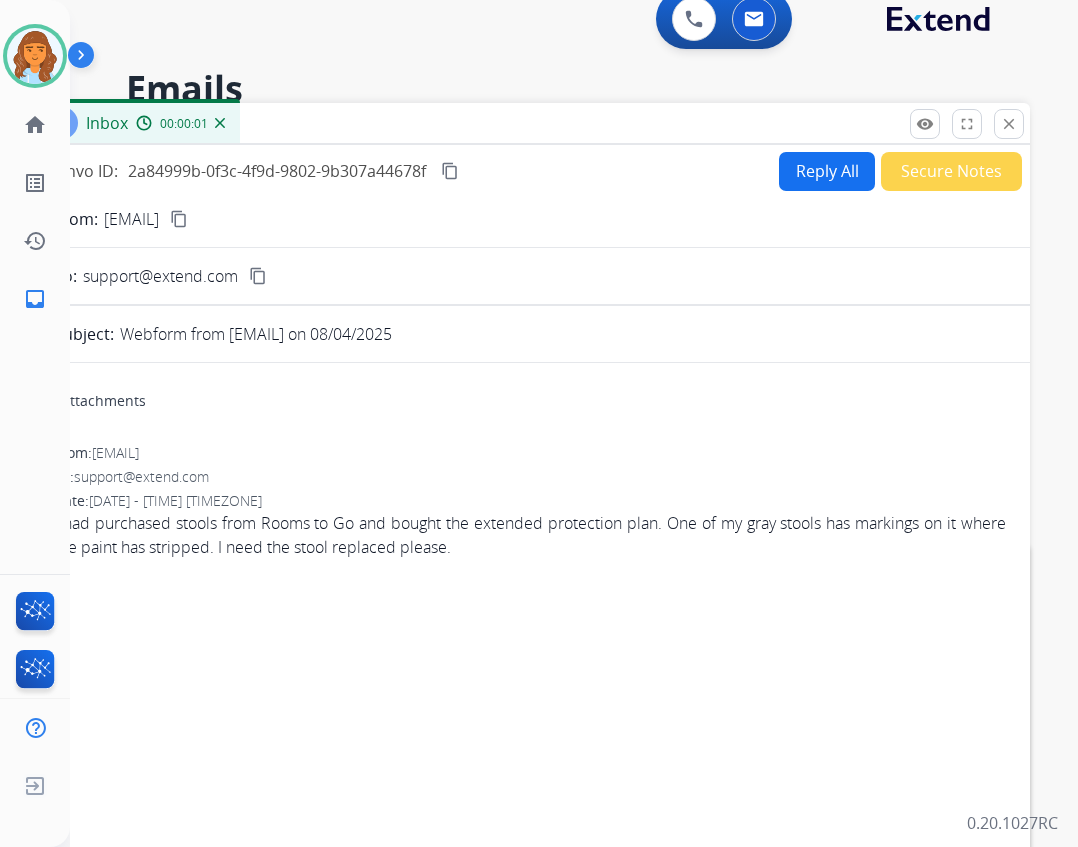 scroll, scrollTop: 0, scrollLeft: 0, axis: both 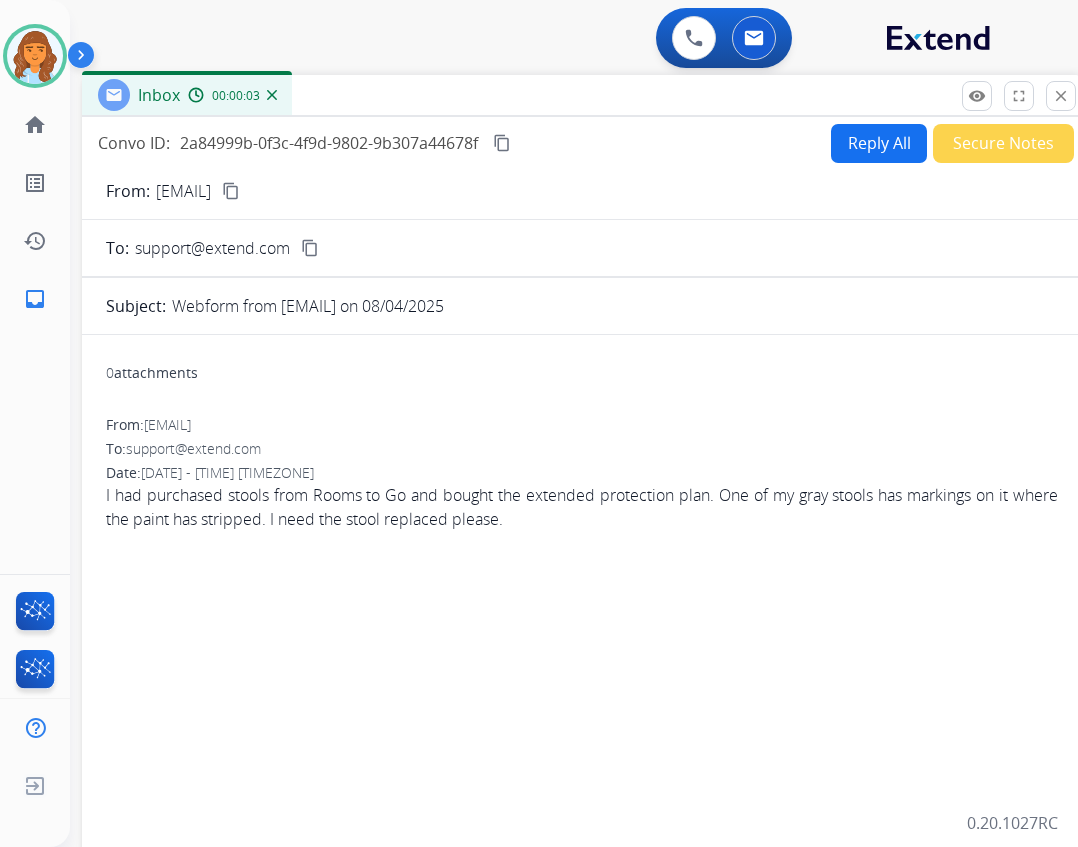 drag, startPoint x: 338, startPoint y: 136, endPoint x: 390, endPoint y: 89, distance: 70.0928 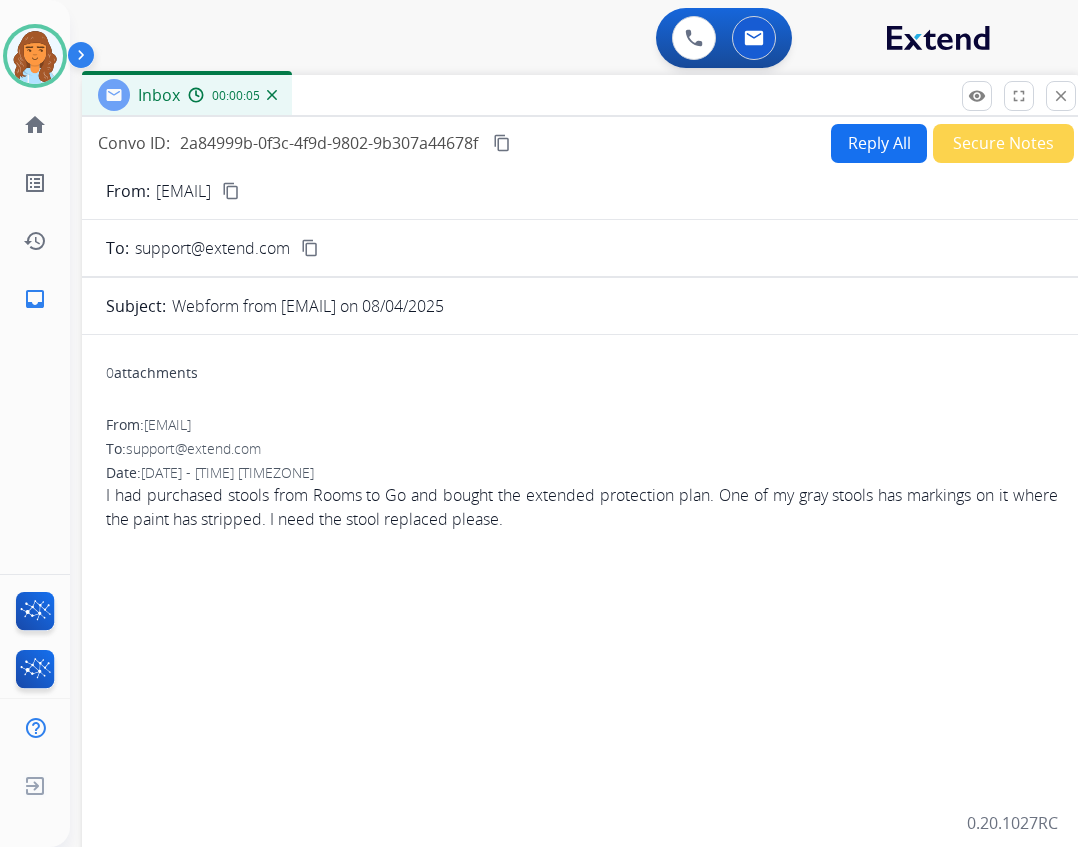 click on "Reply All" at bounding box center [879, 143] 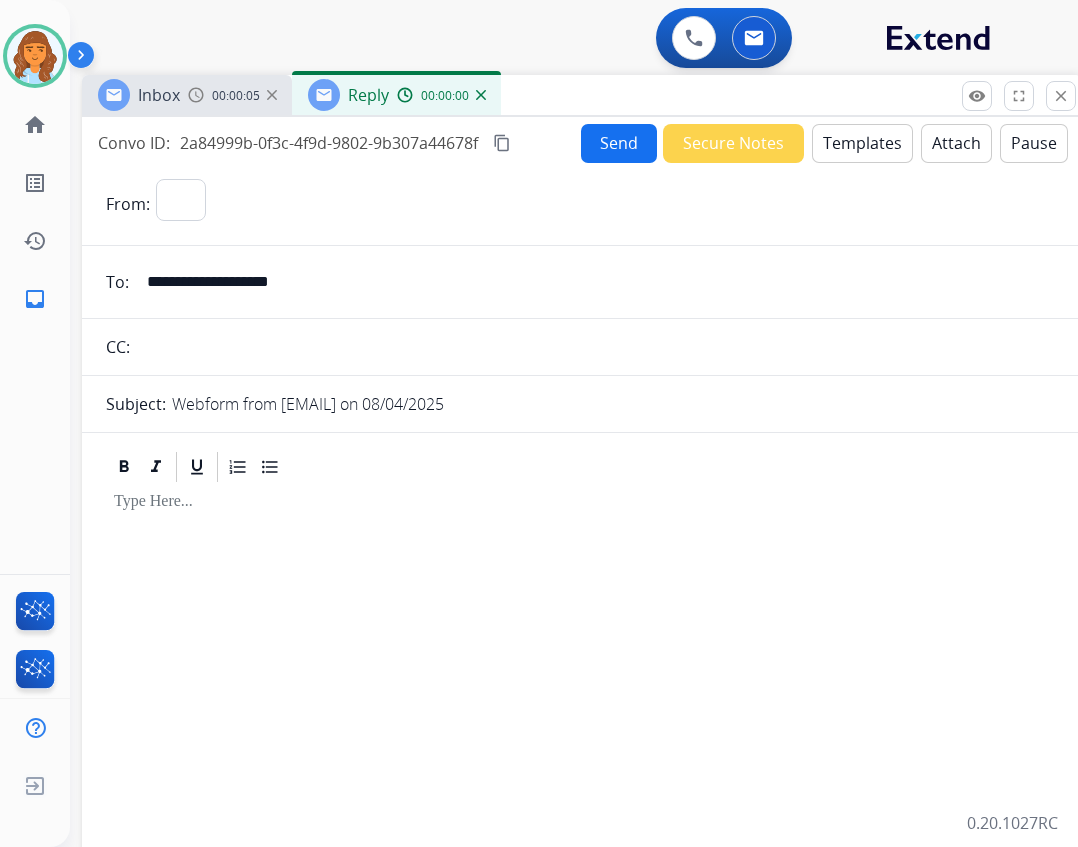 select on "**********" 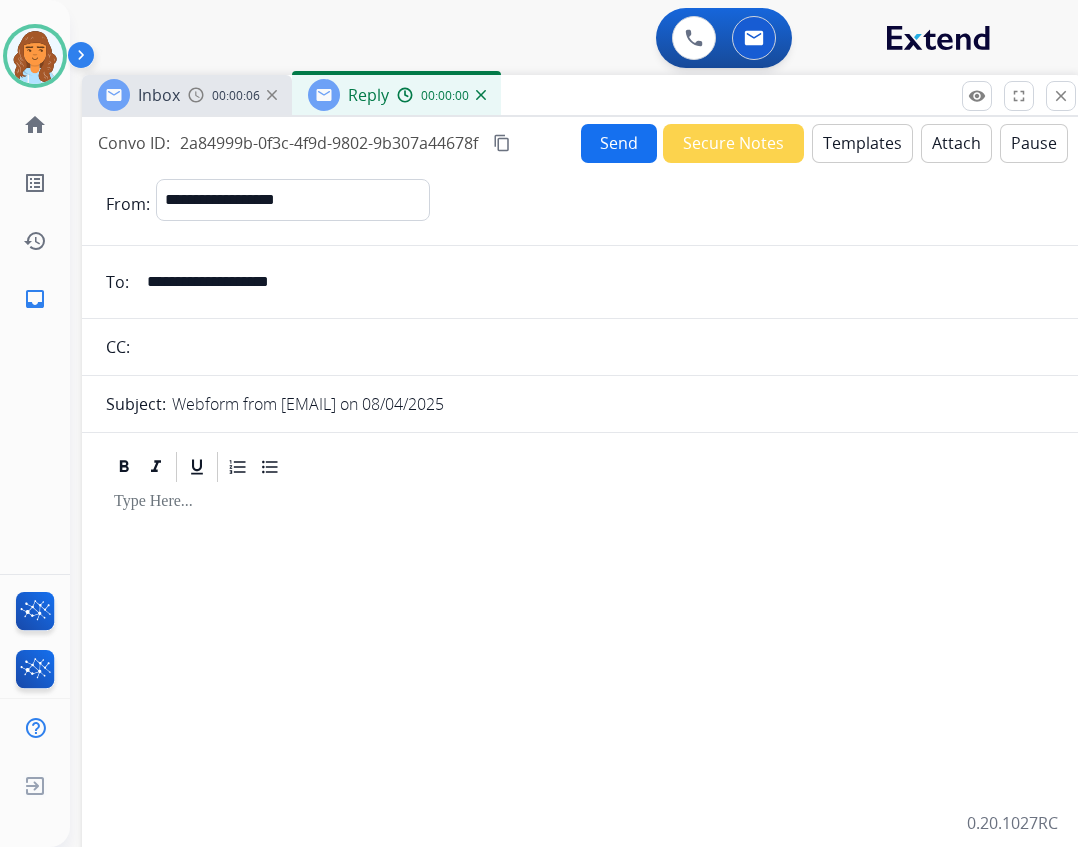 click on "Templates" at bounding box center [862, 143] 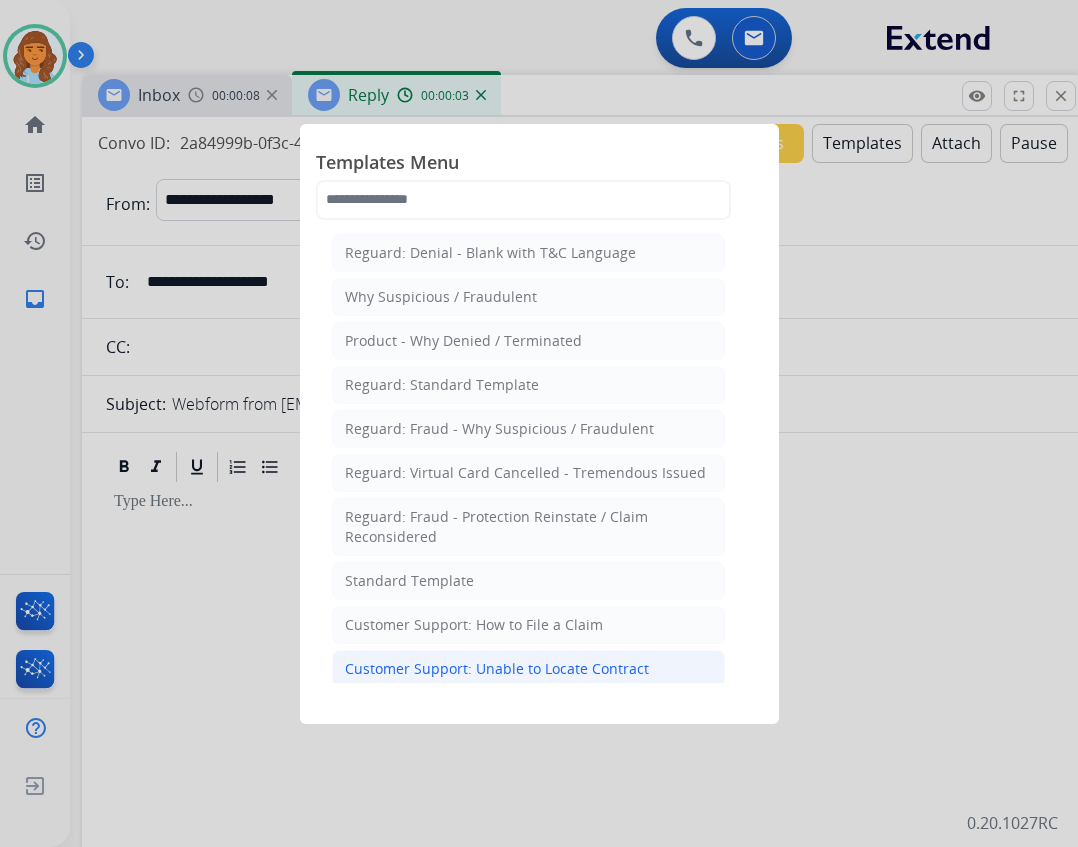 click on "Customer Support: Unable to Locate Contract" 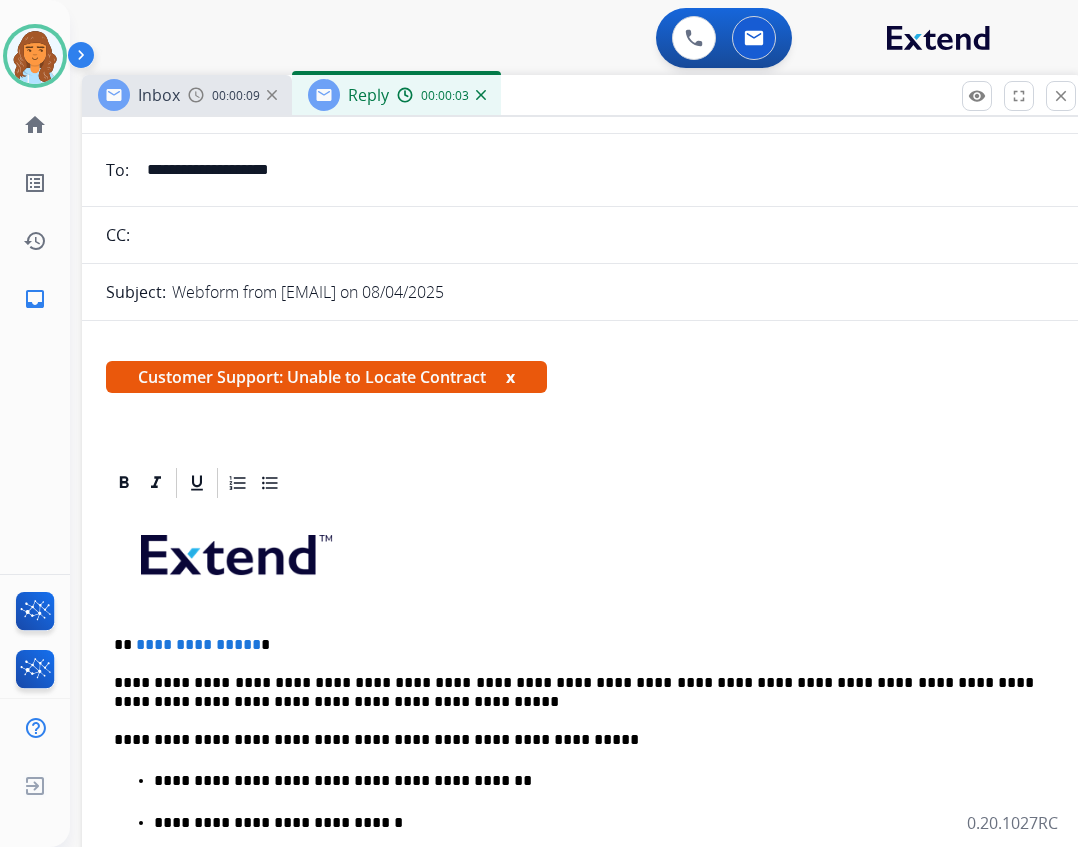 scroll, scrollTop: 300, scrollLeft: 0, axis: vertical 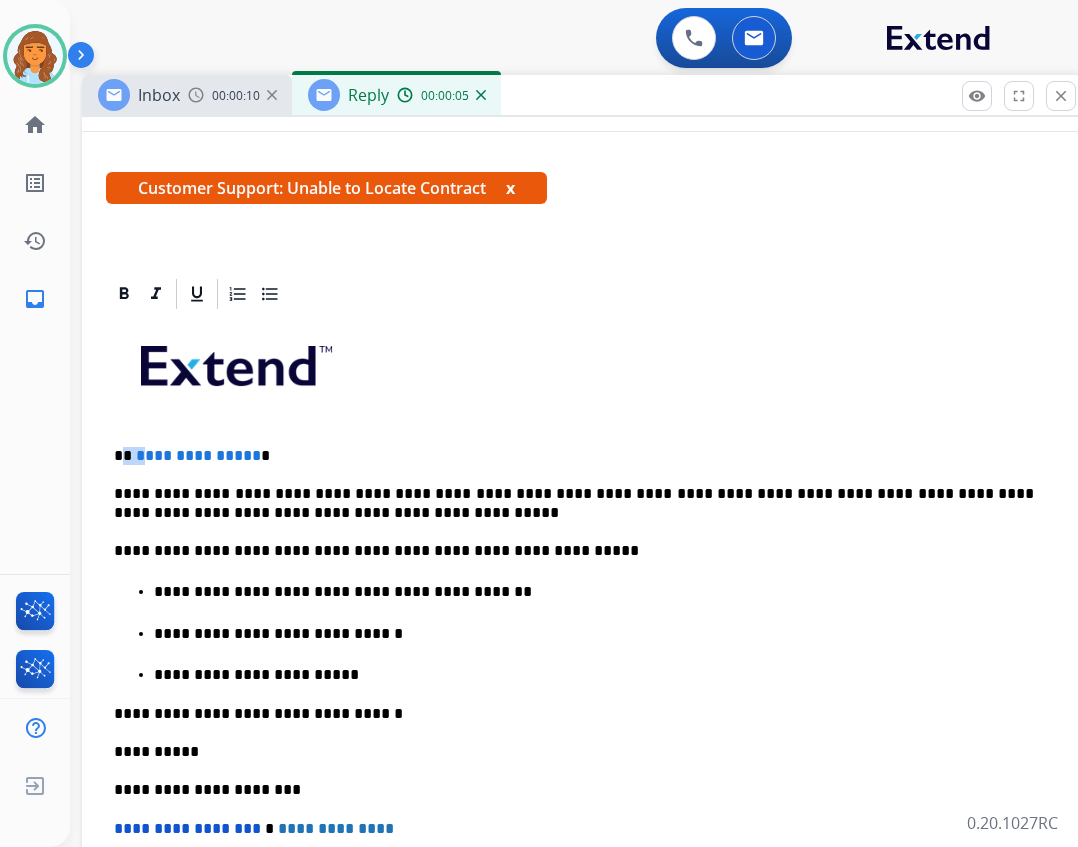 drag, startPoint x: 127, startPoint y: 454, endPoint x: 141, endPoint y: 455, distance: 14.035668 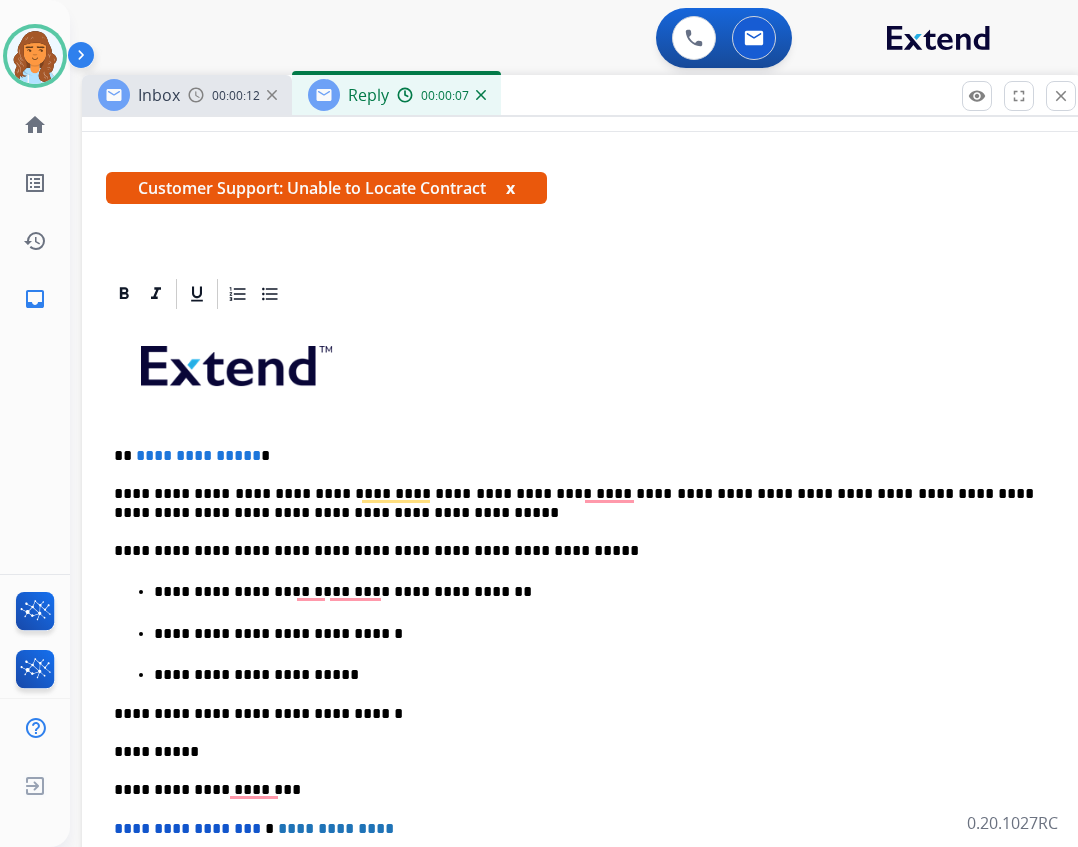 click on "**********" at bounding box center [198, 455] 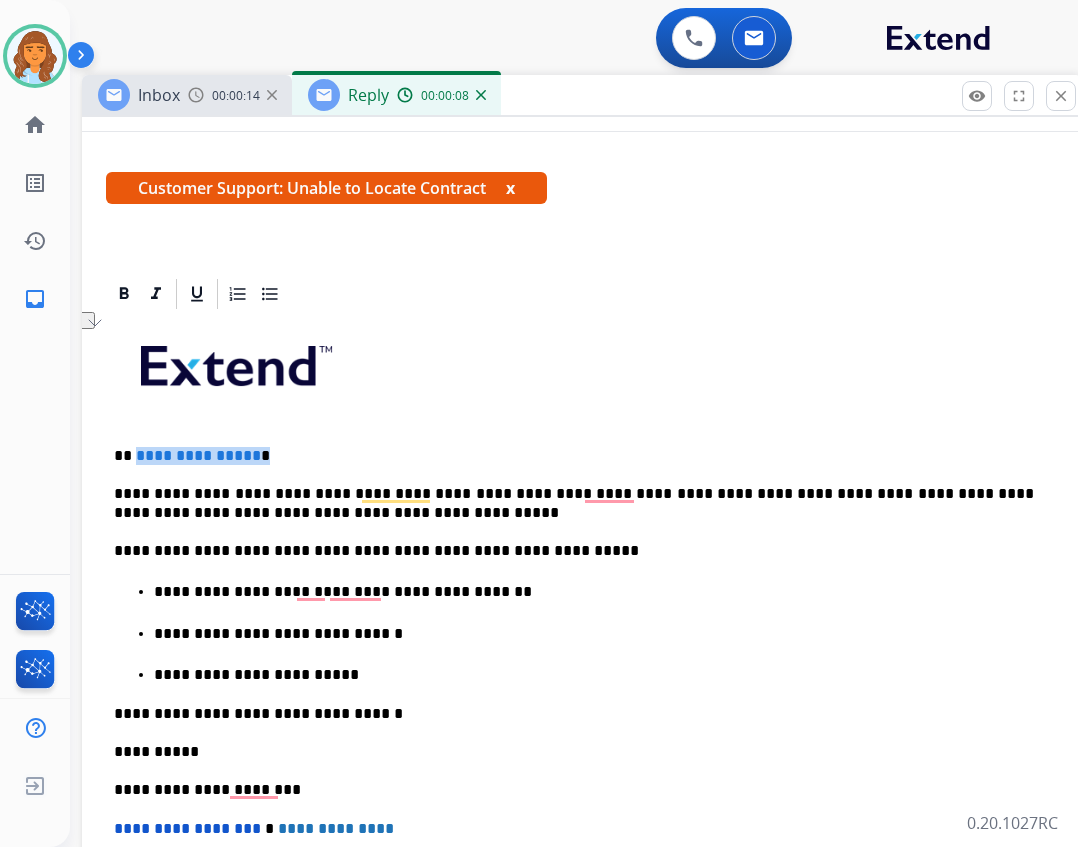 drag, startPoint x: 134, startPoint y: 457, endPoint x: 254, endPoint y: 457, distance: 120 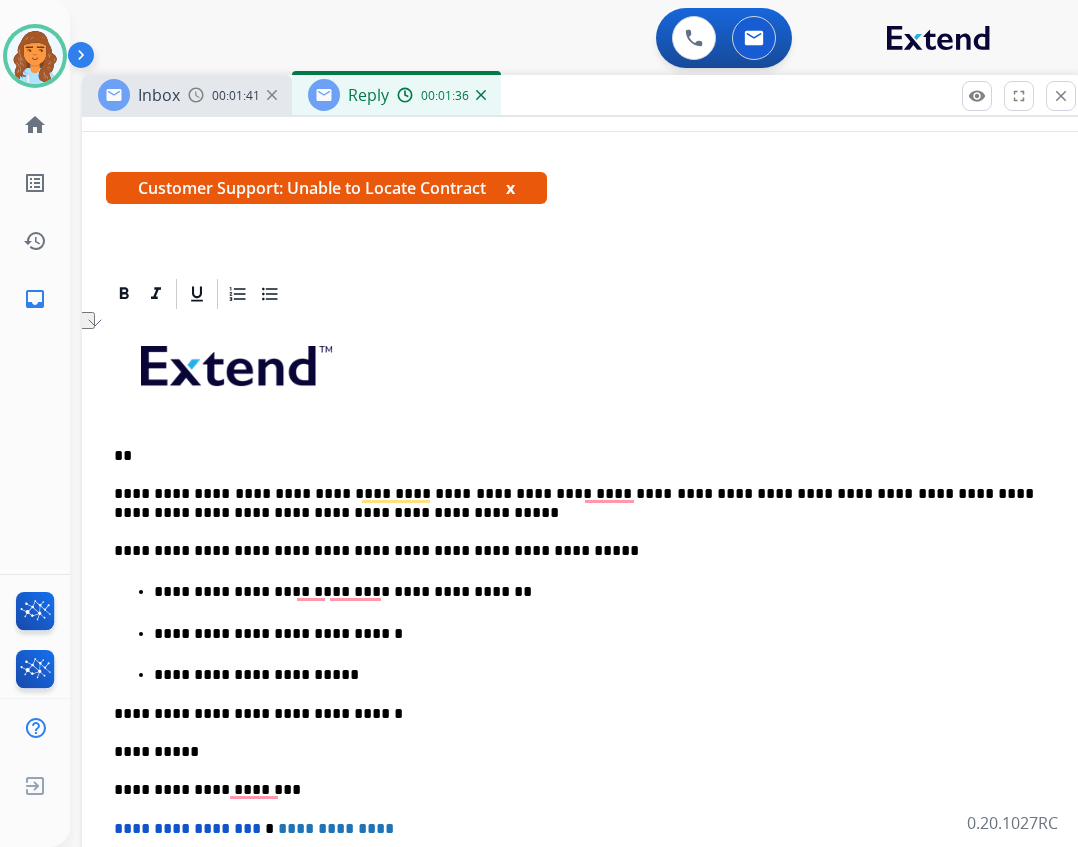 click on "**" at bounding box center (574, 456) 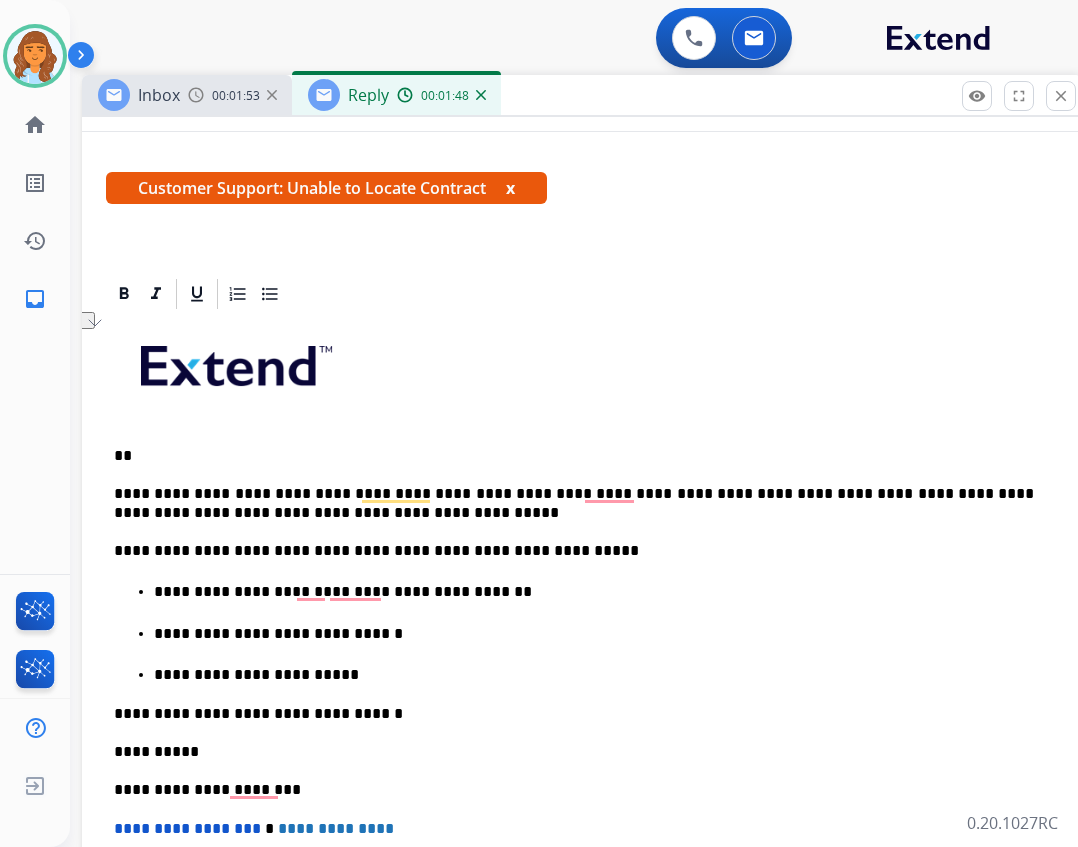 click on "**********" at bounding box center [582, 699] 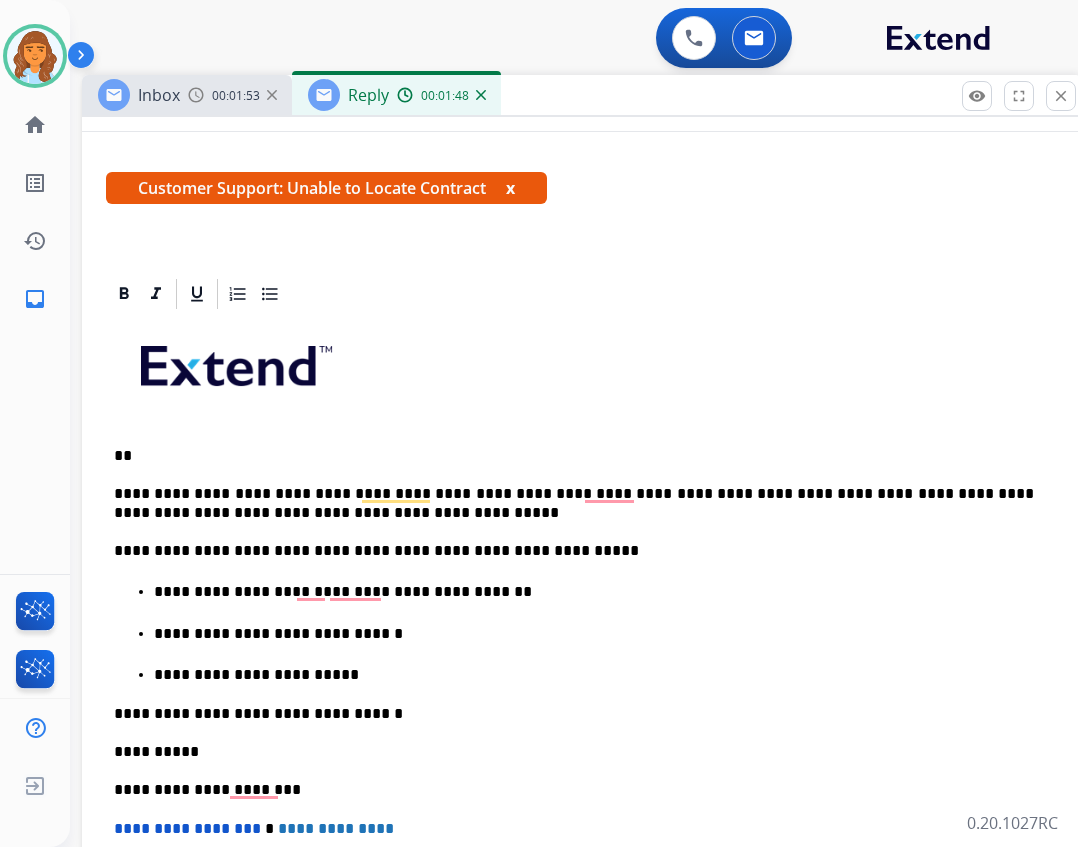 click on "**********" at bounding box center (582, 699) 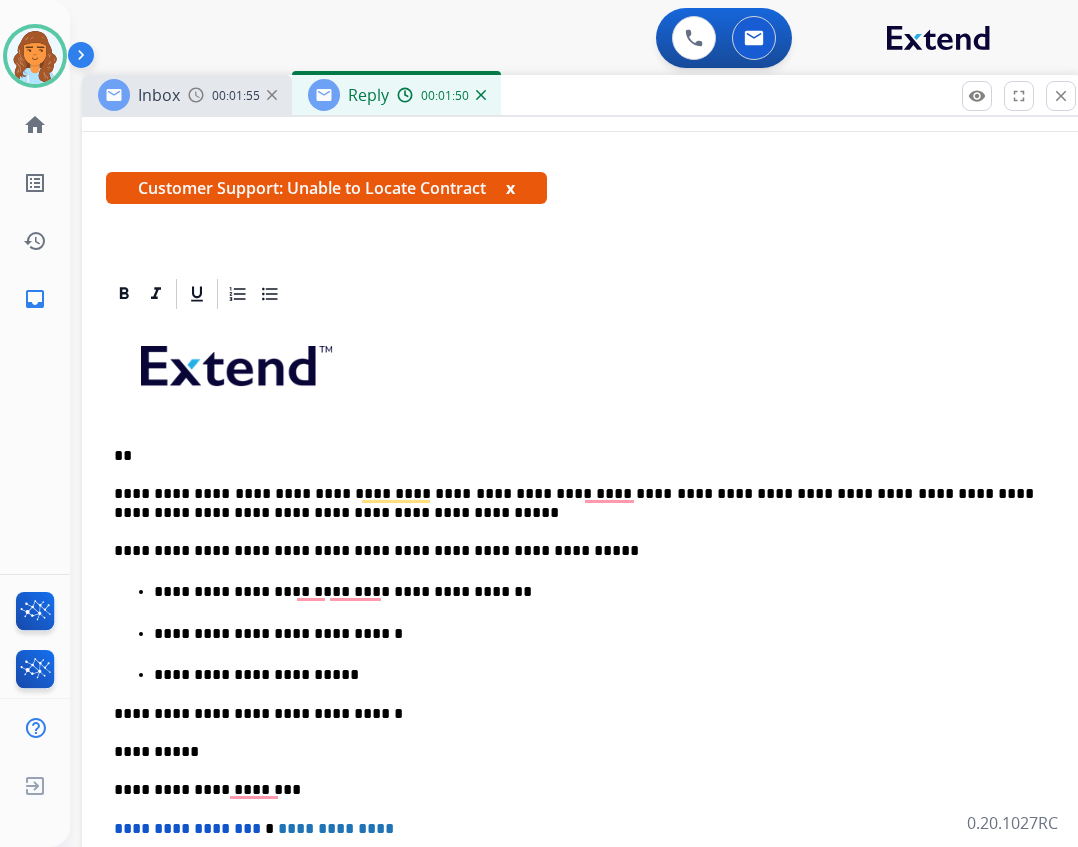 type 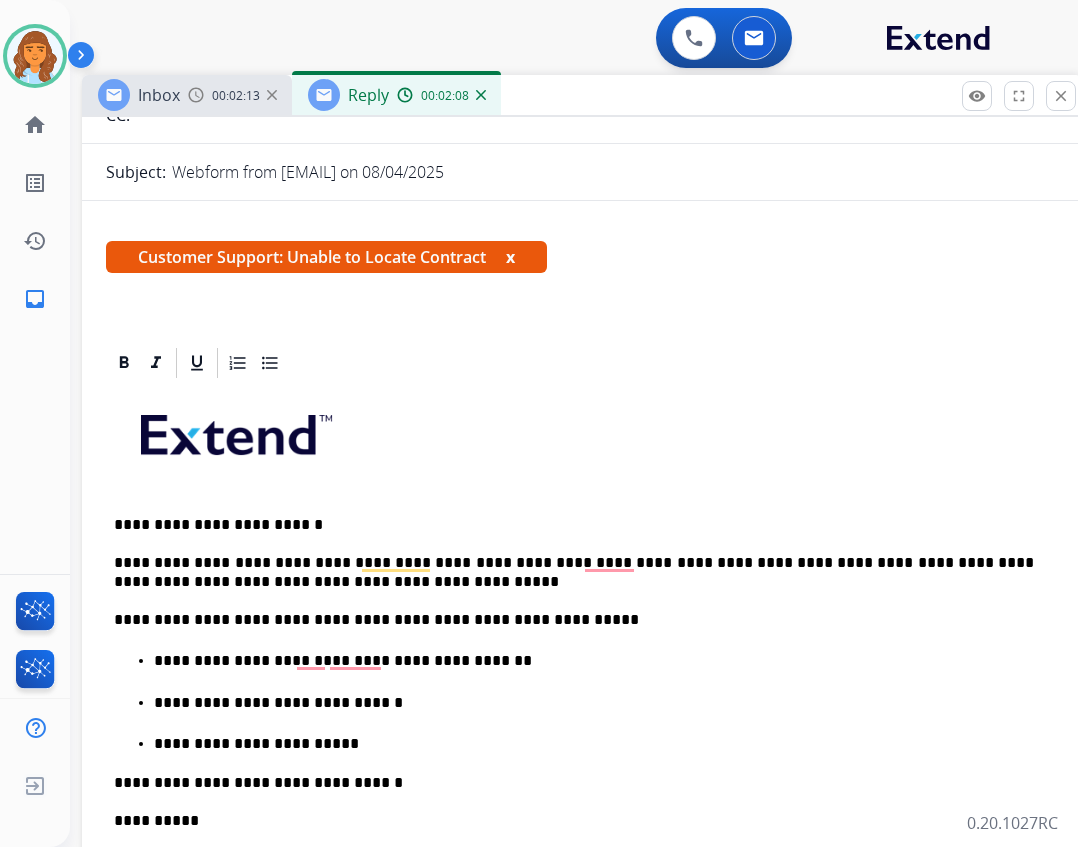 scroll, scrollTop: 200, scrollLeft: 0, axis: vertical 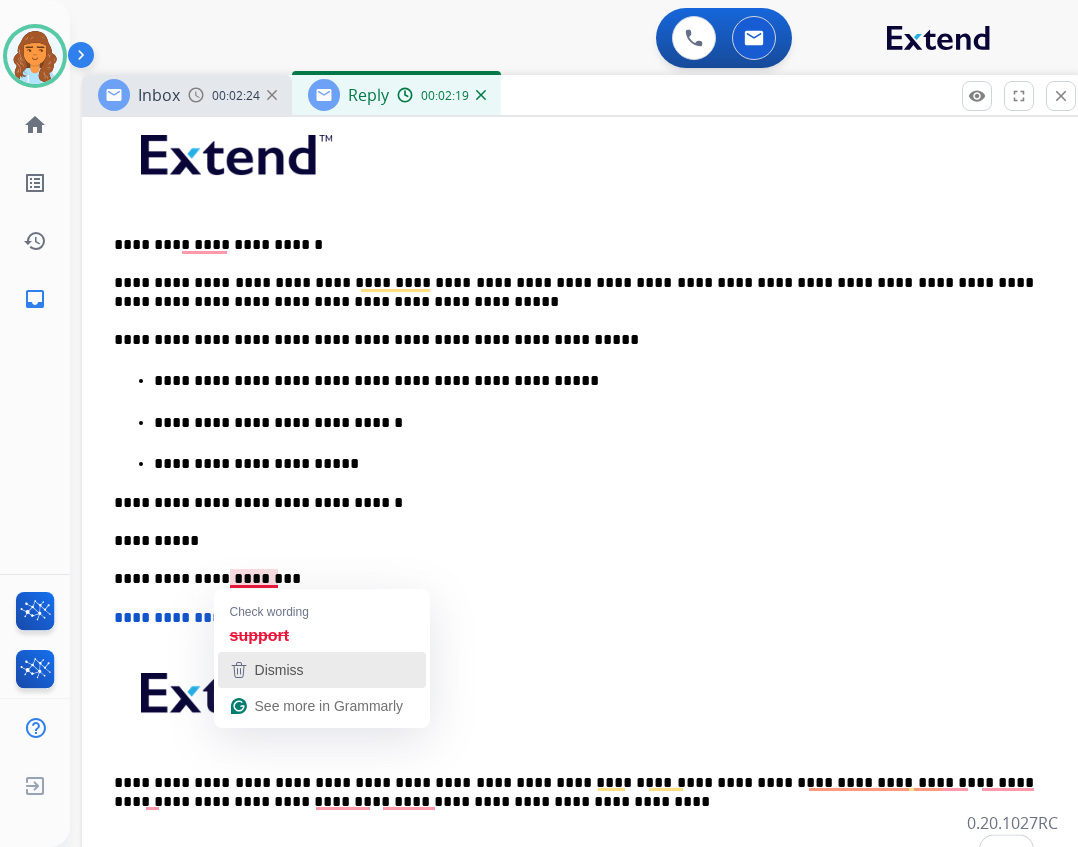 click on "Dismiss" at bounding box center [322, 670] 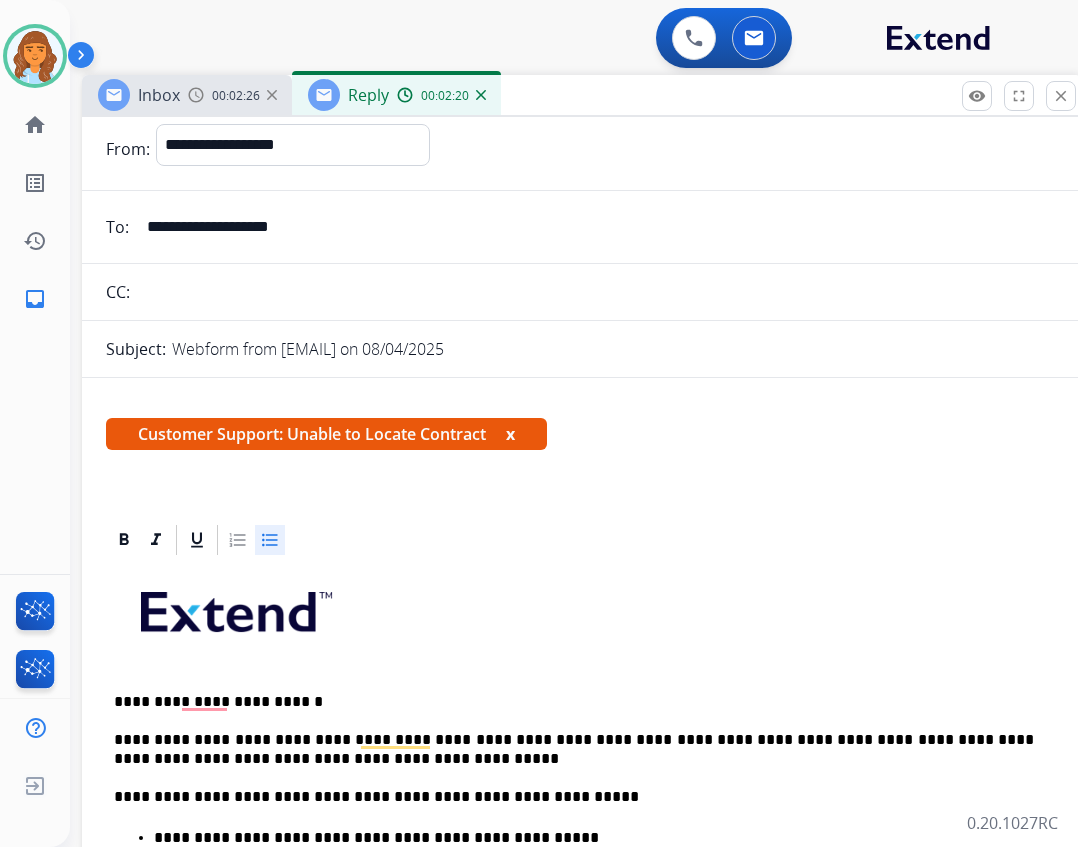 scroll, scrollTop: 0, scrollLeft: 0, axis: both 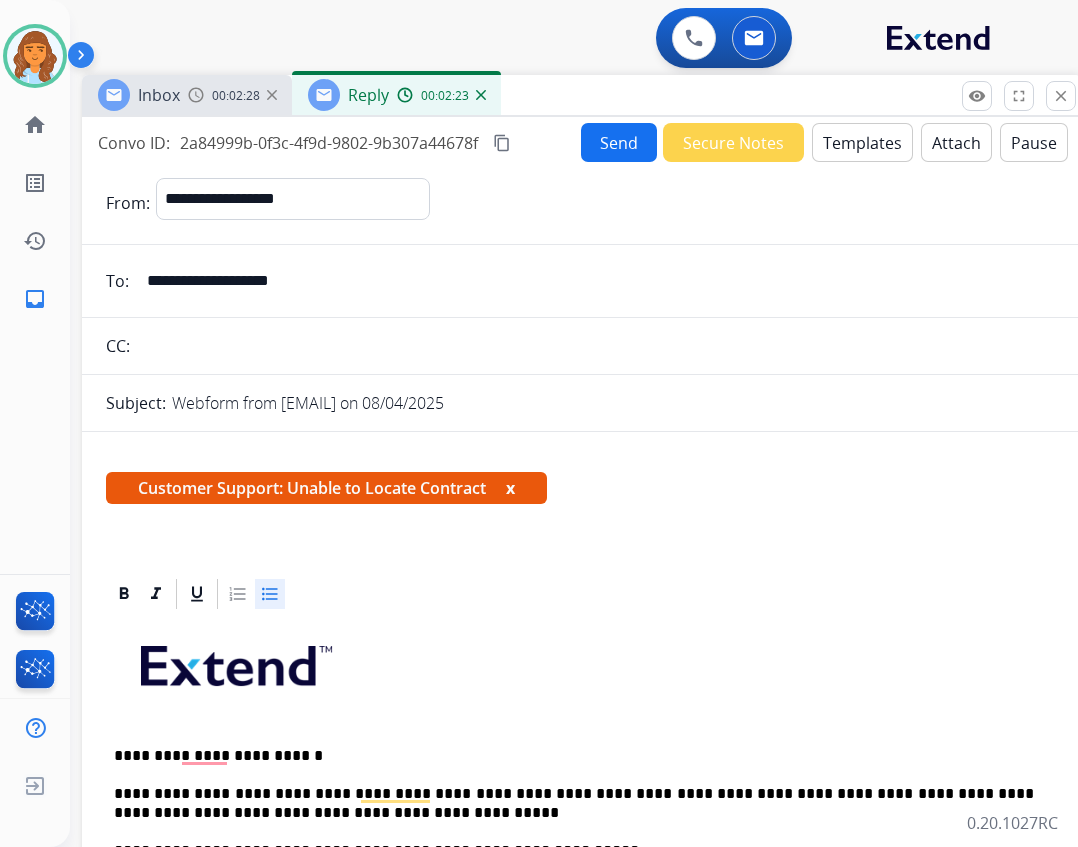 click on "Send" at bounding box center [619, 142] 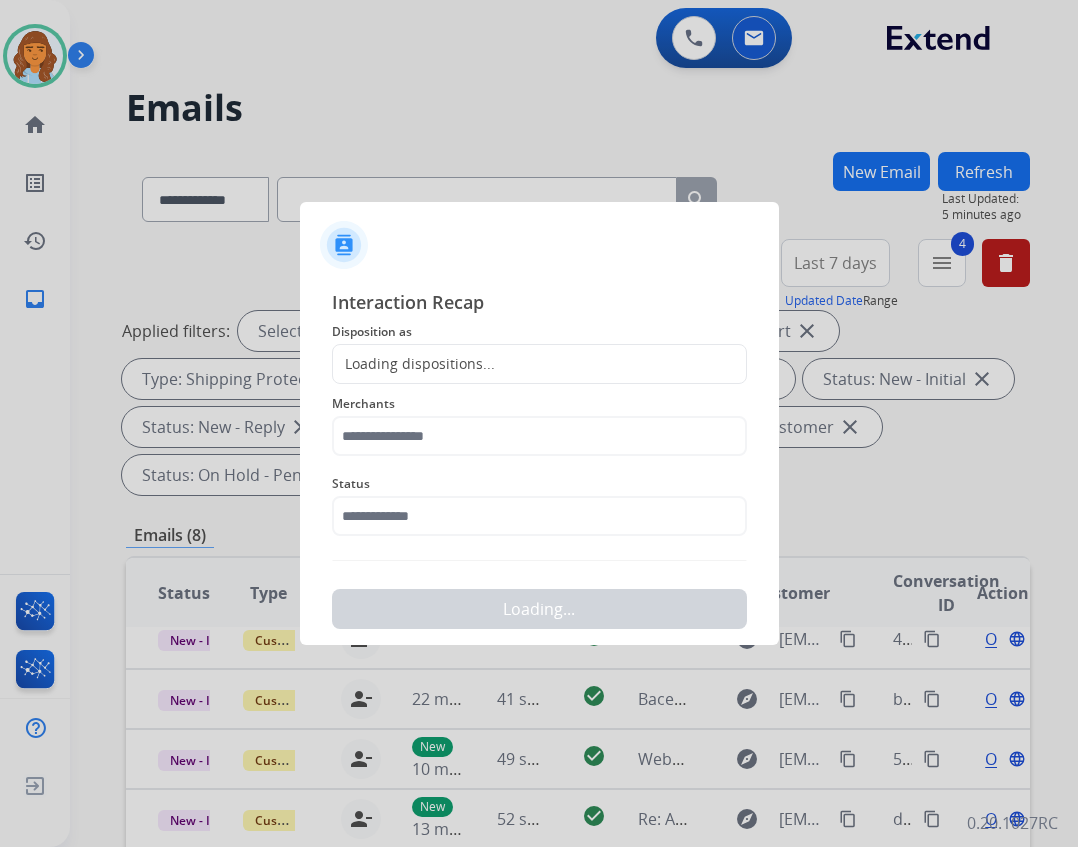 scroll, scrollTop: 19, scrollLeft: 0, axis: vertical 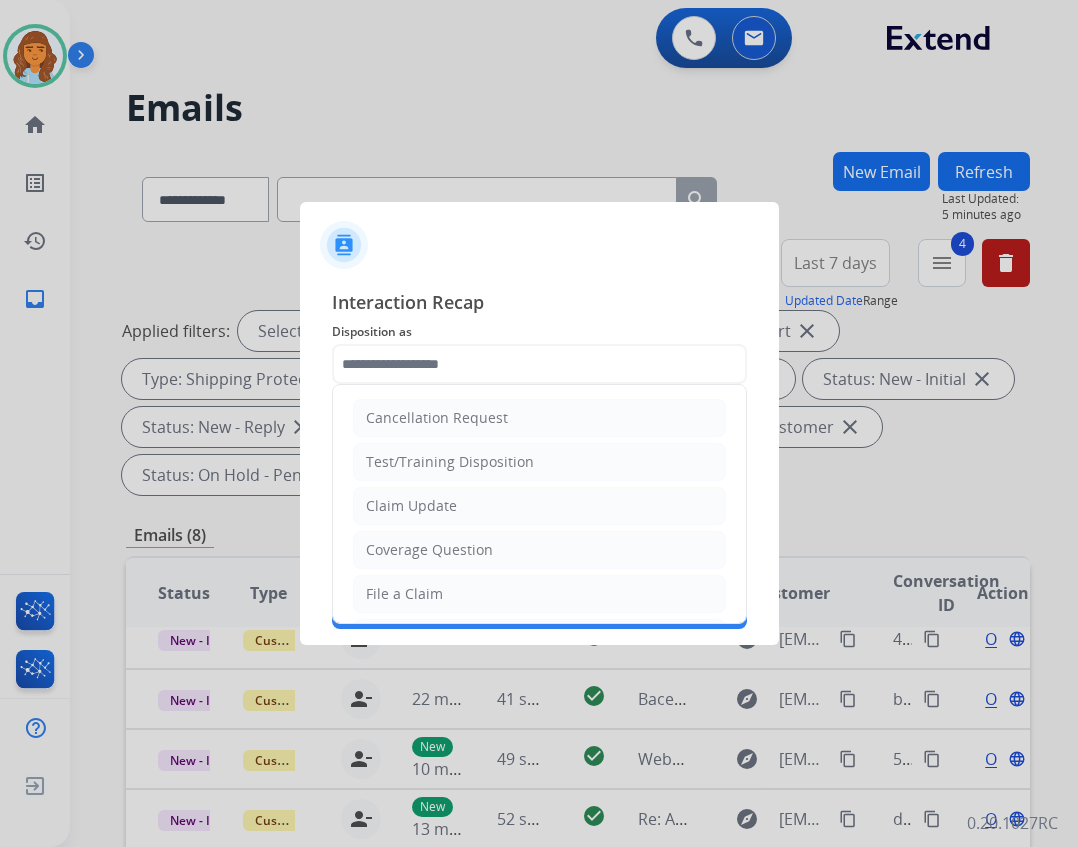 click 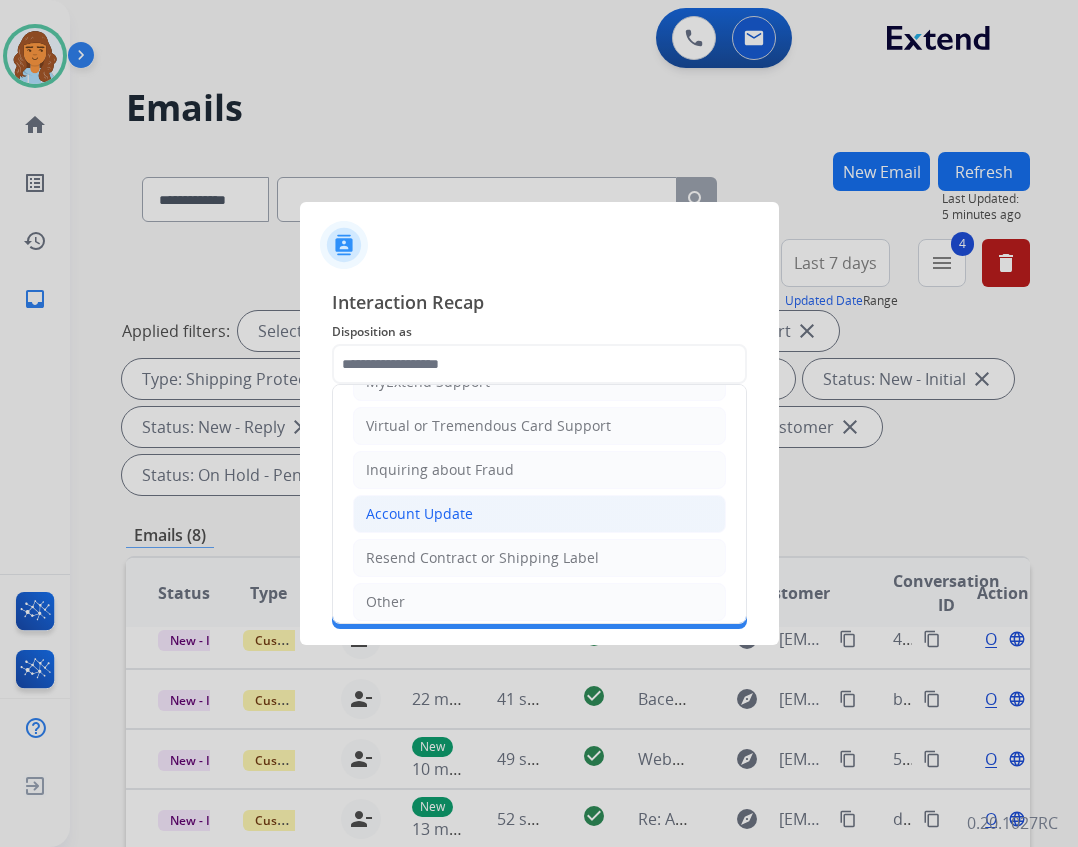 scroll, scrollTop: 312, scrollLeft: 0, axis: vertical 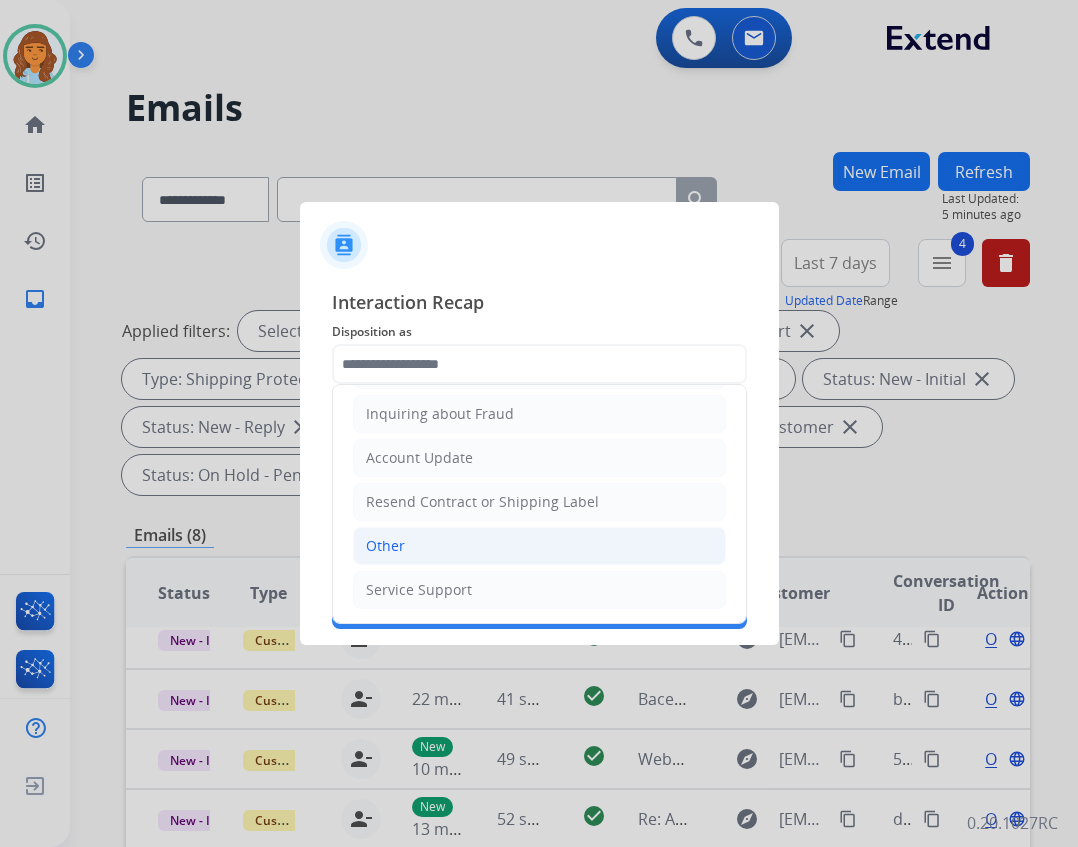 click on "Other" 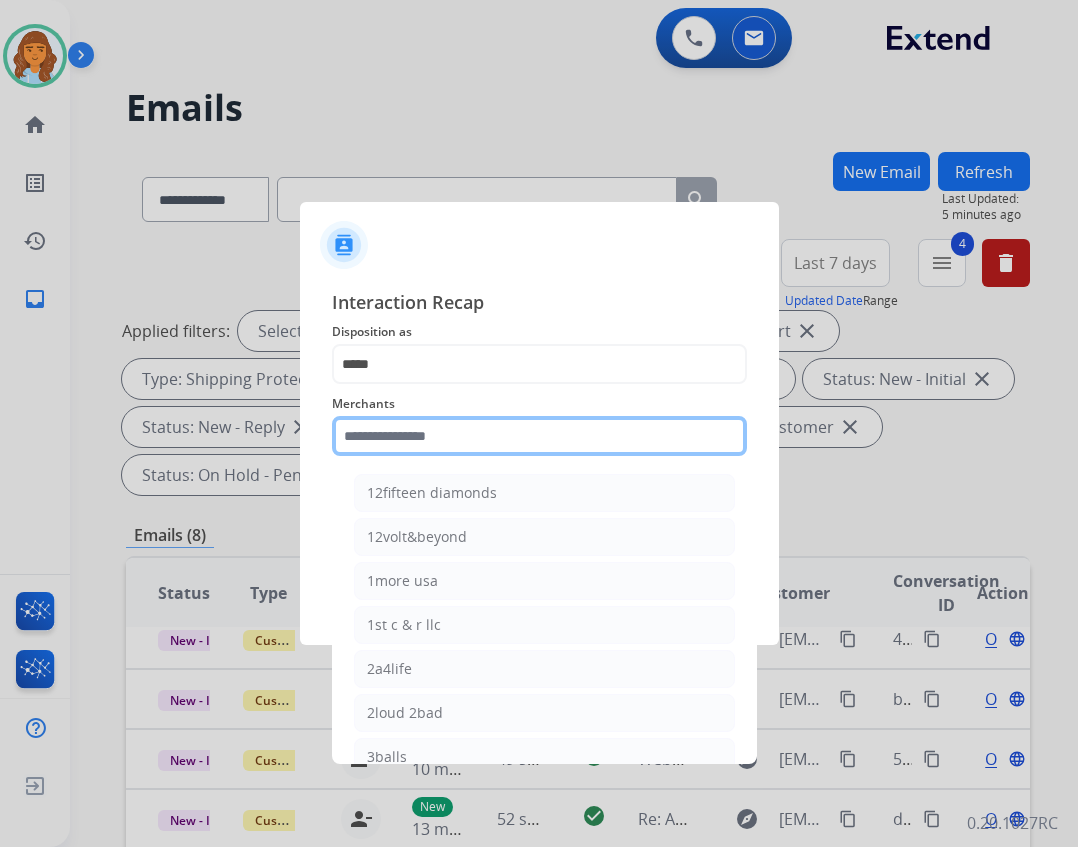 click 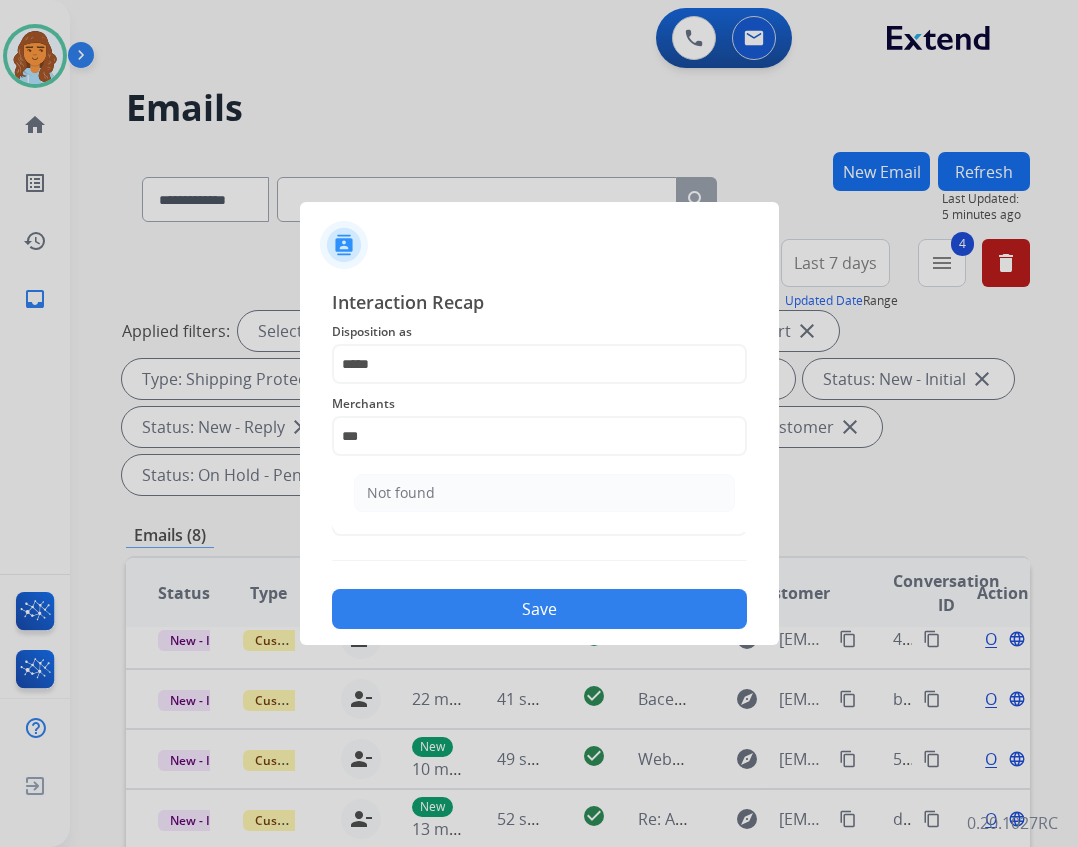 drag, startPoint x: 537, startPoint y: 477, endPoint x: 528, endPoint y: 489, distance: 15 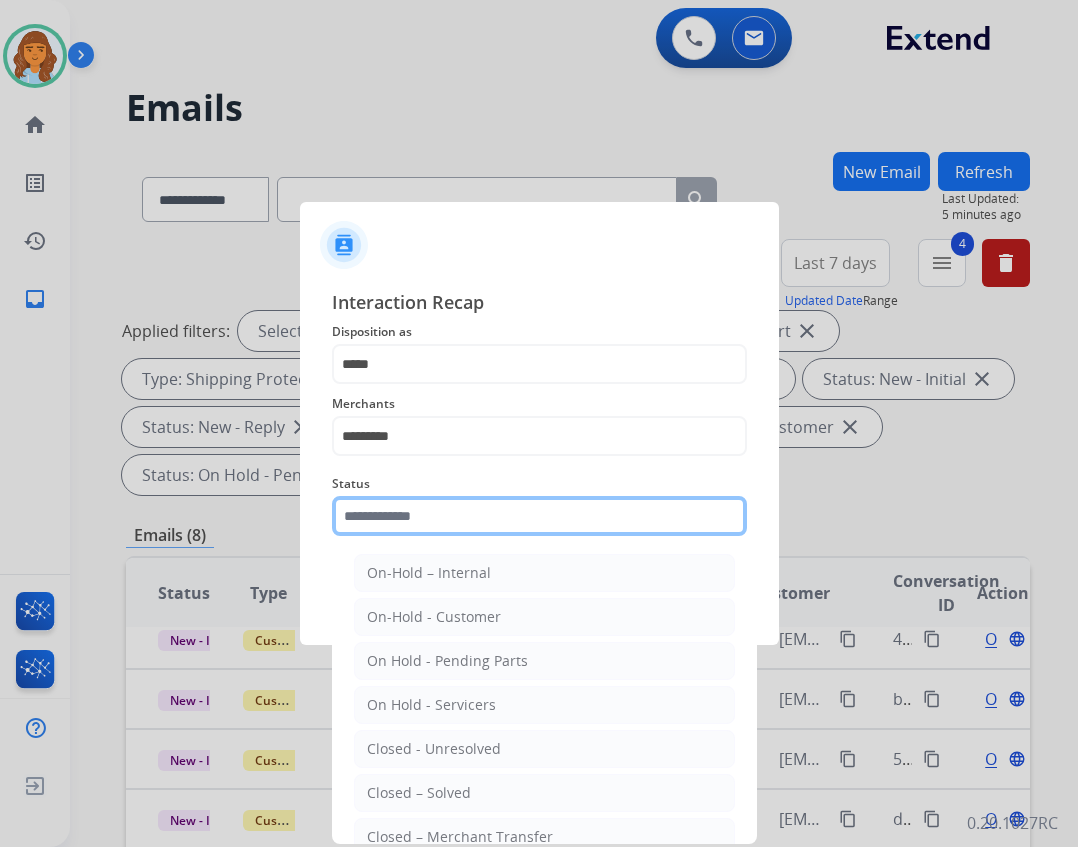 click 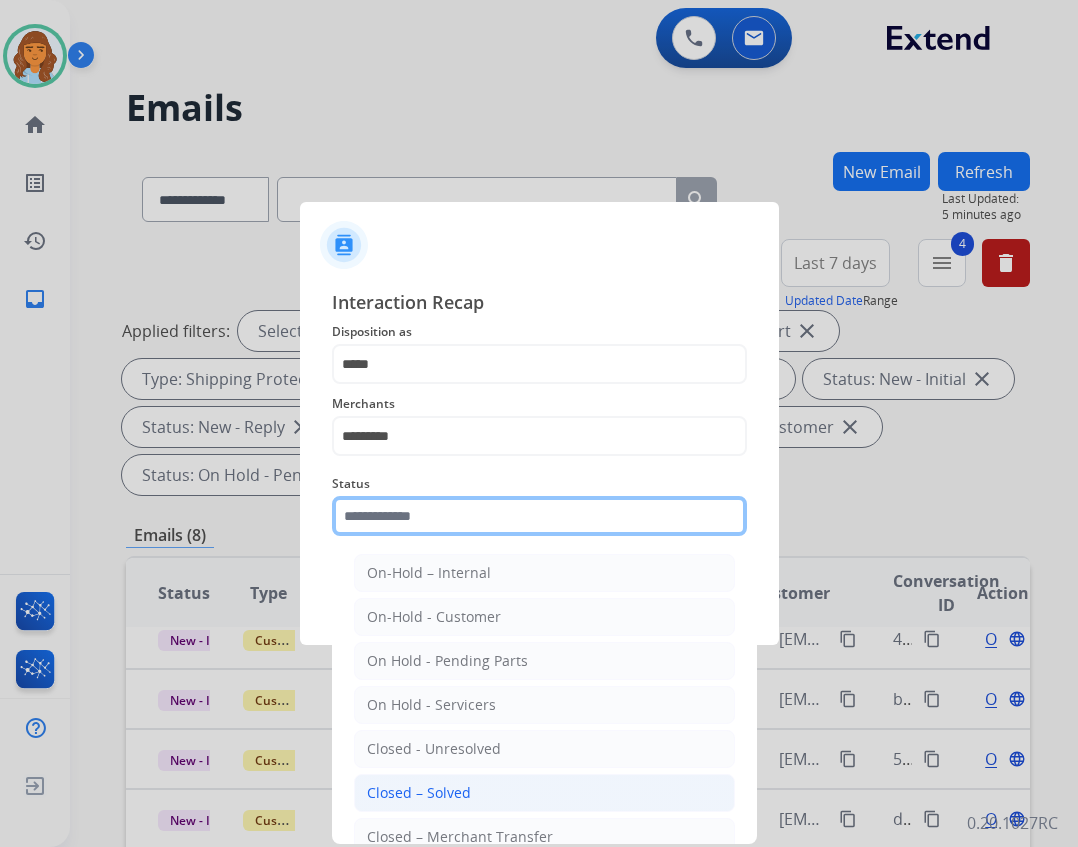 scroll, scrollTop: 100, scrollLeft: 0, axis: vertical 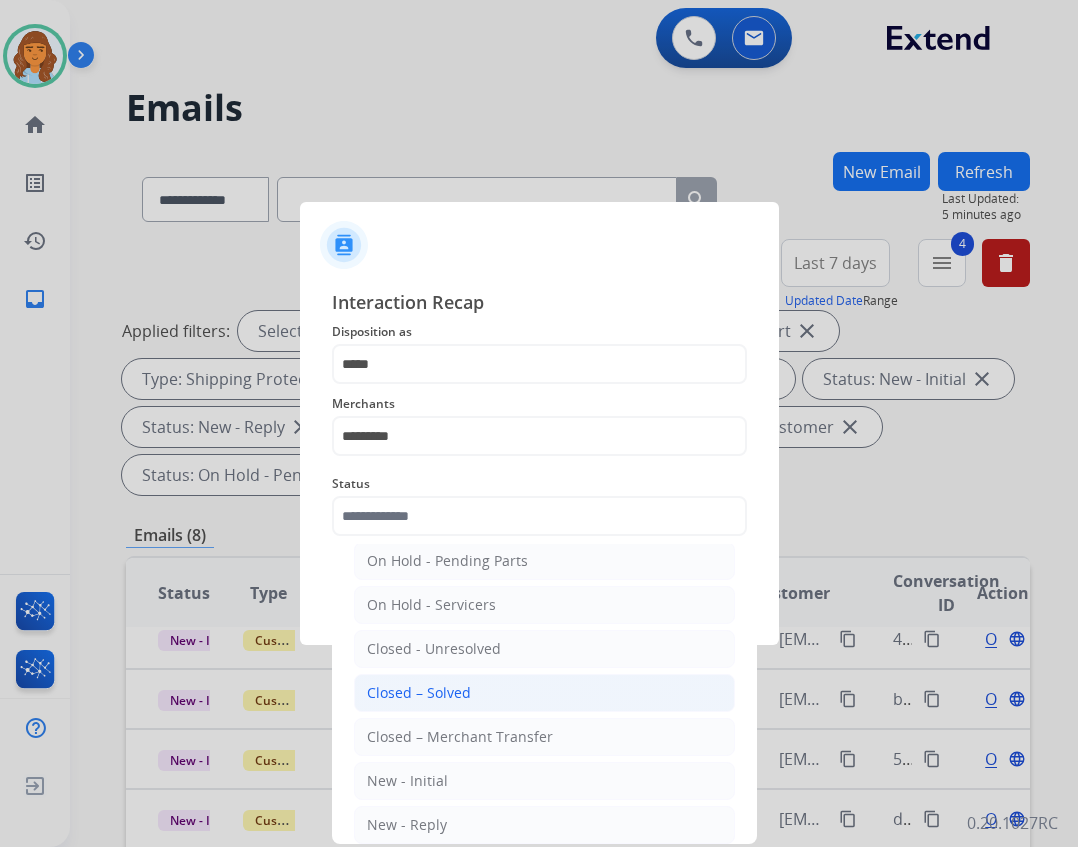 click on "Closed – Solved" 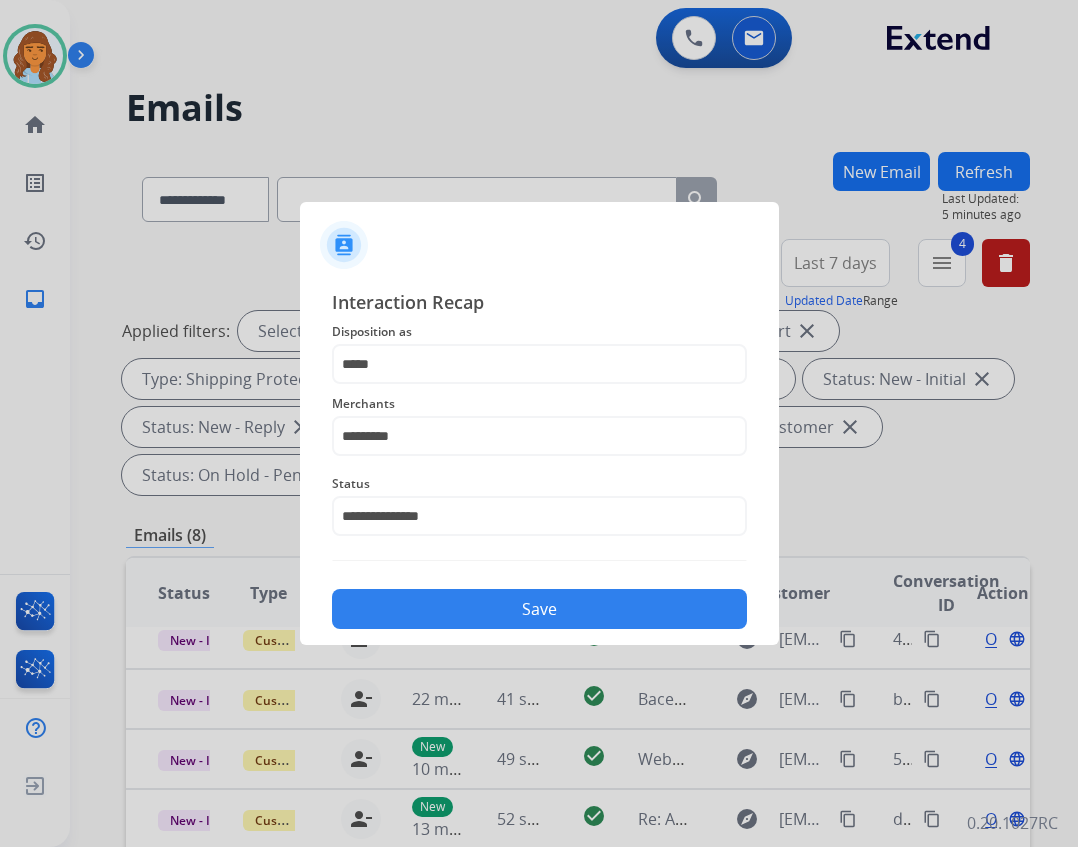 click on "Save" 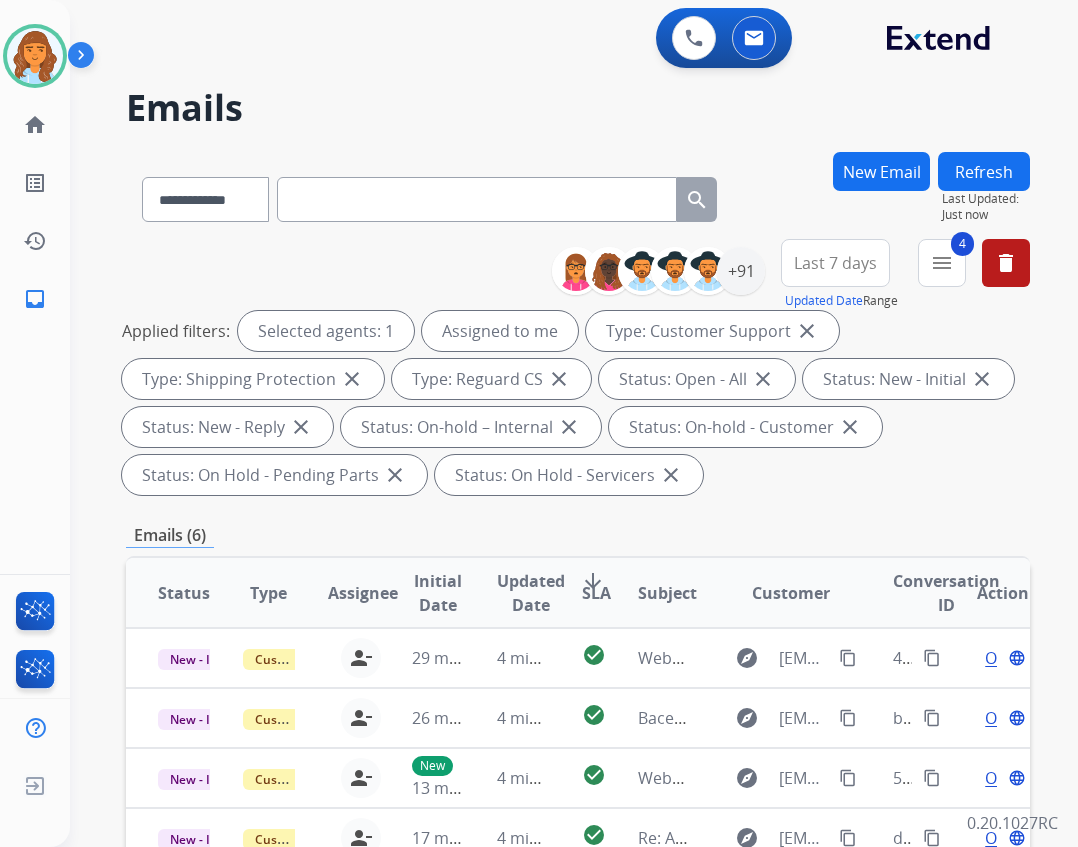 scroll, scrollTop: 0, scrollLeft: 0, axis: both 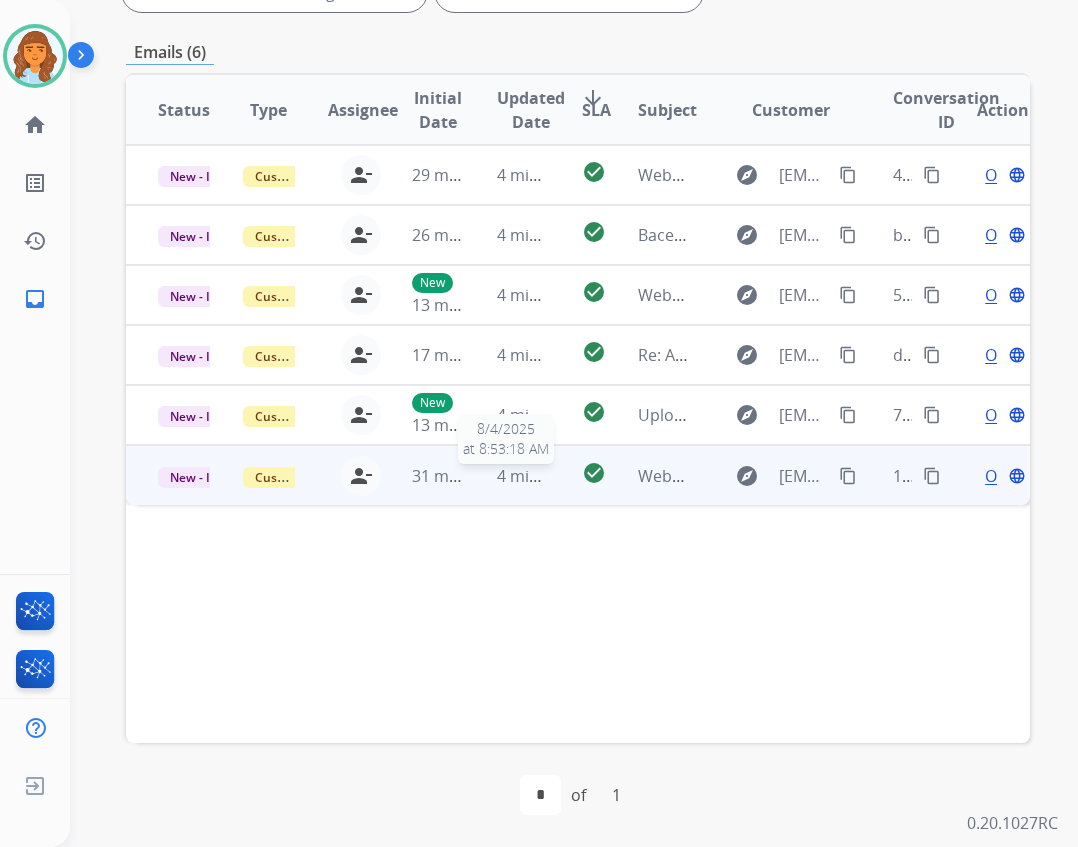 click on "4 minutes ago" at bounding box center [550, 476] 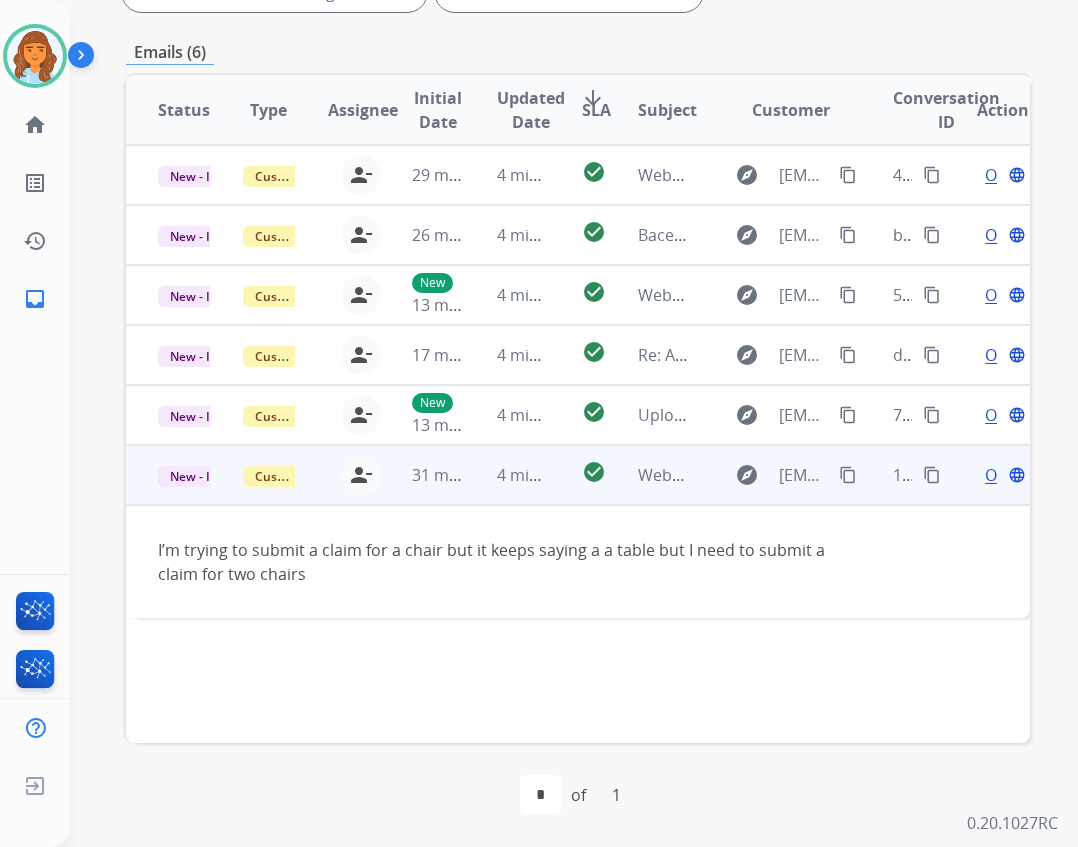 click on "content_copy" at bounding box center (848, 475) 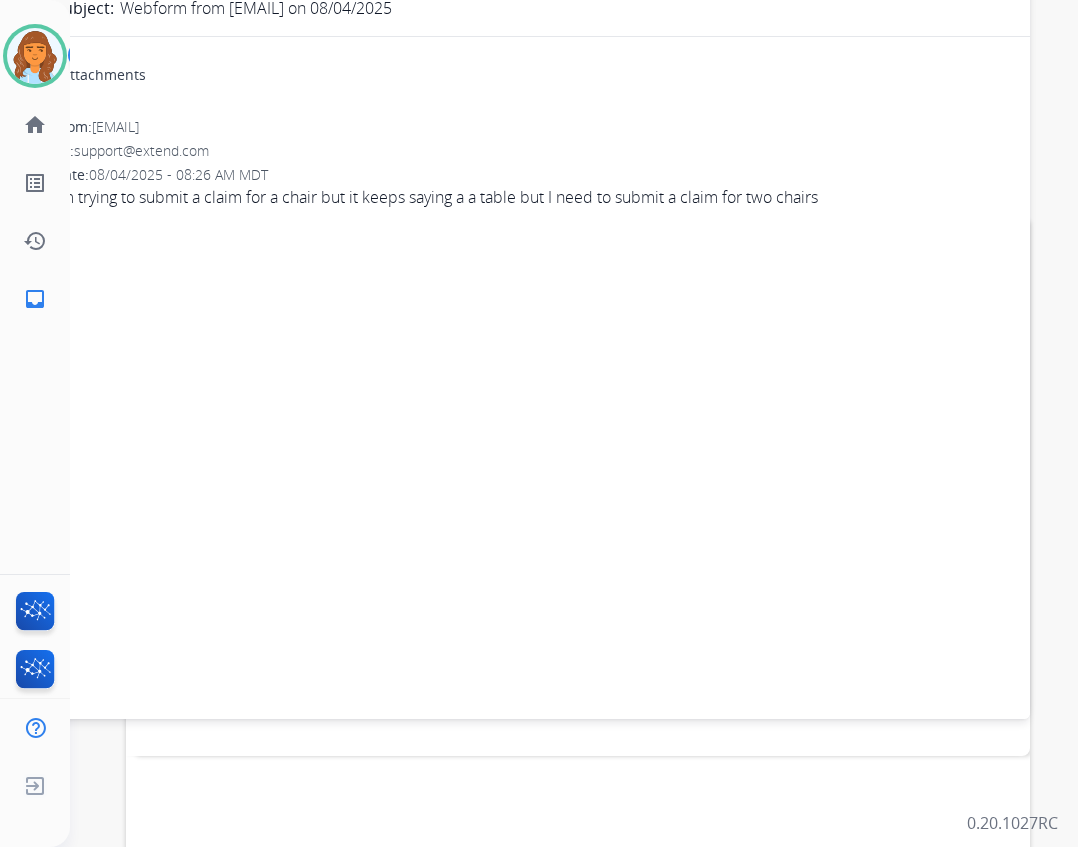scroll, scrollTop: 0, scrollLeft: 0, axis: both 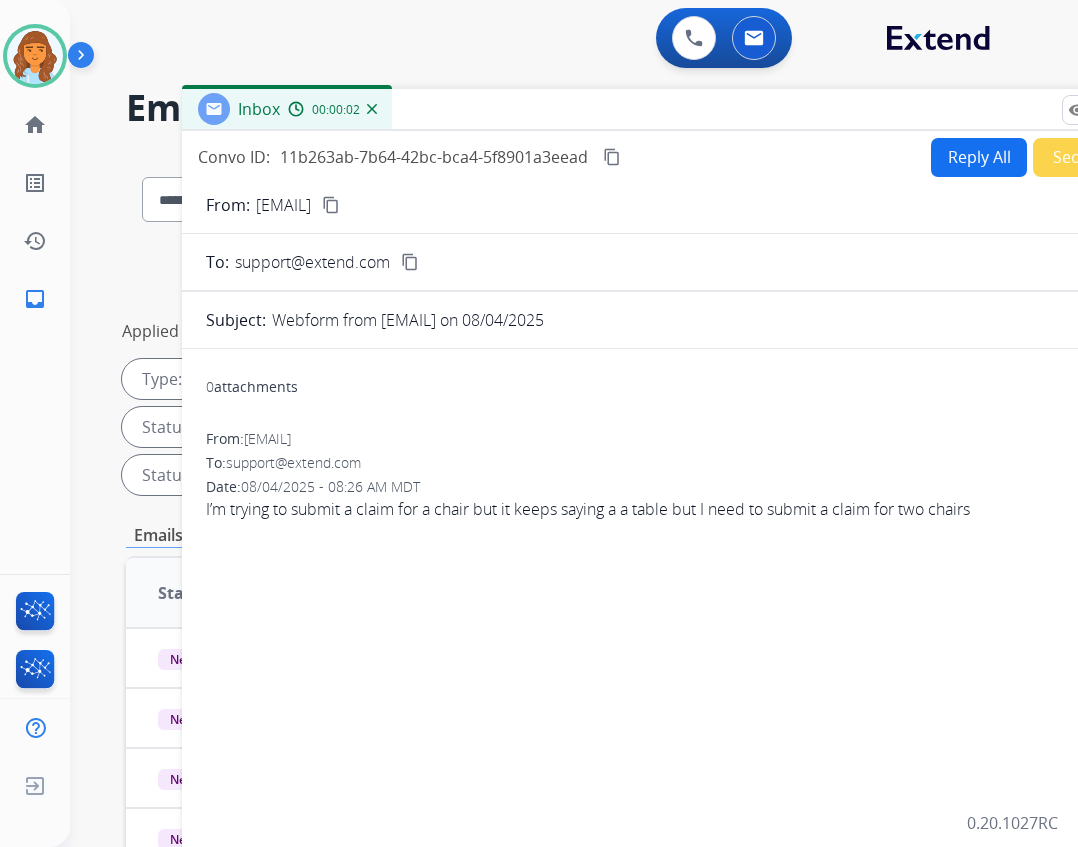 drag, startPoint x: 358, startPoint y: 139, endPoint x: 509, endPoint y: 104, distance: 155.00322 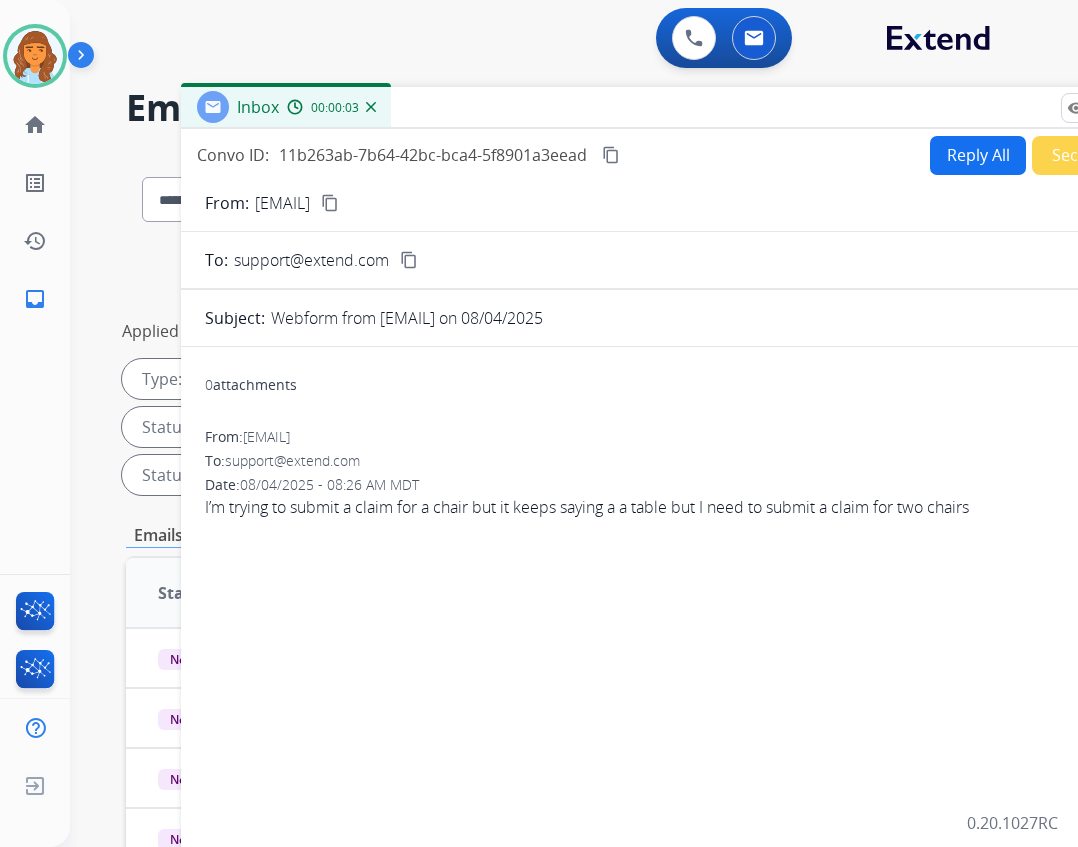 click on "Reply All" at bounding box center [978, 155] 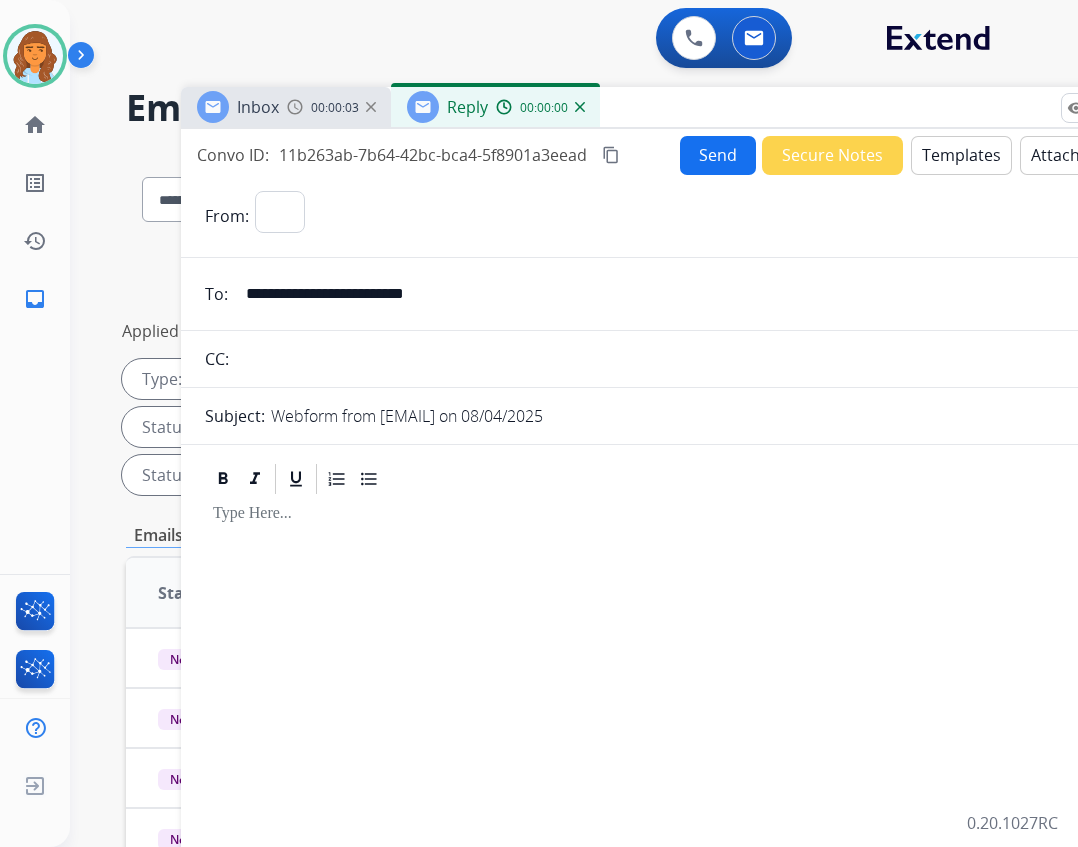 select on "**********" 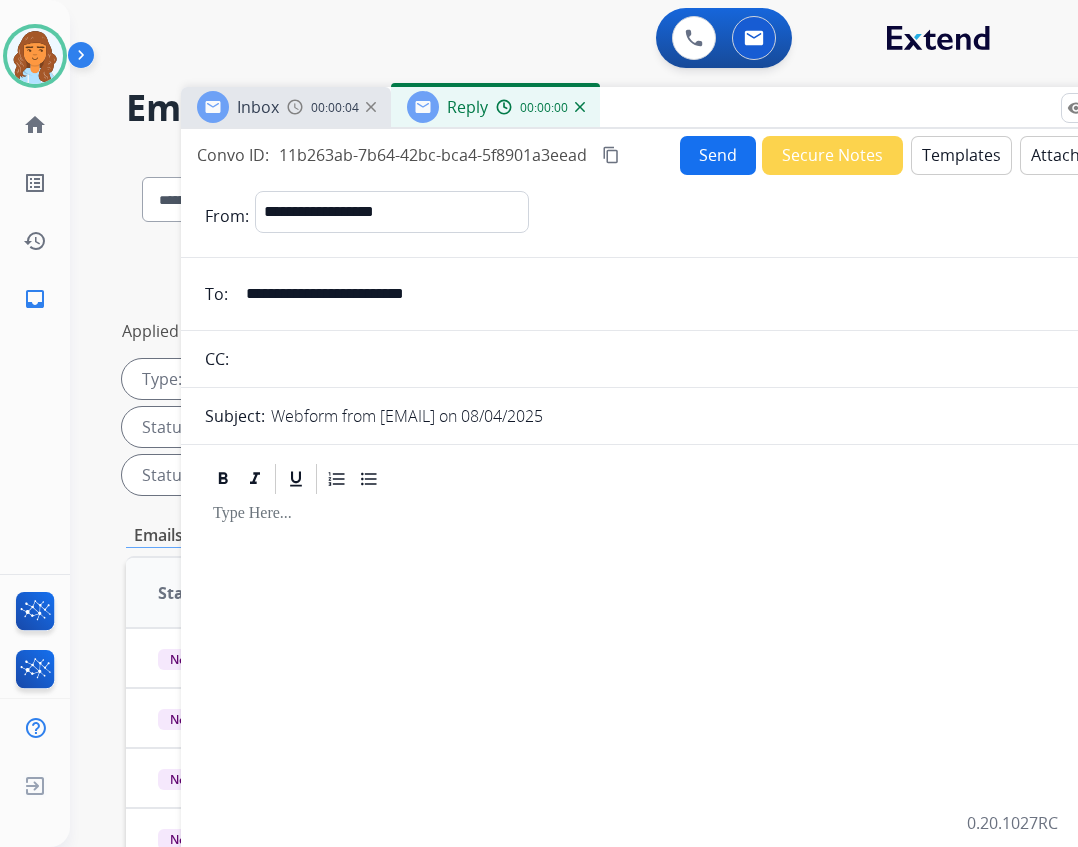 click on "Templates" at bounding box center [961, 155] 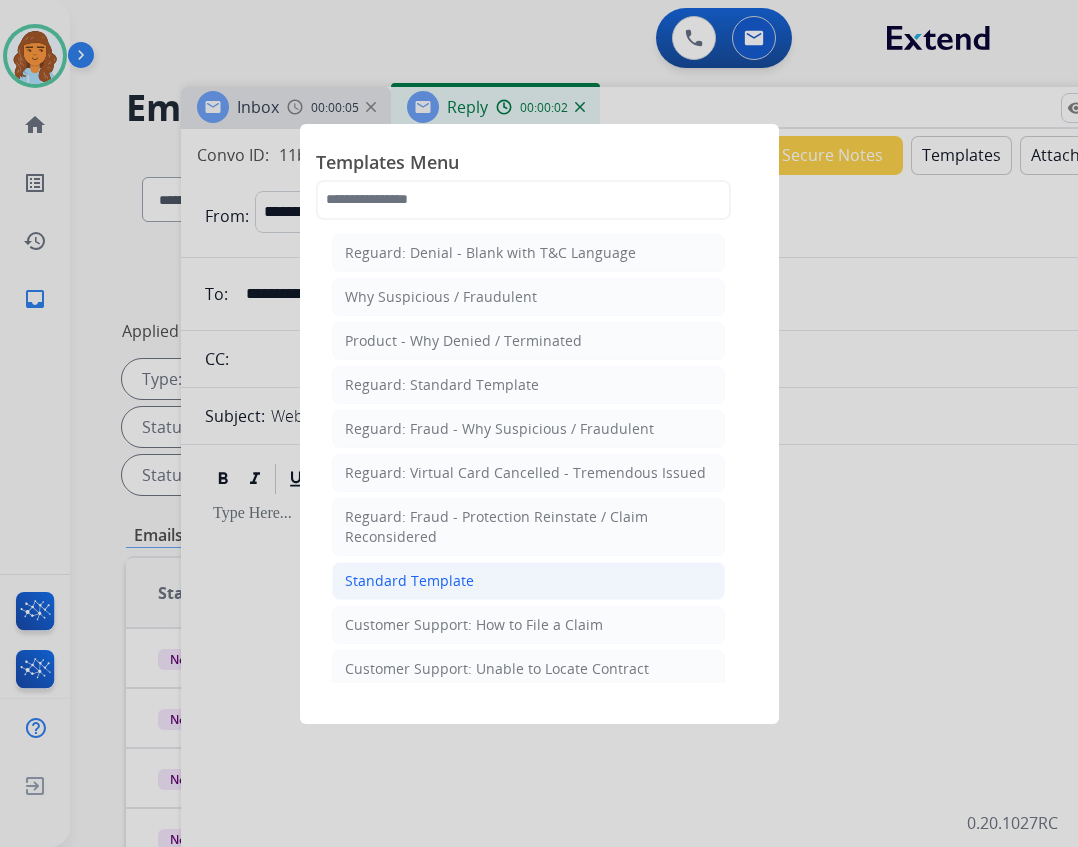 click on "Standard Template" 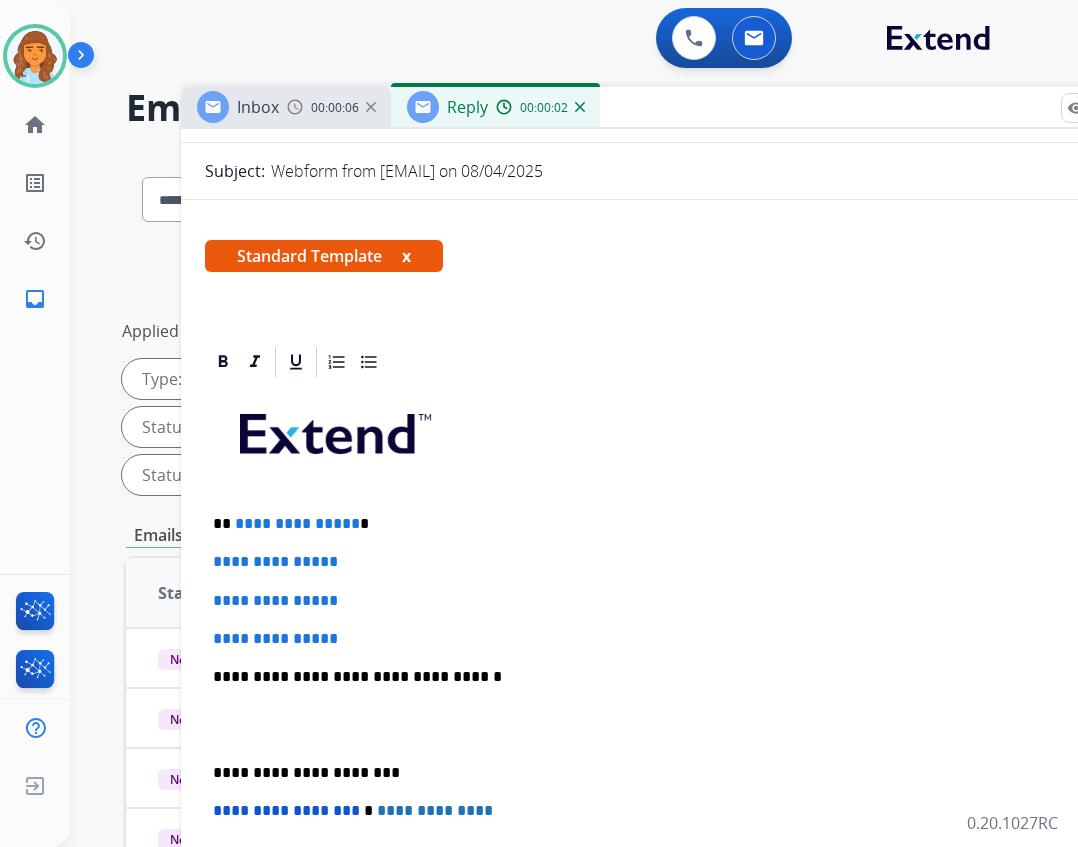 scroll, scrollTop: 300, scrollLeft: 0, axis: vertical 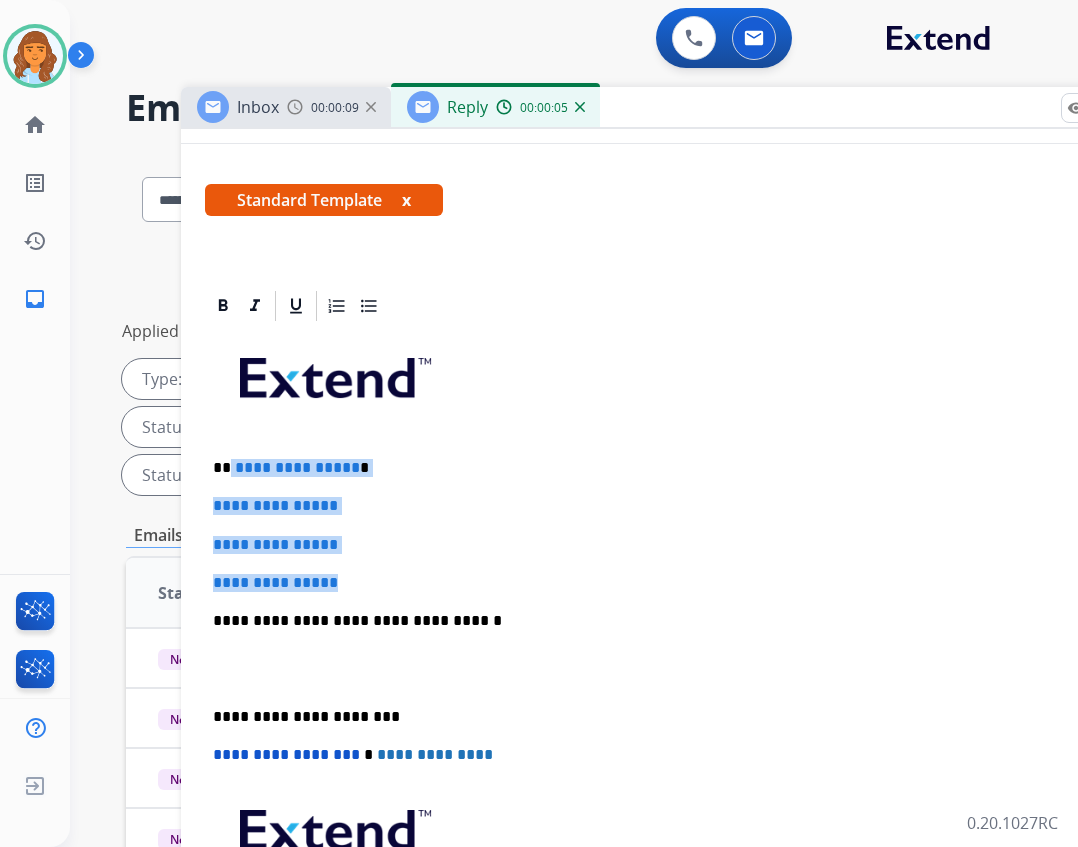 drag, startPoint x: 231, startPoint y: 472, endPoint x: 356, endPoint y: 574, distance: 161.33505 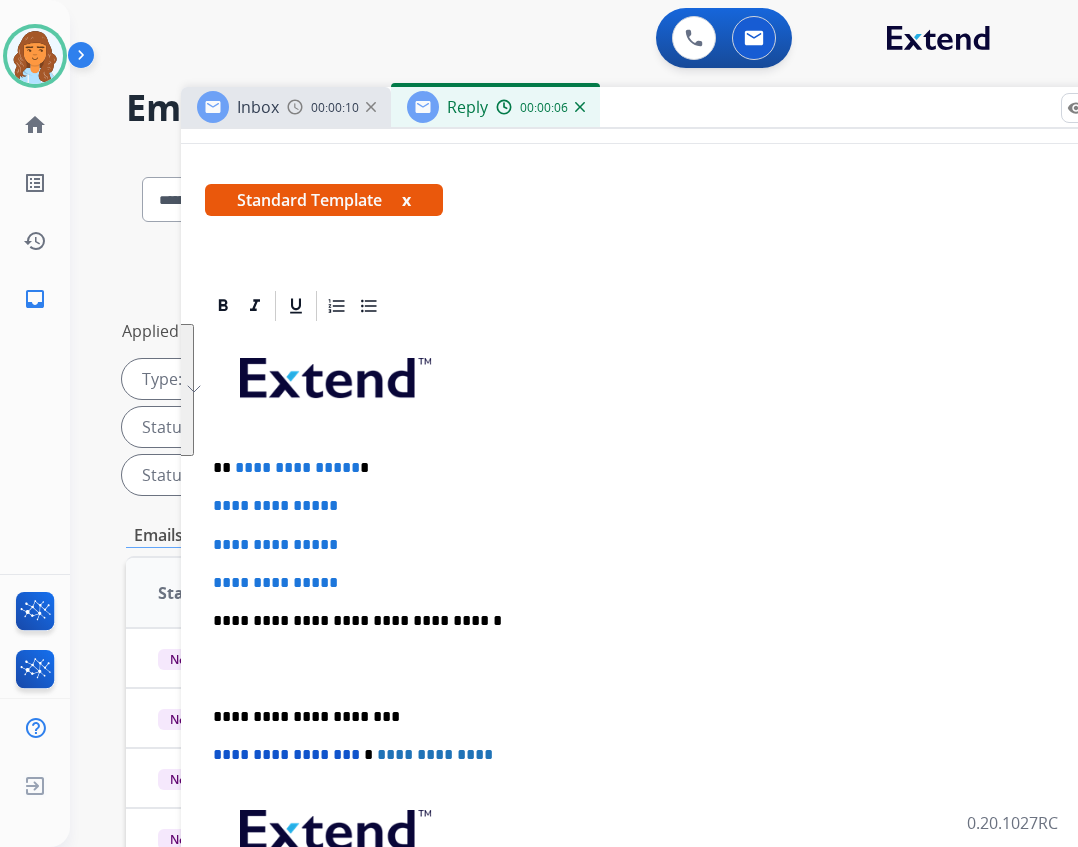 scroll, scrollTop: 286, scrollLeft: 0, axis: vertical 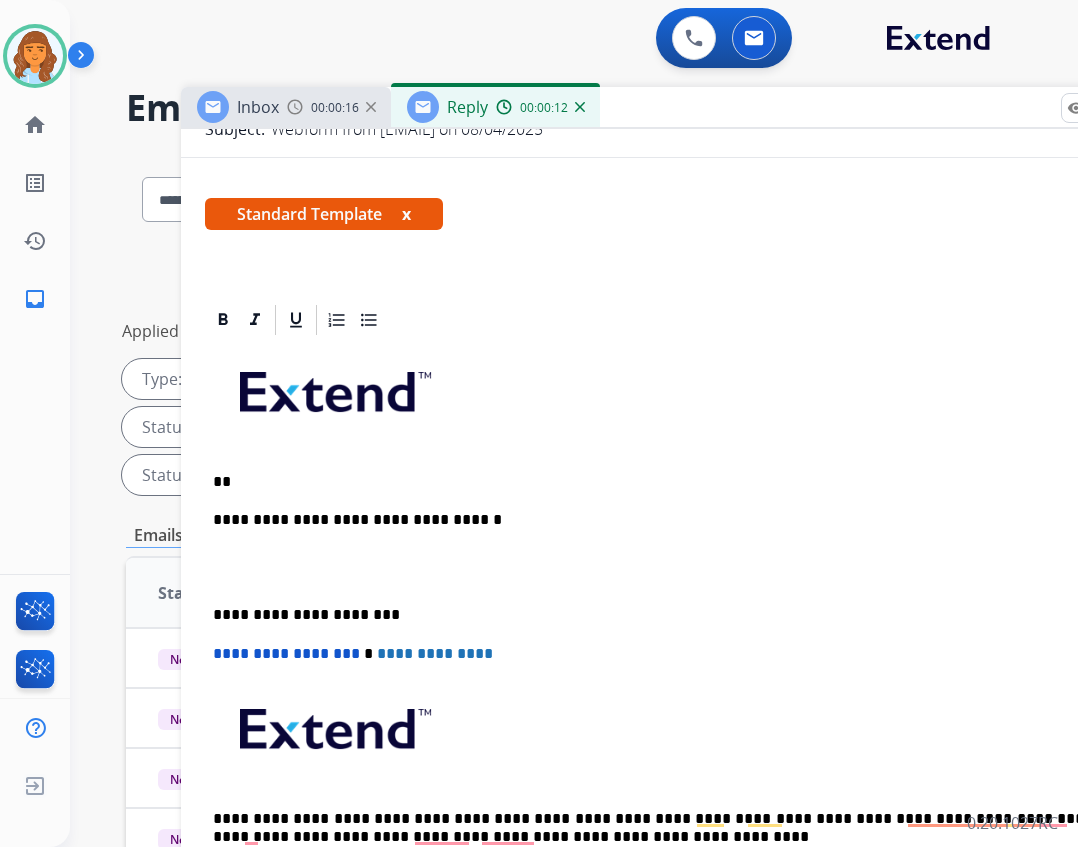 type 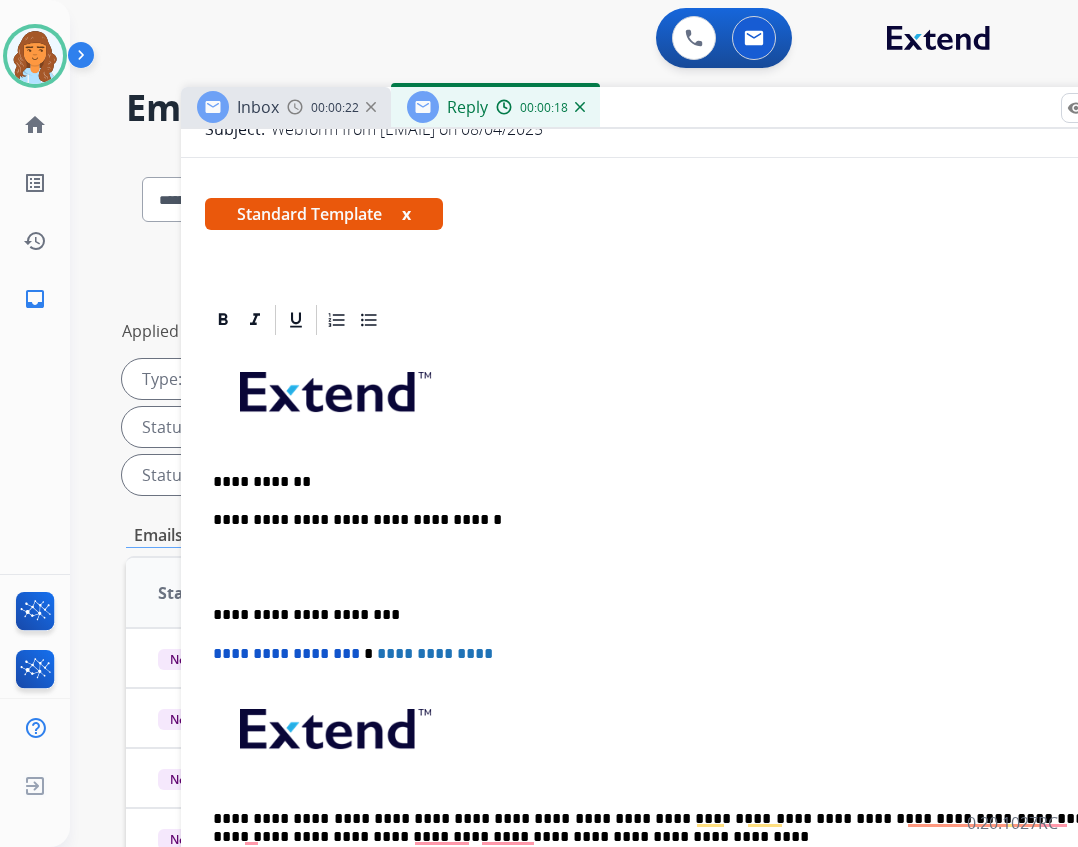 scroll, scrollTop: 300, scrollLeft: 0, axis: vertical 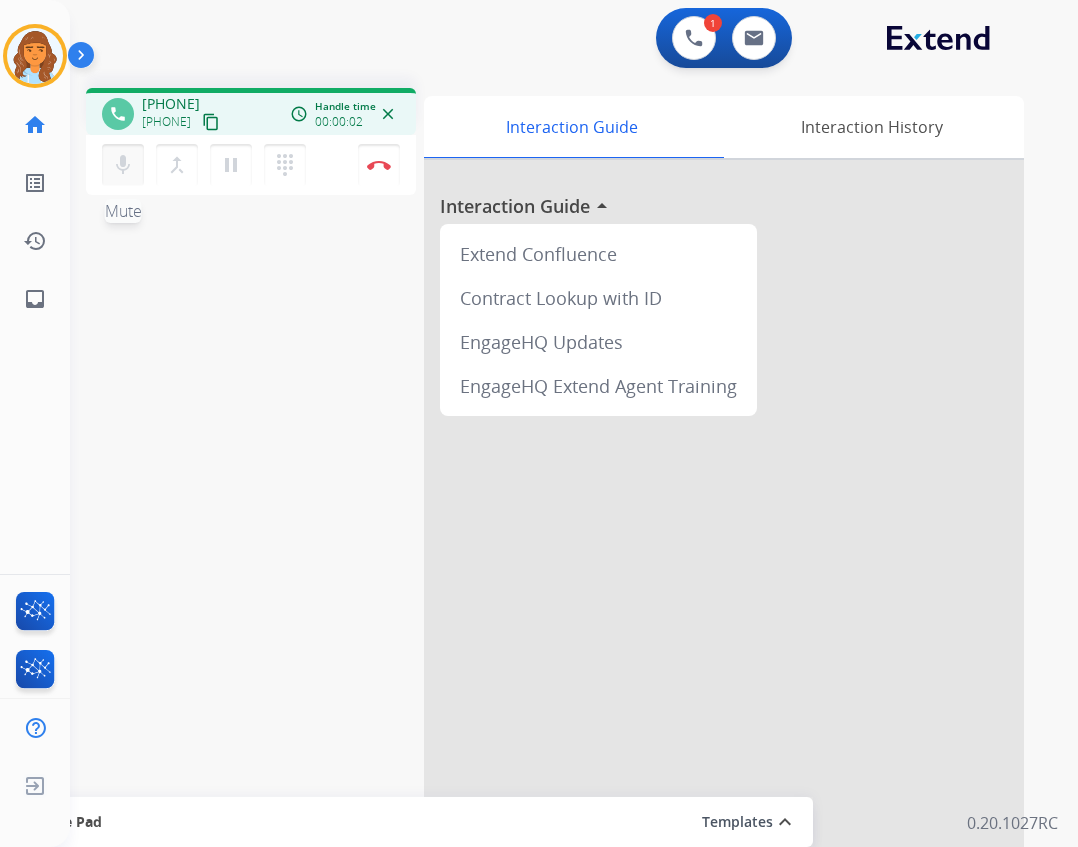 drag, startPoint x: 121, startPoint y: 167, endPoint x: 114, endPoint y: 177, distance: 12.206555 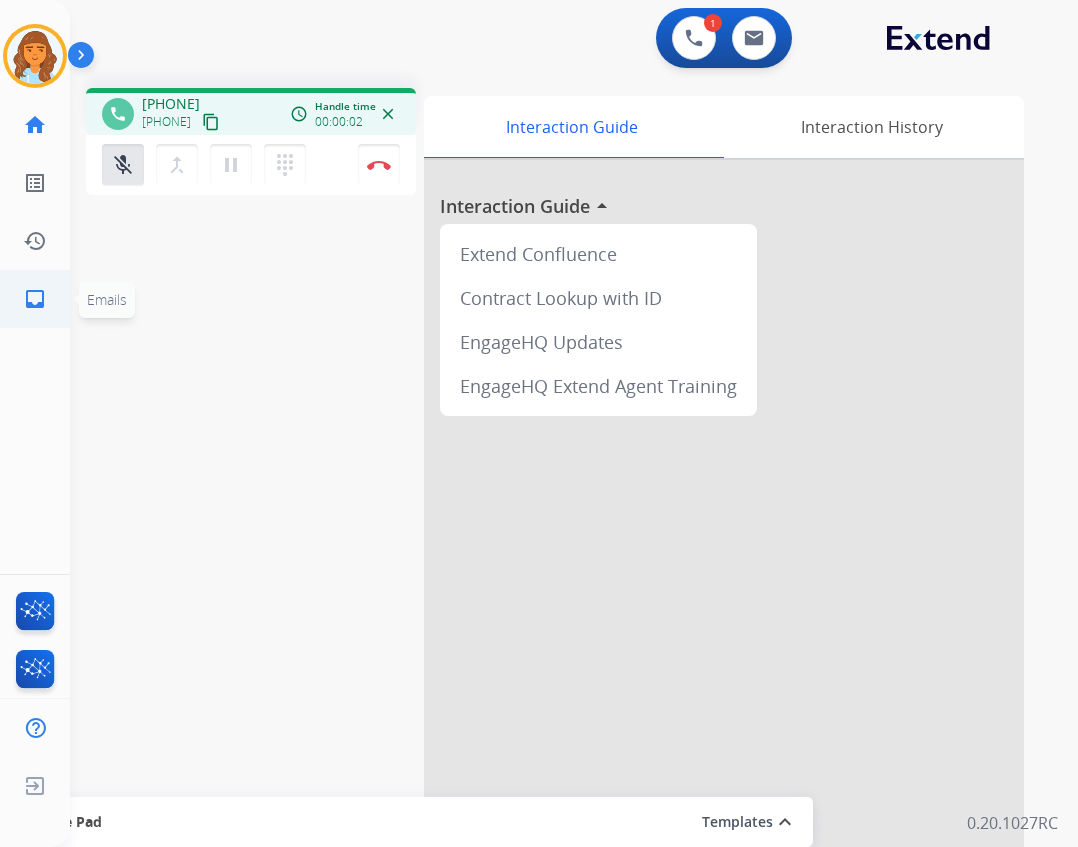 click on "inbox  Emails" 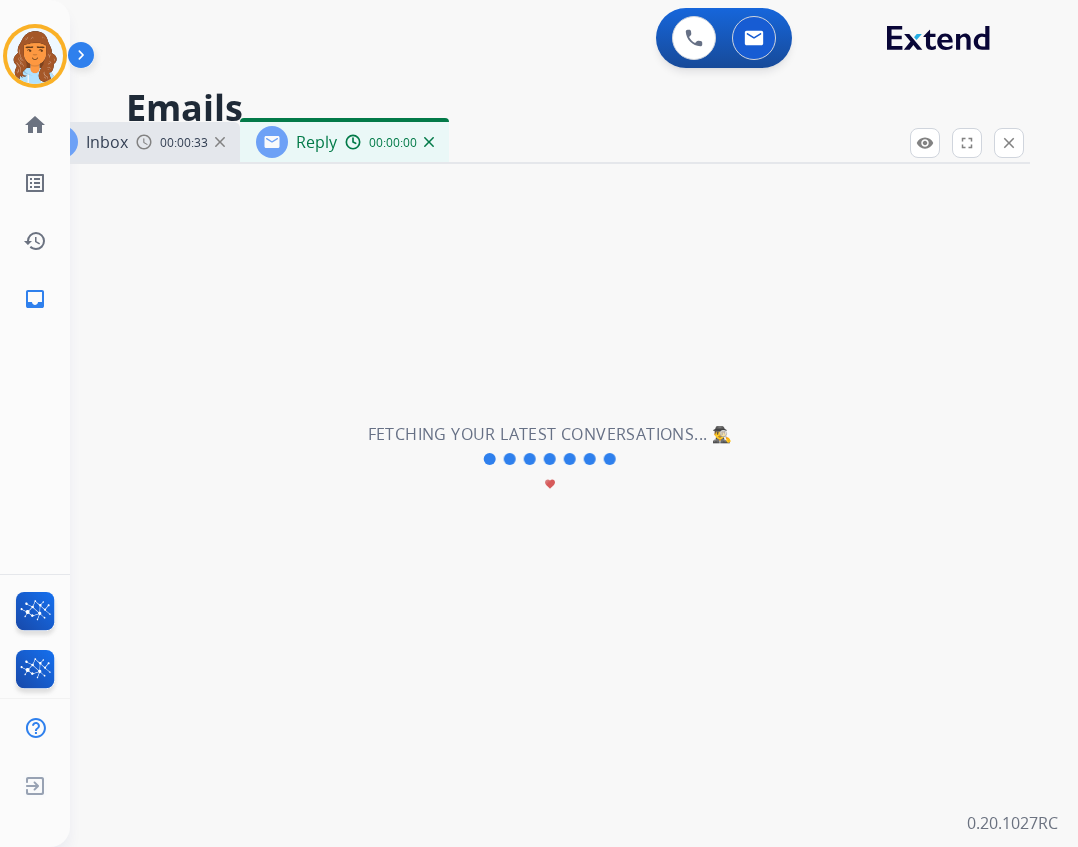 select on "**********" 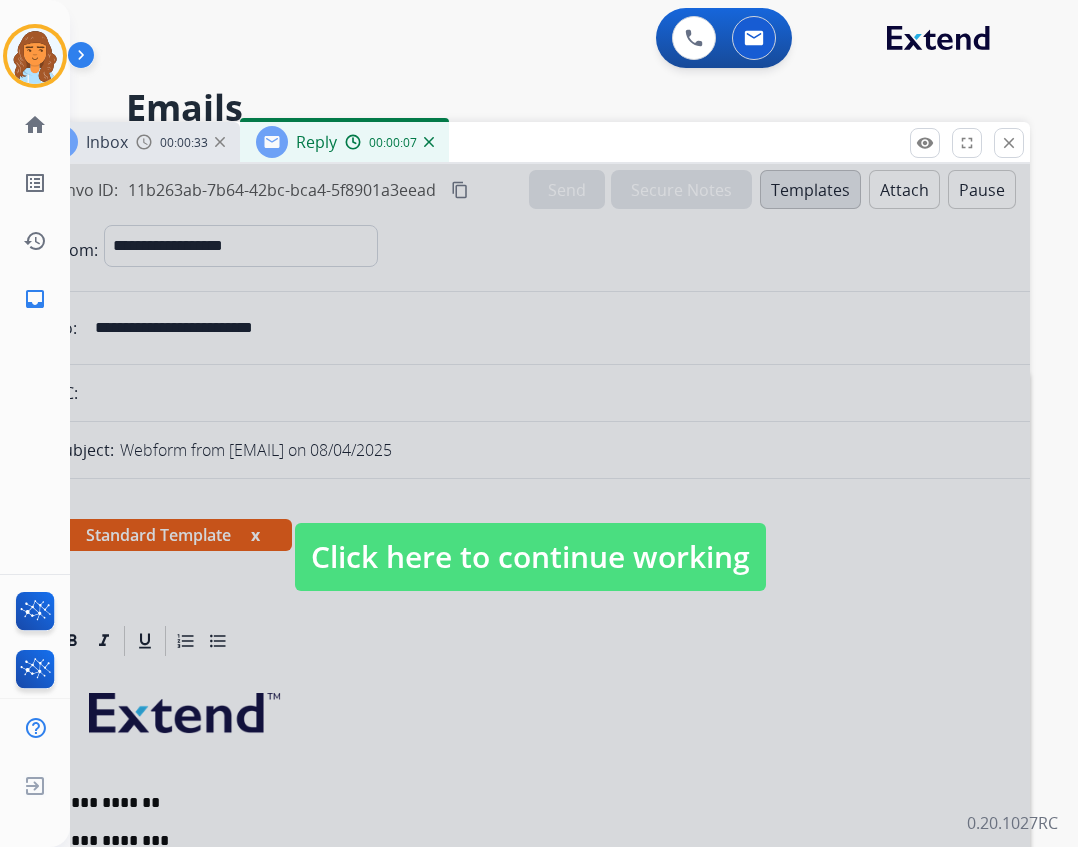 click on "Click here to continue working" at bounding box center (530, 557) 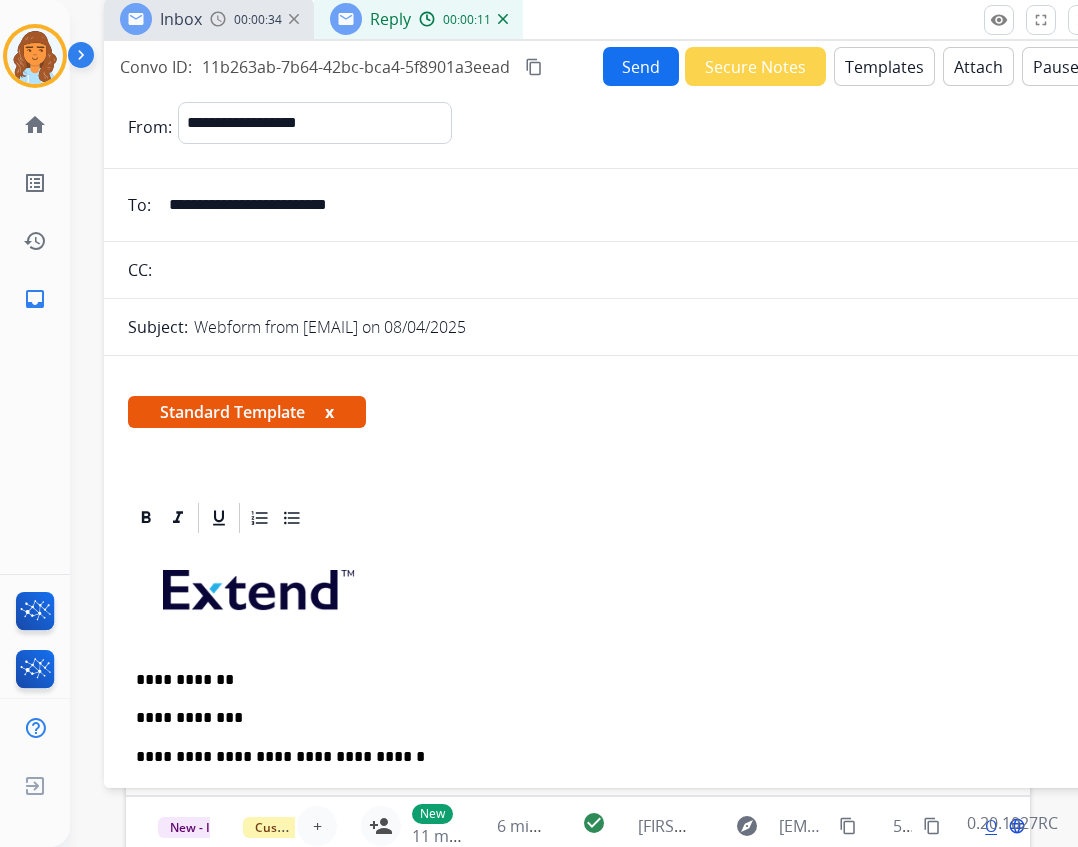 drag, startPoint x: 491, startPoint y: 137, endPoint x: 565, endPoint y: 14, distance: 143.54442 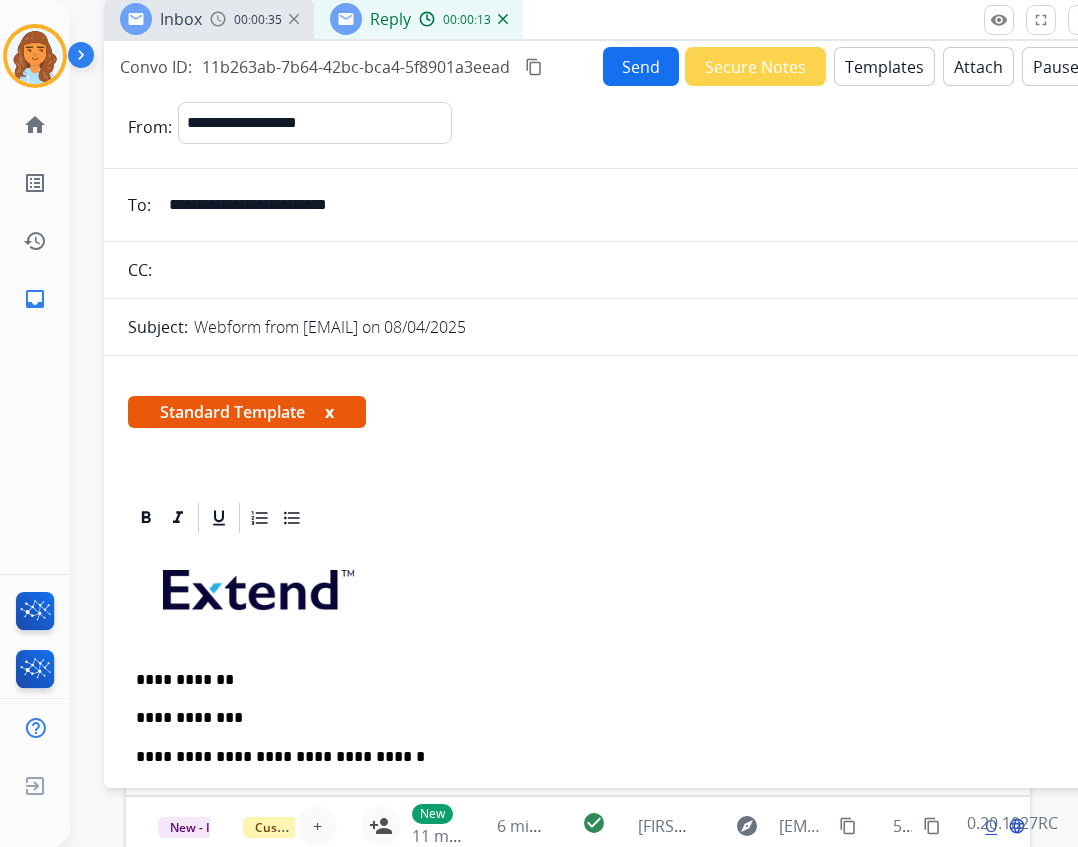 click on "**********" at bounding box center [596, 718] 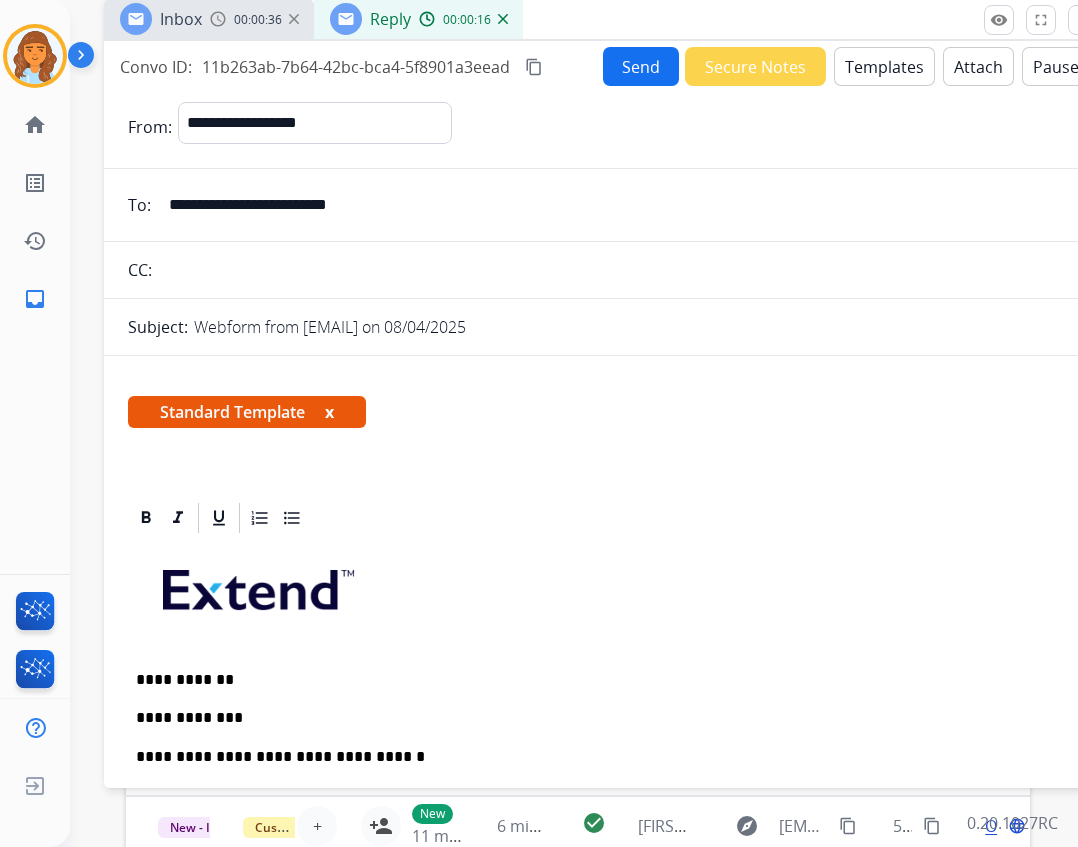 type 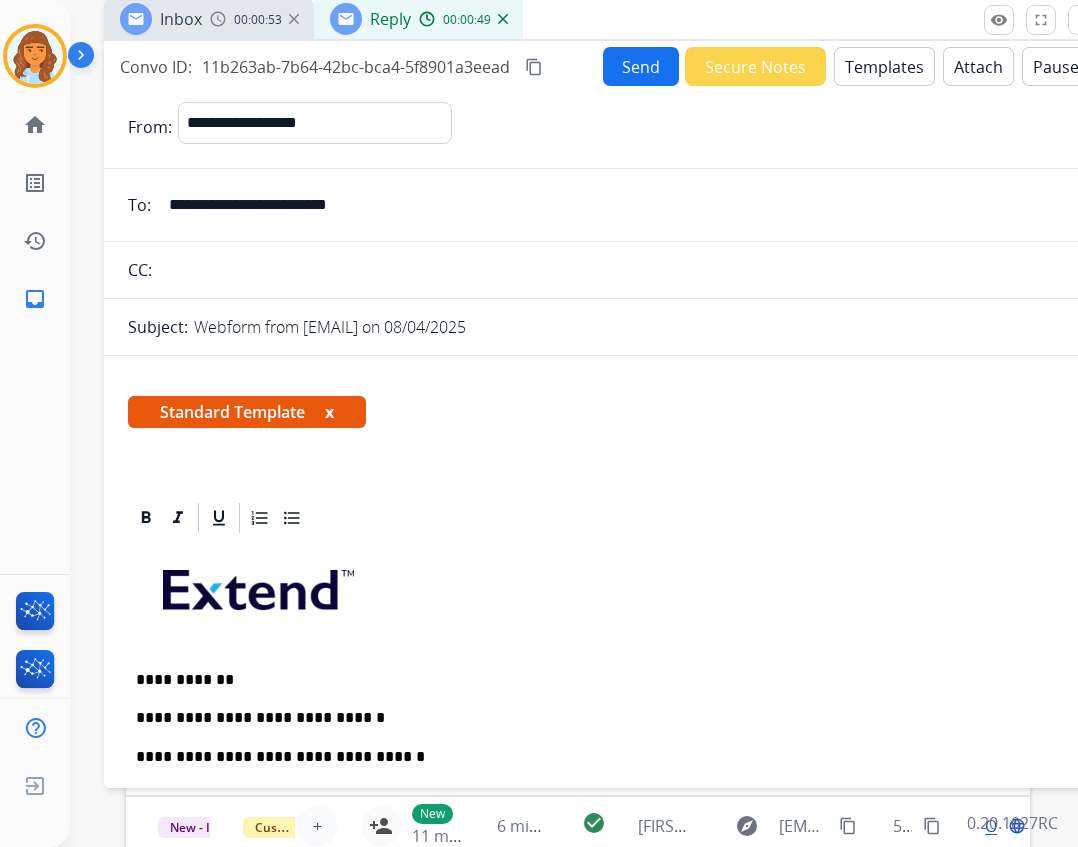 click at bounding box center (35, 56) 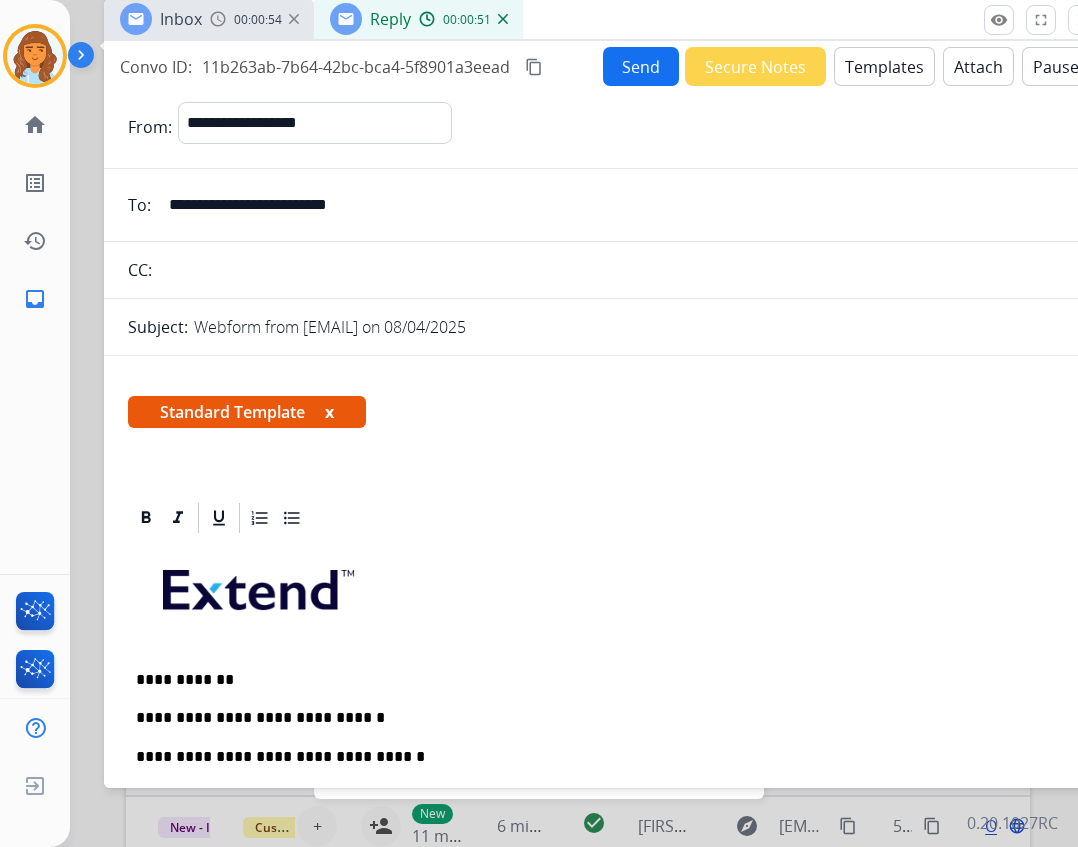 click at bounding box center [35, 56] 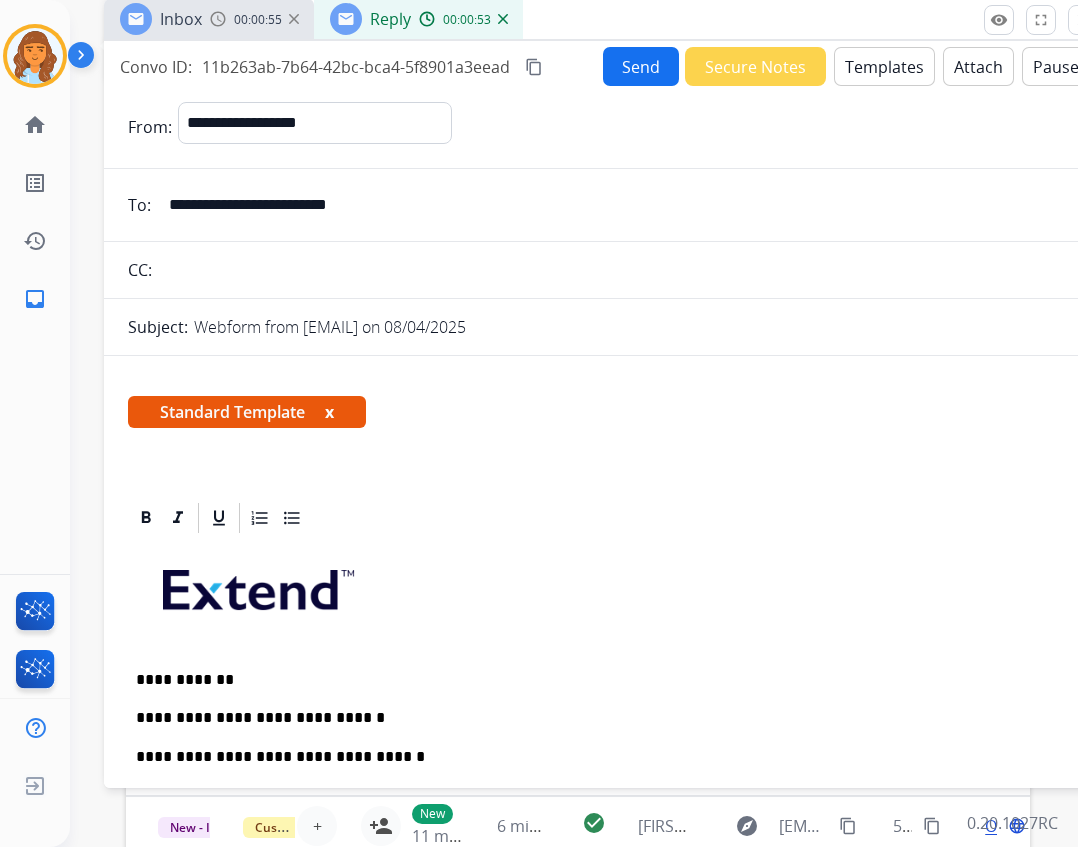 click at bounding box center [35, 56] 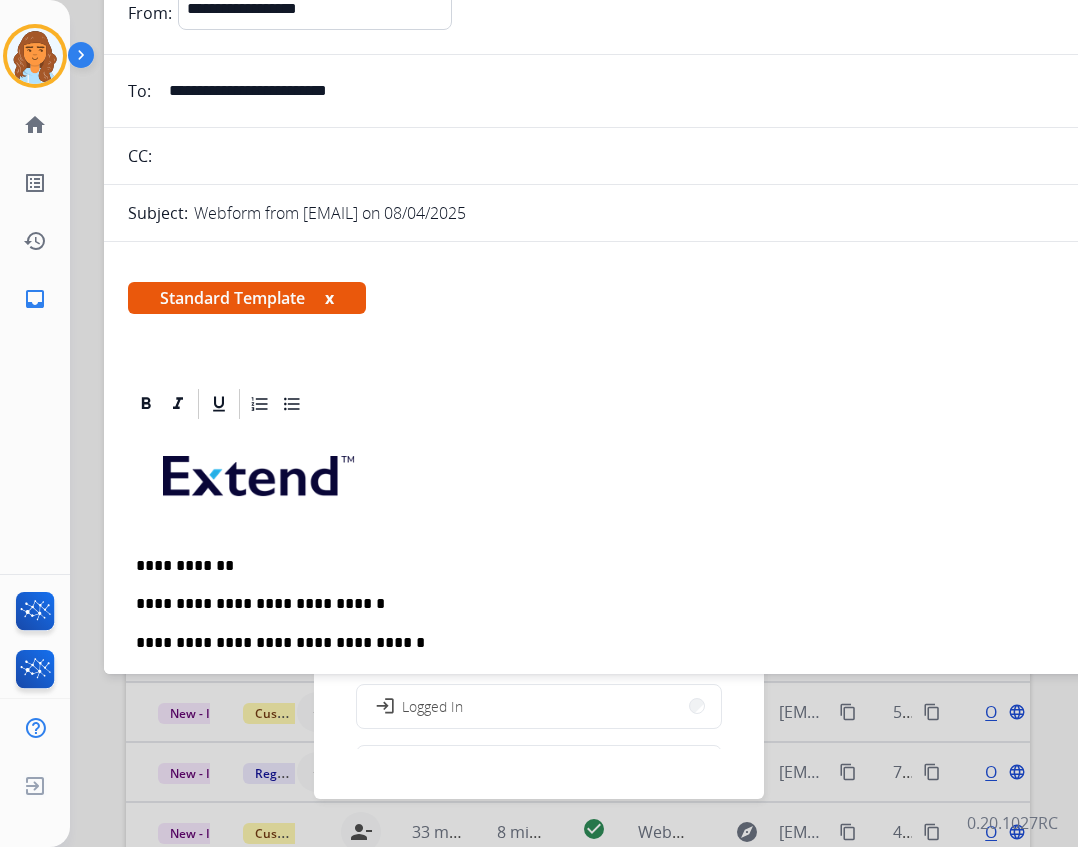 scroll, scrollTop: 0, scrollLeft: 0, axis: both 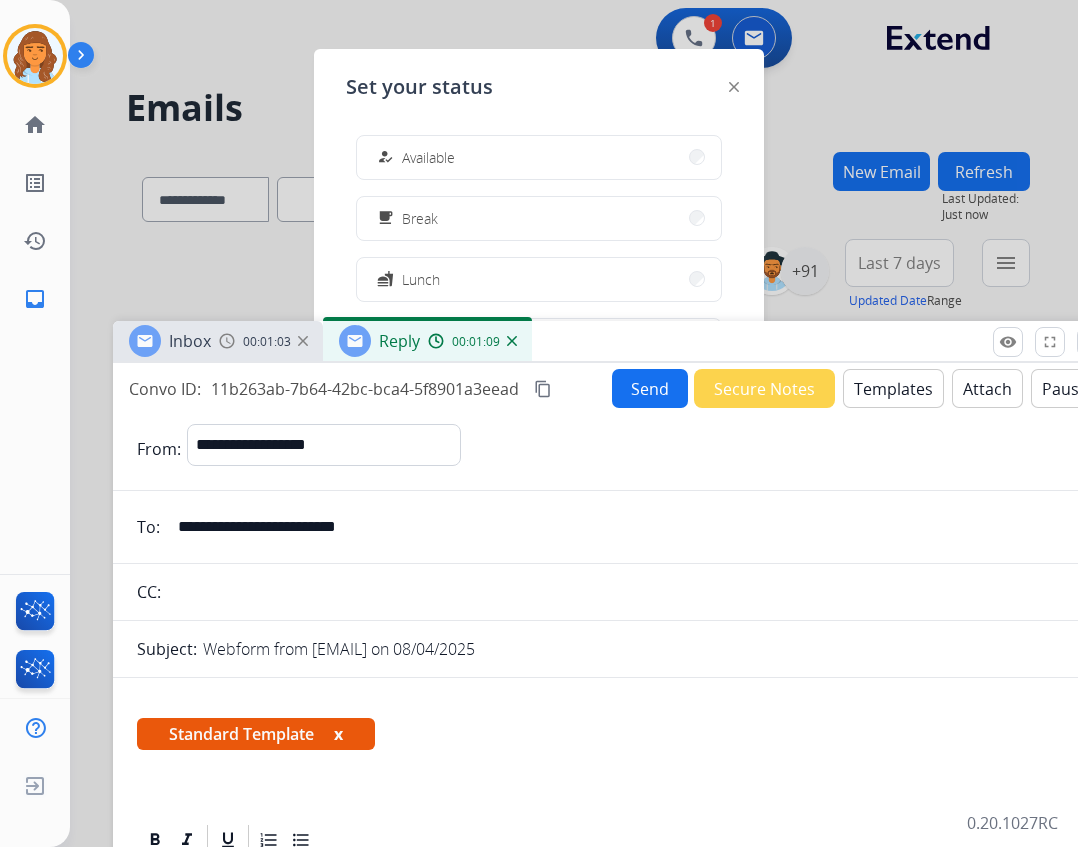 drag, startPoint x: 590, startPoint y: 19, endPoint x: 599, endPoint y: 341, distance: 322.12576 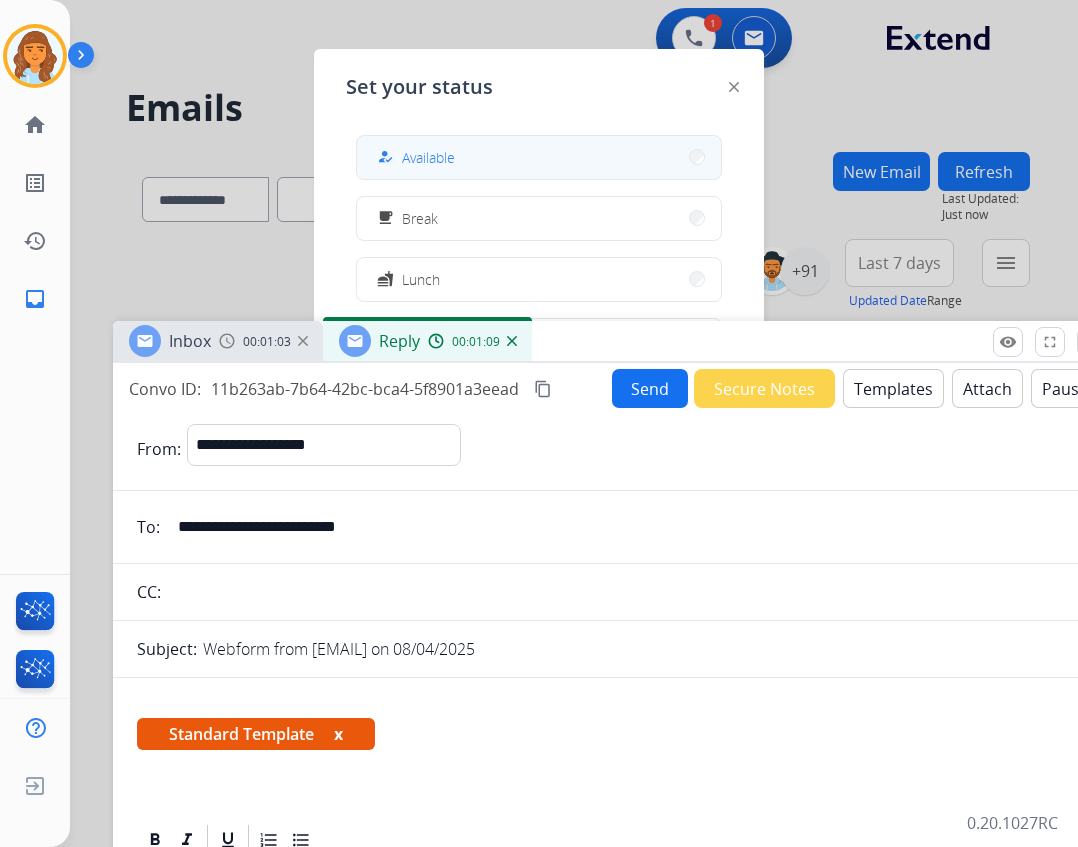 click on "how_to_reg Available" at bounding box center [539, 157] 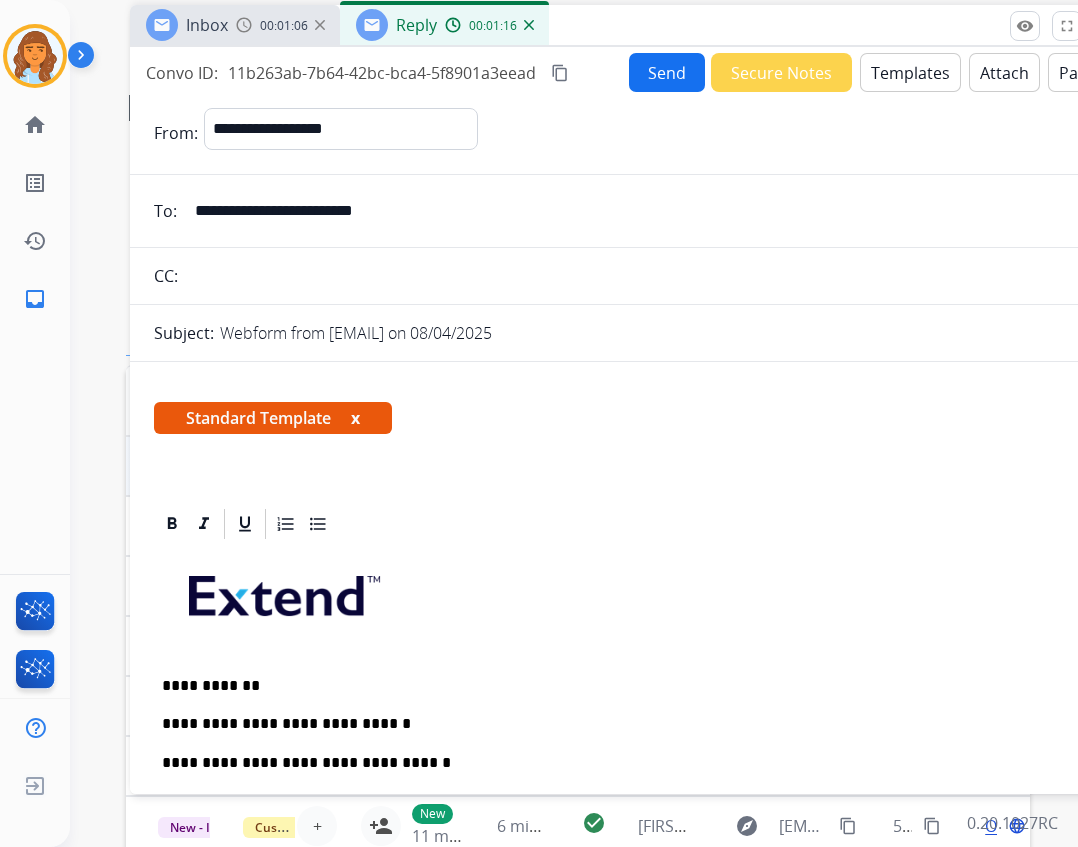drag, startPoint x: 635, startPoint y: 350, endPoint x: 652, endPoint y: 34, distance: 316.45694 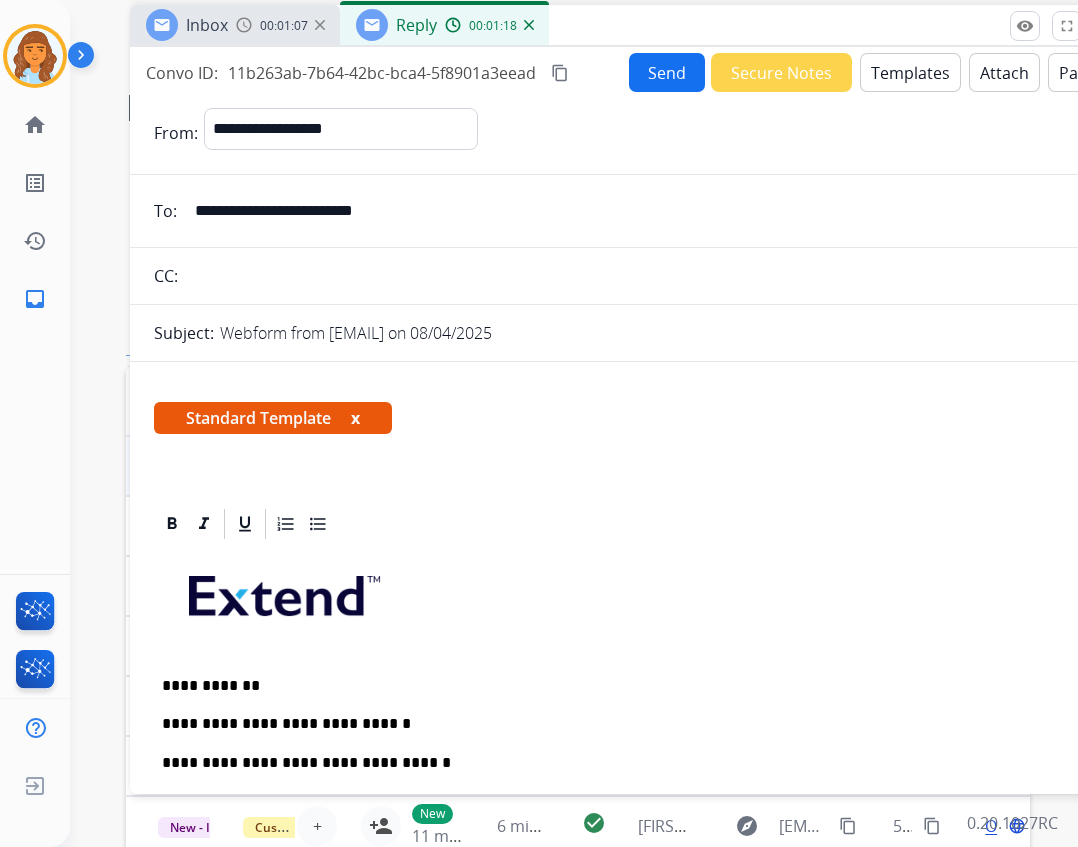 click on "**********" at bounding box center [622, 724] 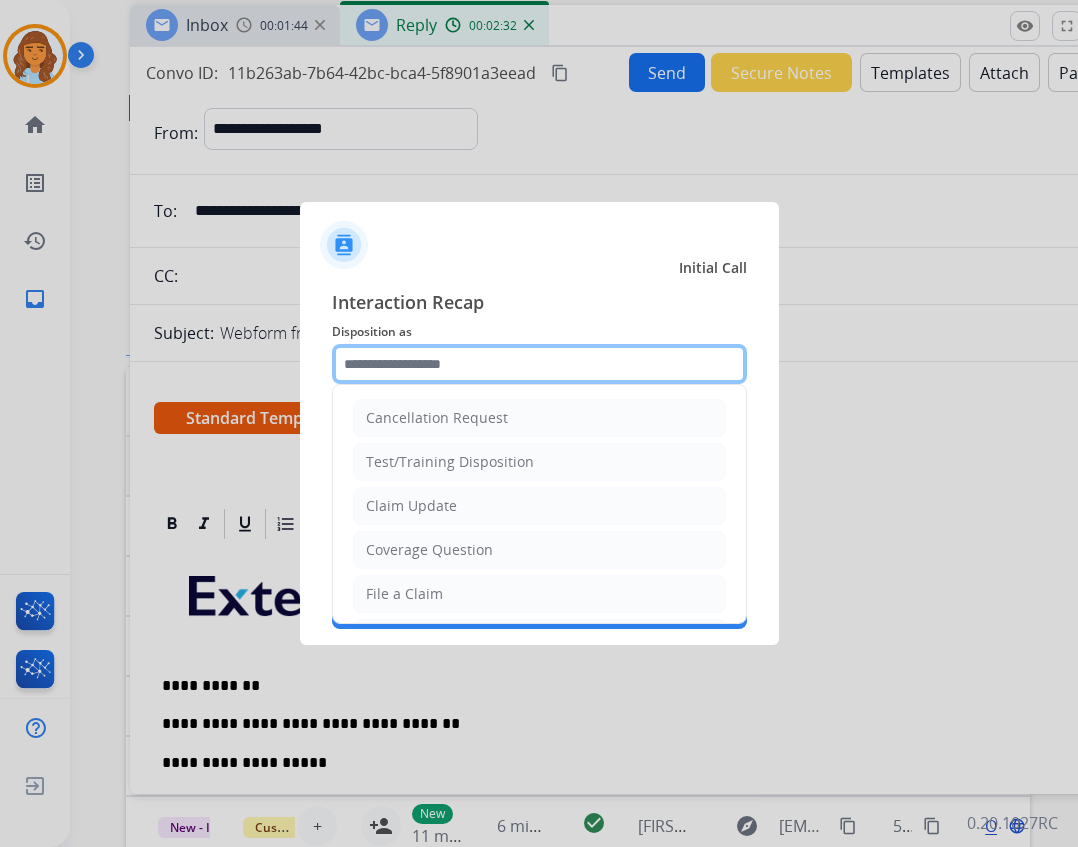 click 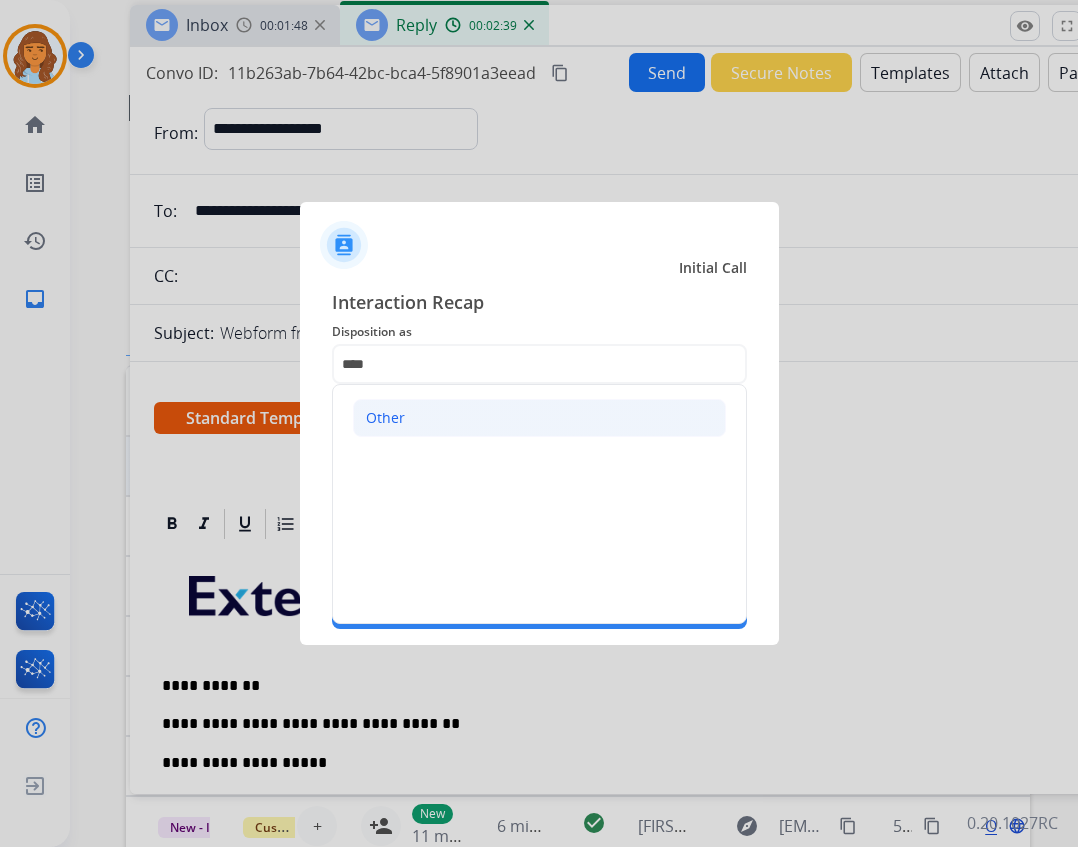 click on "Other" 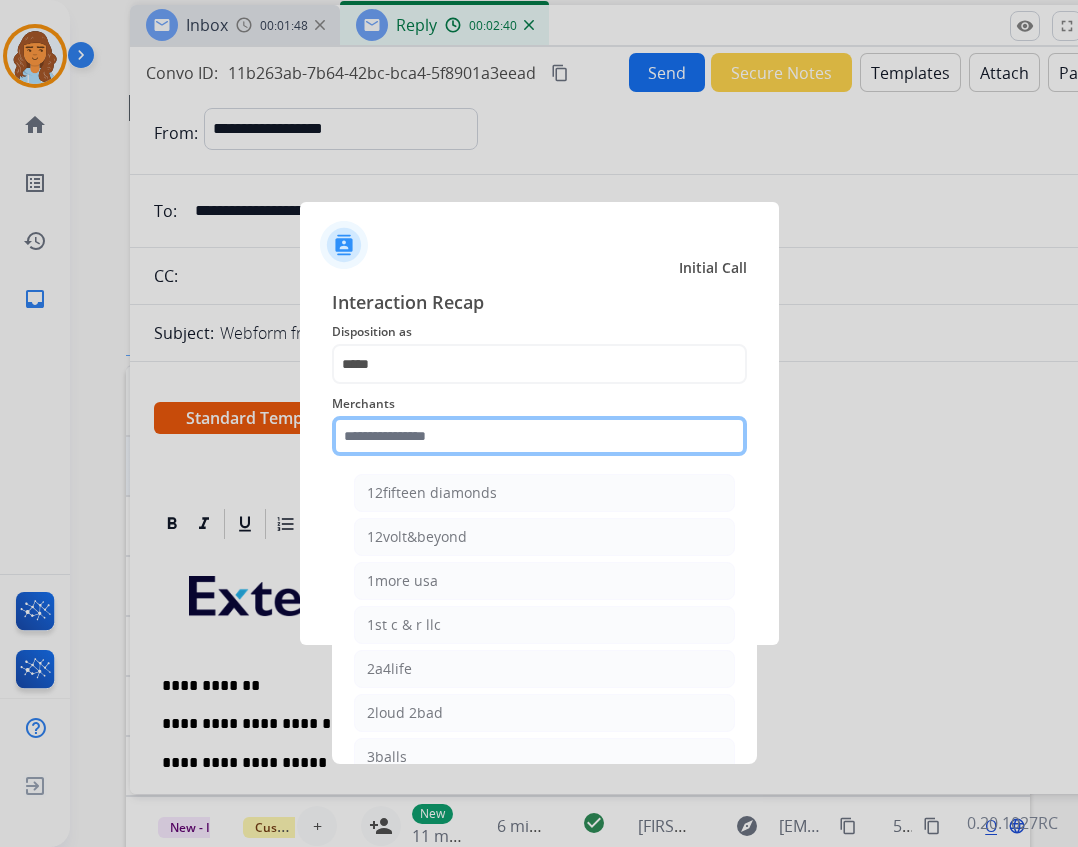 click 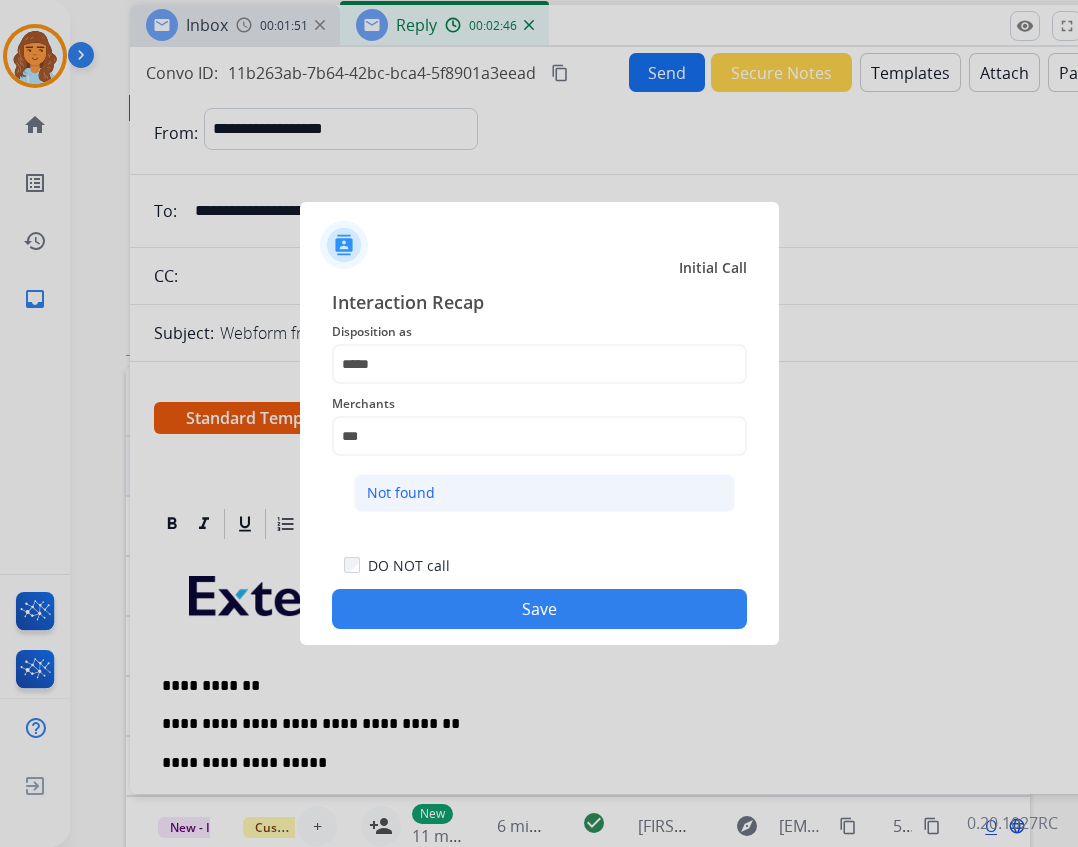 click on "Not found" 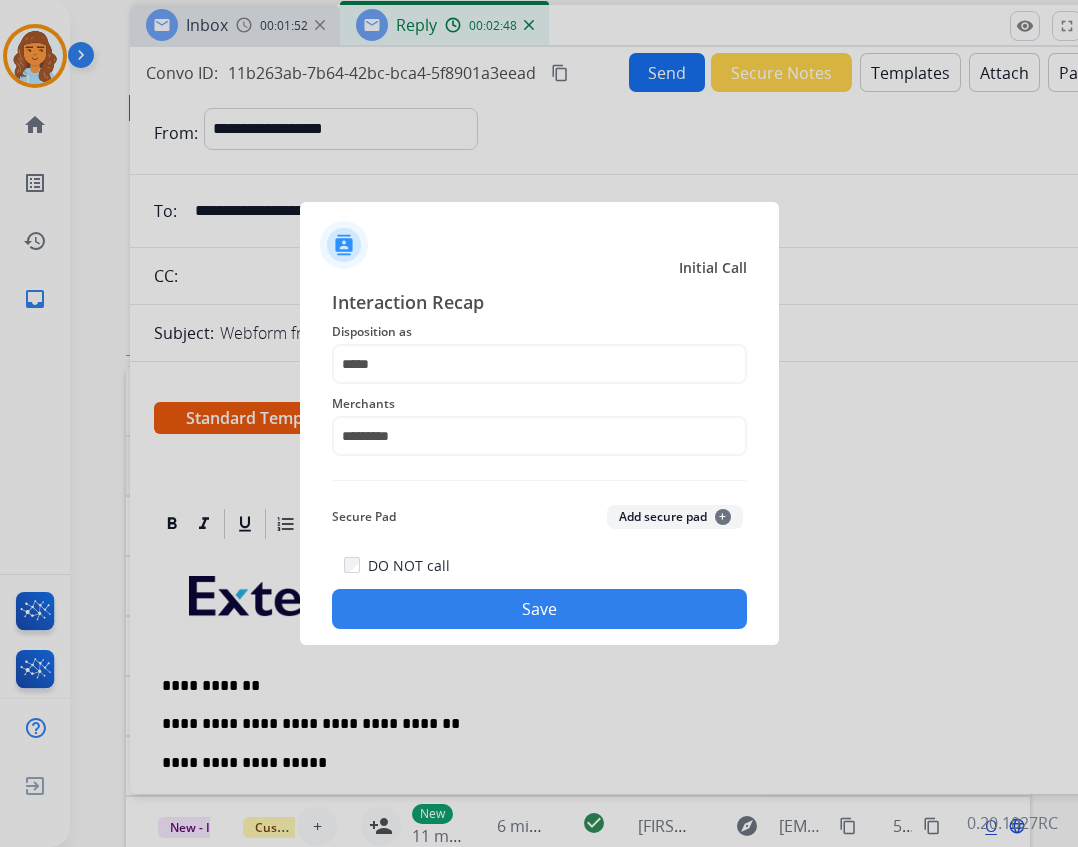 click on "Save" 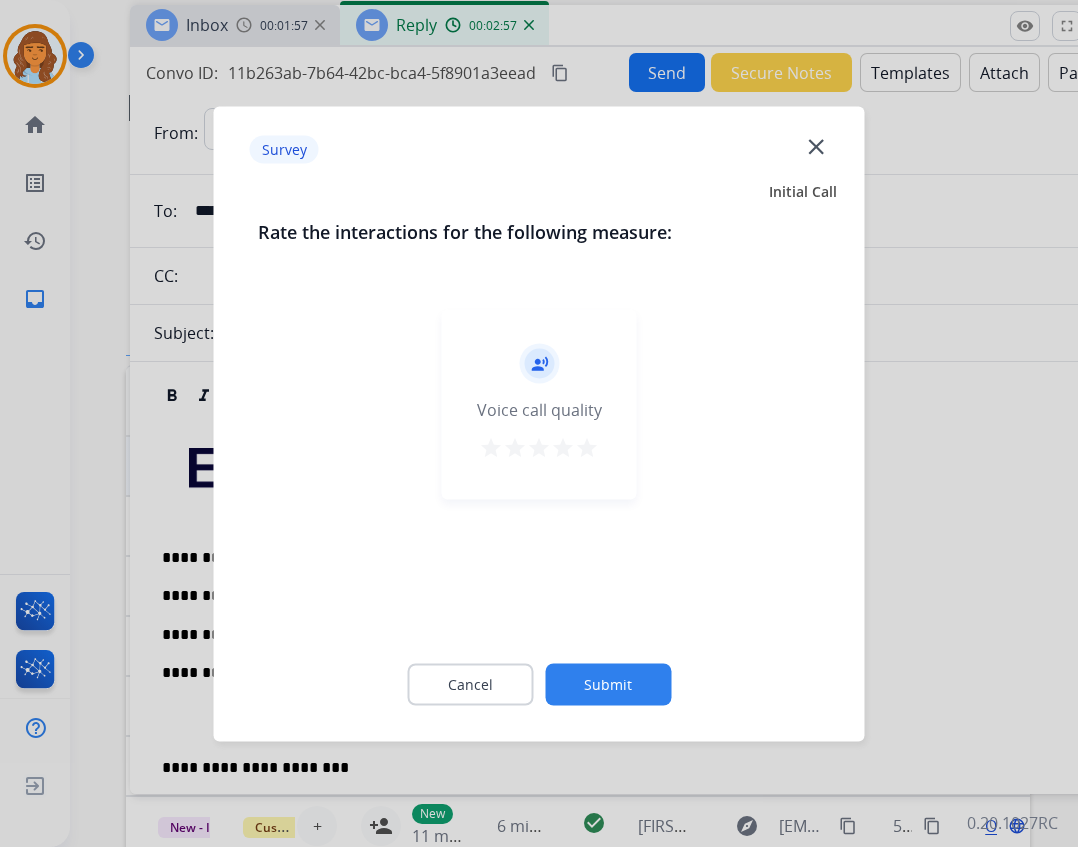 click on "close" 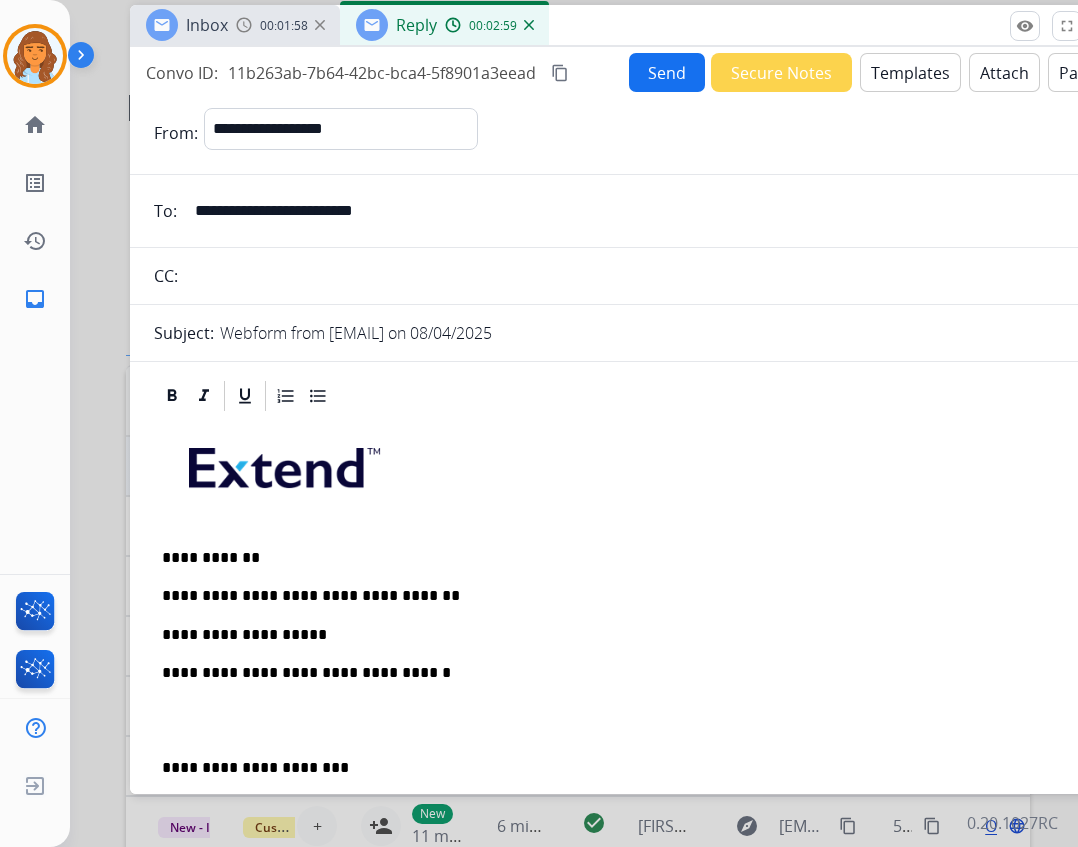 click on "**********" at bounding box center [622, 635] 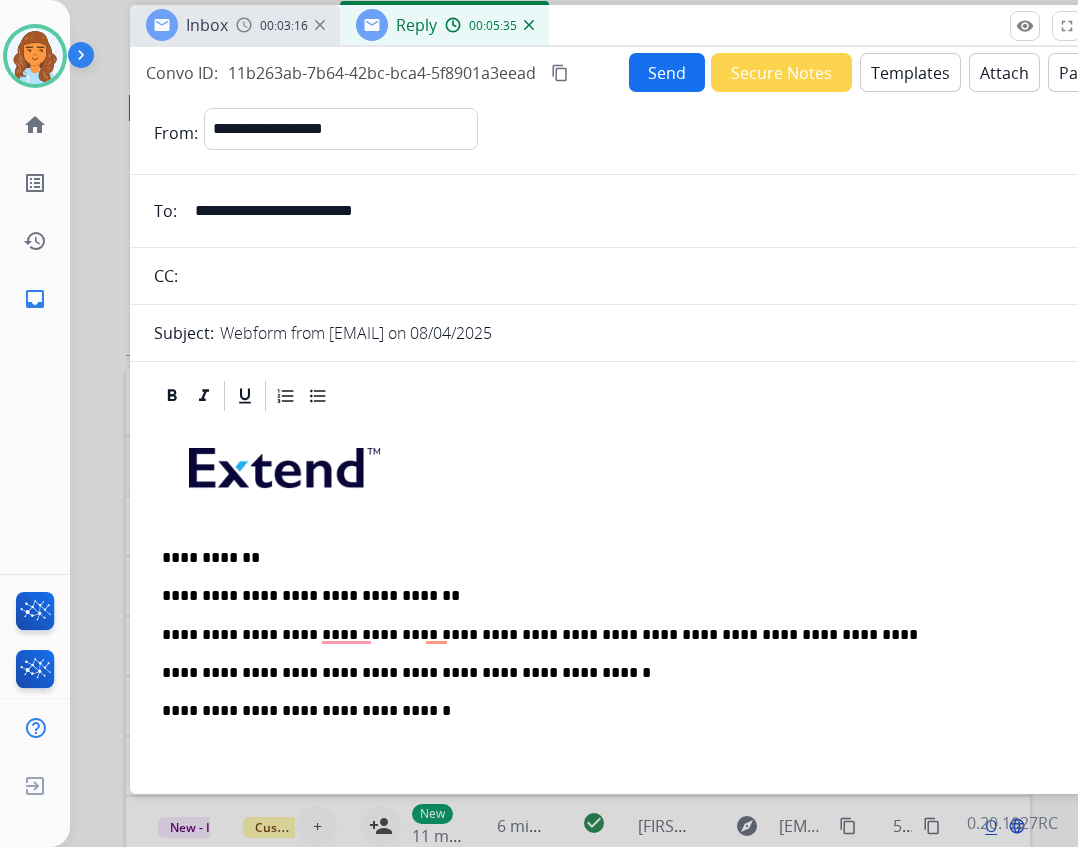 click on "**********" at bounding box center [622, 635] 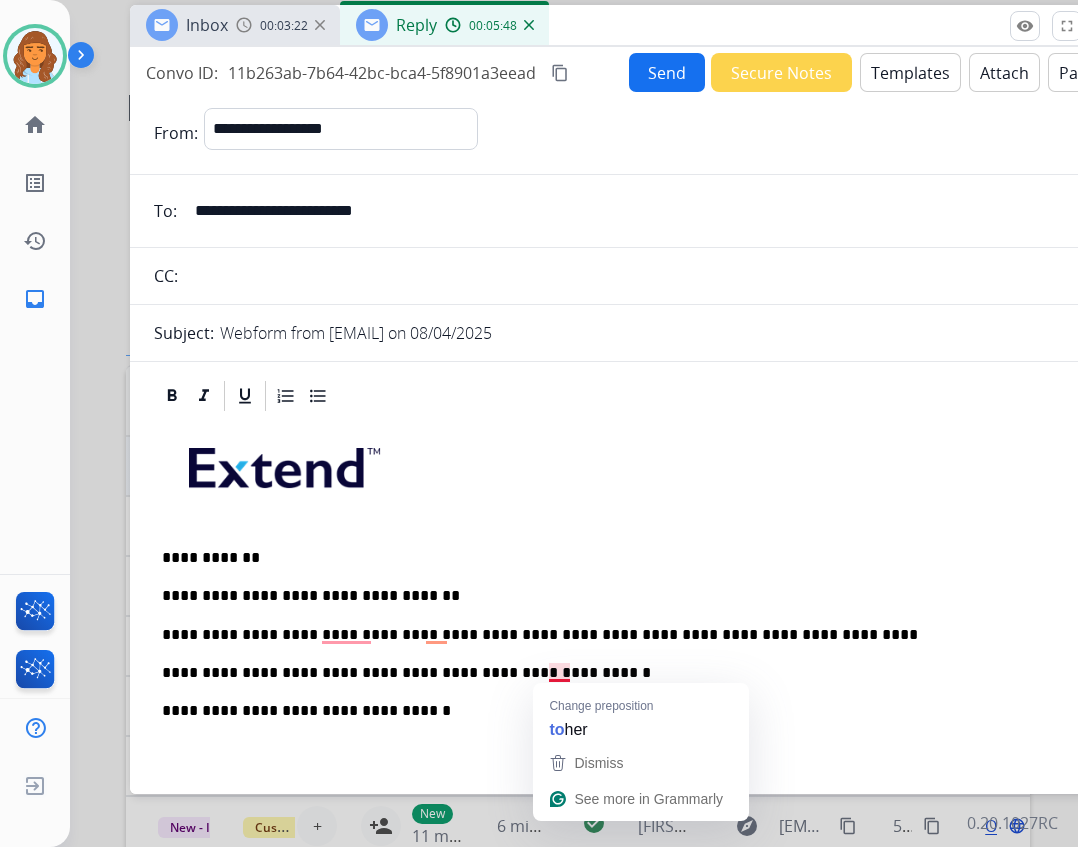 click on "**********" at bounding box center [622, 673] 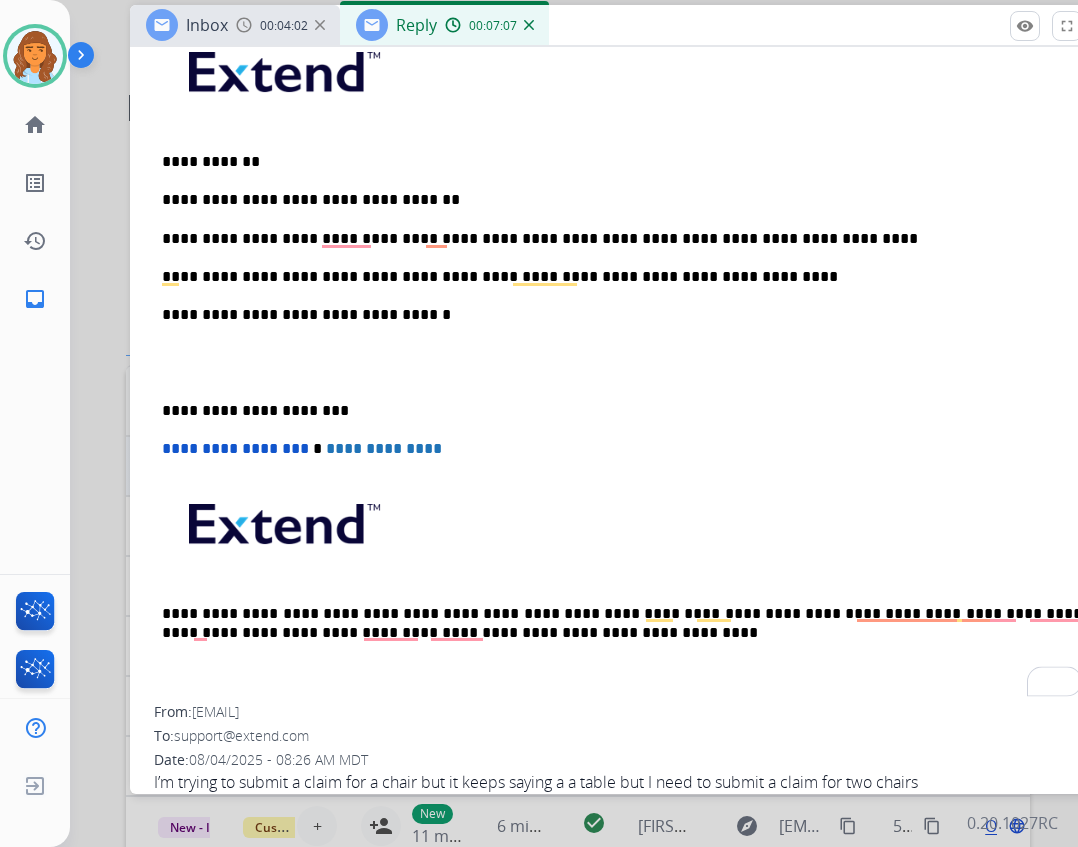 scroll, scrollTop: 400, scrollLeft: 0, axis: vertical 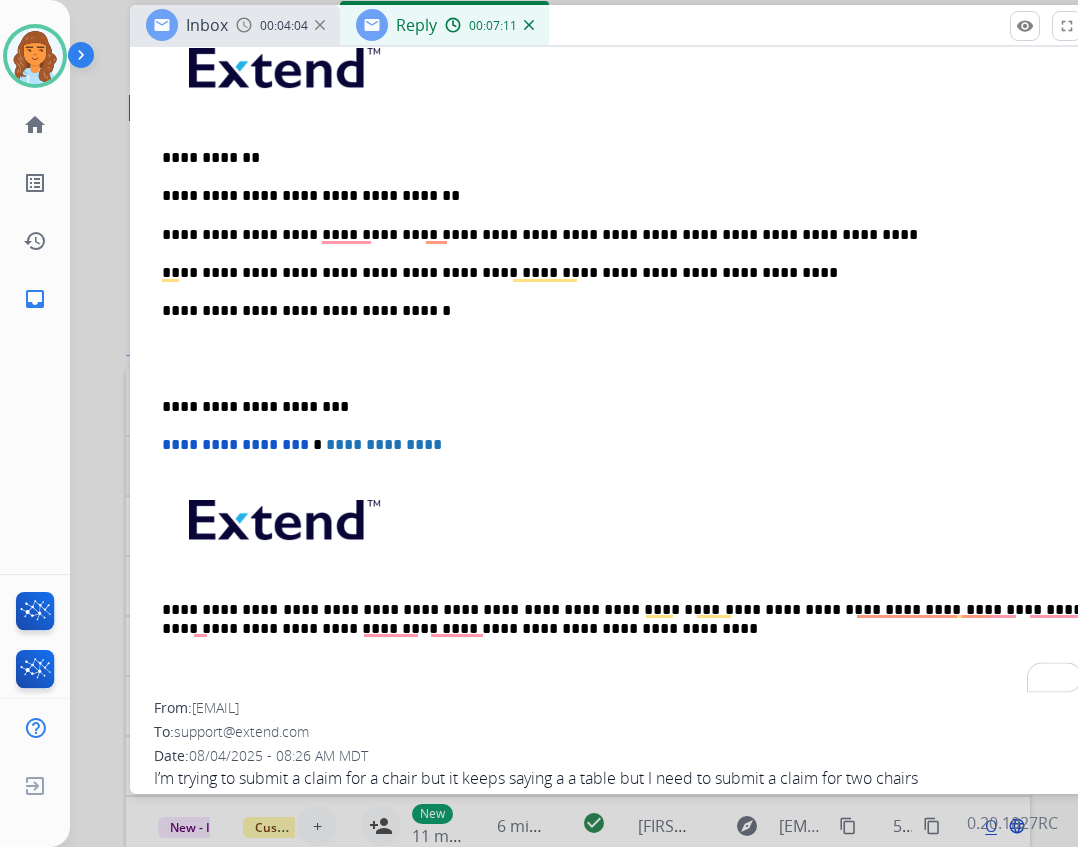 click on "**********" at bounding box center (630, 358) 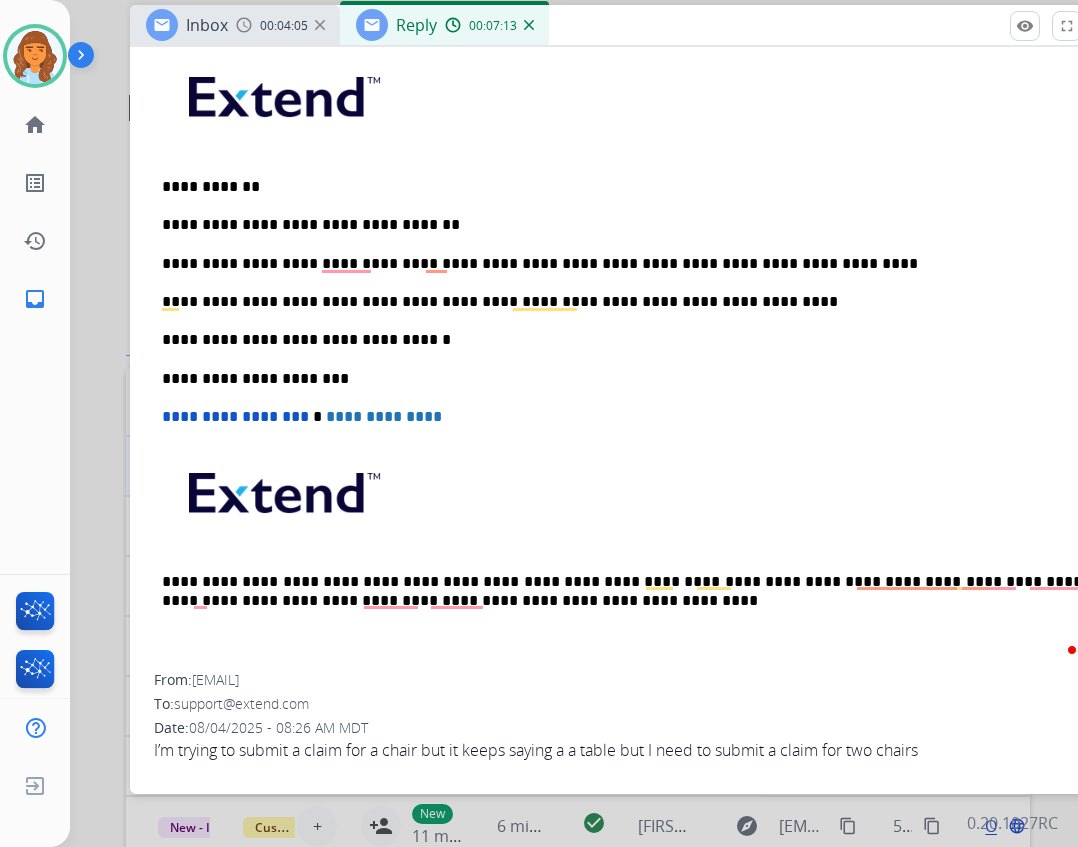 scroll, scrollTop: 369, scrollLeft: 0, axis: vertical 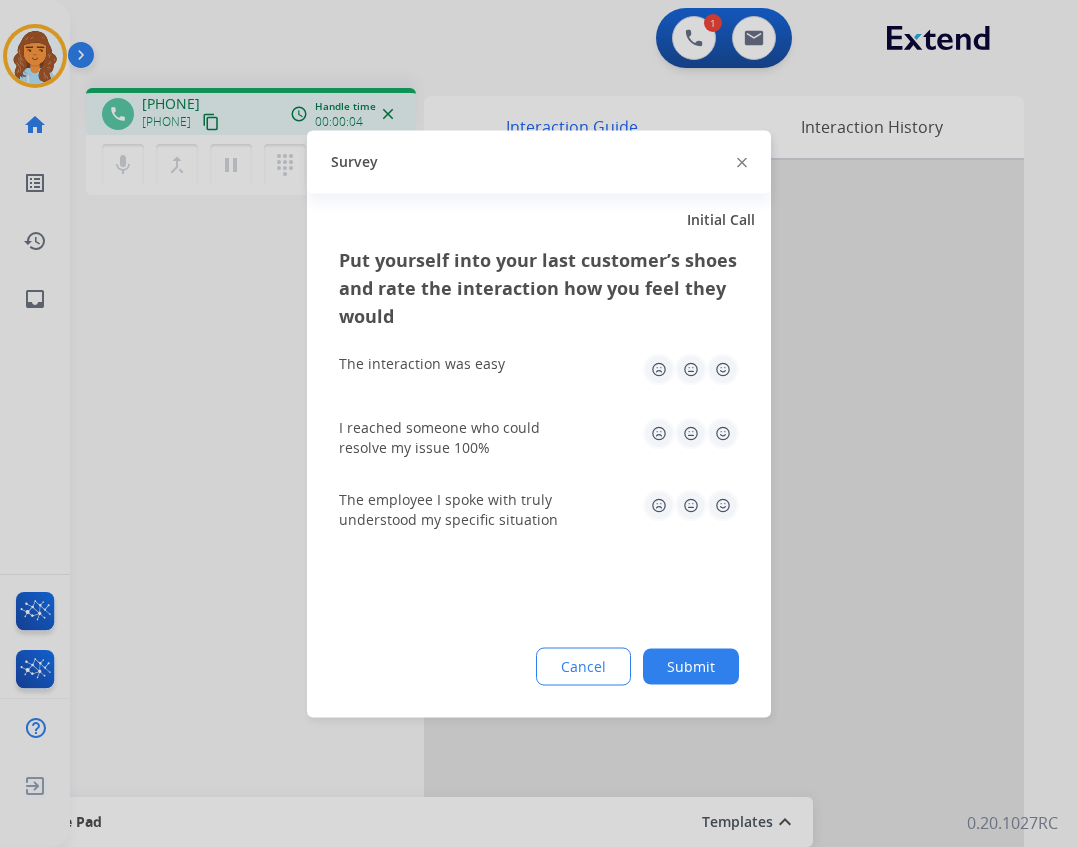 click on "Survey" 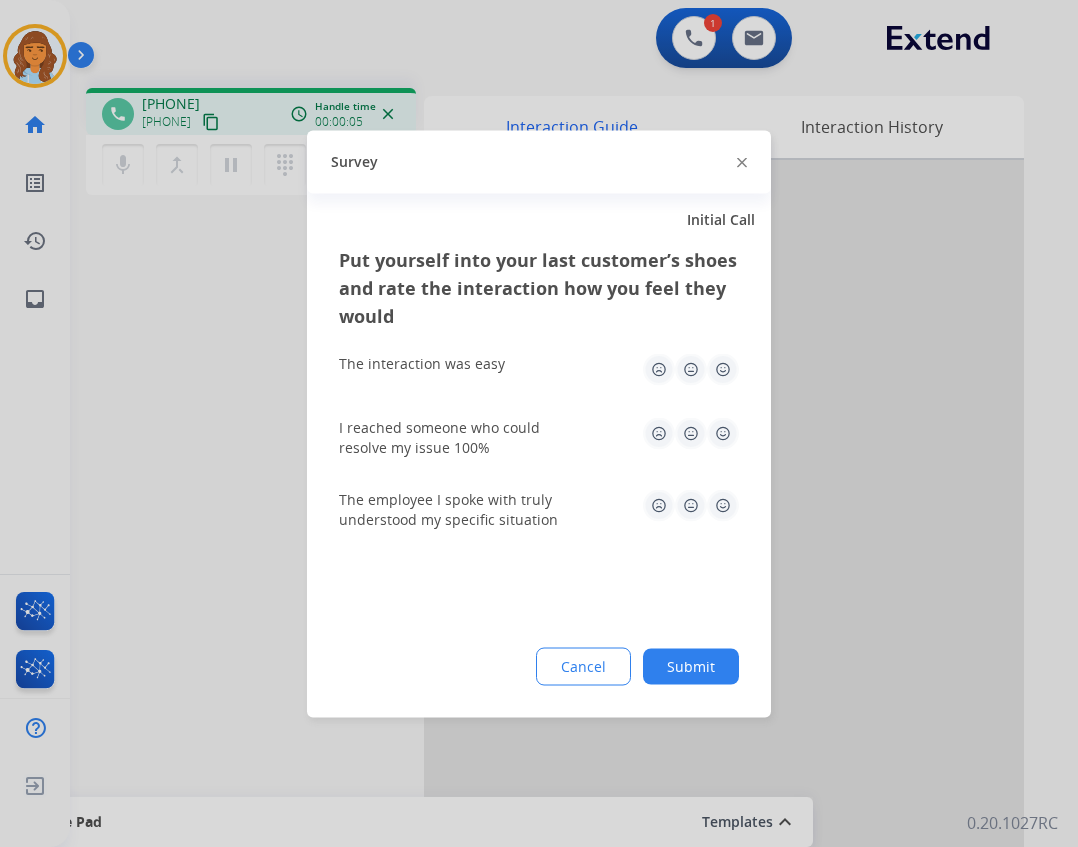 drag, startPoint x: 740, startPoint y: 165, endPoint x: 713, endPoint y: 165, distance: 27 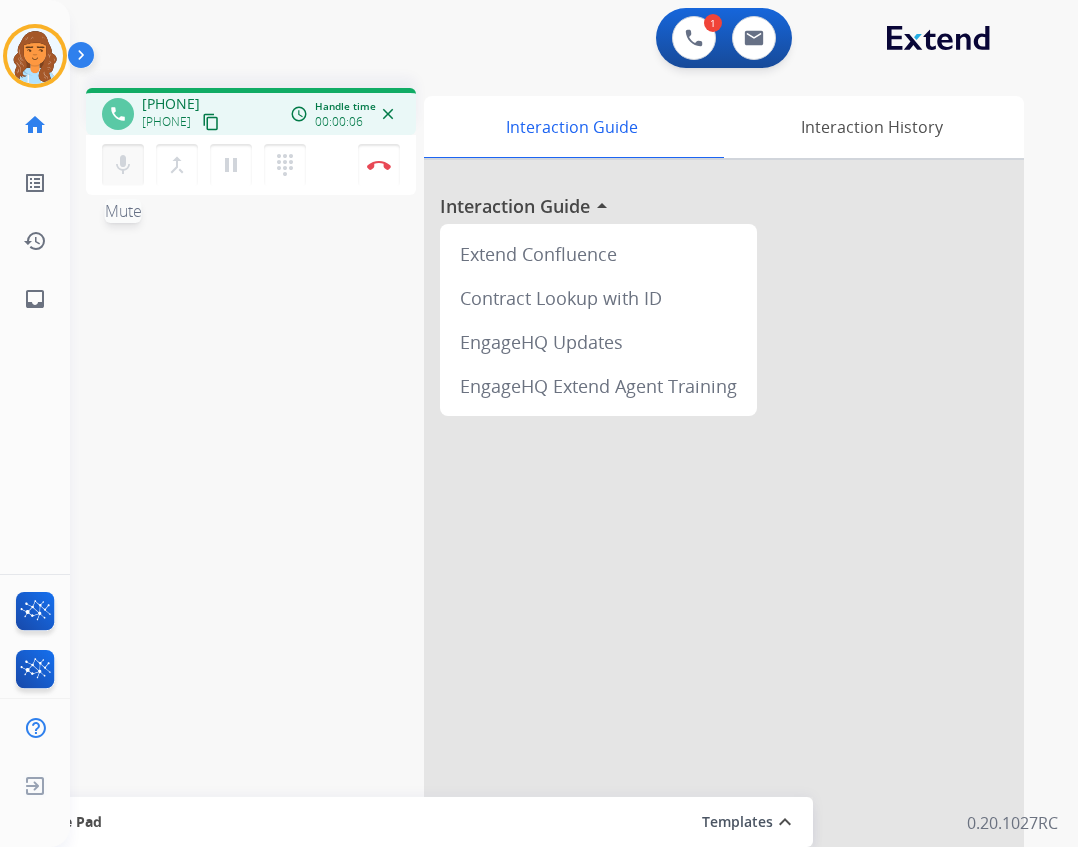 click on "mic" at bounding box center [123, 165] 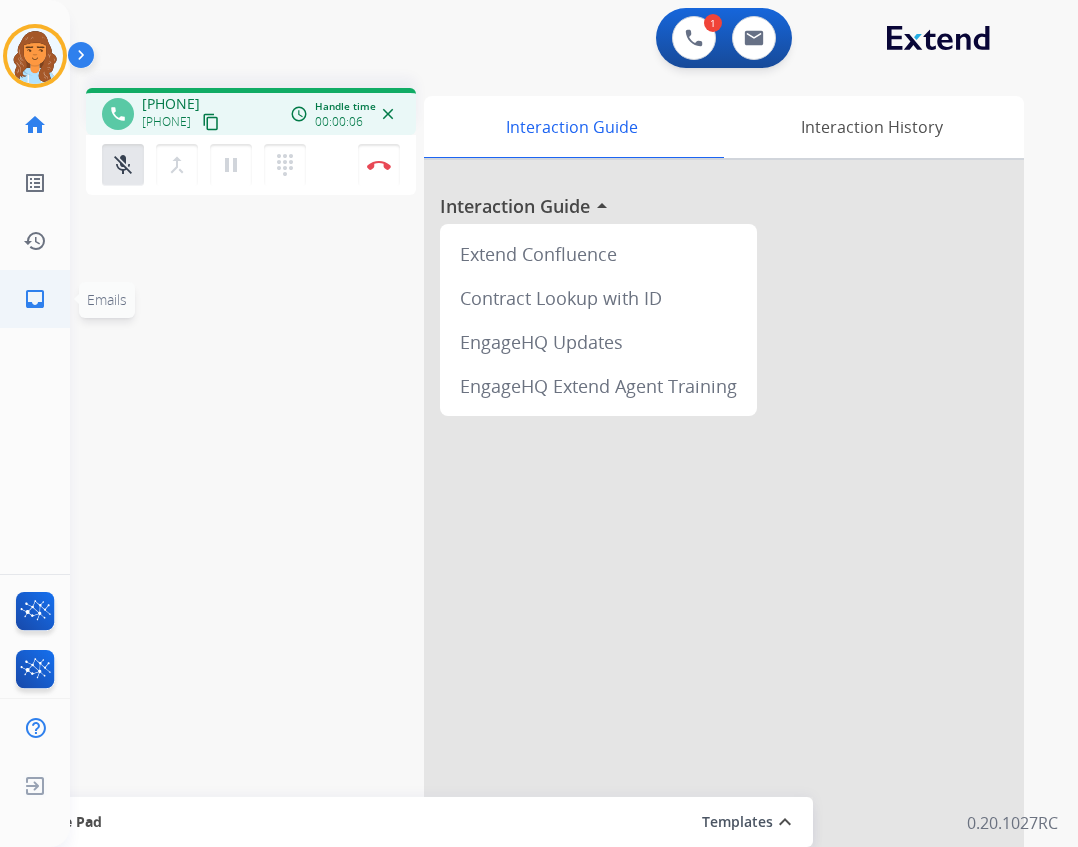 click on "inbox  Emails" 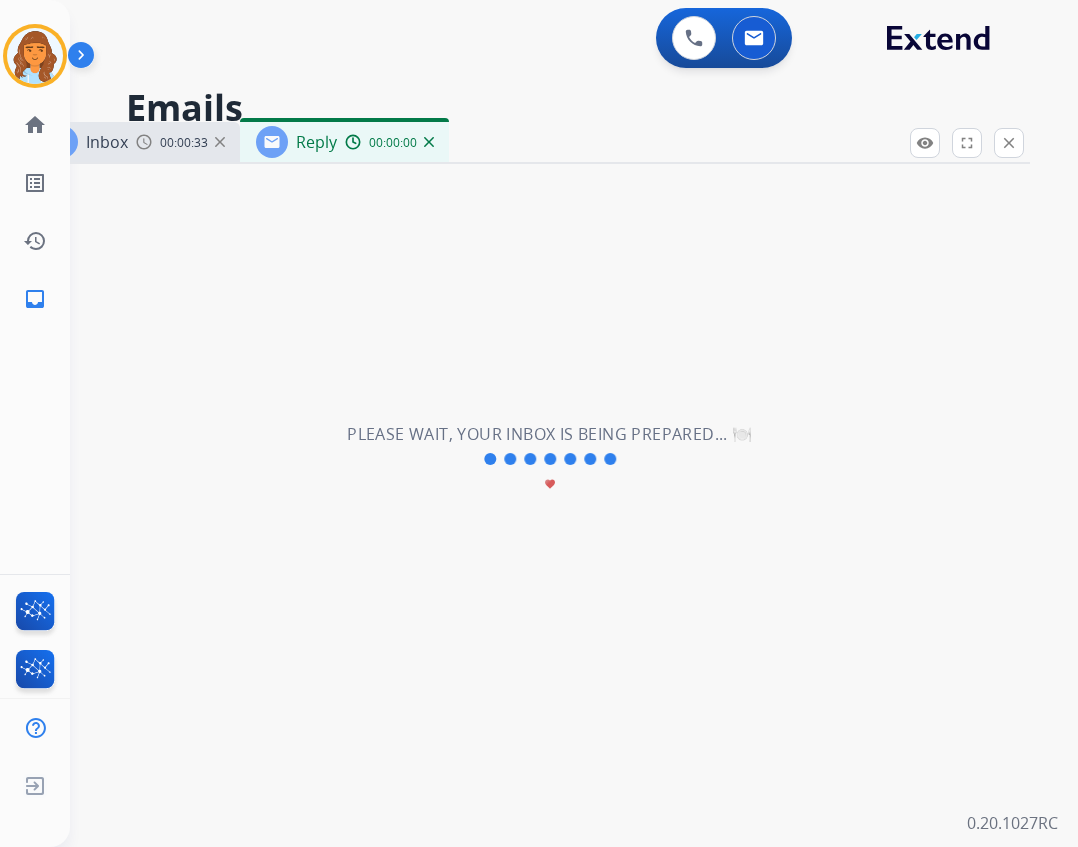 select on "**********" 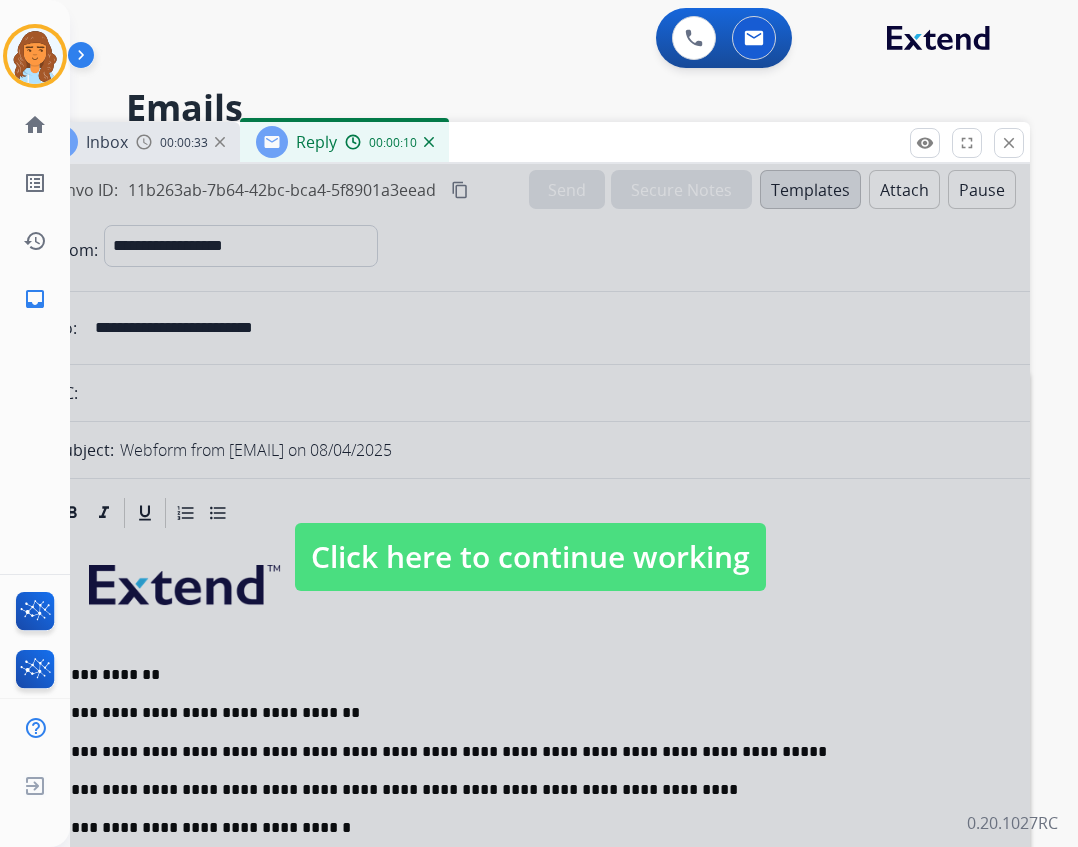 drag, startPoint x: 662, startPoint y: 560, endPoint x: 639, endPoint y: 528, distance: 39.40812 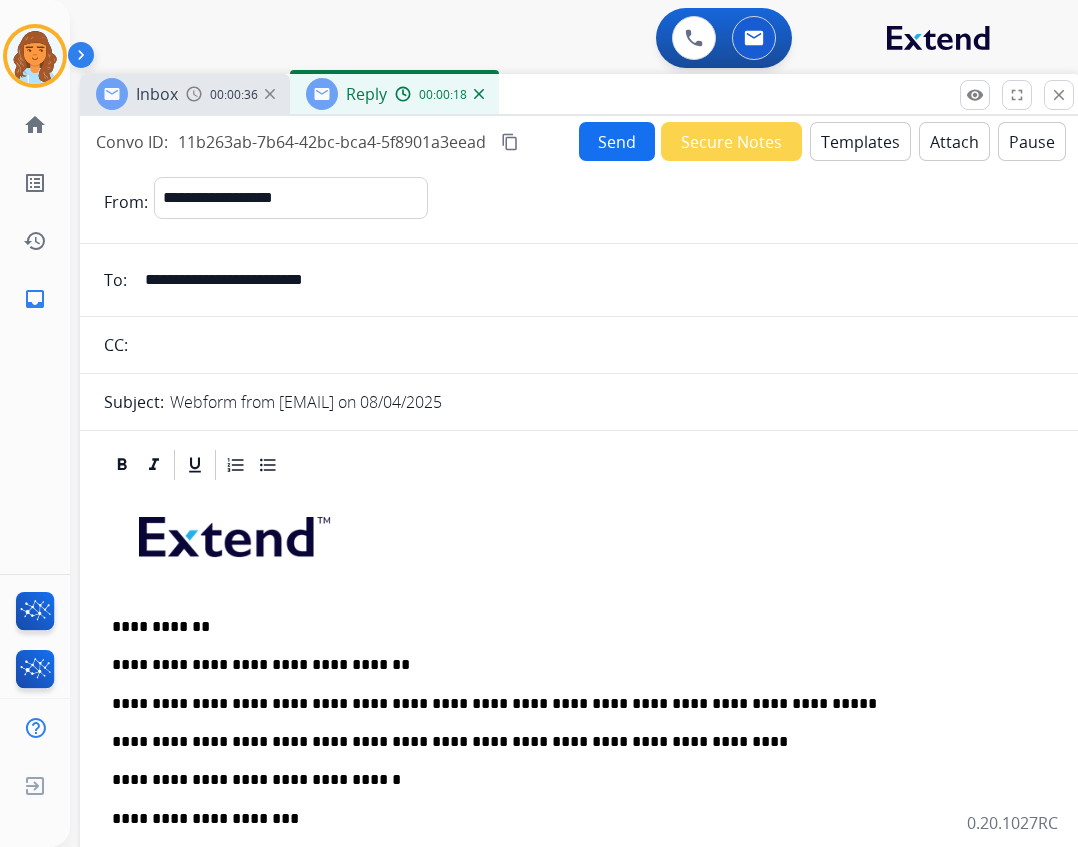 drag, startPoint x: 523, startPoint y: 136, endPoint x: 573, endPoint y: 88, distance: 69.31089 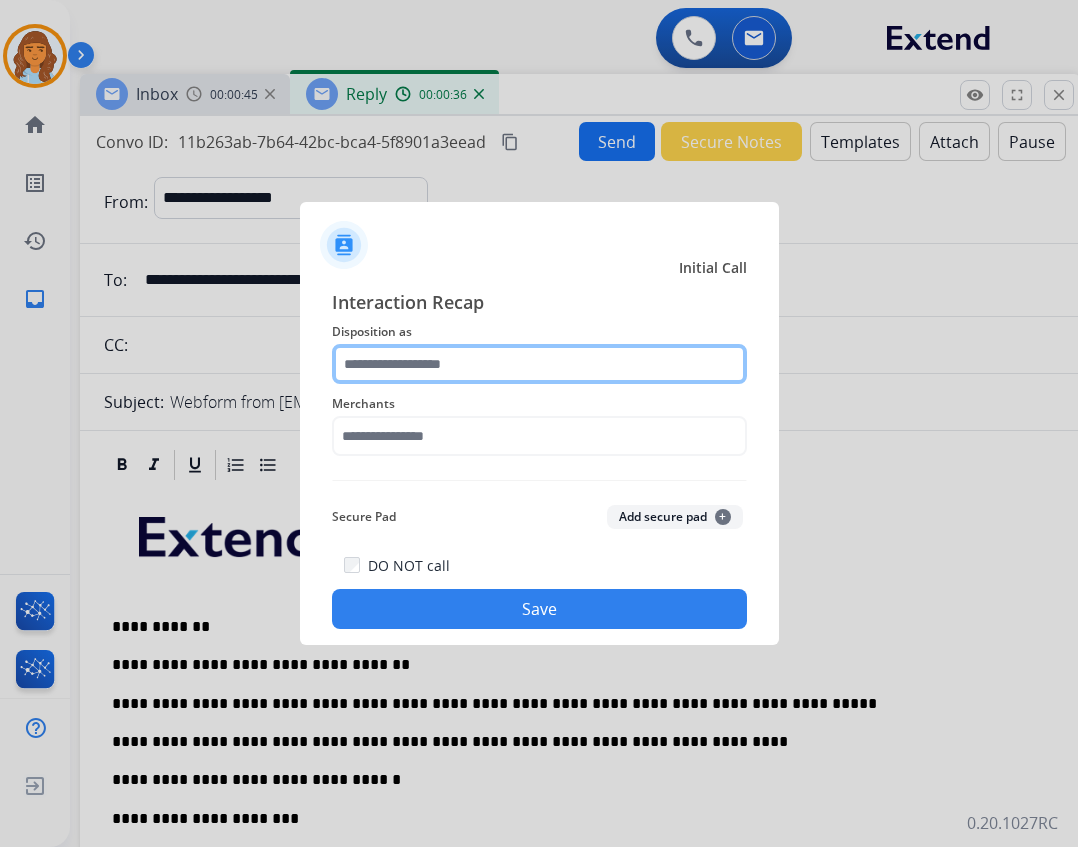 click 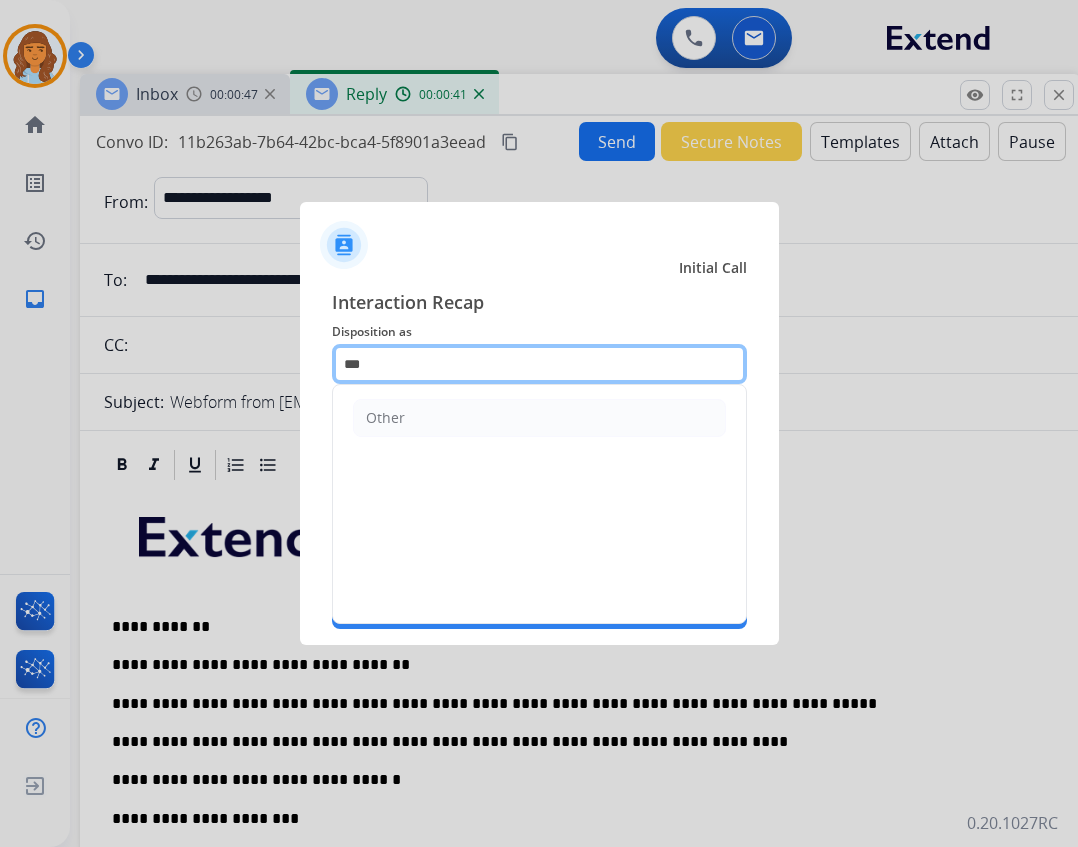 type on "***" 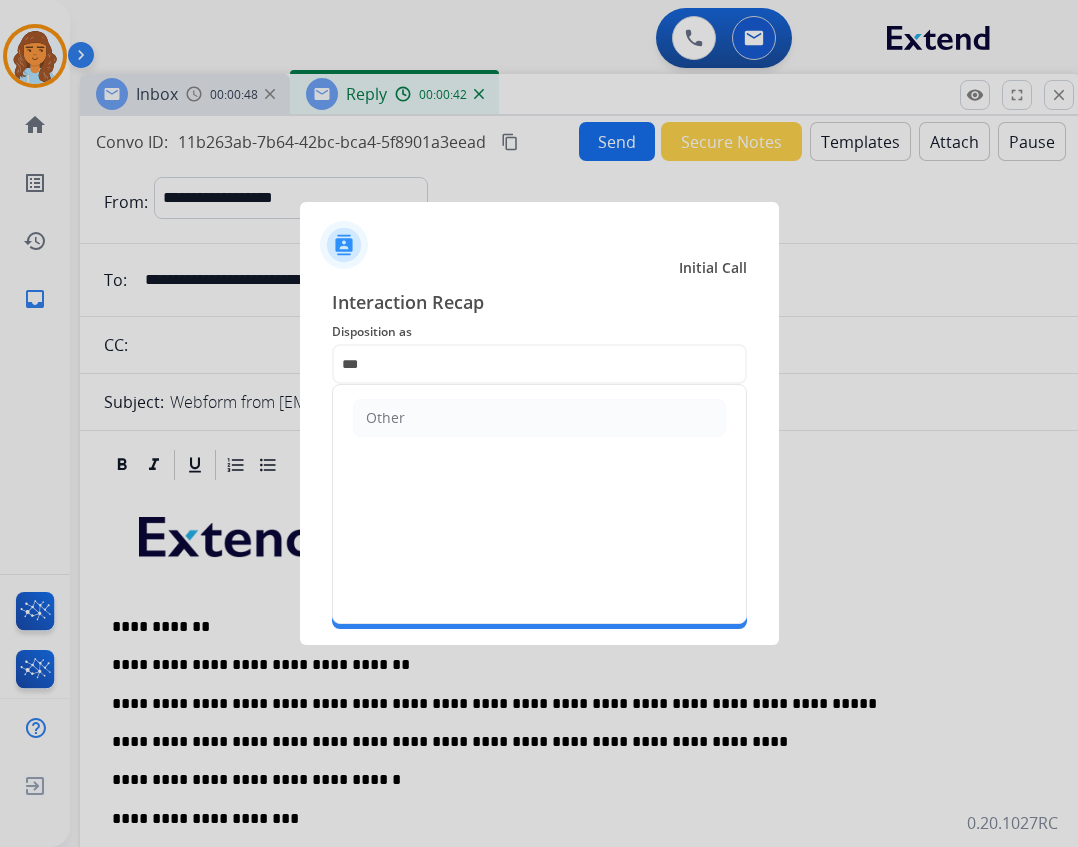 drag, startPoint x: 661, startPoint y: 474, endPoint x: 677, endPoint y: 462, distance: 20 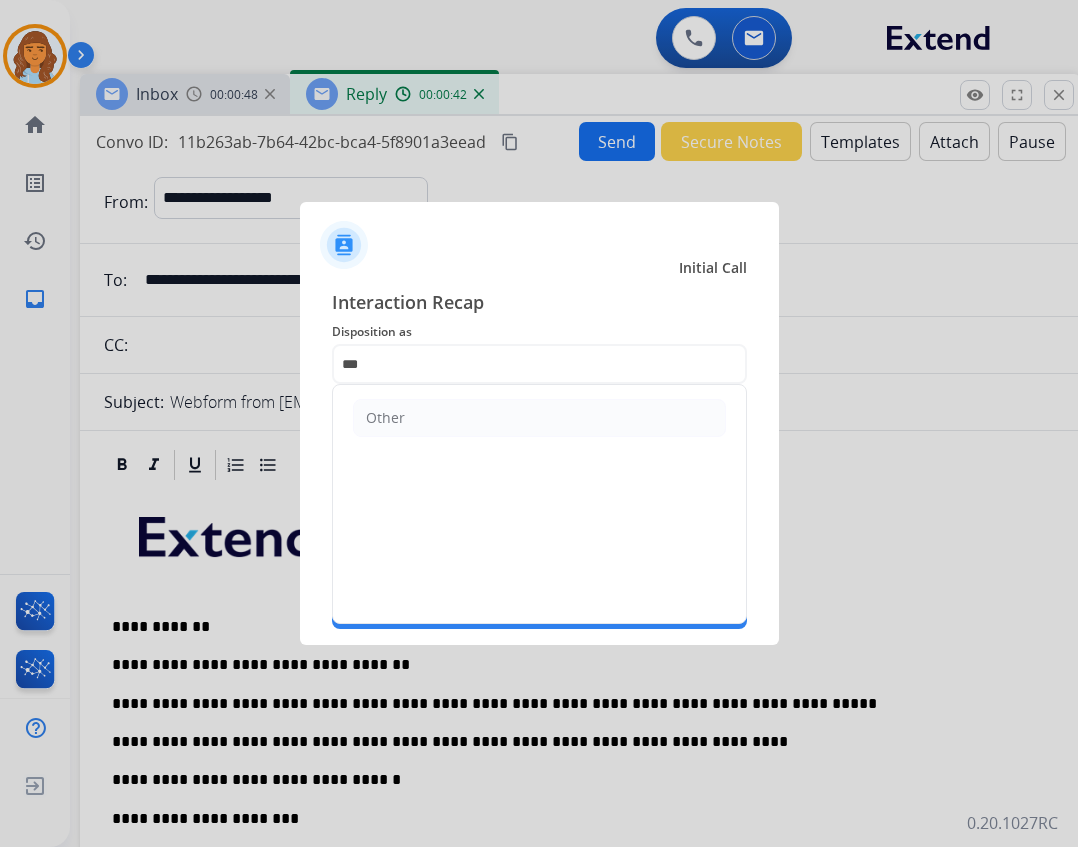 click on "Other" 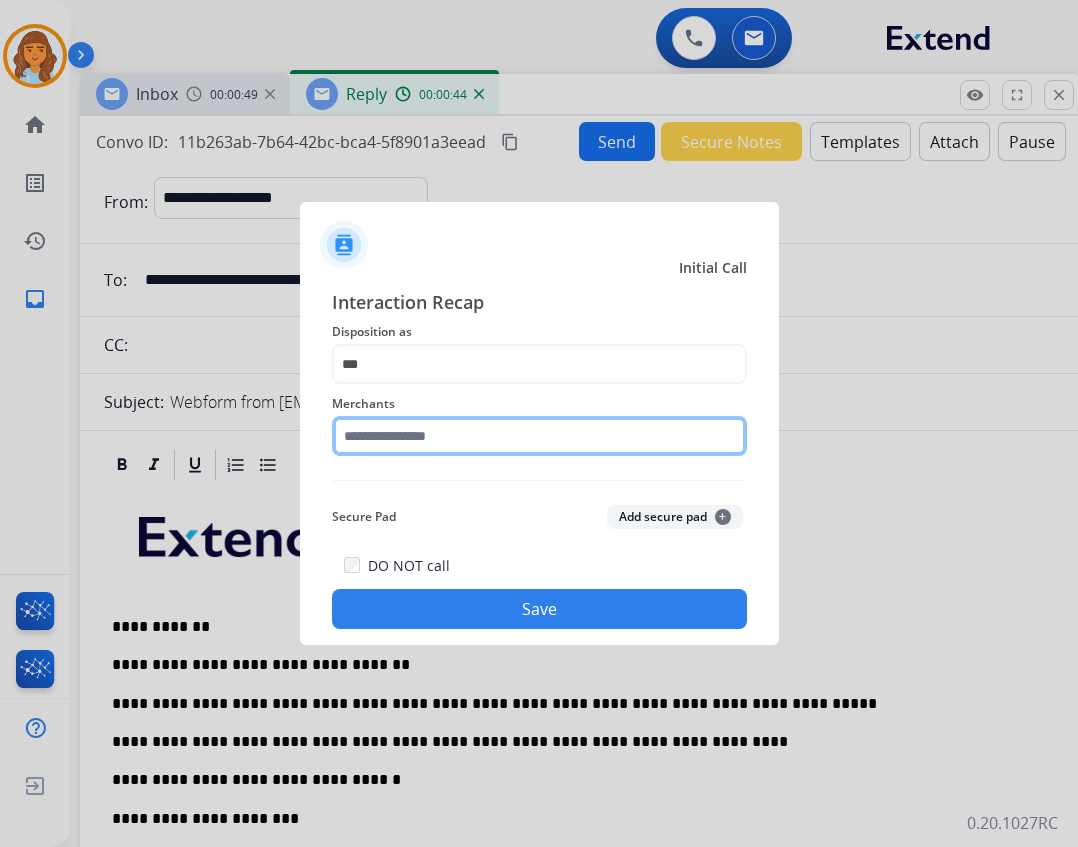 click 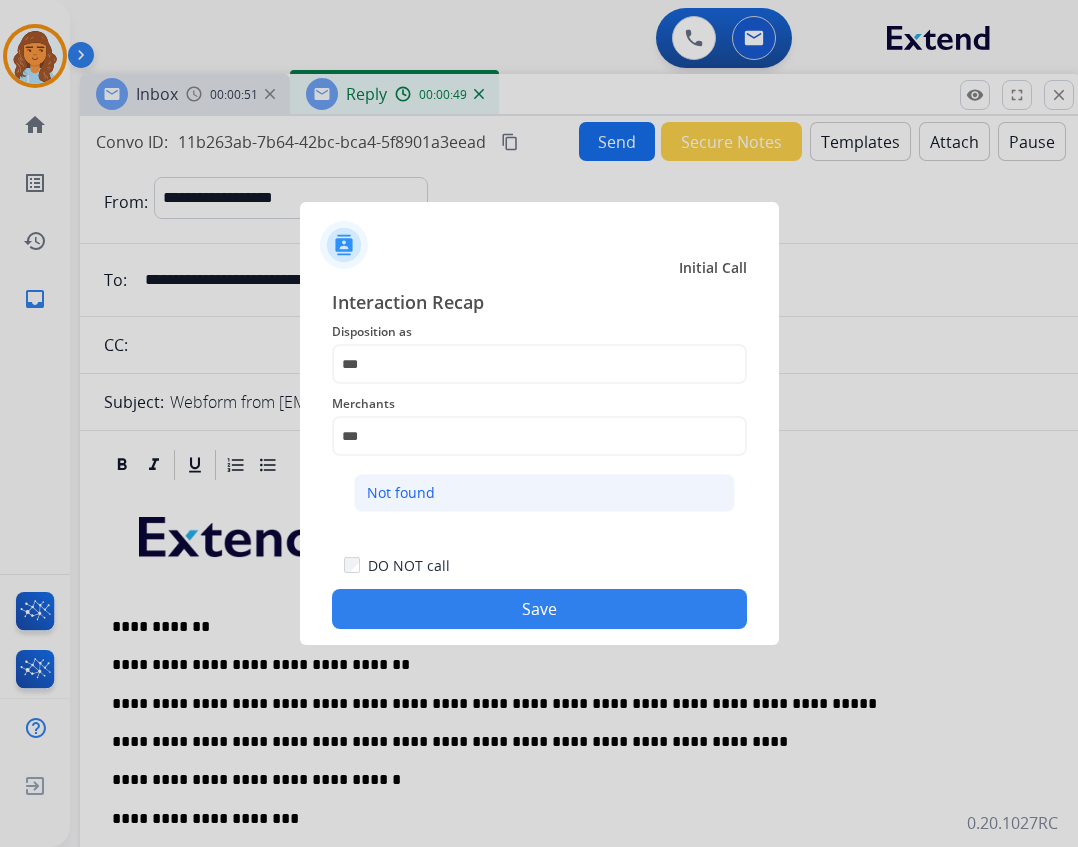click on "Not found" 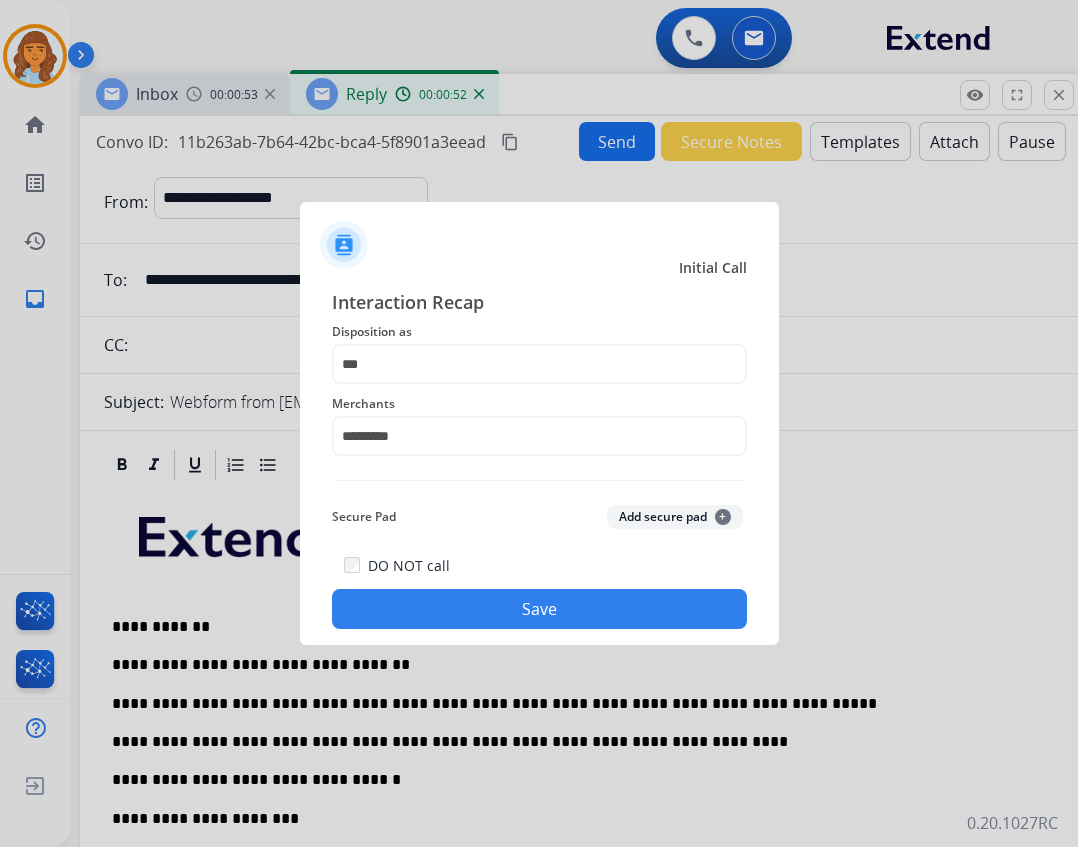 click on "Save" 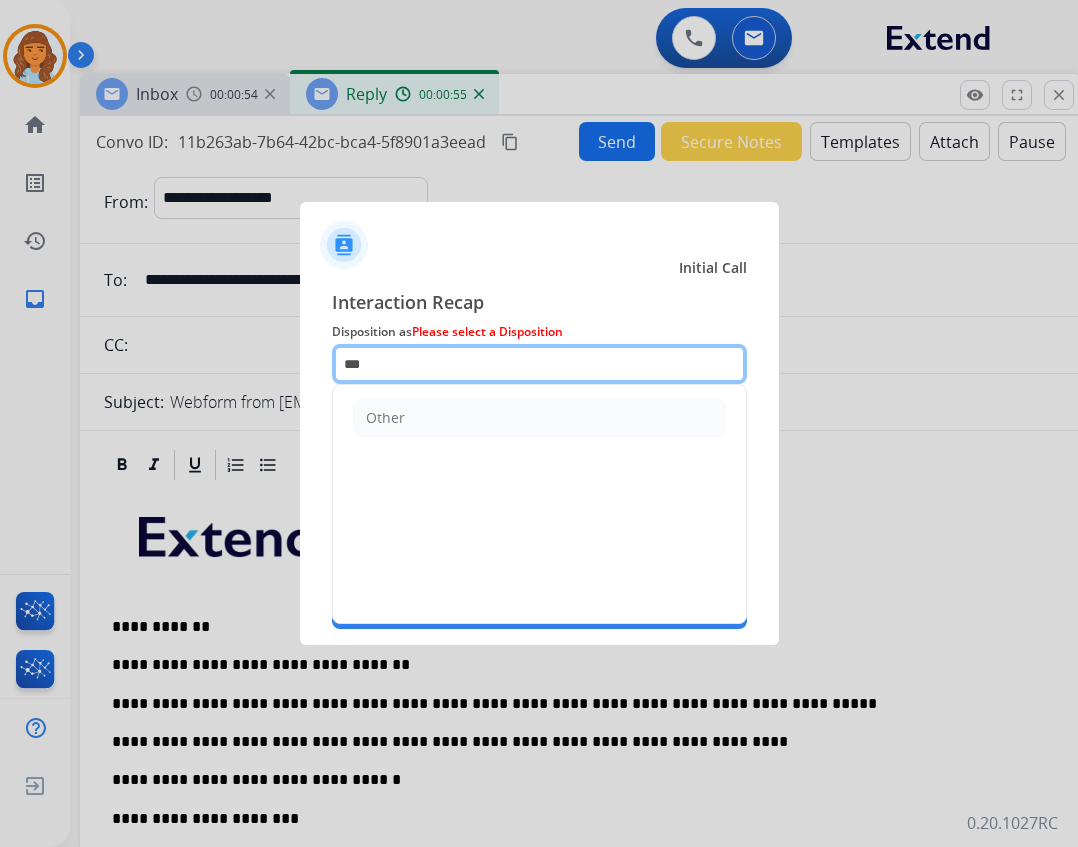 click on "***" 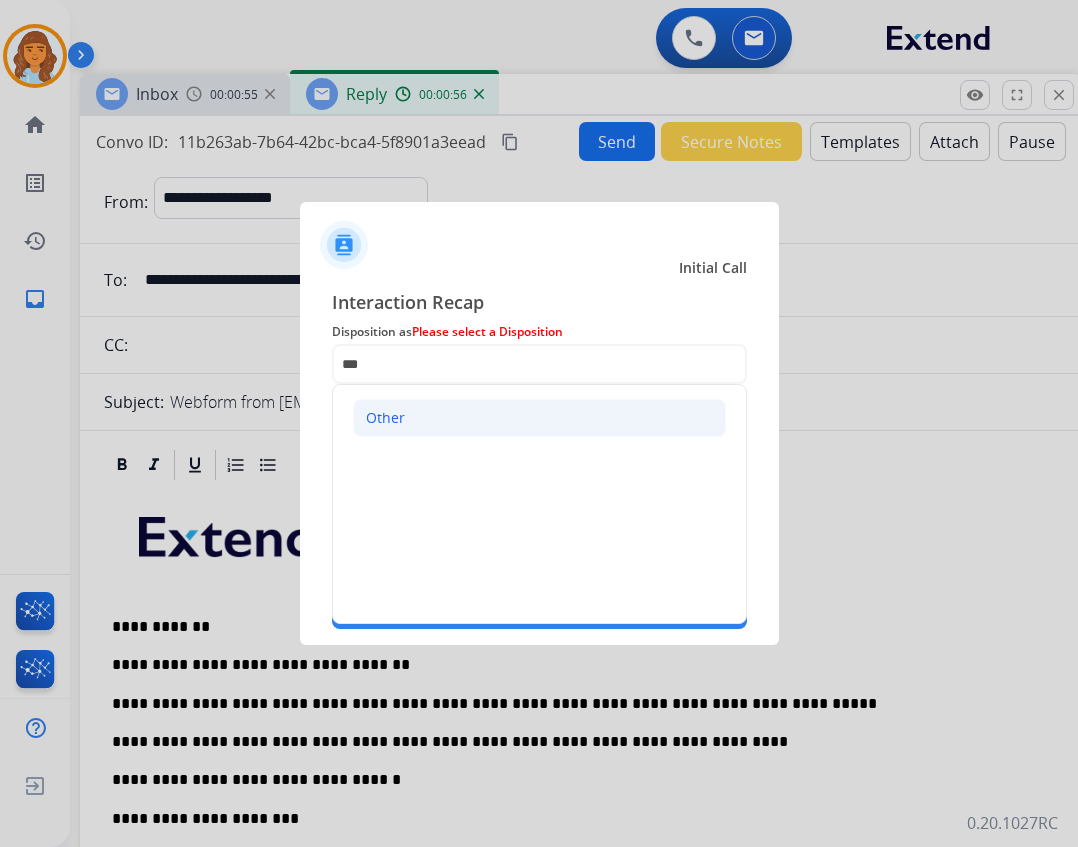click on "Other" 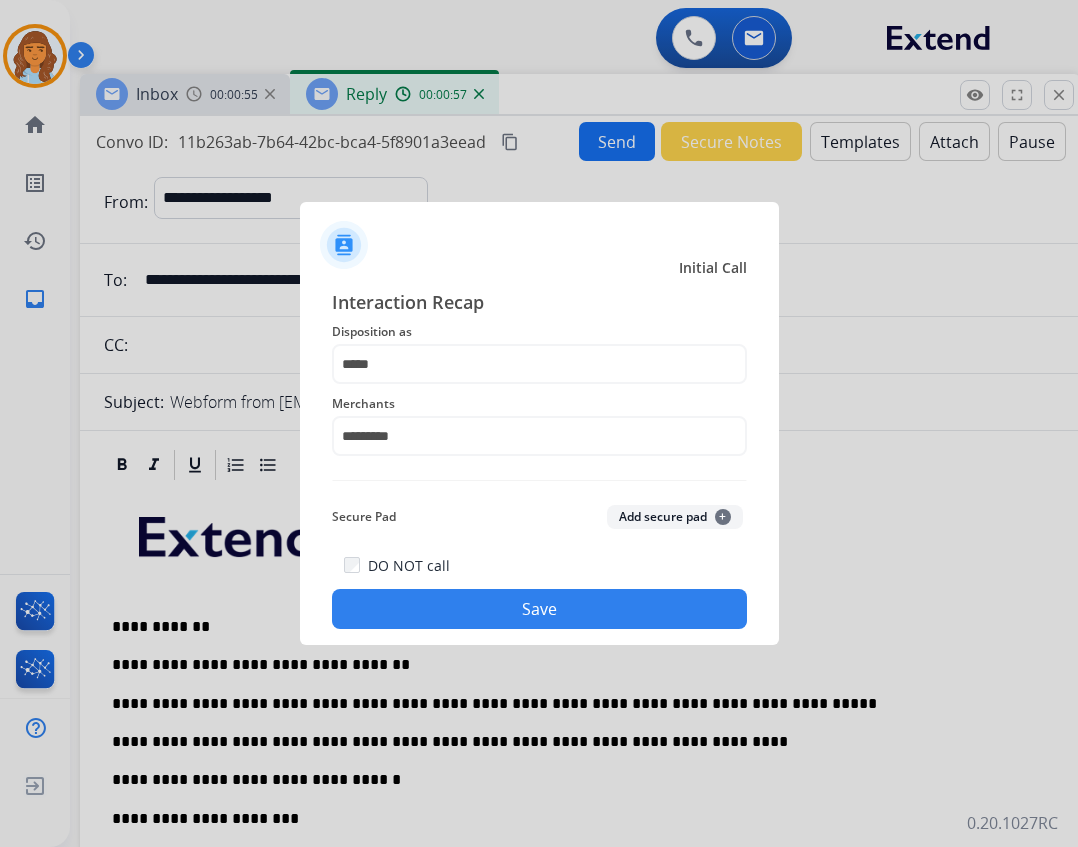 click on "Save" 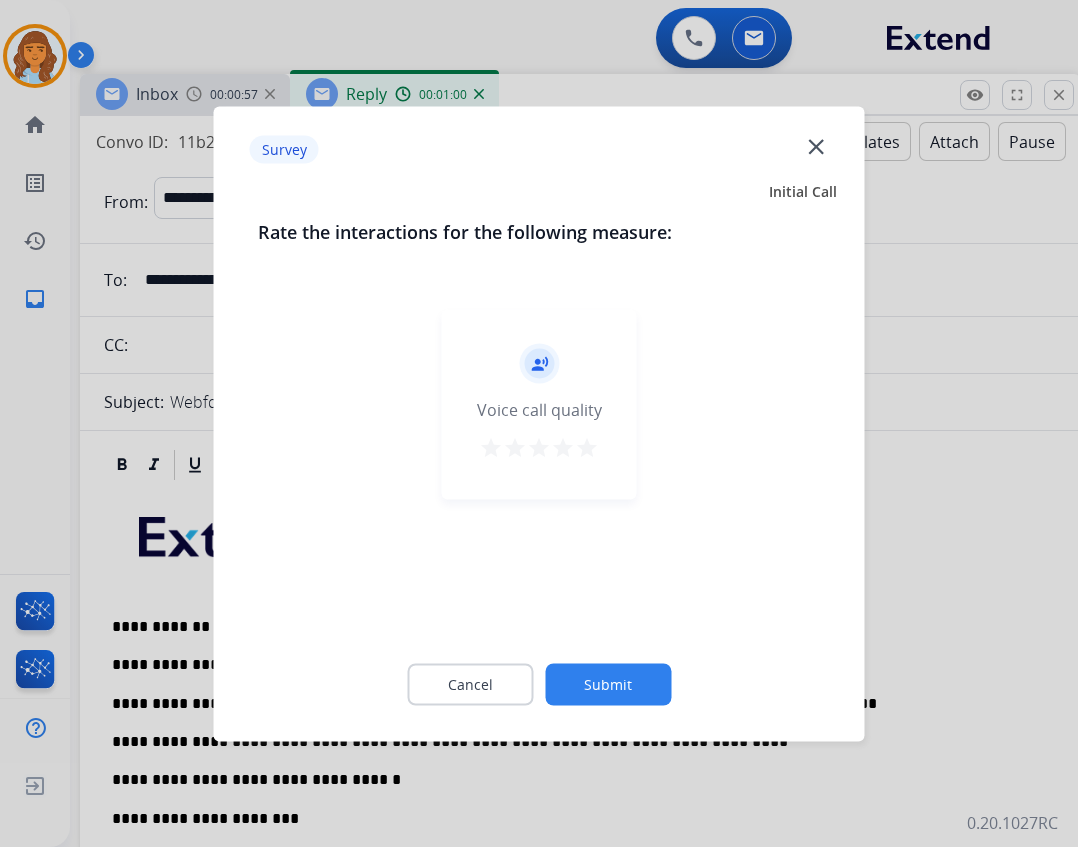 click on "close" 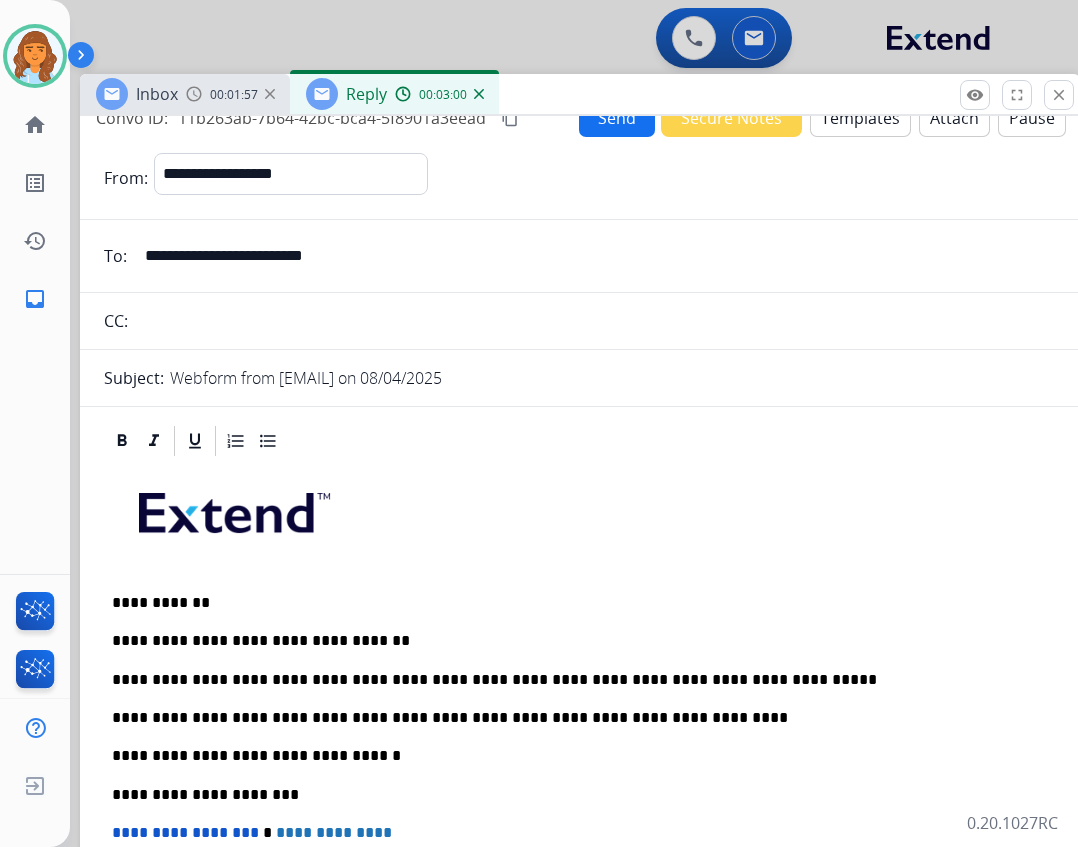 scroll, scrollTop: 0, scrollLeft: 0, axis: both 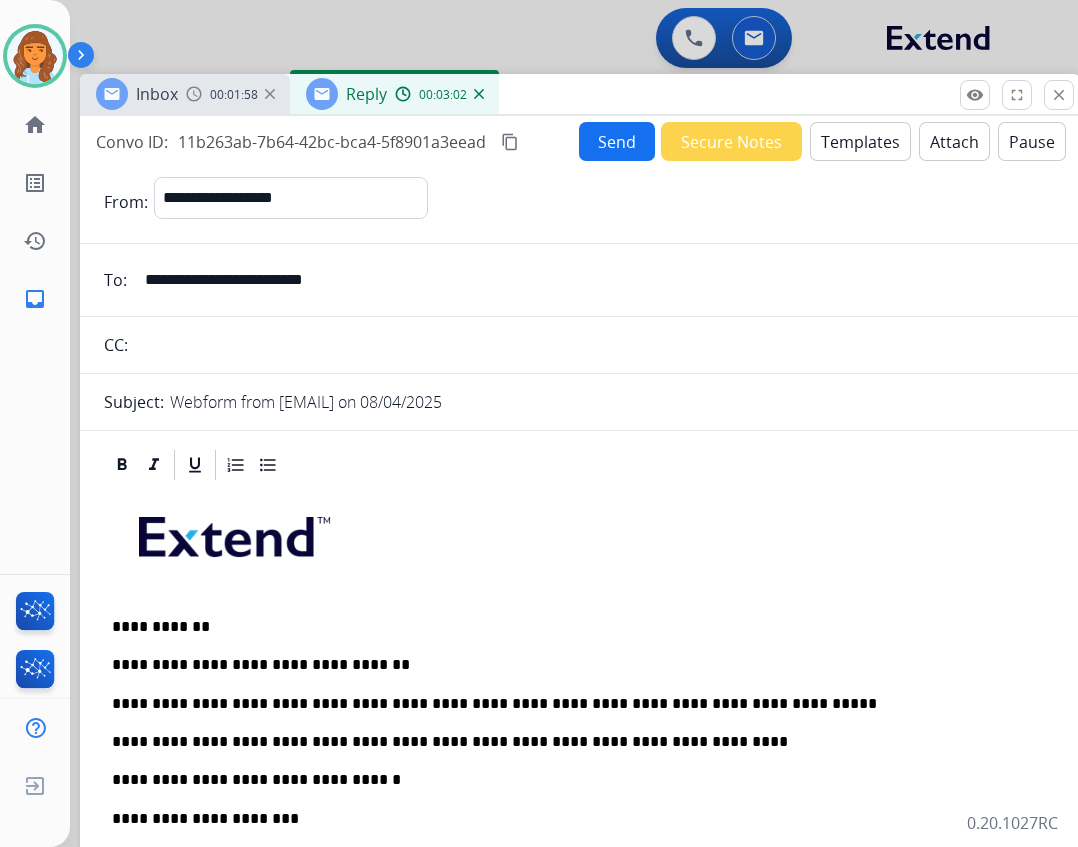 click on "content_copy" at bounding box center (510, 142) 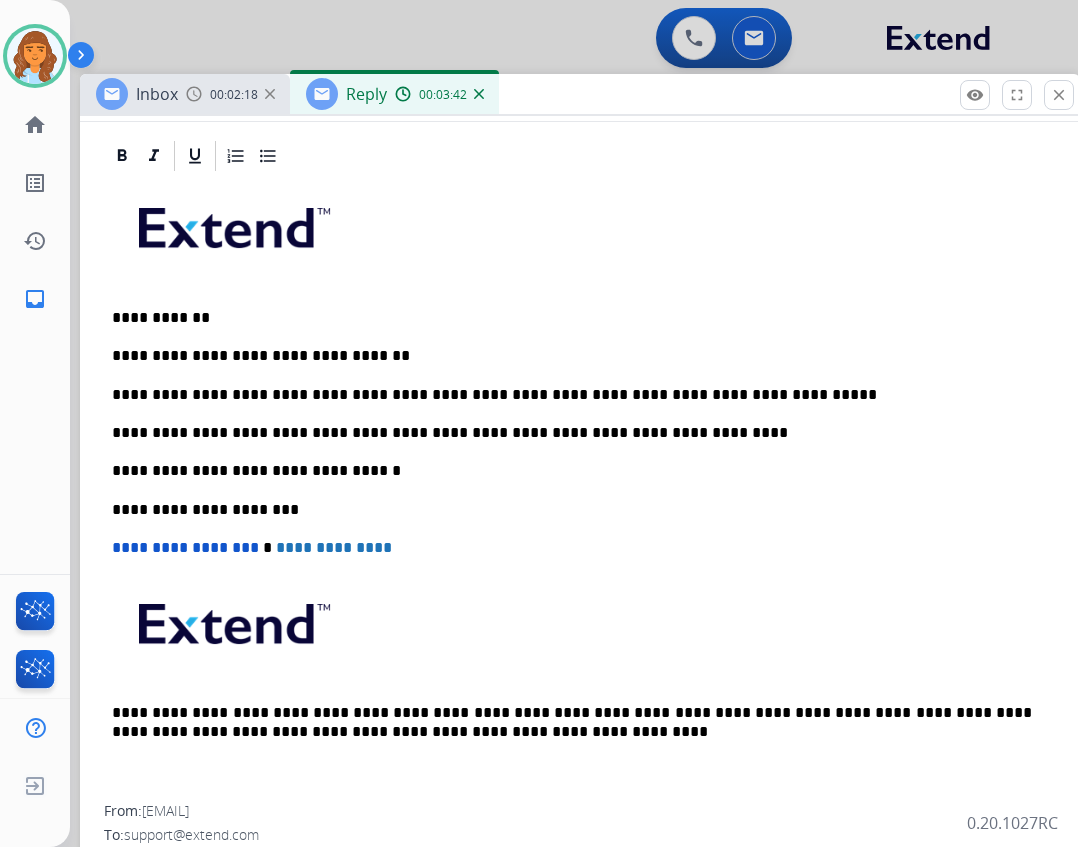 scroll, scrollTop: 369, scrollLeft: 0, axis: vertical 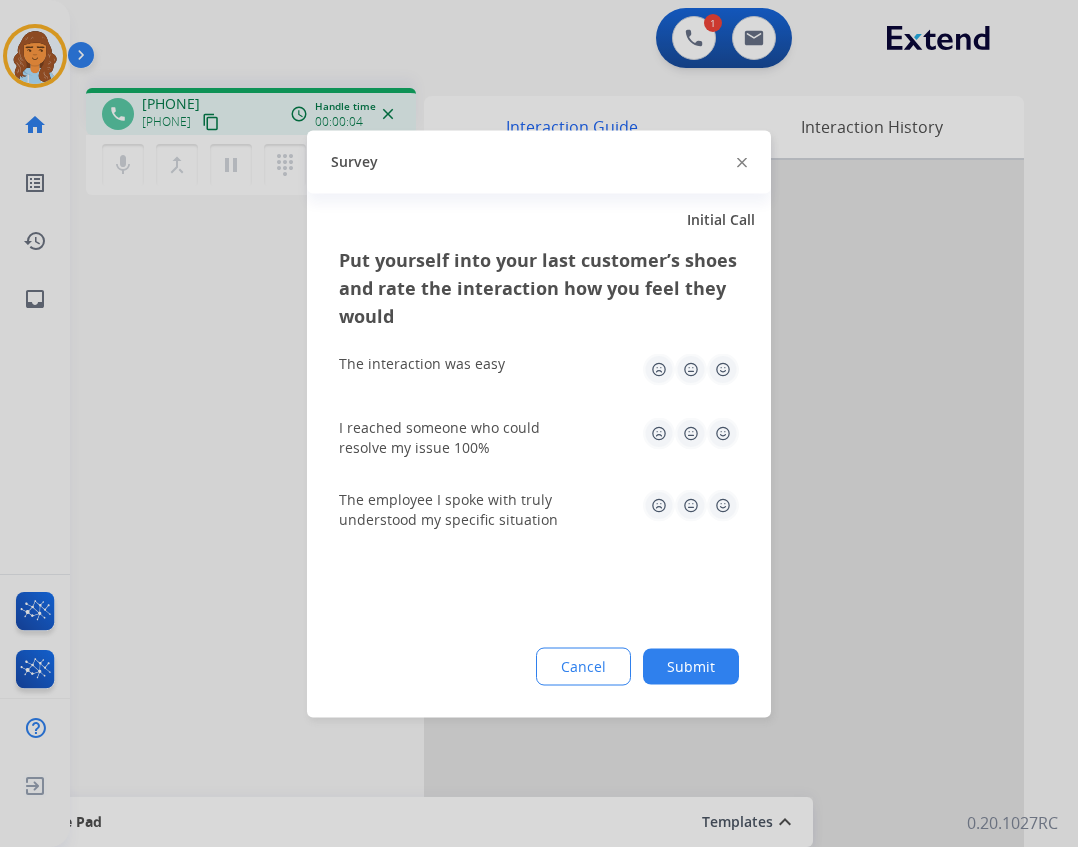 click on "Survey" 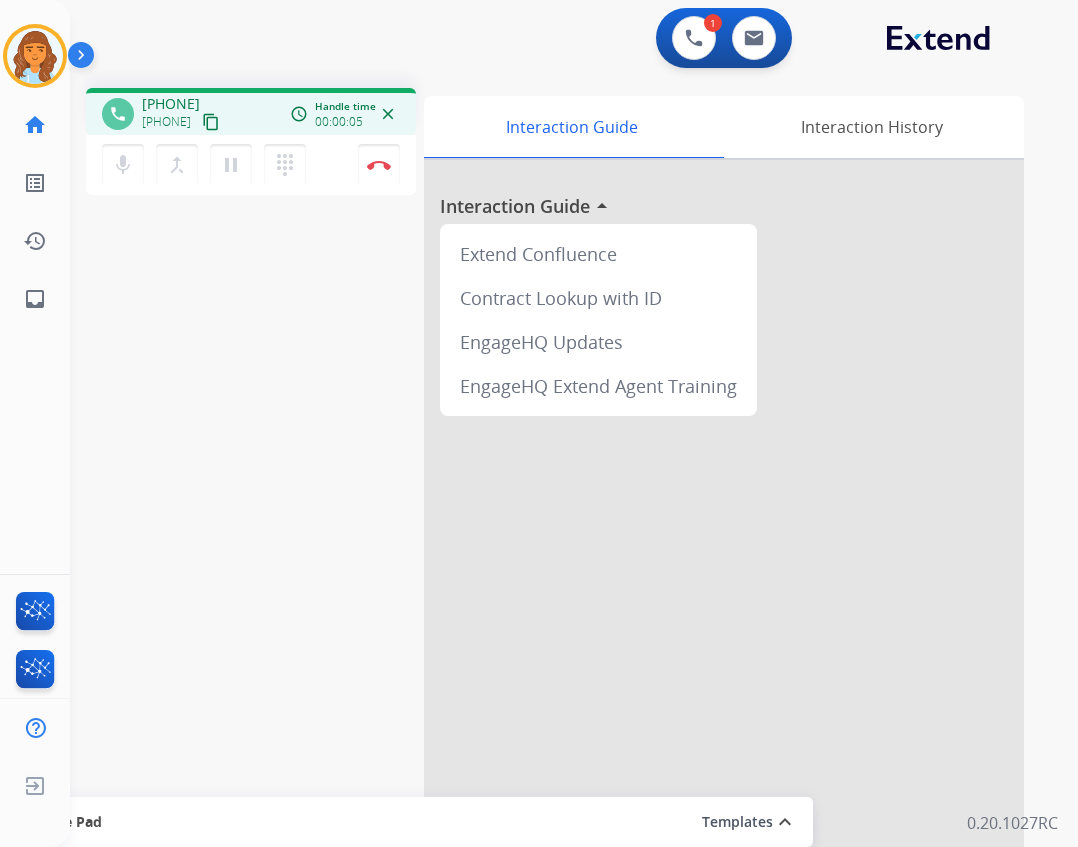 click on "mic Mute merge_type Bridge pause Hold dialpad Dialpad Disconnect" at bounding box center [251, 165] 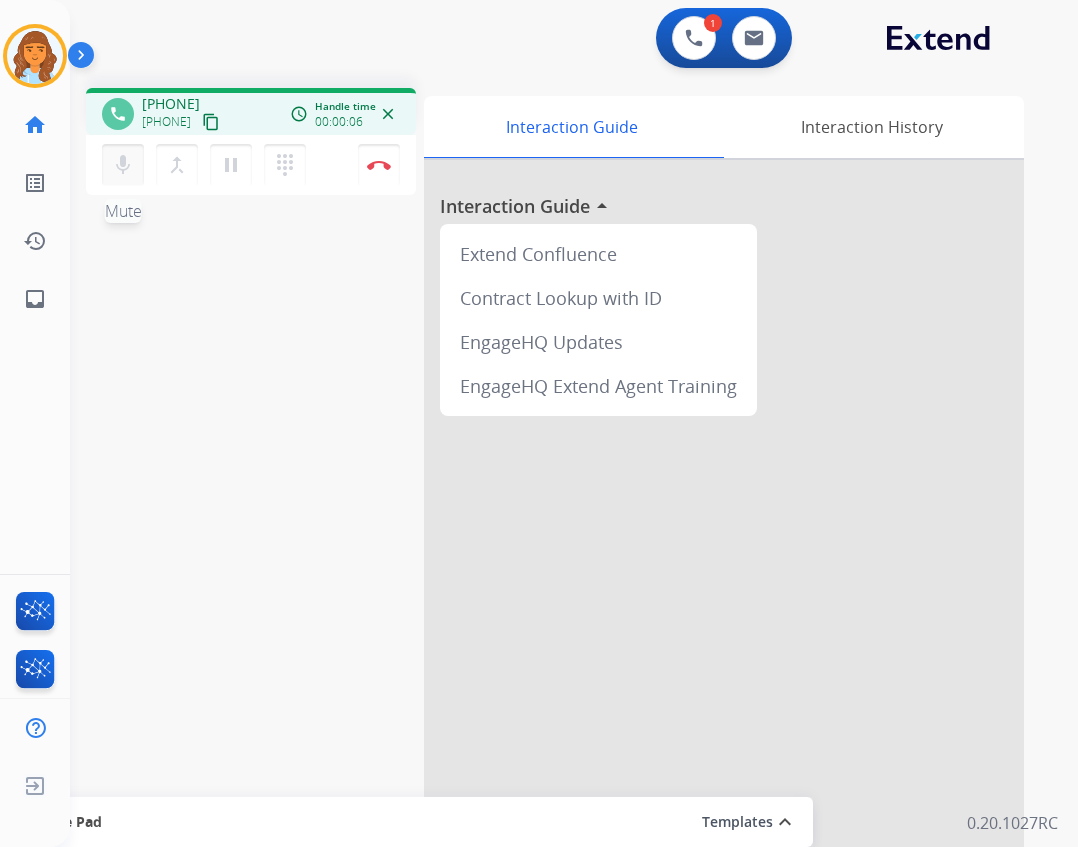 click on "mic" at bounding box center (123, 165) 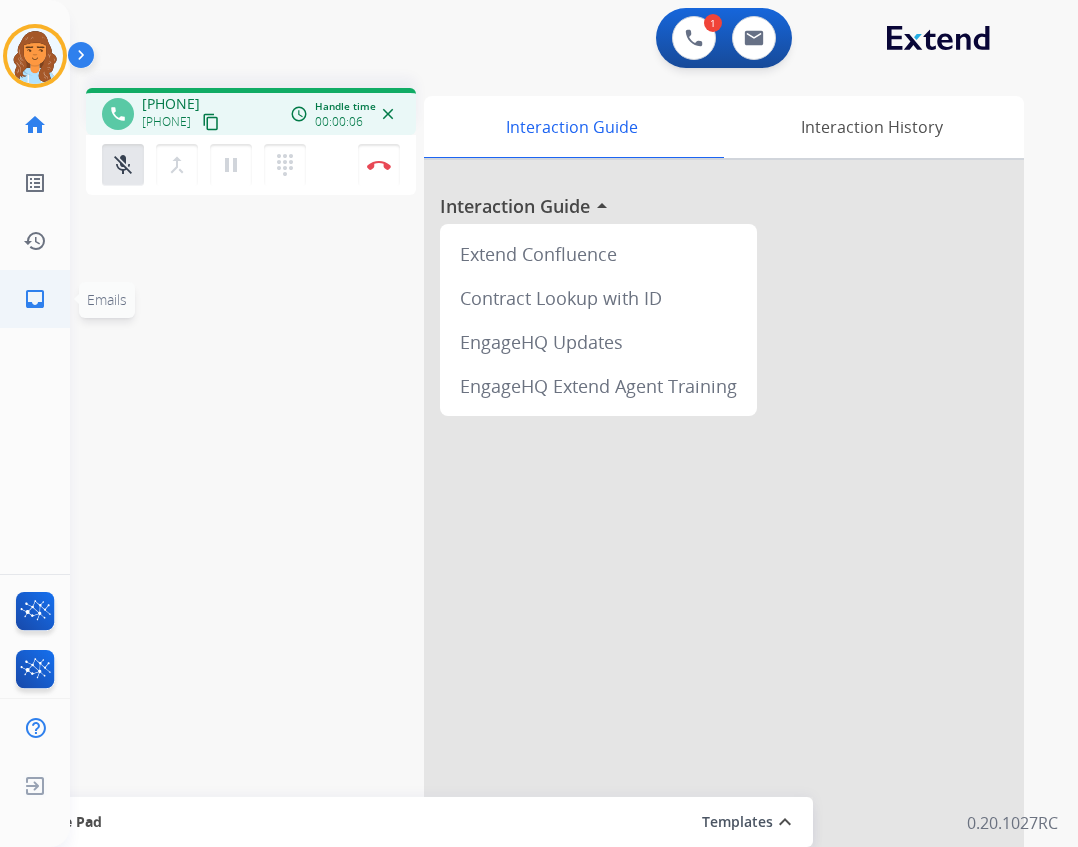 click on "inbox" 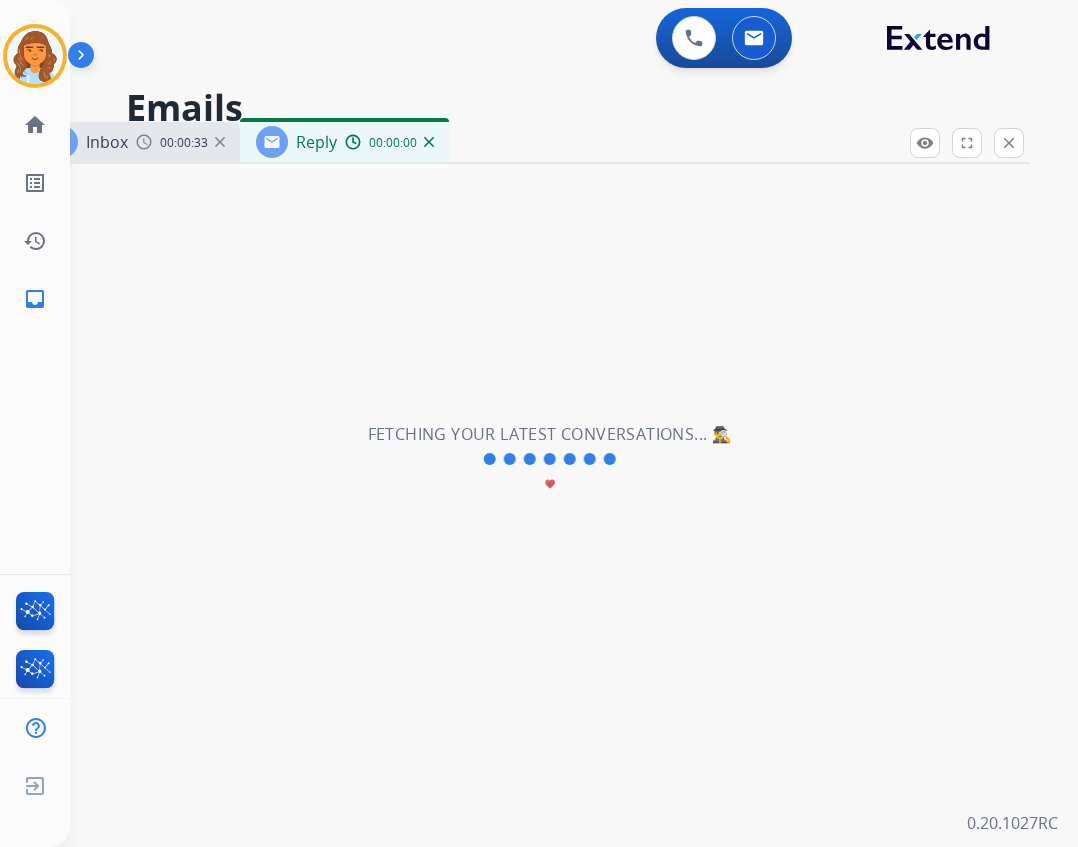 select on "**********" 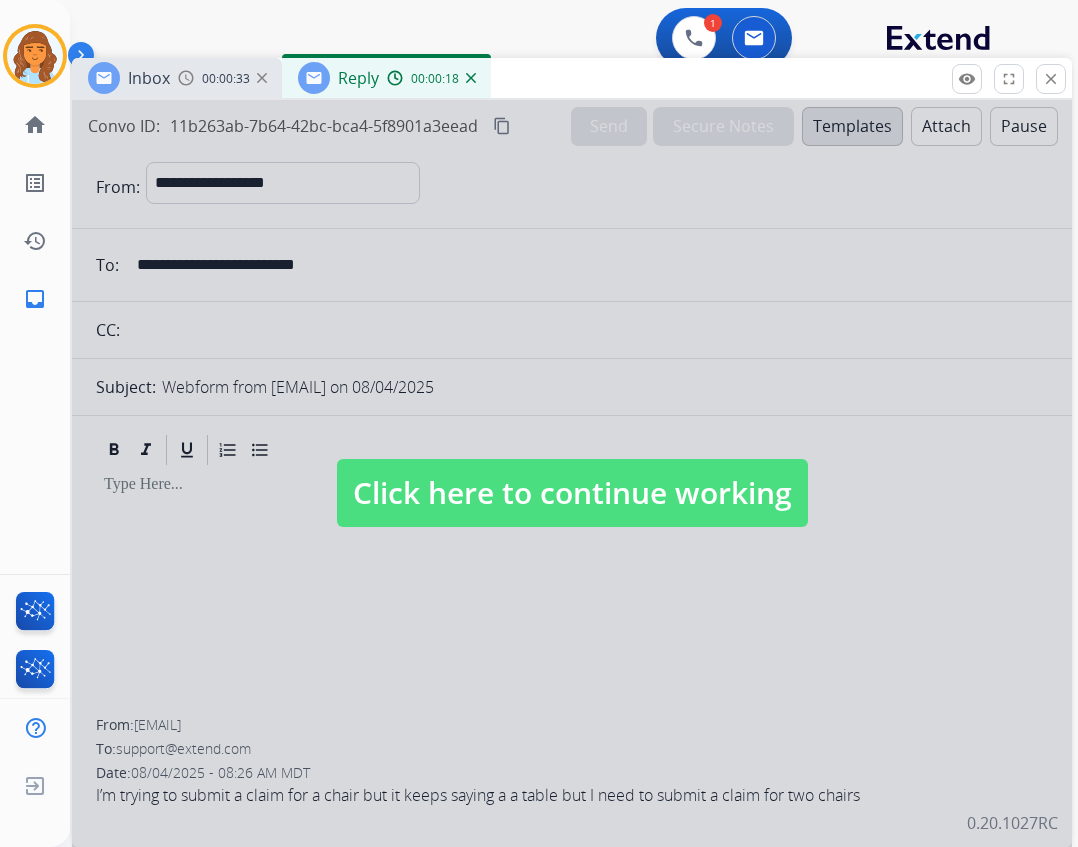drag, startPoint x: 608, startPoint y: 141, endPoint x: 654, endPoint y: 66, distance: 87.982956 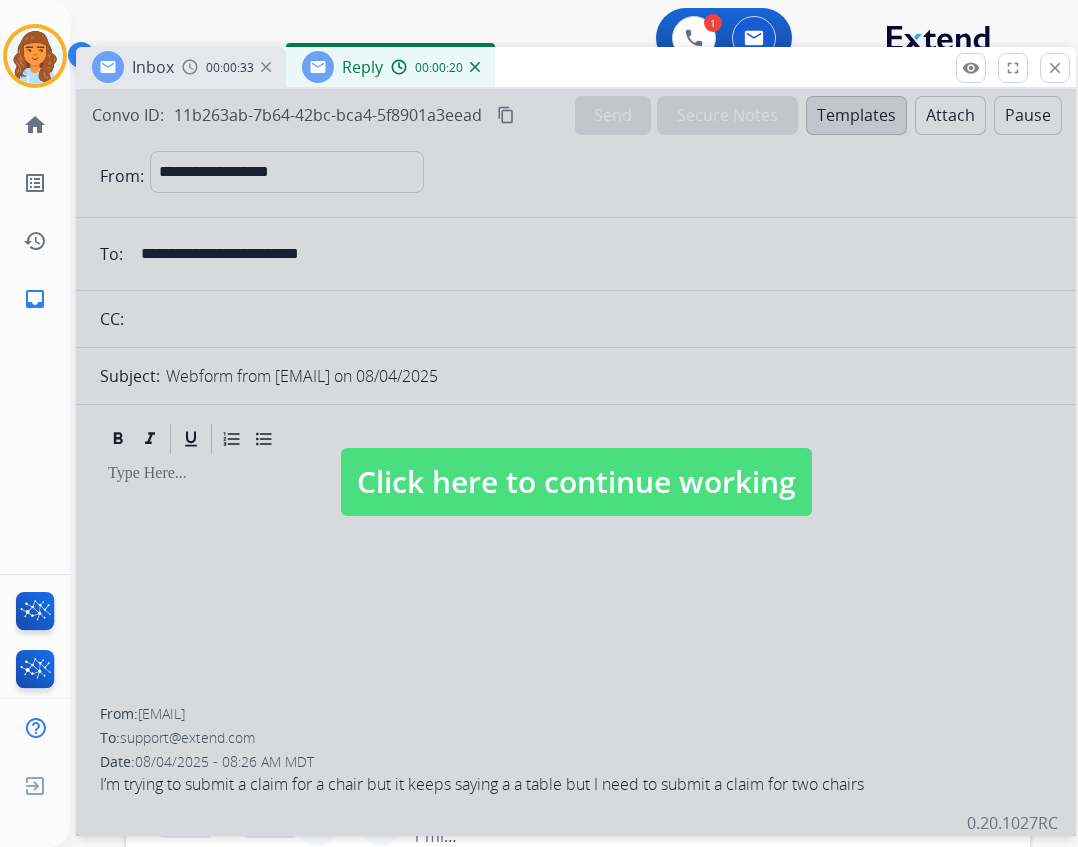 click on "Click here to continue working" at bounding box center [576, 482] 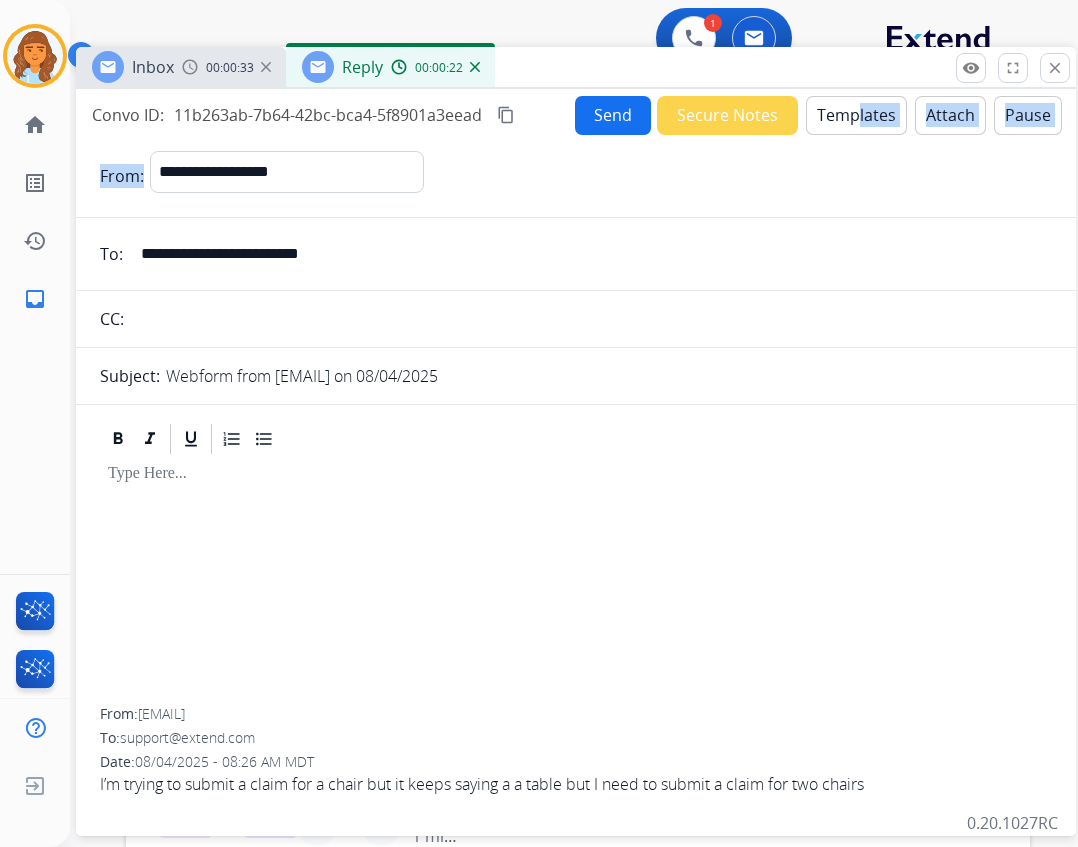 click on "**********" at bounding box center (576, 458) 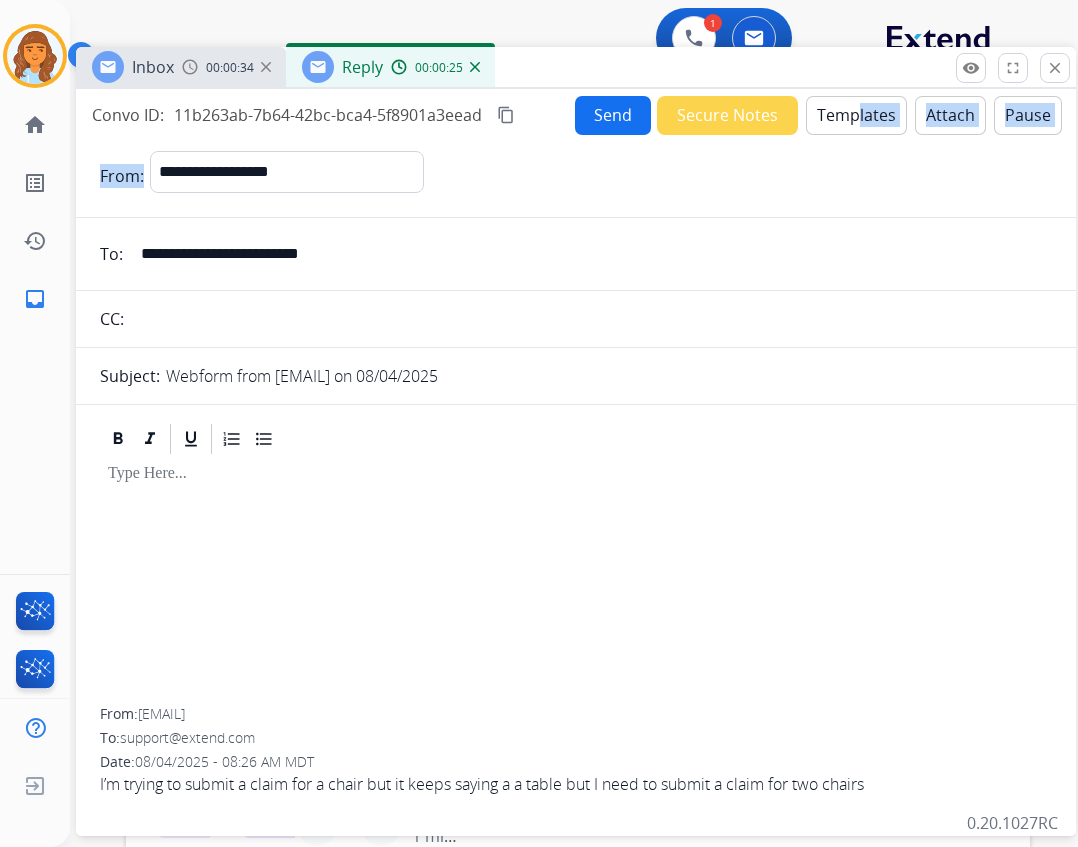 click on "Templates" at bounding box center [856, 115] 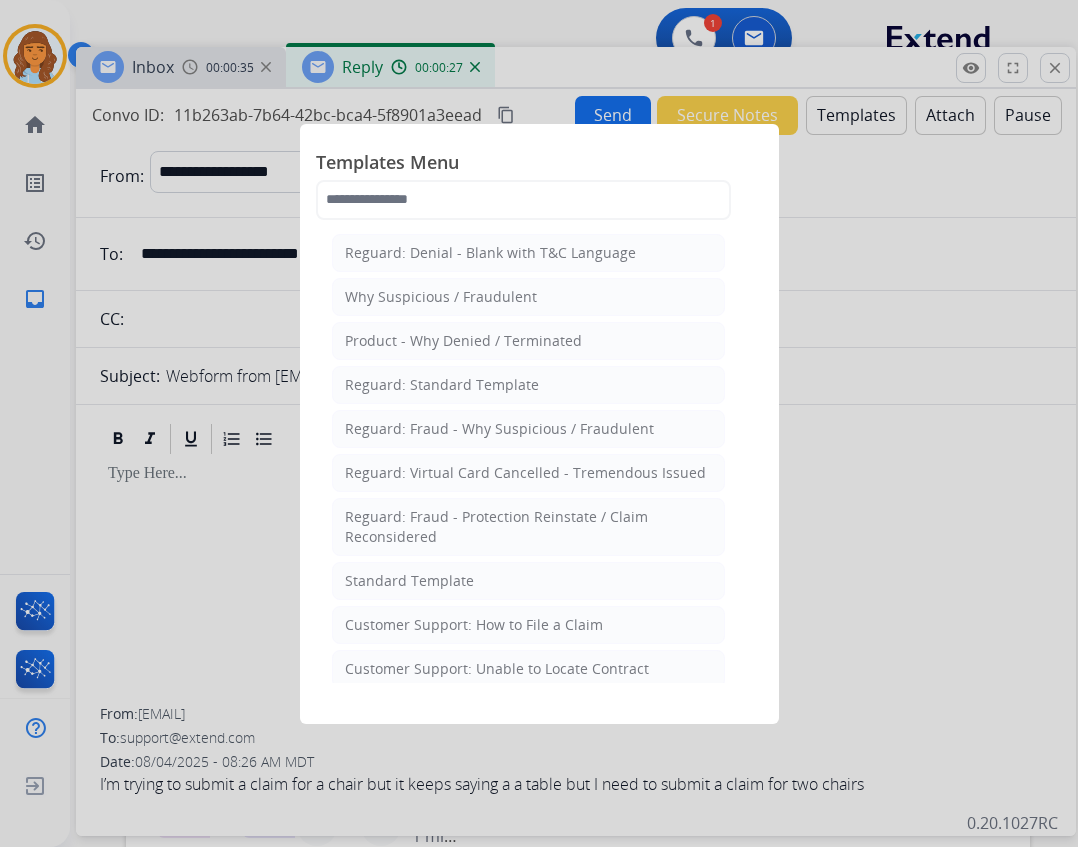 click on "Standard Template" 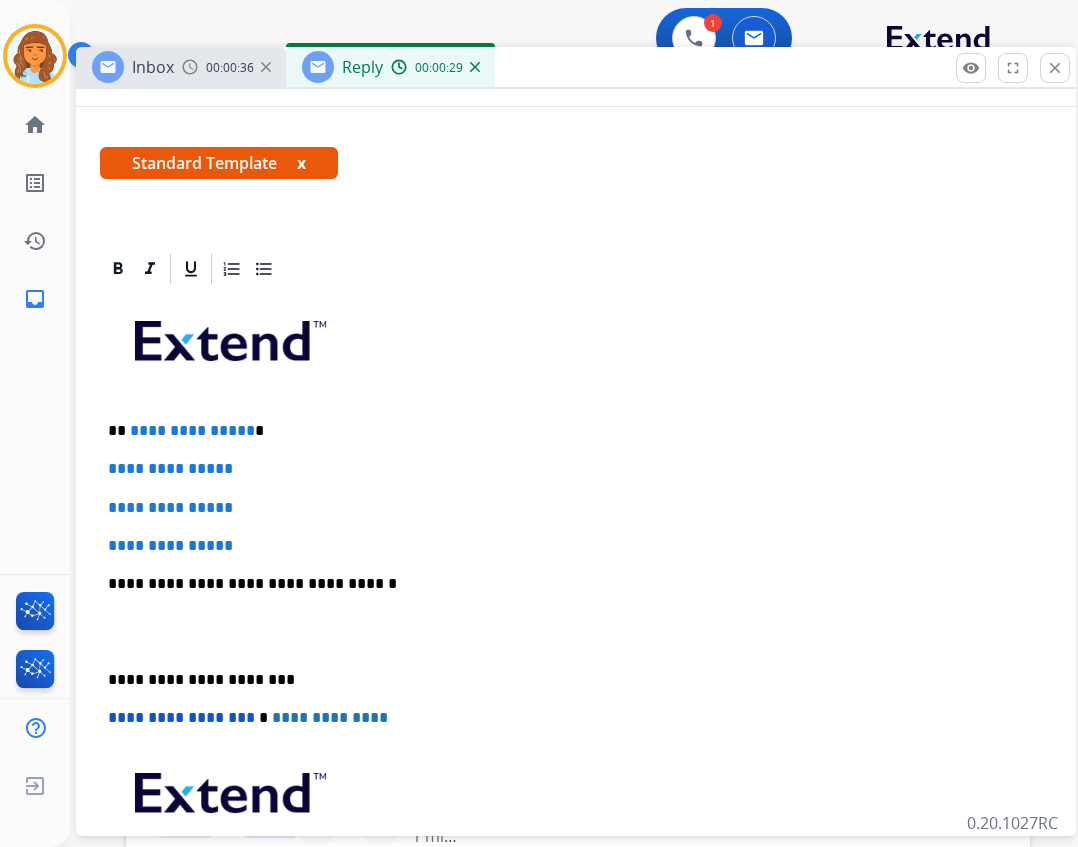 scroll, scrollTop: 300, scrollLeft: 0, axis: vertical 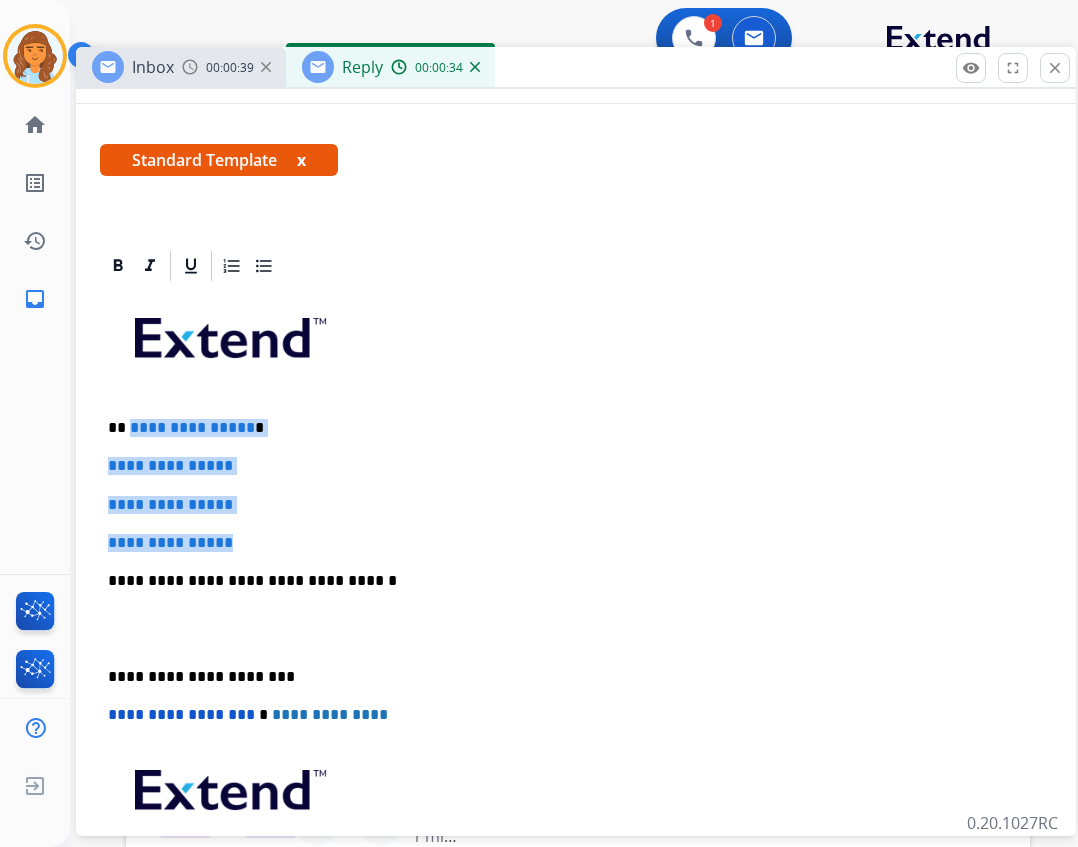 drag, startPoint x: 128, startPoint y: 433, endPoint x: 250, endPoint y: 537, distance: 160.3122 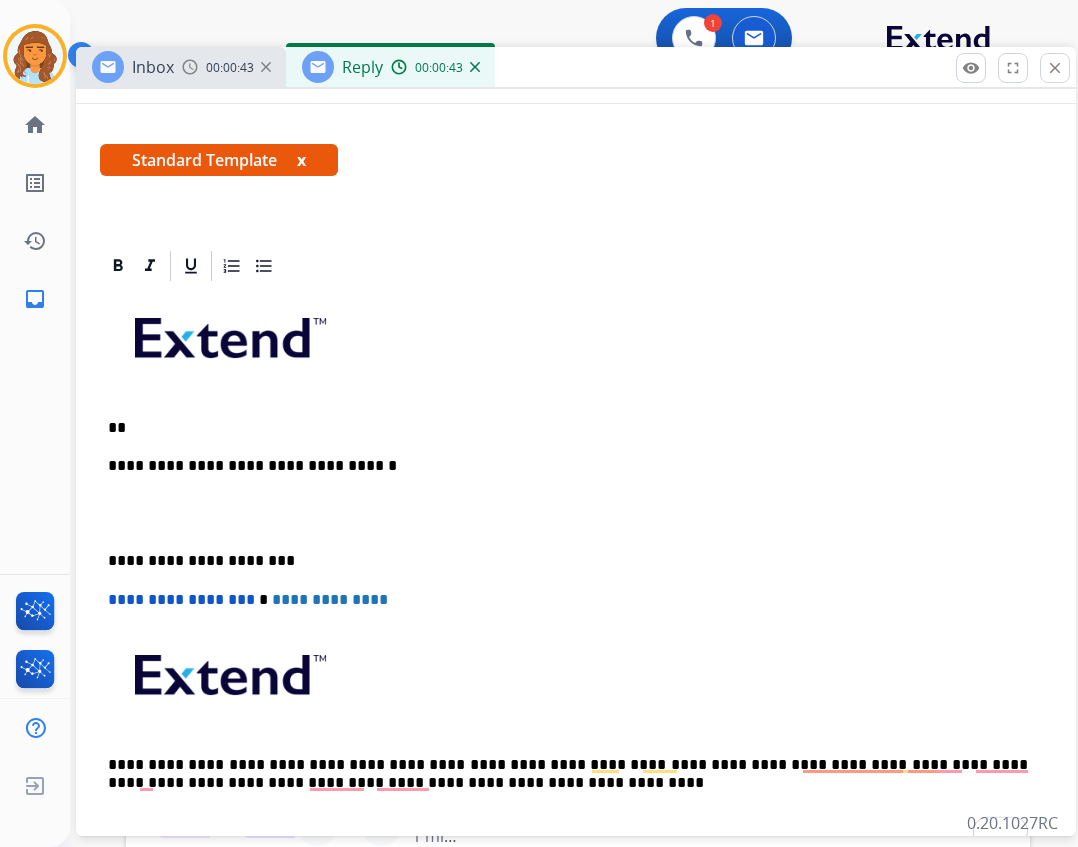 type 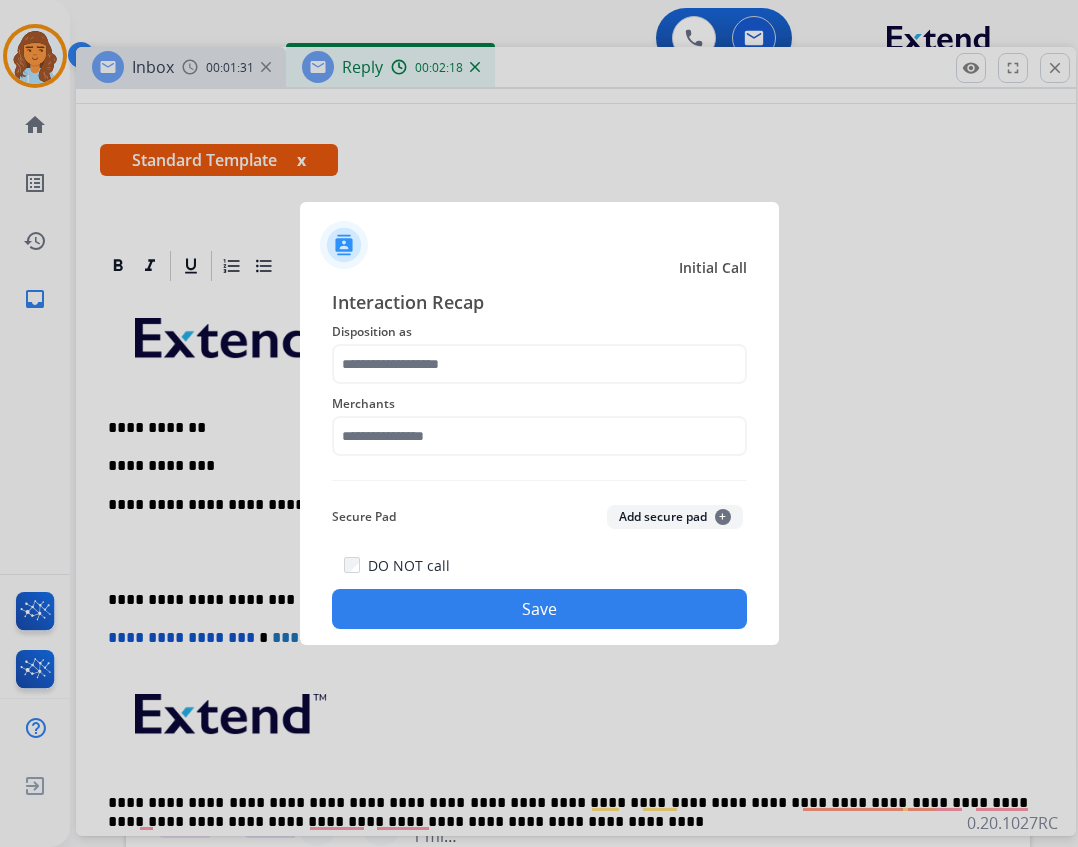 drag, startPoint x: 614, startPoint y: 334, endPoint x: 605, endPoint y: 356, distance: 23.769728 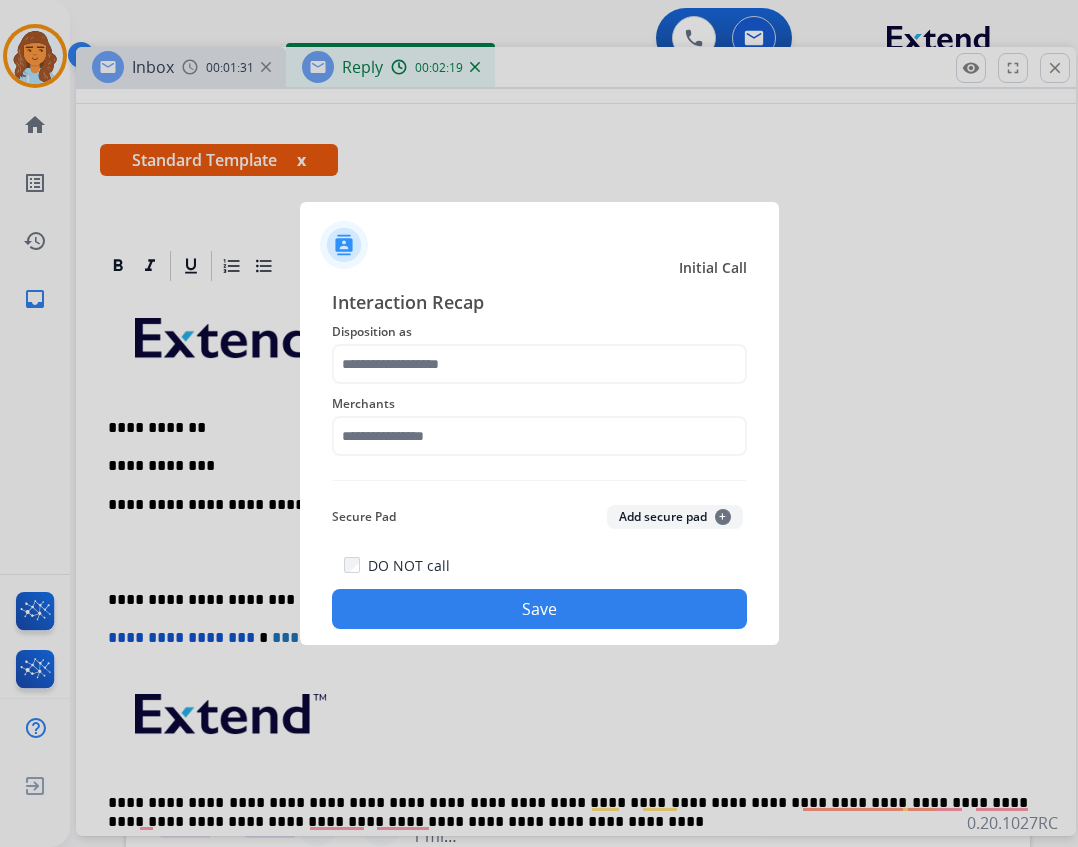 drag, startPoint x: 584, startPoint y: 407, endPoint x: 587, endPoint y: 395, distance: 12.369317 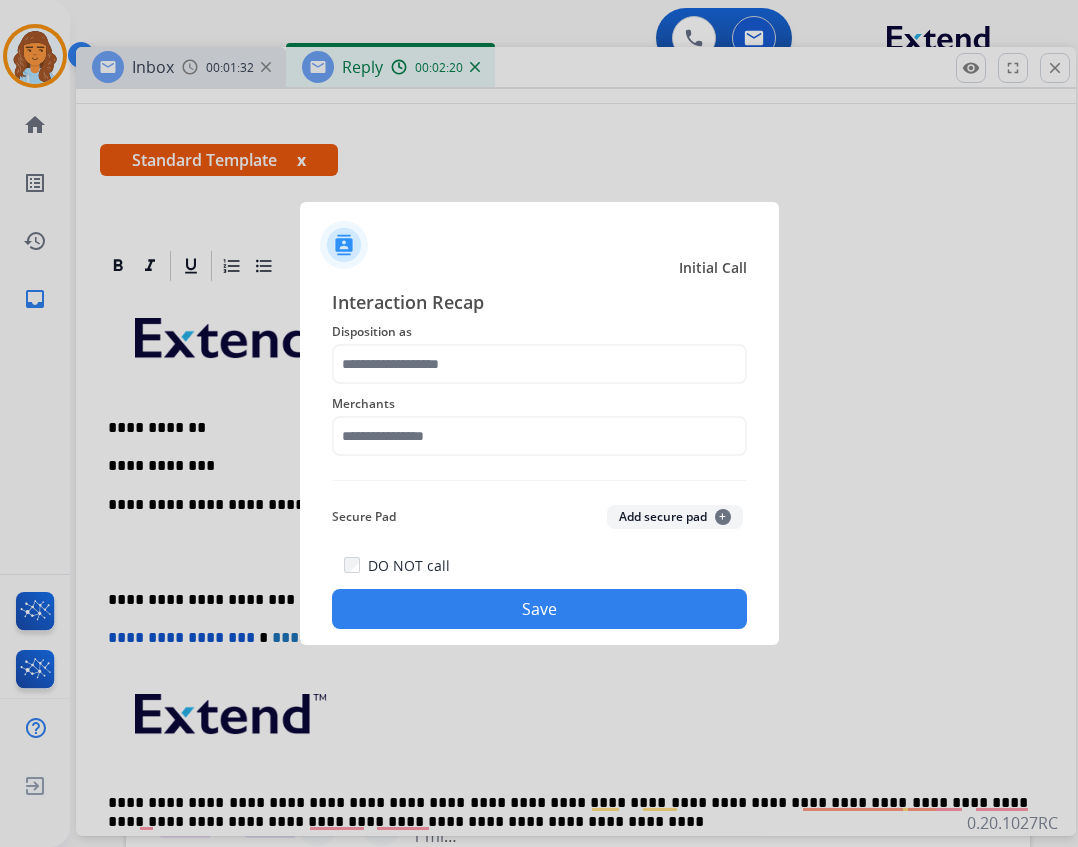 click on "Merchants" 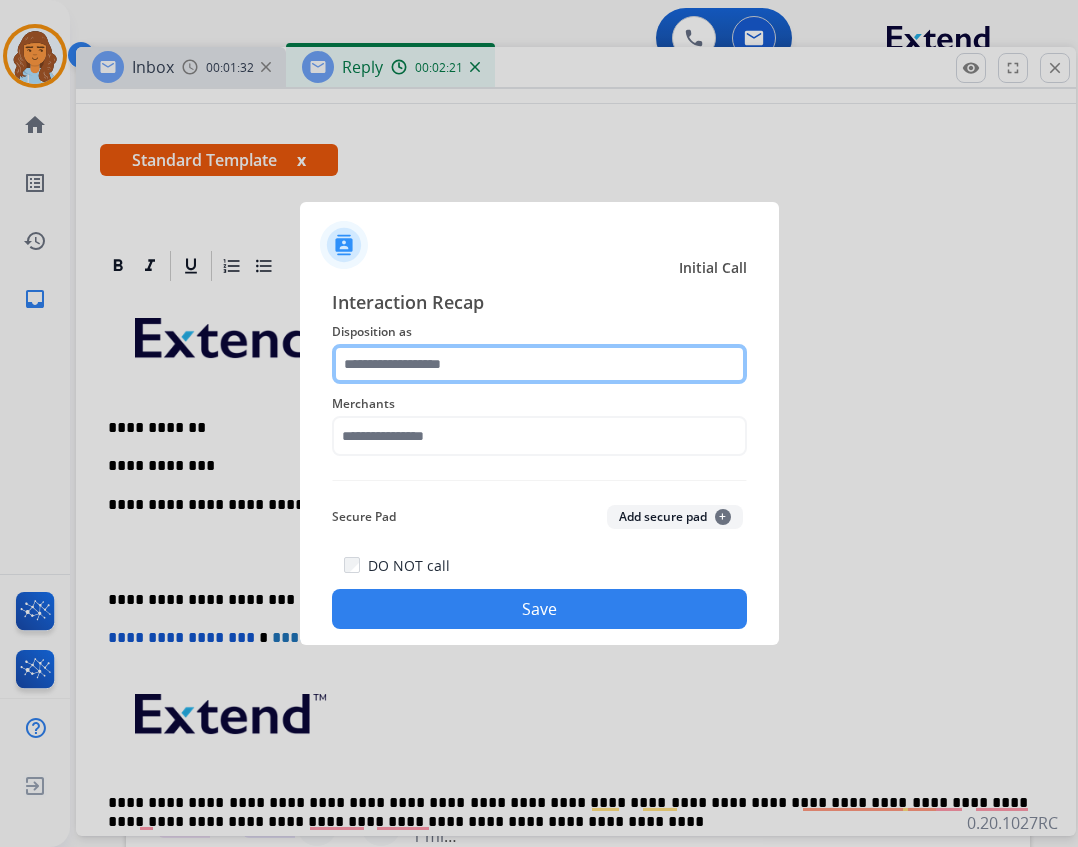 click 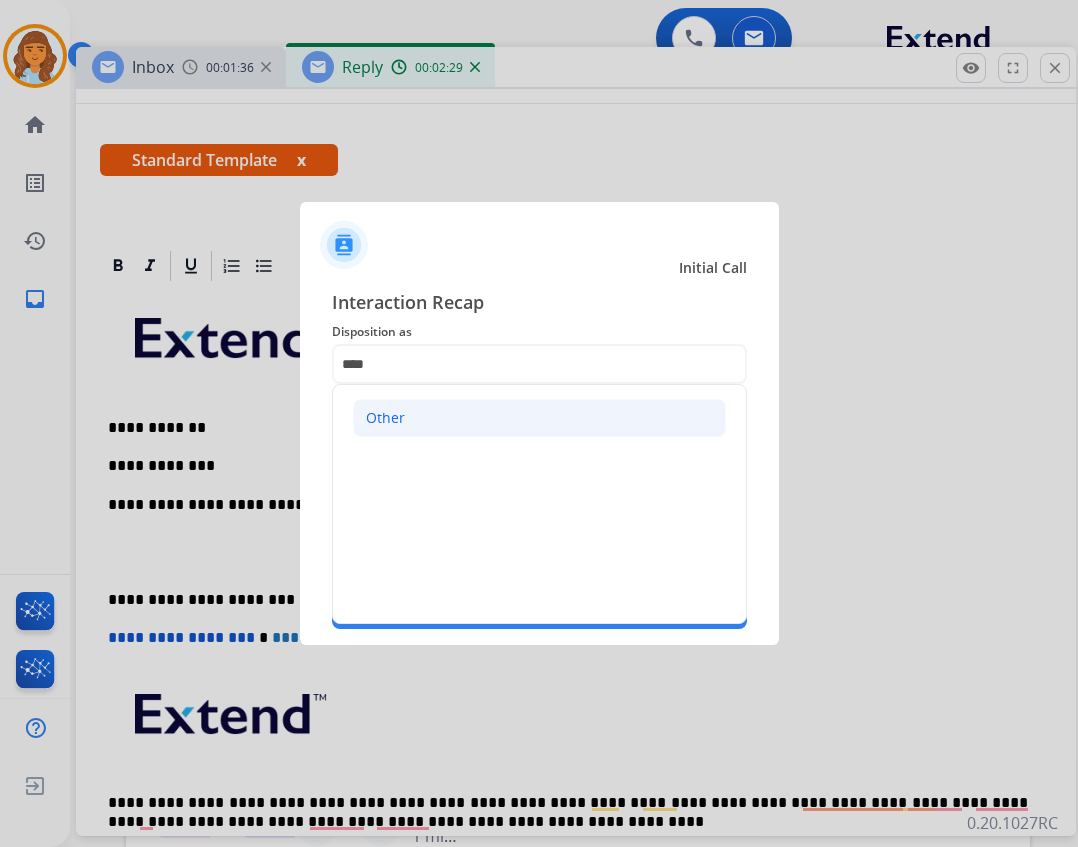 click on "Other" 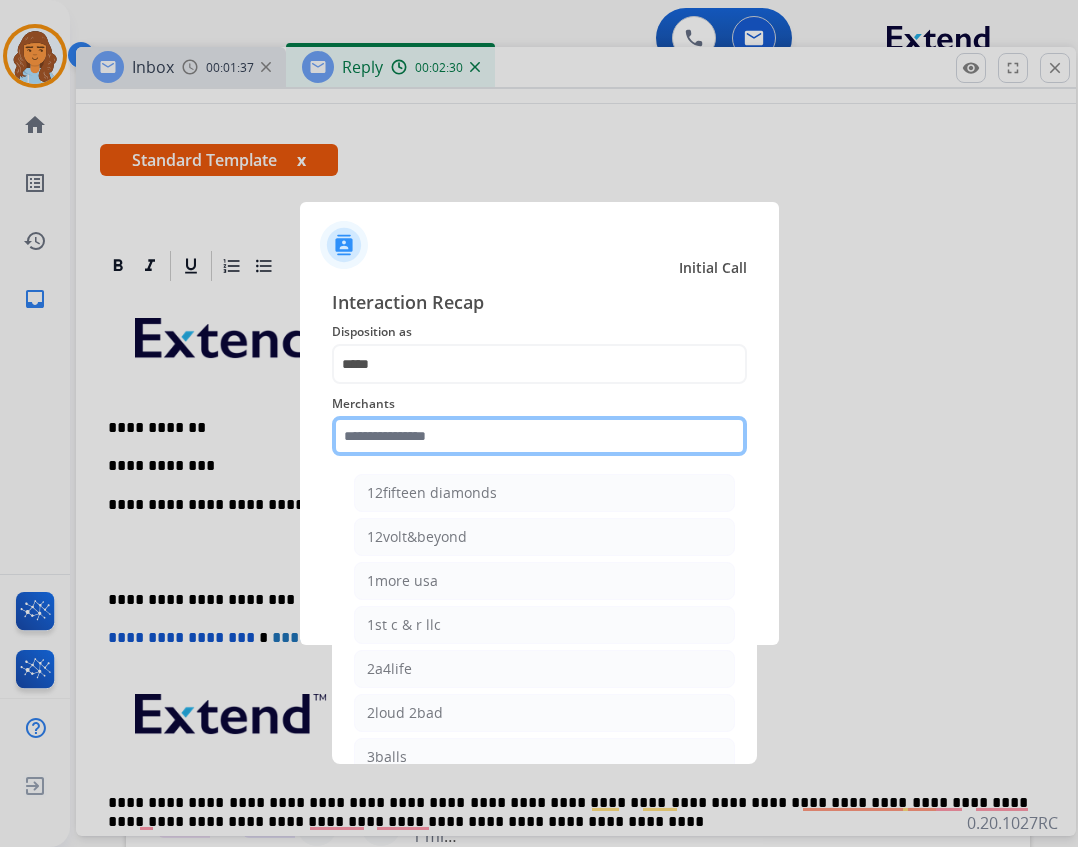 click 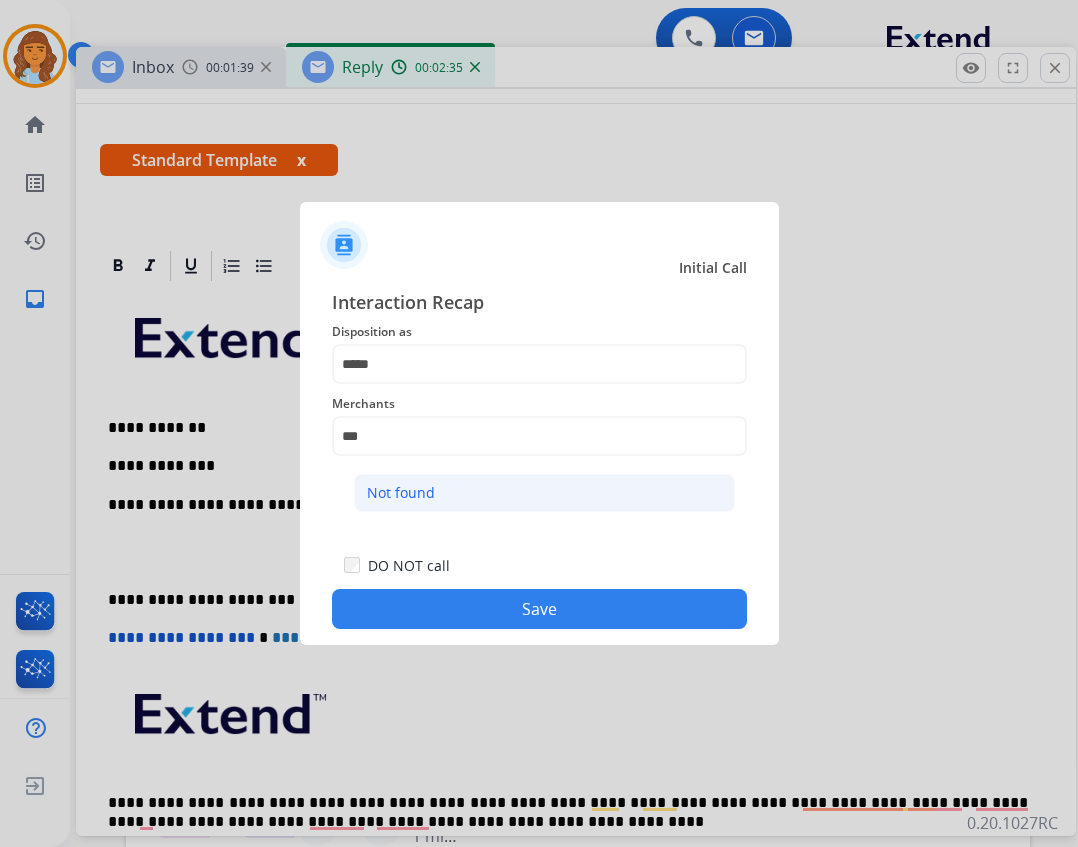 click on "Not found" 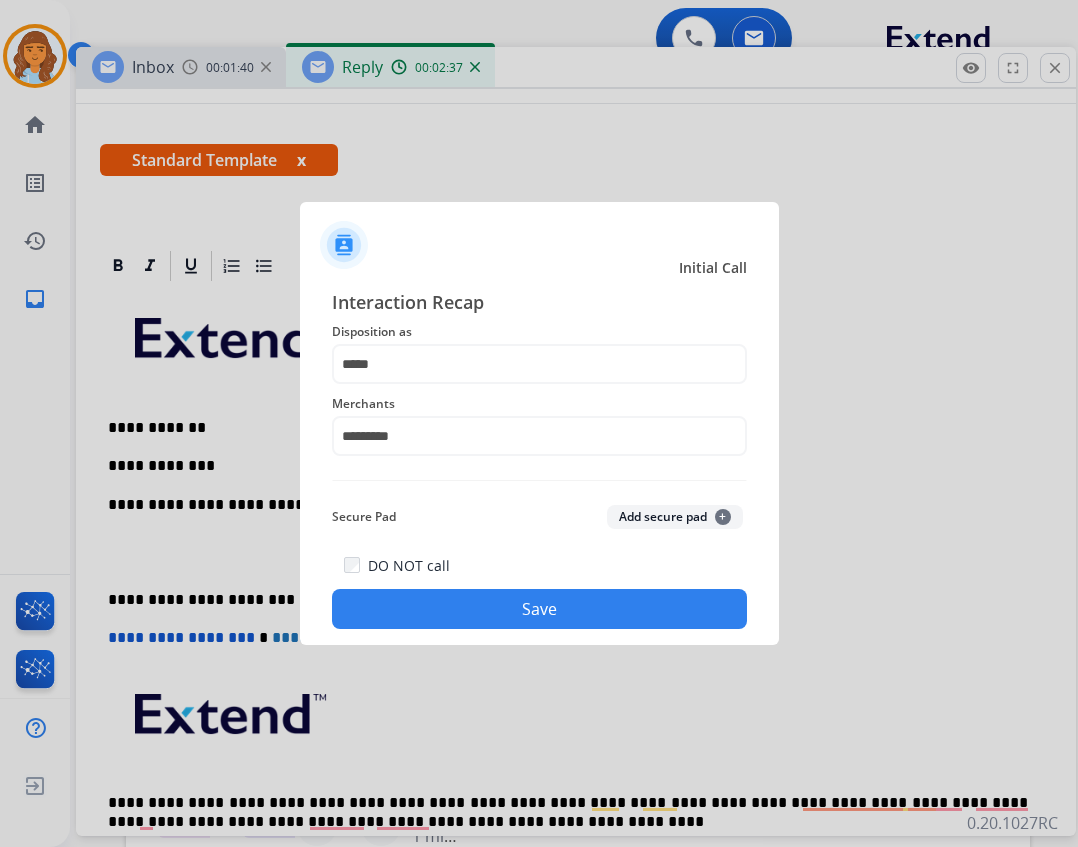 click on "Save" 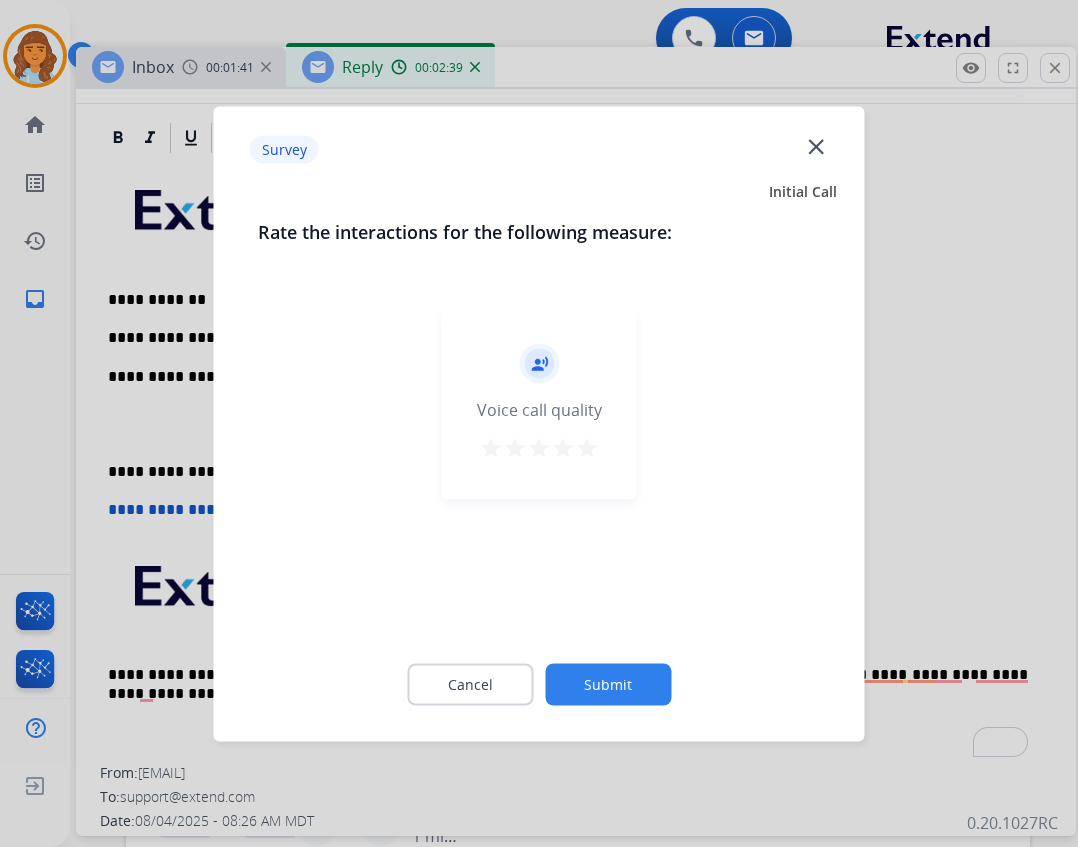 click on "close" 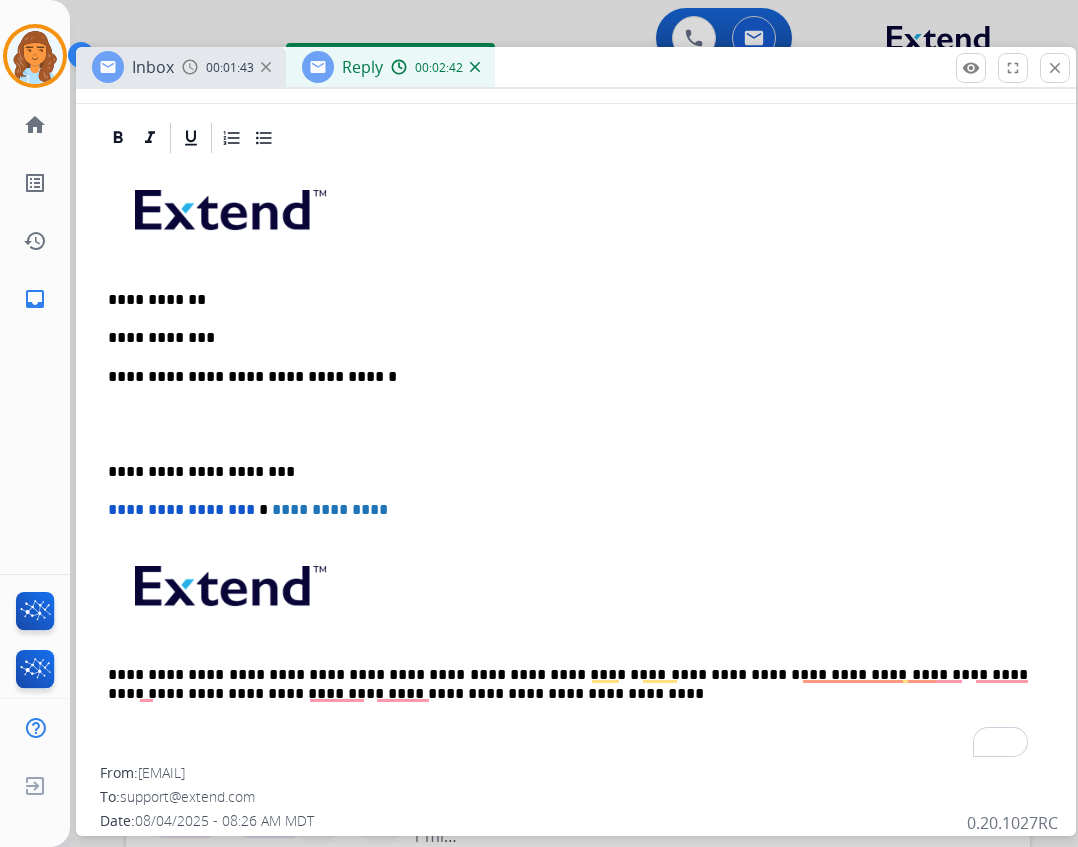 click on "**********" at bounding box center [568, 338] 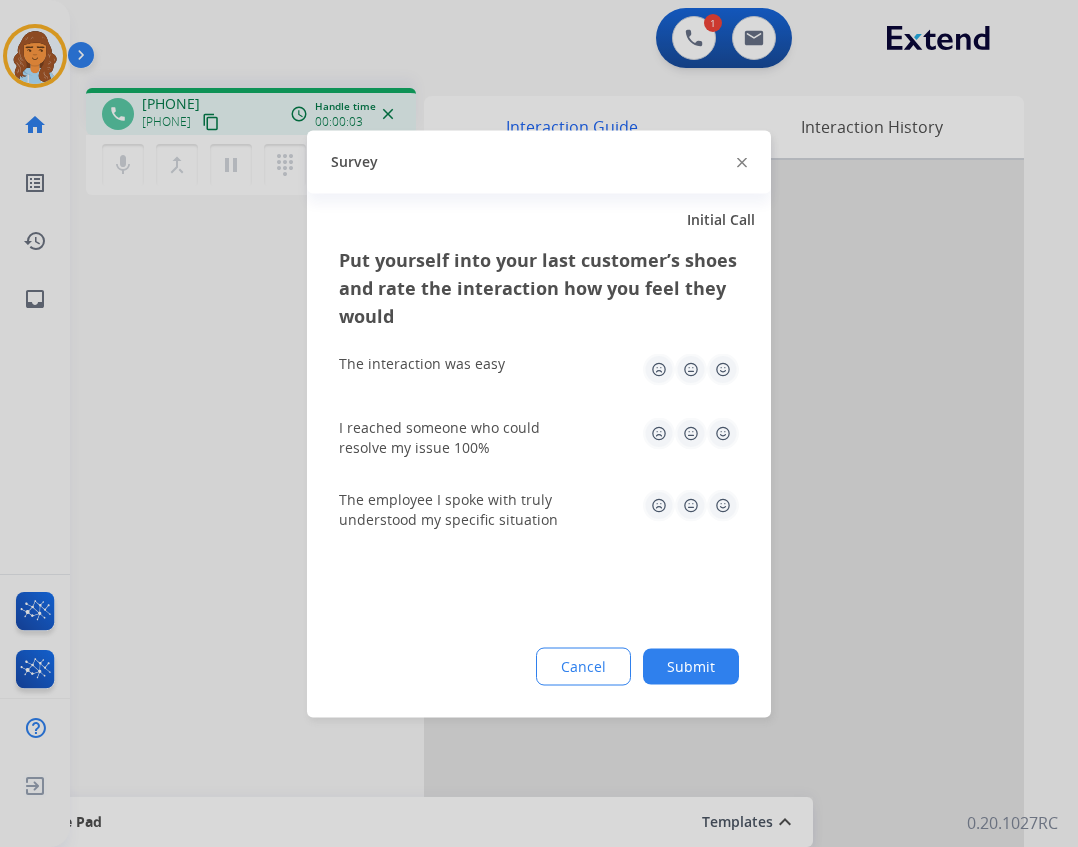 click 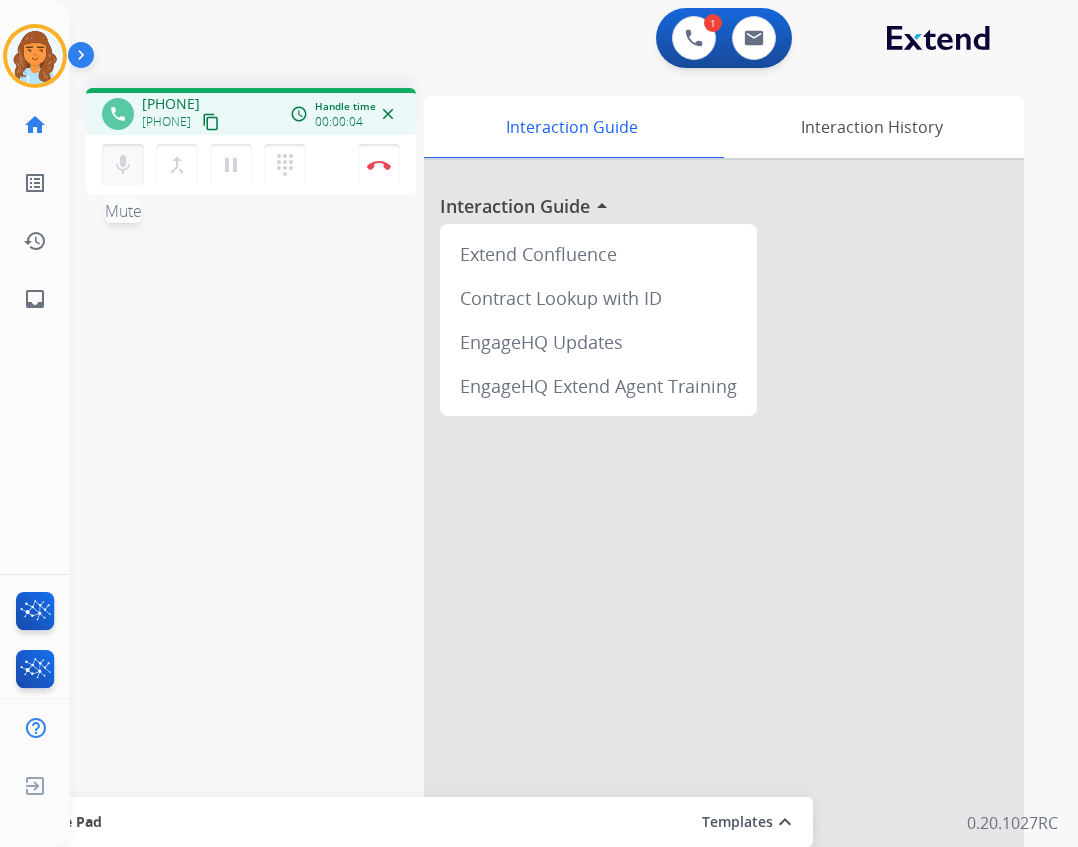click on "mic Mute" at bounding box center [123, 165] 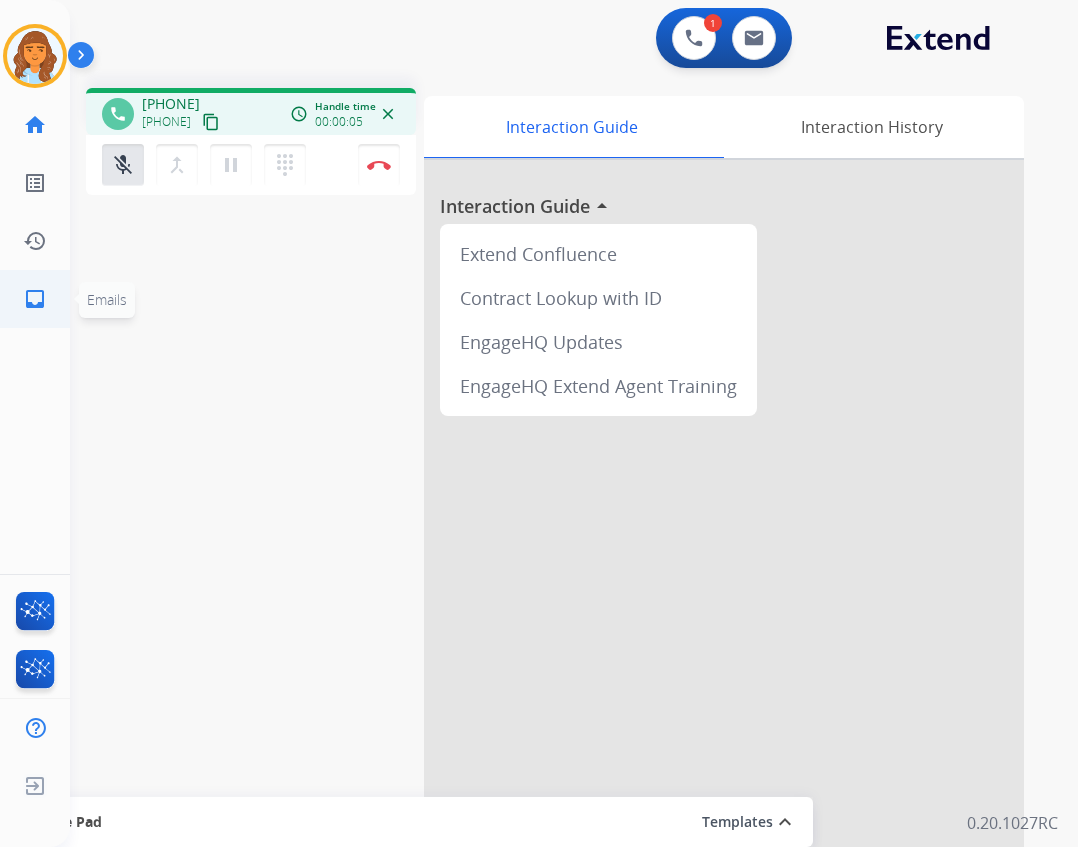 click on "inbox  Emails" 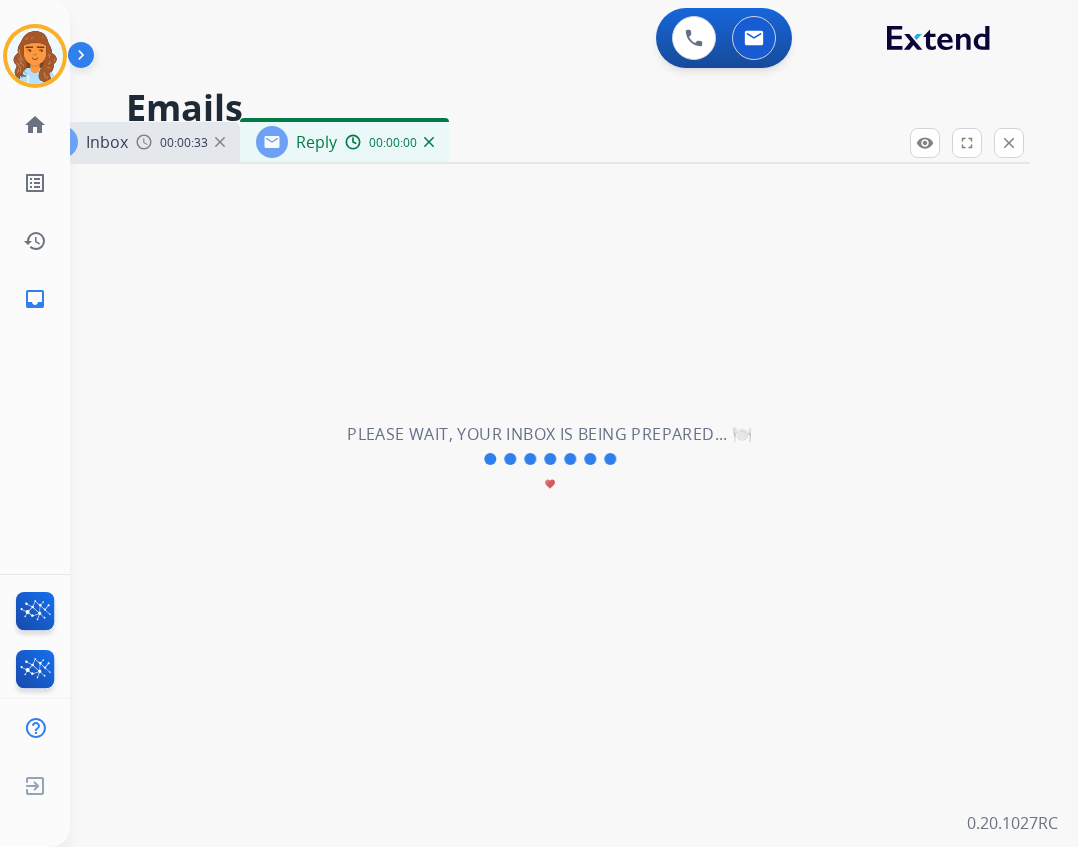 select on "**********" 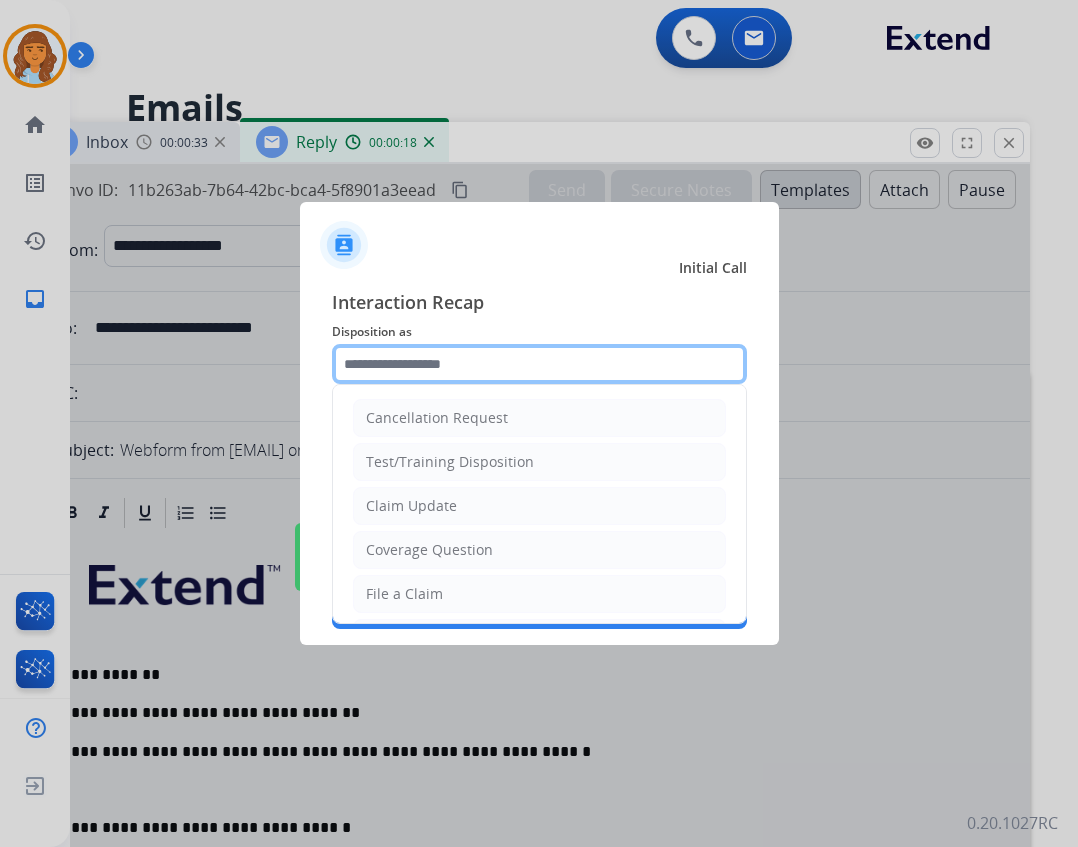 click 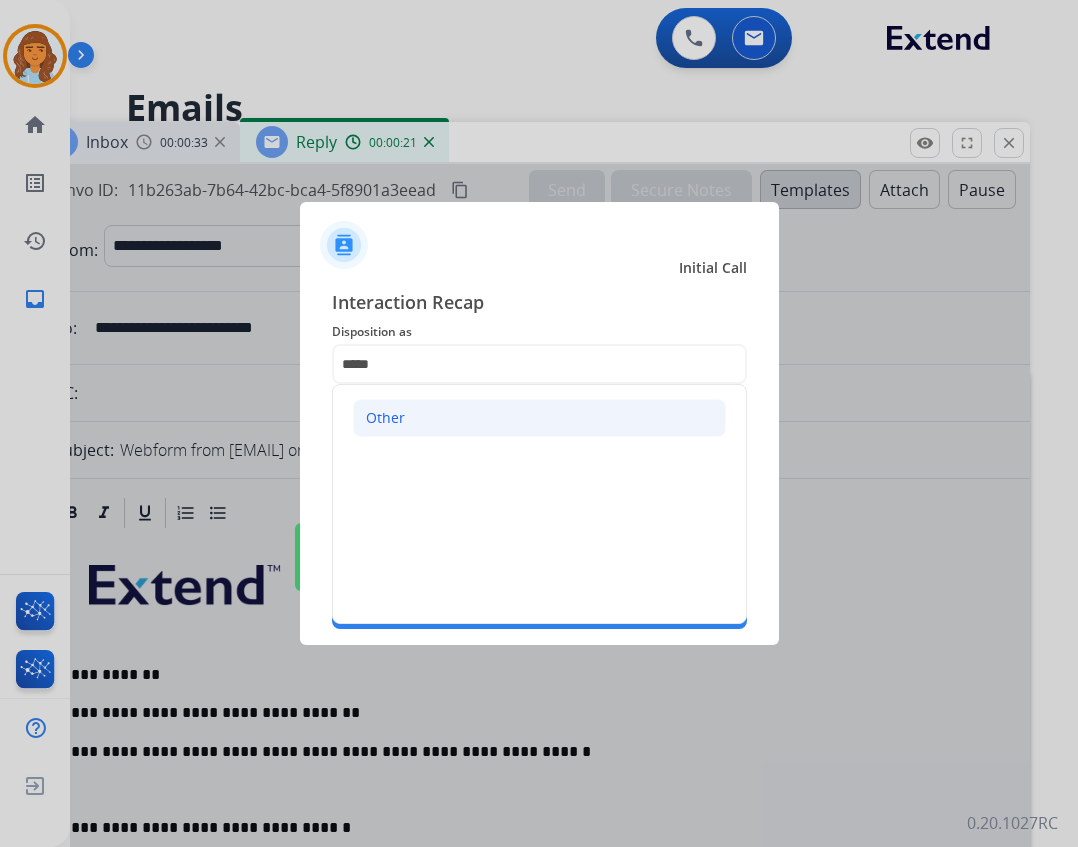 click on "Other" 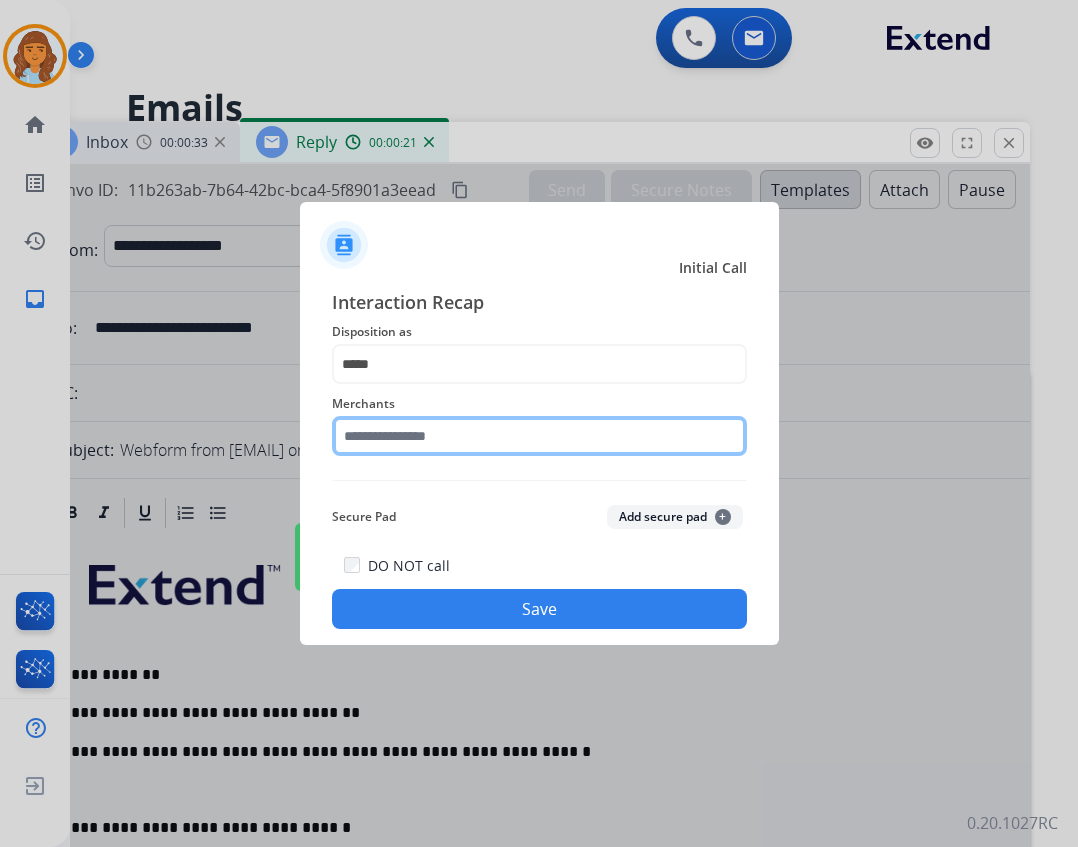 click 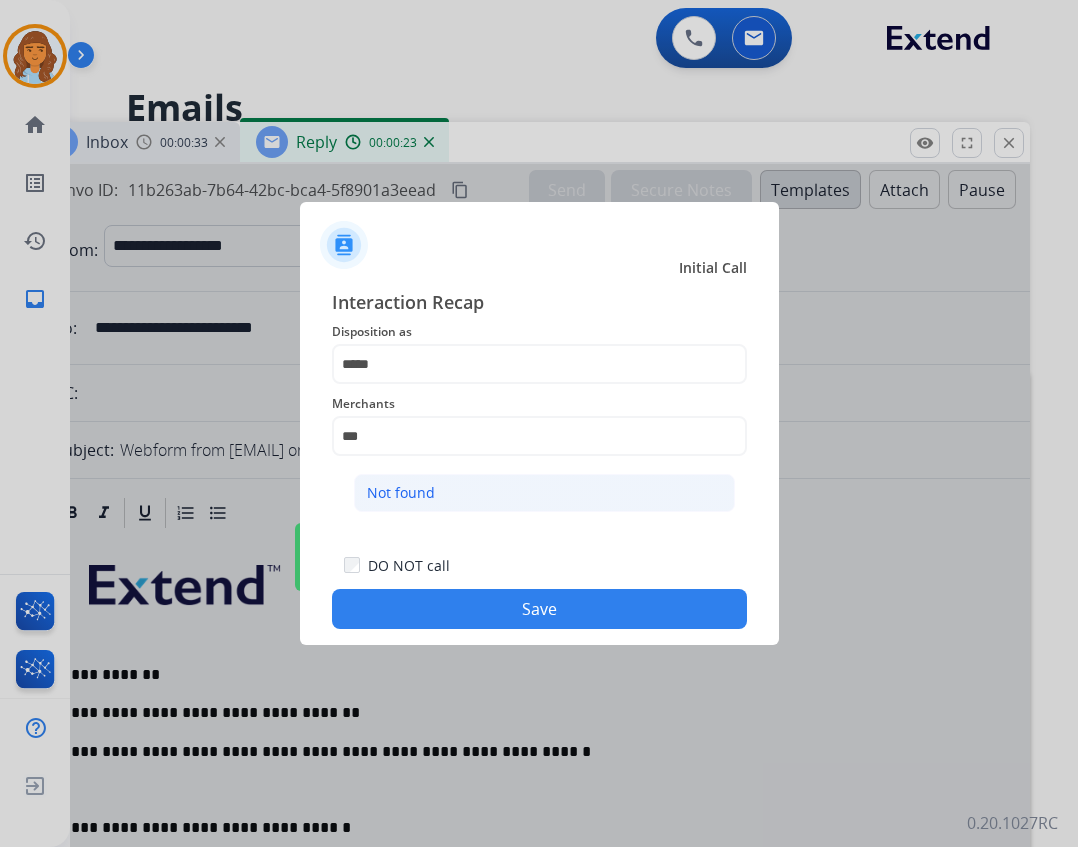 click on "Not found" 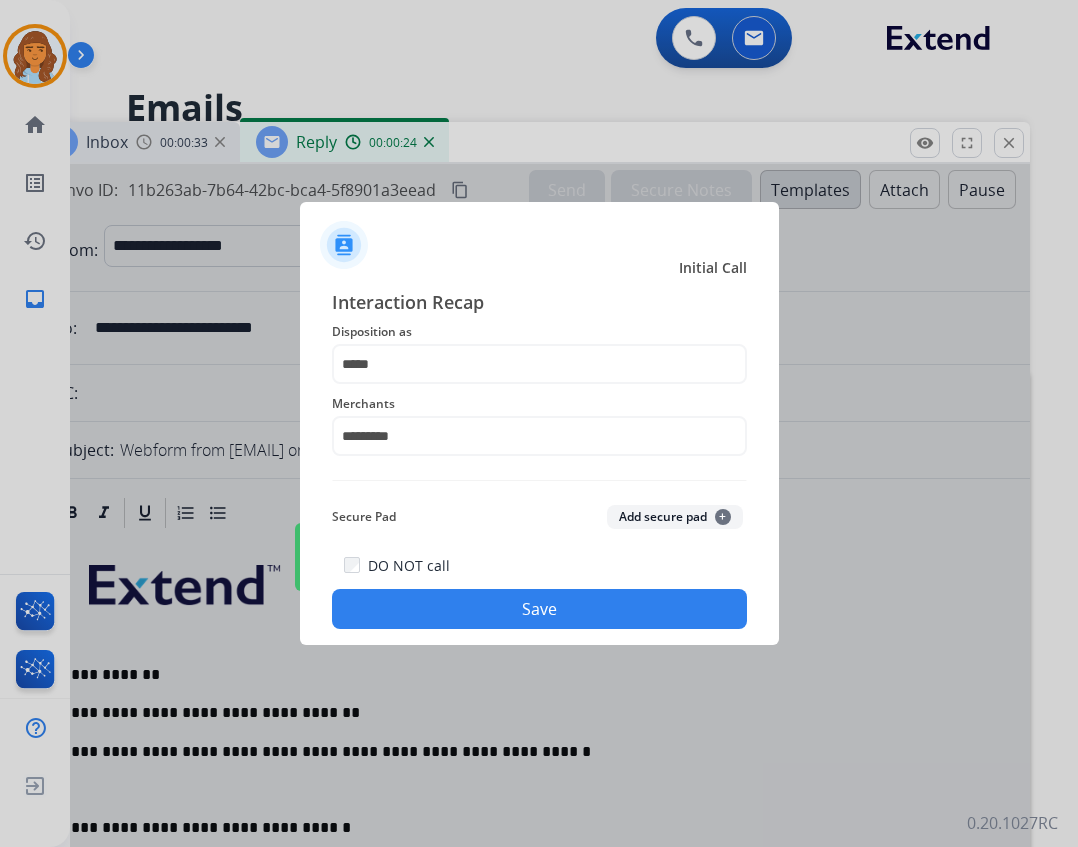 click on "DO NOT call   Save" 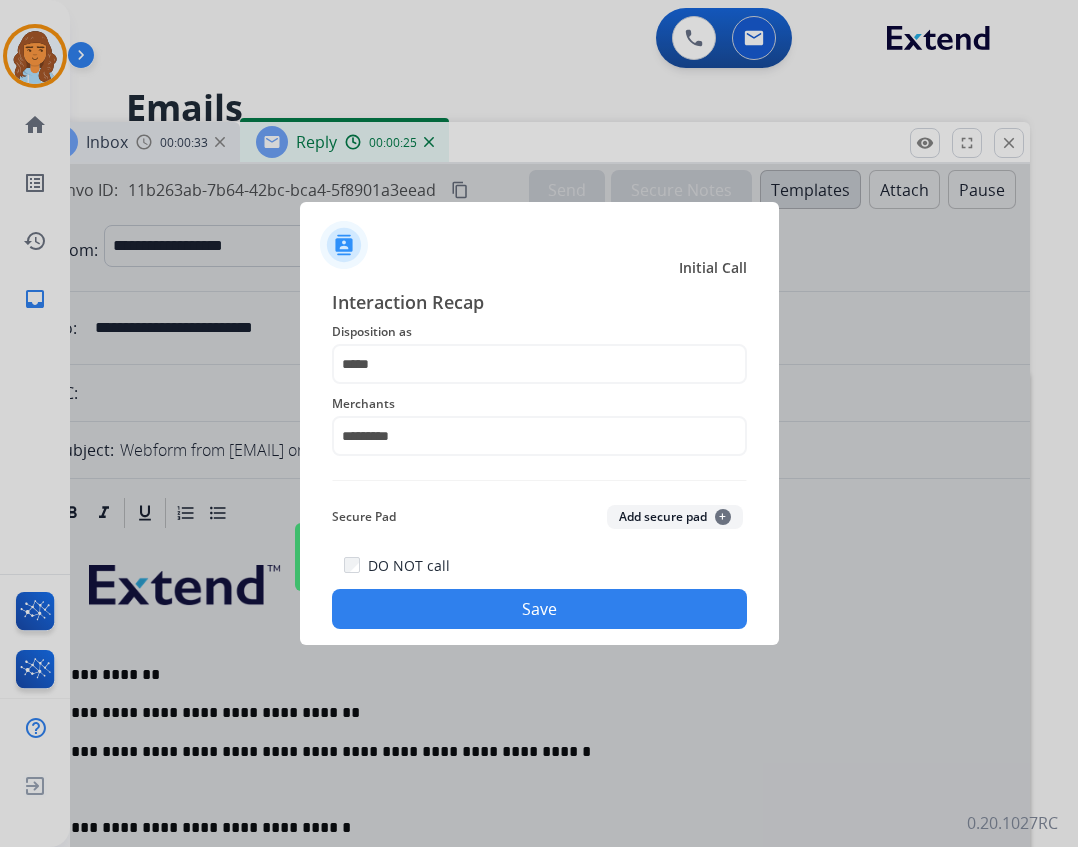 click on "Save" 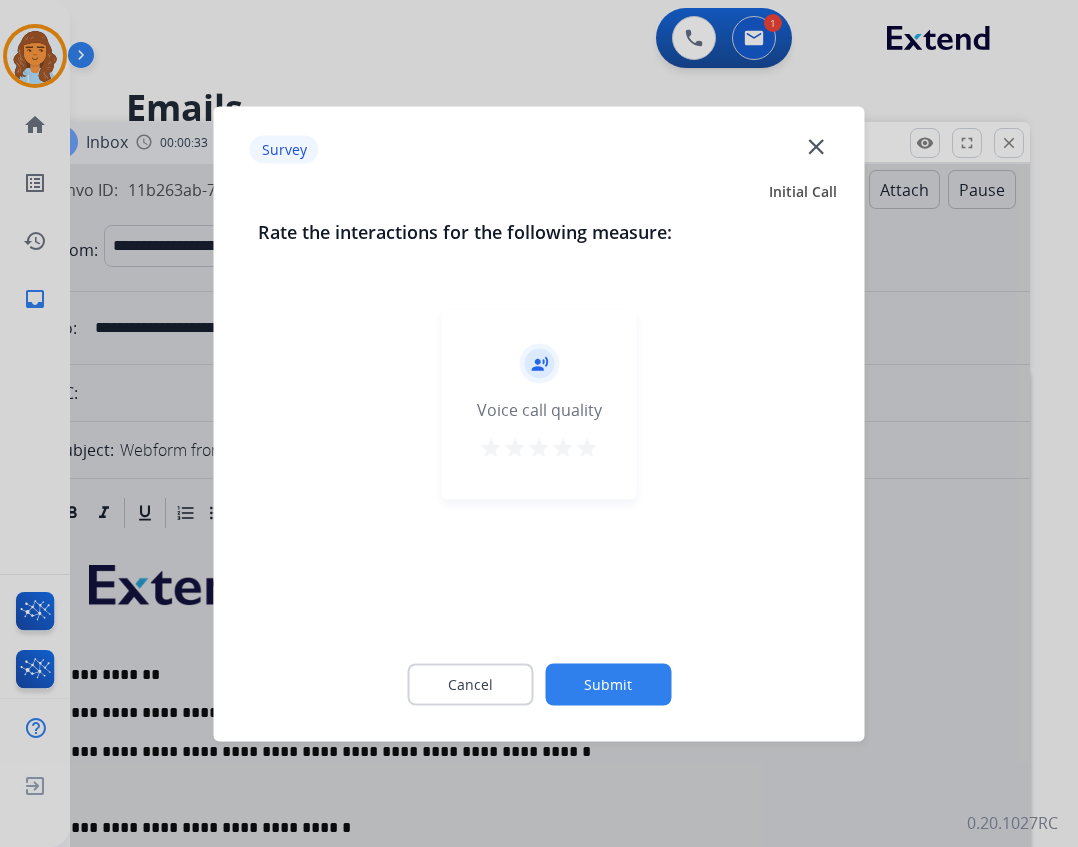 click on "close" 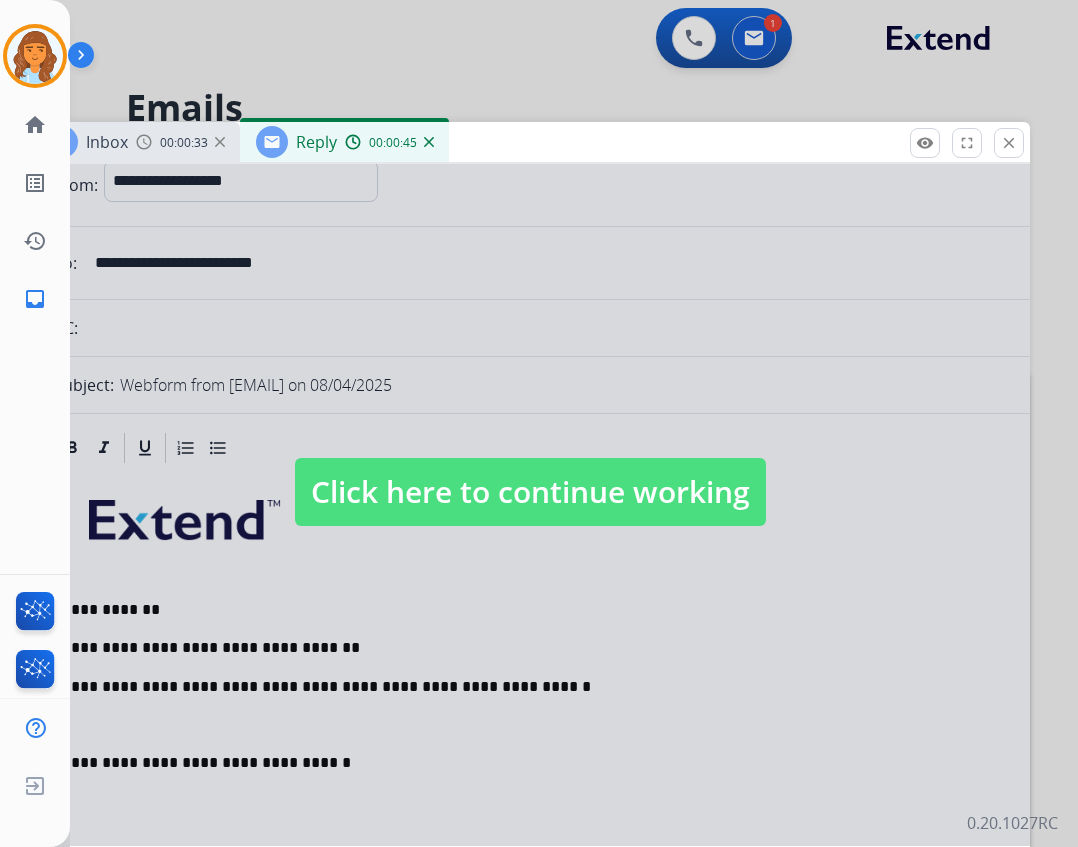 scroll, scrollTop: 100, scrollLeft: 0, axis: vertical 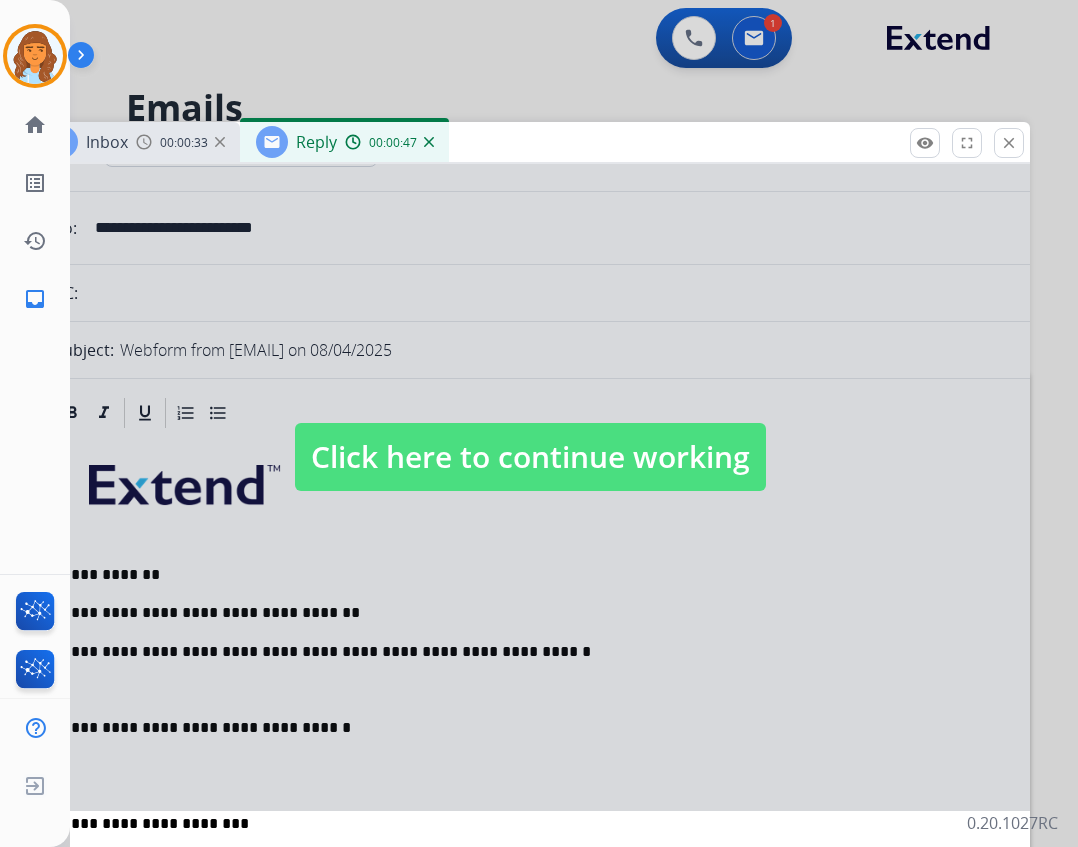 drag, startPoint x: 741, startPoint y: 164, endPoint x: 807, endPoint y: 152, distance: 67.08204 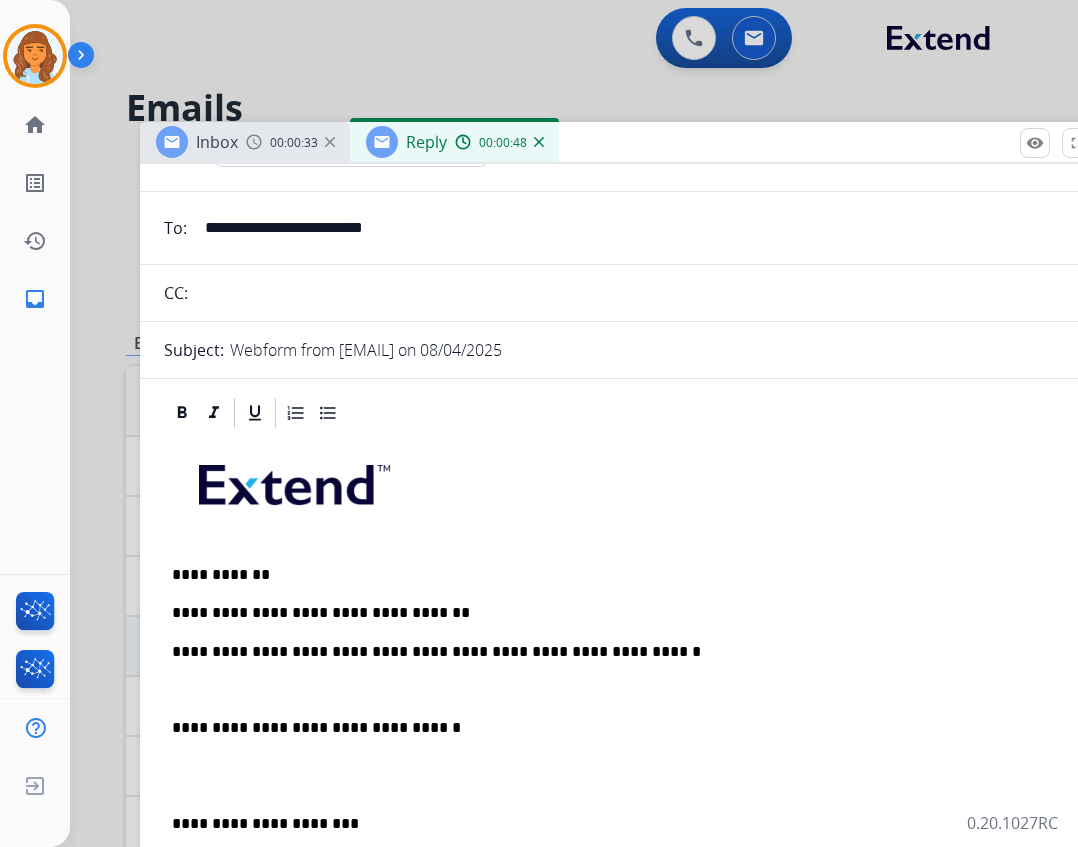 drag, startPoint x: 608, startPoint y: 142, endPoint x: 745, endPoint y: 135, distance: 137.17871 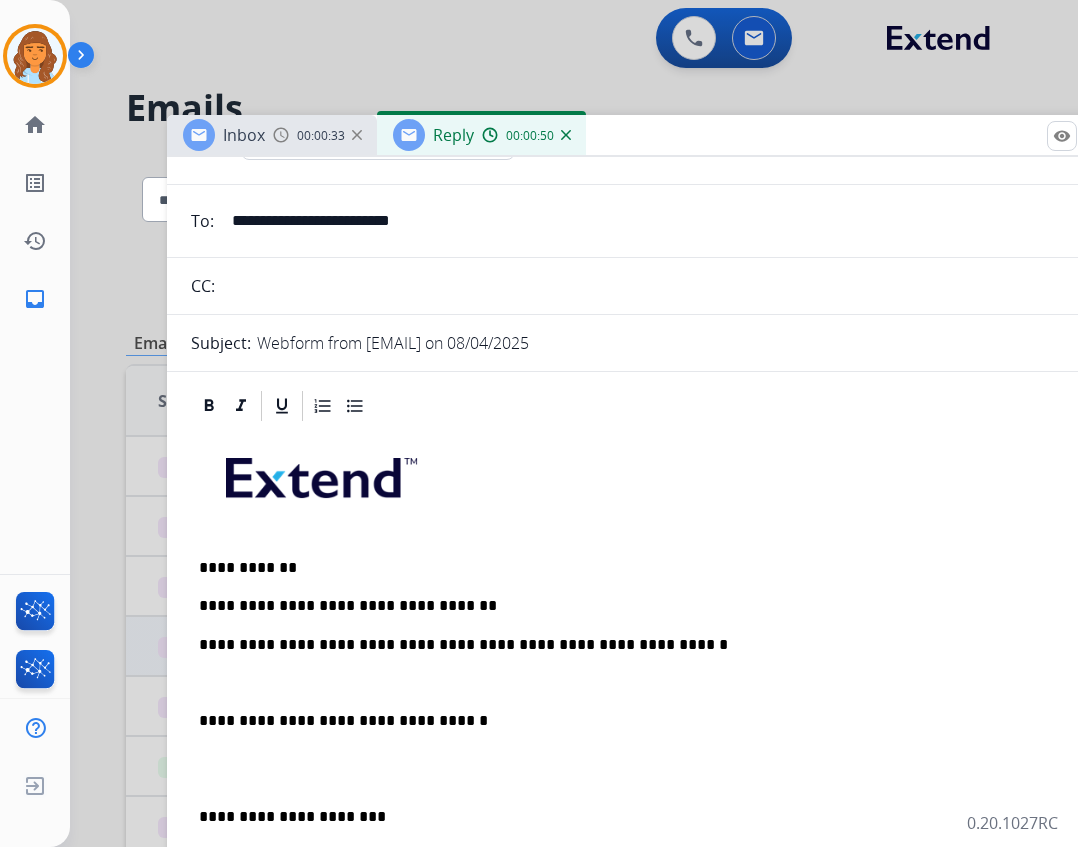 click on "**********" at bounding box center (667, 768) 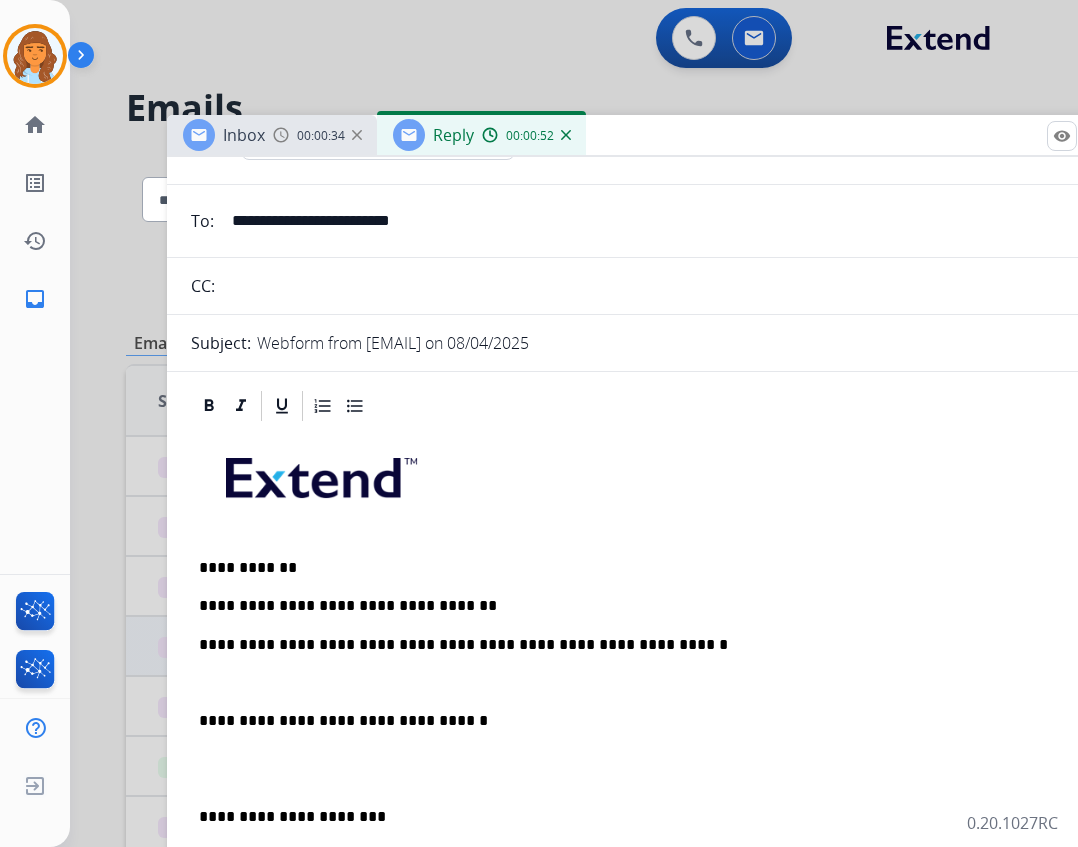 click on "**********" at bounding box center [659, 645] 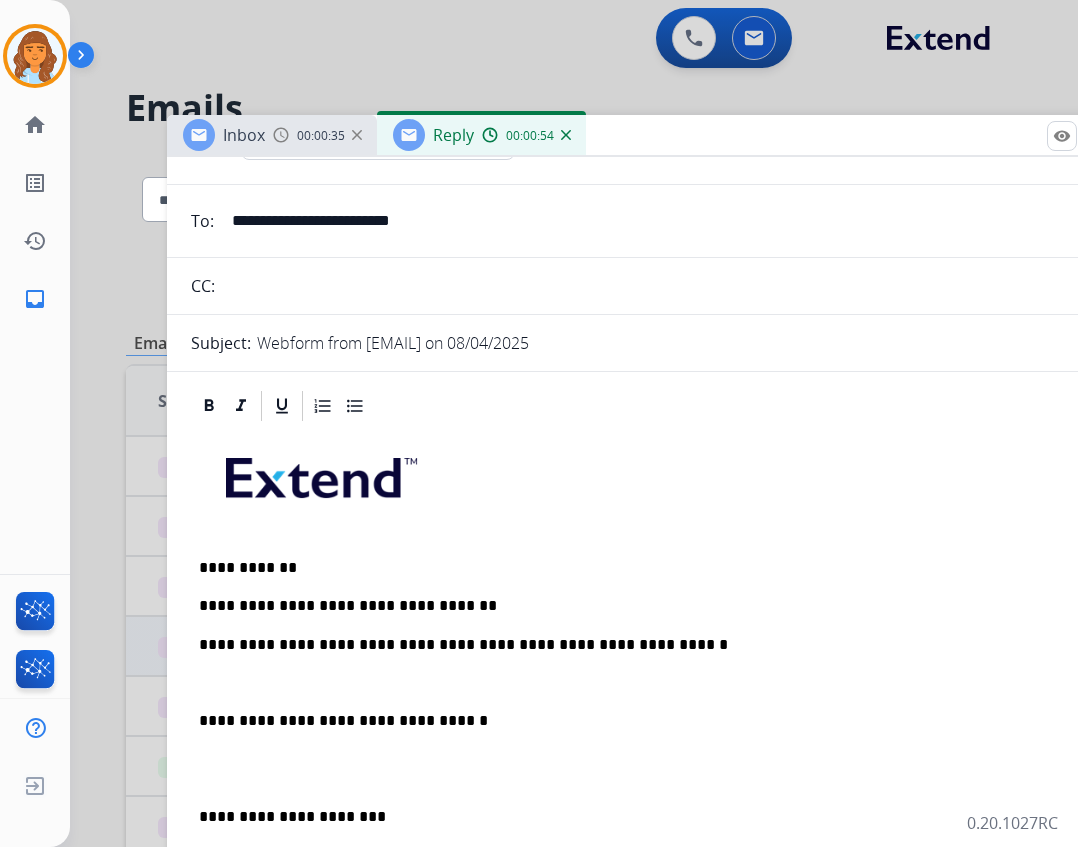 type 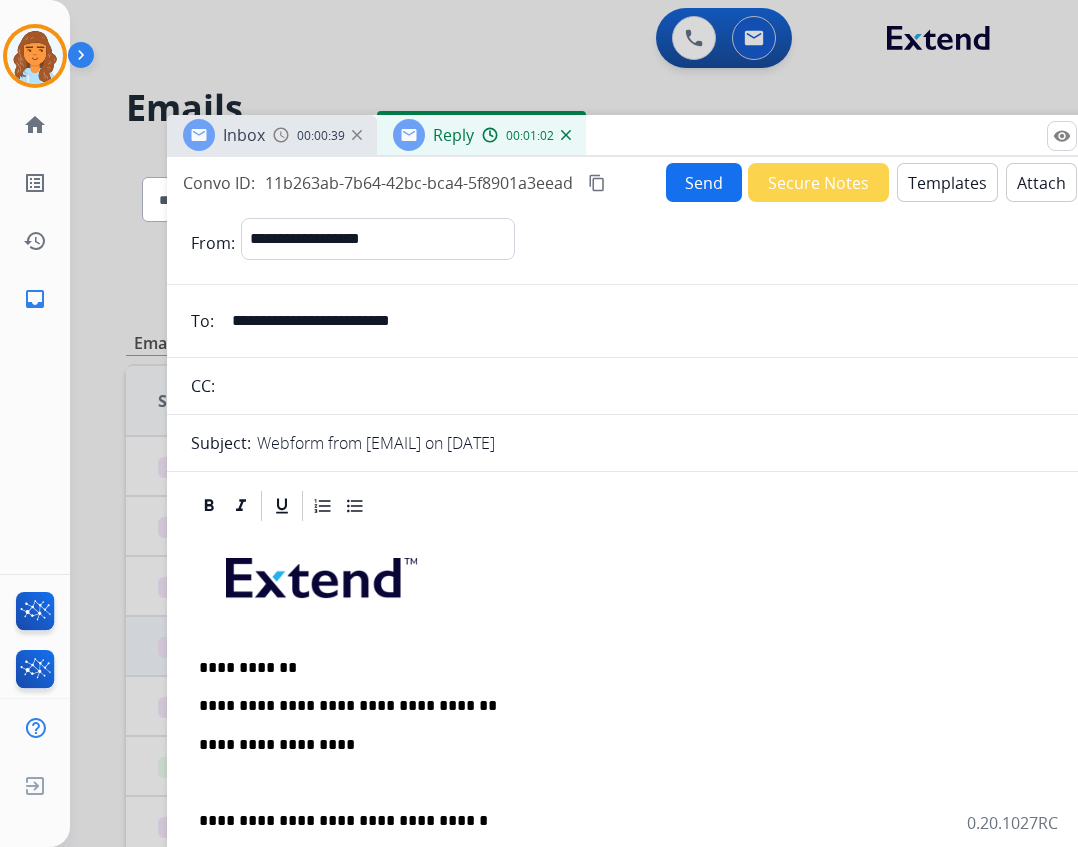 select on "**********" 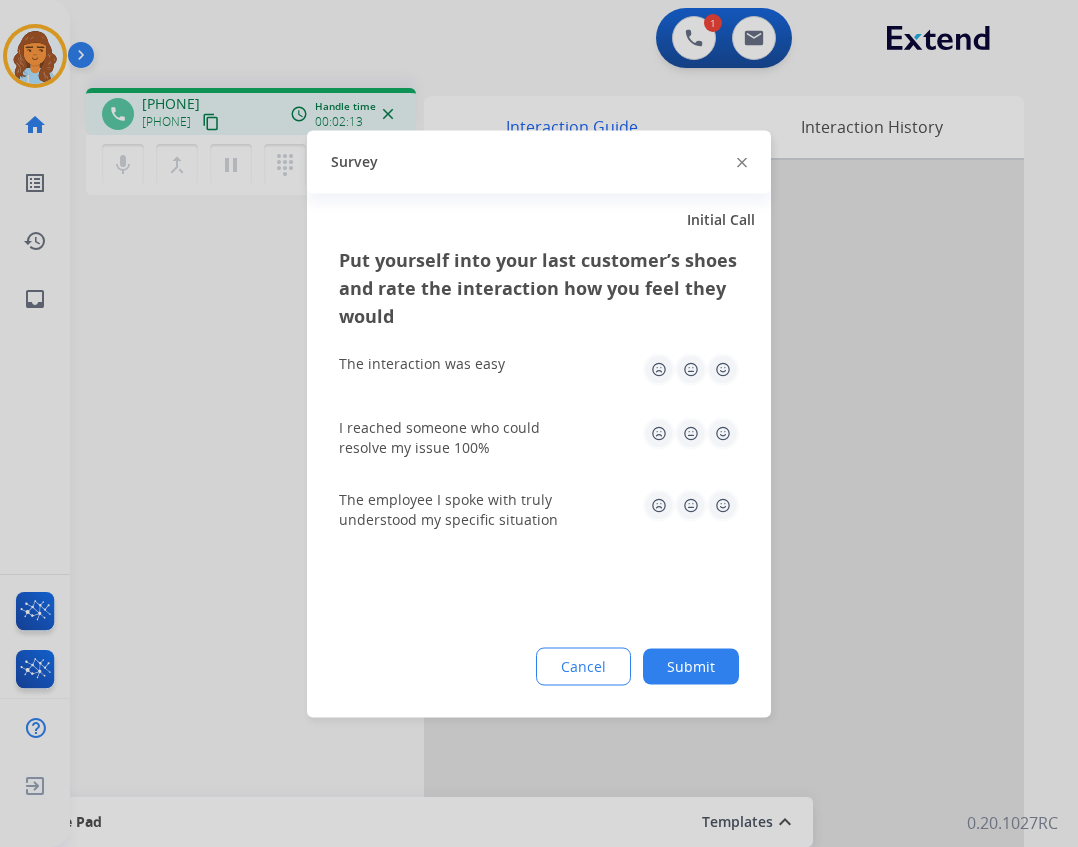 click 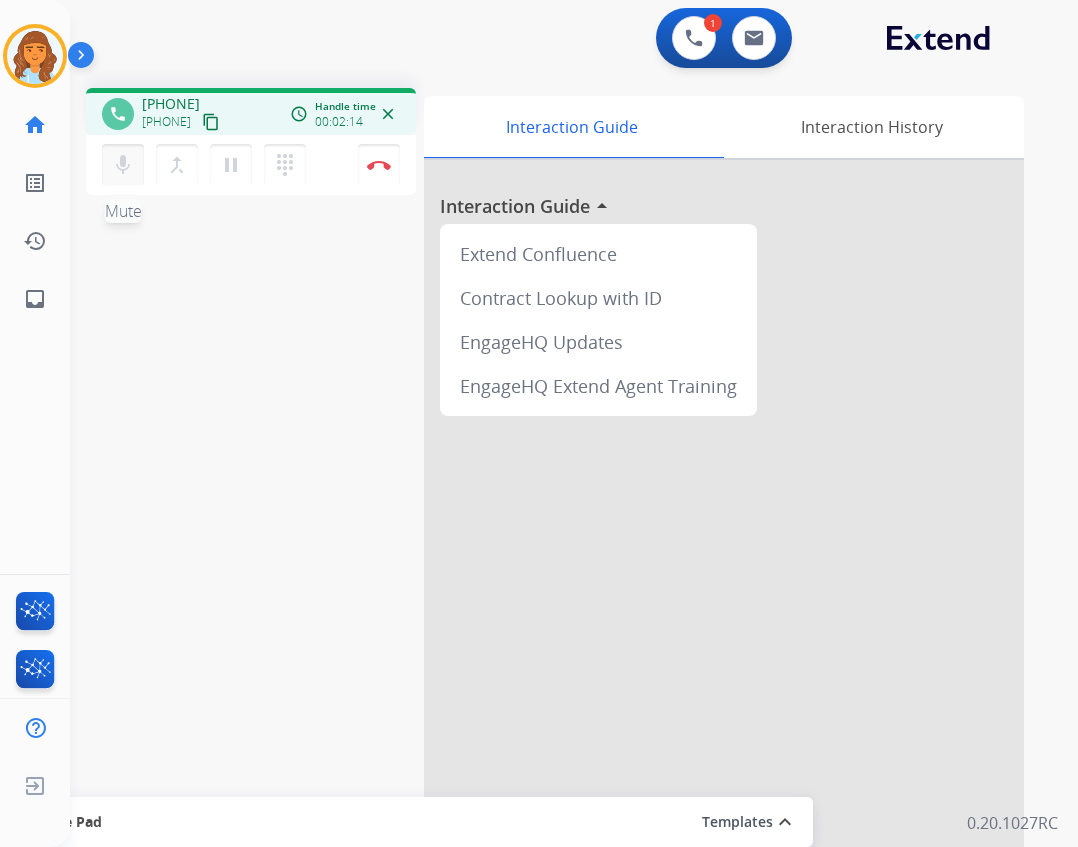 click on "mic" at bounding box center [123, 165] 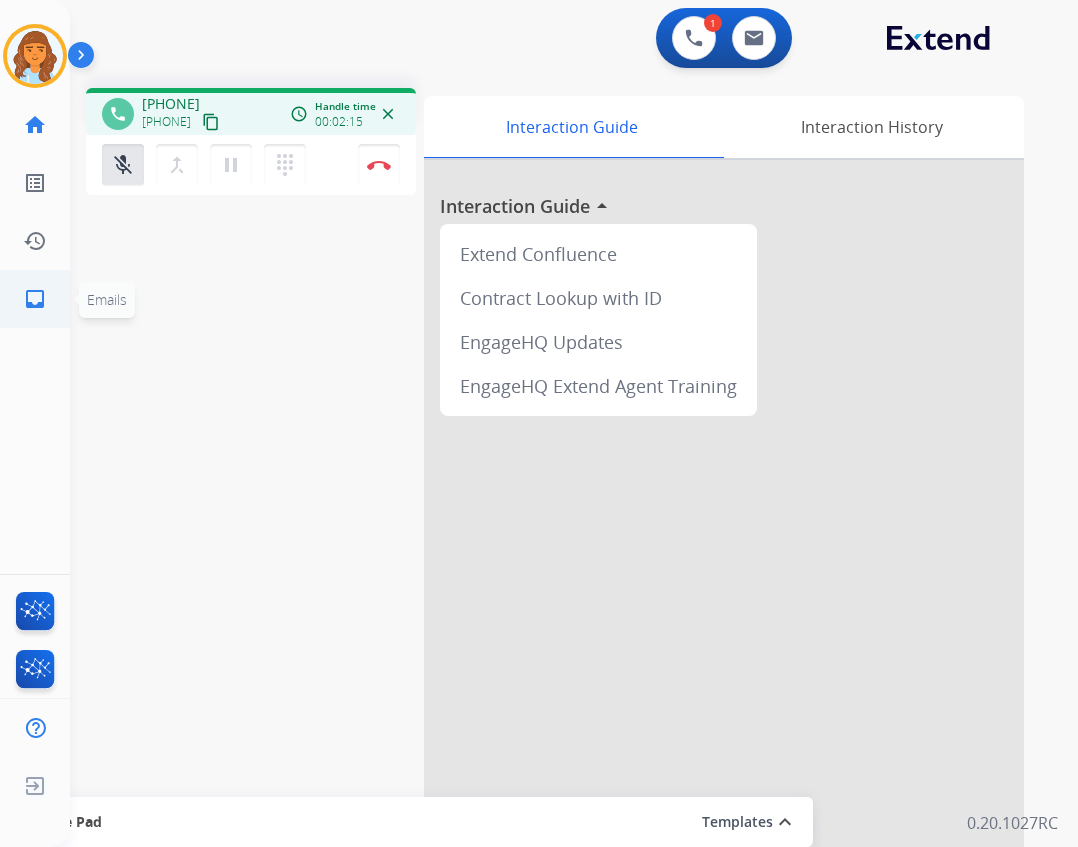 click on "inbox  Emails" 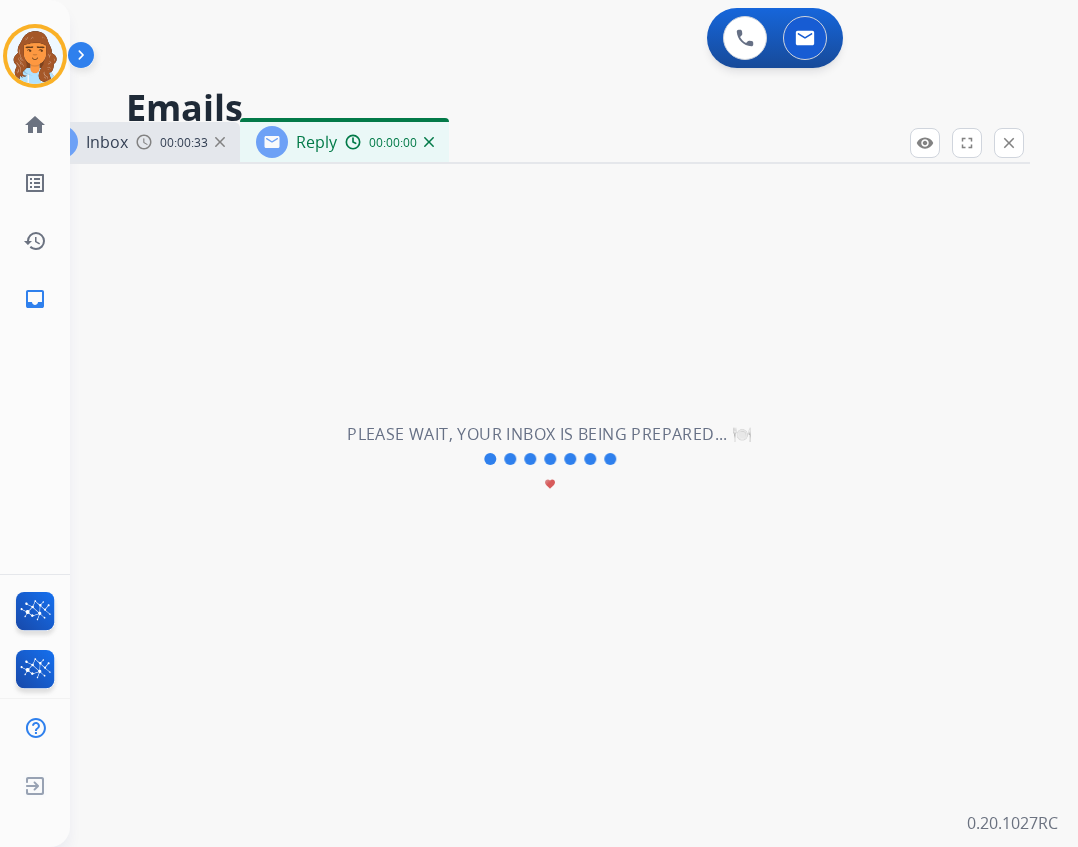 select on "**********" 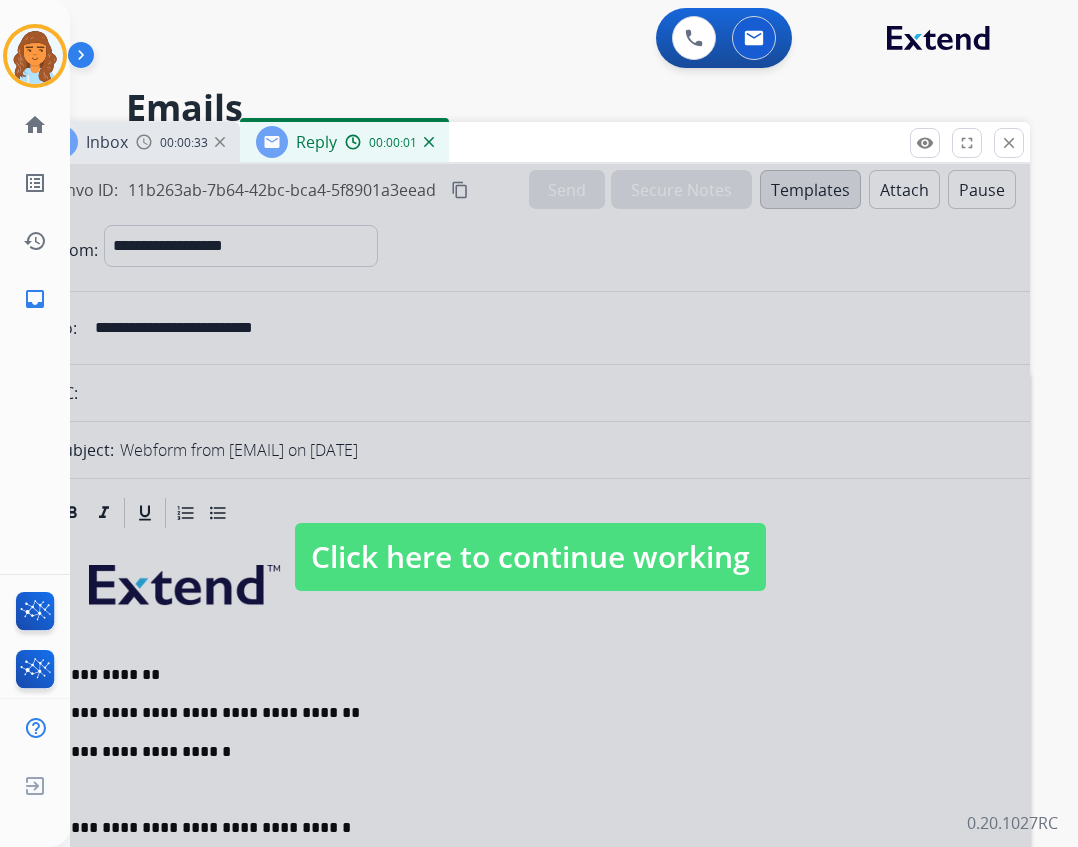 click on "Click here to continue working" at bounding box center [530, 557] 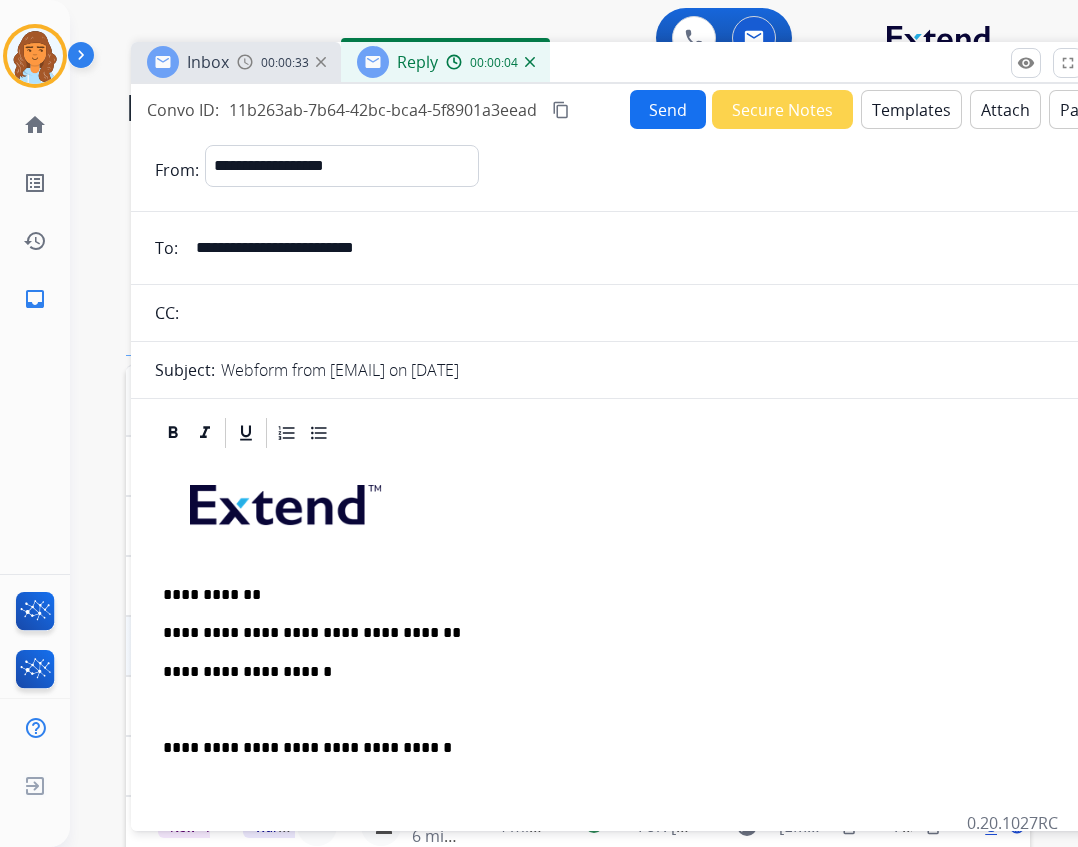 drag, startPoint x: 505, startPoint y: 139, endPoint x: 606, endPoint y: 59, distance: 128.84486 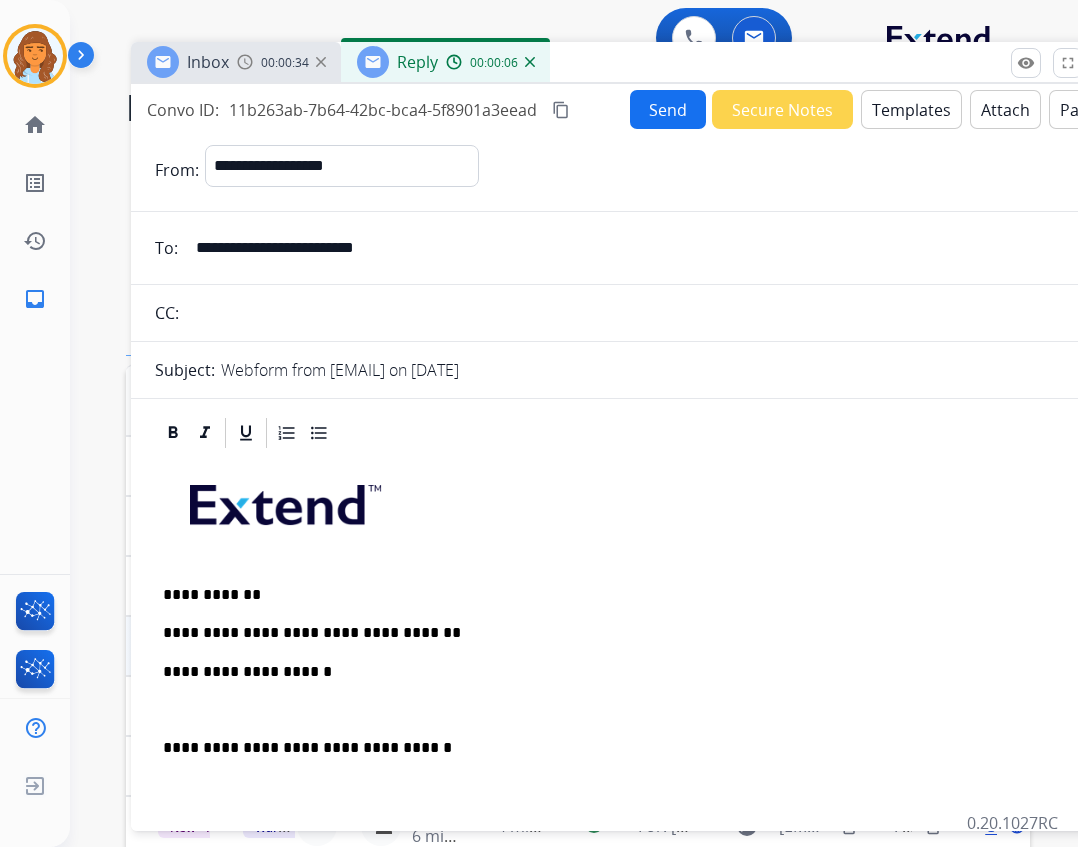 click on "**********" at bounding box center (631, 795) 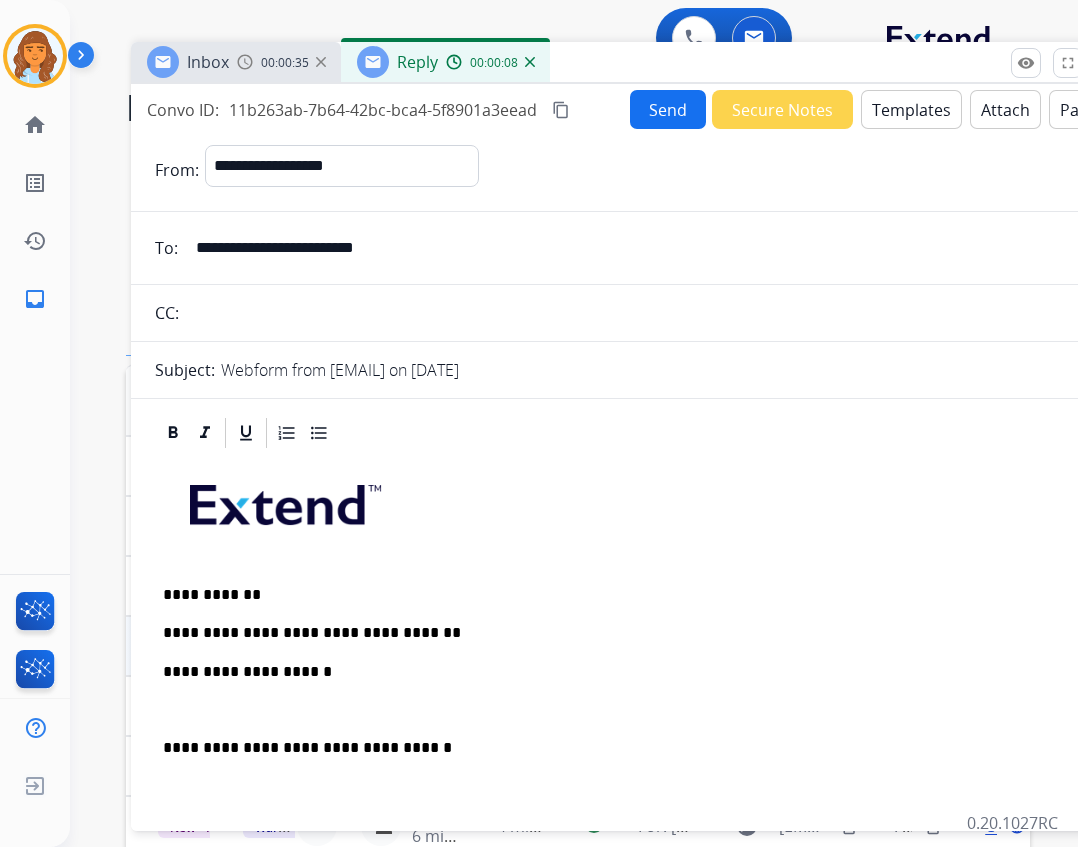 type 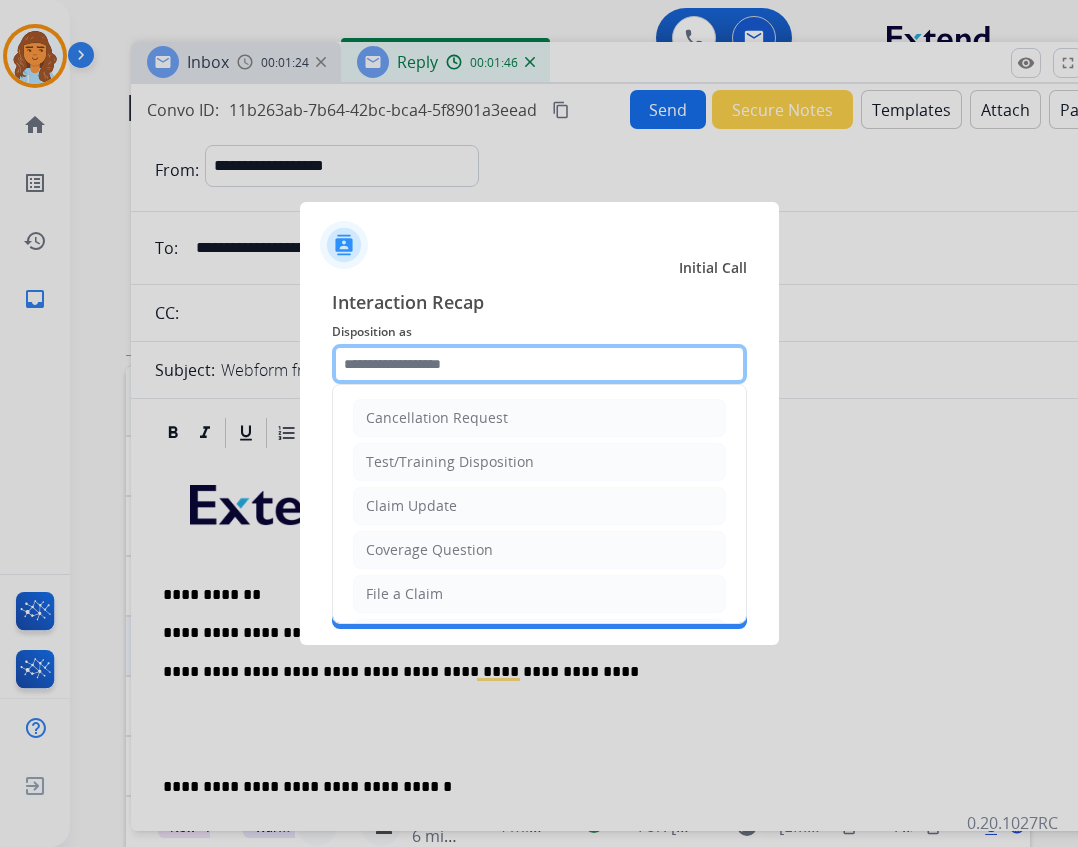 click 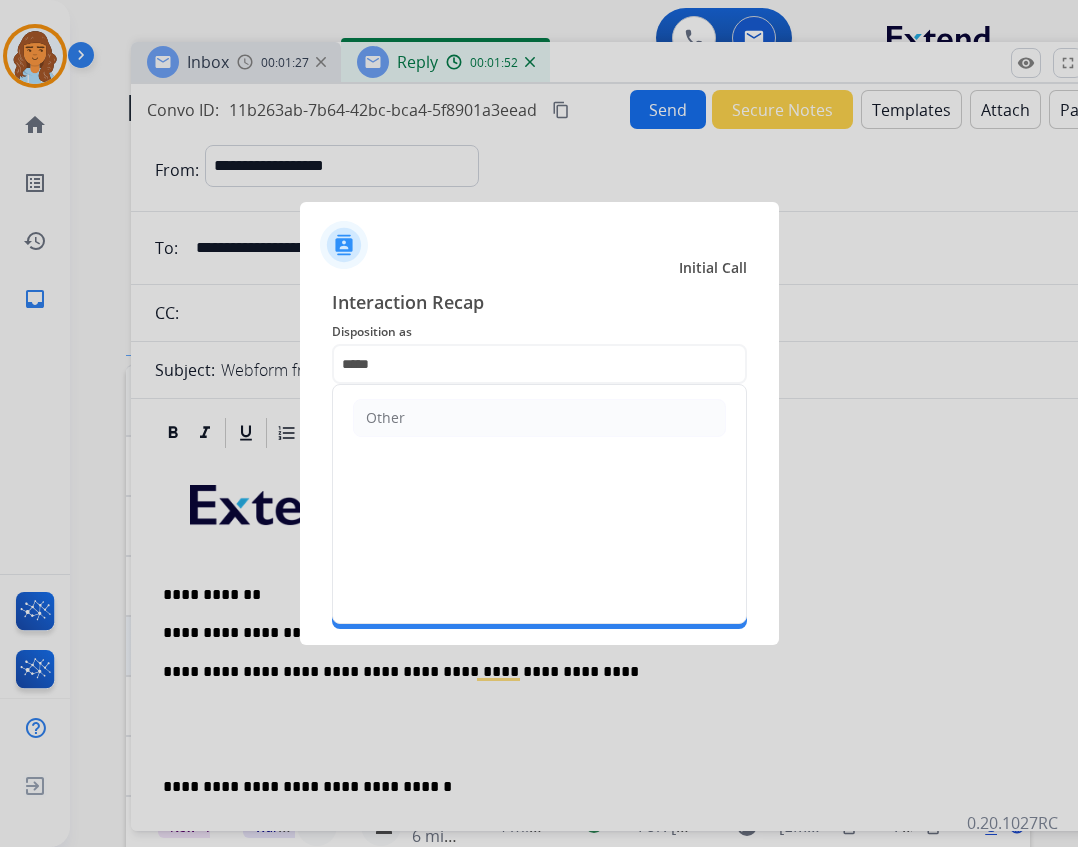 click on "Other" 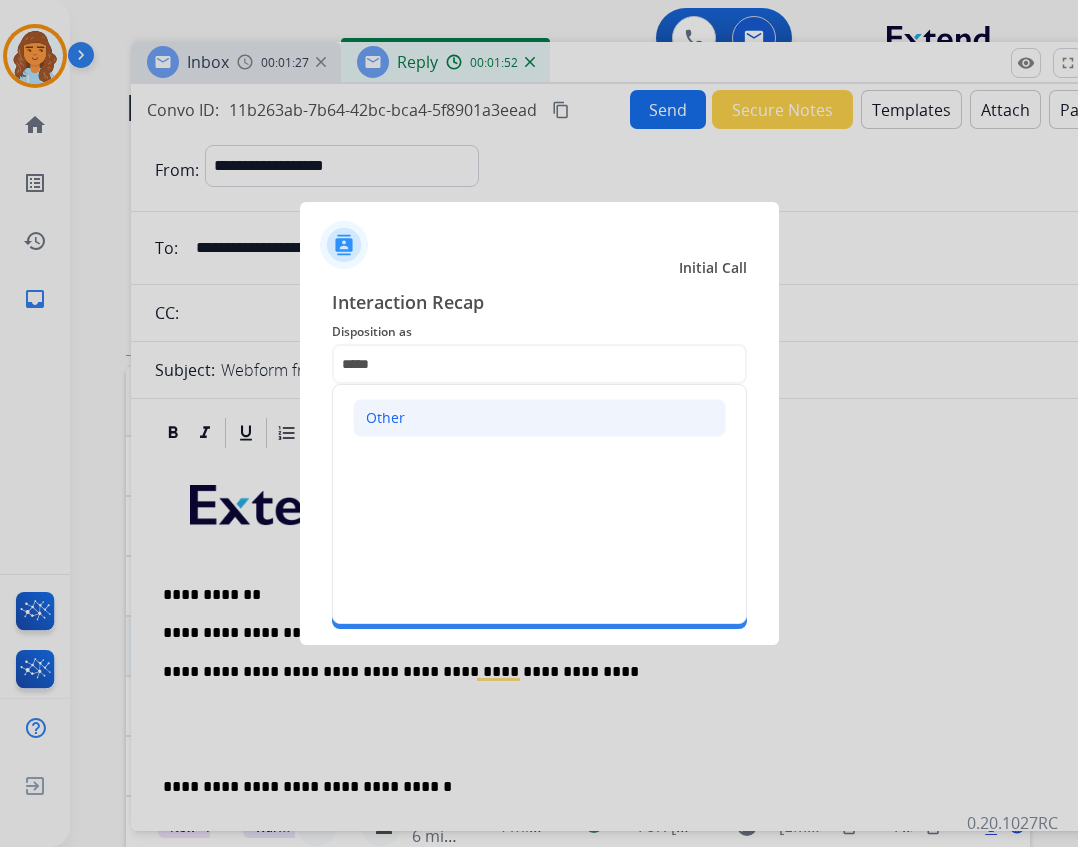 click on "Other" 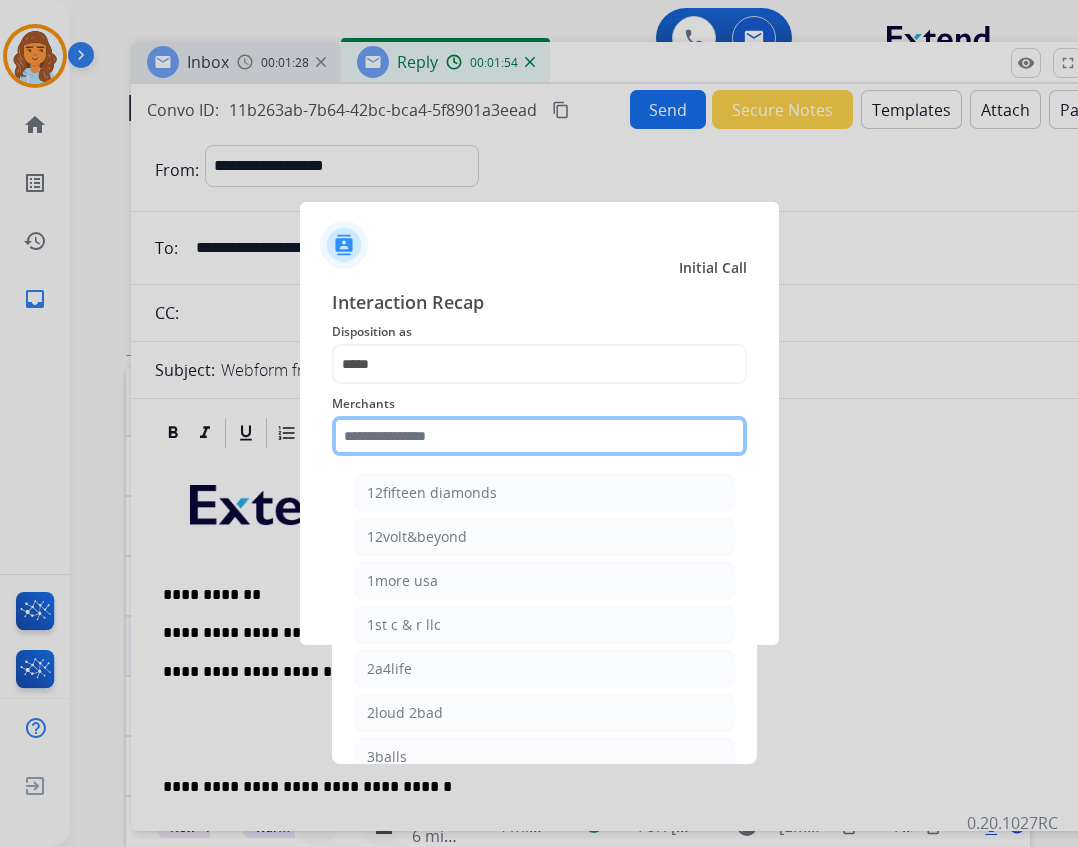 click 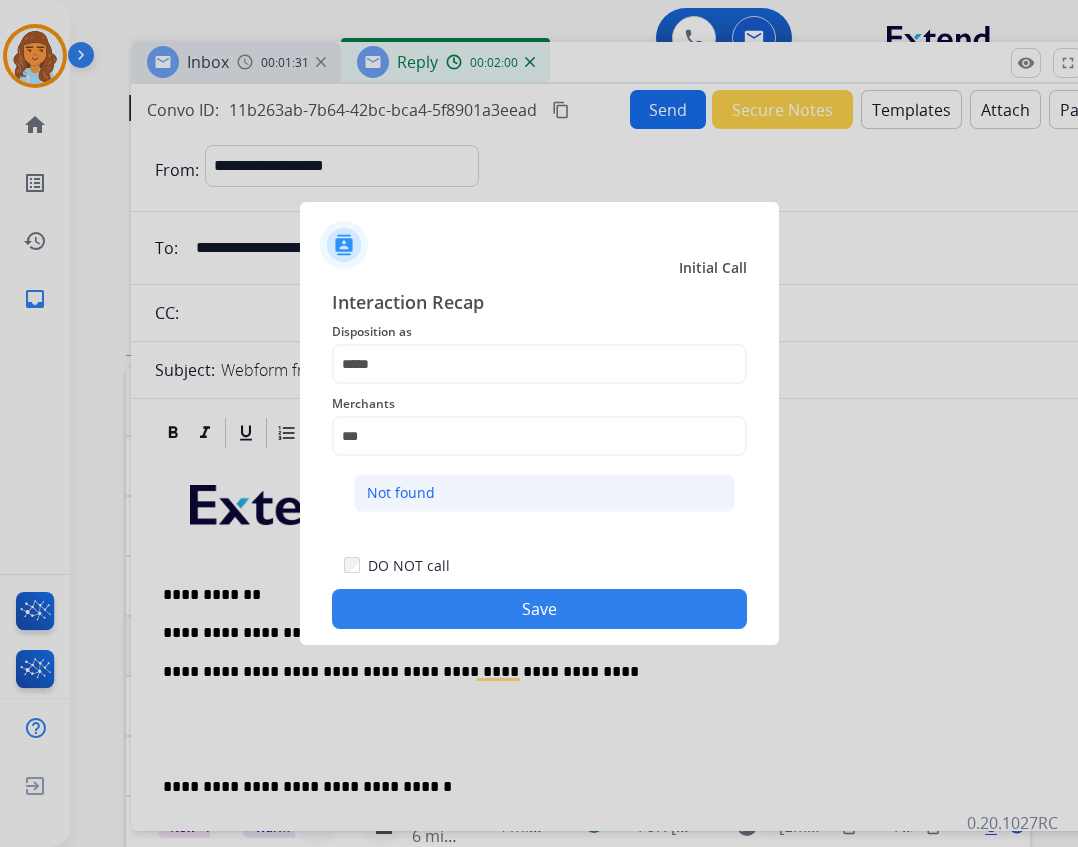 click on "Not found" 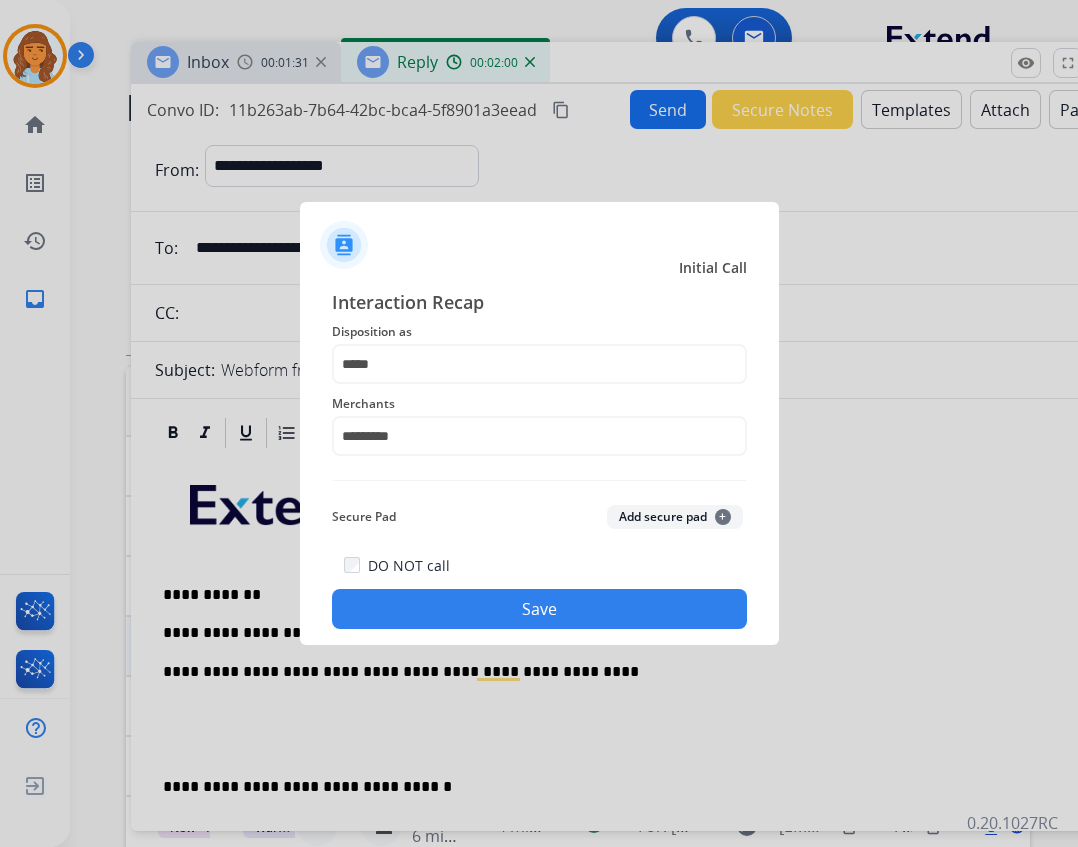 click on "Save" 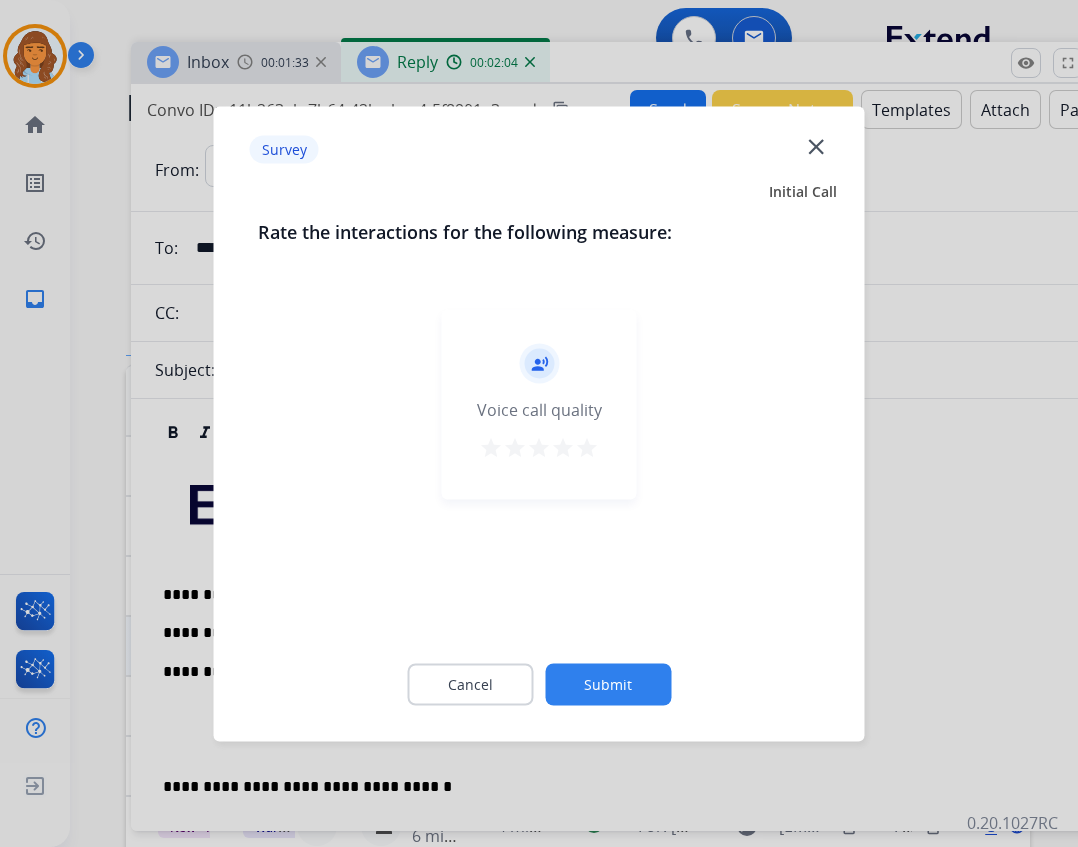 click on "close" 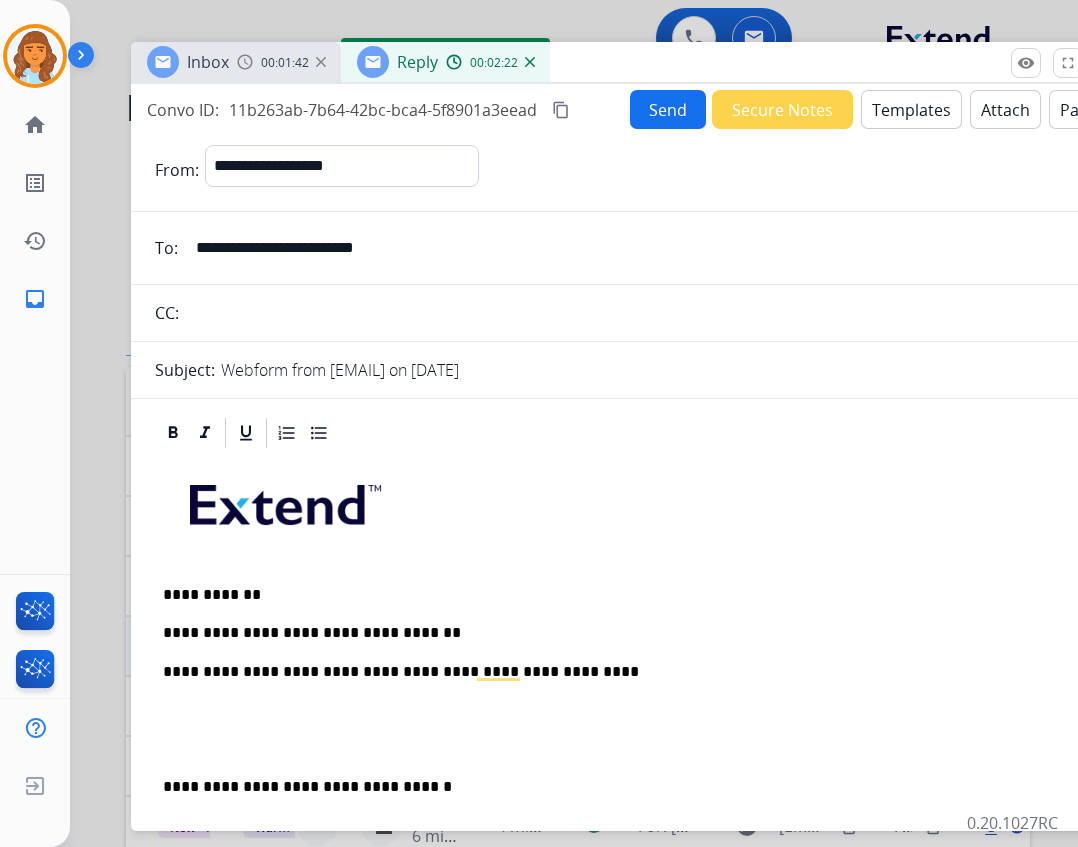 click on "**********" at bounding box center (631, 814) 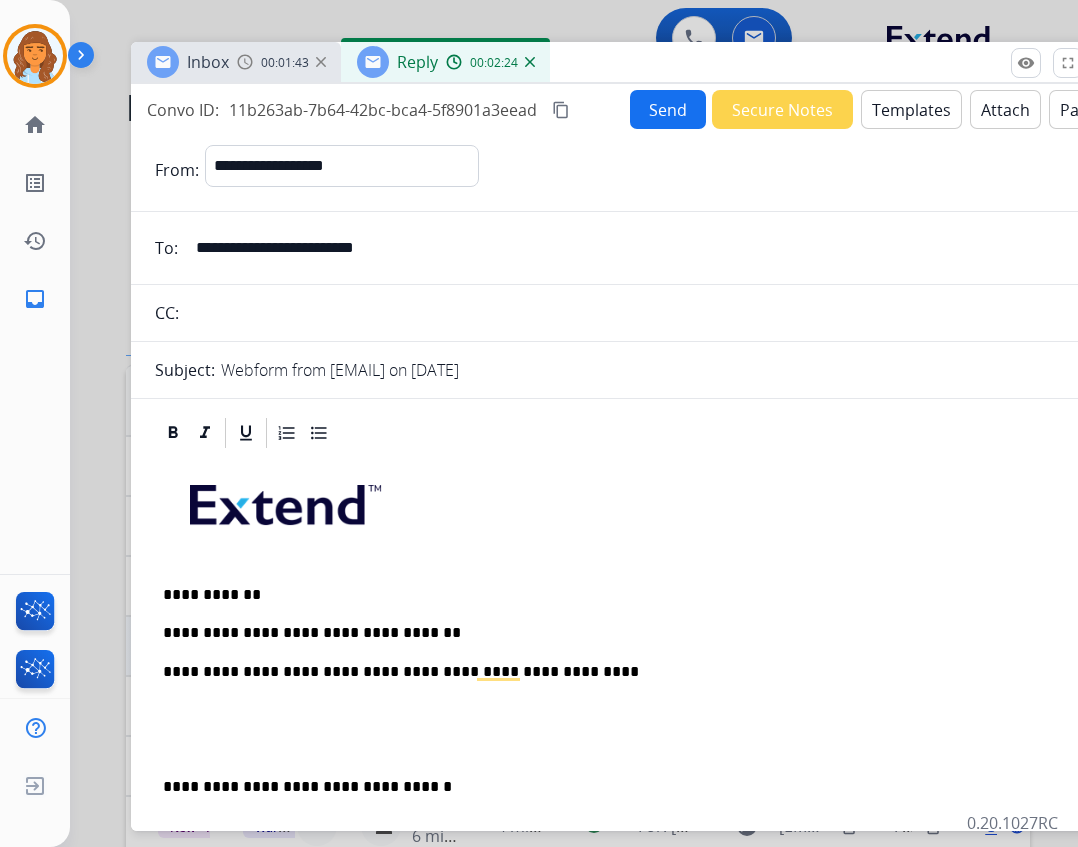 click on "**********" at bounding box center (623, 672) 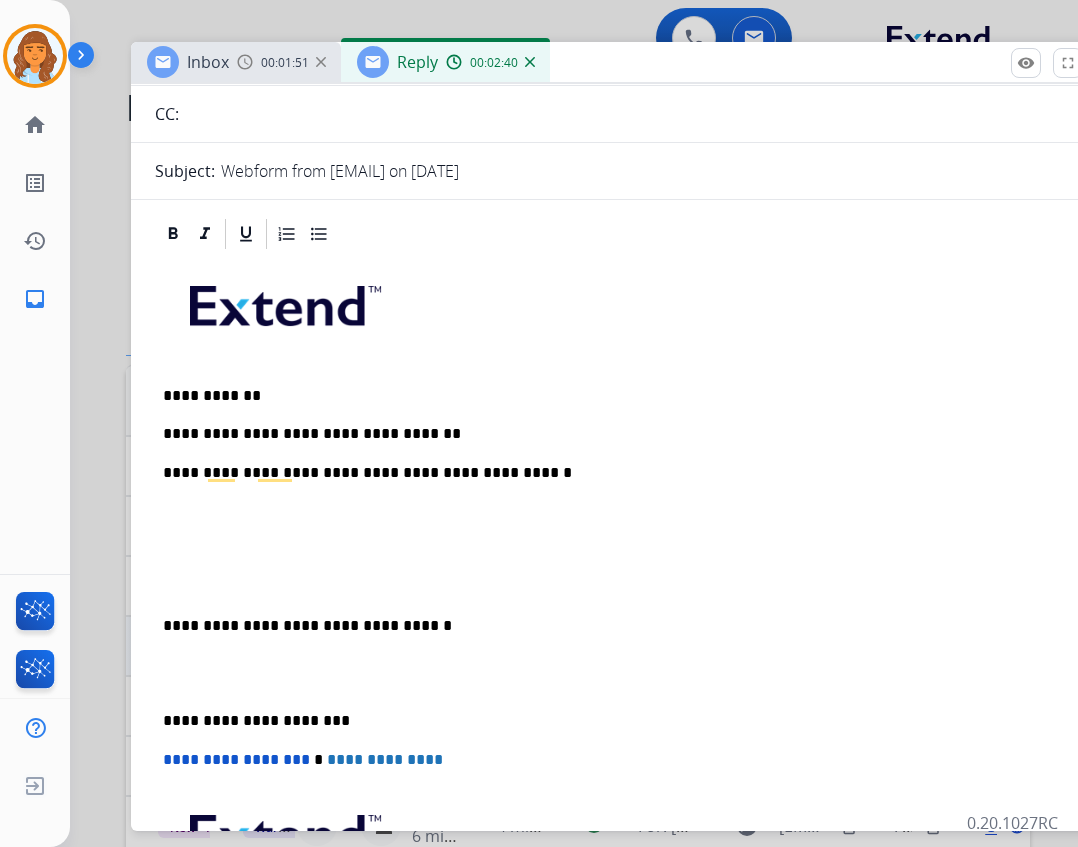 scroll, scrollTop: 200, scrollLeft: 0, axis: vertical 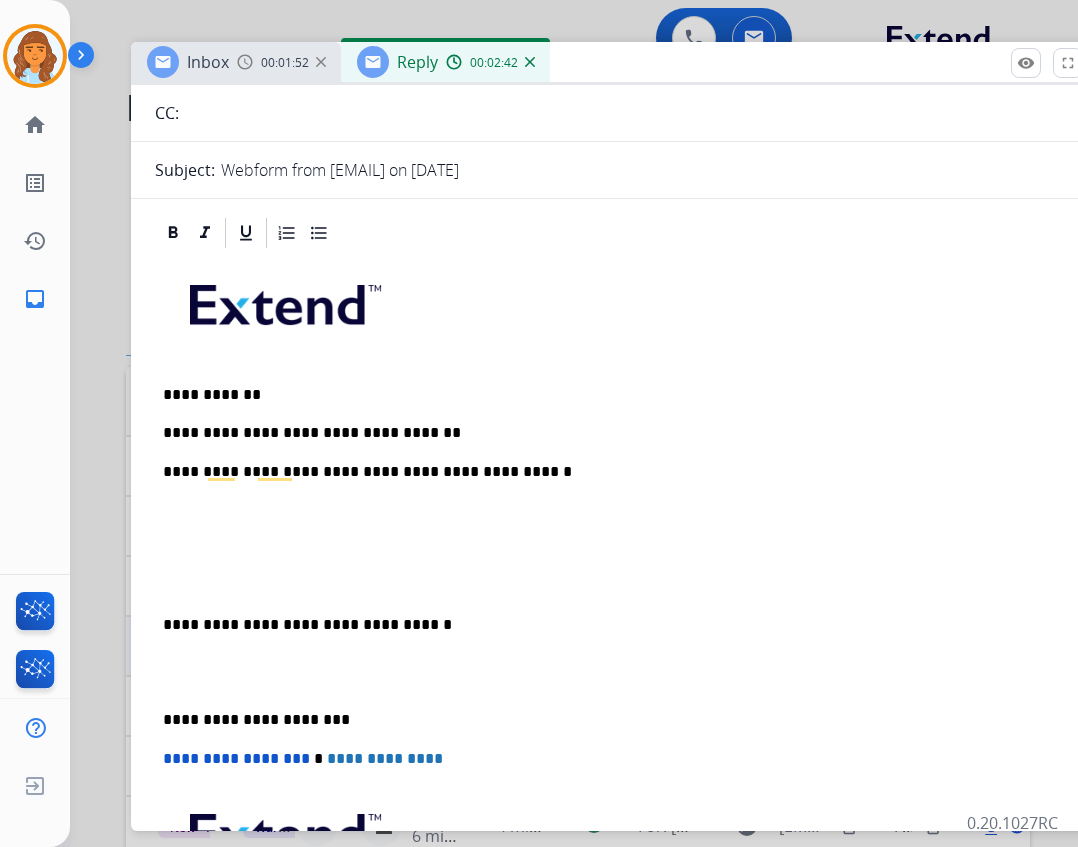 click on "**********" at bounding box center [631, 633] 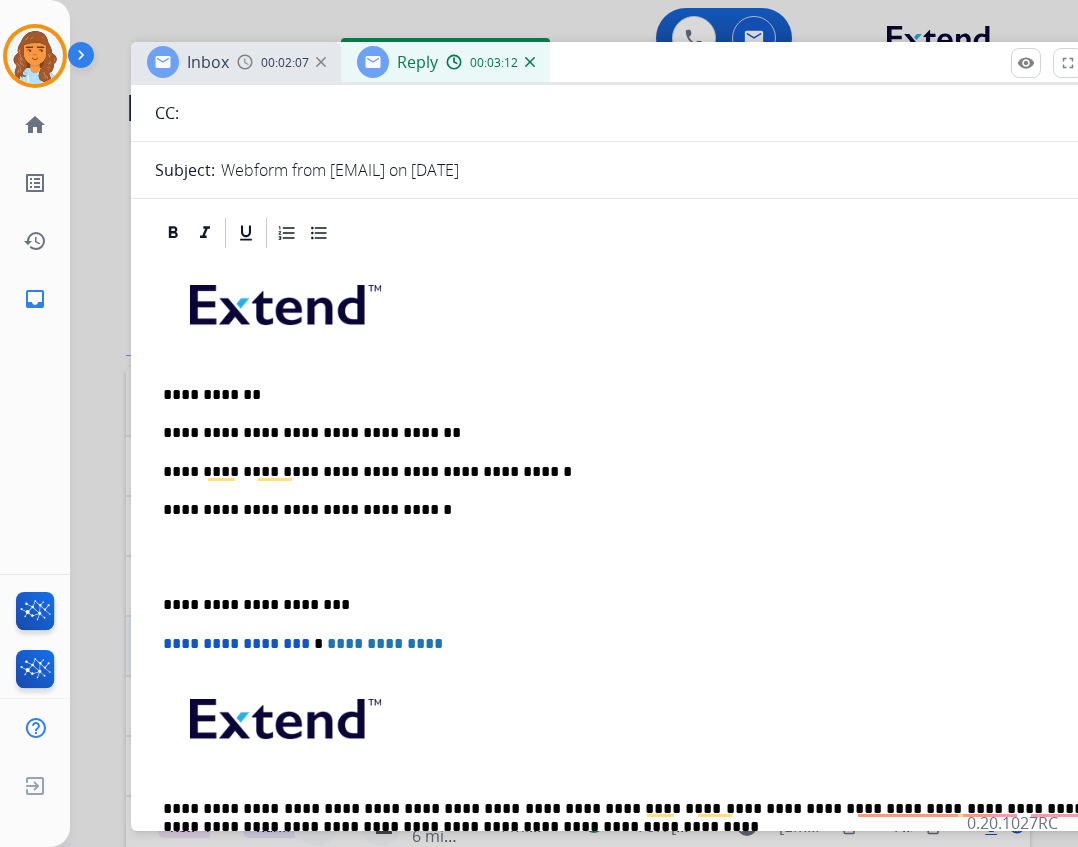click on "**********" at bounding box center (623, 472) 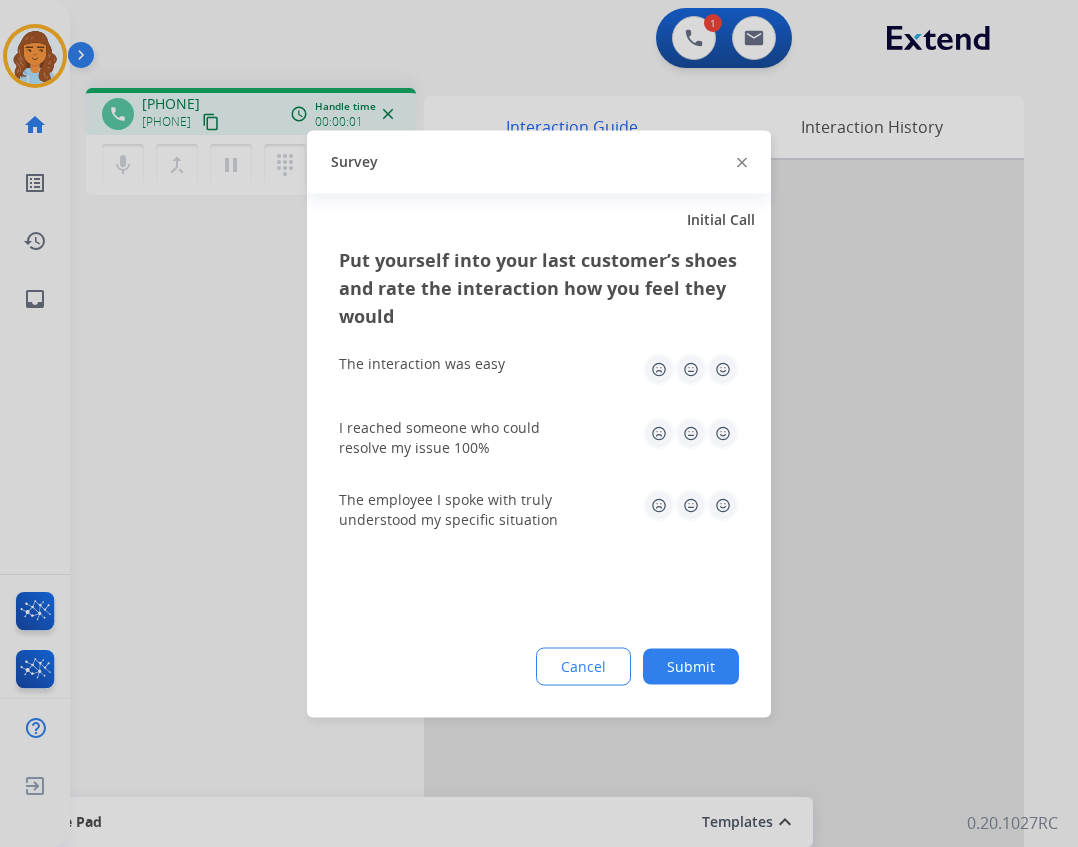 click 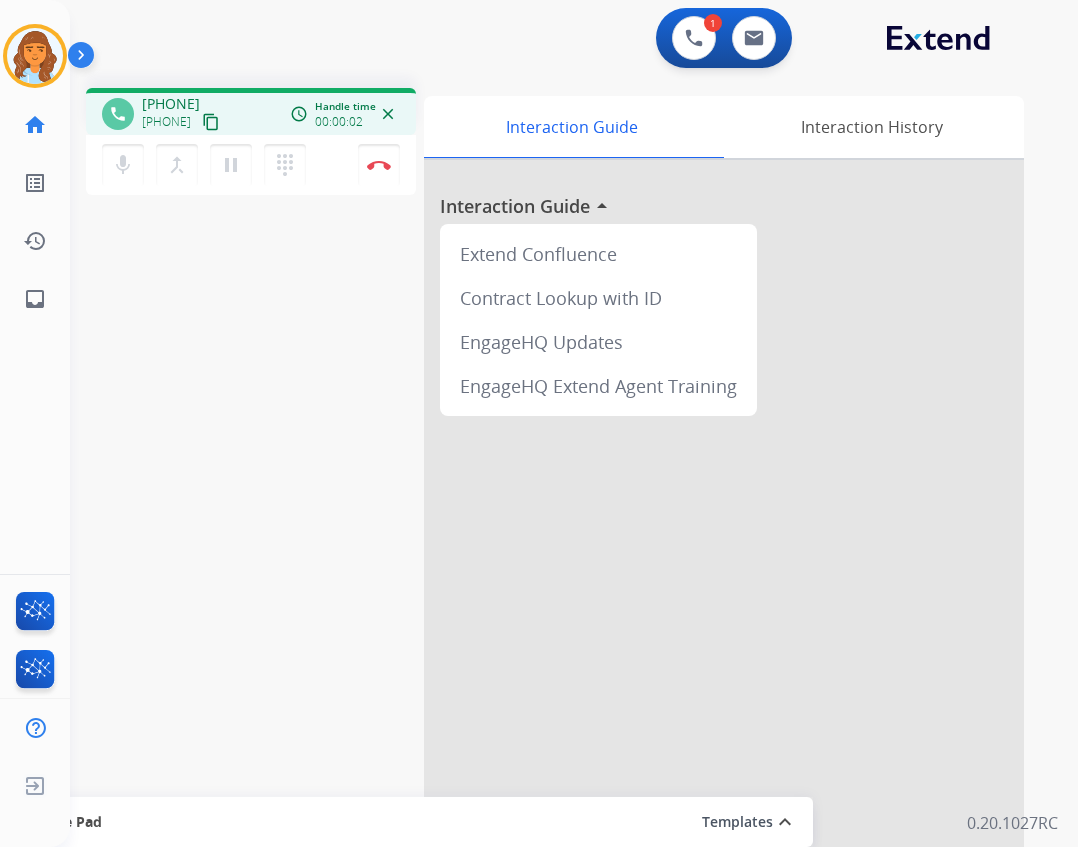 click on "mic Mute merge_type Bridge pause Hold dialpad Dialpad Disconnect" at bounding box center (251, 165) 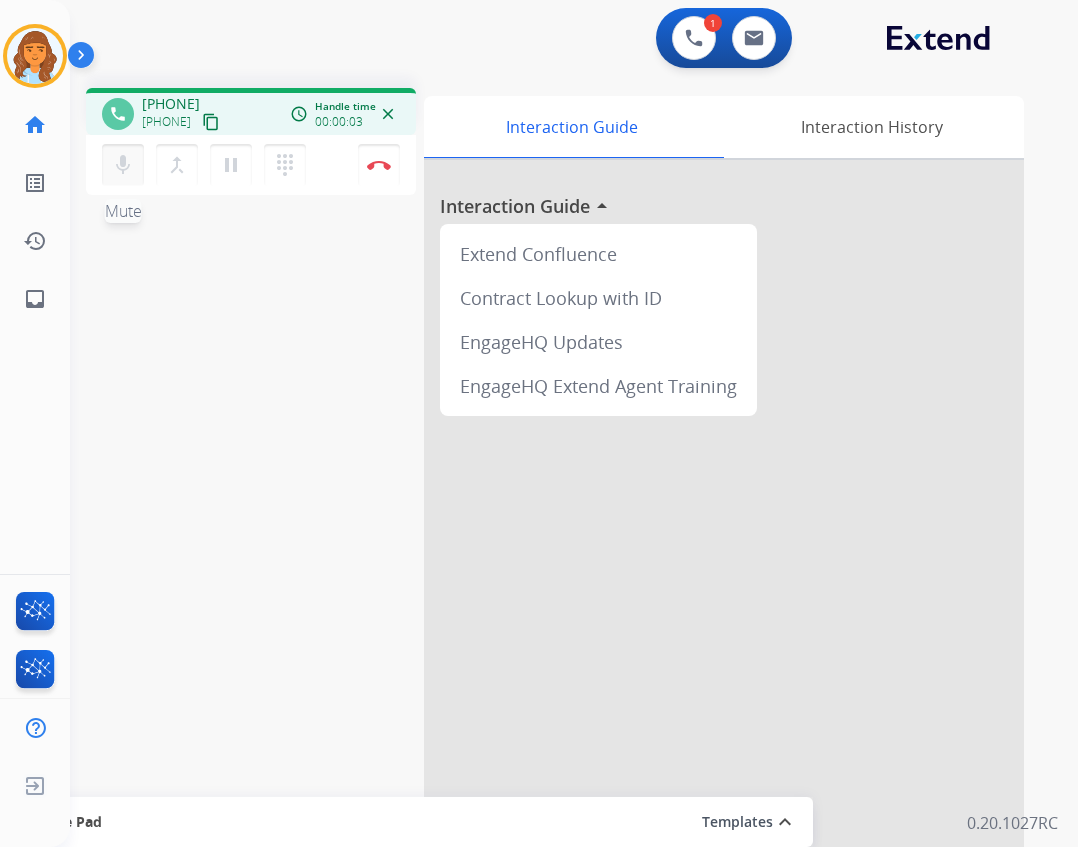 click on "mic" at bounding box center [123, 165] 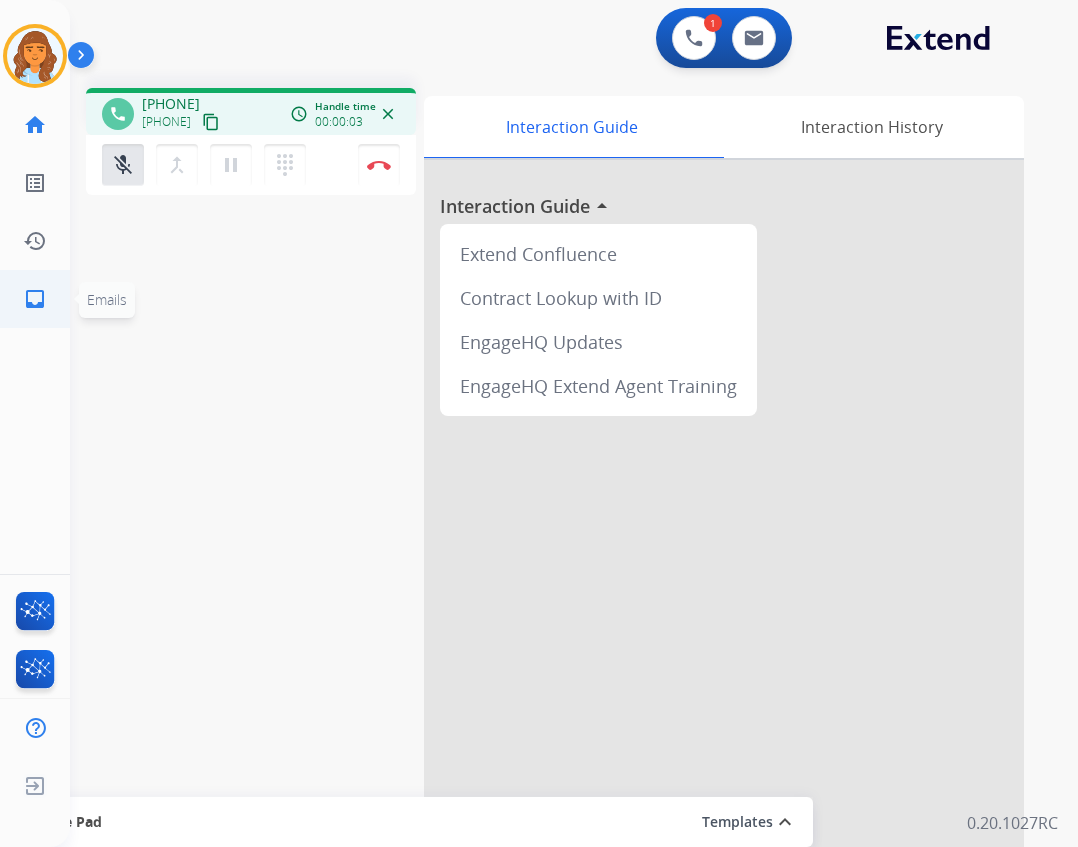 click on "inbox  Emails  Emails" 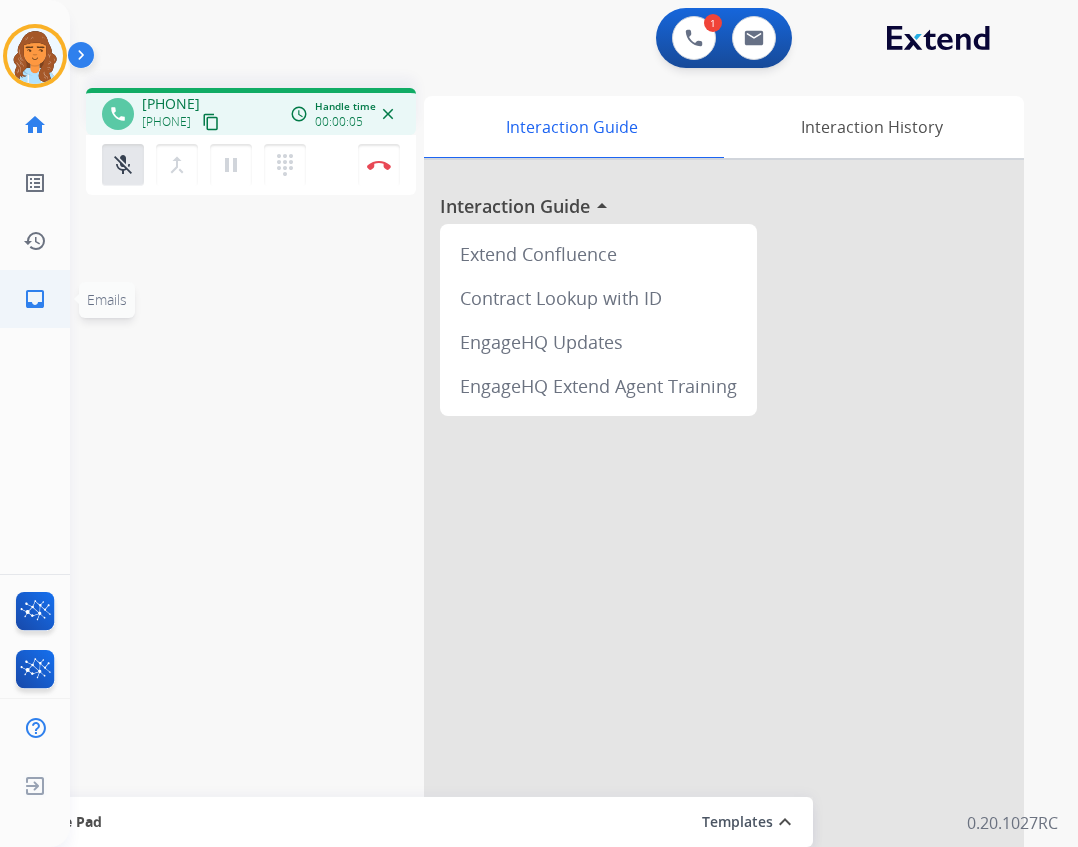 click on "inbox  Emails" 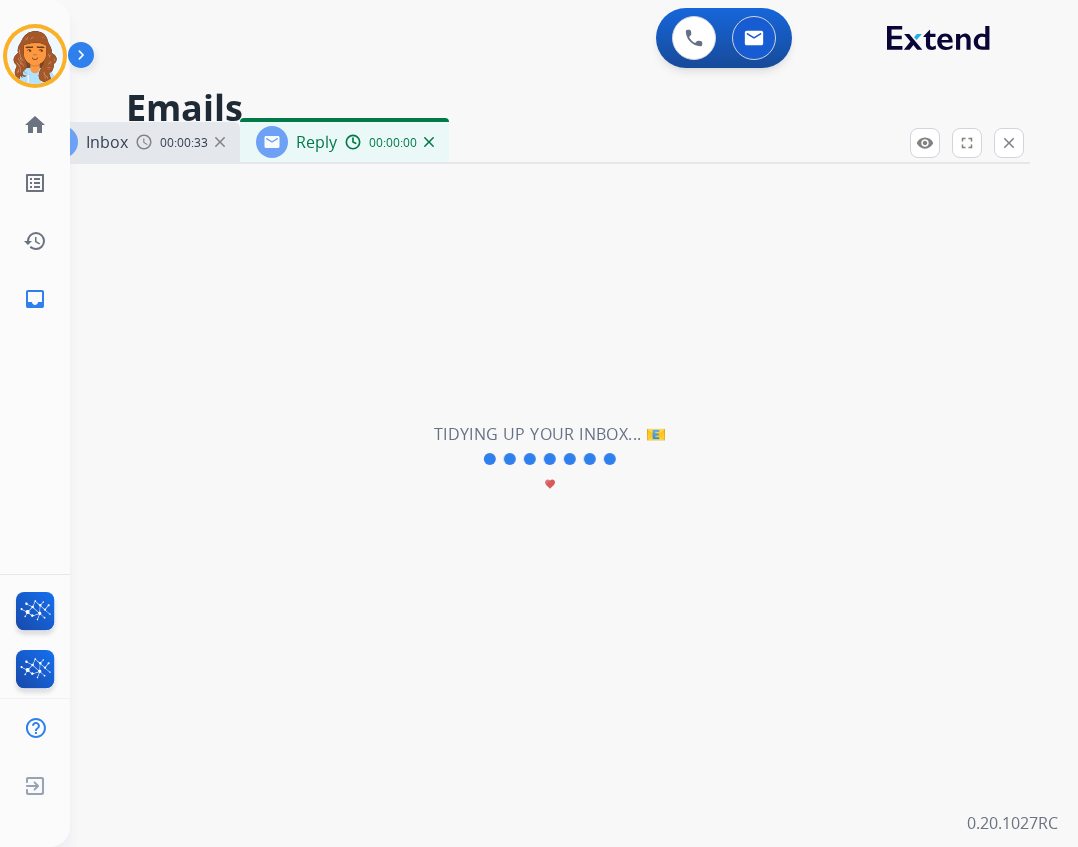 select on "**********" 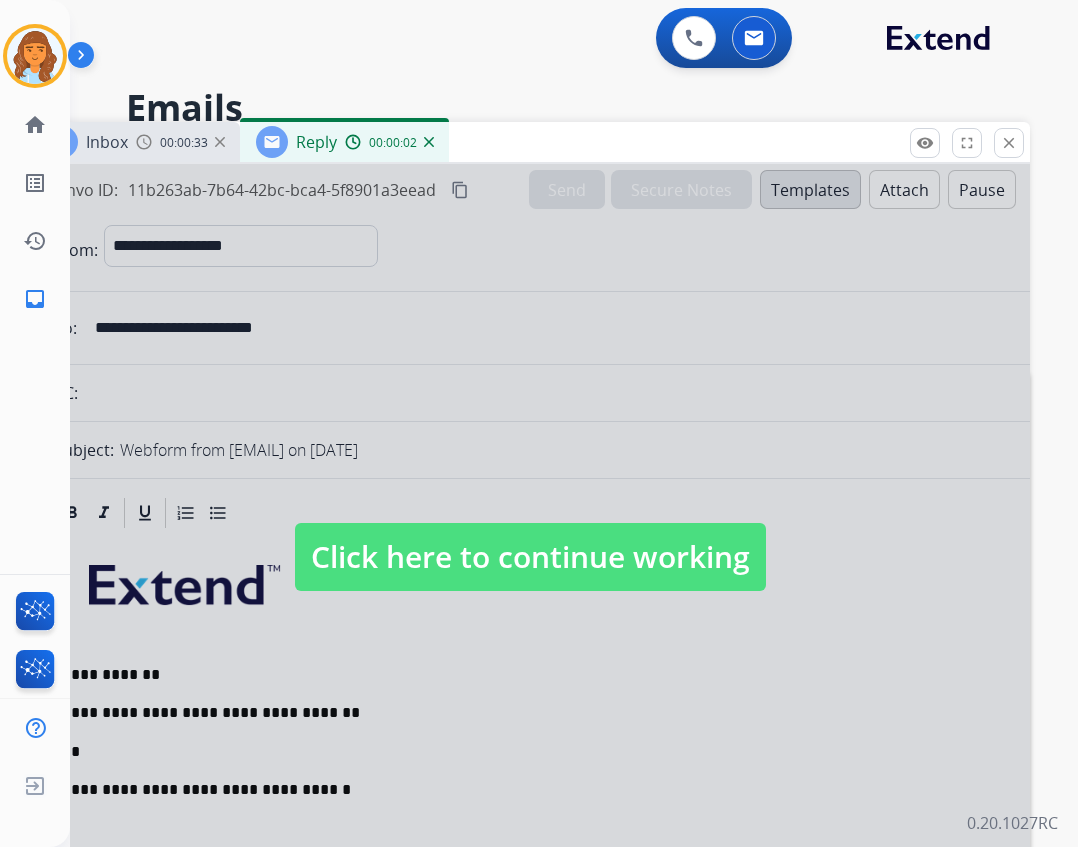 drag, startPoint x: 743, startPoint y: 133, endPoint x: 827, endPoint y: 111, distance: 86.833176 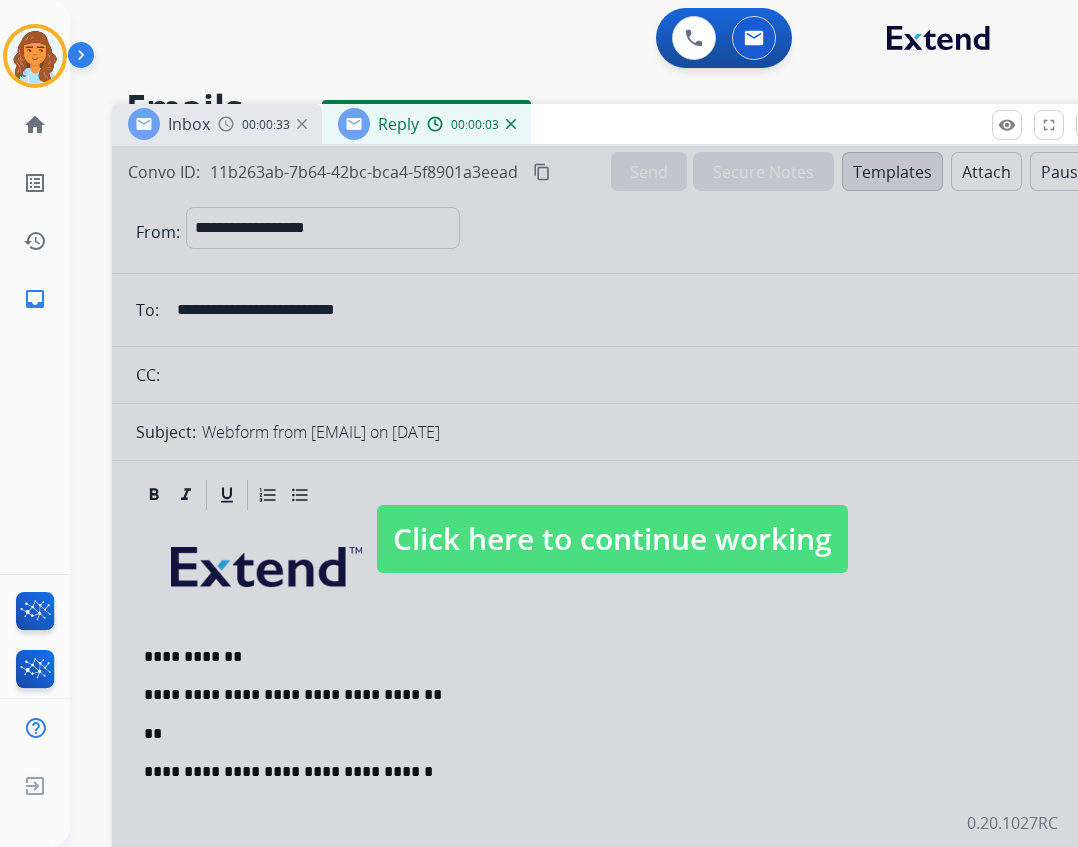 click on "Click here to continue working" at bounding box center (612, 539) 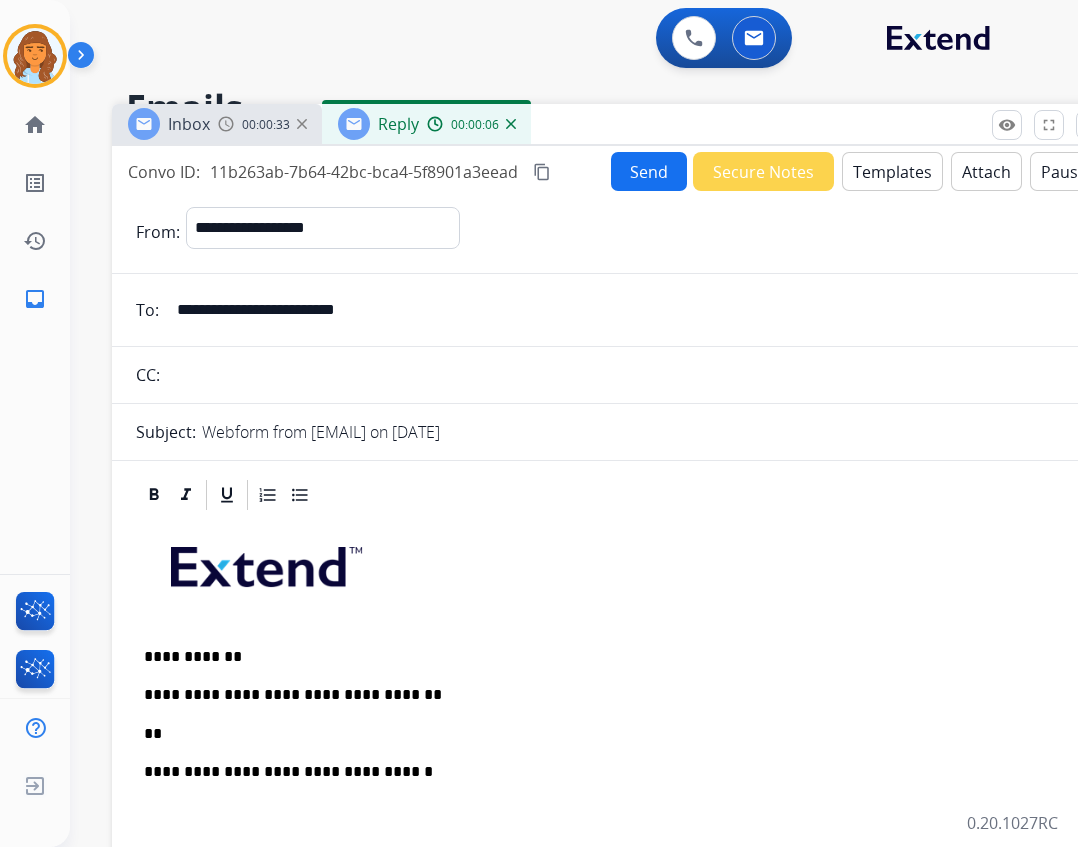 click on "**********" at bounding box center [612, 838] 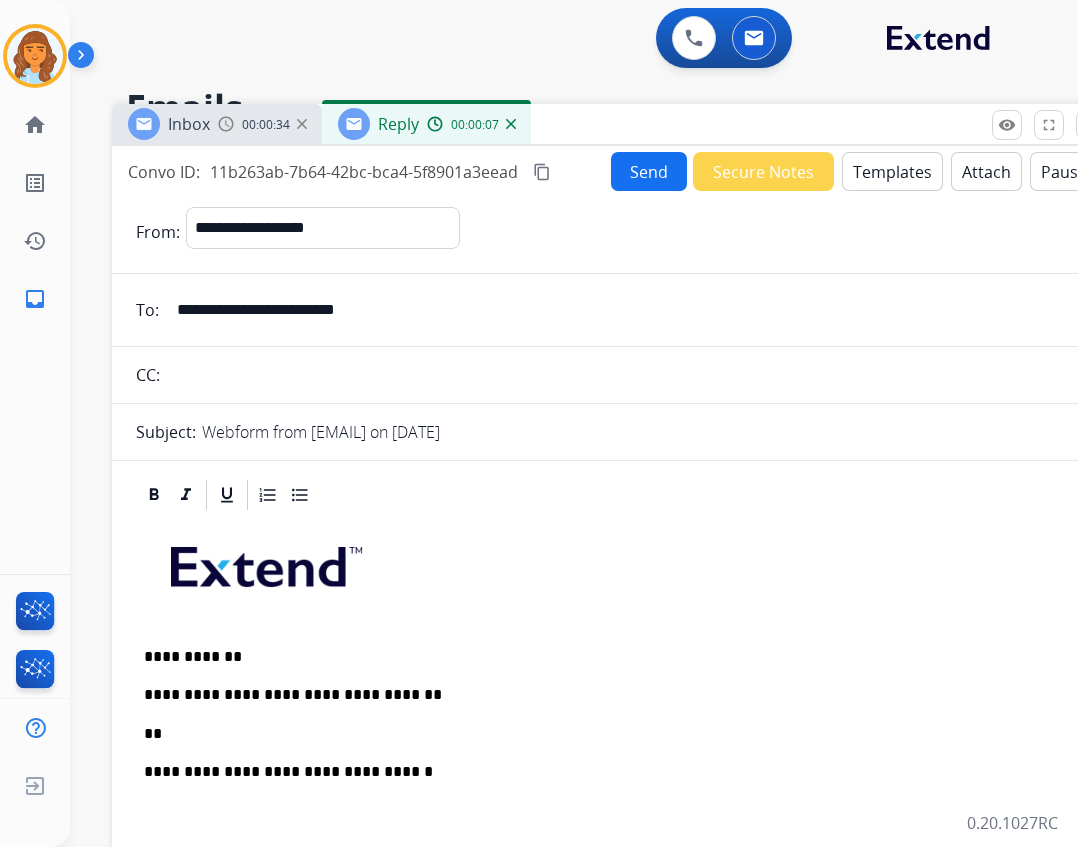 click on "**" at bounding box center (604, 734) 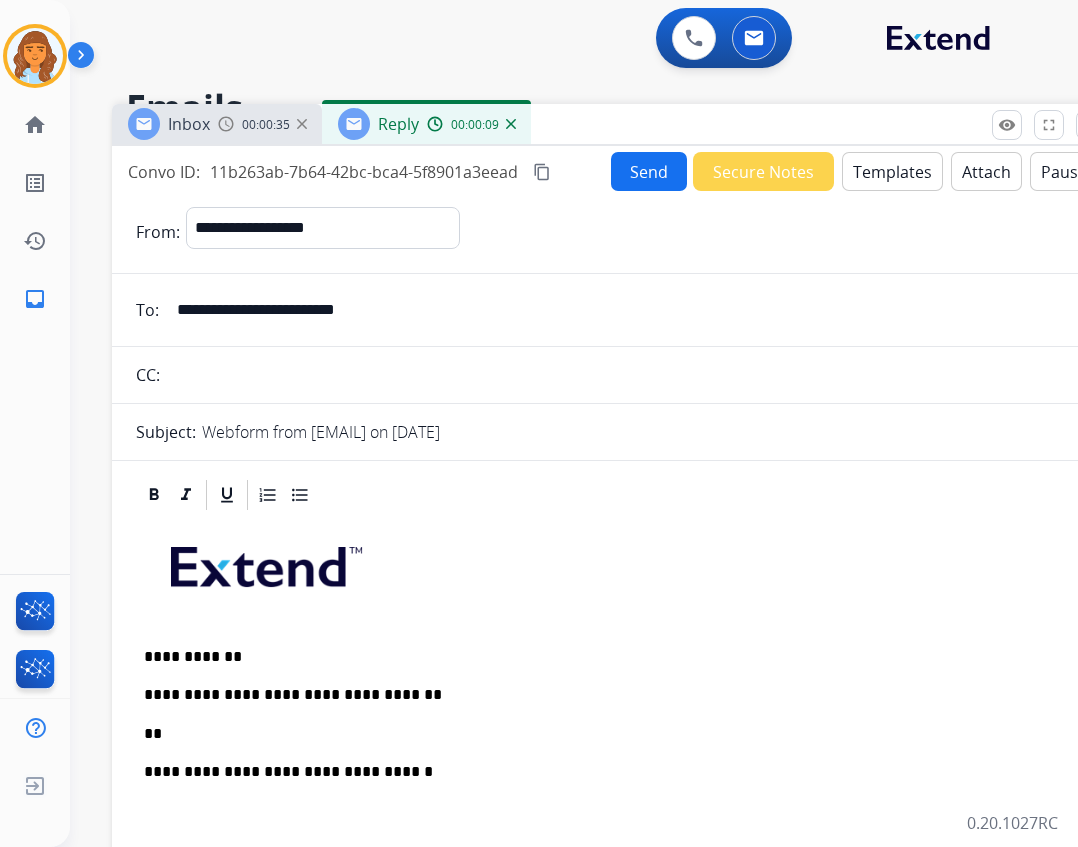 type 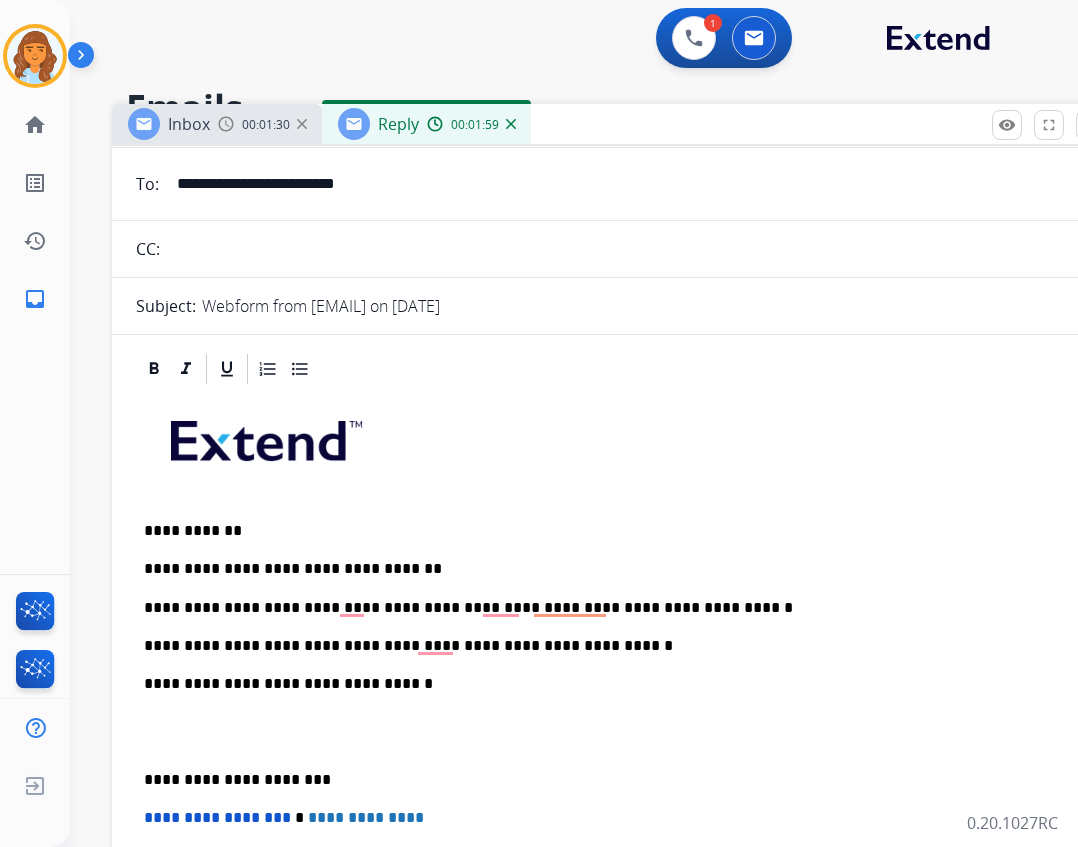 scroll, scrollTop: 200, scrollLeft: 0, axis: vertical 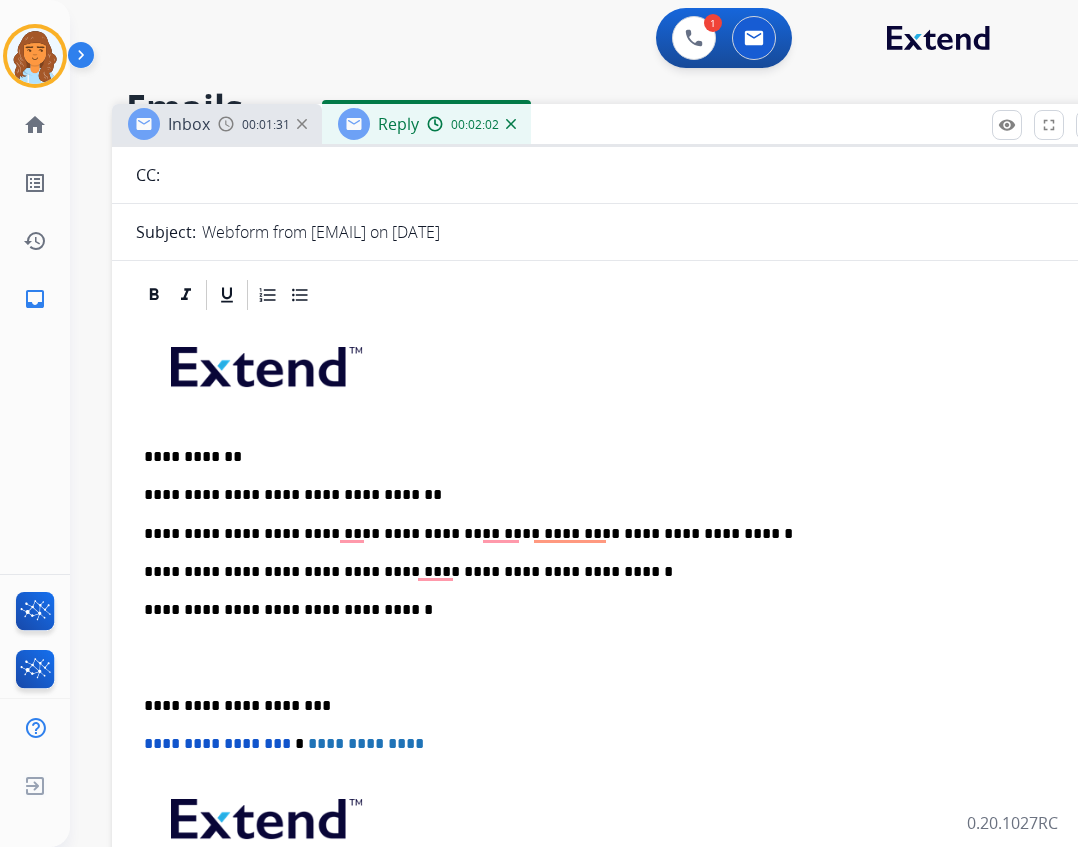 click on "**********" at bounding box center [612, 657] 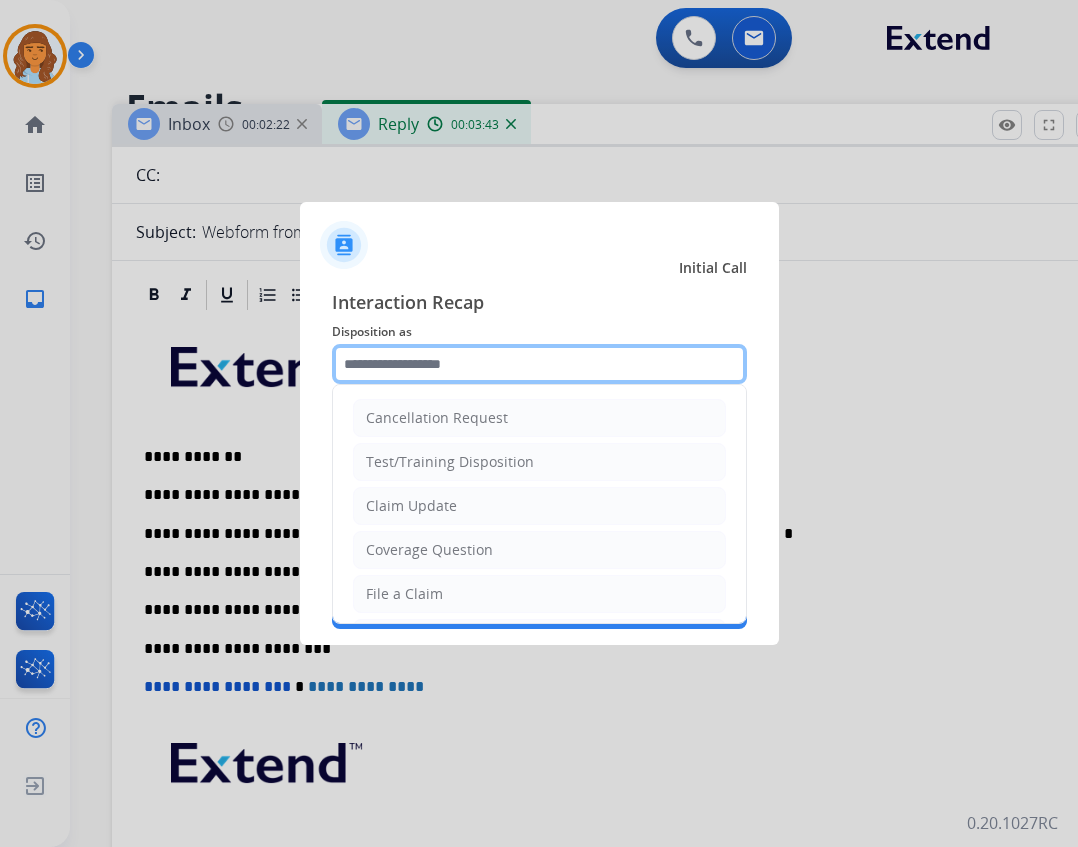 click 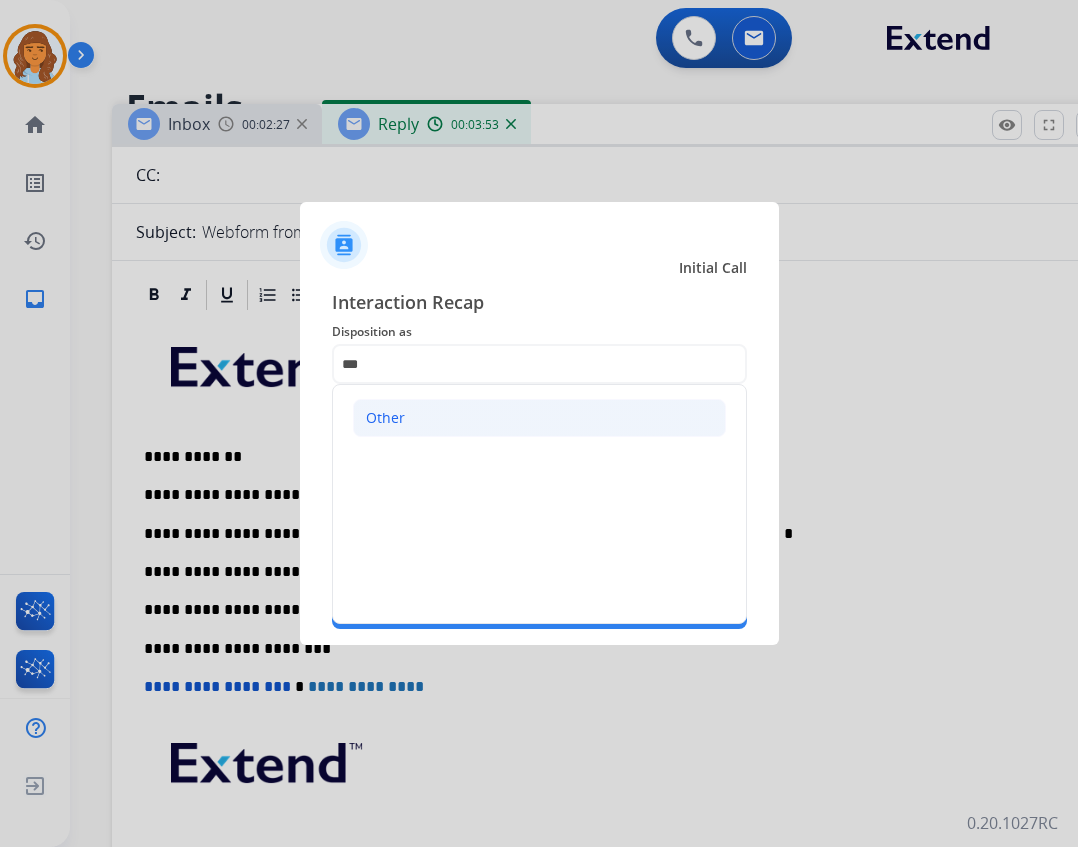 drag, startPoint x: 581, startPoint y: 421, endPoint x: 550, endPoint y: 462, distance: 51.40039 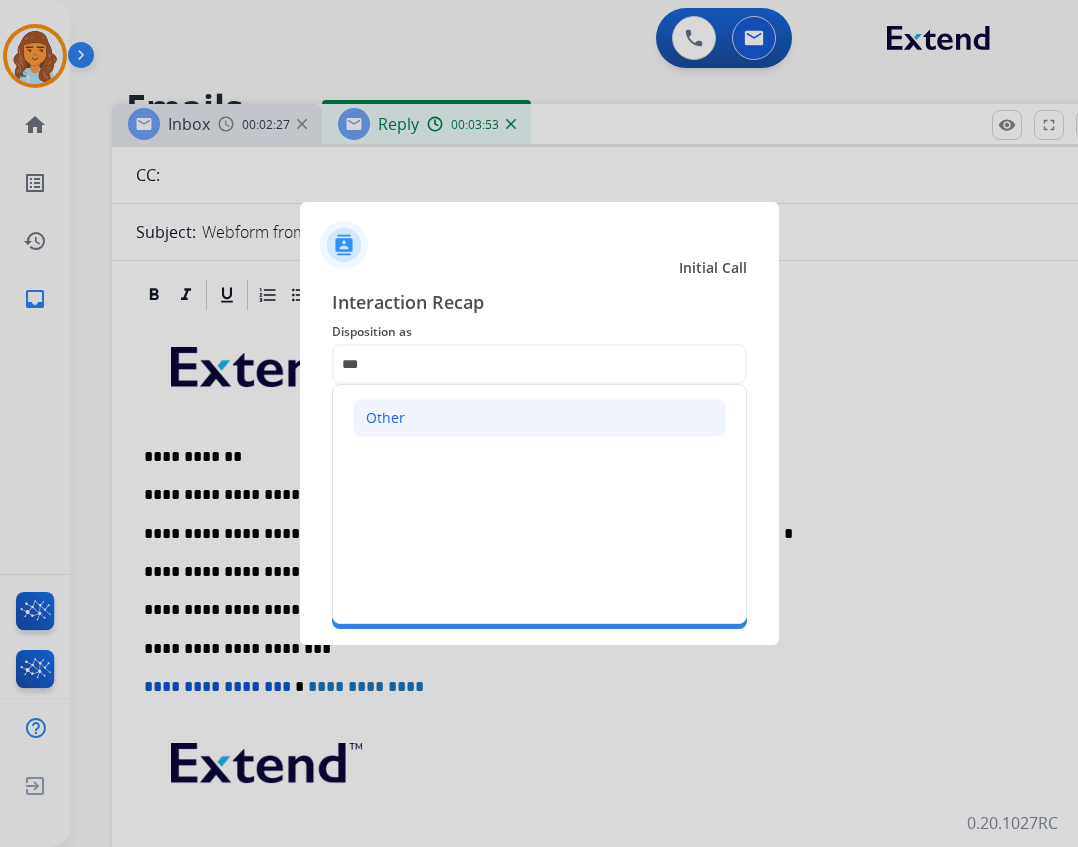 click on "Other" 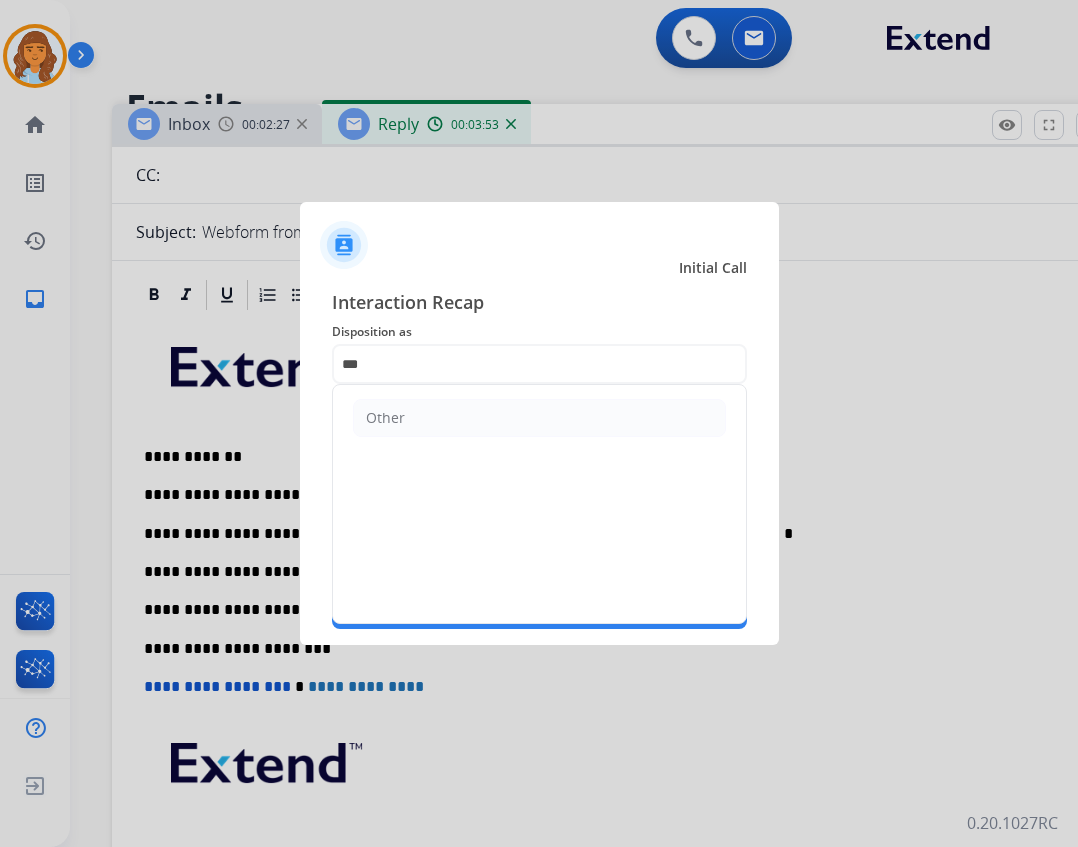 type on "*****" 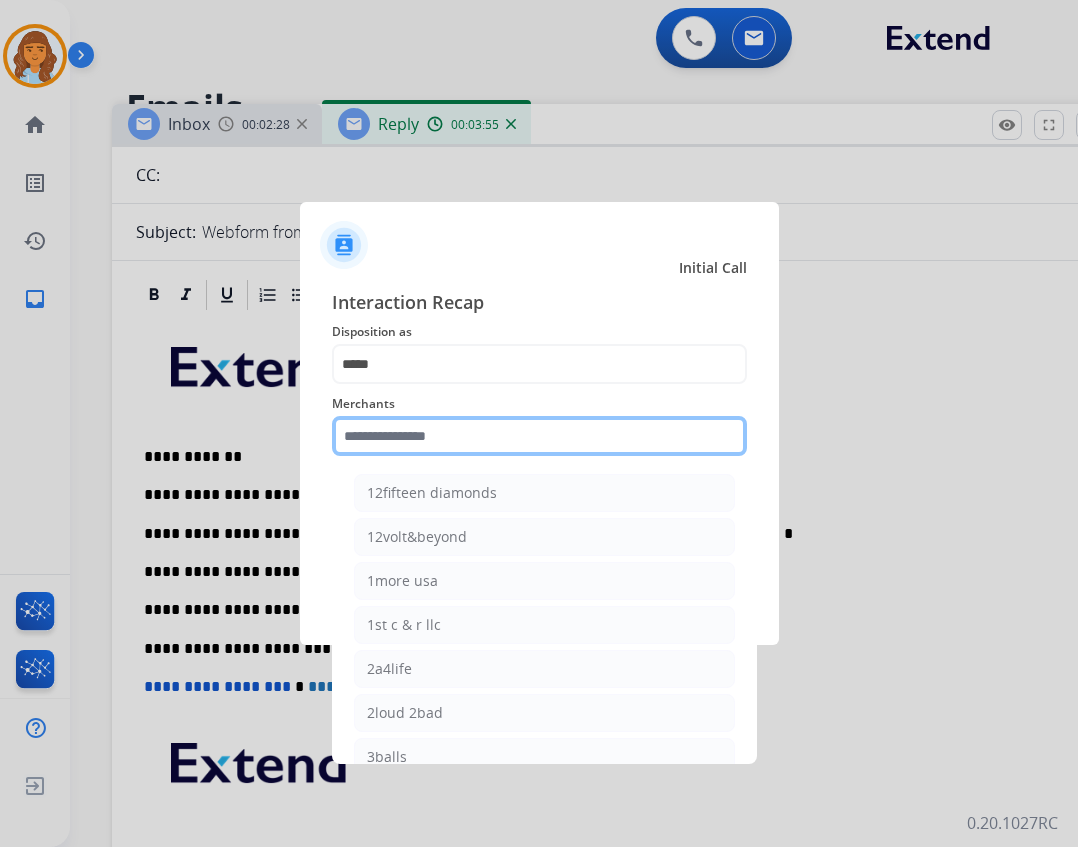 click 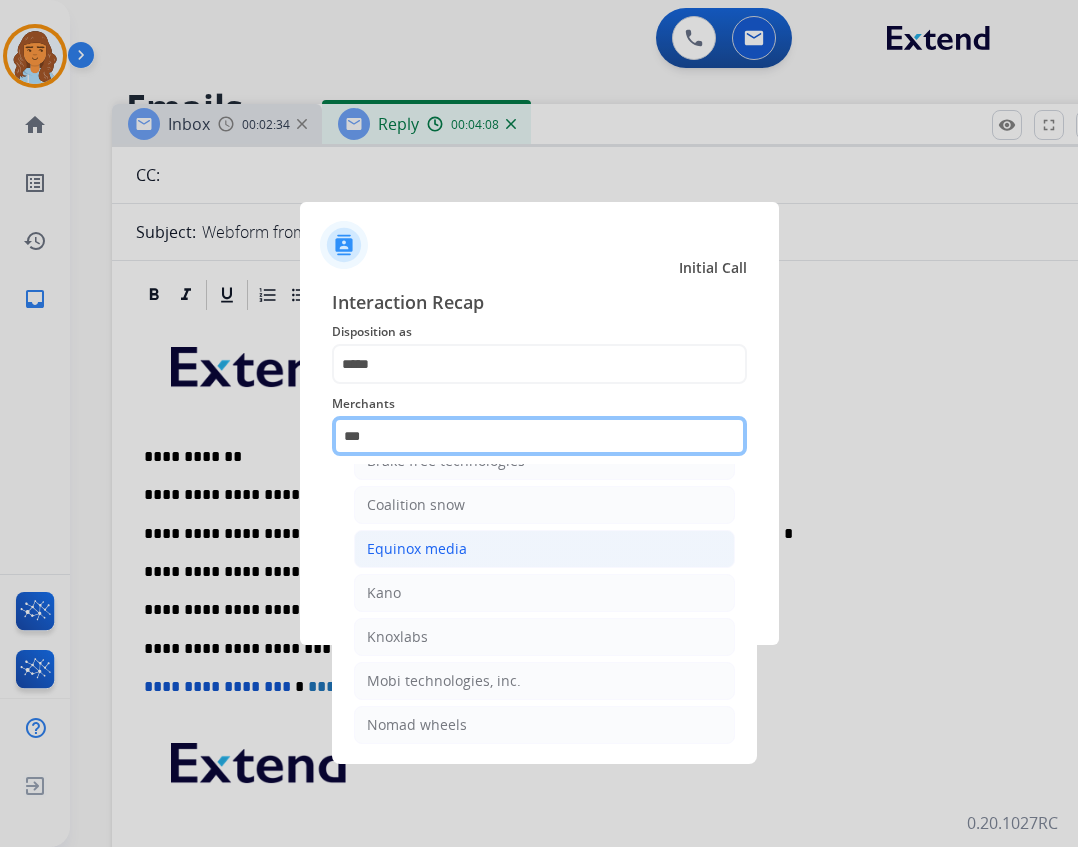 scroll, scrollTop: 0, scrollLeft: 0, axis: both 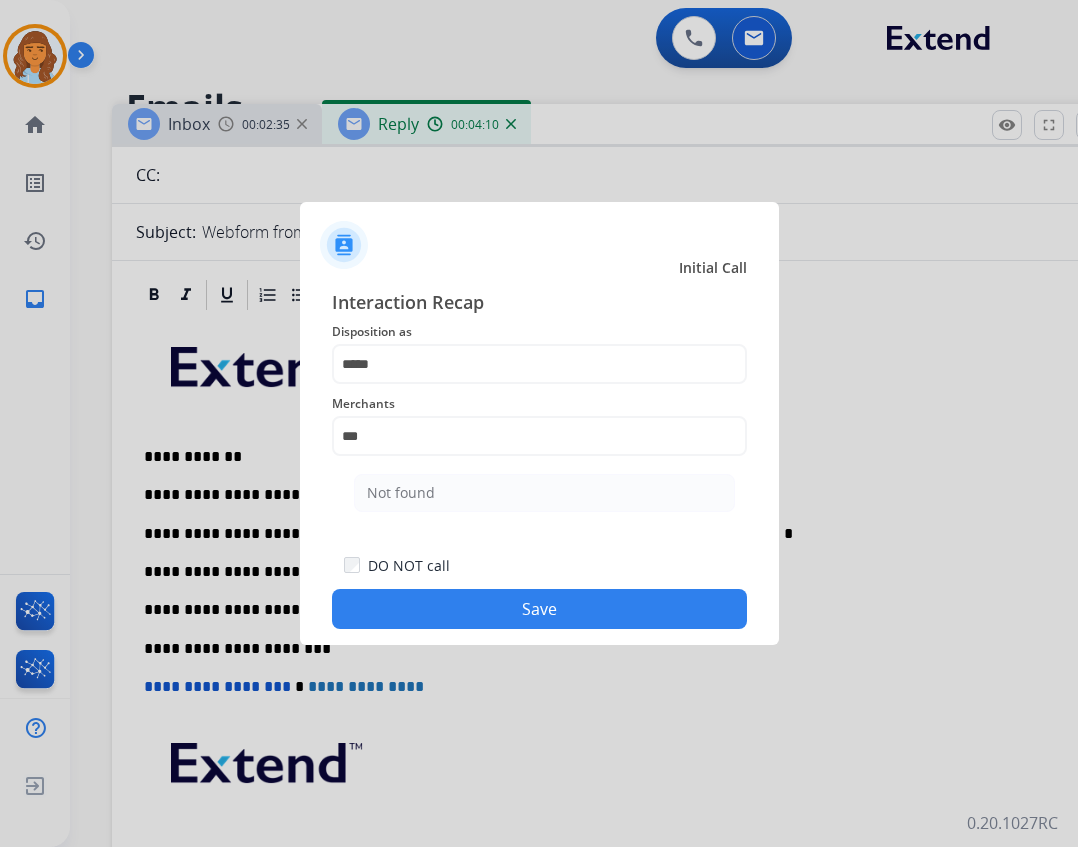 click on "Not found" 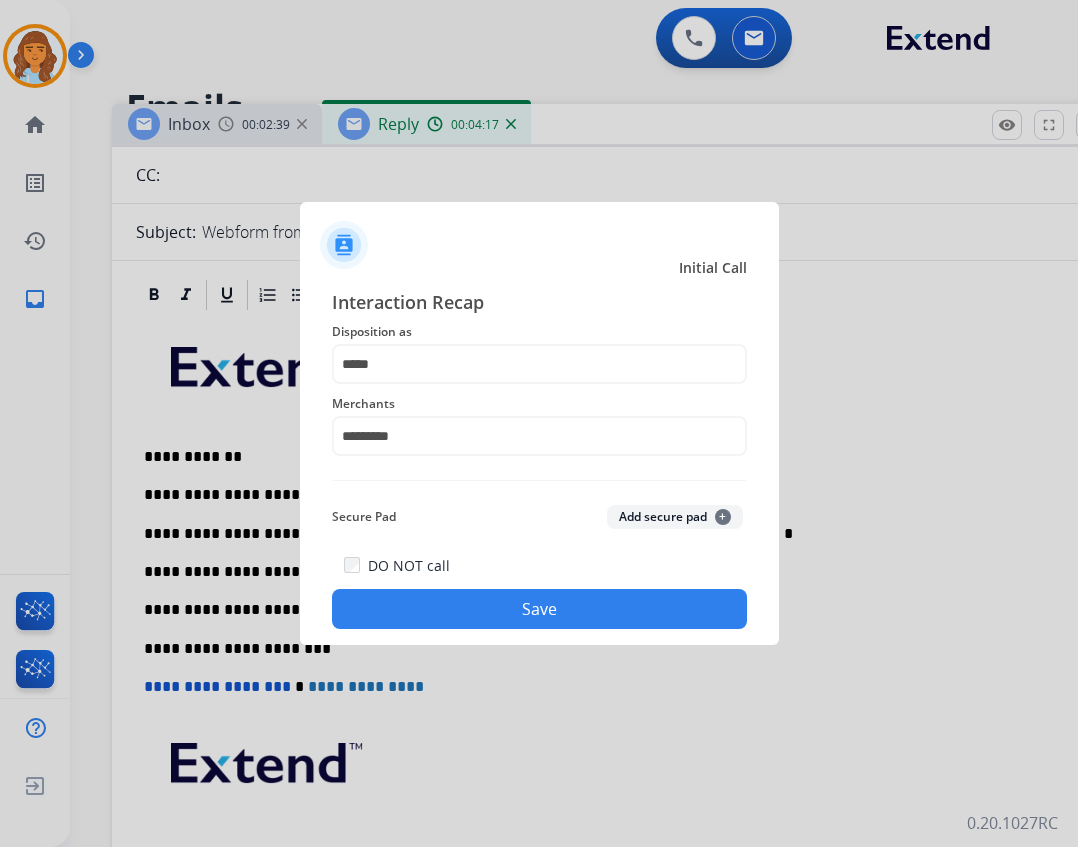 click on "Save" 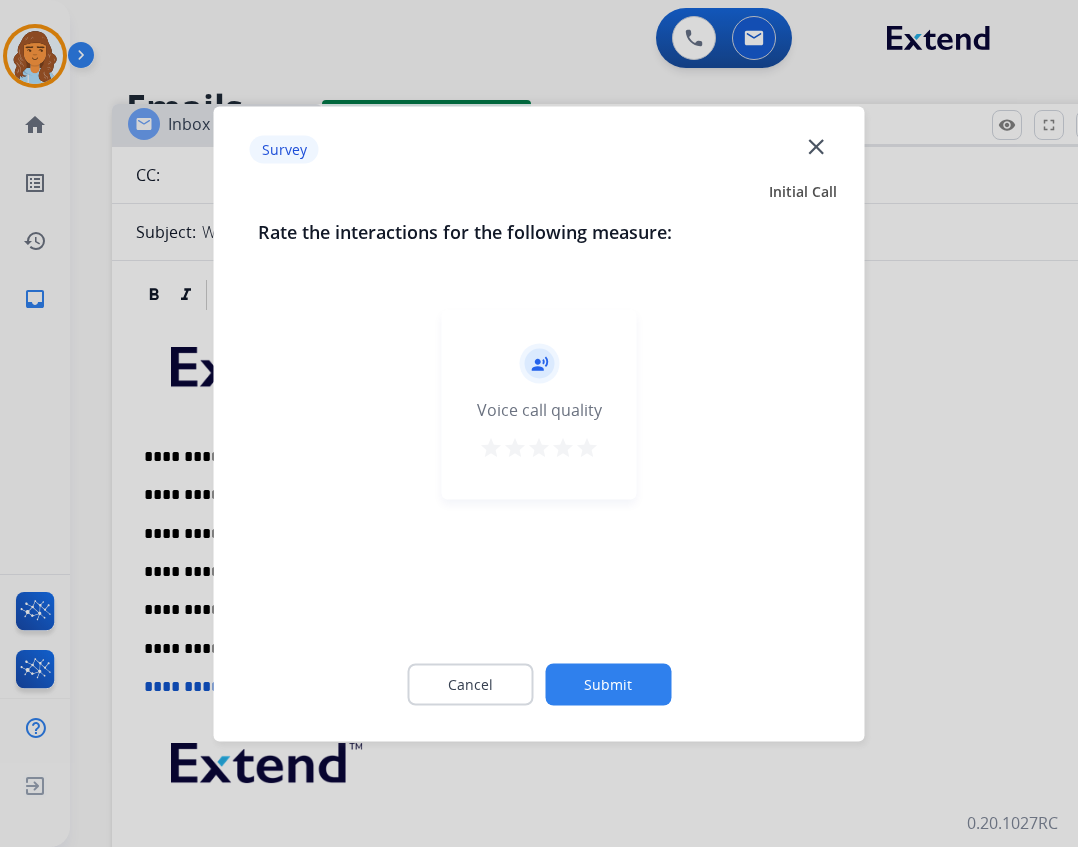 drag, startPoint x: 820, startPoint y: 146, endPoint x: 785, endPoint y: 196, distance: 61.03278 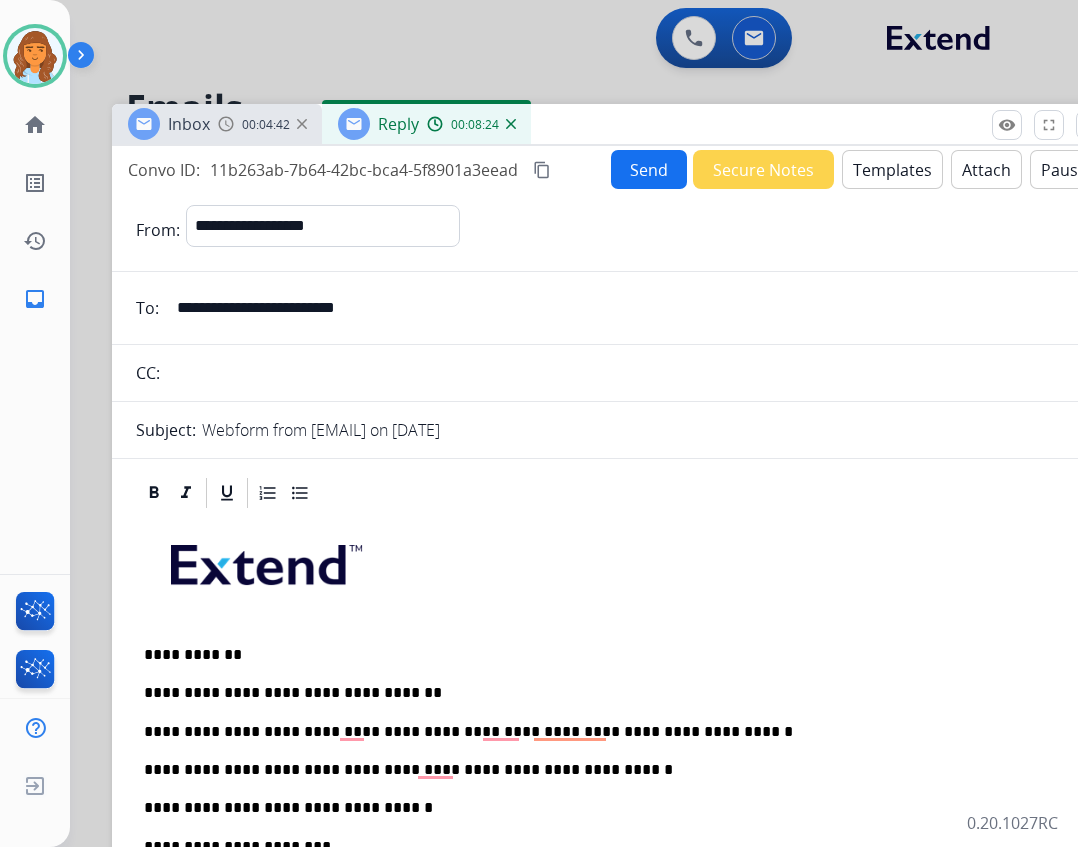 scroll, scrollTop: 0, scrollLeft: 0, axis: both 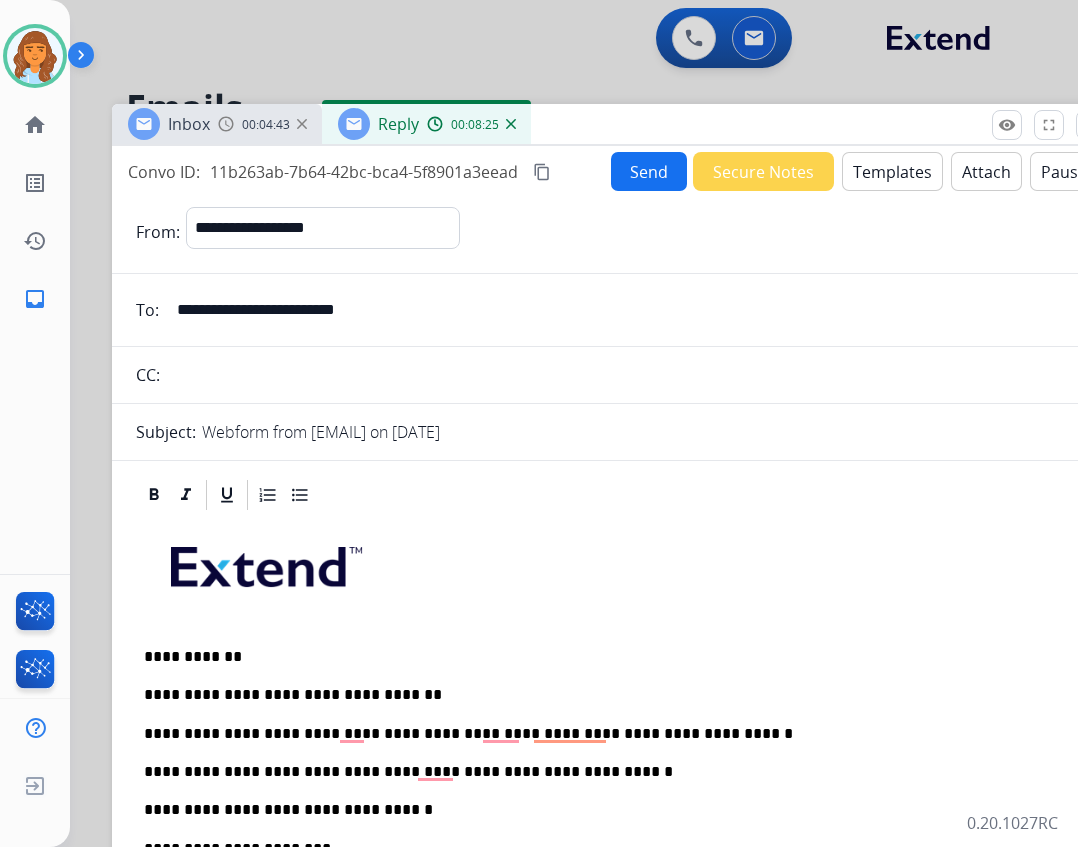click on "Send" at bounding box center [649, 171] 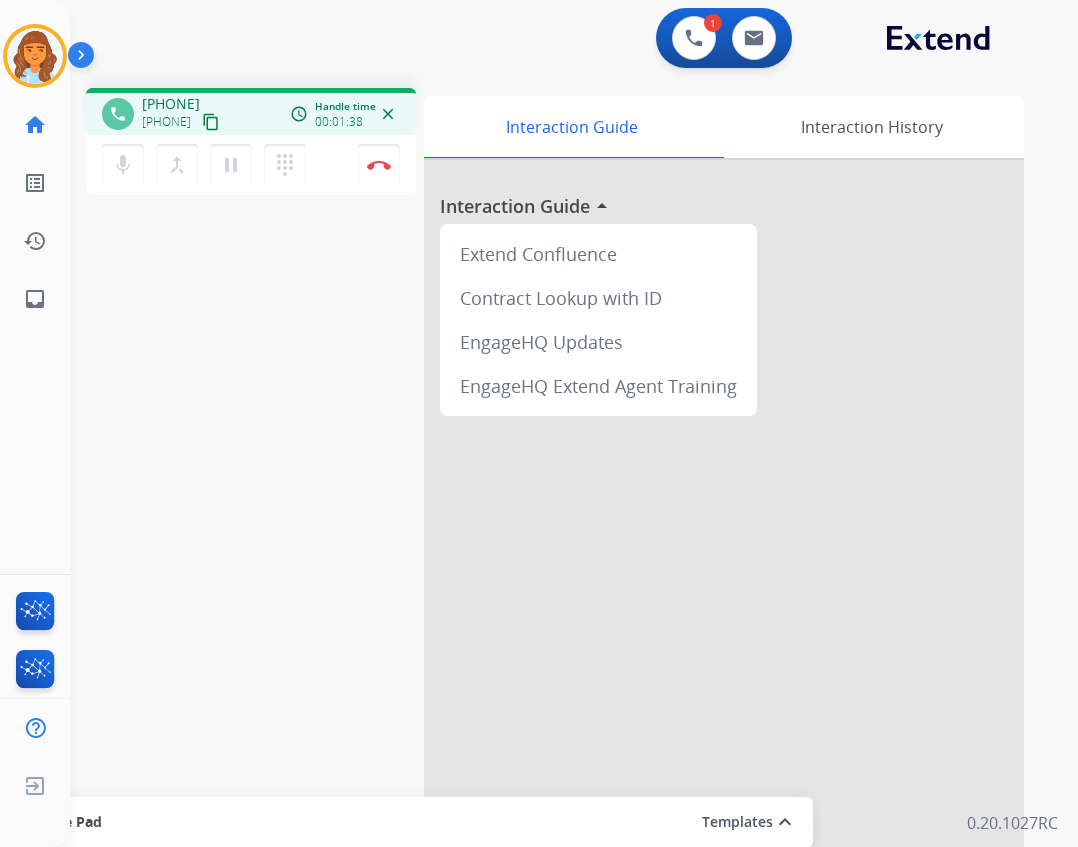 click on "content_copy" at bounding box center (211, 122) 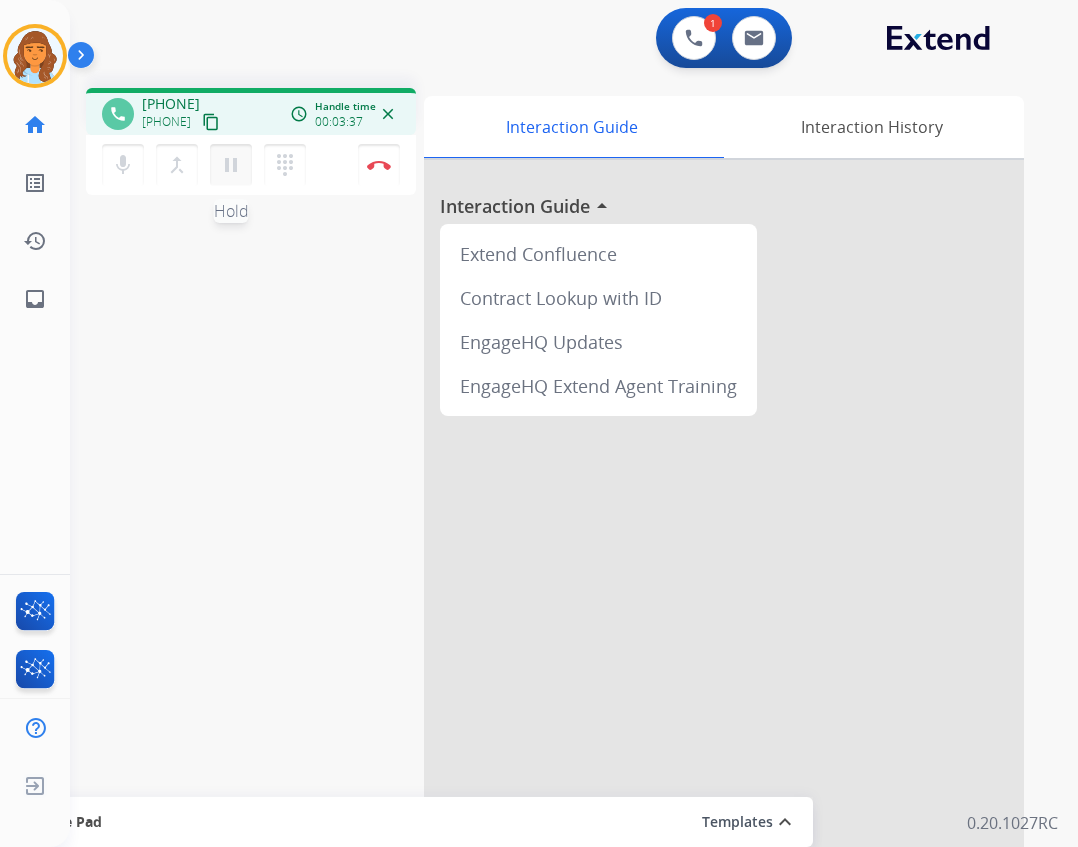 click on "pause Hold" at bounding box center [231, 165] 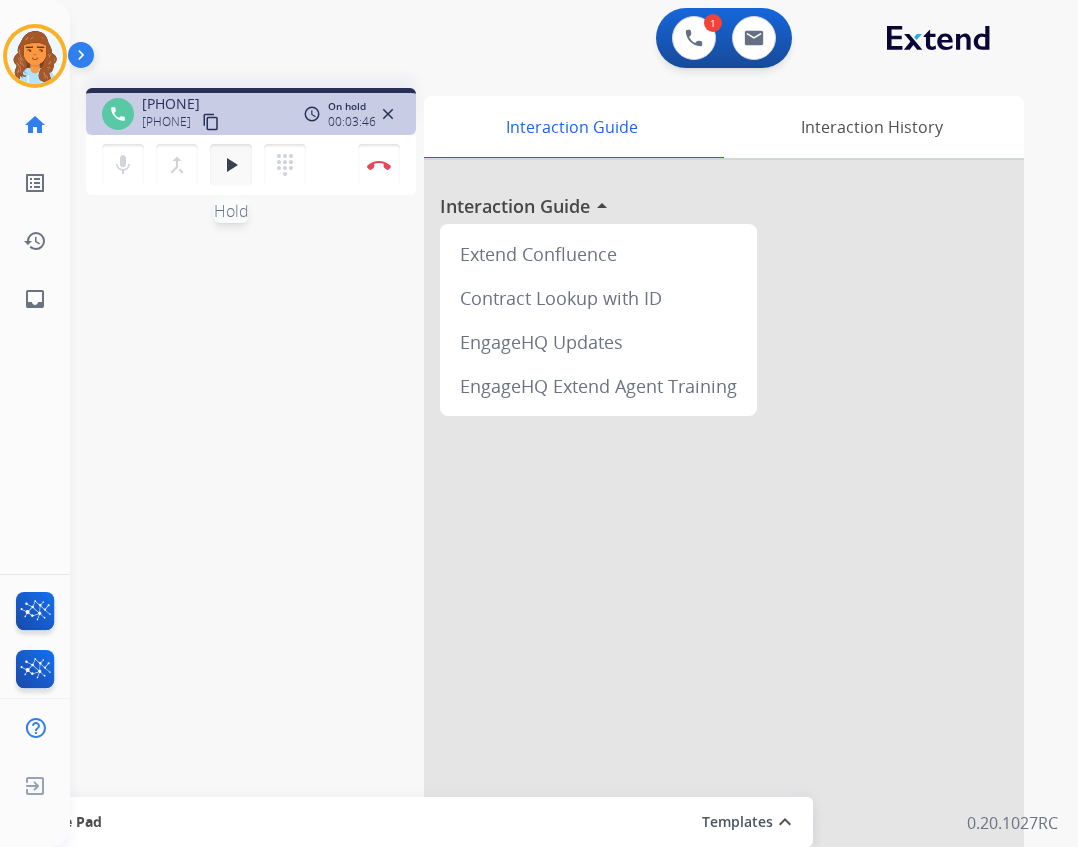 click on "play_arrow" at bounding box center [231, 165] 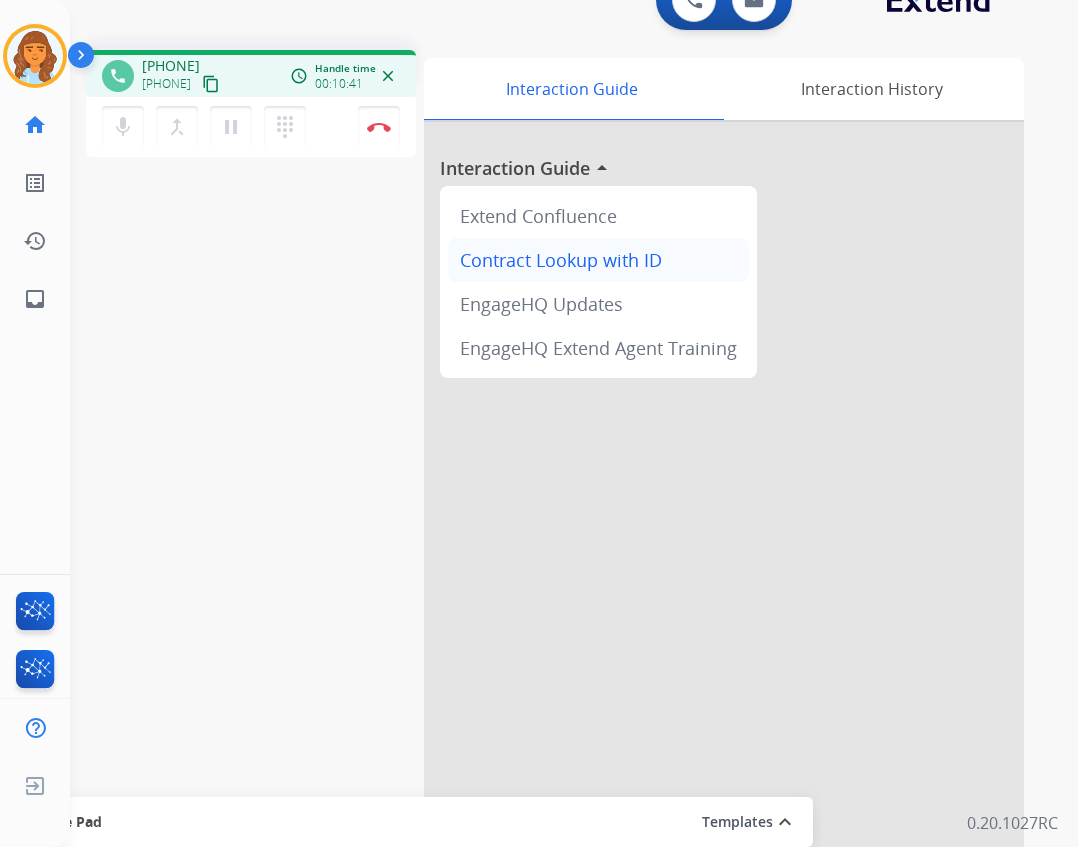 scroll, scrollTop: 59, scrollLeft: 0, axis: vertical 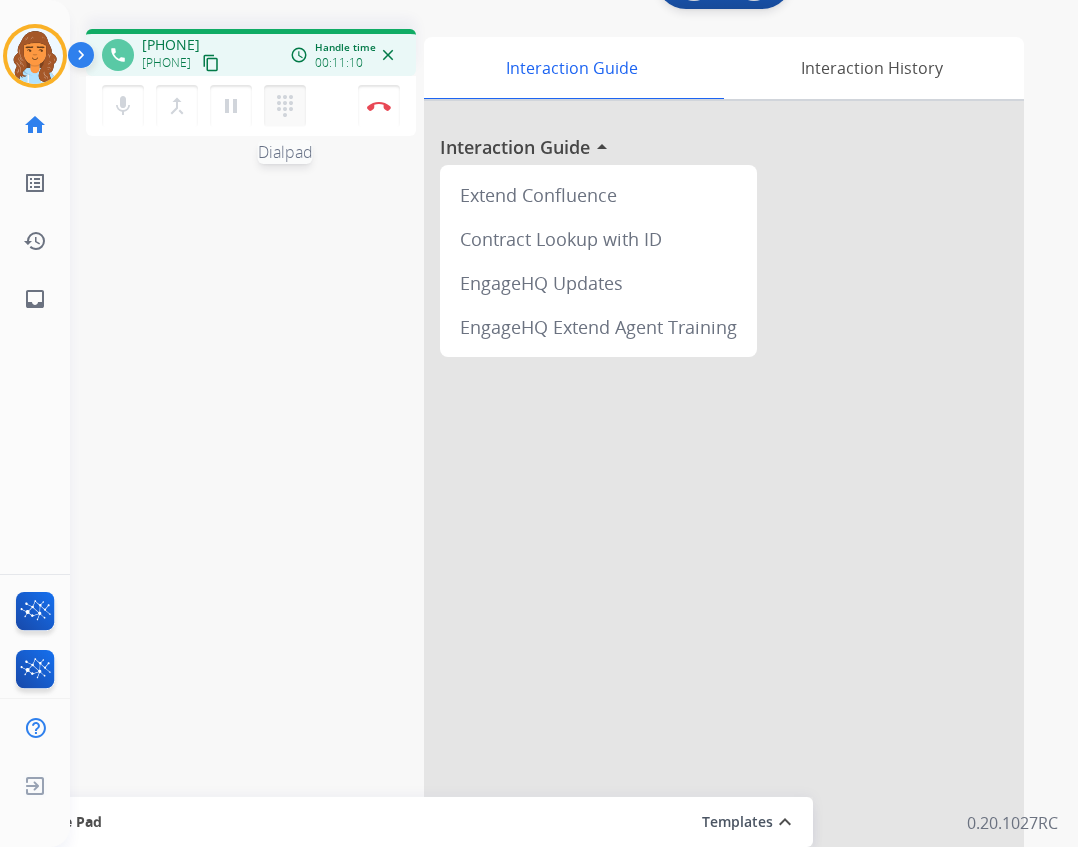 click on "dialpad" at bounding box center (285, 106) 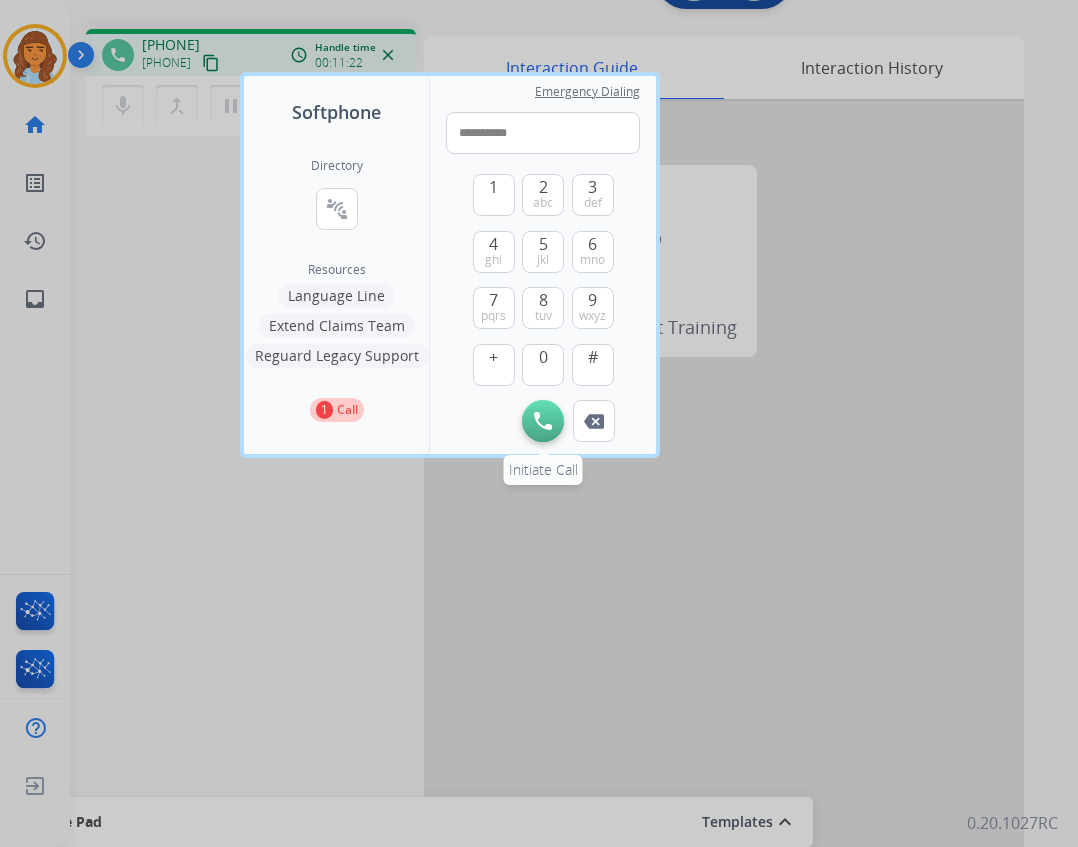 type on "**********" 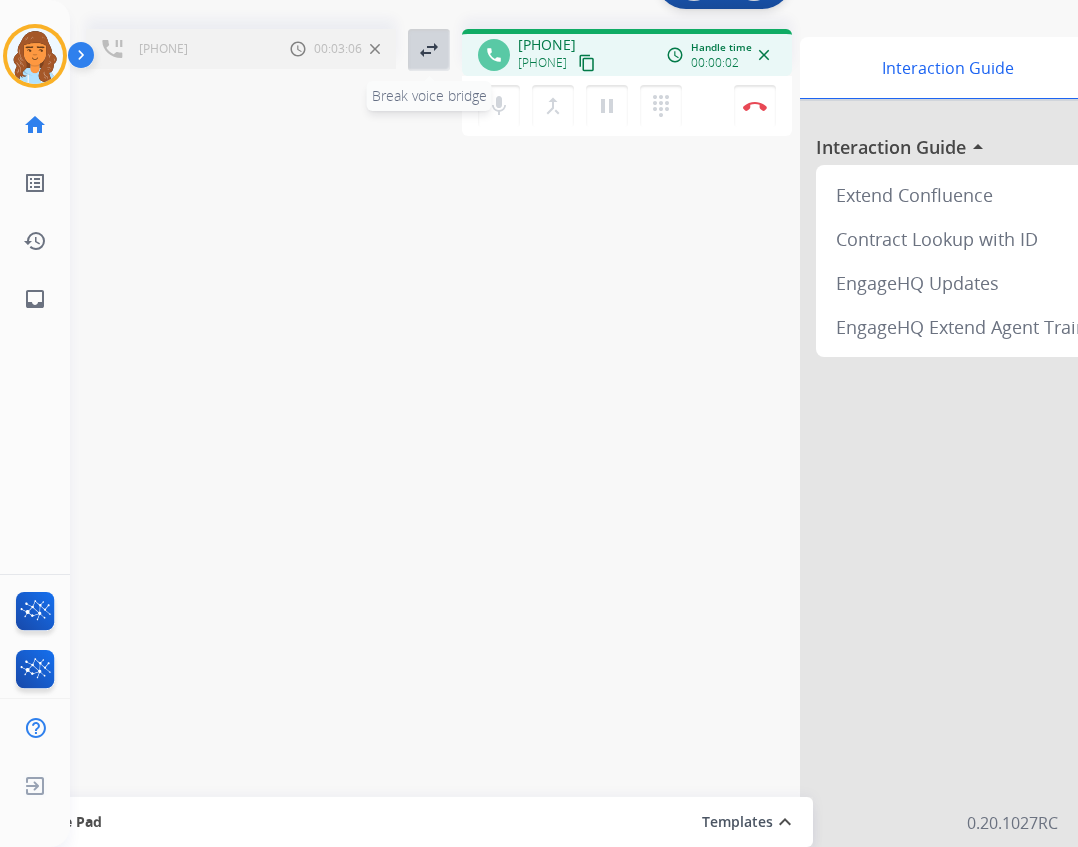 click on "swap_horiz" at bounding box center (429, 50) 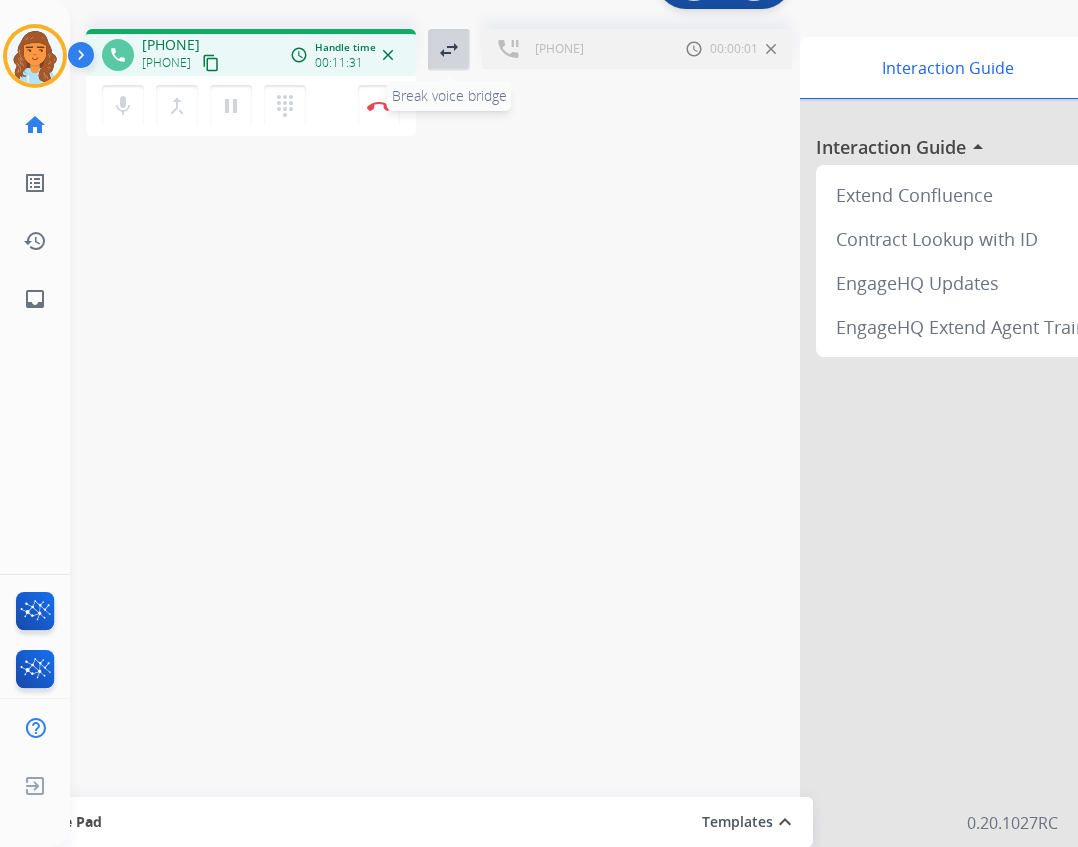 click on "swap_horiz" at bounding box center (449, 50) 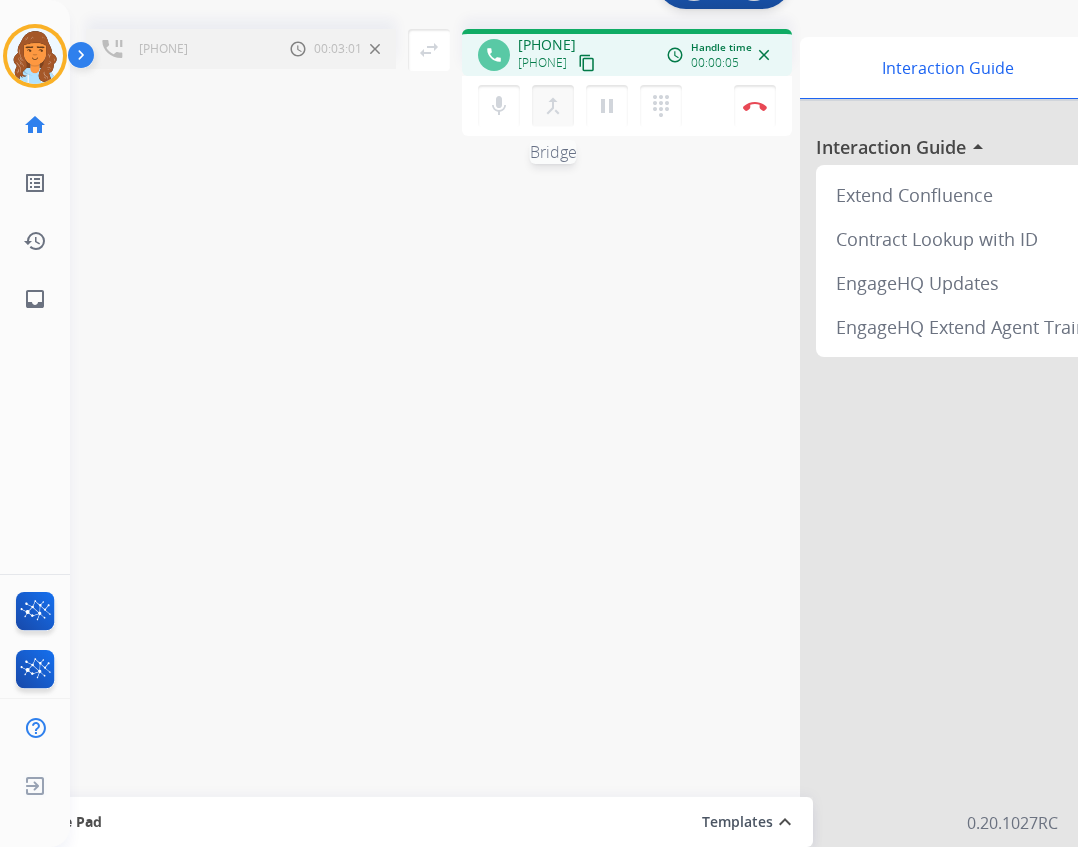 click on "merge_type" at bounding box center [553, 106] 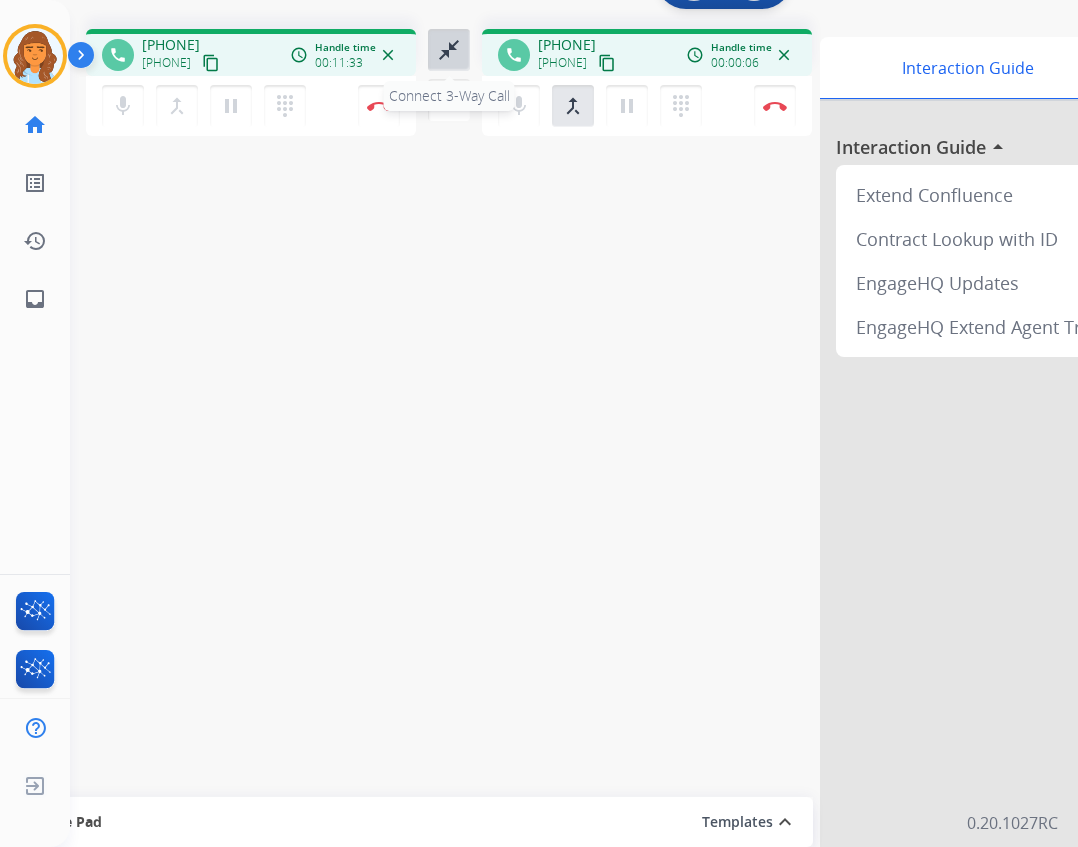 click on "close_fullscreen" at bounding box center [449, 50] 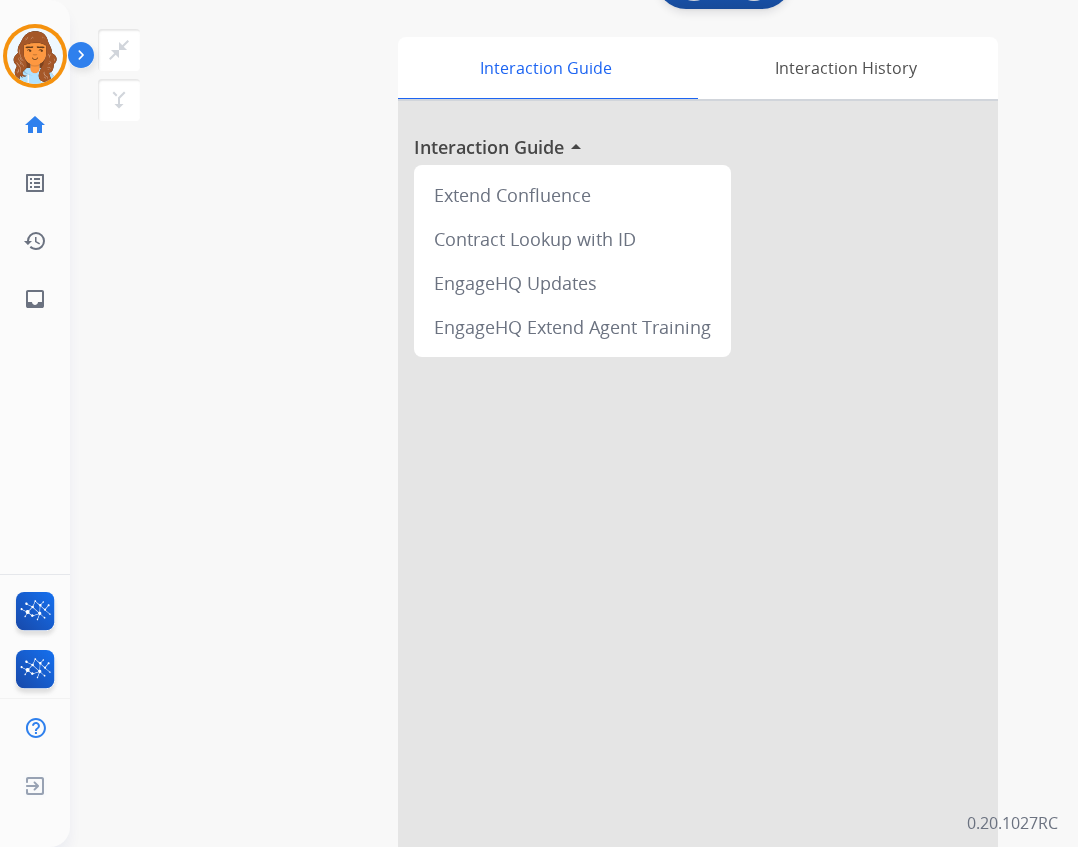 drag, startPoint x: 54, startPoint y: 53, endPoint x: 70, endPoint y: 70, distance: 23.345236 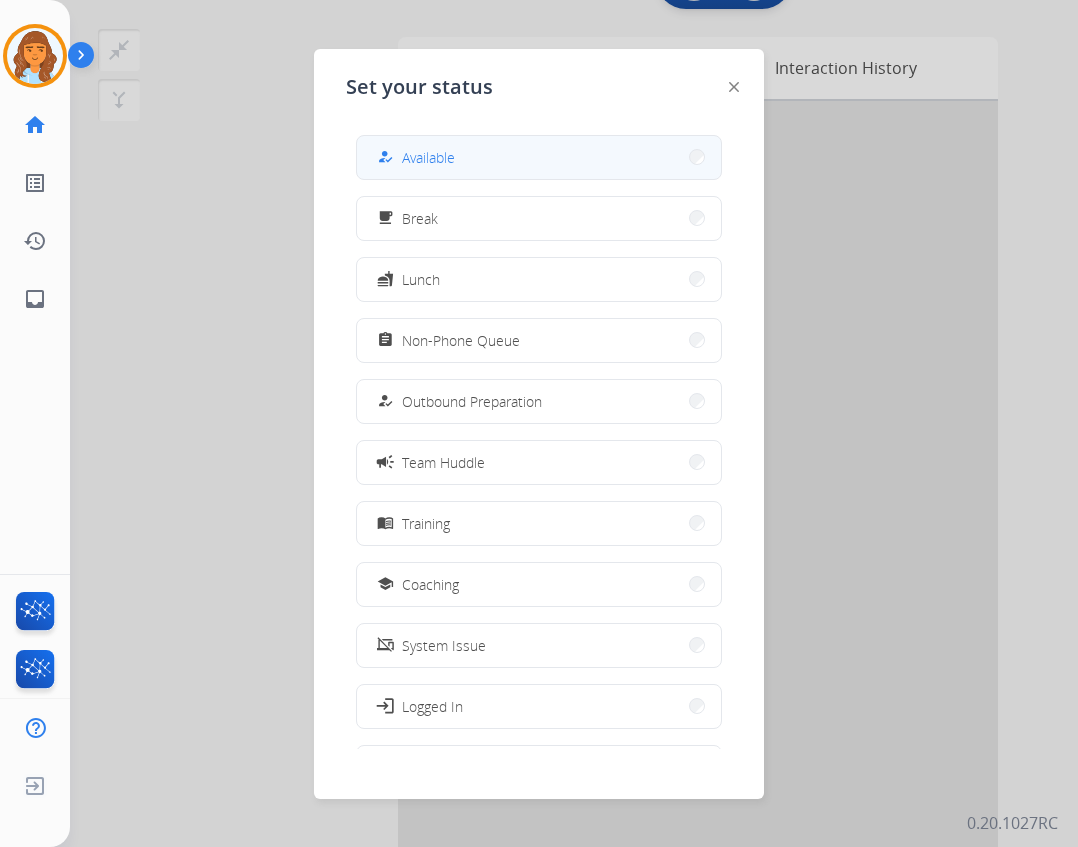 click on "how_to_reg Available" at bounding box center [539, 157] 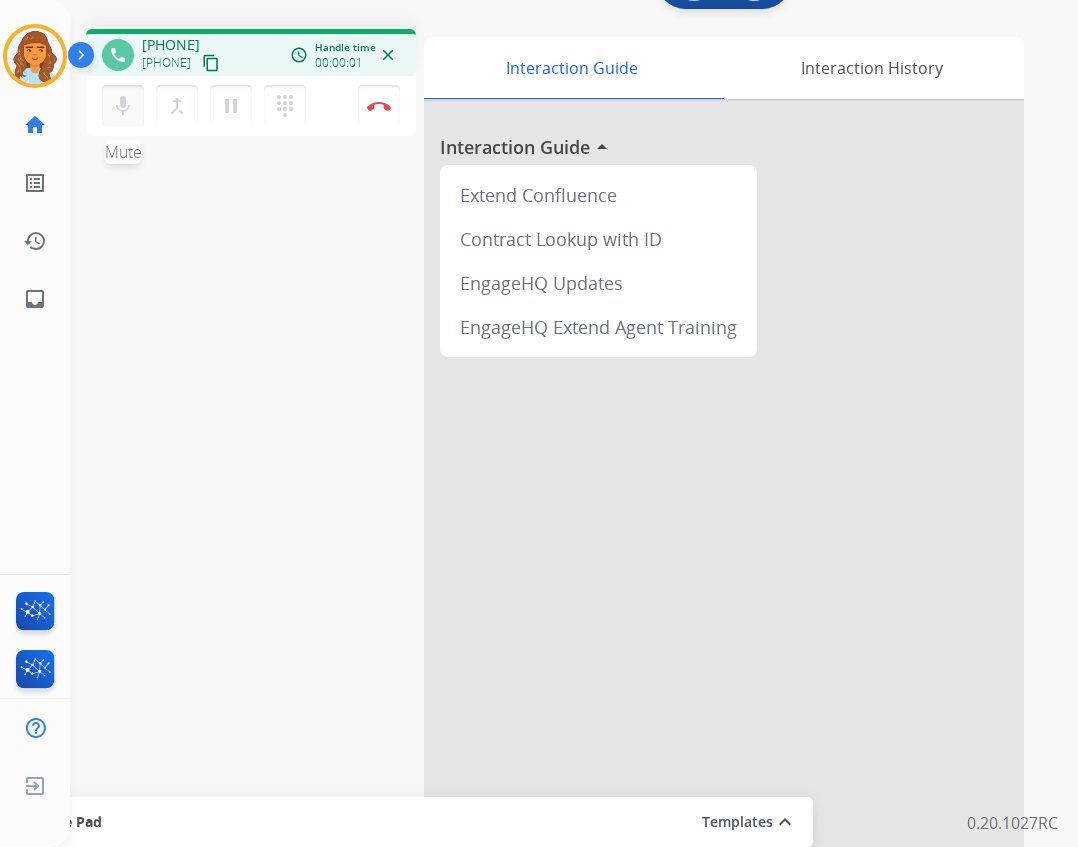 click on "mic Mute" at bounding box center (123, 106) 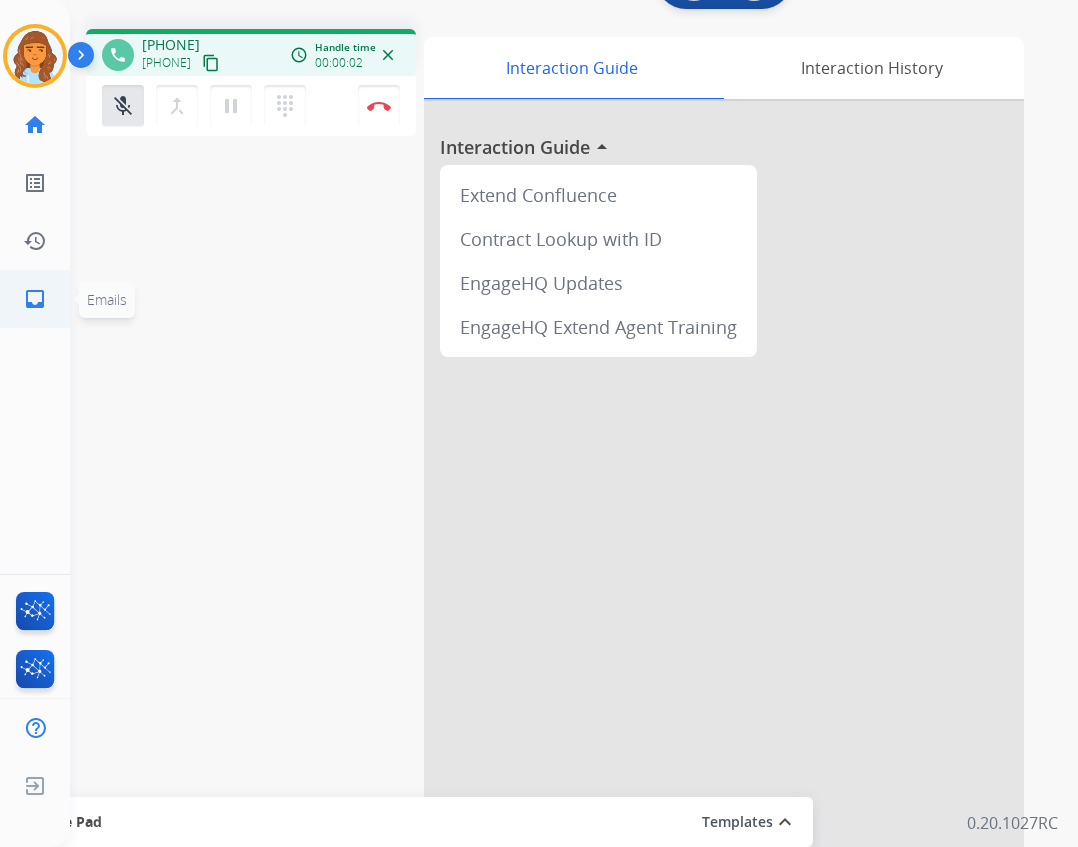 click on "inbox  Emails" 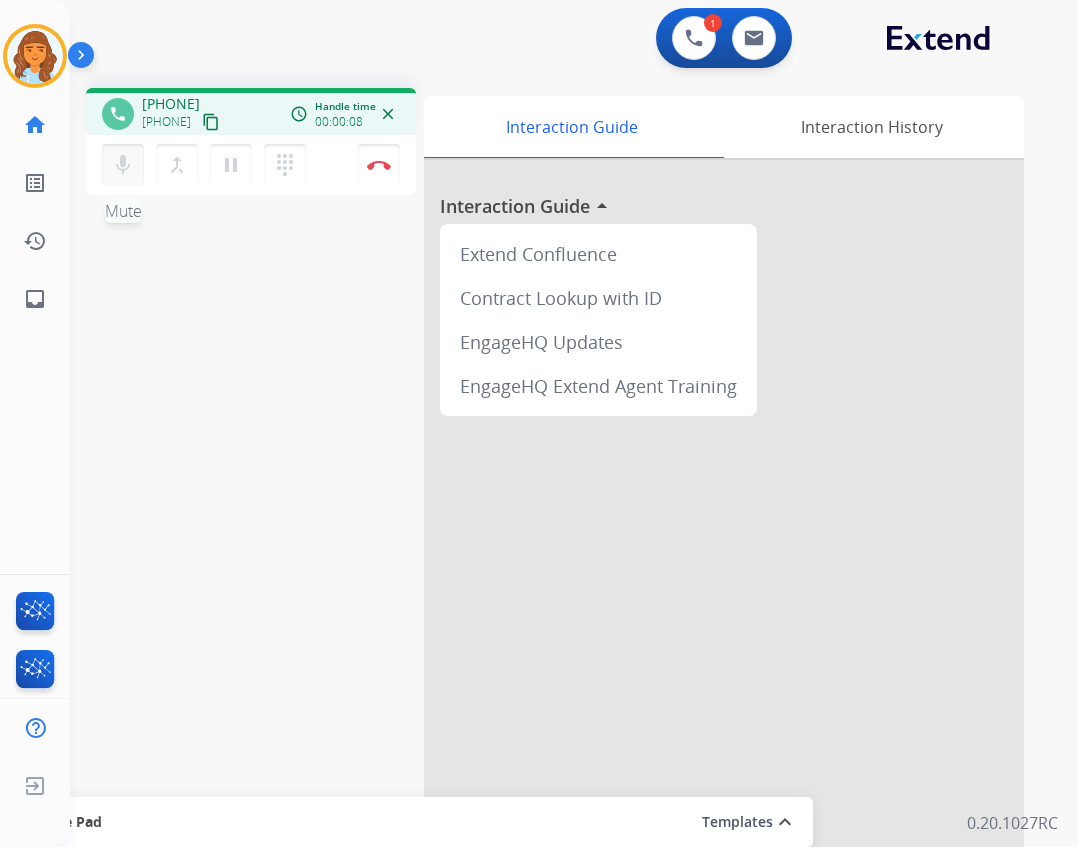 click on "mic Mute merge_type Bridge pause Hold dialpad Dialpad Disconnect" at bounding box center [251, 165] 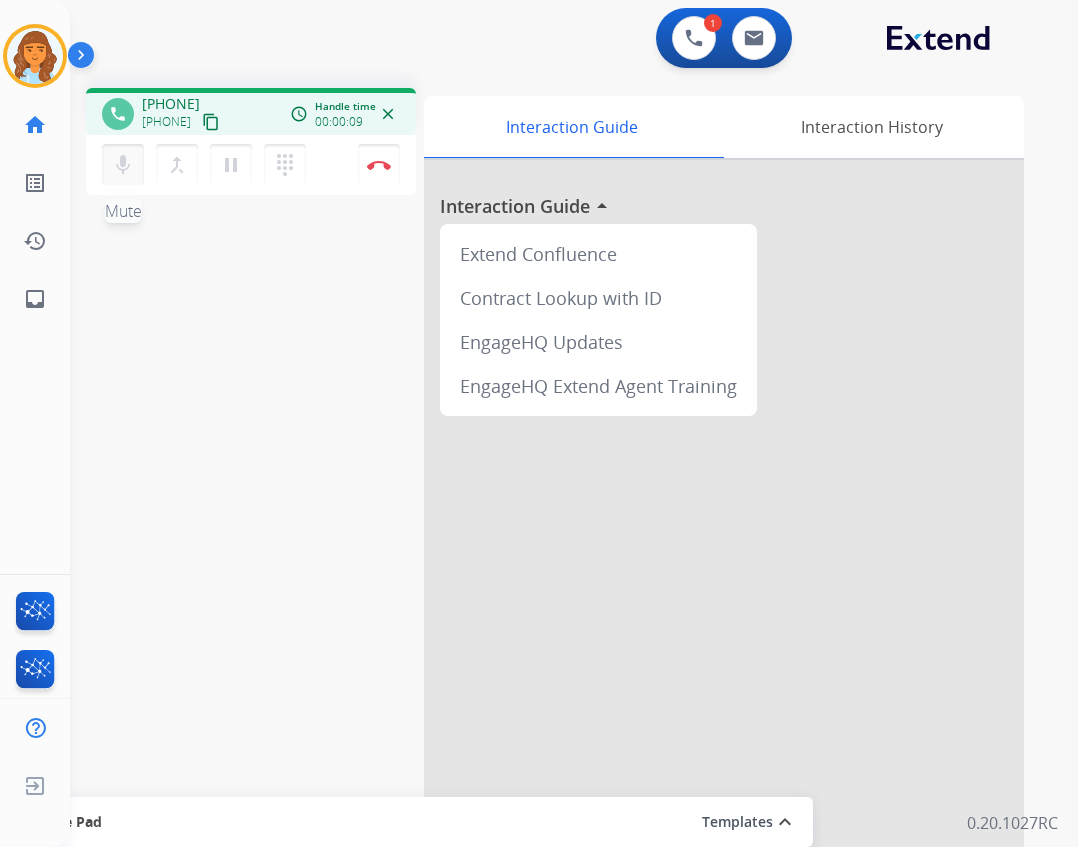 drag, startPoint x: 128, startPoint y: 172, endPoint x: 199, endPoint y: 131, distance: 81.9878 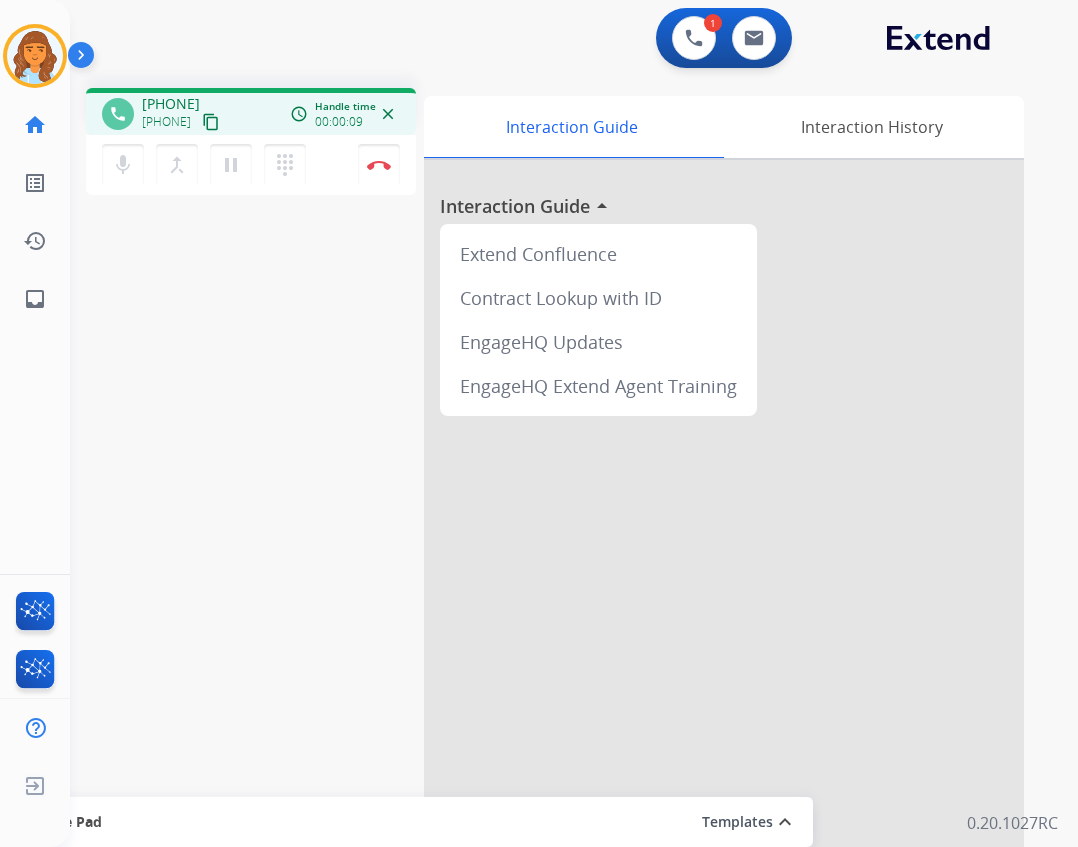 click on "mic" at bounding box center (123, 165) 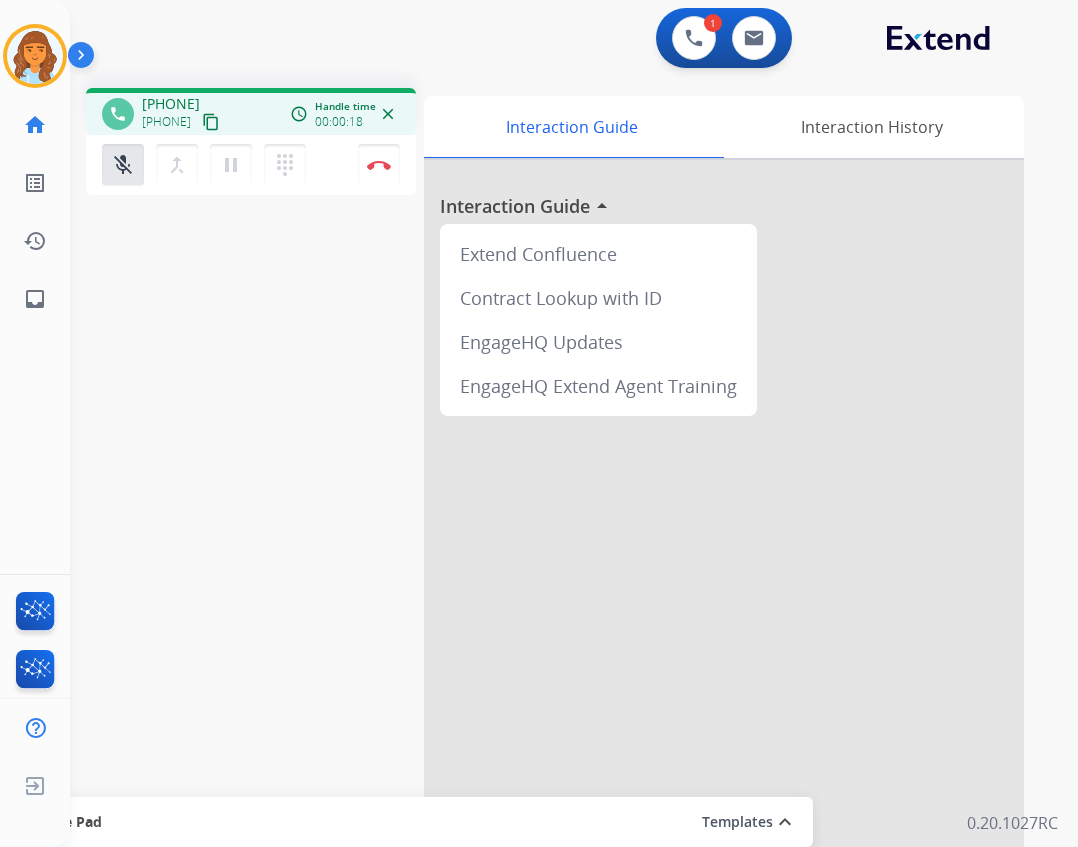 type 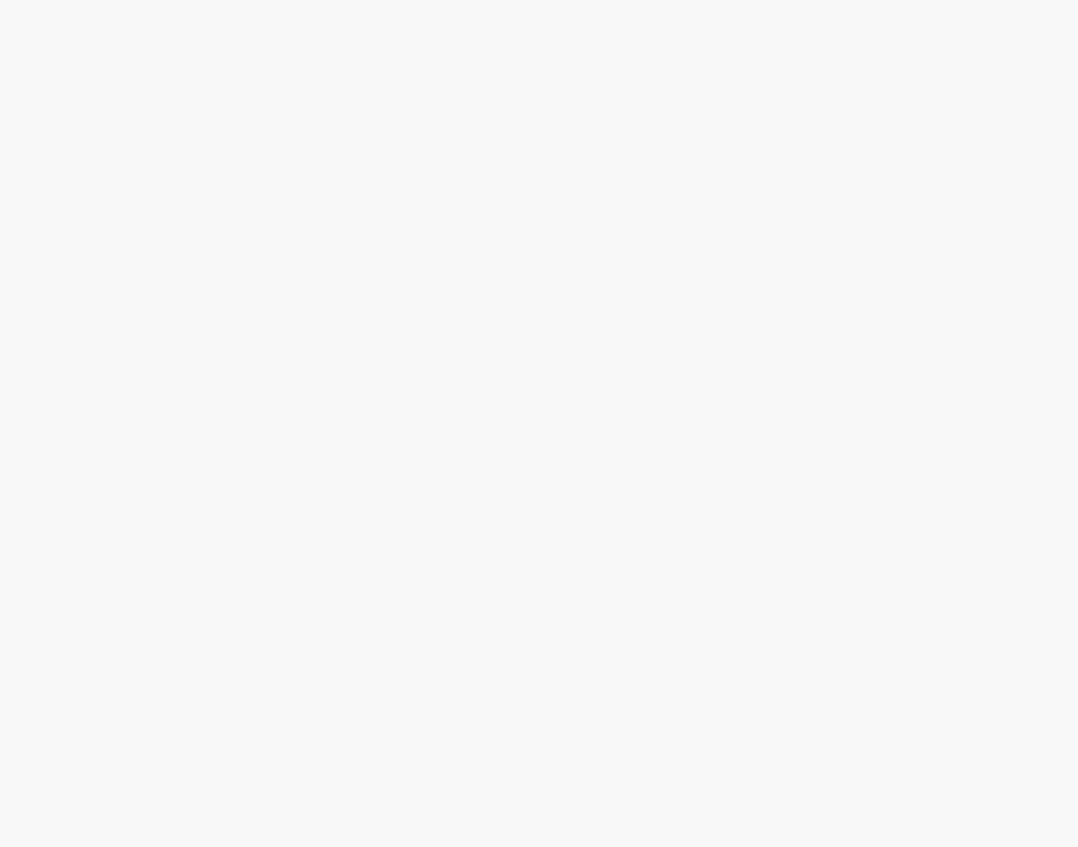 scroll, scrollTop: 0, scrollLeft: 0, axis: both 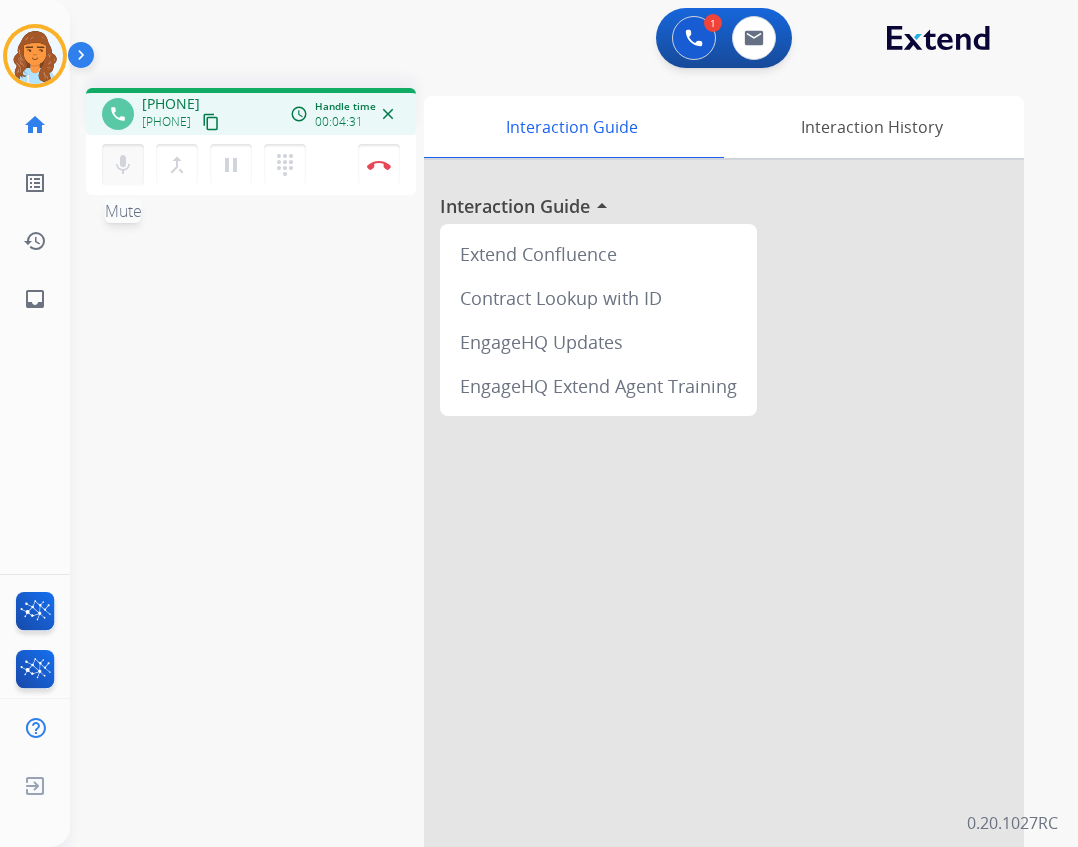 type 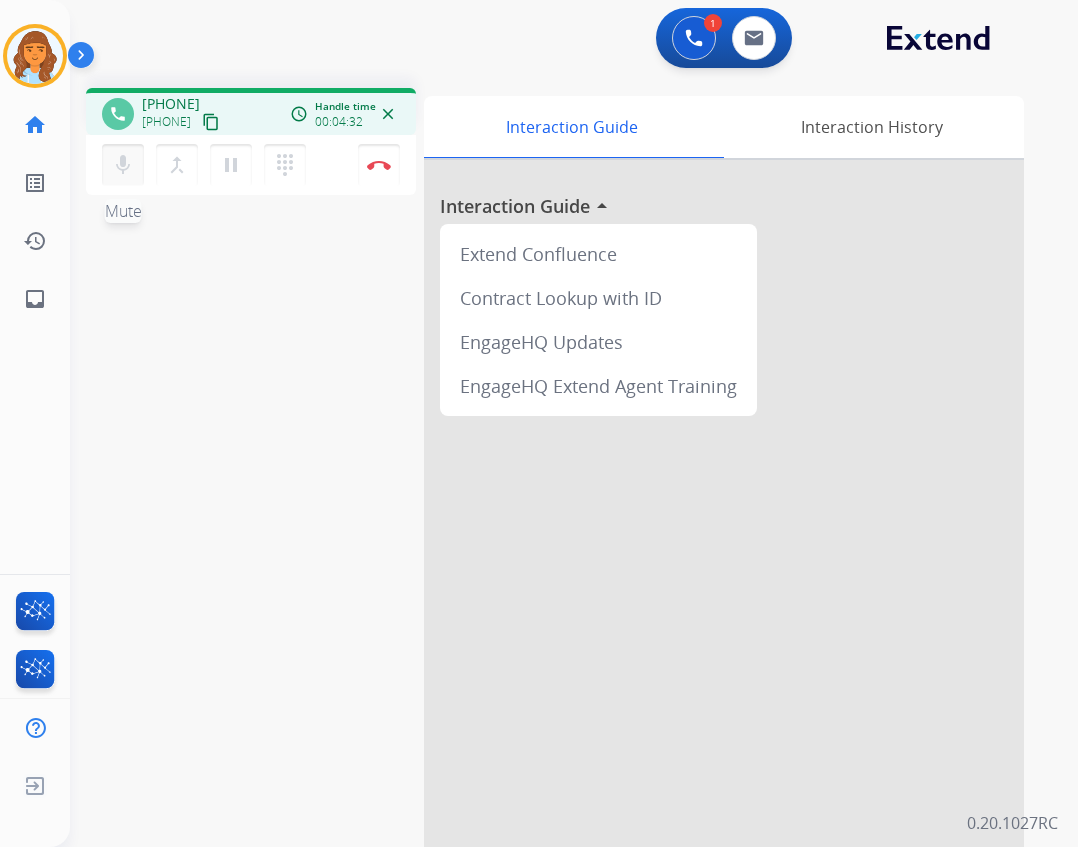 click on "mic Mute" at bounding box center (123, 165) 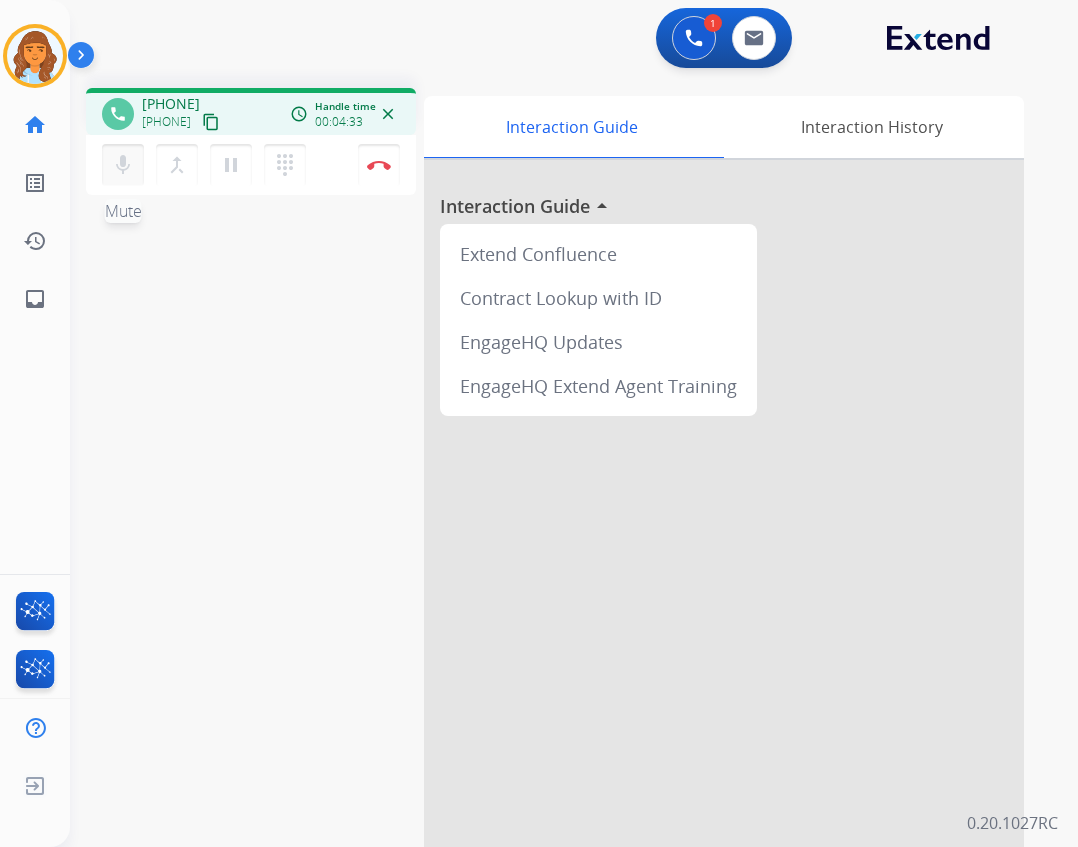 drag, startPoint x: 115, startPoint y: 145, endPoint x: 108, endPoint y: 165, distance: 21.189621 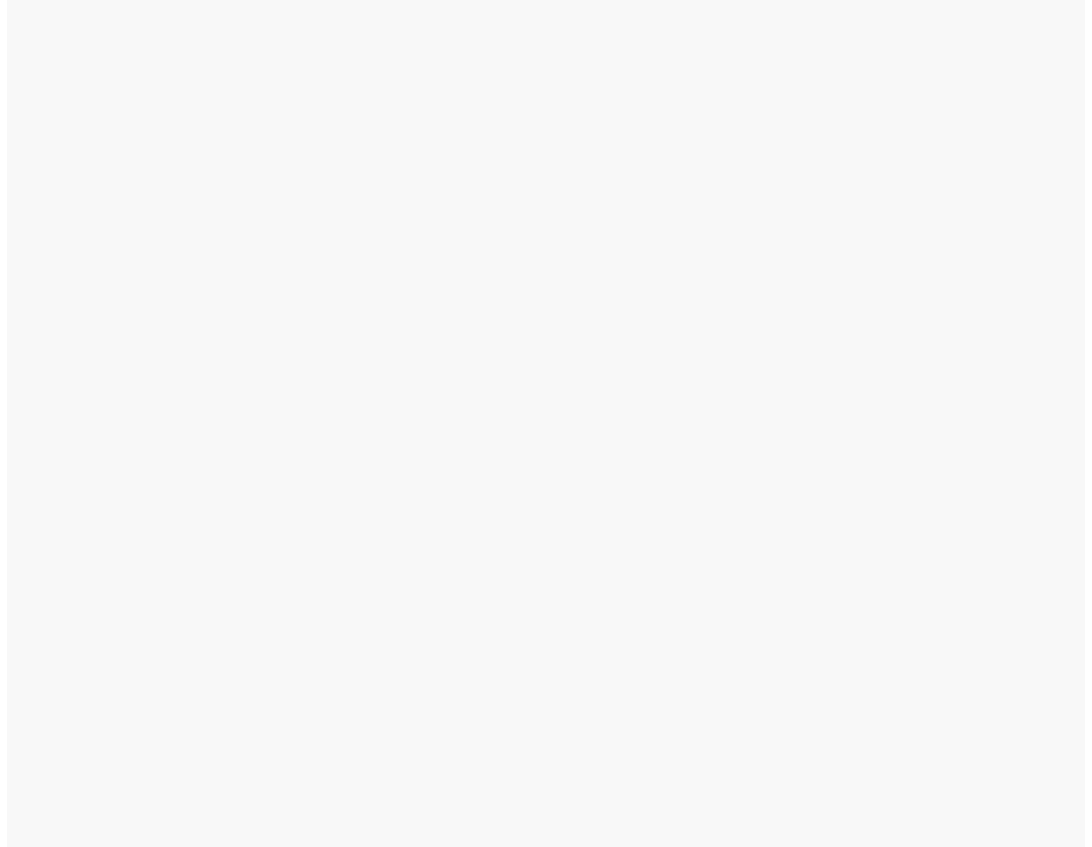 scroll, scrollTop: 0, scrollLeft: 0, axis: both 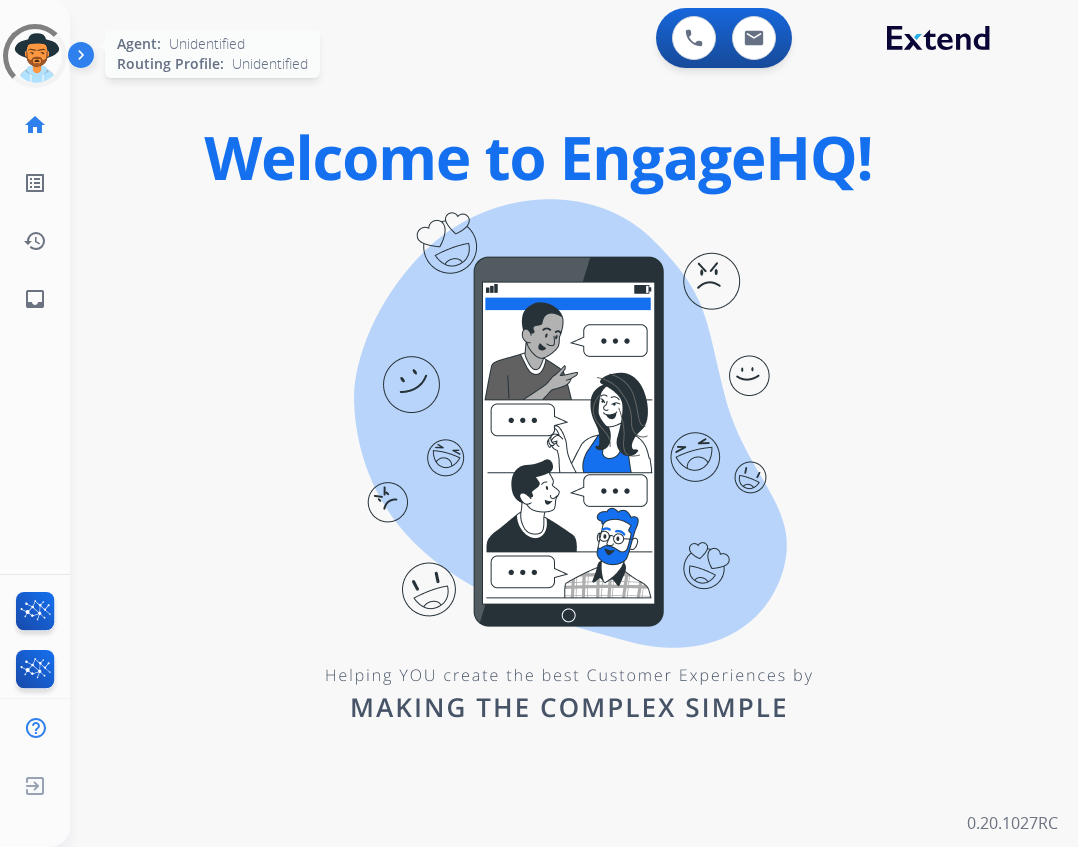 drag, startPoint x: 34, startPoint y: 56, endPoint x: 42, endPoint y: 79, distance: 24.351591 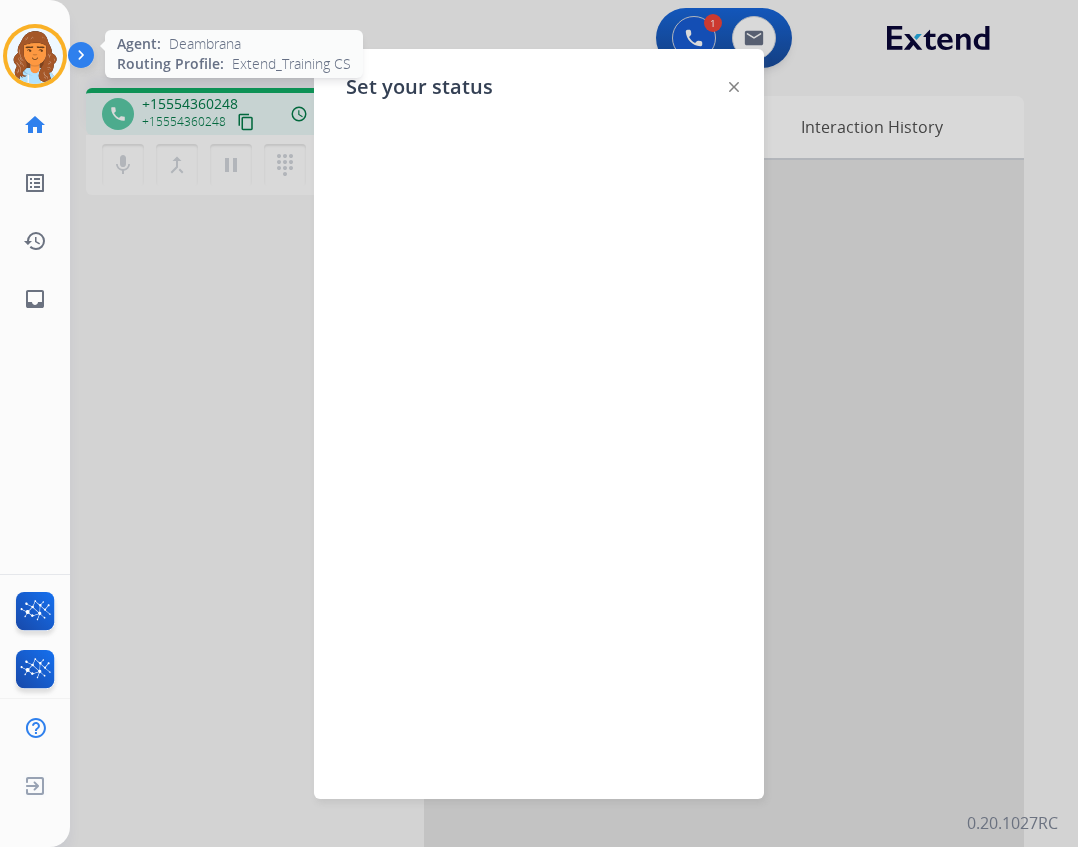click on "Set your status" 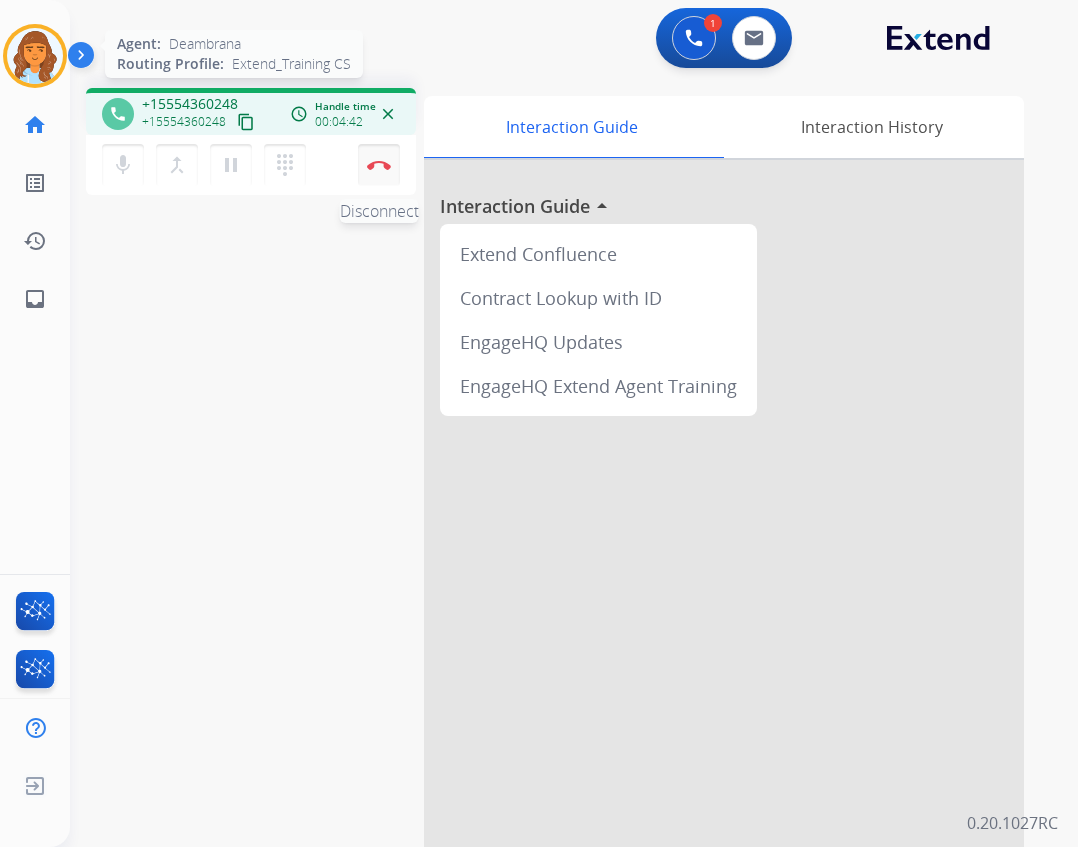click on "mic Mute merge_type Bridge pause Hold dialpad Dialpad Disconnect" at bounding box center [251, 165] 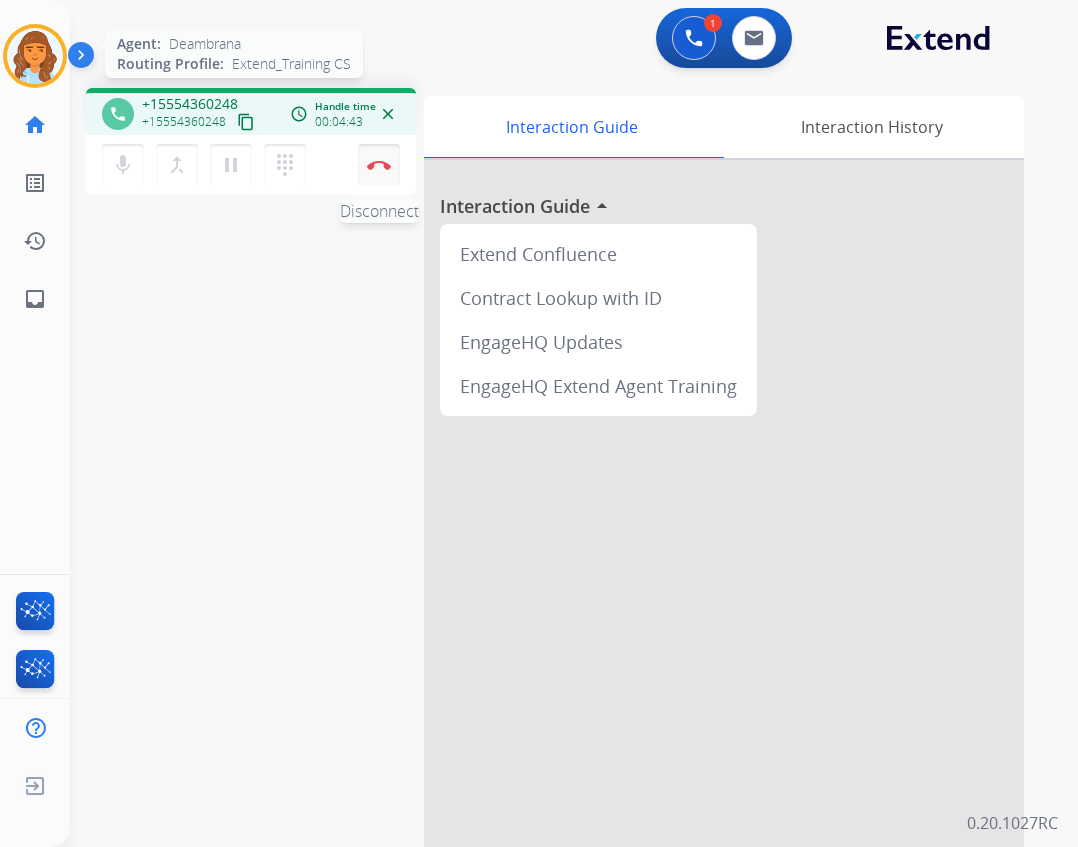 click on "Disconnect" at bounding box center [379, 165] 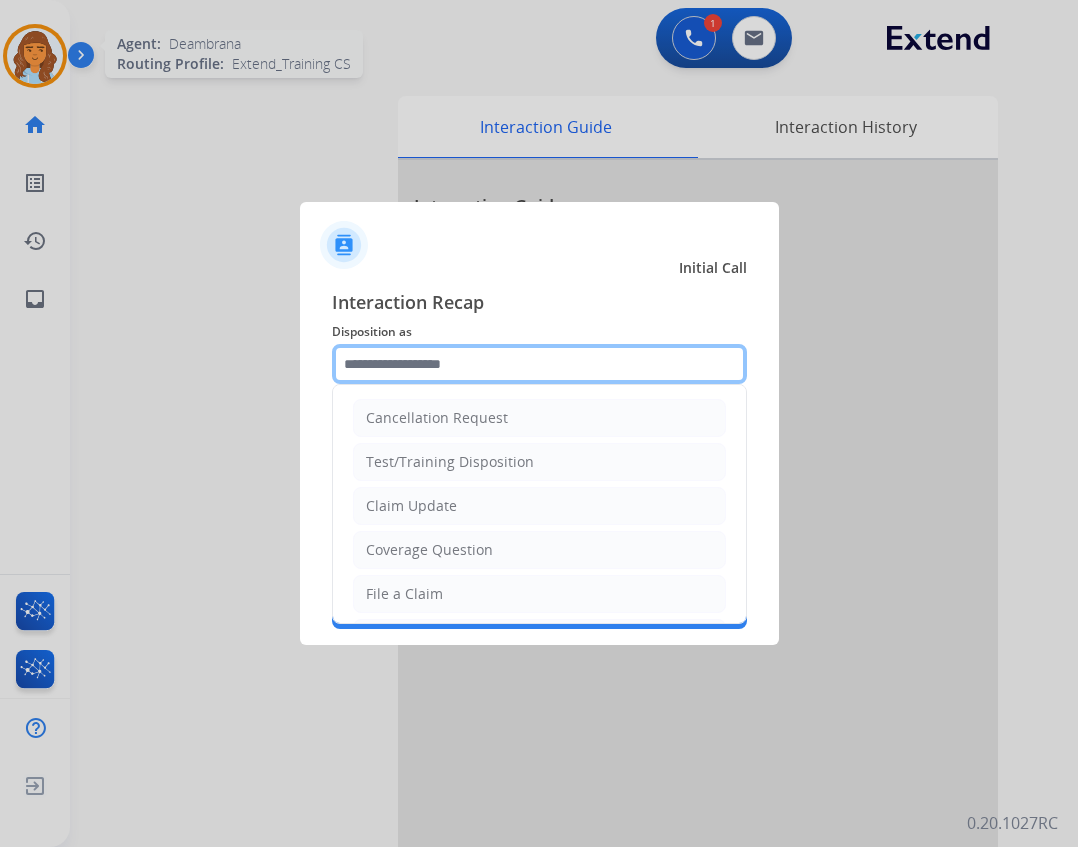 click 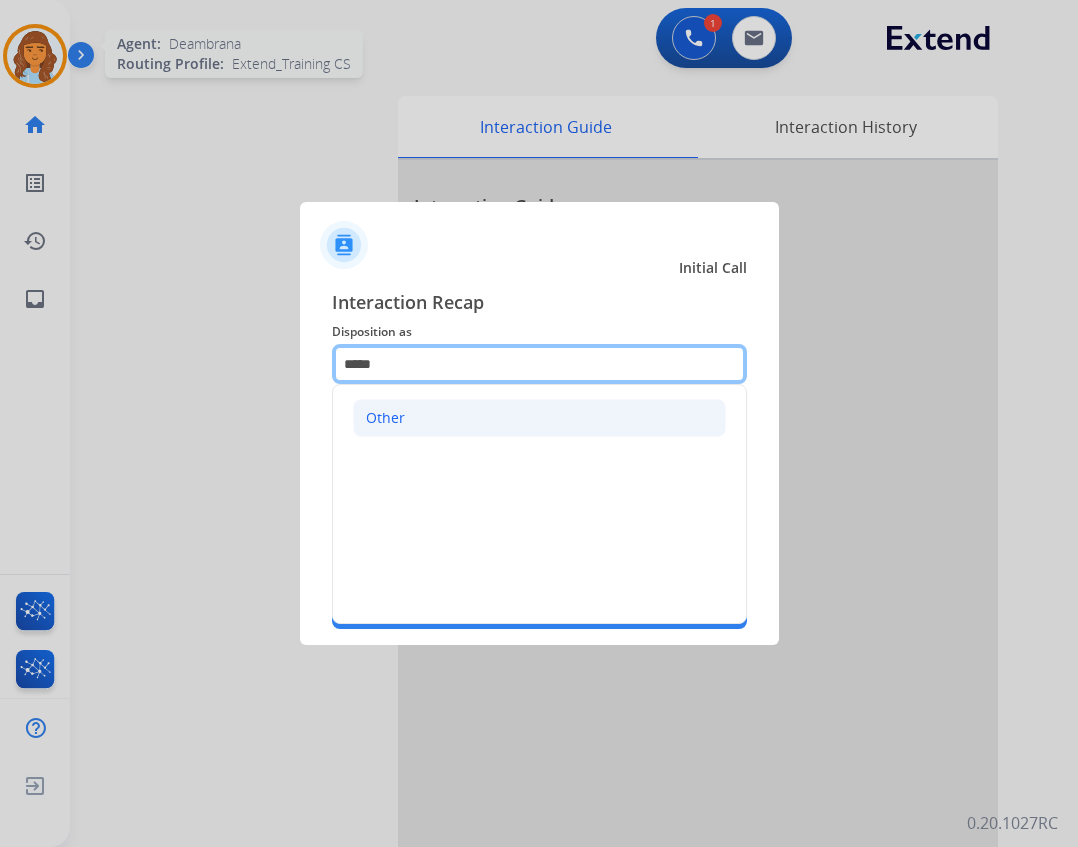 type on "*****" 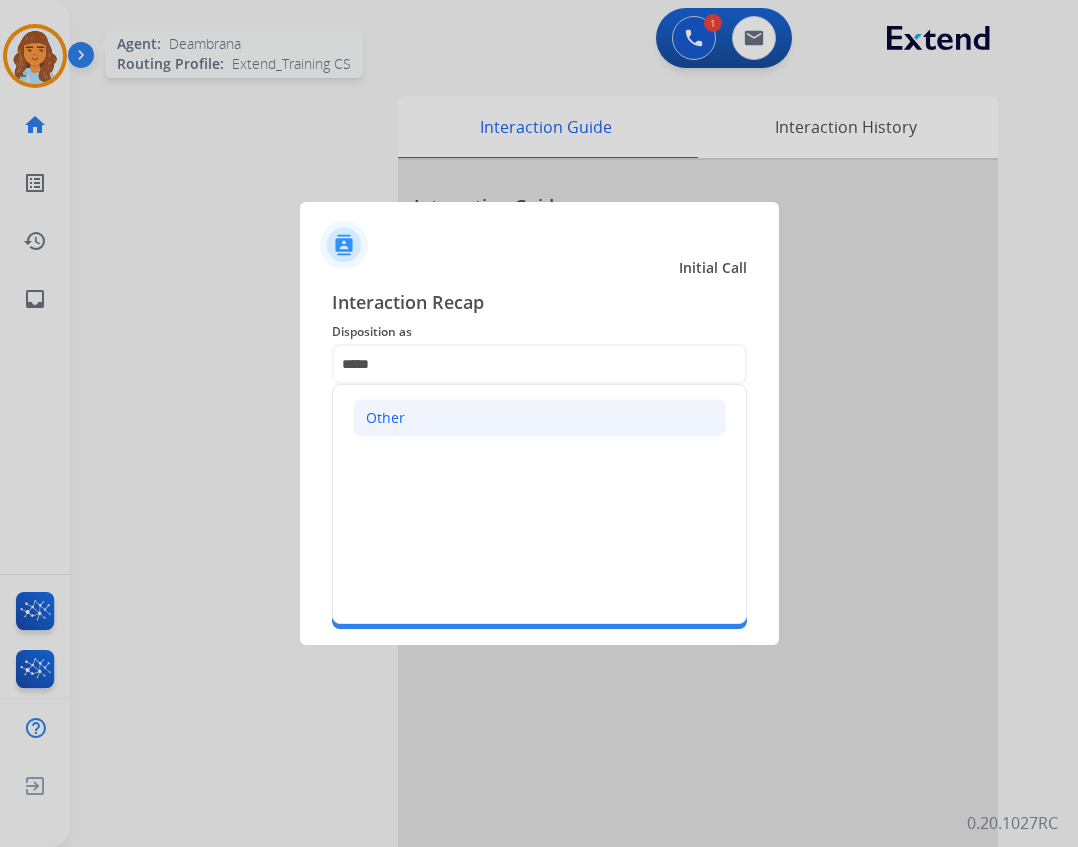 click on "Other" 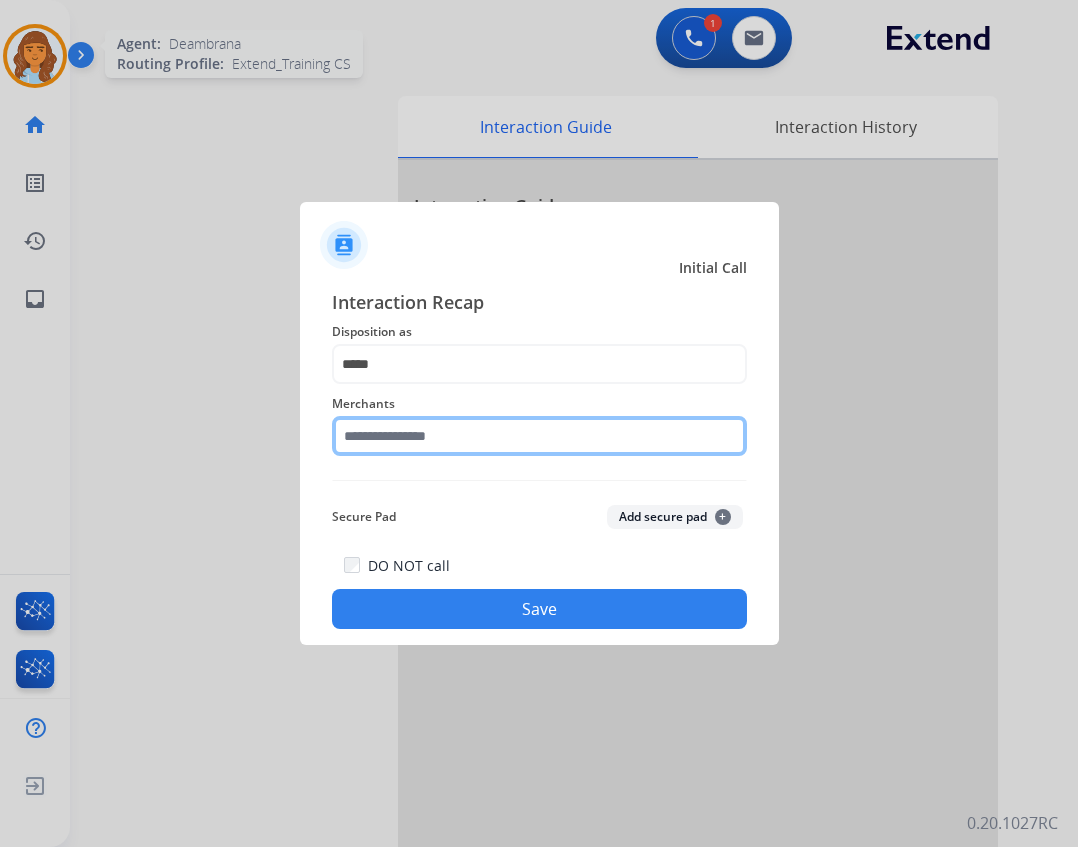 click 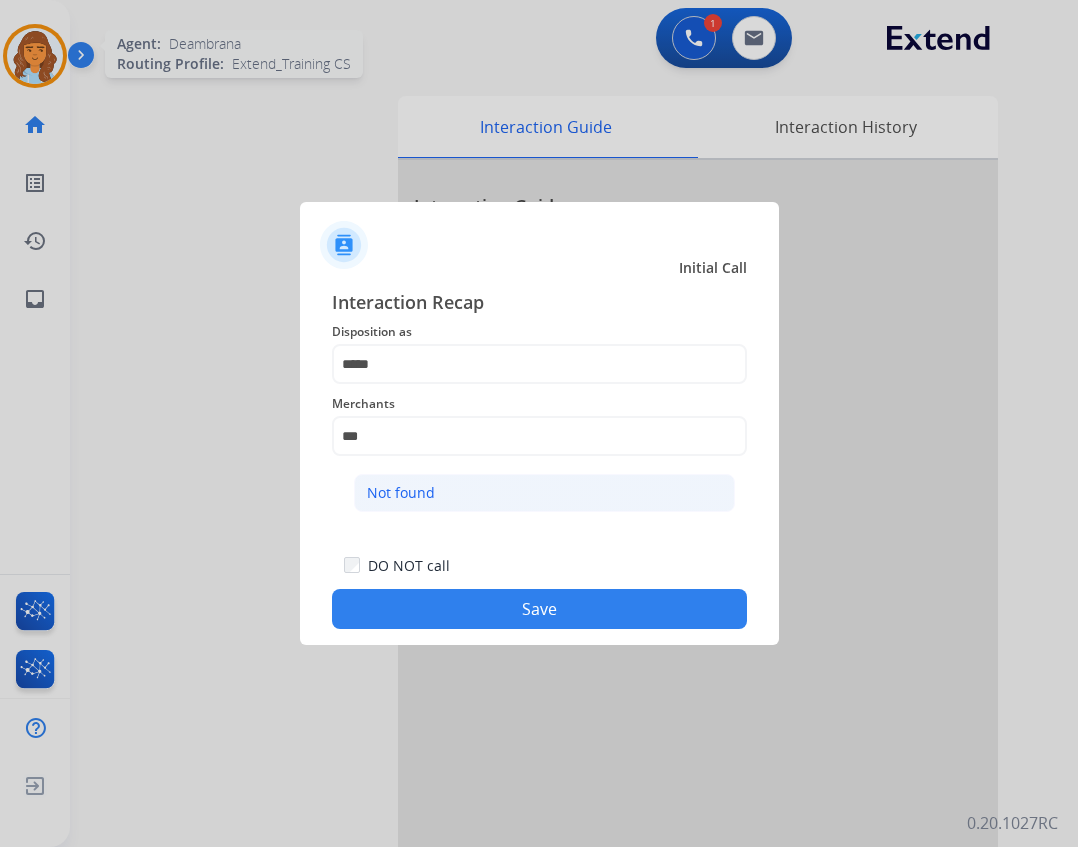 click on "Not found" 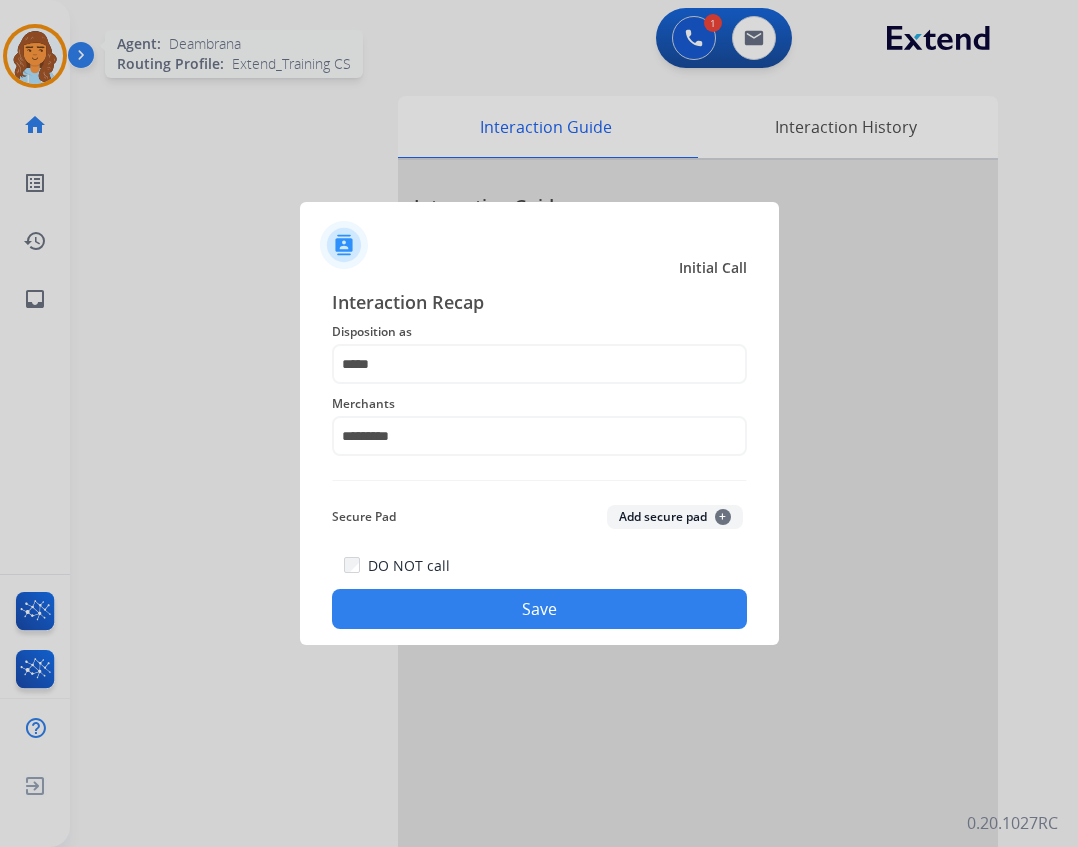 click on "Save" 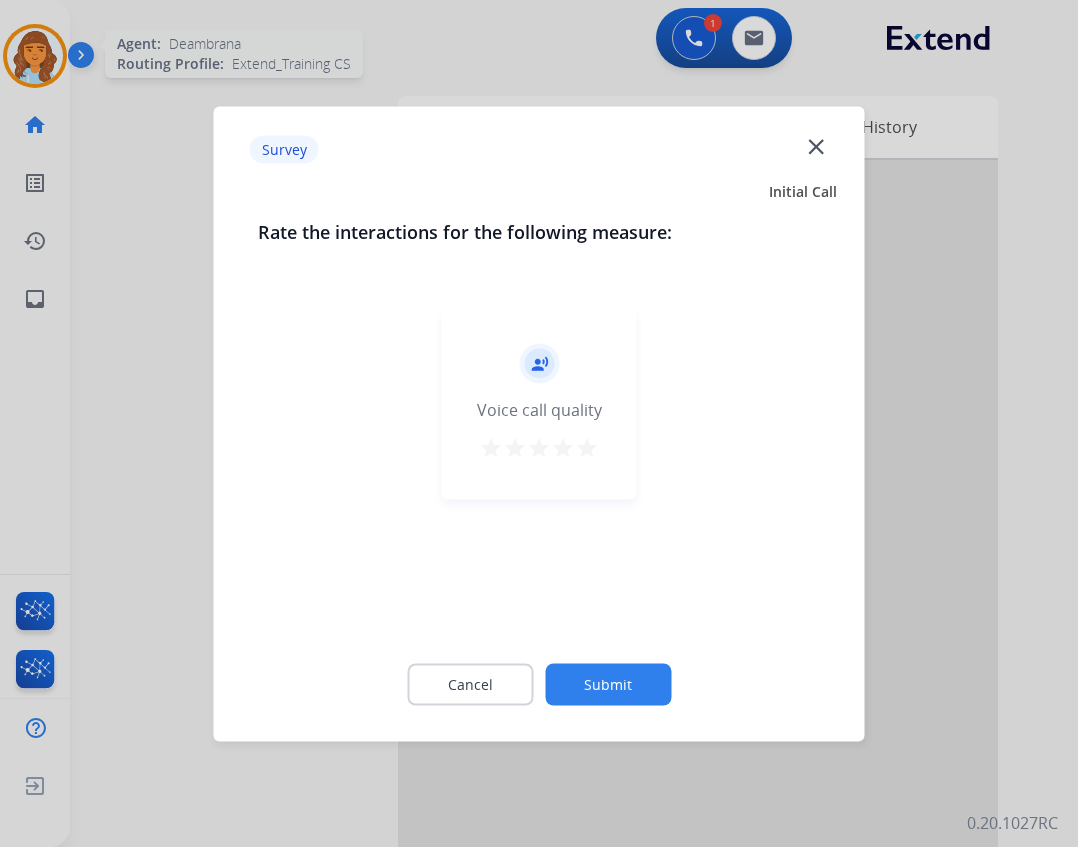 click on "Survey  close" 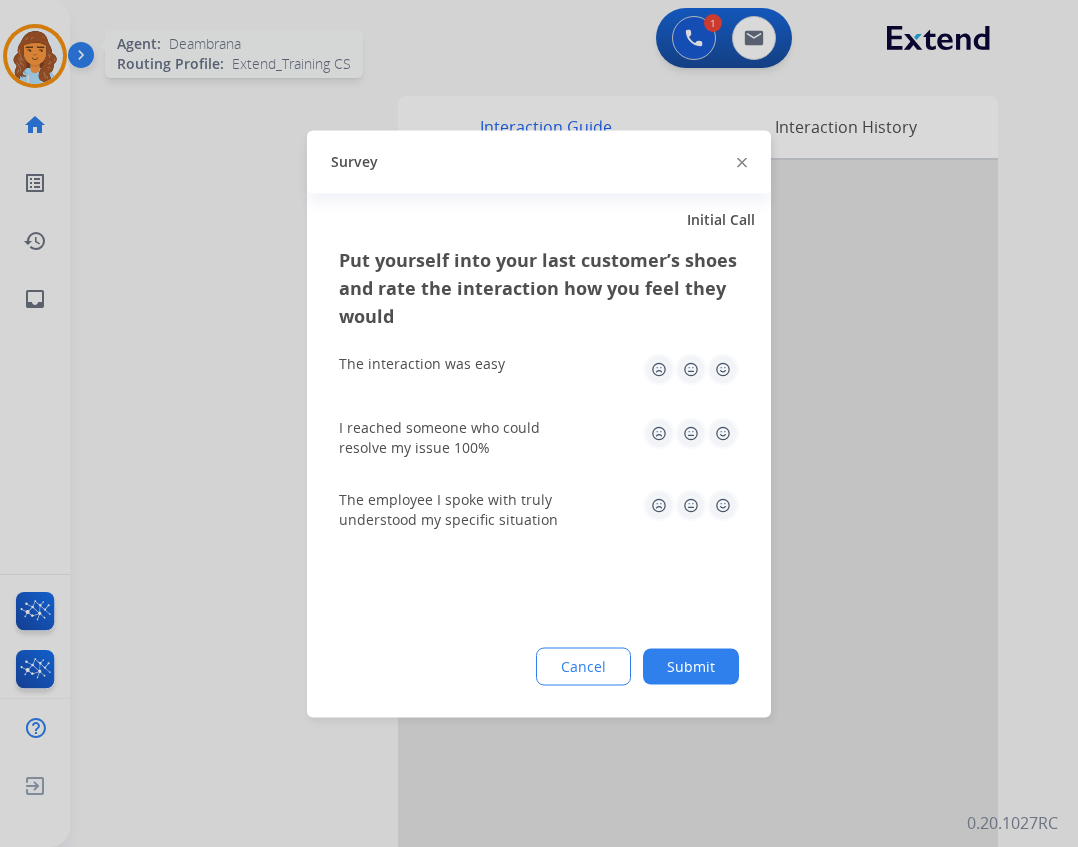 click 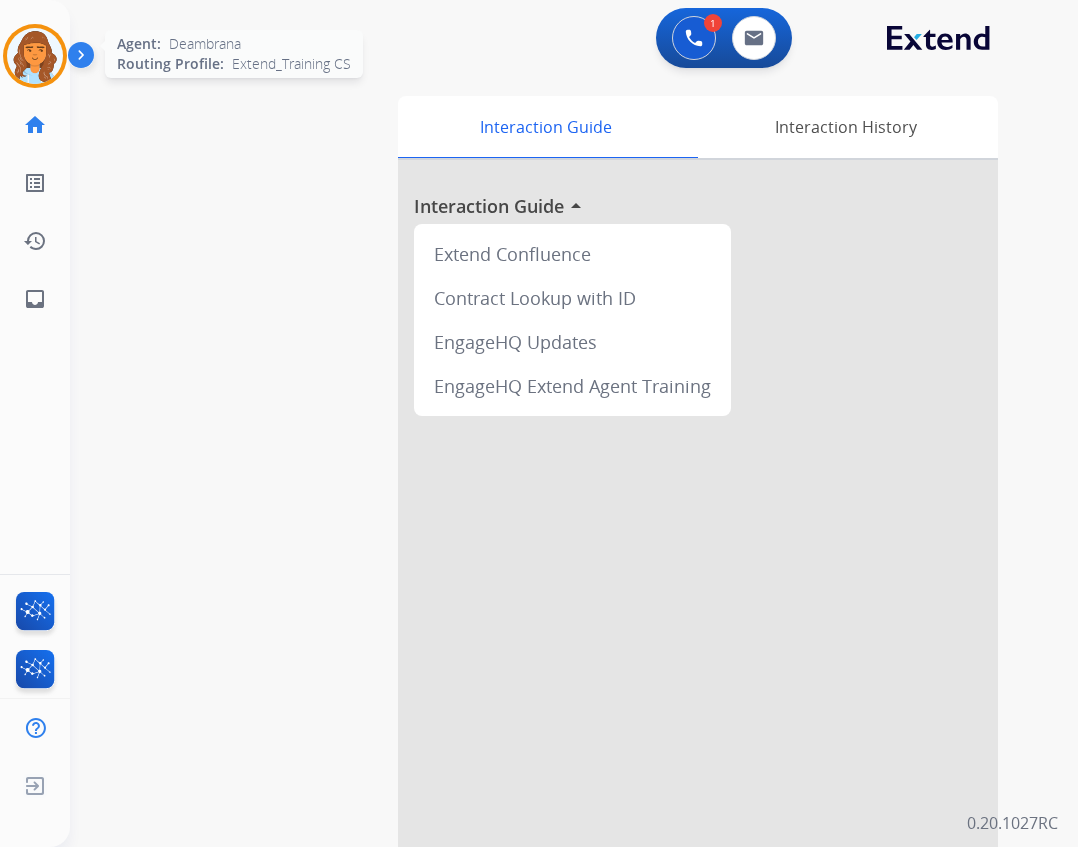 drag, startPoint x: 36, startPoint y: 55, endPoint x: 82, endPoint y: 71, distance: 48.703182 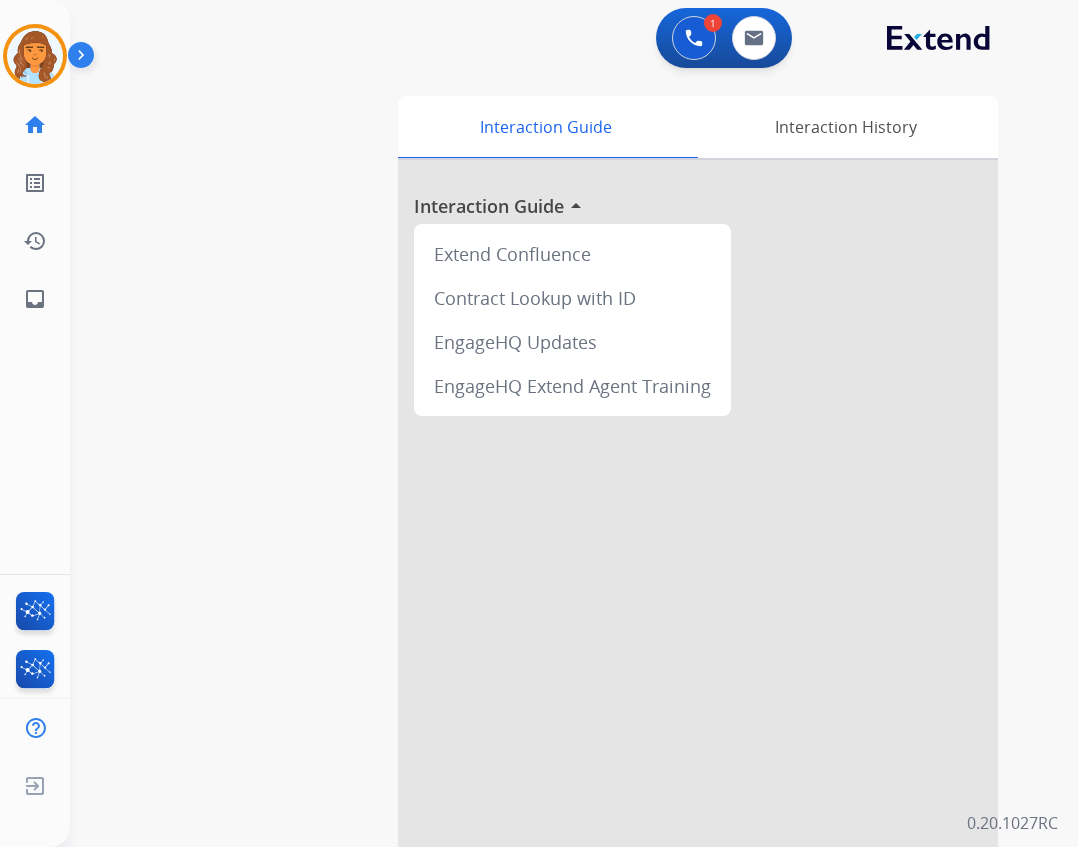 click at bounding box center [35, 56] 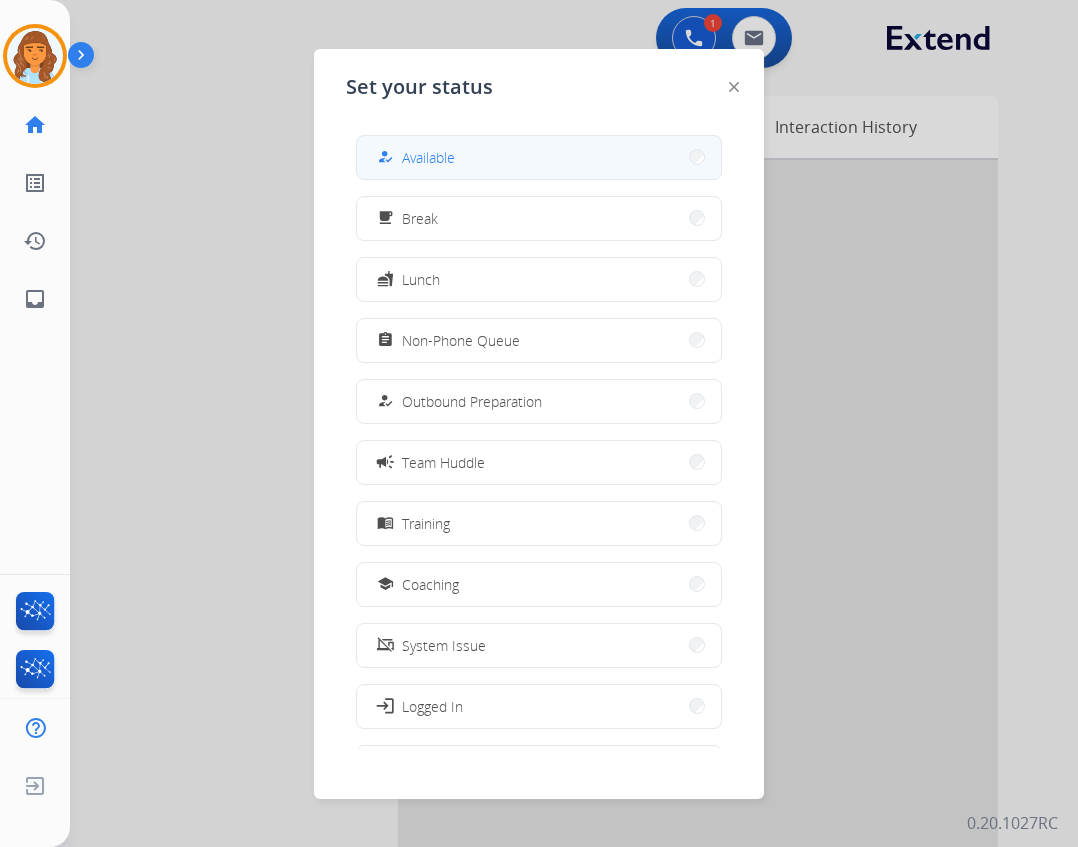 click on "how_to_reg Available" at bounding box center (539, 157) 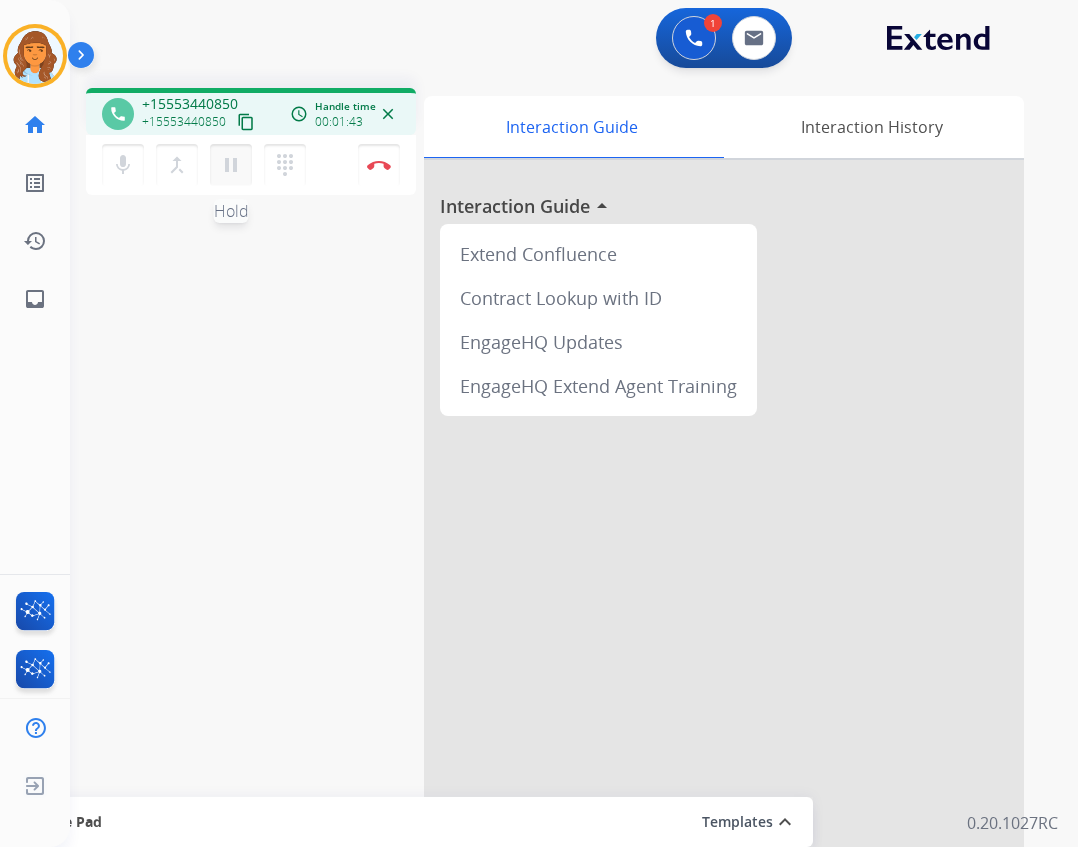 click on "pause Hold" at bounding box center (231, 165) 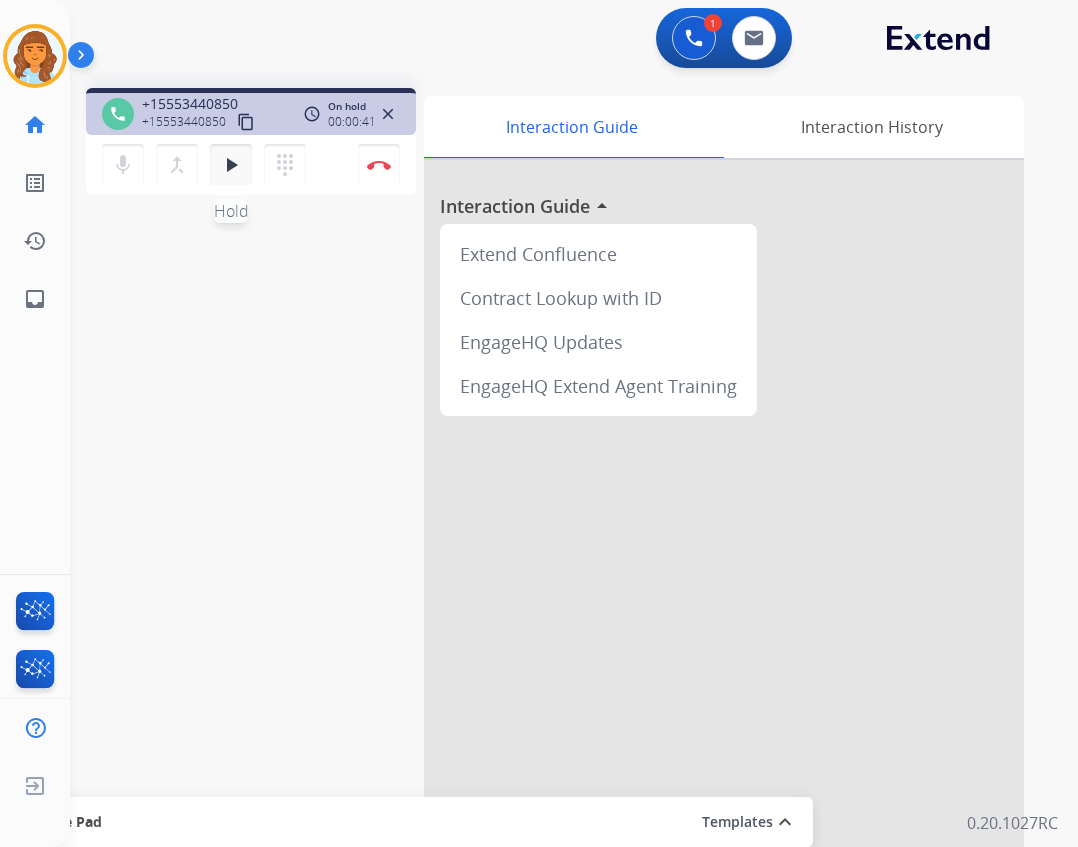 drag, startPoint x: 227, startPoint y: 165, endPoint x: 226, endPoint y: 178, distance: 13.038404 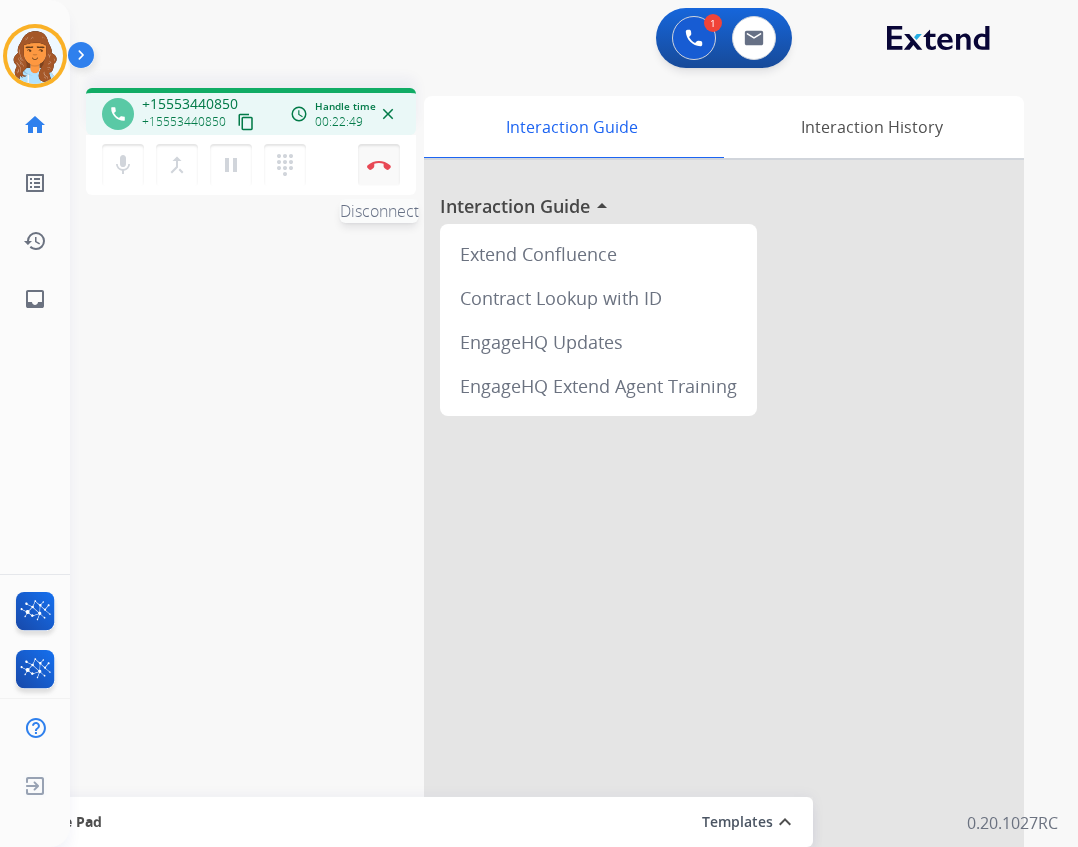 click on "Disconnect" at bounding box center [379, 165] 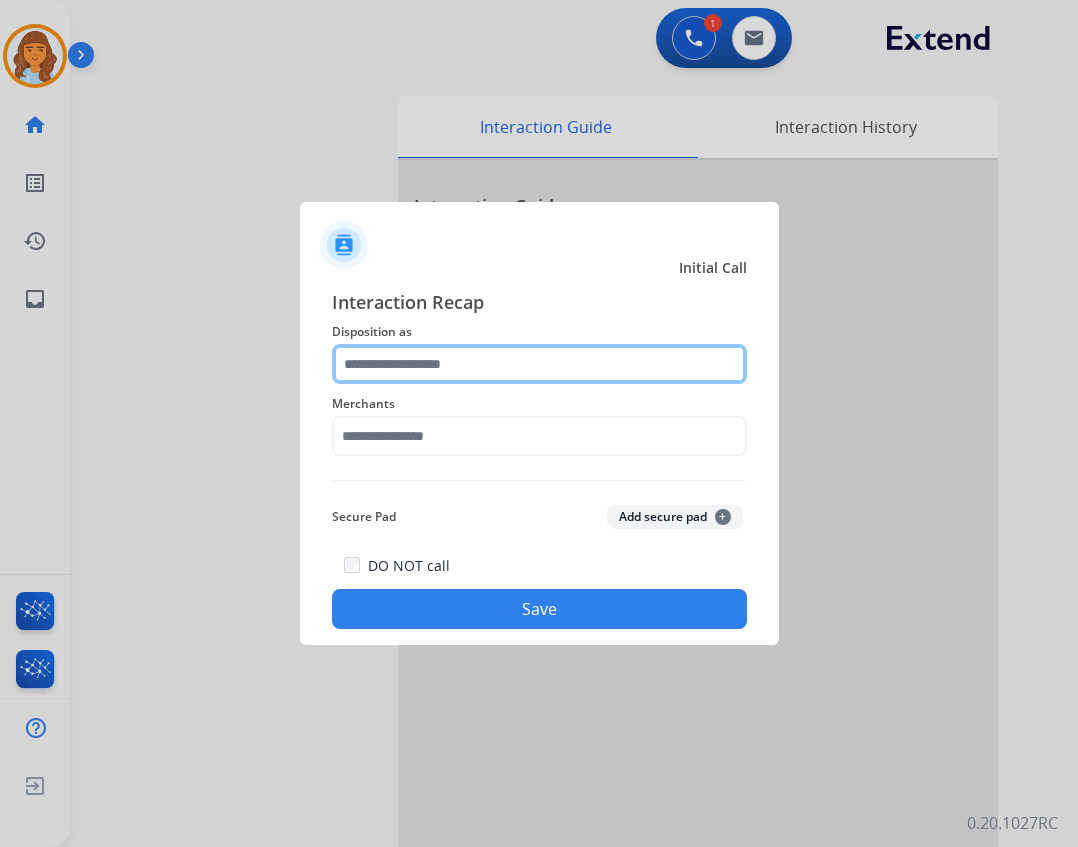 click 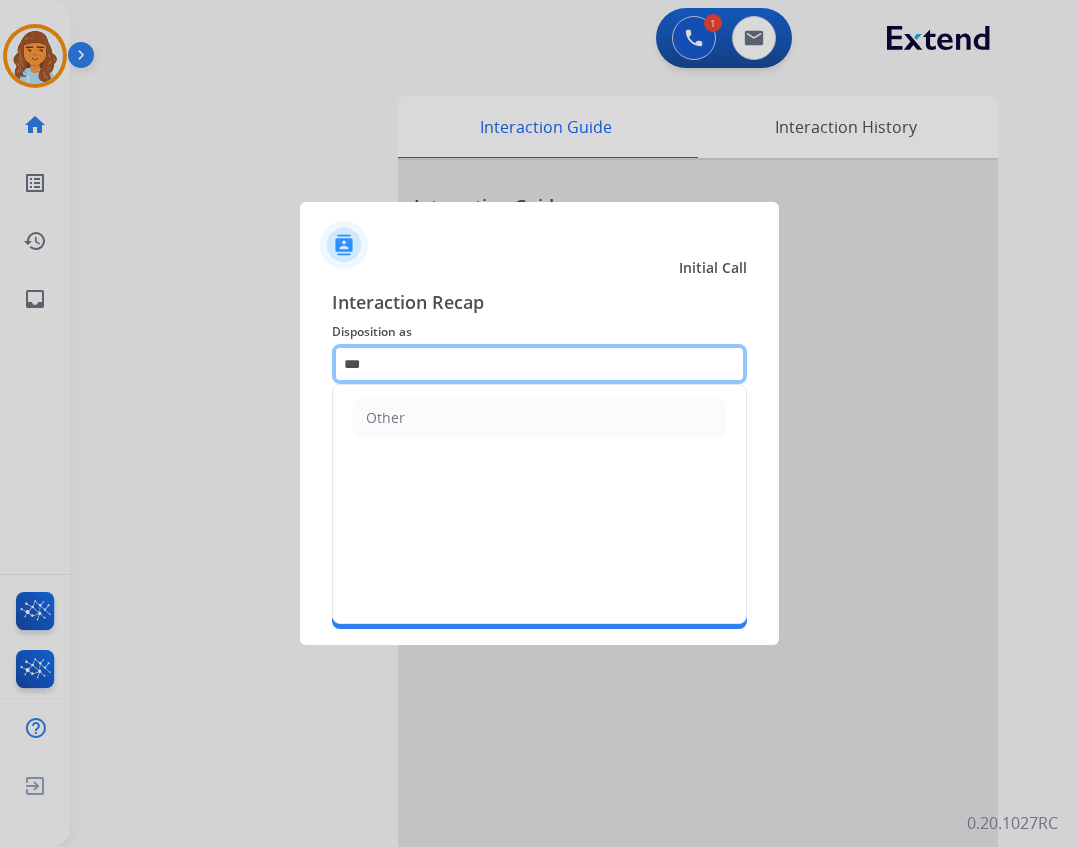 type on "***" 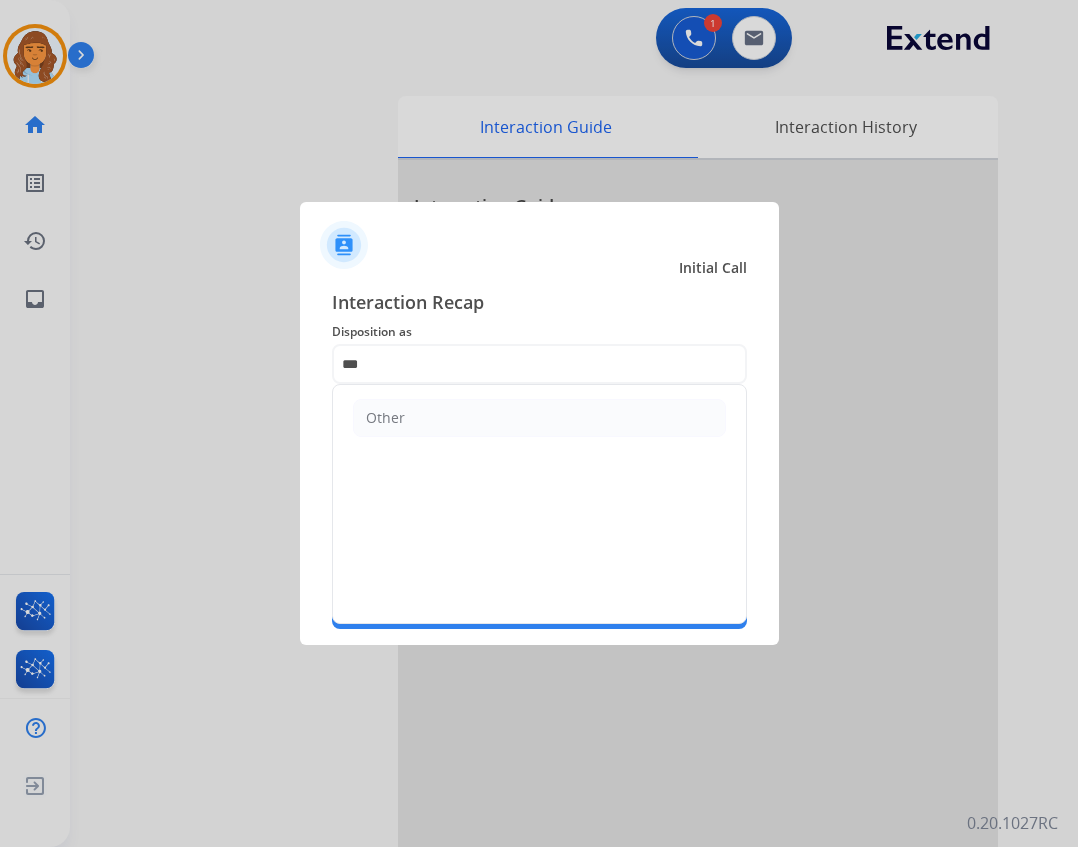 click on "Other" 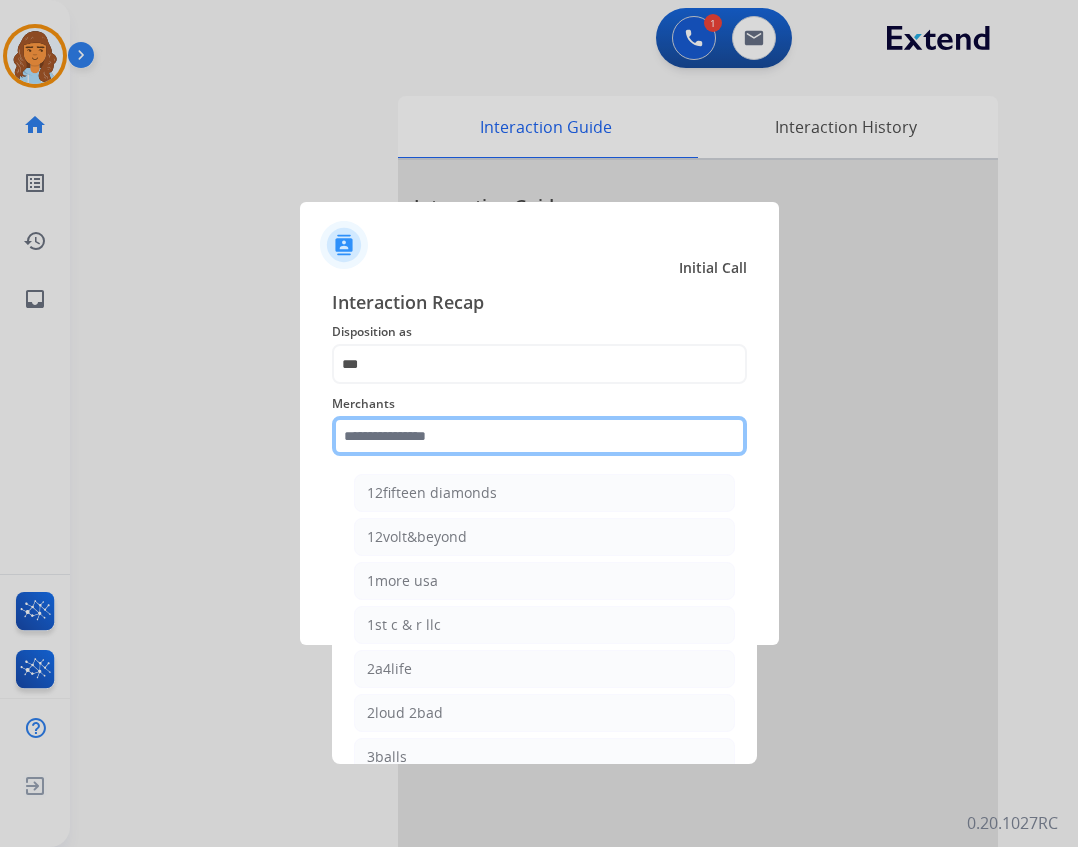 click 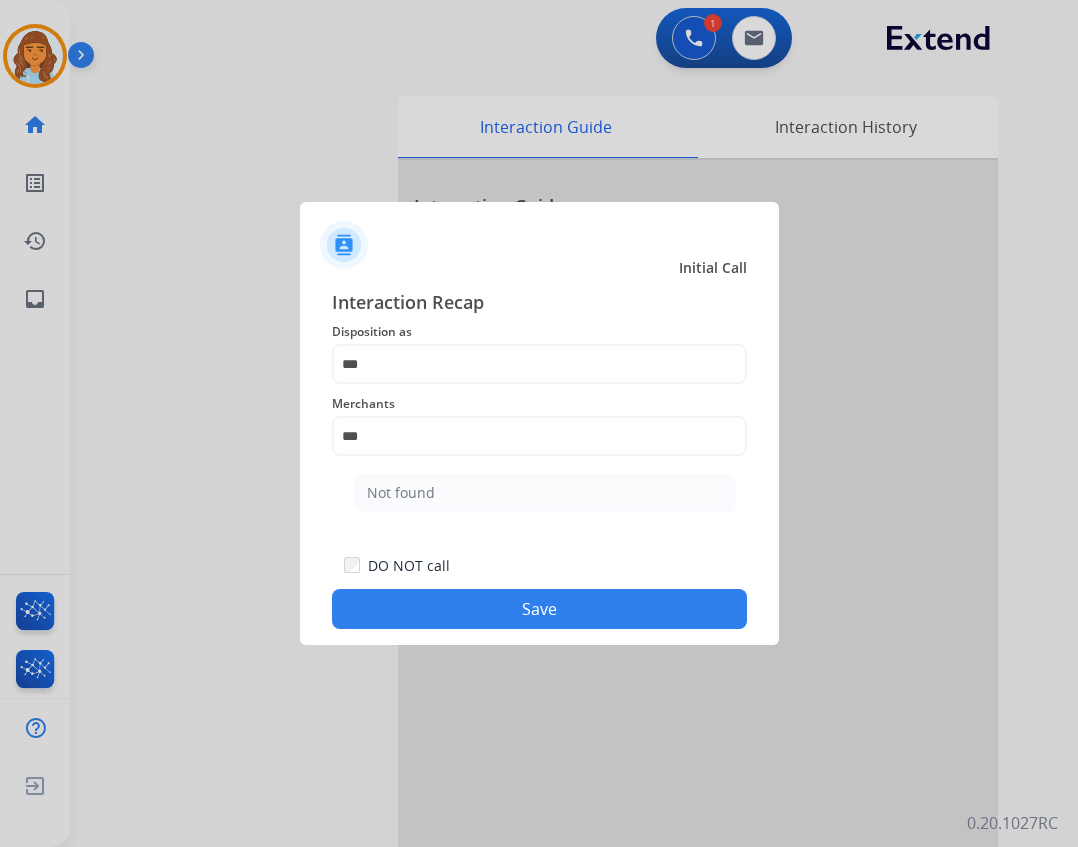 drag, startPoint x: 467, startPoint y: 511, endPoint x: 477, endPoint y: 530, distance: 21.470911 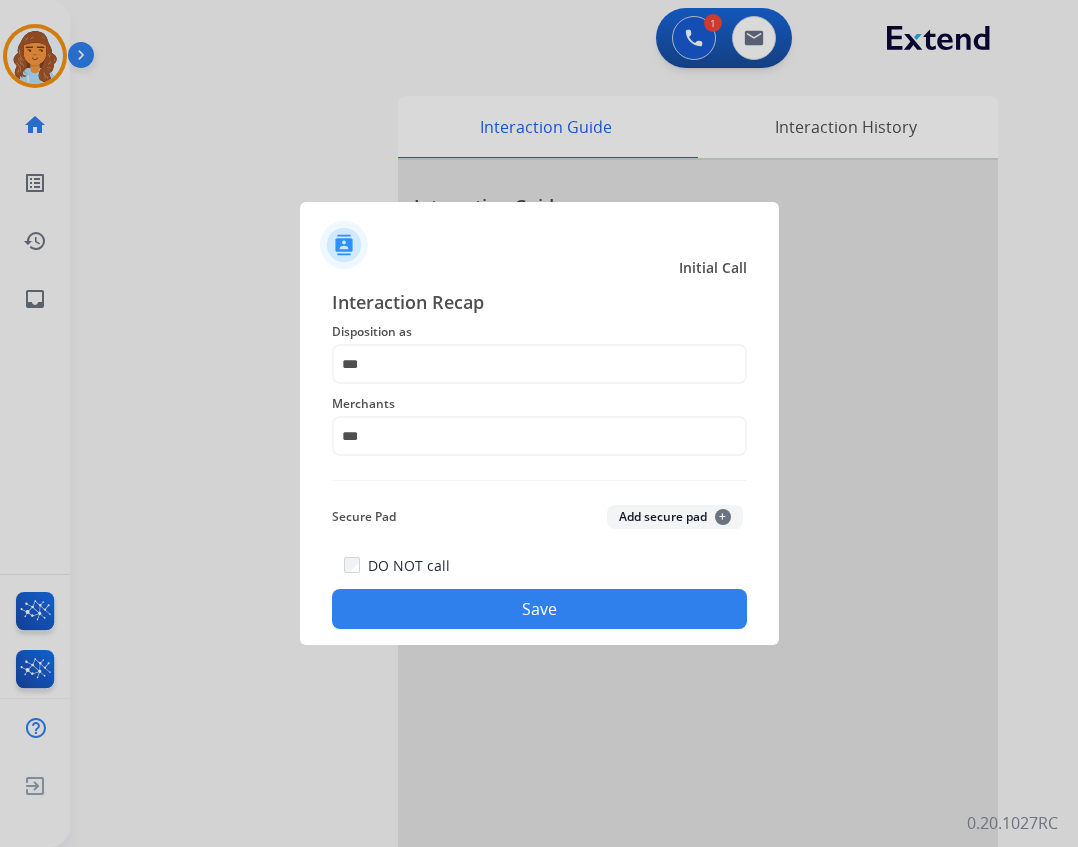 click on "Secure Pad  Add secure pad  +" 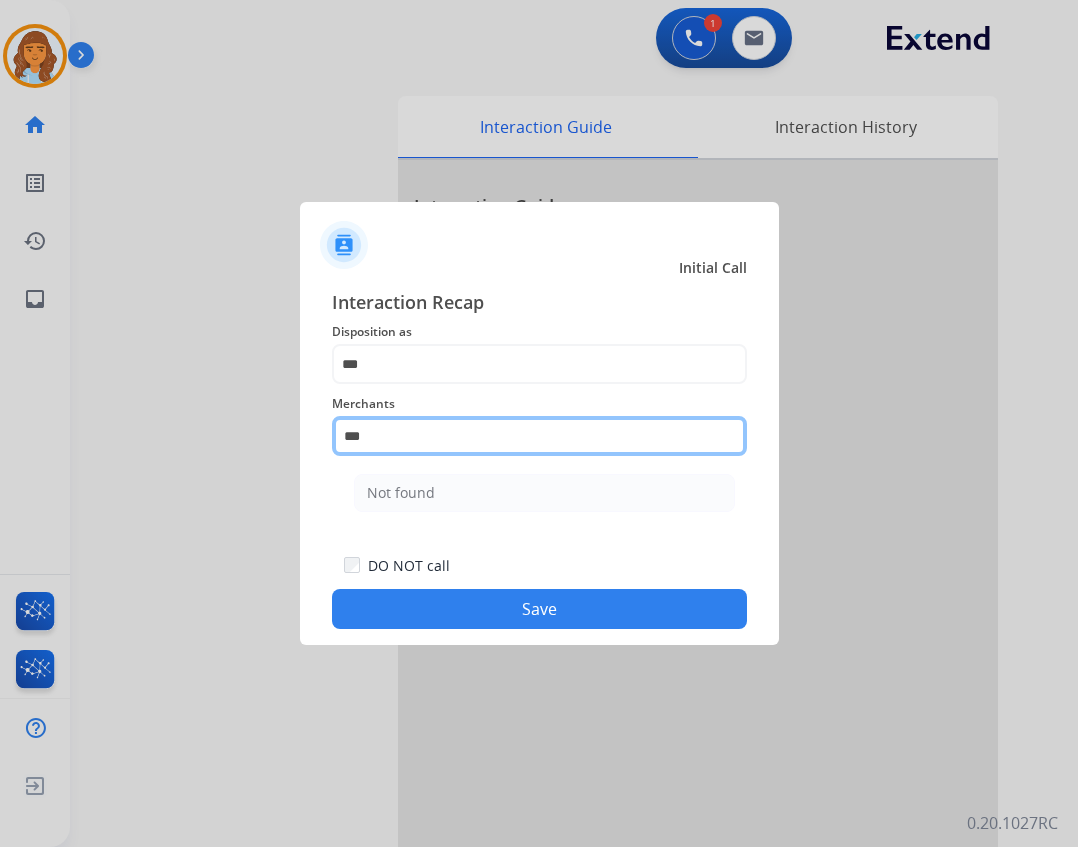 click on "***" 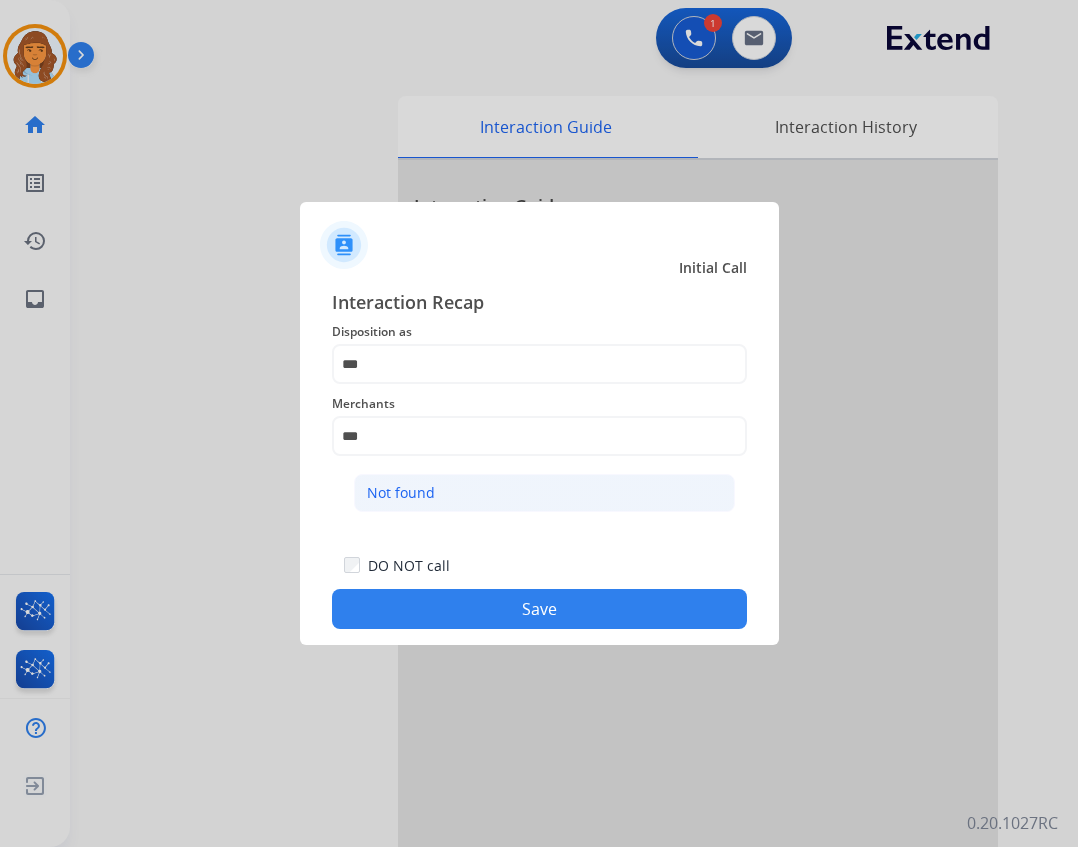 click on "Not found" 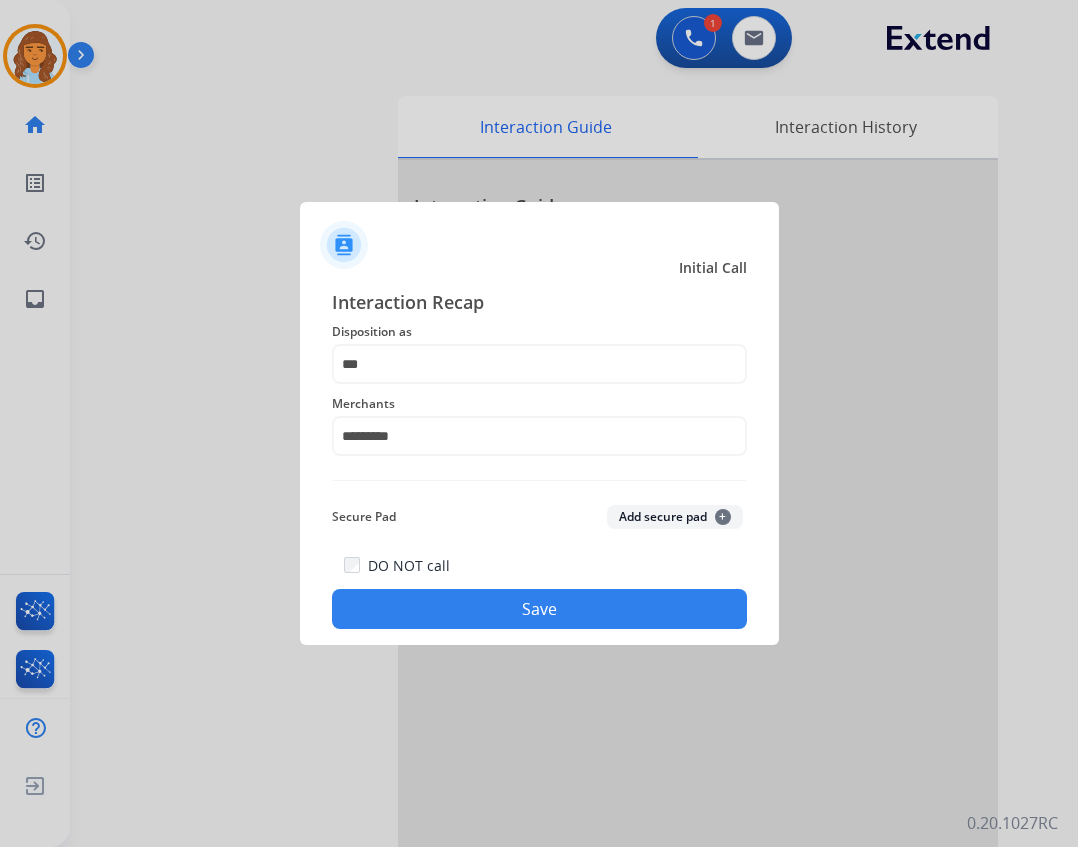 drag, startPoint x: 477, startPoint y: 592, endPoint x: 420, endPoint y: 581, distance: 58.0517 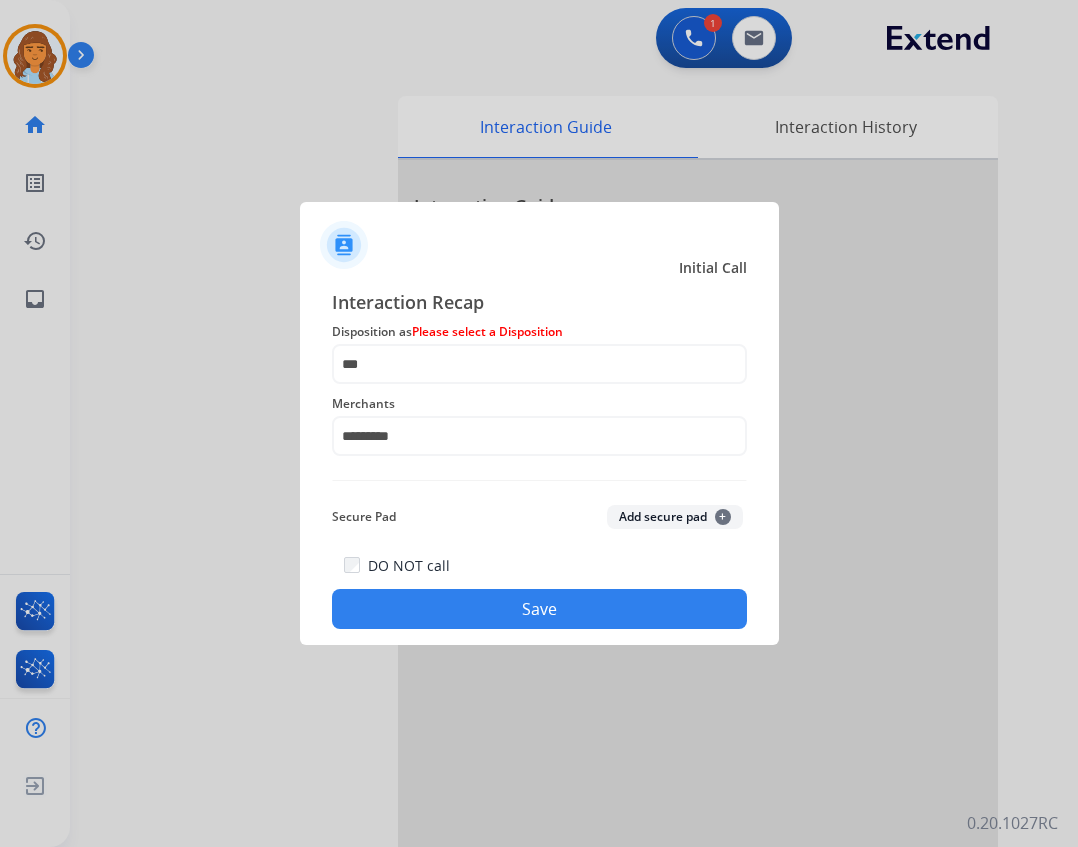 drag, startPoint x: 474, startPoint y: 386, endPoint x: 462, endPoint y: 382, distance: 12.649111 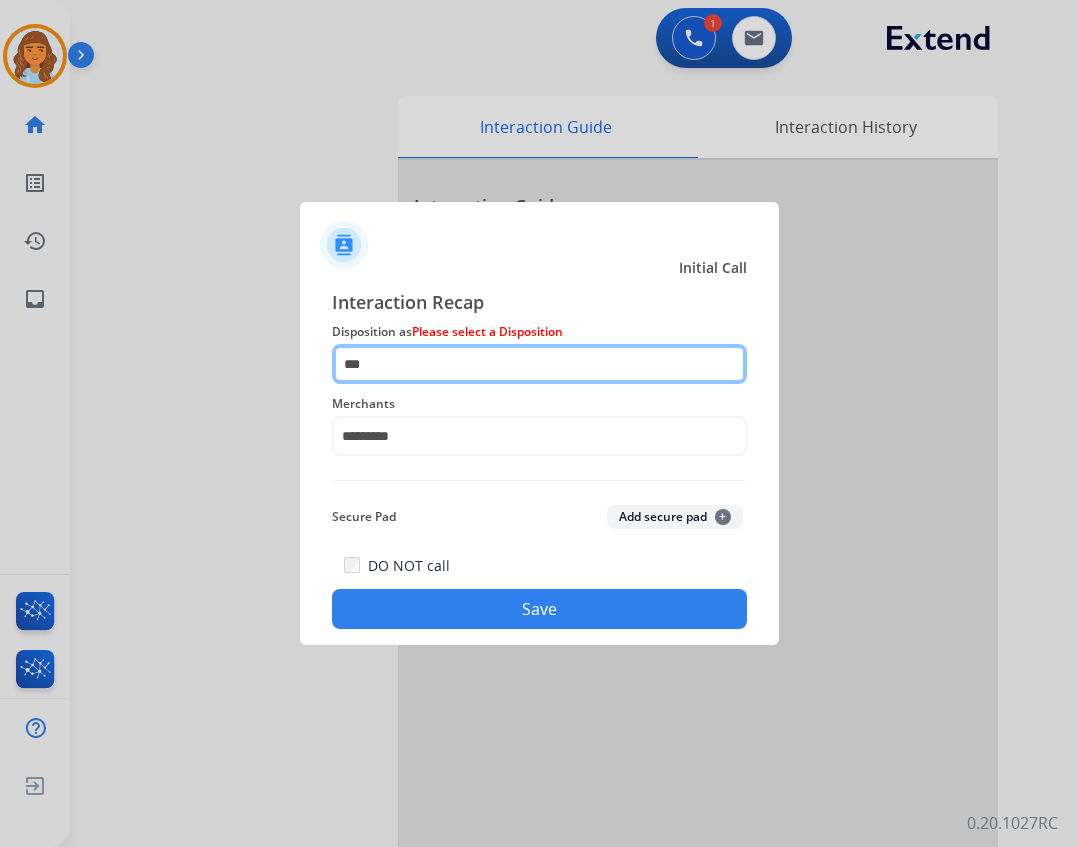 click on "***" 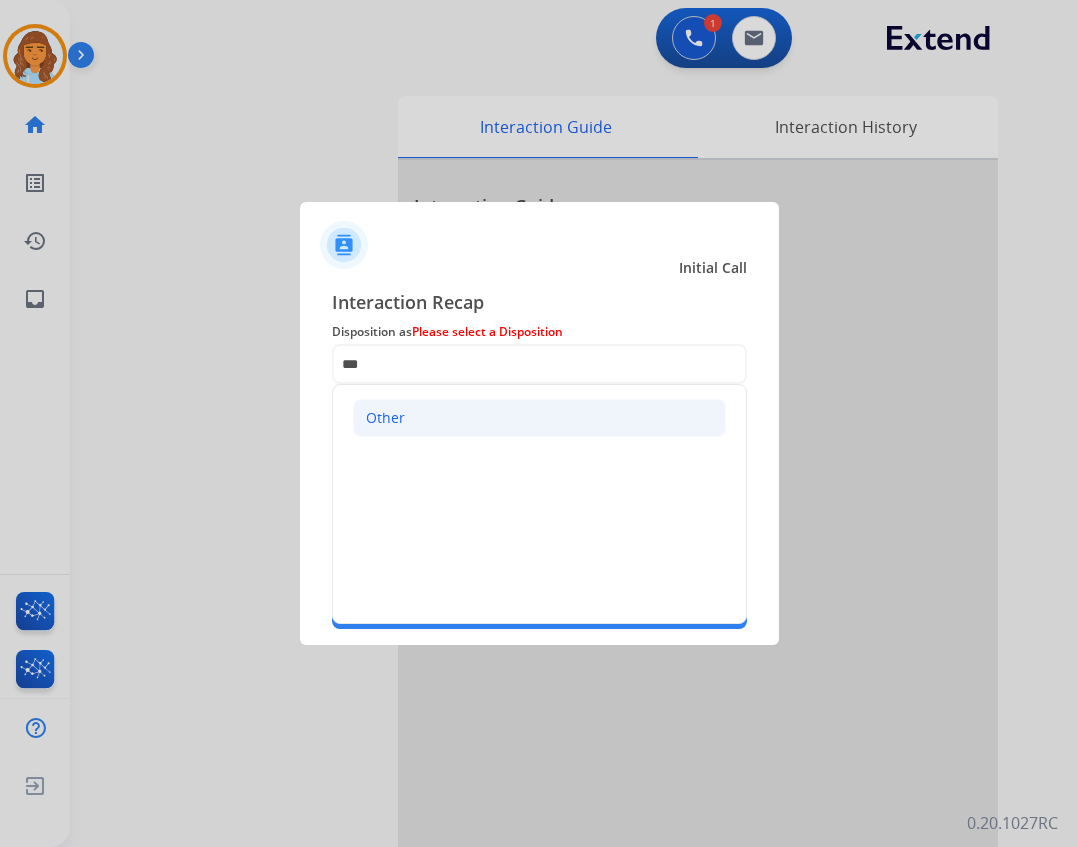 click on "Other" 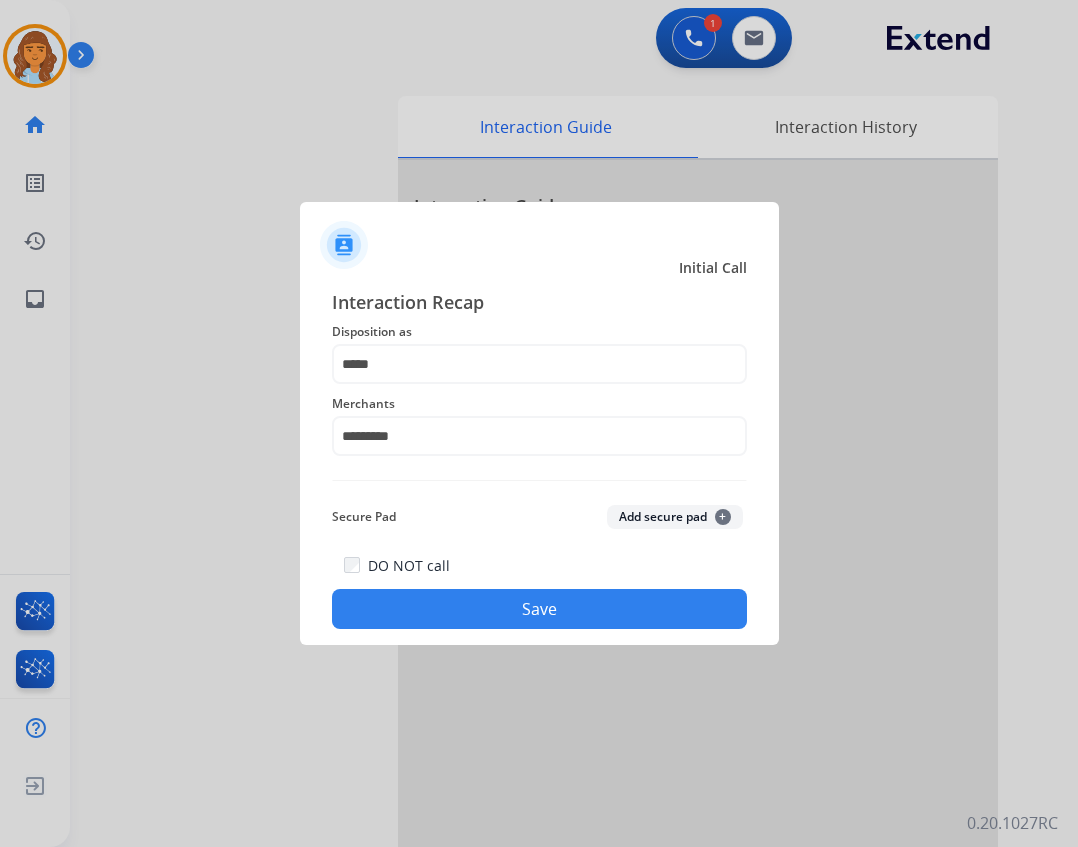 click on "DO NOT call   Save" 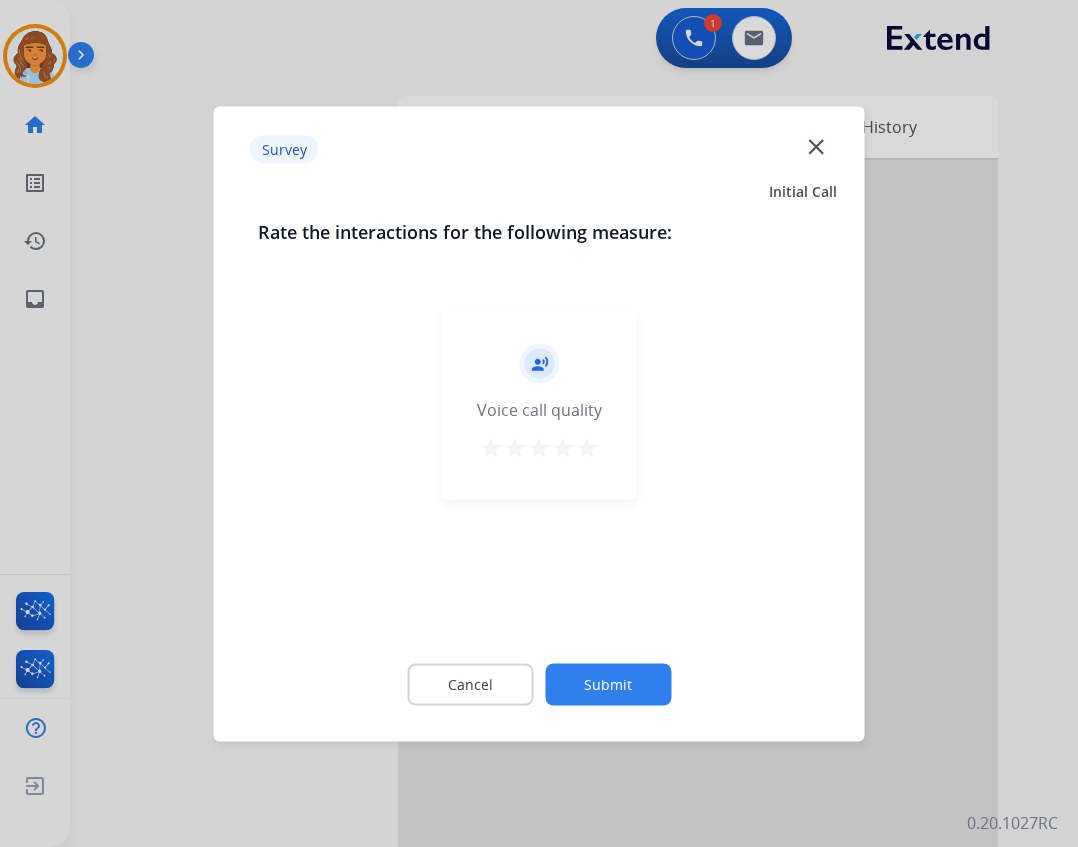 click on "close" 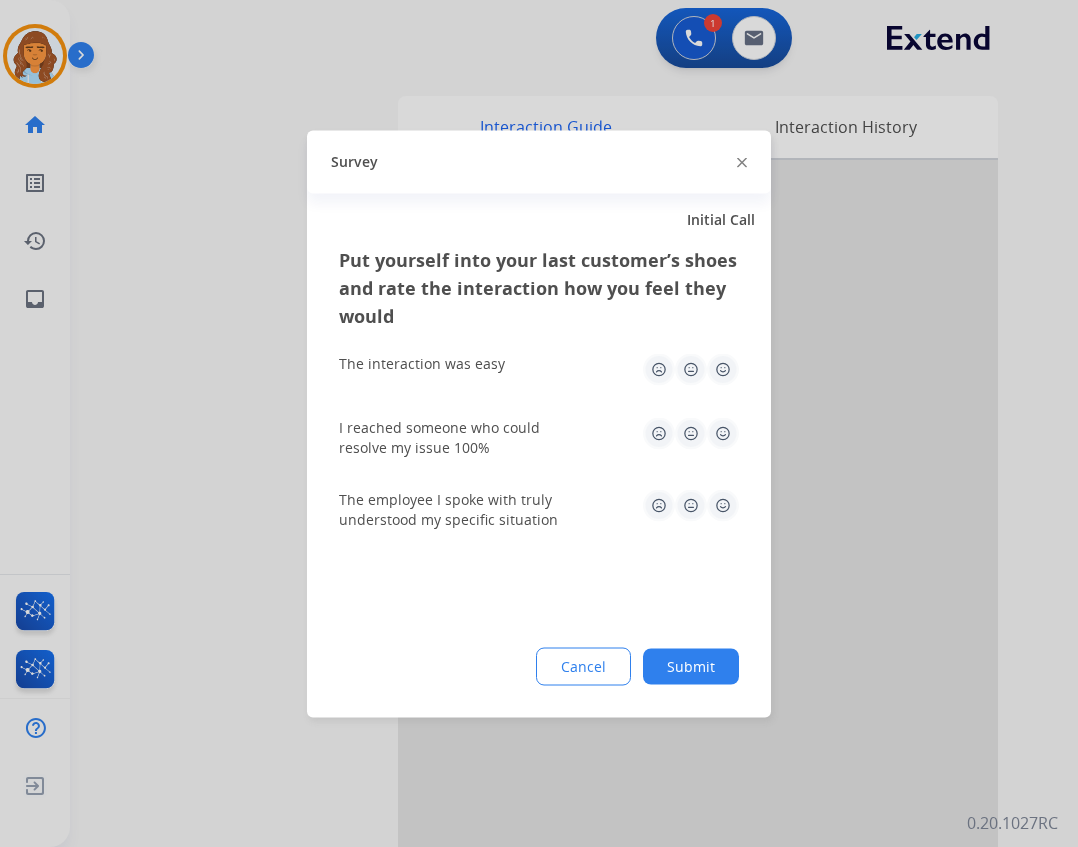 click on "Survey" 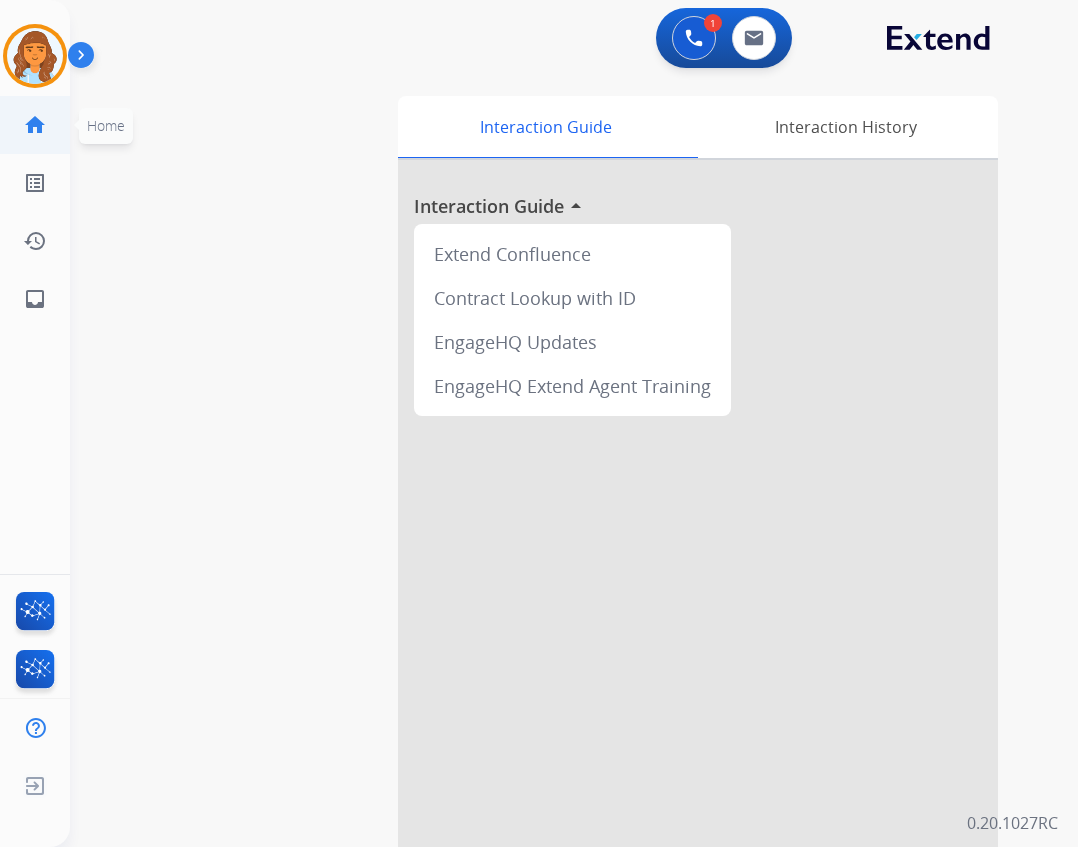 drag, startPoint x: 48, startPoint y: 69, endPoint x: 62, endPoint y: 122, distance: 54.81788 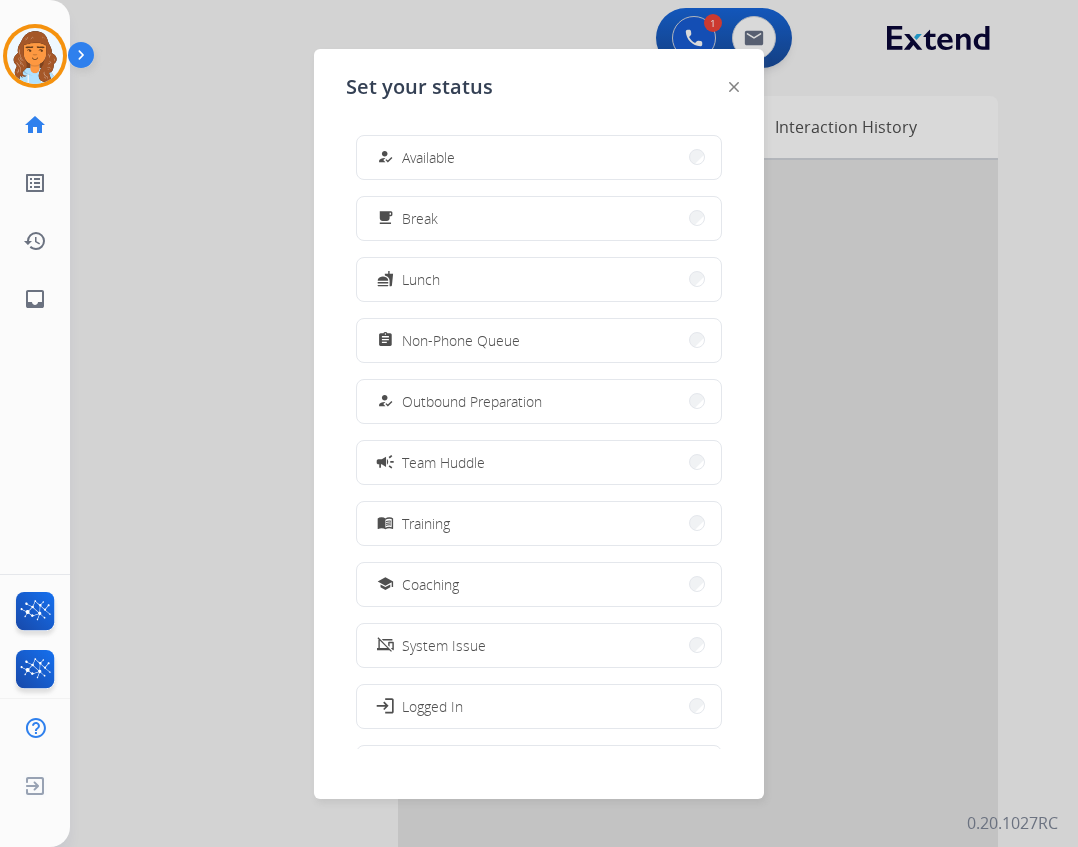 click on "how_to_reg Available free_breakfast Break fastfood Lunch assignment Non-Phone Queue how_to_reg Outbound Preparation campaign Team Huddle menu_book Training school Coaching phonelink_off System Issue login Logged In work_off Offline" at bounding box center (539, 434) 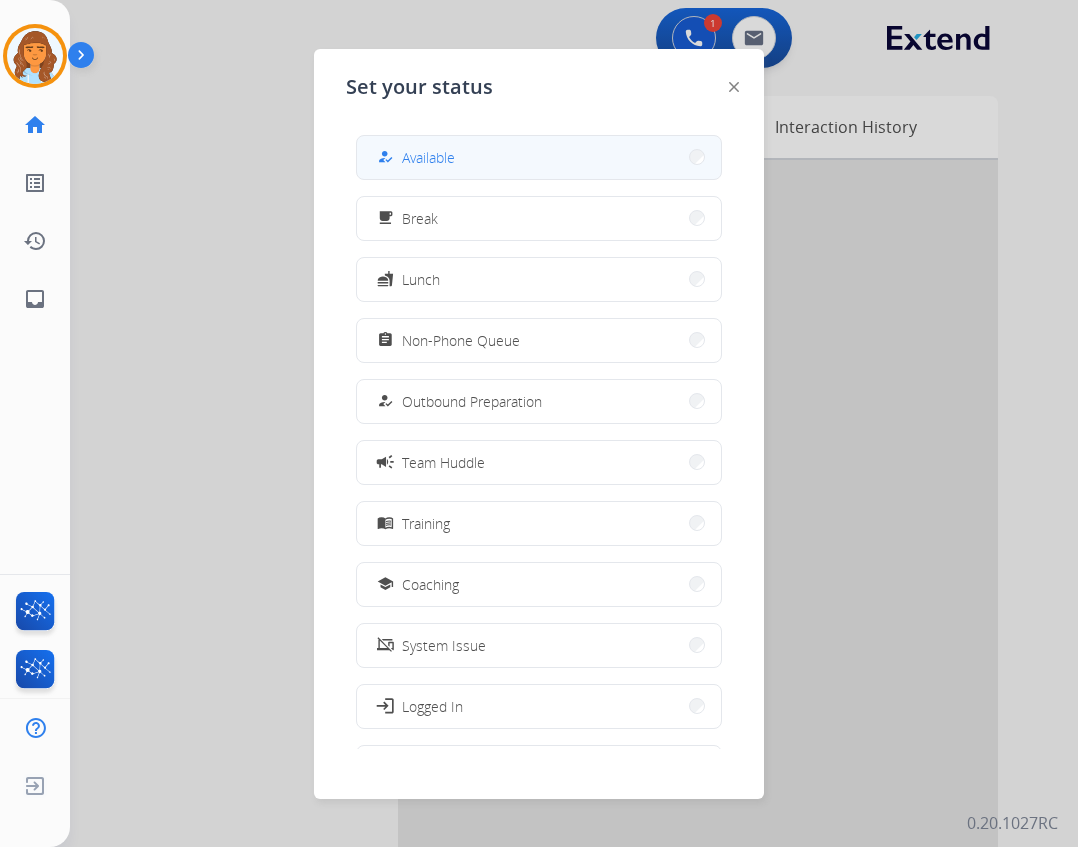 click on "how_to_reg" at bounding box center (387, 157) 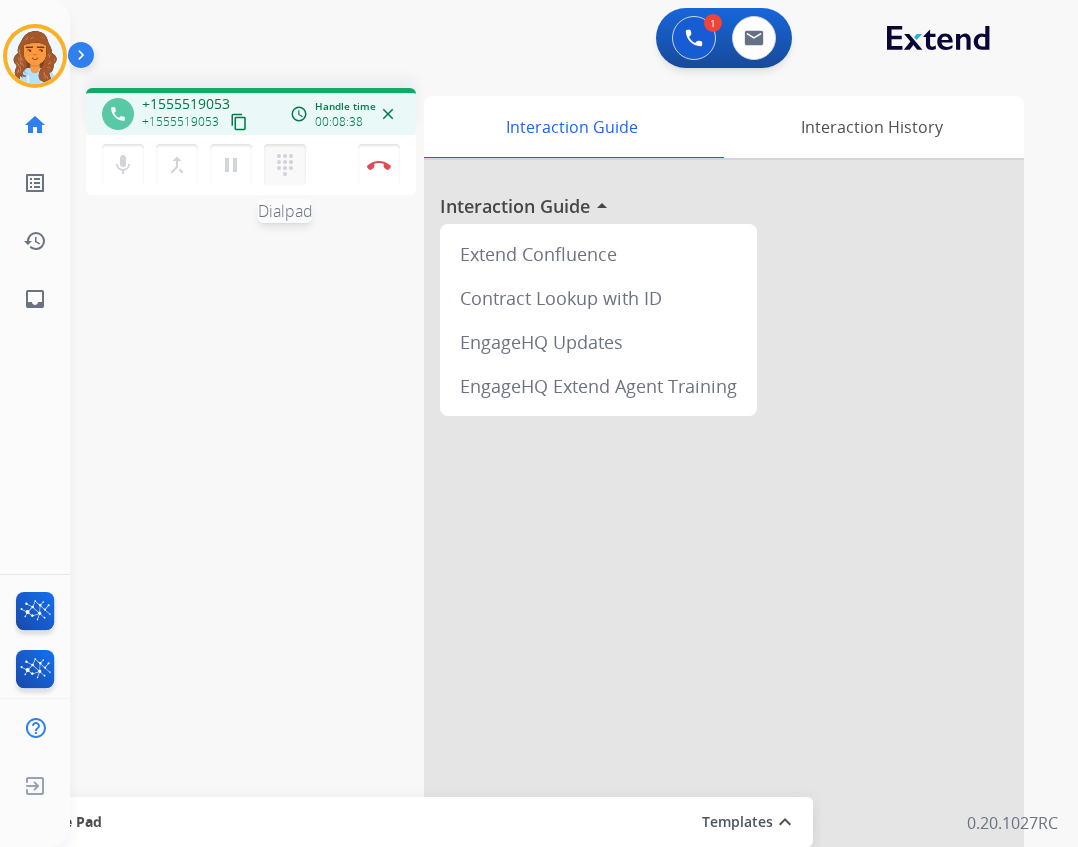 click on "dialpad" at bounding box center [285, 165] 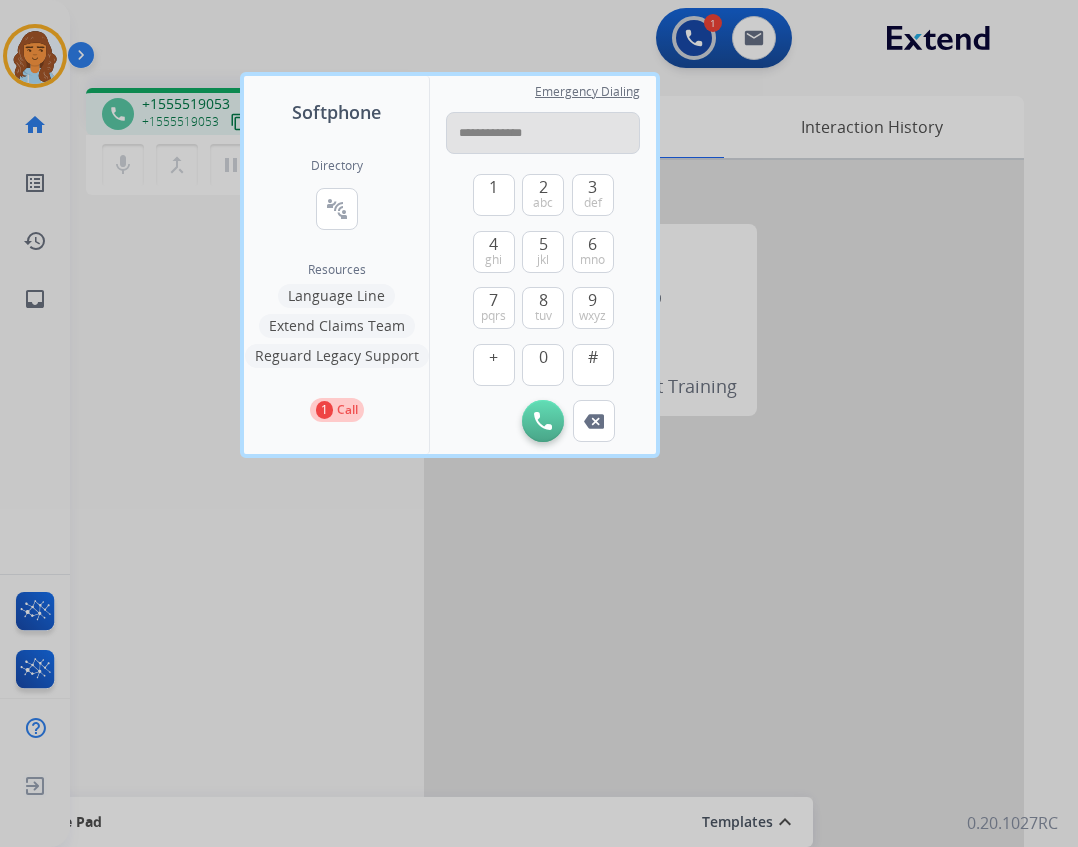 click on "**********" at bounding box center (543, 133) 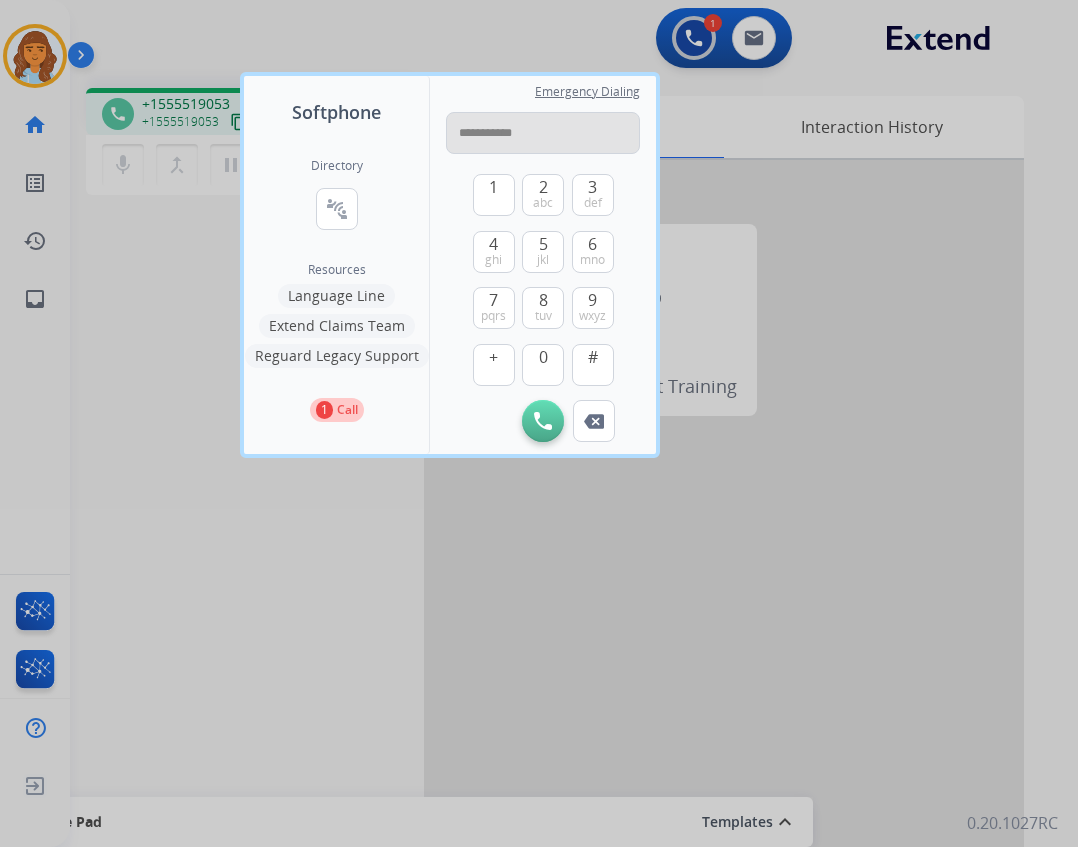 click on "**********" at bounding box center [543, 133] 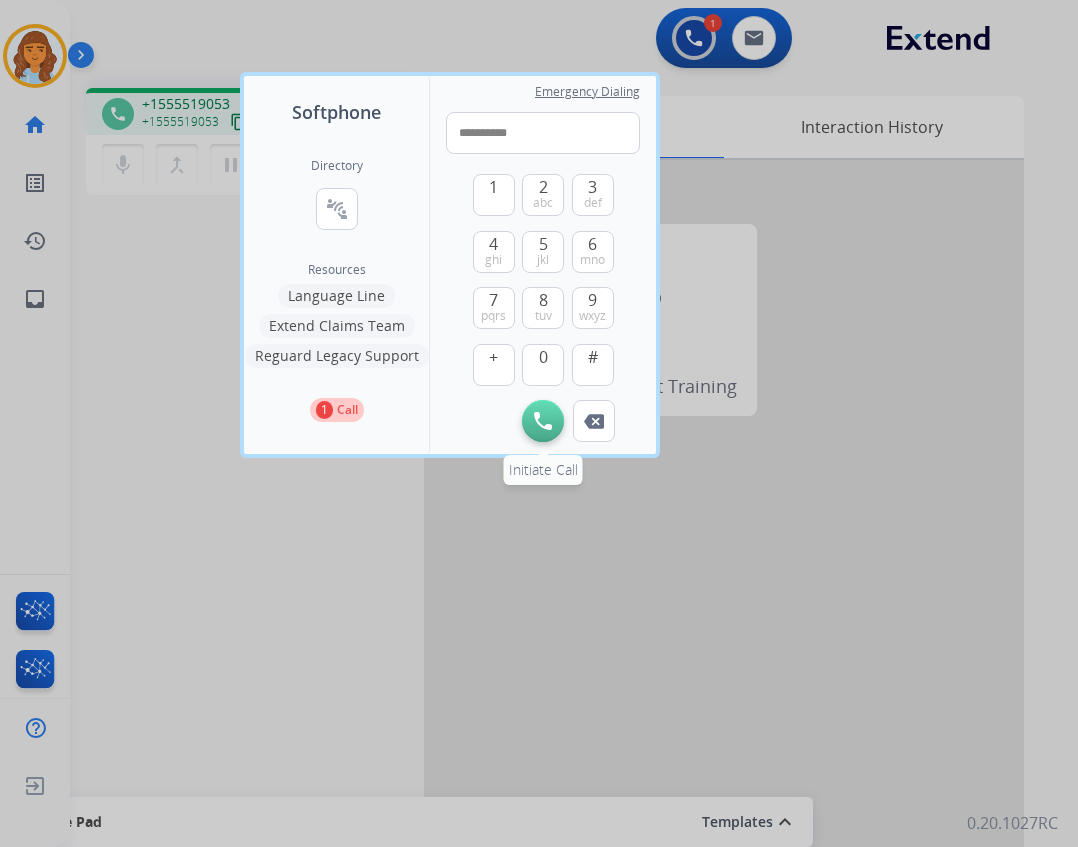 type on "**********" 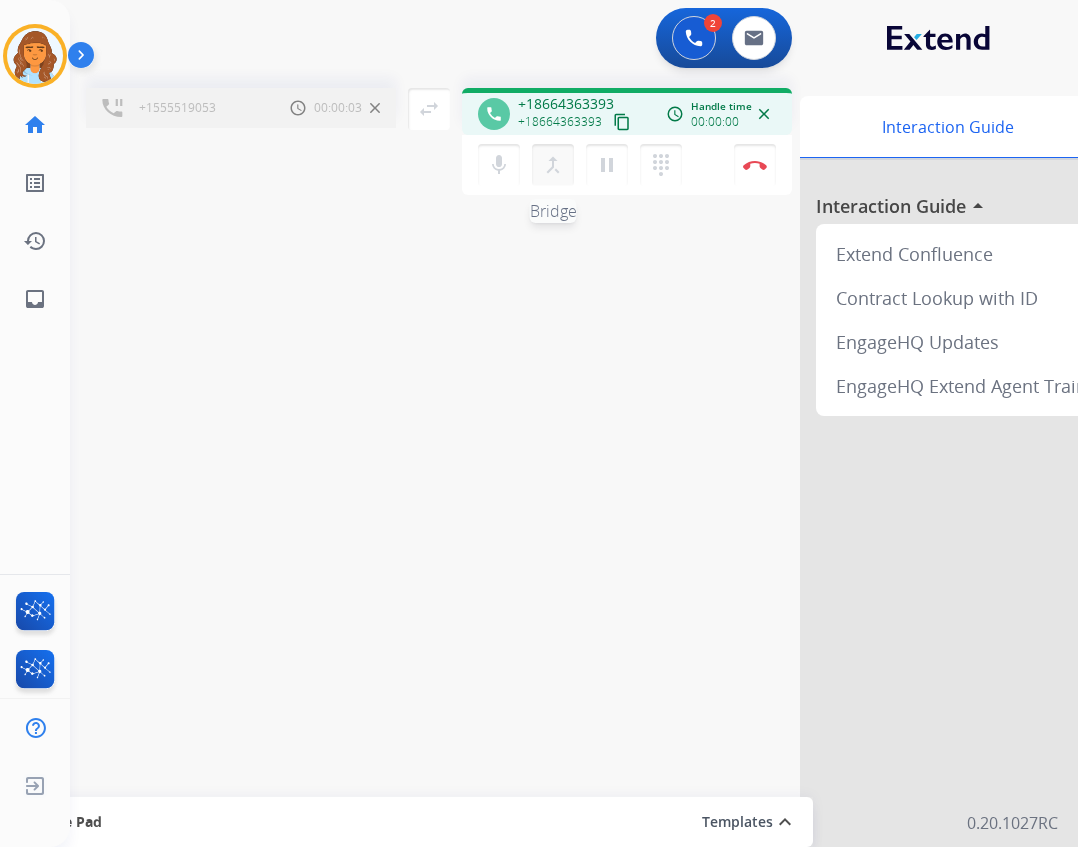 click on "merge_type" at bounding box center [553, 165] 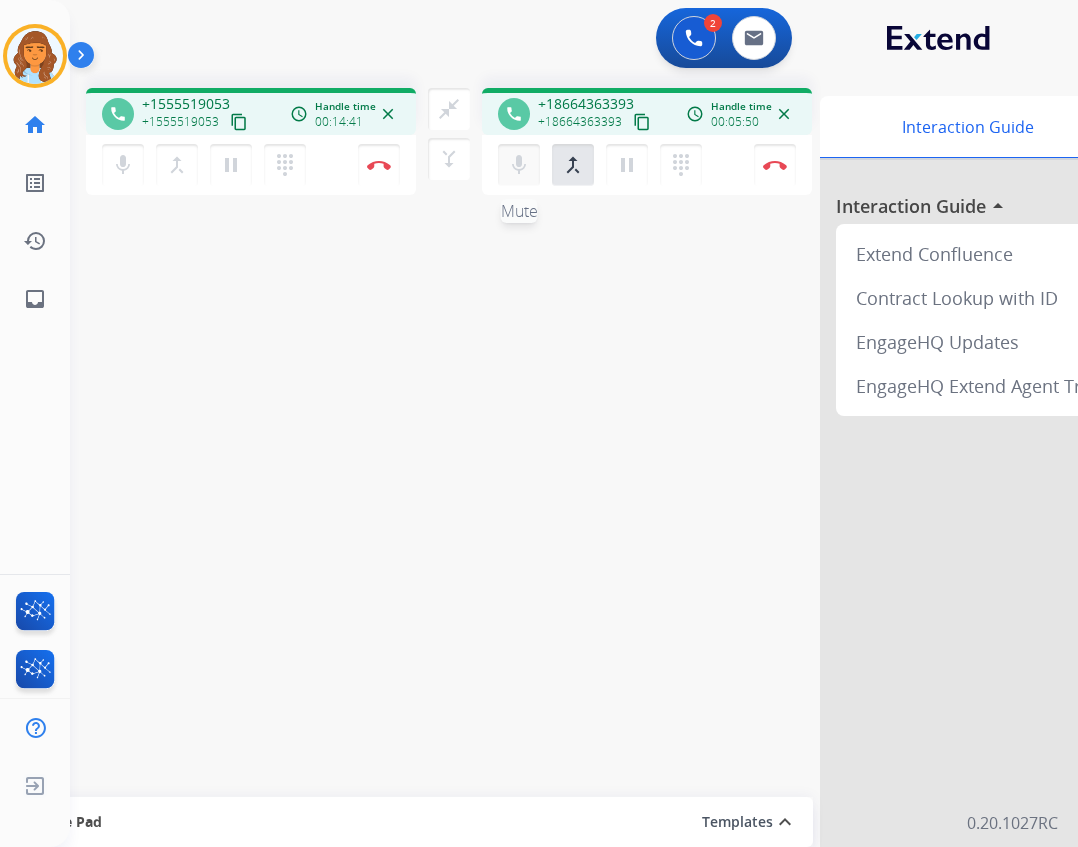 click on "mic" at bounding box center (123, 165) 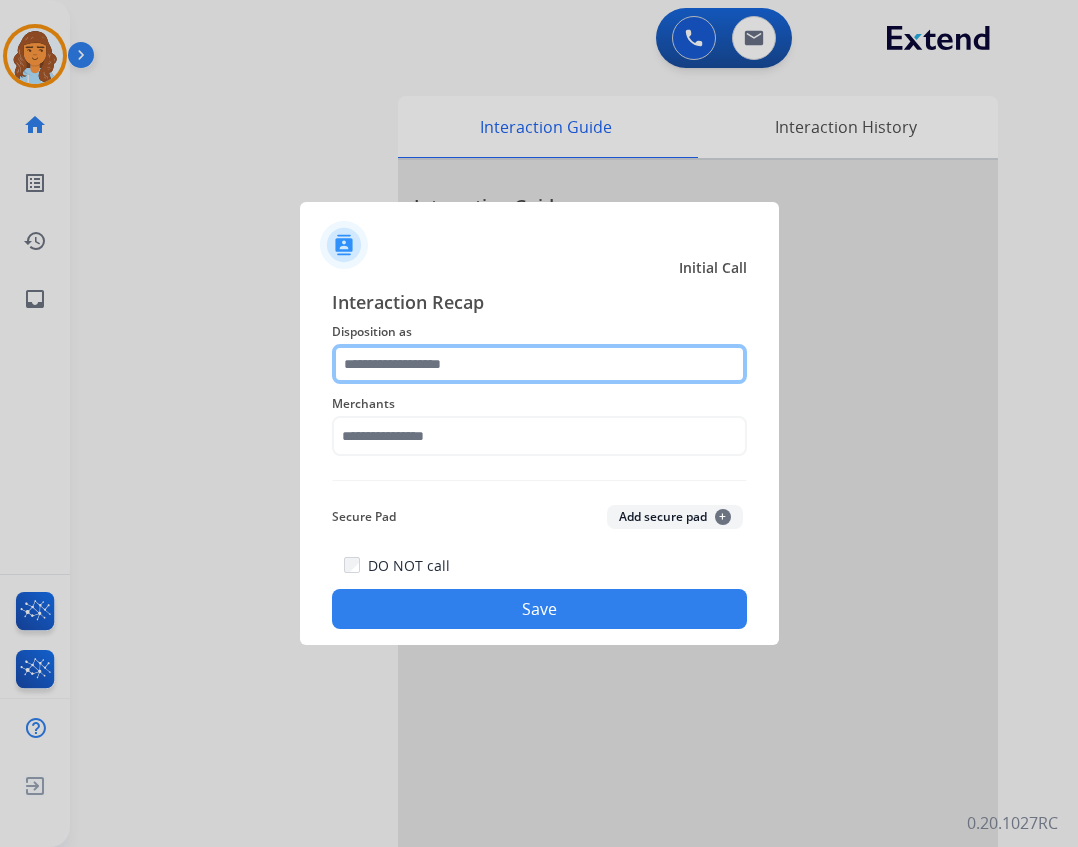 click 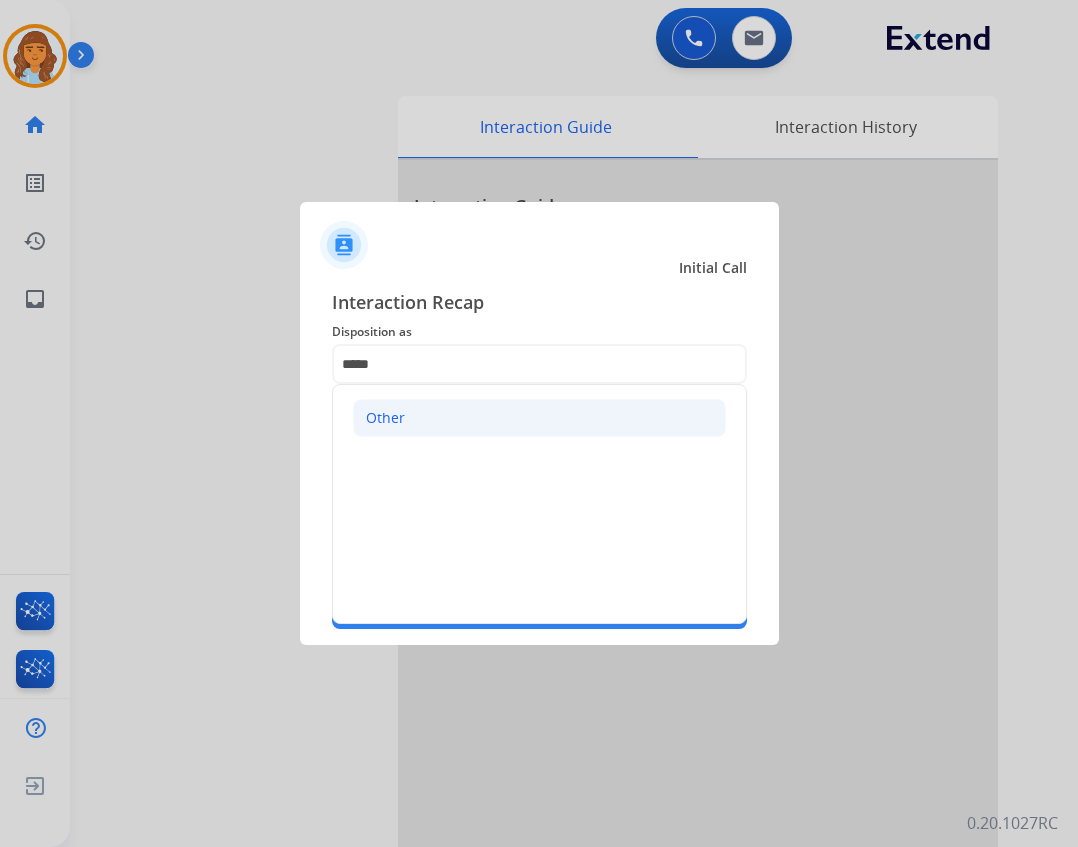 click on "Other" 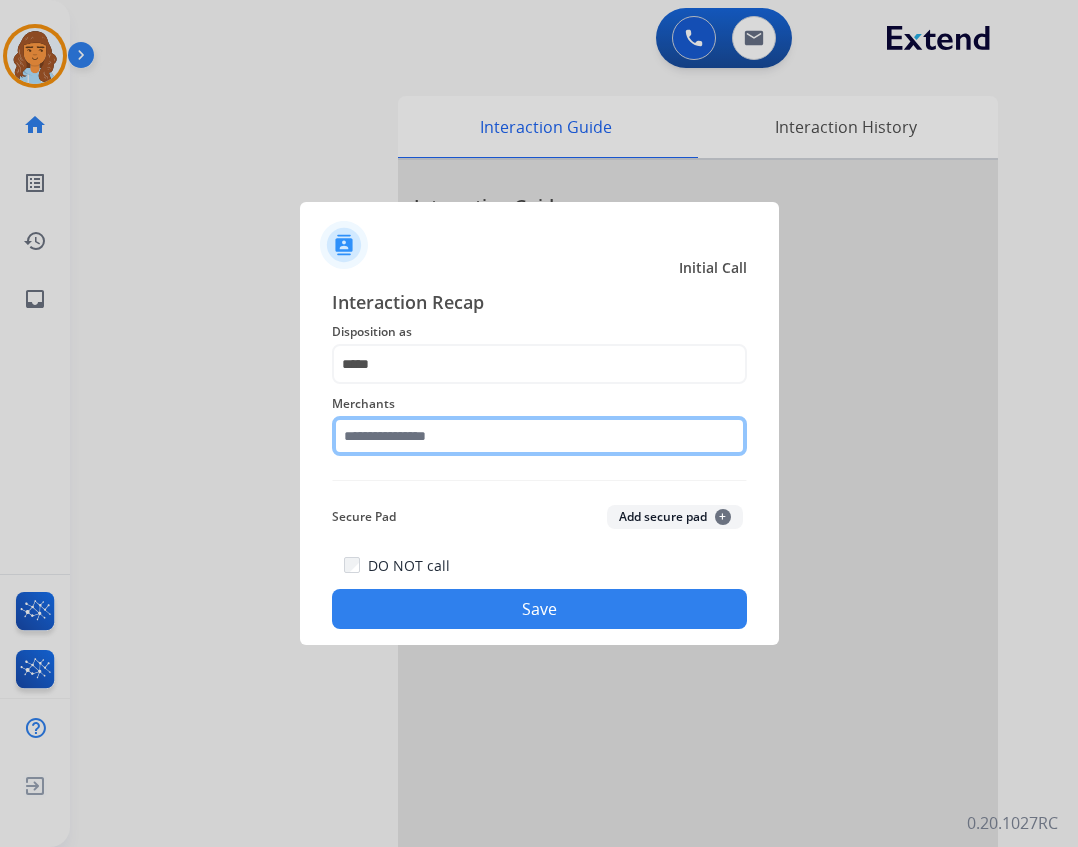 click 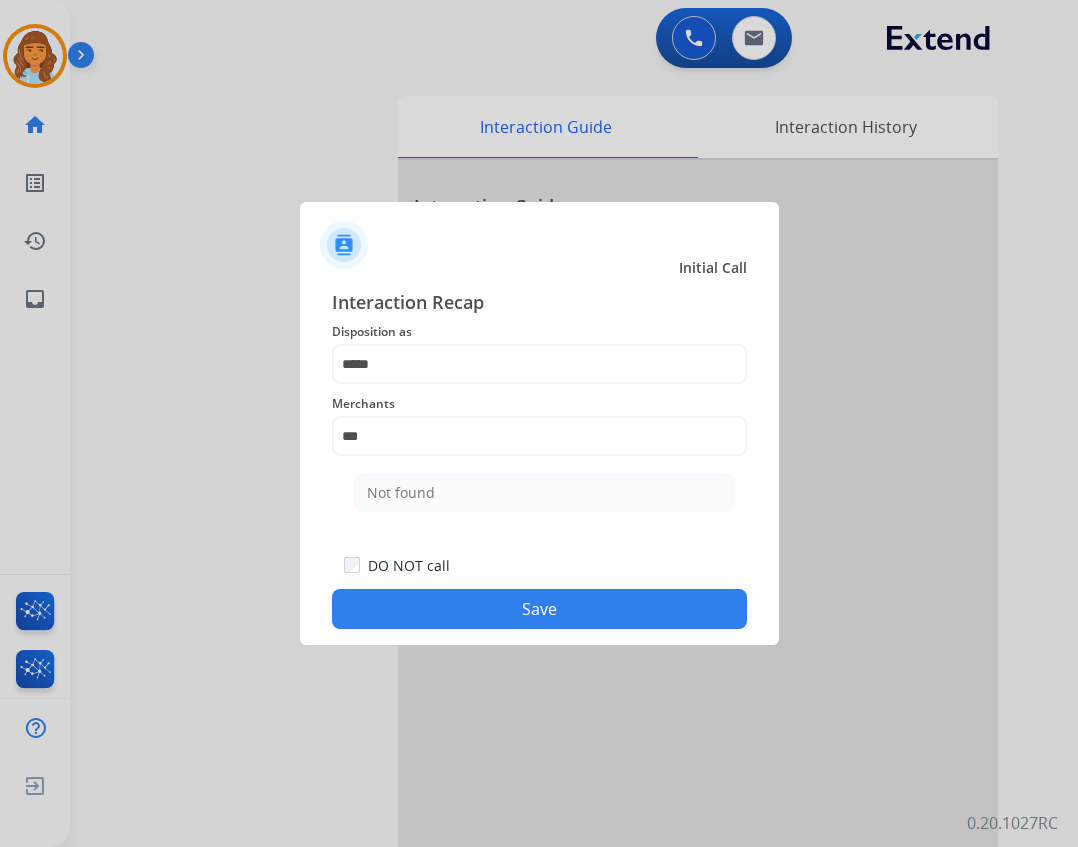 click on "Not found" 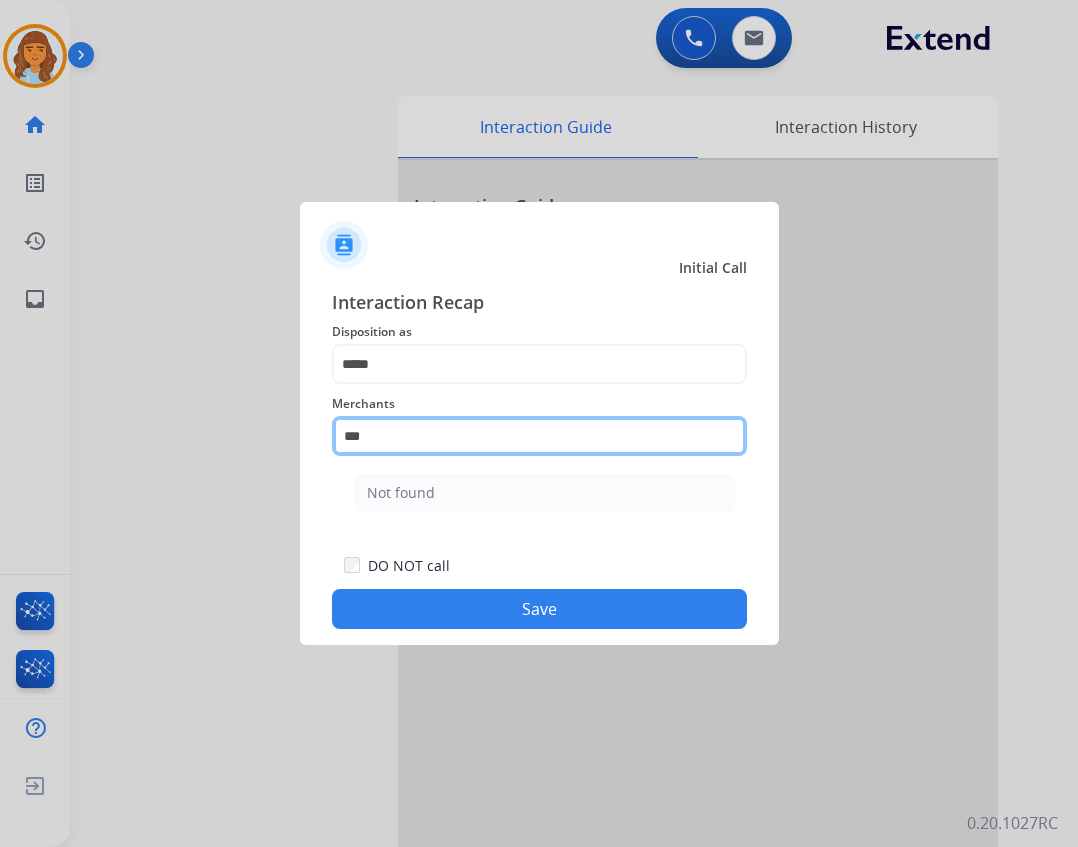 click on "***" 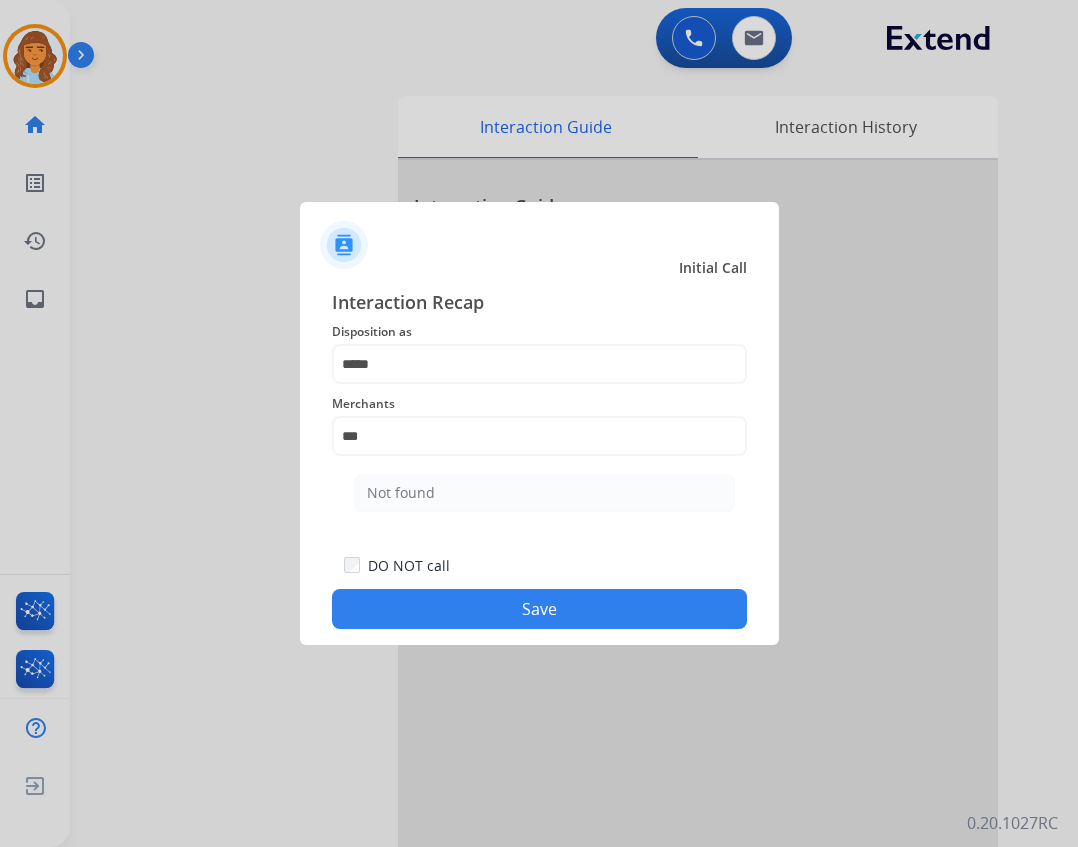 click on "Not found" 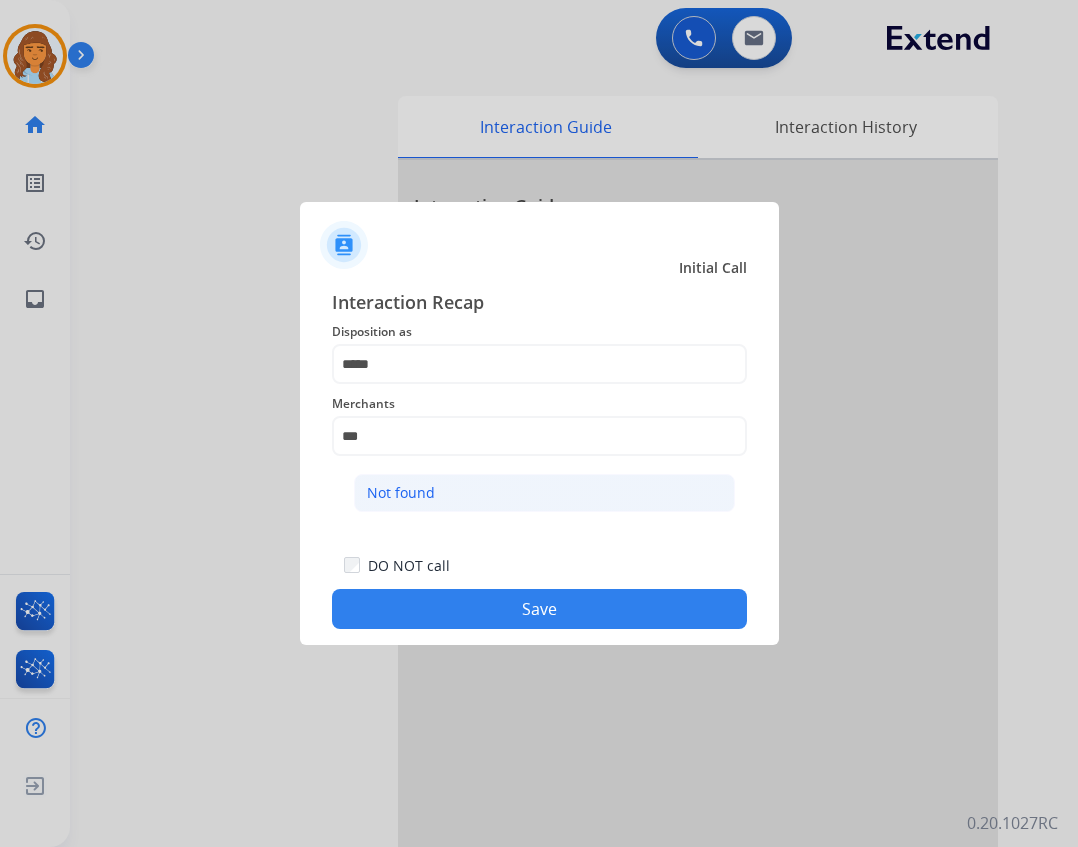 click on "Not found" 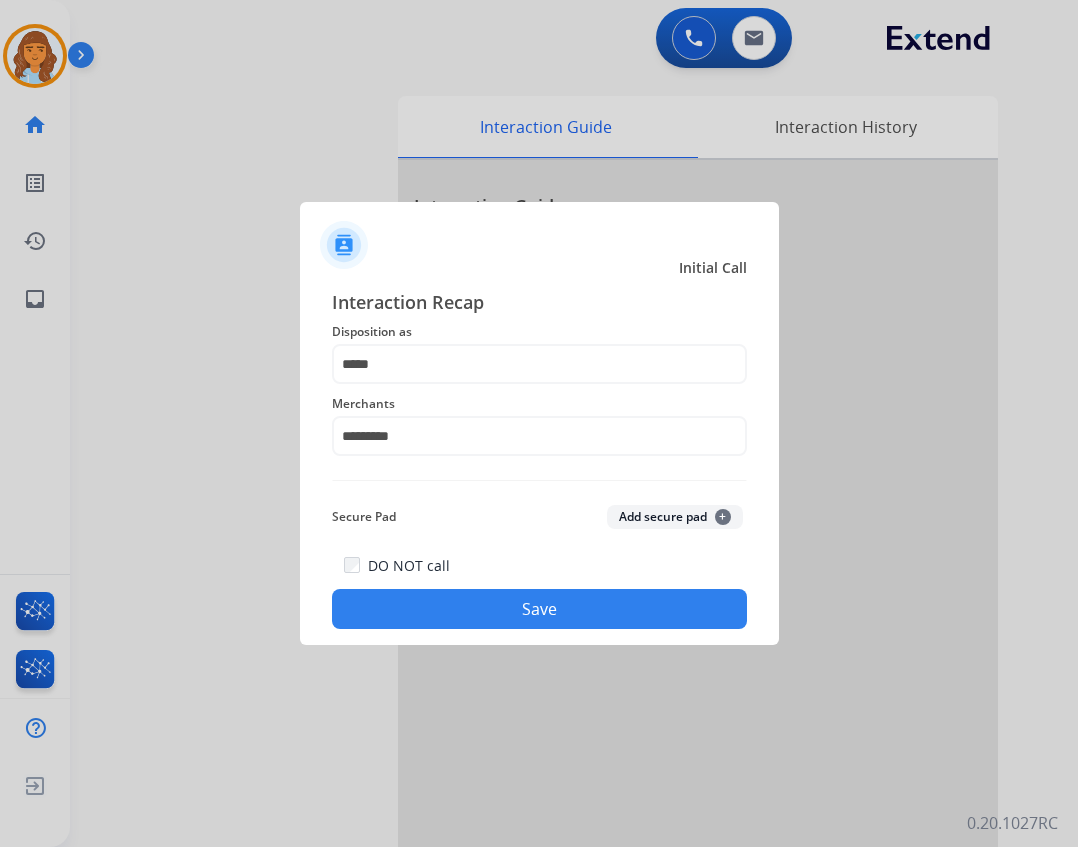 click on "Save" 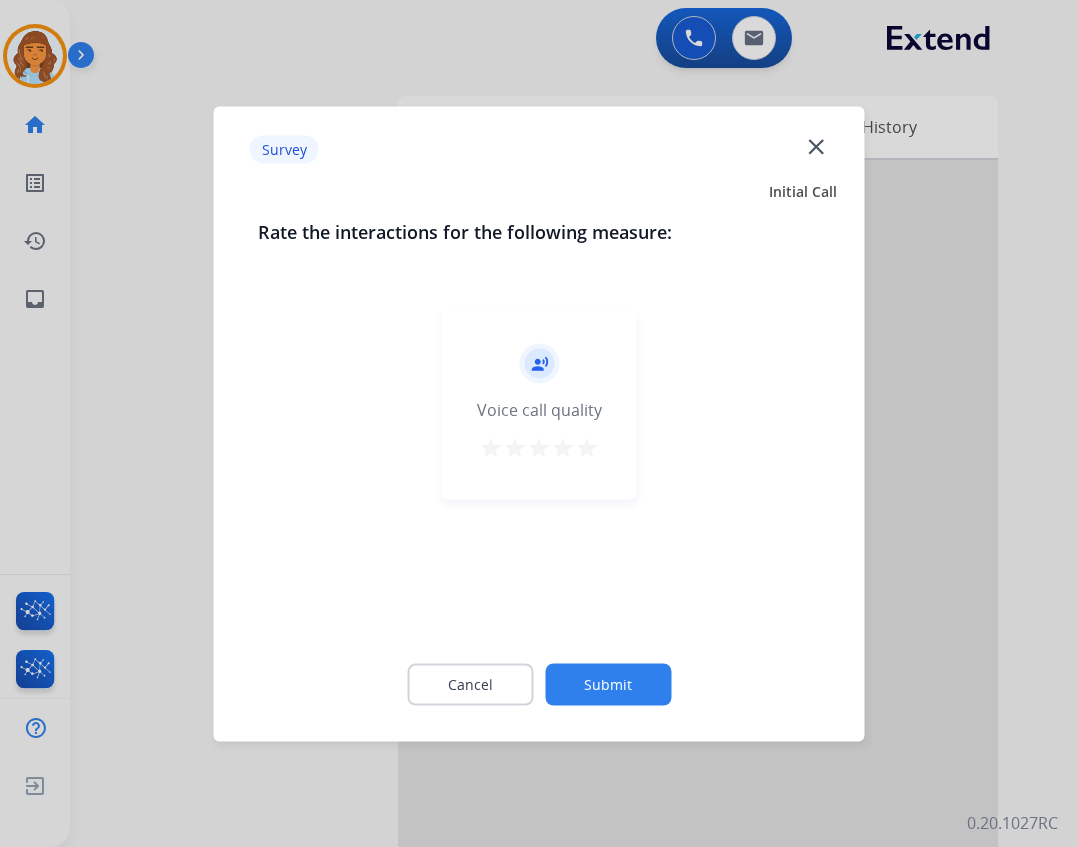 click on "close" 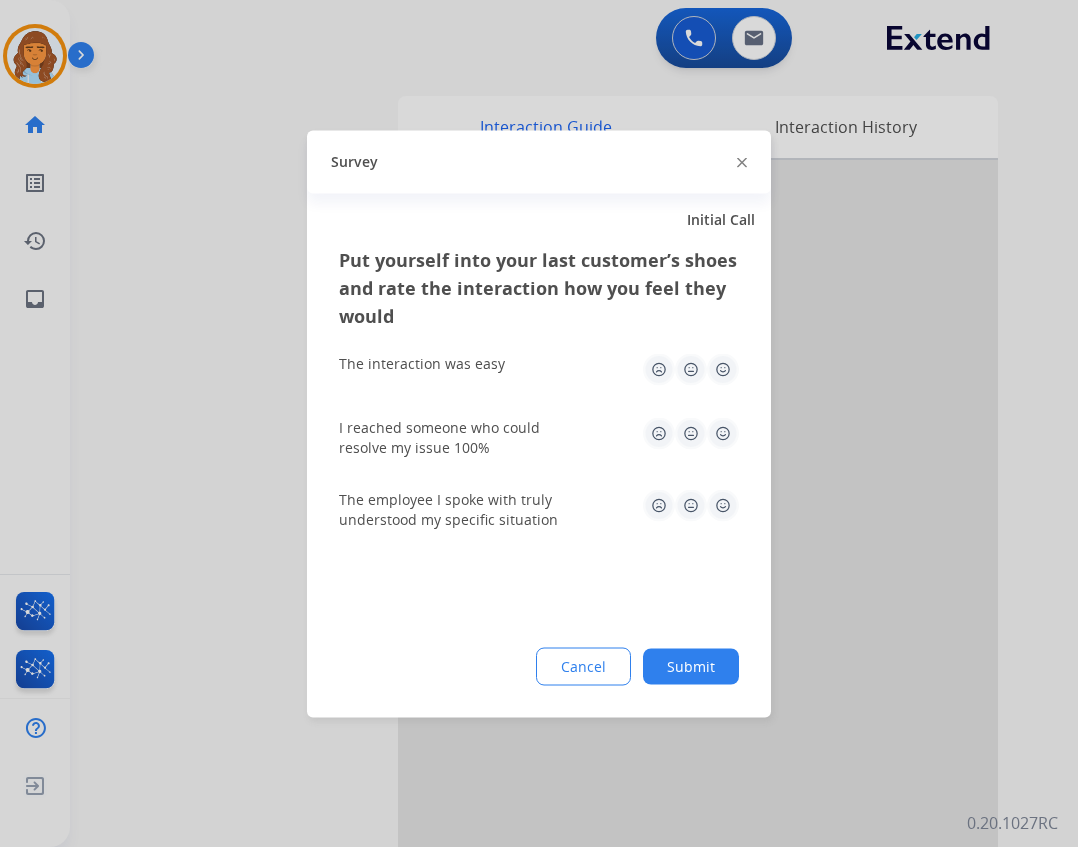 click on "Survey" 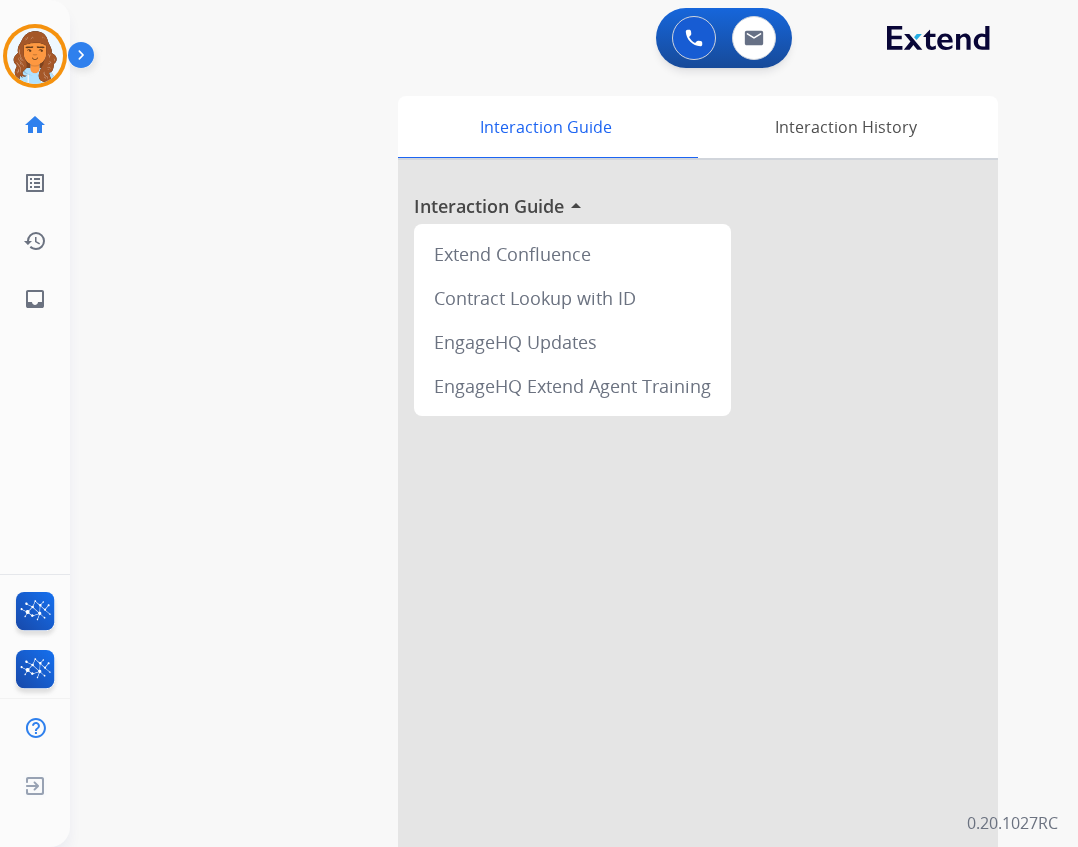 drag, startPoint x: 741, startPoint y: 167, endPoint x: 436, endPoint y: 114, distance: 309.57068 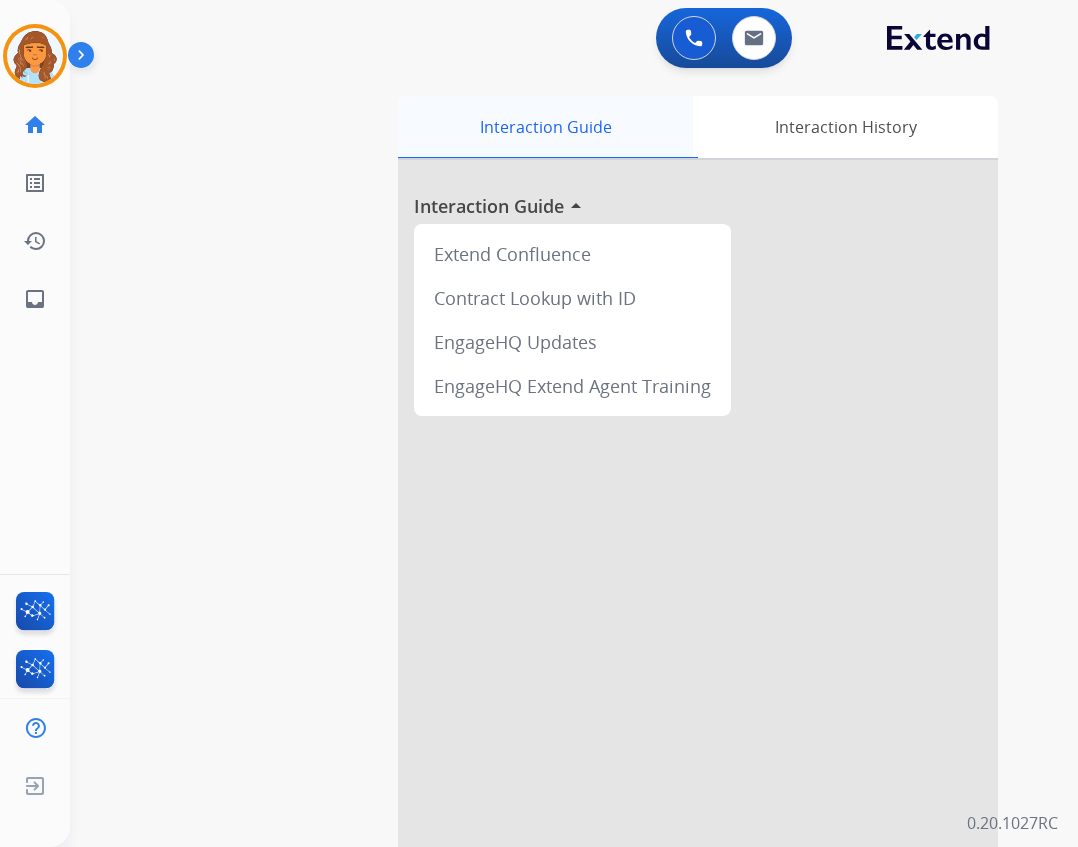 click at bounding box center (698, 533) 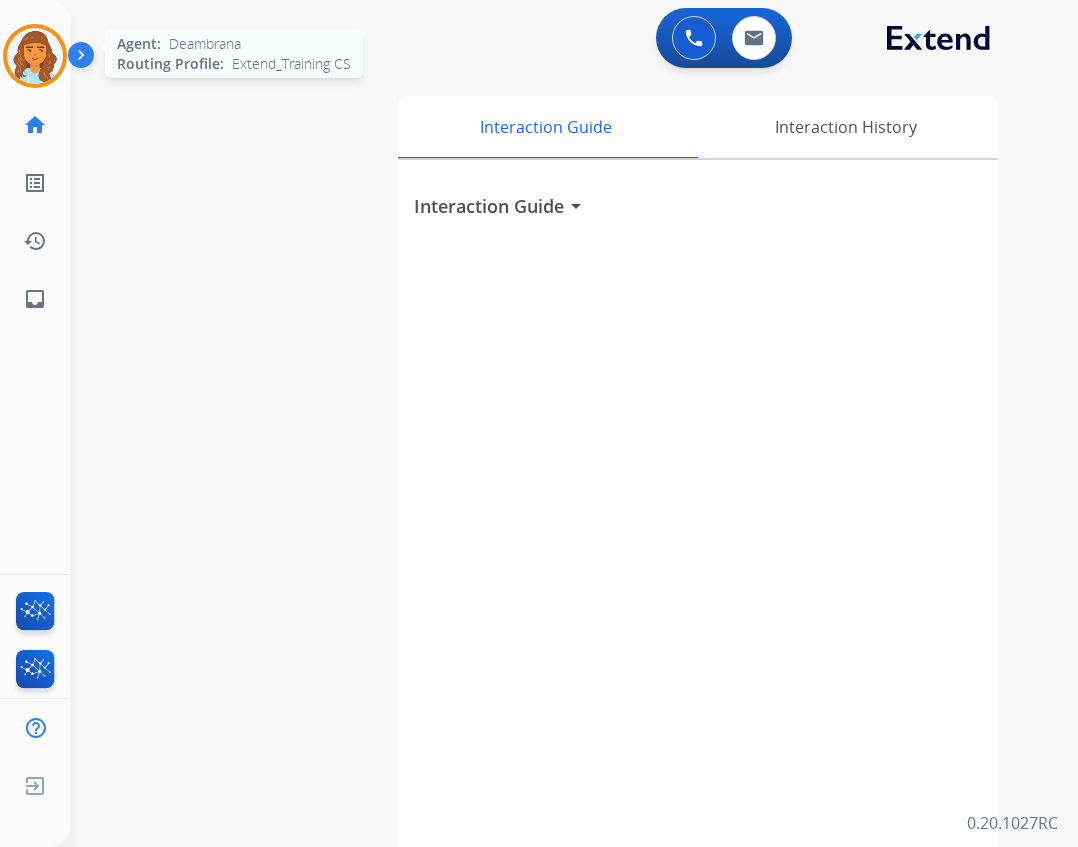 click at bounding box center (35, 56) 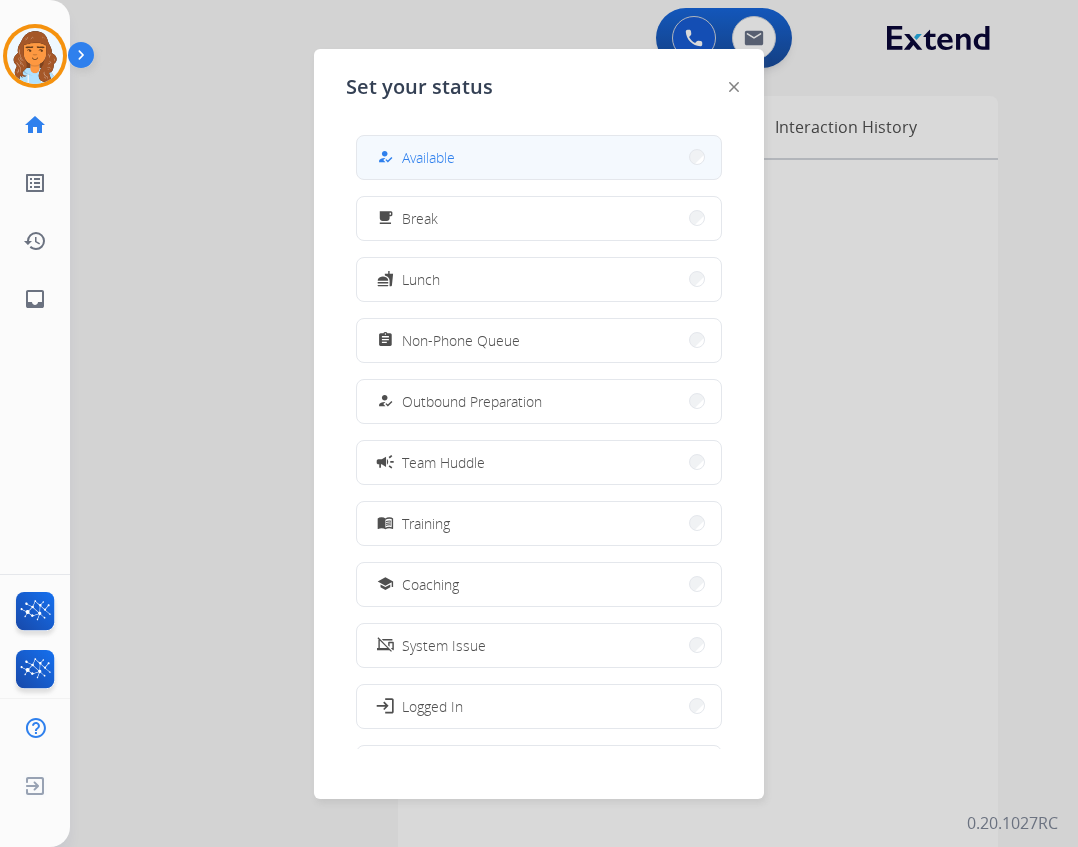 click on "how_to_reg Available" at bounding box center [539, 157] 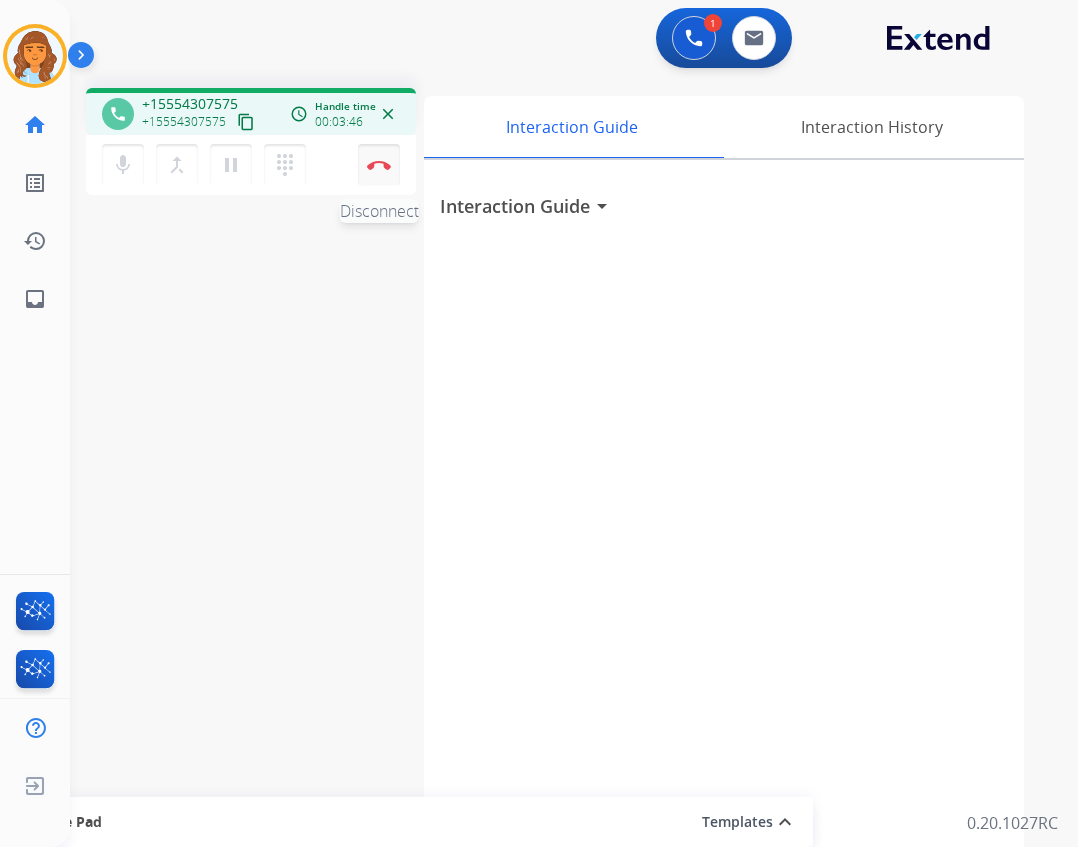 click on "Disconnect" at bounding box center [379, 165] 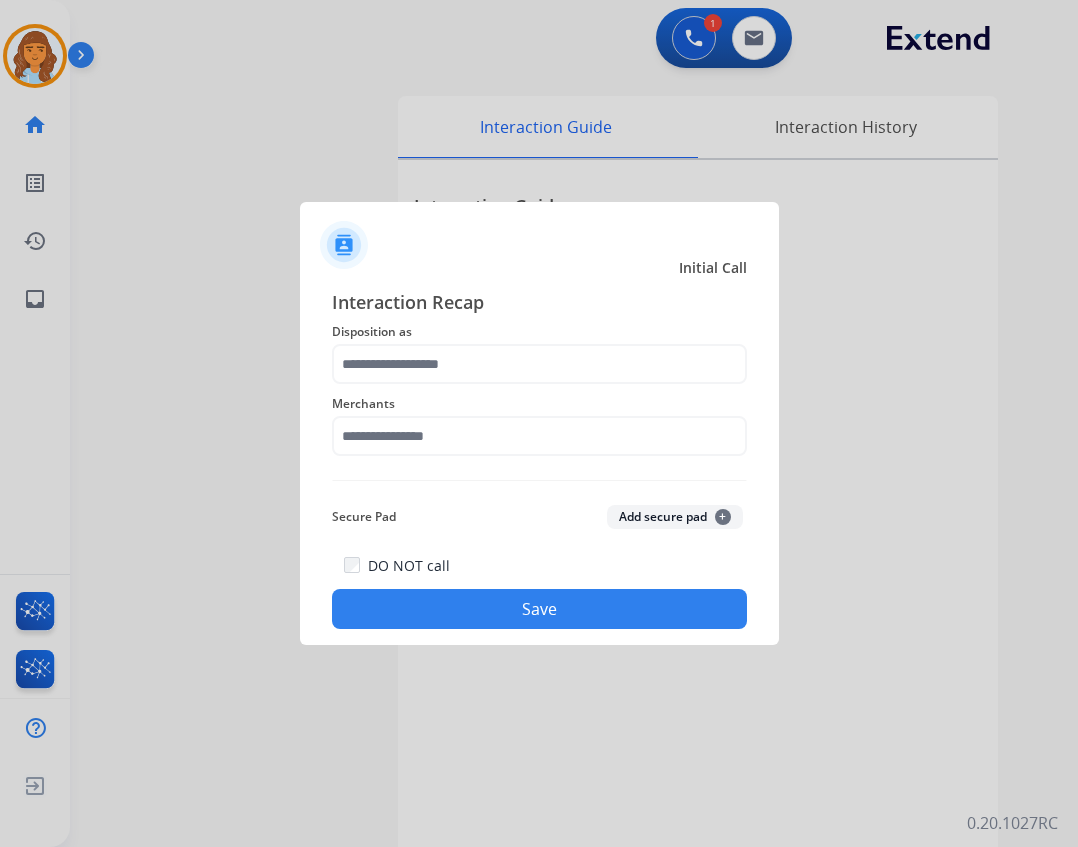 drag, startPoint x: 533, startPoint y: 399, endPoint x: 527, endPoint y: 409, distance: 11.661903 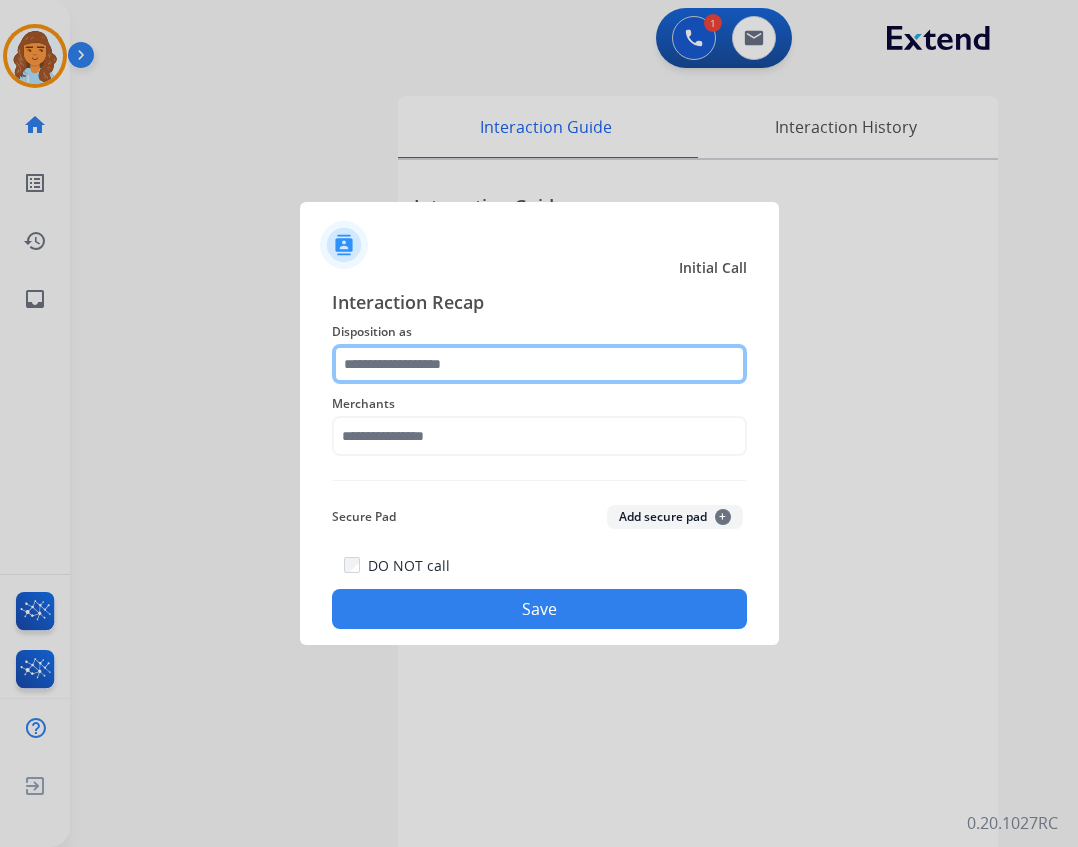 click 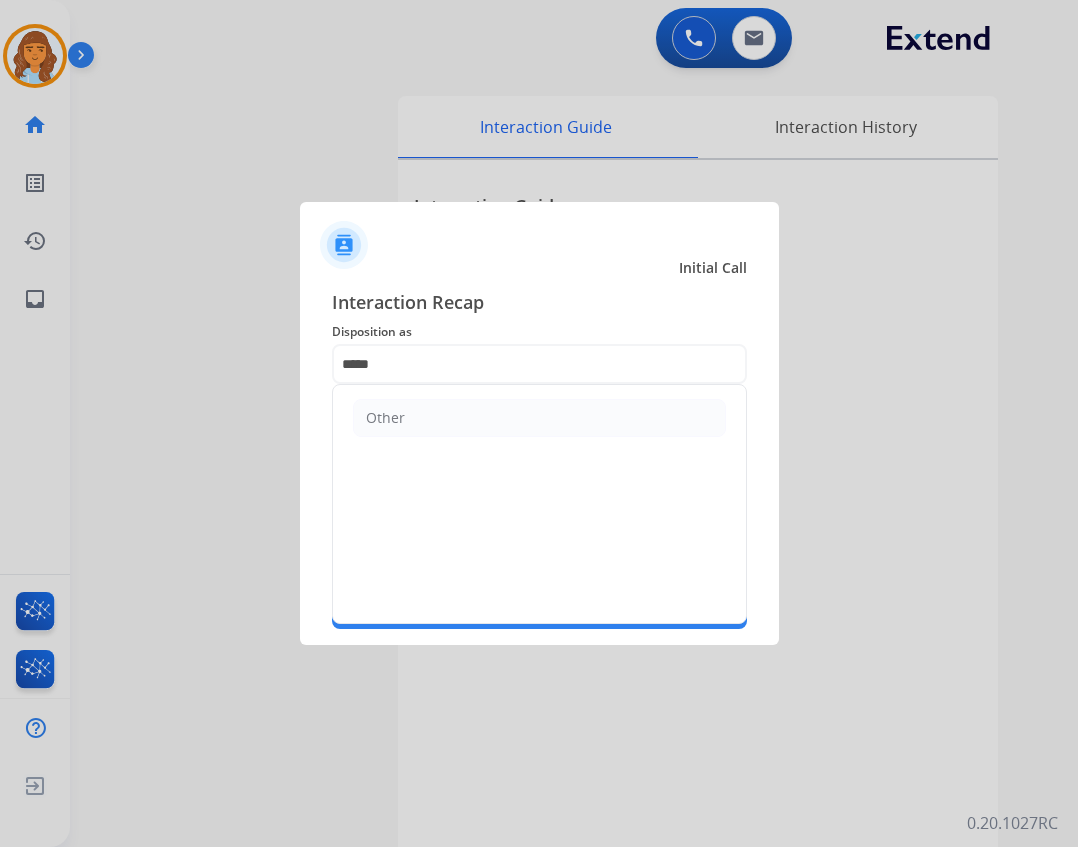 drag, startPoint x: 507, startPoint y: 426, endPoint x: 496, endPoint y: 438, distance: 16.27882 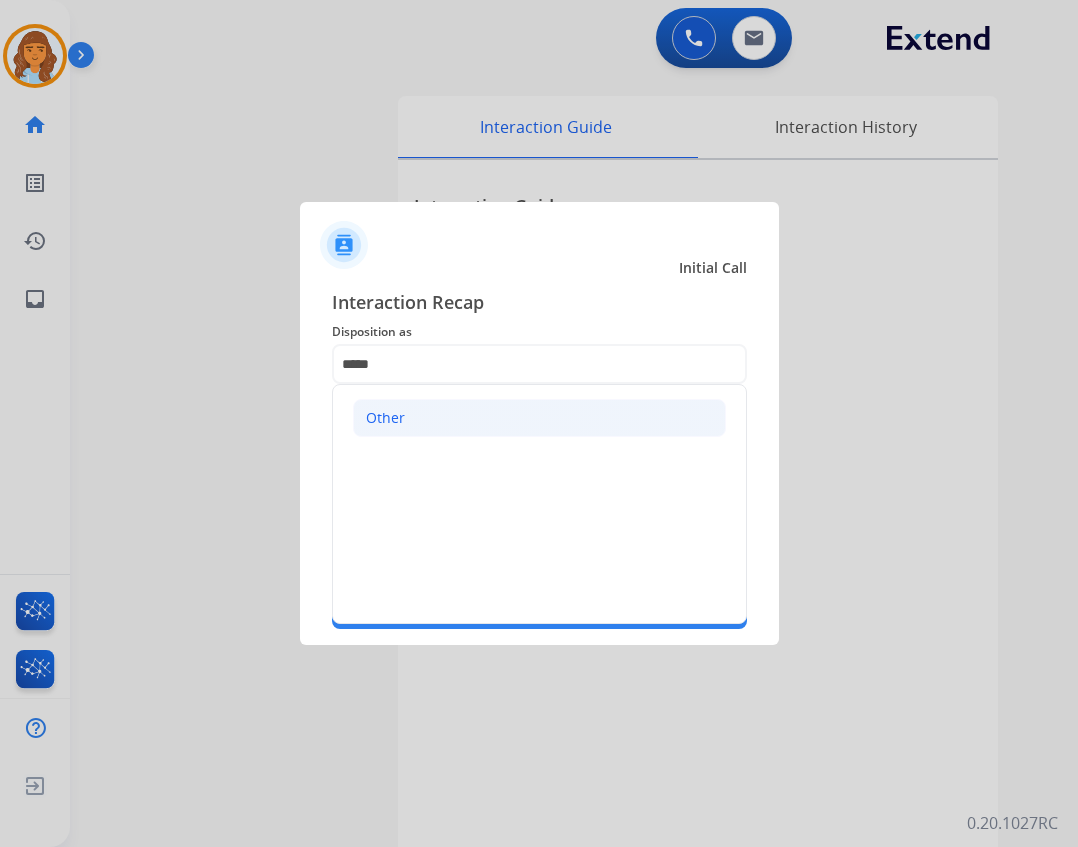 click on "Other" 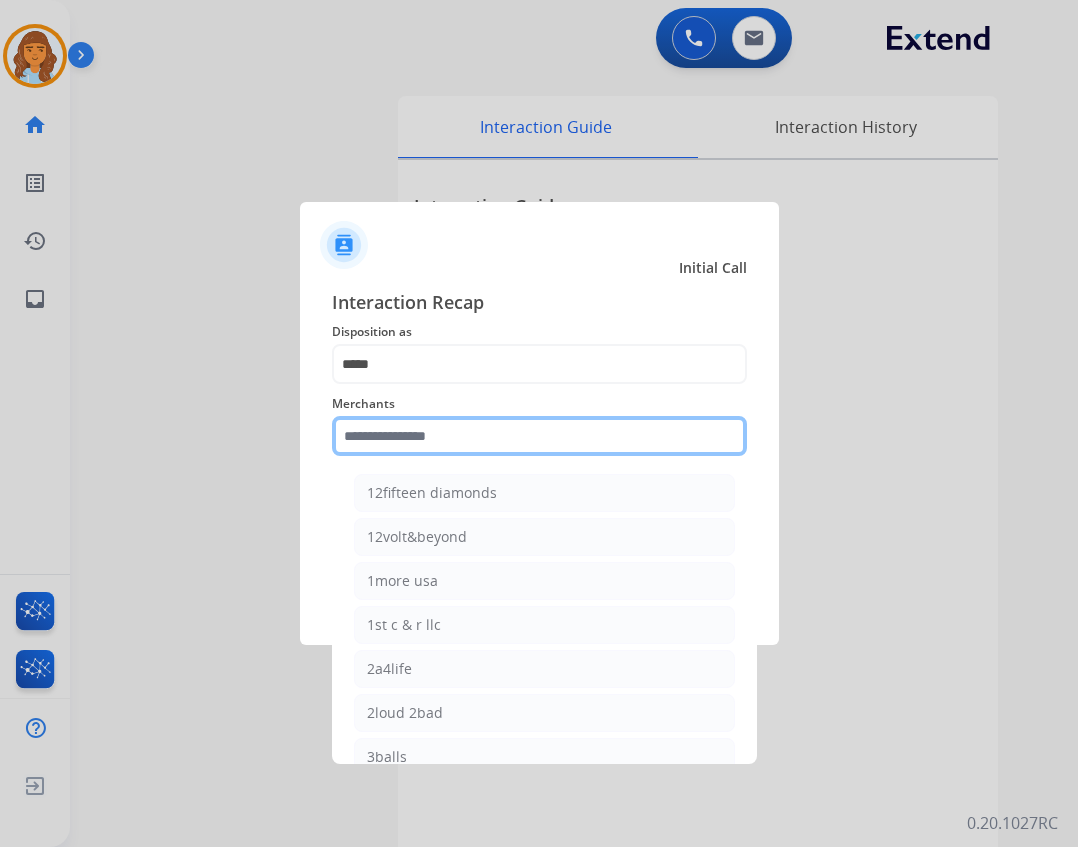 click 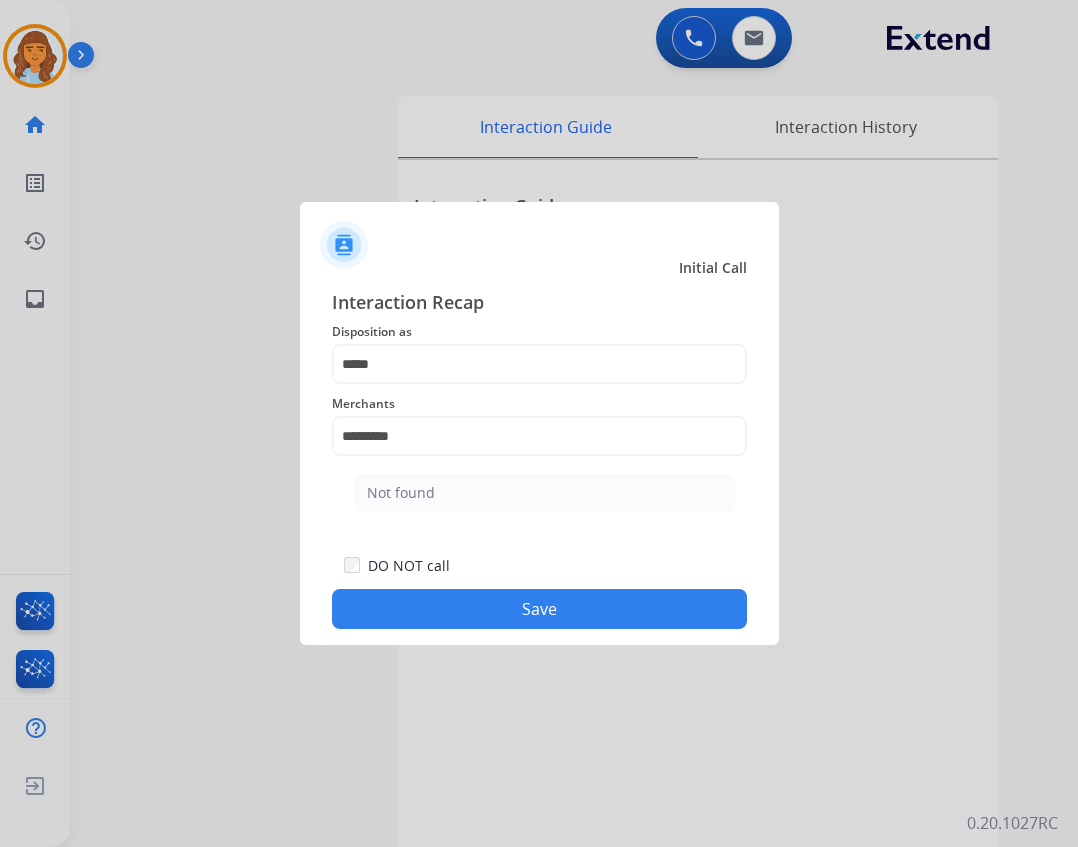 click on "Not found" 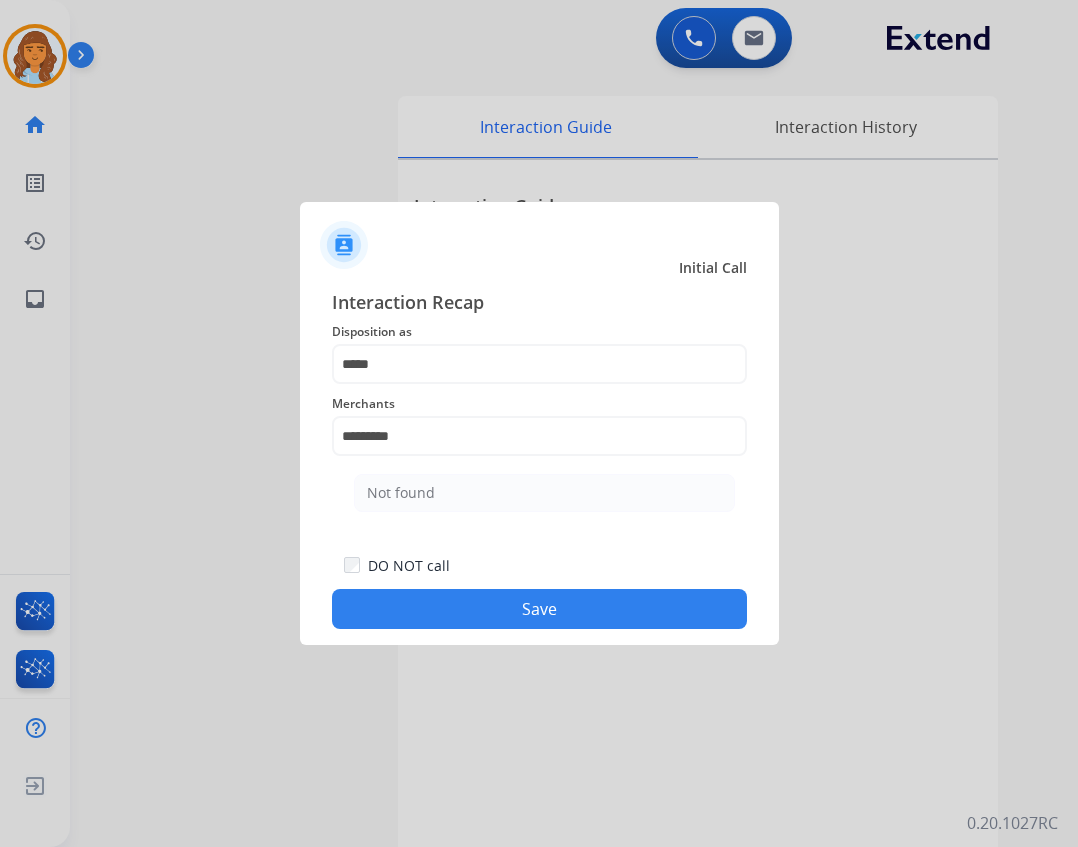 click on "Not found" 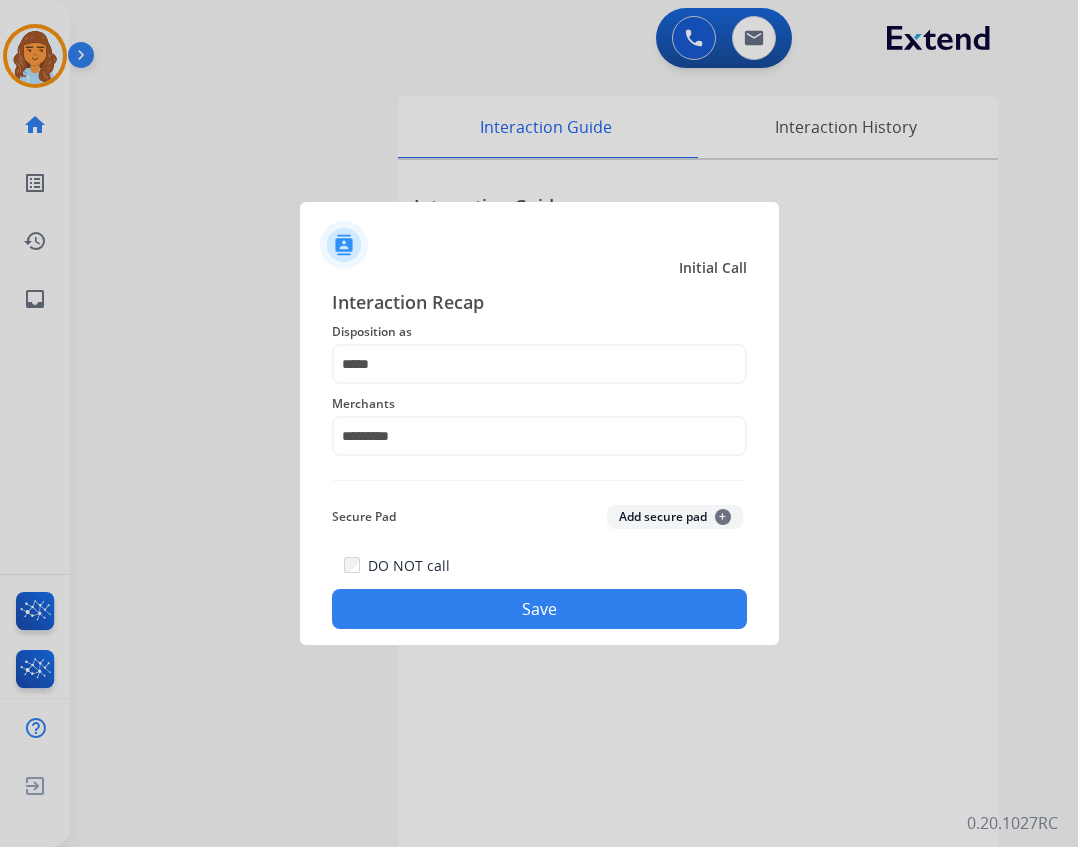 click on "Save" 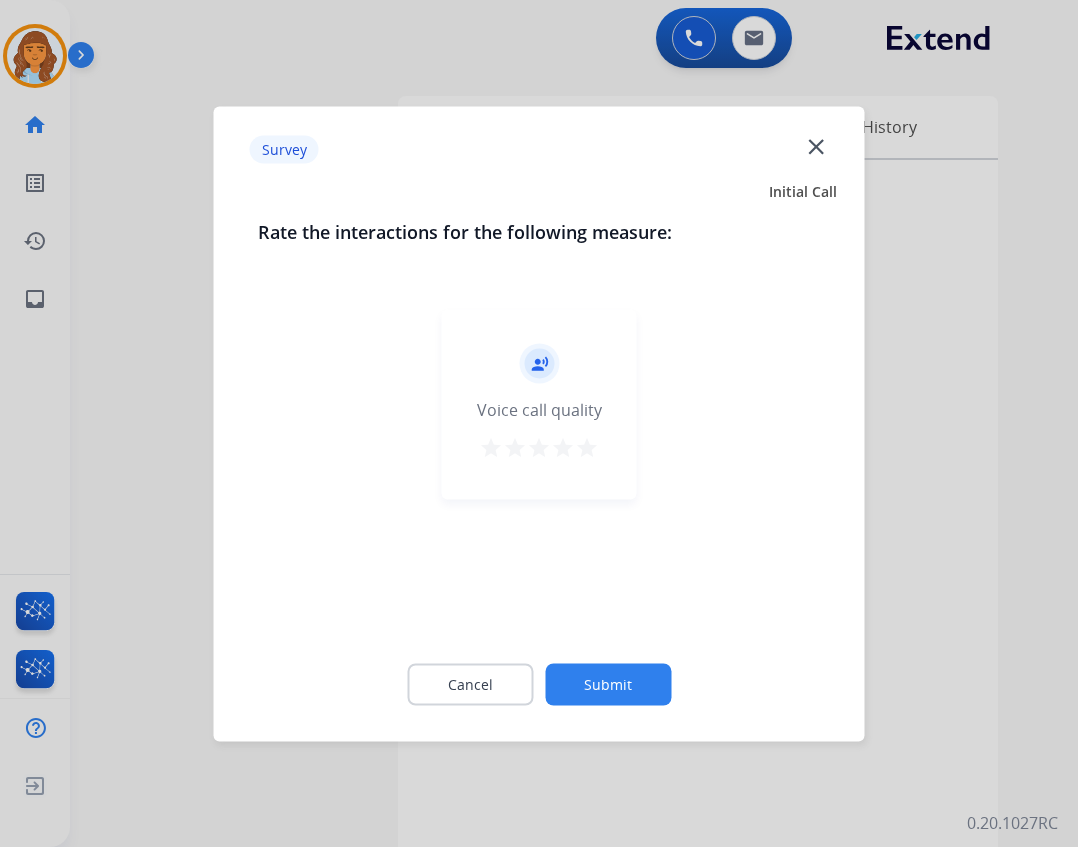 drag, startPoint x: 815, startPoint y: 157, endPoint x: 799, endPoint y: 152, distance: 16.763054 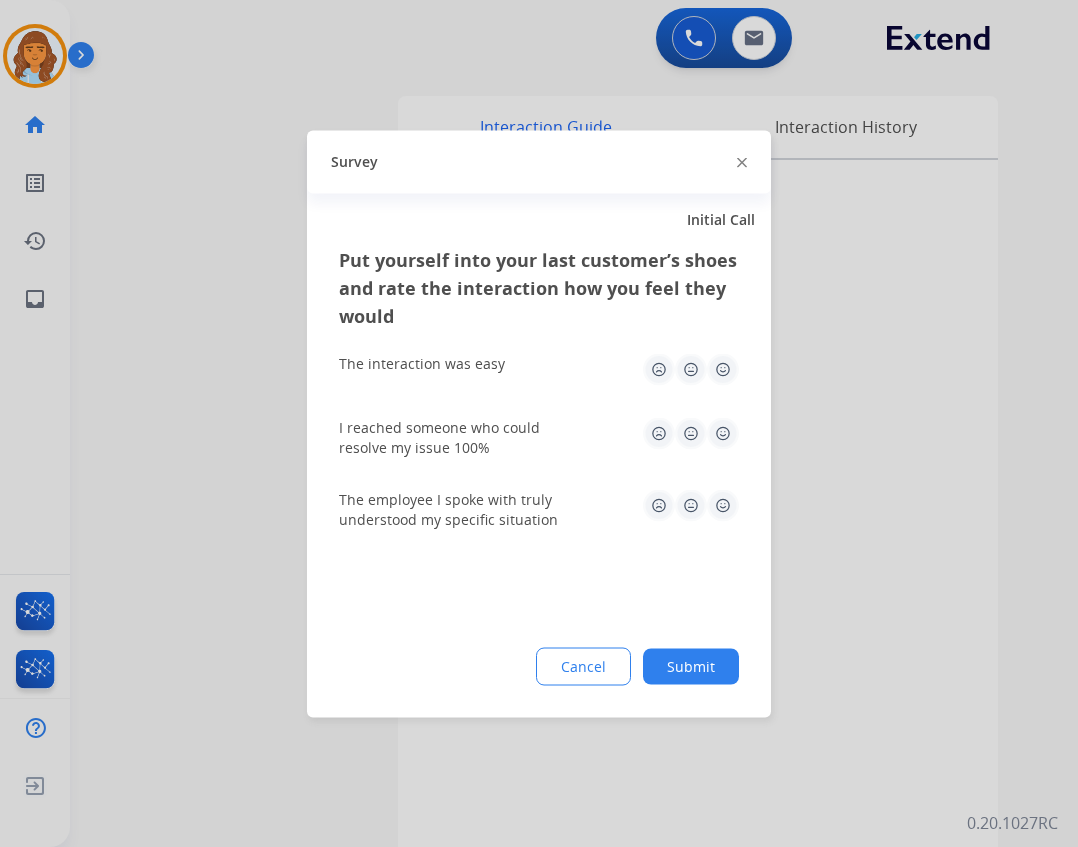 click on "Survey" 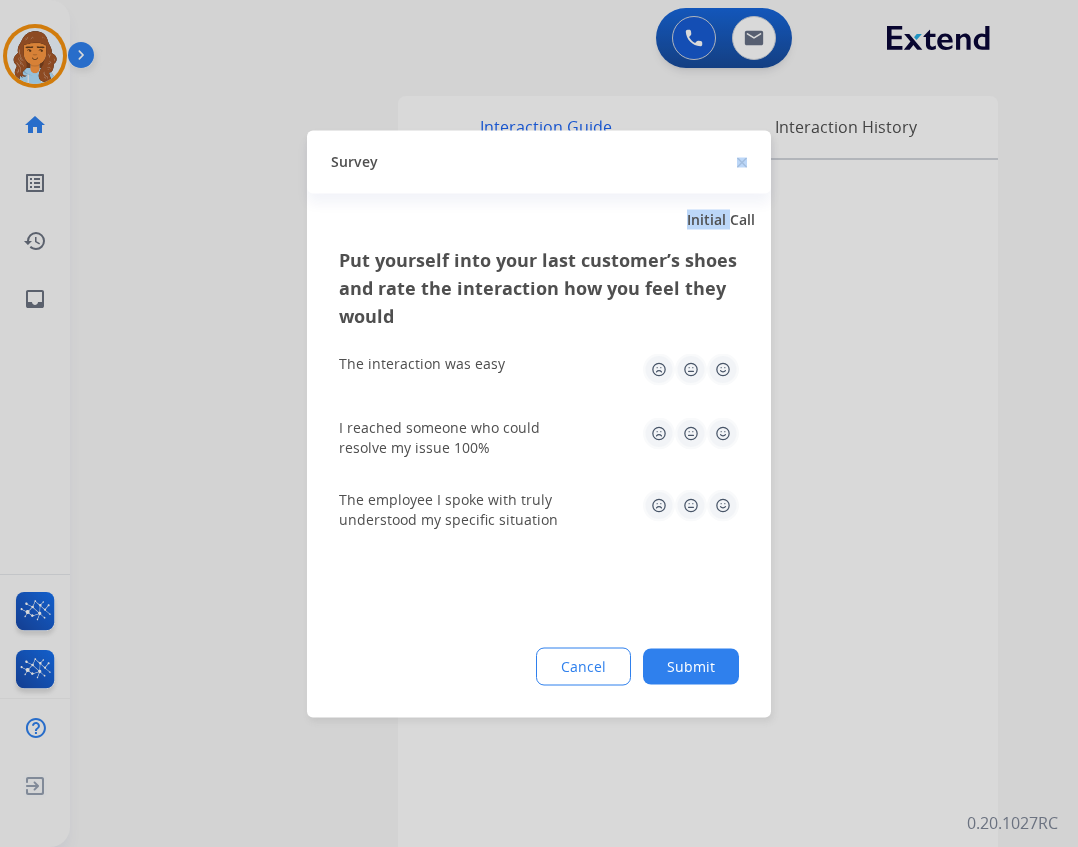 click on "Survey" 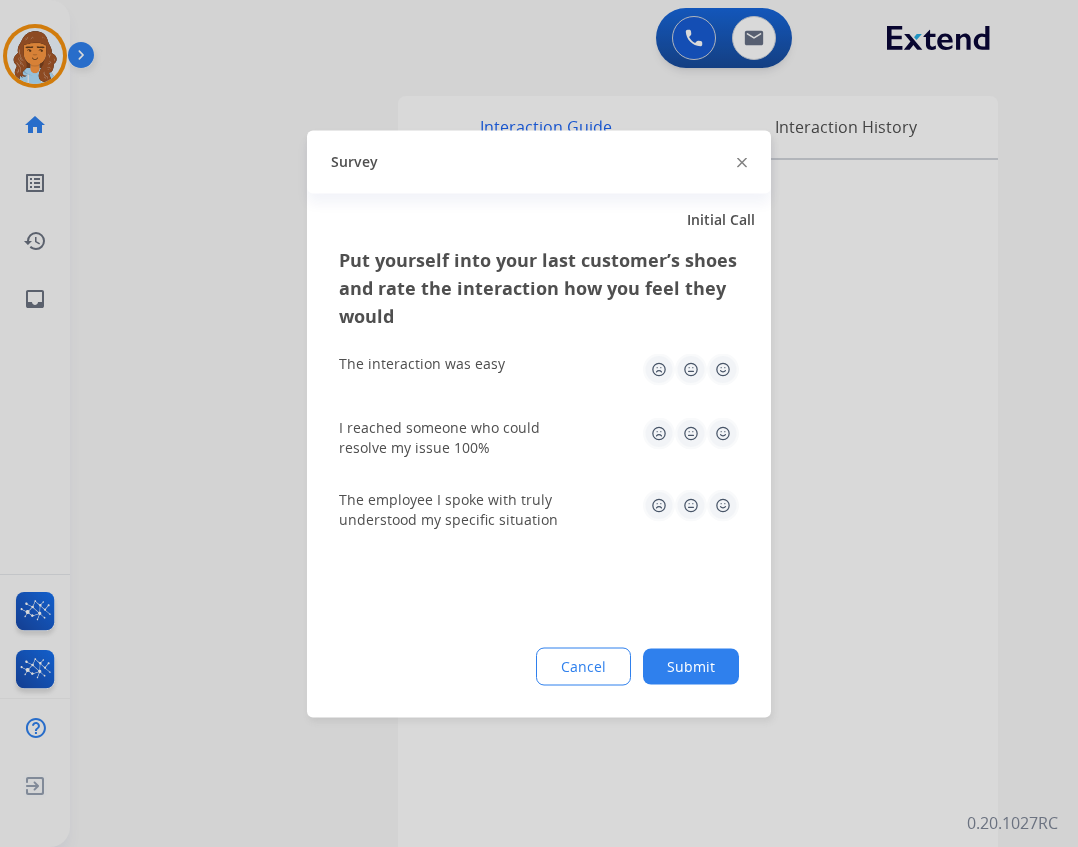 click 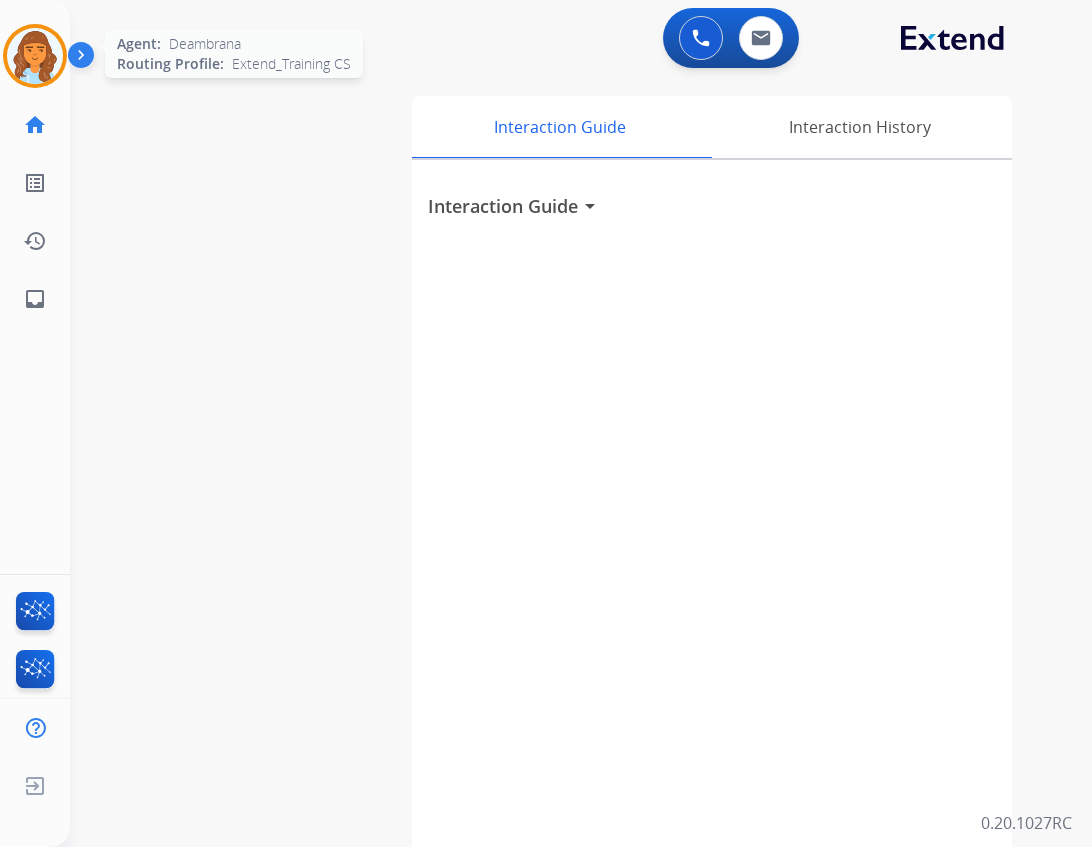 click at bounding box center [35, 56] 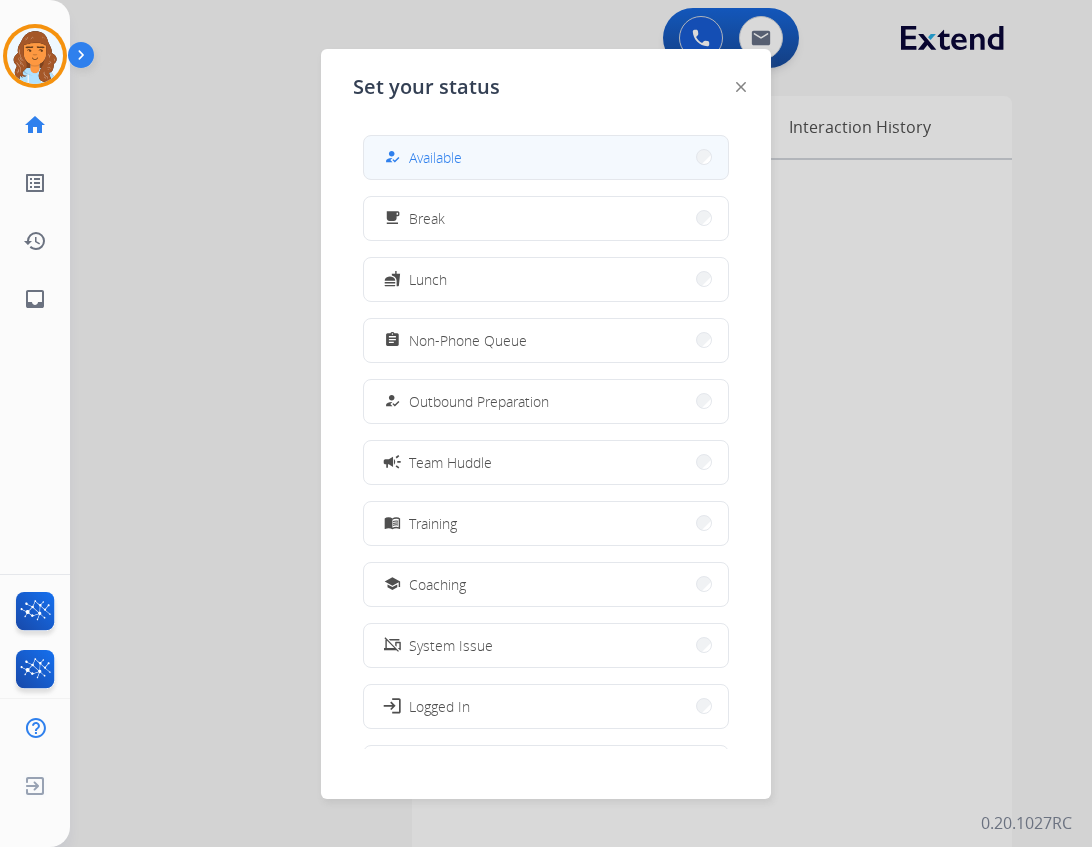 click on "how_to_reg Available" at bounding box center [546, 157] 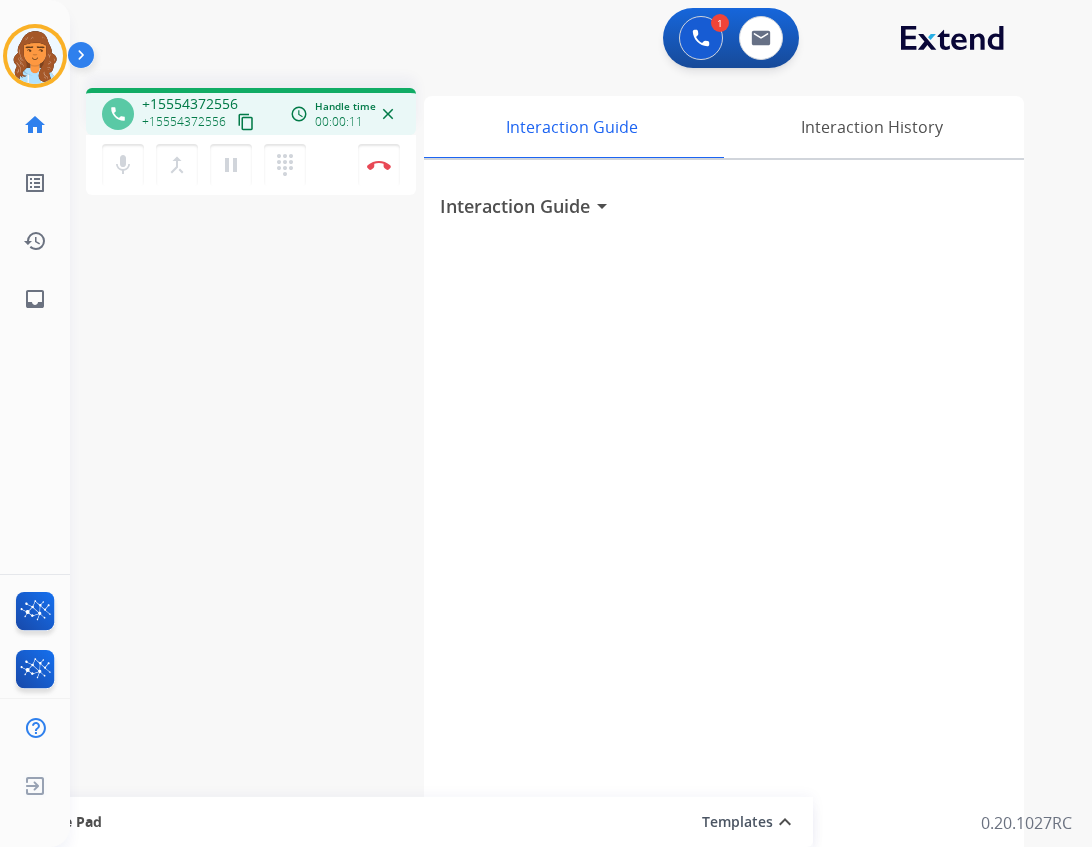 drag, startPoint x: 136, startPoint y: 161, endPoint x: 131, endPoint y: 227, distance: 66.189125 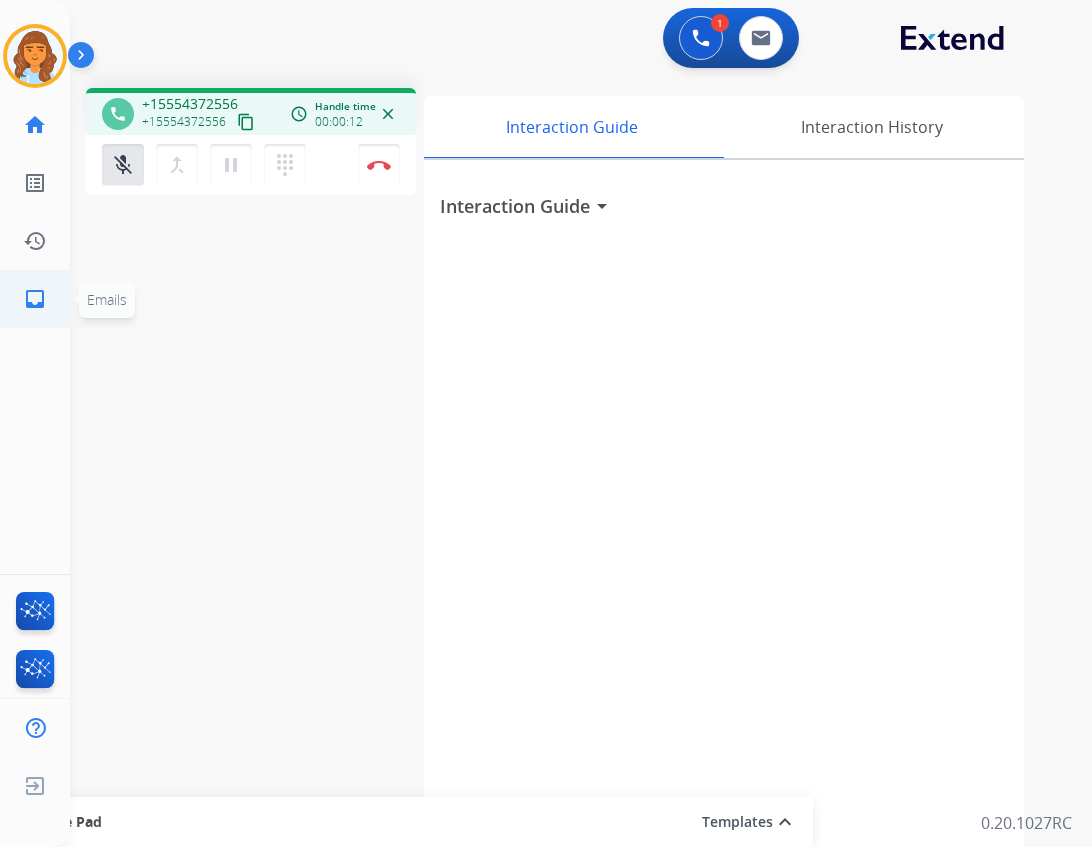 click on "inbox" 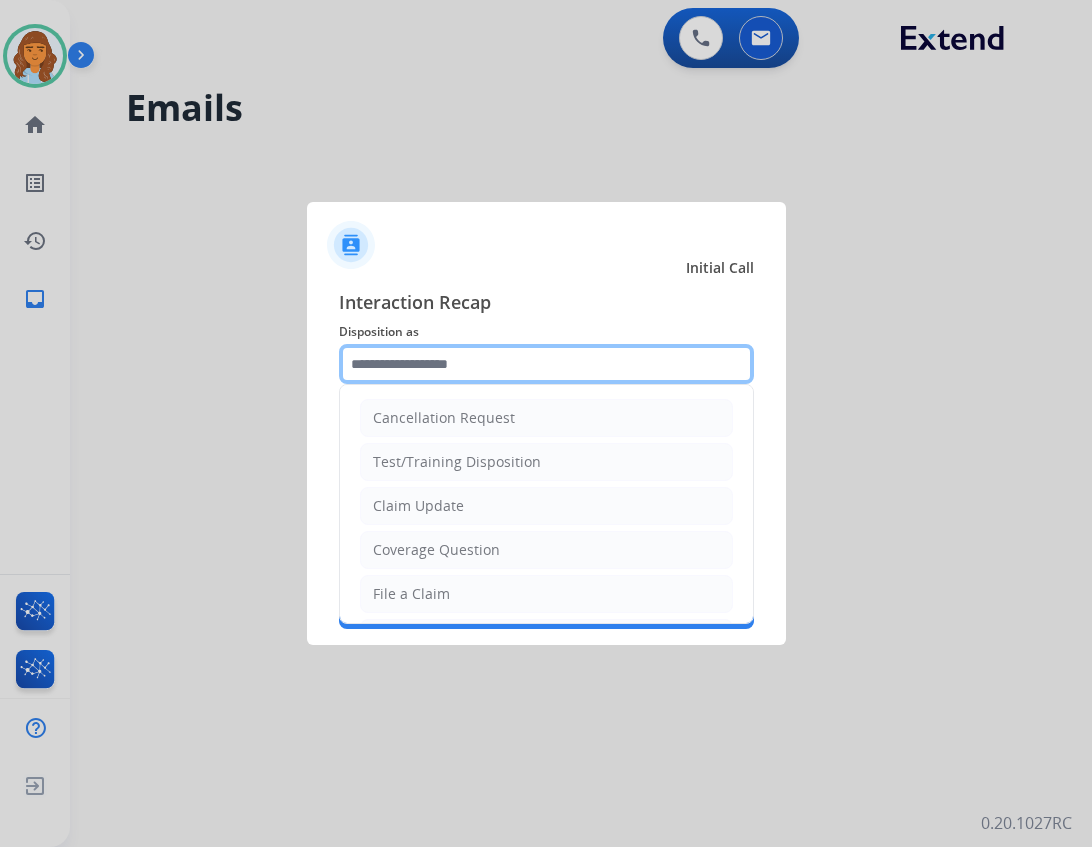 drag, startPoint x: 654, startPoint y: 371, endPoint x: 628, endPoint y: 353, distance: 31.622776 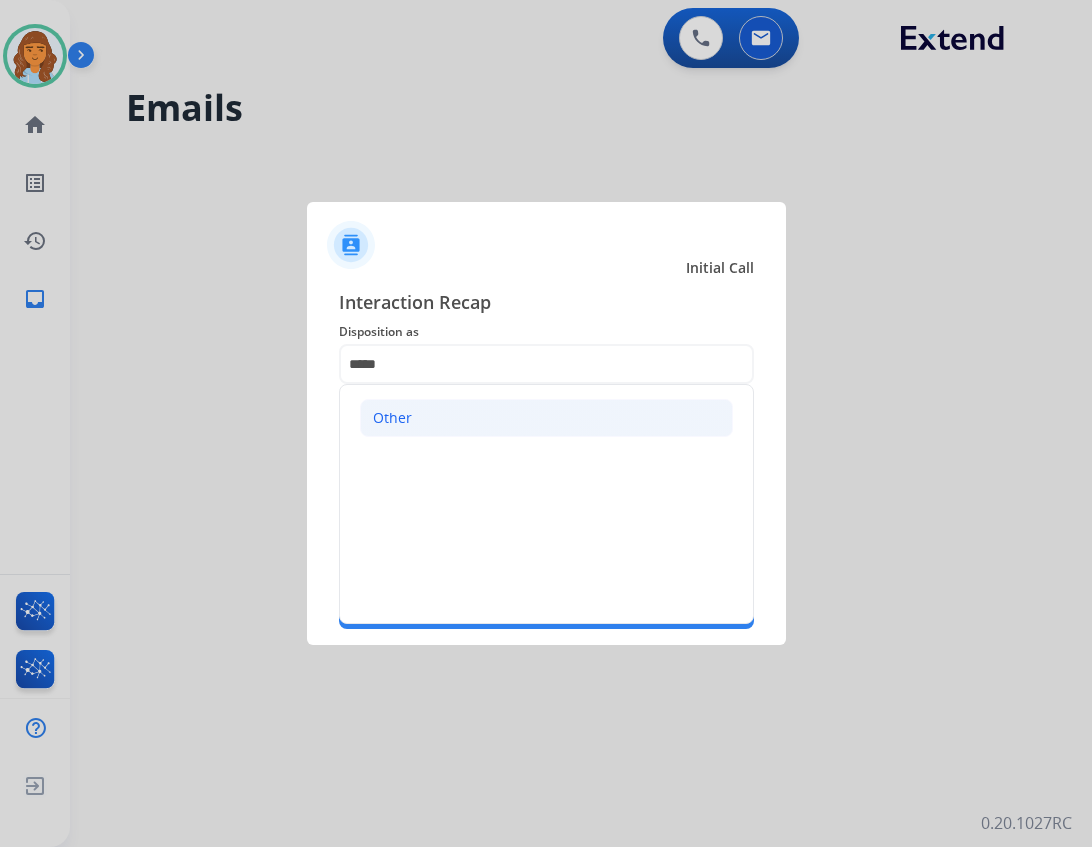 click on "Other" 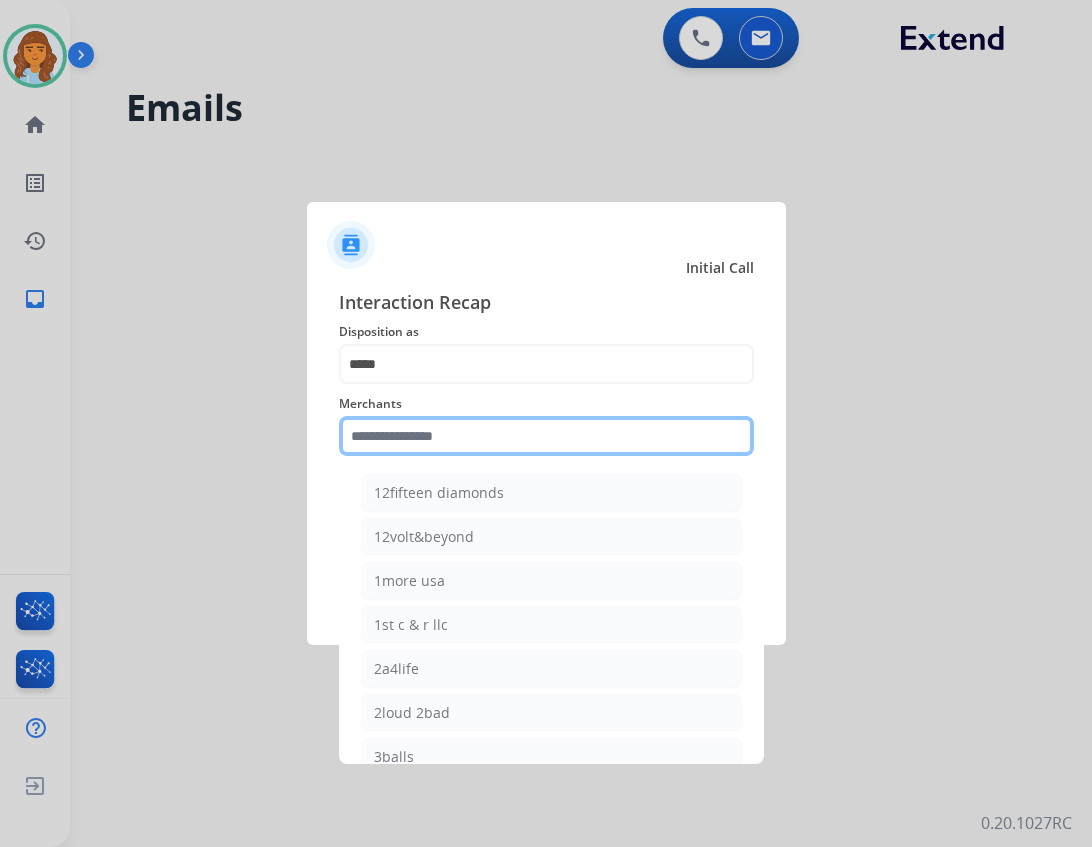 click 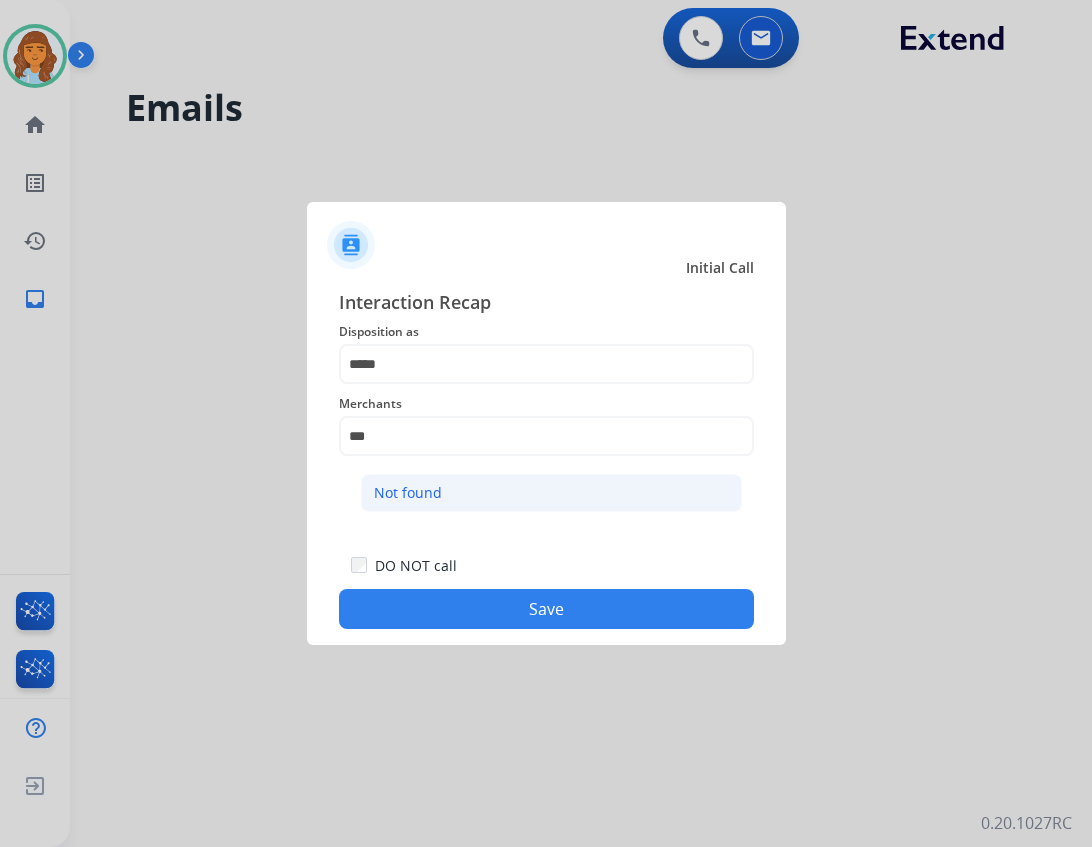 click on "Not found" 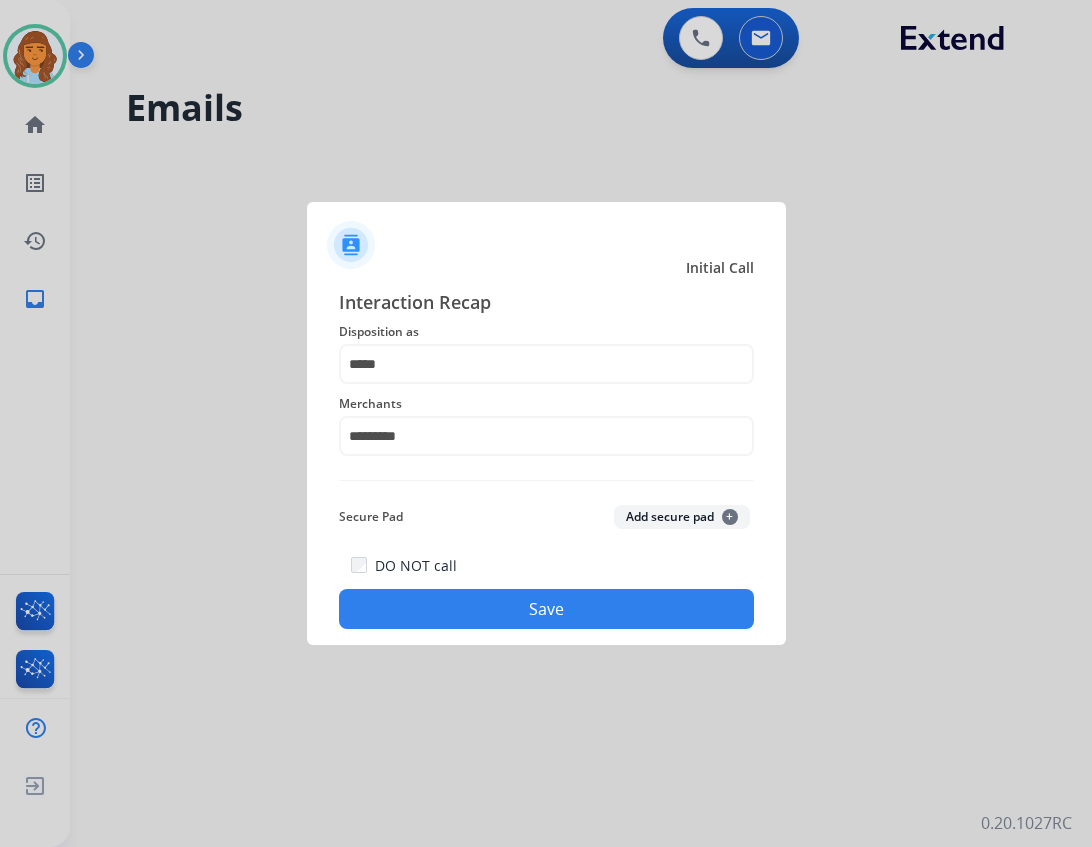 click on "Save" 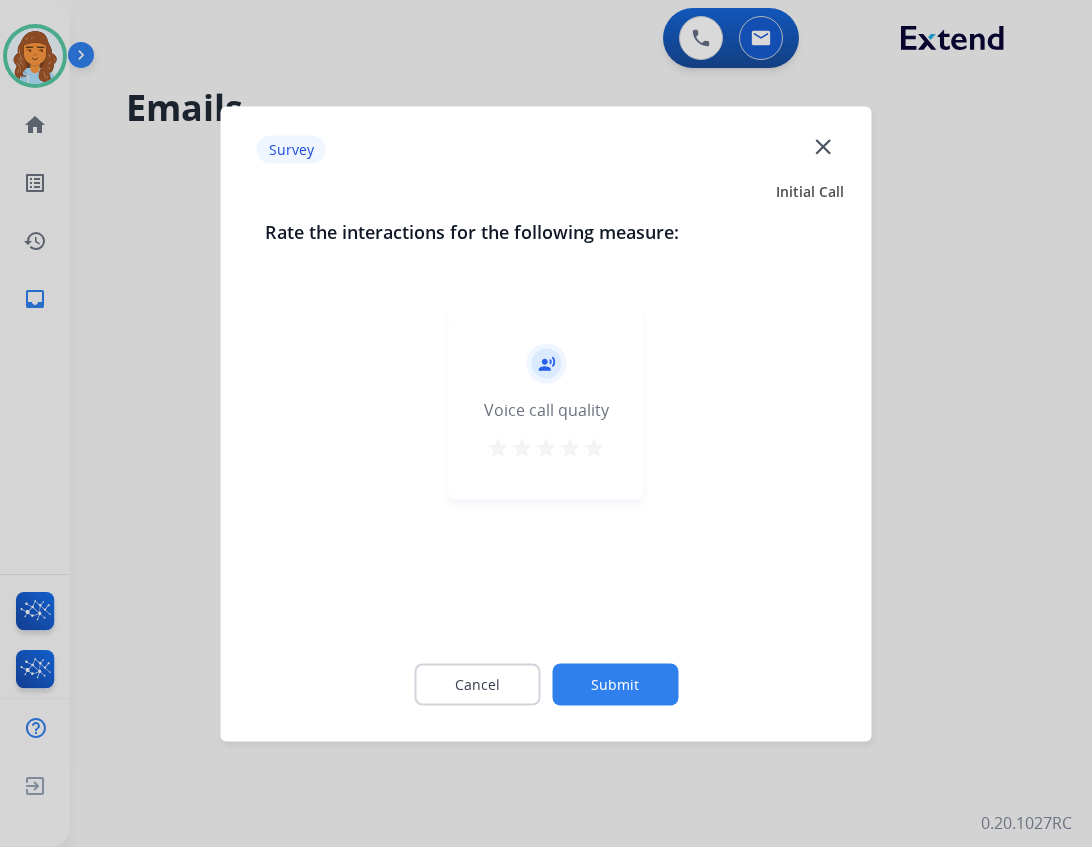 drag, startPoint x: 819, startPoint y: 166, endPoint x: 819, endPoint y: 150, distance: 16 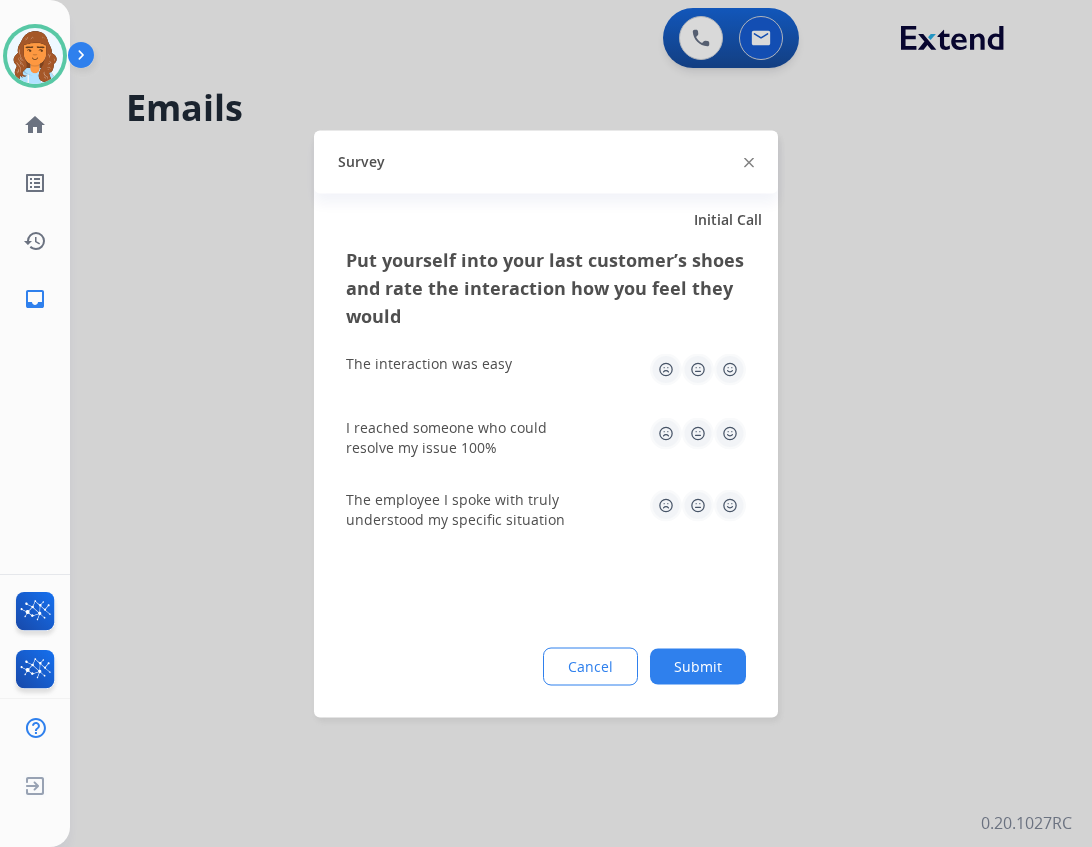 click on "Survey" 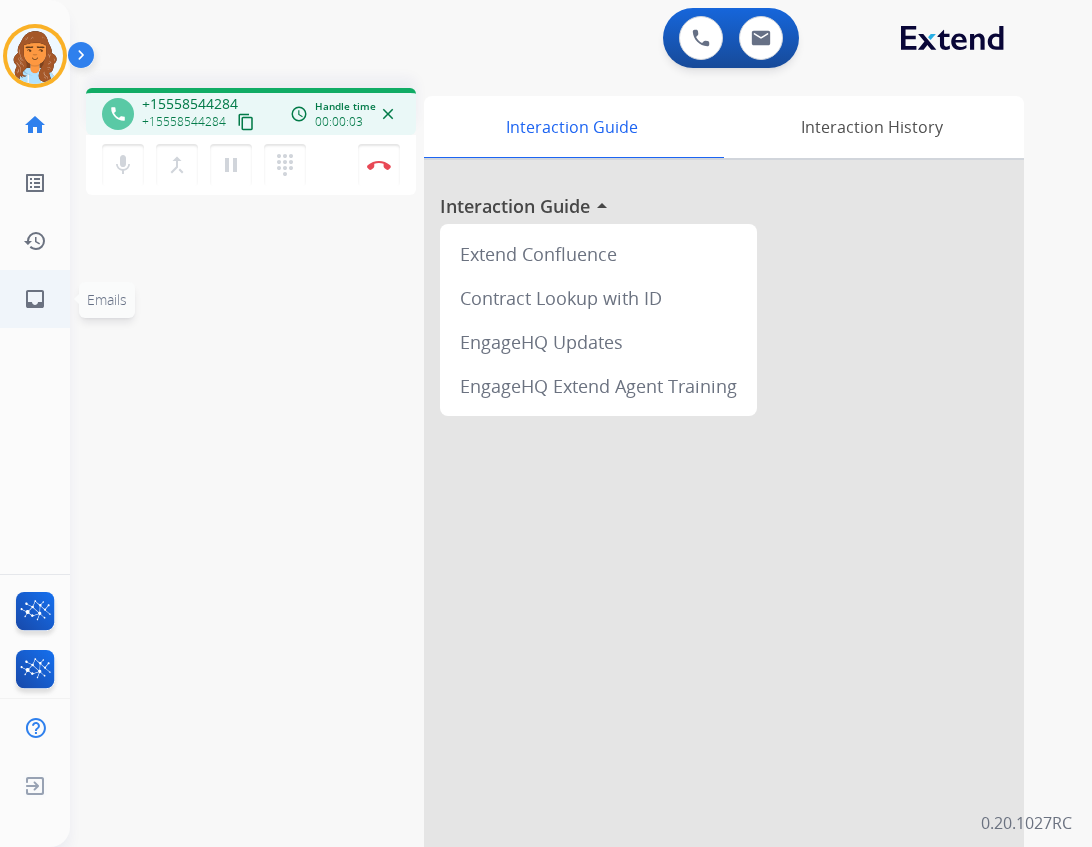 drag, startPoint x: 117, startPoint y: 167, endPoint x: 67, endPoint y: 296, distance: 138.351 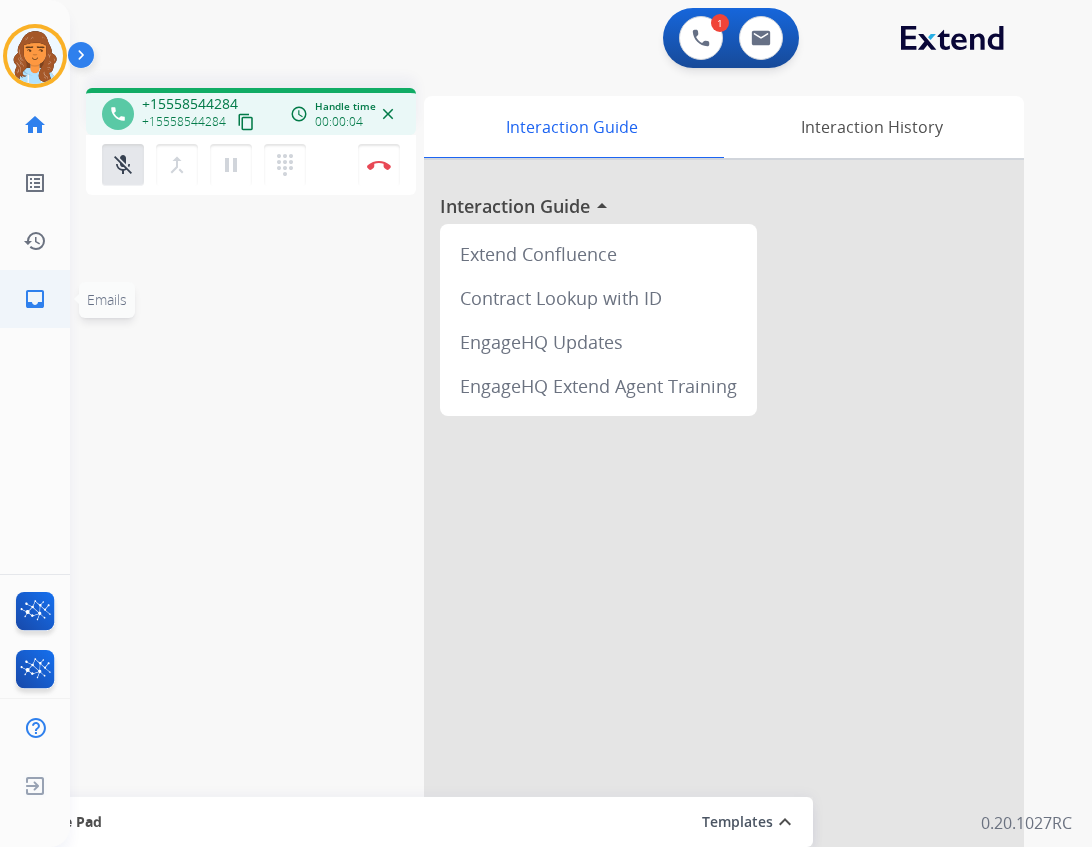click on "inbox  Emails" 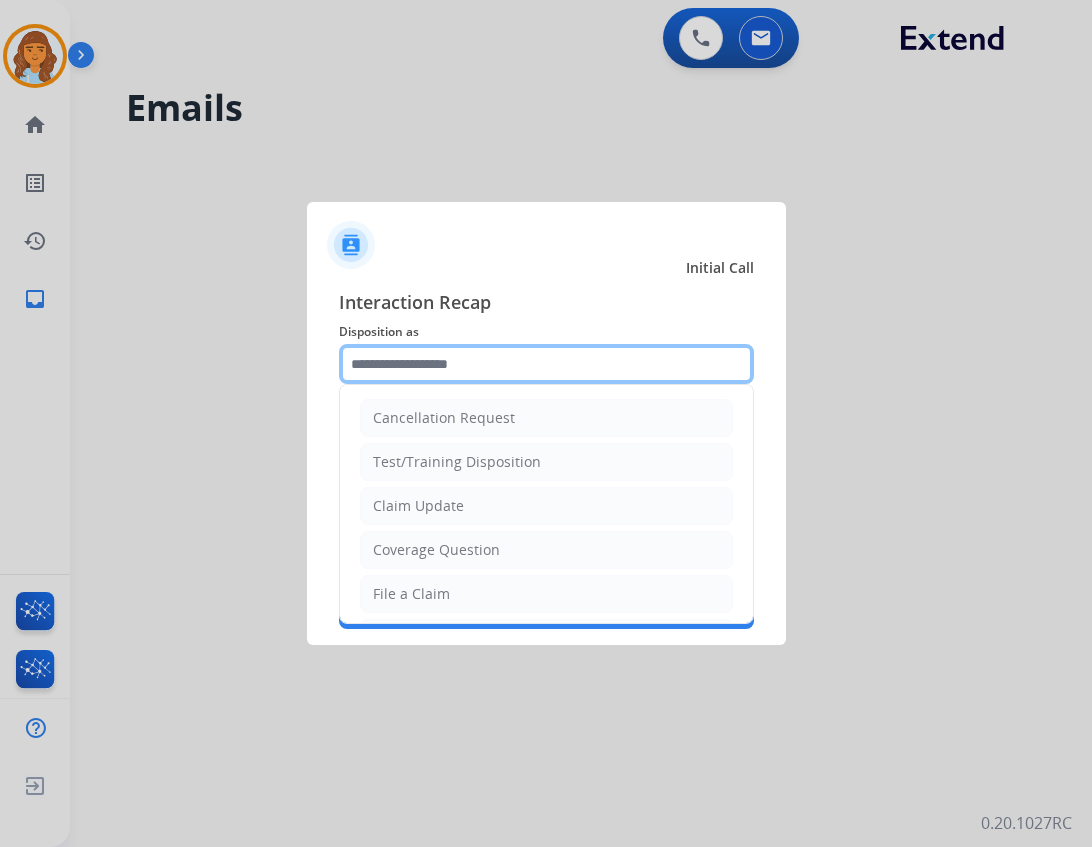 click 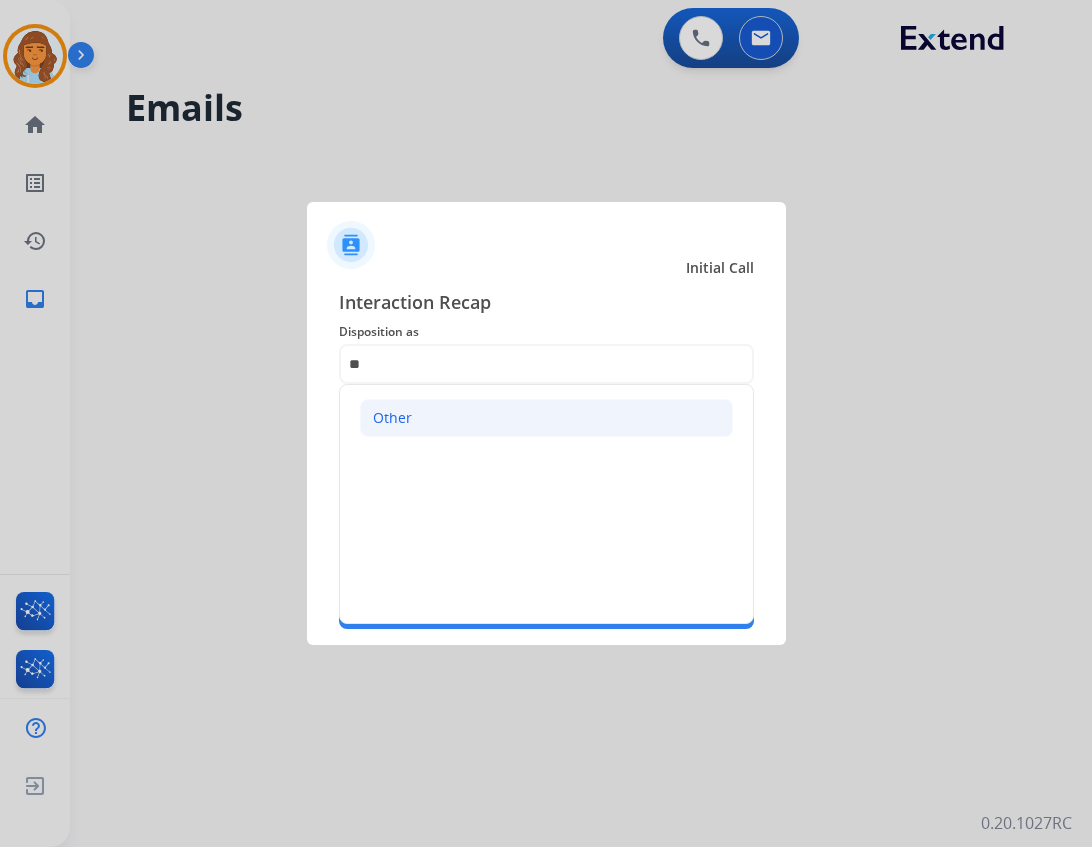 click on "Other" 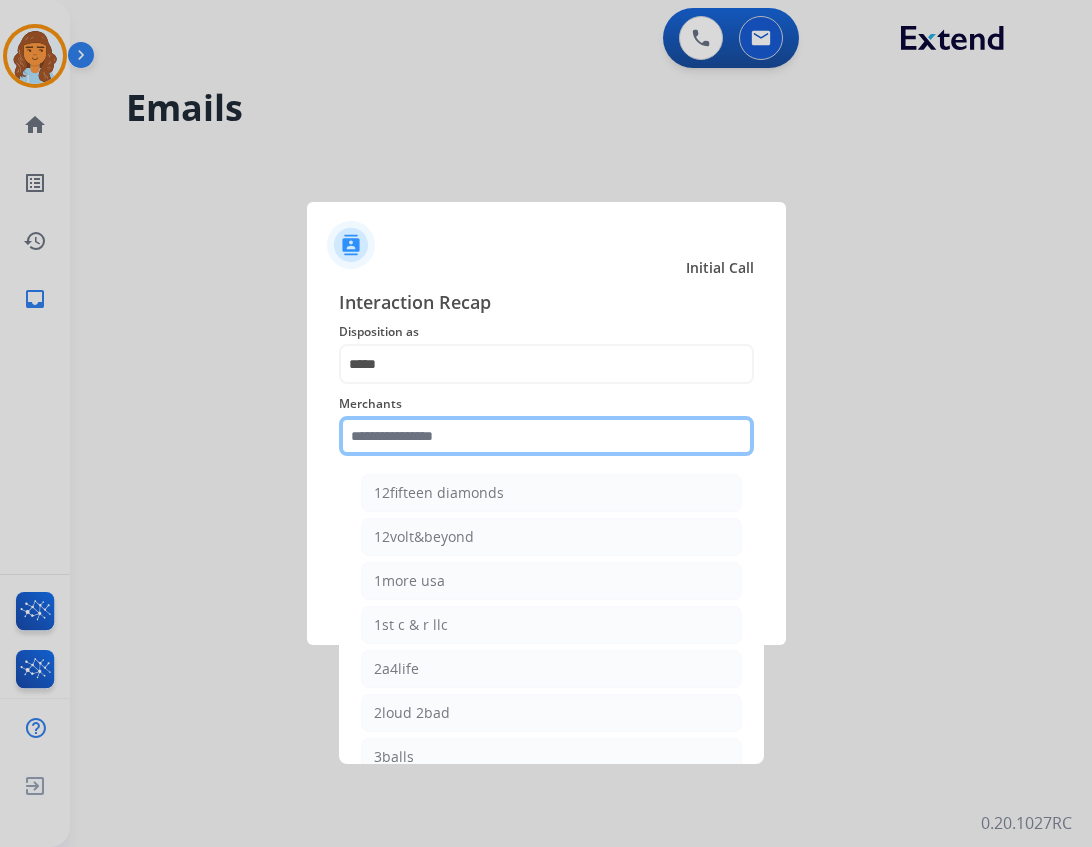 click 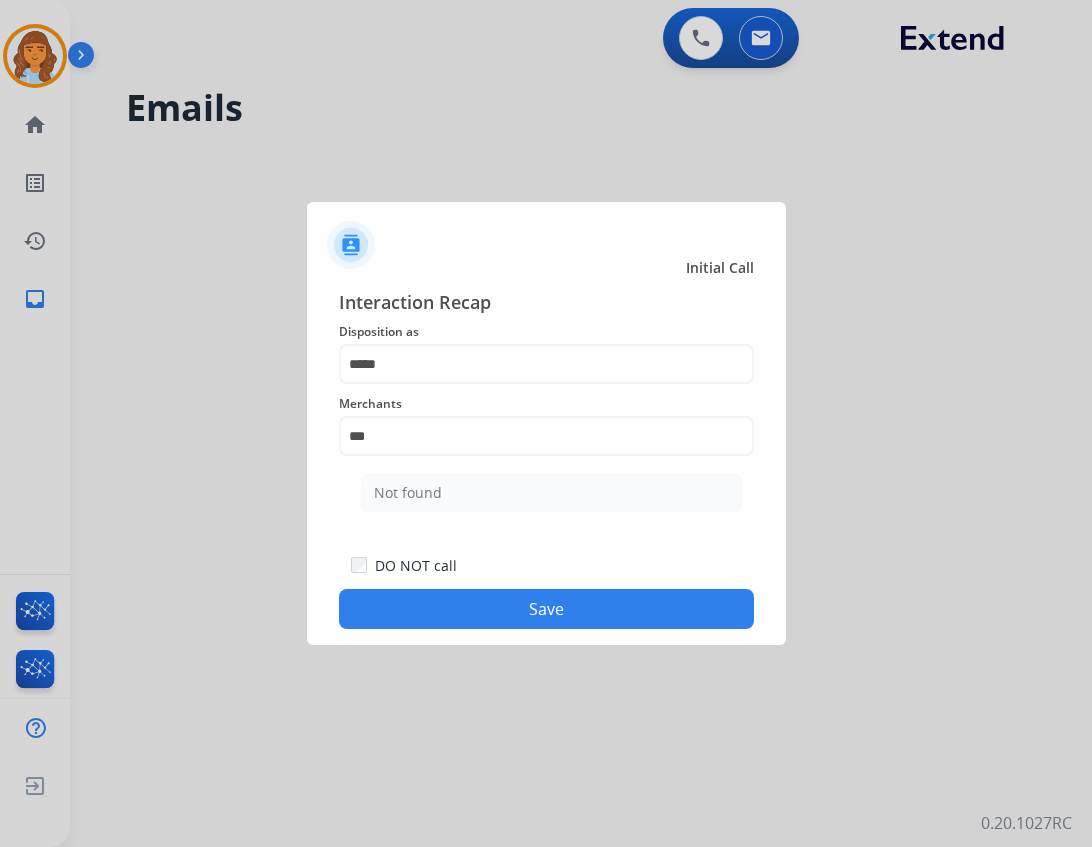 click on "Not found" 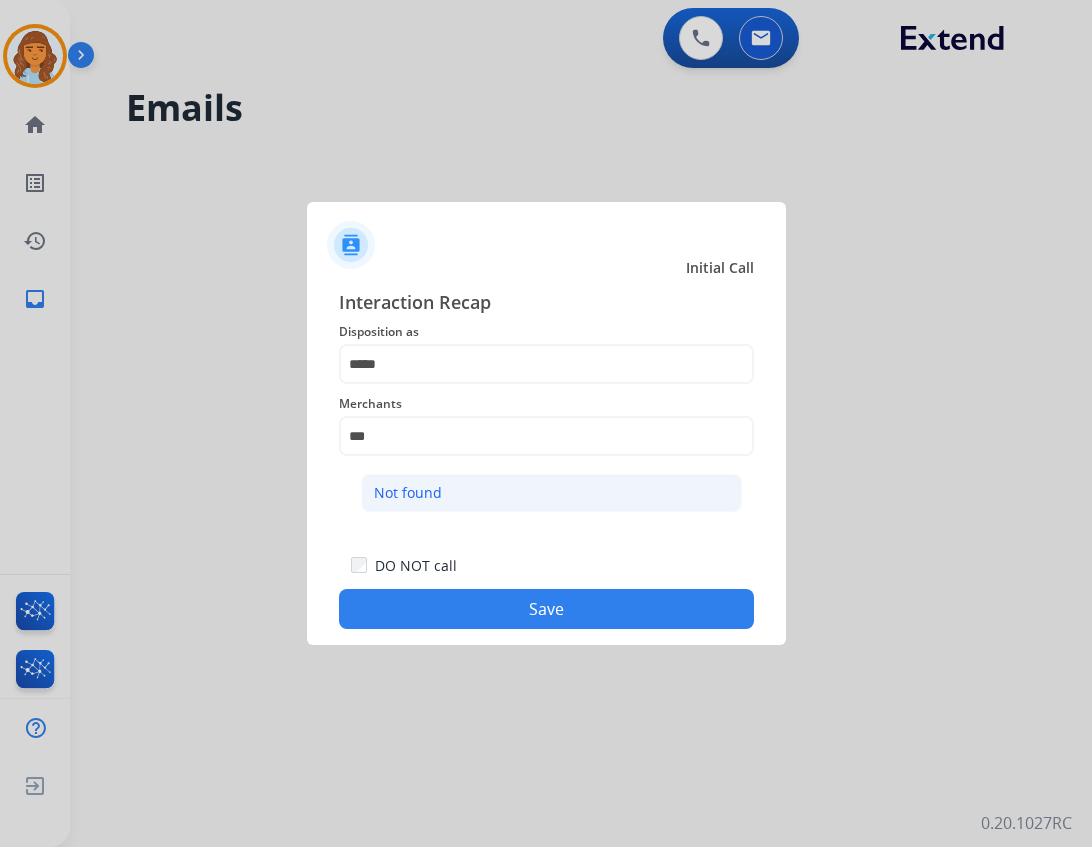 click on "Not found" 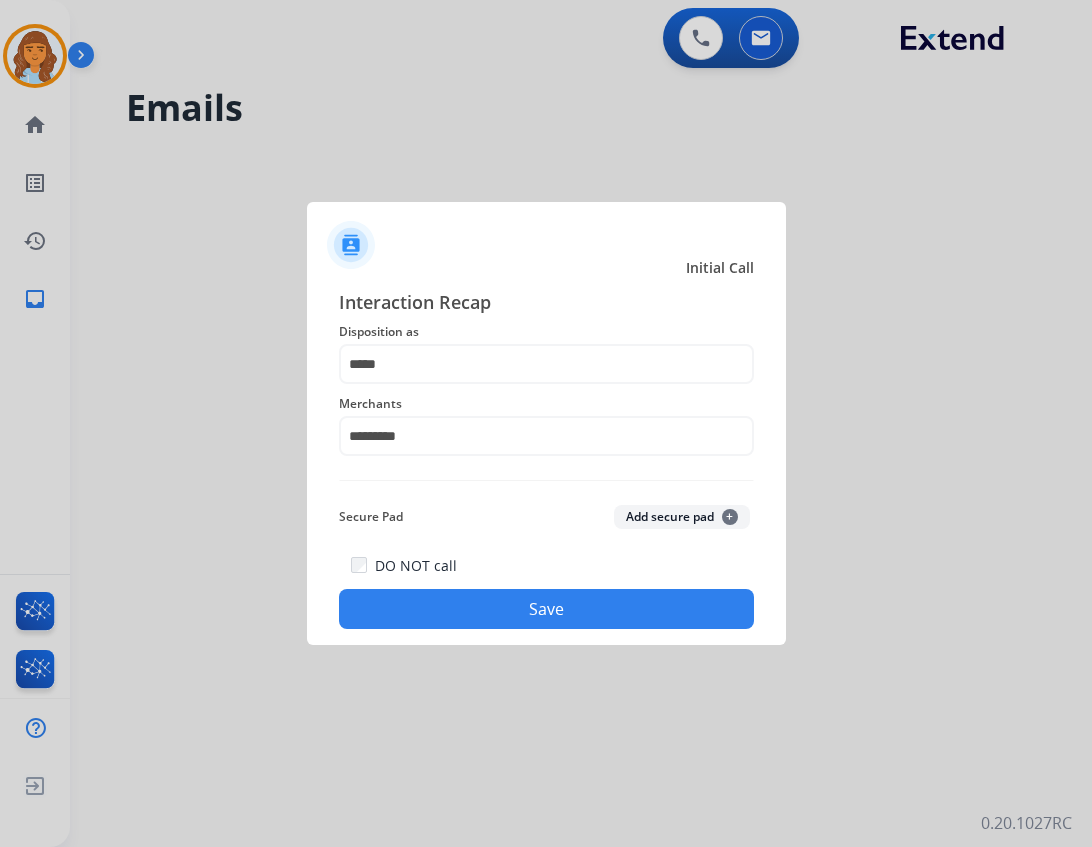 click on "Save" 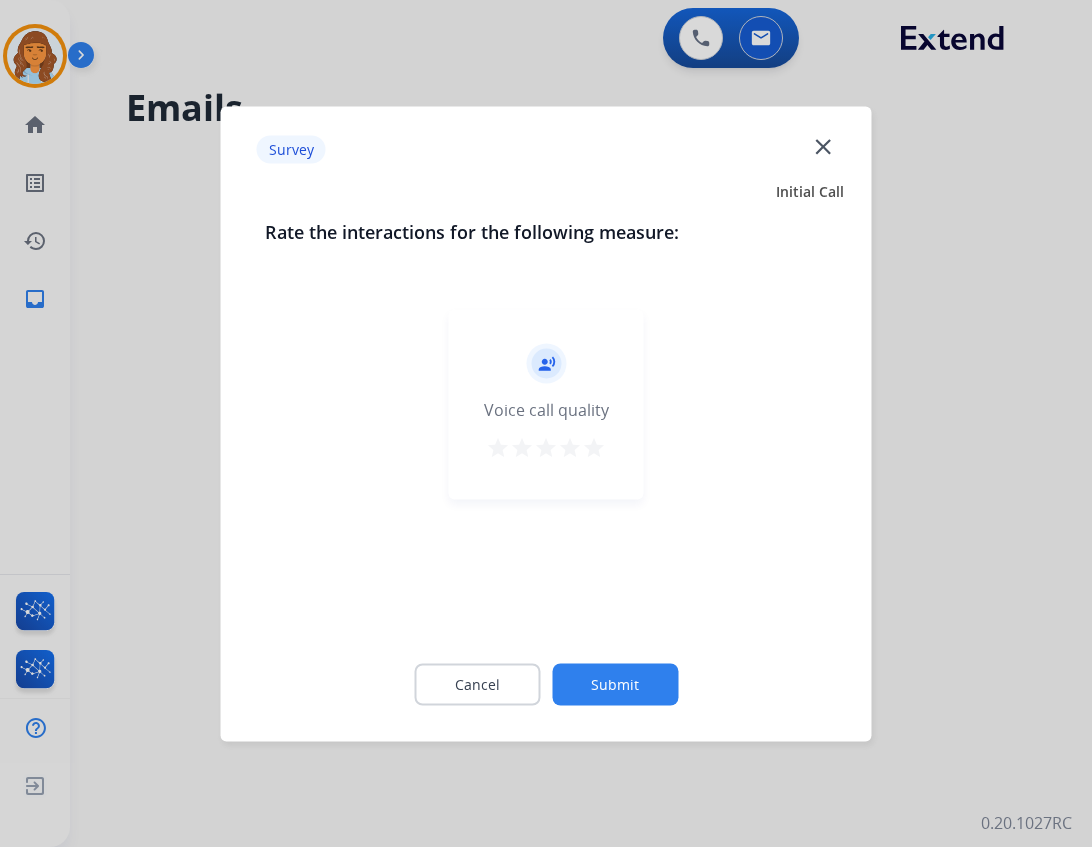 click on "close" 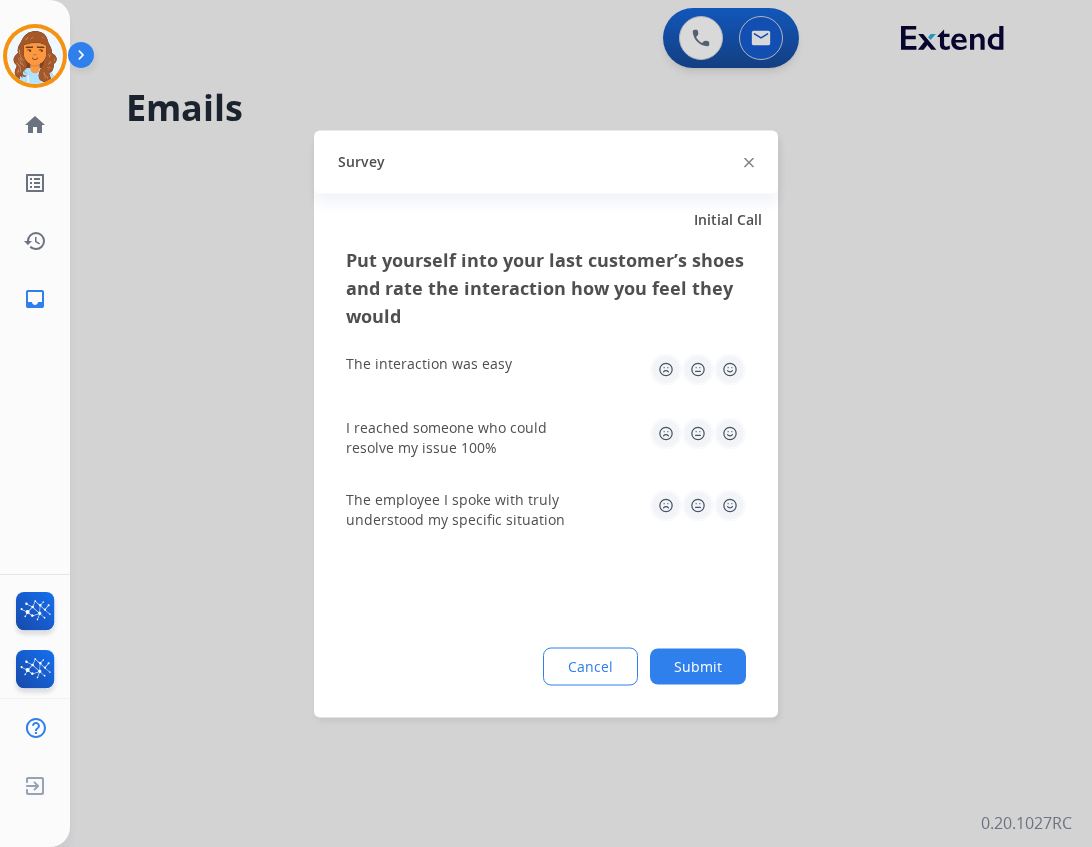 click 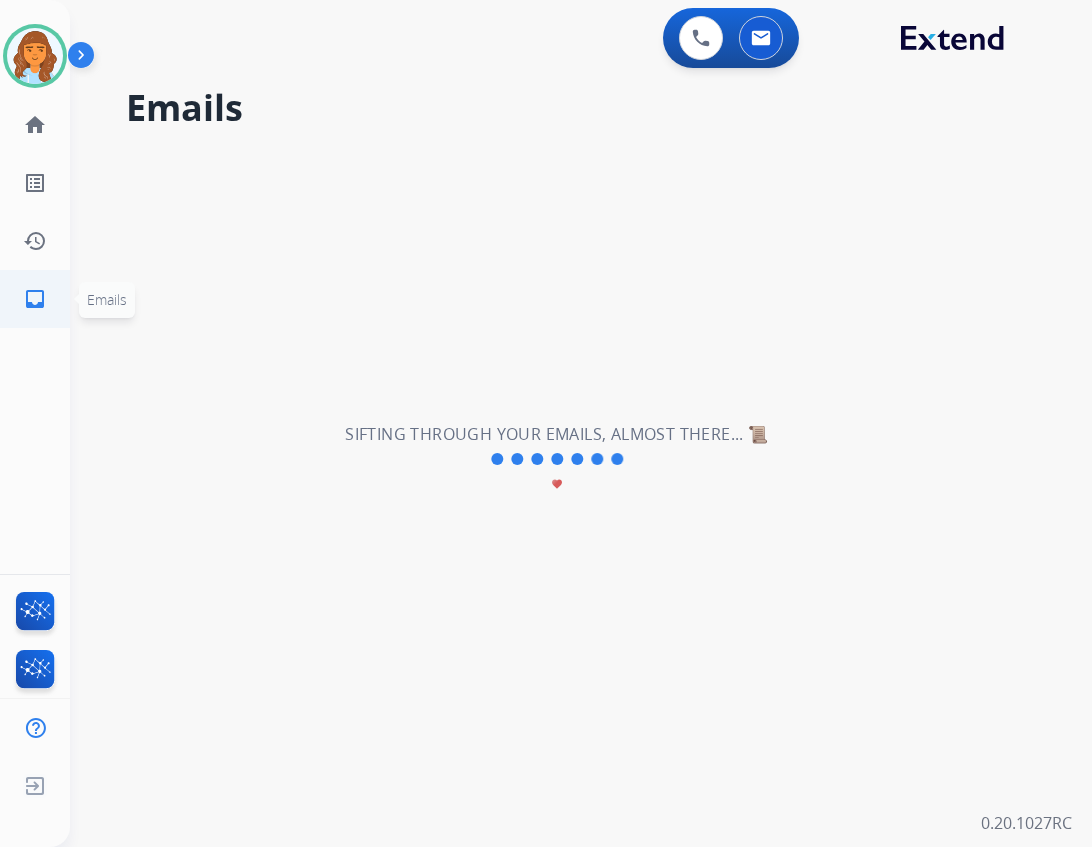 click on "inbox  Emails" 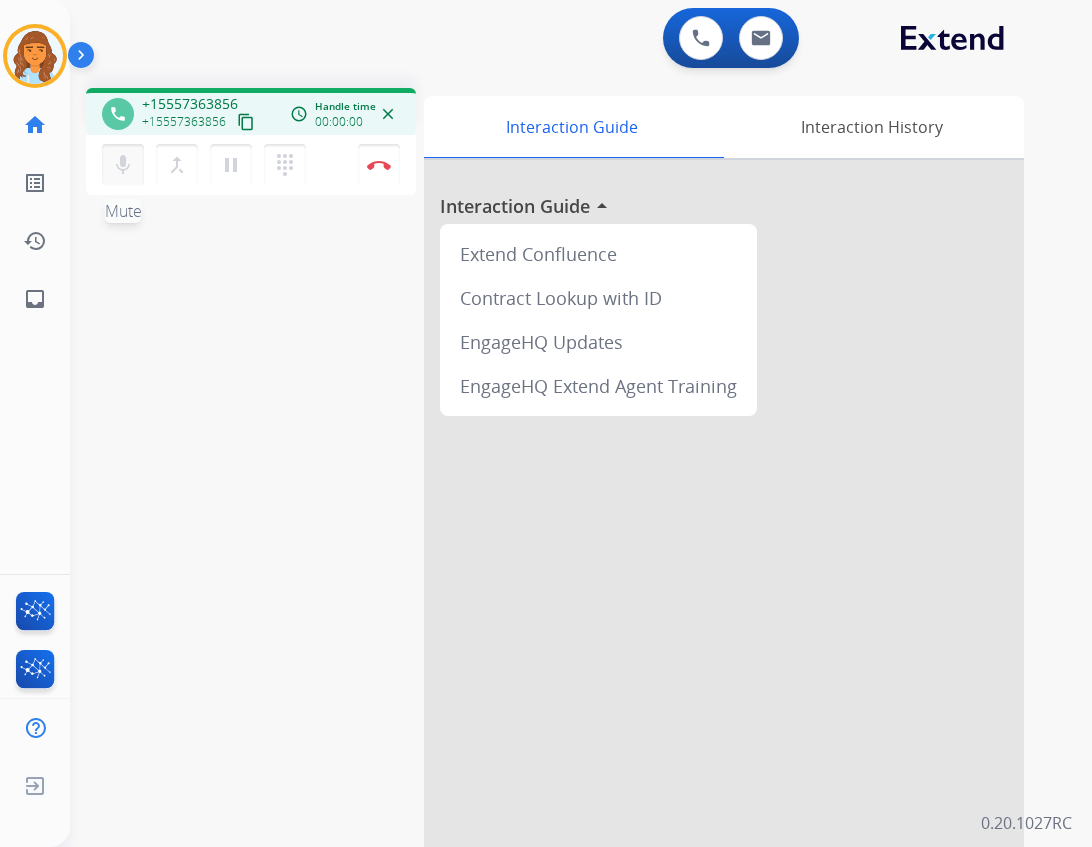 click on "mic" at bounding box center (123, 165) 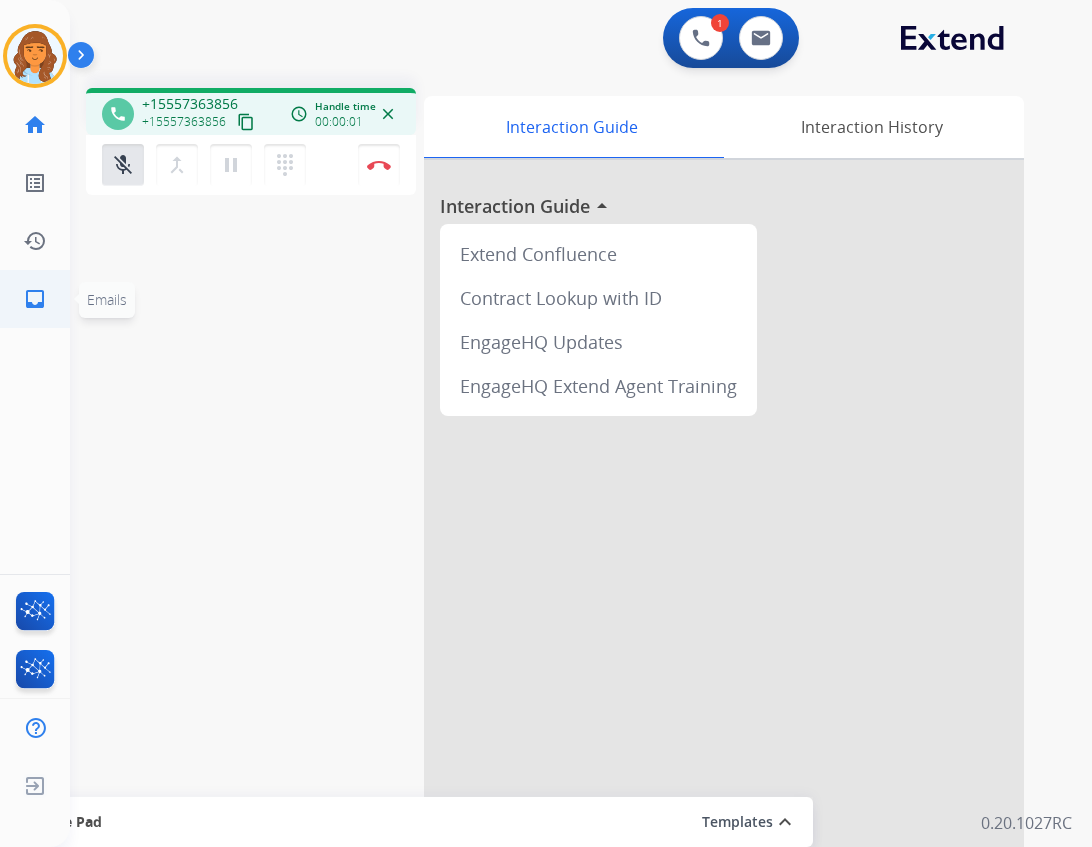 click on "inbox" 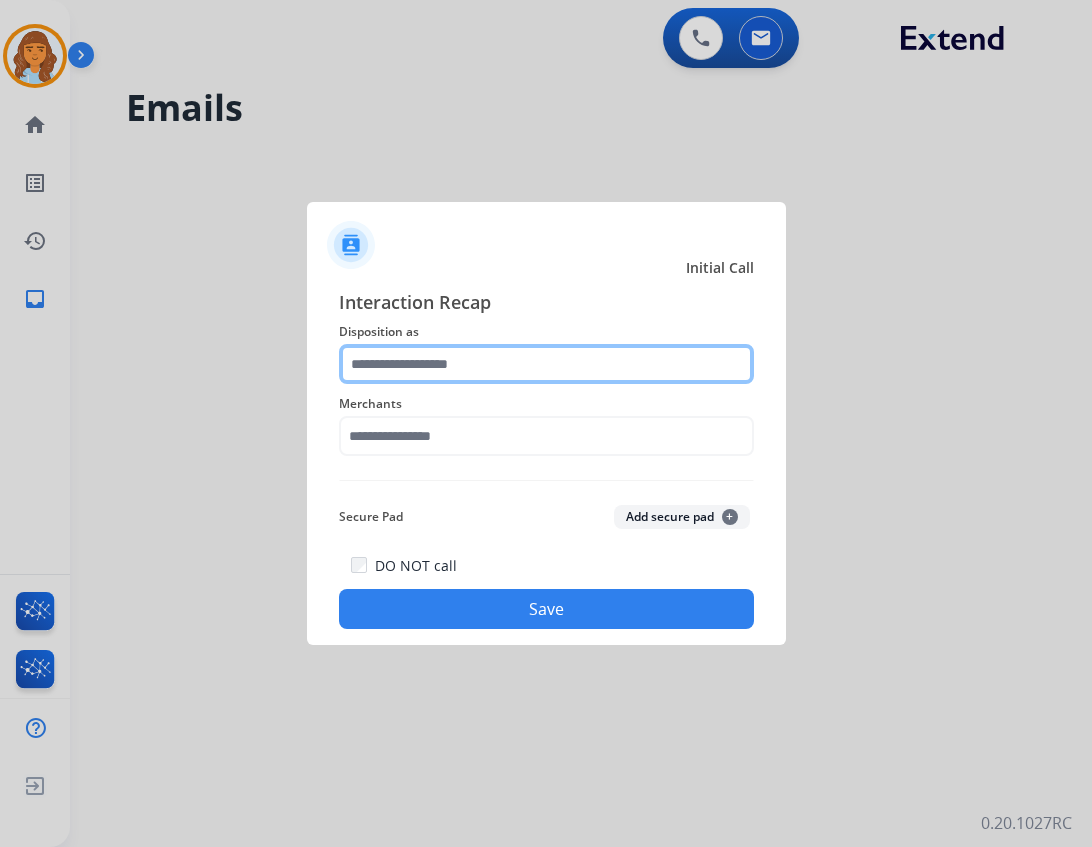 click 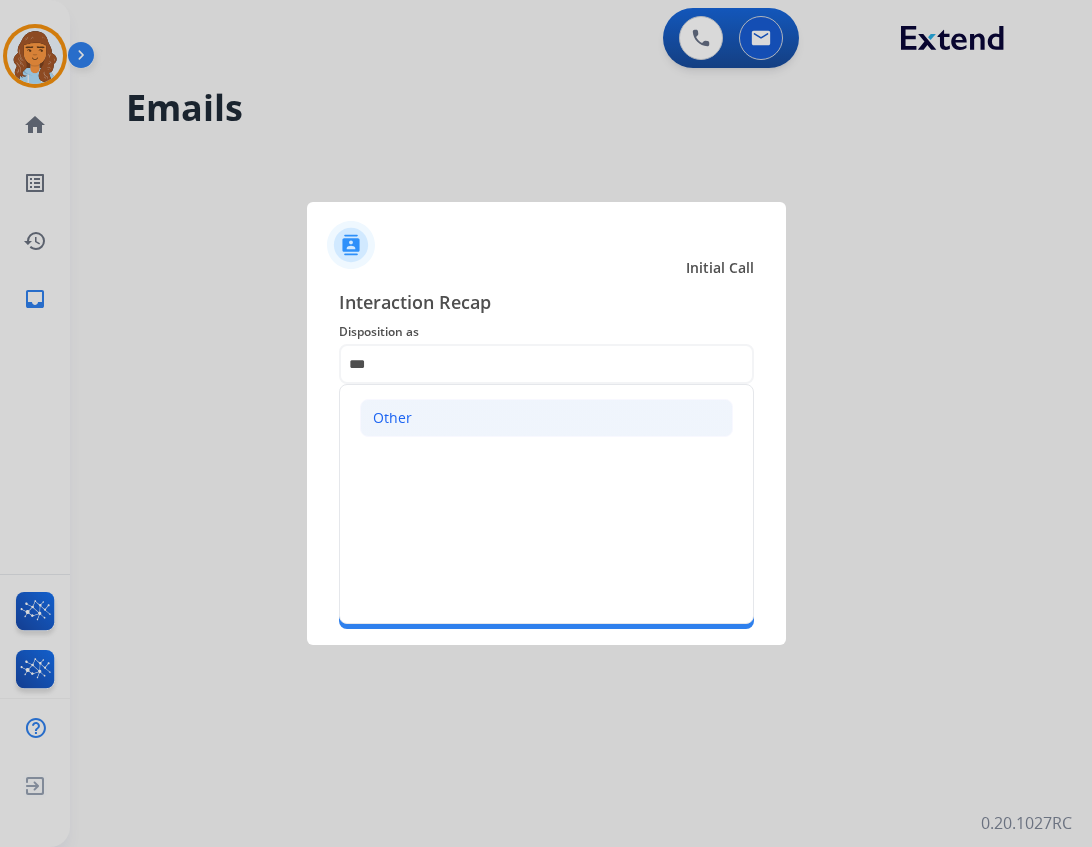 click on "Other" 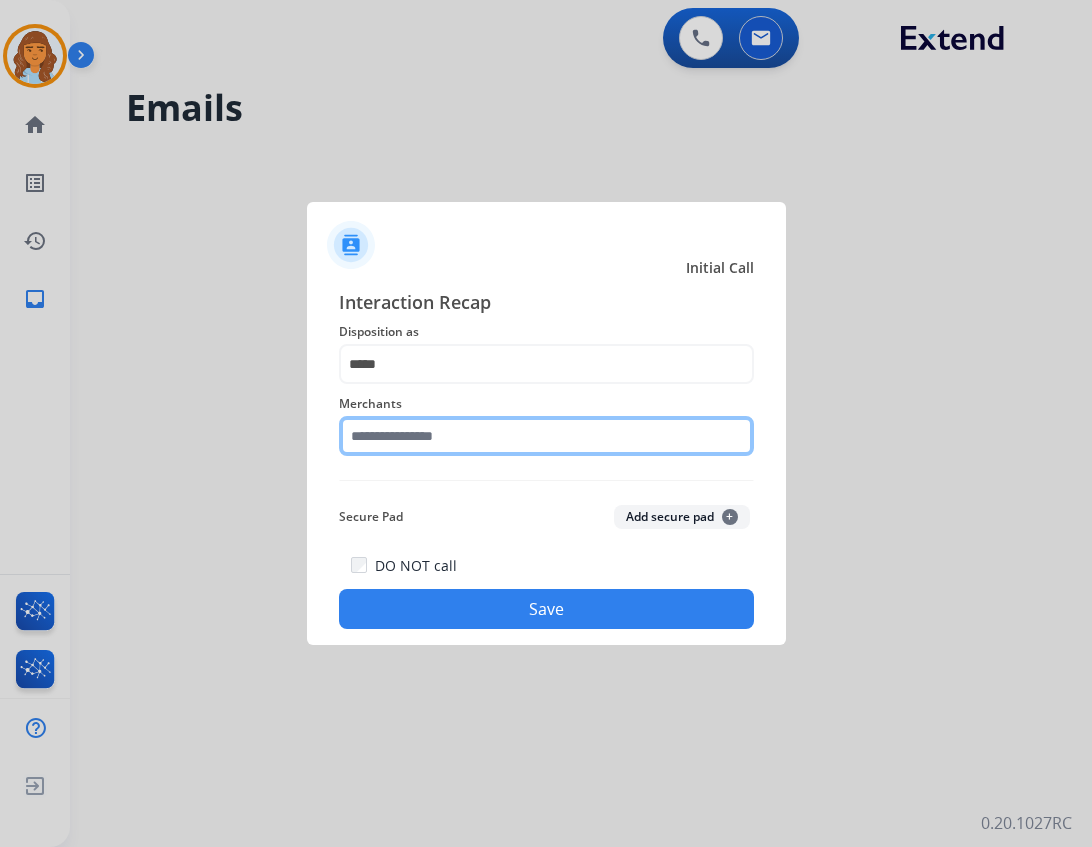 click 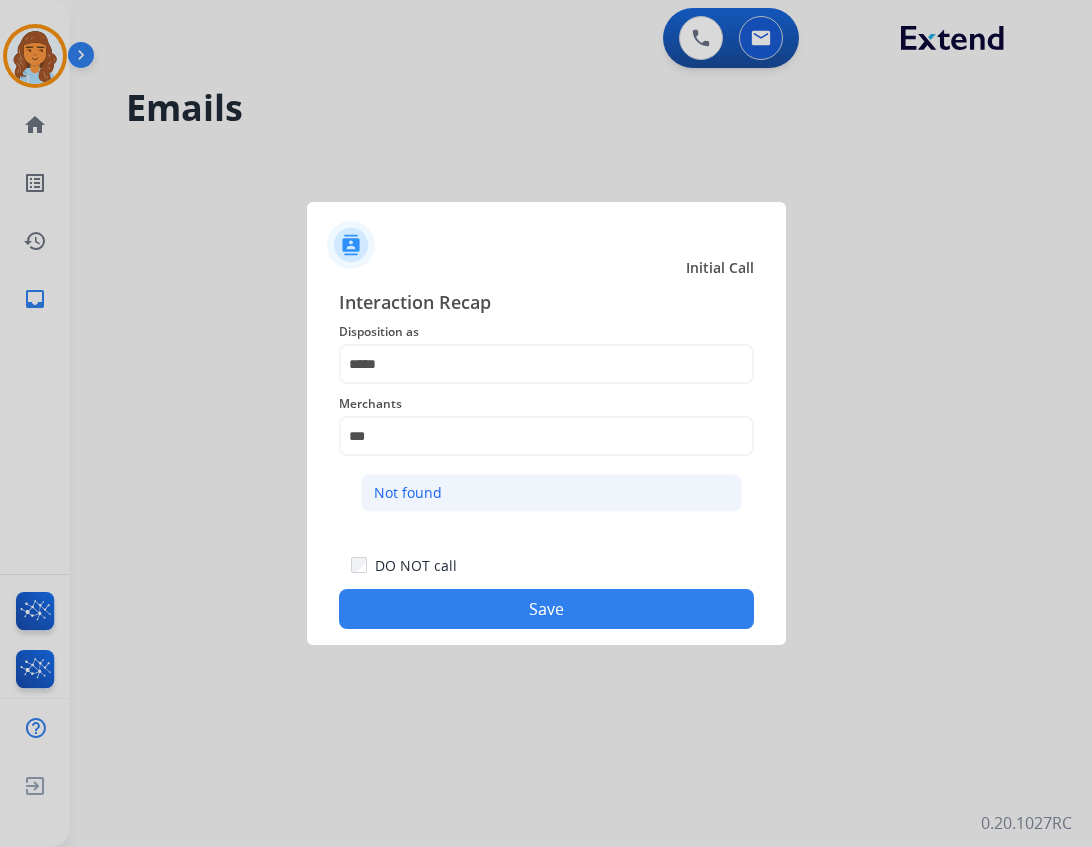 click on "Not found" 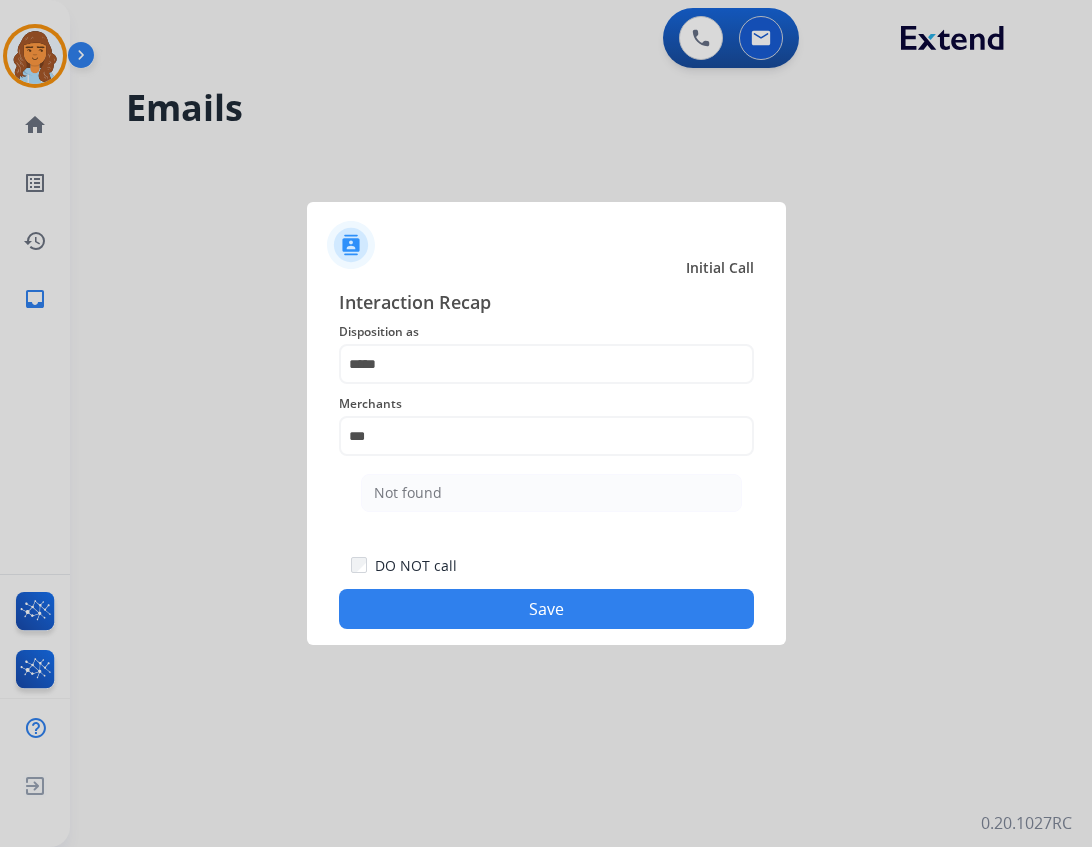 type on "*********" 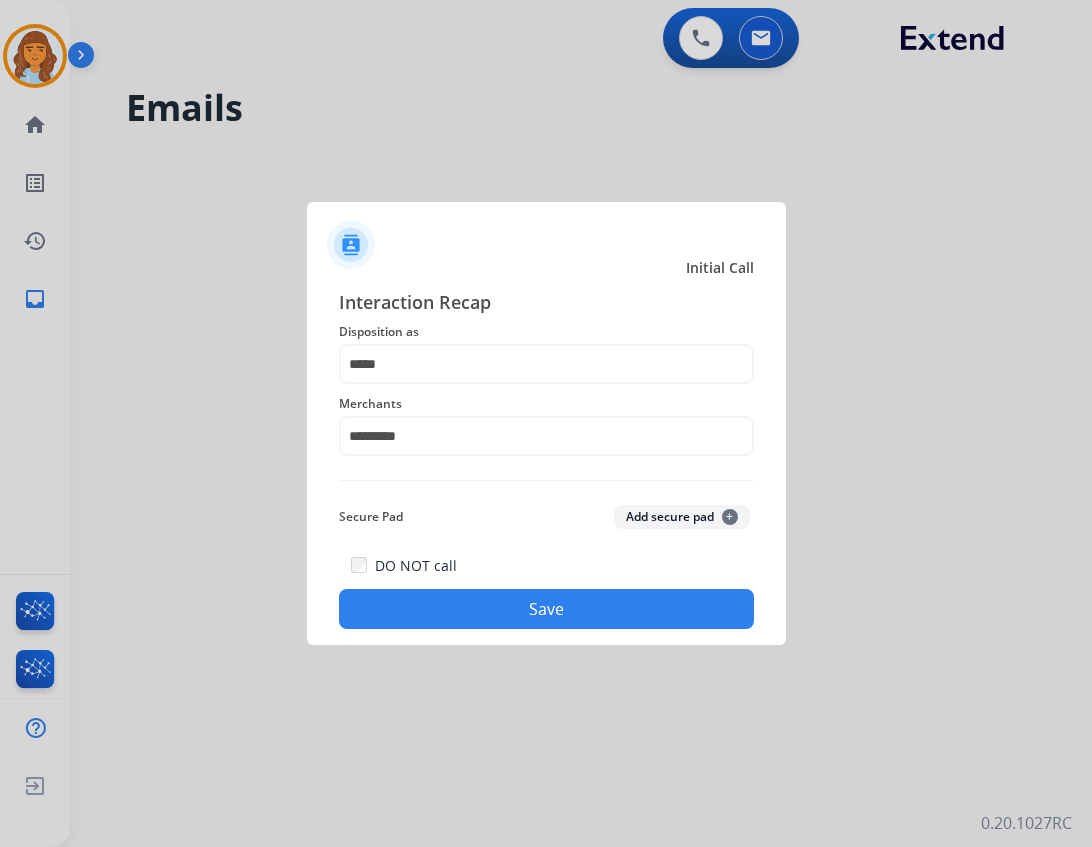 click on "Save" 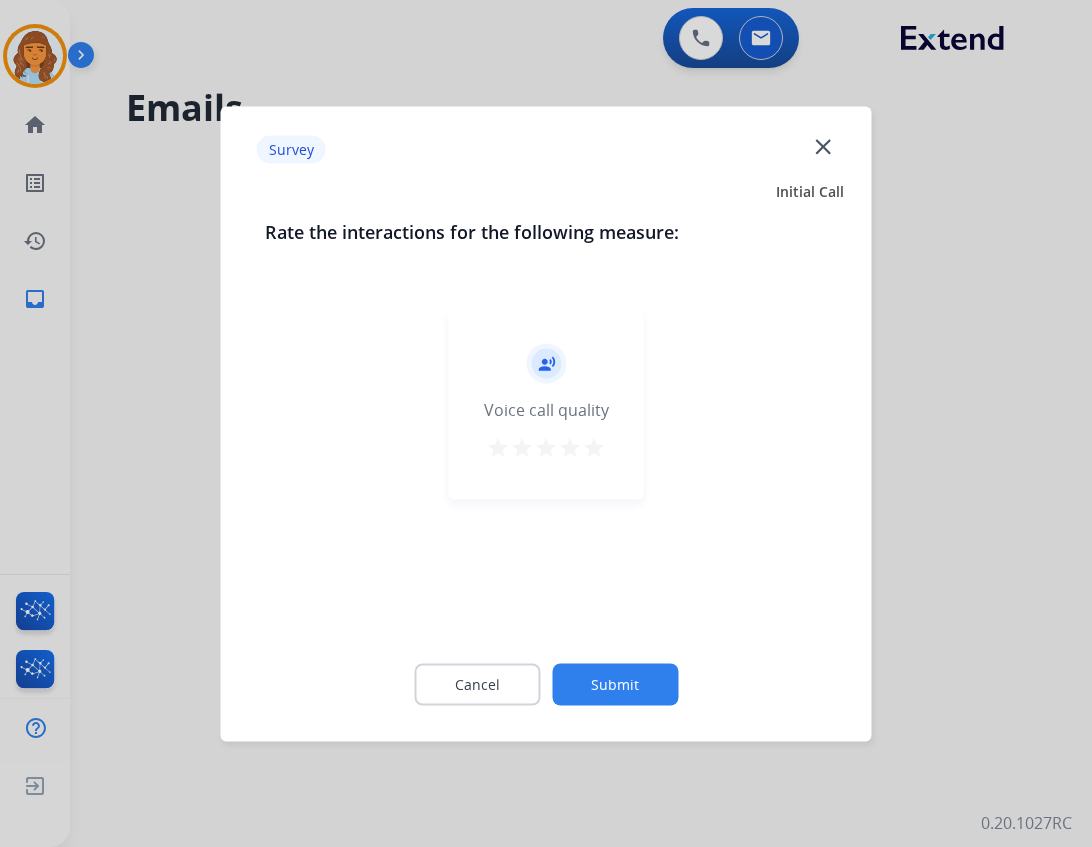 click on "close" 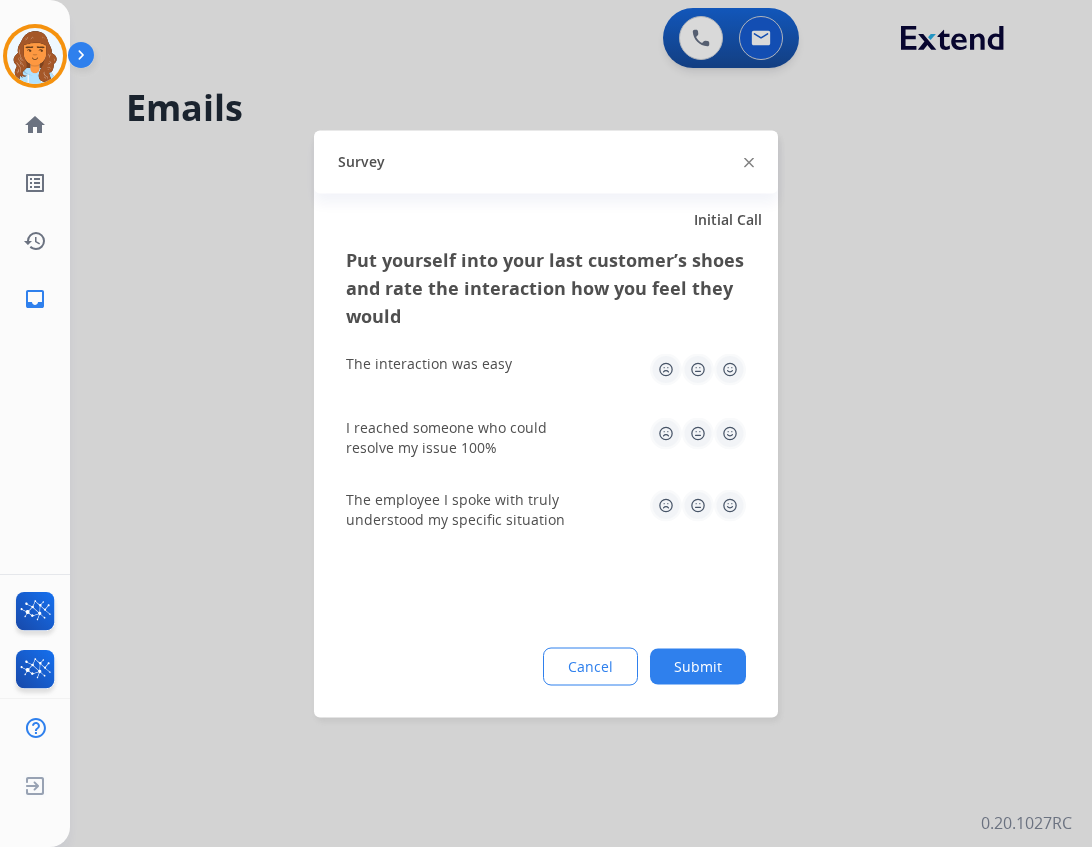 click on "Survey" 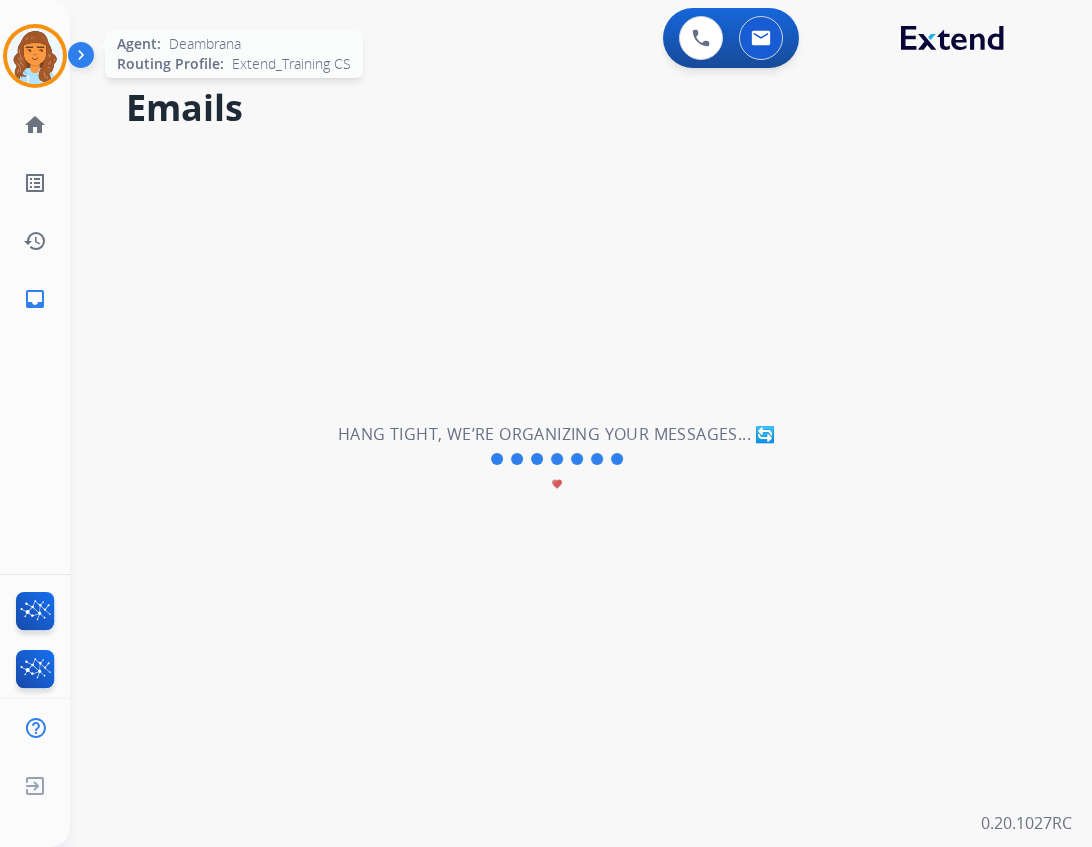 click on "Agent:   Deambrana  Routing Profile:  Extend_Training CS" 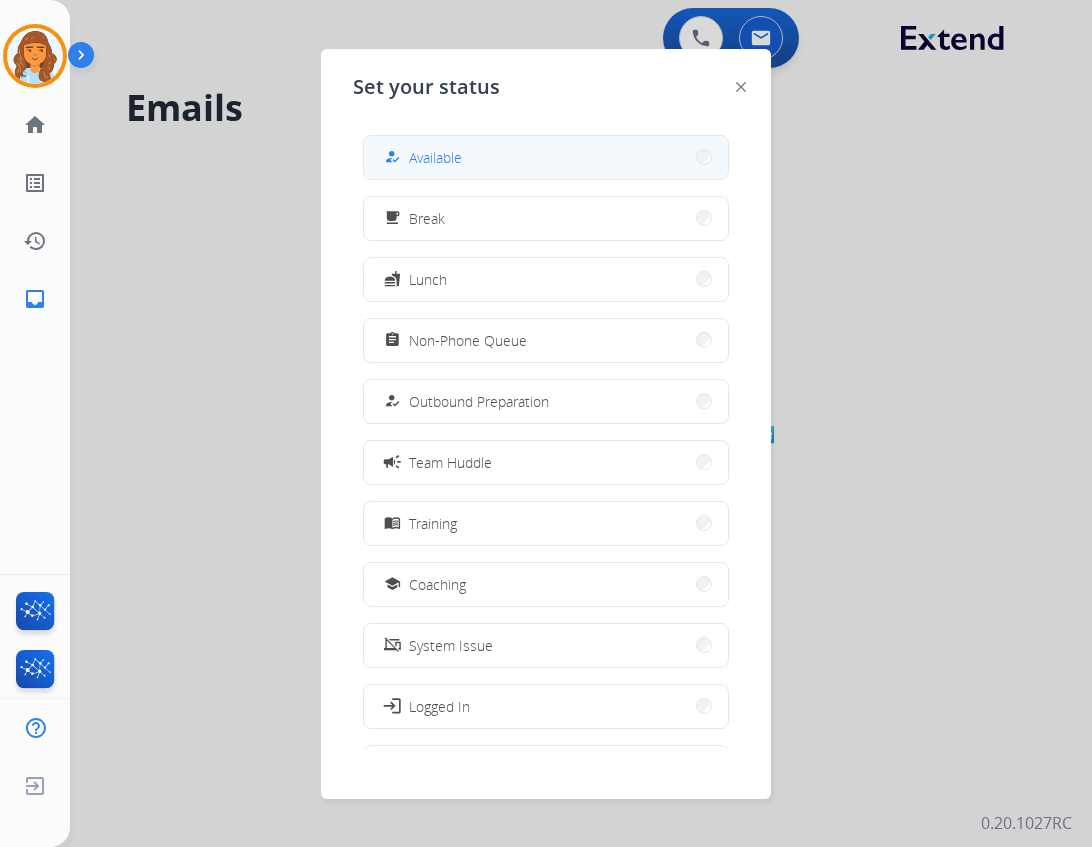 click on "how_to_reg Available" at bounding box center [546, 157] 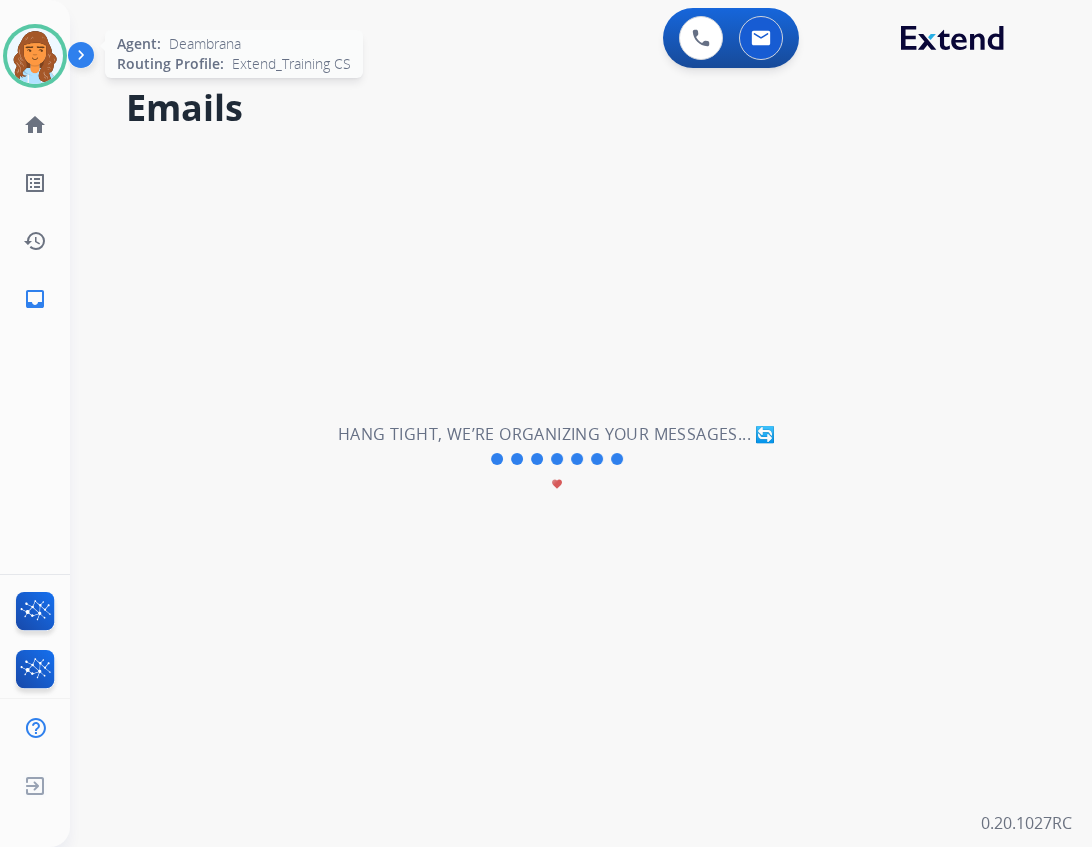 click at bounding box center (35, 56) 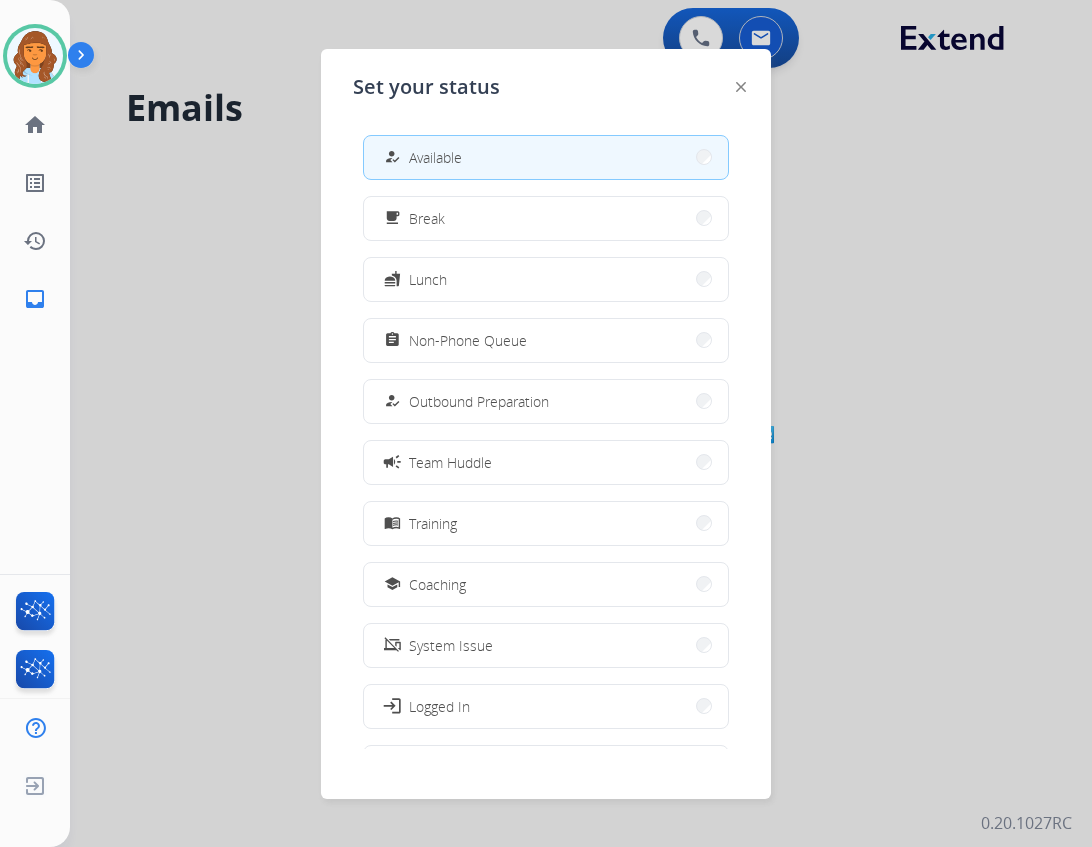 click on "how_to_reg Available" at bounding box center (546, 157) 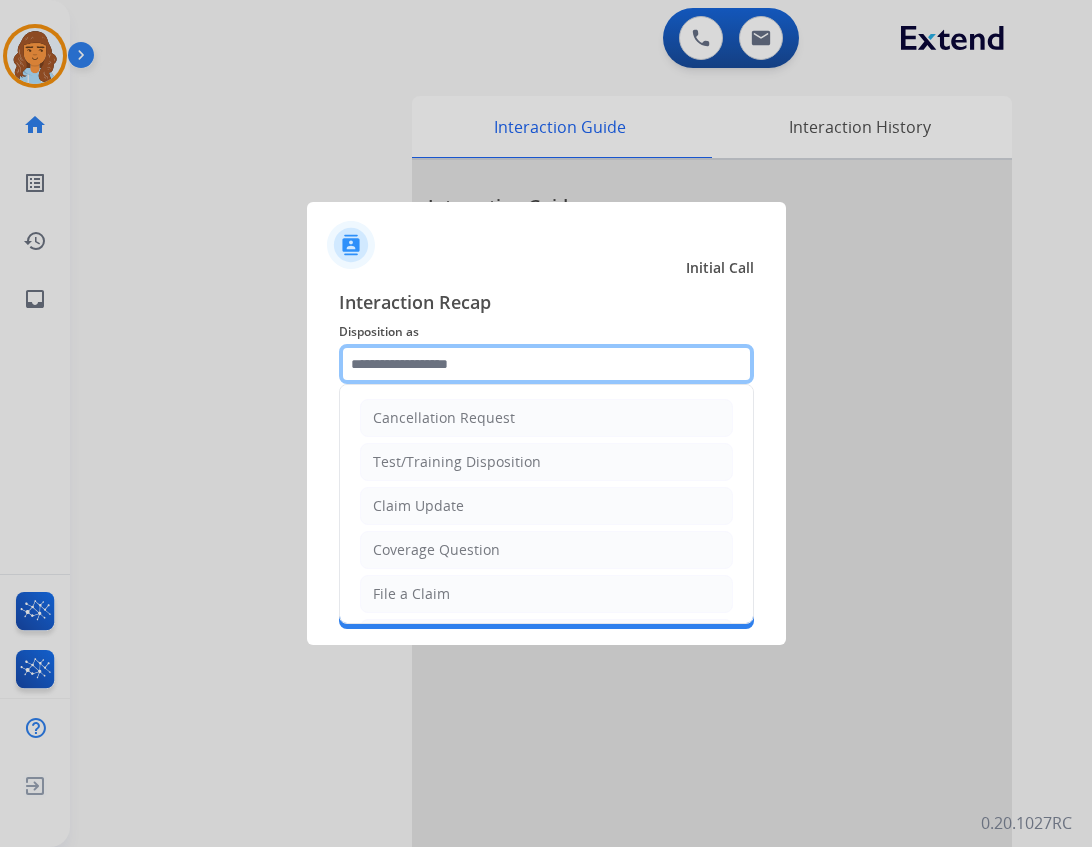 click 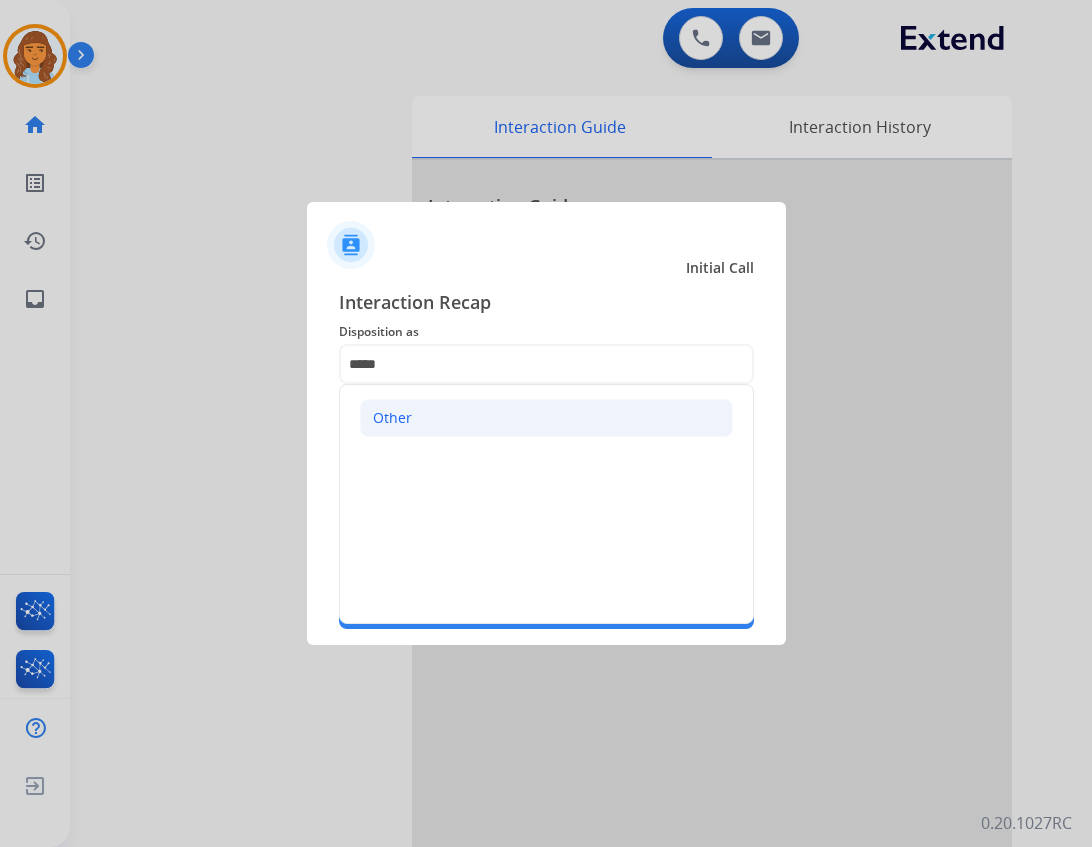 click on "Other" 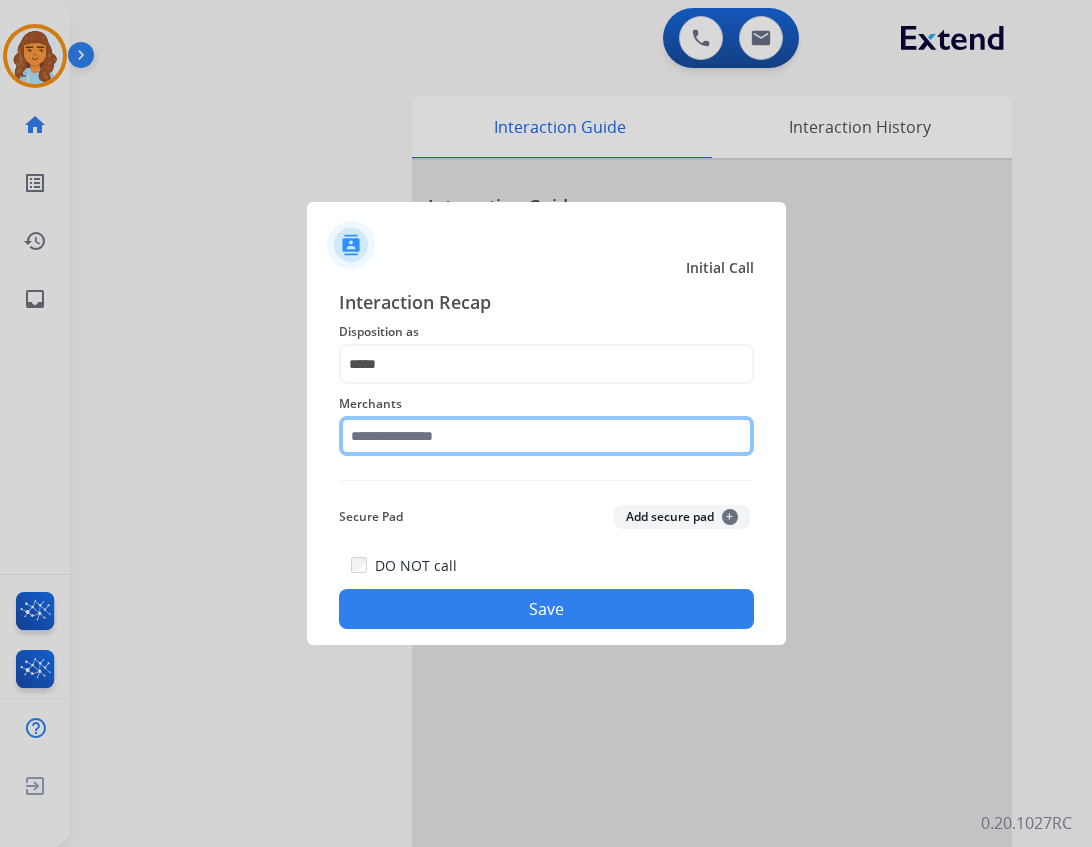 click 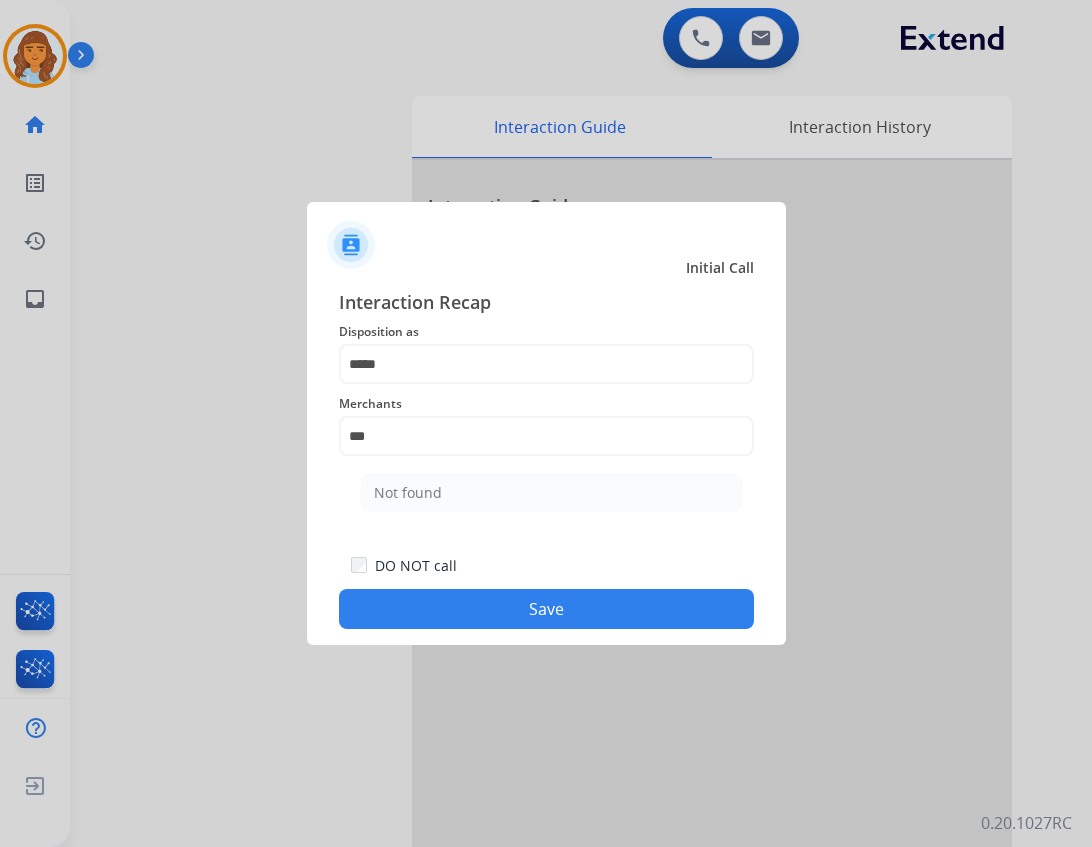 drag, startPoint x: 514, startPoint y: 488, endPoint x: 511, endPoint y: 568, distance: 80.05623 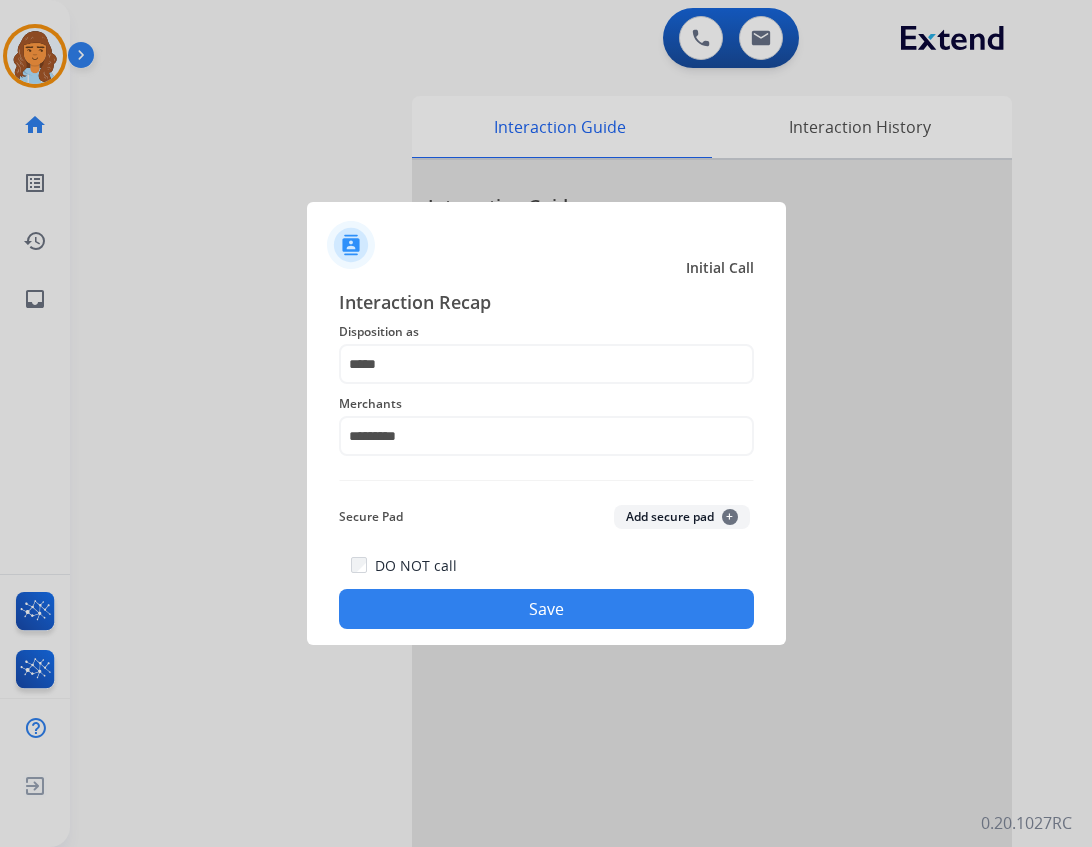 click on "Save" 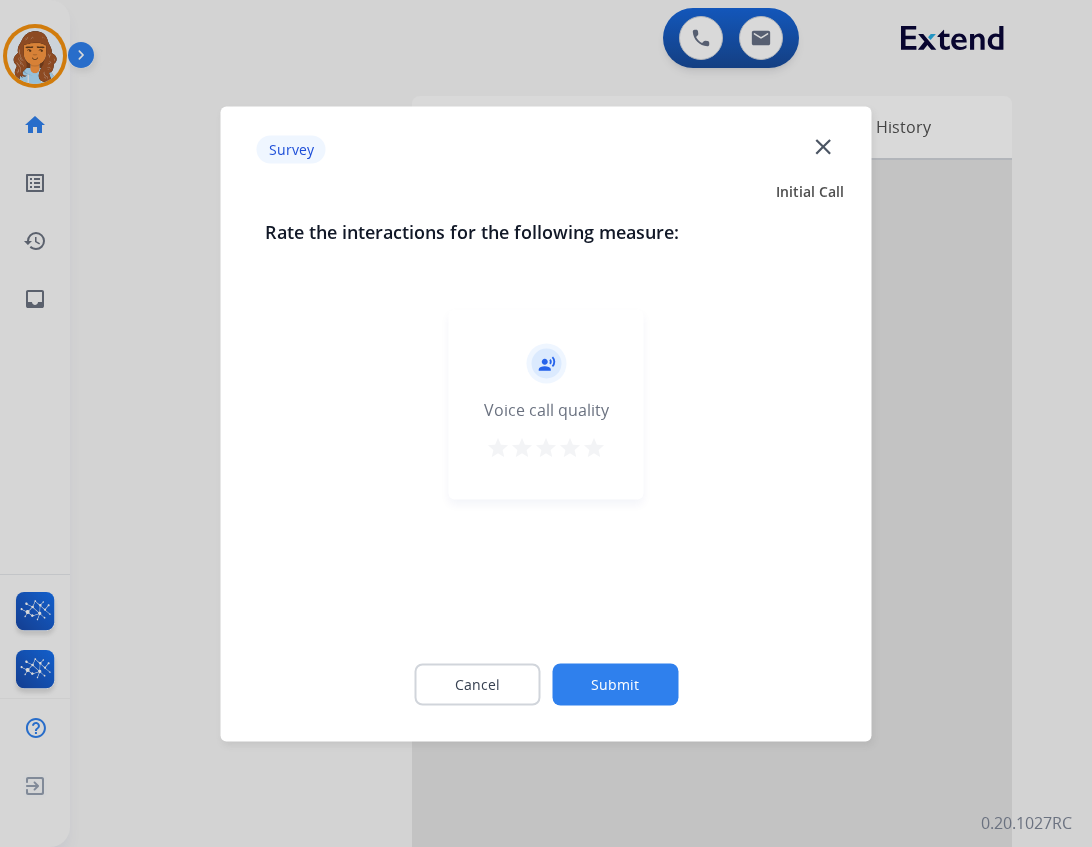 click on "close" 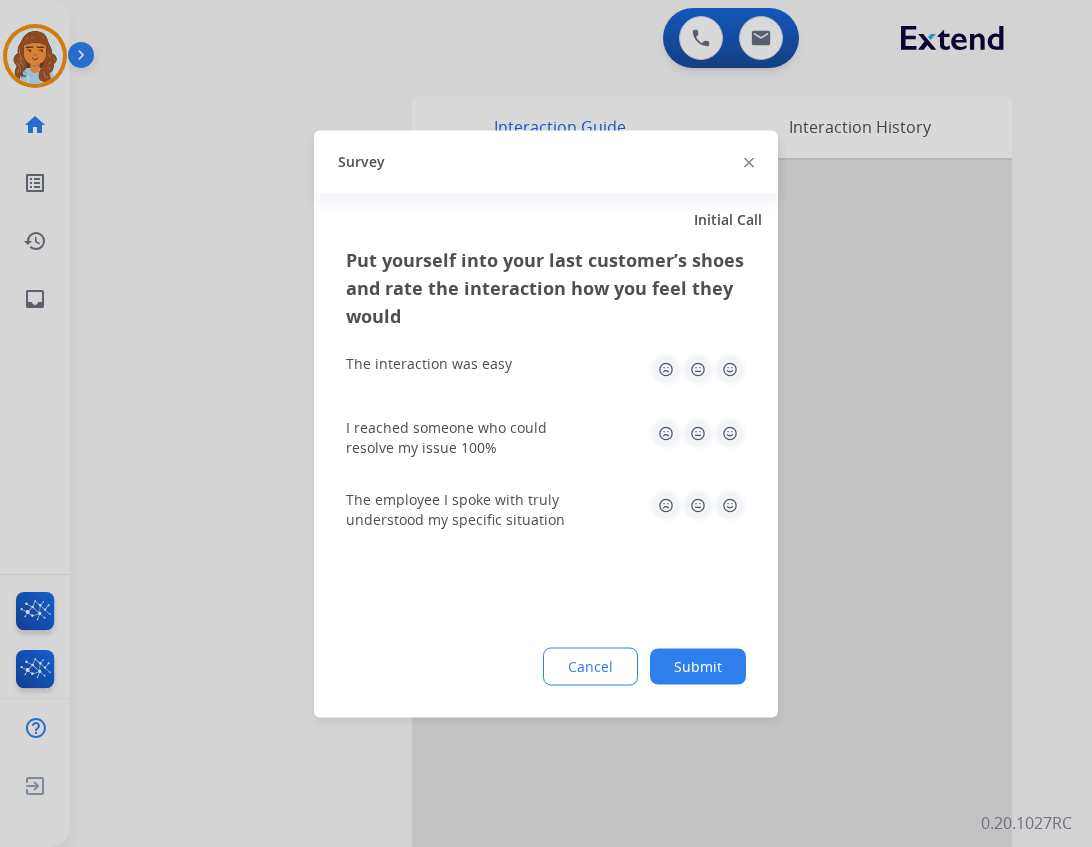 click on "Survey" 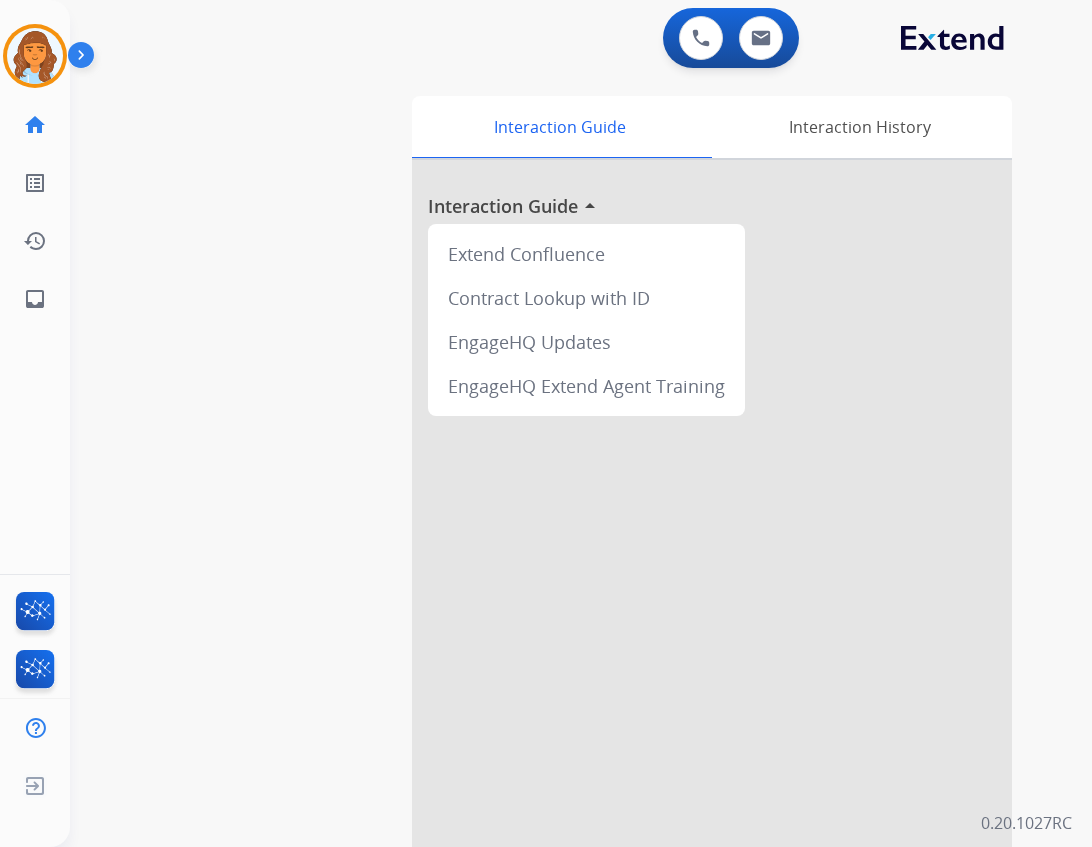 click at bounding box center [85, 59] 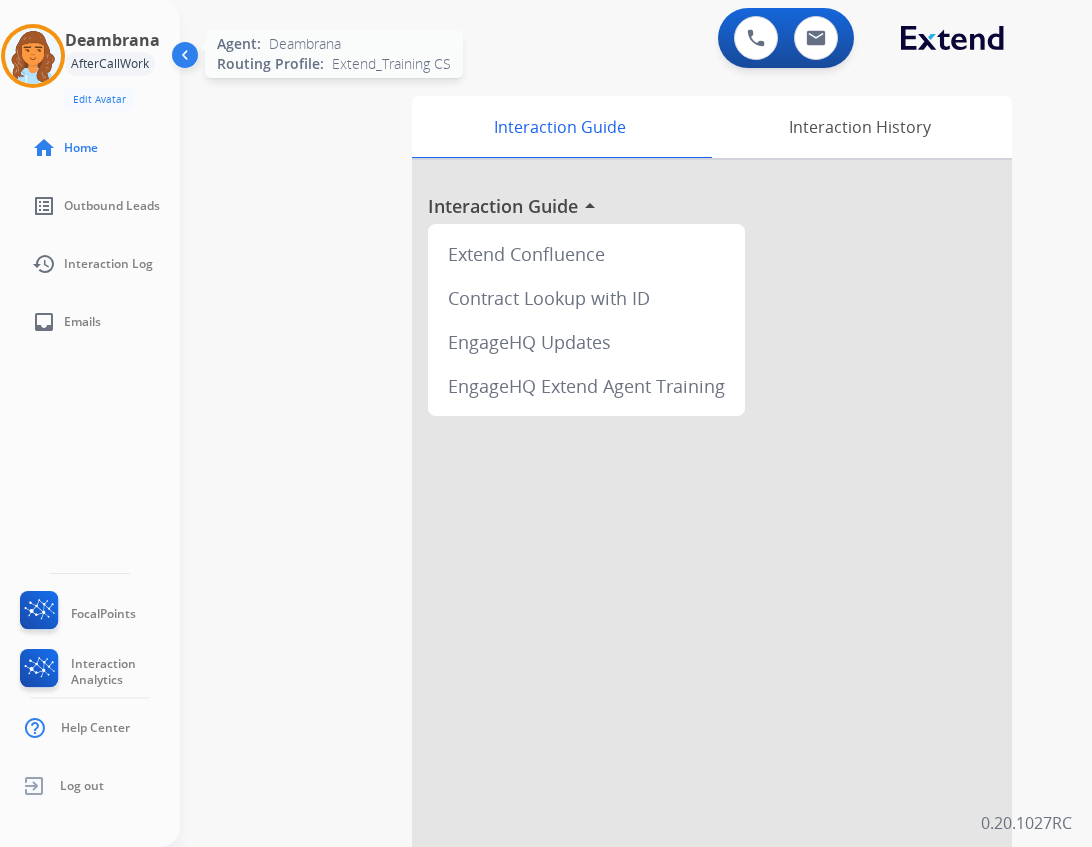 click at bounding box center [33, 56] 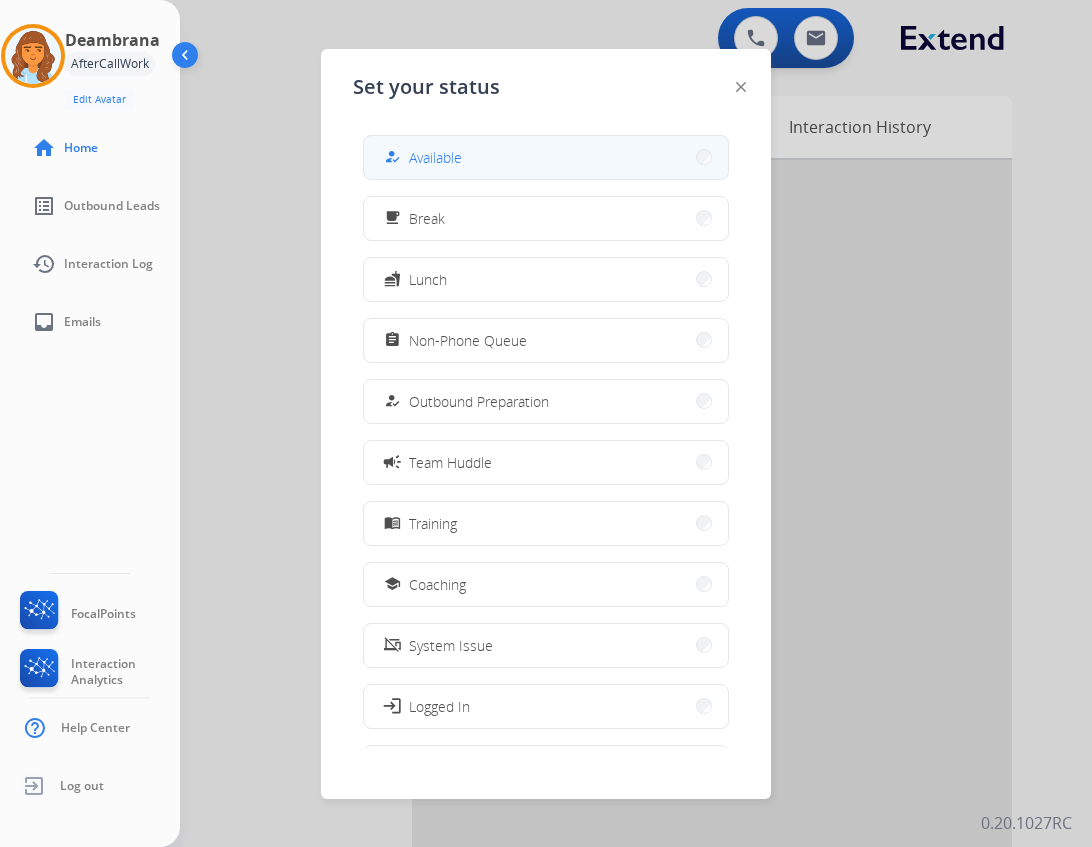 click on "how_to_reg Available" at bounding box center [546, 157] 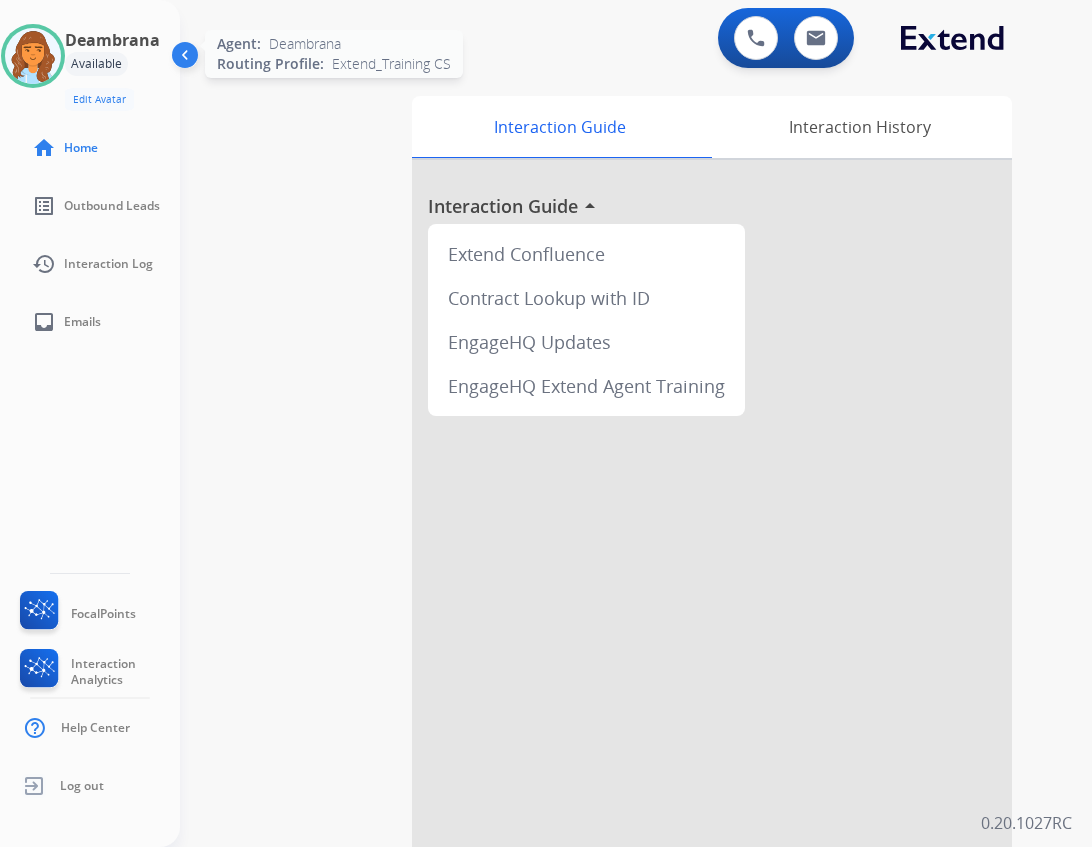 click at bounding box center (33, 56) 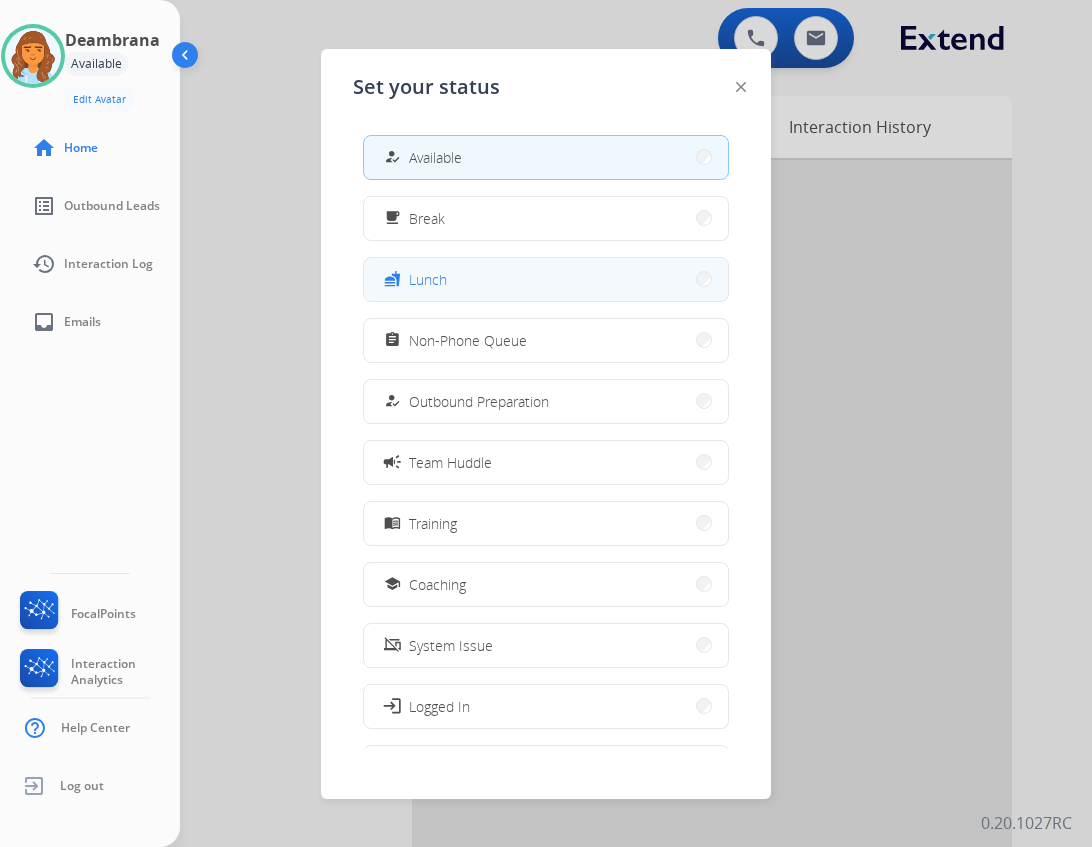 click on "fastfood Lunch" at bounding box center (546, 279) 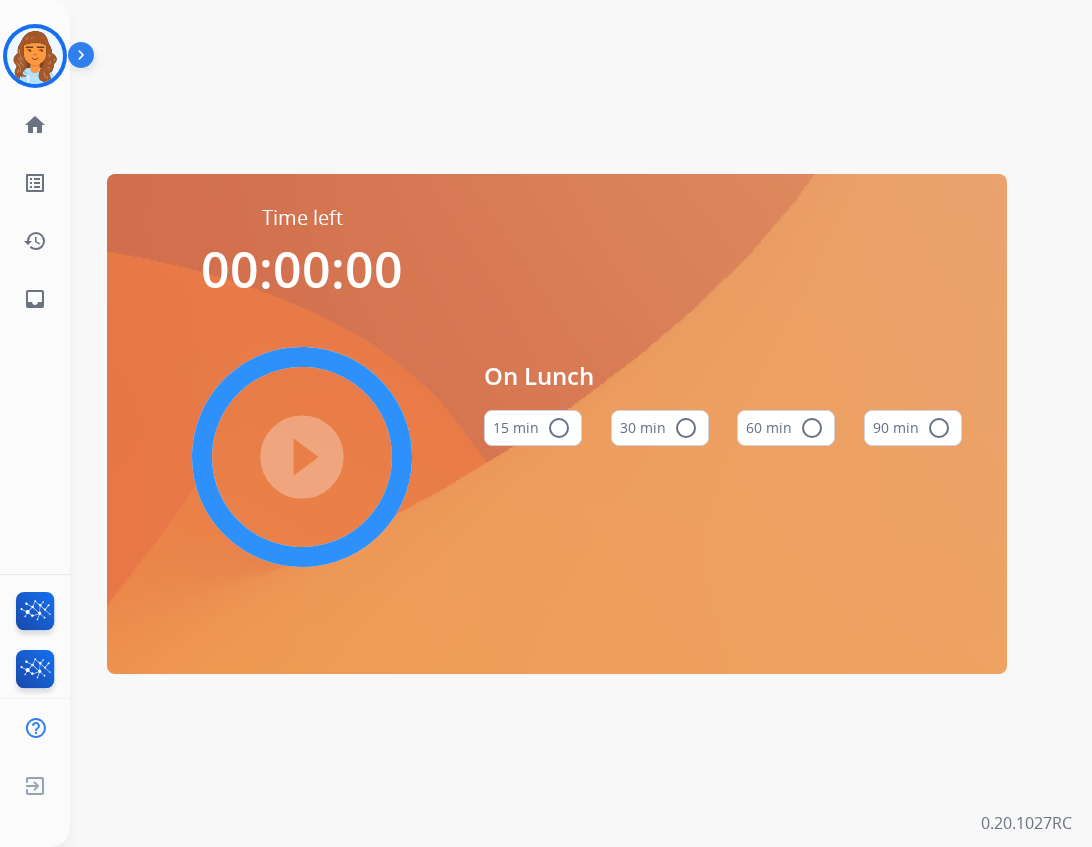 click on "15 min  radio_button_unchecked" at bounding box center (533, 428) 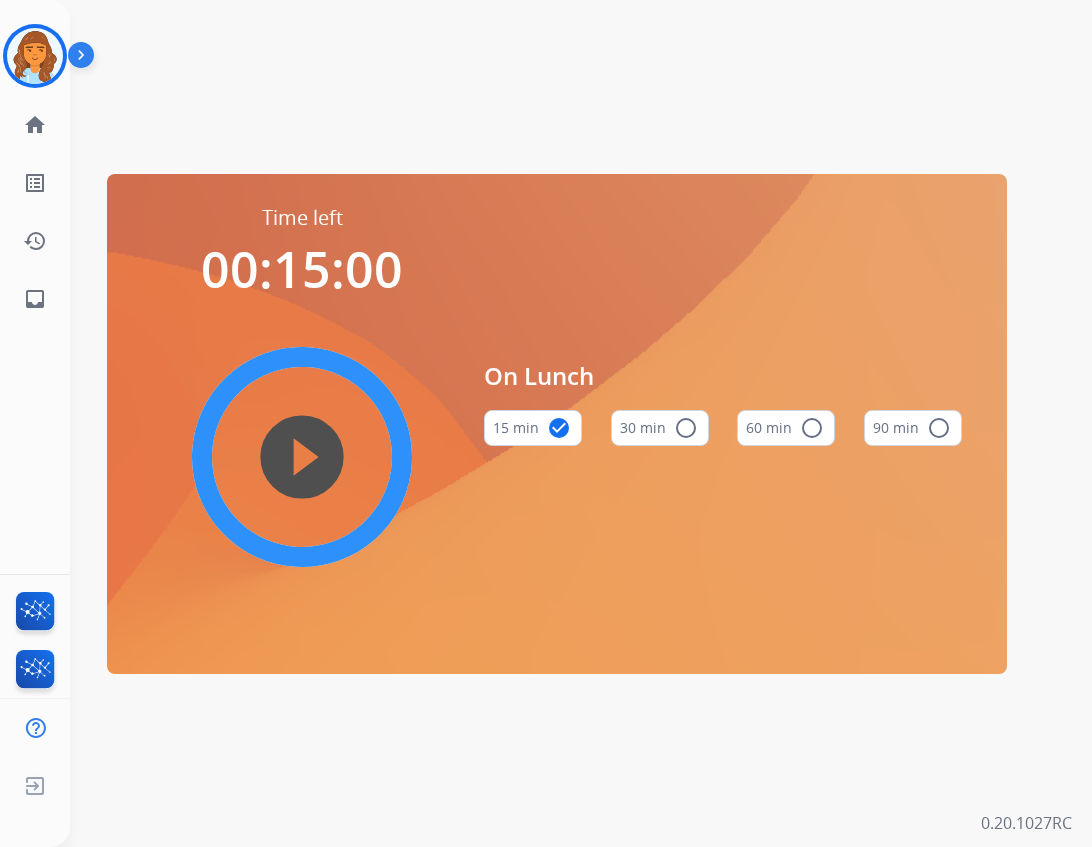 click on "play_circle_filled" at bounding box center [302, 457] 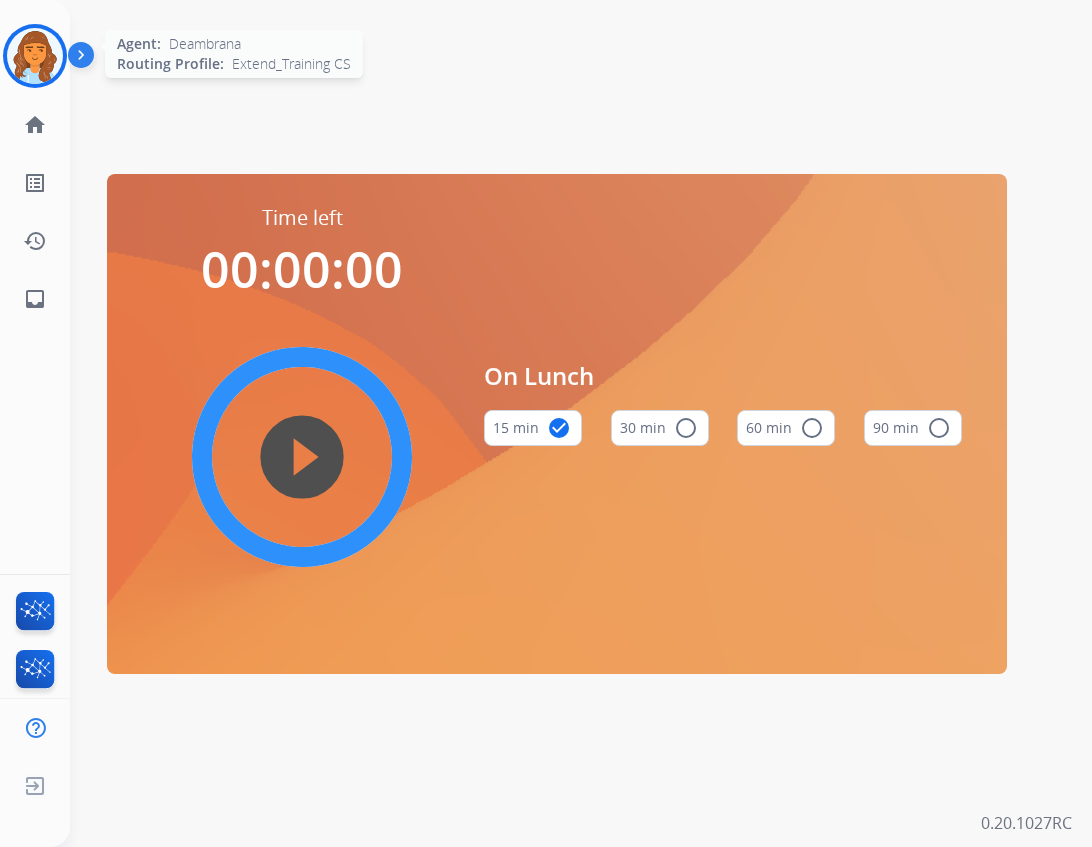 click at bounding box center [35, 56] 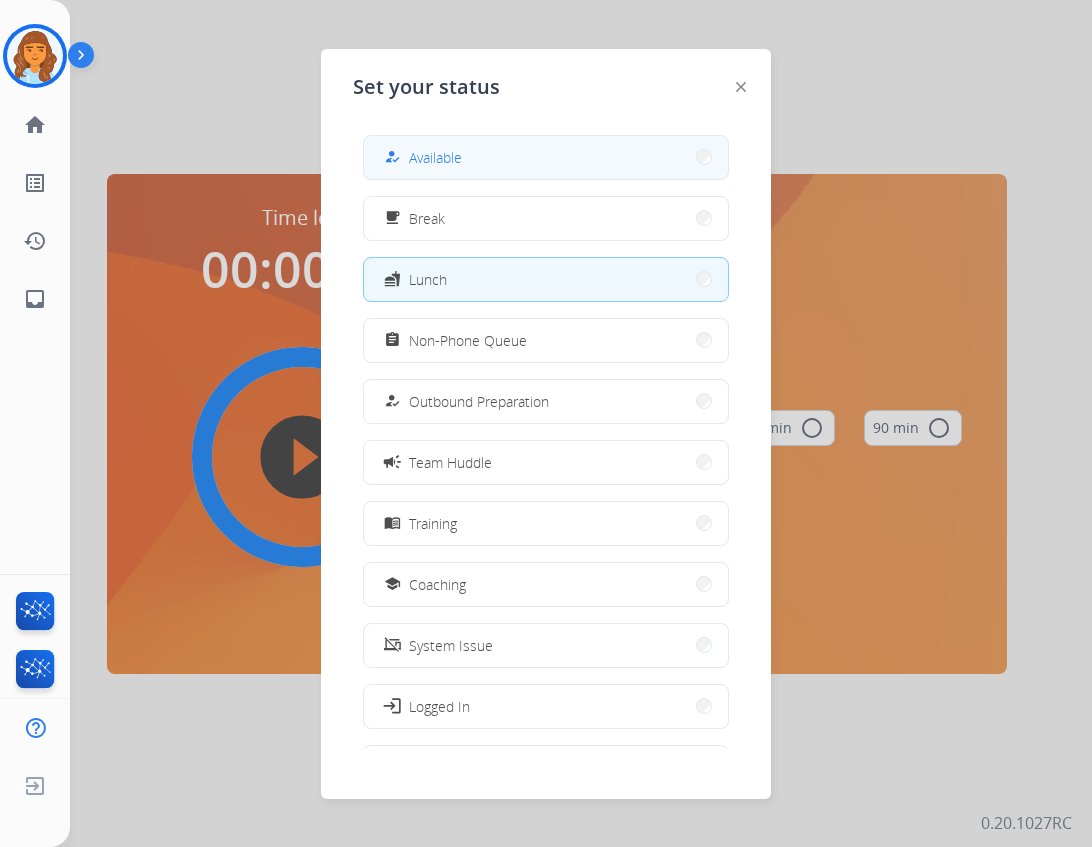 click on "how_to_reg" at bounding box center [394, 157] 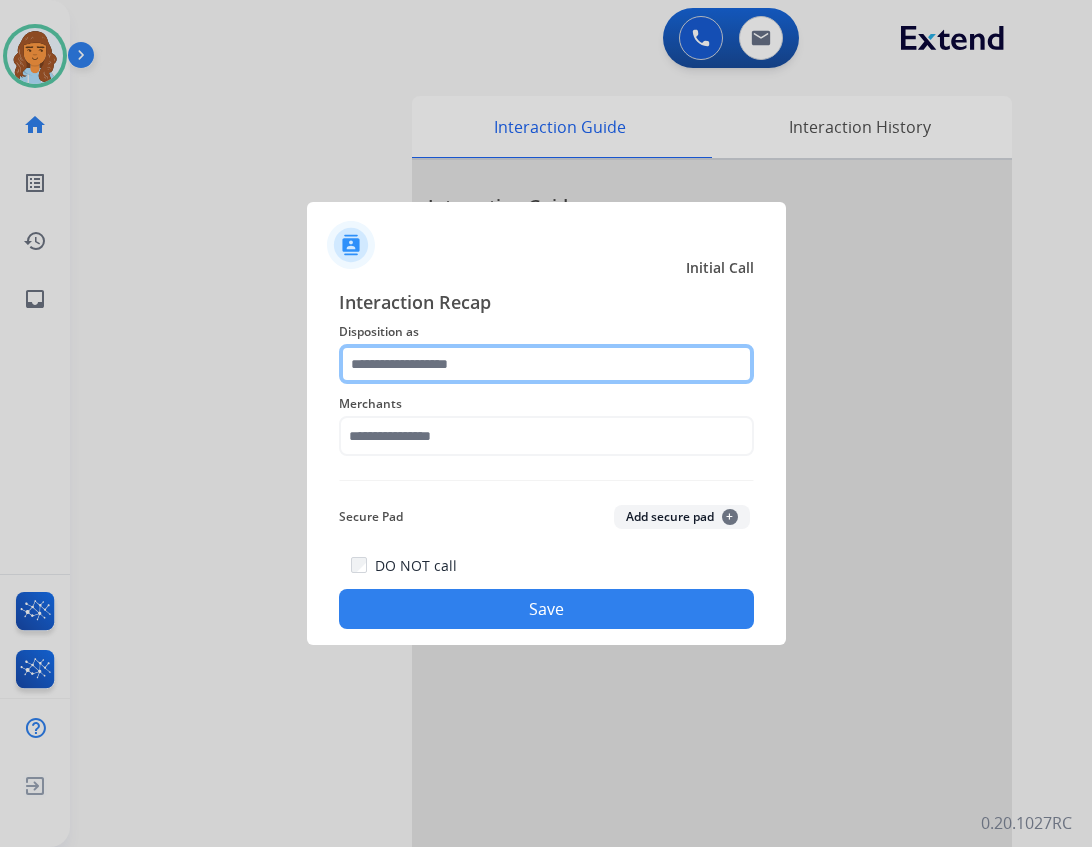 click 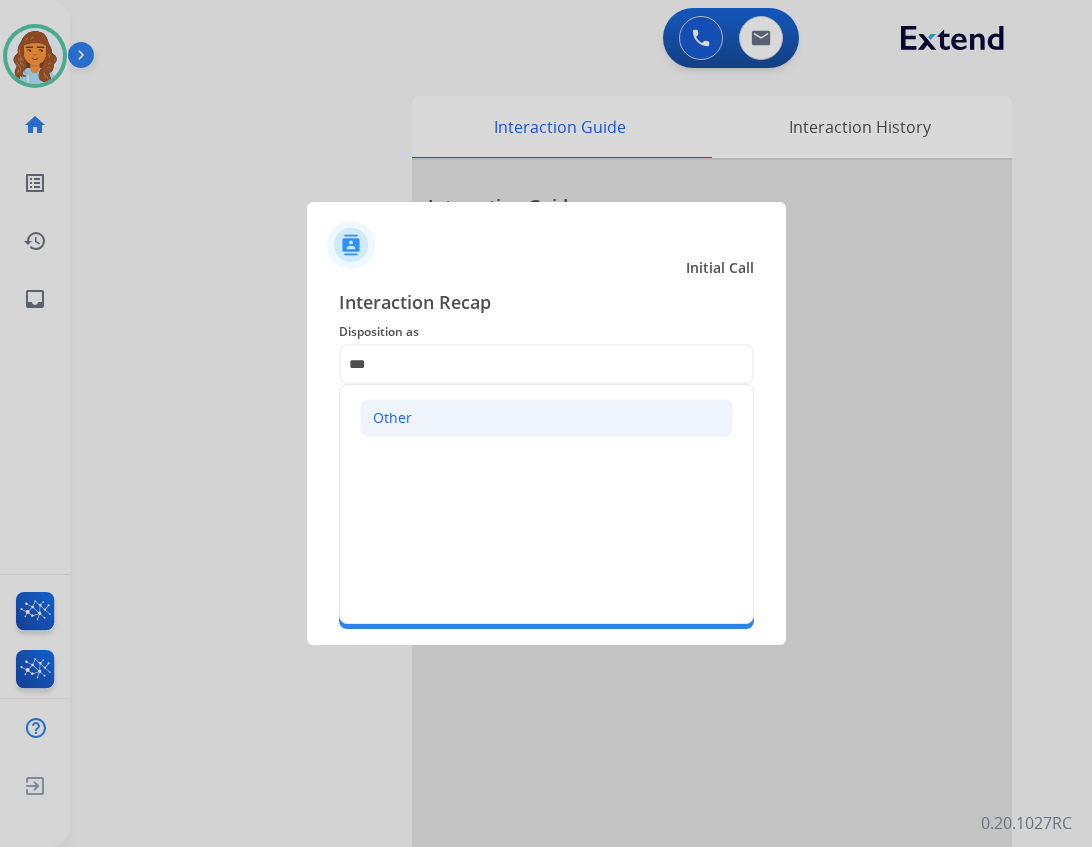 click on "Other" 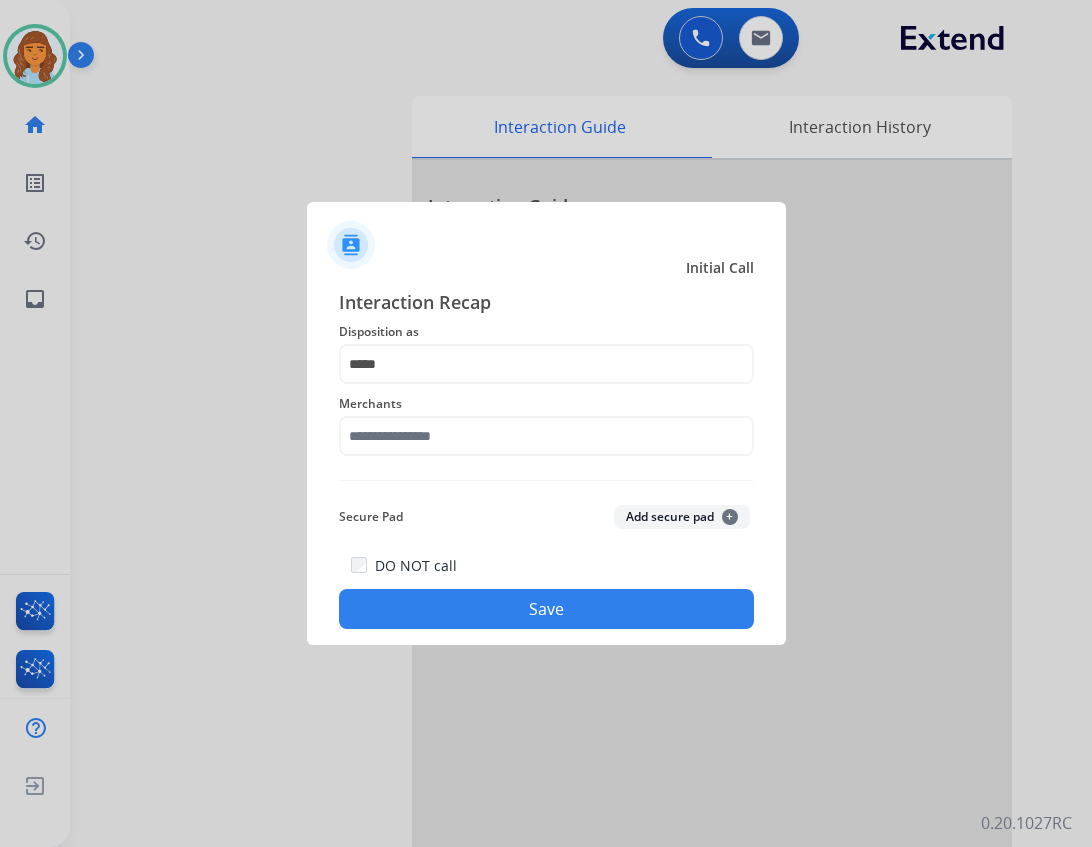 click on "Merchants" 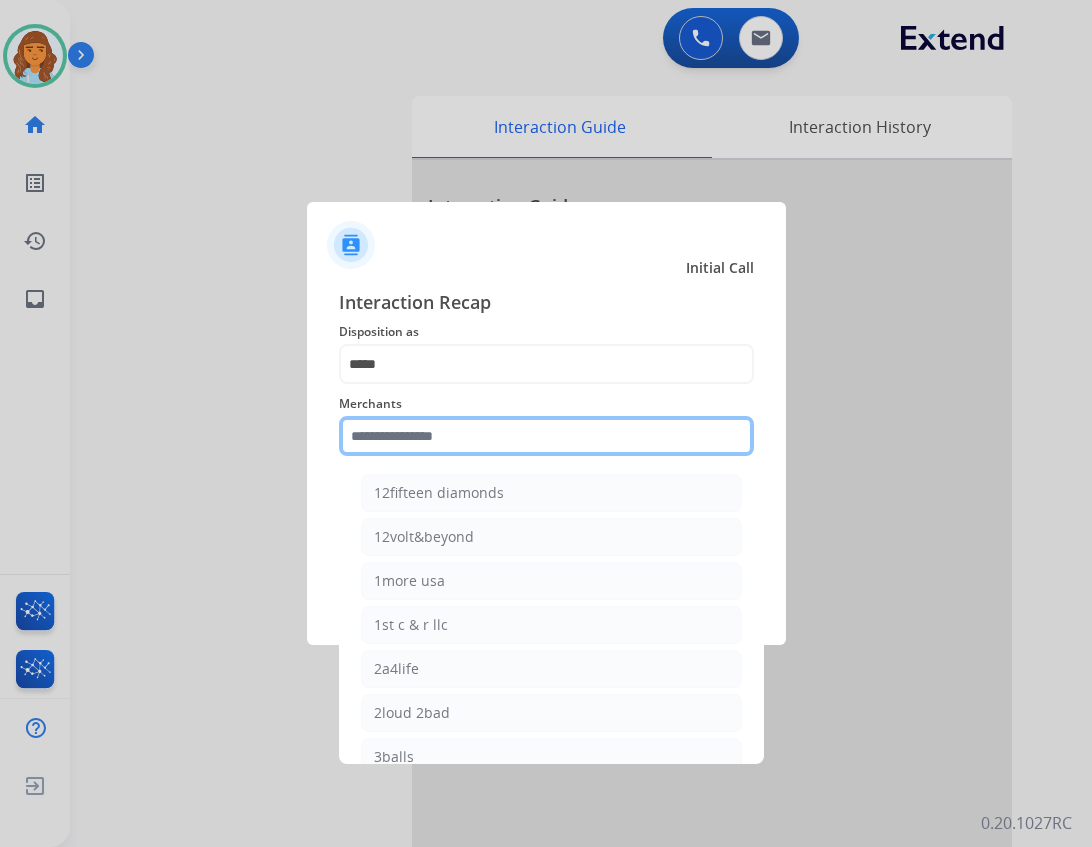 click 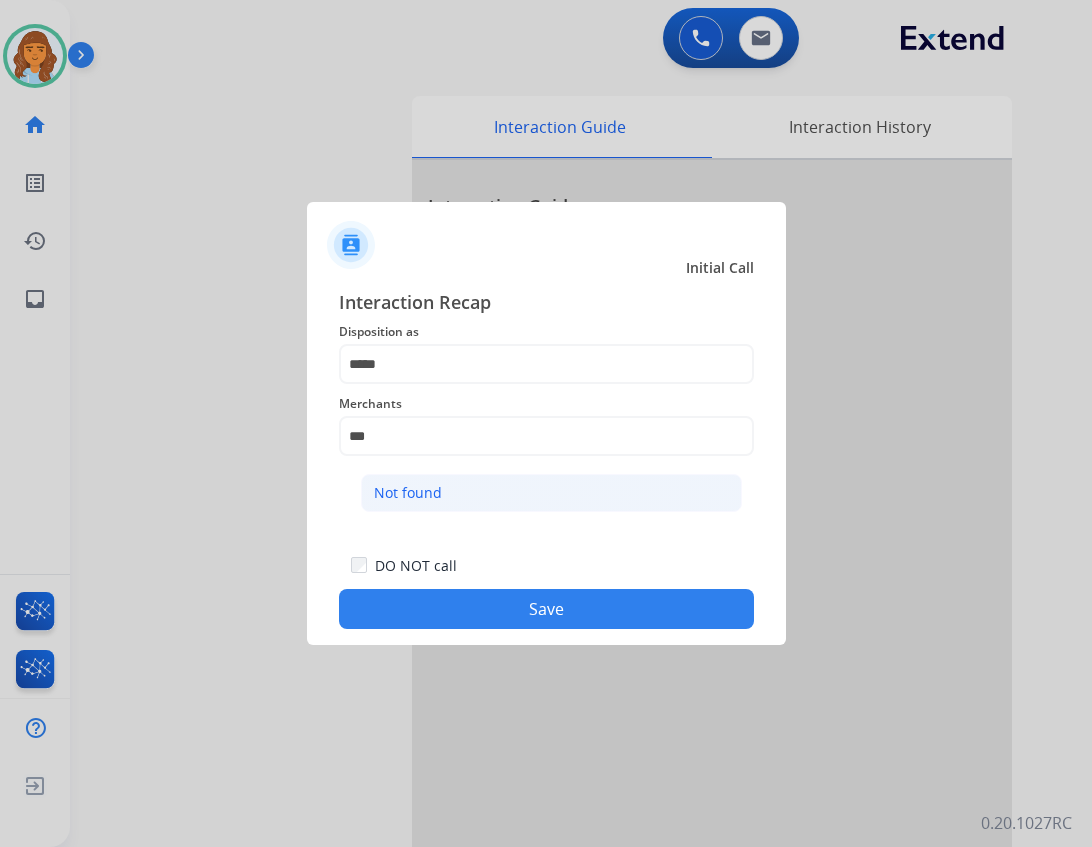 click on "Not found" 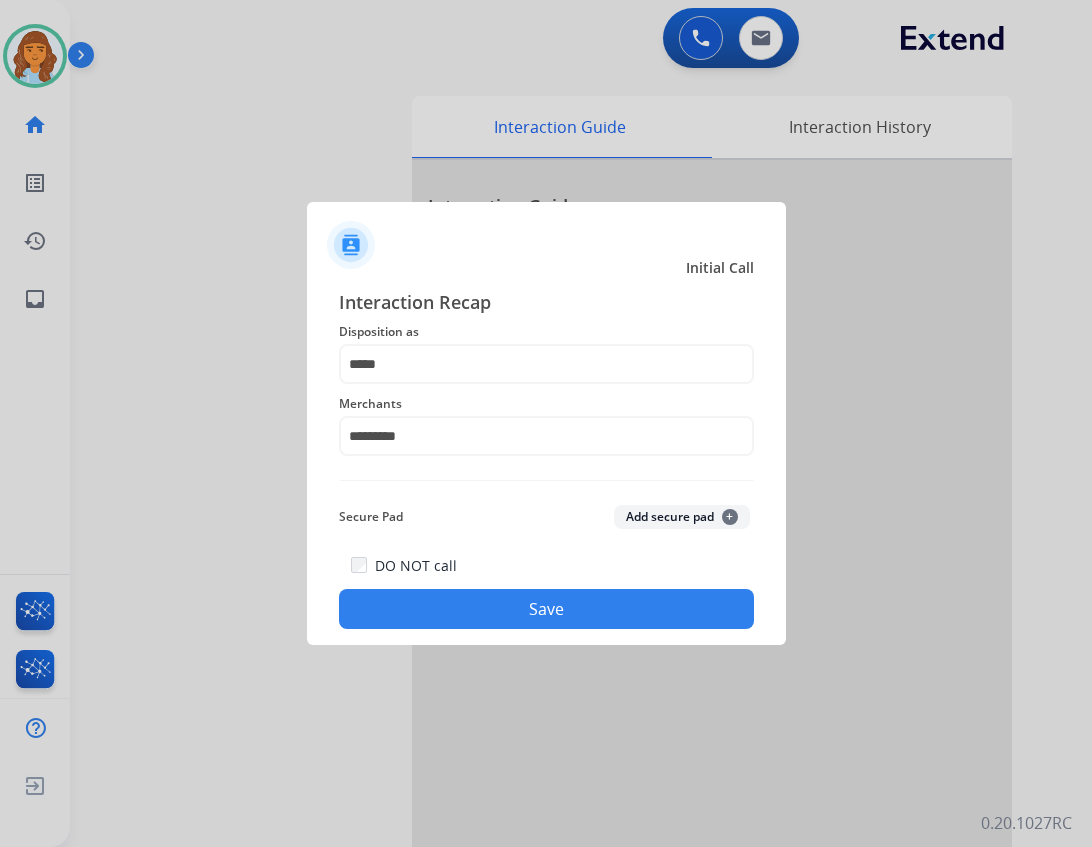 click on "Save" 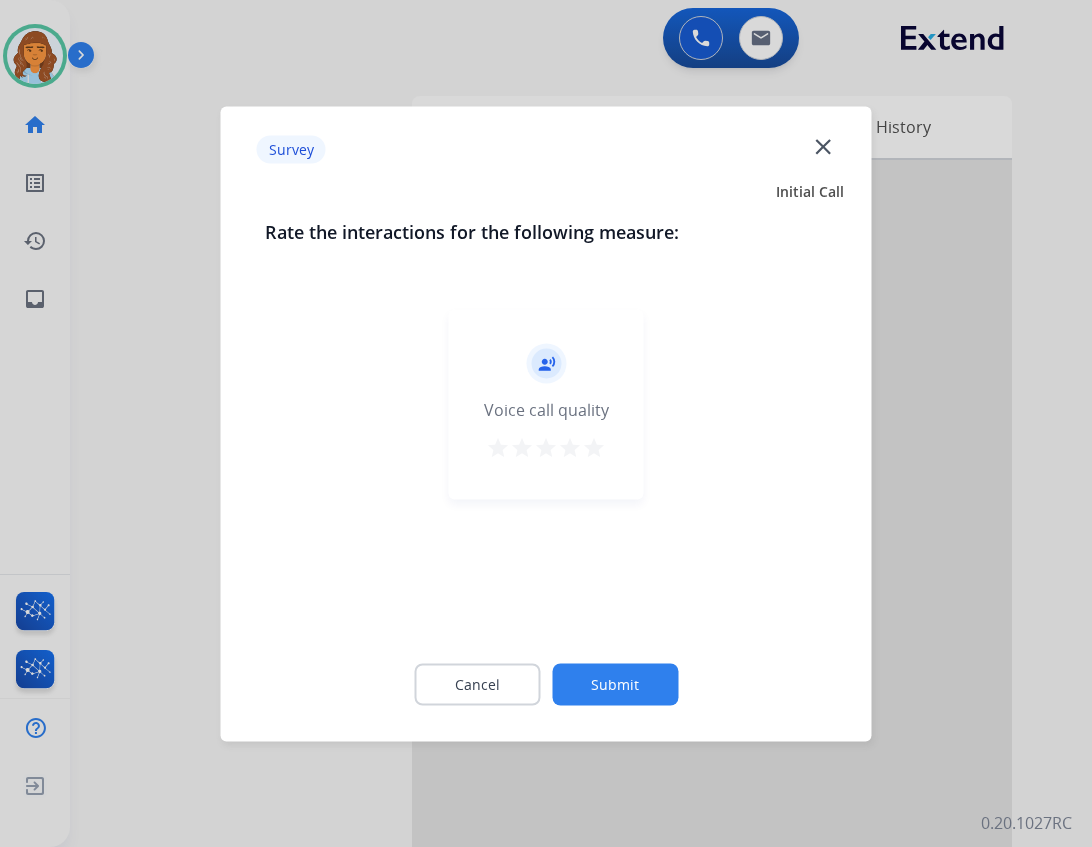 click on "close" 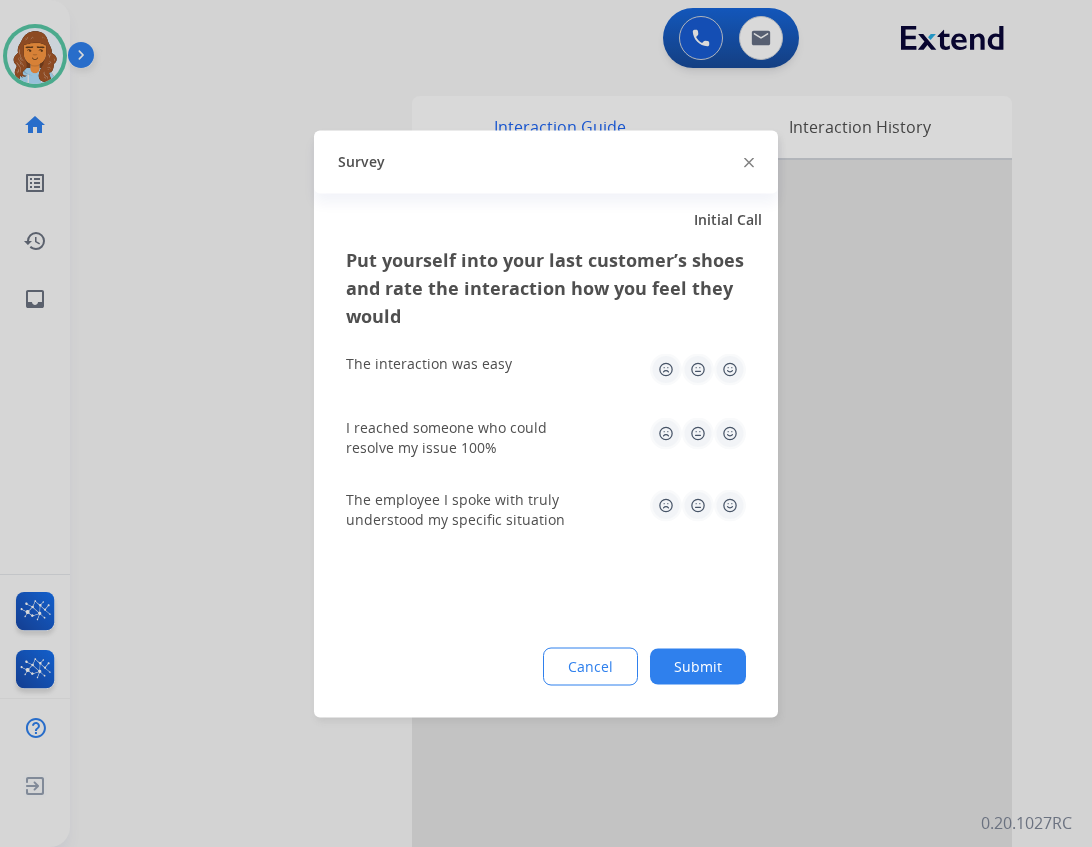 click on "Survey" 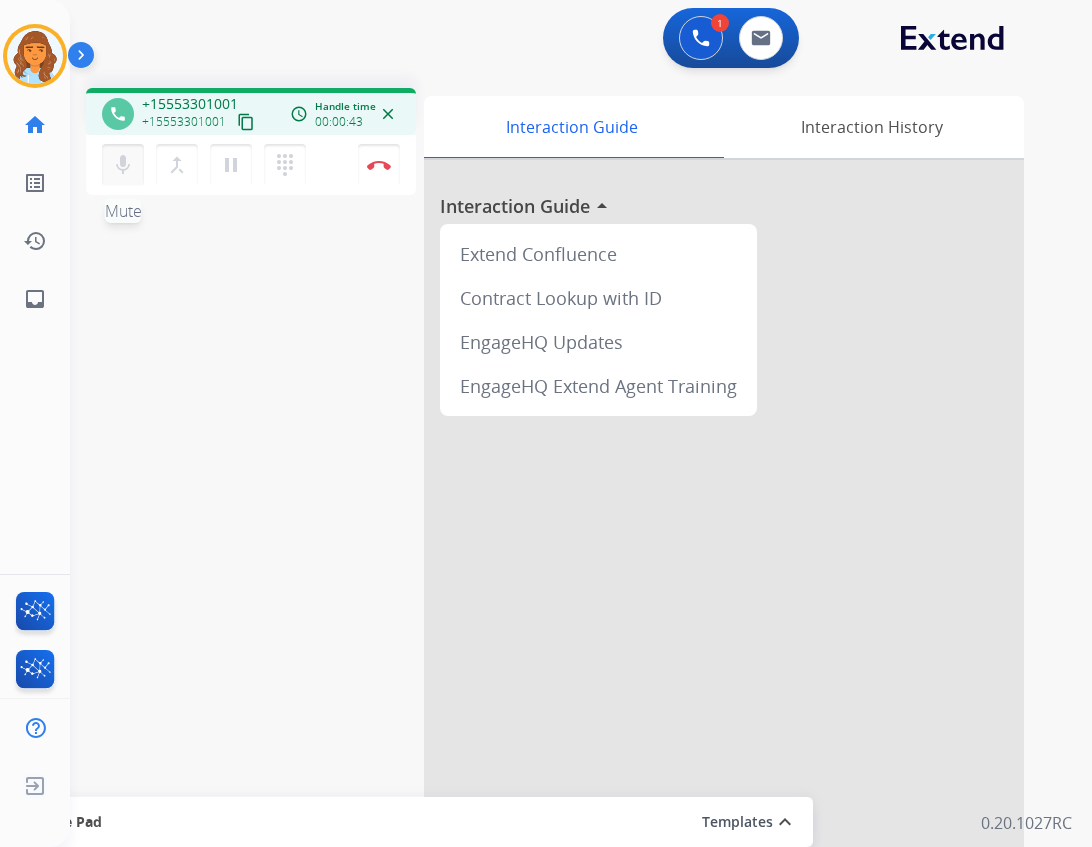 click on "mic" at bounding box center (123, 165) 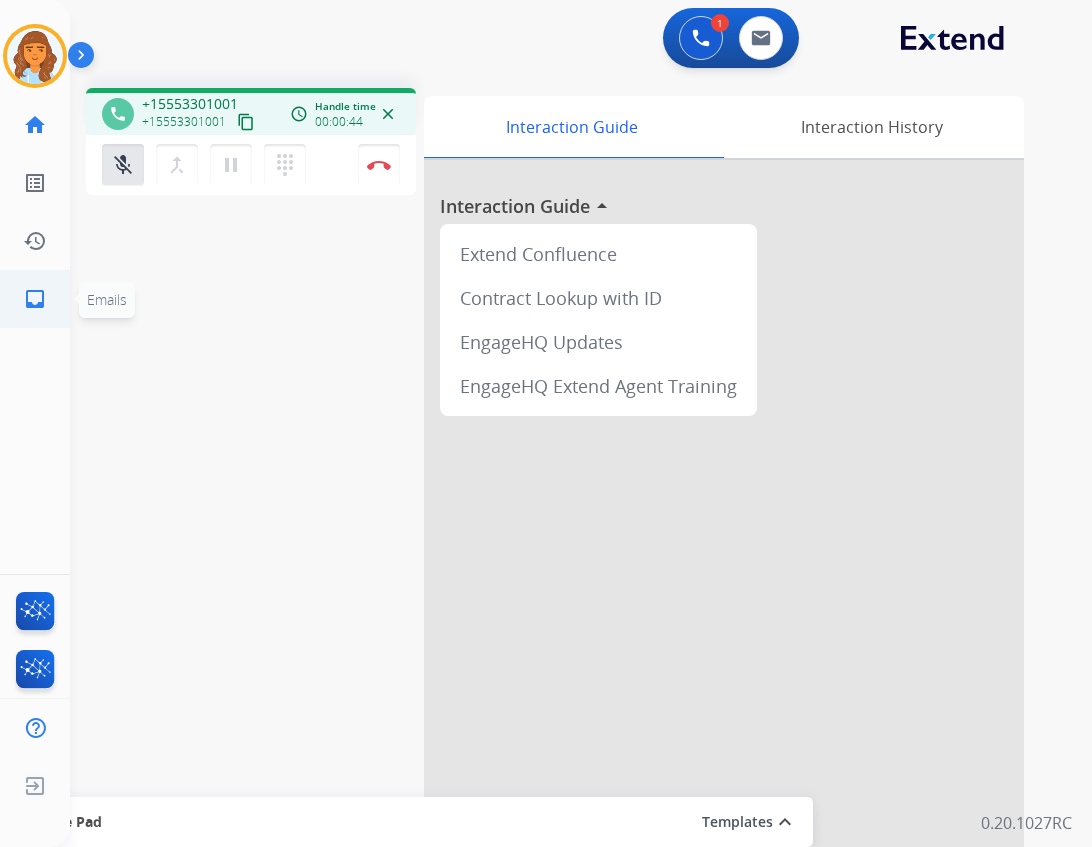 click on "inbox" 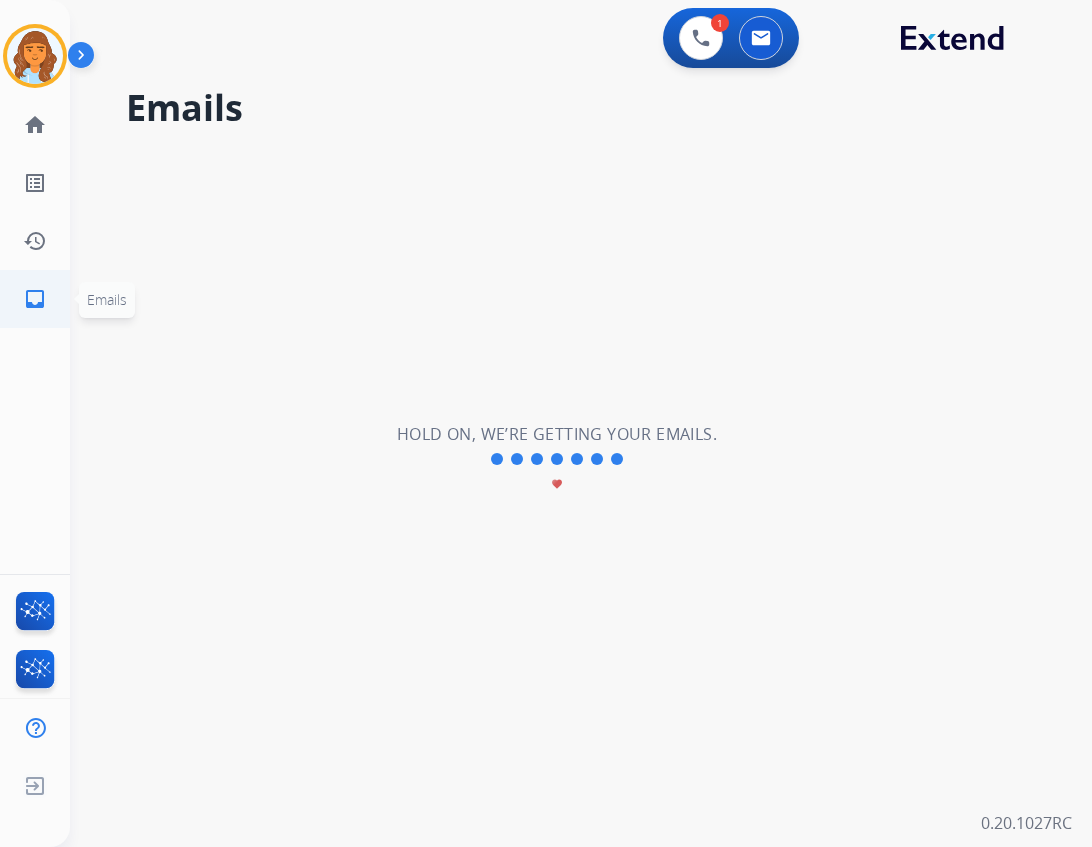 click on "inbox" 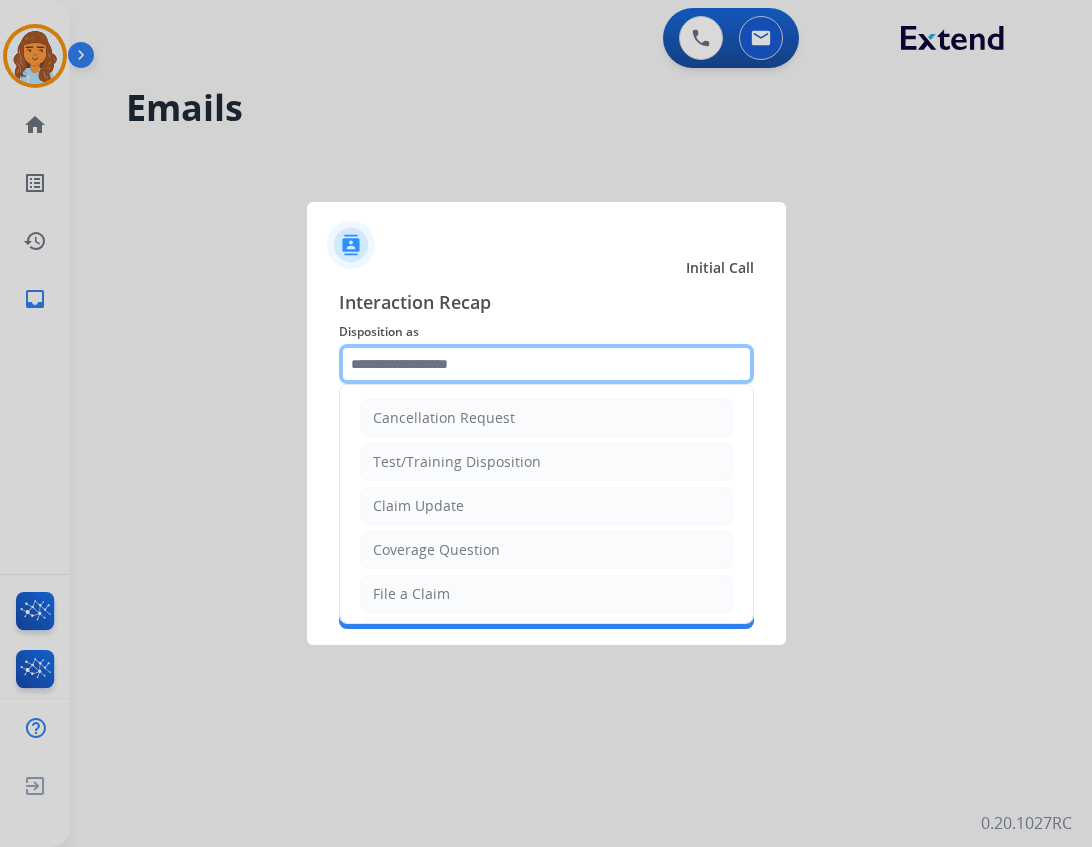 click 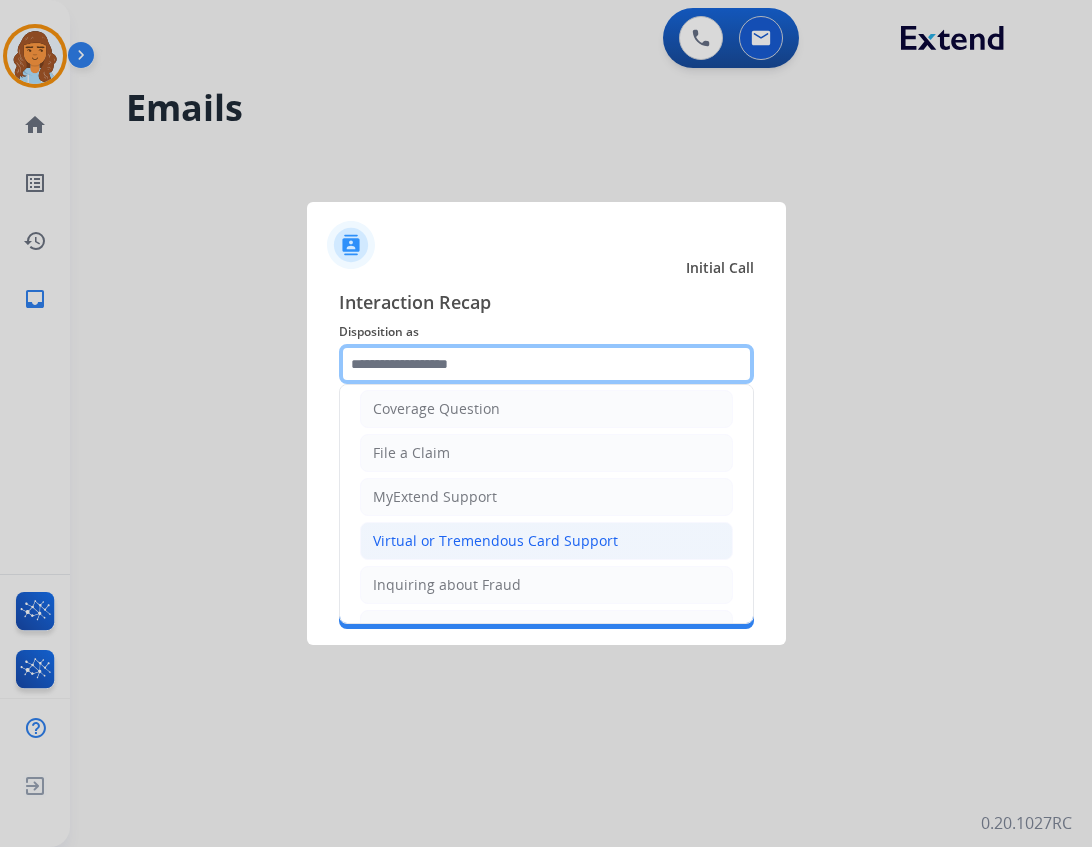 scroll, scrollTop: 312, scrollLeft: 0, axis: vertical 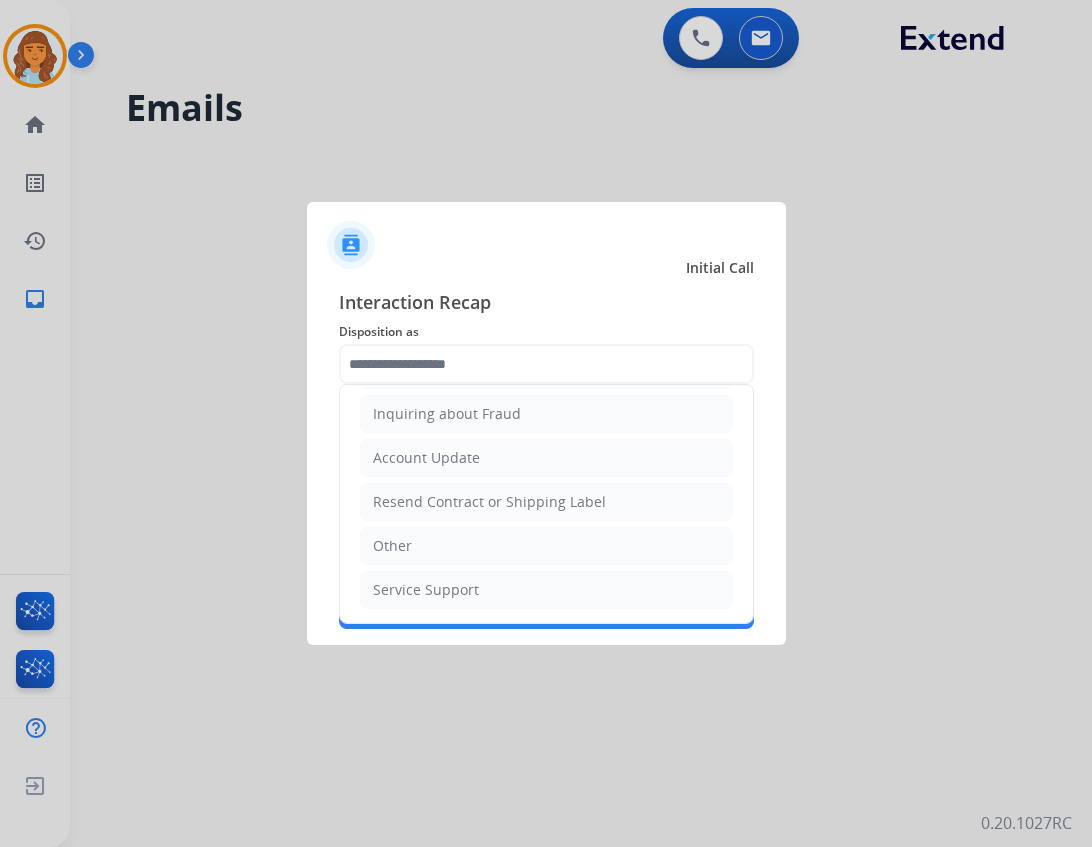 drag, startPoint x: 441, startPoint y: 539, endPoint x: 420, endPoint y: 429, distance: 111.9866 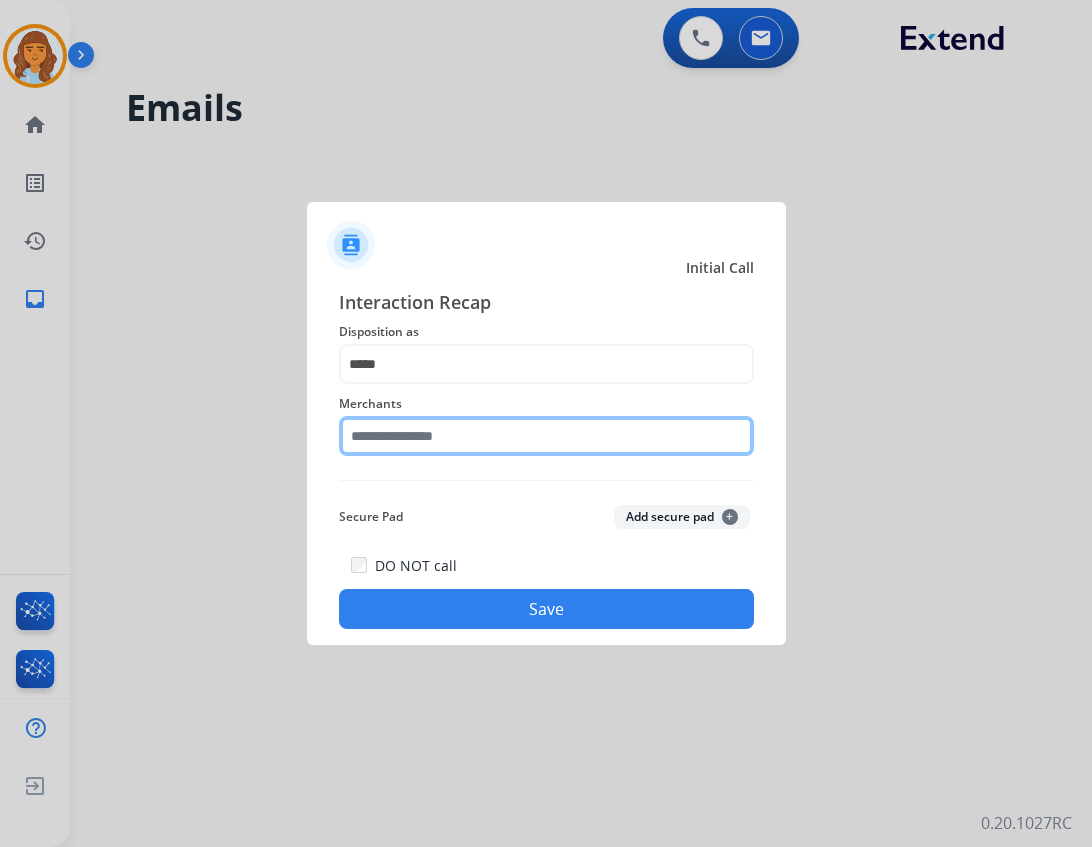 click 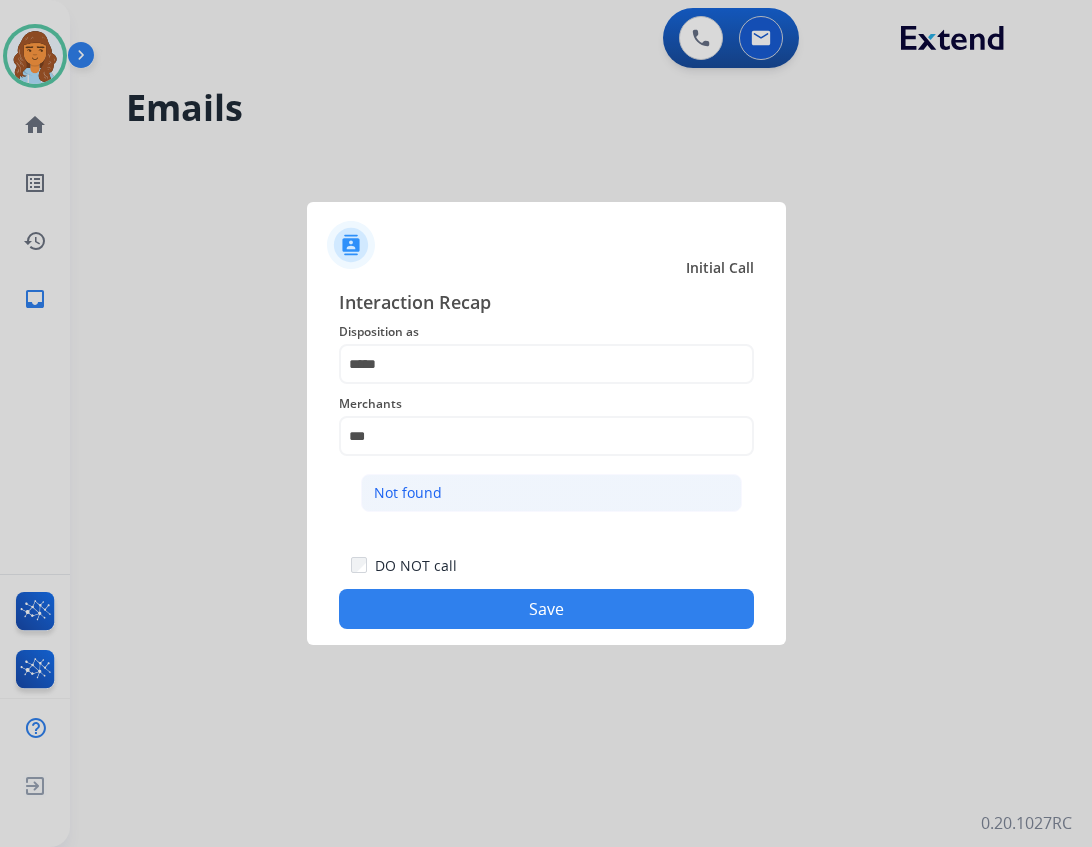 click on "Not found" 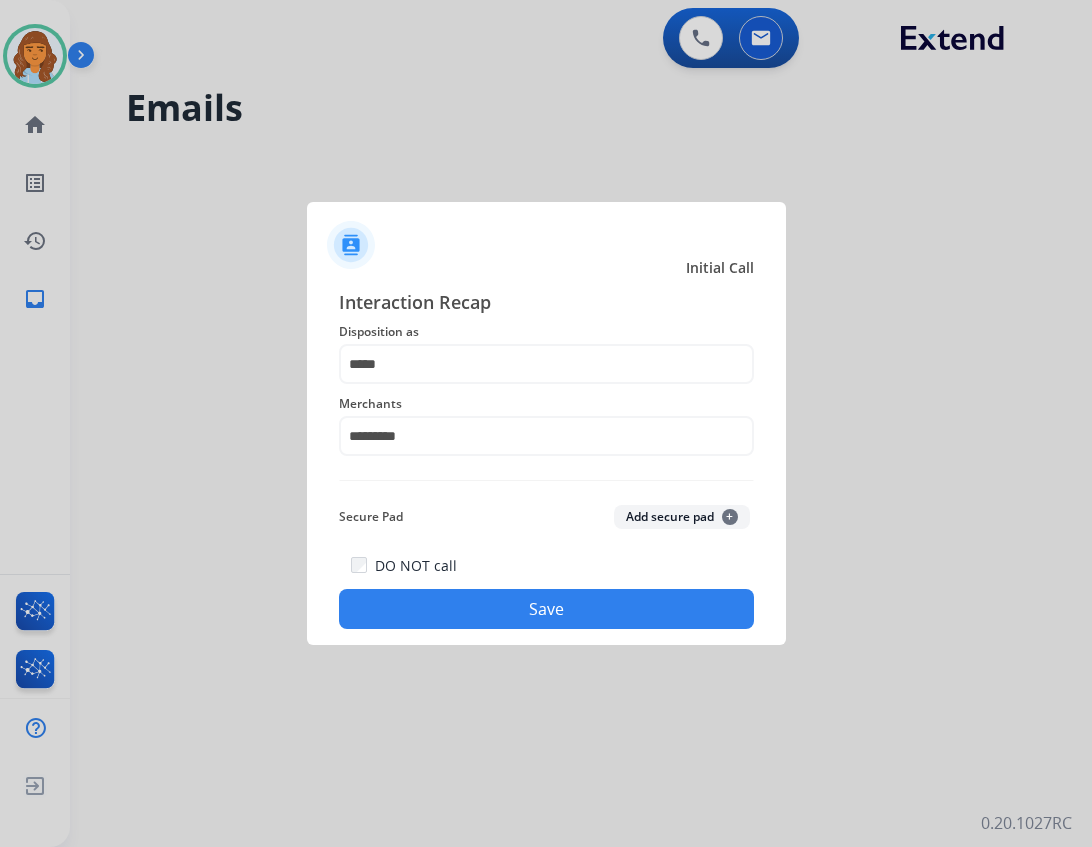 drag, startPoint x: 518, startPoint y: 587, endPoint x: 498, endPoint y: 593, distance: 20.880613 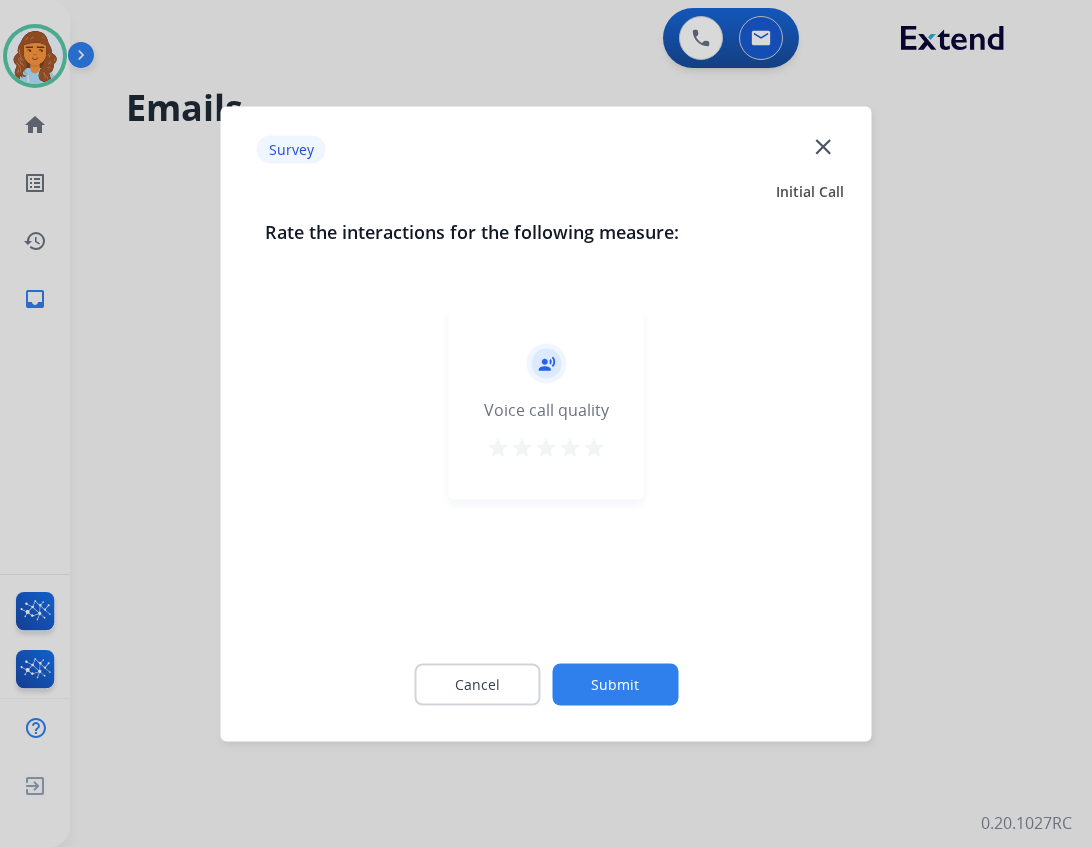 click on "close" 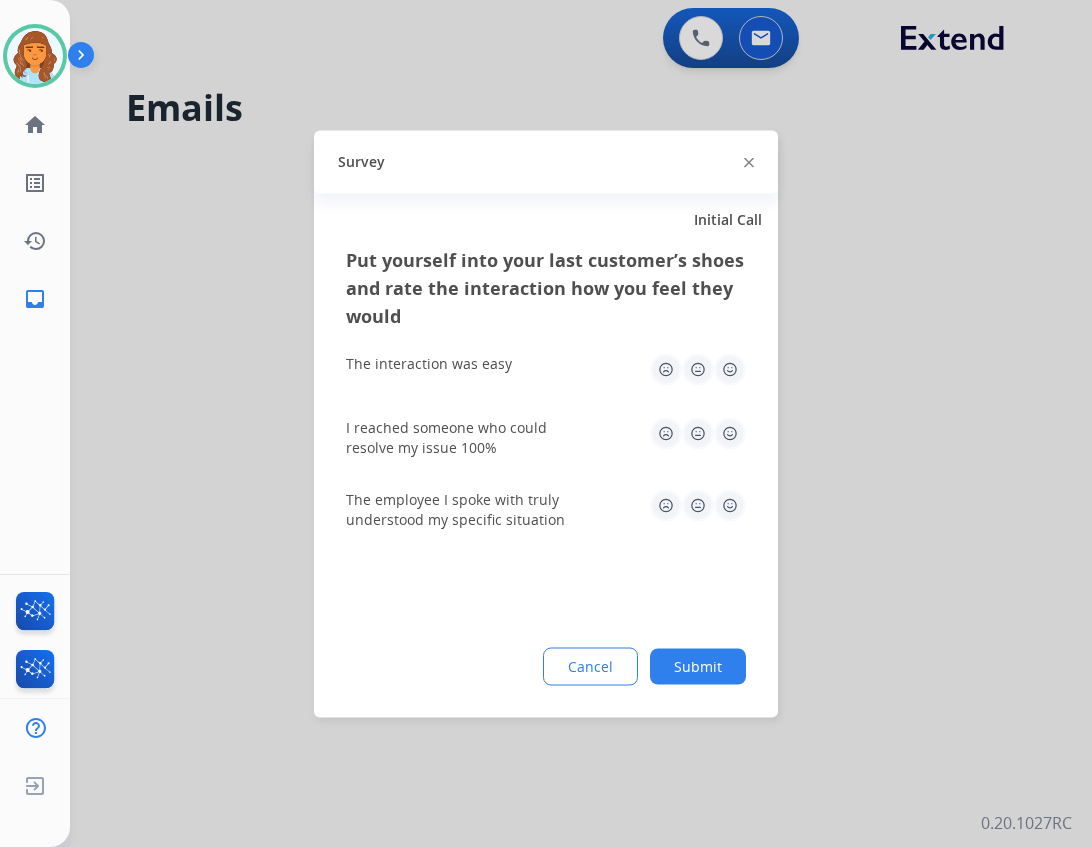 click 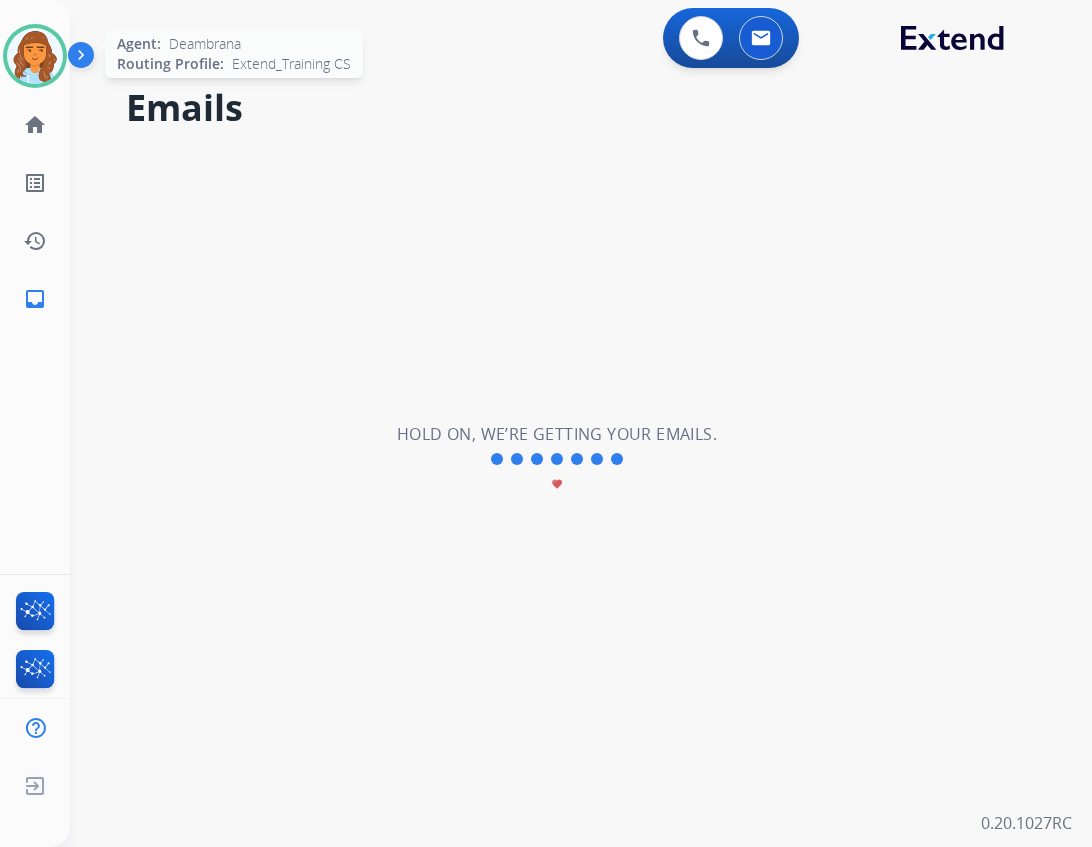 click at bounding box center (35, 56) 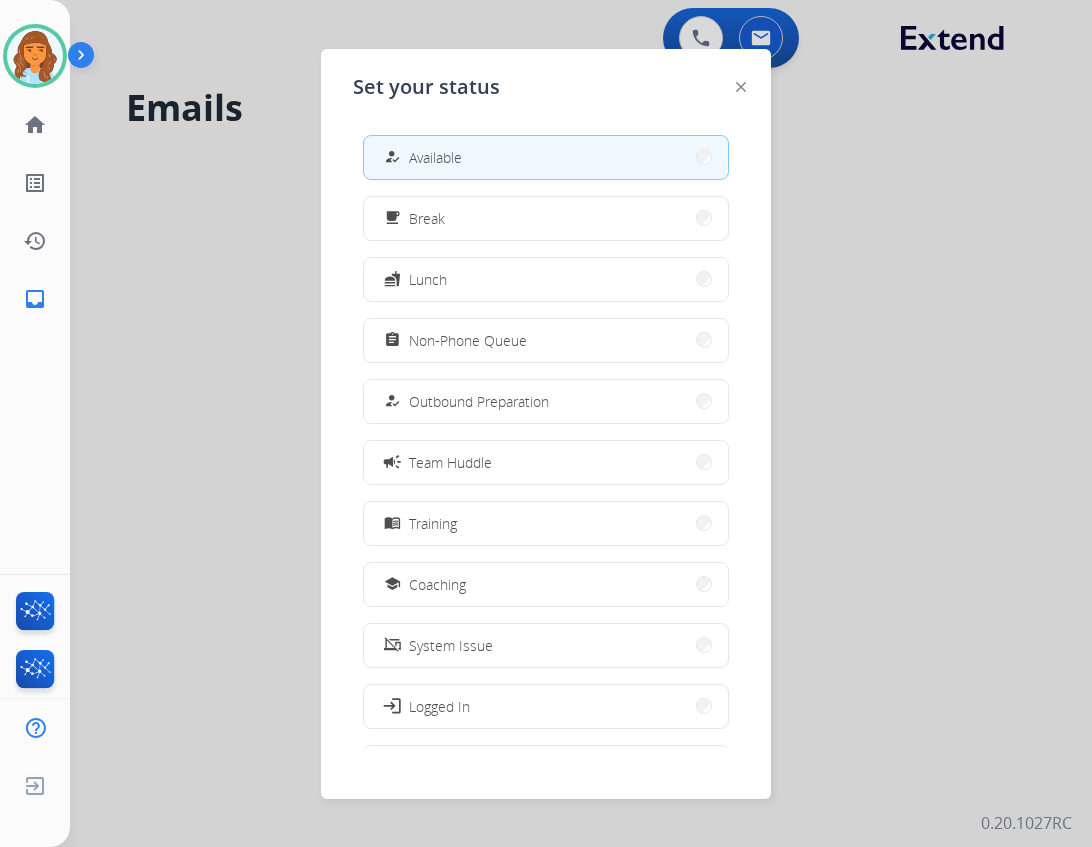 click at bounding box center (546, 423) 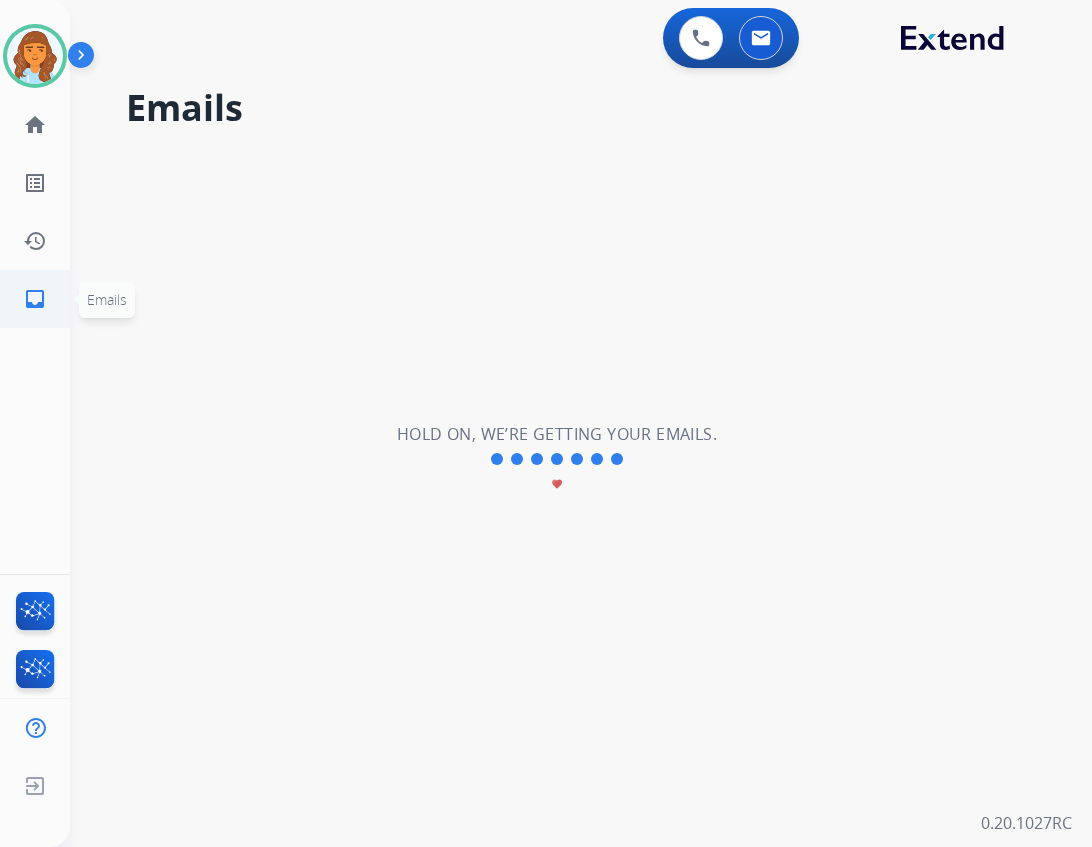 click on "inbox" 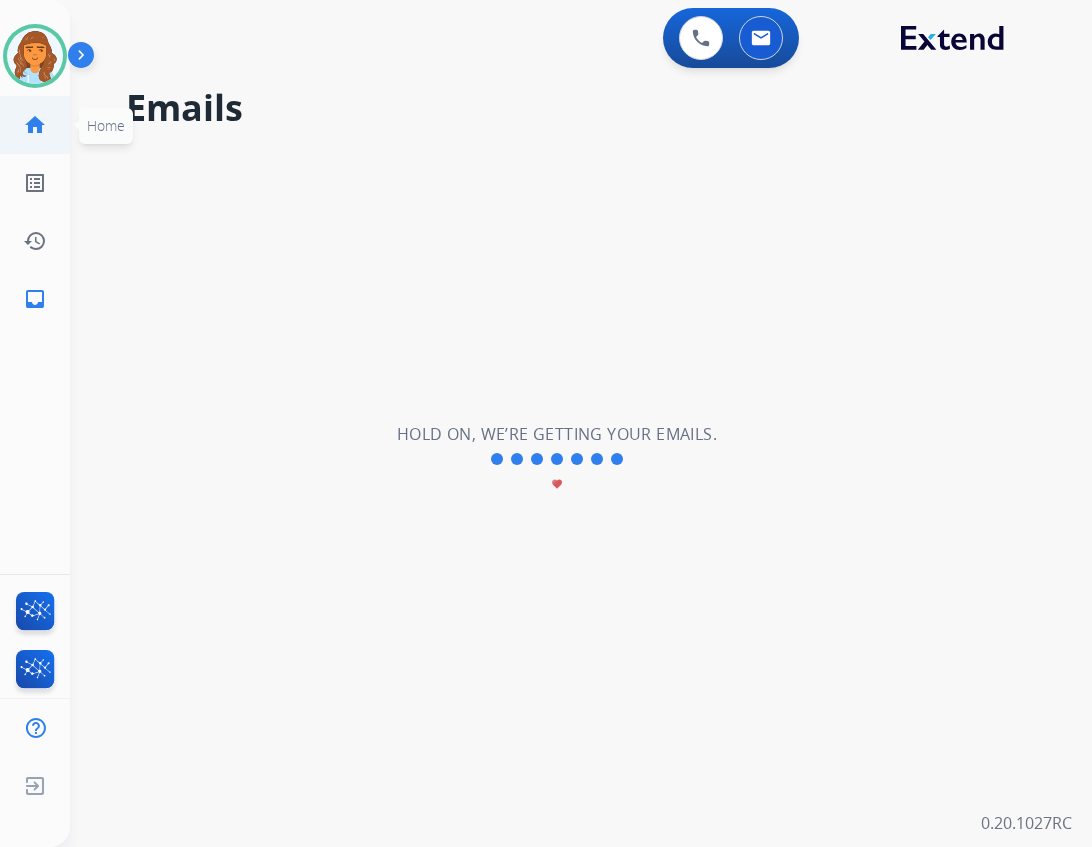 click on "home" 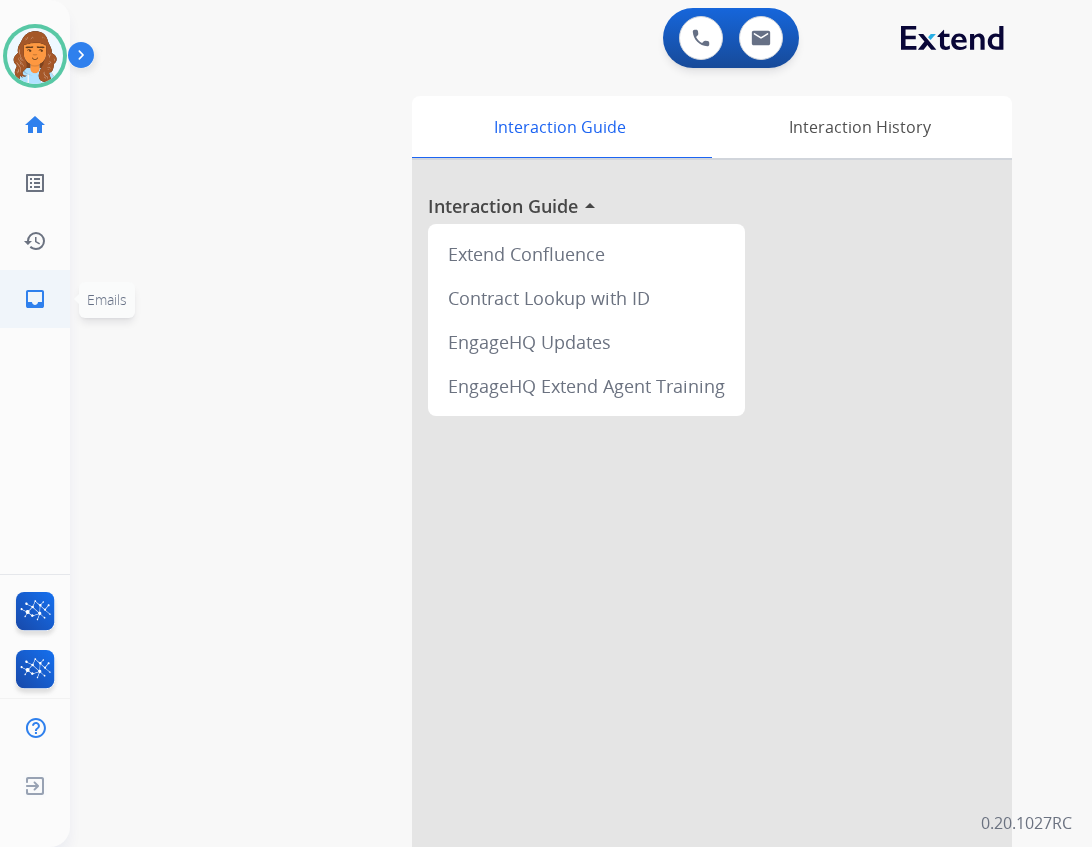 click on "inbox" 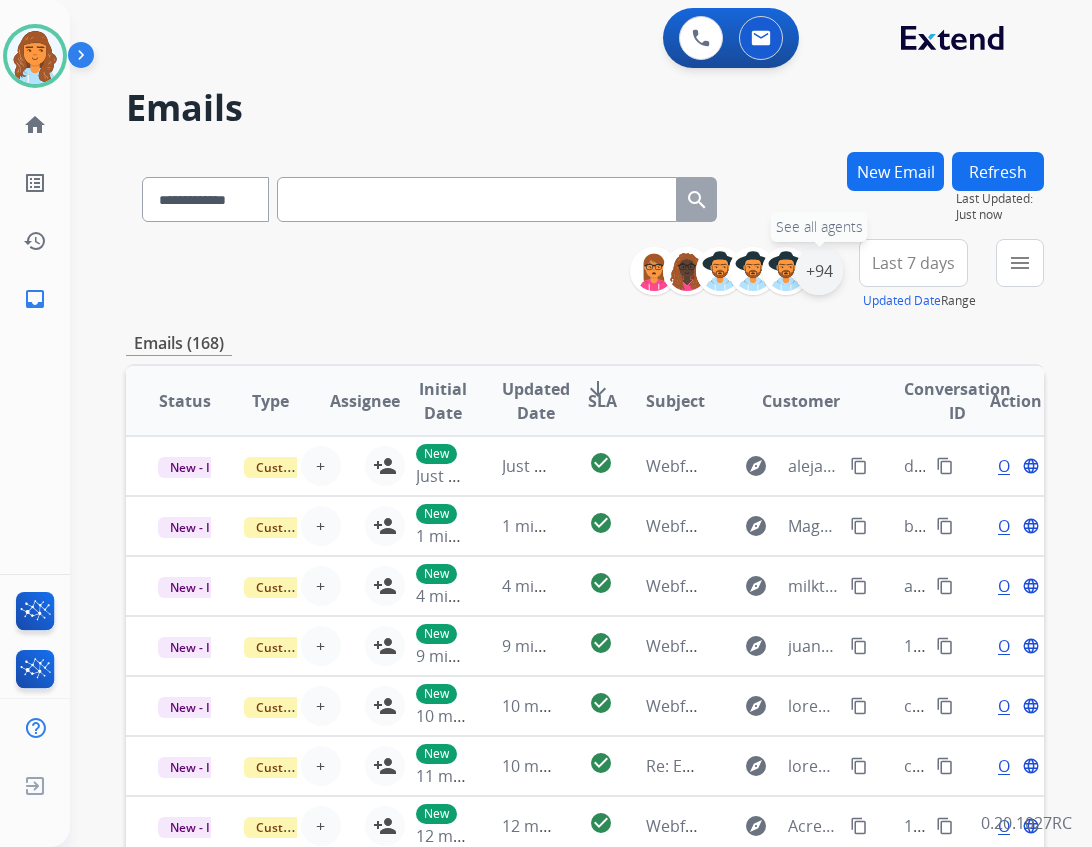 click on "+94" at bounding box center (819, 271) 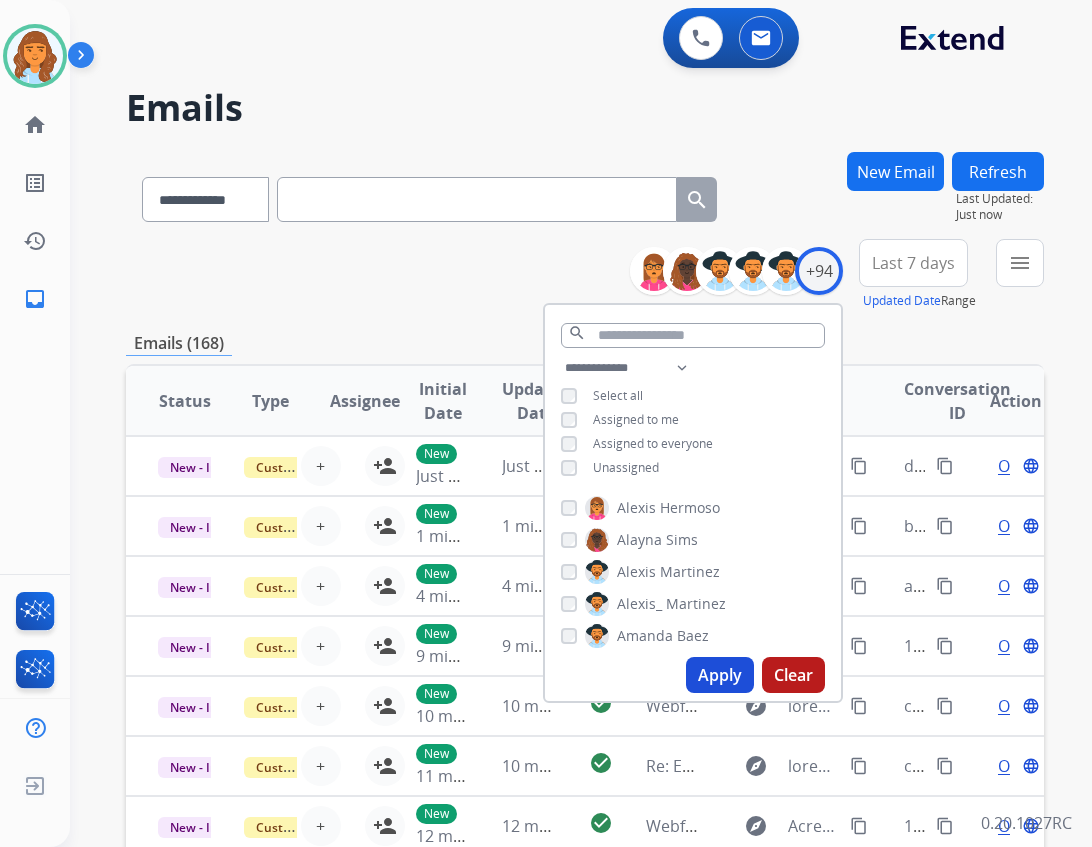 click on "Unassigned" at bounding box center (626, 467) 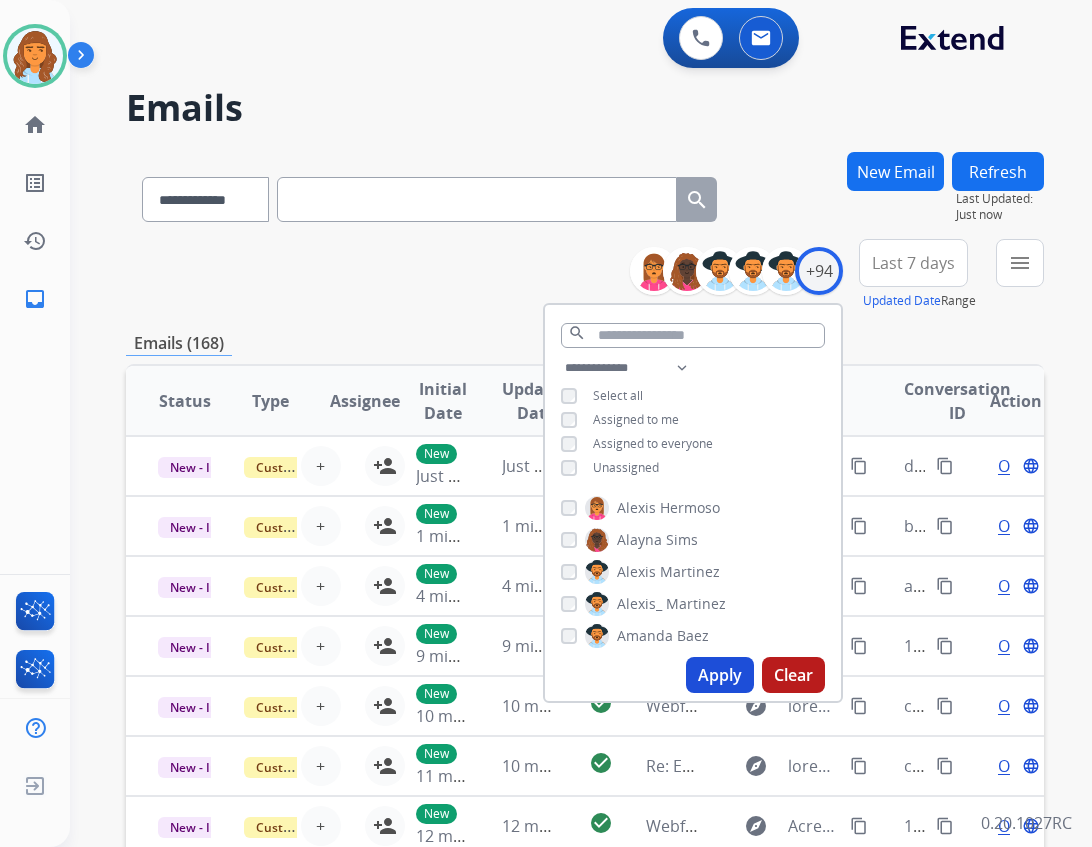 drag, startPoint x: 713, startPoint y: 672, endPoint x: 705, endPoint y: 658, distance: 16.124516 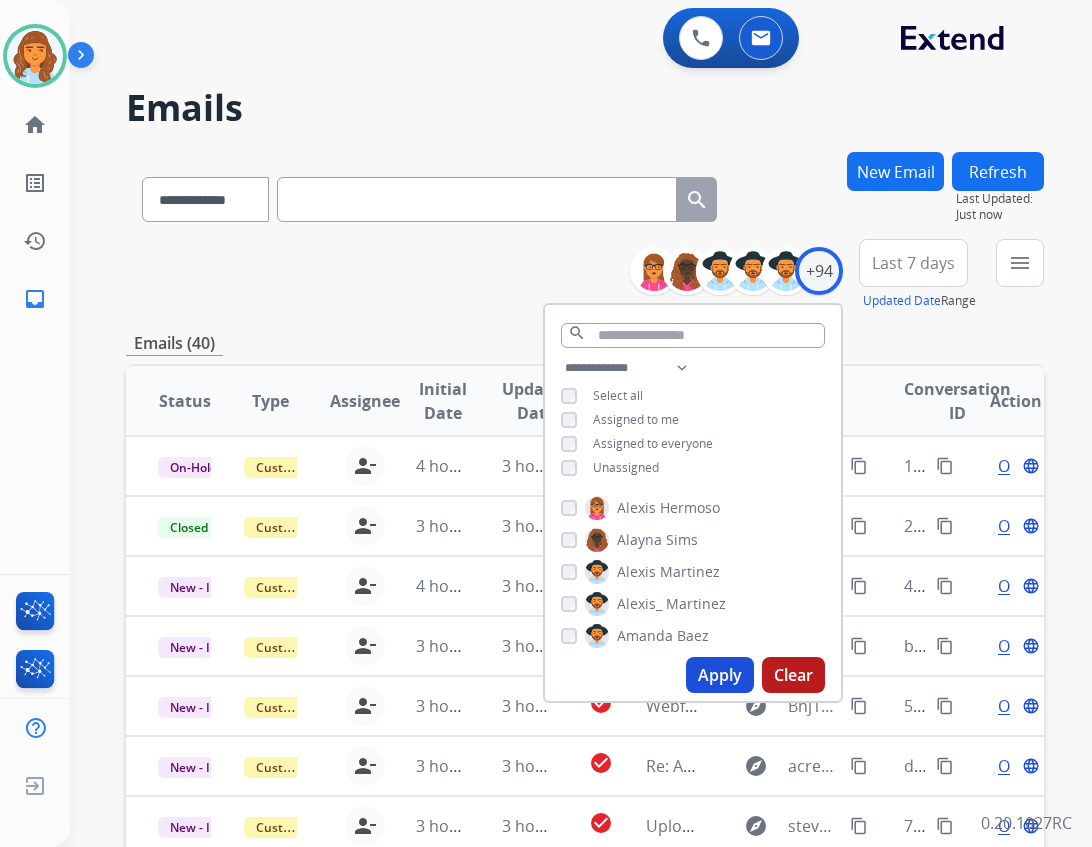 click on "menu" at bounding box center (1020, 263) 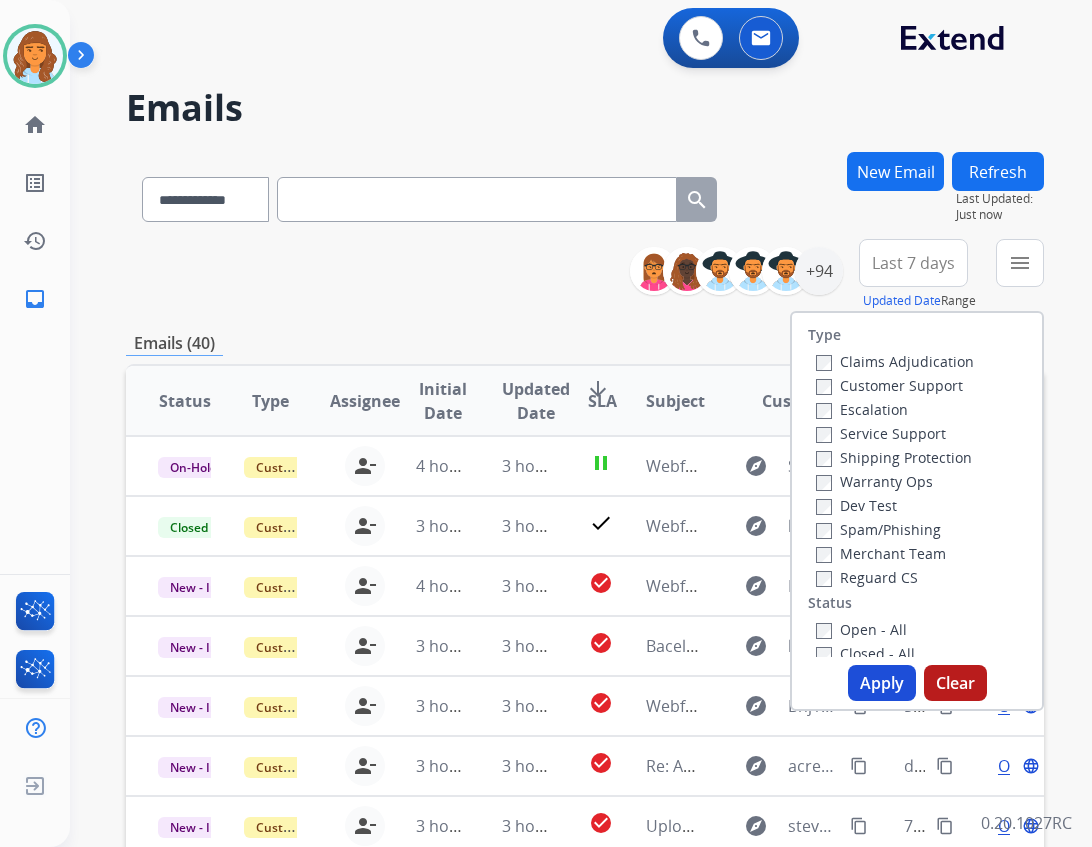 click on "Reguard CS" at bounding box center [867, 577] 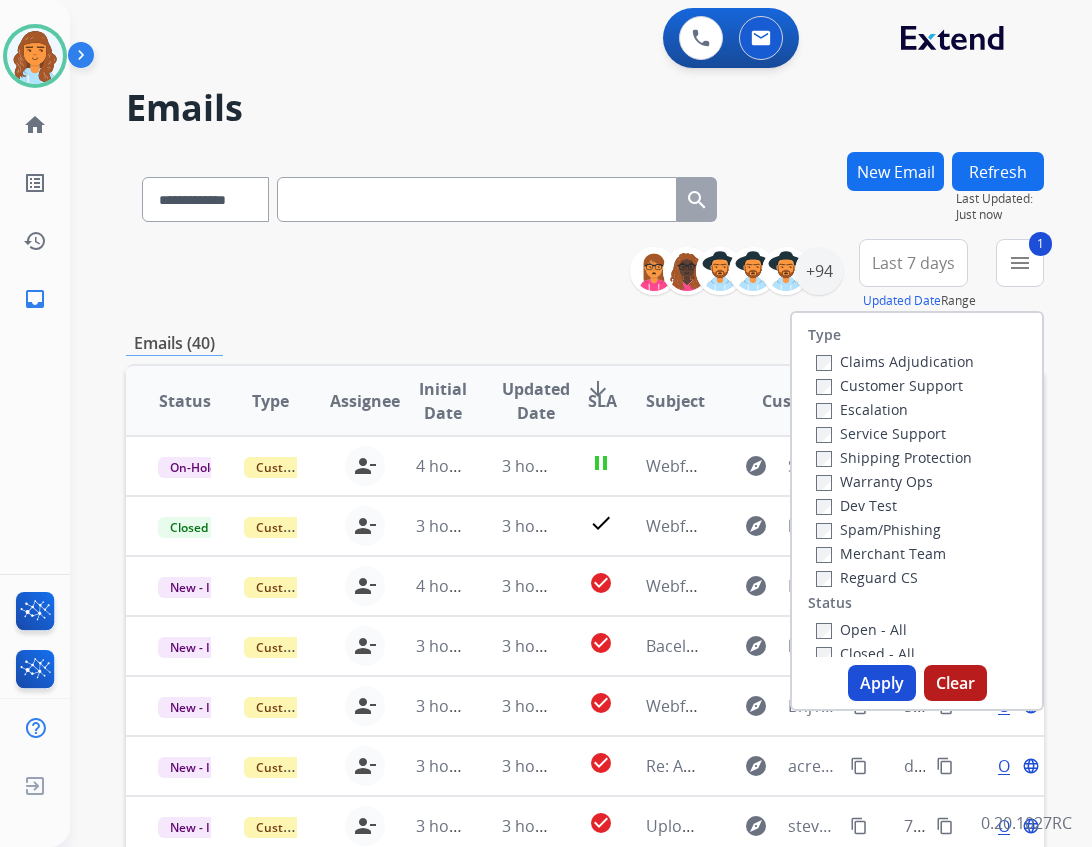 click on "Open - All" at bounding box center [861, 629] 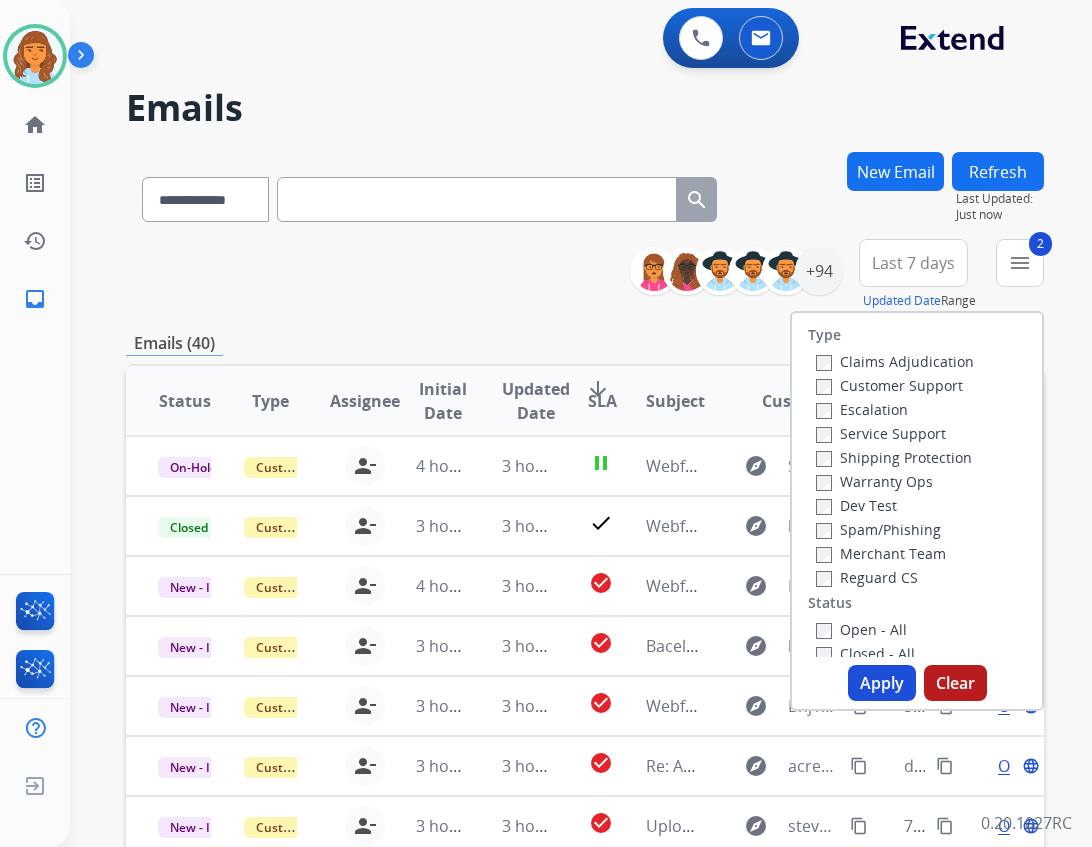 click on "Shipping Protection" at bounding box center [894, 457] 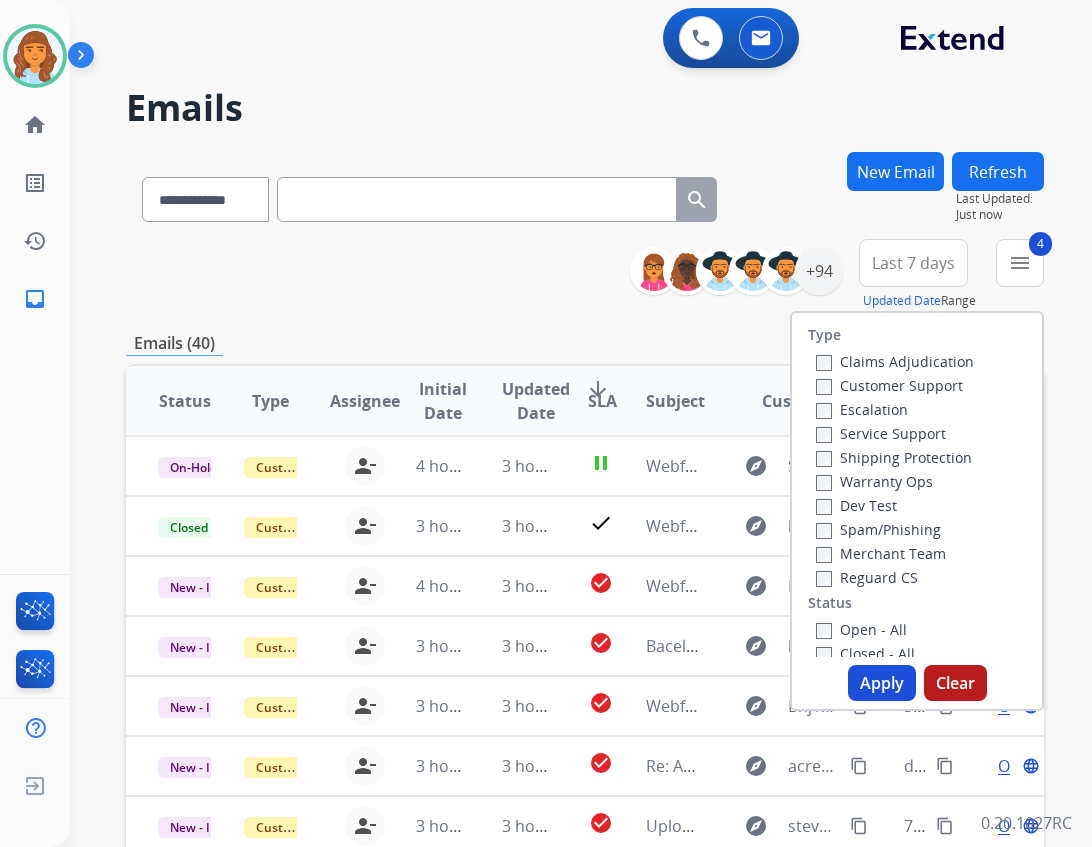 drag, startPoint x: 851, startPoint y: 678, endPoint x: 797, endPoint y: 632, distance: 70.93659 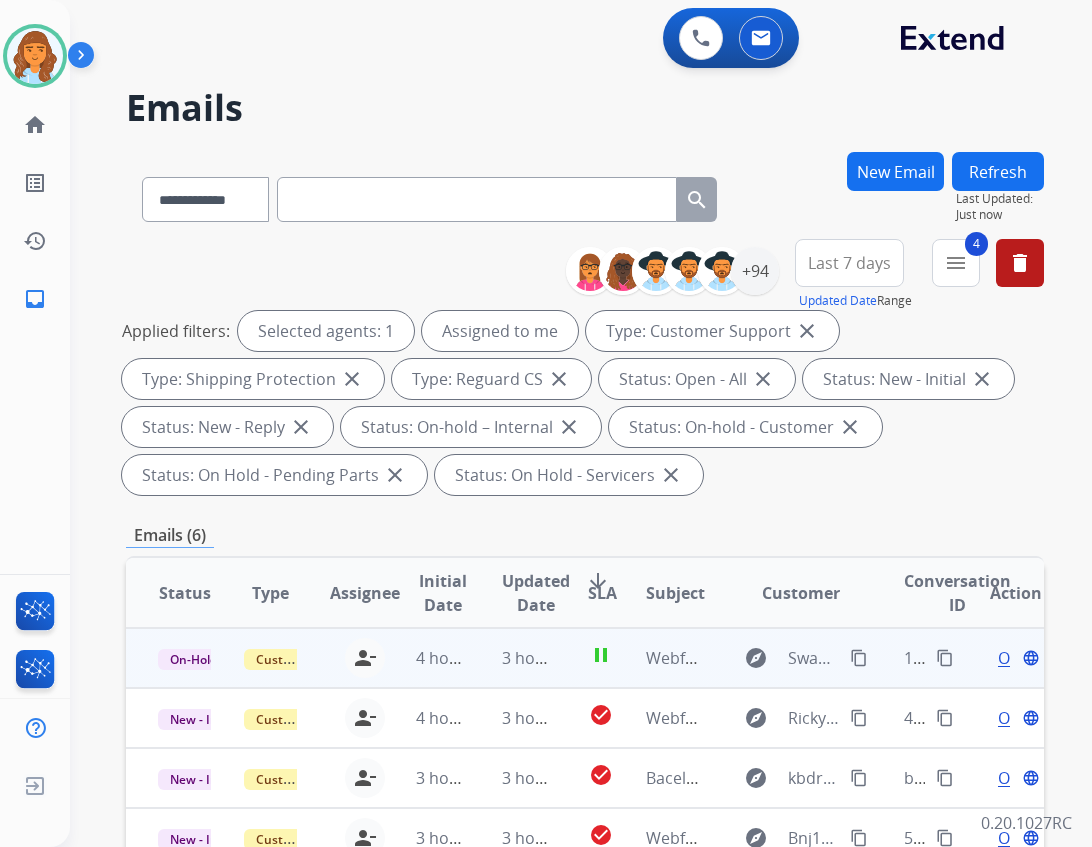 click on "Webform from [EMAIL] on [DATE]" at bounding box center (657, 658) 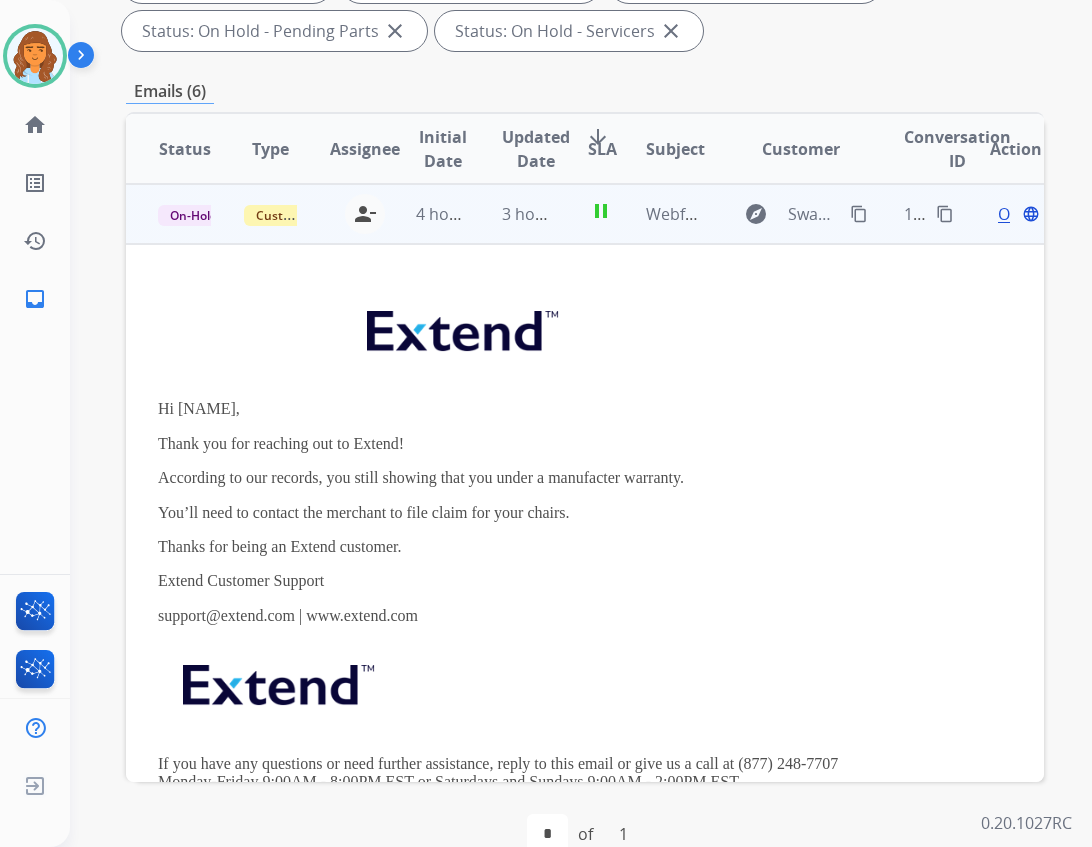 scroll, scrollTop: 483, scrollLeft: 0, axis: vertical 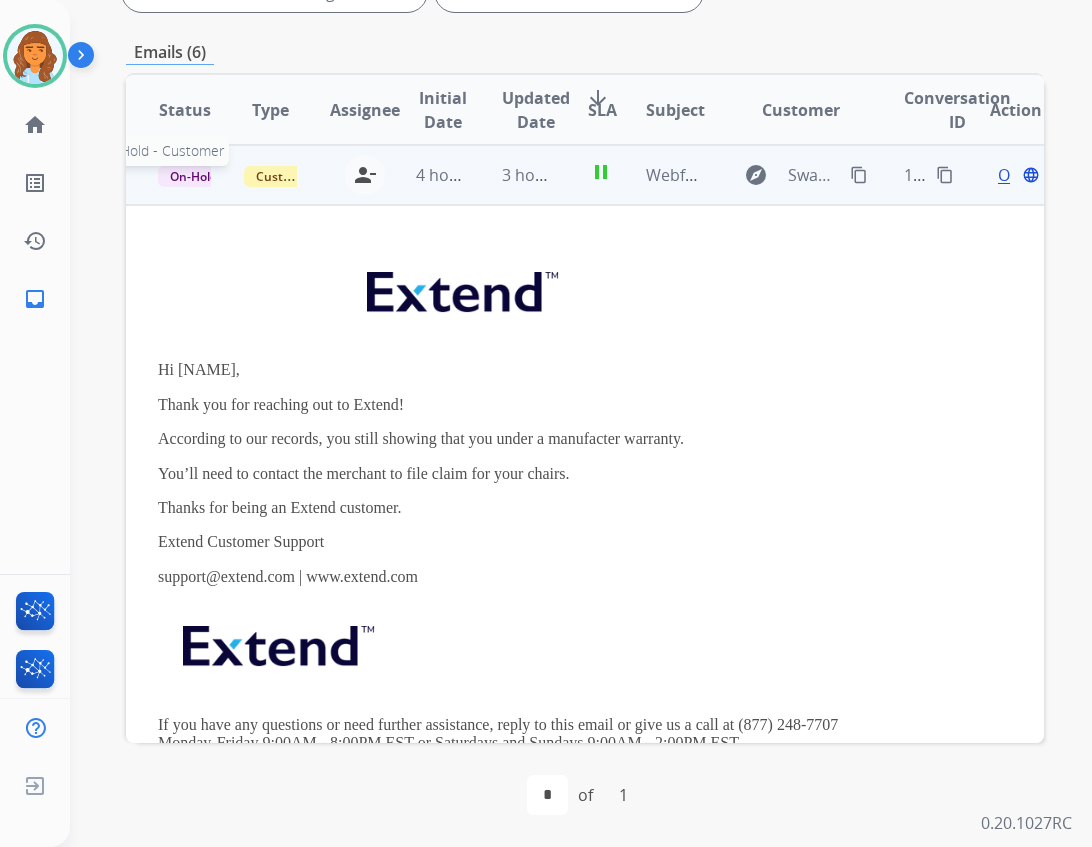 click on "On-Hold - Customer" at bounding box center [227, 176] 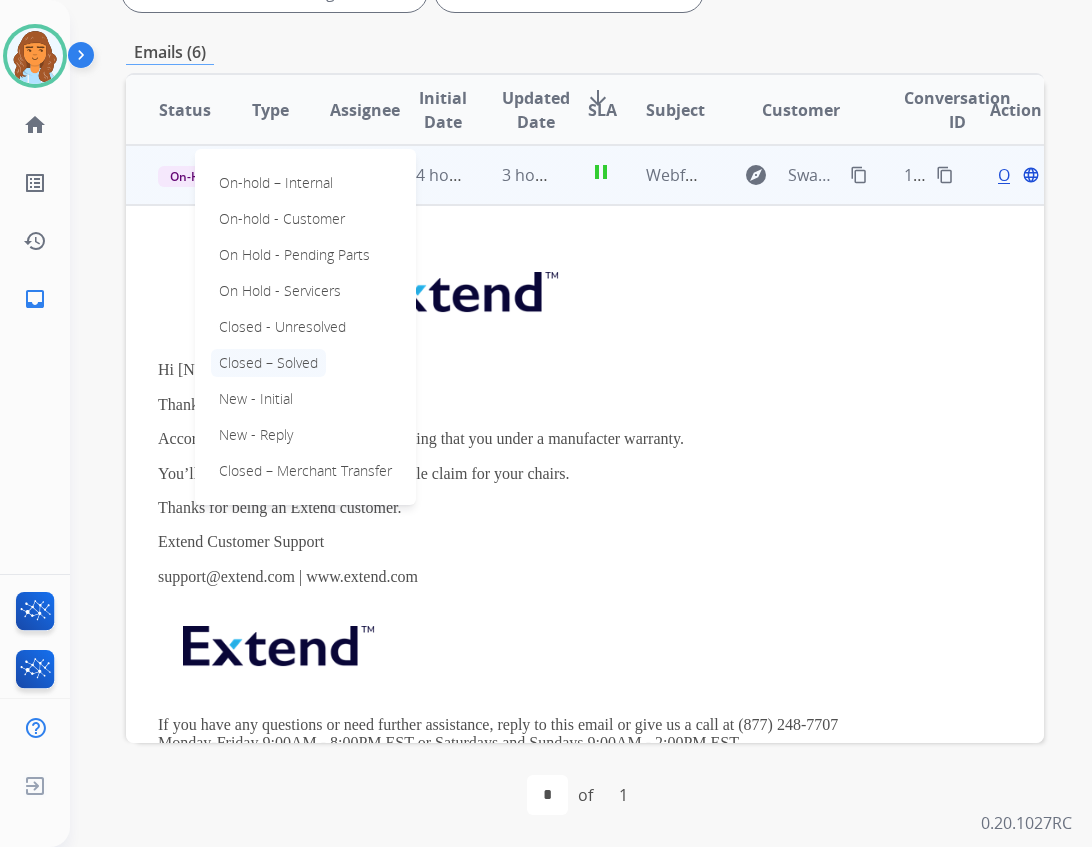 click on "Closed – Solved" at bounding box center (268, 363) 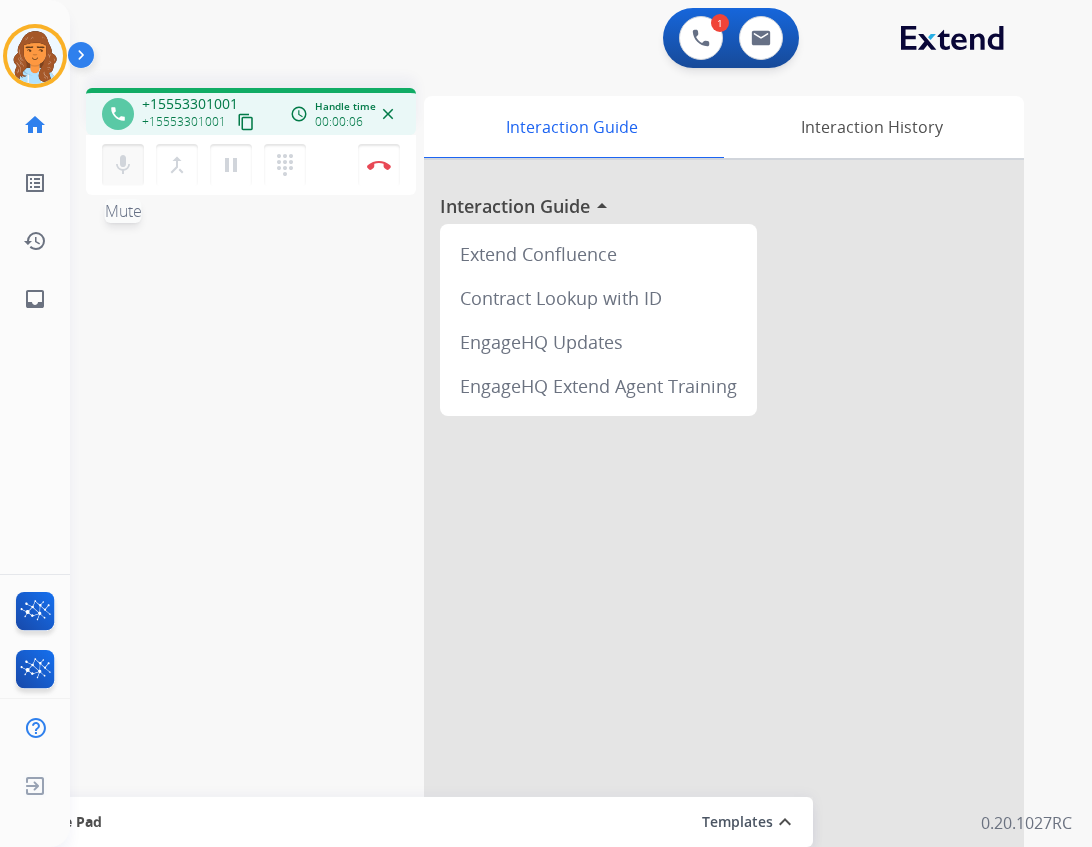 click on "mic Mute" at bounding box center [123, 165] 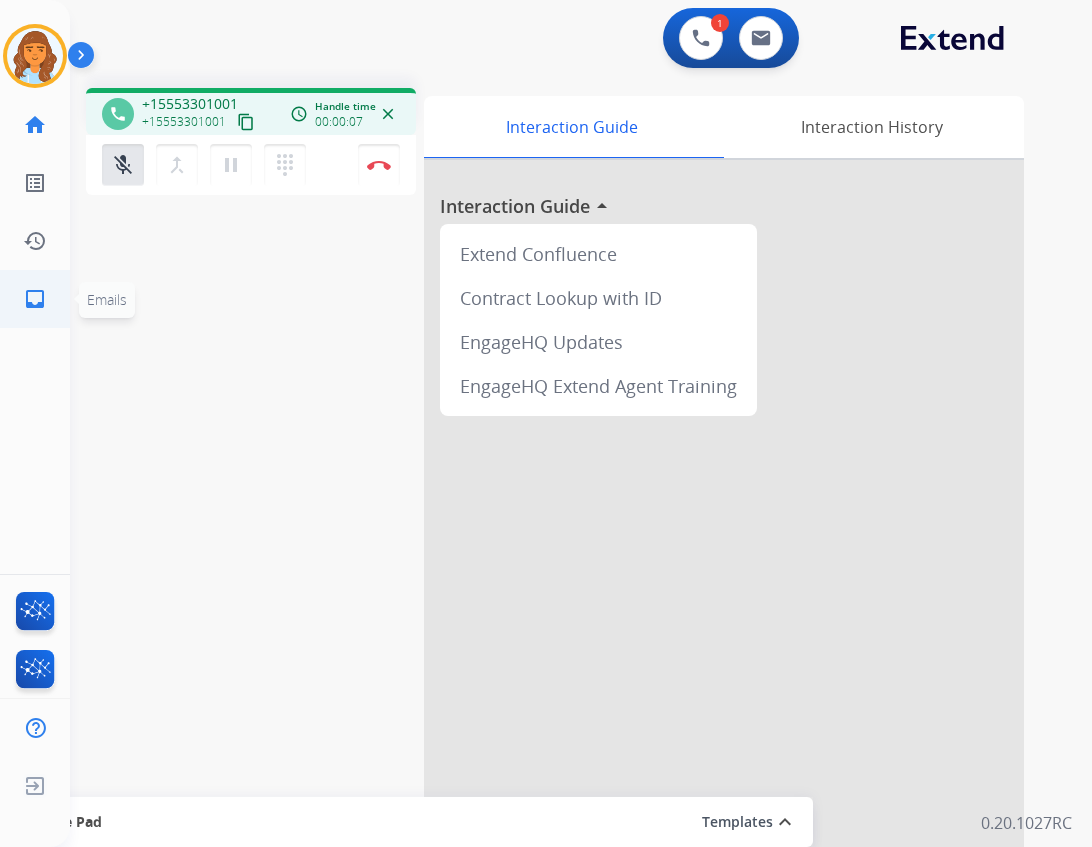 click on "inbox  Emails" 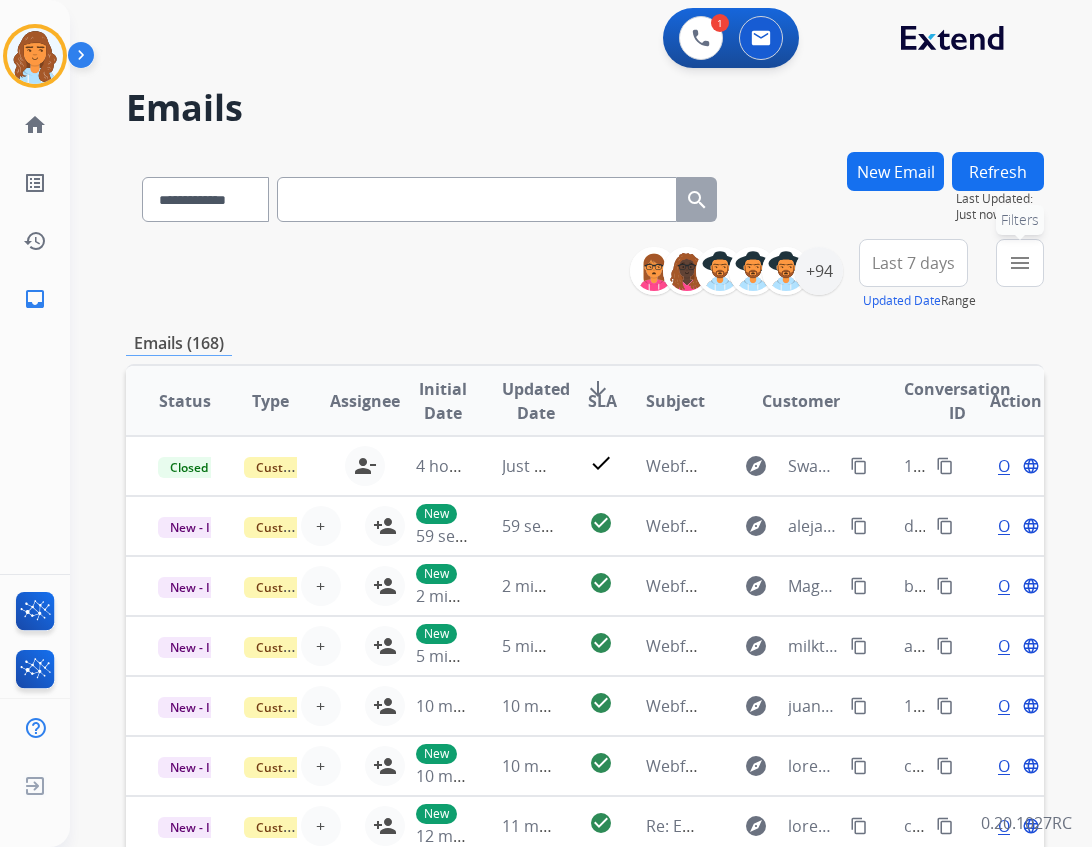 drag, startPoint x: 1013, startPoint y: 264, endPoint x: 1012, endPoint y: 284, distance: 20.024984 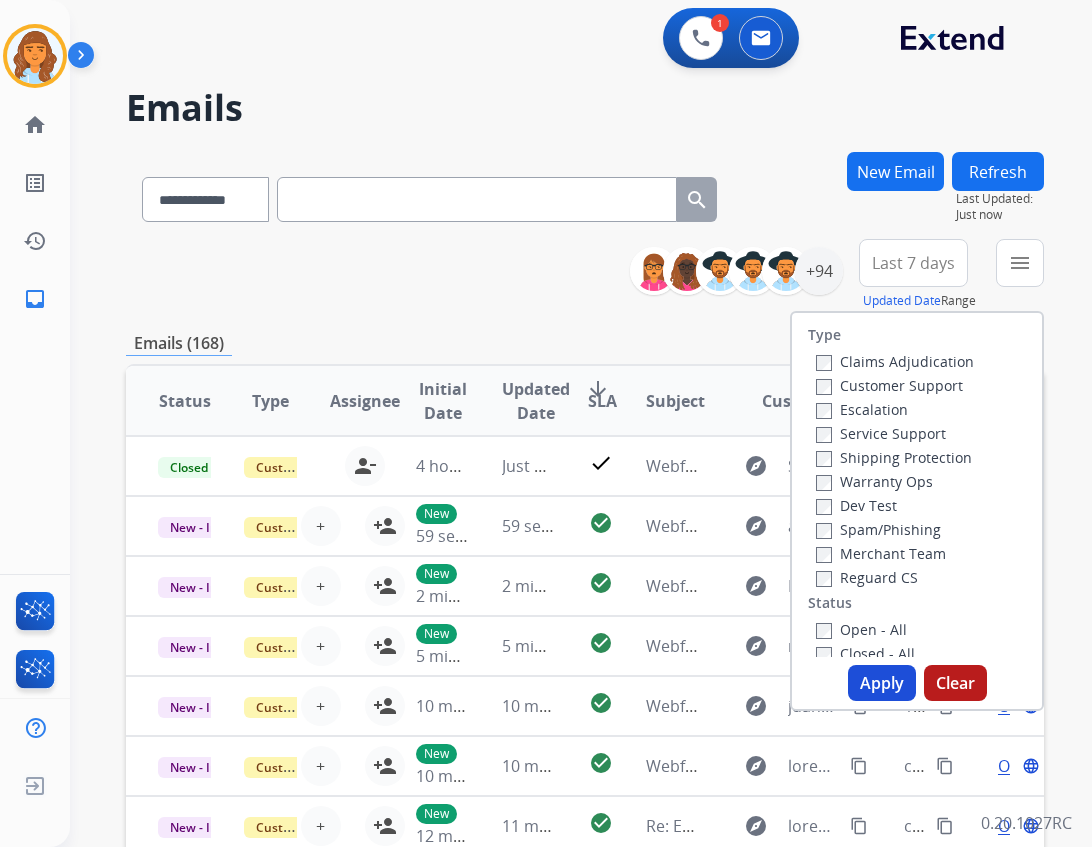 click on "Reguard CS" at bounding box center (867, 577) 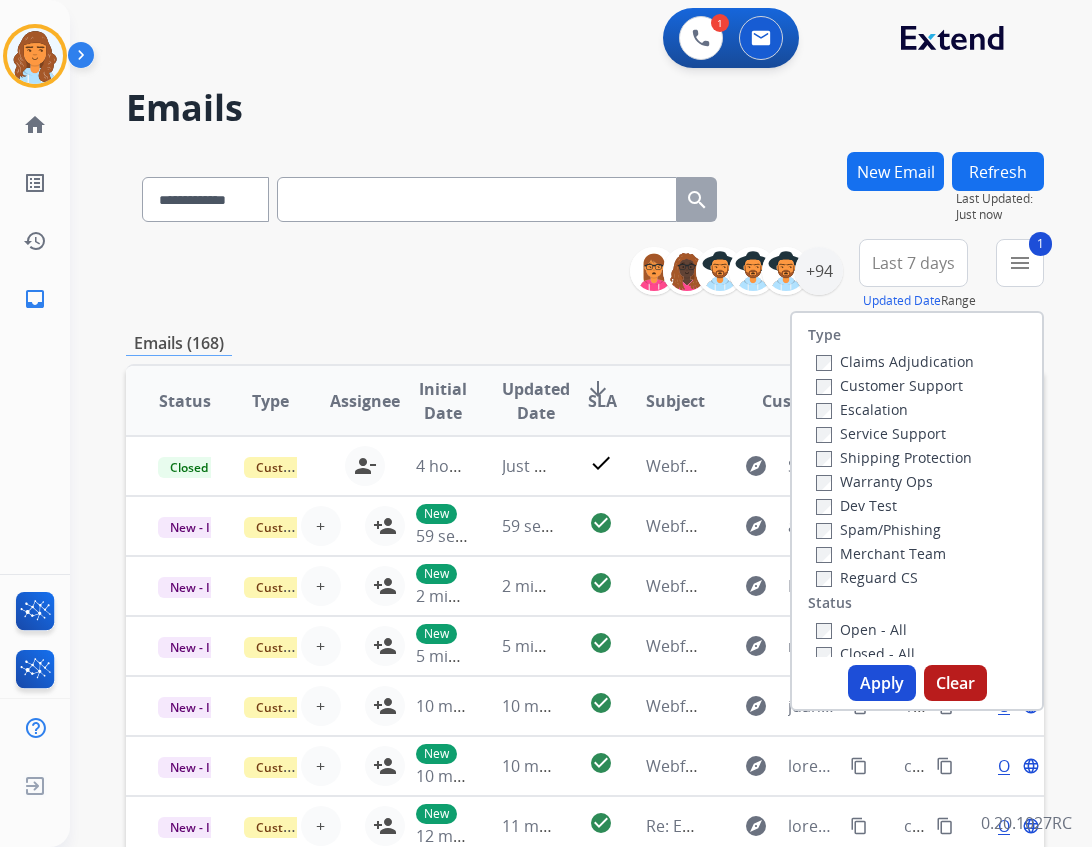 click on "Shipping Protection" at bounding box center [894, 457] 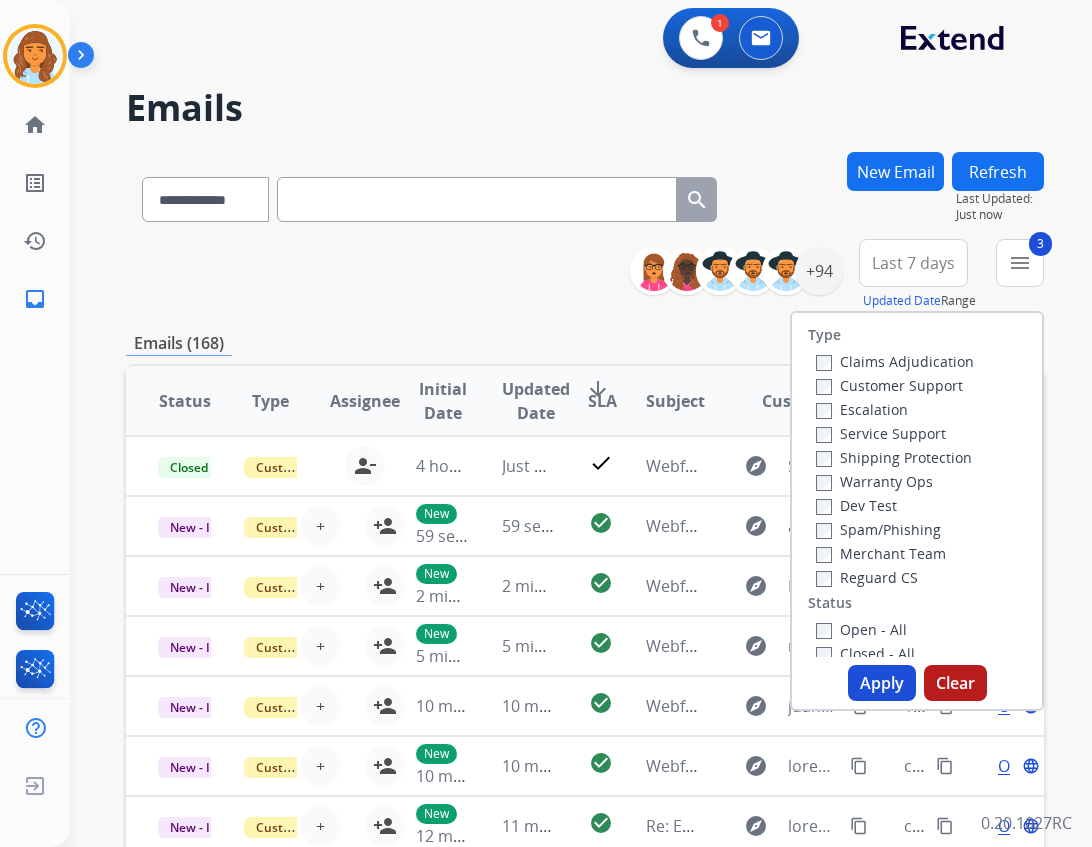 click on "Open - All" at bounding box center [861, 629] 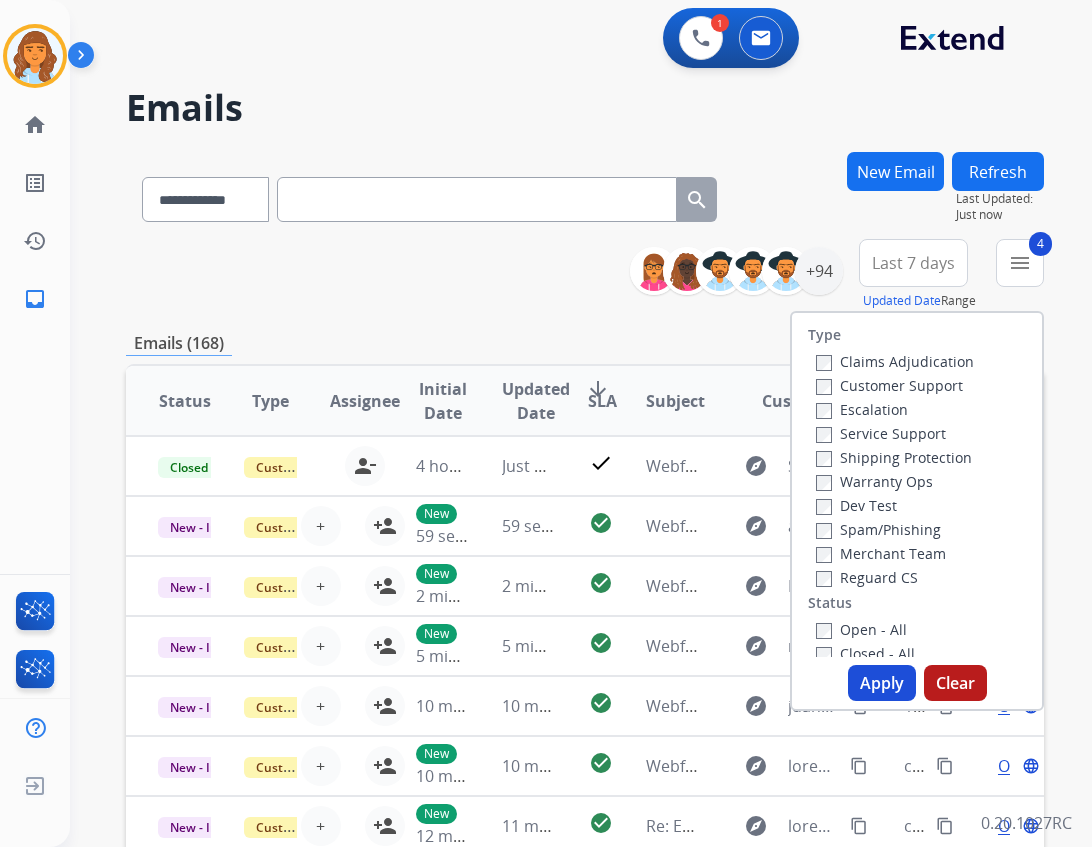 click on "Apply" at bounding box center [882, 683] 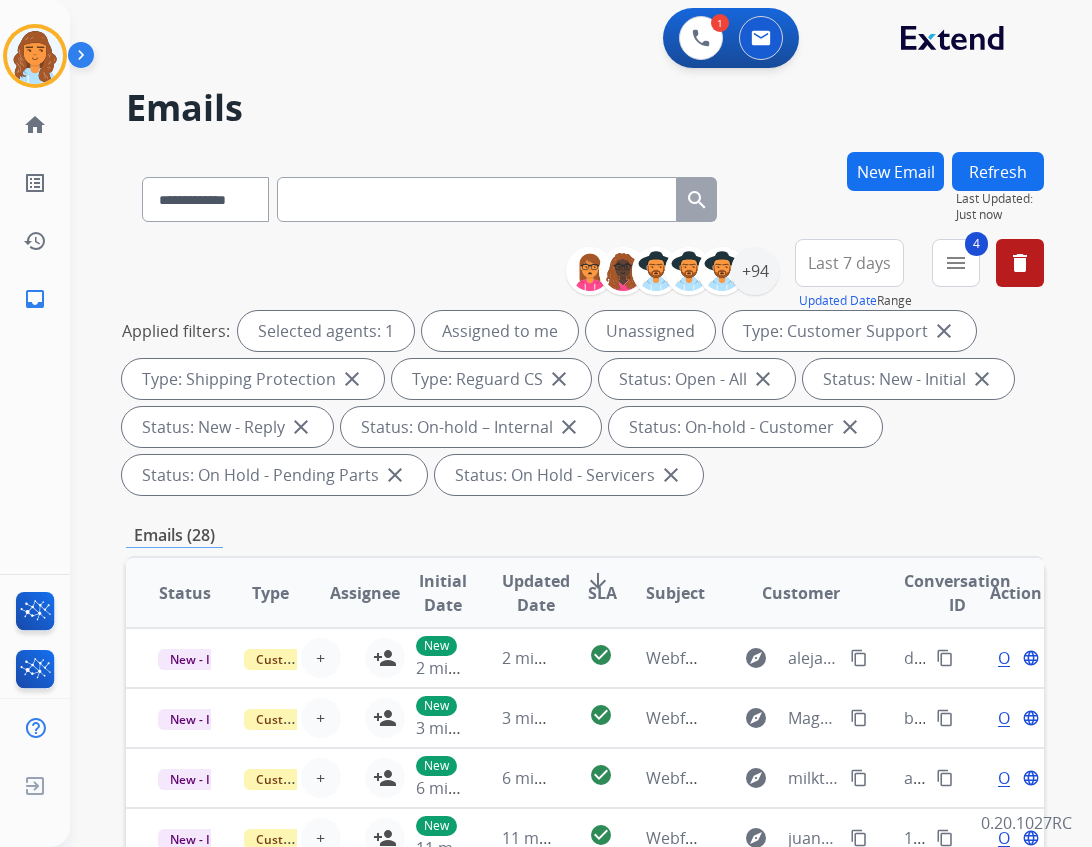 scroll, scrollTop: 2, scrollLeft: 0, axis: vertical 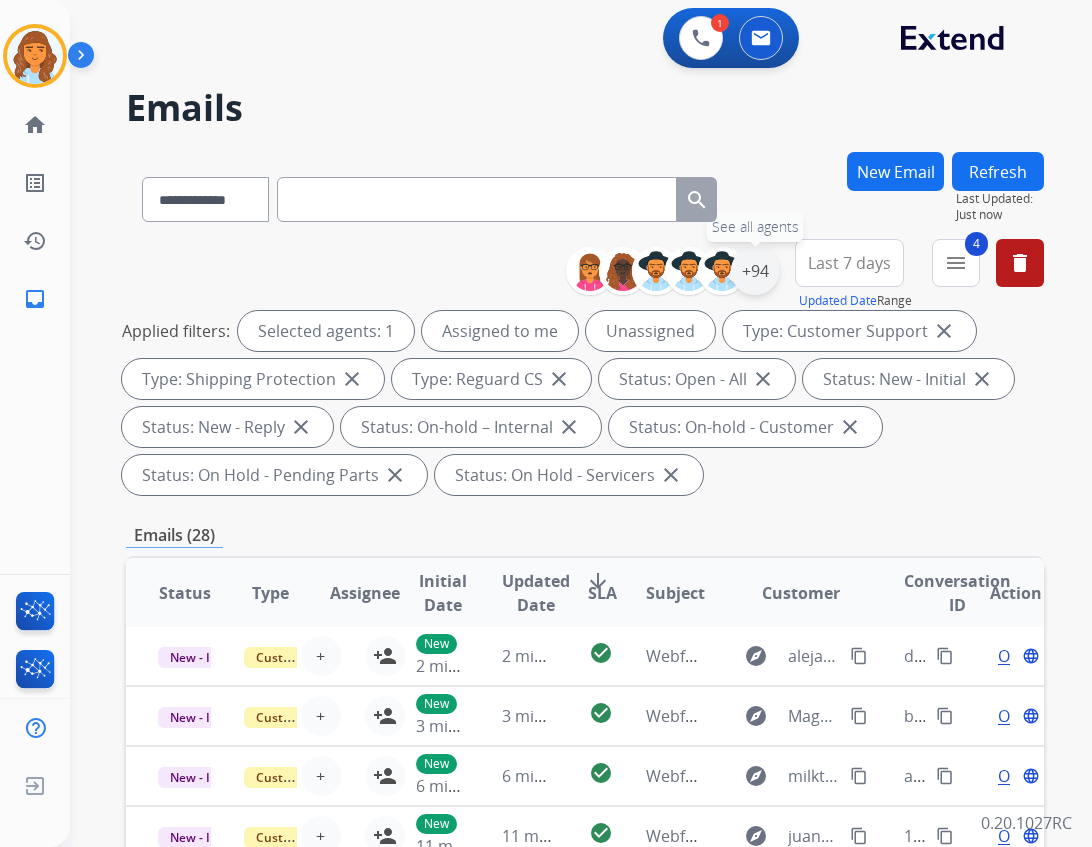 click on "+94" at bounding box center (755, 271) 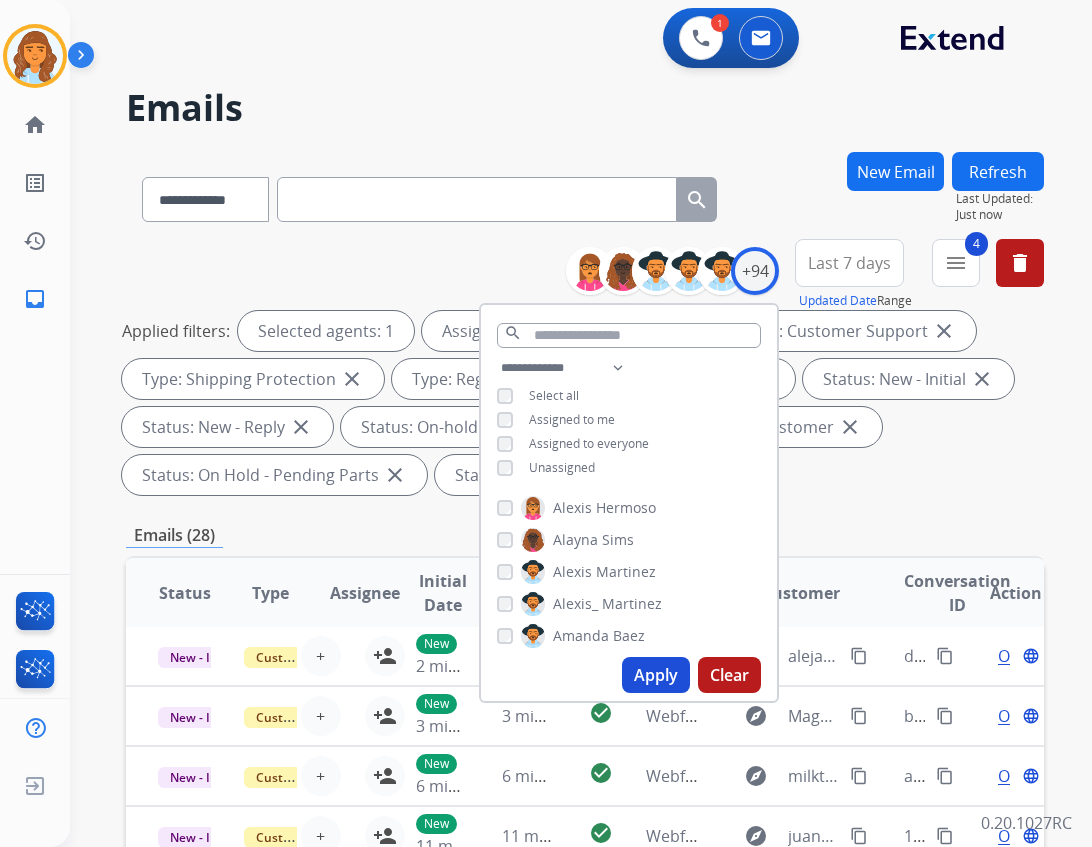 click on "Unassigned" at bounding box center (562, 467) 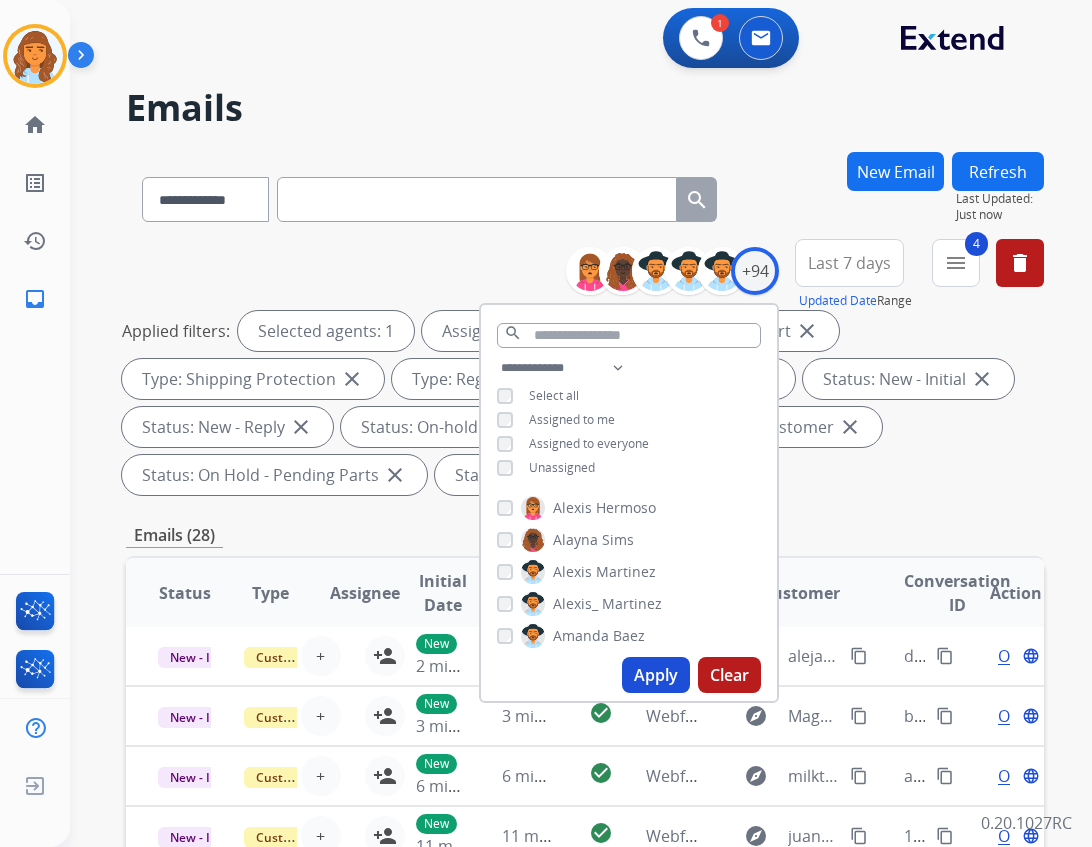 click on "Apply" at bounding box center (656, 675) 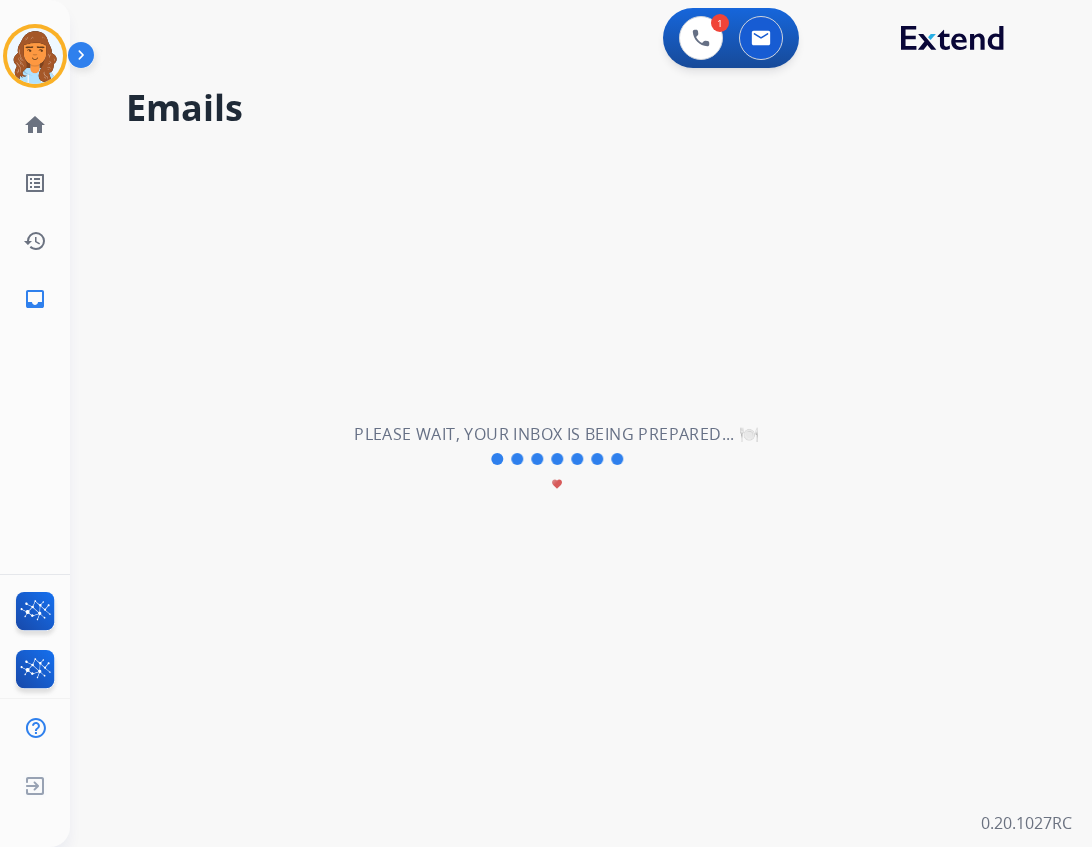 scroll, scrollTop: 0, scrollLeft: 0, axis: both 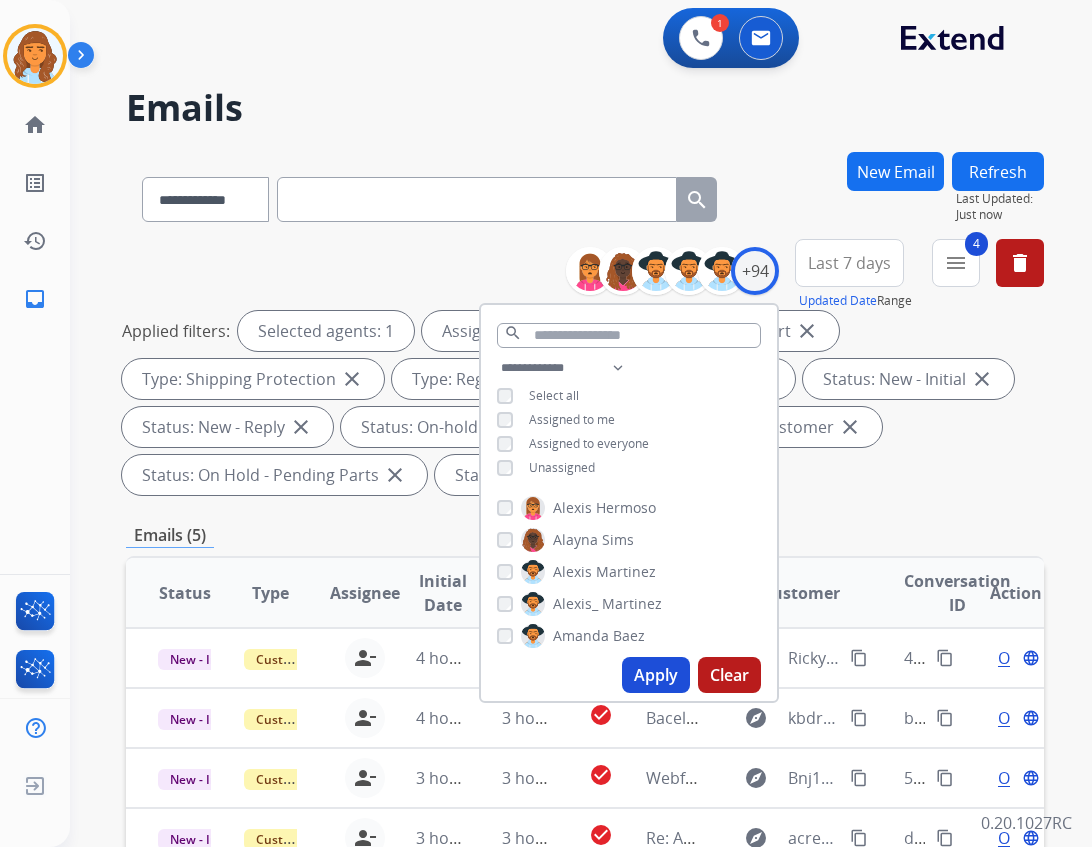 click on "**********" at bounding box center (585, 741) 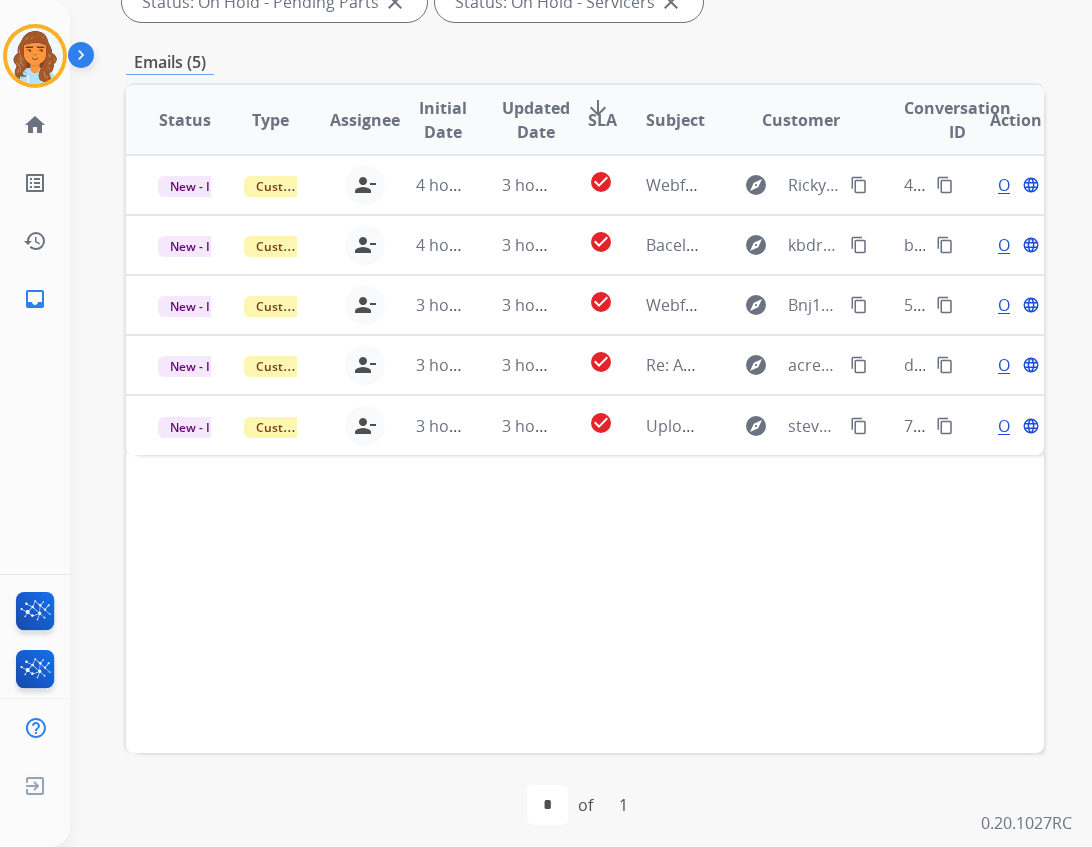 scroll, scrollTop: 483, scrollLeft: 0, axis: vertical 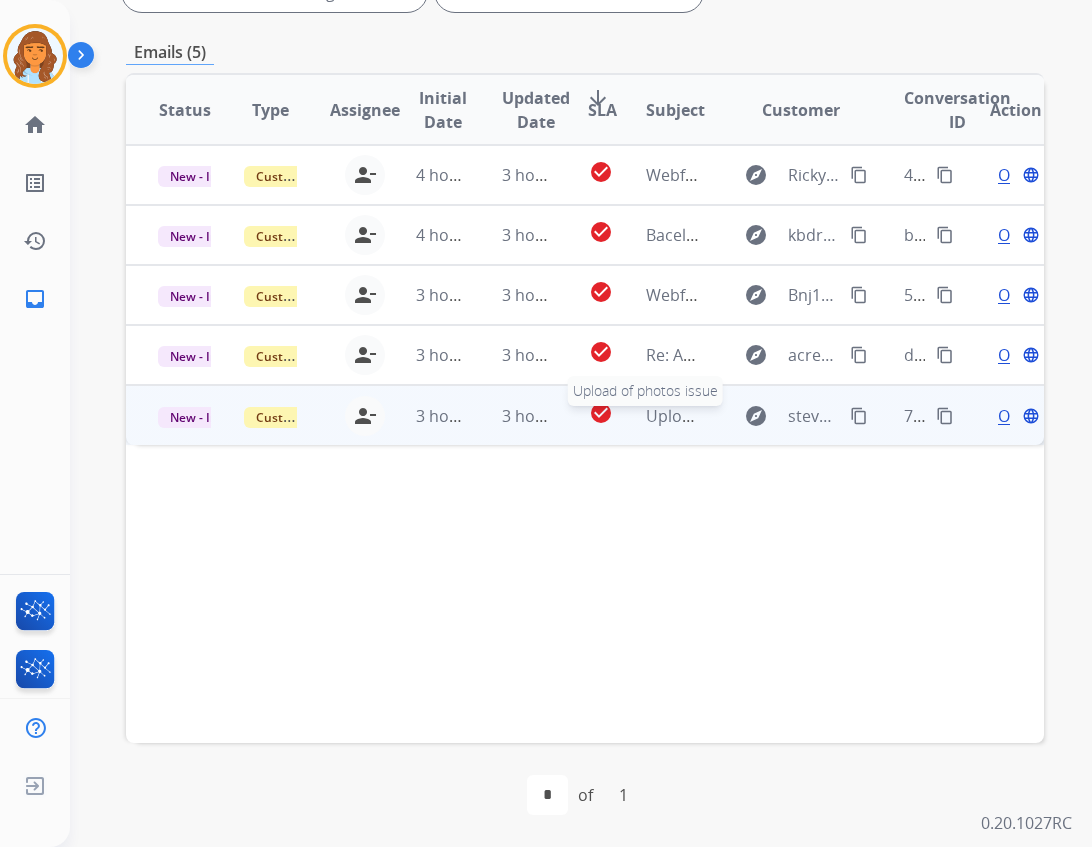 click on "Upload of photos issue" at bounding box center [733, 416] 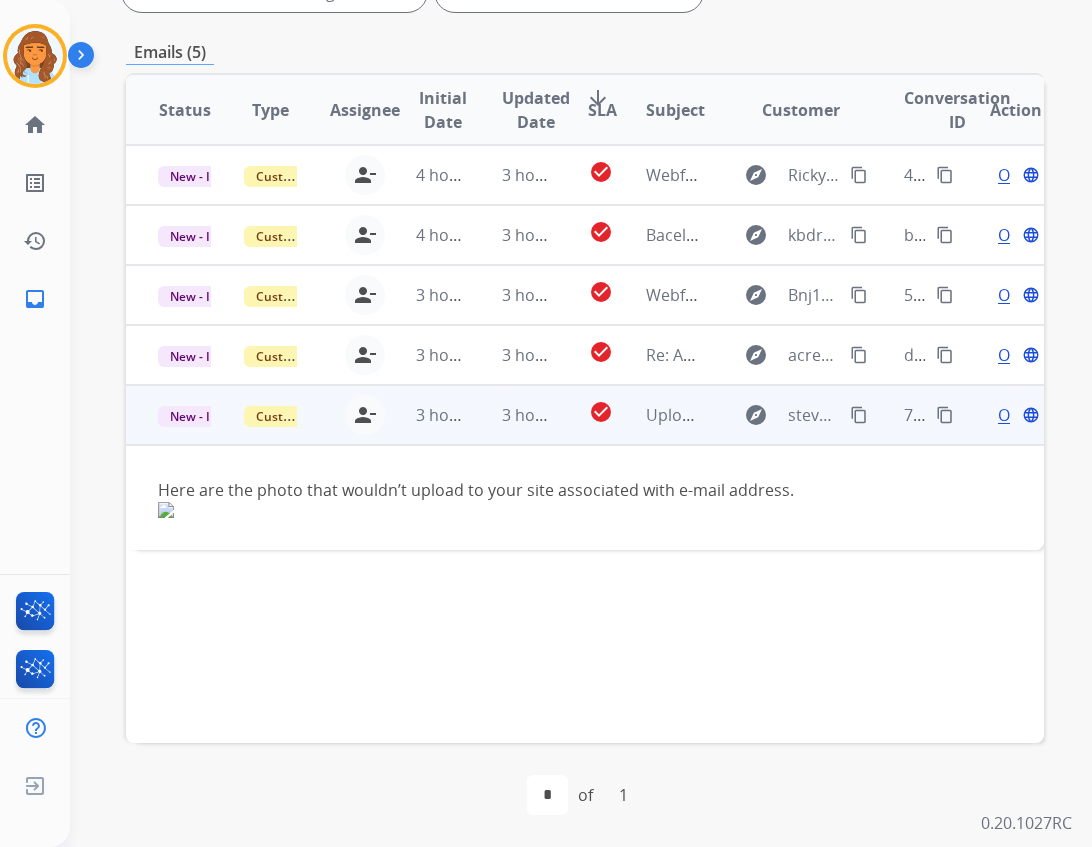 click on "Open" at bounding box center [1018, 415] 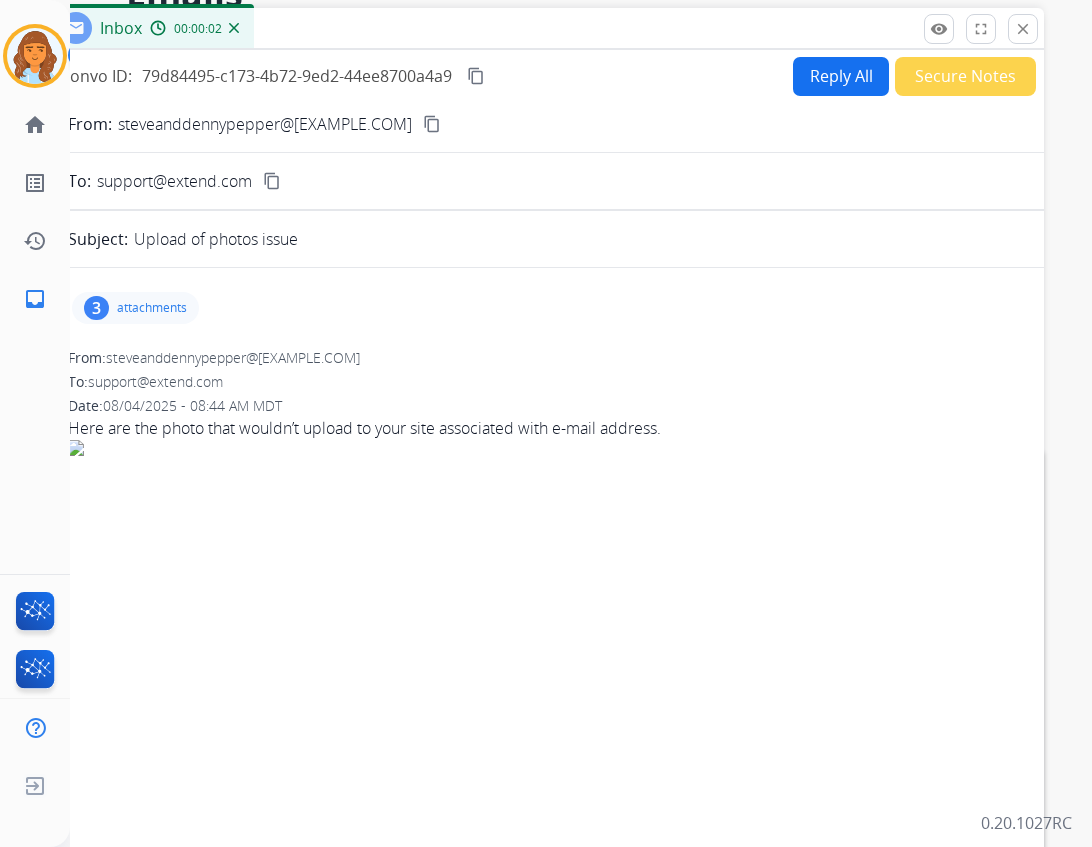 scroll, scrollTop: 83, scrollLeft: 0, axis: vertical 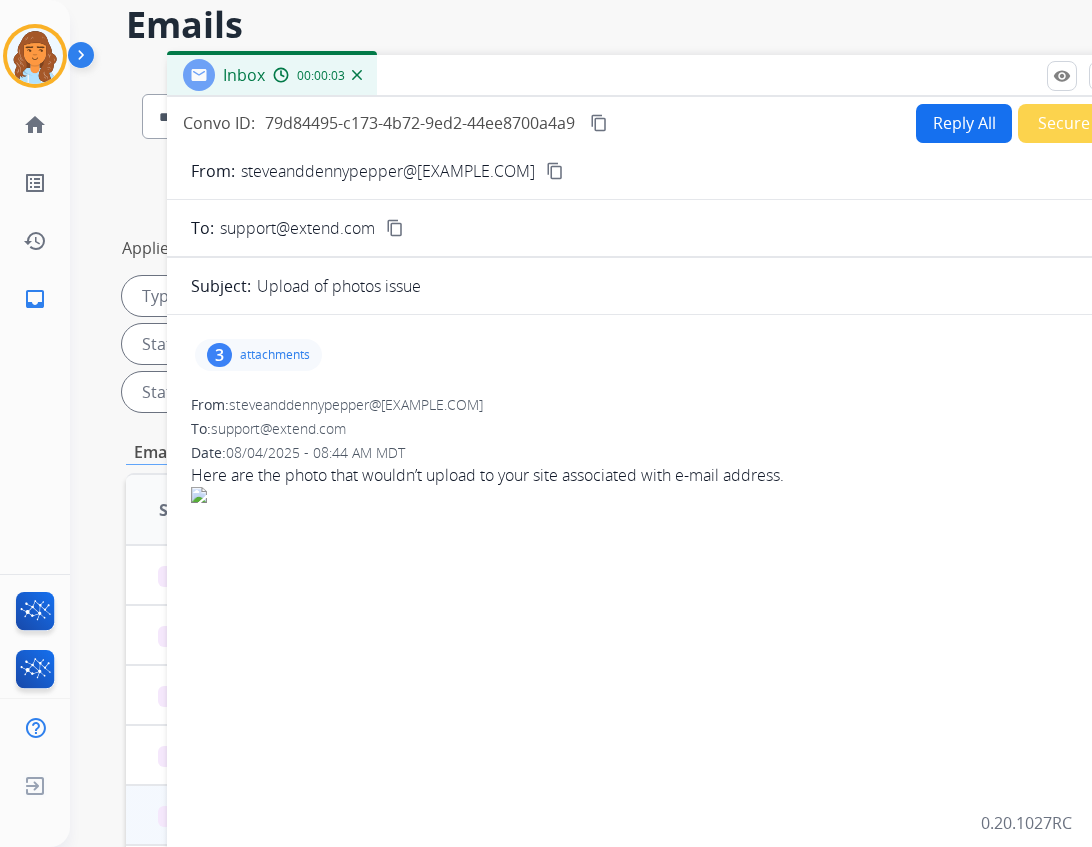 drag, startPoint x: 330, startPoint y: 55, endPoint x: 453, endPoint y: 71, distance: 124.036285 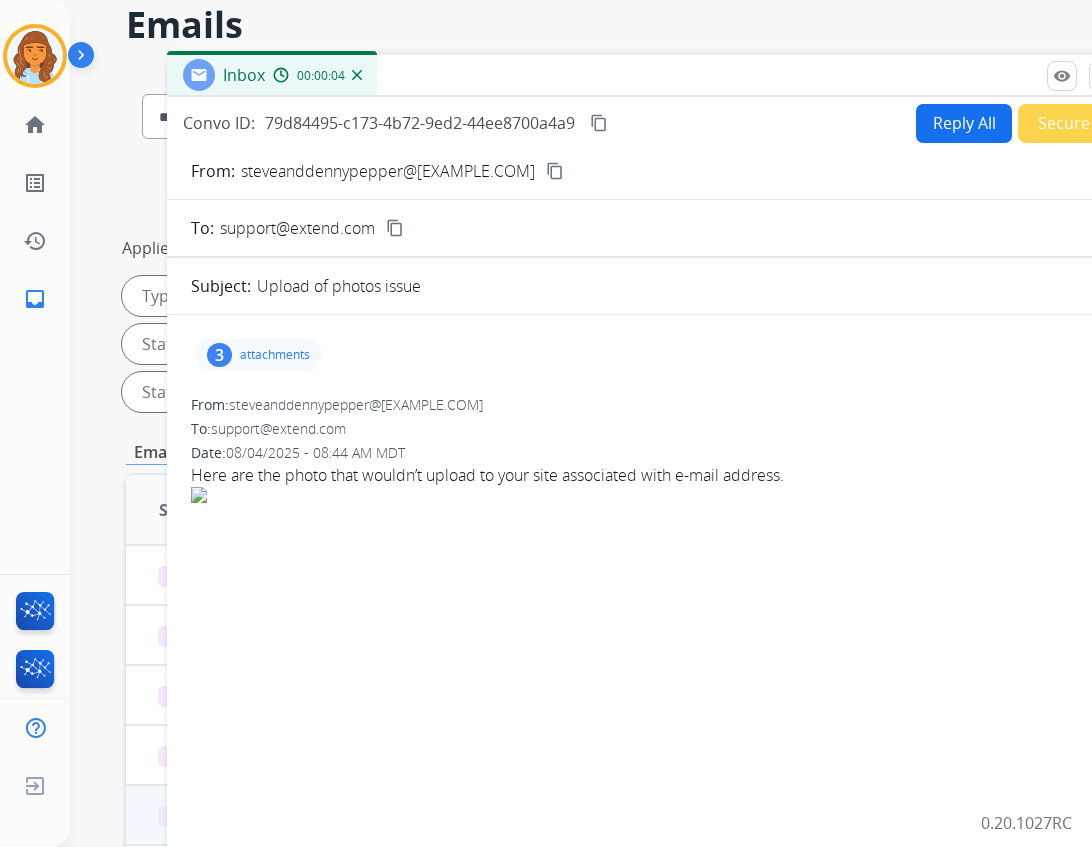 click on "3 attachments" at bounding box center [258, 355] 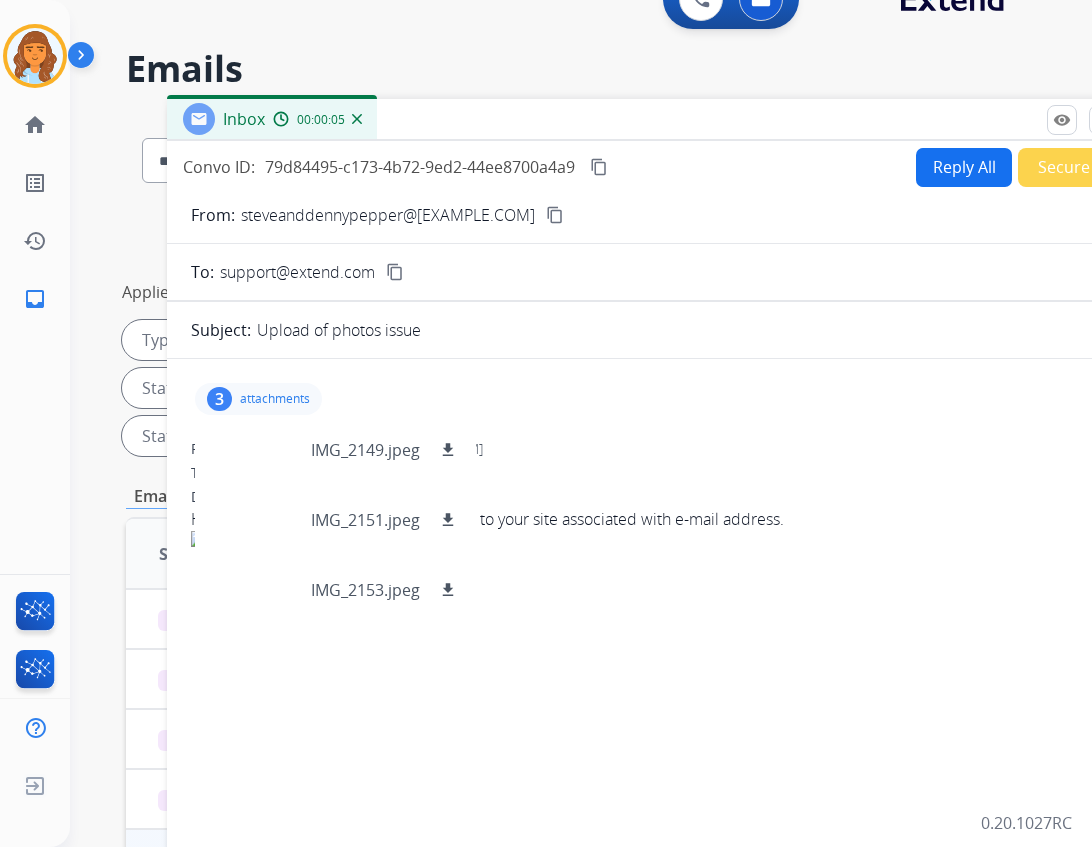 scroll, scrollTop: 0, scrollLeft: 0, axis: both 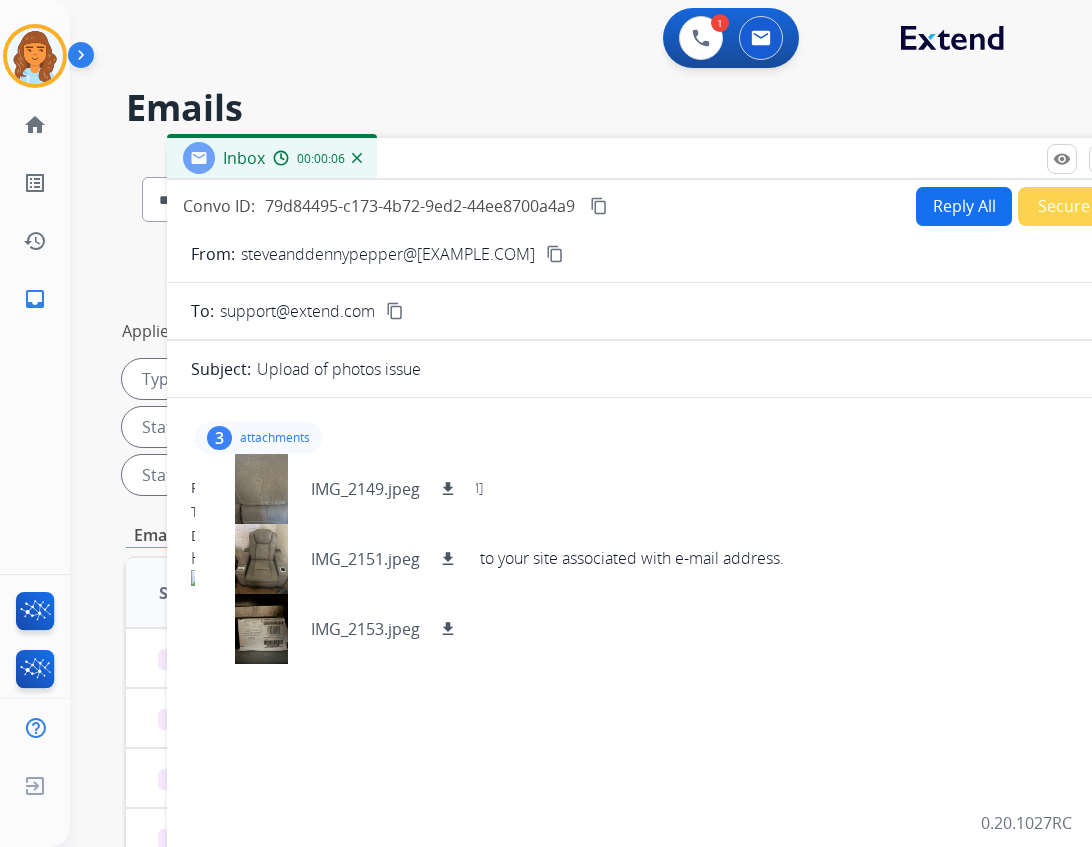 click on "3 attachments  IMG_2149.jpeg  download  IMG_2151.jpeg  download  IMG_2153.jpeg  download" at bounding box center (667, 438) 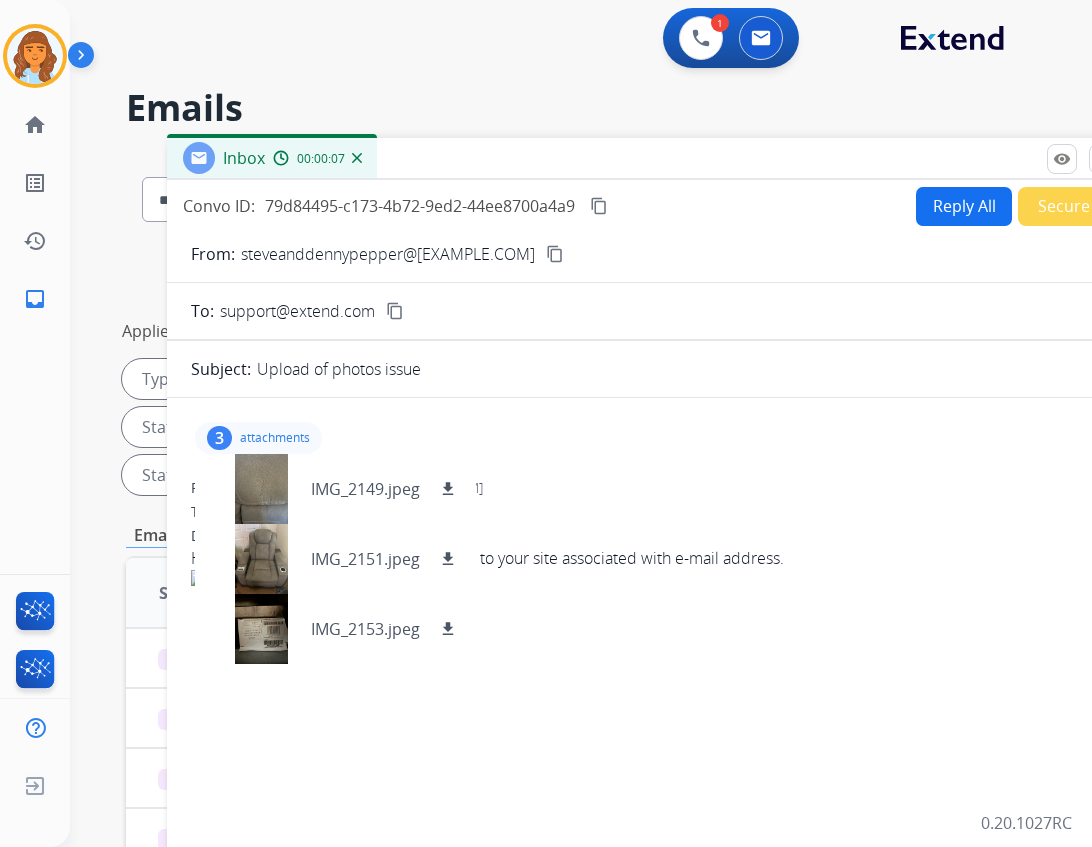 click on "3 attachments  IMG_2149.jpeg  download  IMG_2151.jpeg  download  IMG_2153.jpeg  download" at bounding box center [667, 438] 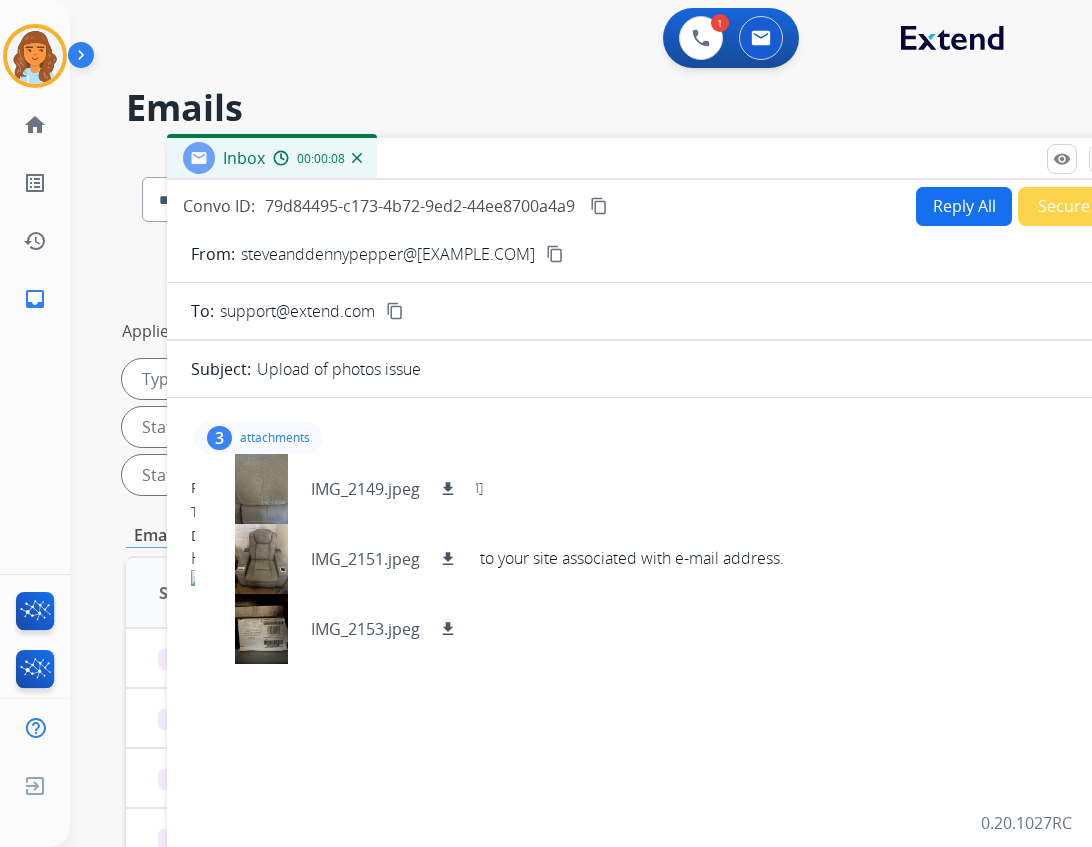 click on "3 attachments  IMG_2149.jpeg  download  IMG_2151.jpeg  download  IMG_2153.jpeg  download" at bounding box center (667, 438) 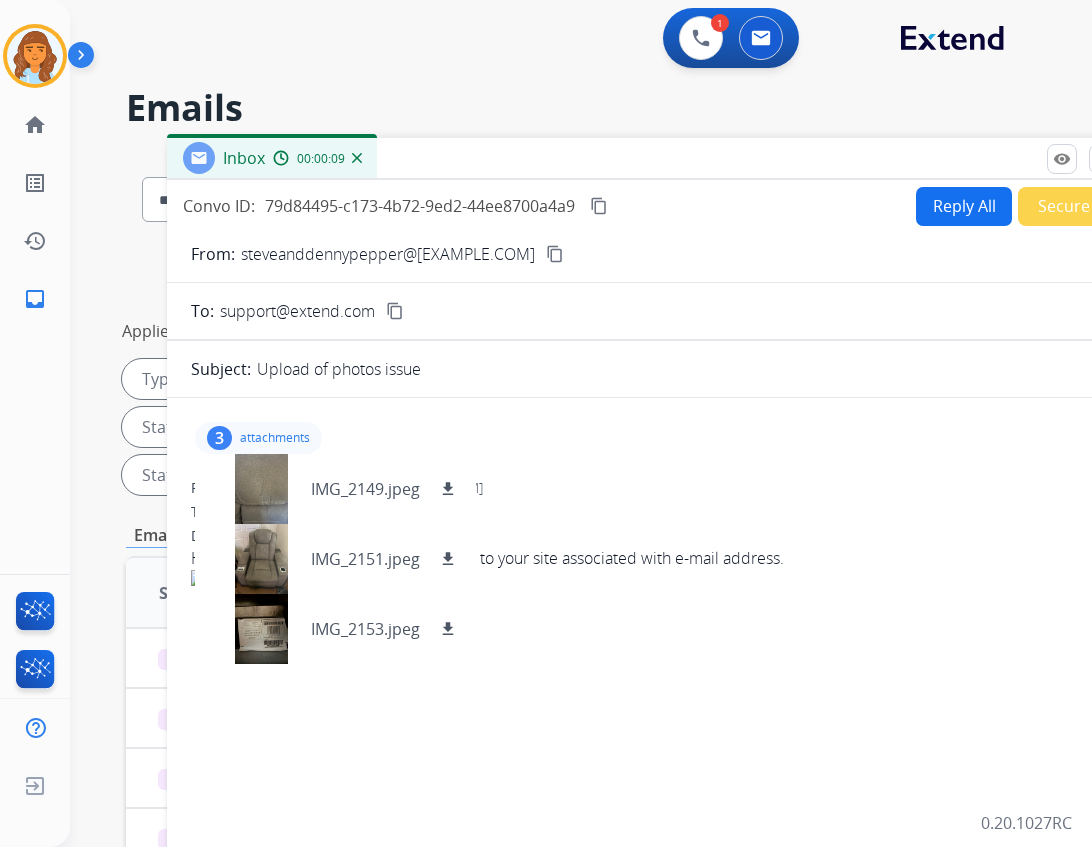 drag, startPoint x: 609, startPoint y: 449, endPoint x: 340, endPoint y: 417, distance: 270.89667 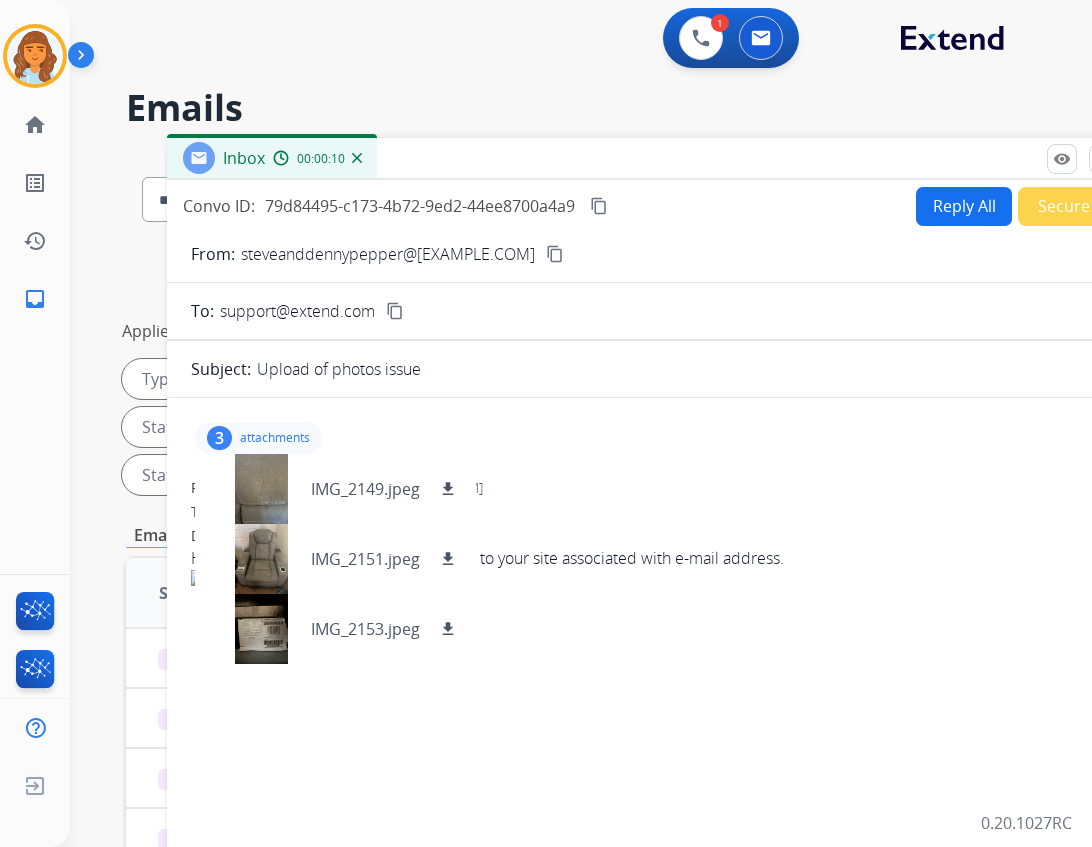 click on "attachments" at bounding box center (275, 438) 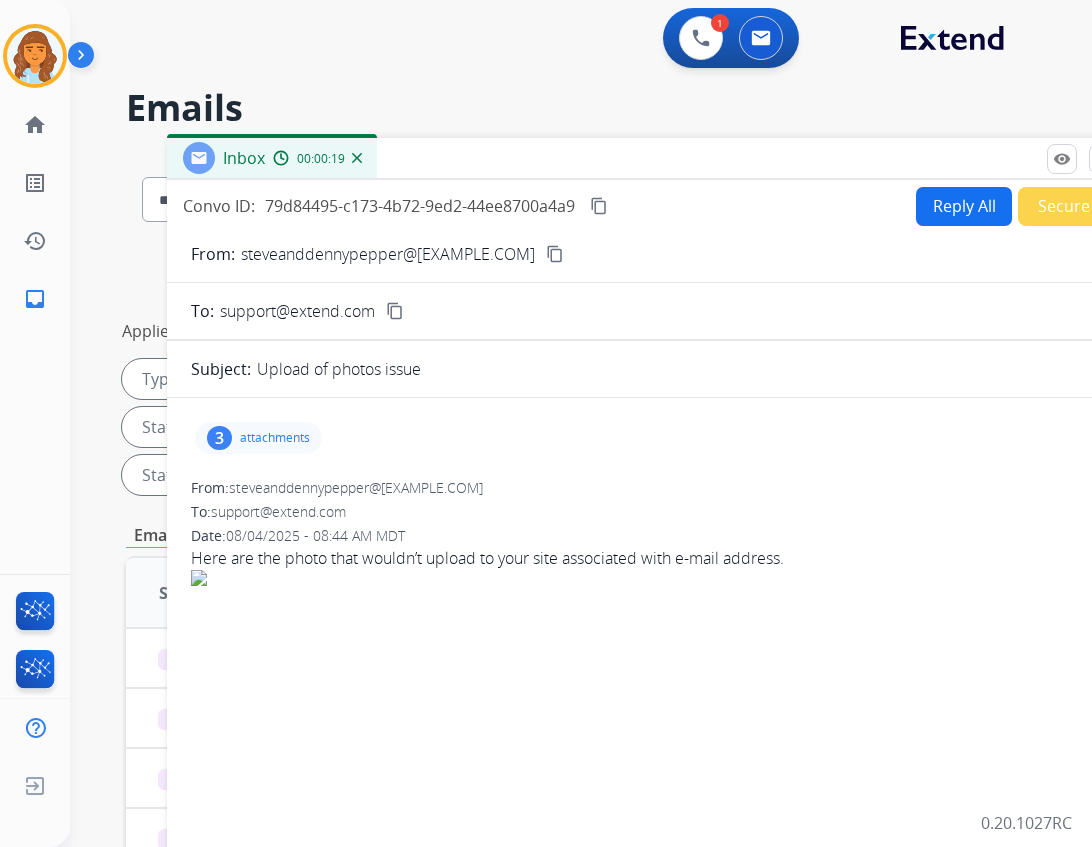 click on "content_copy" at bounding box center (555, 254) 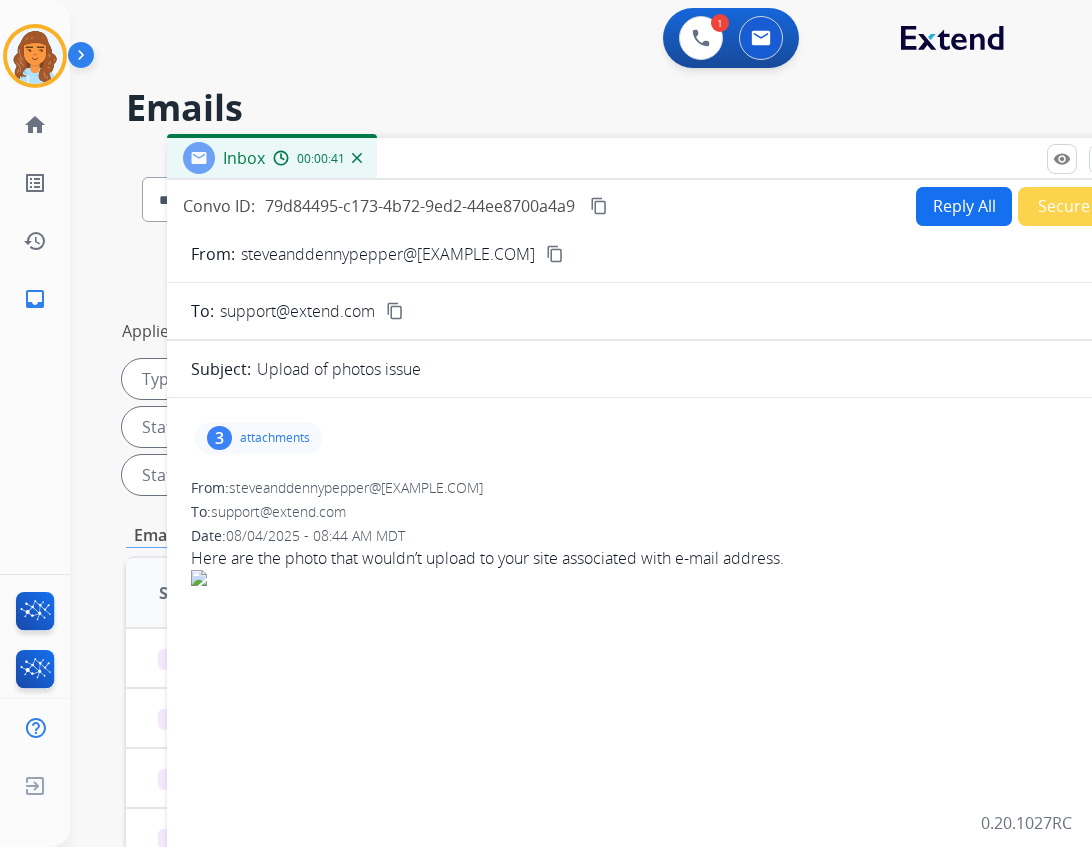 click on "attachments" at bounding box center (275, 438) 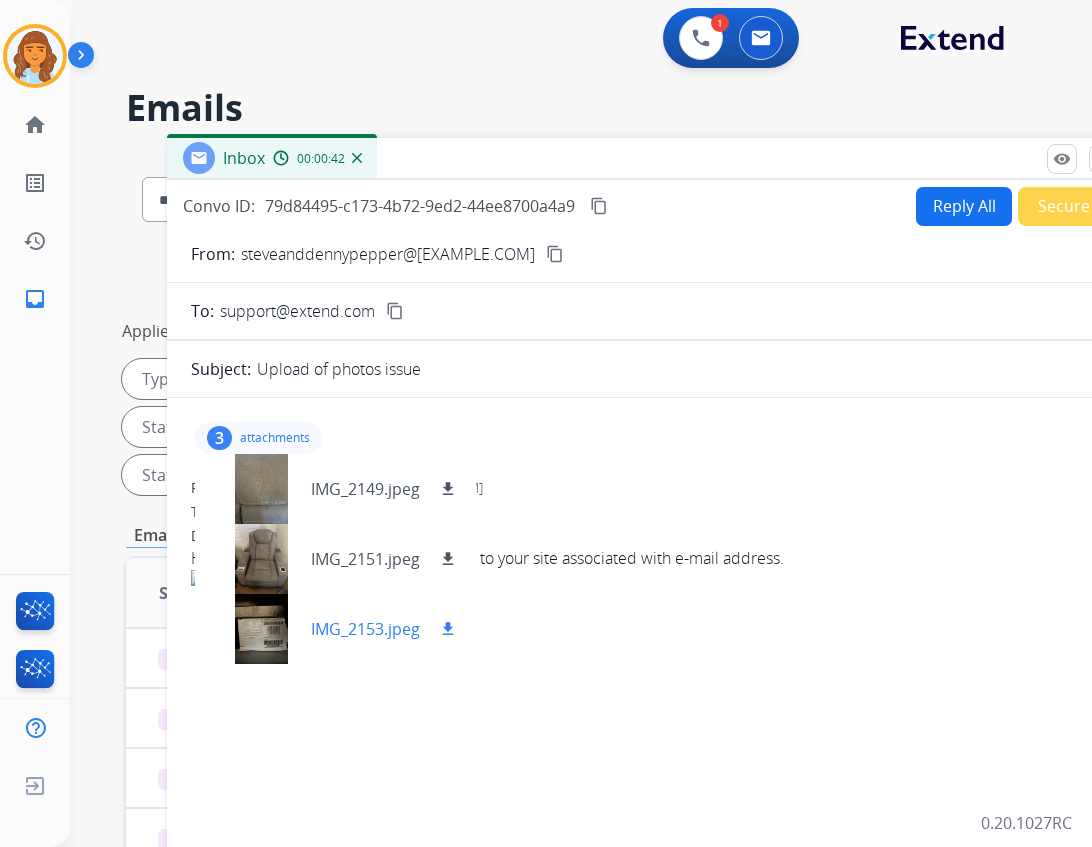 click on "download" at bounding box center [448, 629] 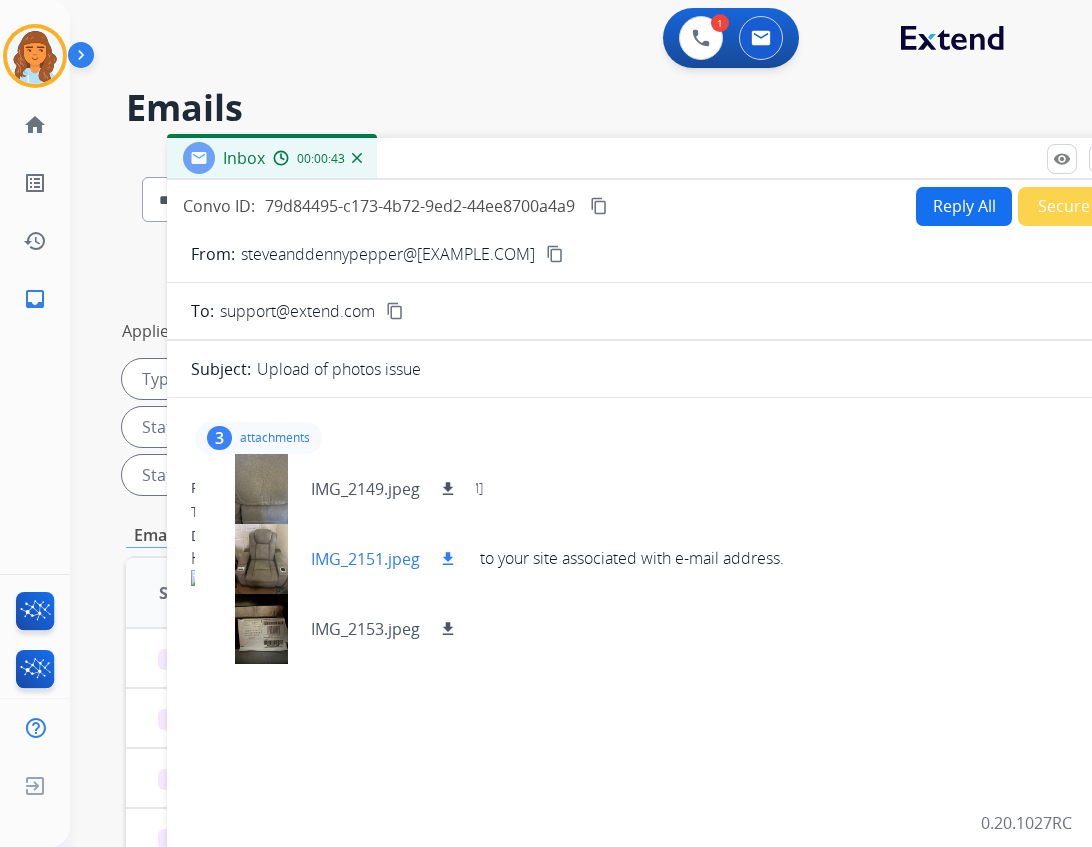 click on "download" at bounding box center [448, 559] 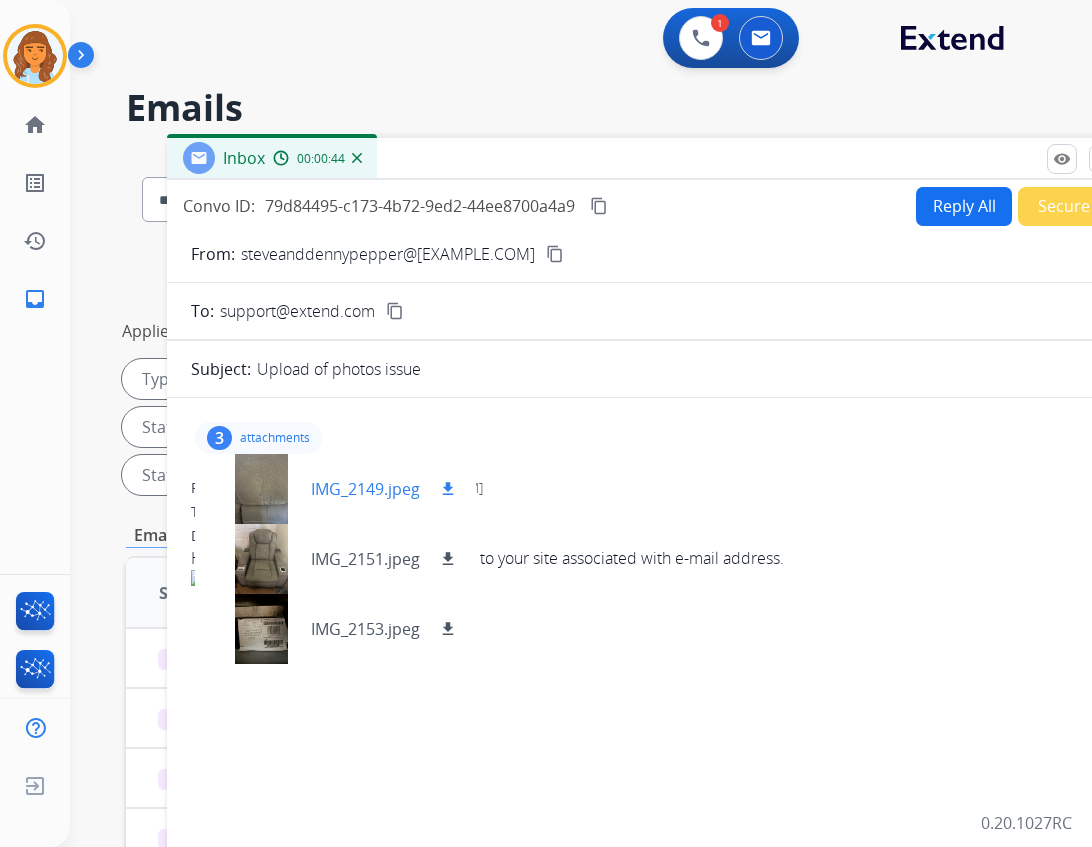 click on "download" at bounding box center (448, 489) 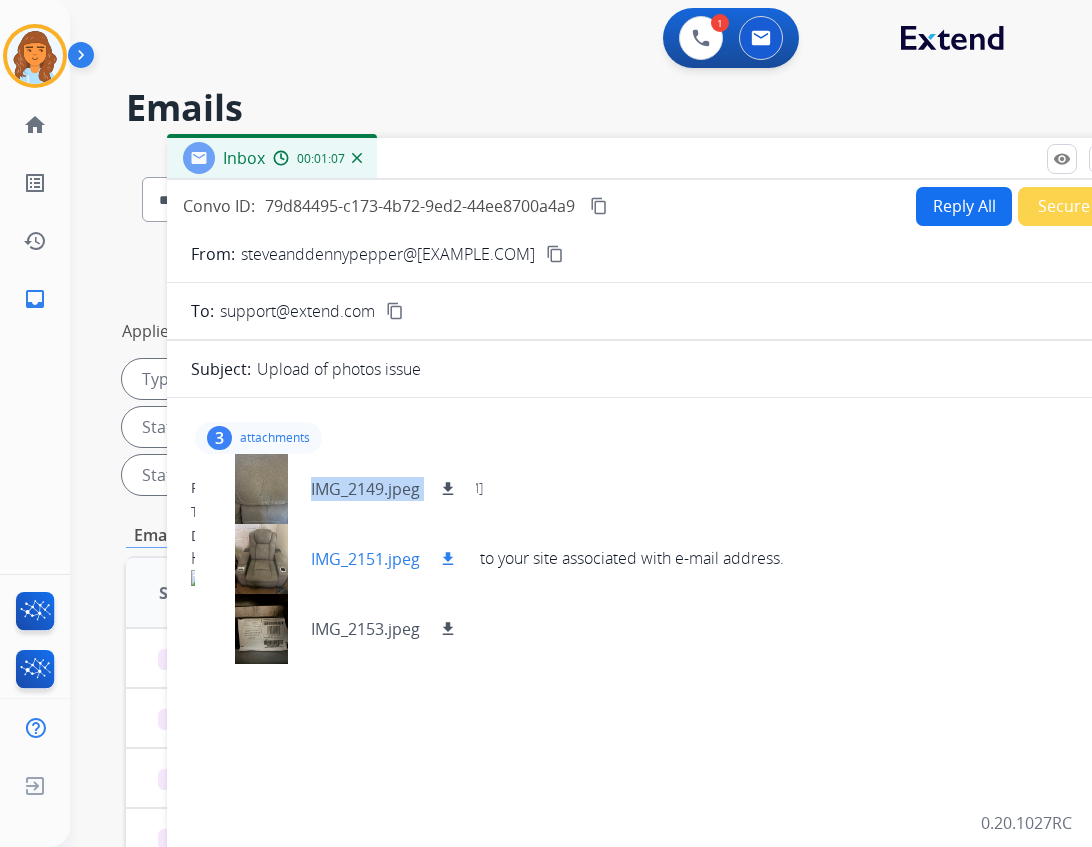 drag, startPoint x: 281, startPoint y: 496, endPoint x: 251, endPoint y: 527, distance: 43.13931 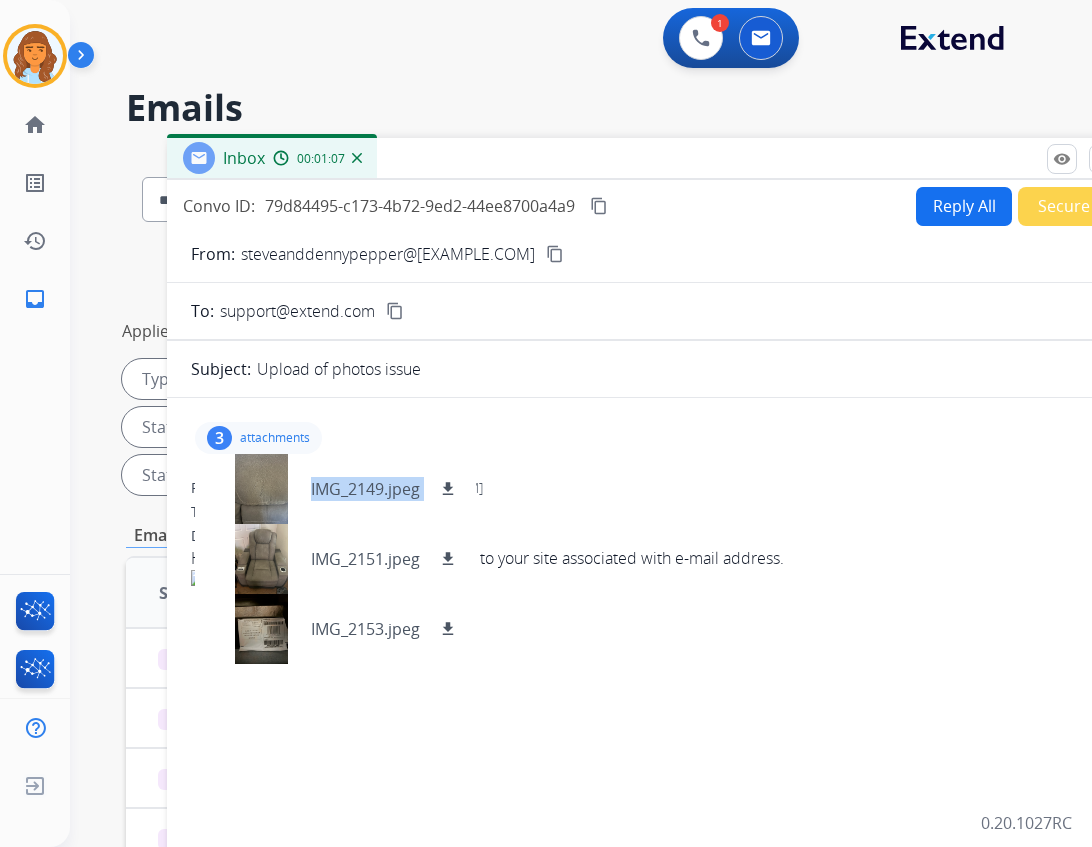 click on "IMG_2149.jpeg  download  IMG_2151.jpeg  download  IMG_2153.jpeg  download" at bounding box center (335, 559) 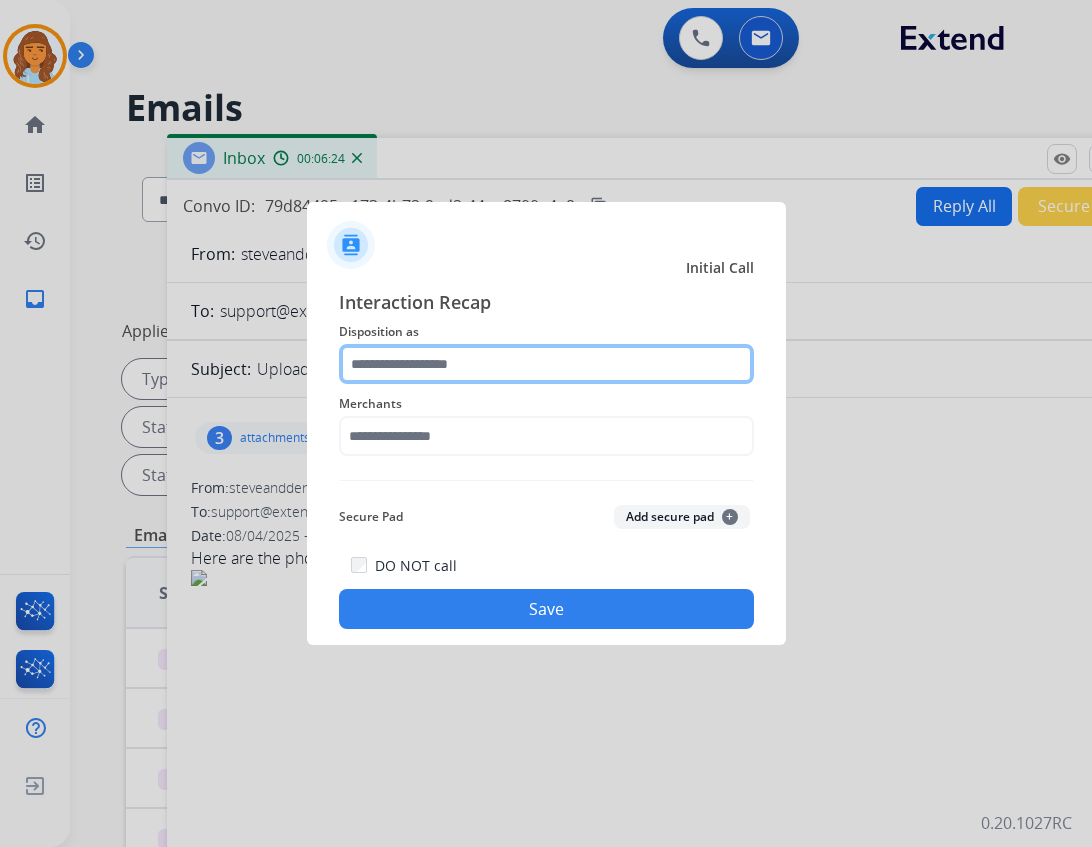 click 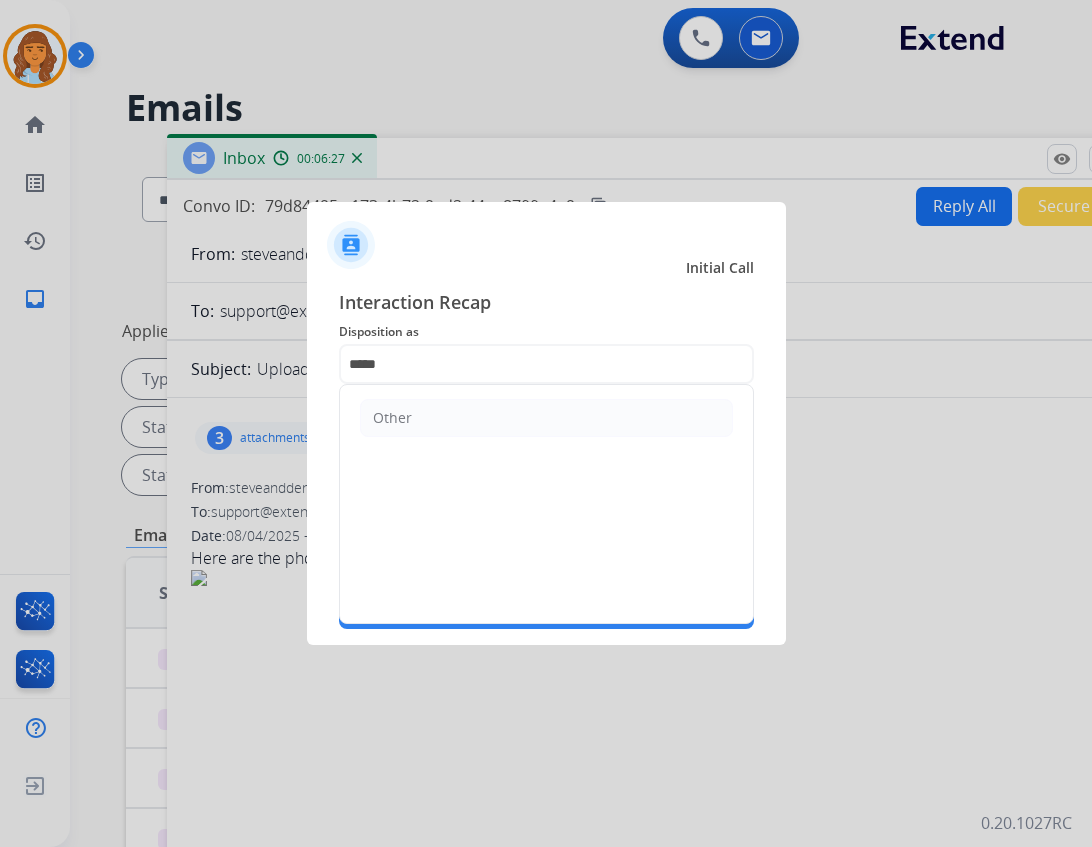 drag, startPoint x: 403, startPoint y: 409, endPoint x: 401, endPoint y: 464, distance: 55.03635 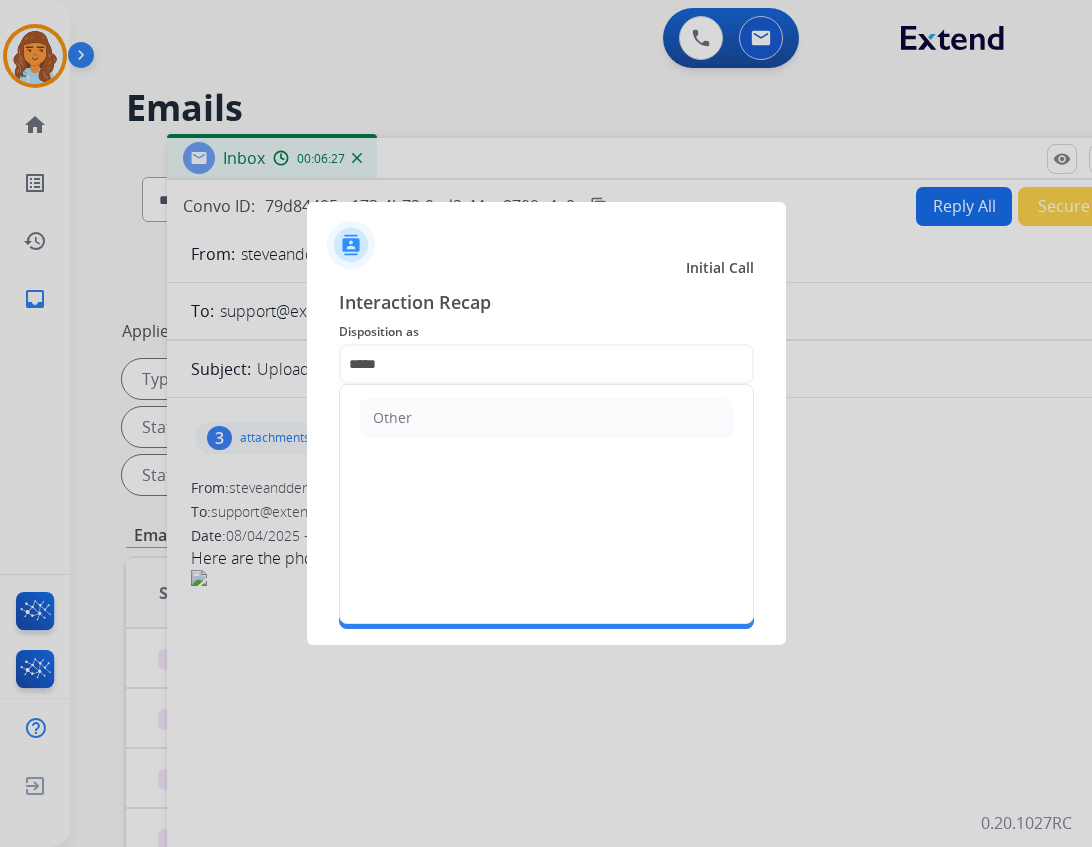 click on "Other" 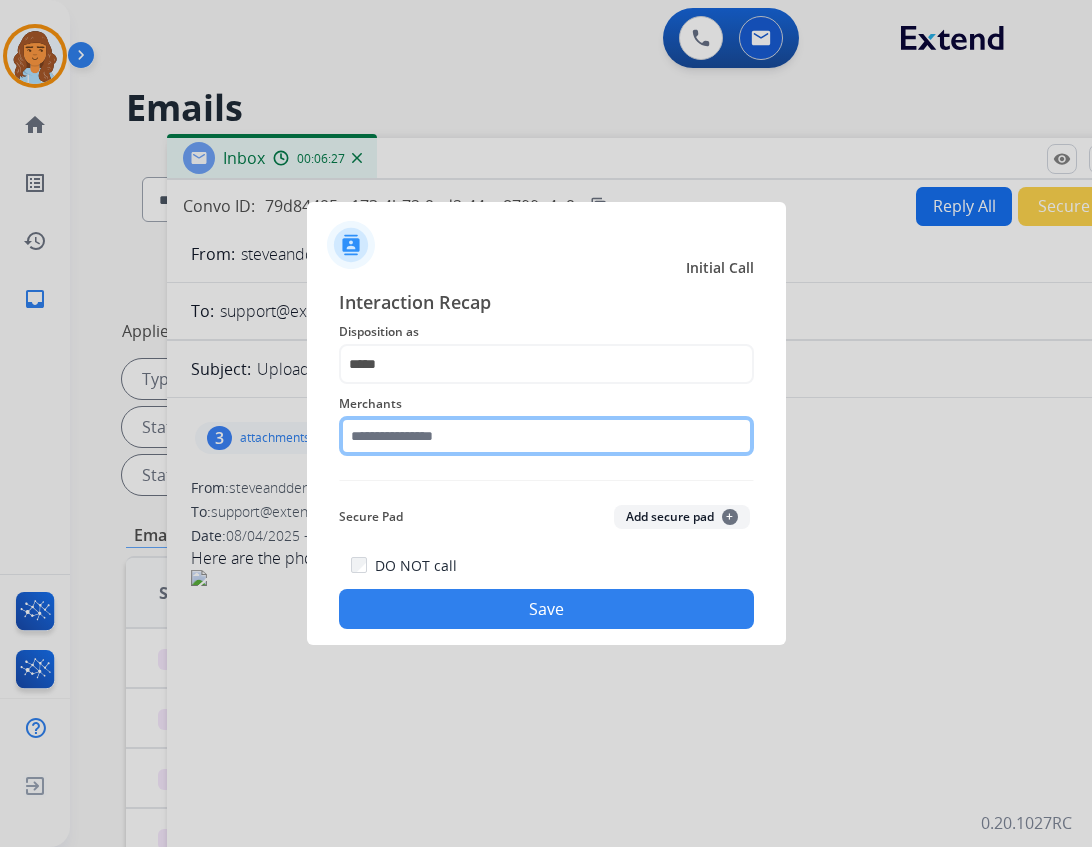 click 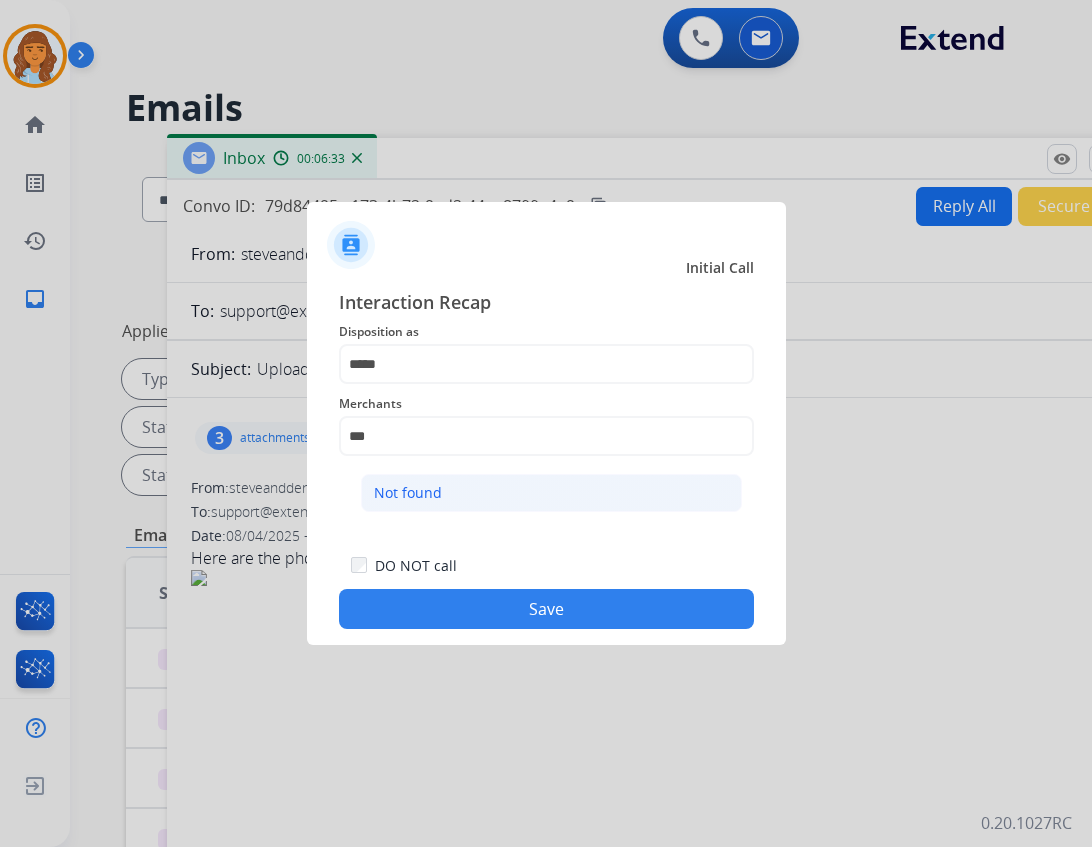 click on "Not found" 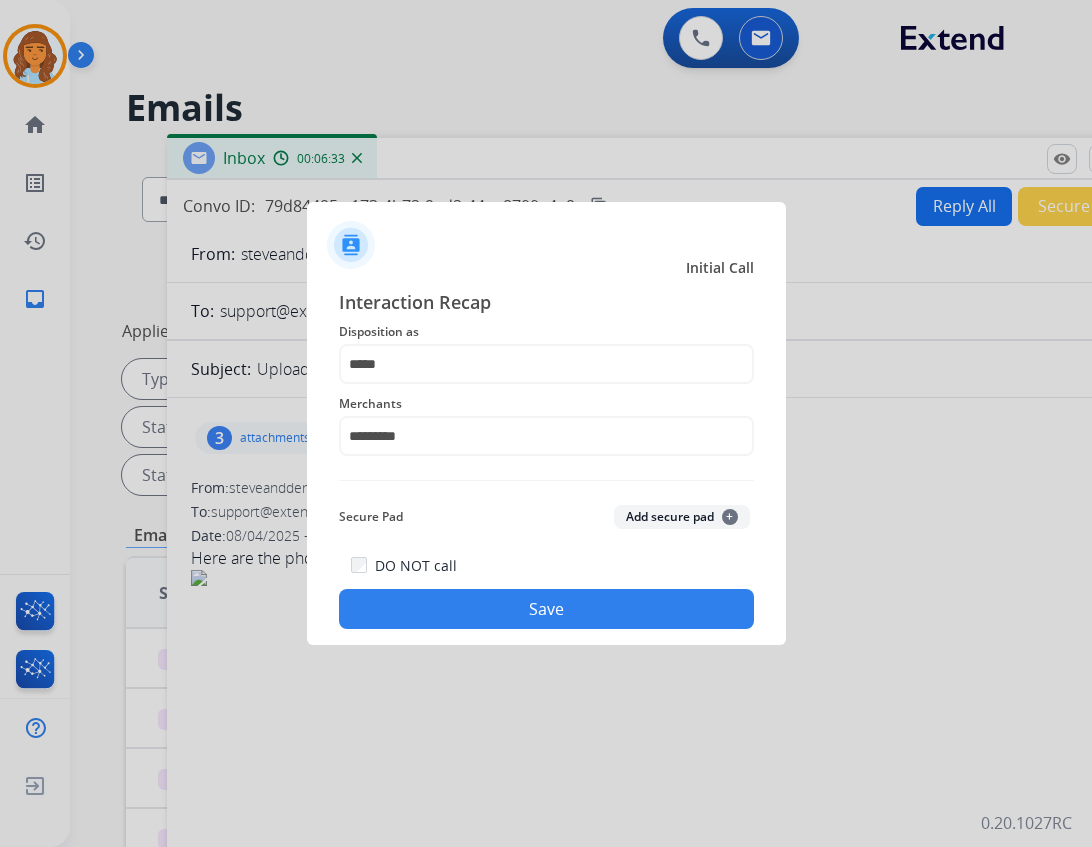 click on "Save" 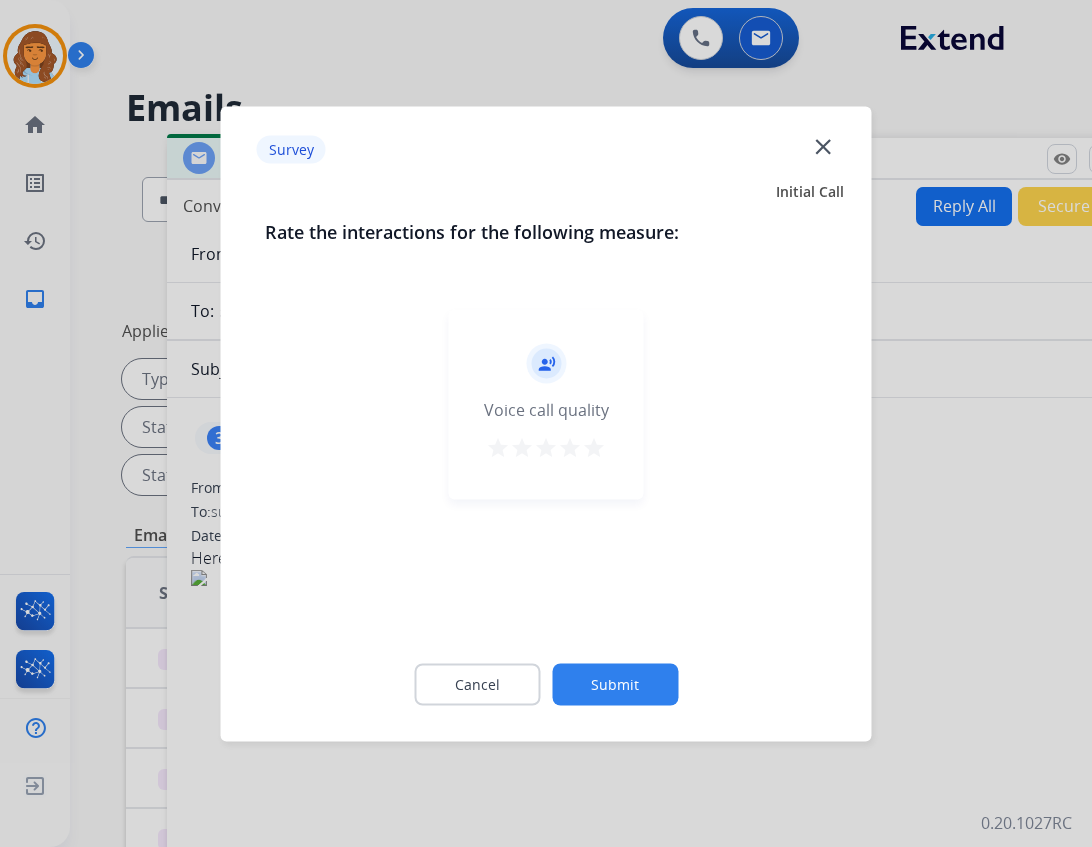 click on "close" 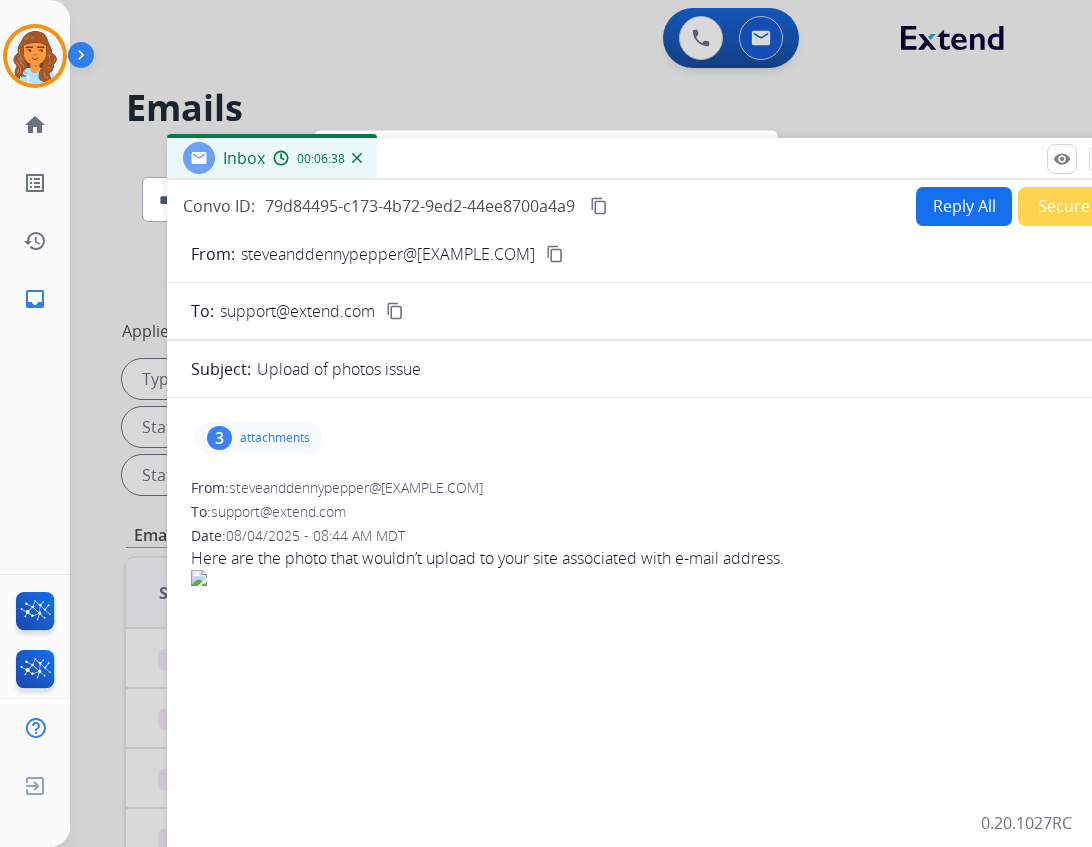 click on "content_copy" at bounding box center (599, 206) 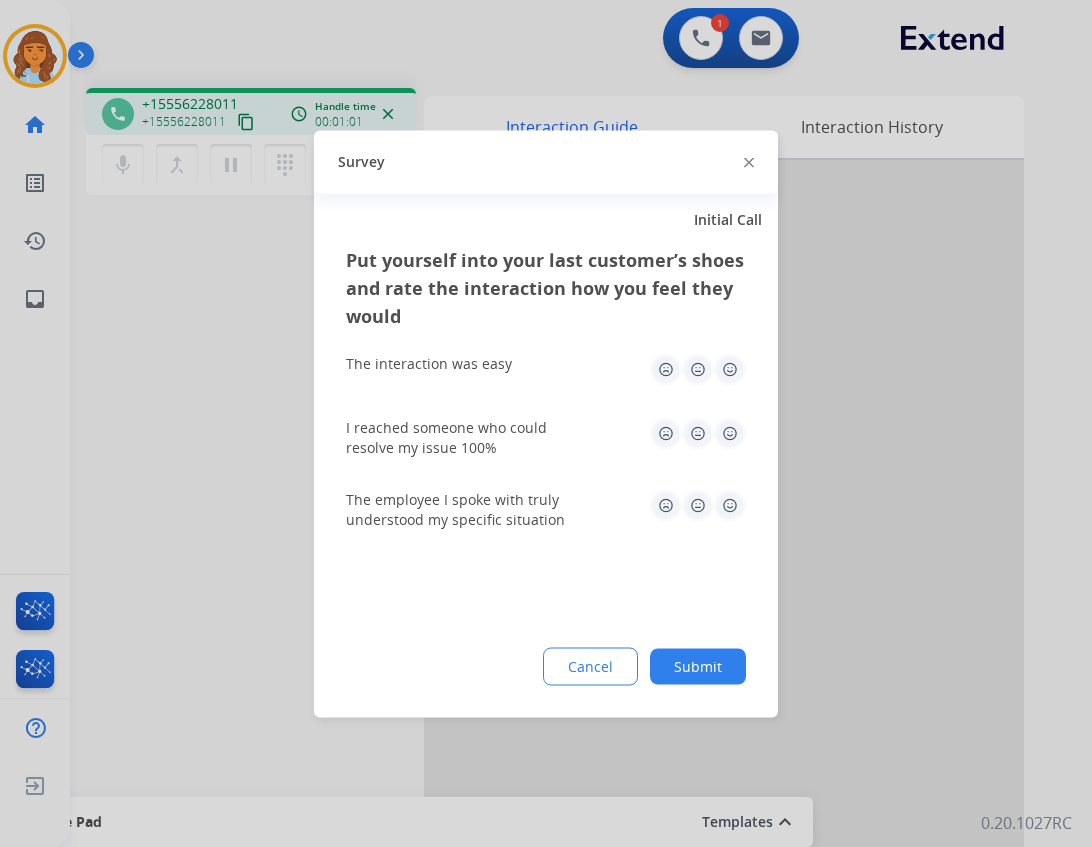 click 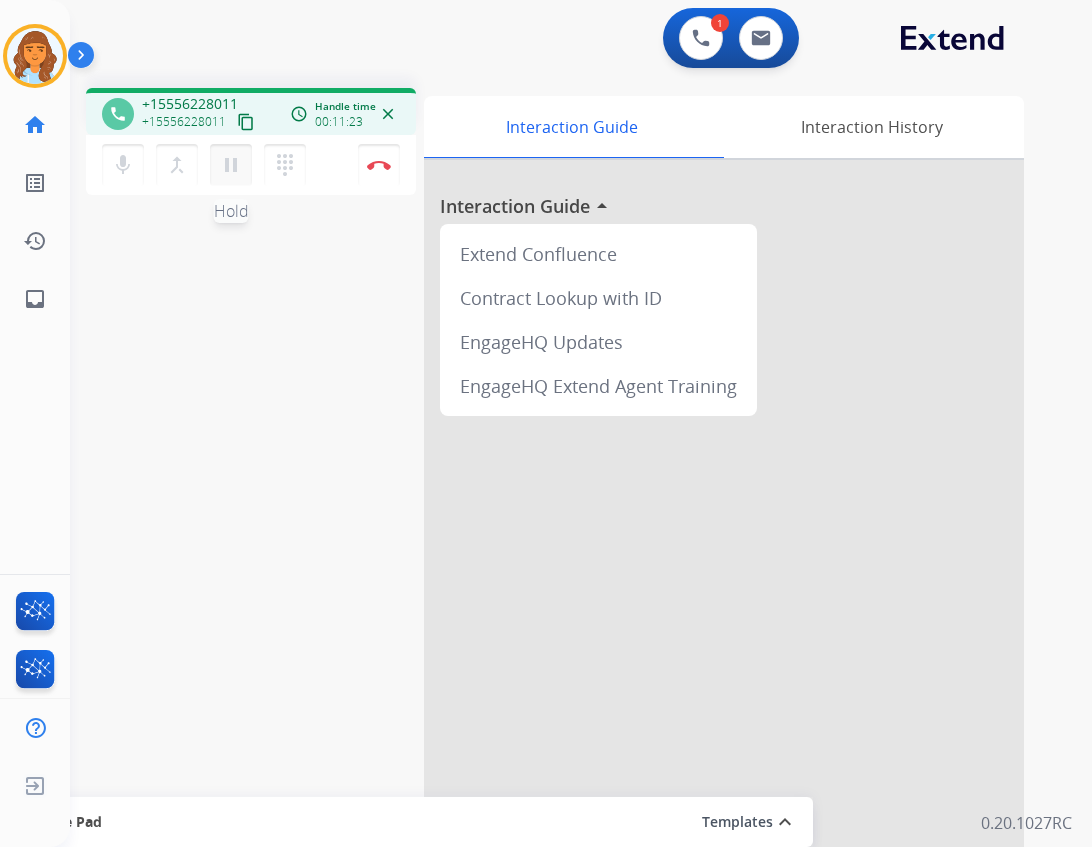 click on "pause Hold" at bounding box center [231, 165] 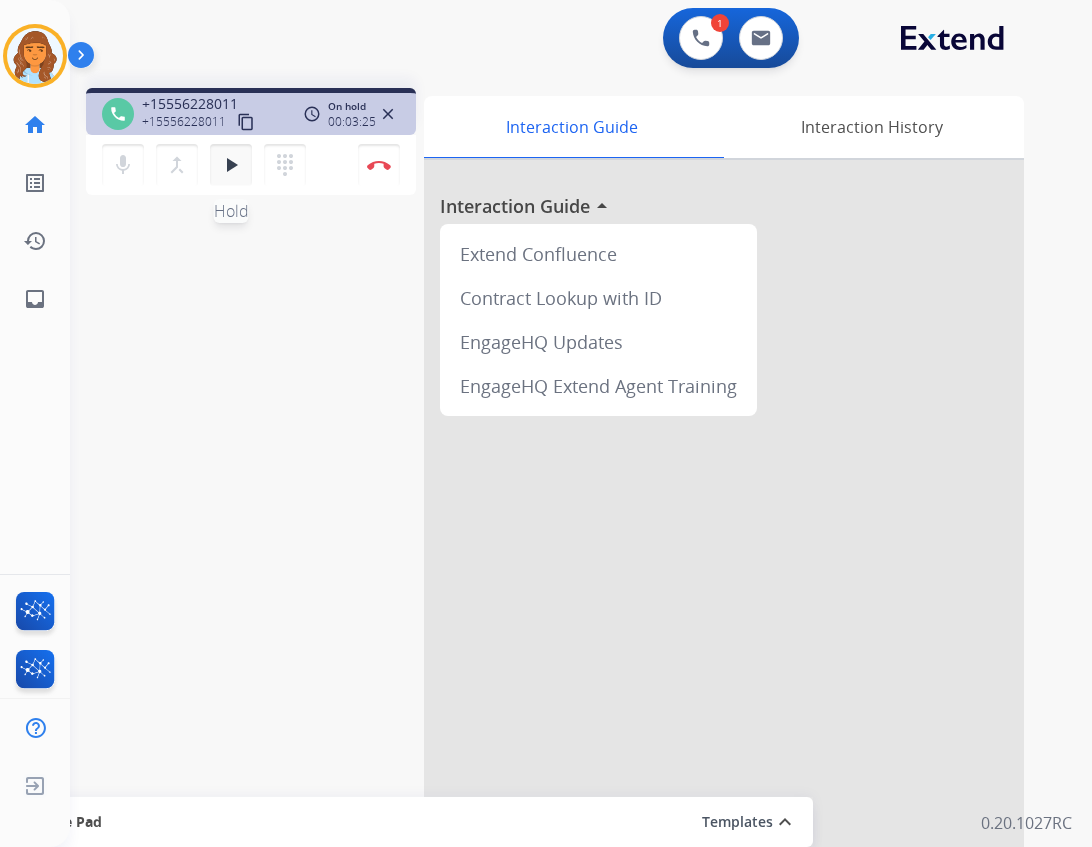 drag, startPoint x: 229, startPoint y: 185, endPoint x: 243, endPoint y: 191, distance: 15.231546 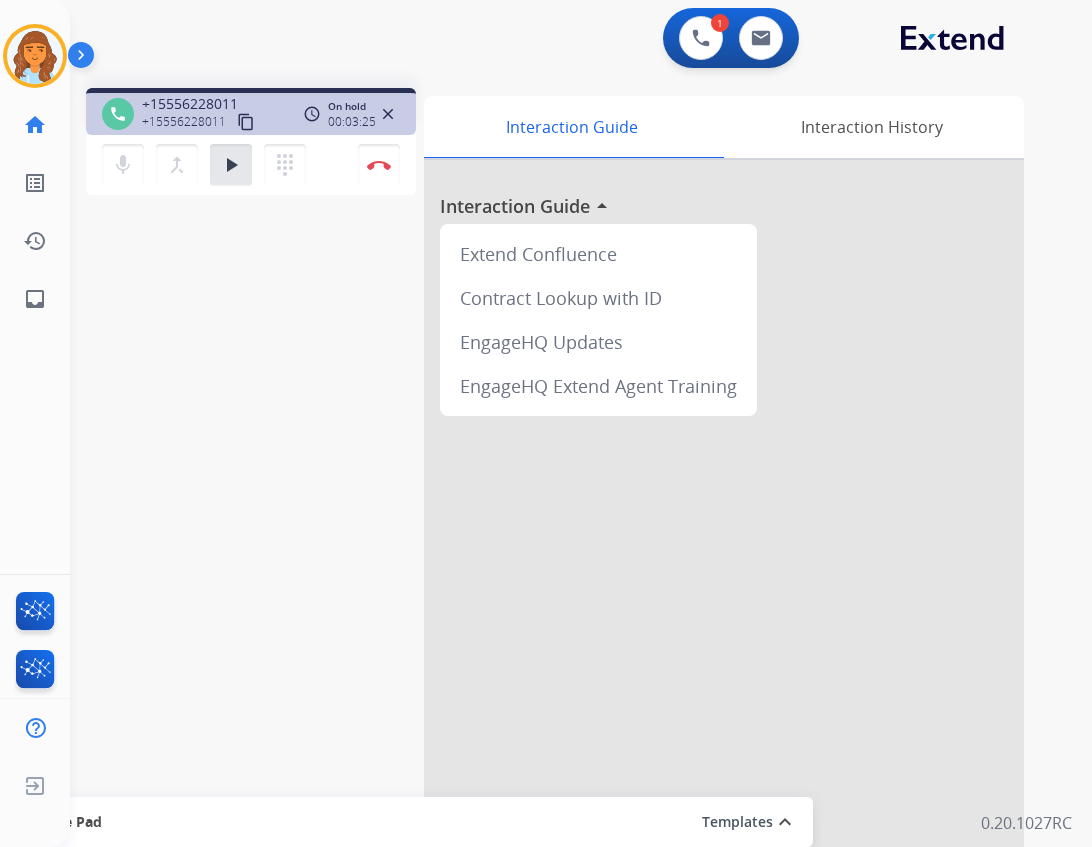 click on "mic Mute merge_type Bridge play_arrow Hold dialpad Dialpad Disconnect" at bounding box center (251, 165) 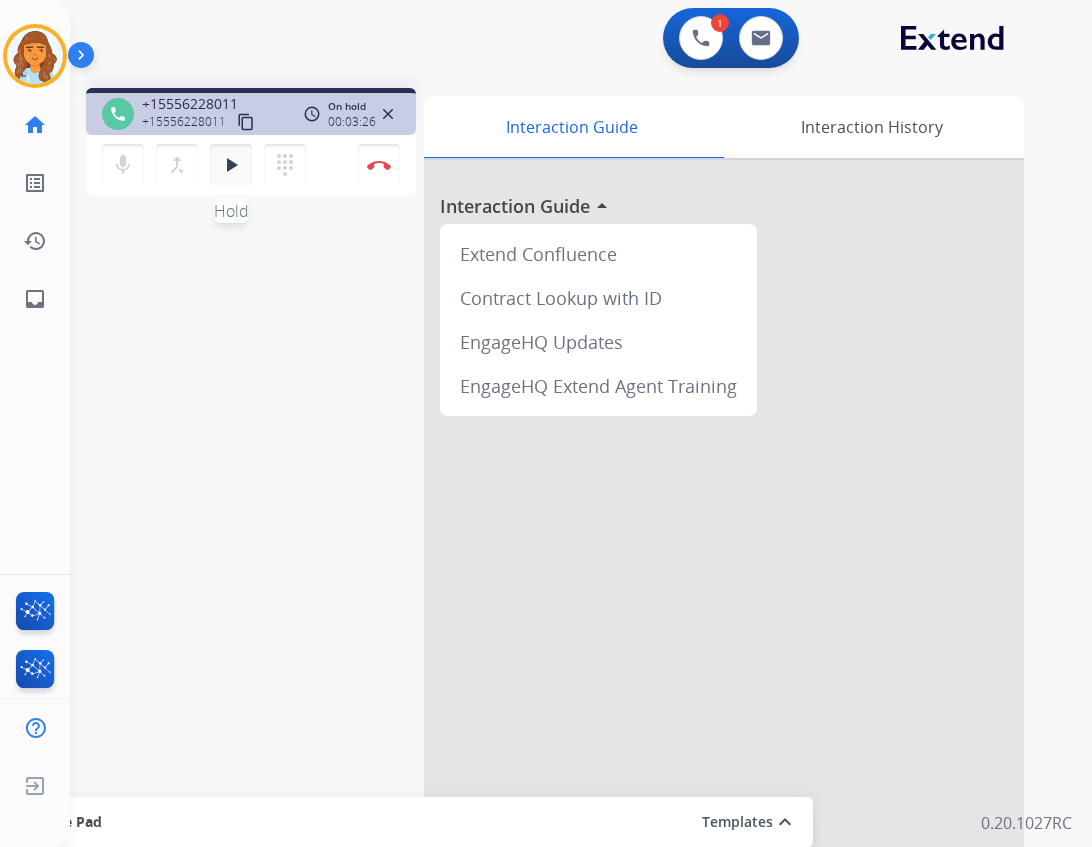 click on "play_arrow" at bounding box center [231, 165] 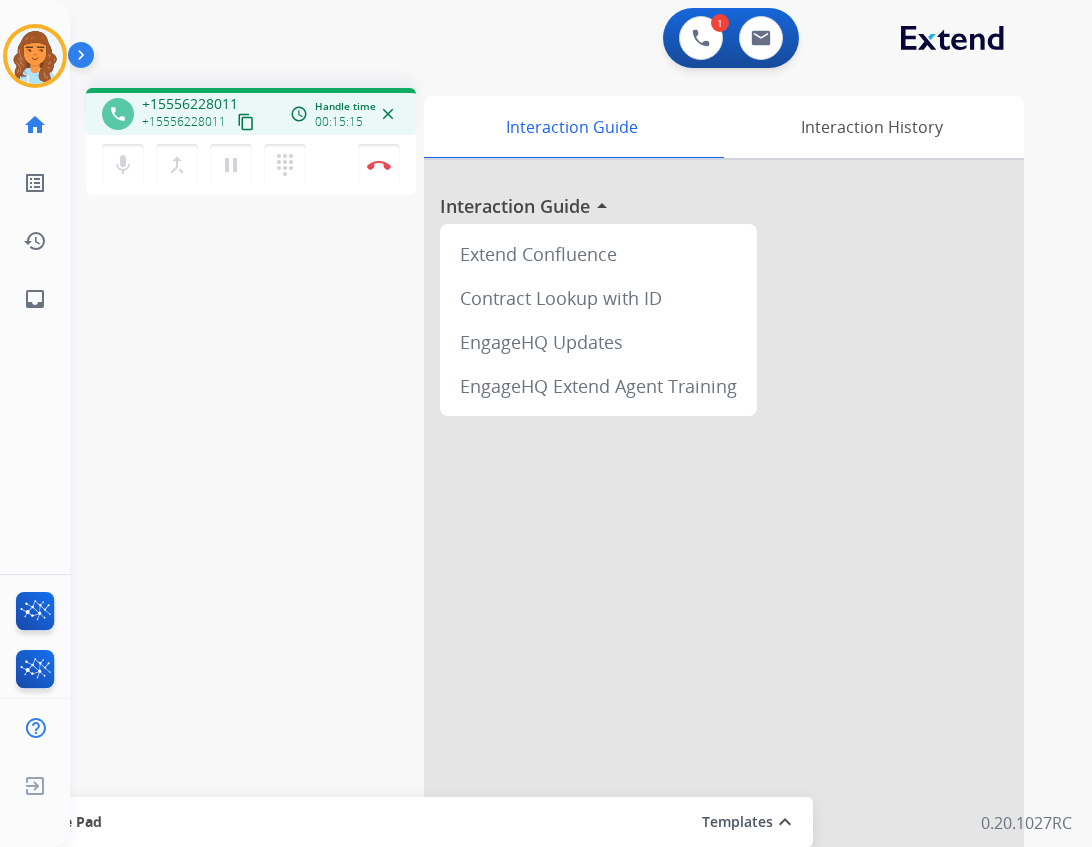 click on "1 Voice Interactions  0  Email Interactions" at bounding box center (569, 40) 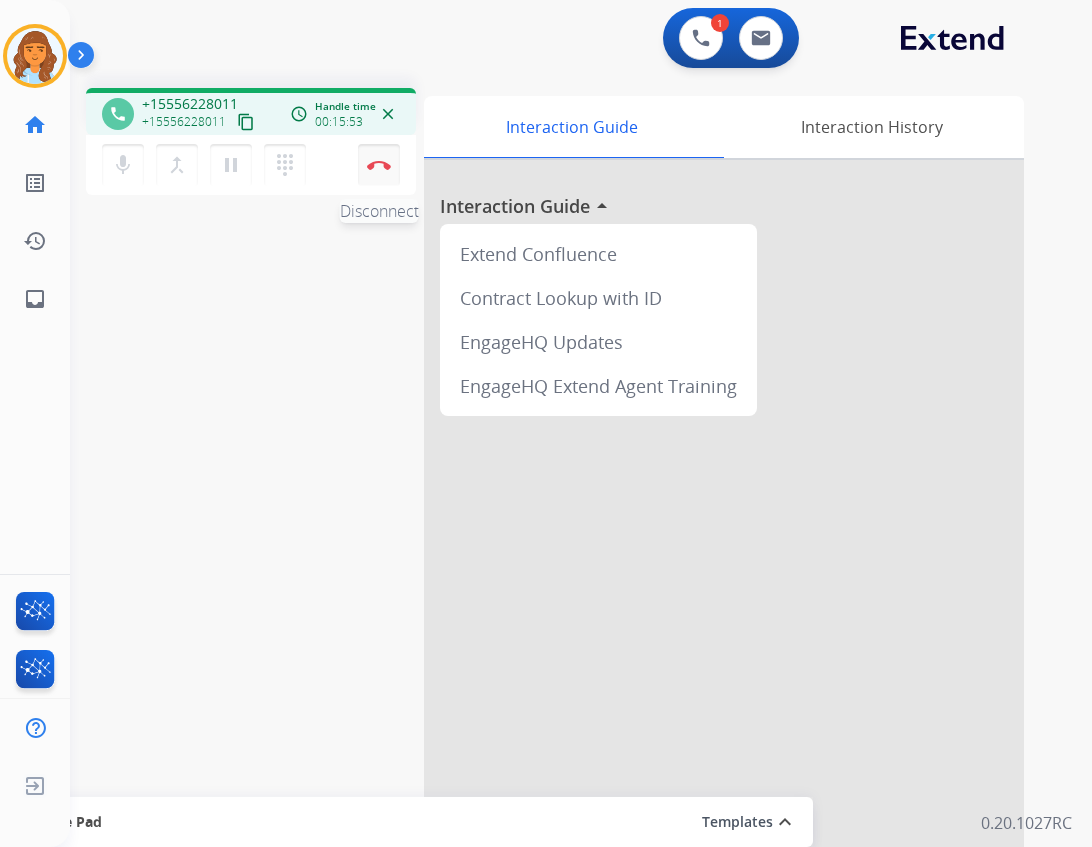 click on "Disconnect" at bounding box center (379, 165) 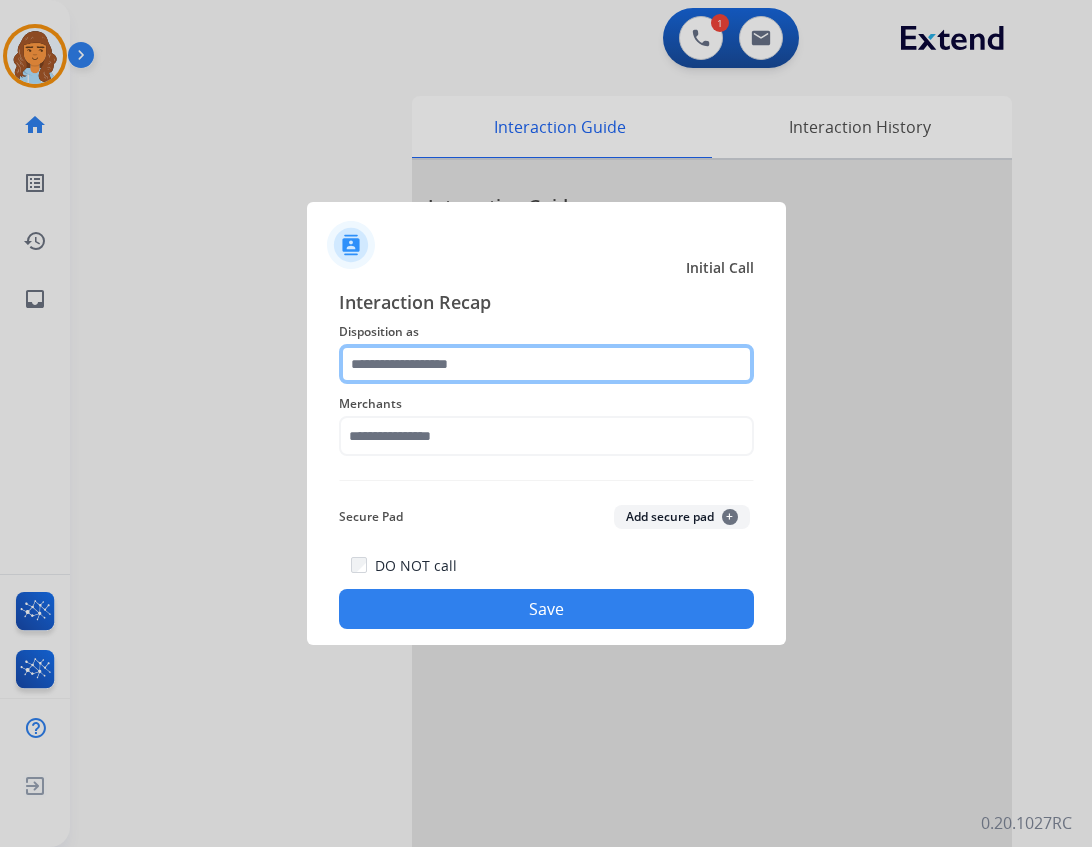click 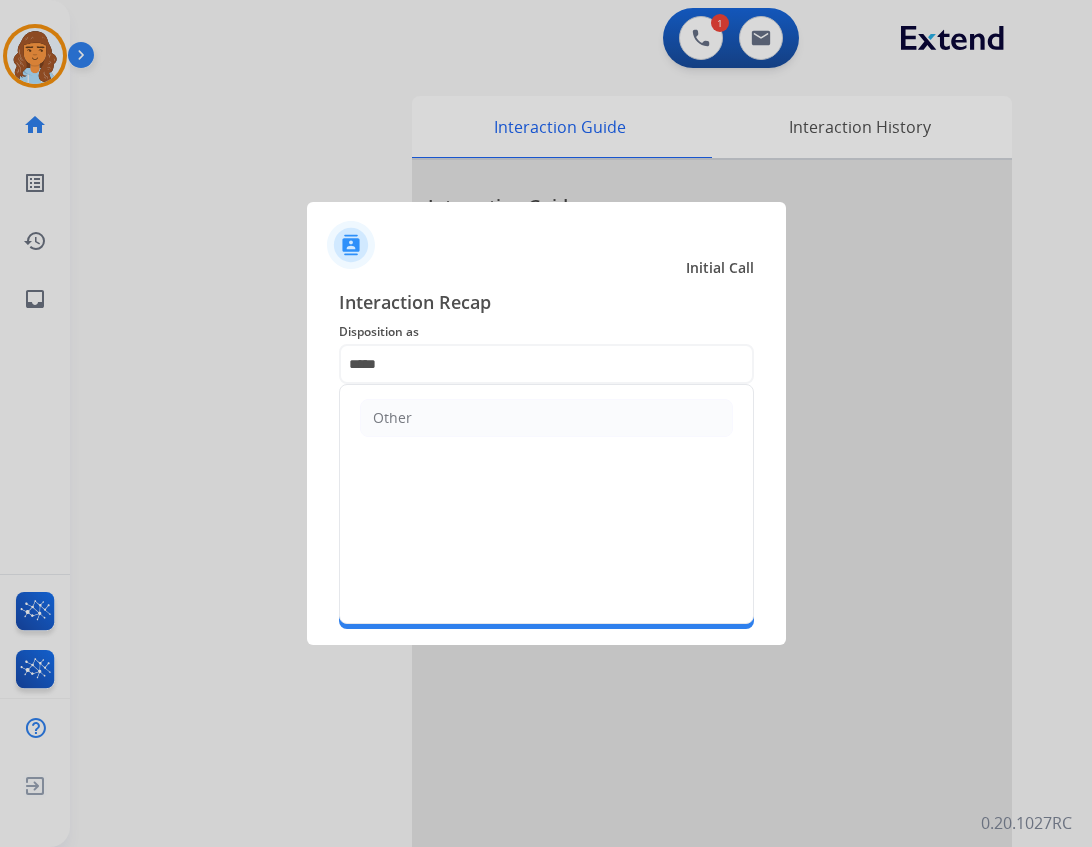 click on "Other" 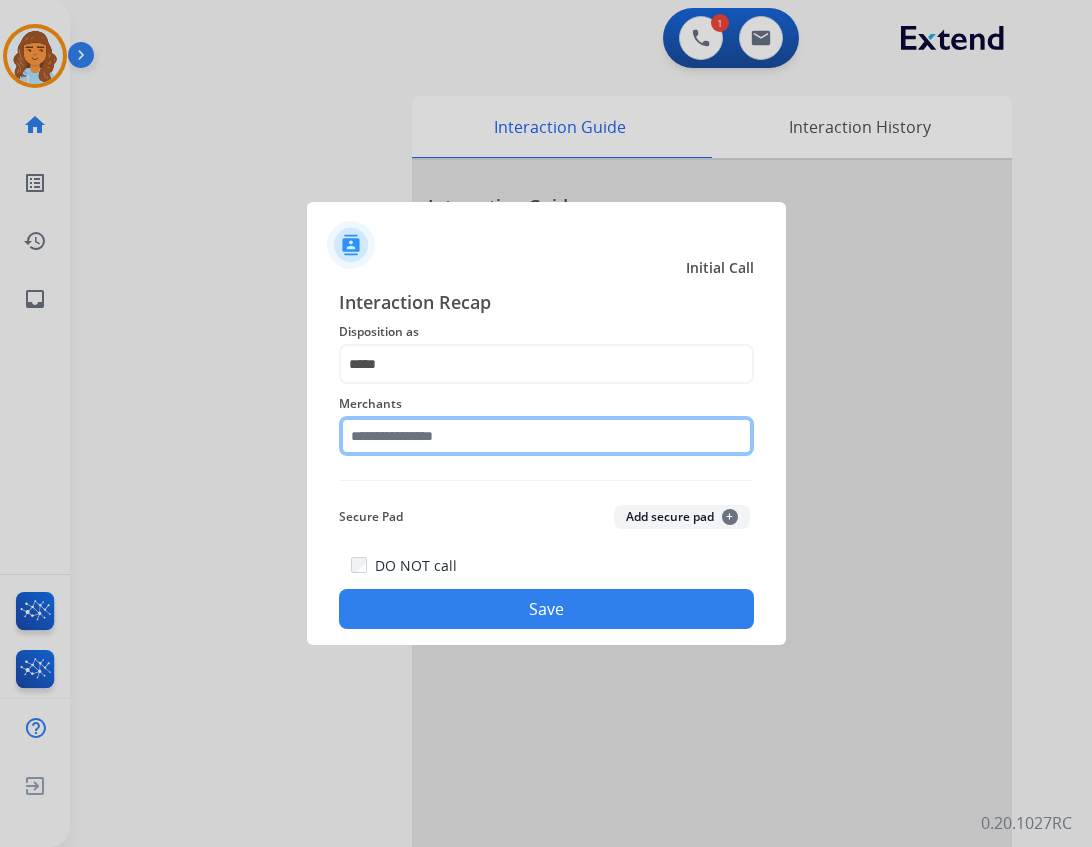 click 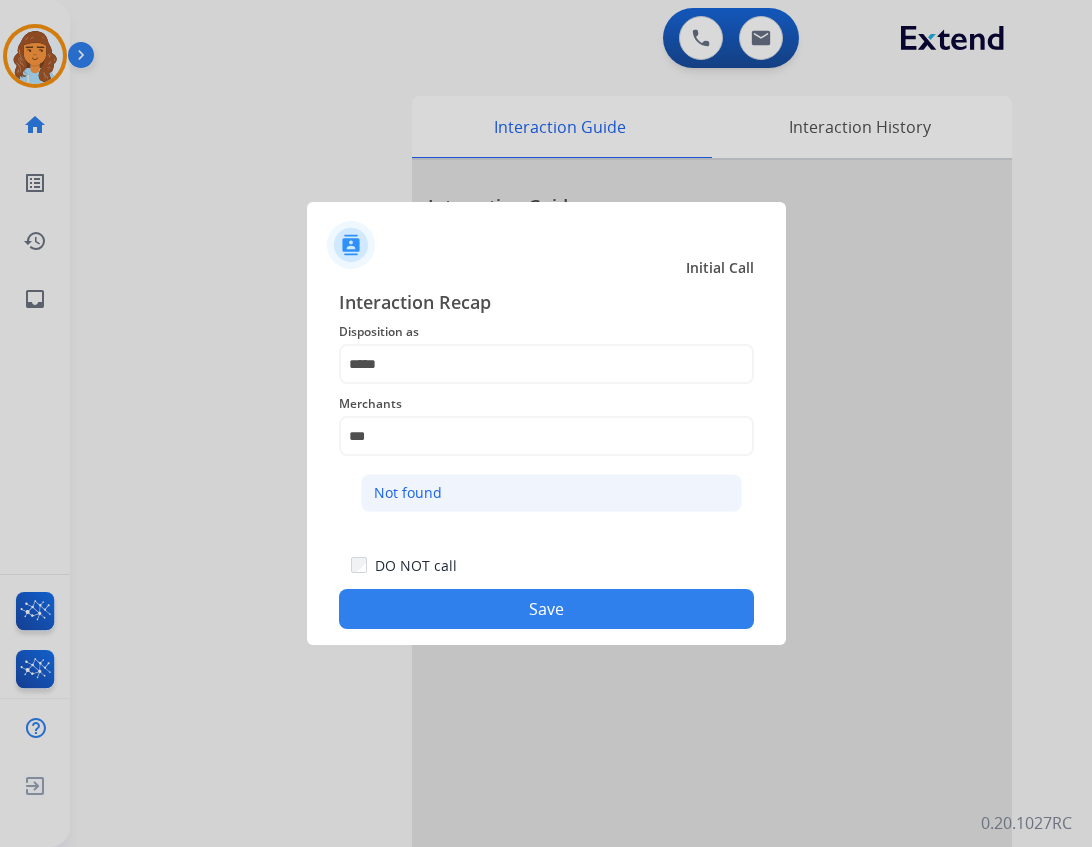 click on "Not found" 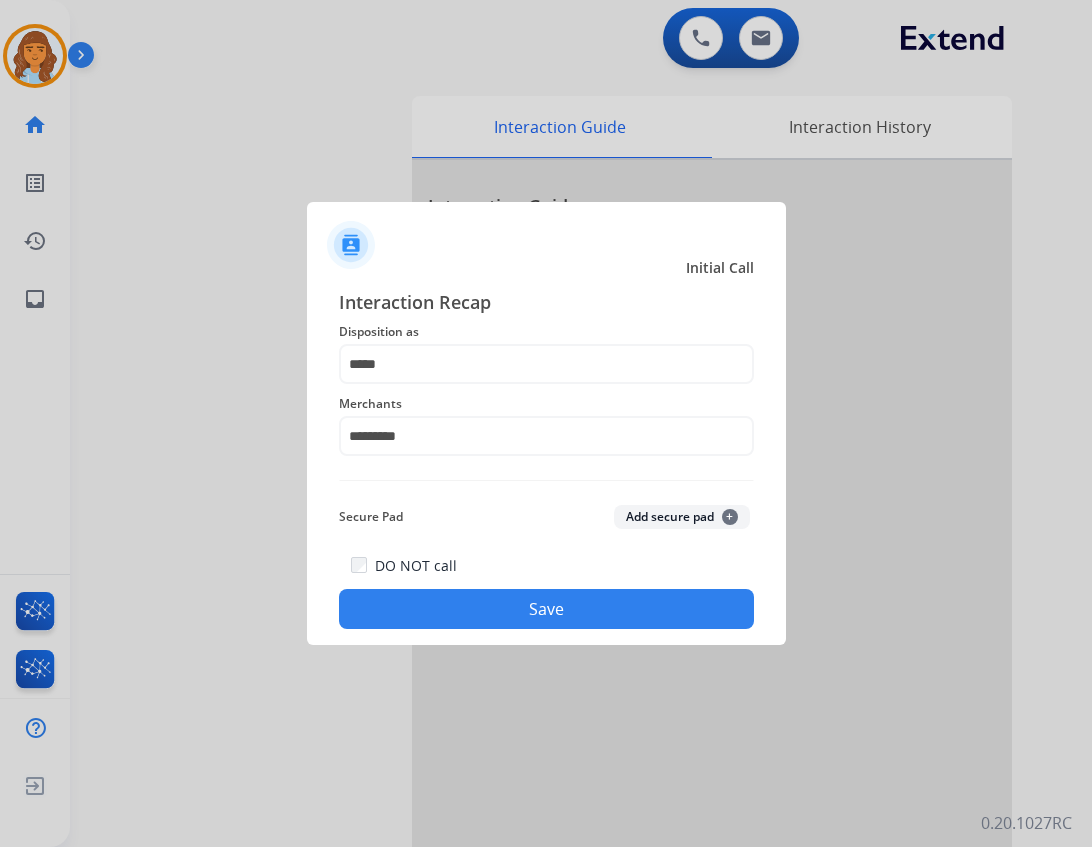 click on "Save" 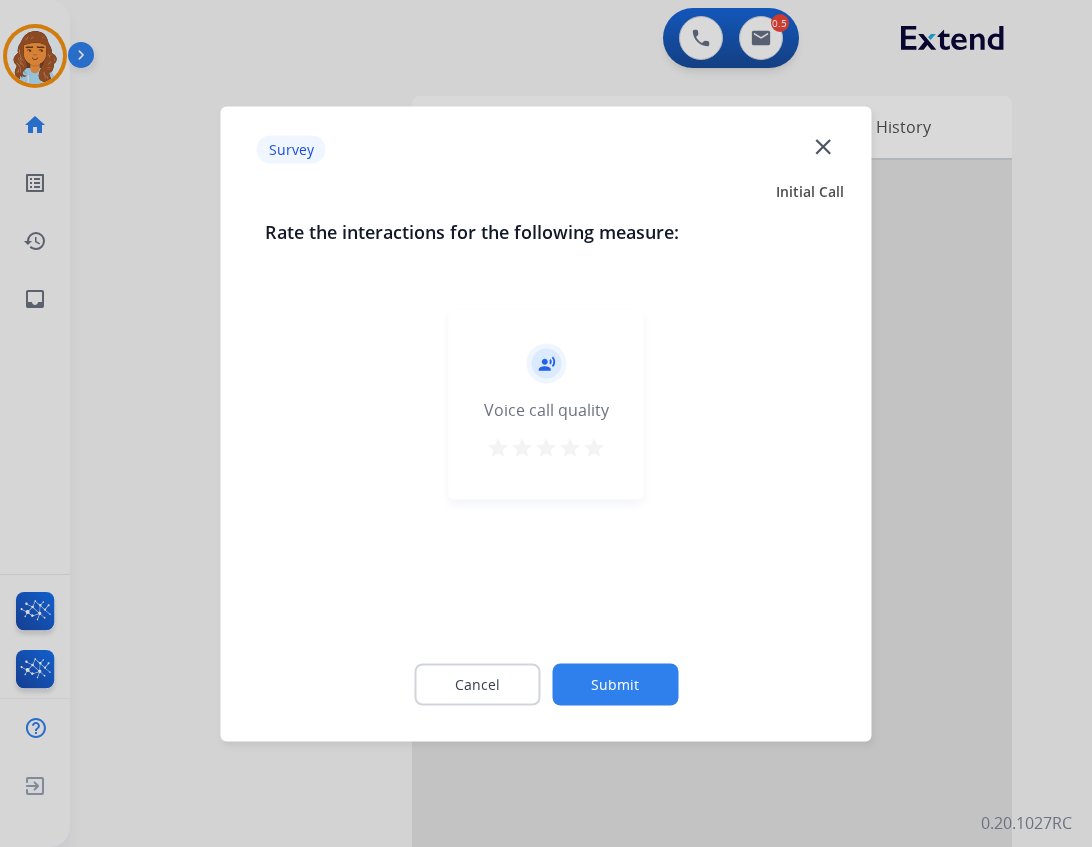 click on "close" 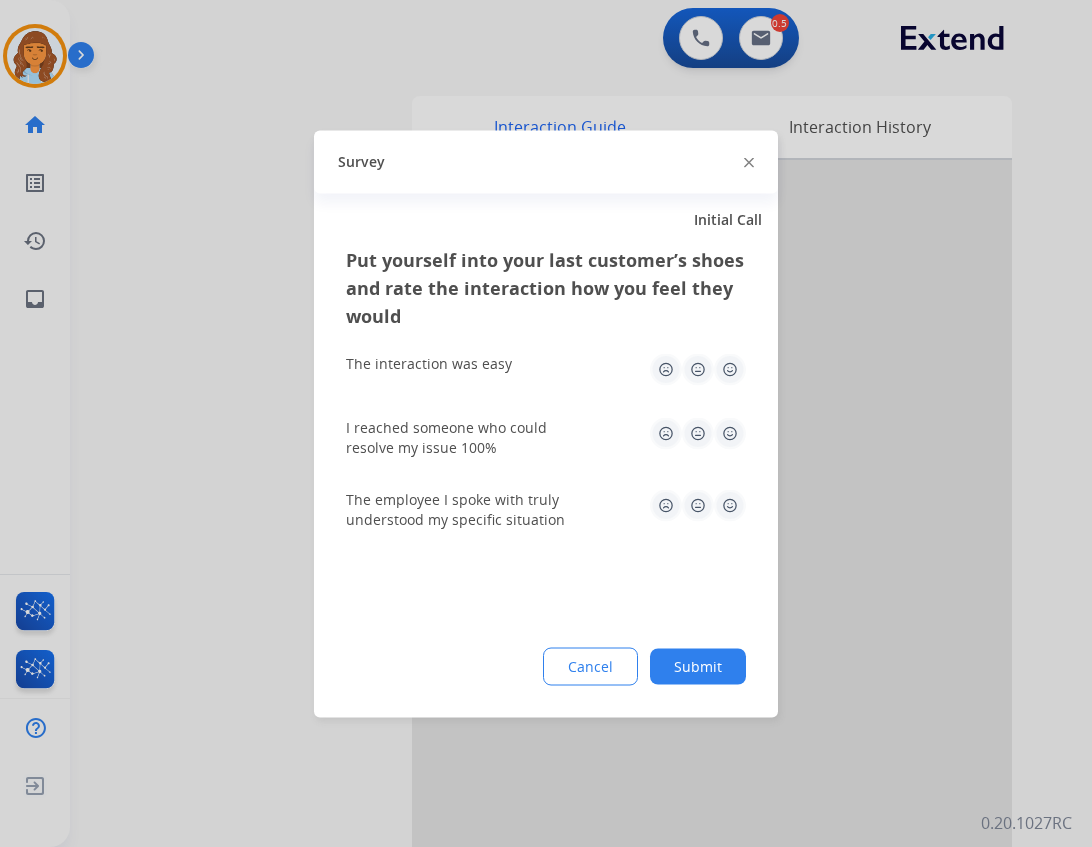 drag, startPoint x: 746, startPoint y: 143, endPoint x: 747, endPoint y: 156, distance: 13.038404 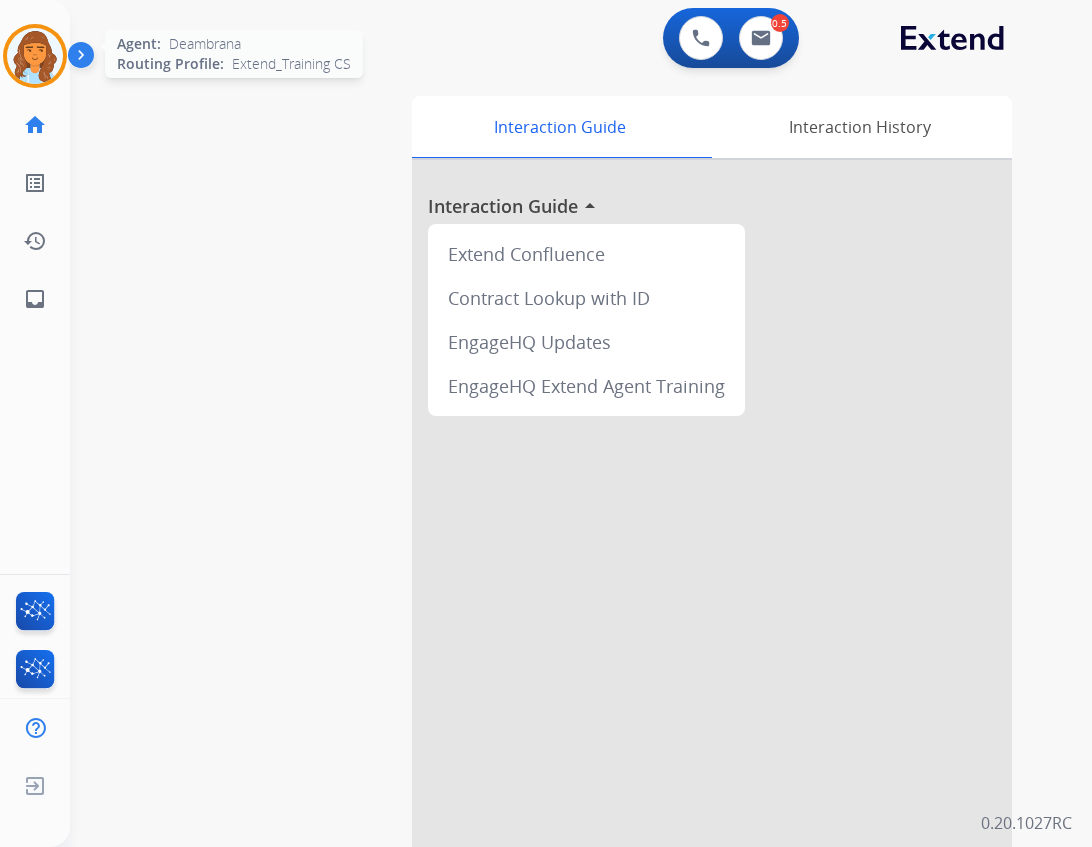 click at bounding box center [35, 56] 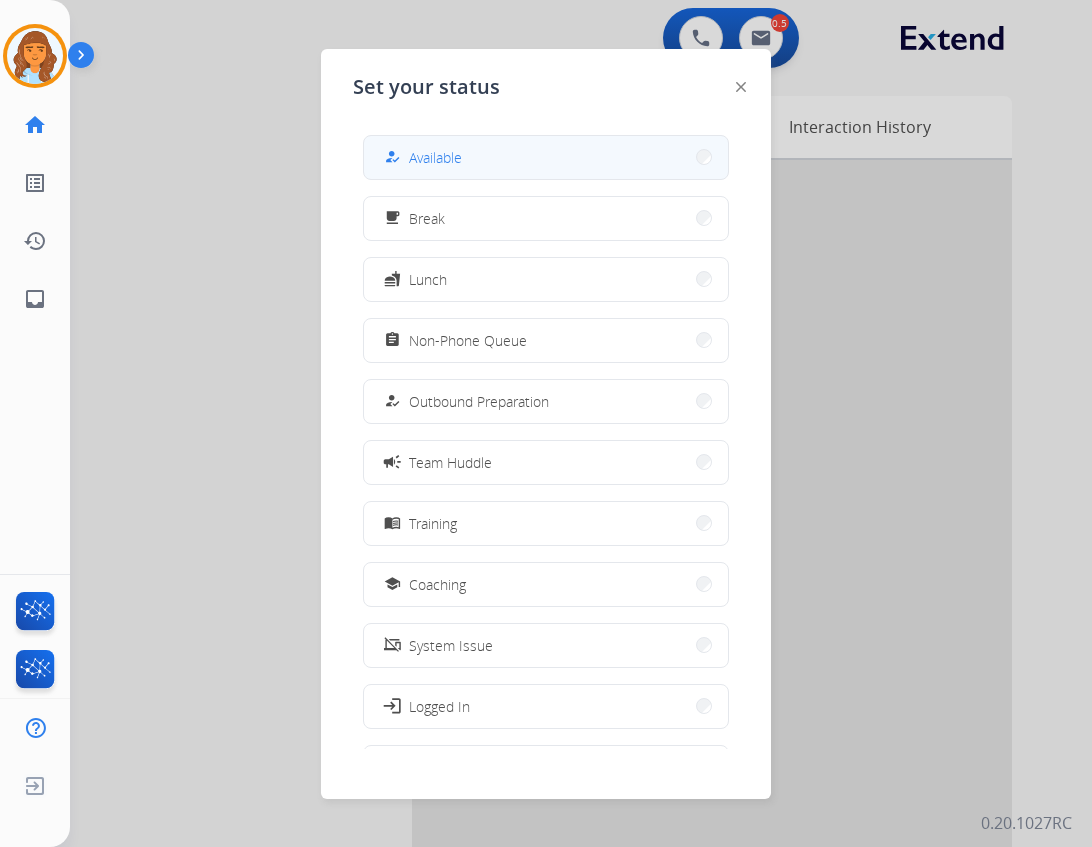 click on "how_to_reg Available" at bounding box center (546, 157) 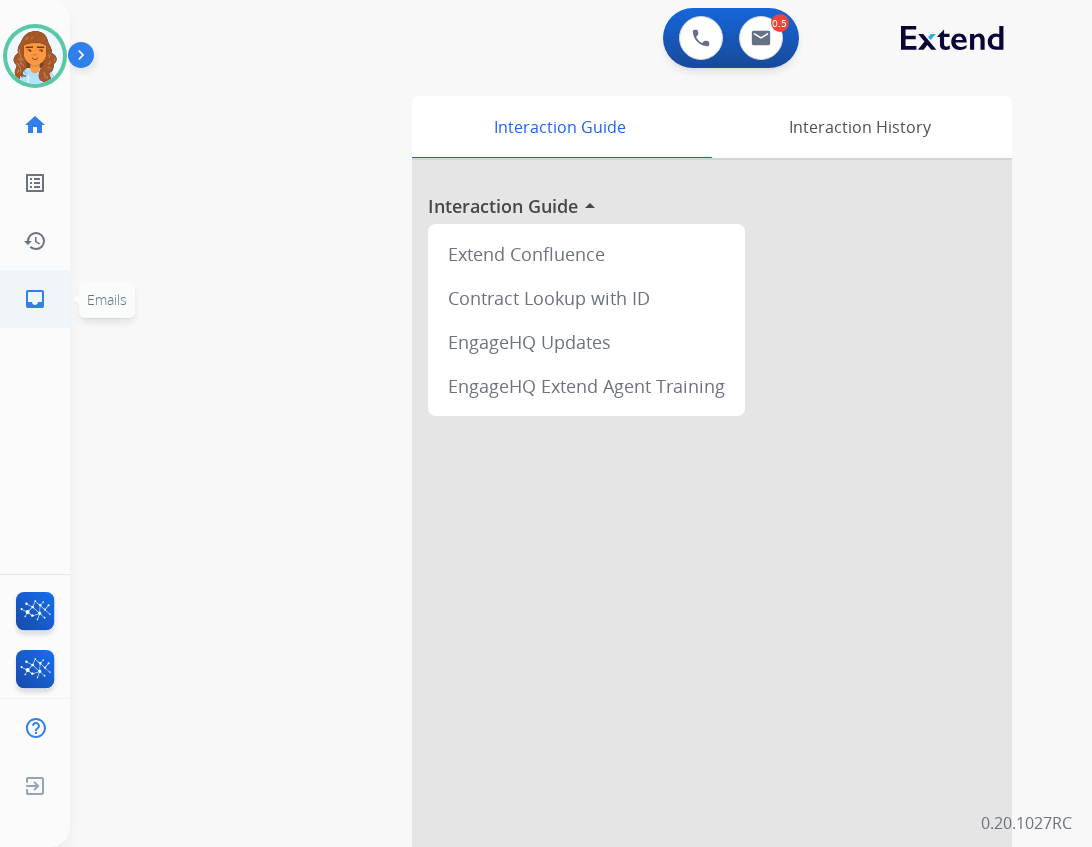 click on "inbox  Emails" 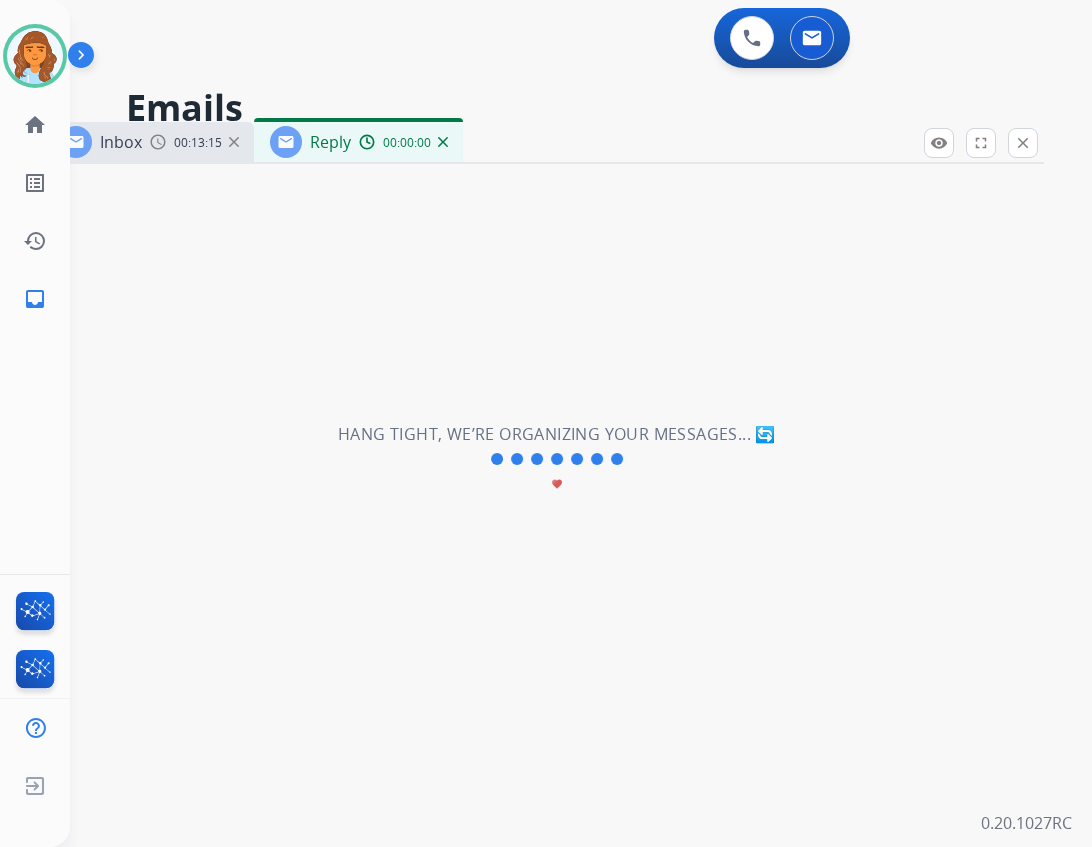 select on "**********" 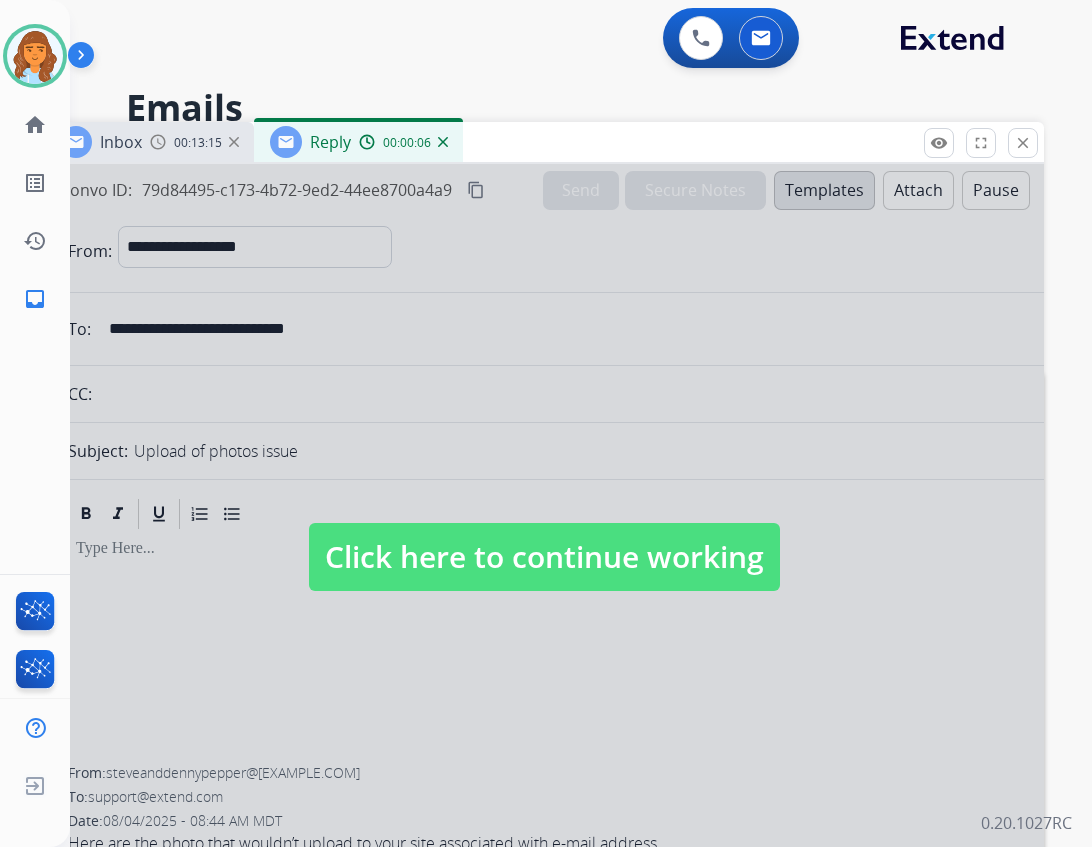 click on "Click here to continue working" at bounding box center [544, 557] 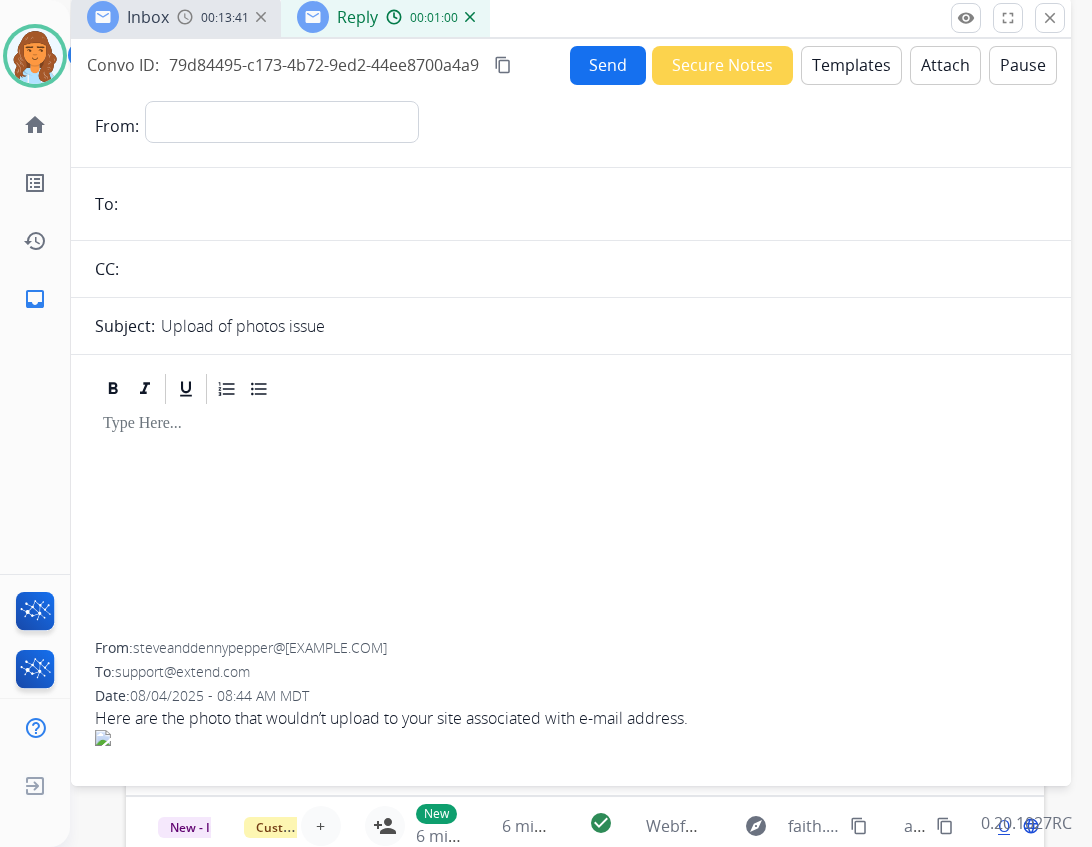 drag, startPoint x: 470, startPoint y: 156, endPoint x: 314, endPoint y: 84, distance: 171.81386 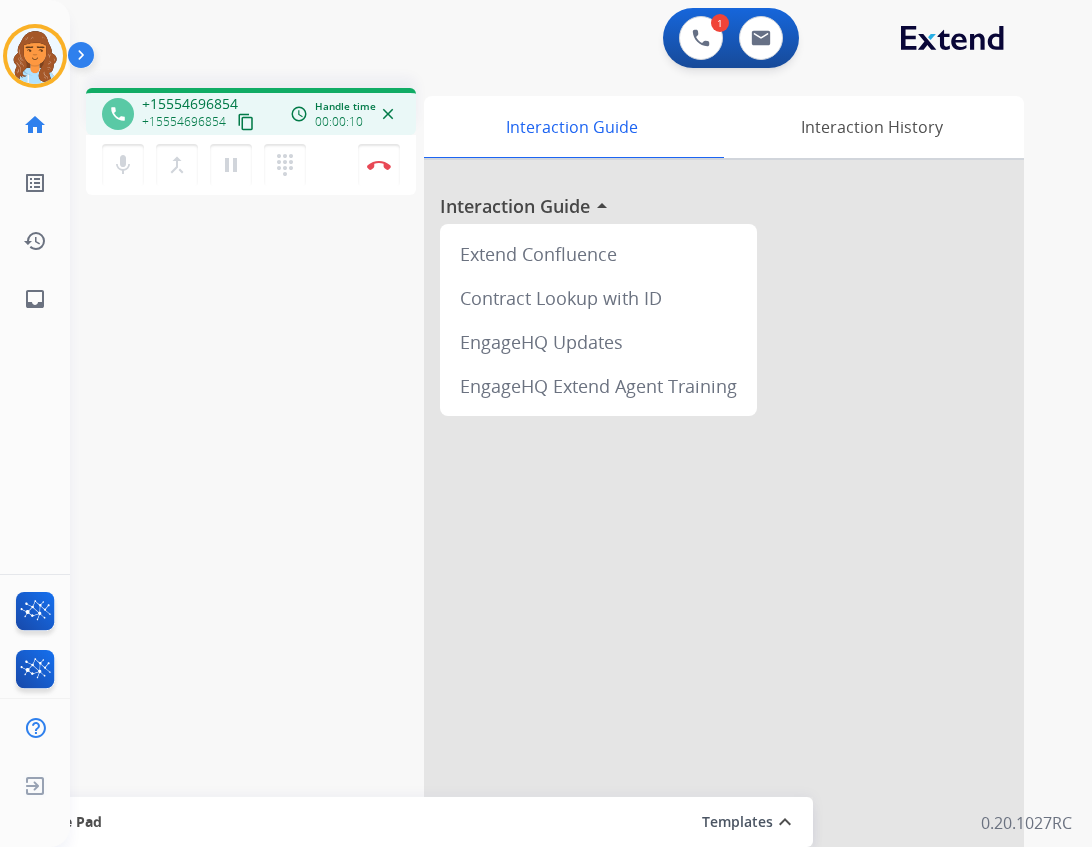 drag, startPoint x: 118, startPoint y: 157, endPoint x: 107, endPoint y: 198, distance: 42.44997 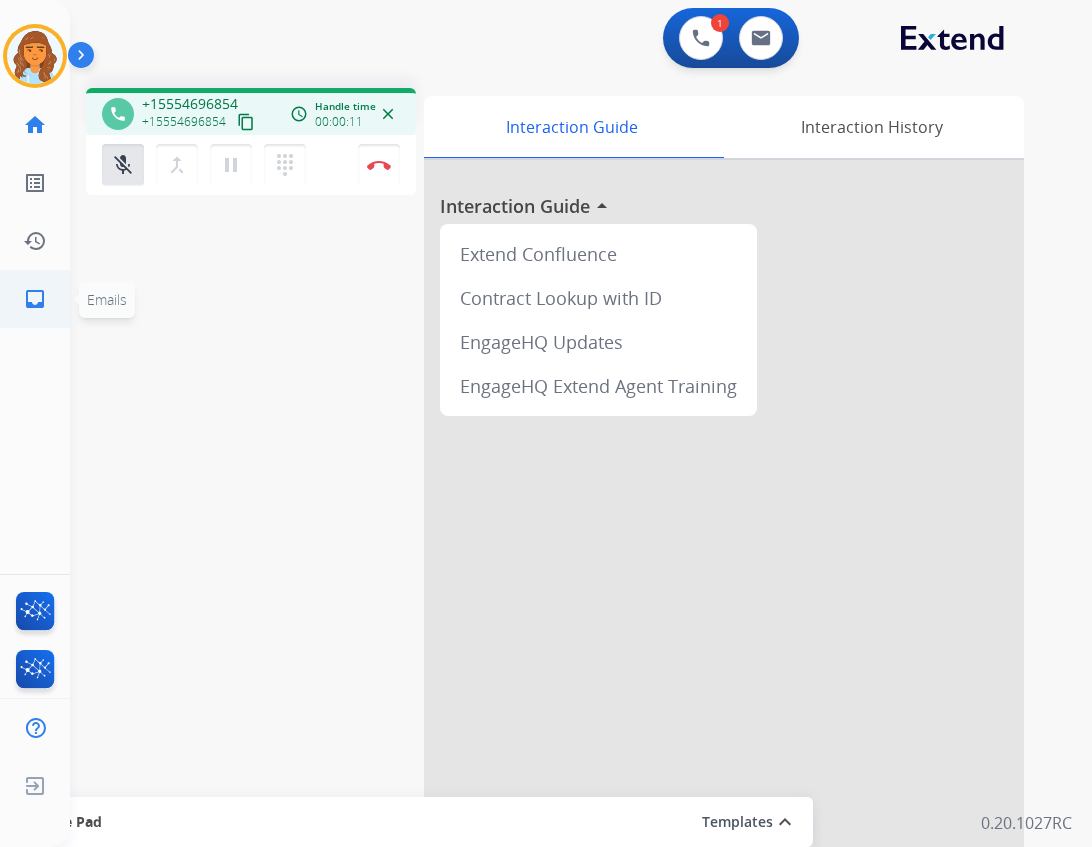 click on "inbox  Emails" 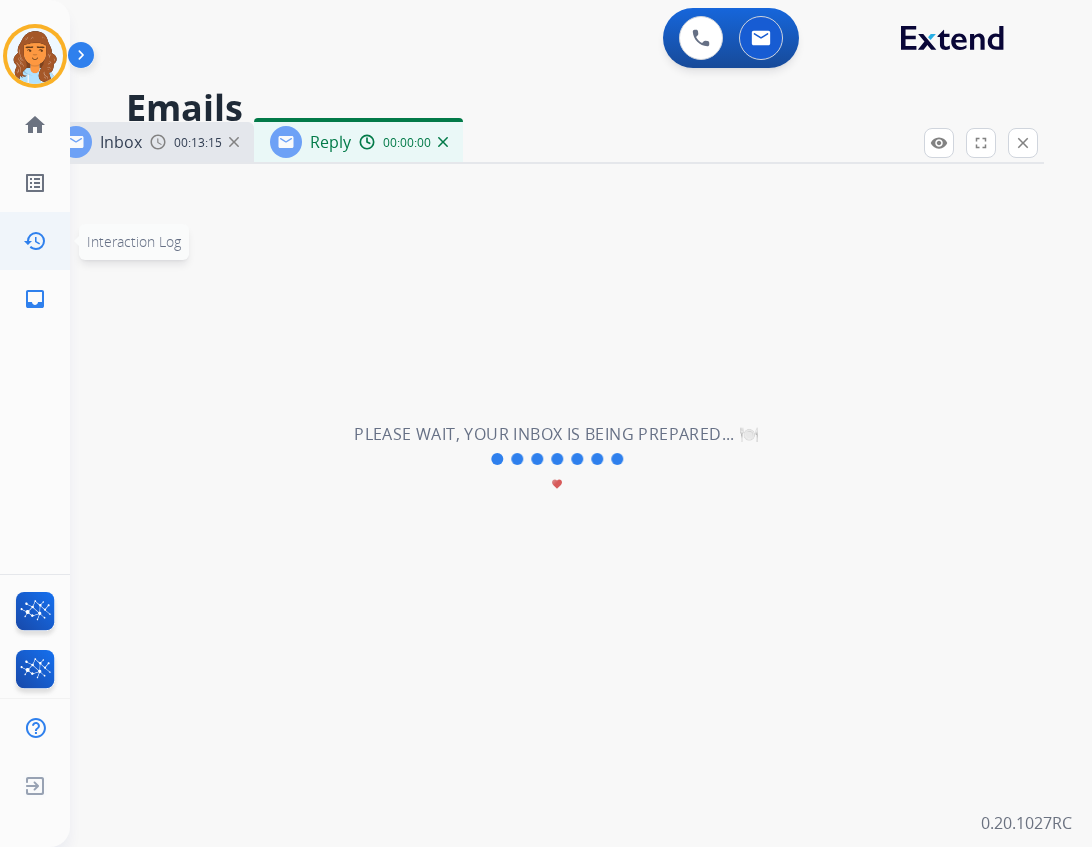 select on "**********" 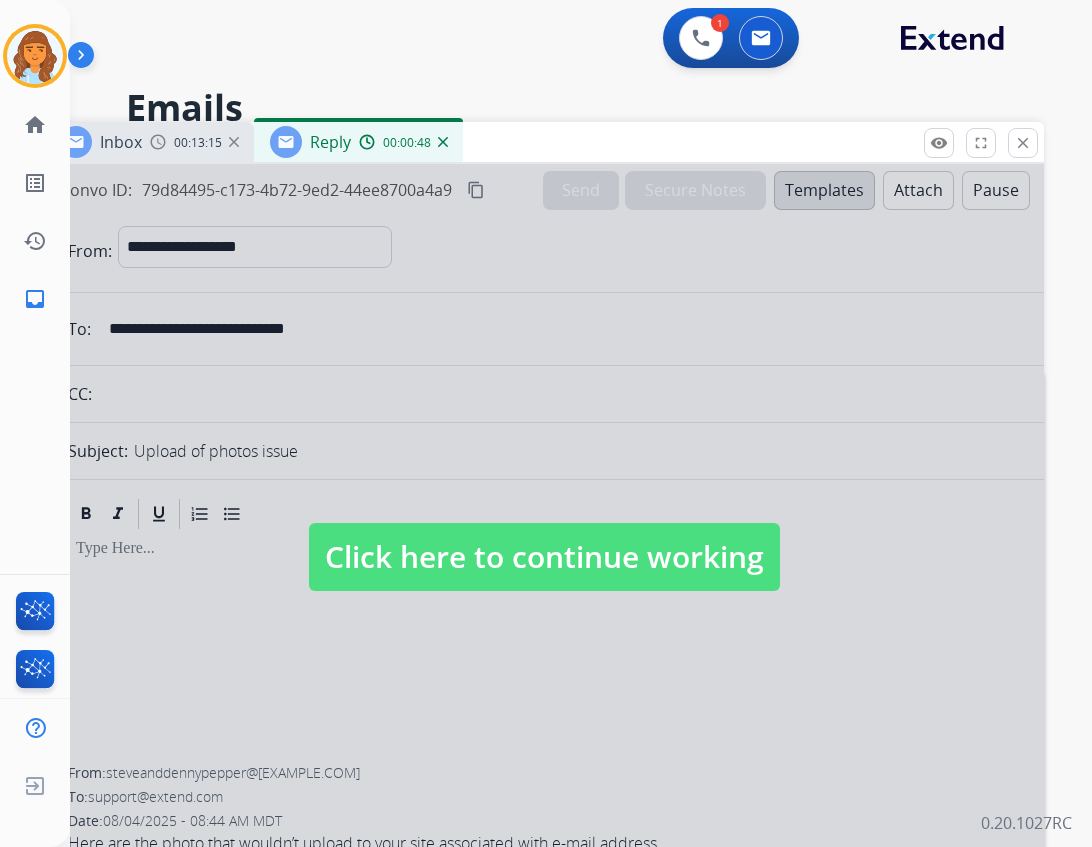 click on "Click here to continue working" at bounding box center (544, 557) 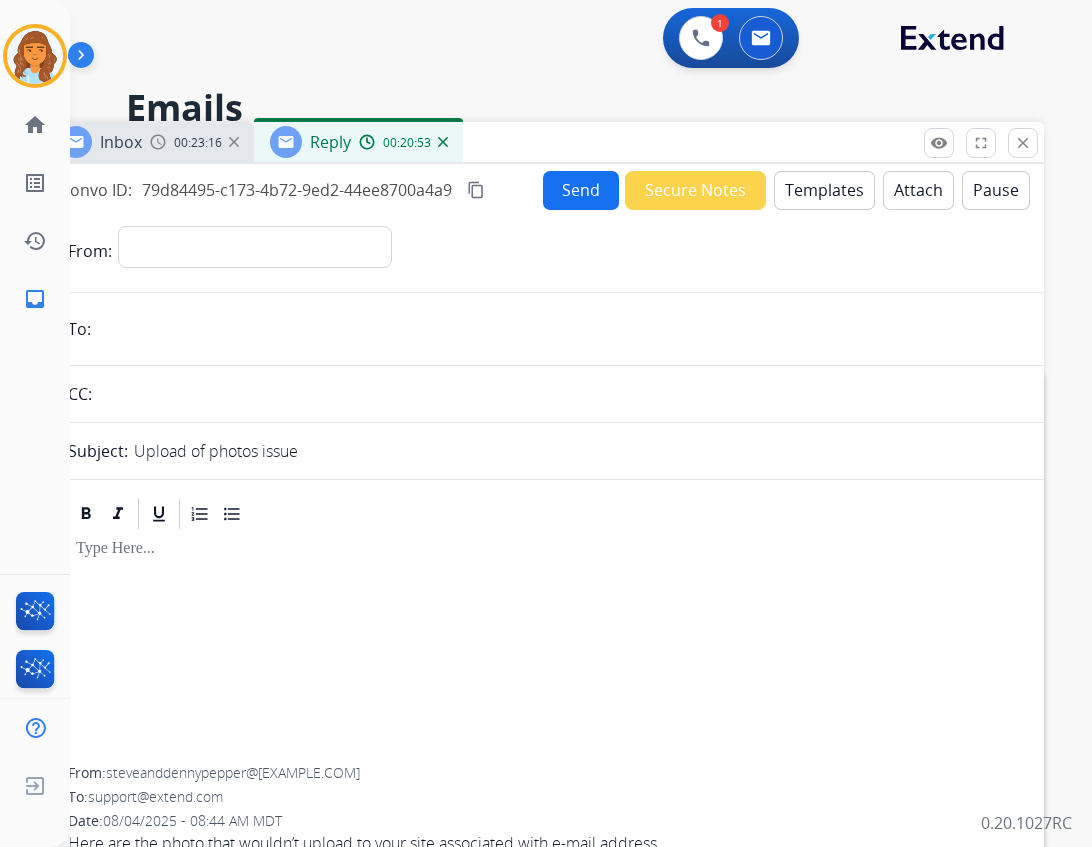 drag, startPoint x: 489, startPoint y: 150, endPoint x: 531, endPoint y: 188, distance: 56.63921 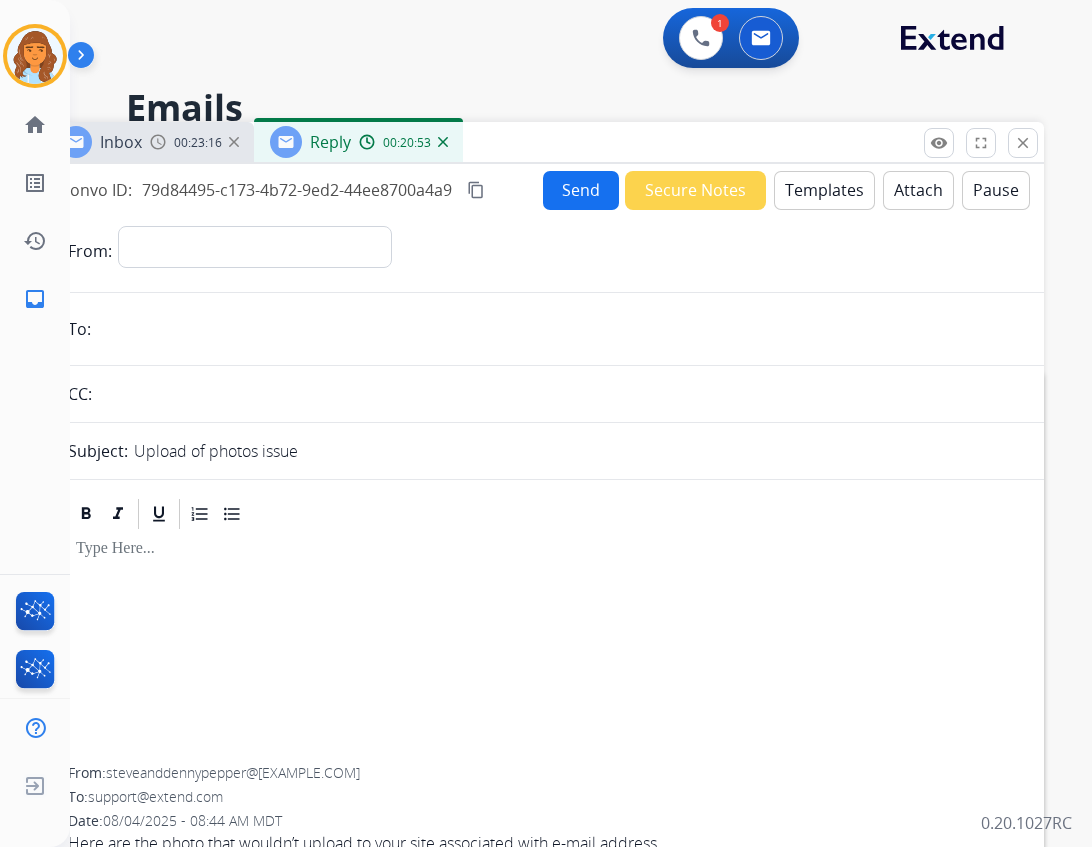 click on "Inbox  00:23:16  Reply  00:20:53" at bounding box center [544, 143] 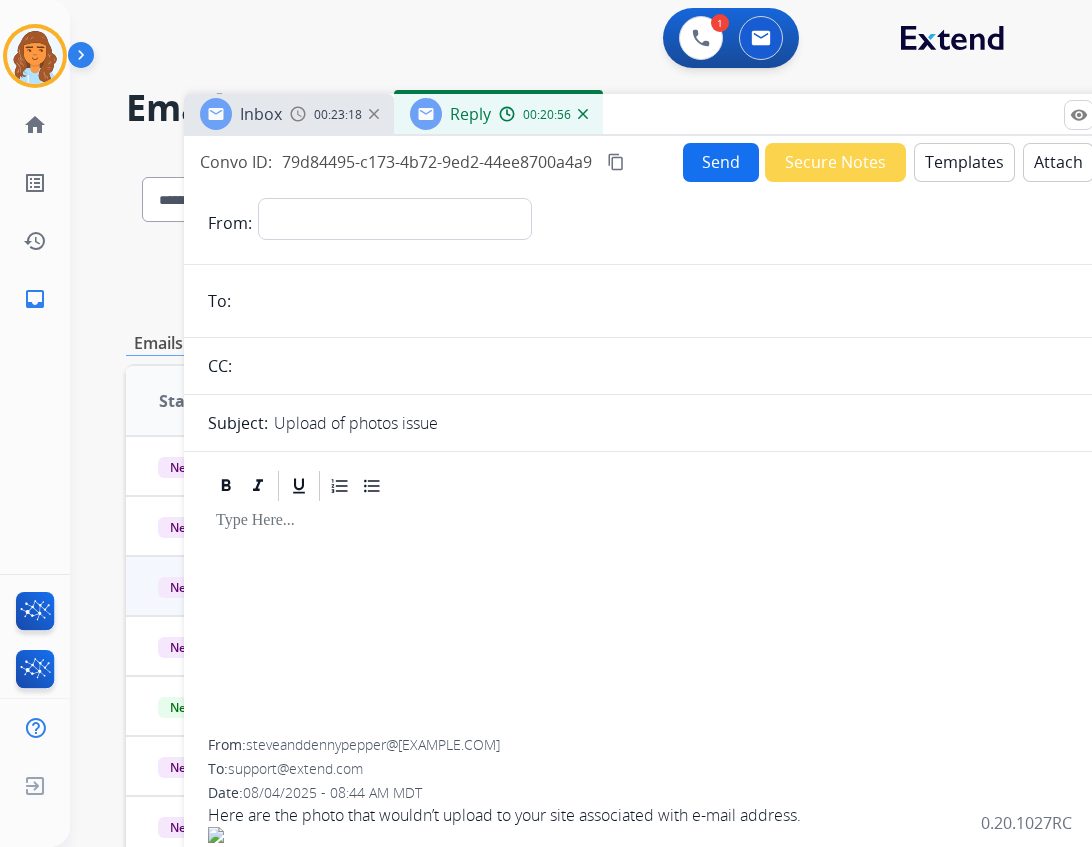 drag, startPoint x: 577, startPoint y: 139, endPoint x: 634, endPoint y: 251, distance: 125.670204 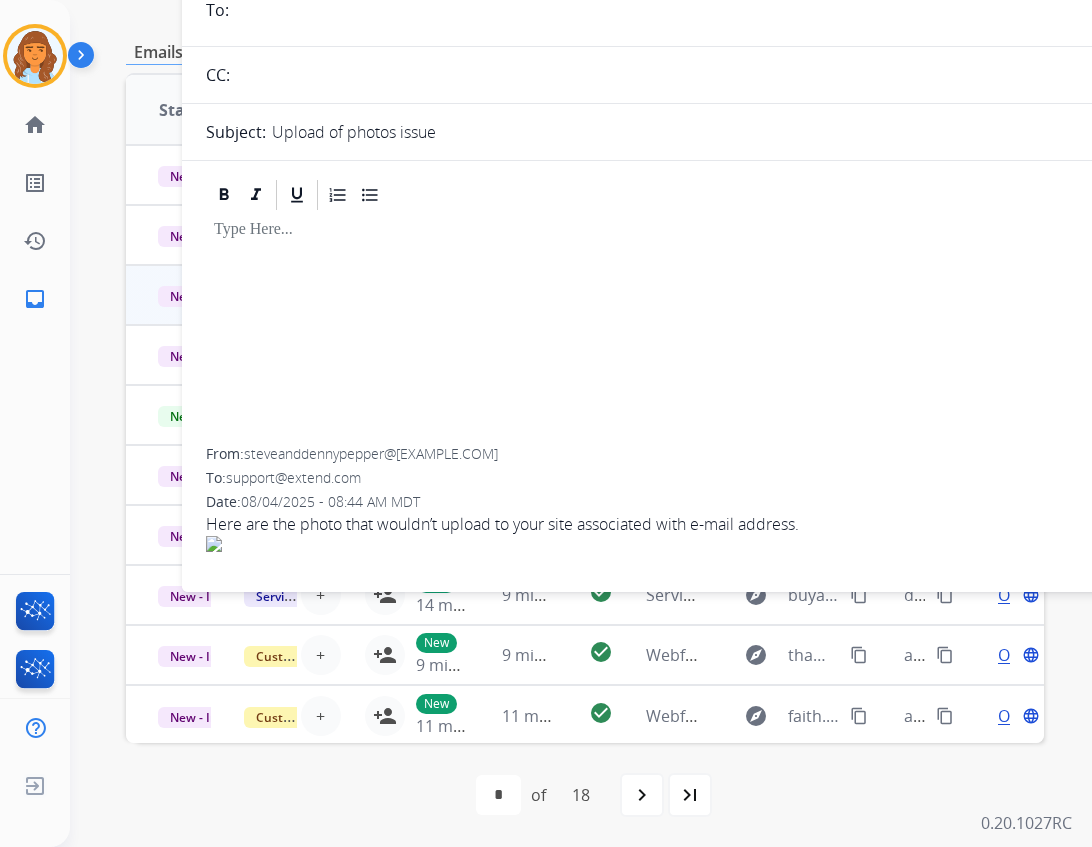 scroll, scrollTop: 0, scrollLeft: 0, axis: both 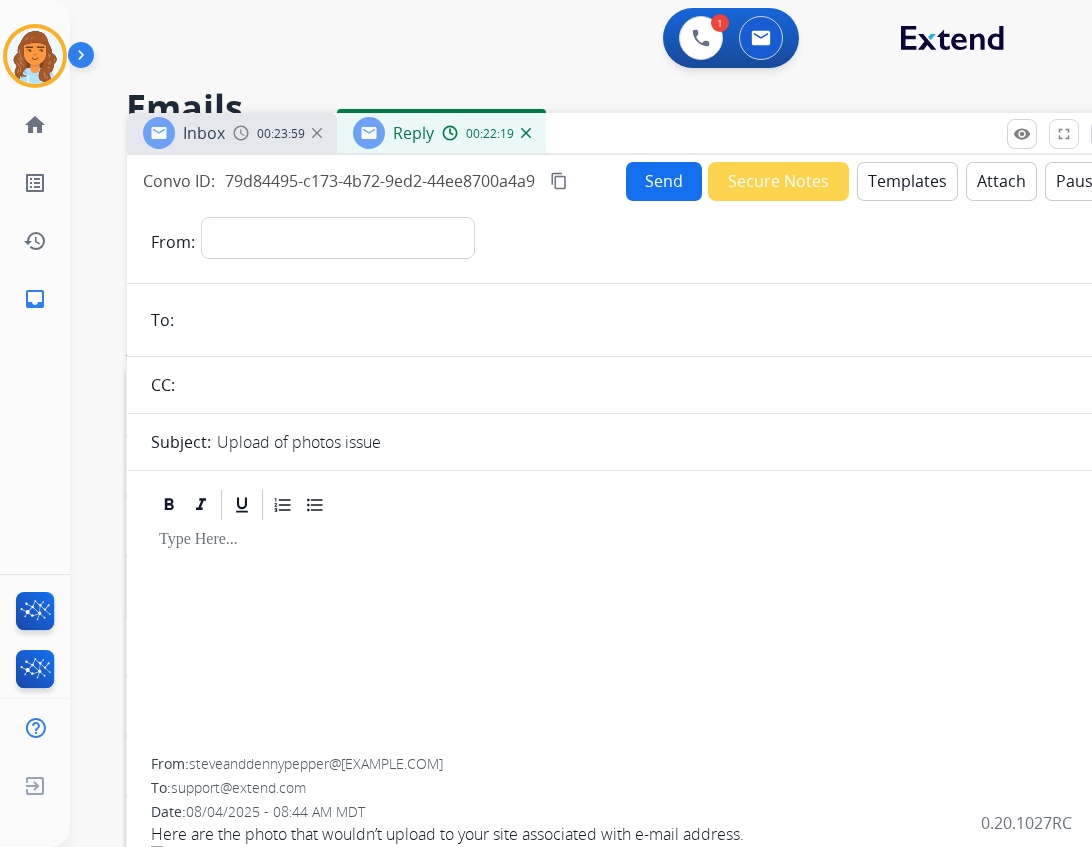 drag, startPoint x: 664, startPoint y: 119, endPoint x: 609, endPoint y: 138, distance: 58.189346 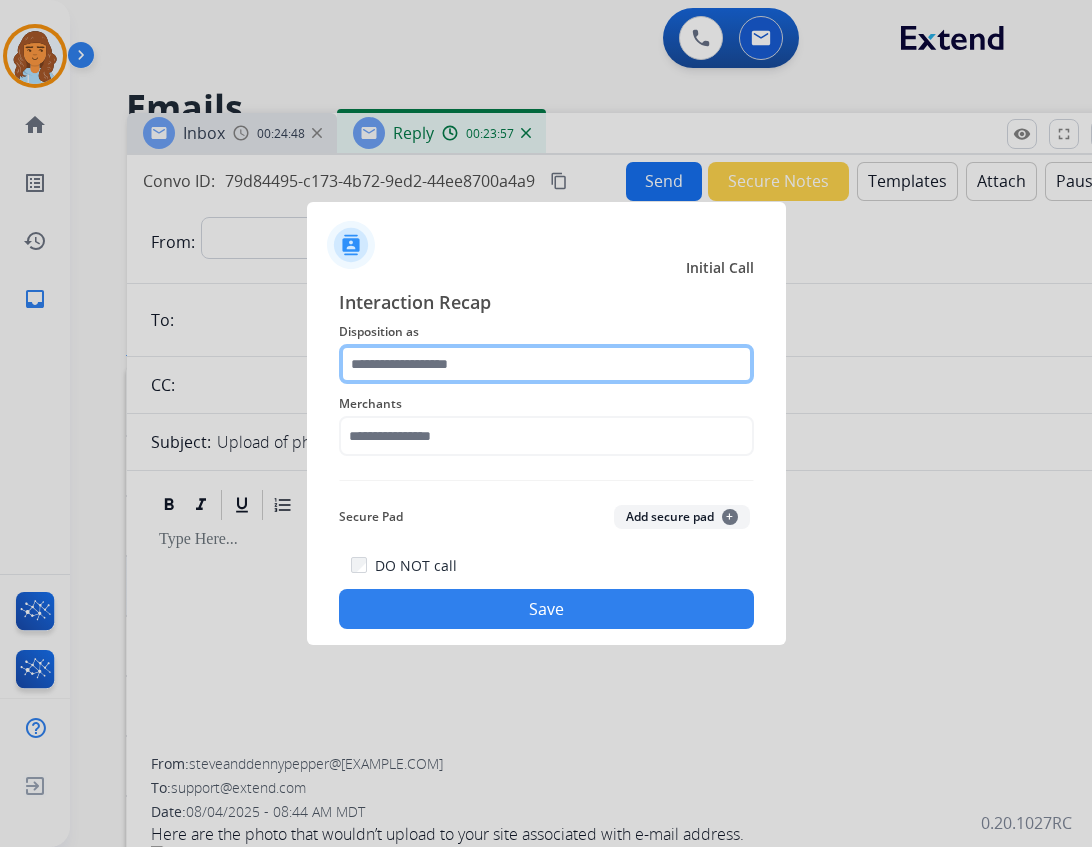 click 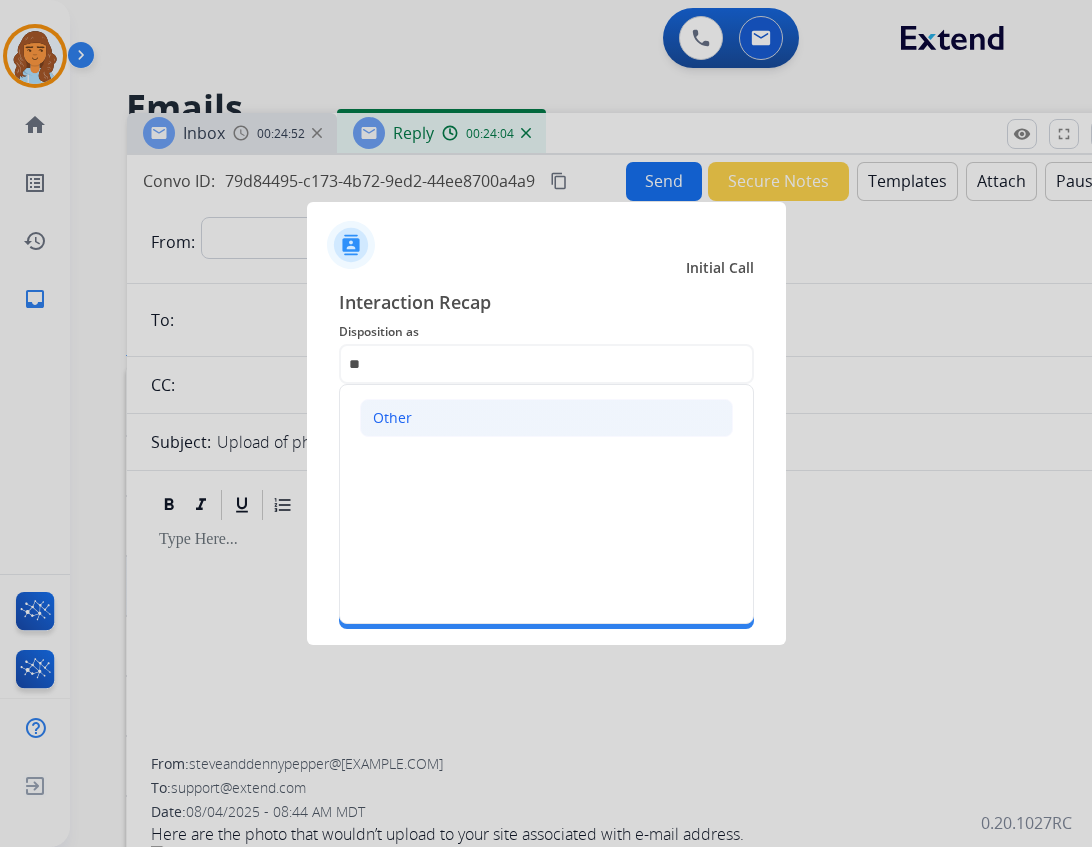 click on "Other" 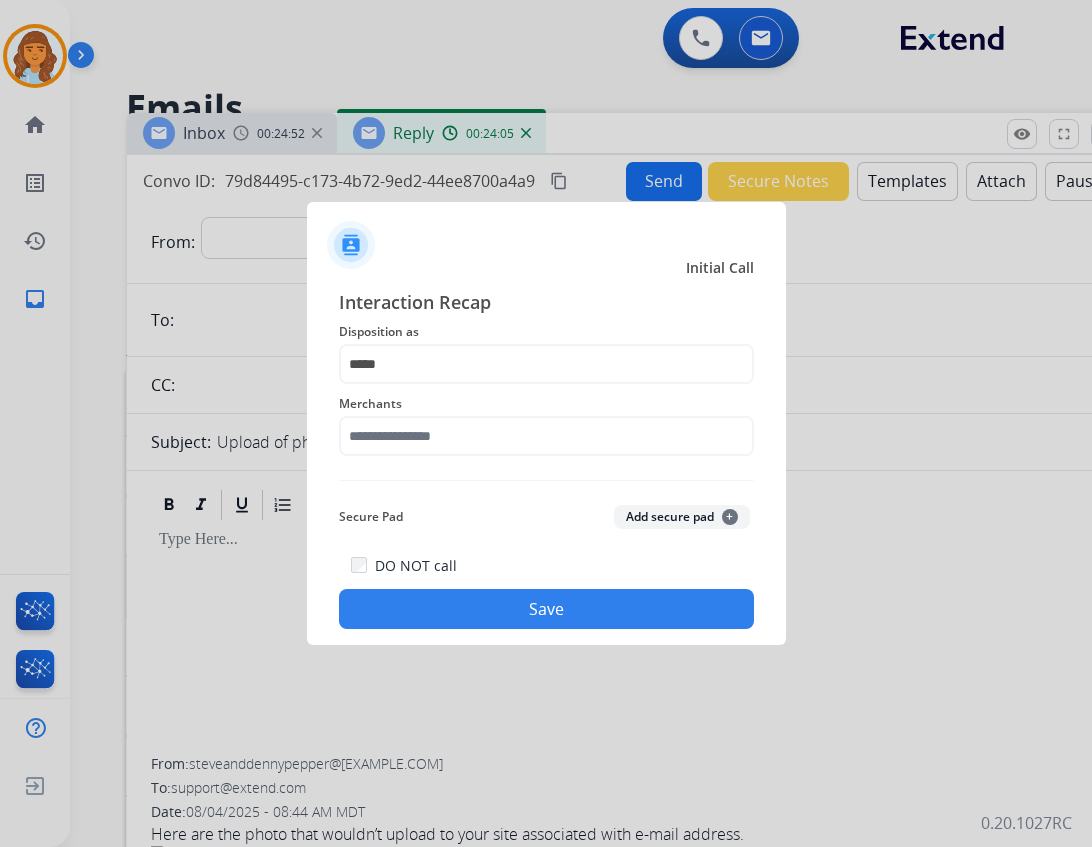 click on "Merchants" 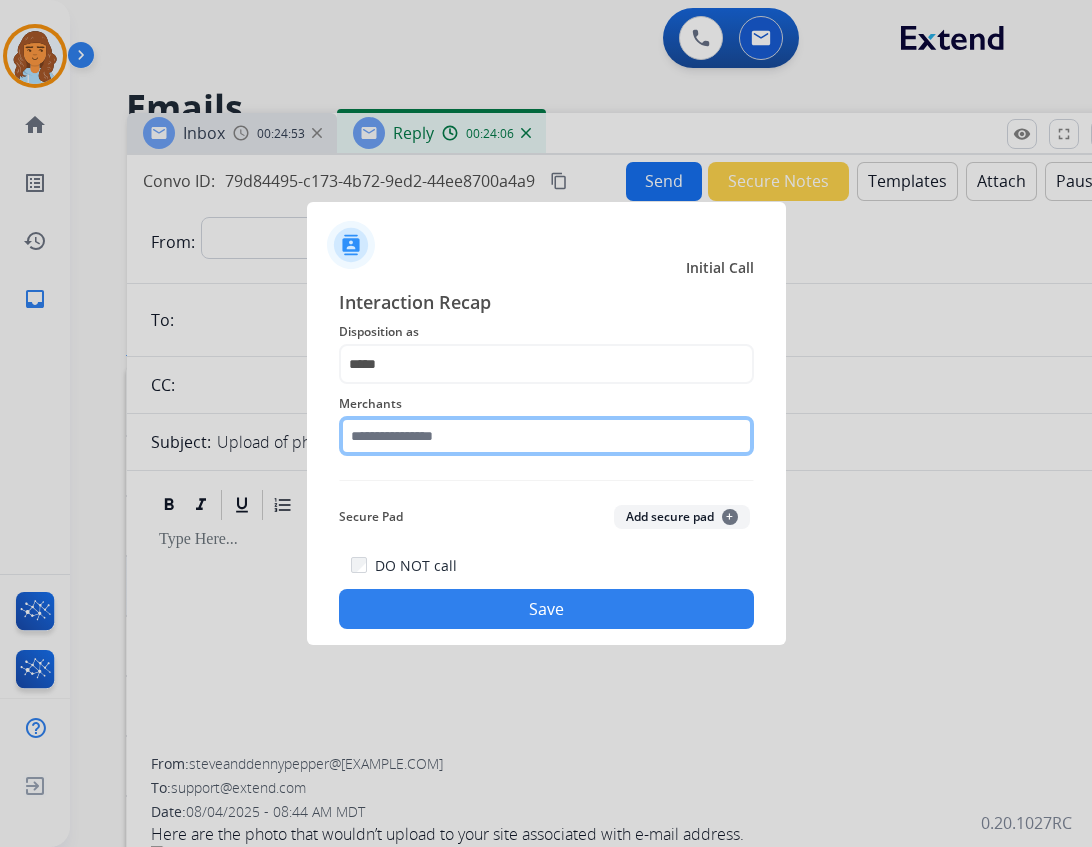 click 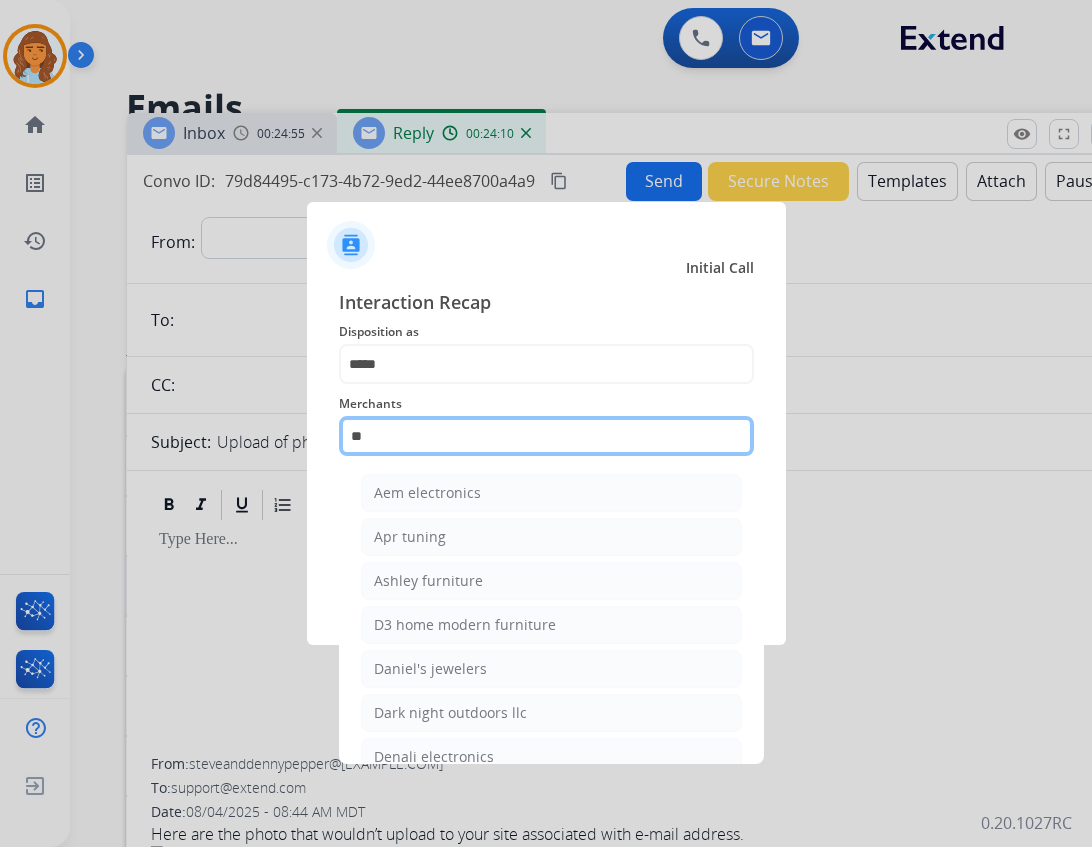 type on "*" 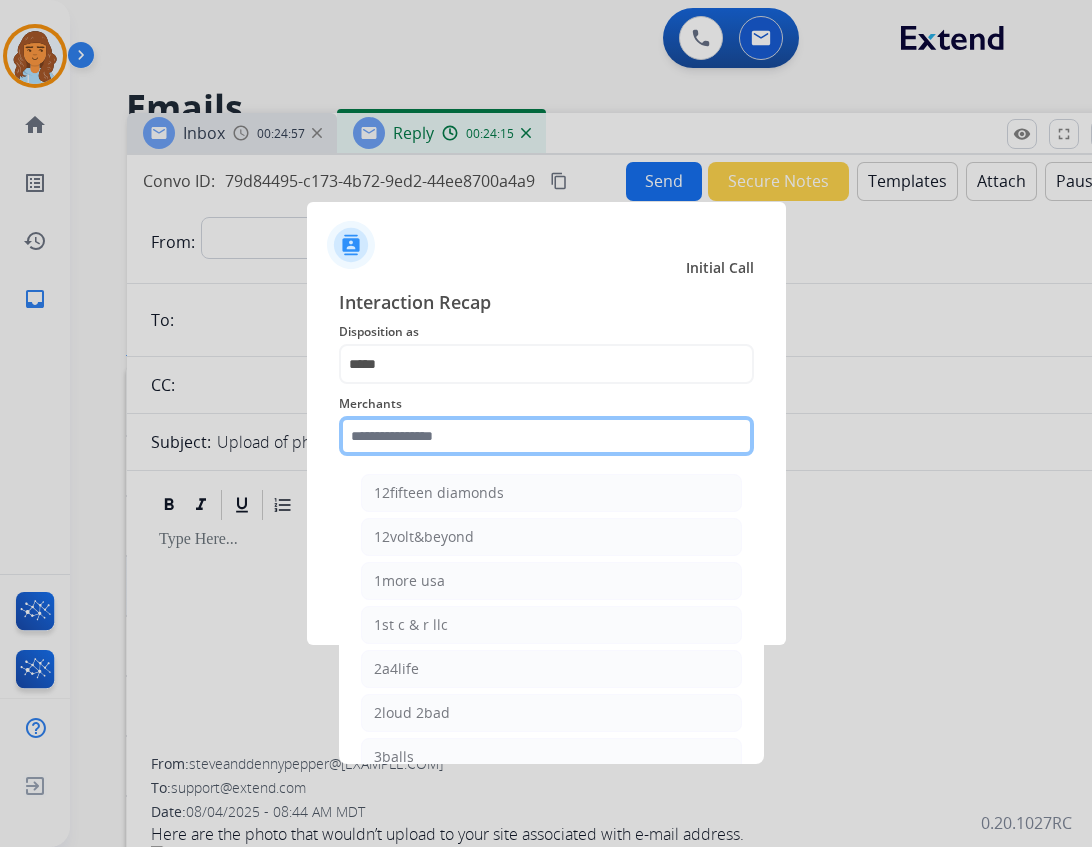 type on "*" 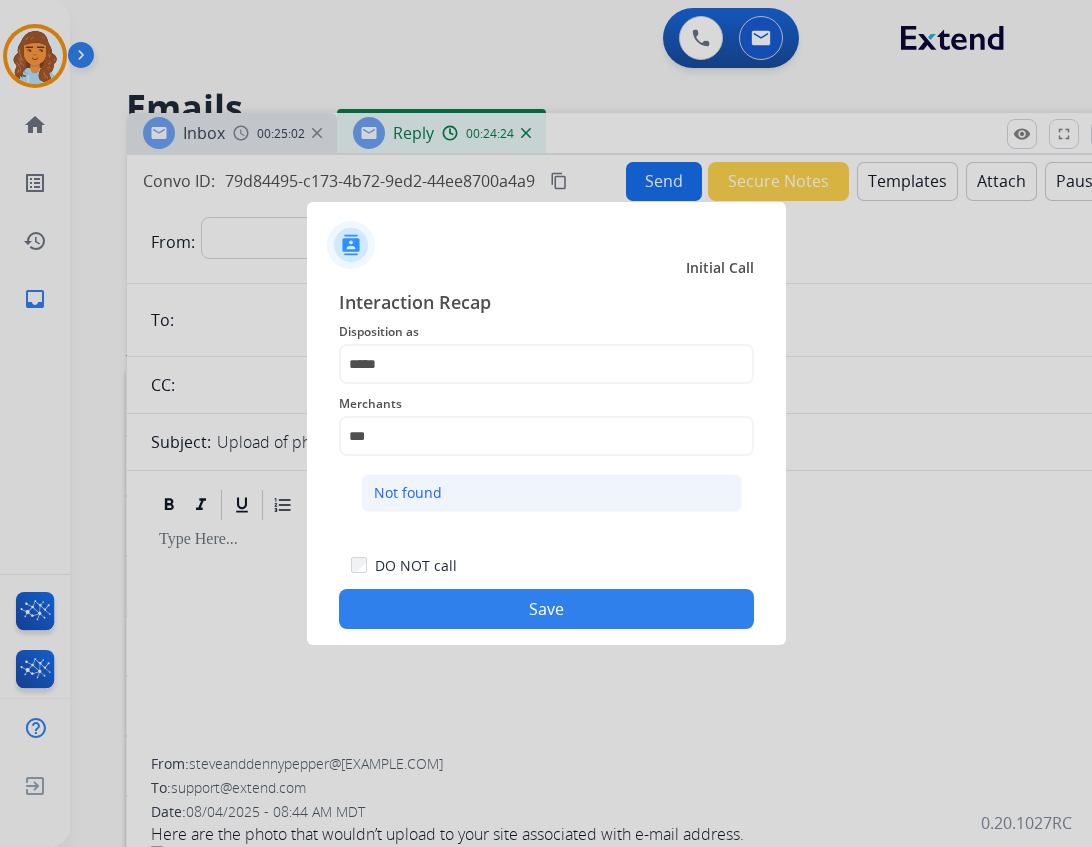 click on "Not found" 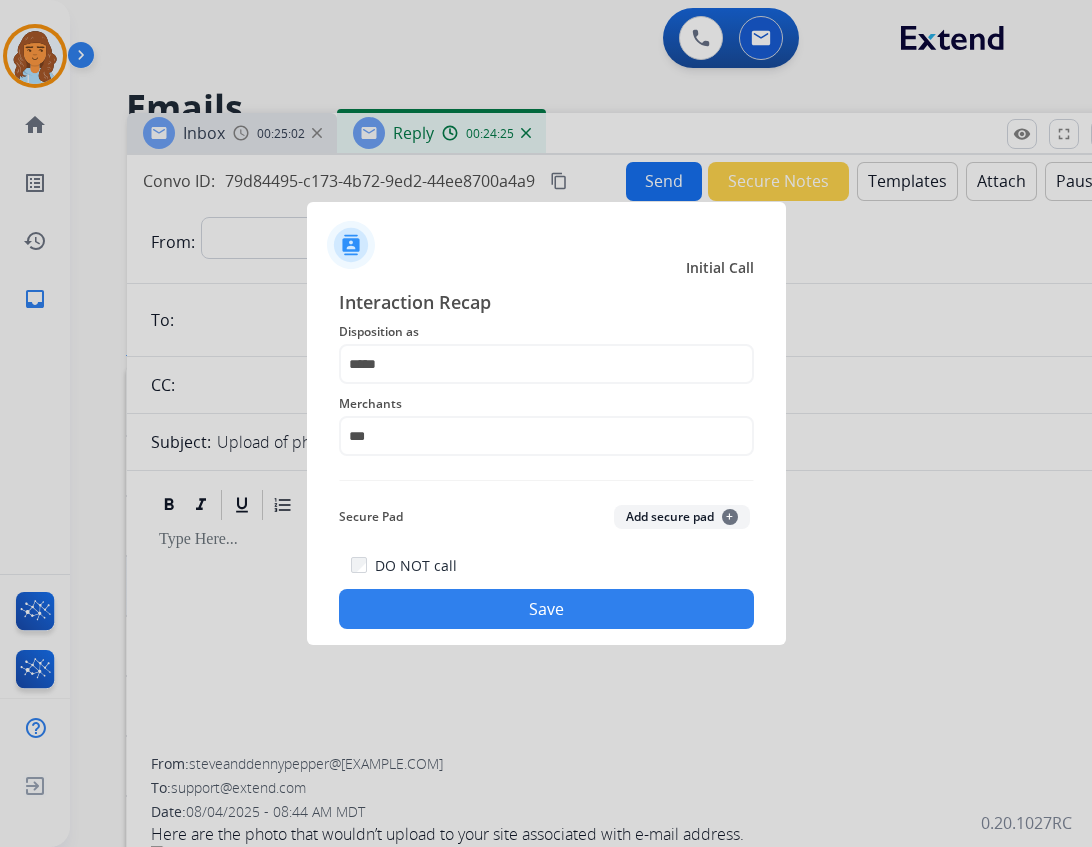 type on "*********" 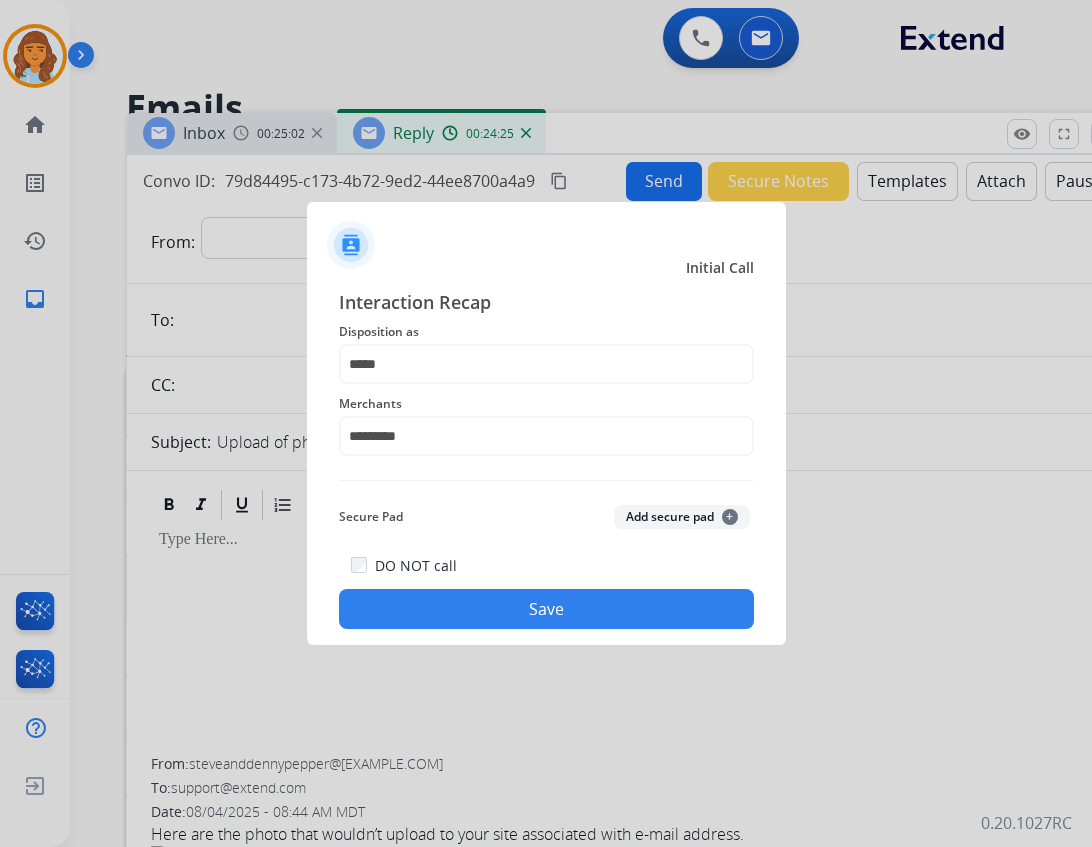 click on "Save" 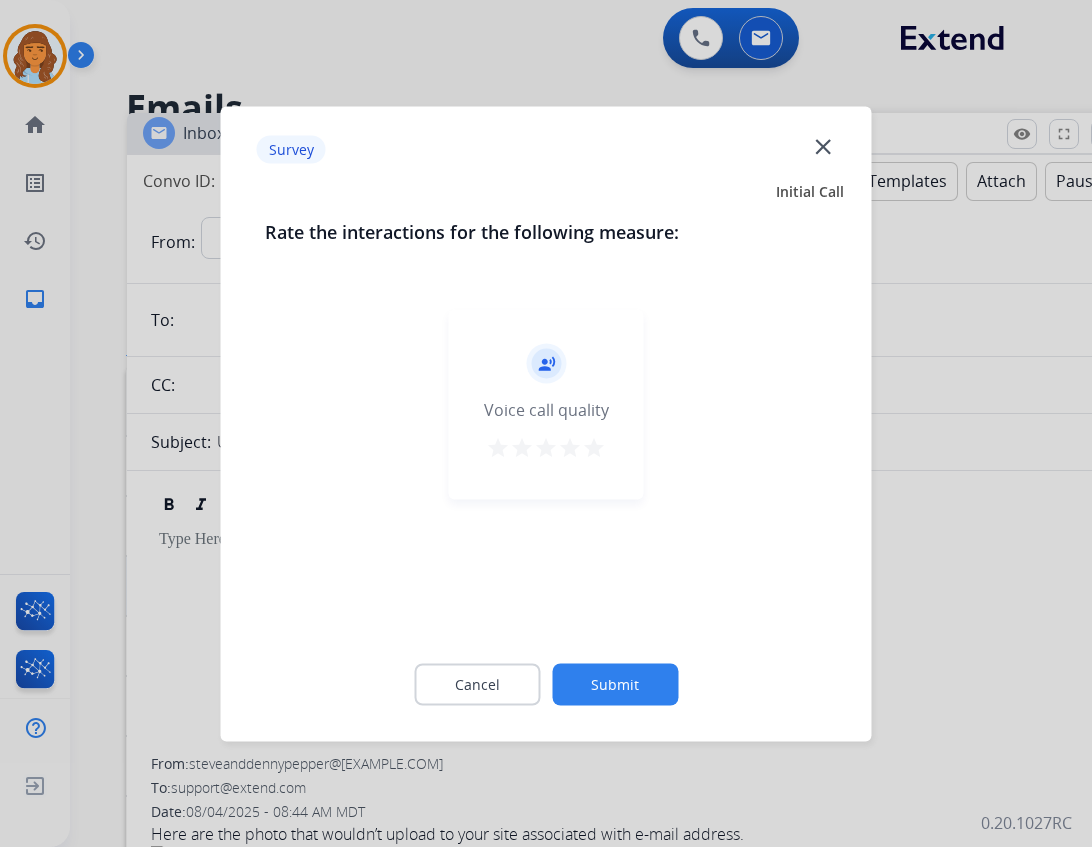 click on "Survey  close" 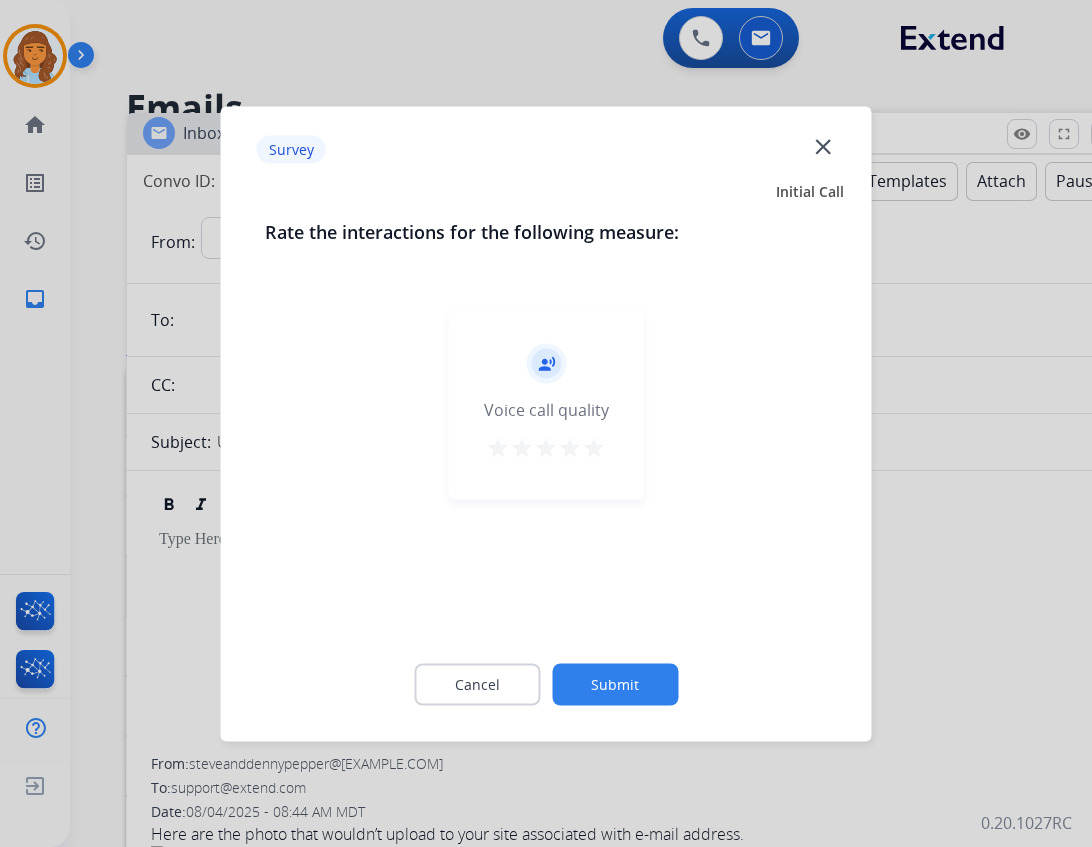 click on "close" 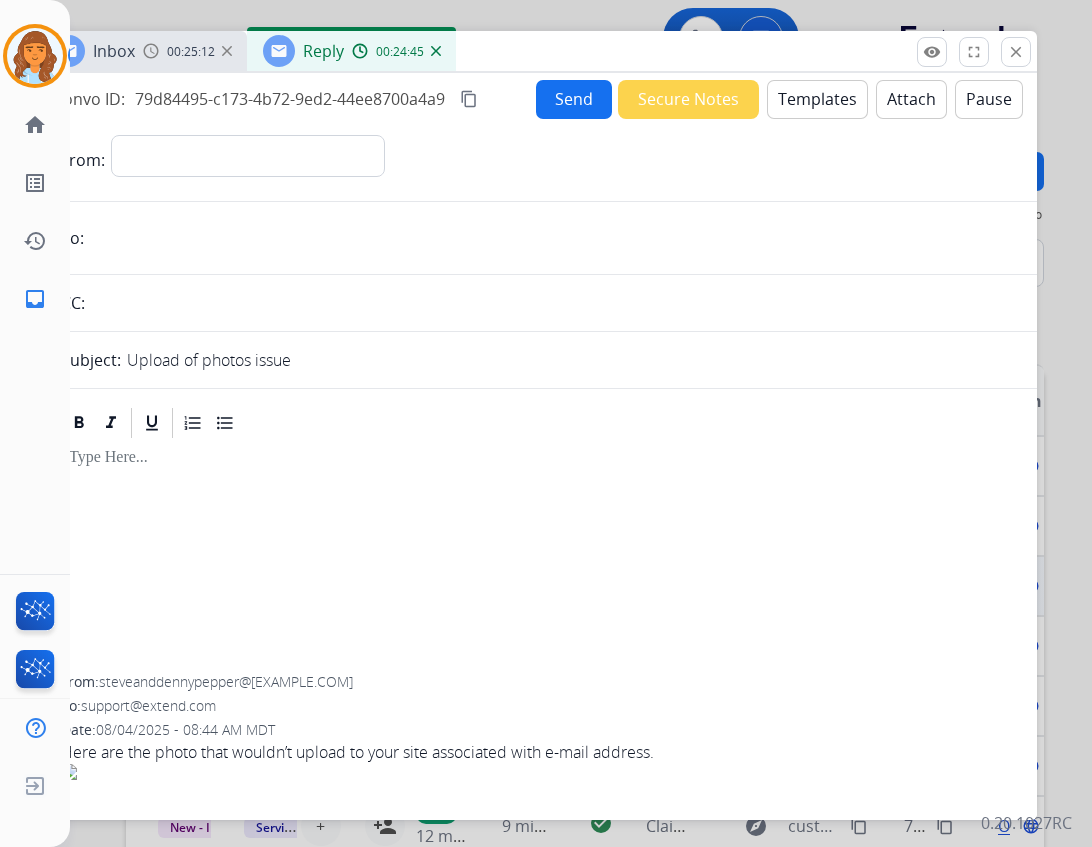drag, startPoint x: 931, startPoint y: 150, endPoint x: 841, endPoint y: 68, distance: 121.75385 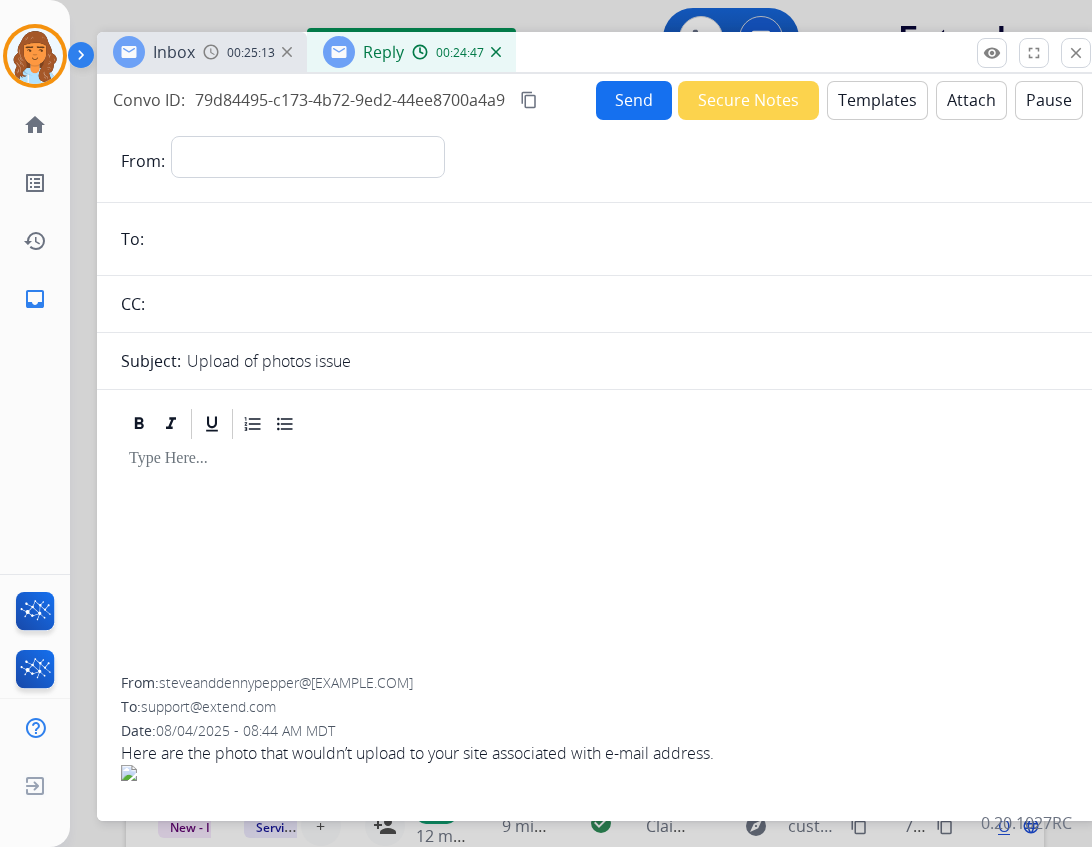 drag, startPoint x: 817, startPoint y: 56, endPoint x: 909, endPoint y: 51, distance: 92.13577 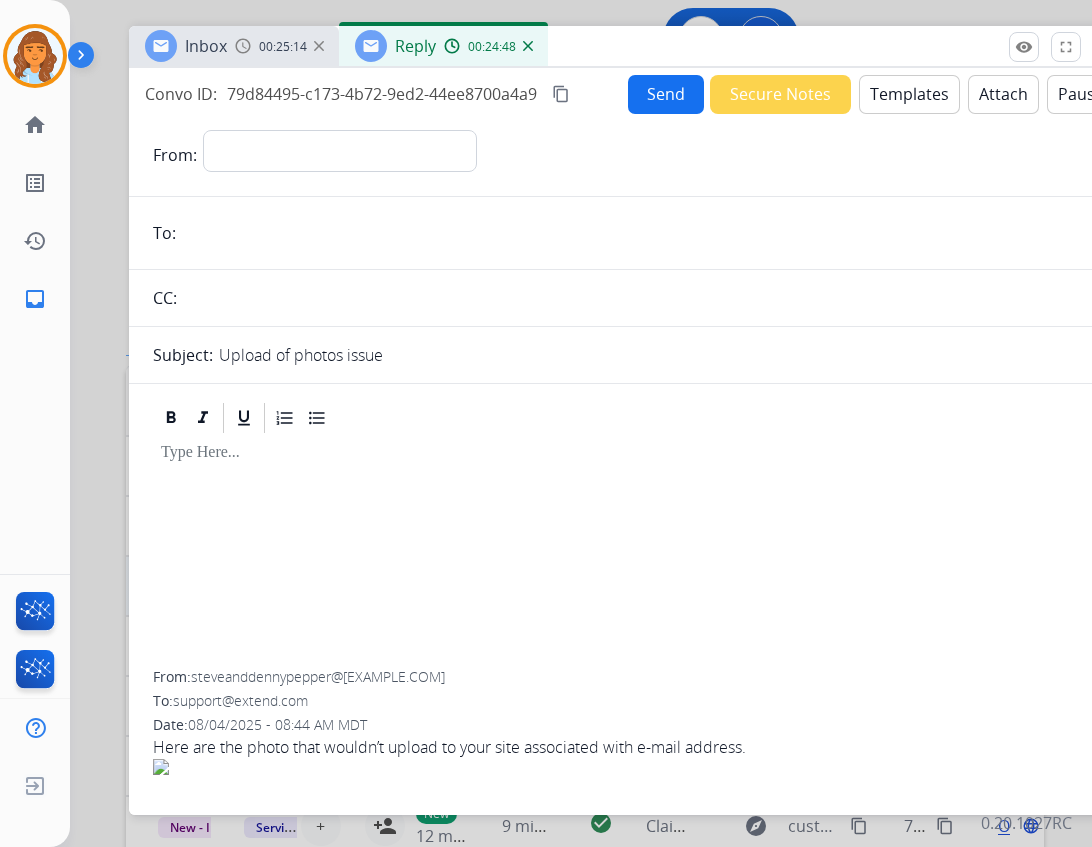 click at bounding box center [629, 453] 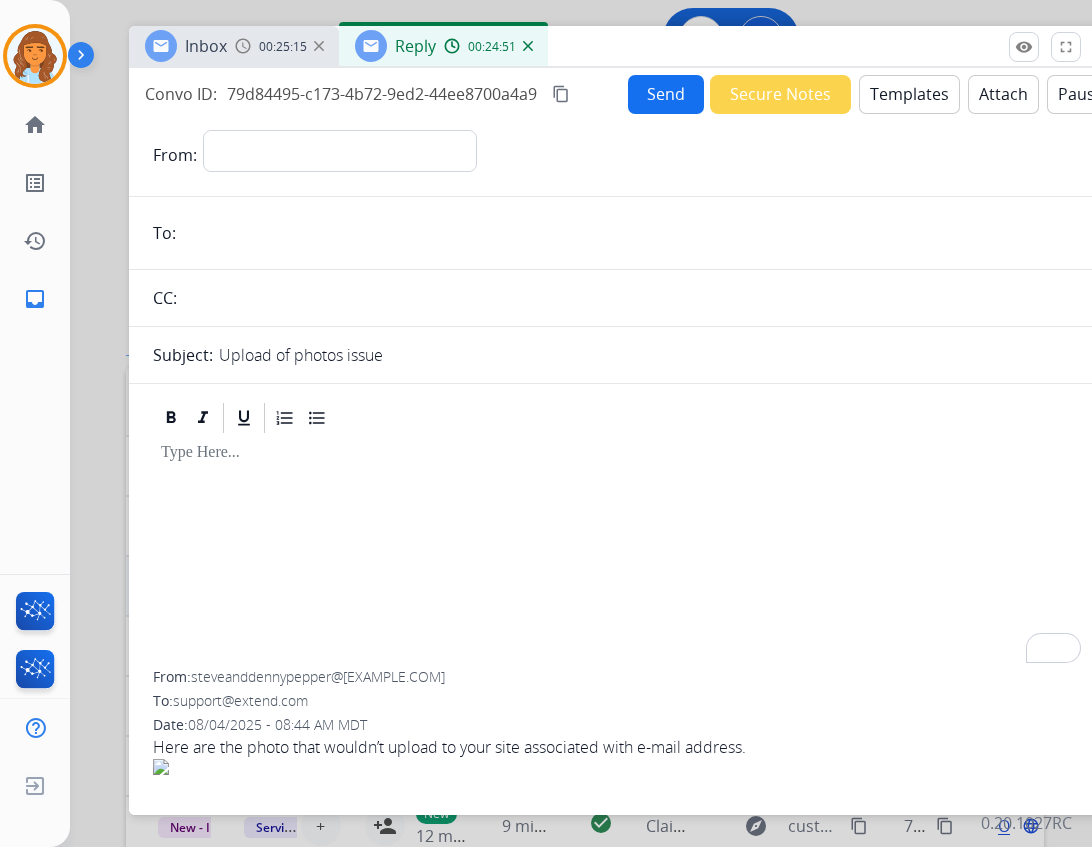click at bounding box center [629, 553] 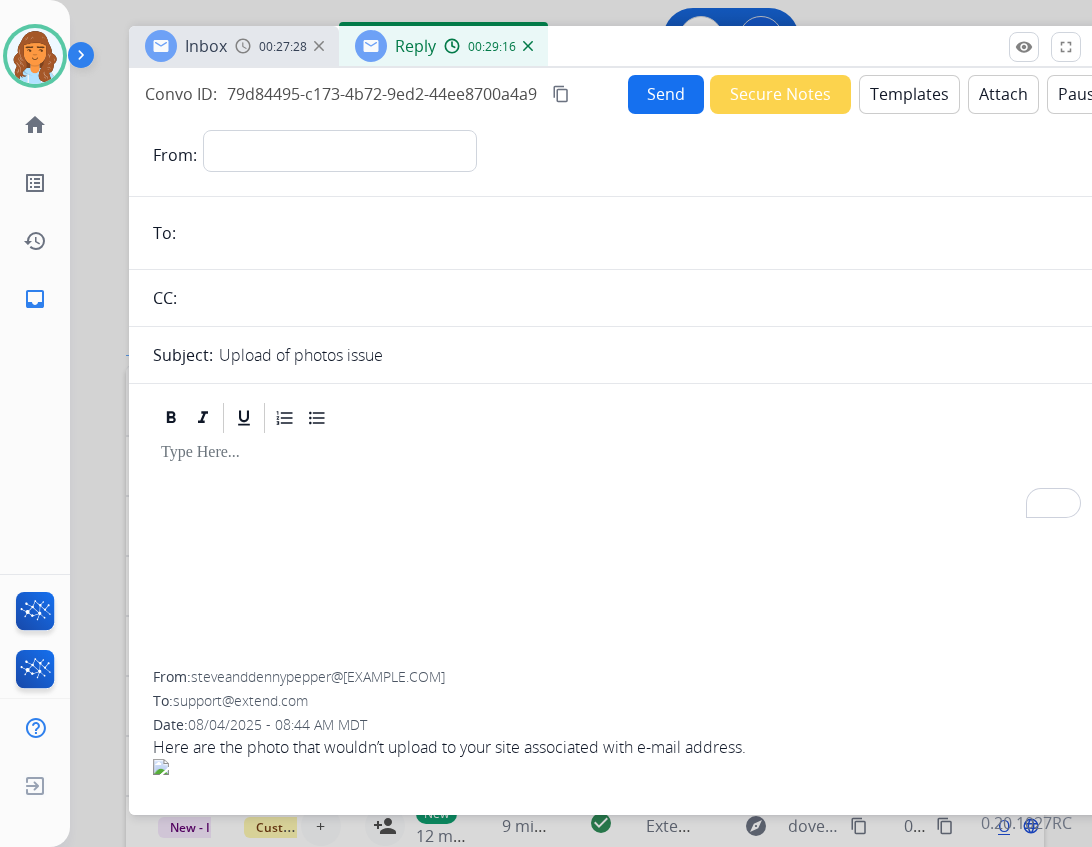 click on "**********" at bounding box center (654, 155) 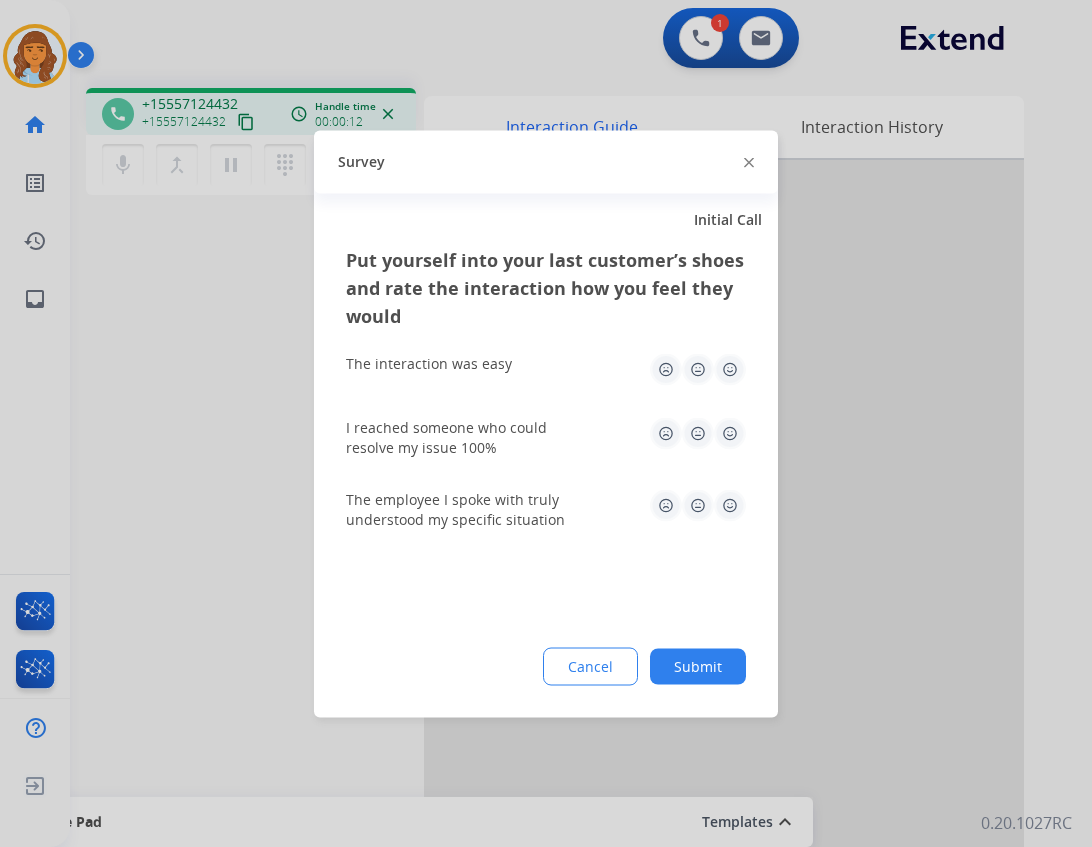 click 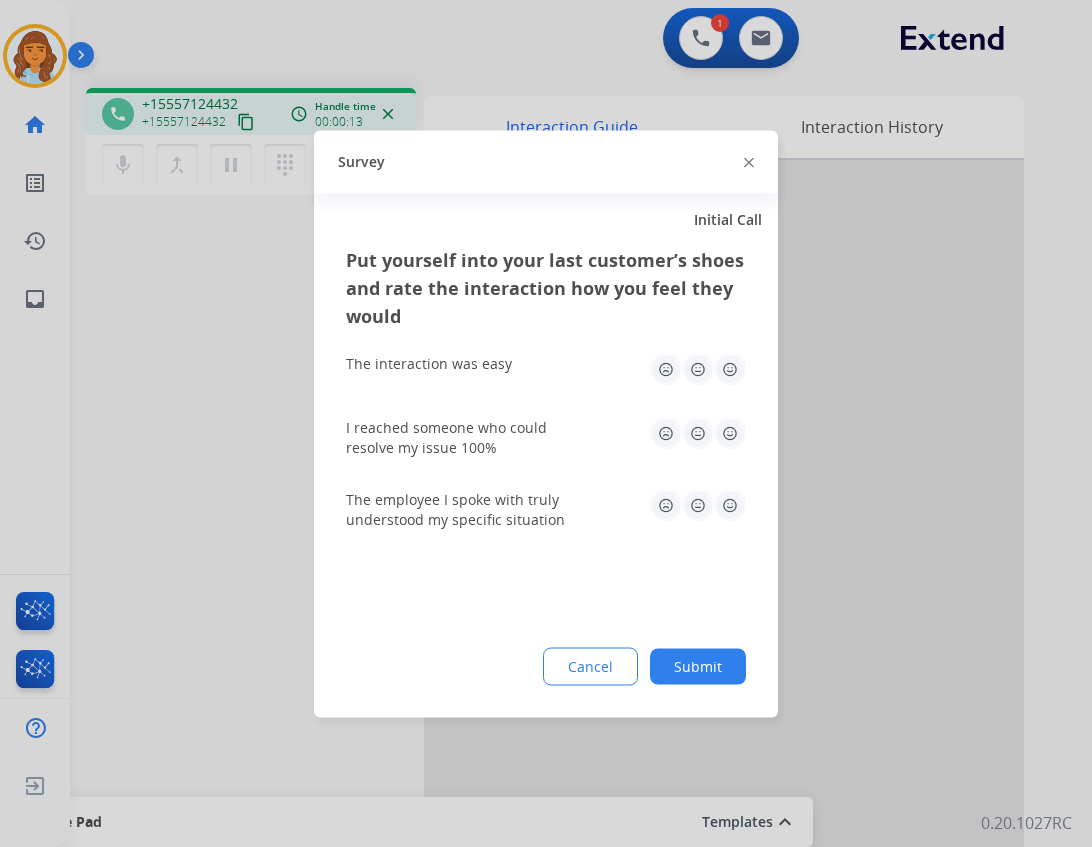 click 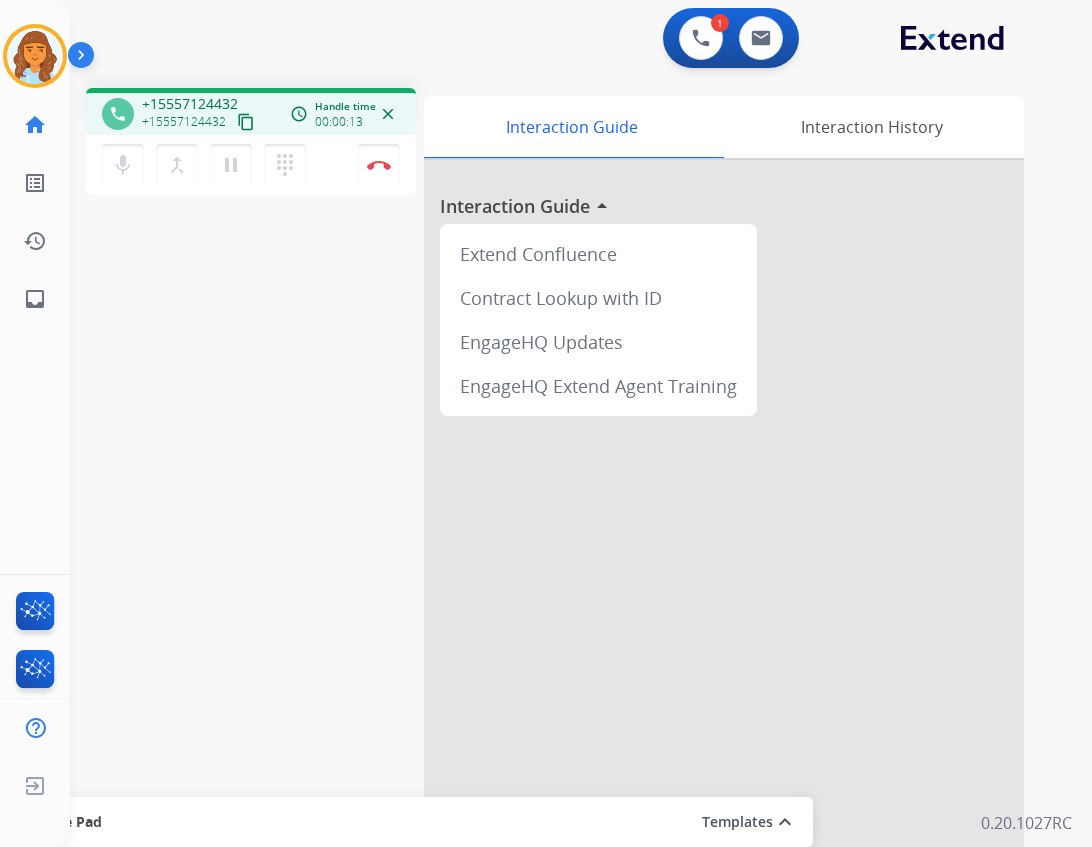 drag, startPoint x: 113, startPoint y: 173, endPoint x: 86, endPoint y: 187, distance: 30.413813 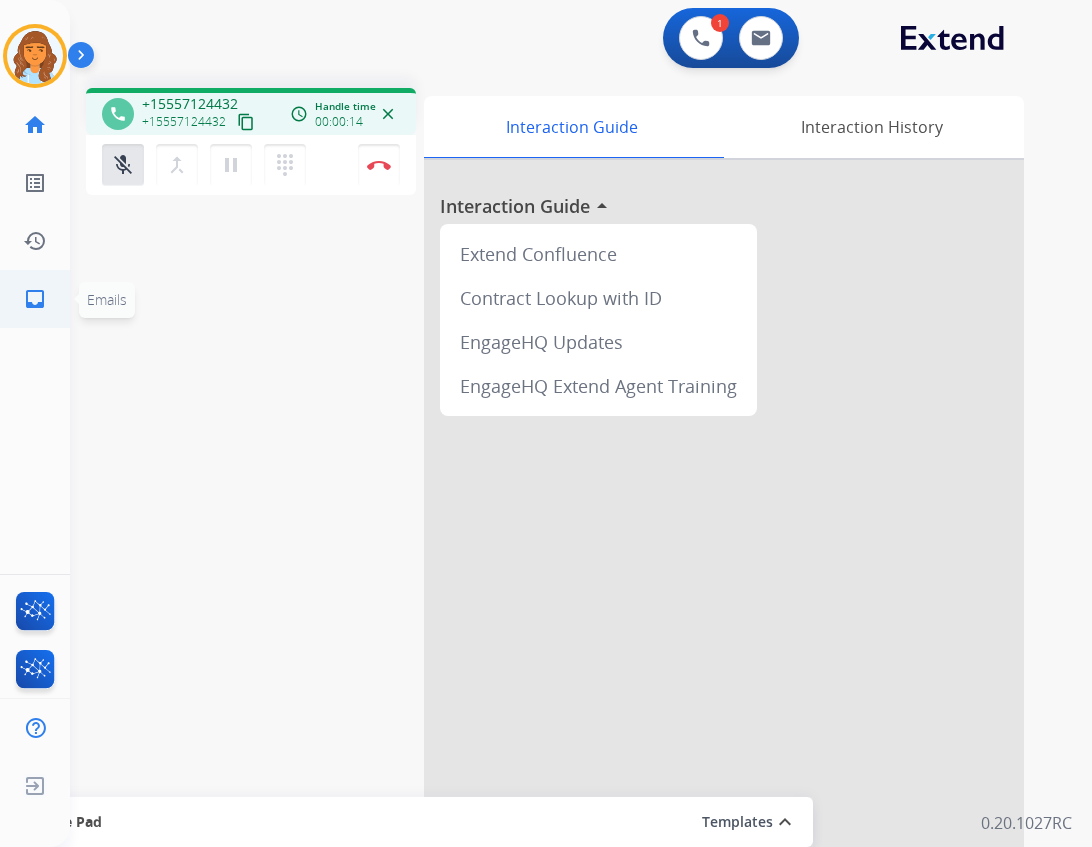 click on "inbox" 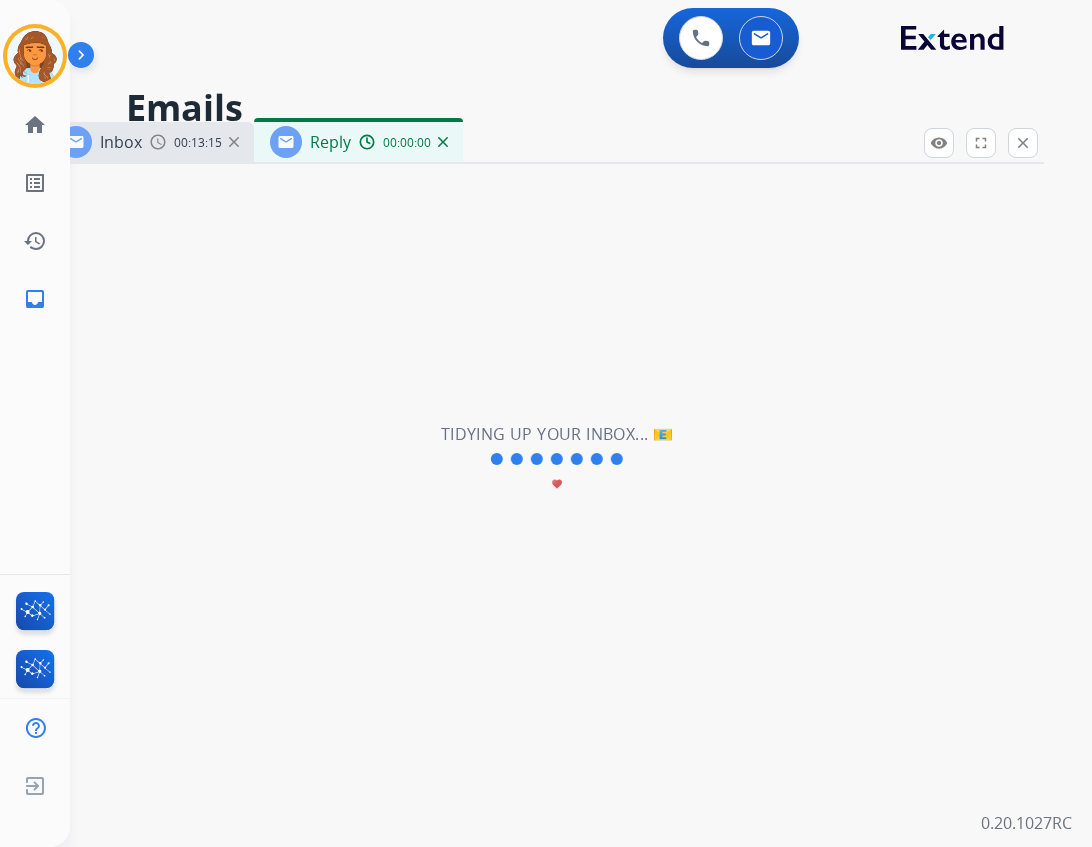 select on "**********" 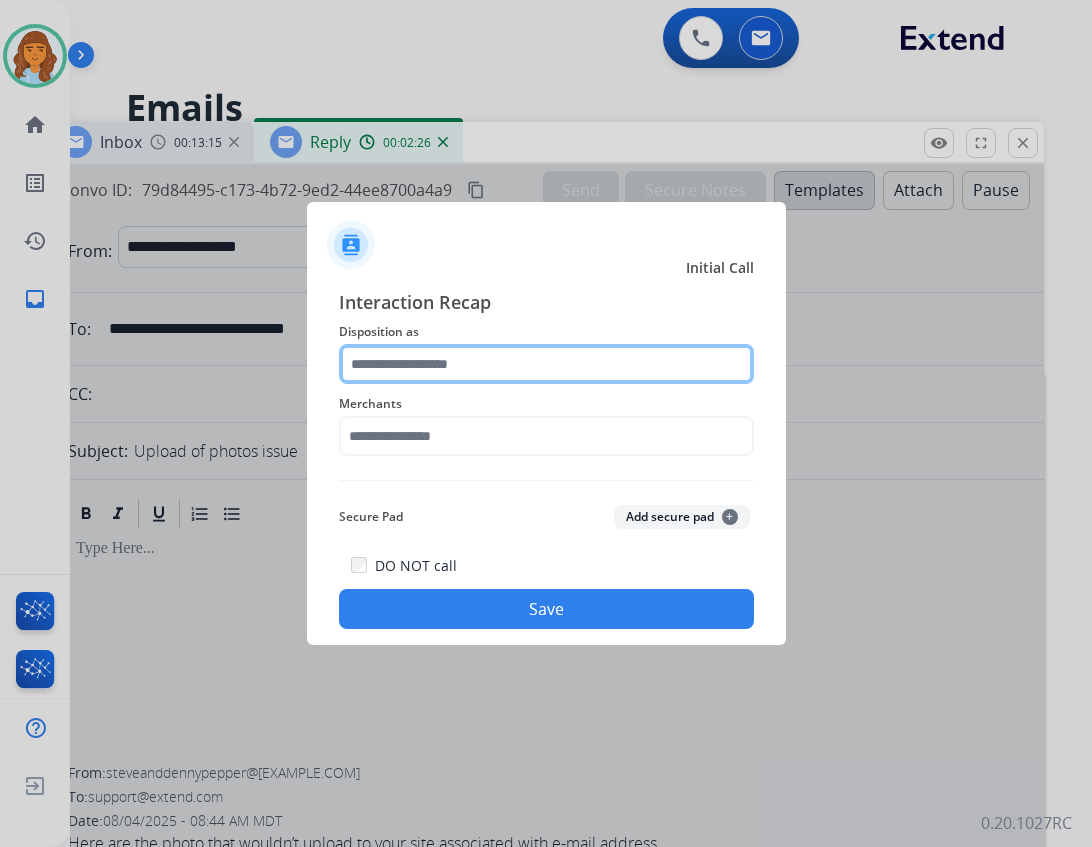 click 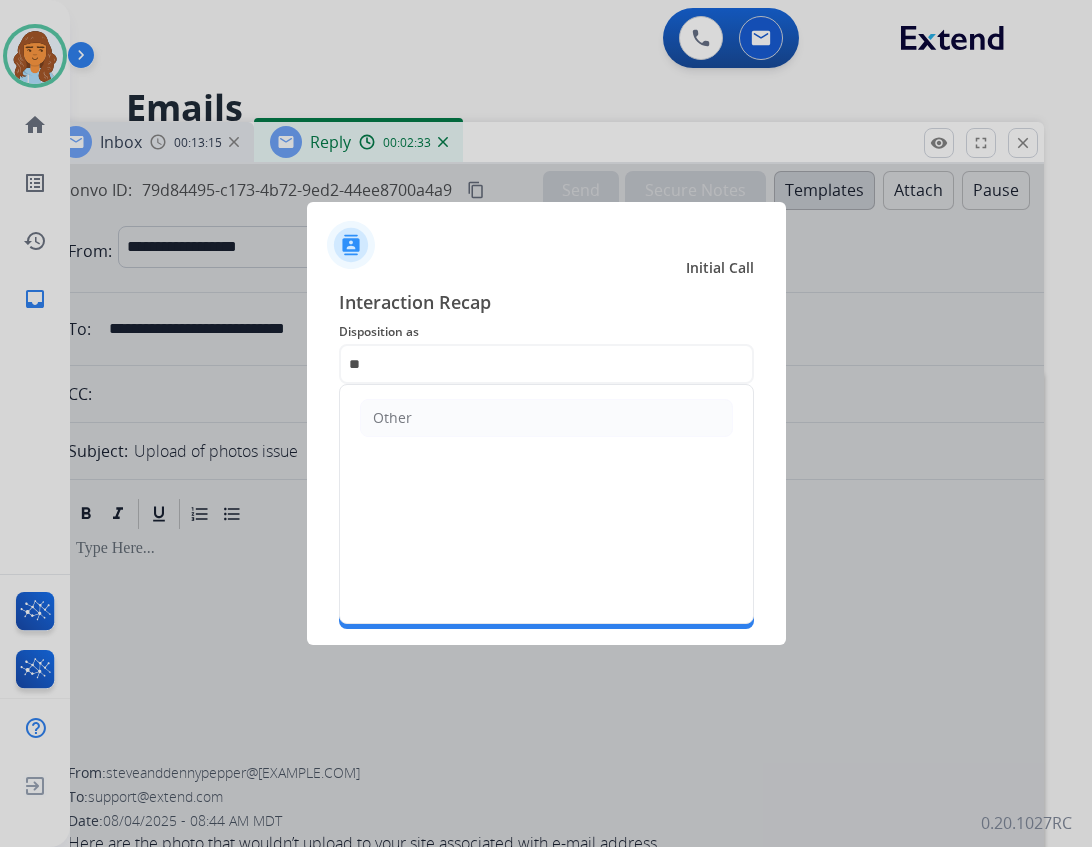 click on "Other" 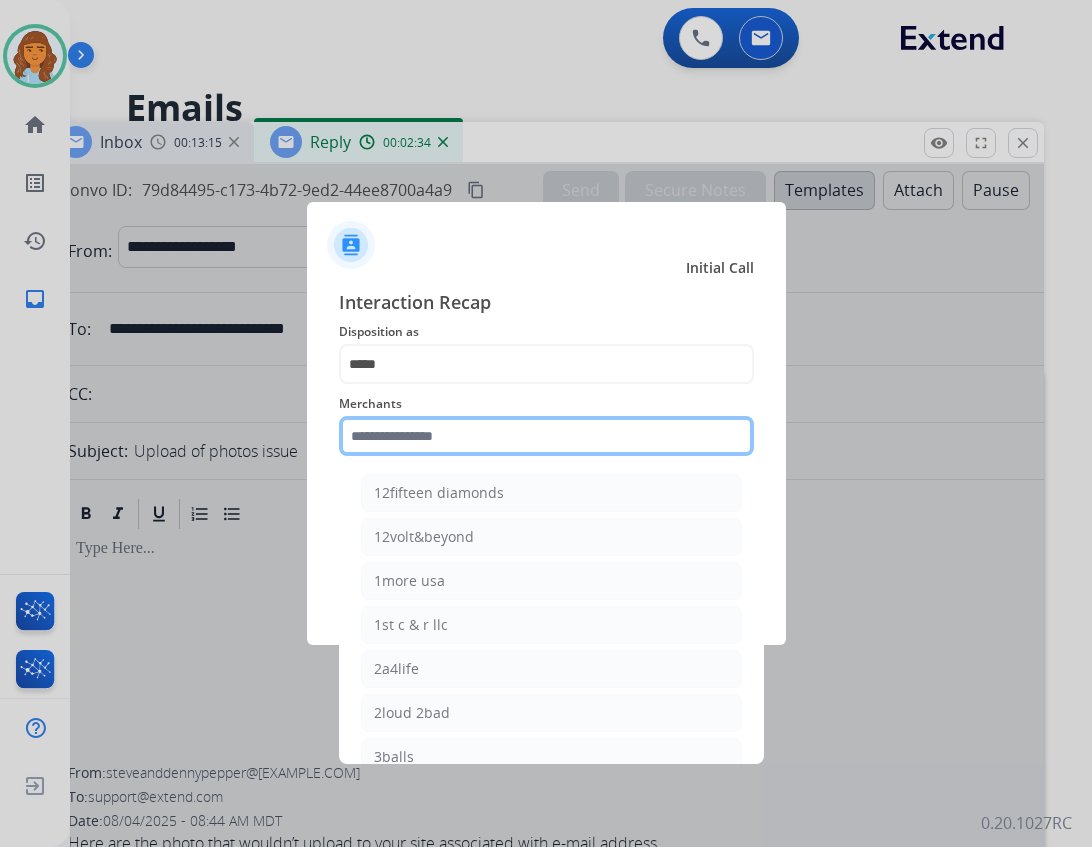 drag, startPoint x: 492, startPoint y: 429, endPoint x: 461, endPoint y: 441, distance: 33.24154 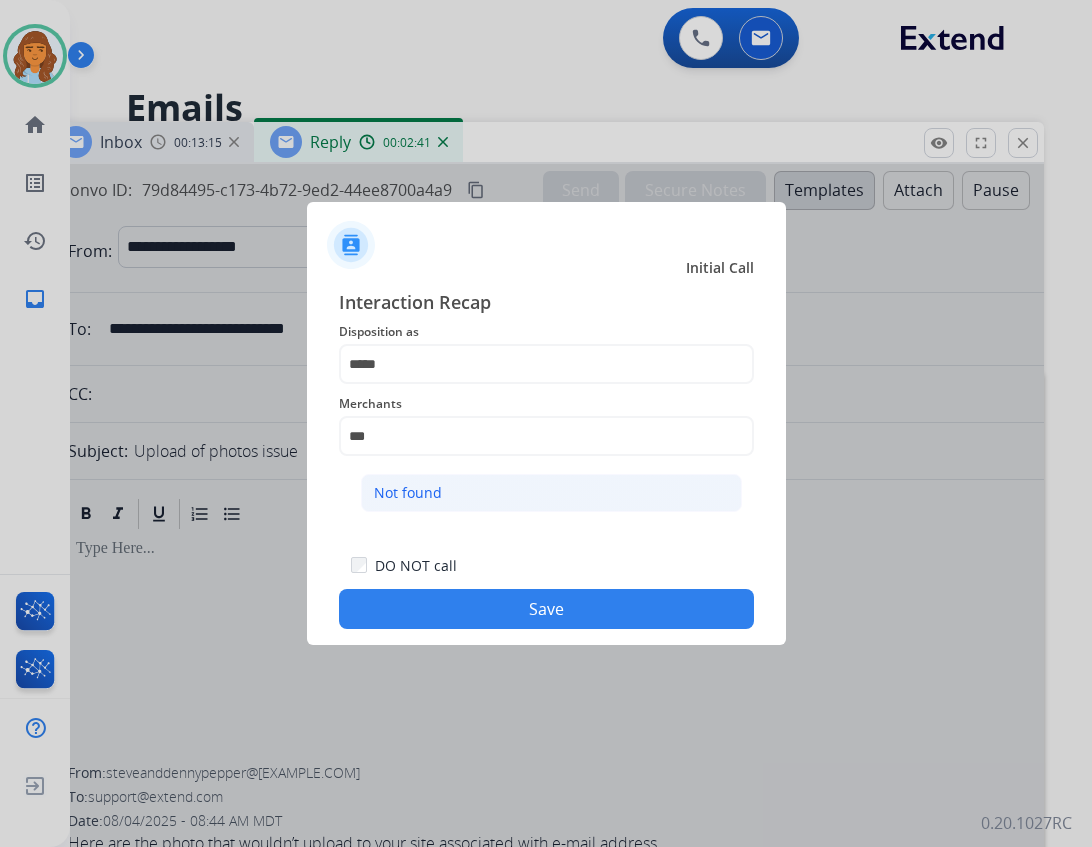 click on "Not found" 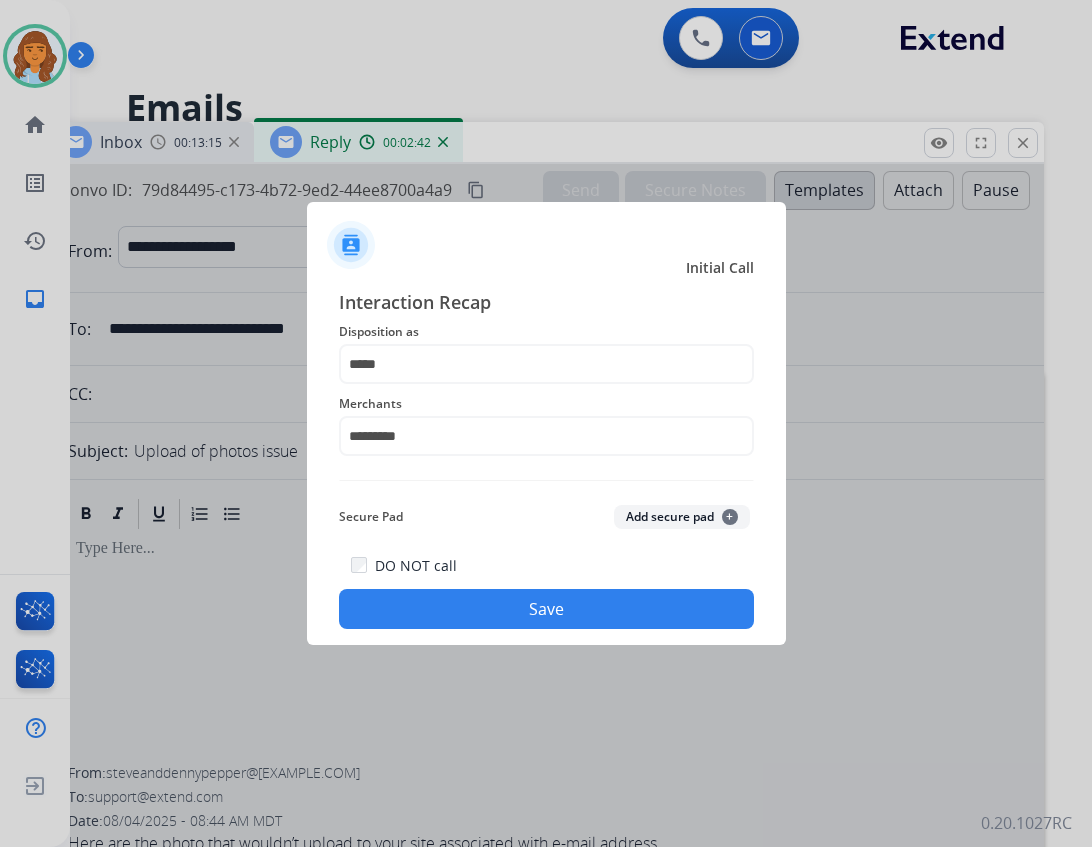 click on "DO NOT call   Save" 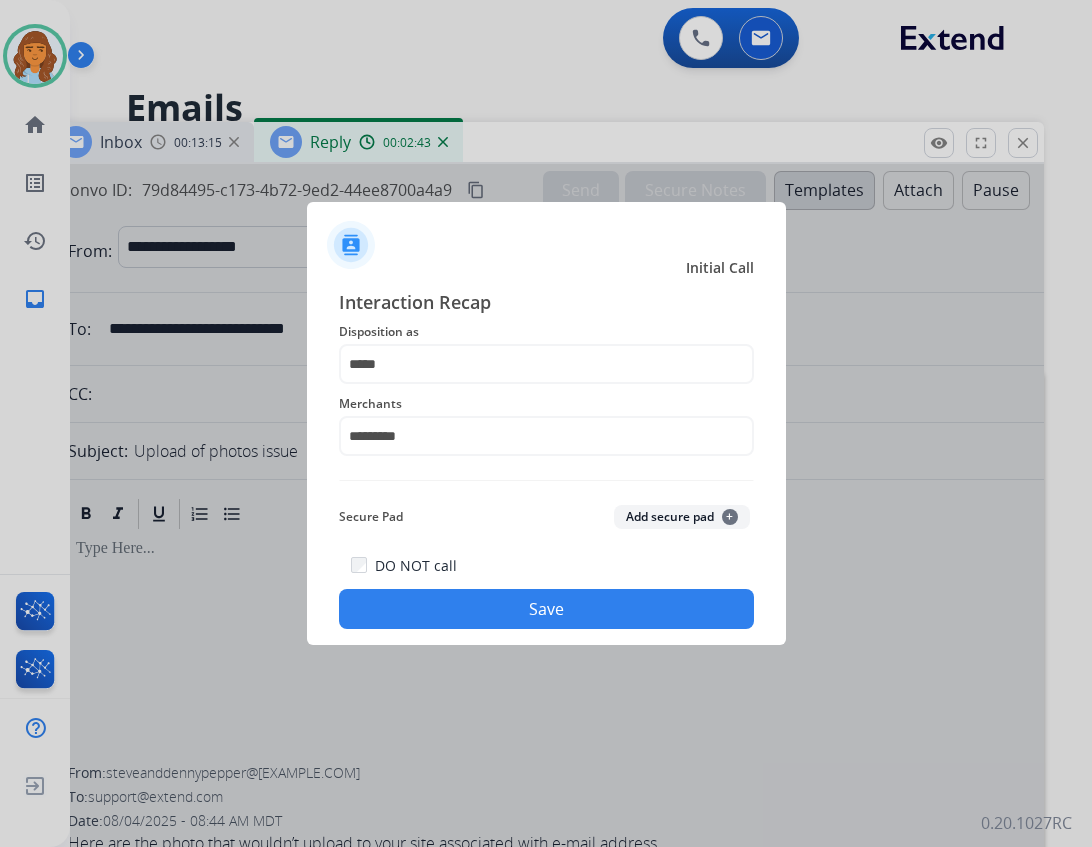 click on "Save" 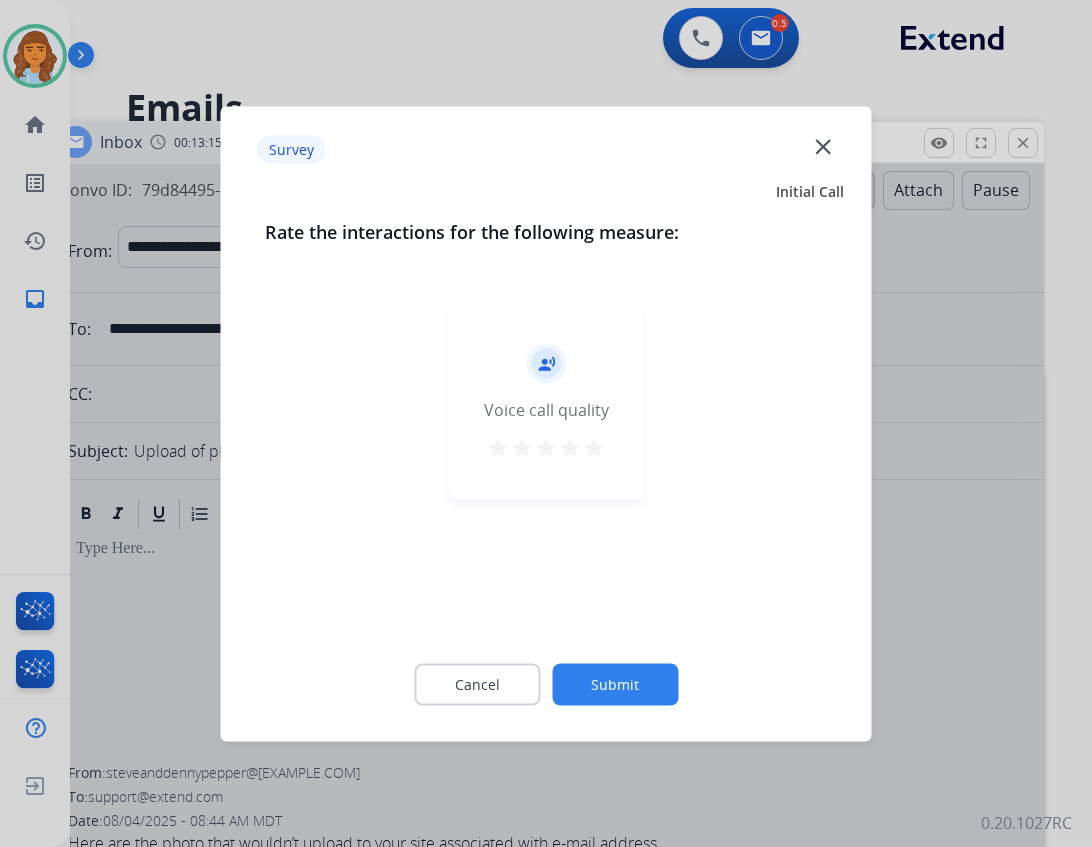click on "close" 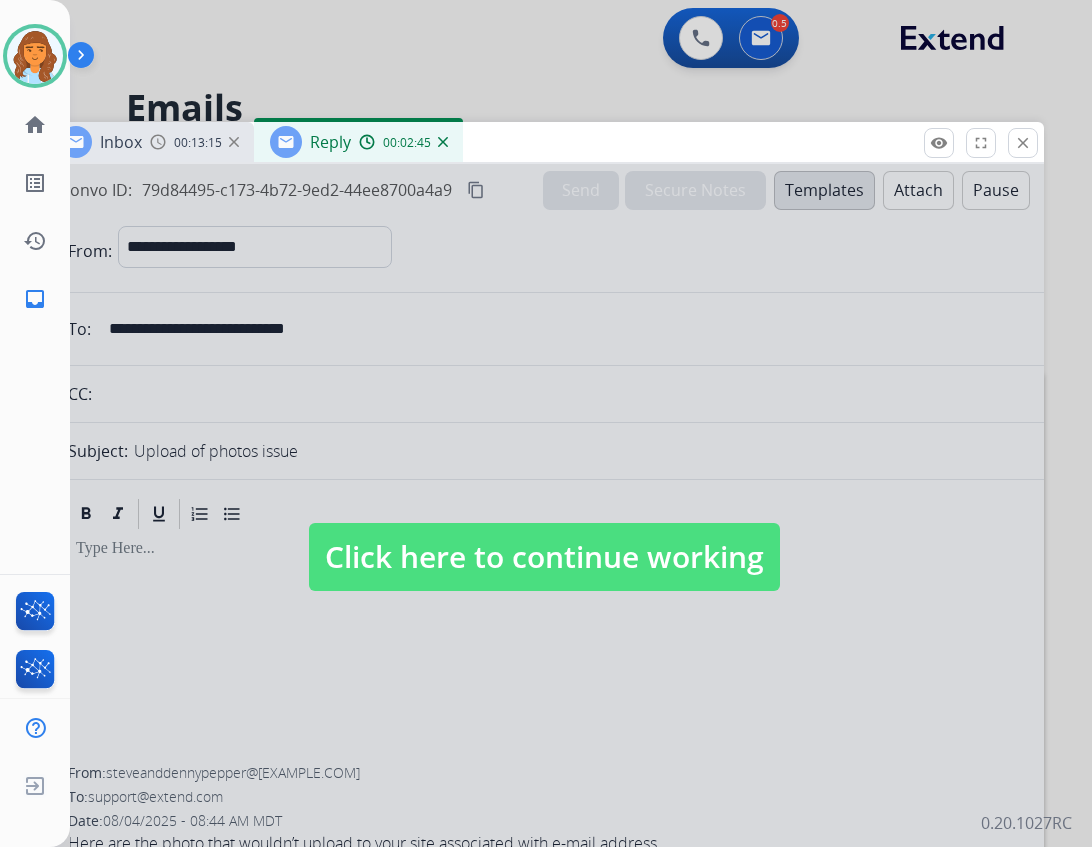 click on "Click here to continue working" at bounding box center (544, 557) 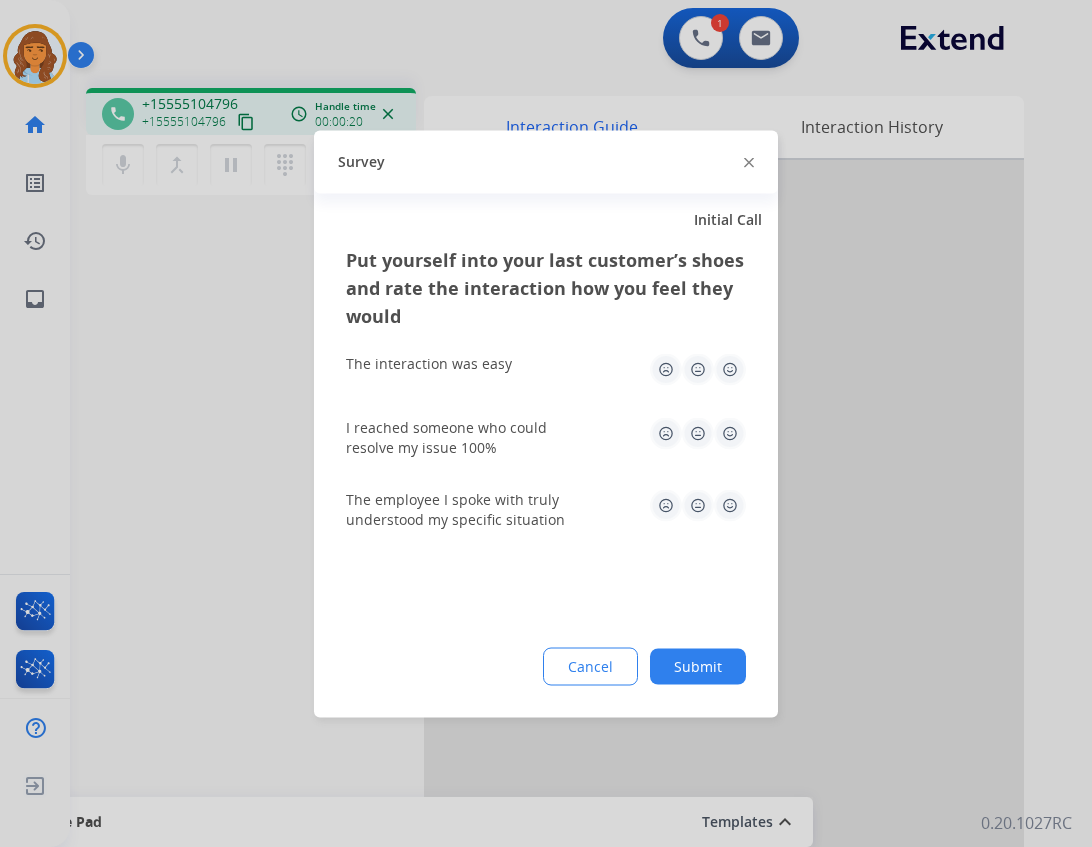 click 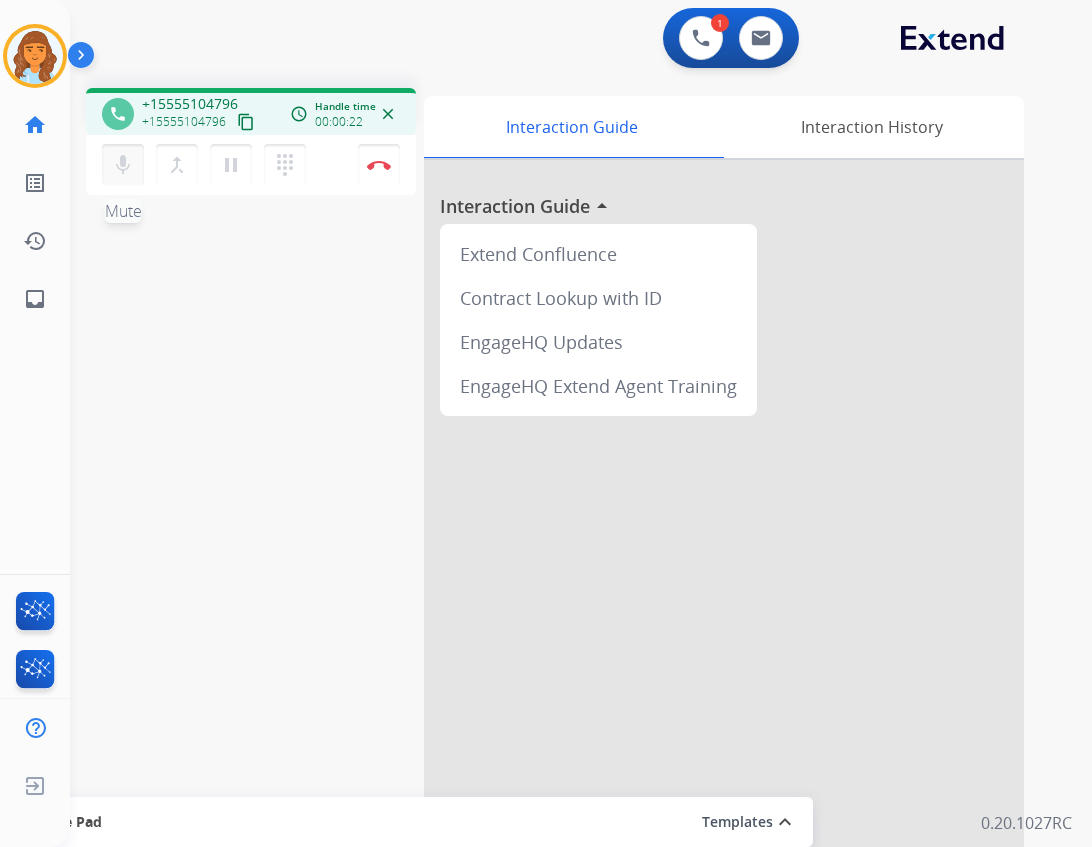 click on "mic" at bounding box center [123, 165] 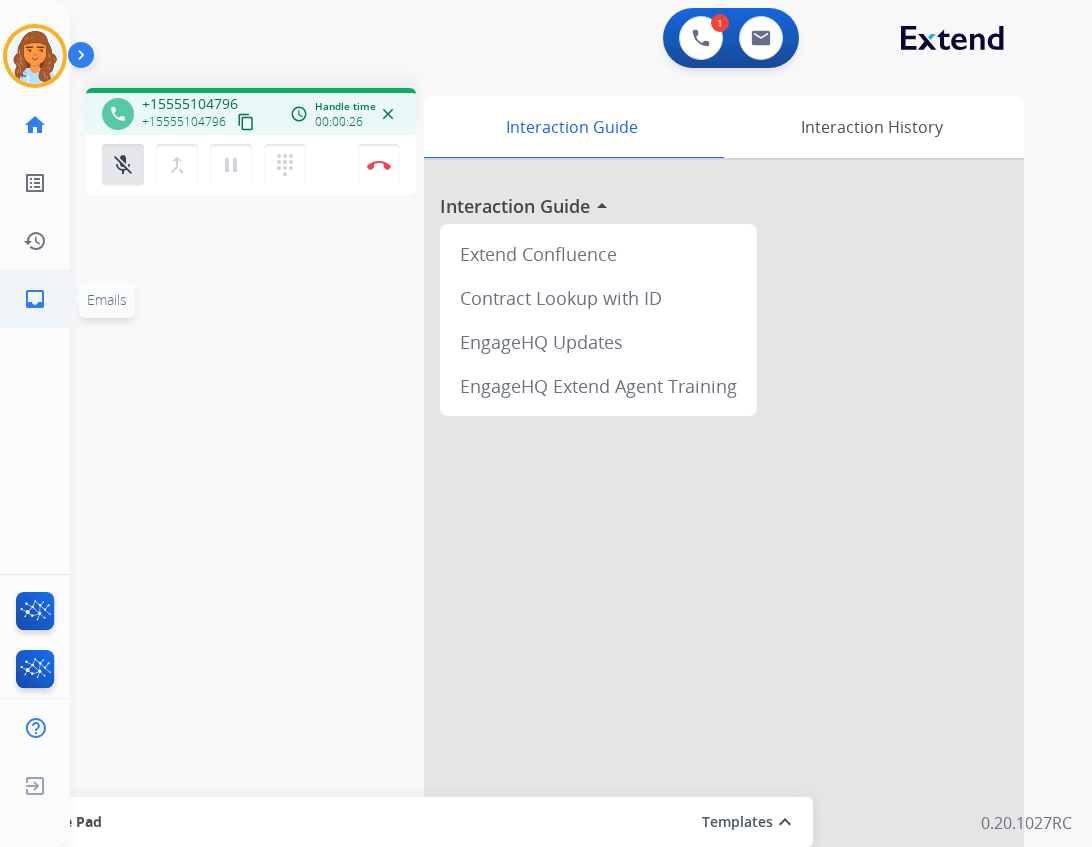 click on "inbox" 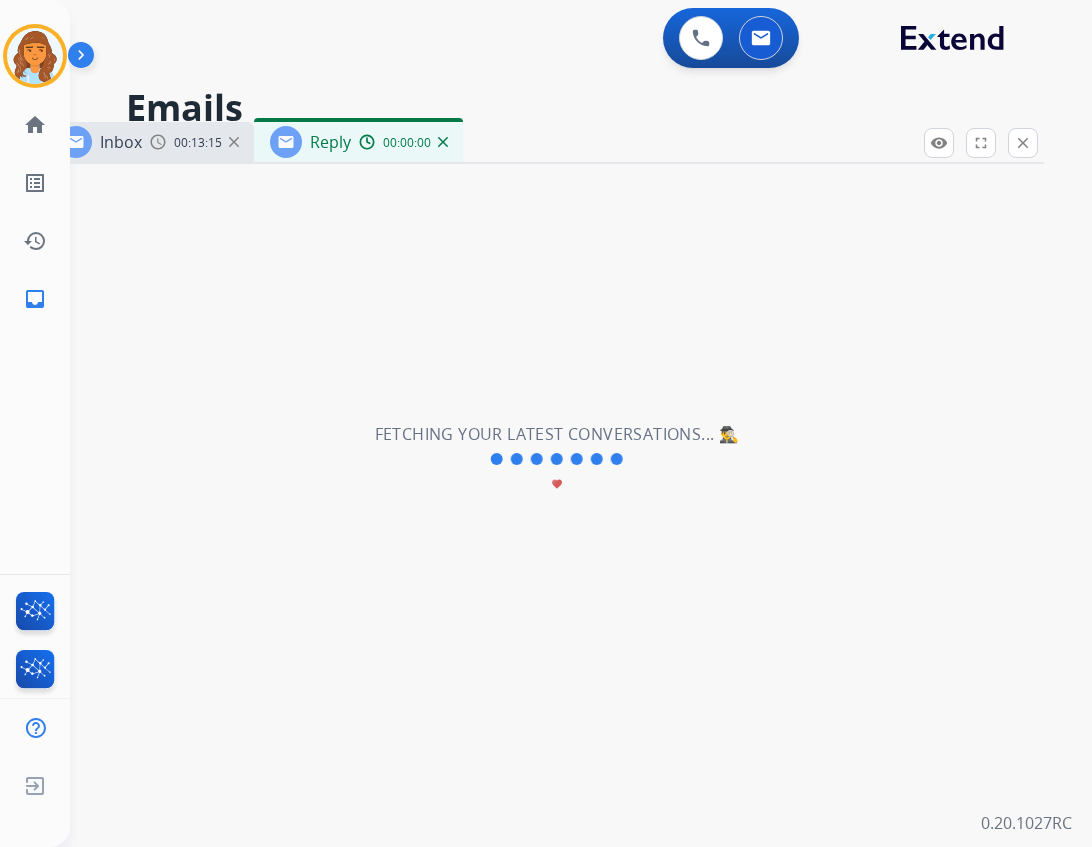 select on "**********" 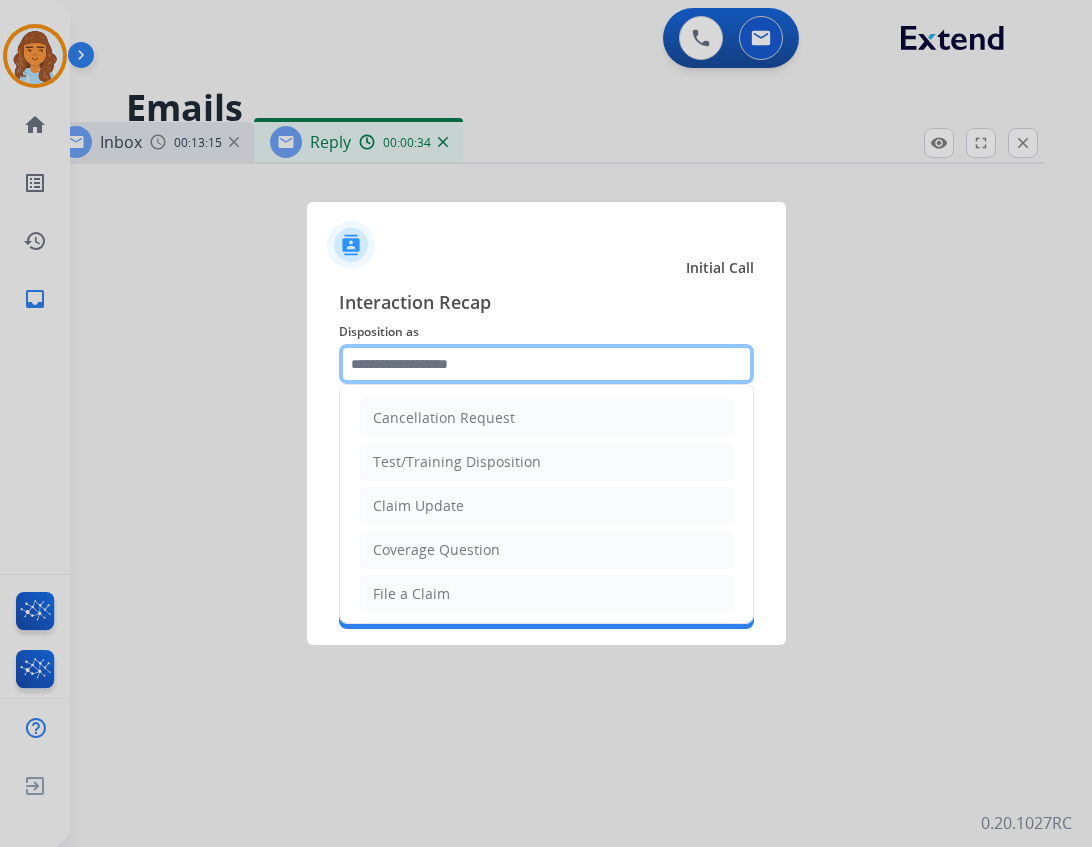 click 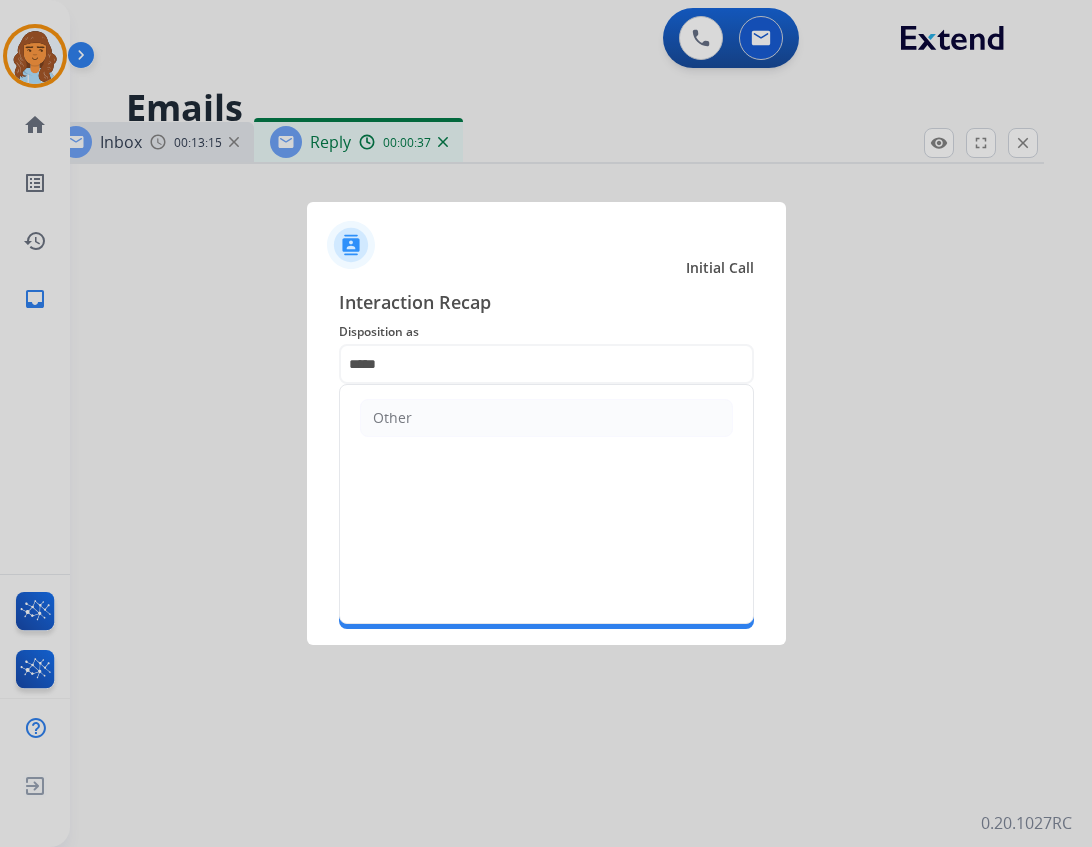 drag, startPoint x: 413, startPoint y: 419, endPoint x: 297, endPoint y: 589, distance: 205.80574 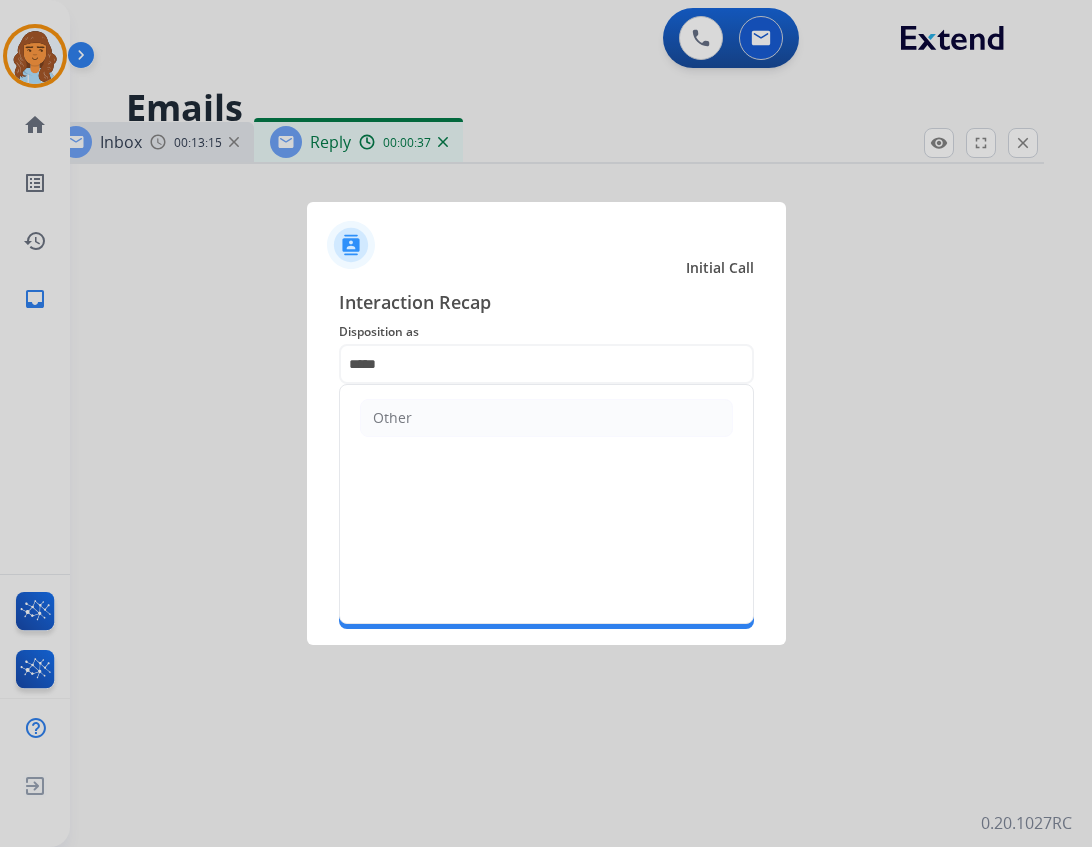 click on "Other" 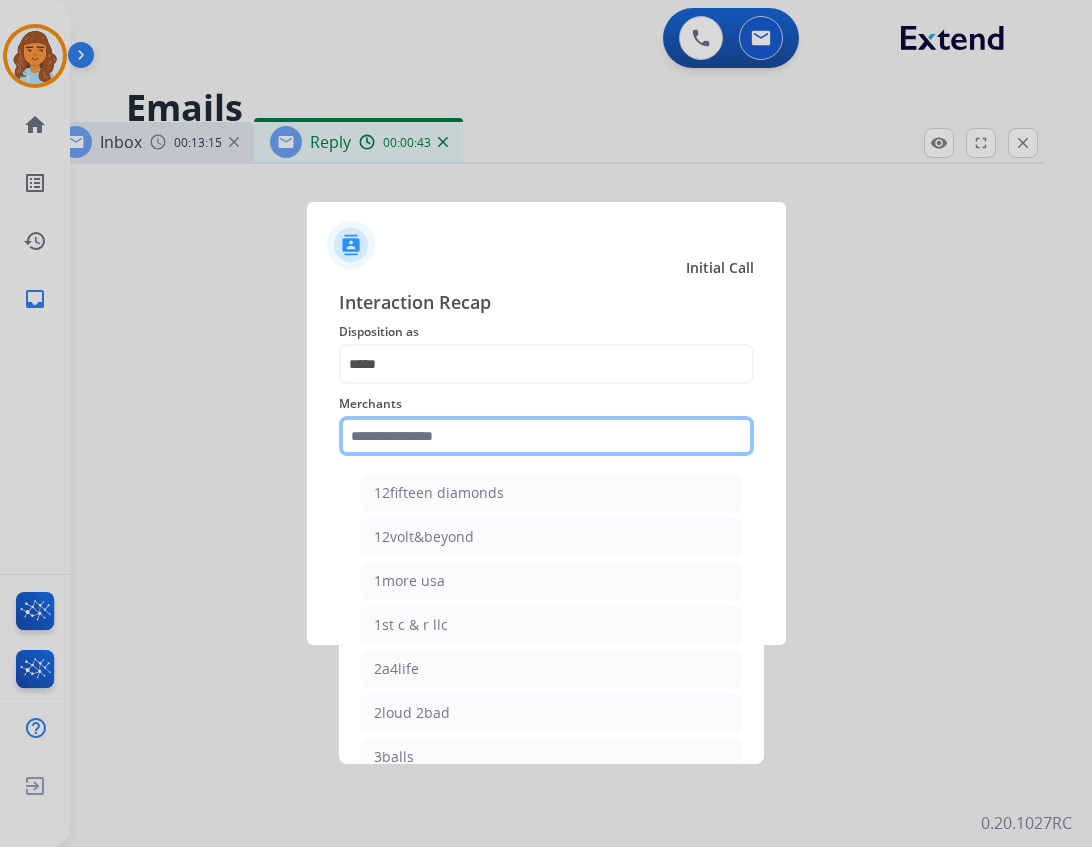 click 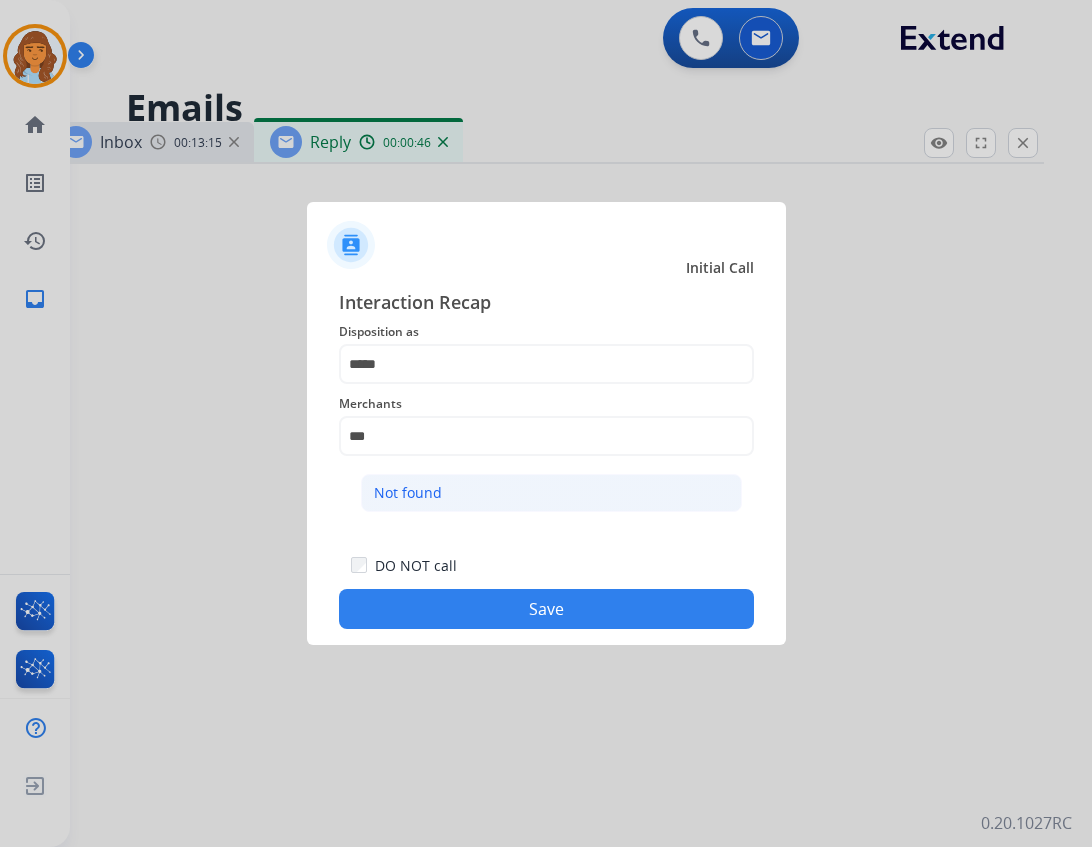 click on "Not found" 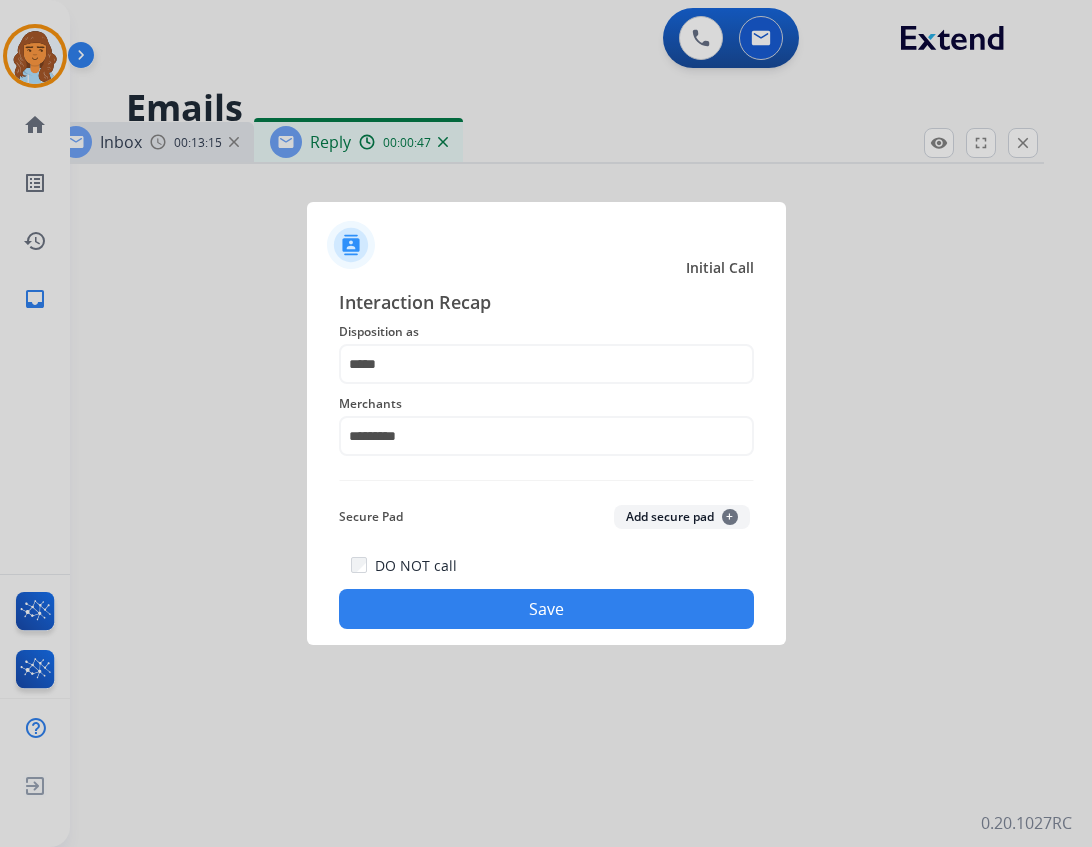 click on "Save" 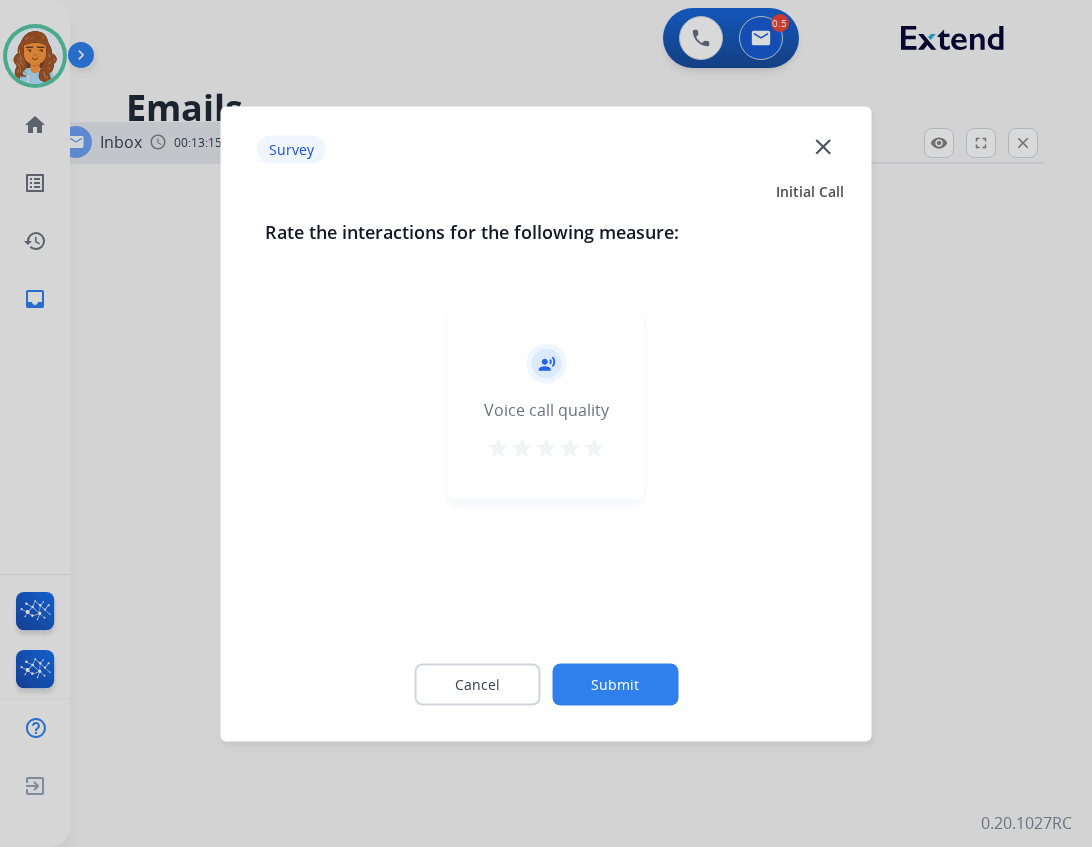 click on "close" 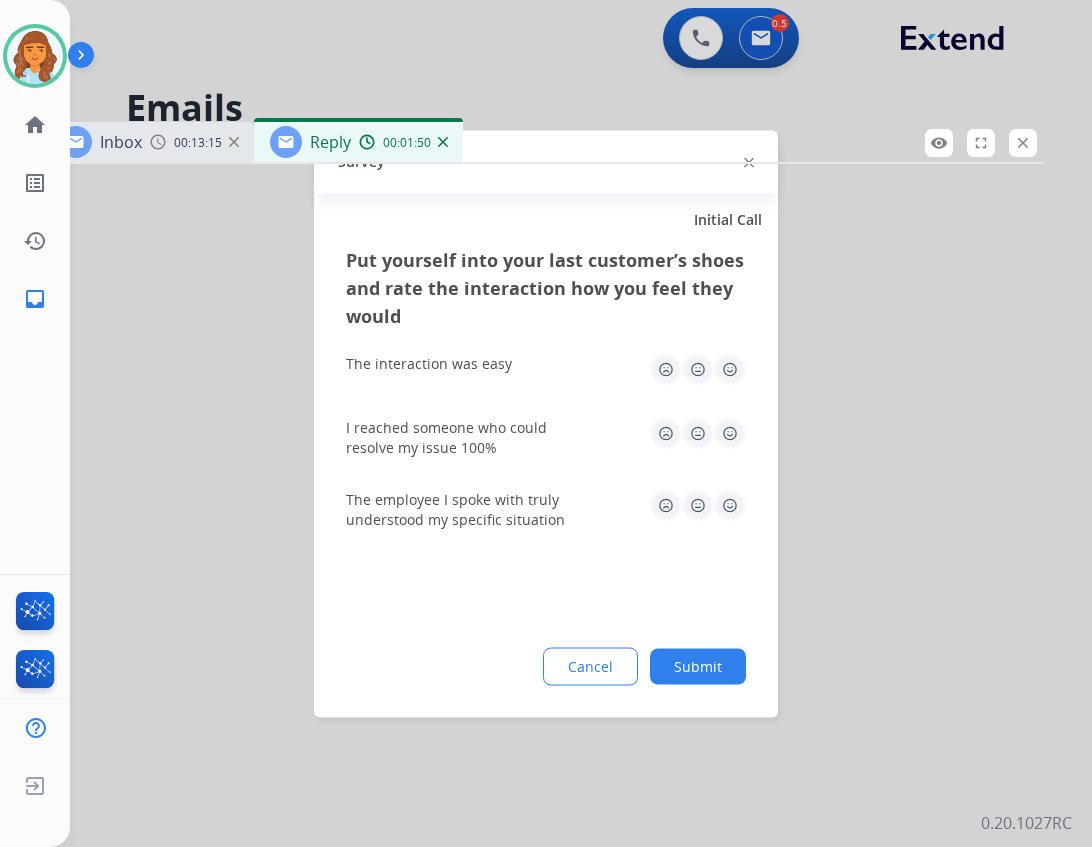click on "Inbox  00:13:15  Reply  00:01:50" at bounding box center (544, 143) 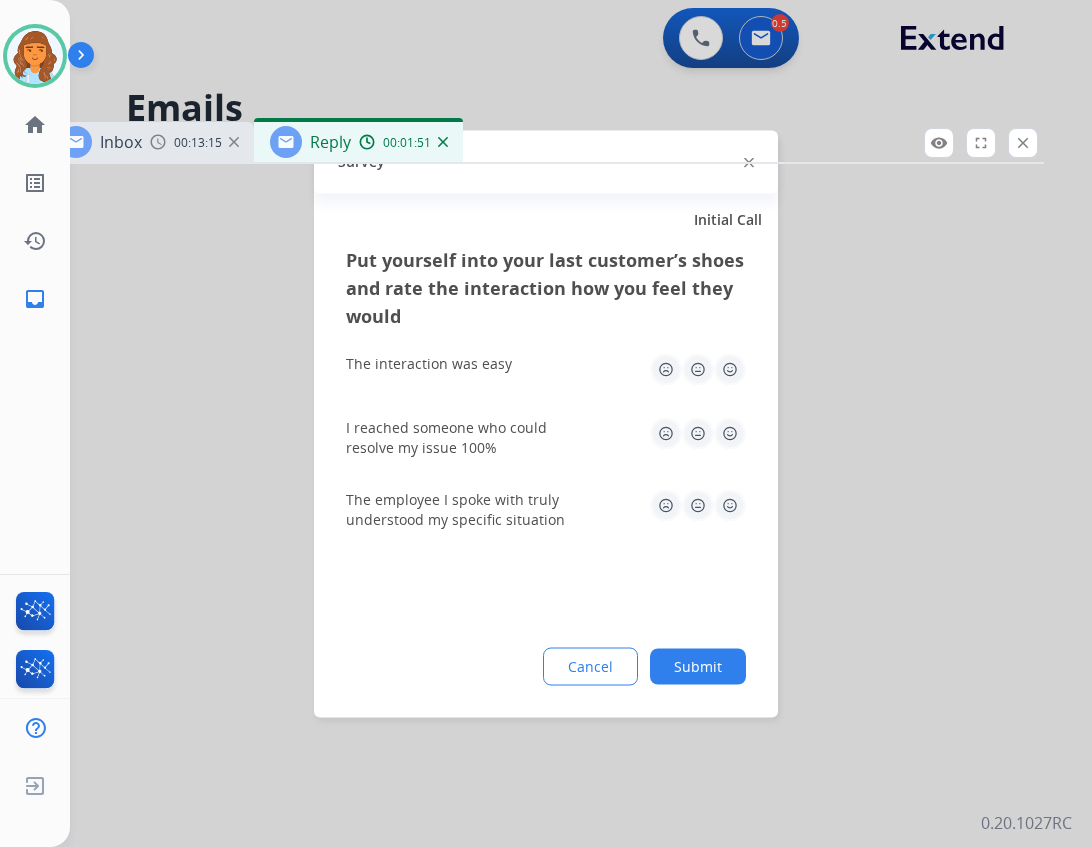click on "Inbox  00:13:15  Reply  00:01:51" at bounding box center (544, 143) 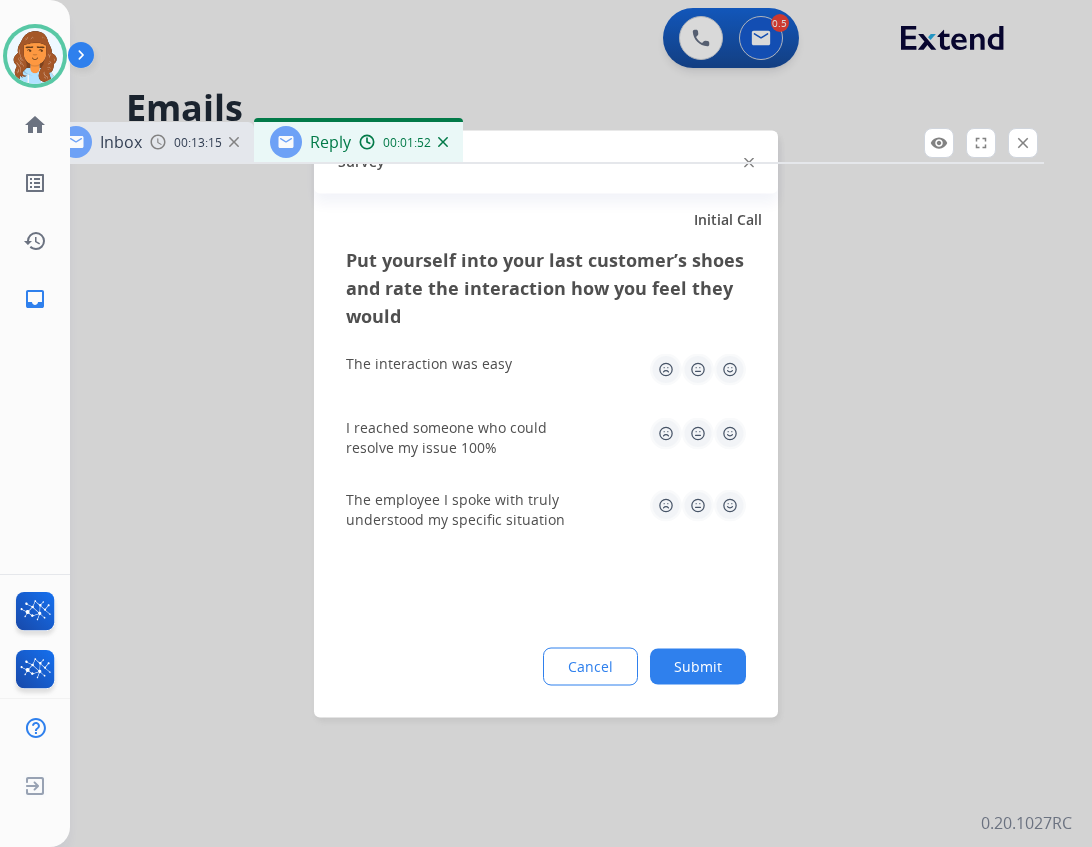 click on "Inbox  00:13:15  Reply  00:01:52" at bounding box center [544, 143] 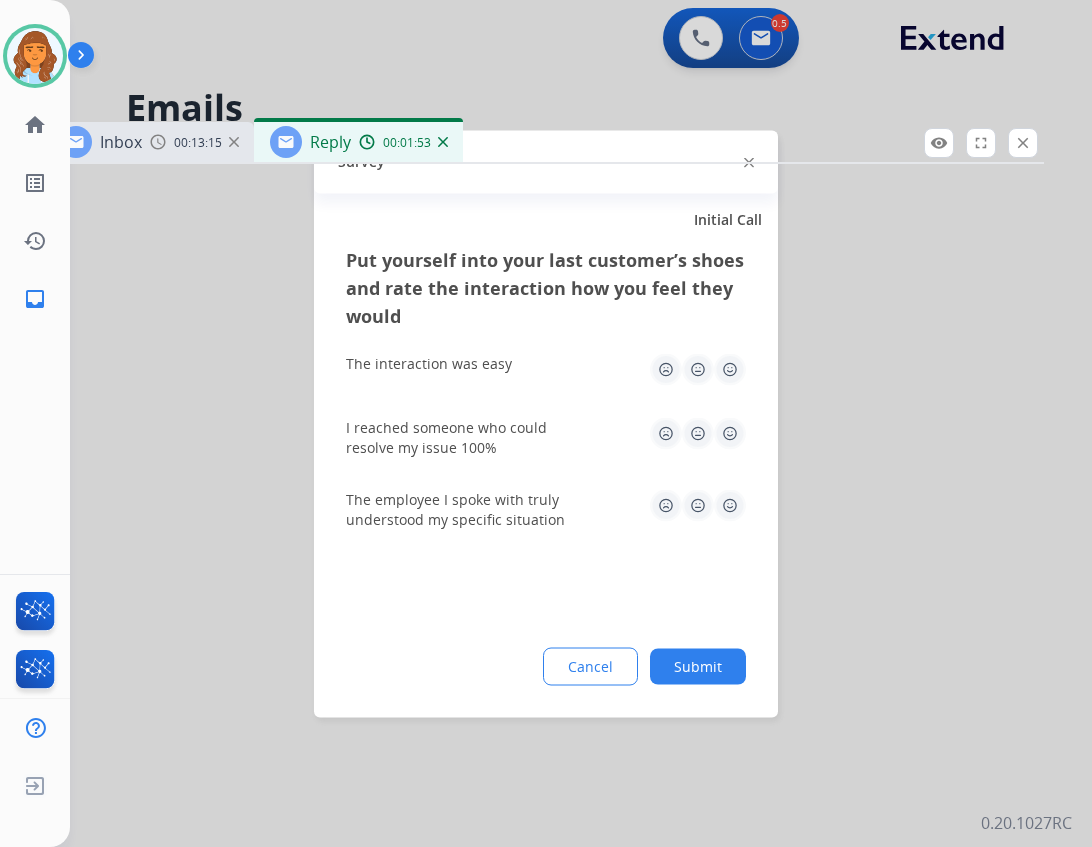 click on "Submit" 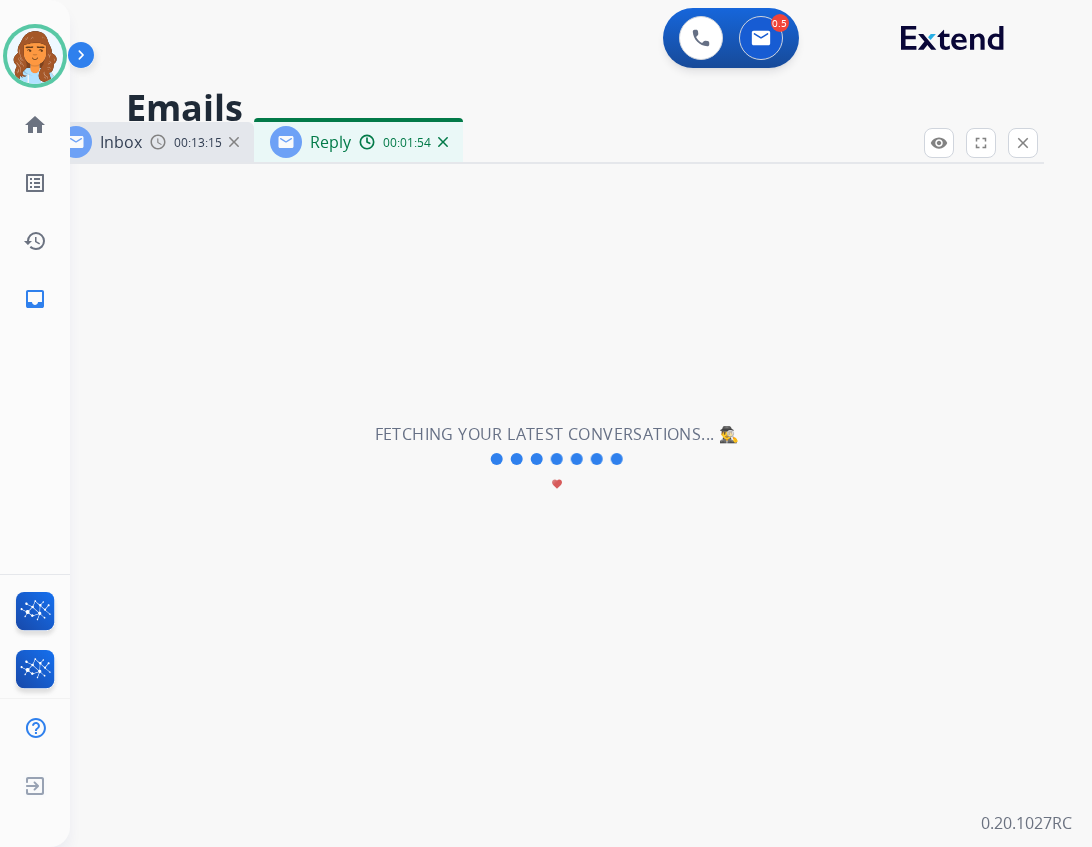 click on "Inbox  00:13:15  Reply  00:01:54" at bounding box center [544, 143] 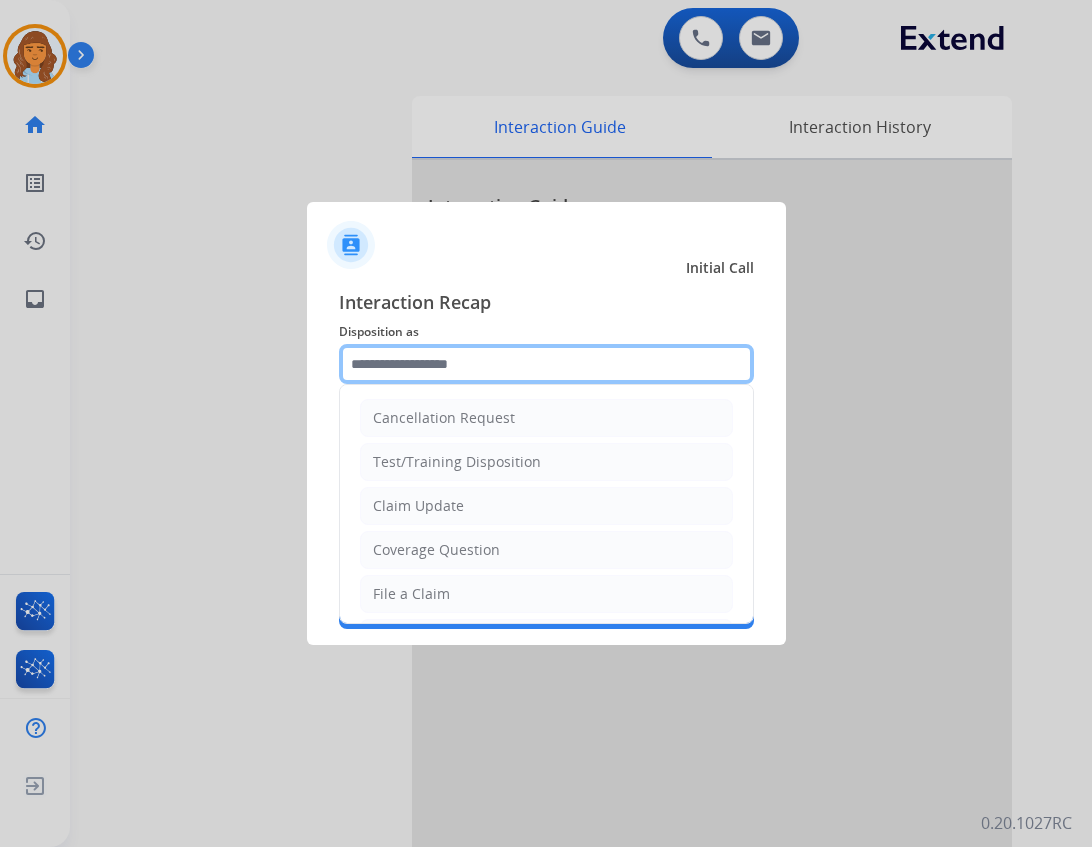 click 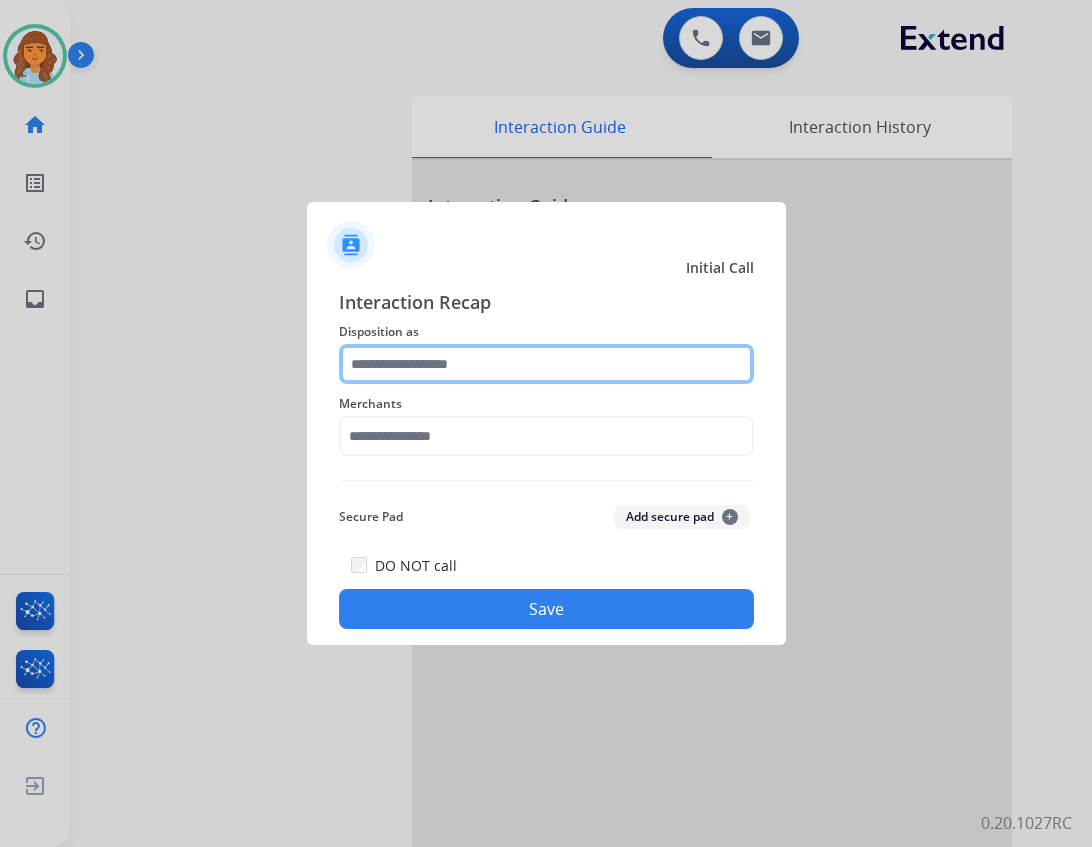 click 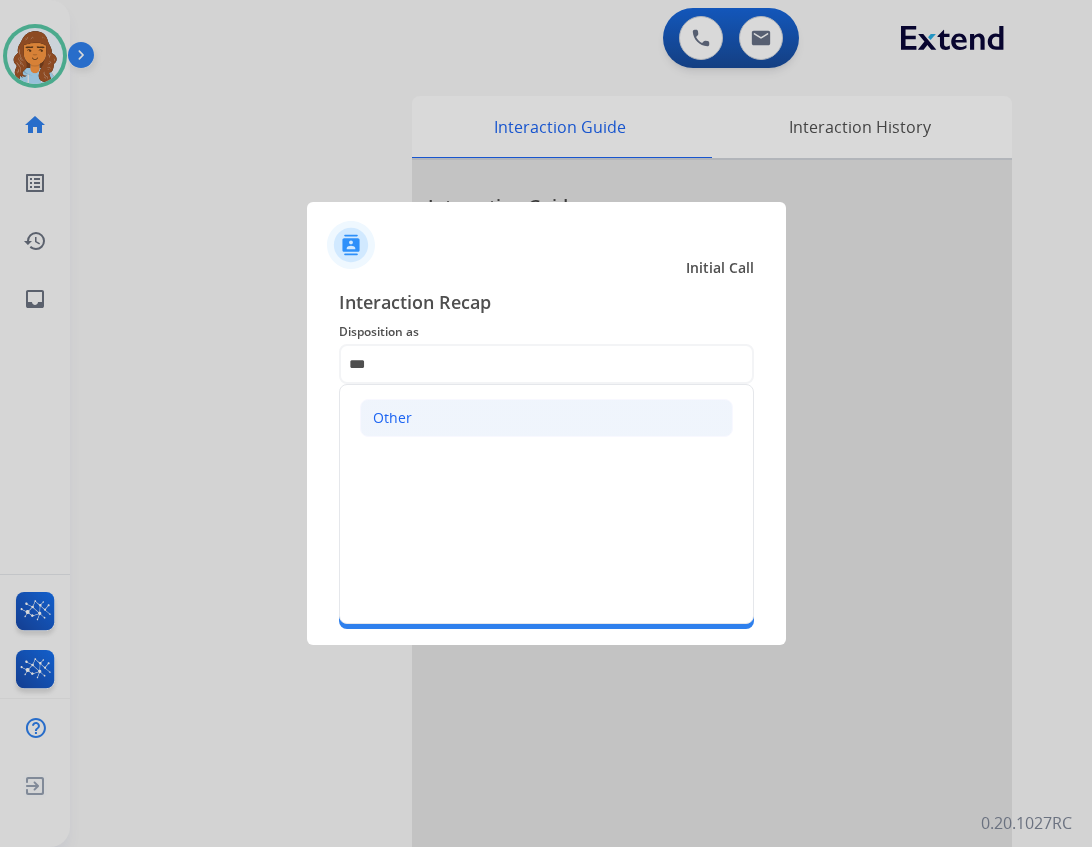 click on "Other" 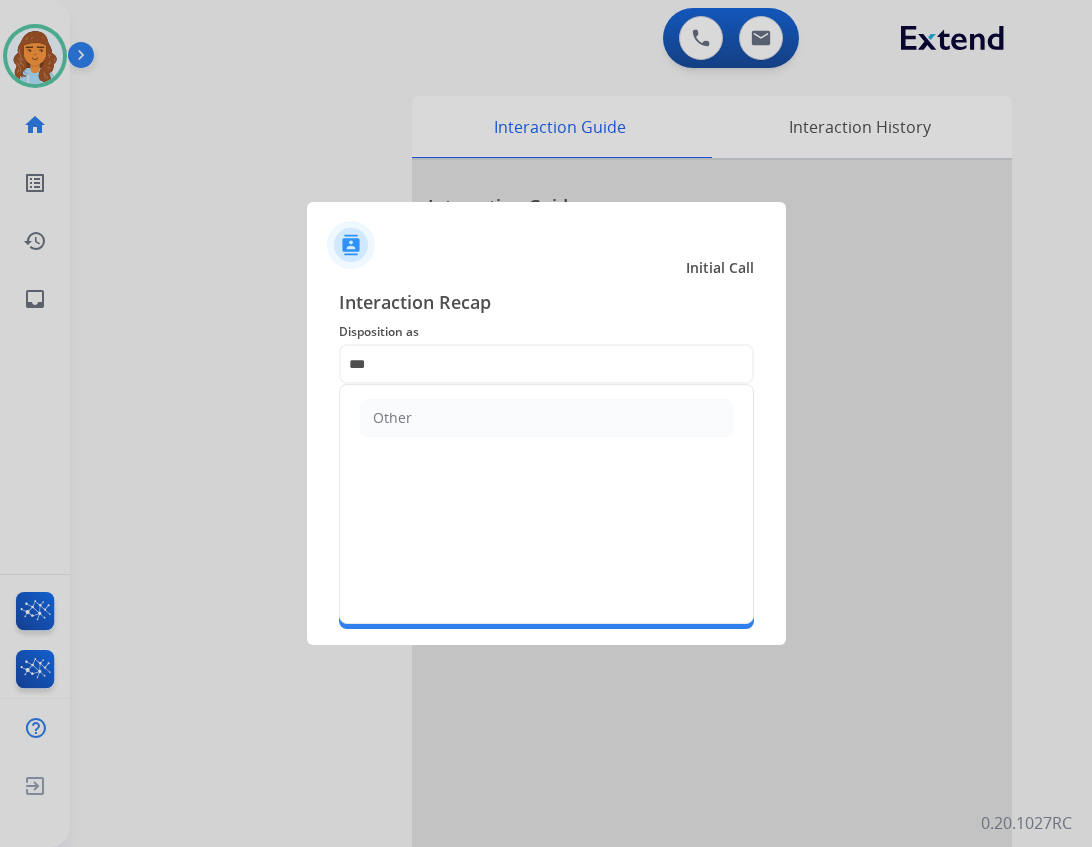 type on "*****" 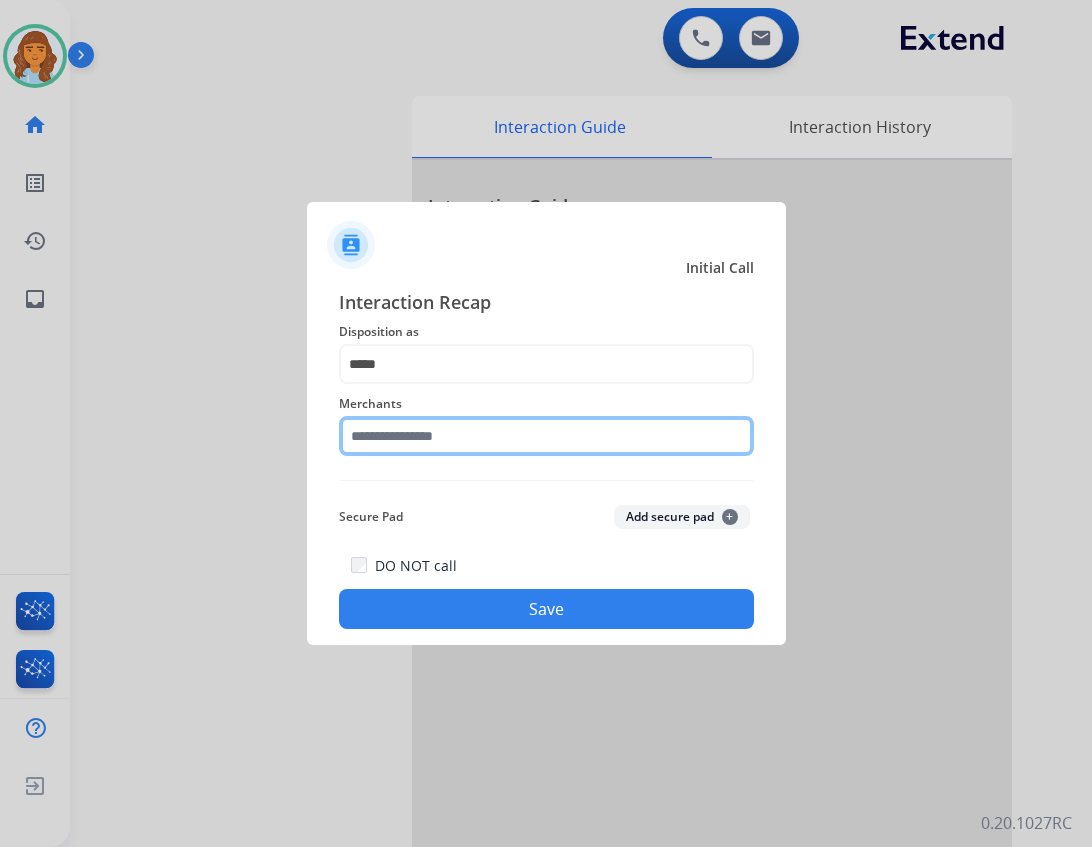 click 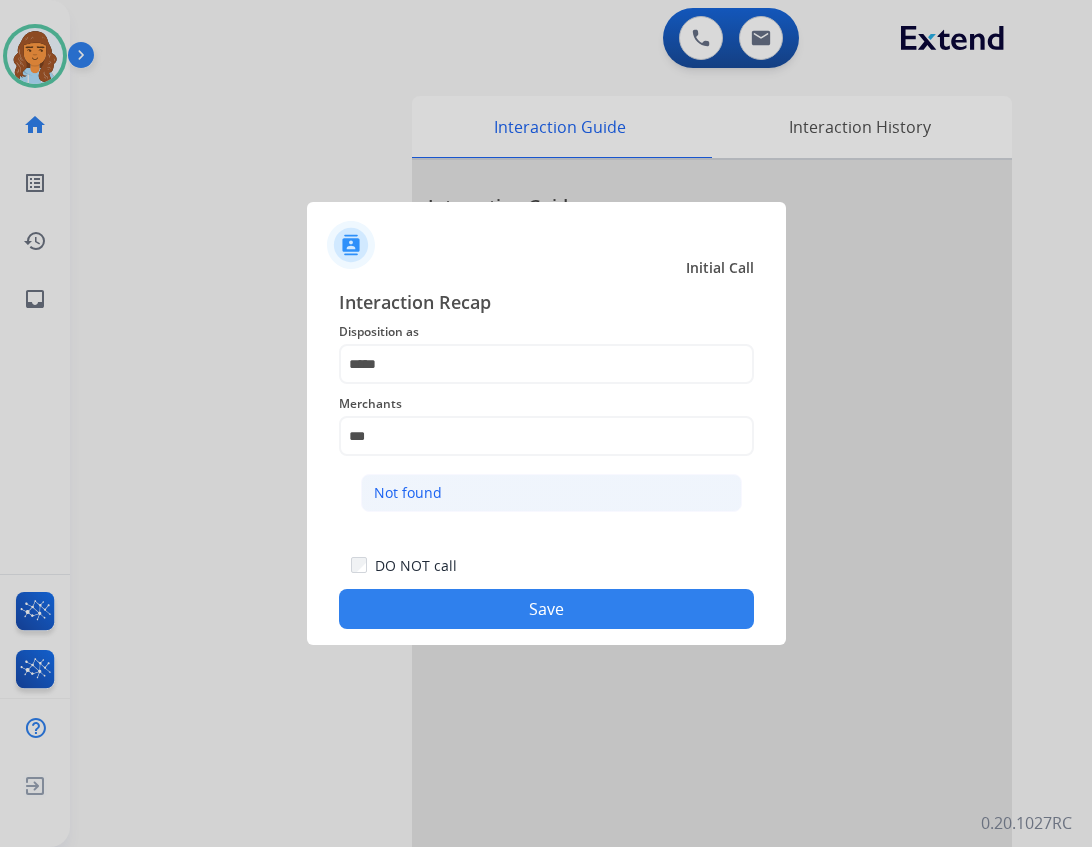 click on "Not found" 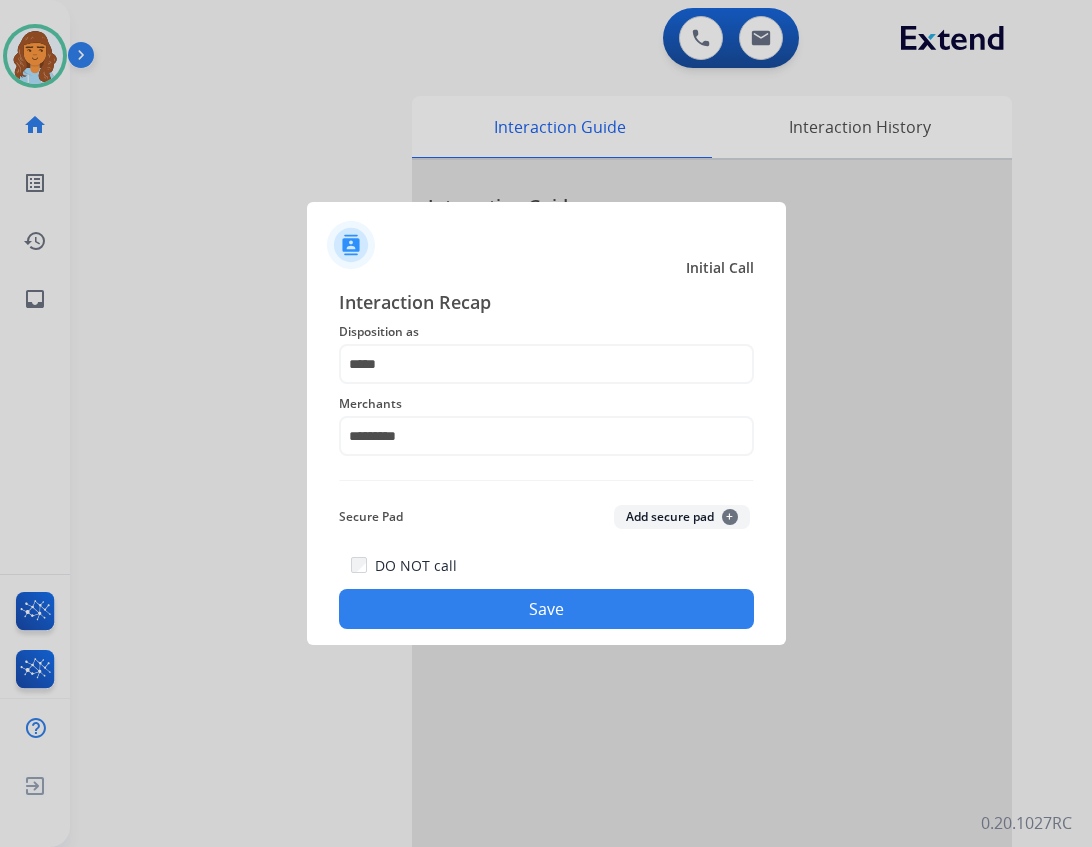 click on "Save" 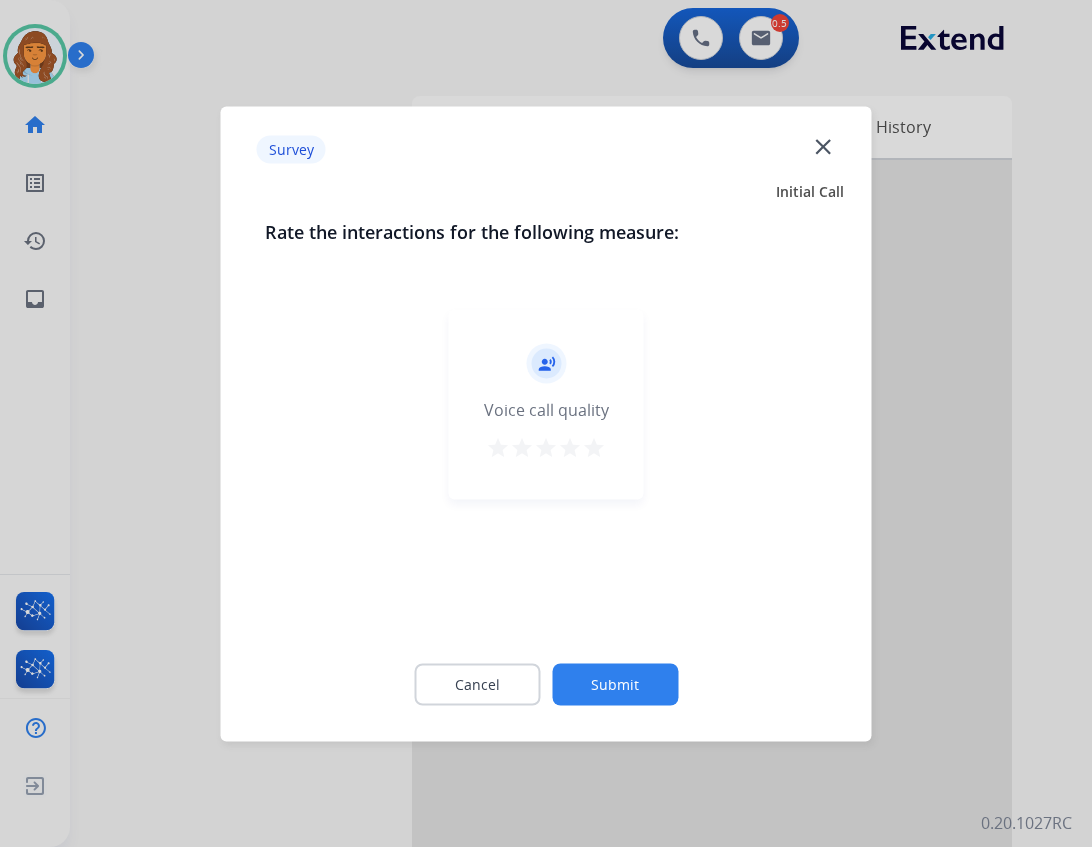 click on "close" 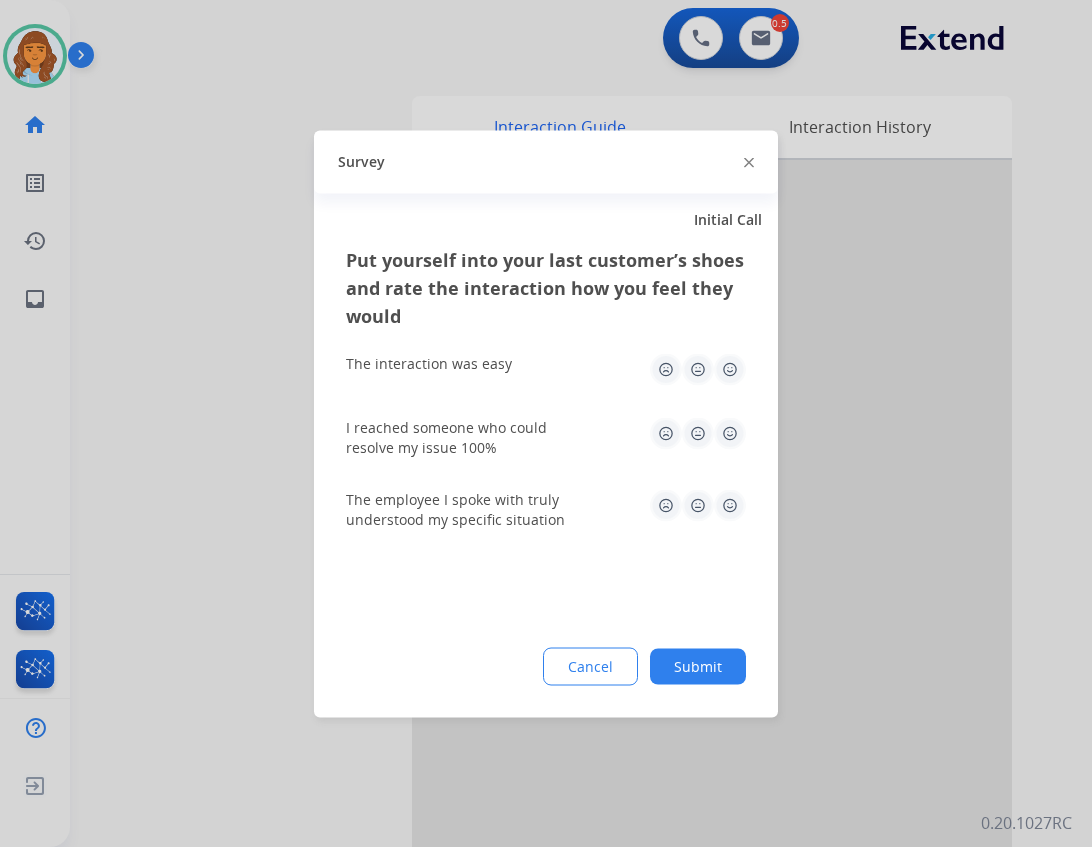 click 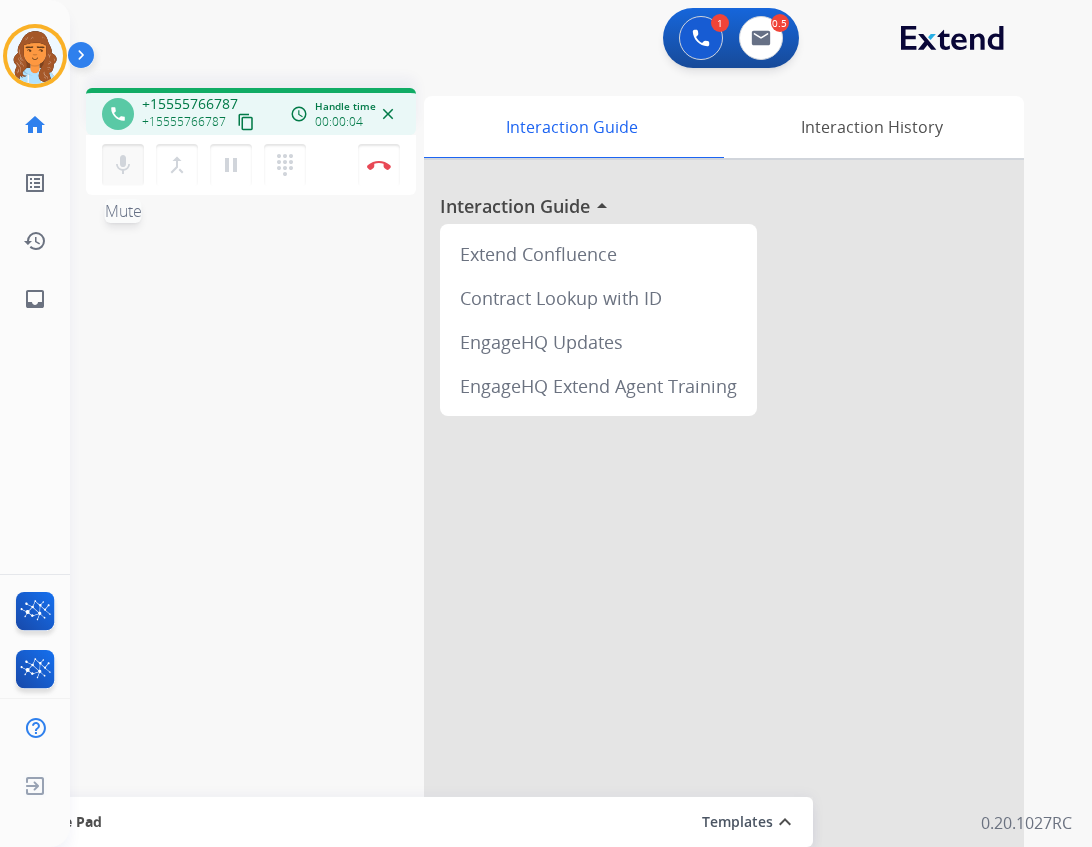 click on "mic Mute" at bounding box center (123, 165) 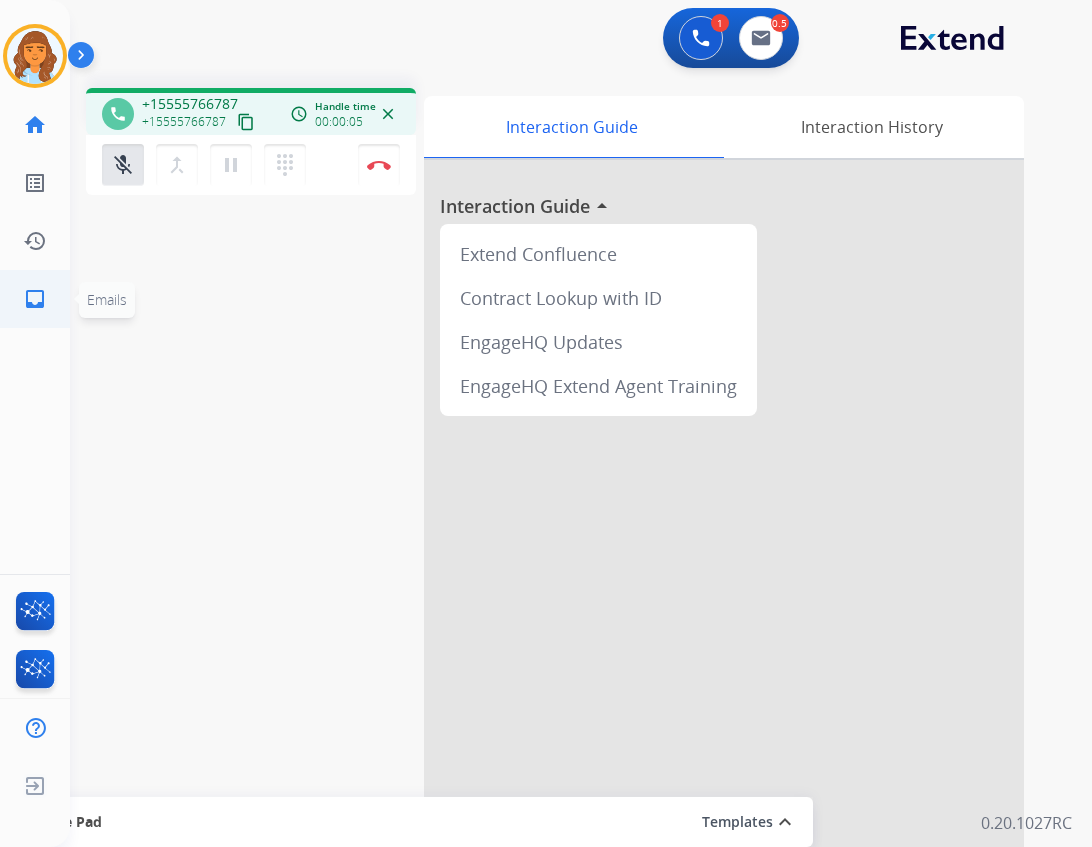 click on "inbox  Emails" 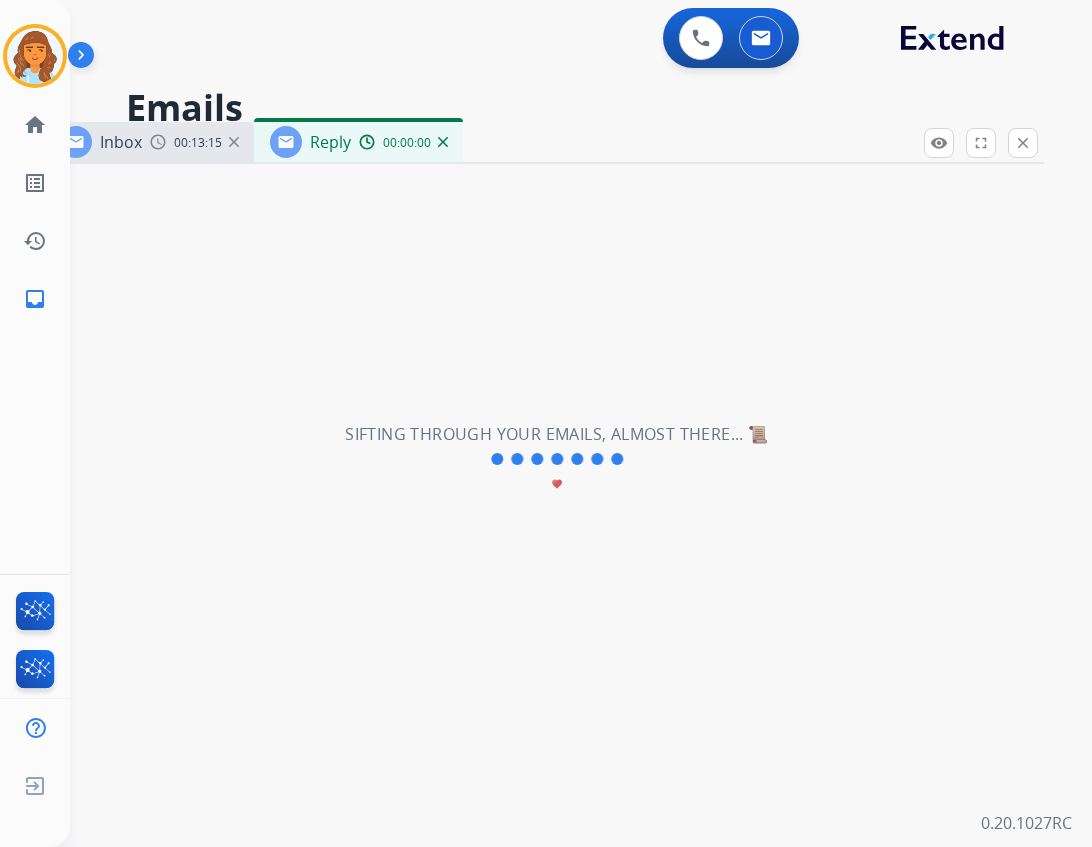 select on "**********" 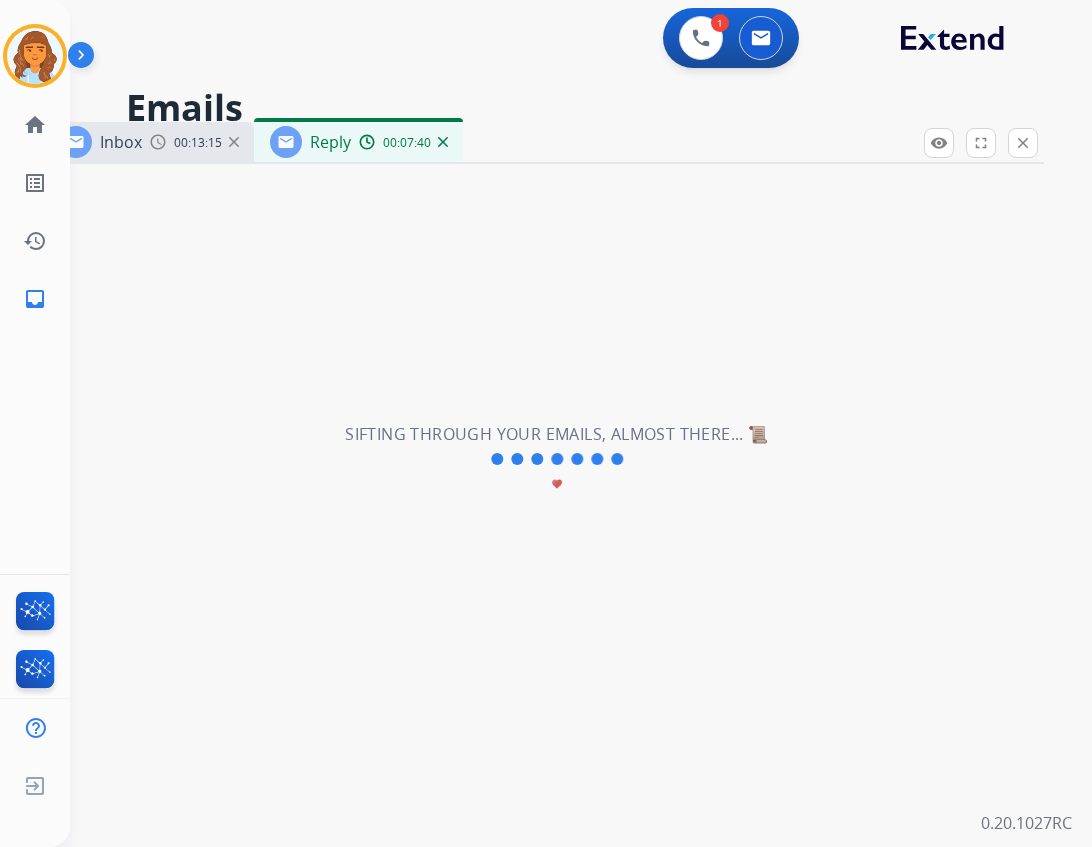 click at bounding box center [85, 59] 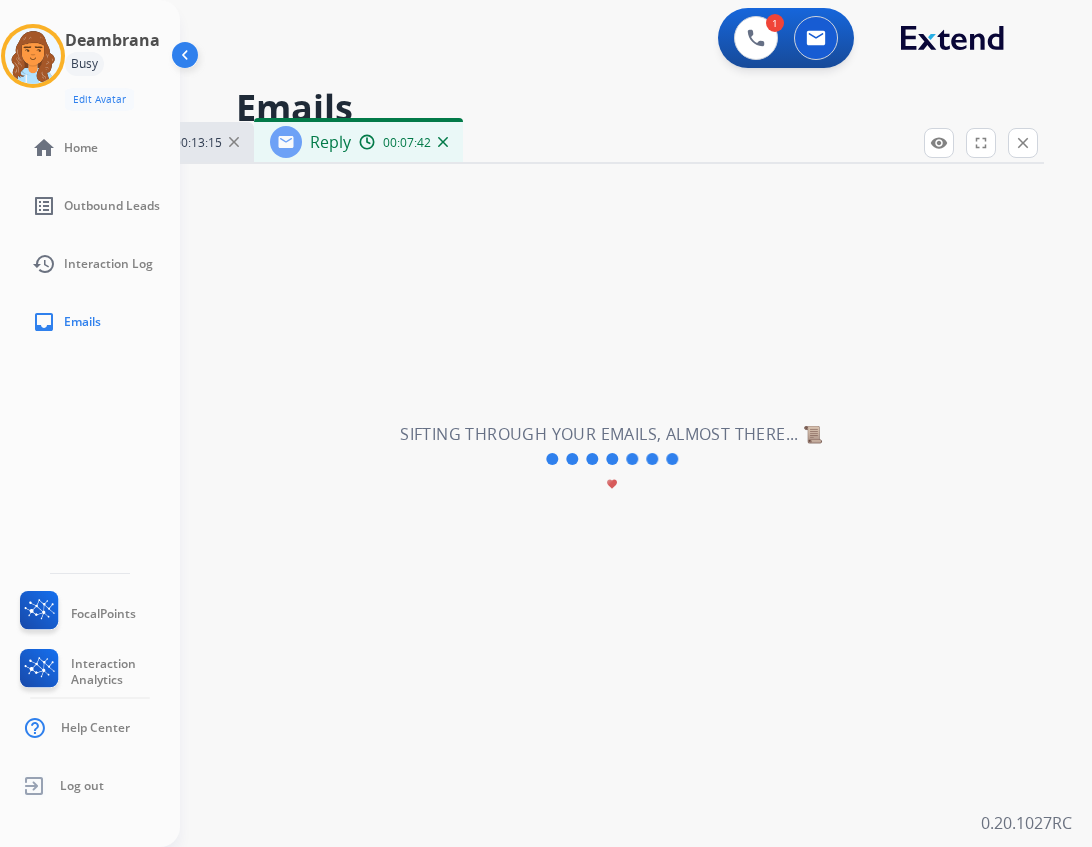click on "Busy" at bounding box center (84, 64) 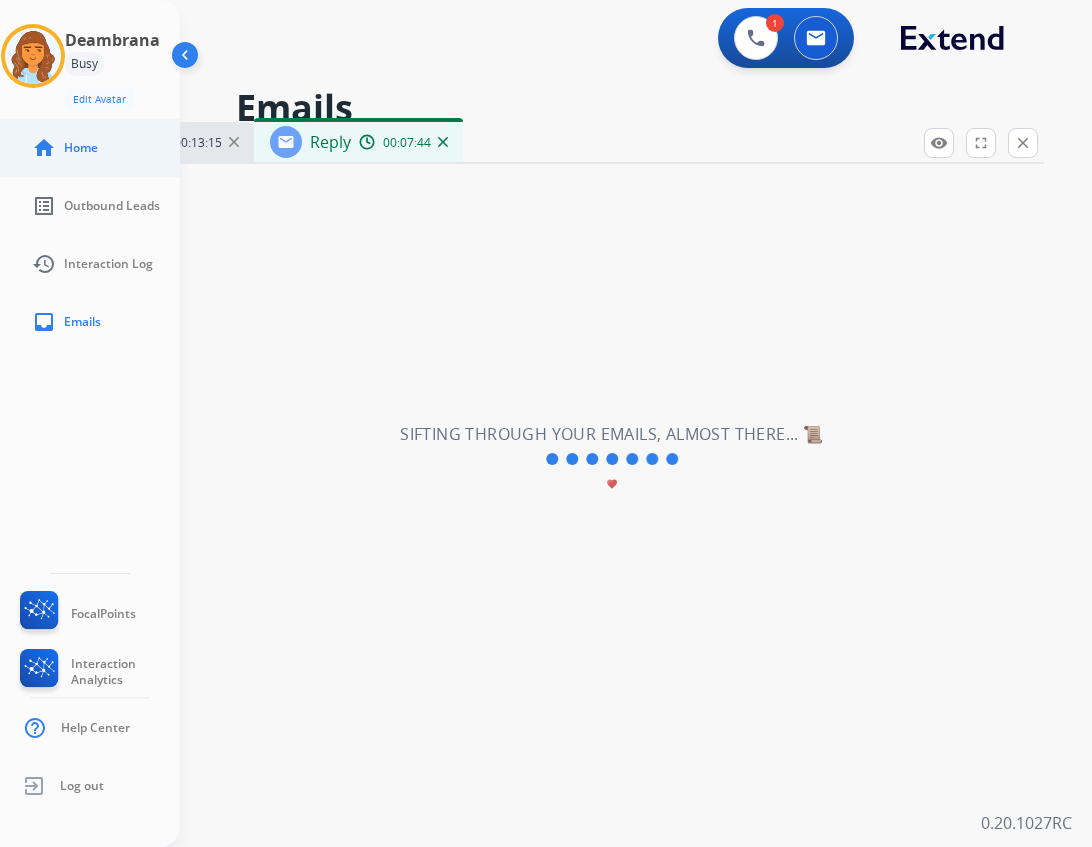 click on "home  Home" 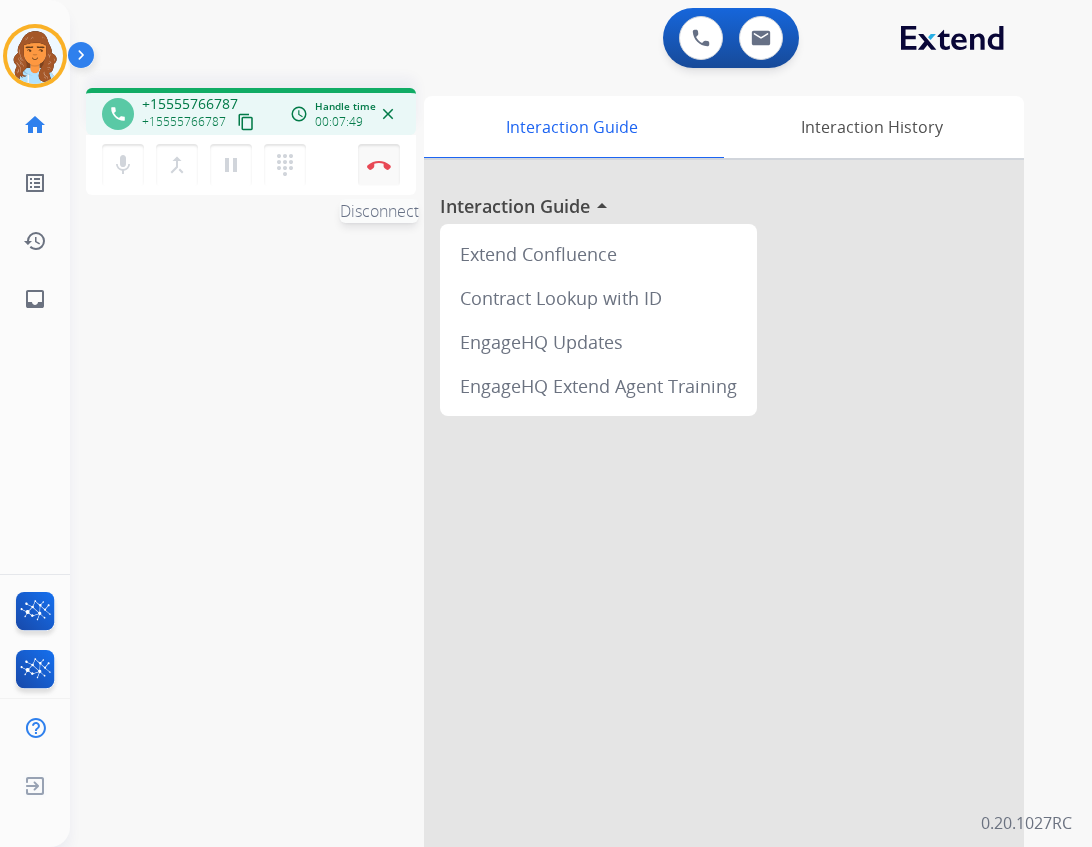 click on "Disconnect" at bounding box center (379, 165) 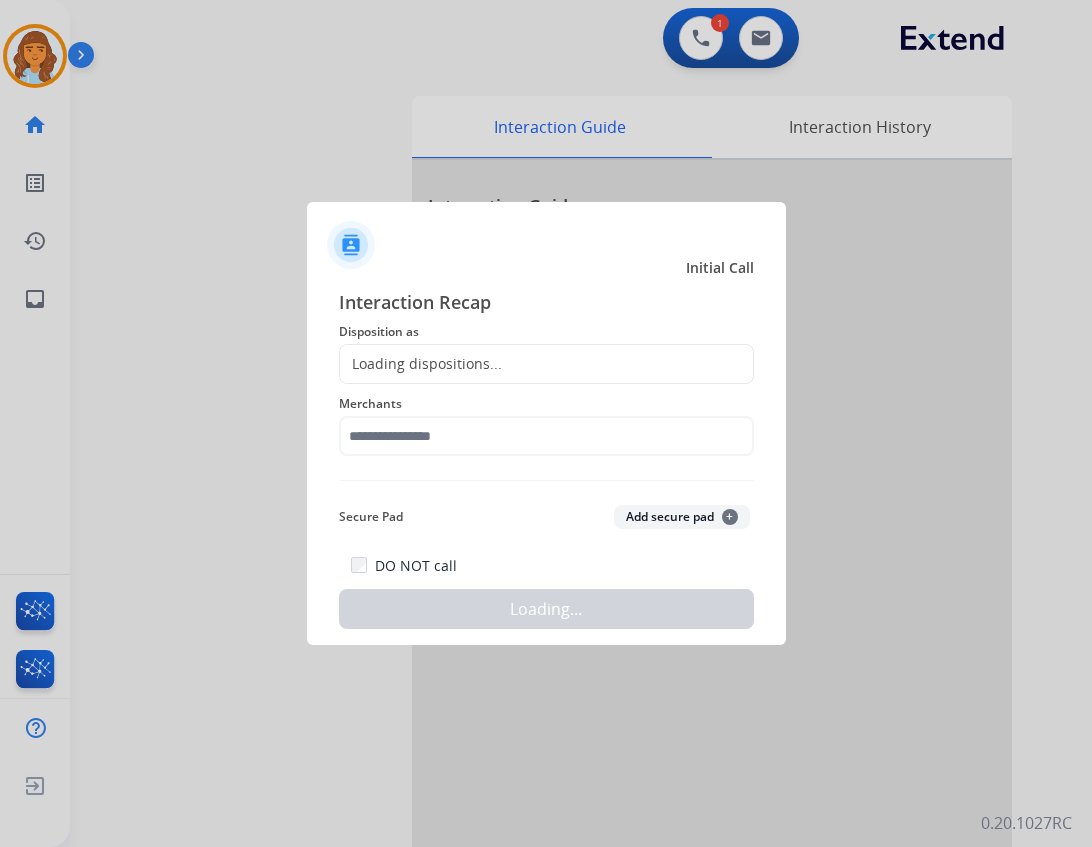 click on "Loading dispositions..." 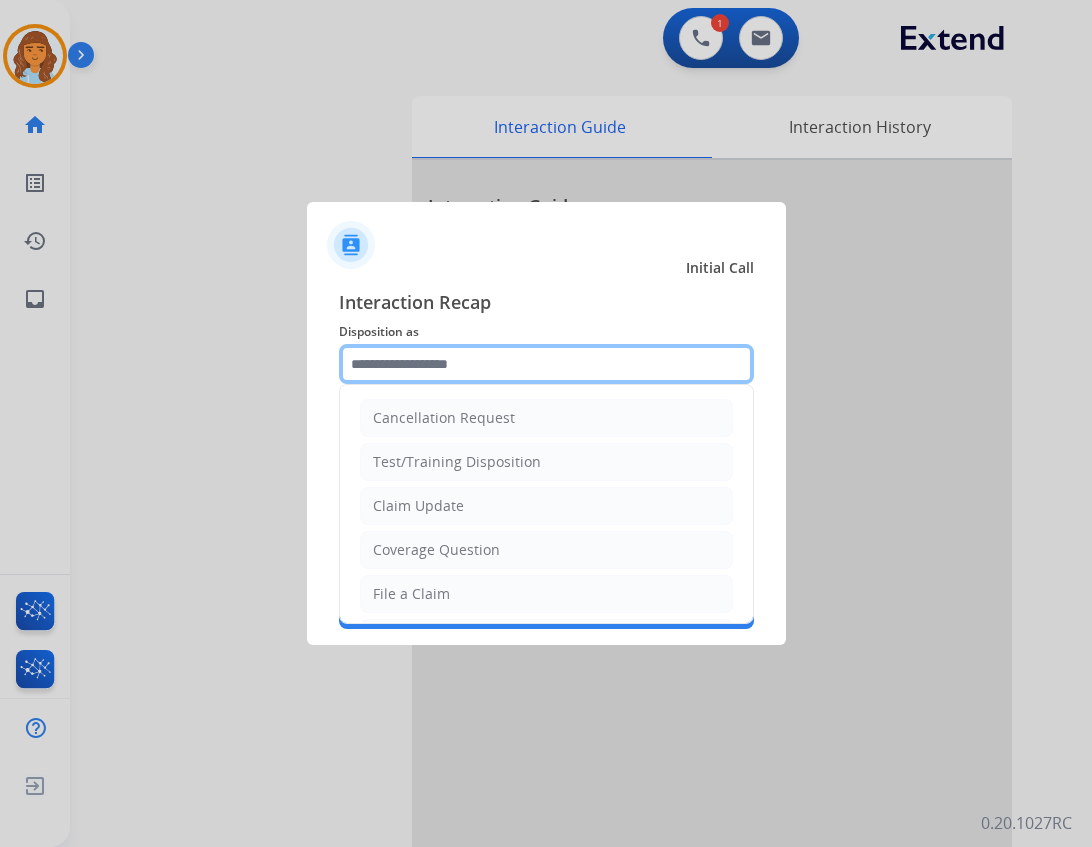 click 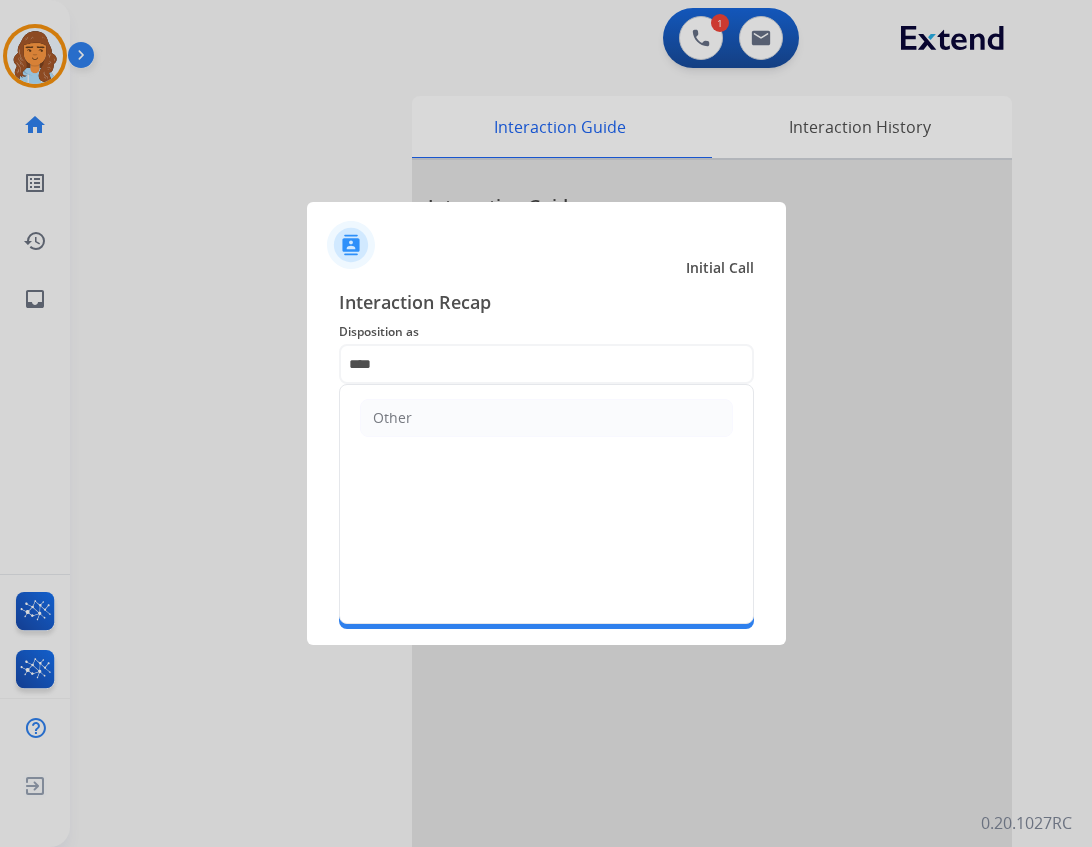 click on "Other" 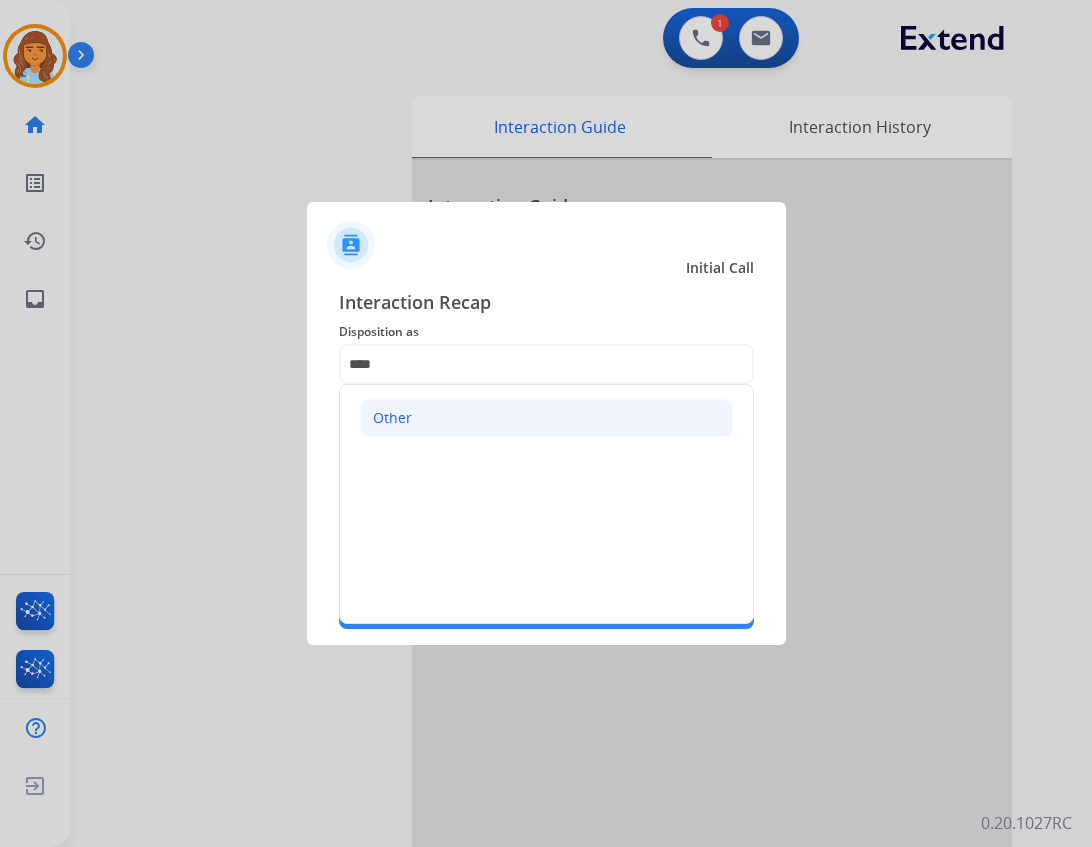 click on "Other" 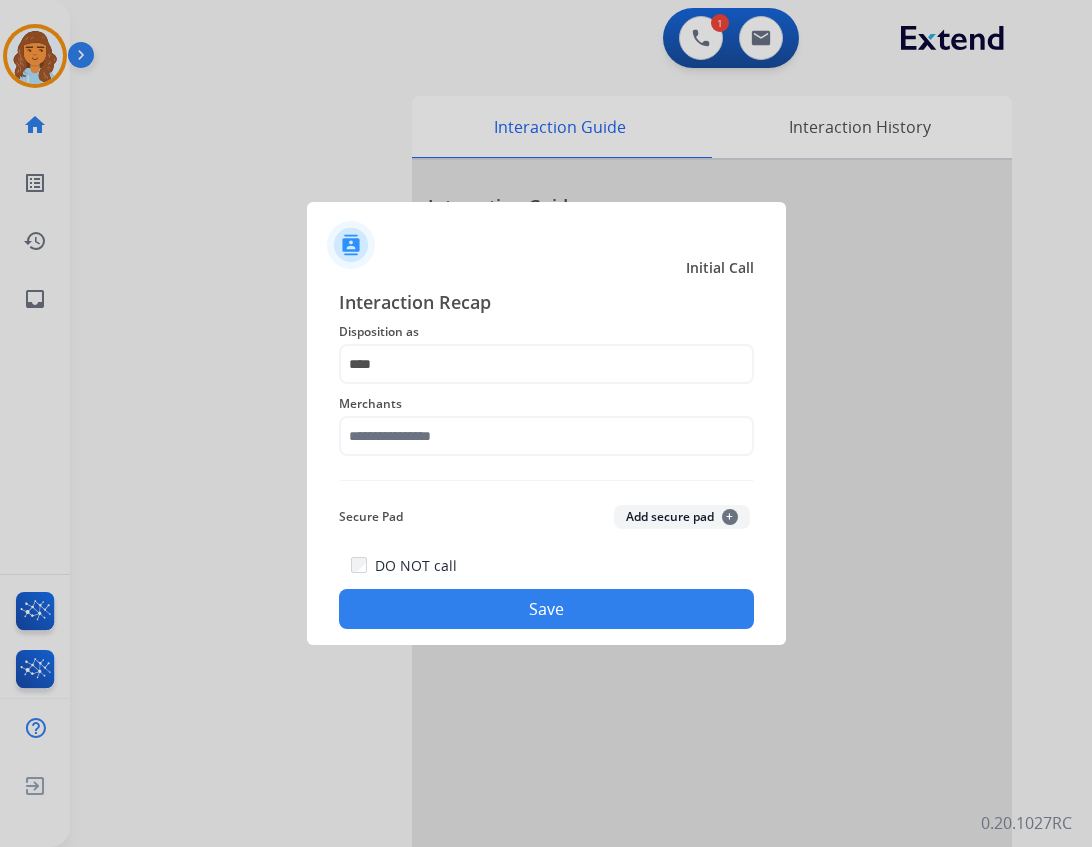 type on "*****" 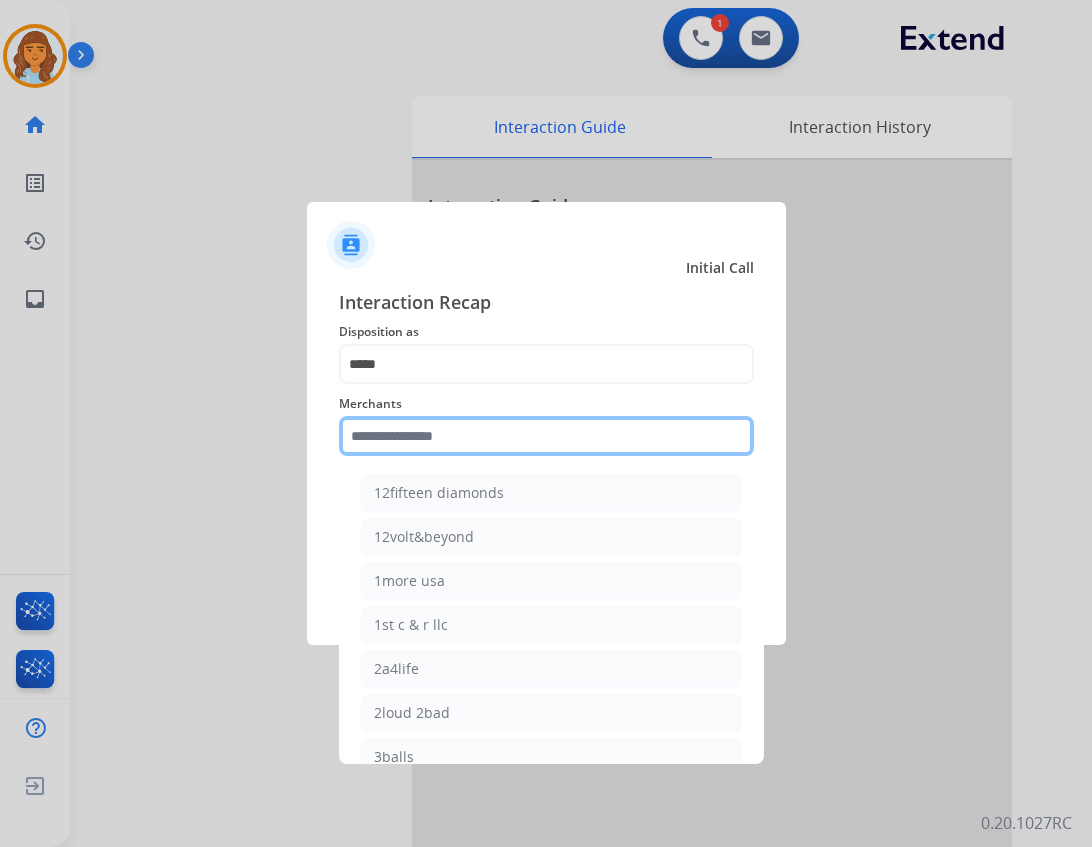 click 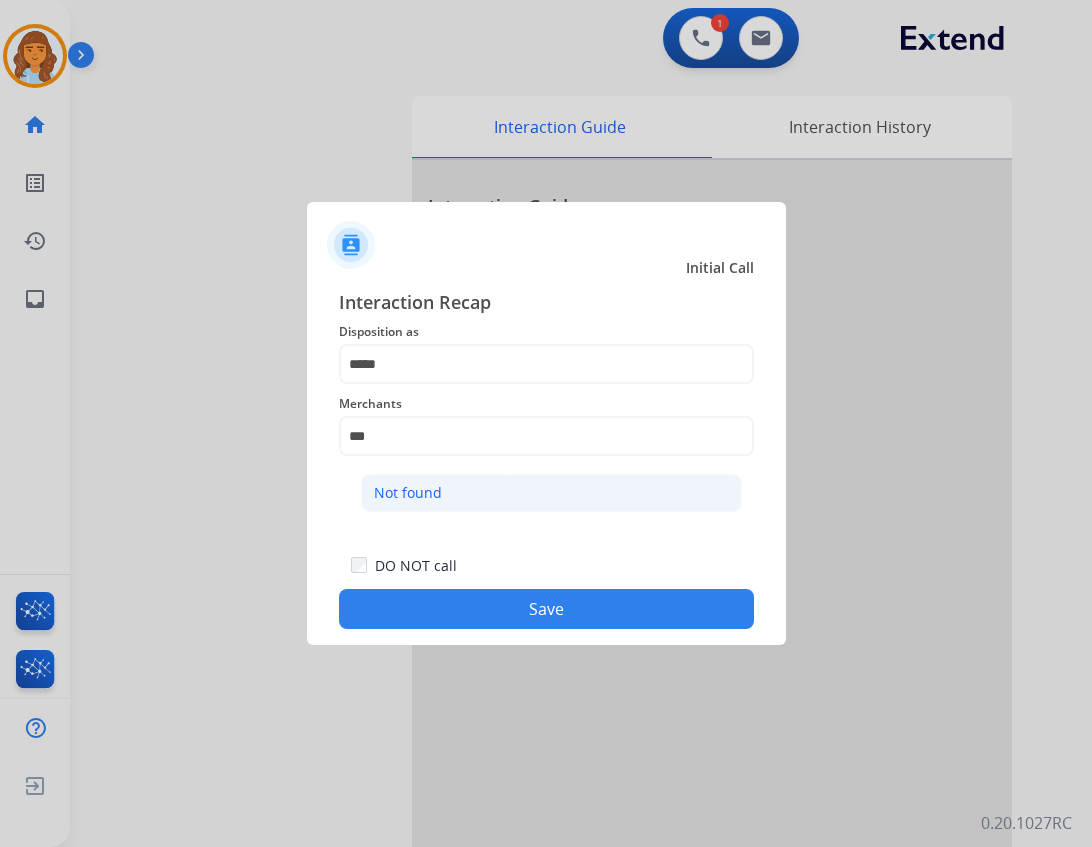 drag, startPoint x: 537, startPoint y: 473, endPoint x: 532, endPoint y: 489, distance: 16.763054 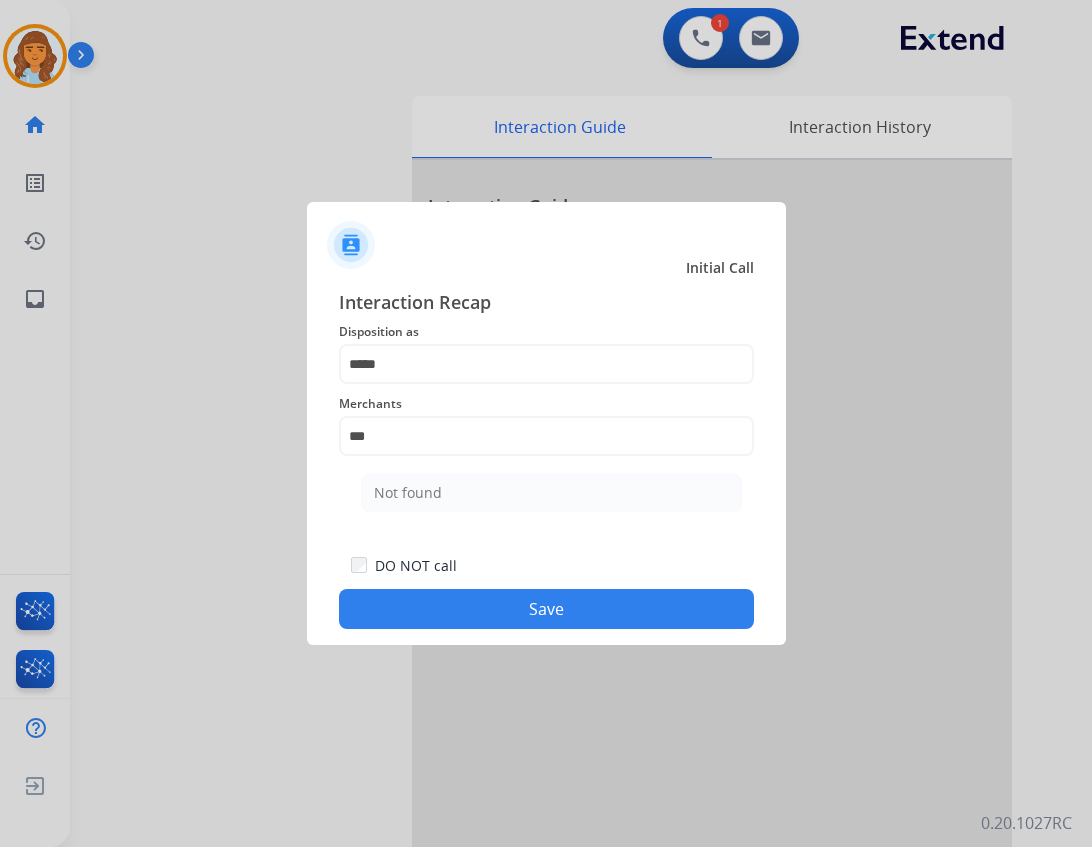 click on "Not found" 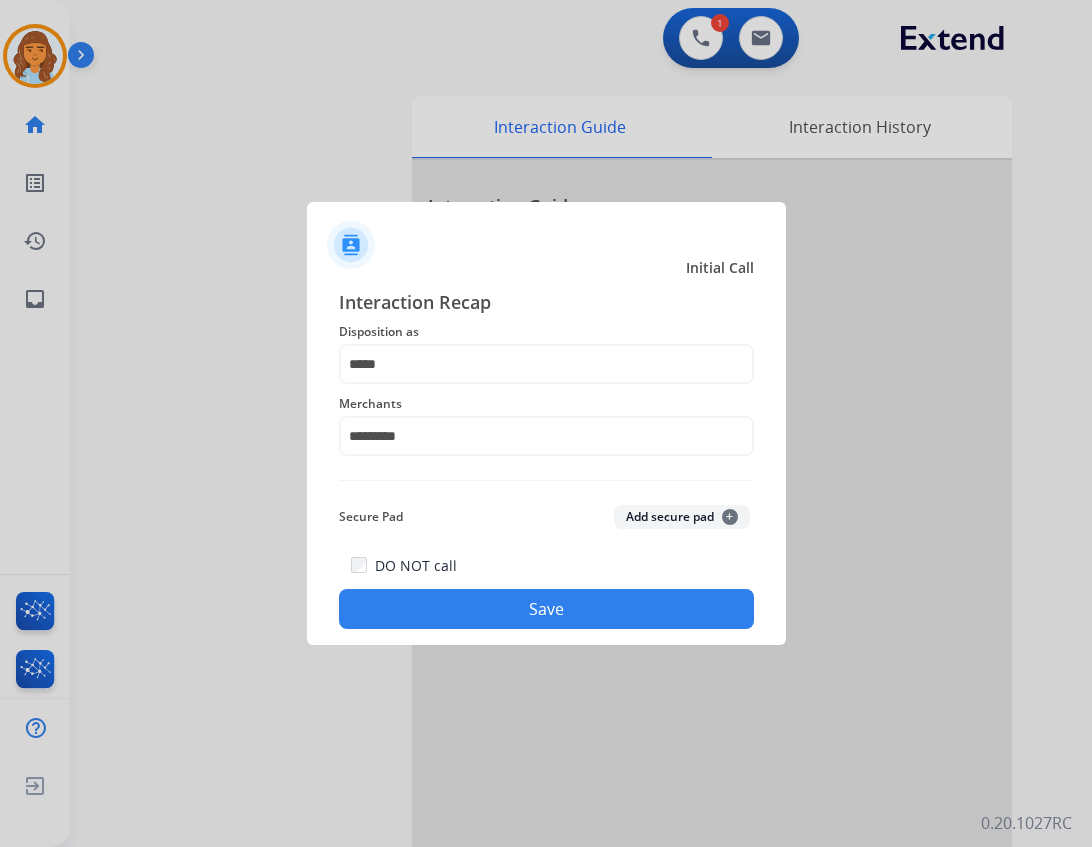click on "Save" 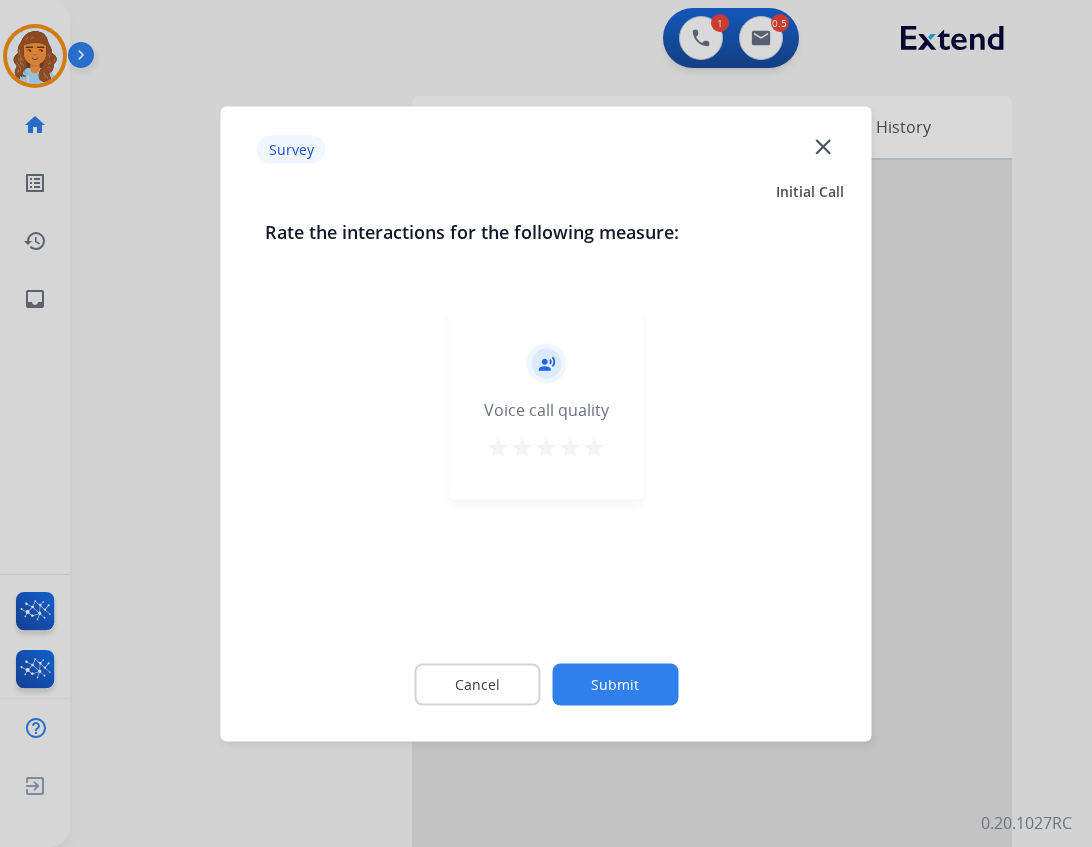 click on "close" 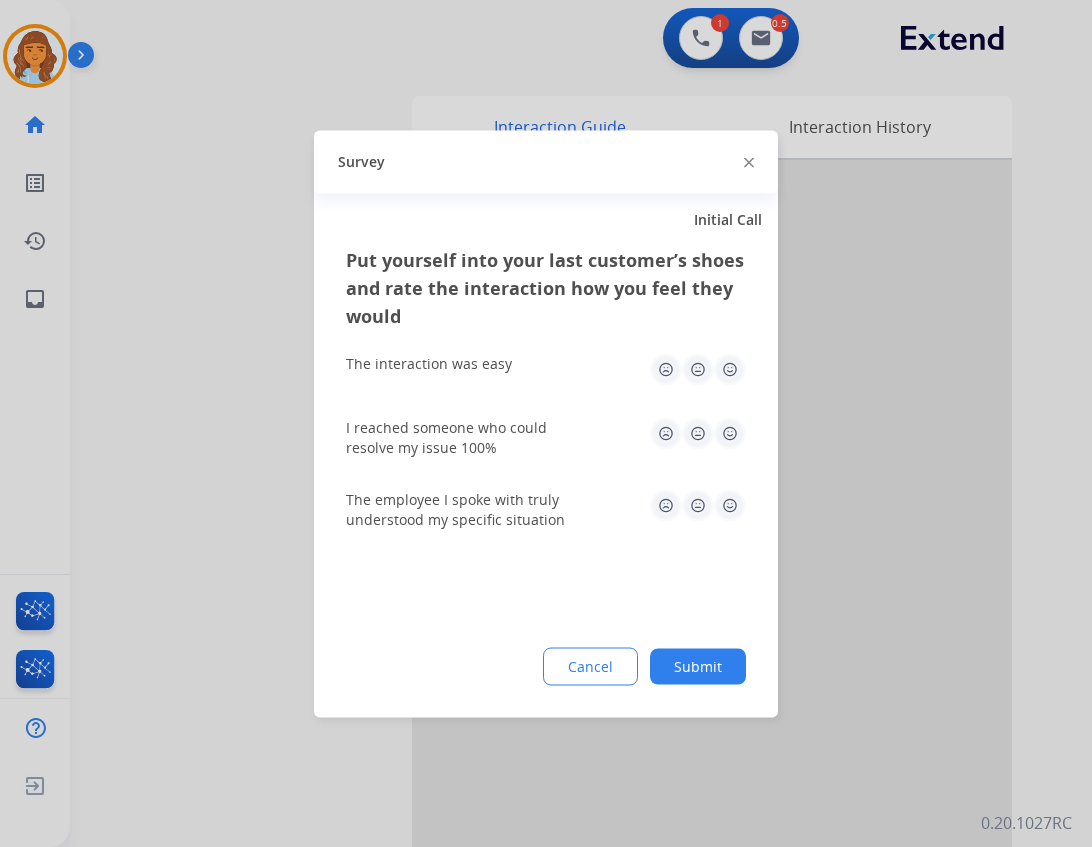 click 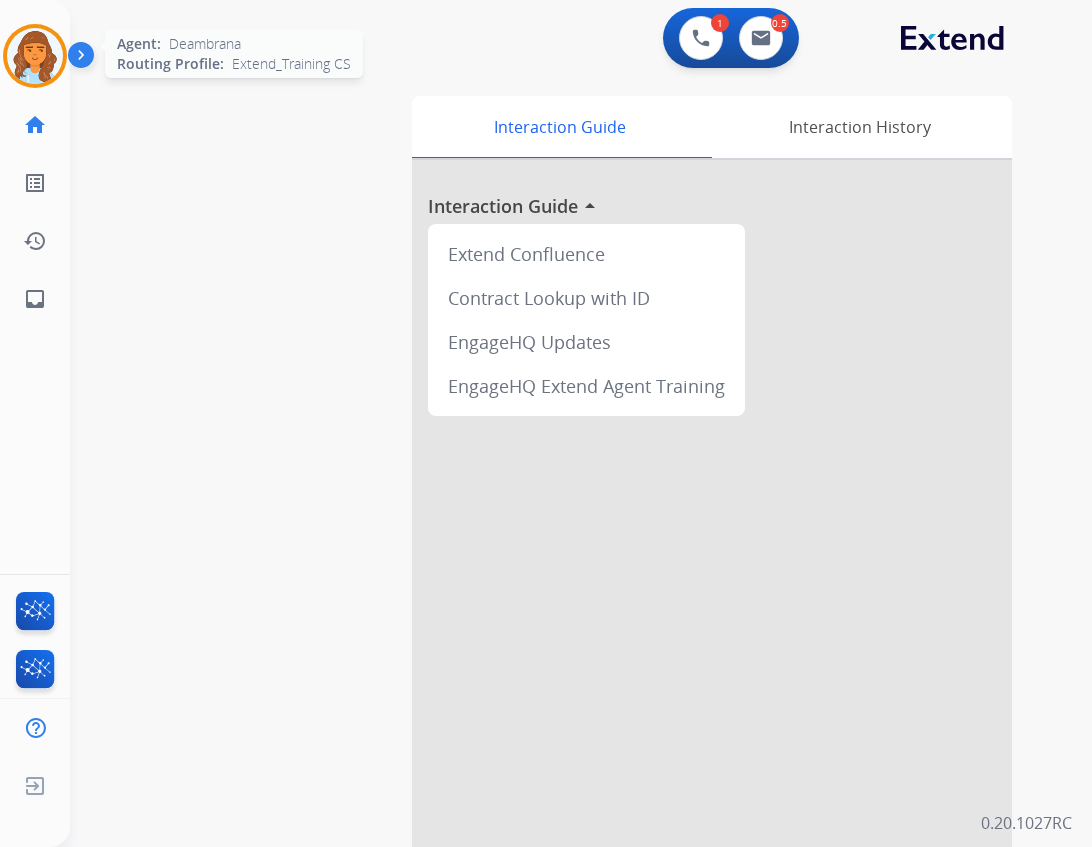 click at bounding box center [35, 56] 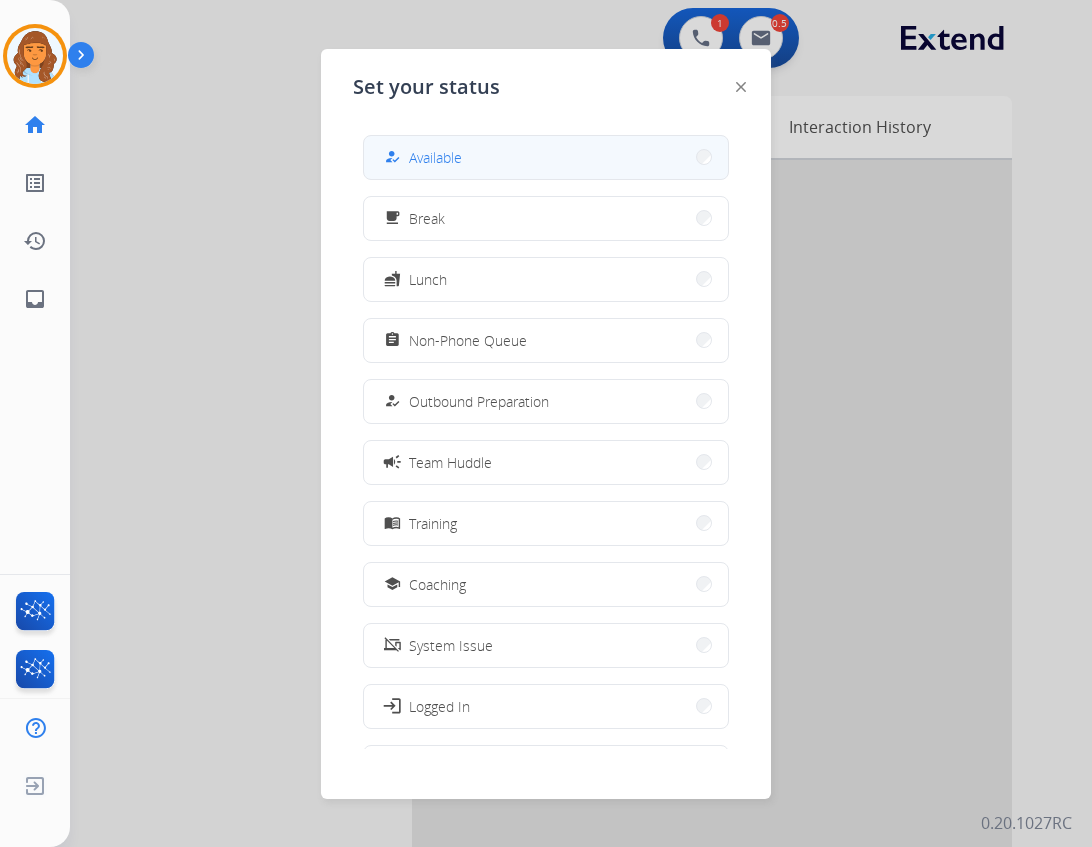 click on "how_to_reg Available" at bounding box center [546, 157] 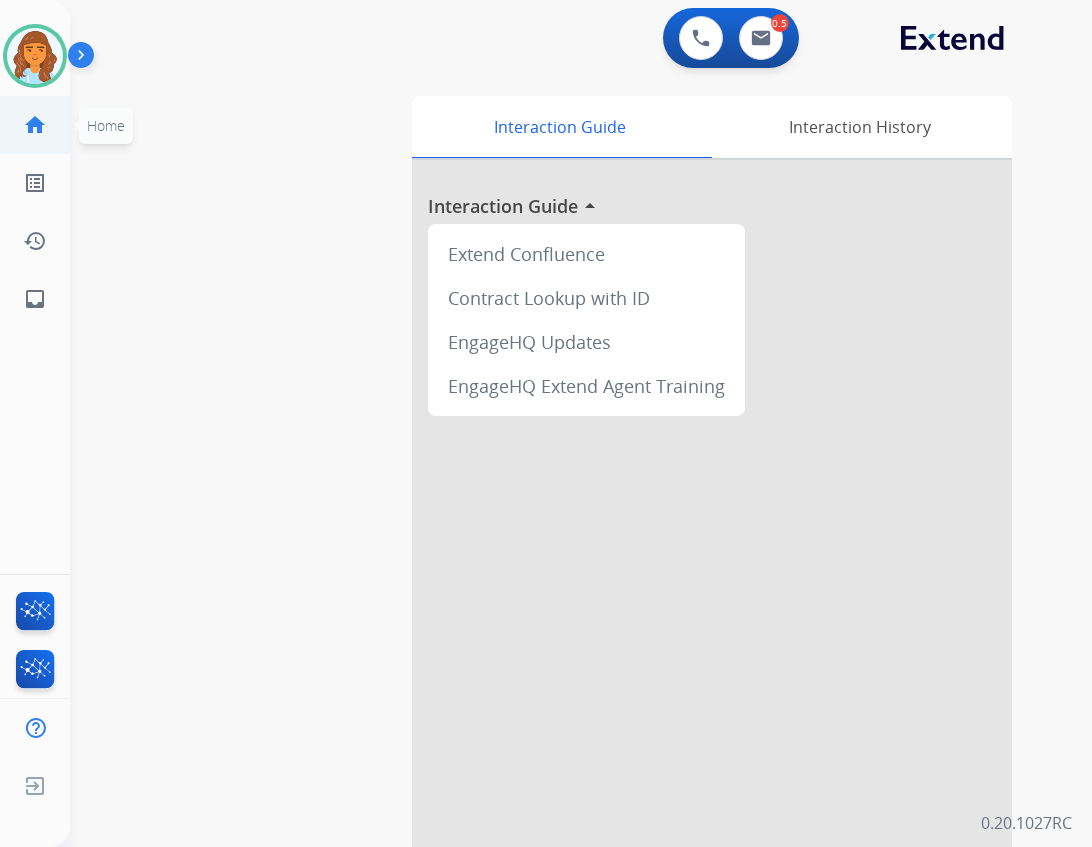 click on "home  Home" 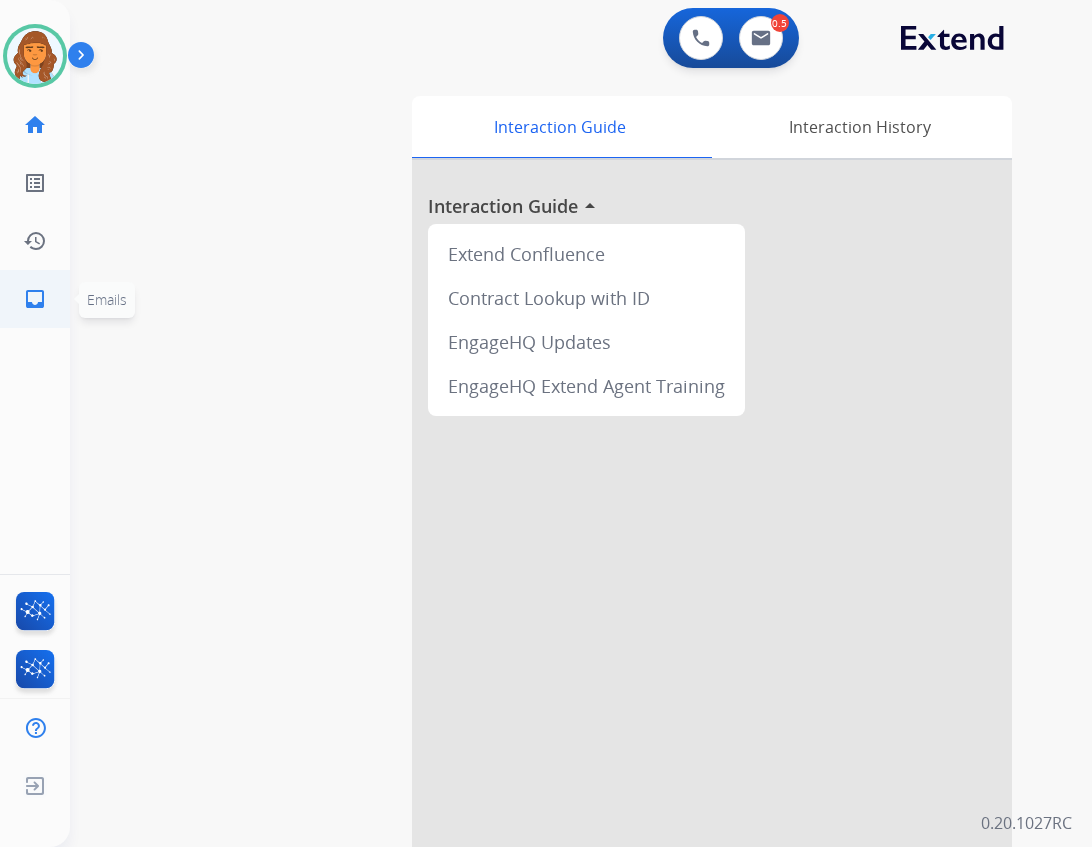 click on "inbox  Emails" 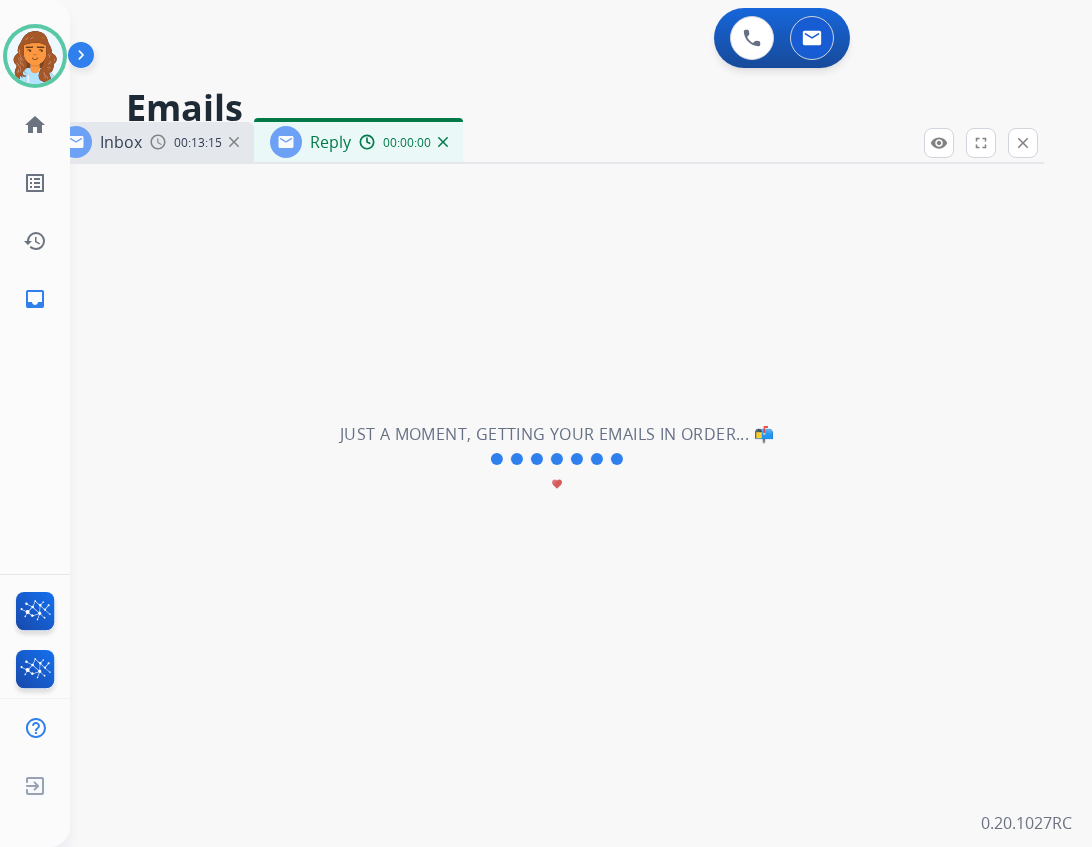 select on "**********" 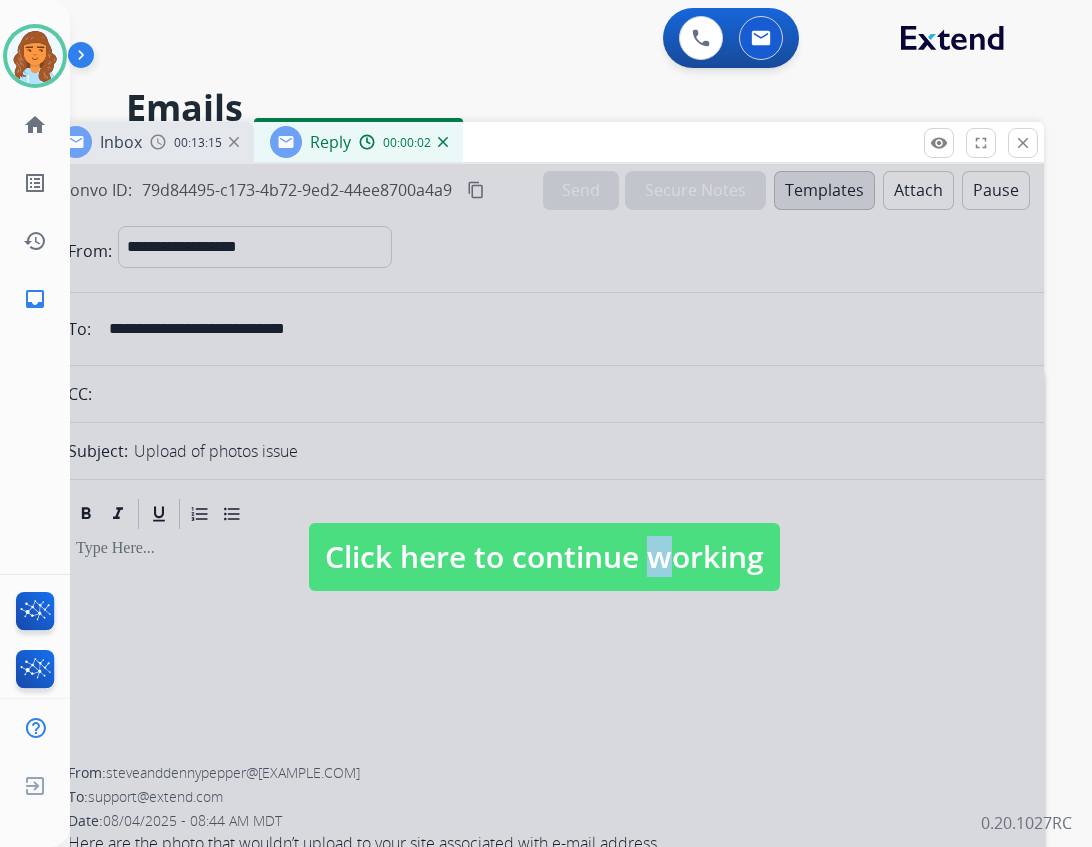 drag, startPoint x: 634, startPoint y: 554, endPoint x: 588, endPoint y: 490, distance: 78.81624 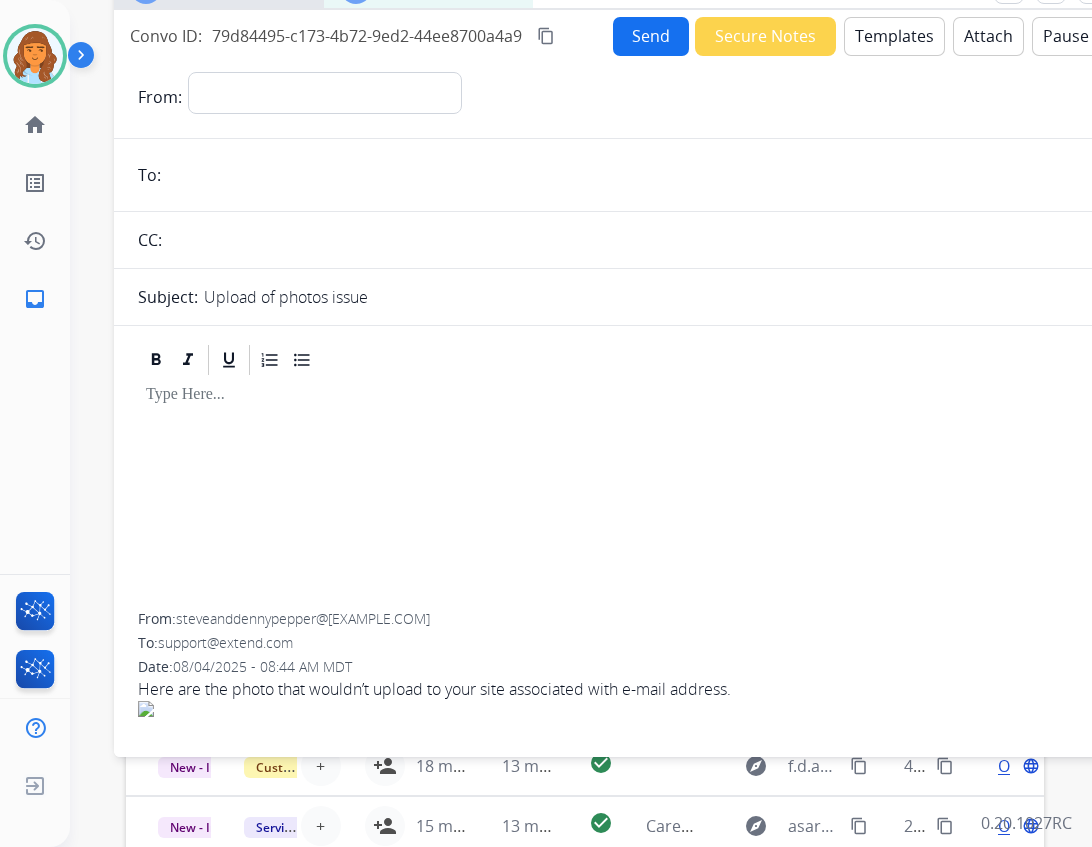 drag, startPoint x: 510, startPoint y: 152, endPoint x: 585, endPoint y: 102, distance: 90.13878 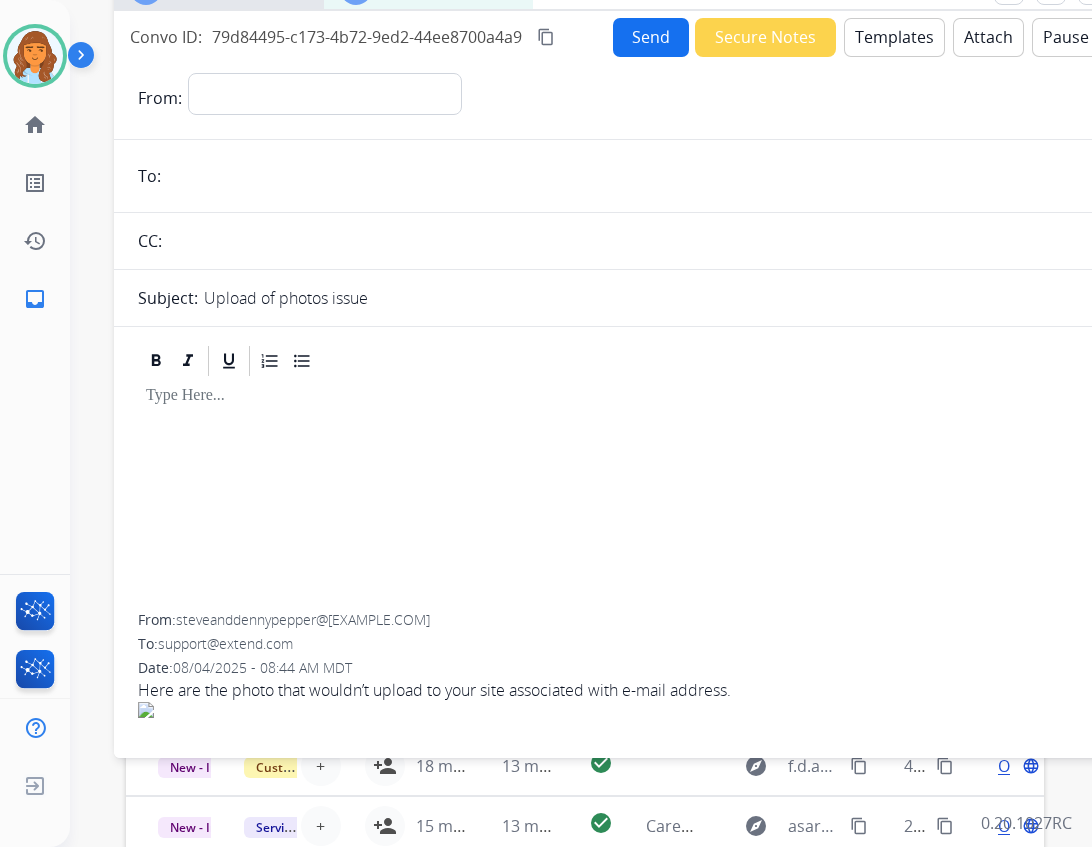 click on "Templates" at bounding box center (894, 37) 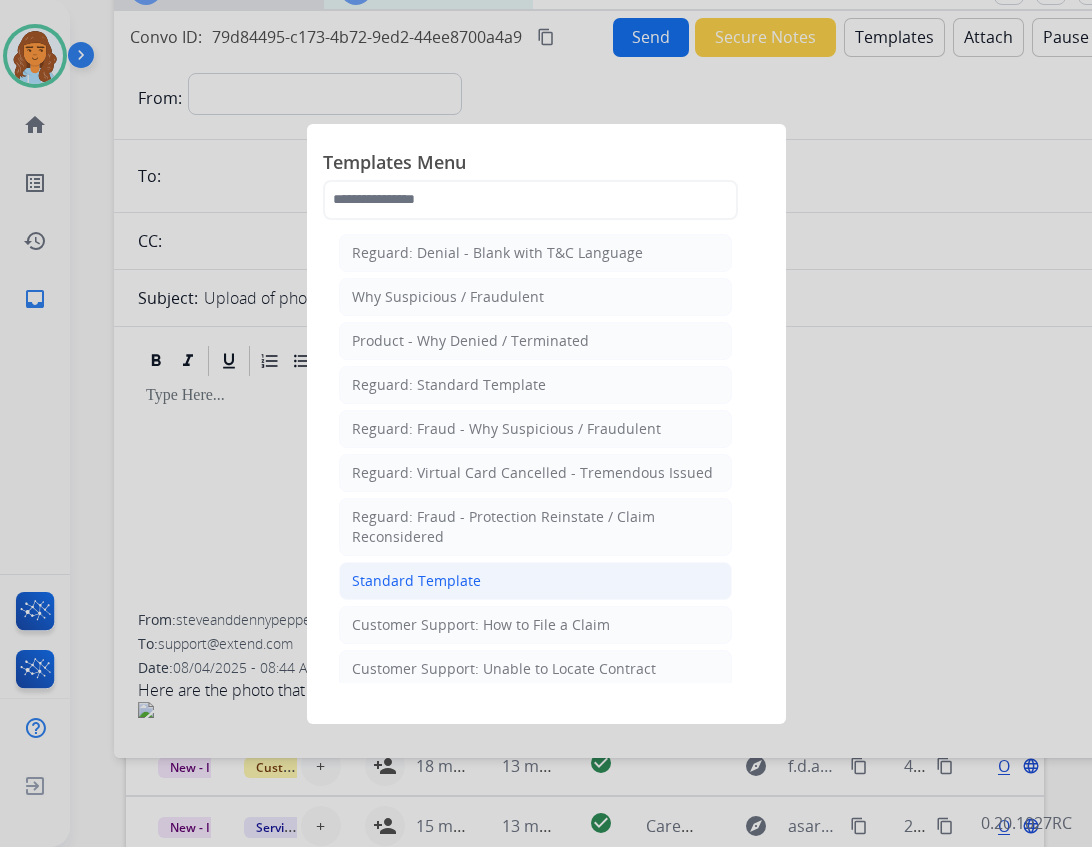 click on "Standard Template" 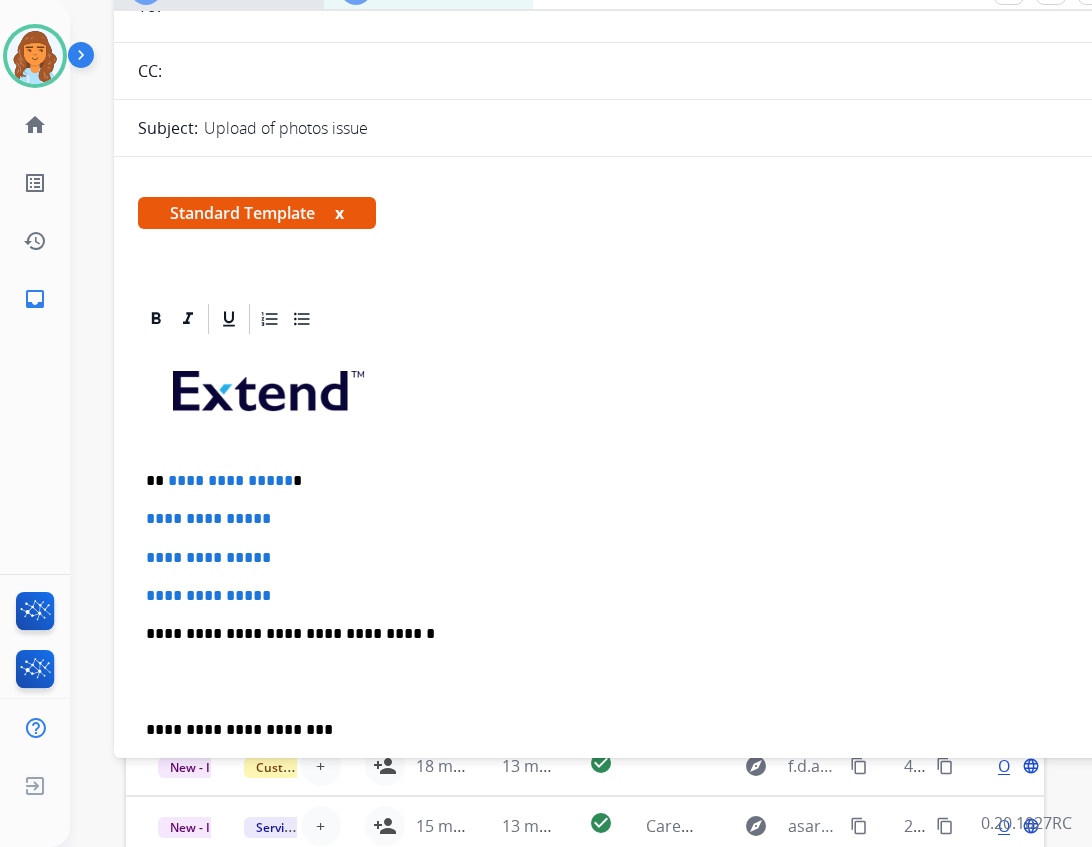 scroll, scrollTop: 400, scrollLeft: 0, axis: vertical 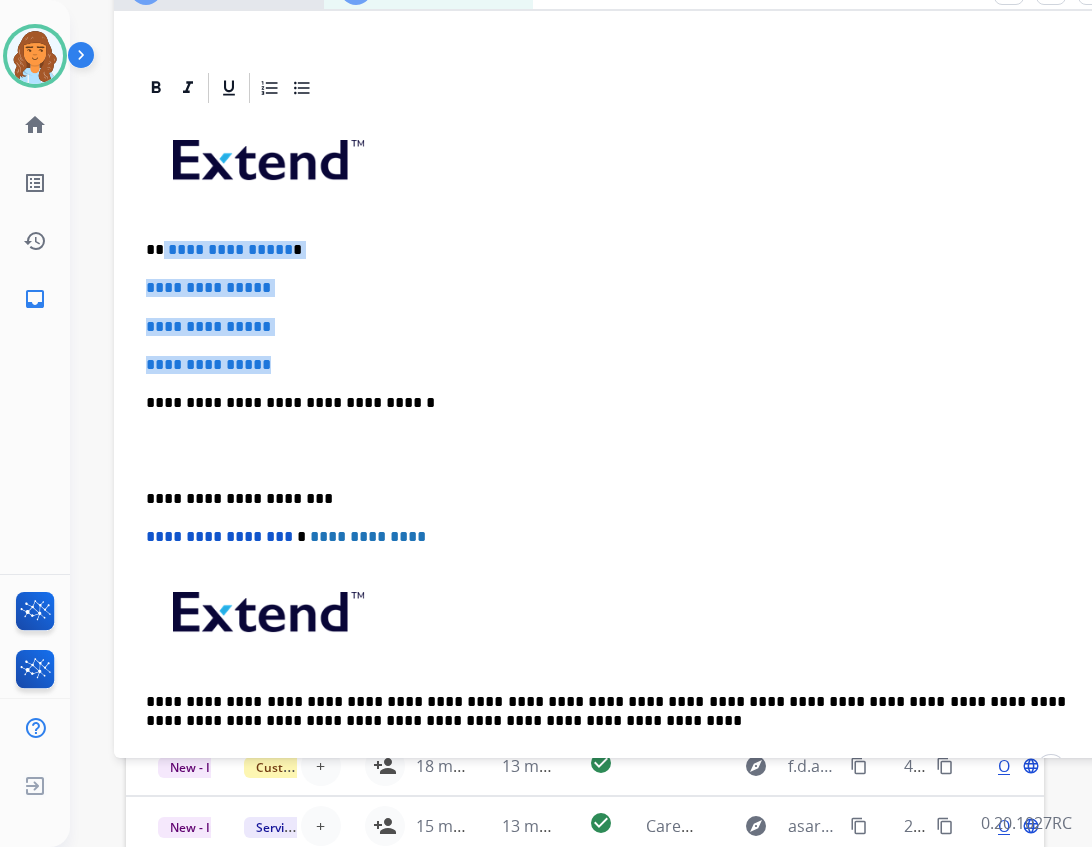 drag, startPoint x: 163, startPoint y: 247, endPoint x: 279, endPoint y: 367, distance: 166.90117 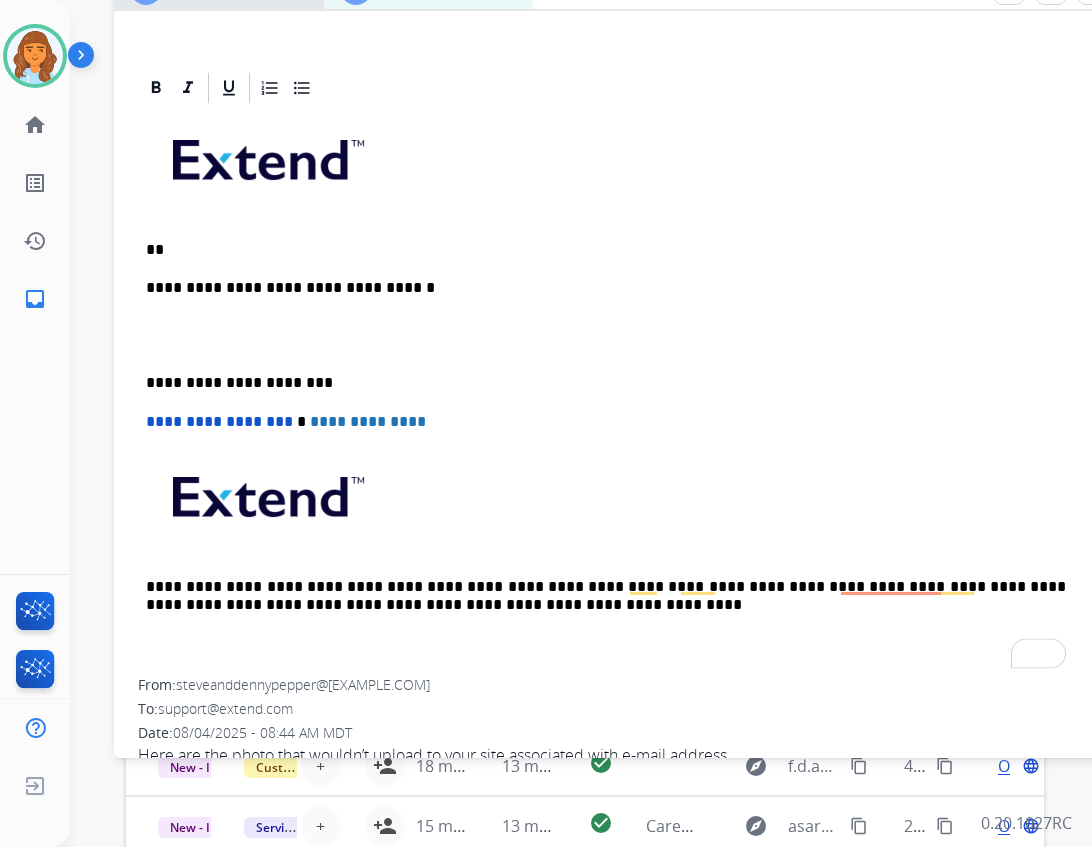 type 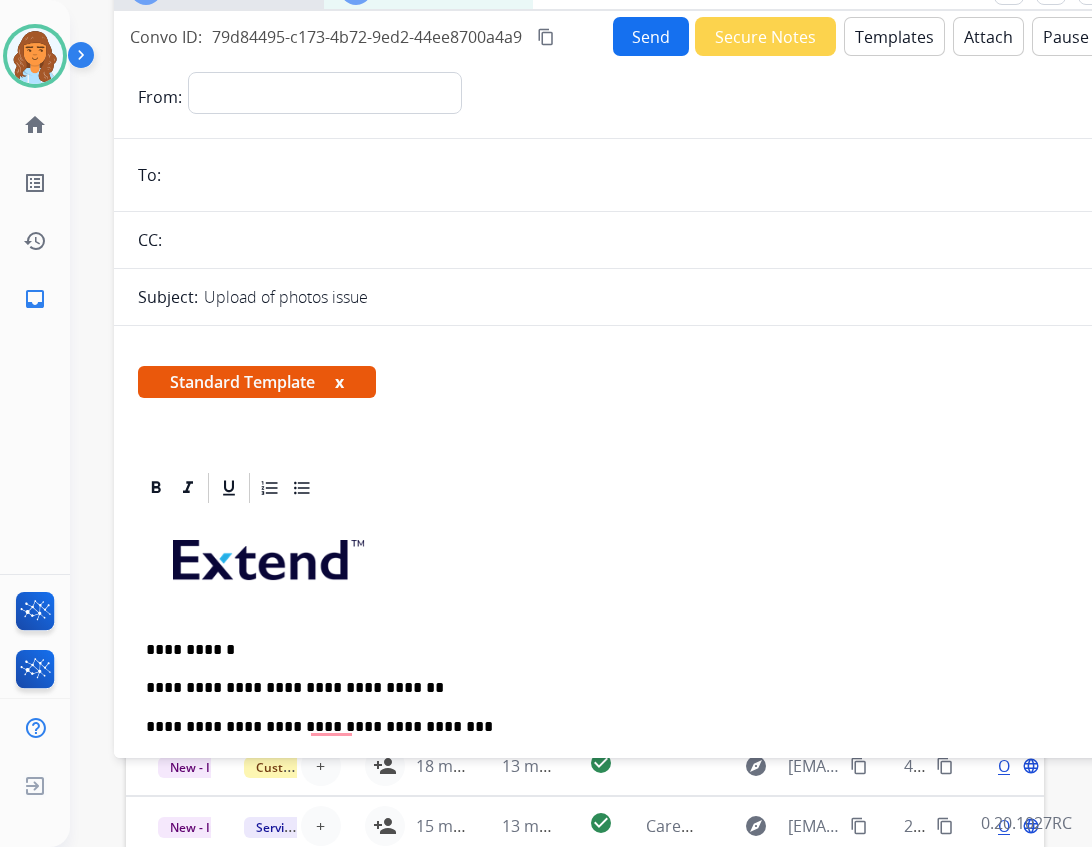 select 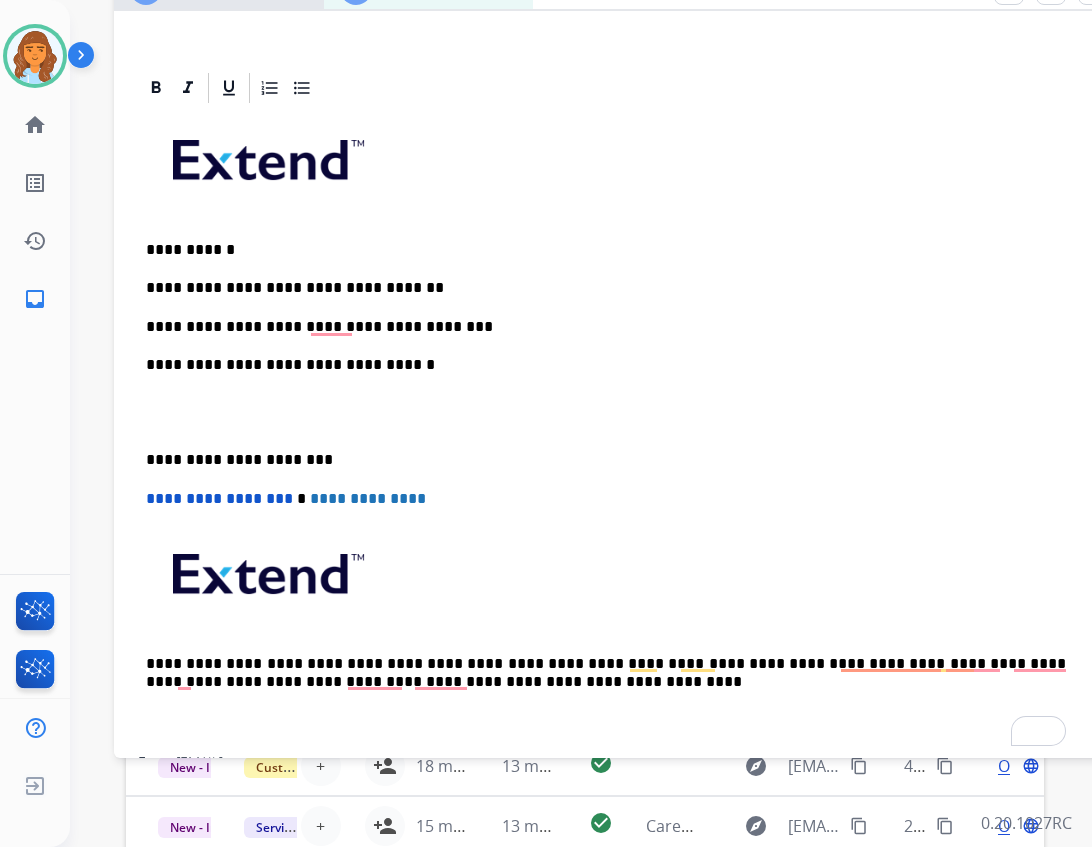 click on "**********" at bounding box center (606, 327) 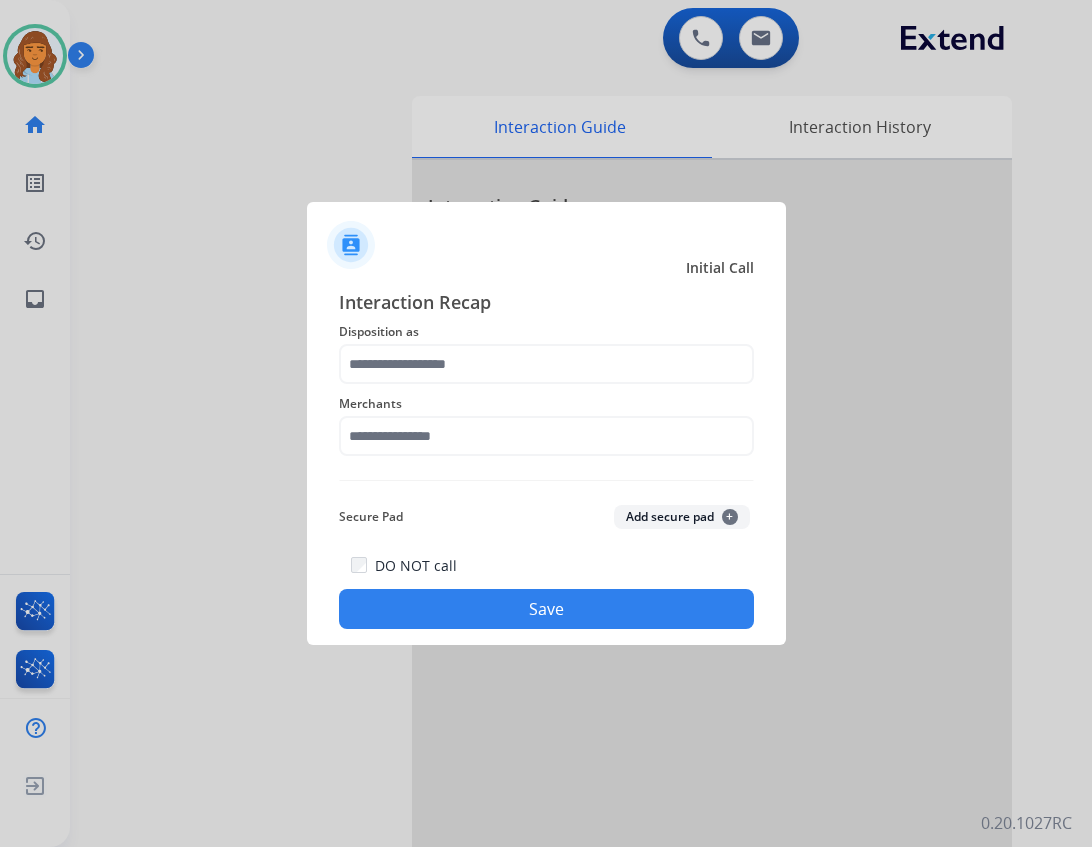 drag, startPoint x: 514, startPoint y: 389, endPoint x: 517, endPoint y: 377, distance: 12.369317 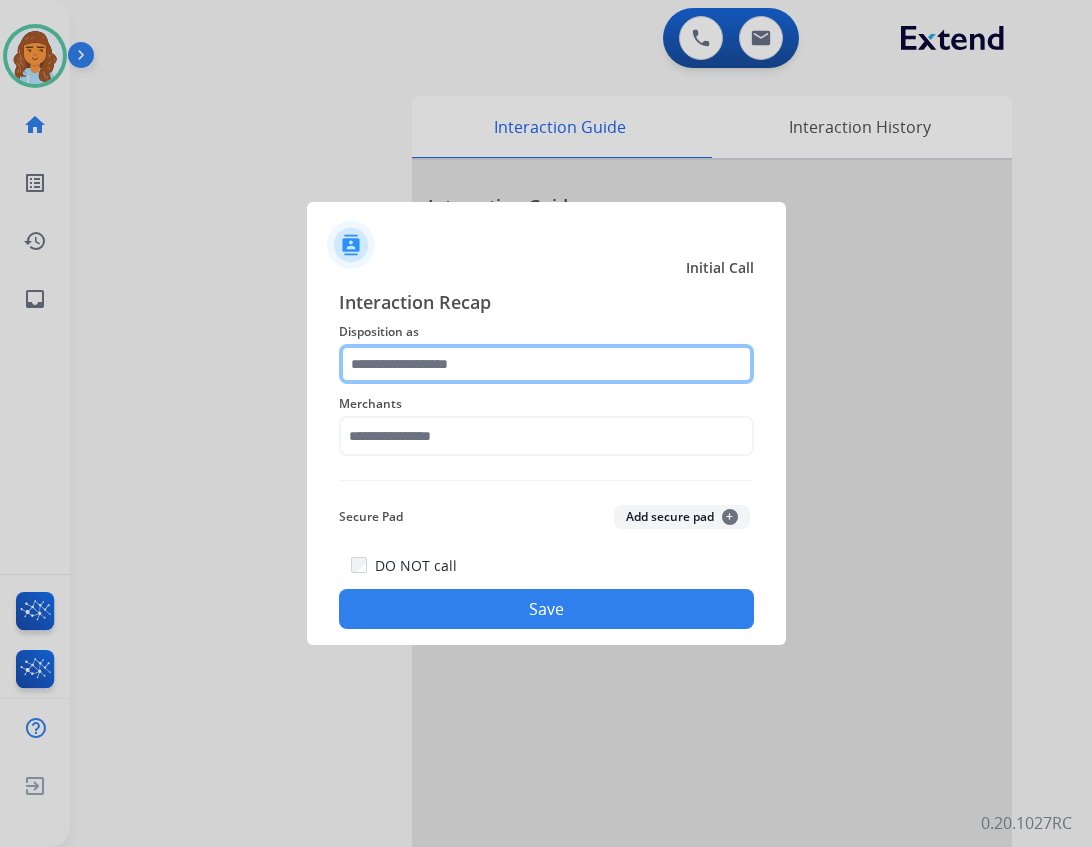 click 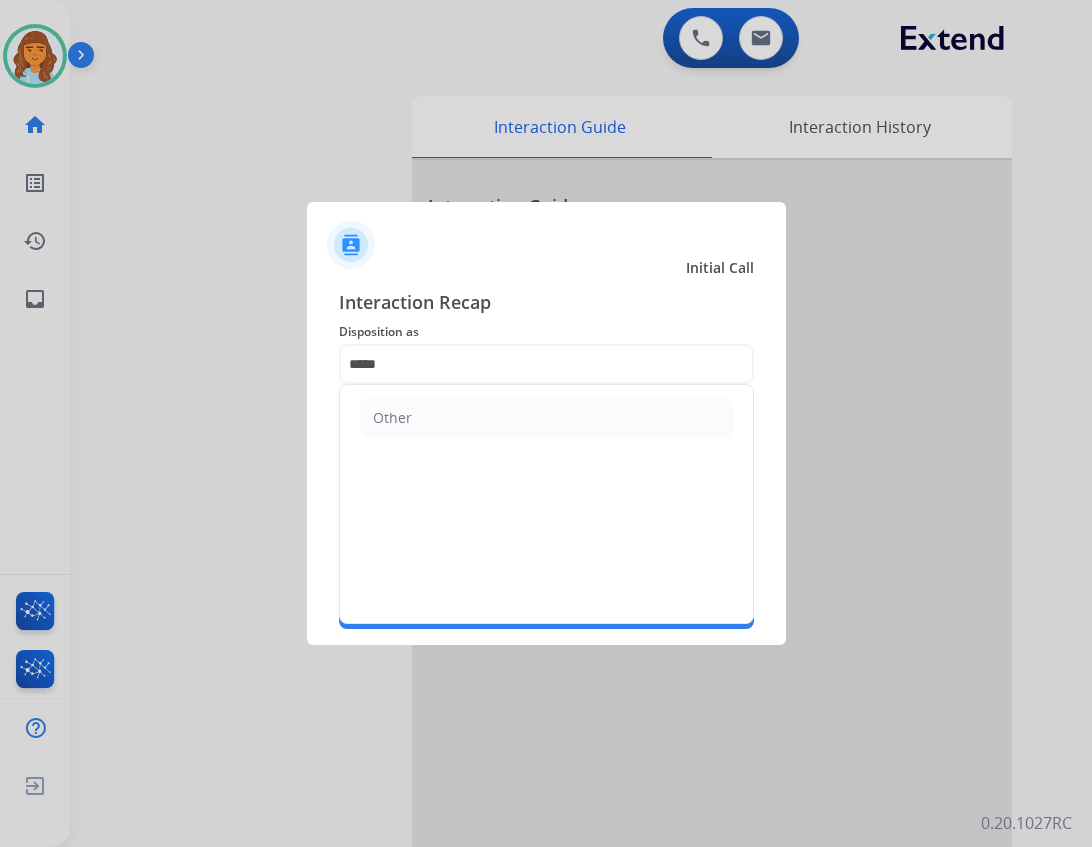 click on "Other" 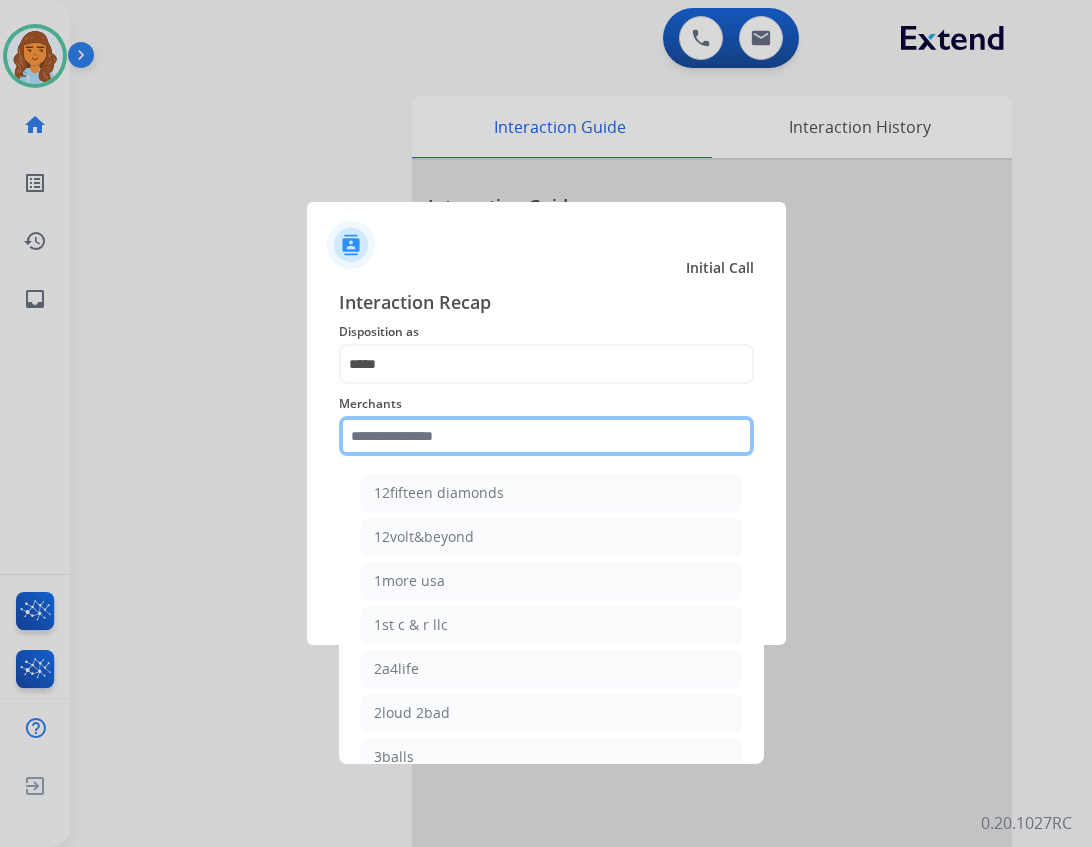 click 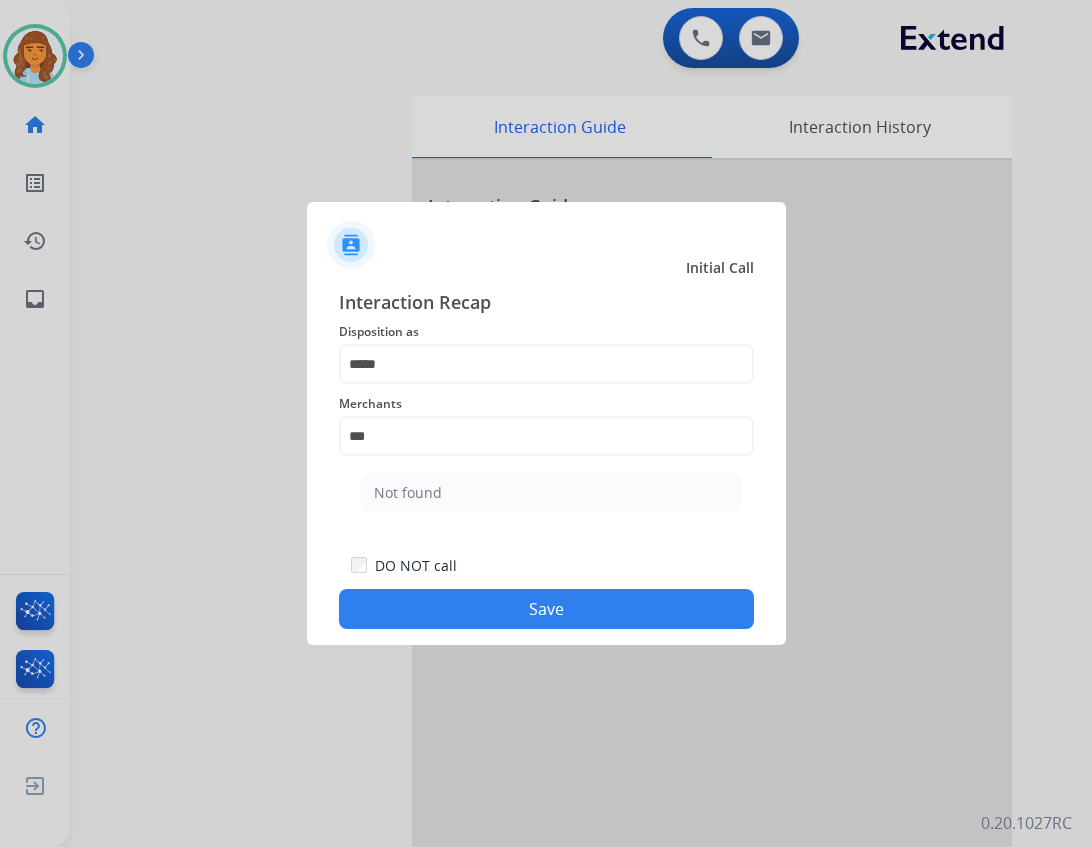 drag, startPoint x: 417, startPoint y: 493, endPoint x: 427, endPoint y: 501, distance: 12.806249 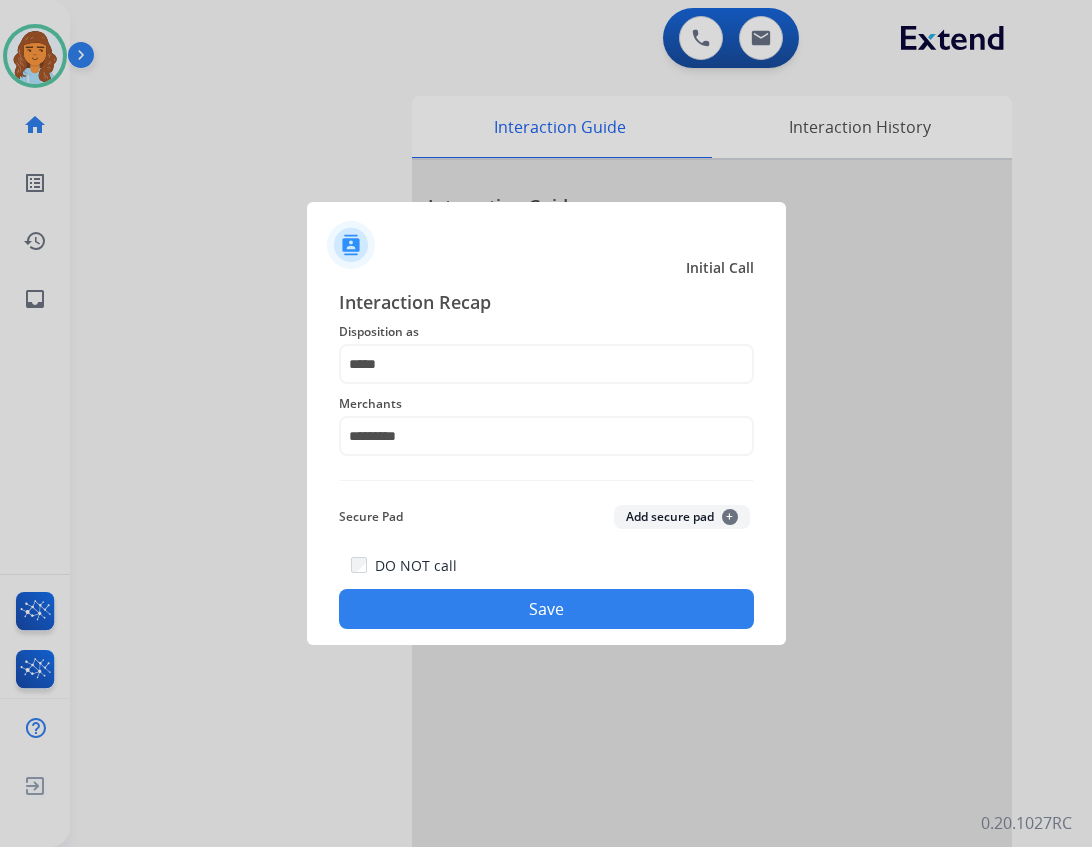 click on "Save" 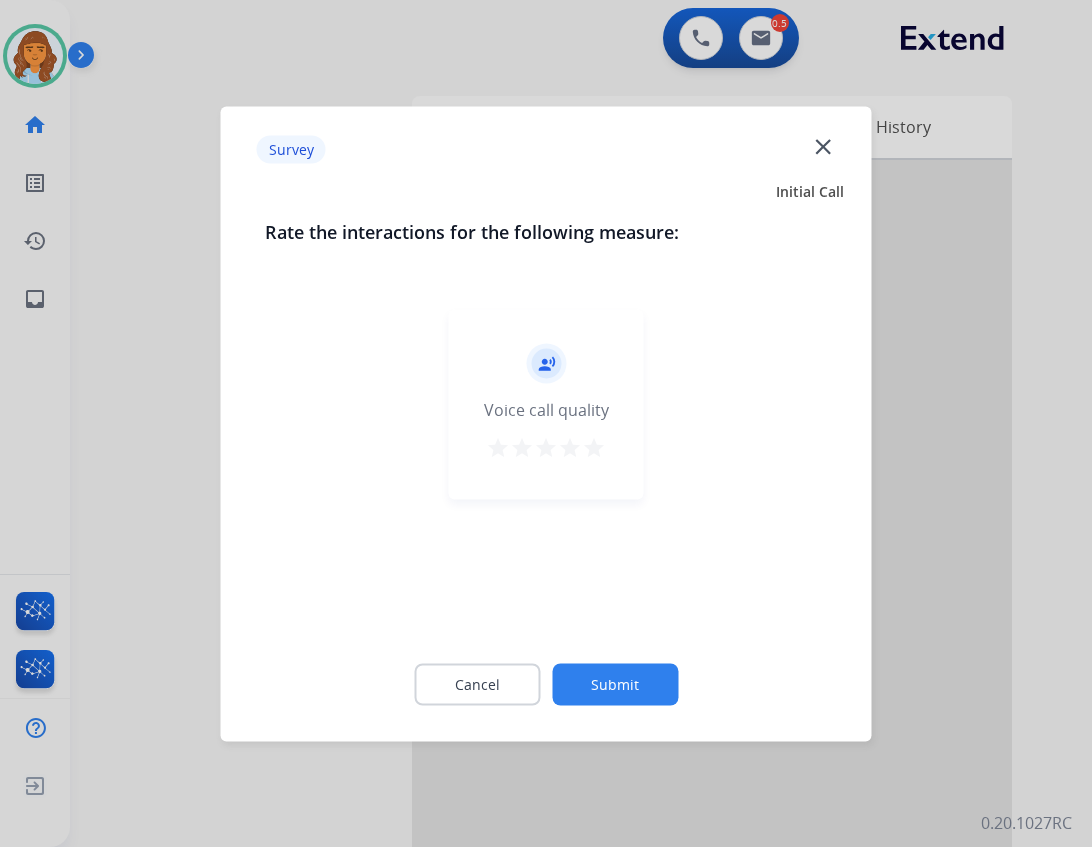 click on "close" 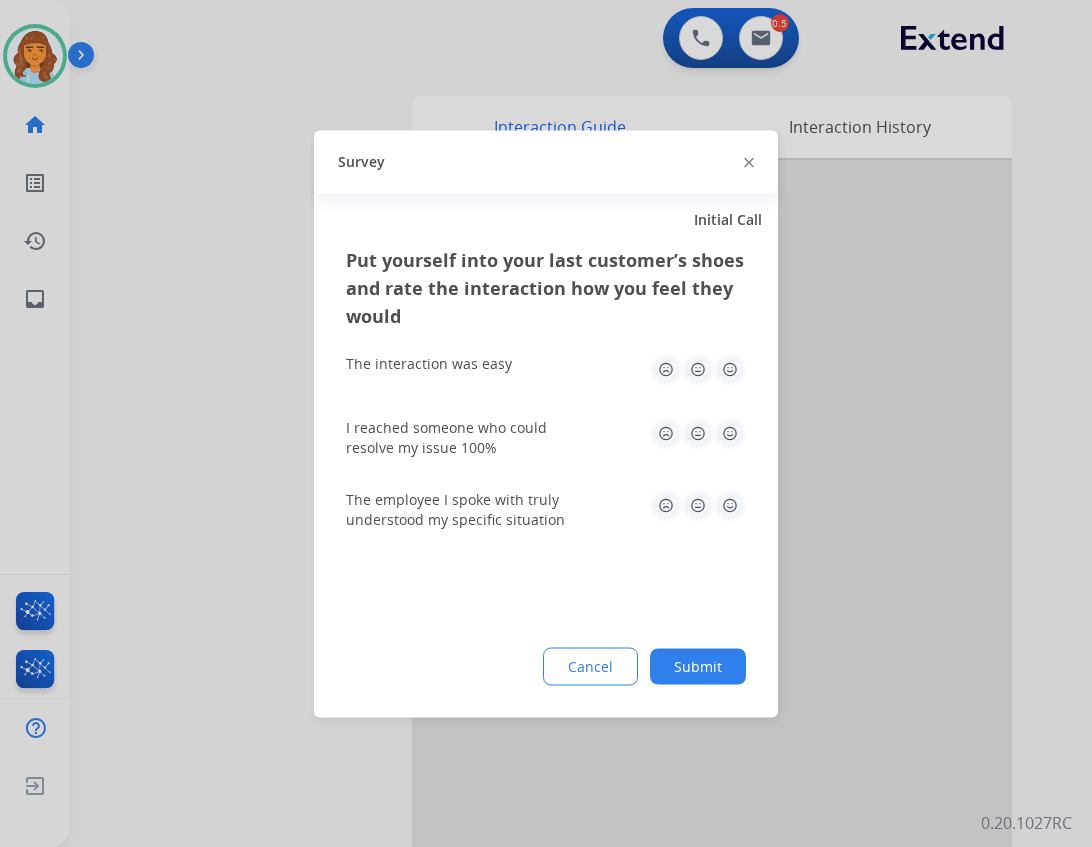 click on "Survey" 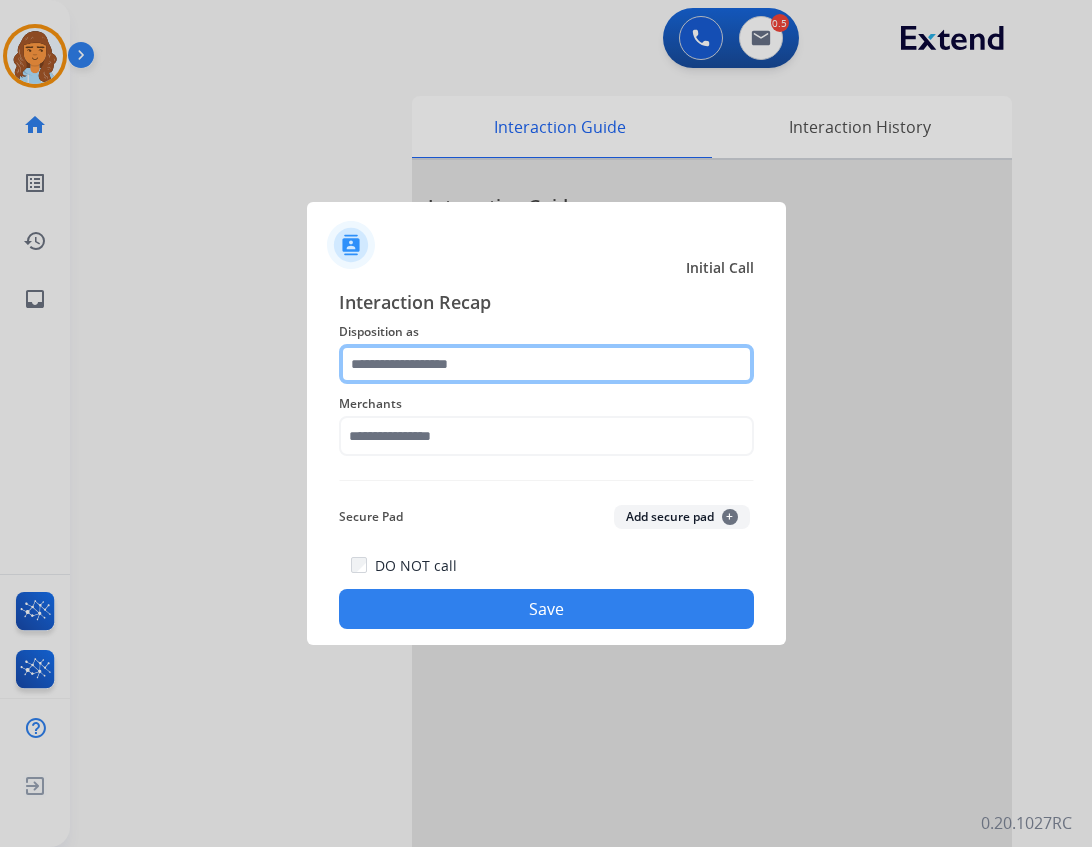 click 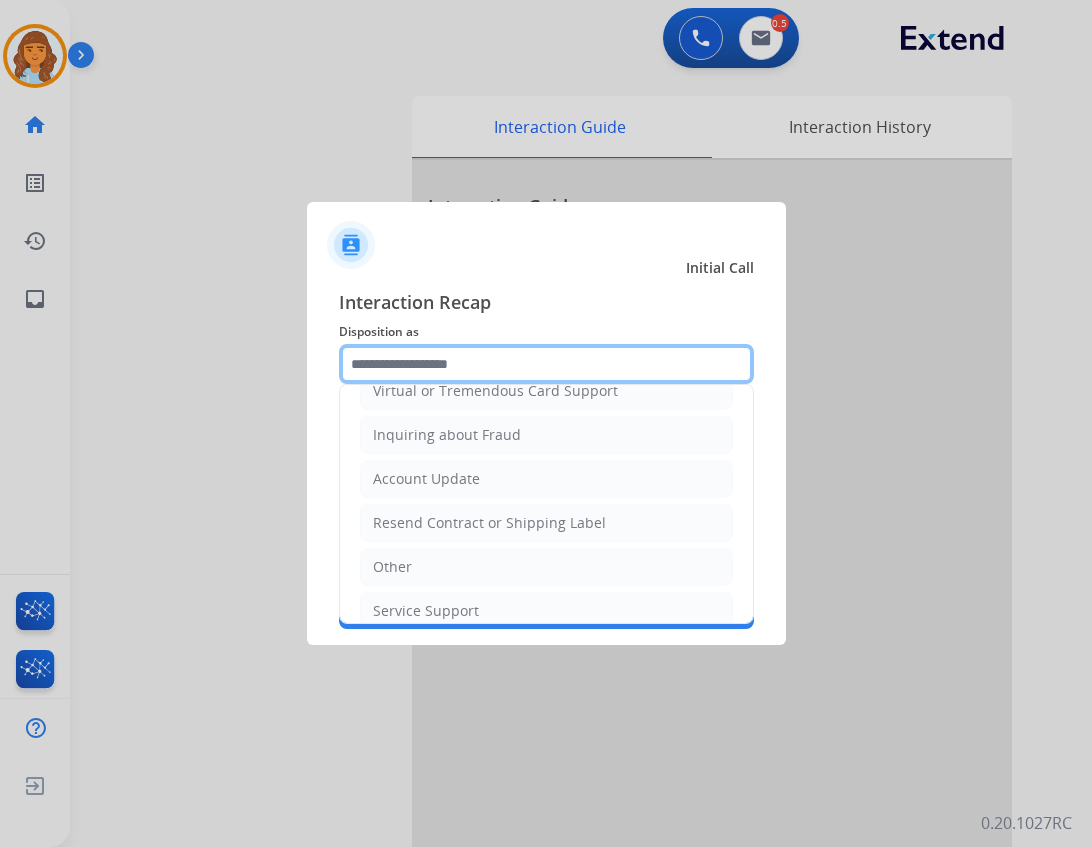 scroll, scrollTop: 300, scrollLeft: 0, axis: vertical 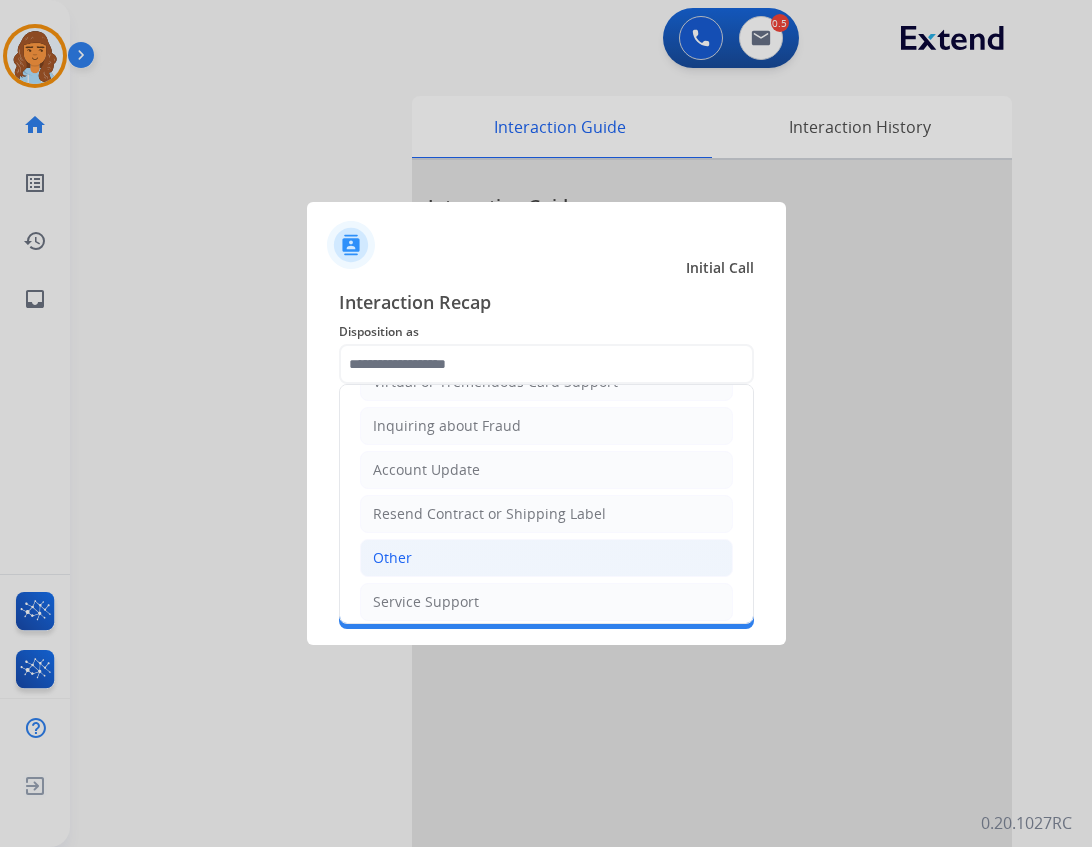 click on "Other" 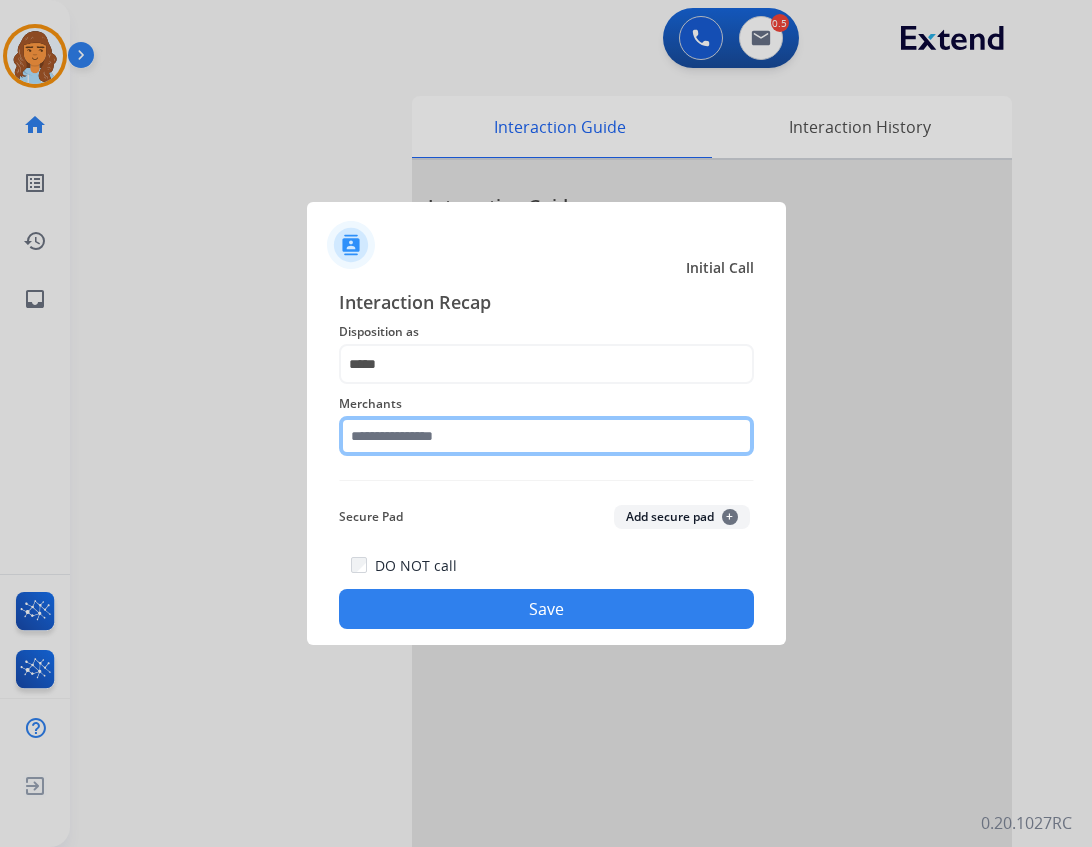 click 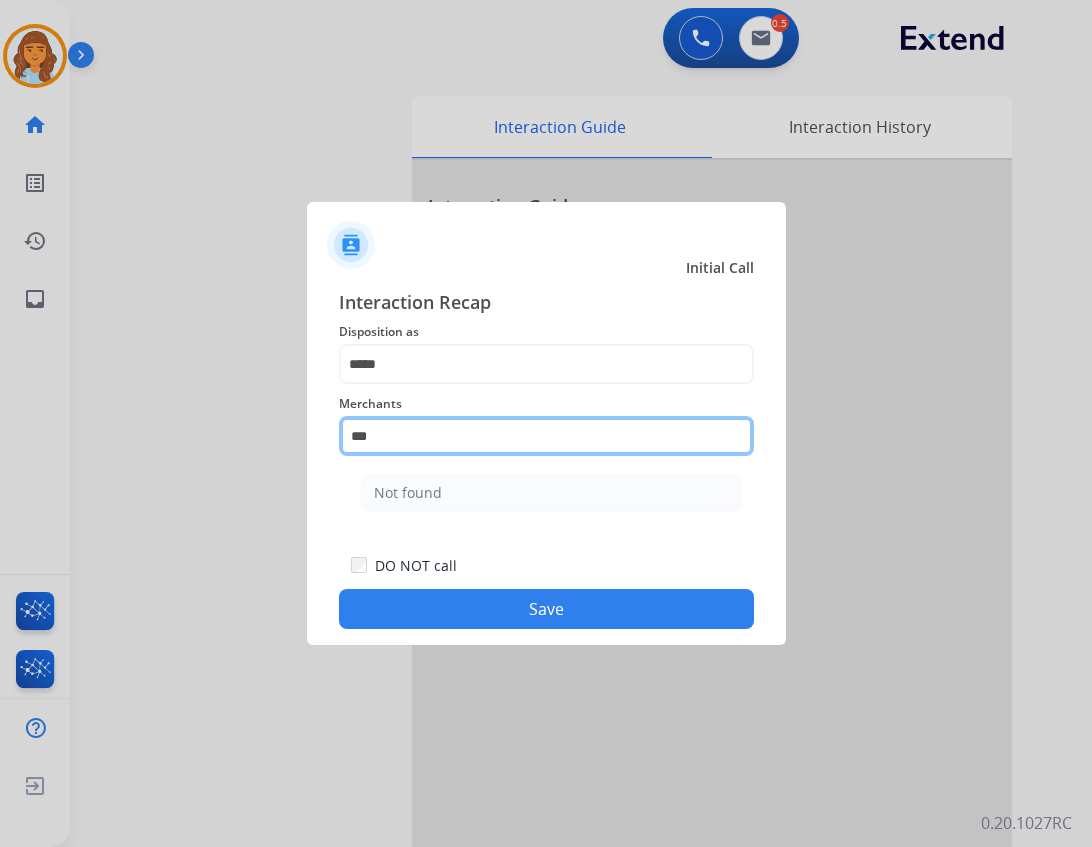 scroll, scrollTop: 0, scrollLeft: 0, axis: both 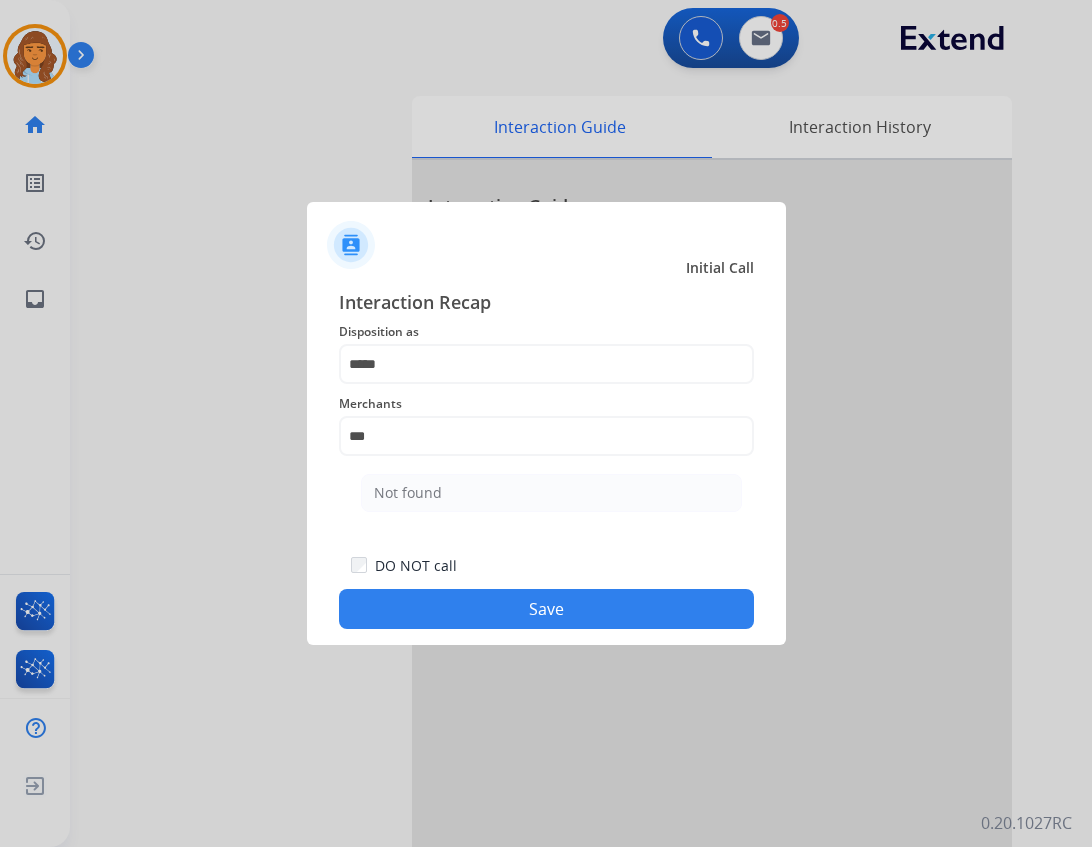 click on "Not found" 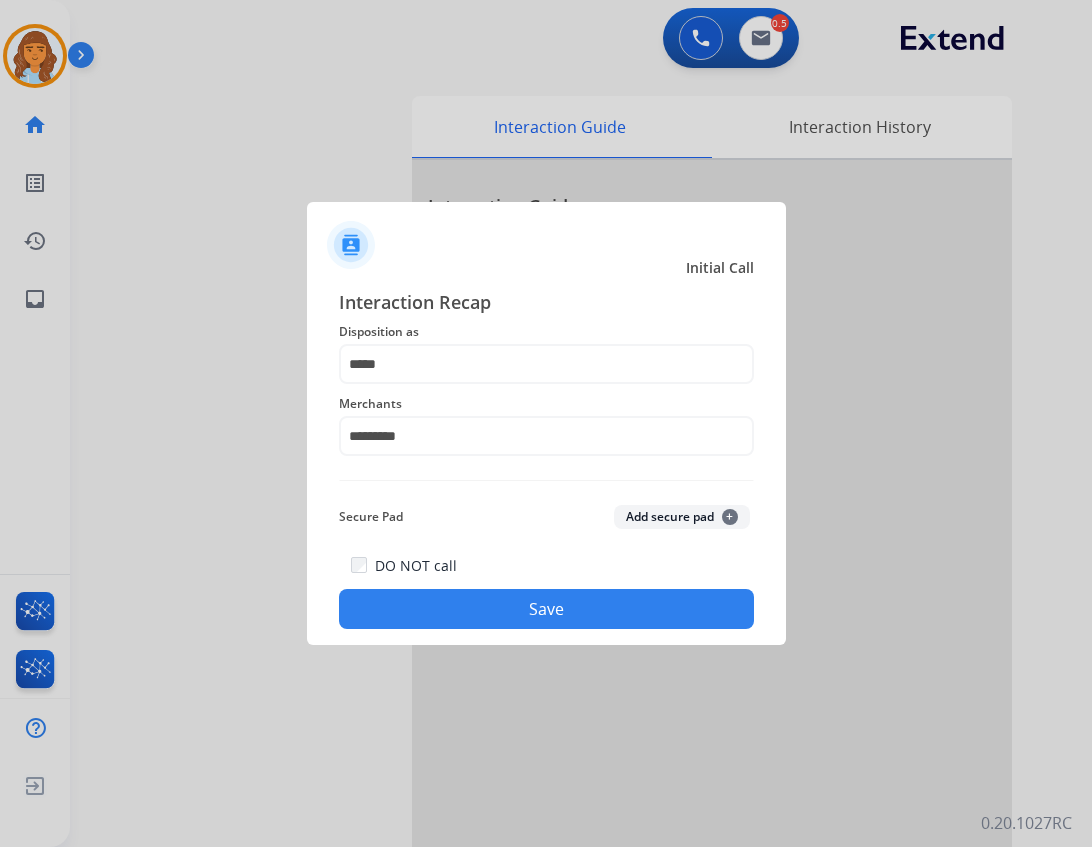 click on "Save" 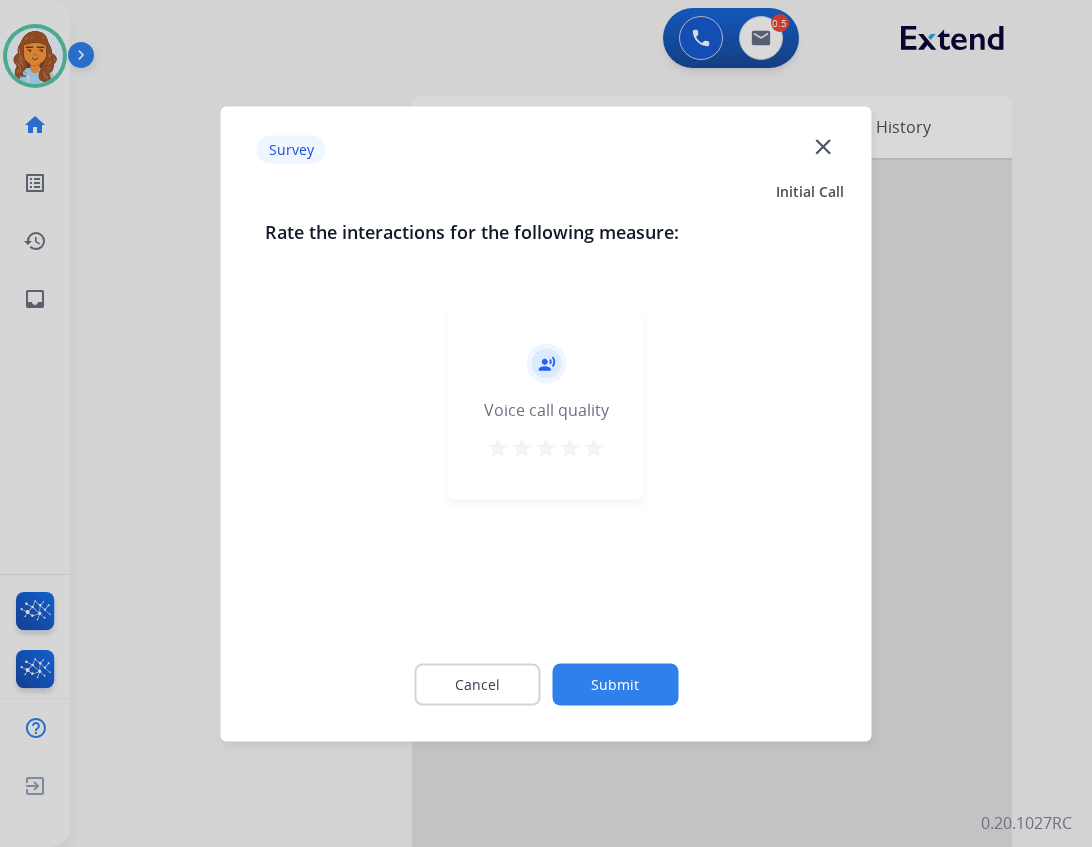 click on "Survey  close" 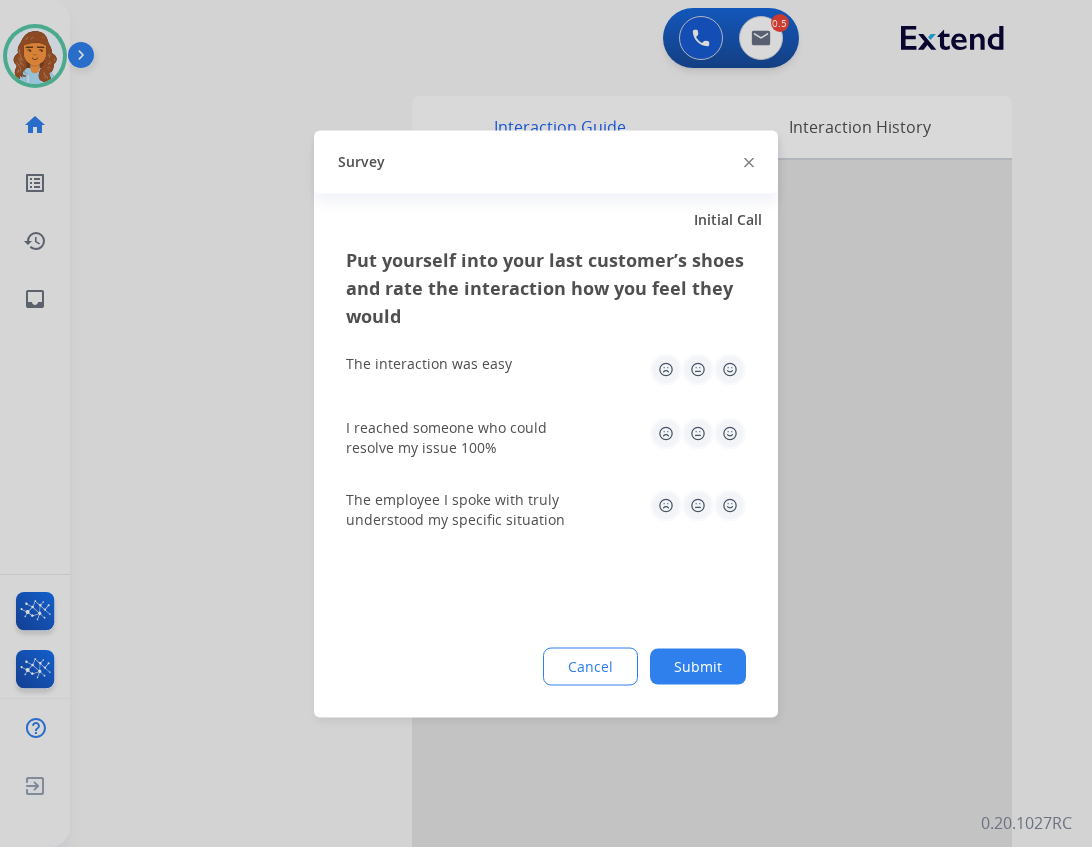 click on "Survey" 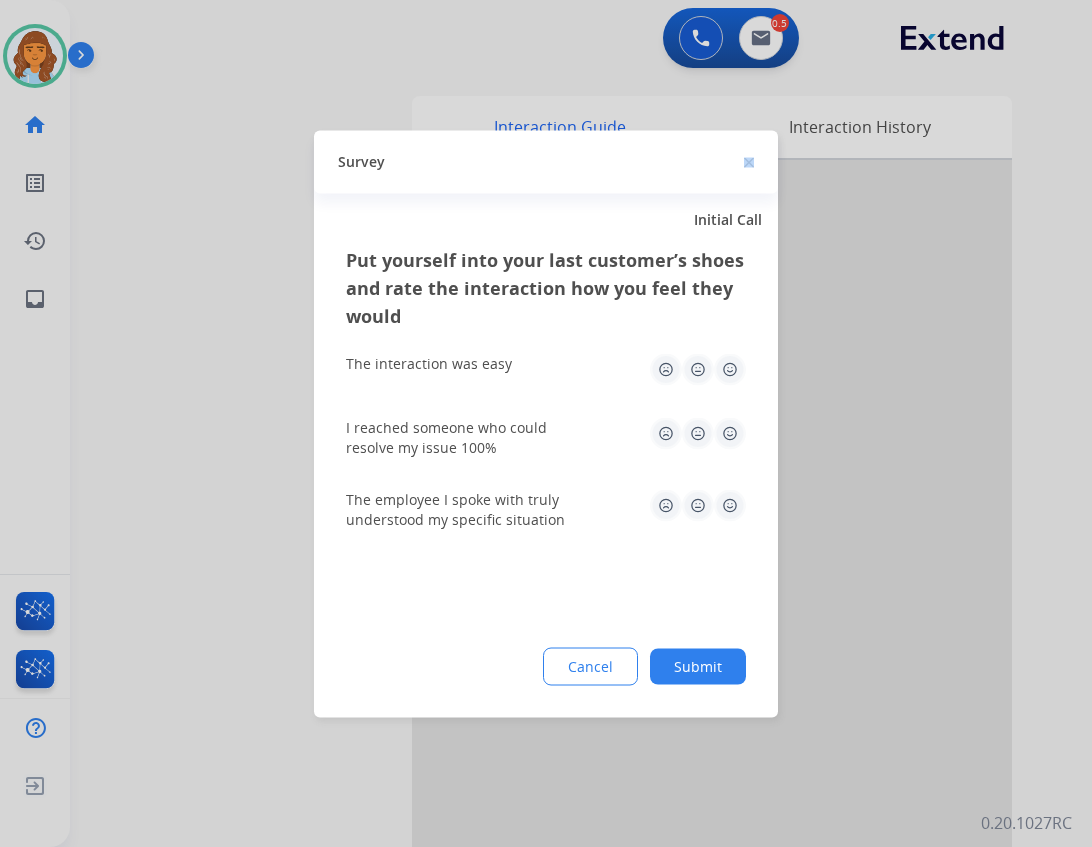 drag, startPoint x: 759, startPoint y: 162, endPoint x: 741, endPoint y: 169, distance: 19.313208 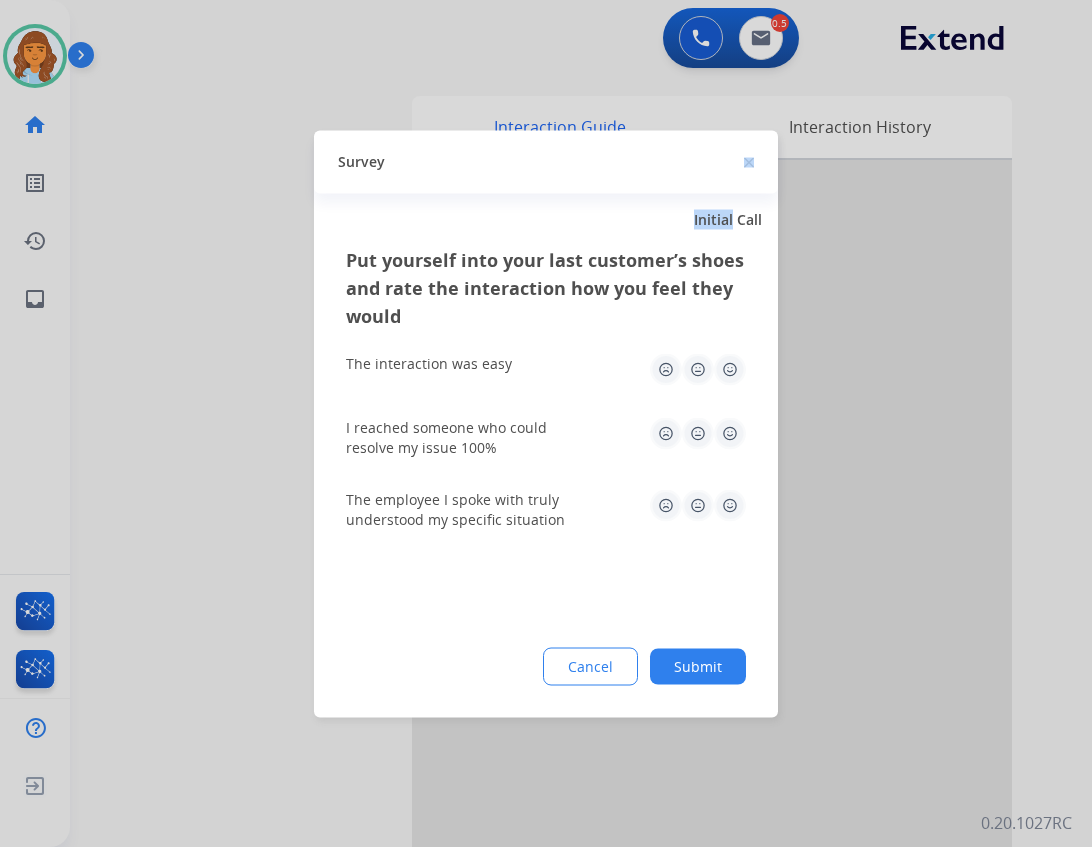 click on "Survey" 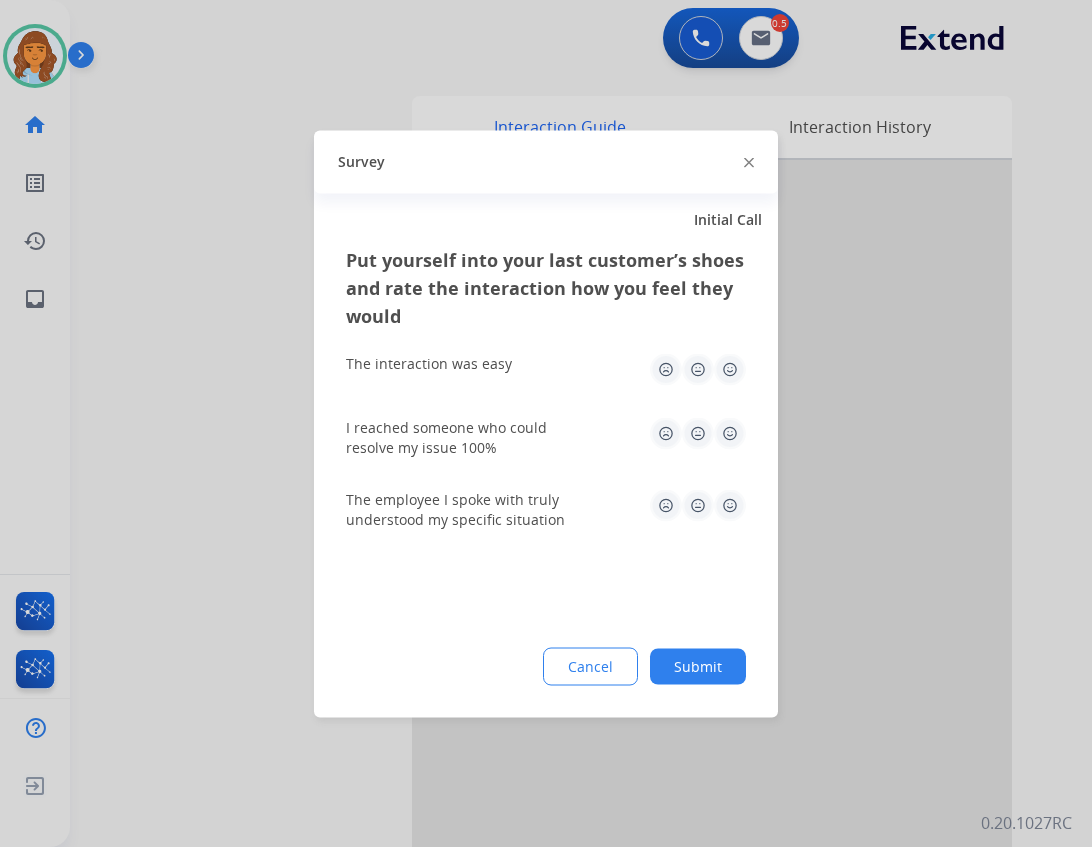 click on "Survey" 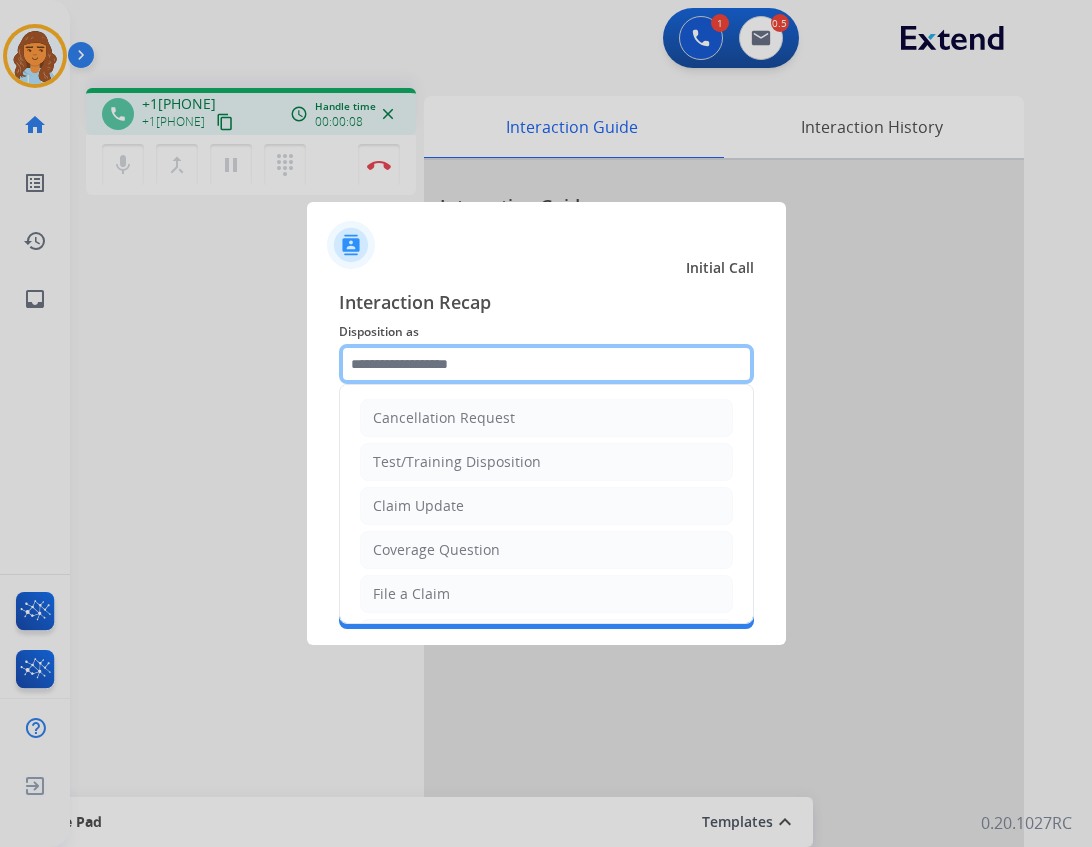 click 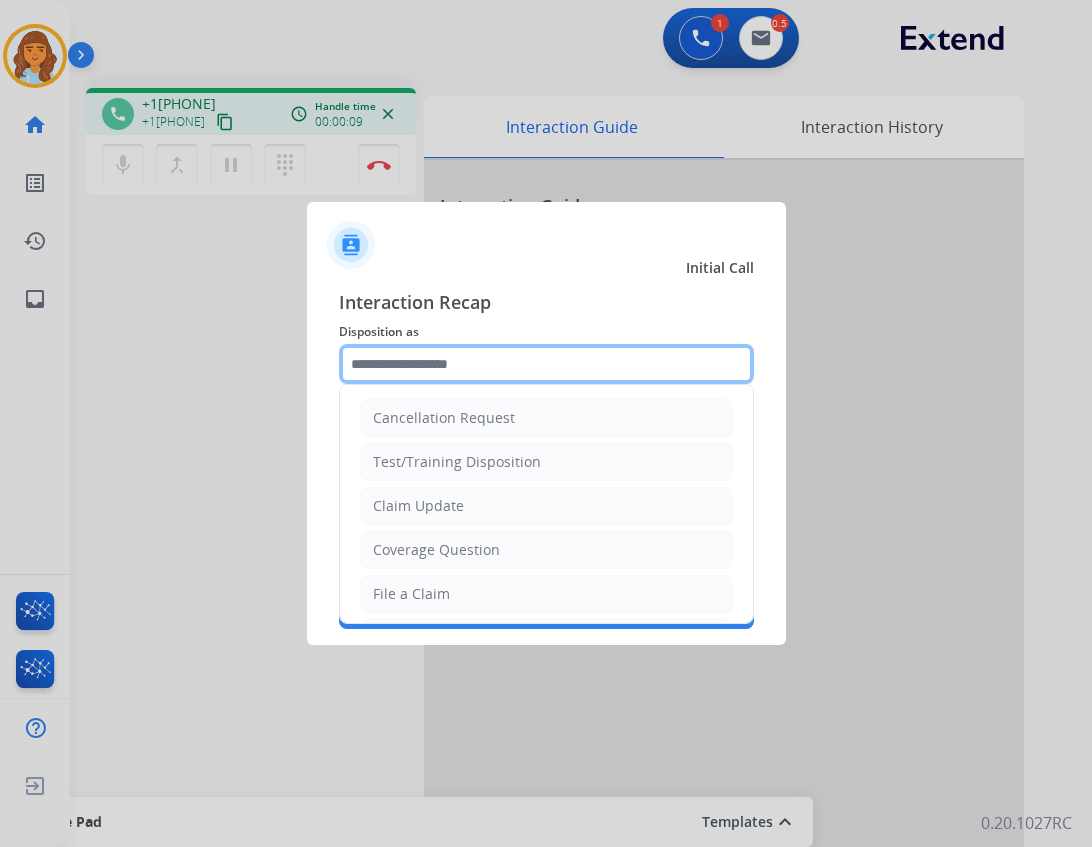 type on "*" 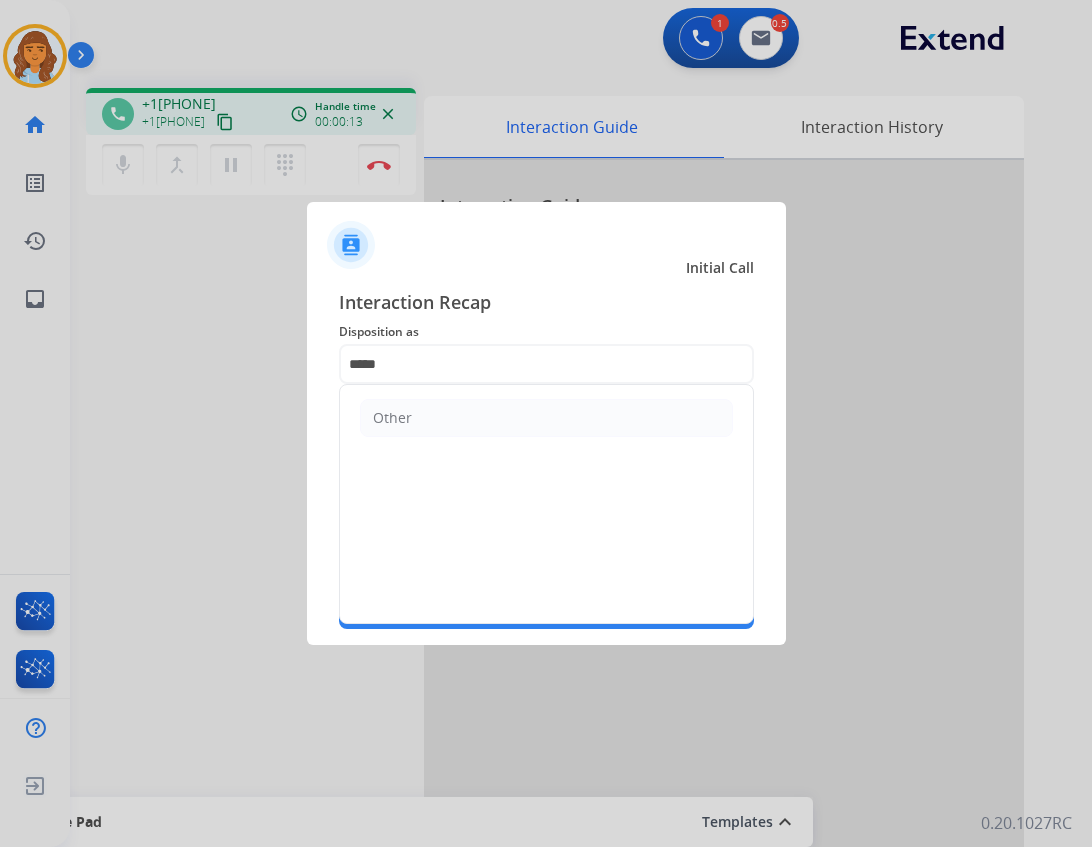 click on "Other" 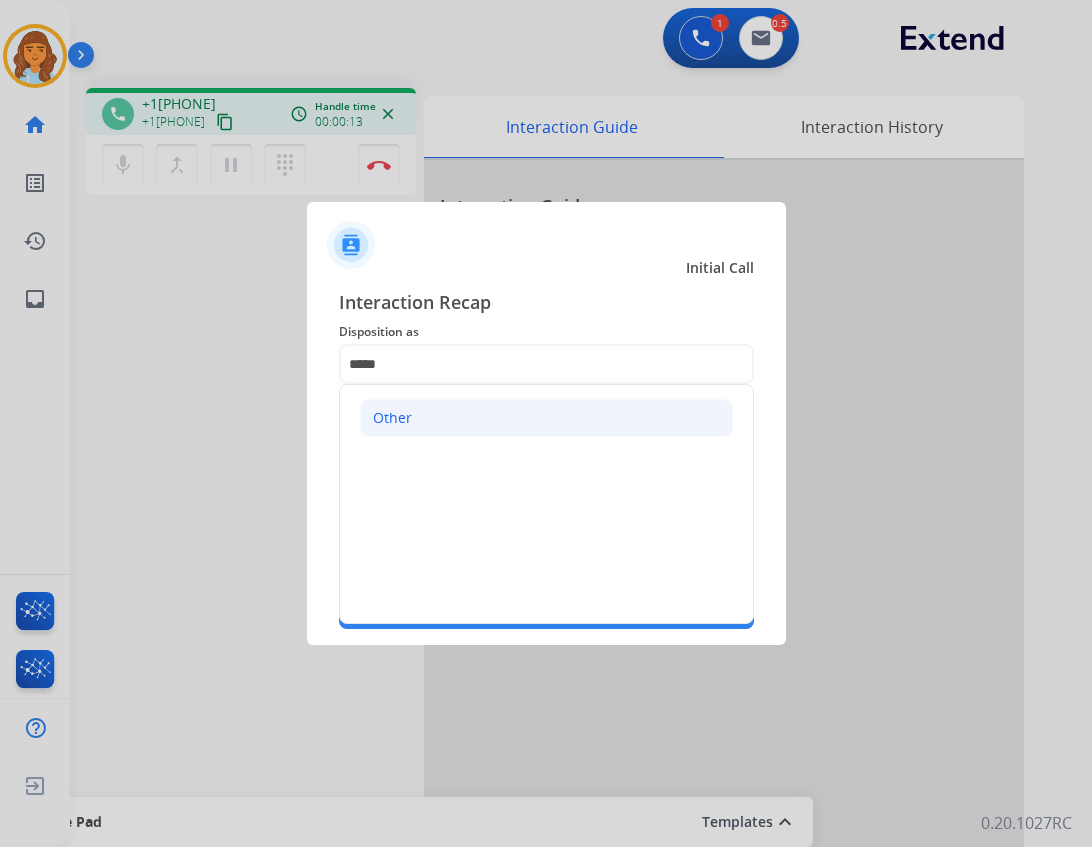 click on "Other" 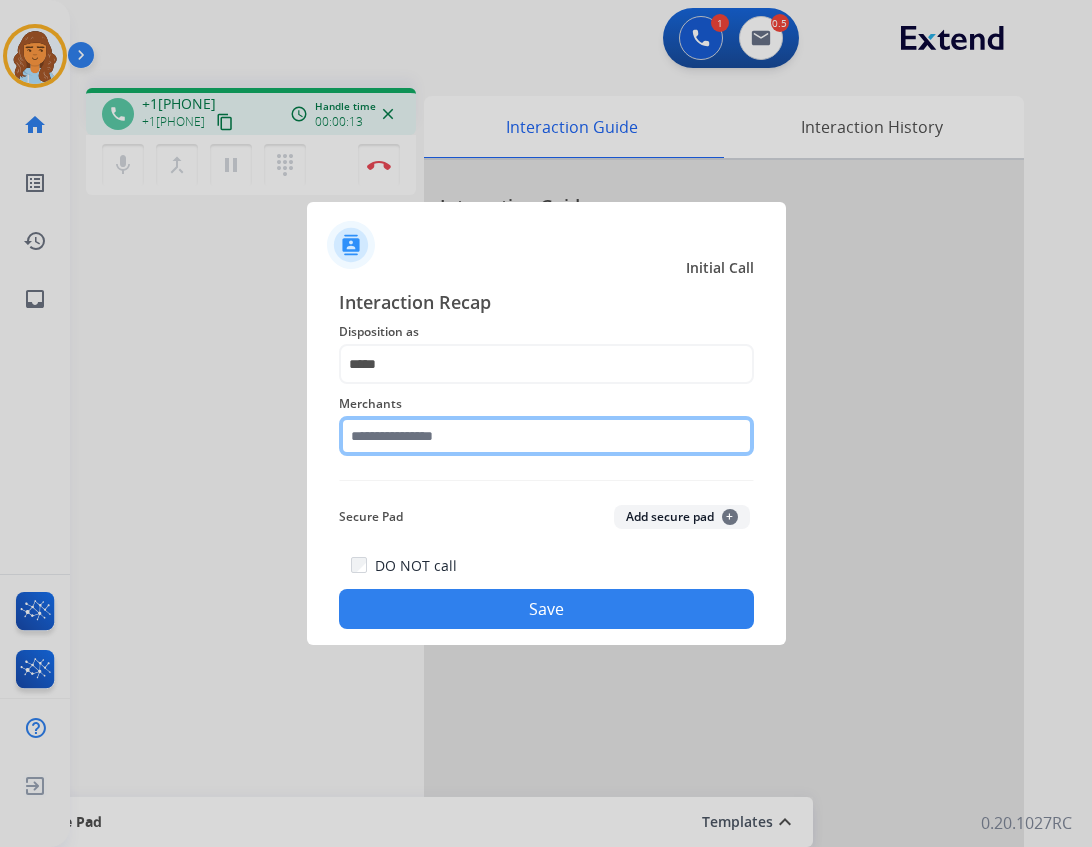 click 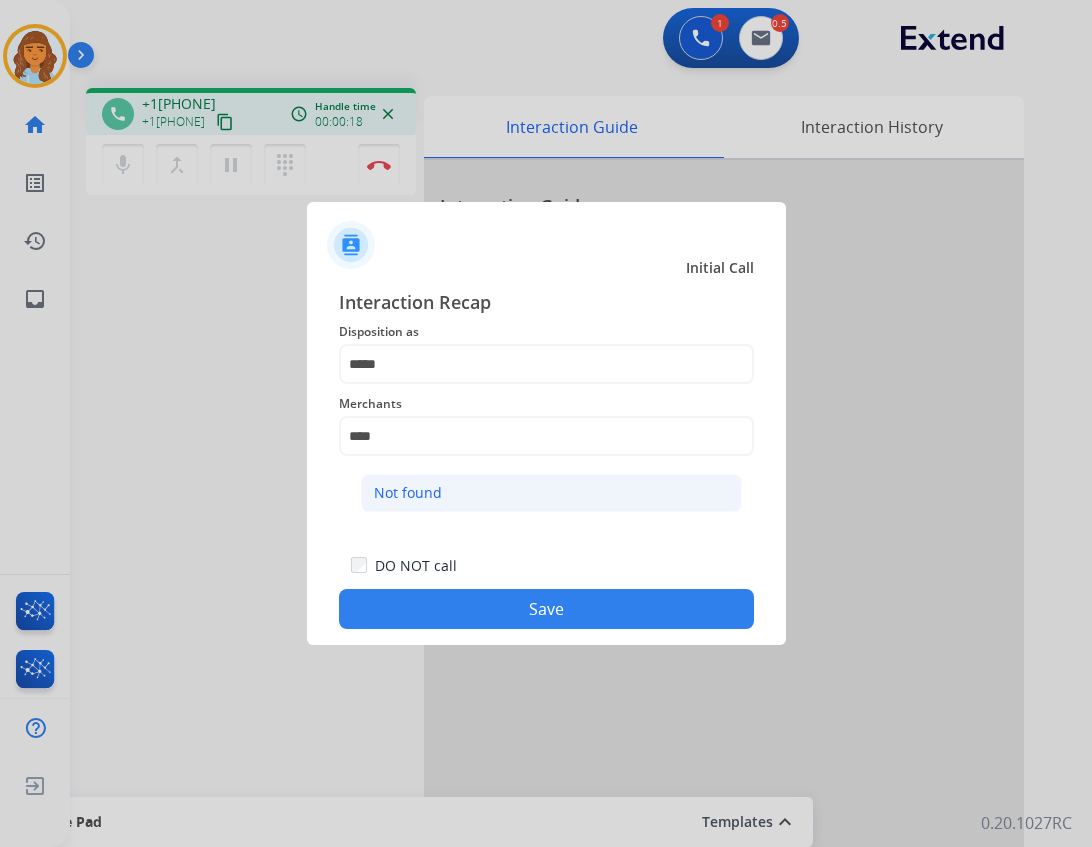 click on "Not found" 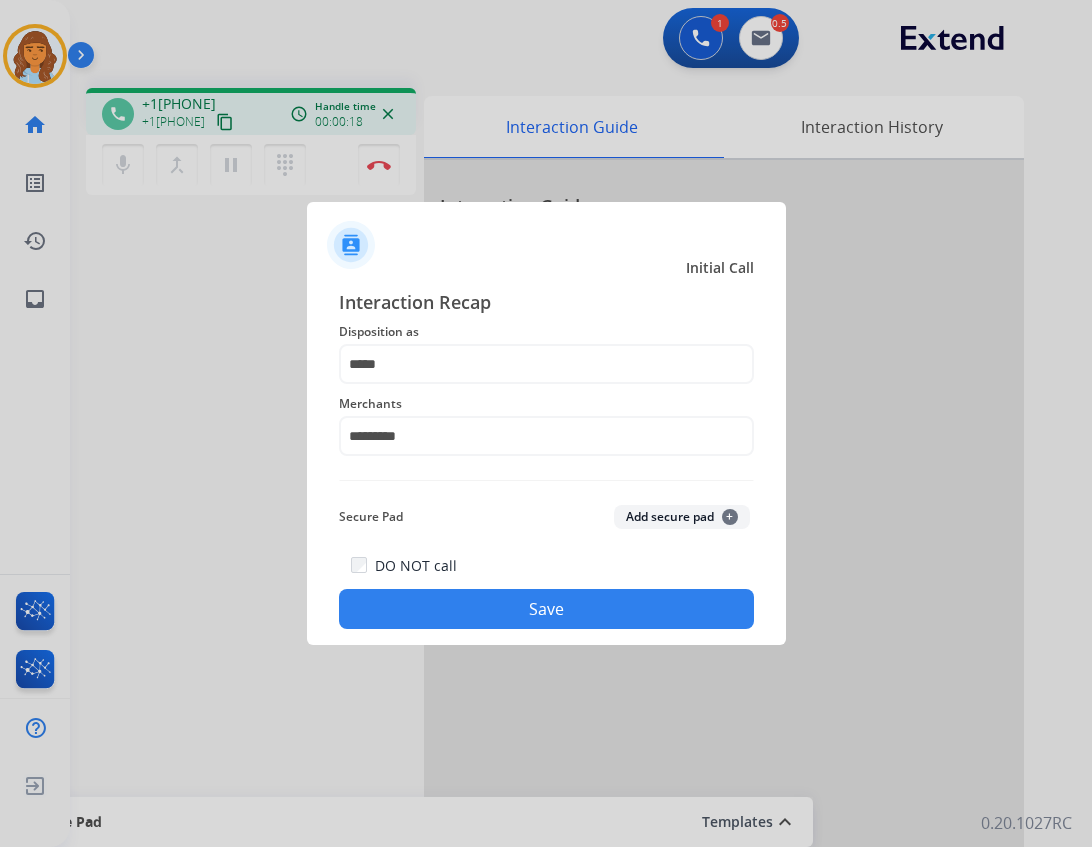 click on "Save" 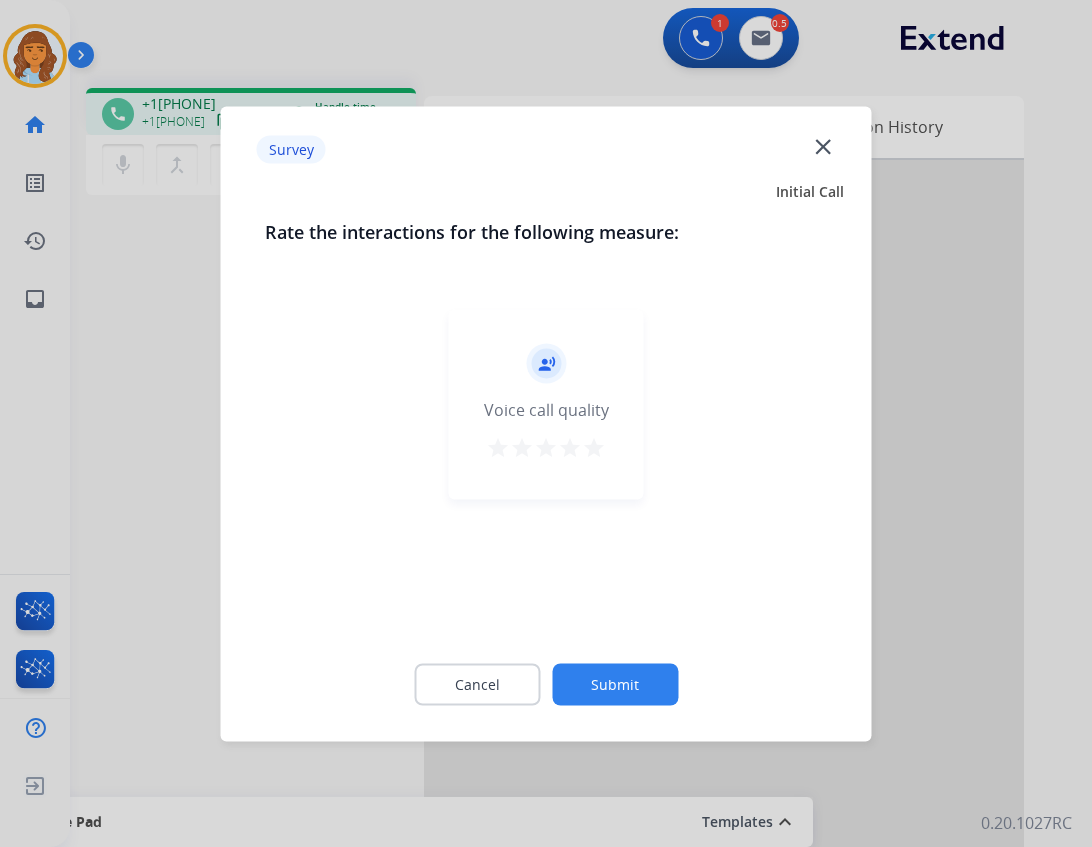 click on "close" 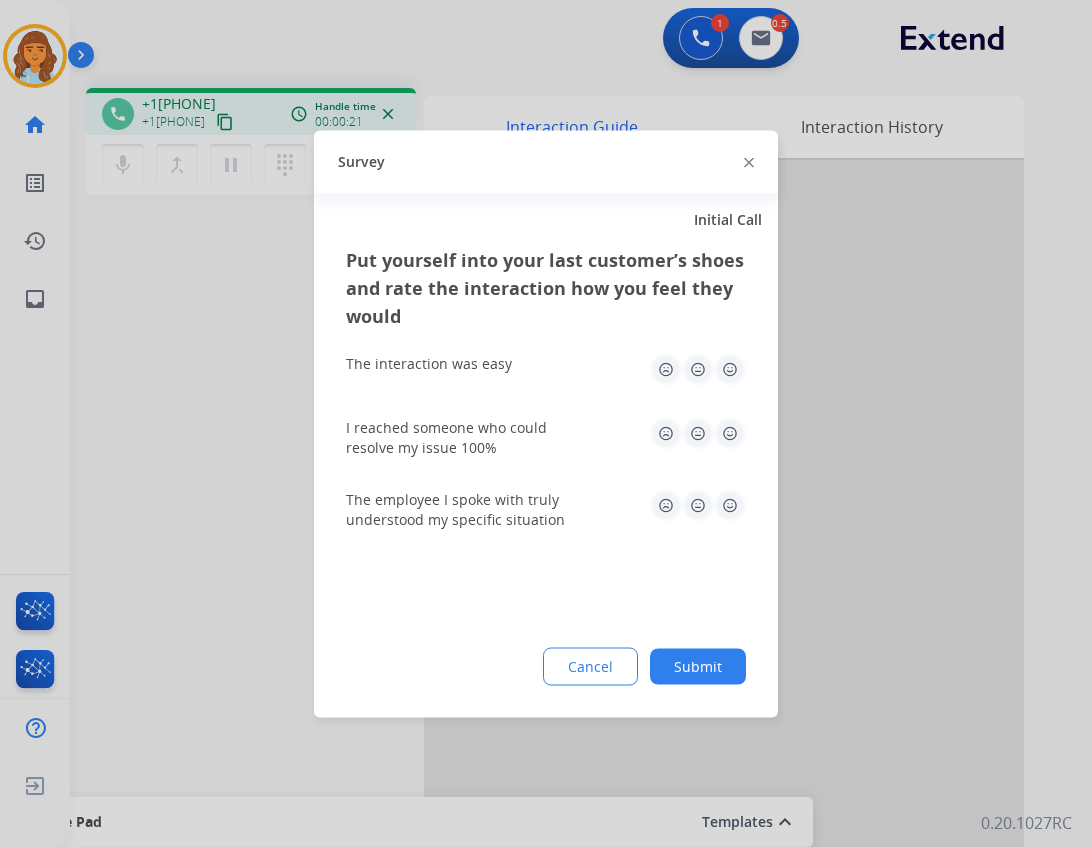 click 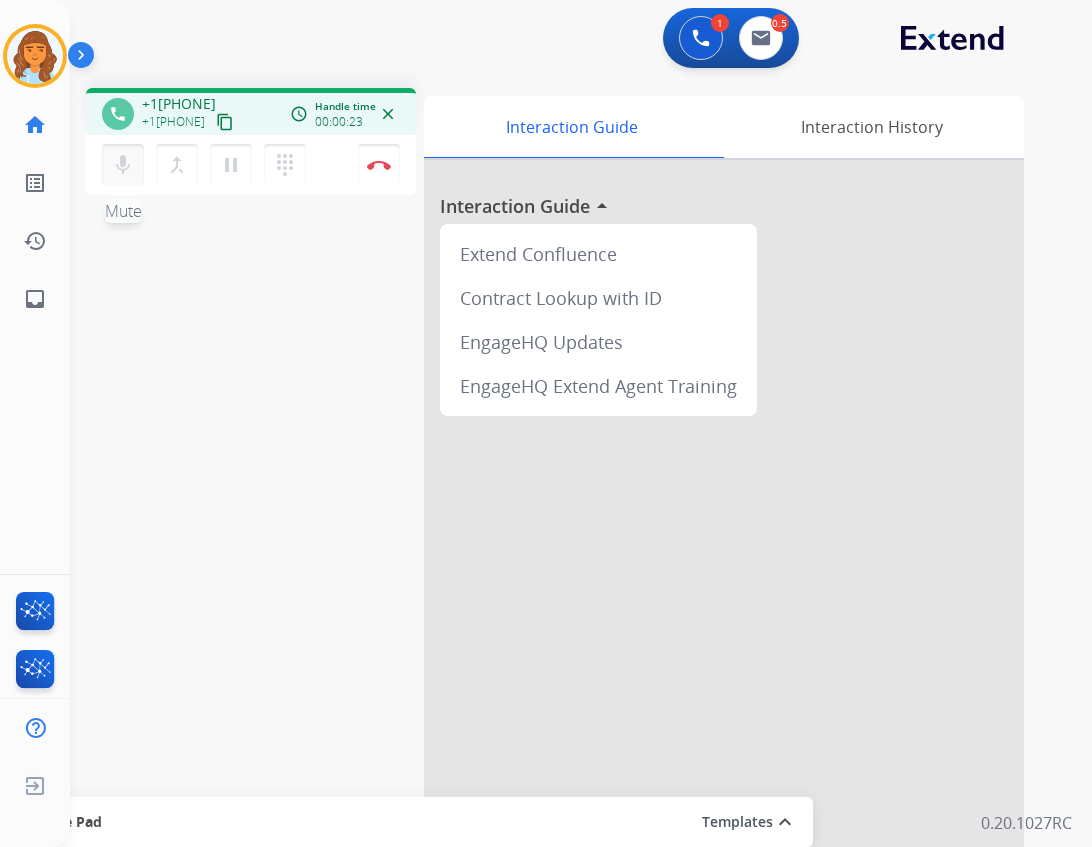 click on "mic" at bounding box center [123, 165] 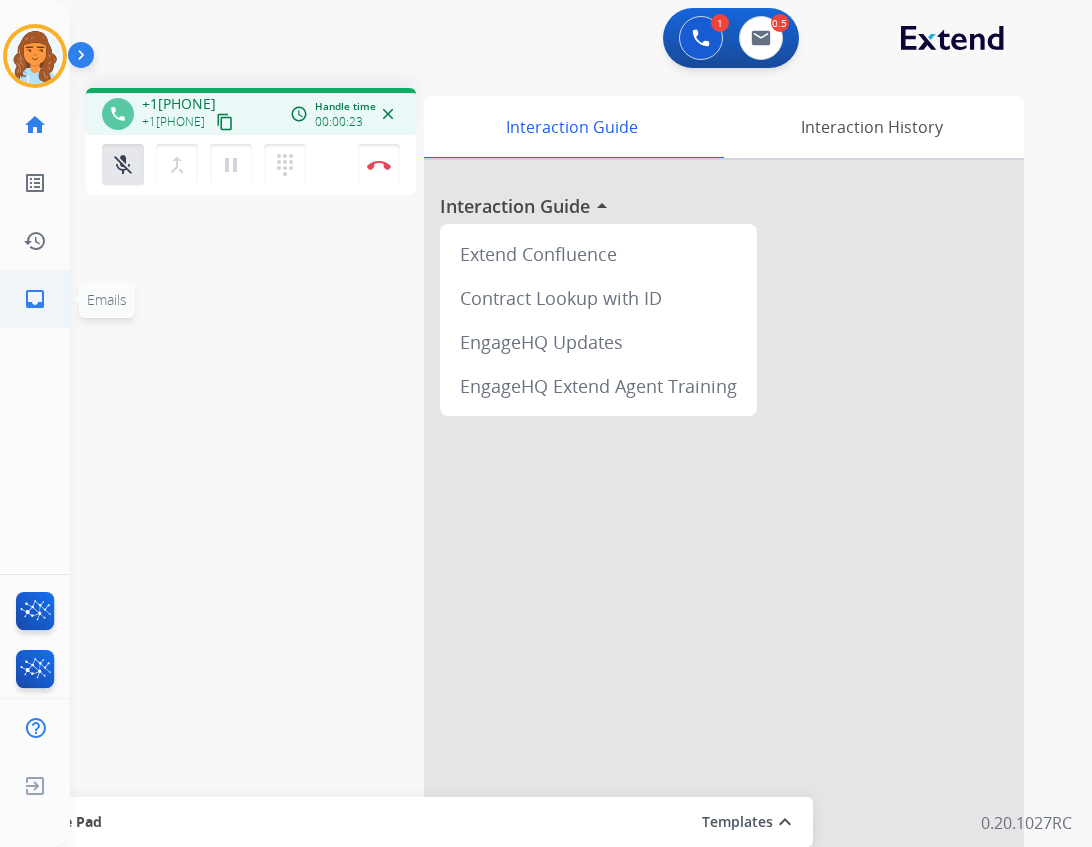 click on "inbox  Emails" 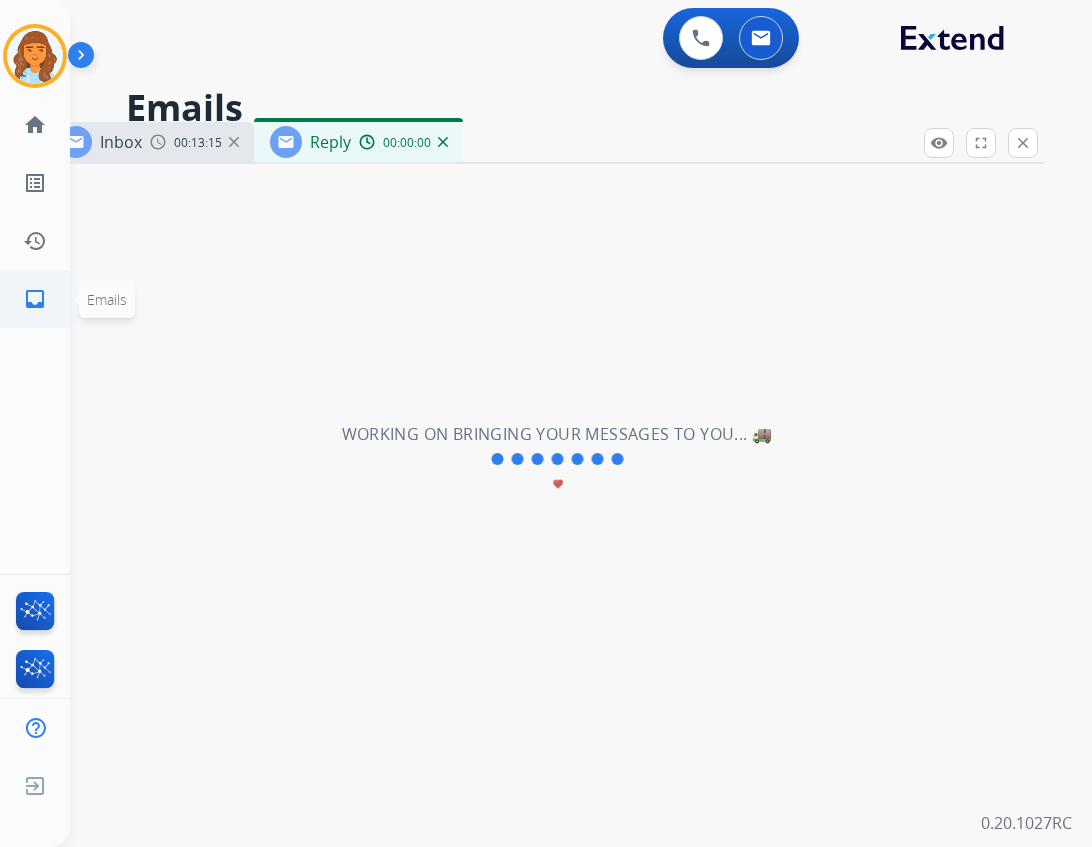 select on "**********" 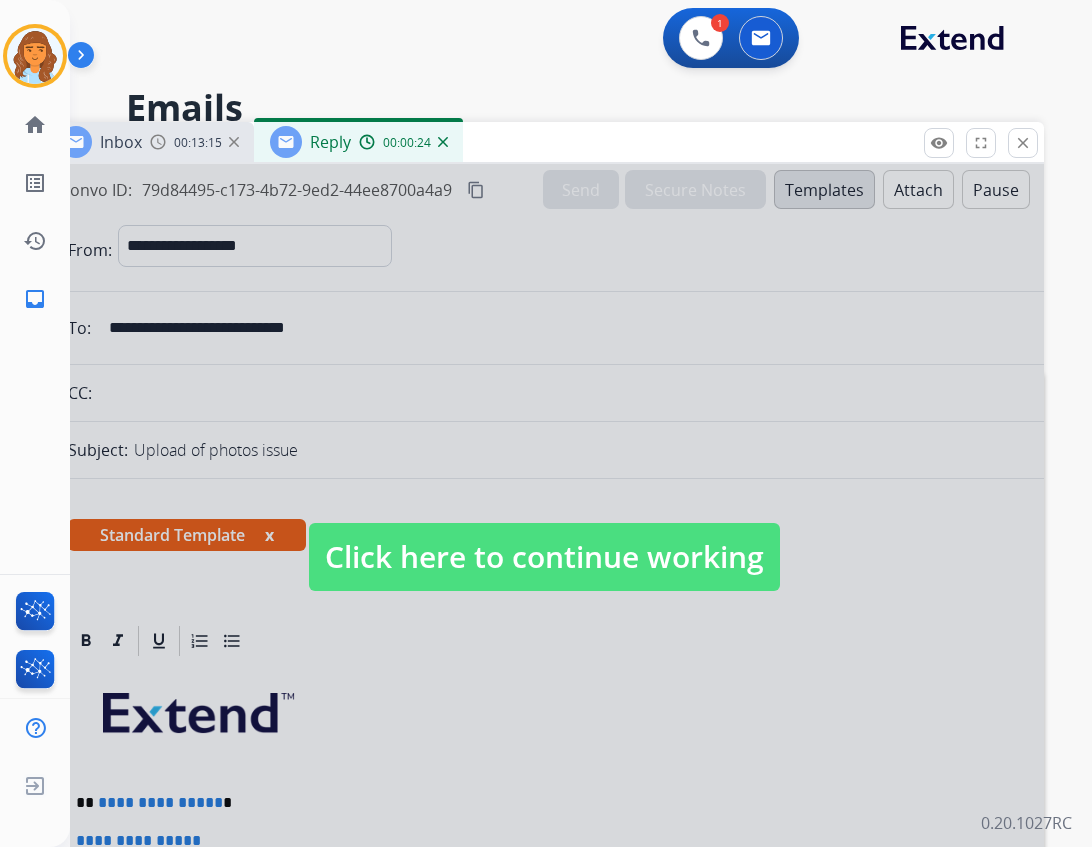 drag, startPoint x: 552, startPoint y: 548, endPoint x: 561, endPoint y: 528, distance: 21.931713 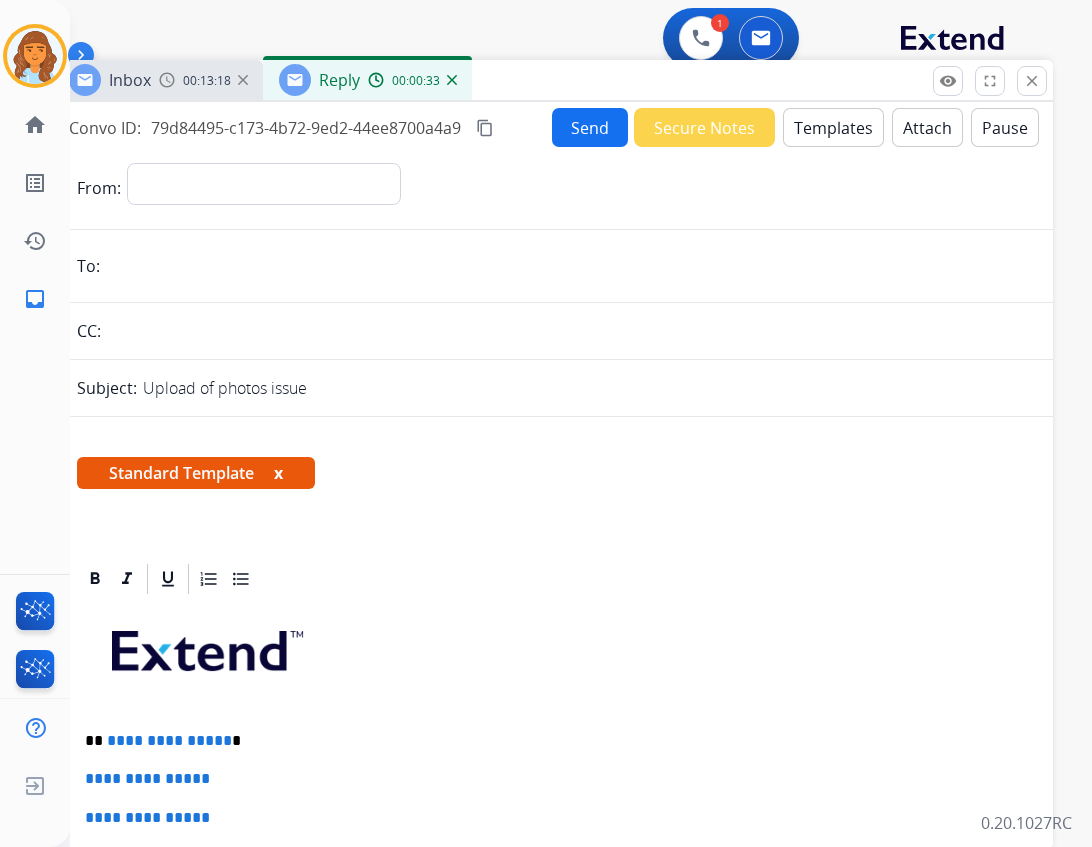 drag, startPoint x: 543, startPoint y: 144, endPoint x: 552, endPoint y: 76, distance: 68.593 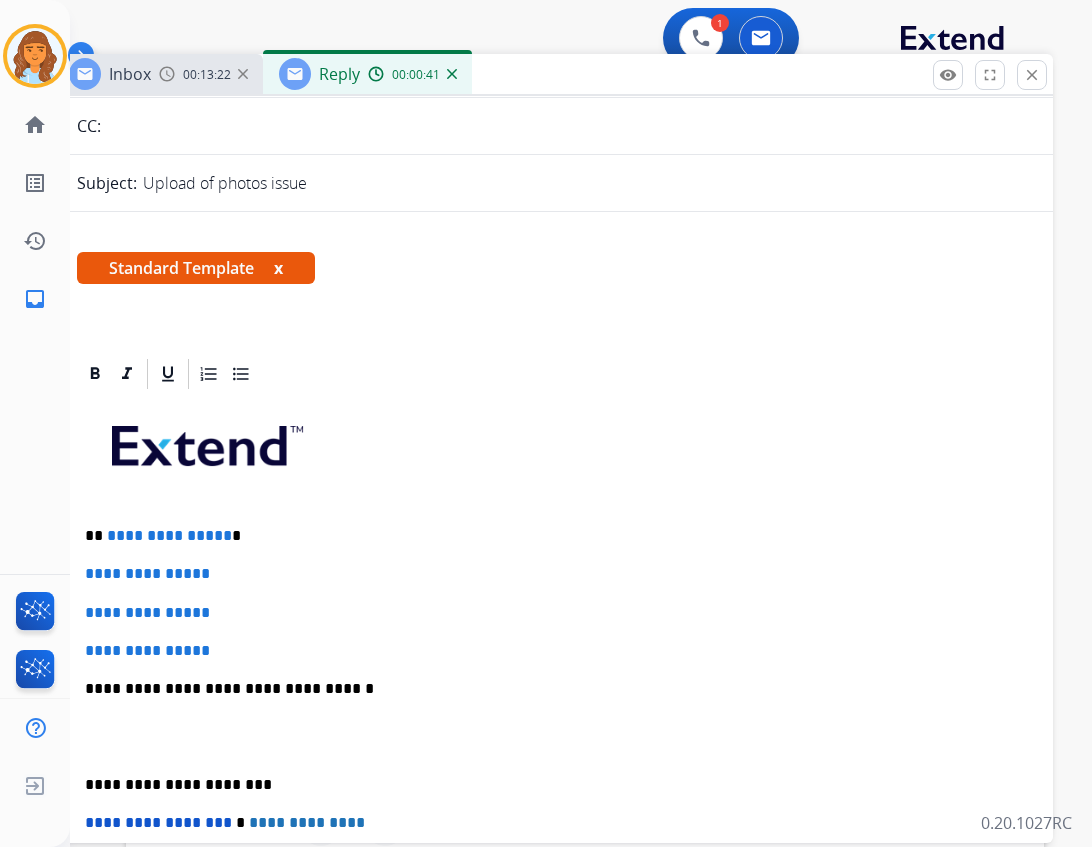 scroll, scrollTop: 200, scrollLeft: 0, axis: vertical 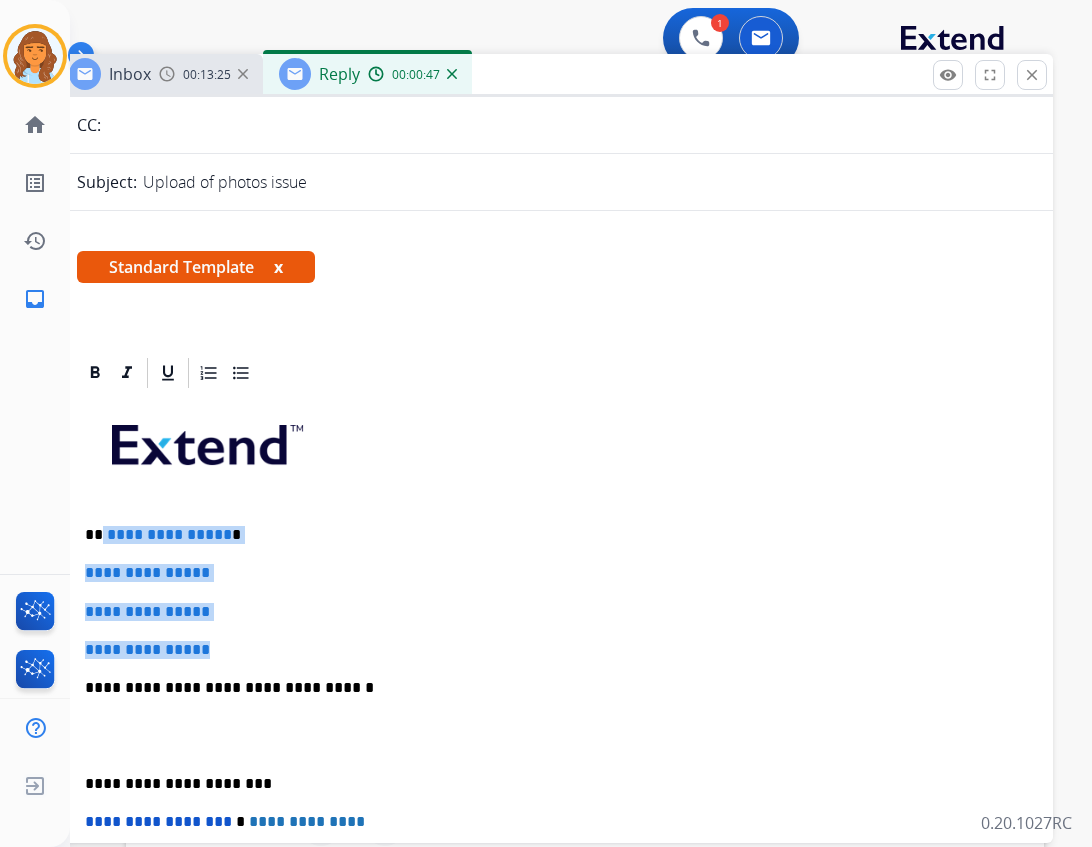 drag, startPoint x: 101, startPoint y: 529, endPoint x: 224, endPoint y: 644, distance: 168.38646 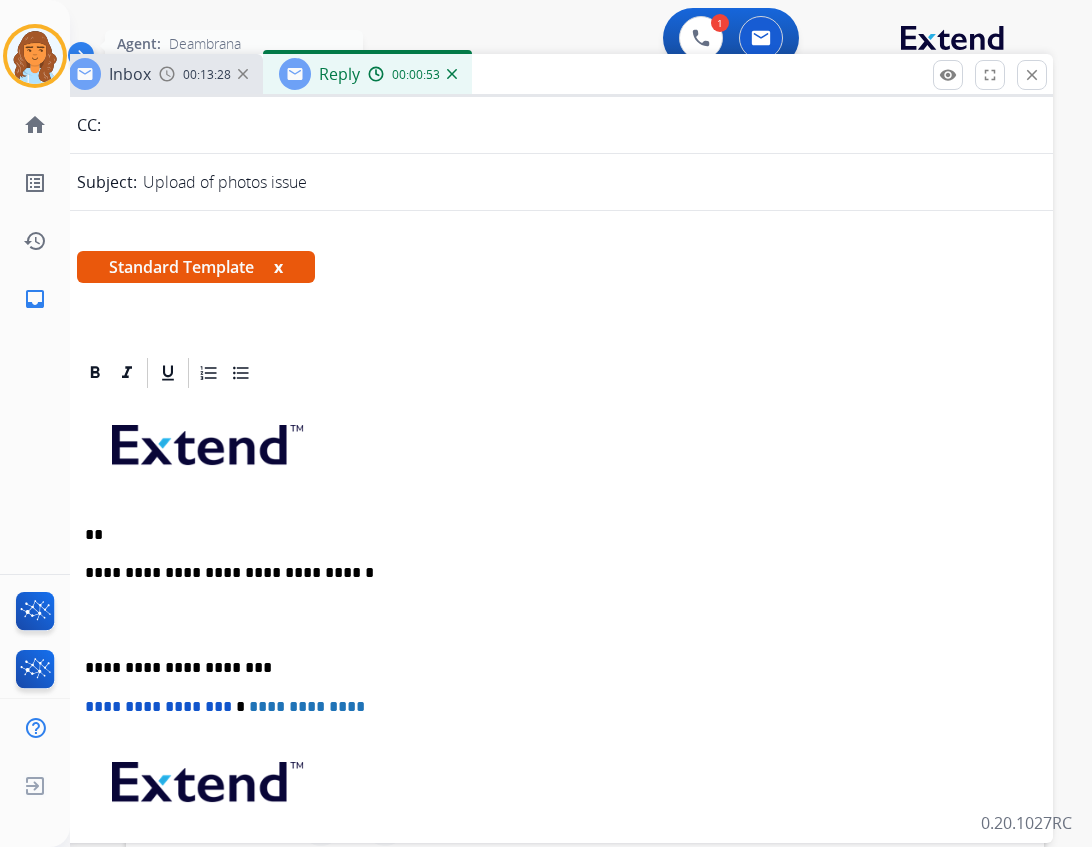 click at bounding box center (35, 56) 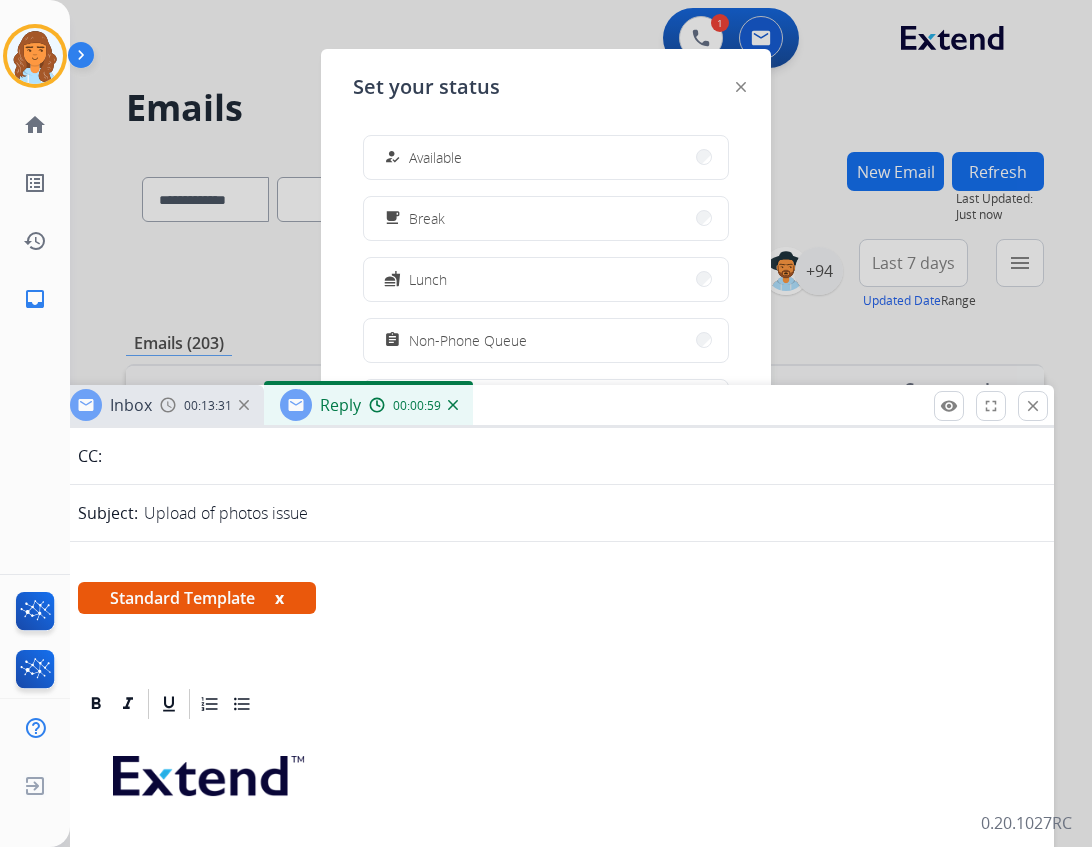 drag, startPoint x: 787, startPoint y: 83, endPoint x: 640, endPoint y: 368, distance: 320.6774 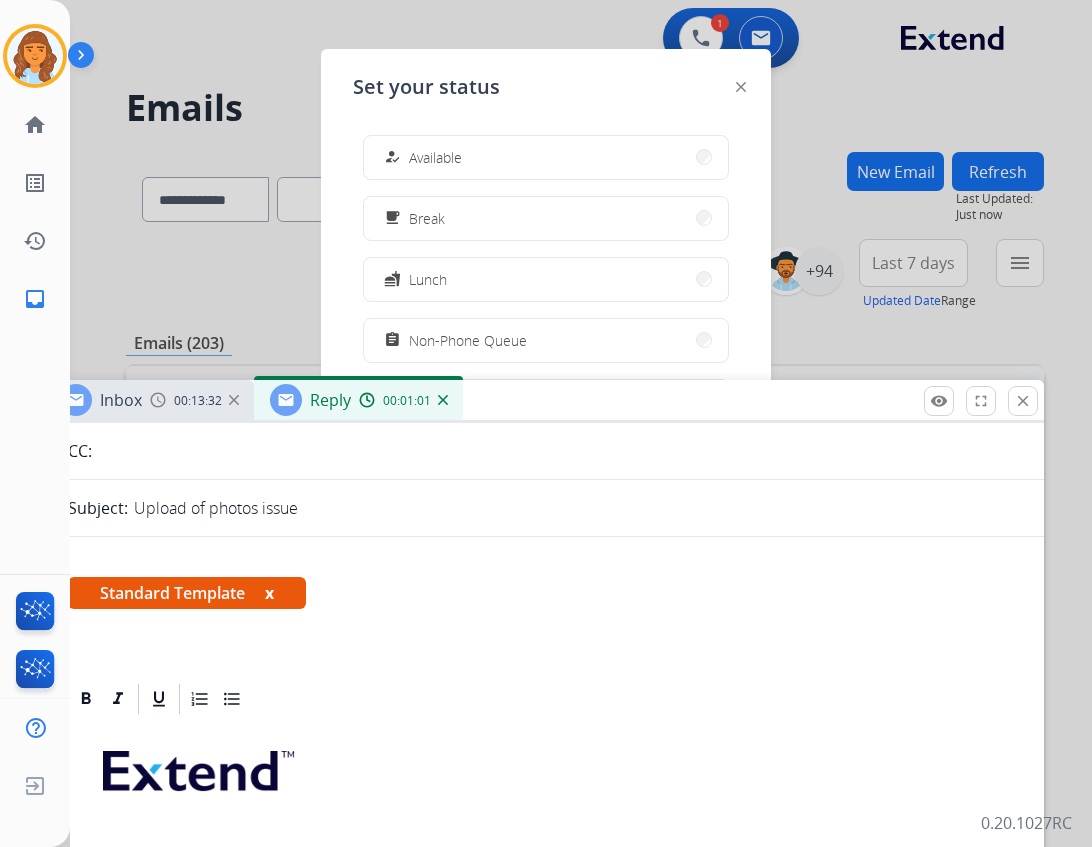 click on "how_to_reg Available free_breakfast Break fastfood Lunch assignment Non-Phone Queue how_to_reg Outbound Preparation campaign Team Huddle menu_book Training school Coaching phonelink_off System Issue login Logged In work_off Offline" at bounding box center [546, 434] 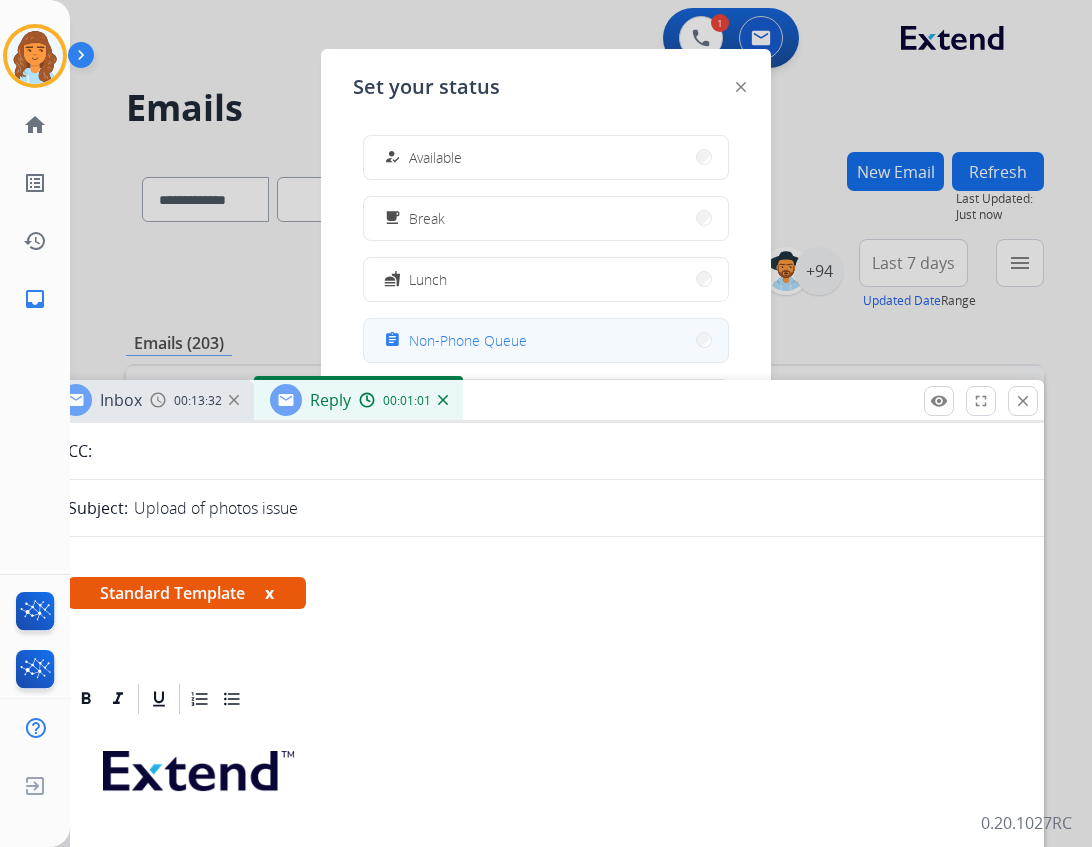 click on "assignment Non-Phone Queue" at bounding box center [546, 340] 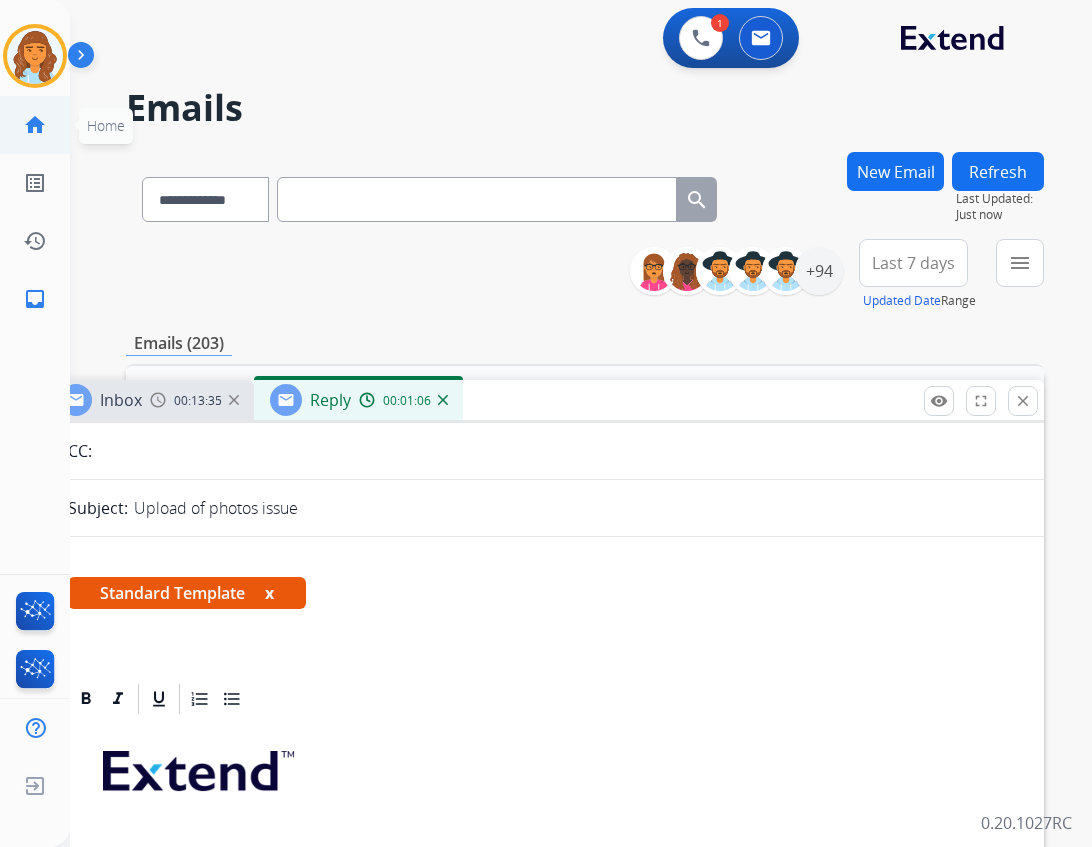 click on "home  Home" 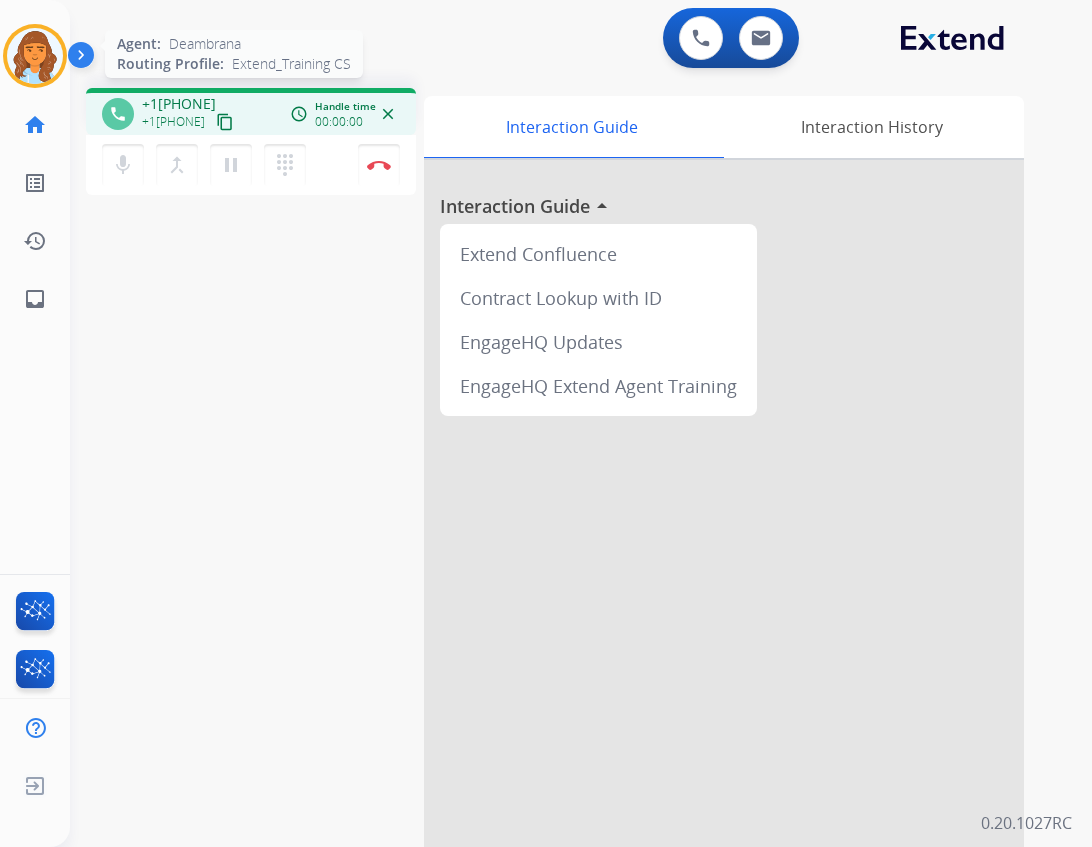 click at bounding box center [35, 56] 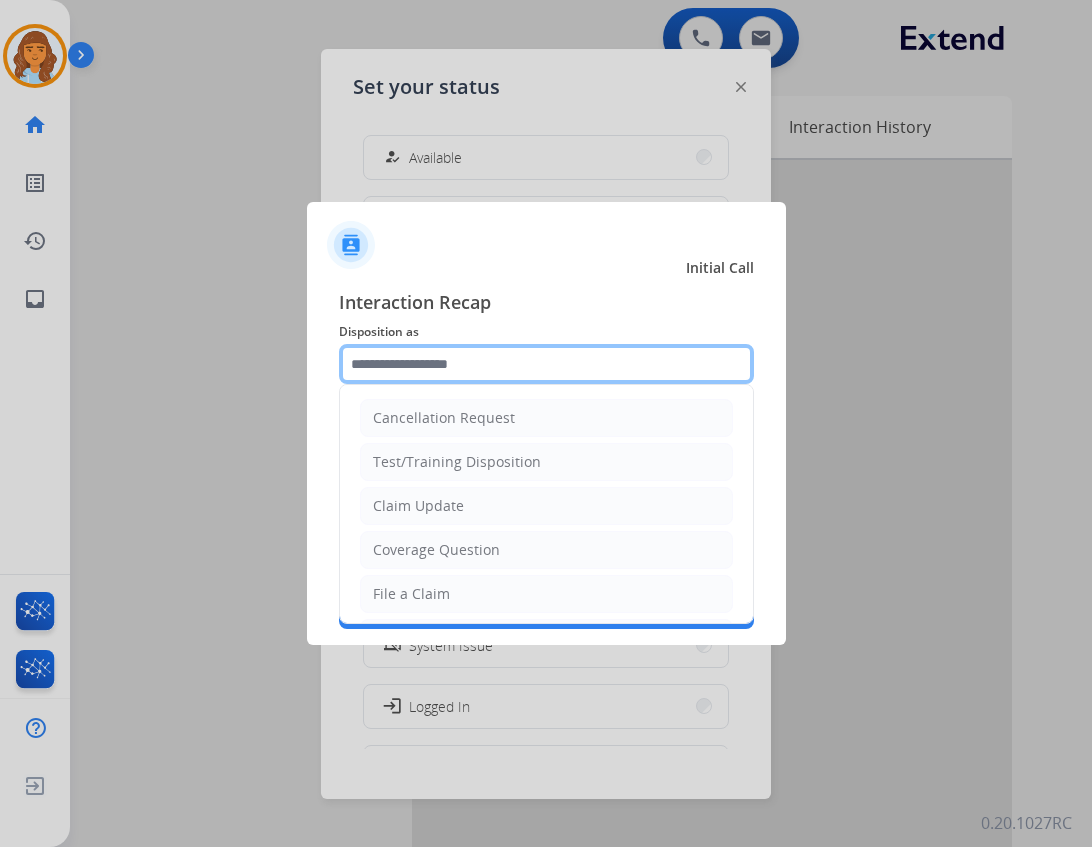 click 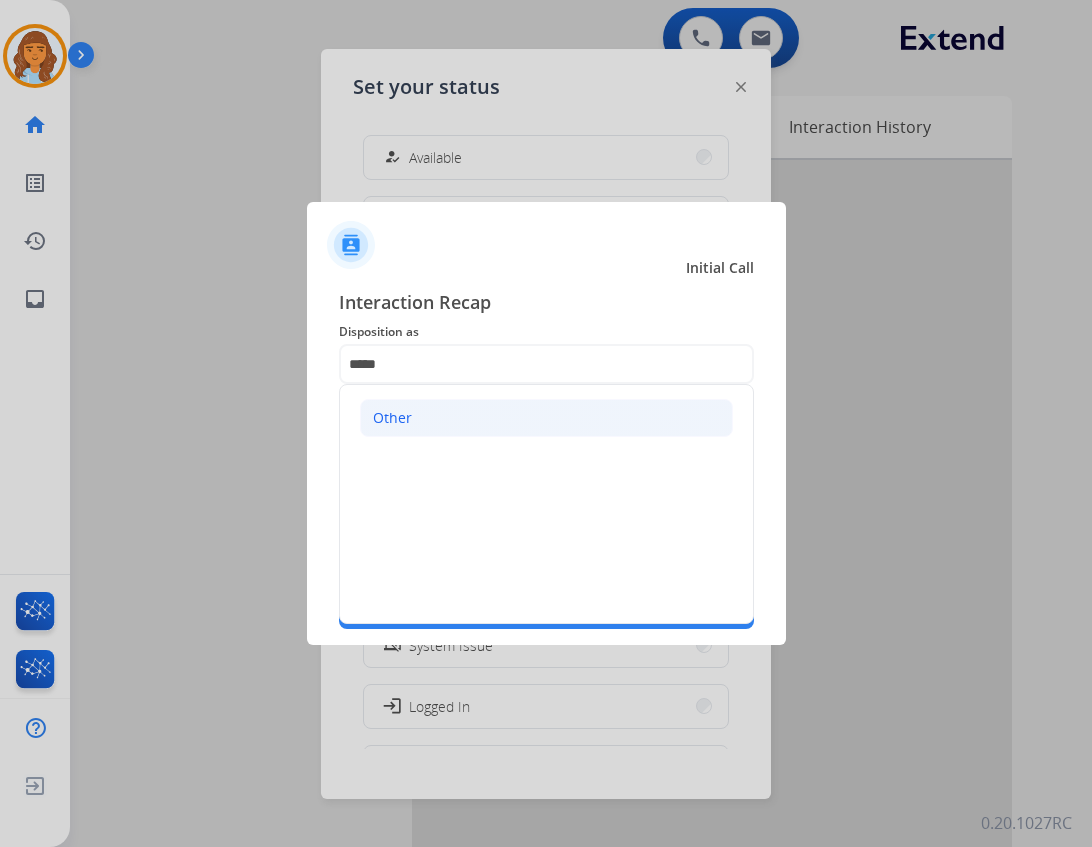 drag, startPoint x: 607, startPoint y: 439, endPoint x: 602, endPoint y: 427, distance: 13 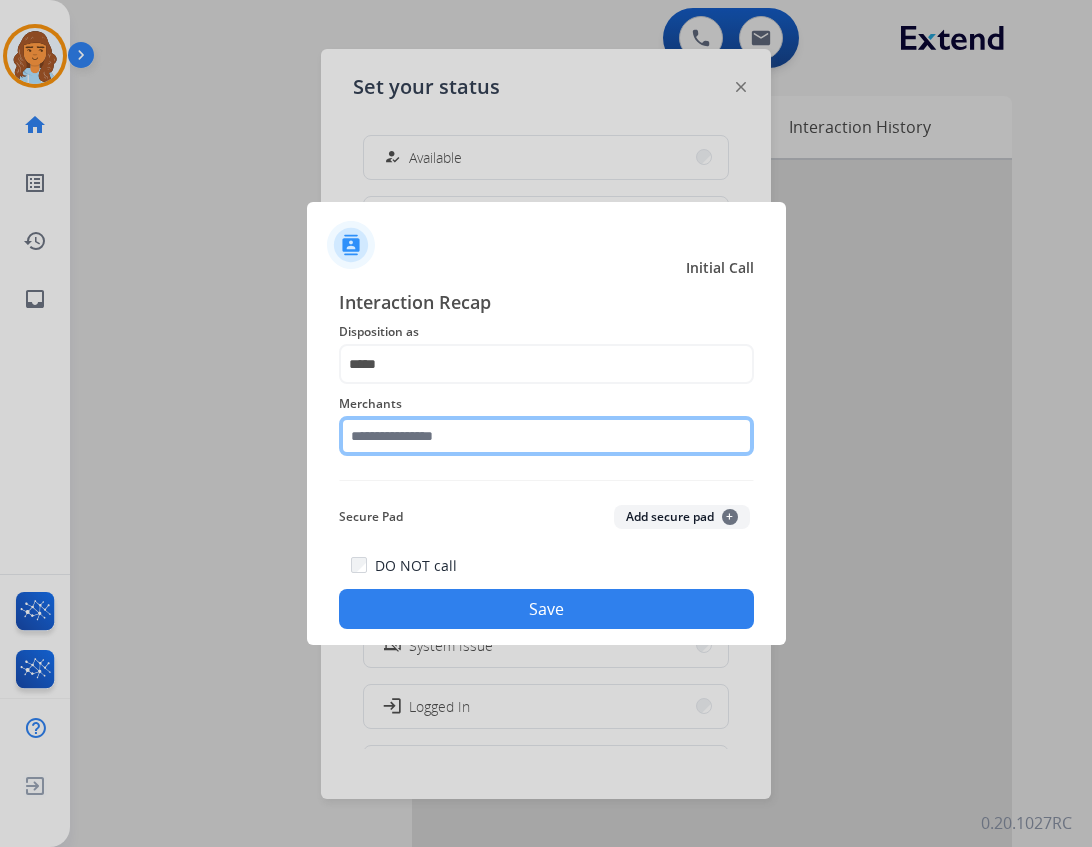 click 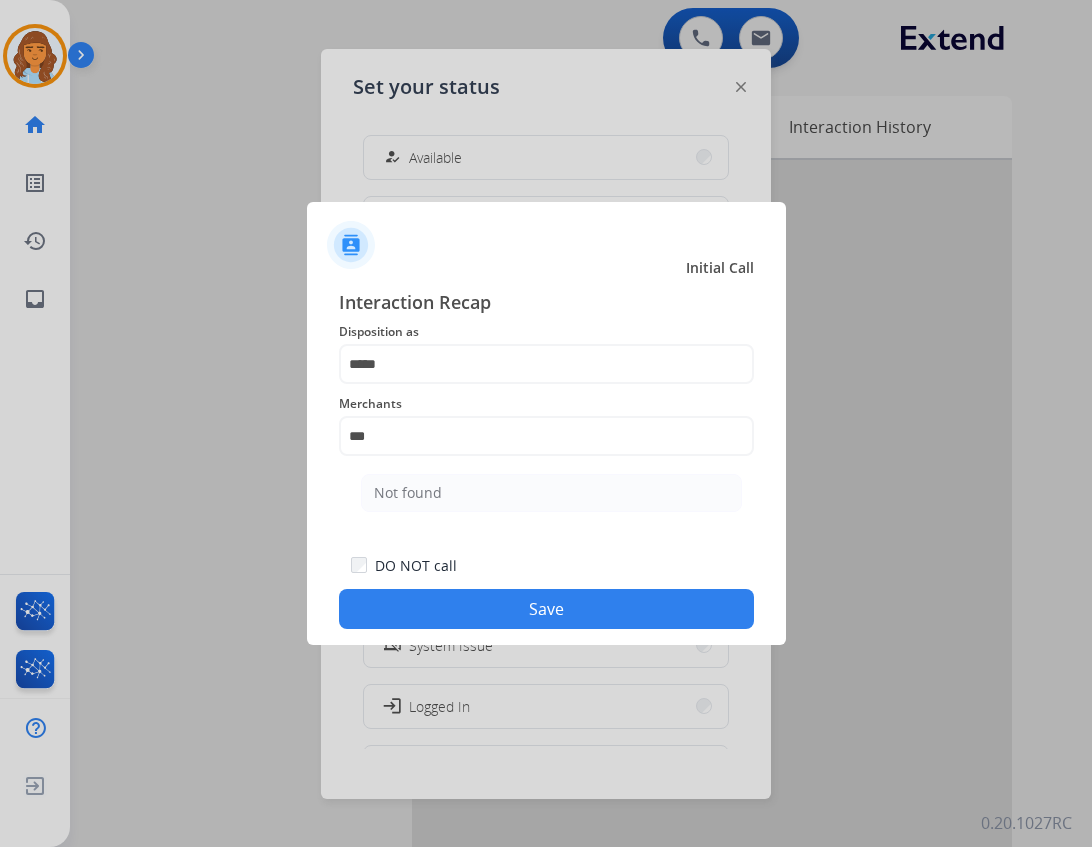 click on "Not found" 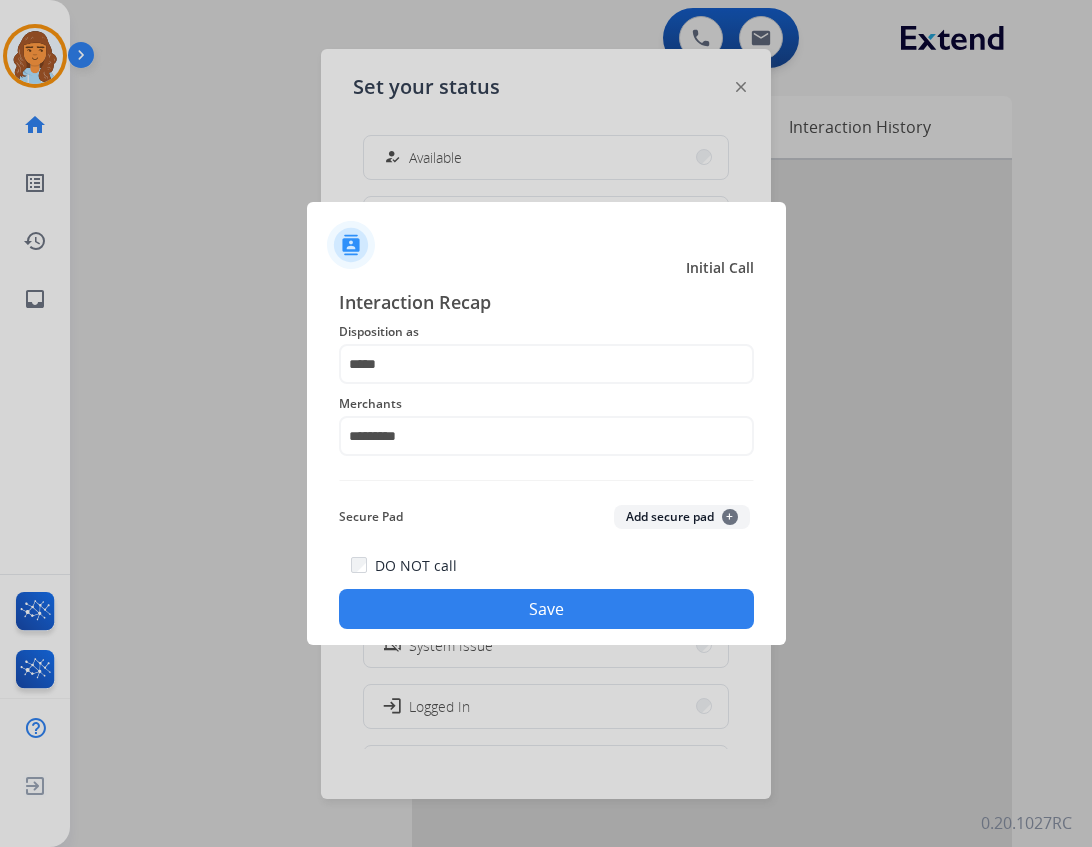 click on "Interaction Recap Disposition as    ***** Merchants   ********* Secure Pad  Add secure pad  +  DO NOT call   Save" 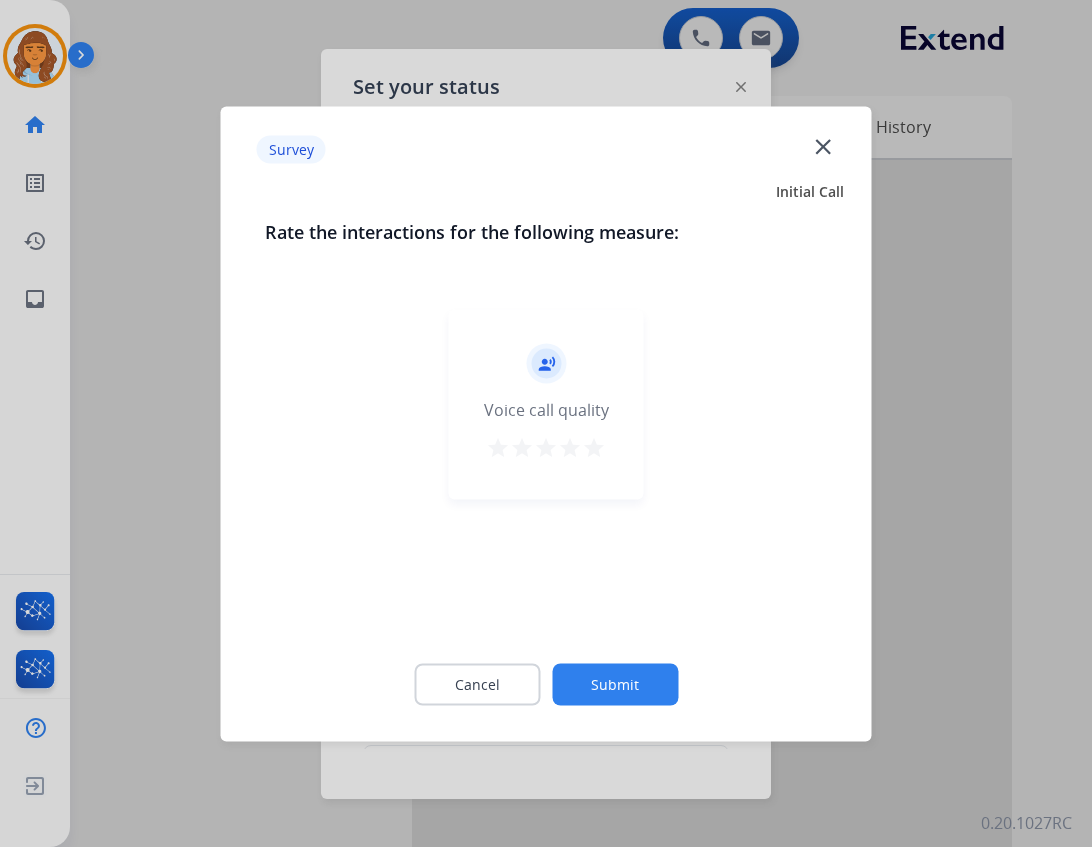 click on "close" 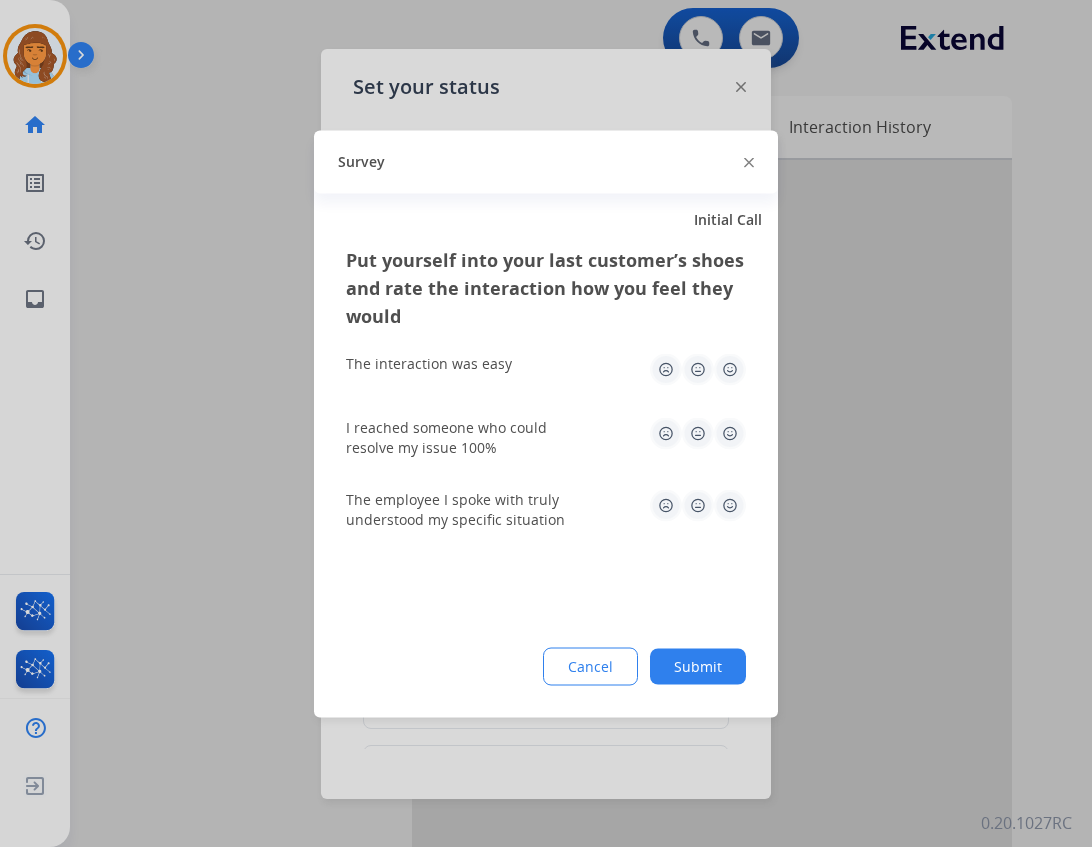 click on "Survey" 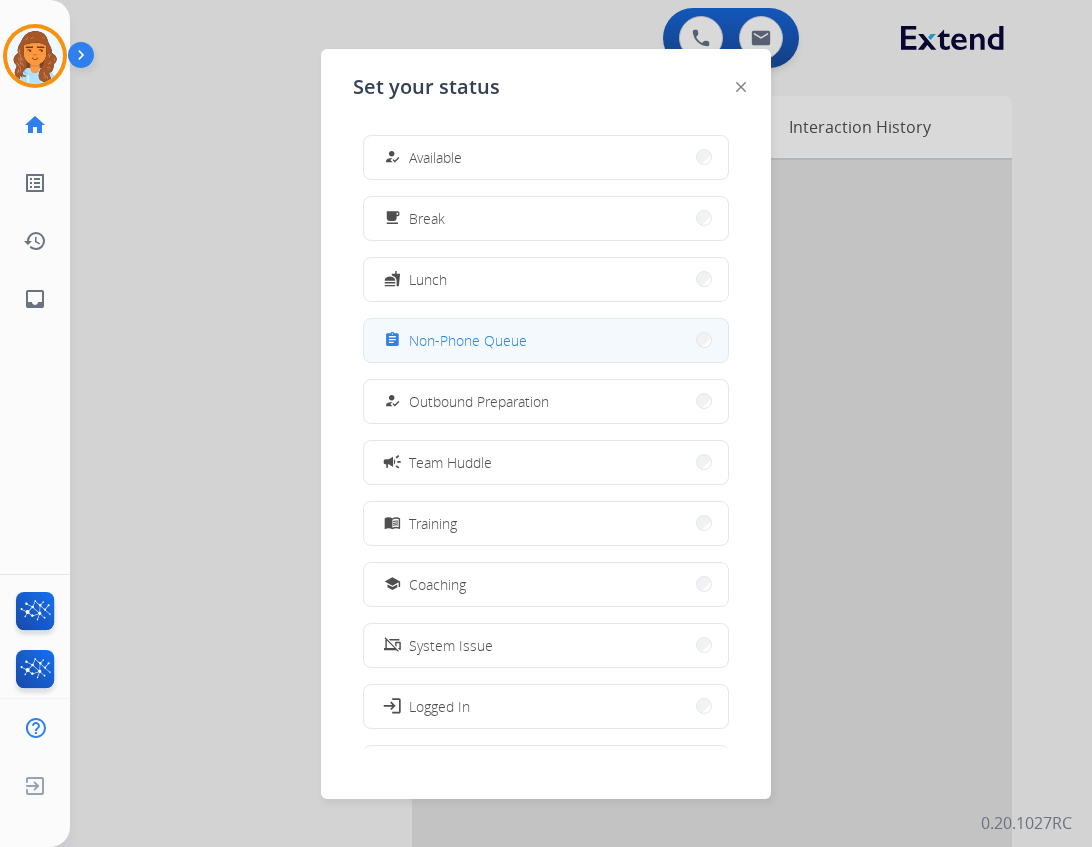 click on "assignment Non-Phone Queue" at bounding box center [546, 340] 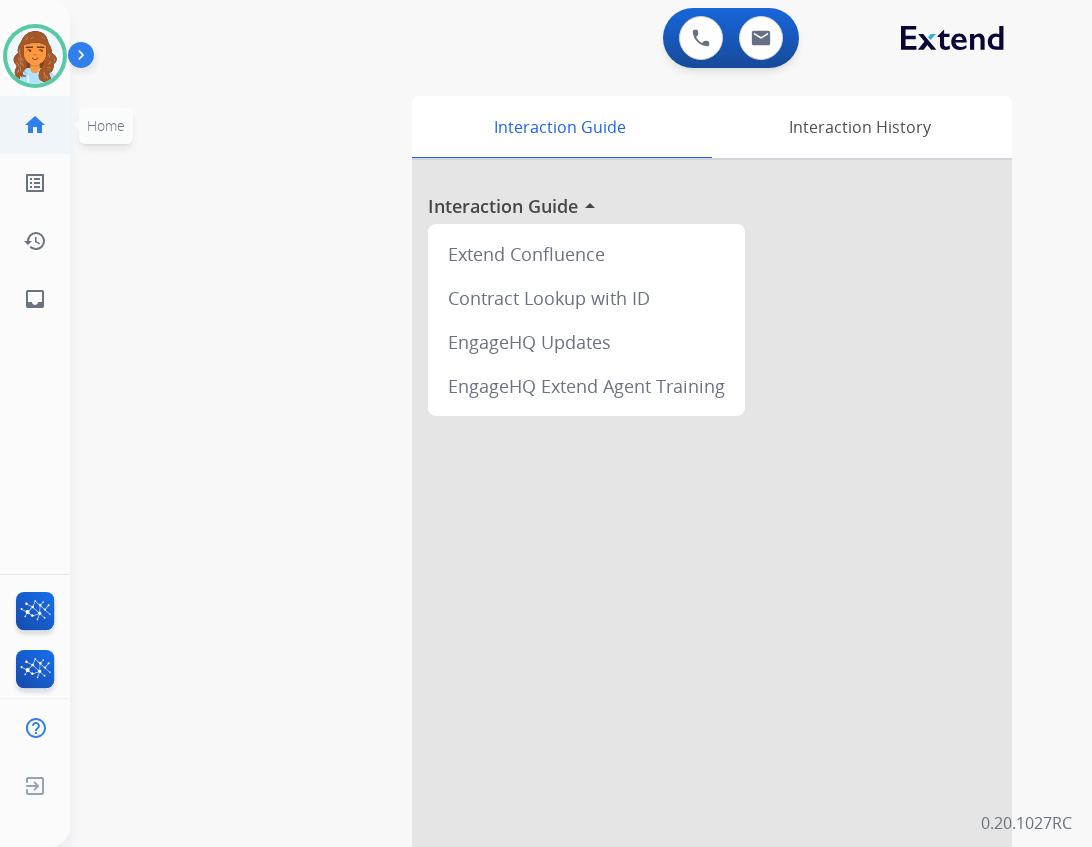click on "home  Home" 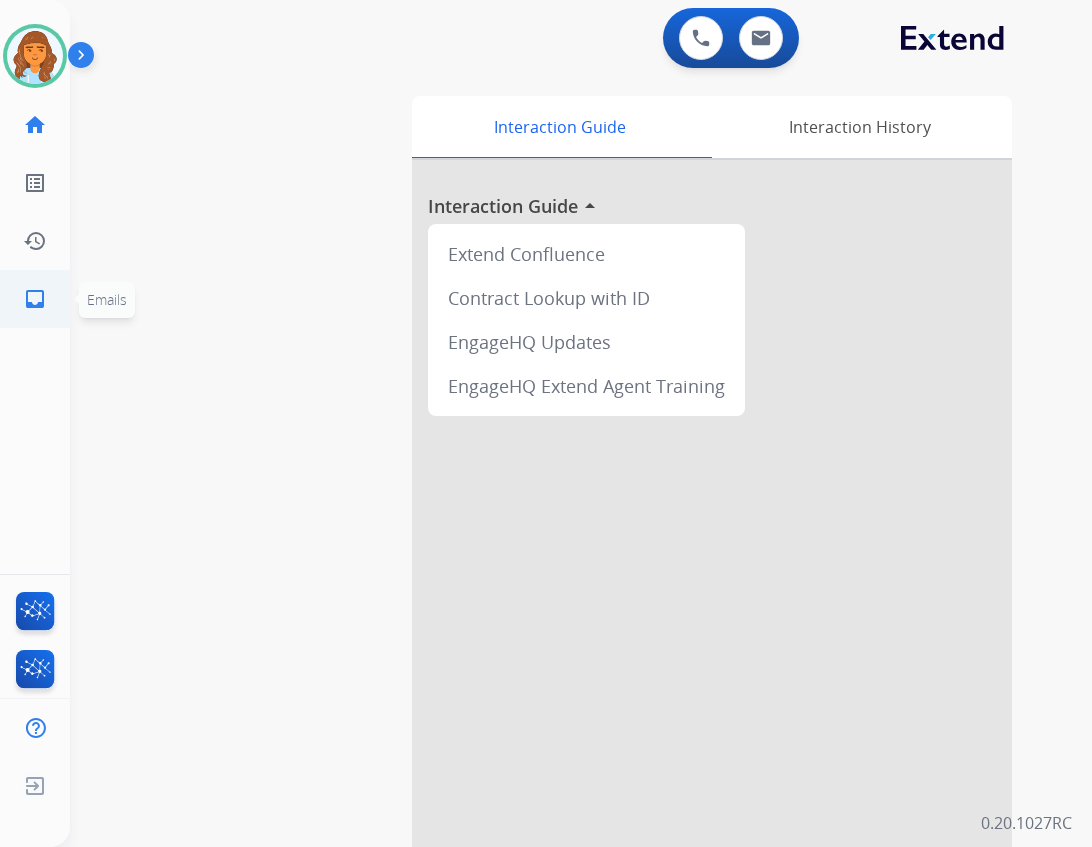 click on "inbox  Emails" 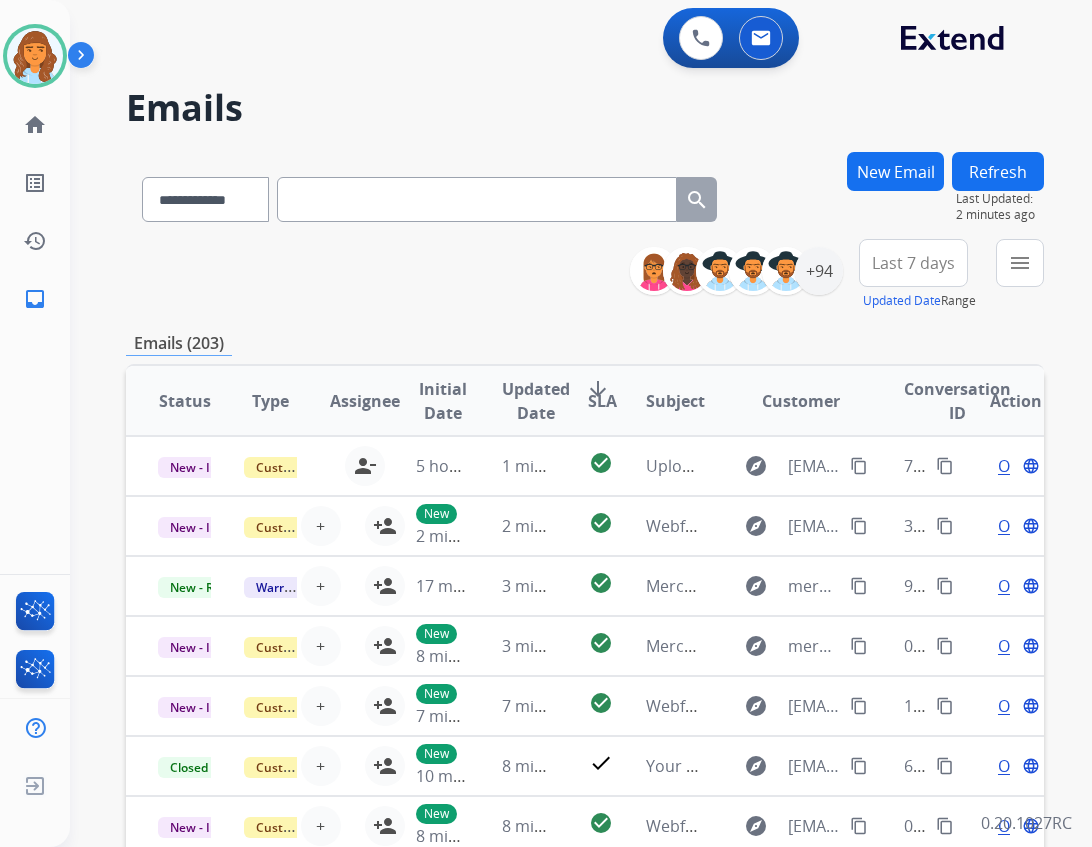 scroll, scrollTop: 2, scrollLeft: 0, axis: vertical 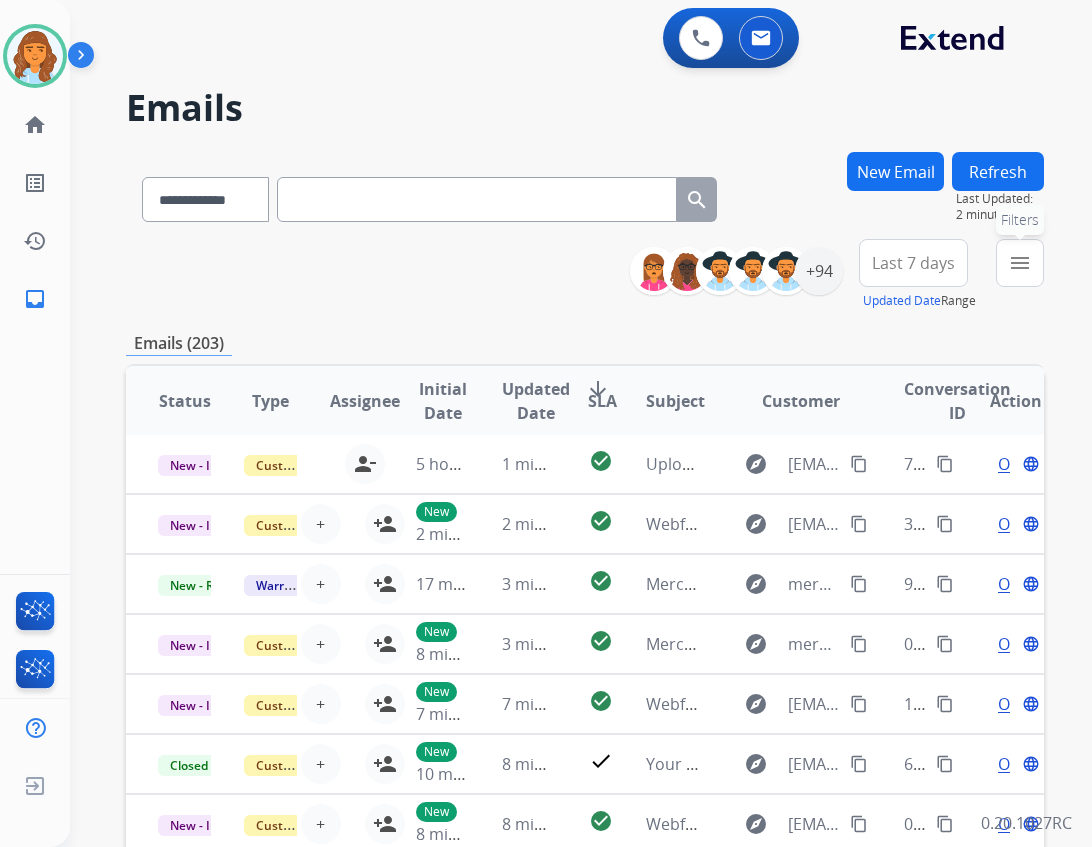 click on "menu  Filters" at bounding box center (1020, 263) 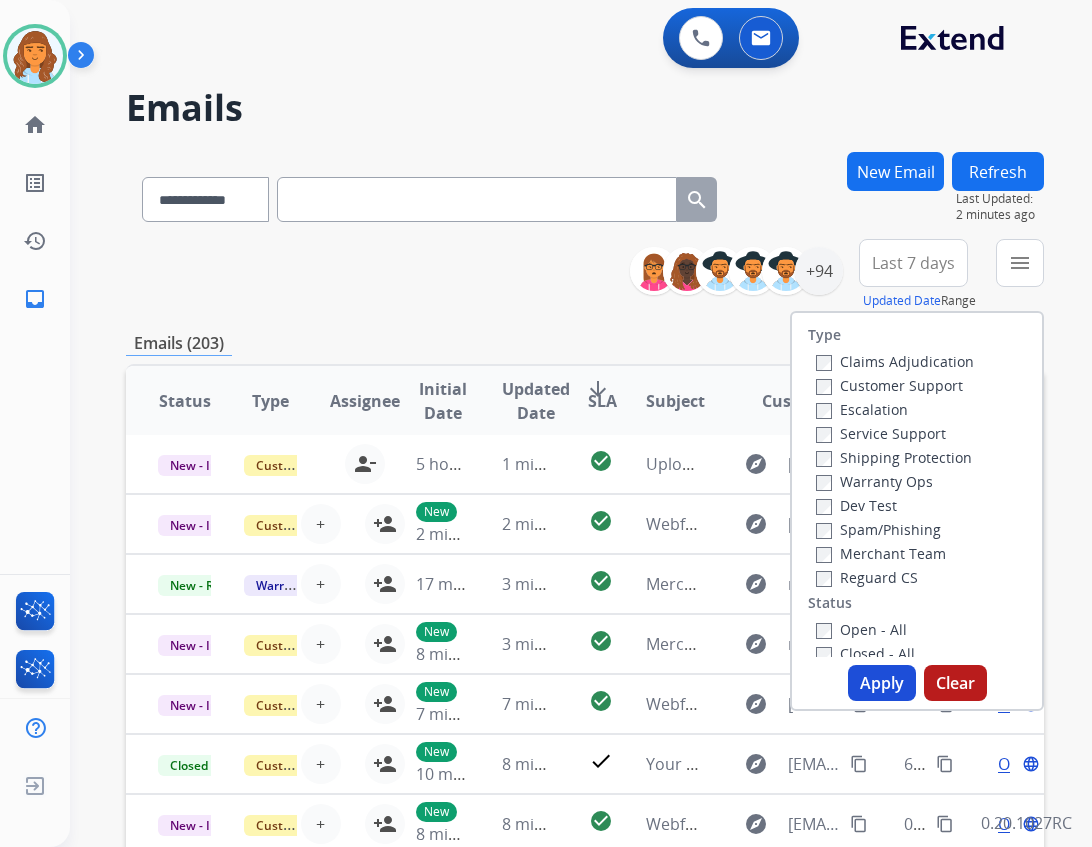 click on "Customer Support" at bounding box center (889, 385) 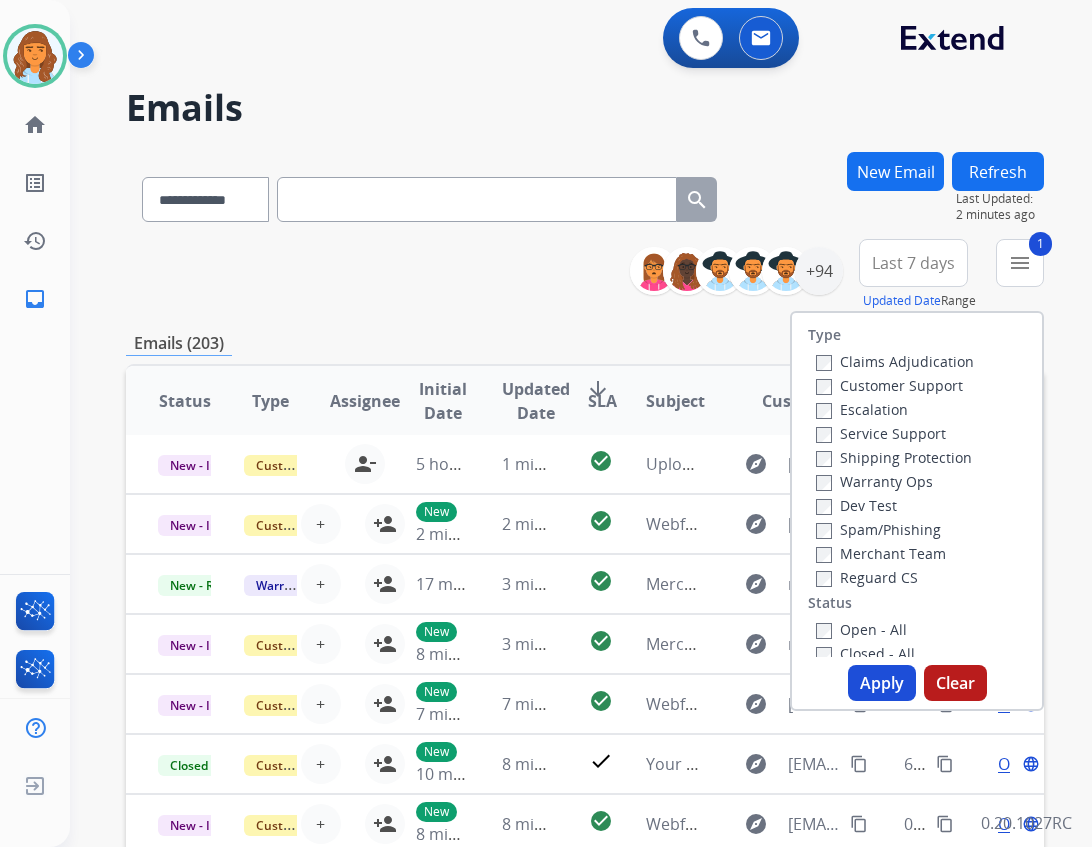 click on "Reguard CS" at bounding box center [867, 577] 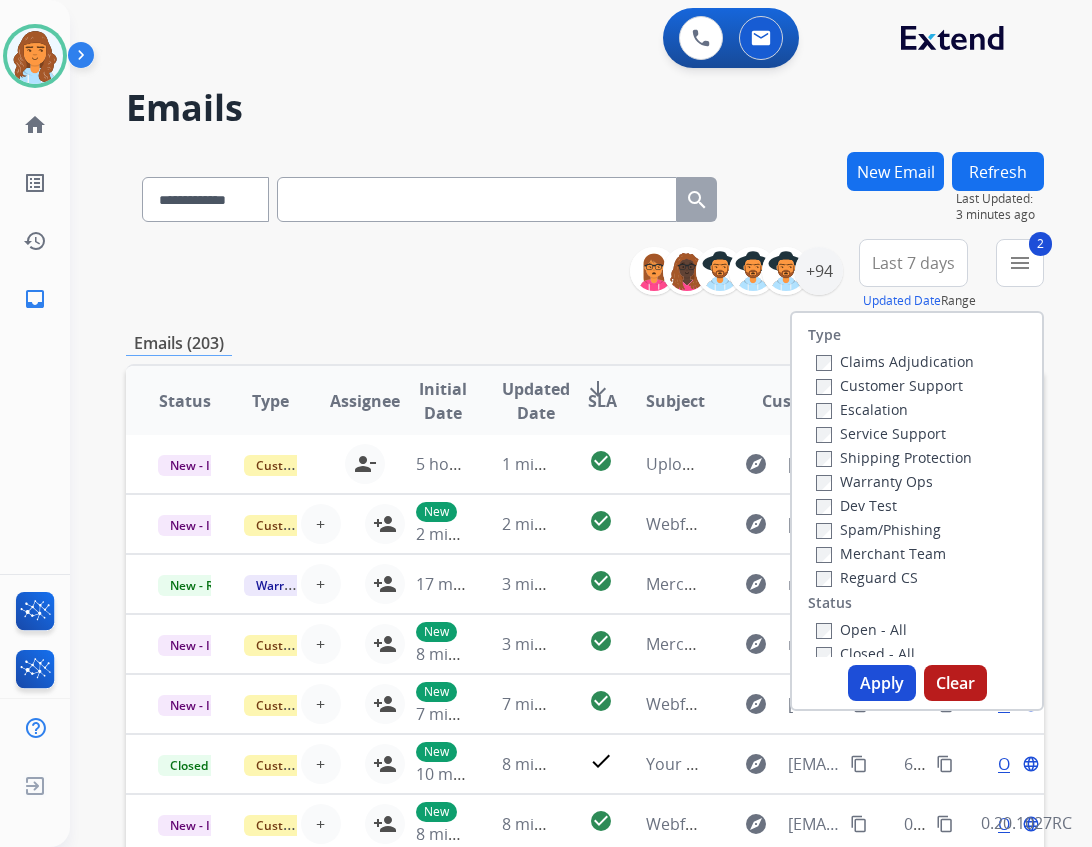 click on "Shipping Protection" at bounding box center [894, 457] 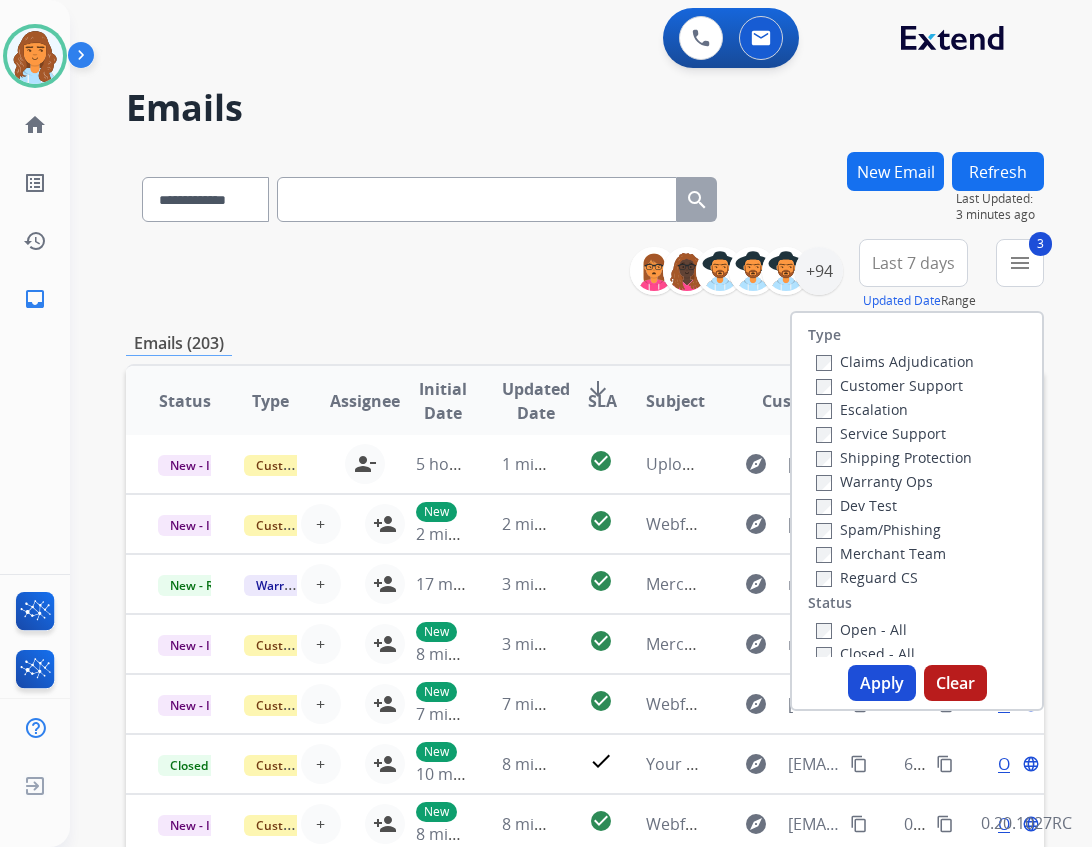 click on "Open - All" at bounding box center (861, 629) 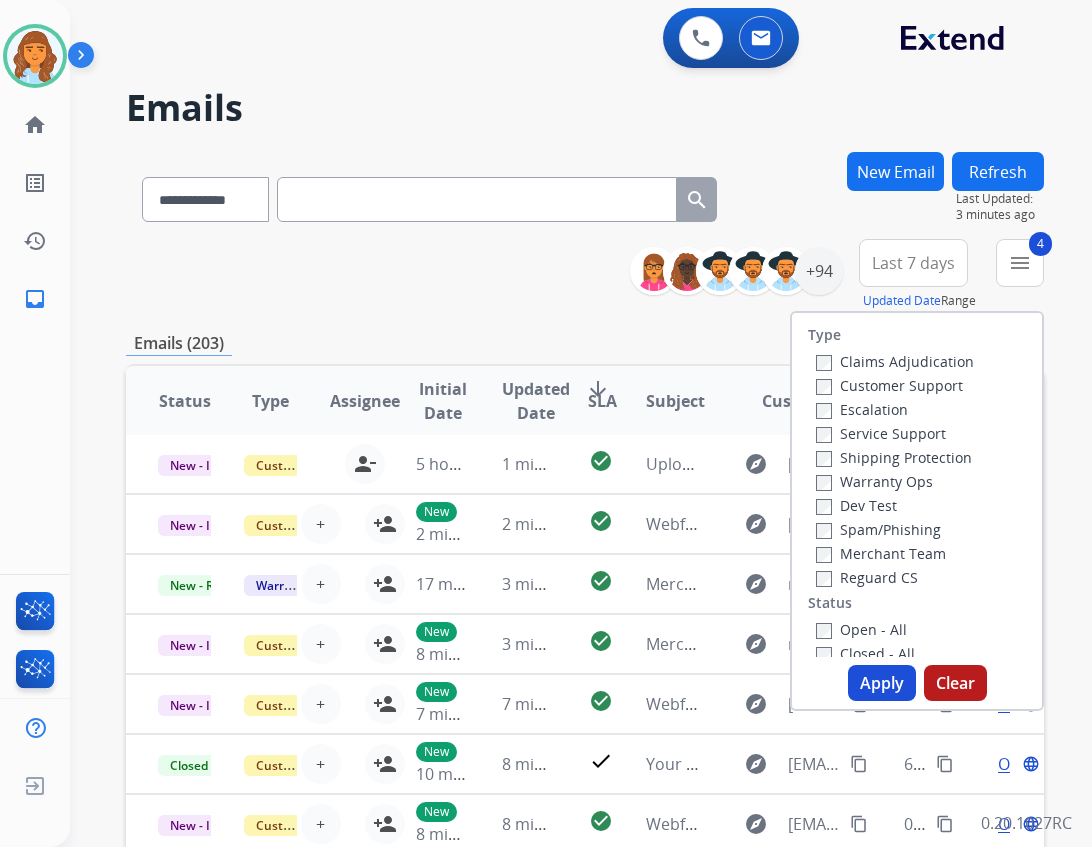 drag, startPoint x: 870, startPoint y: 687, endPoint x: 856, endPoint y: 683, distance: 14.56022 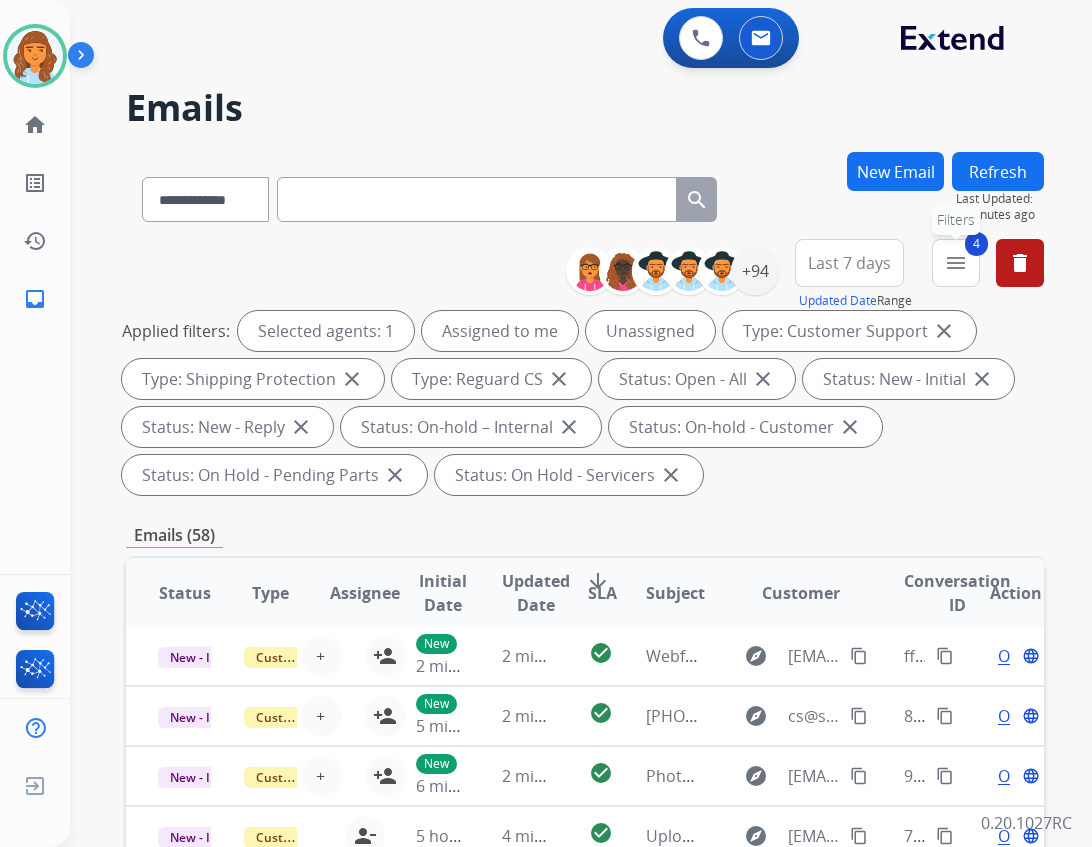 click on "menu" at bounding box center [956, 263] 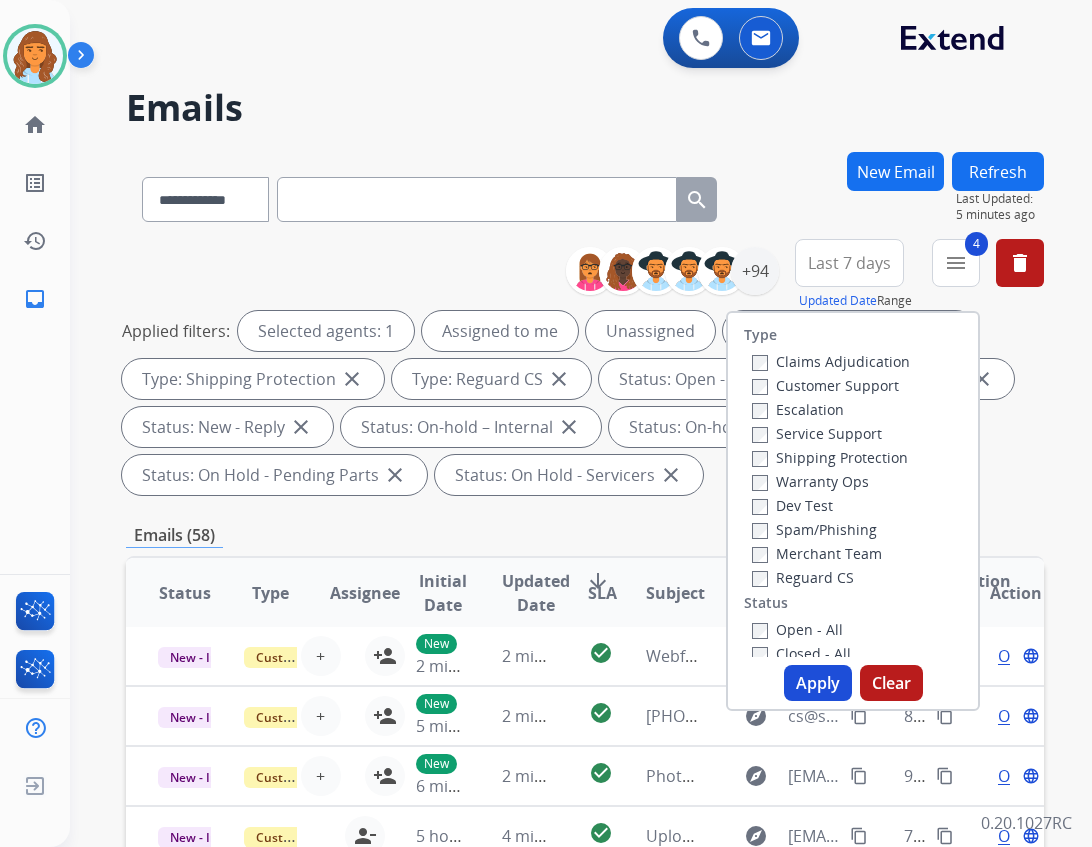 click on "Apply" at bounding box center [818, 683] 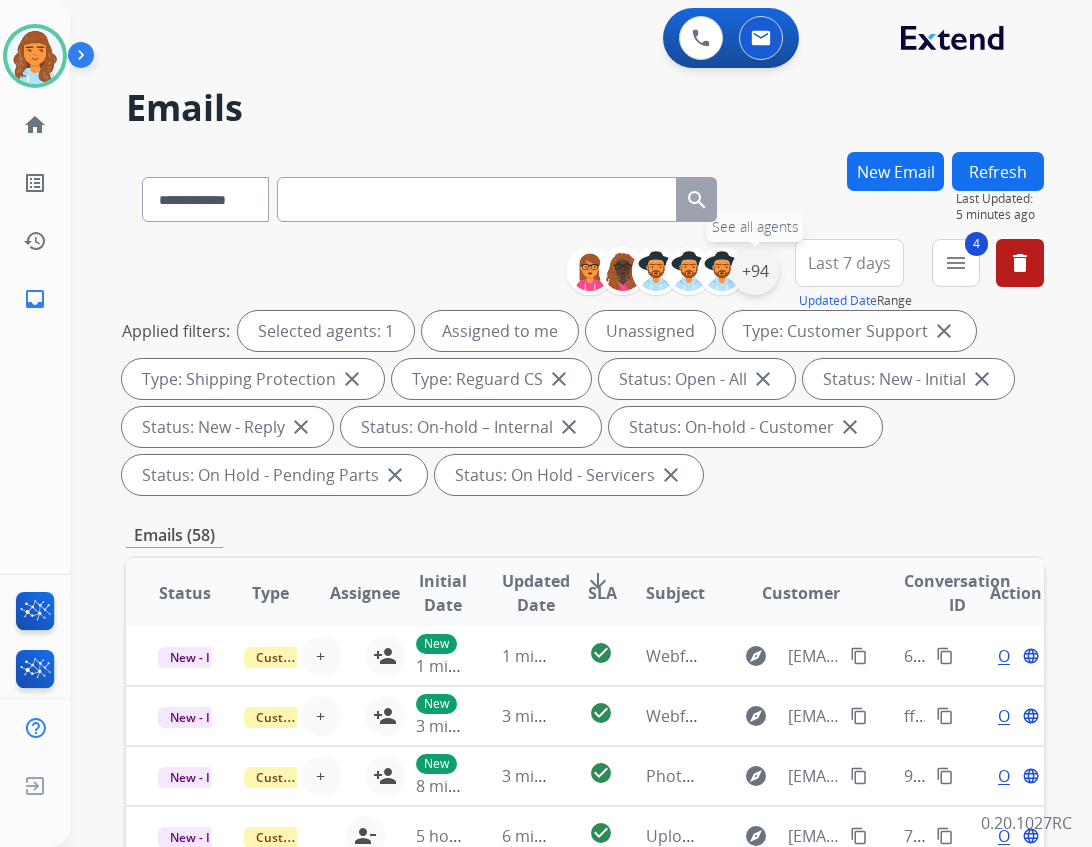 click on "+94" at bounding box center [755, 271] 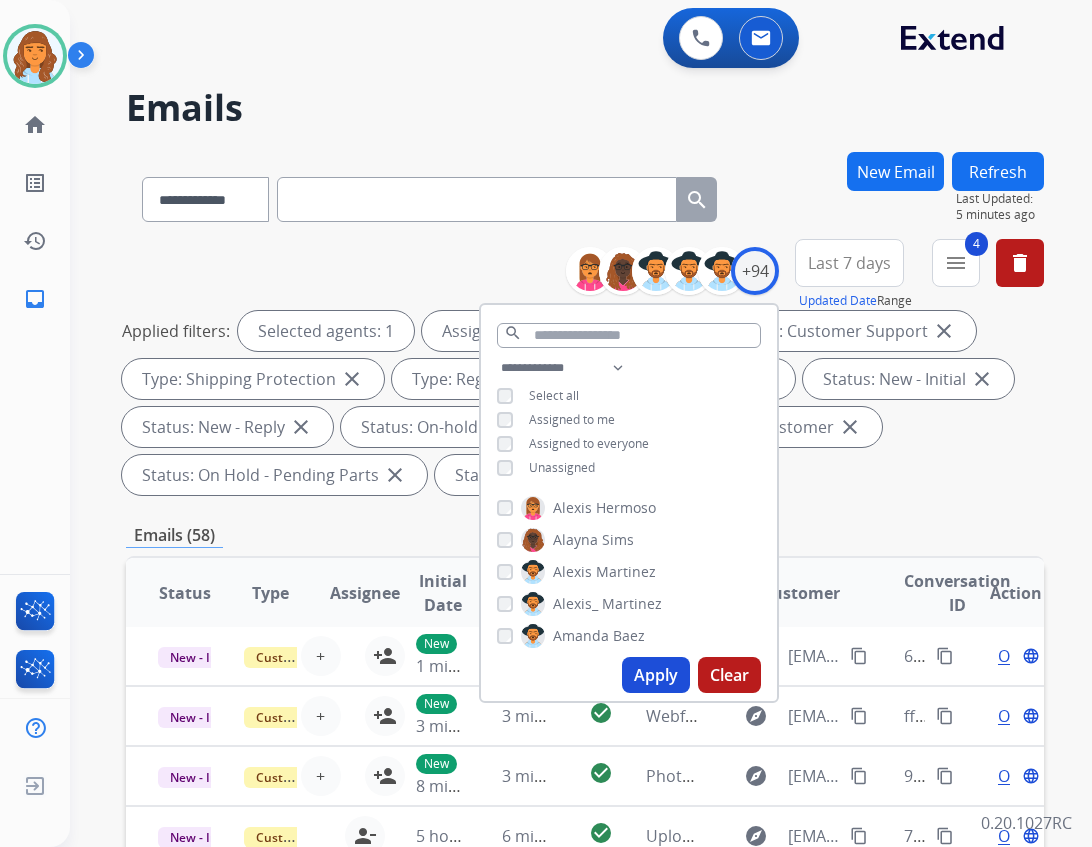 click on "Unassigned" at bounding box center [562, 467] 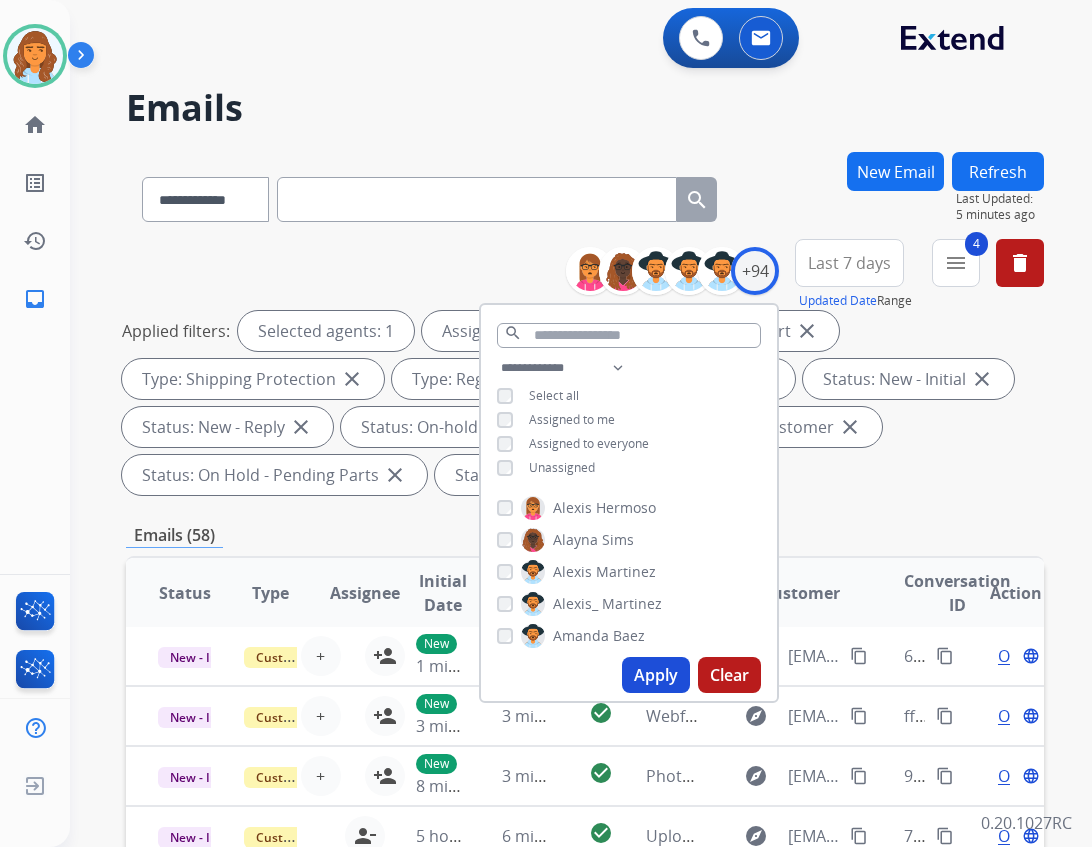click on "Apply" at bounding box center (656, 675) 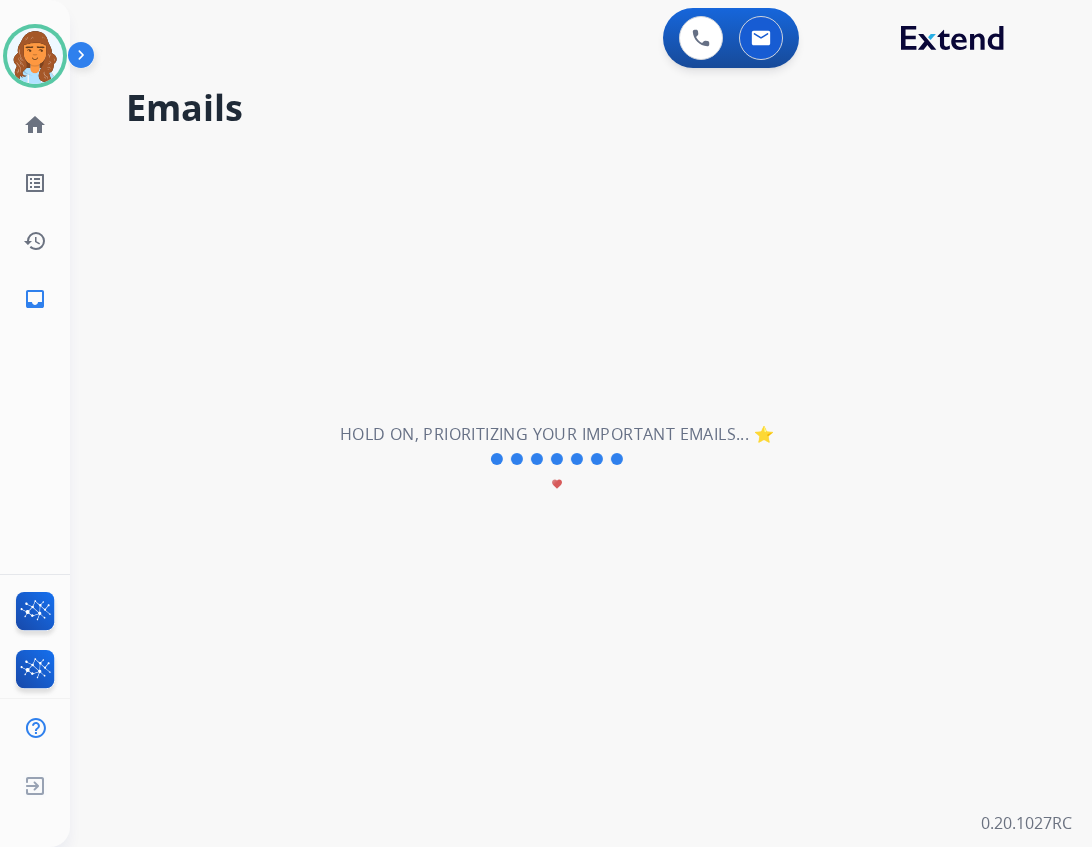 scroll, scrollTop: 0, scrollLeft: 0, axis: both 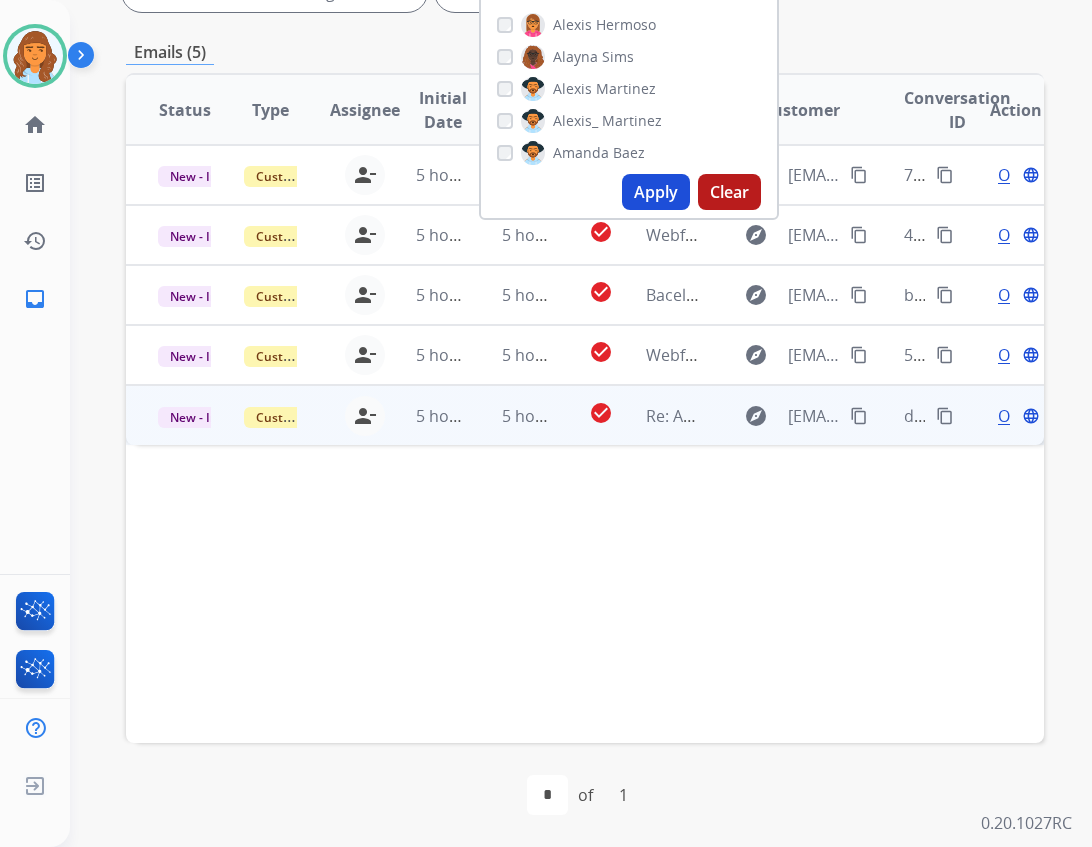 click on "Re: Additional Information" at bounding box center [657, 415] 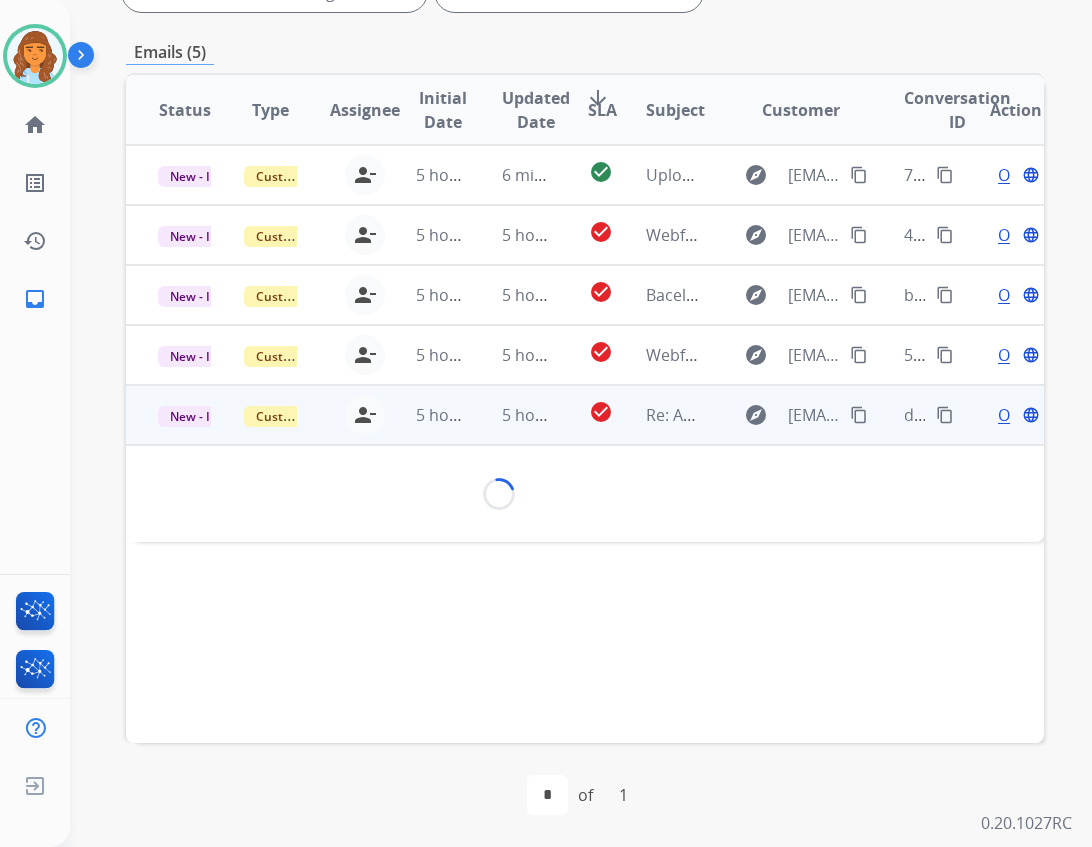 click on "5 hours ago" at bounding box center (427, 415) 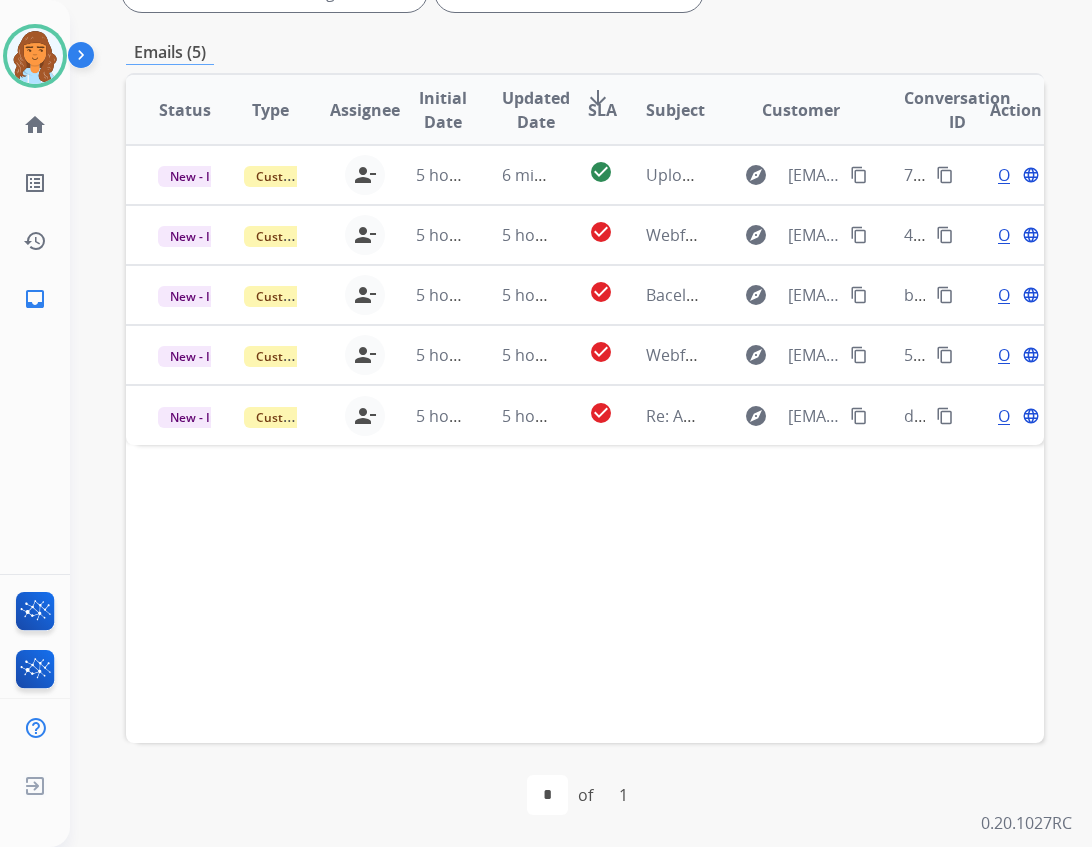 click on "Status Type Assignee Initial Date Updated Date arrow_downward SLA Subject Customer Conversation ID Action New - Initial Customer Support deambrana.smith@eccogroupusa.com person_remove Unassign to Me 5 hours ago 6 minutes ago check_circle  Upload of photos issue  explore steveanddennypepper@gmail.com content_copy  79d84495-c173-4b72-9ed2-44ee8700a4a9  content_copy Open language New - Initial Customer Support deambrana.smith@eccogroupusa.com person_remove Unassign to Me 5 hours ago 5 hours ago check_circle  Webform from Rickymooresr88@icloud.com on 08/04/2025  explore Rickymooresr88@icloud.com content_copy  4c77ee4c-7ac5-4a1a-94f0-e0c7d413f9cd  content_copy Open language New - Initial Customer Support deambrana.smith@eccogroupusa.com person_remove Unassign to Me 5 hours ago 5 hours ago check_circle  Bacelieri mattress claim  explore kbdrama55@gmail.com content_copy  b1cf65cb-20d0-401d-bc5e-e7a7cff5ea9b  content_copy Open language New - Initial Customer Support deambrana.smith@eccogroupusa.com person_remove Open" at bounding box center (585, 408) 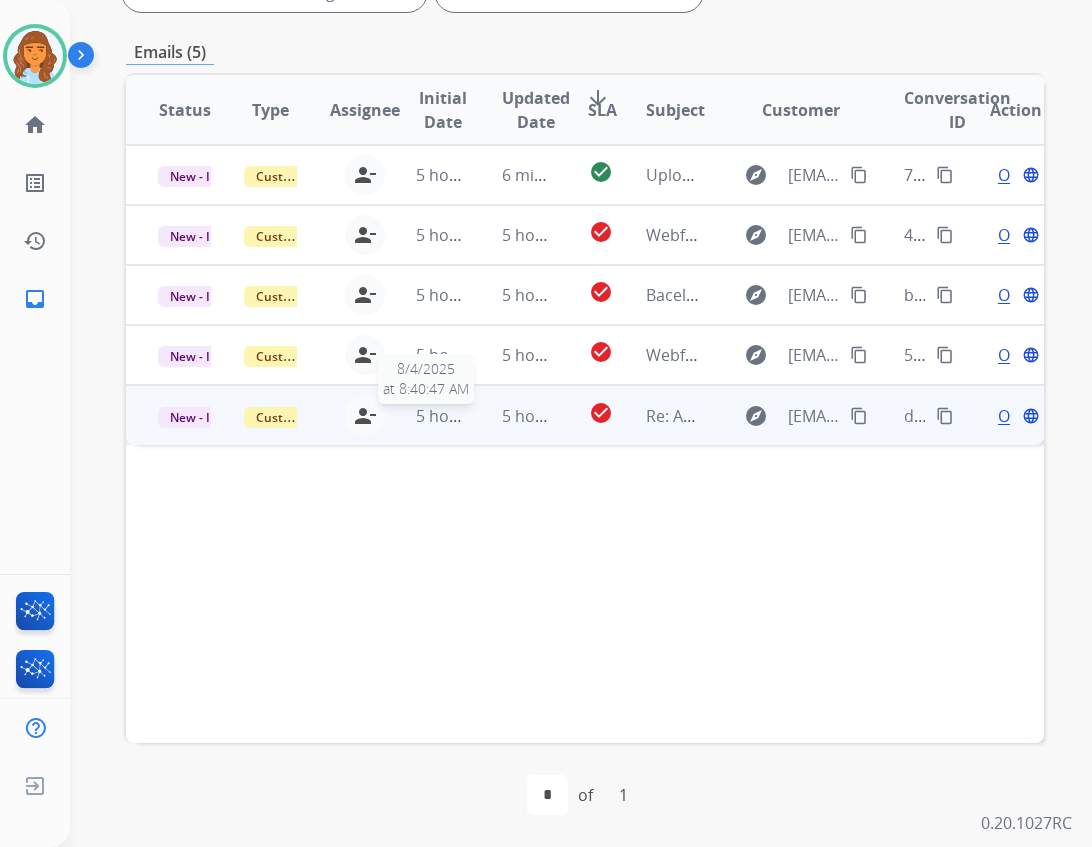 click on "5 hours ago" at bounding box center [461, 416] 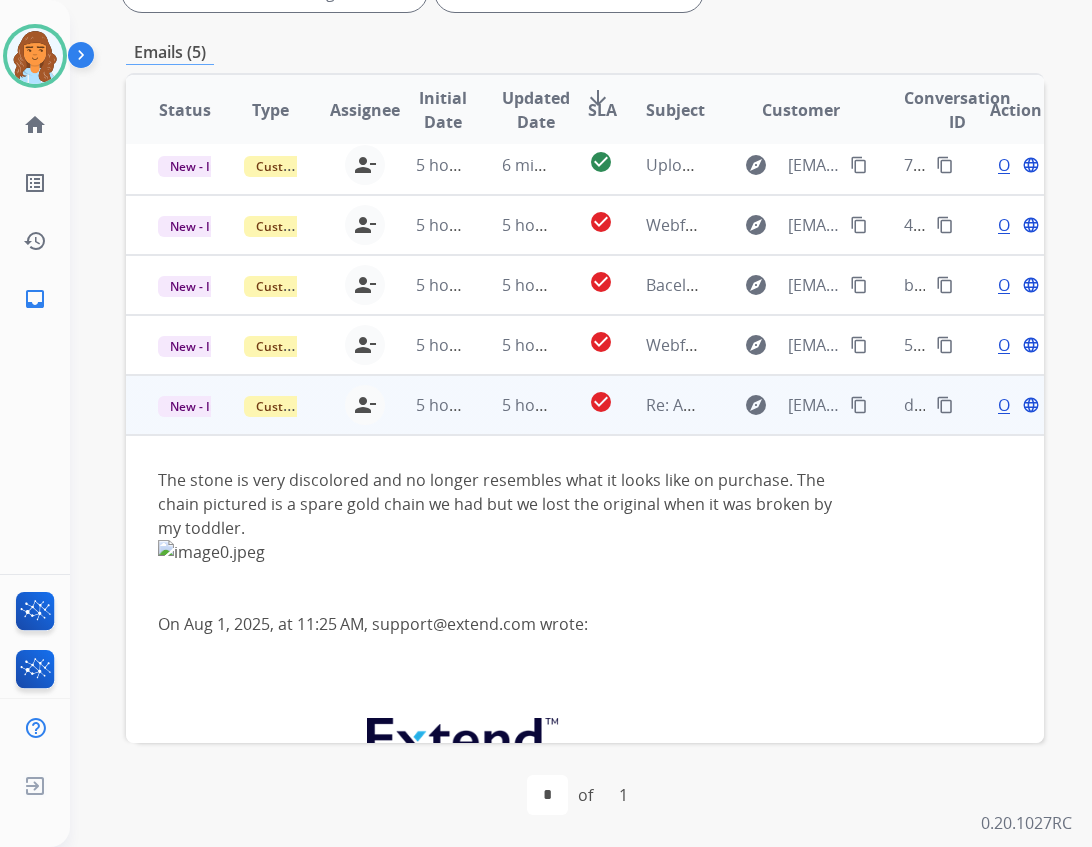 scroll, scrollTop: 0, scrollLeft: 0, axis: both 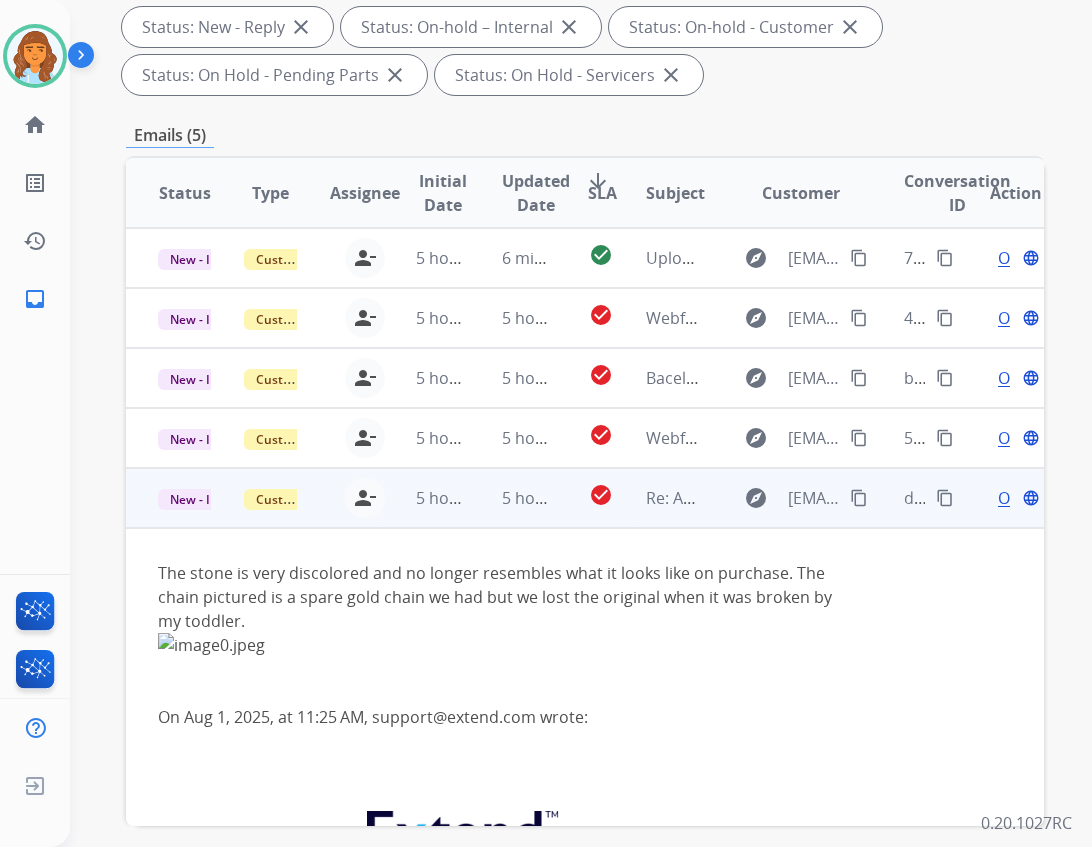 click on "Re: Additional Information" at bounding box center [657, 498] 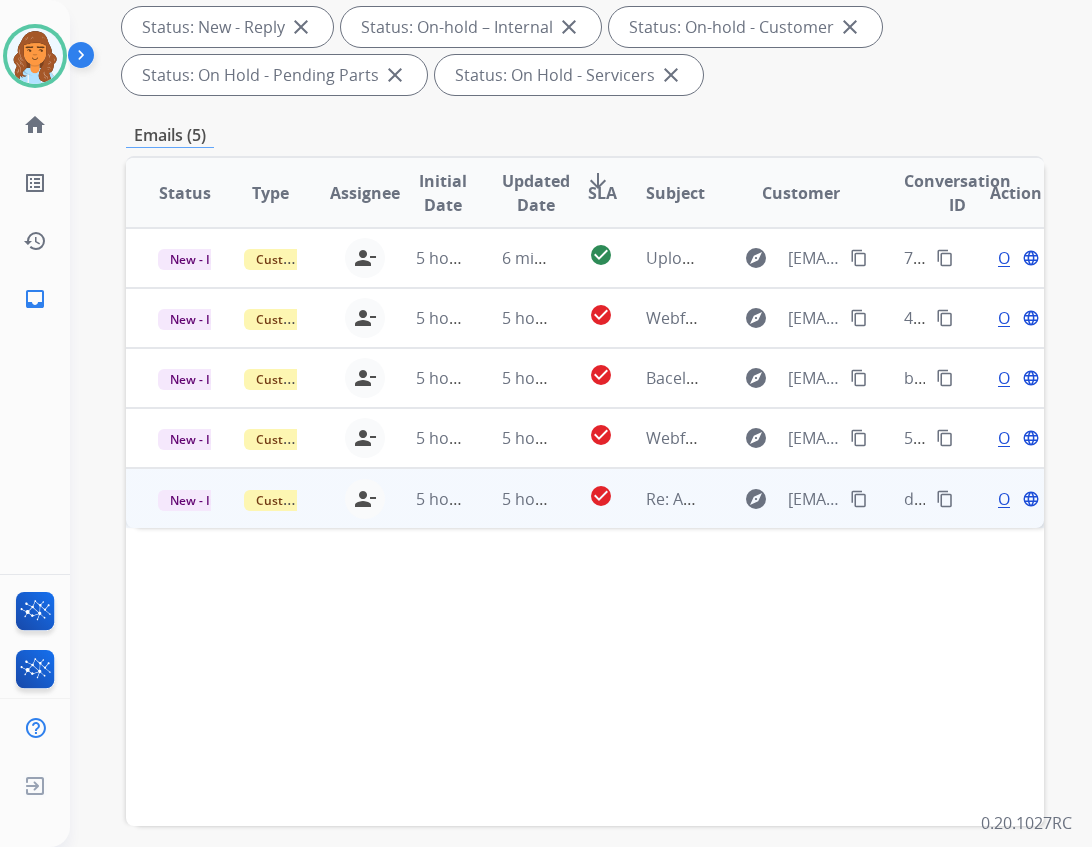 click on "Re: Additional Information" at bounding box center [657, 498] 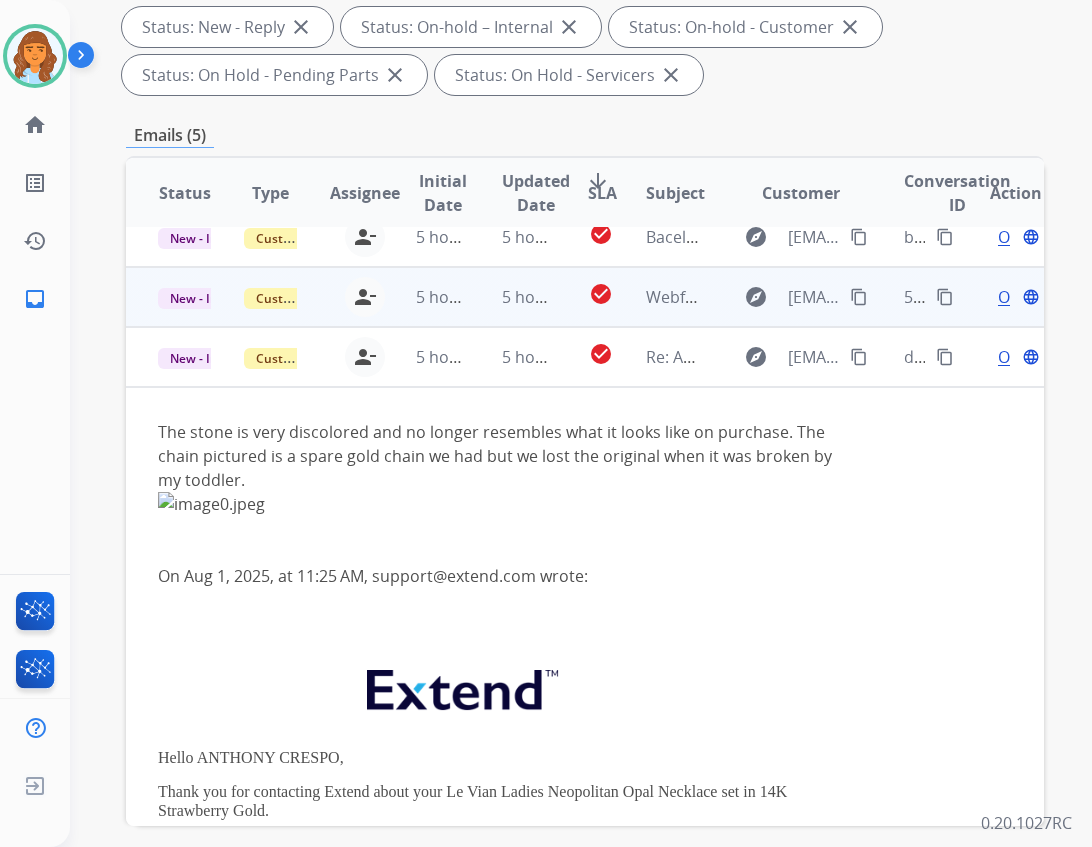 scroll, scrollTop: 0, scrollLeft: 0, axis: both 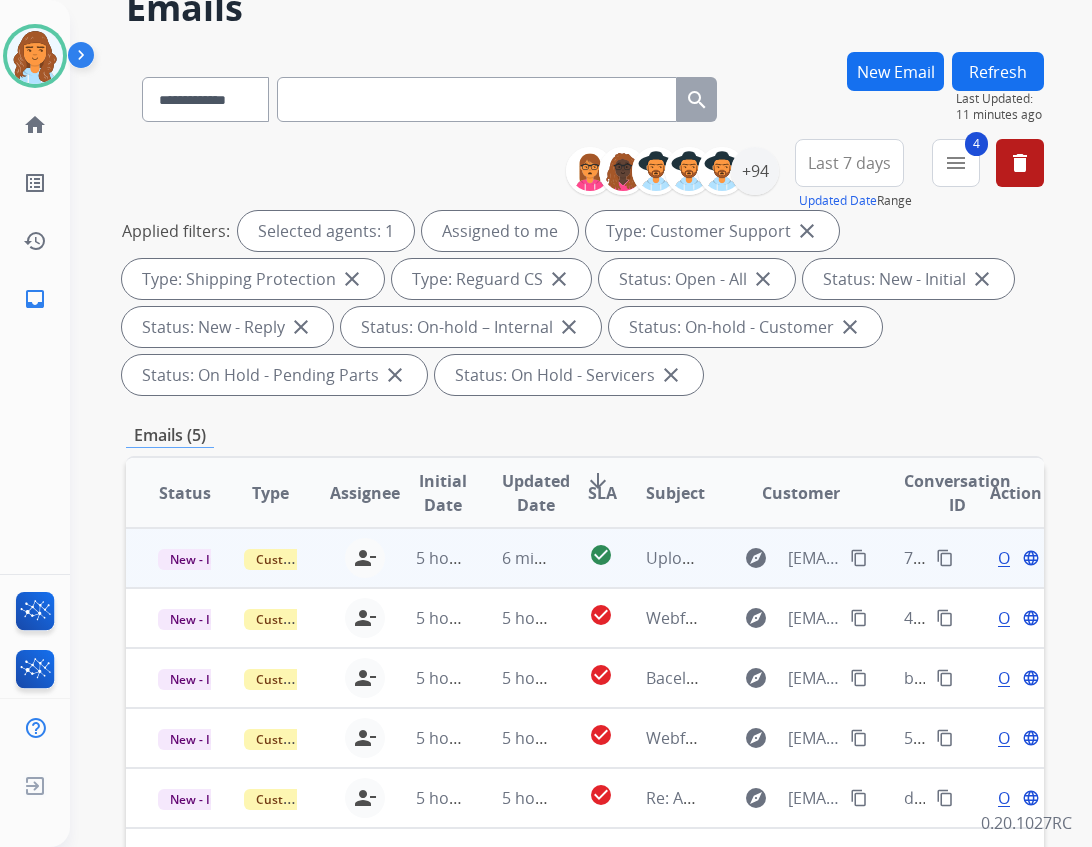 click on "Upload of photos issue" at bounding box center [657, 558] 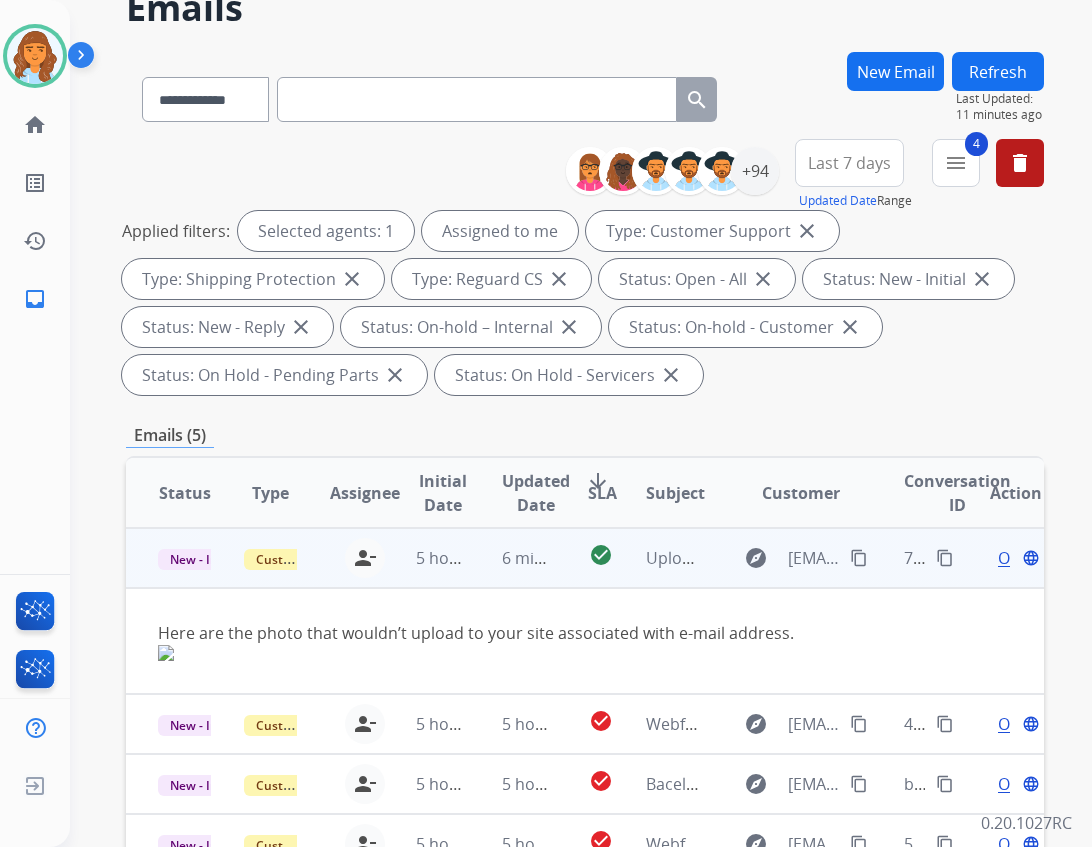 click on "Open language" at bounding box center [1016, 558] 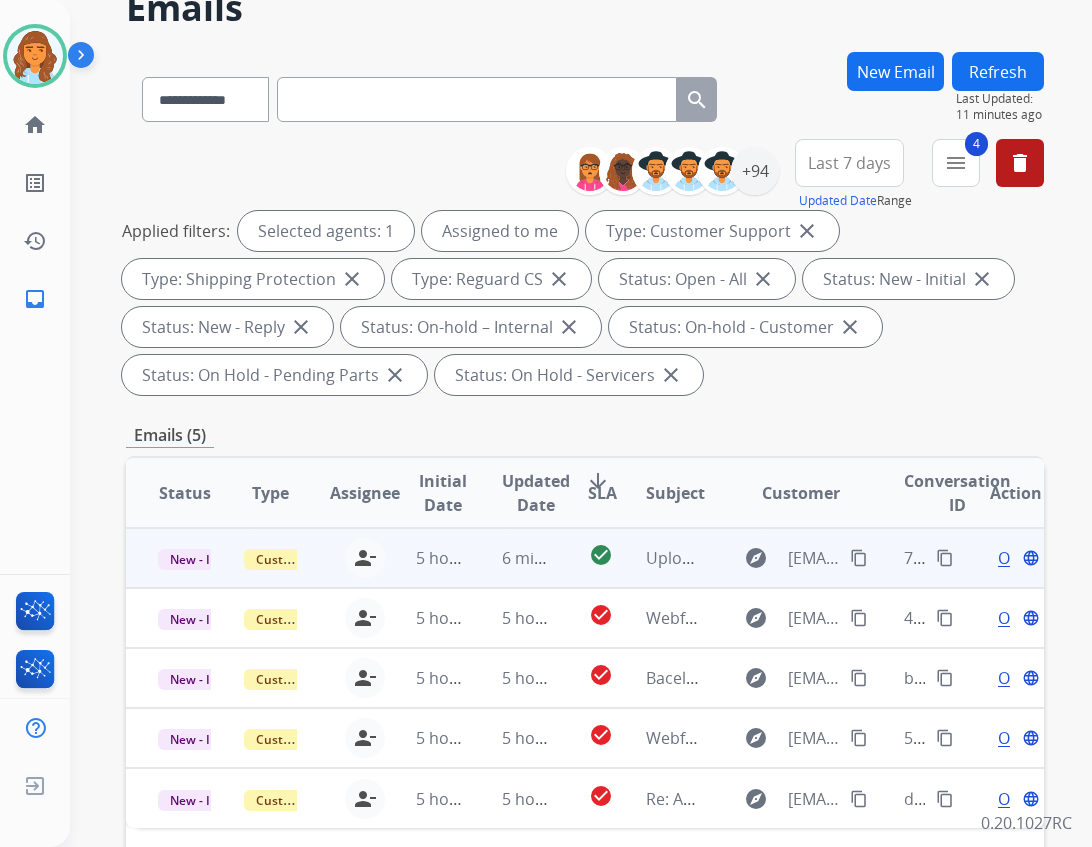 click on "Open" at bounding box center [1018, 558] 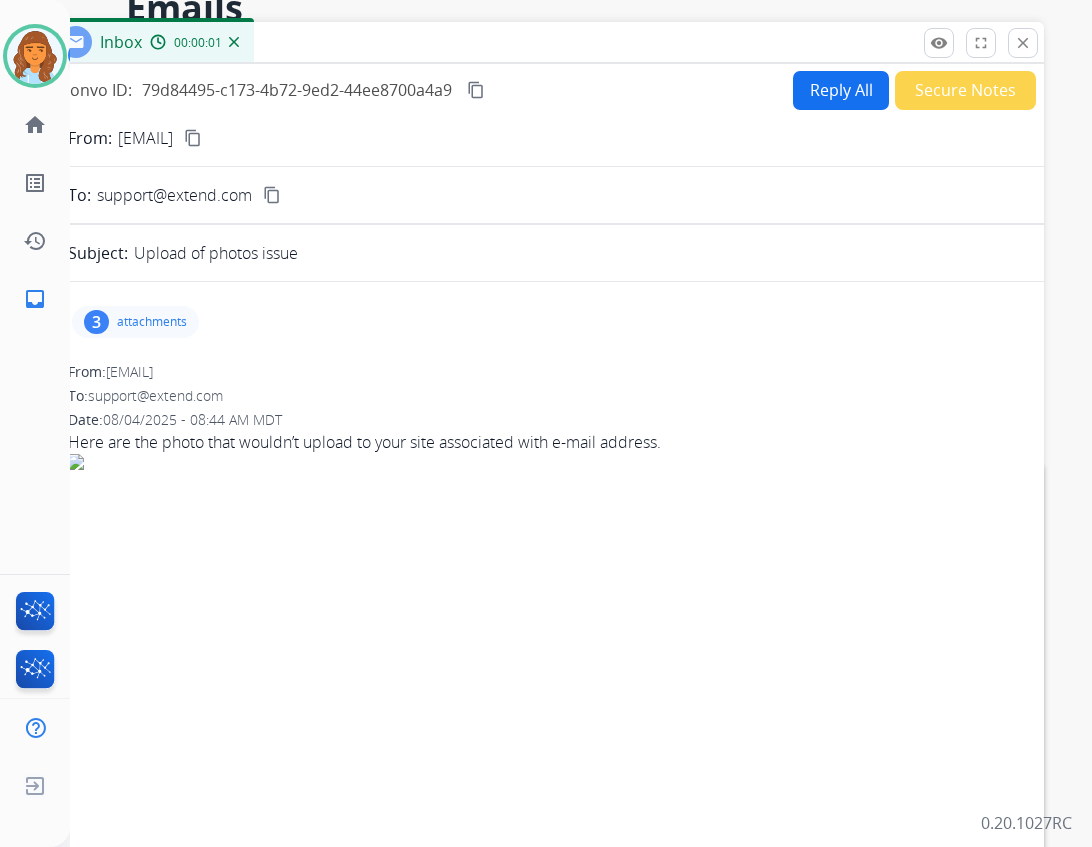 click on "Reply All" at bounding box center (841, 90) 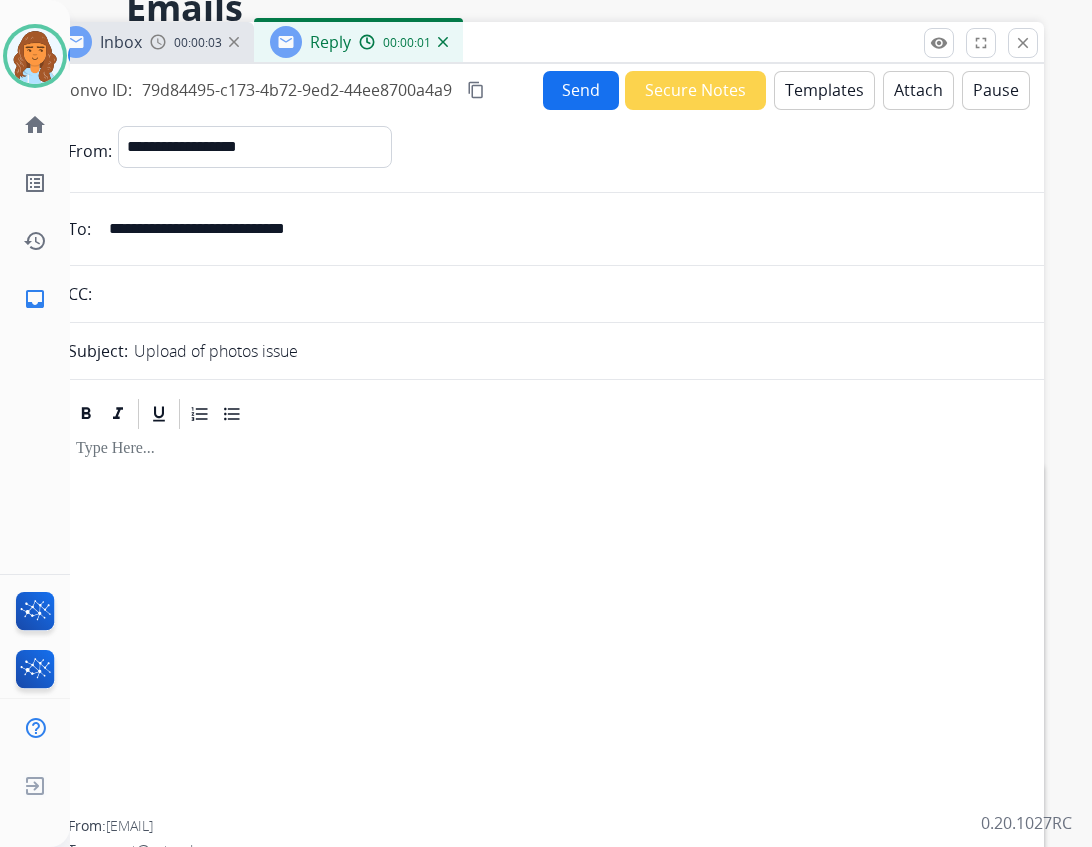 click on "Templates" at bounding box center [824, 90] 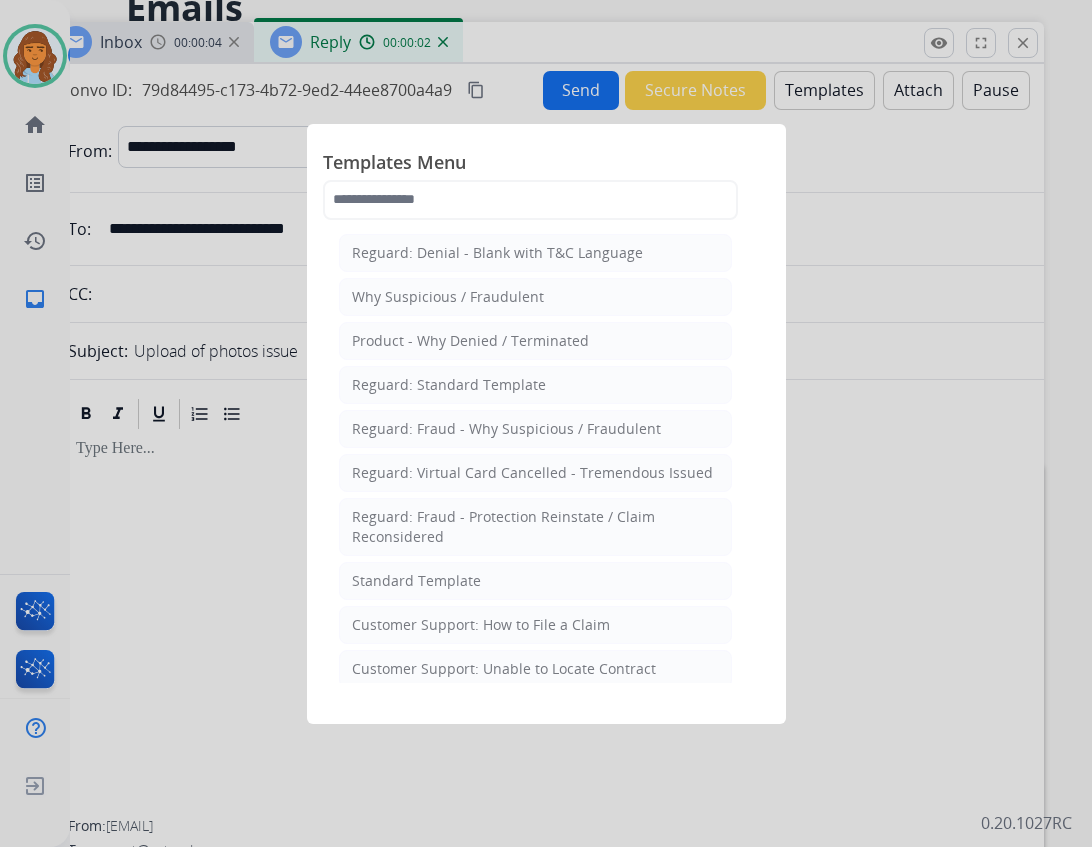 click on "Standard Template" 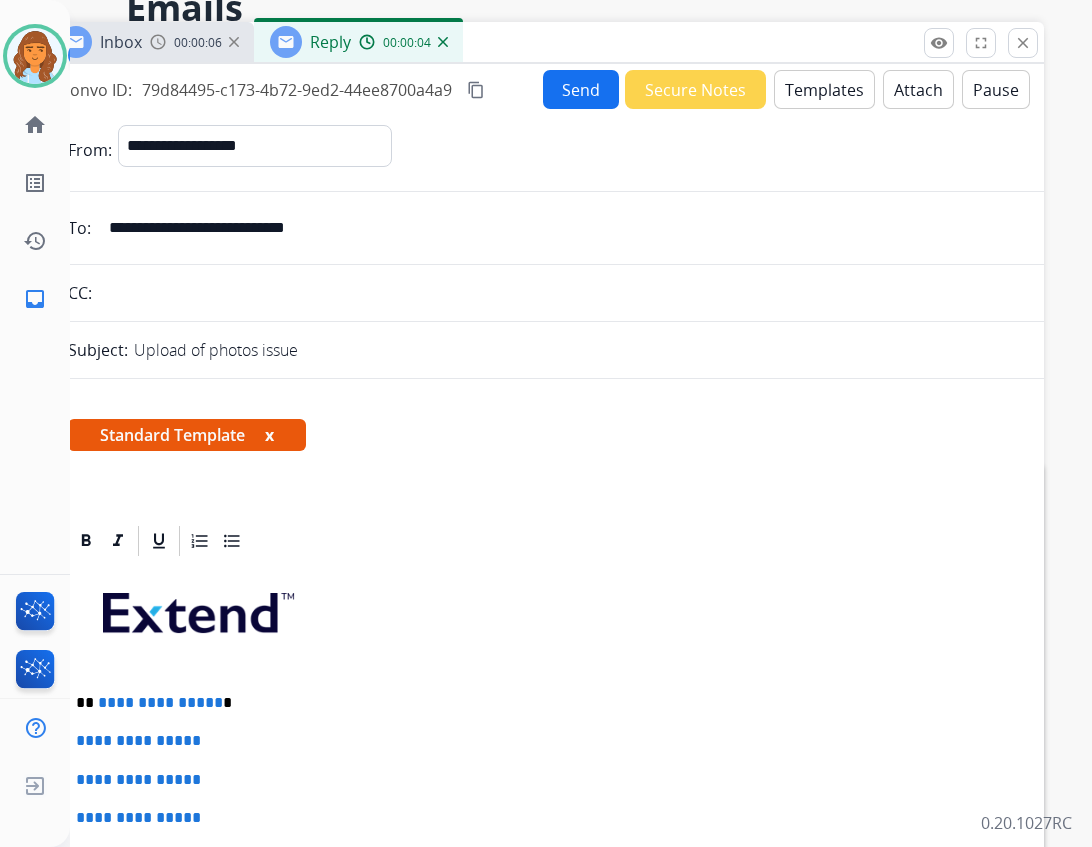 scroll, scrollTop: 200, scrollLeft: 0, axis: vertical 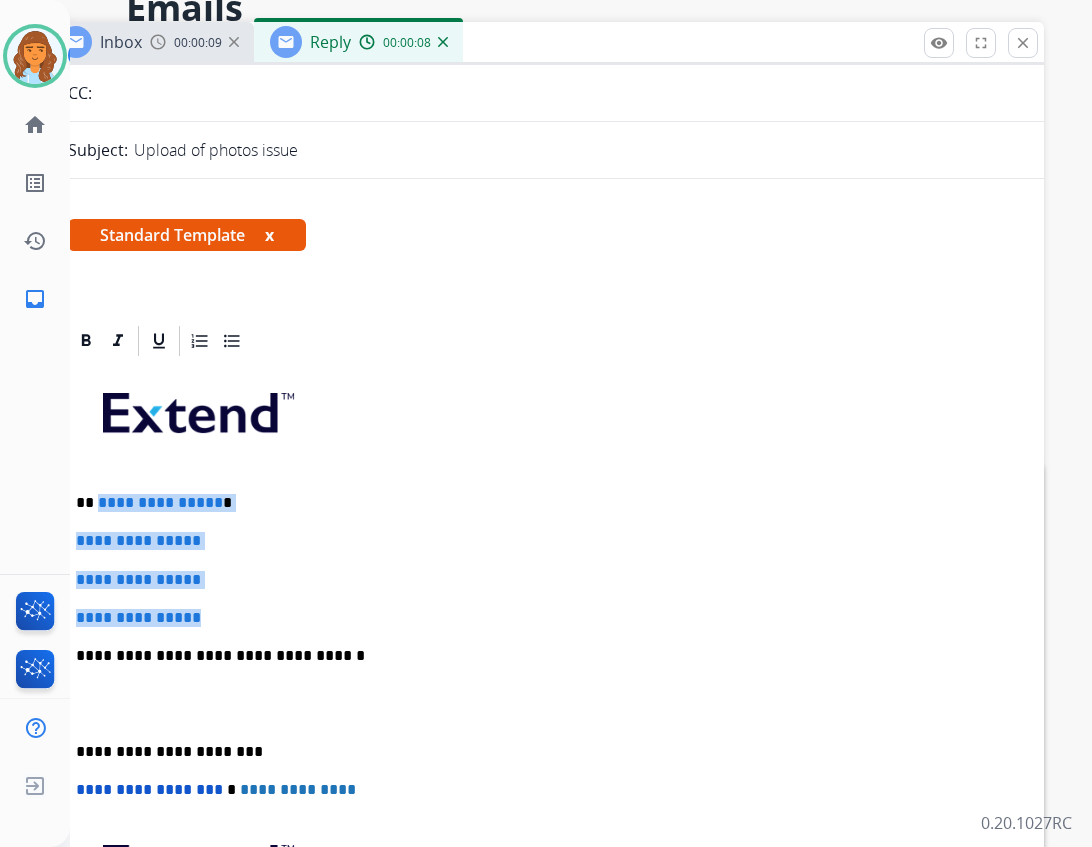 drag, startPoint x: 97, startPoint y: 504, endPoint x: 267, endPoint y: 611, distance: 200.8706 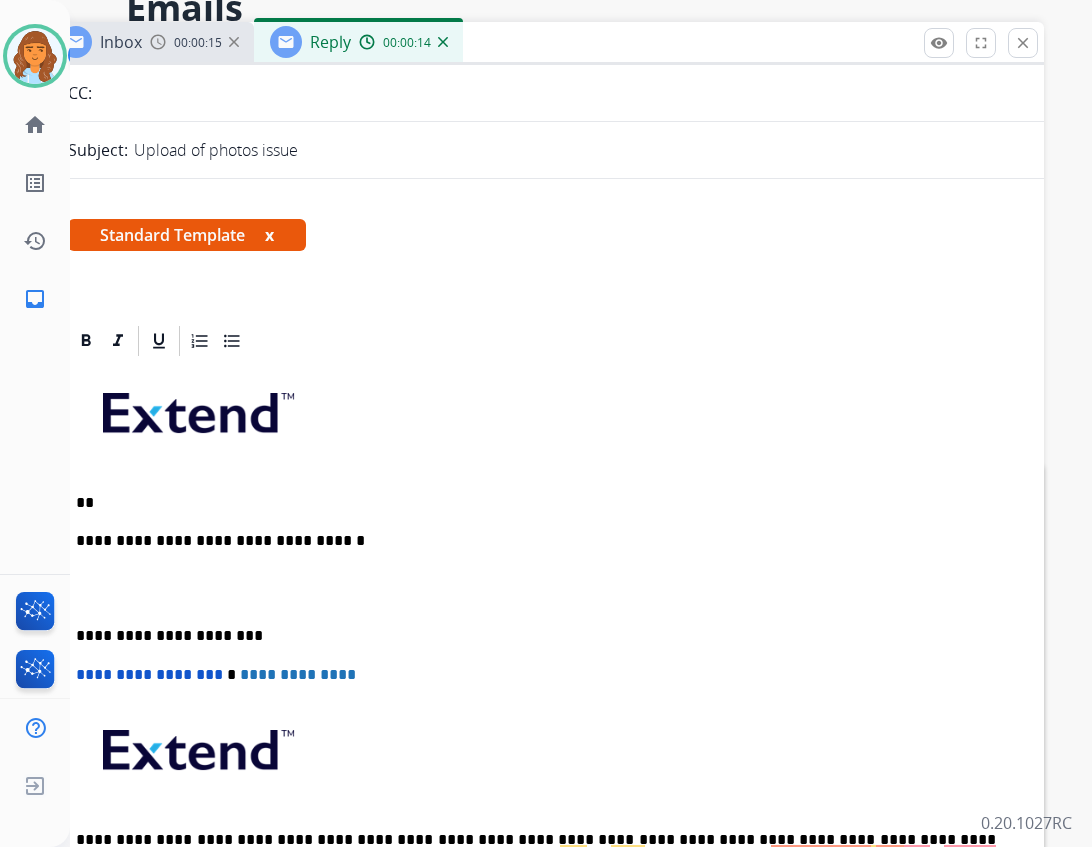 type 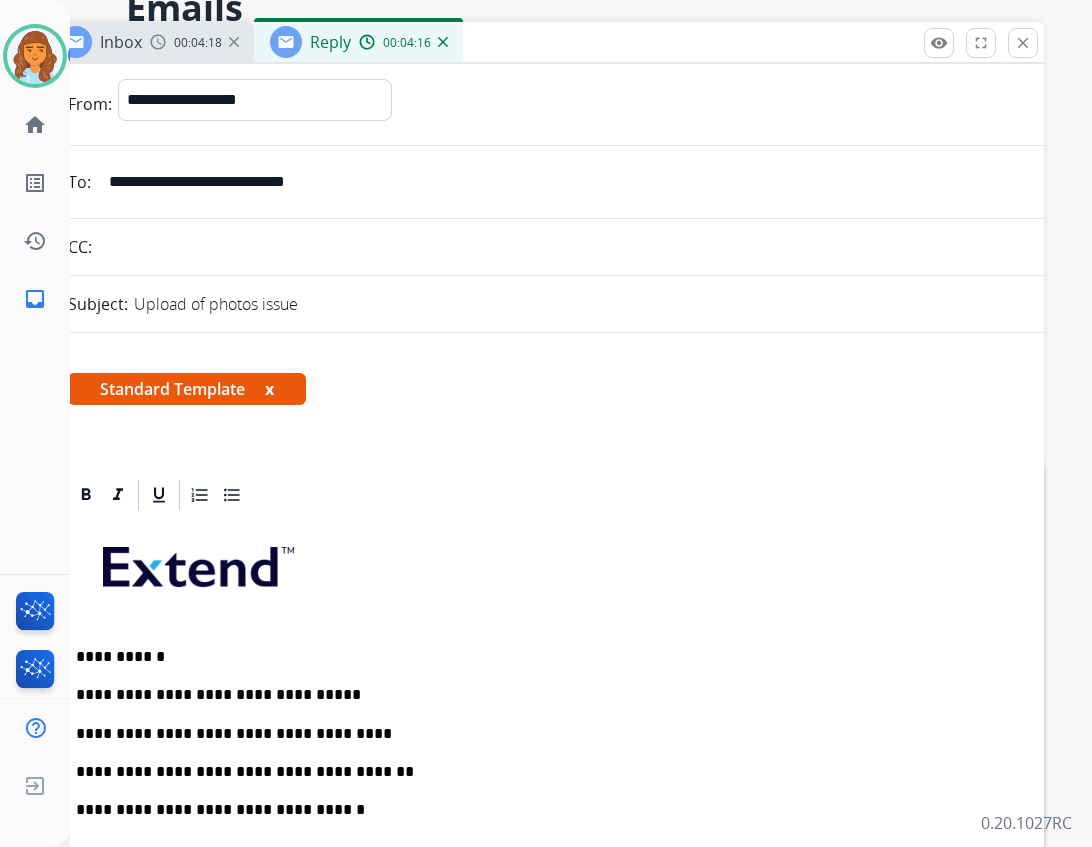 scroll, scrollTop: 0, scrollLeft: 0, axis: both 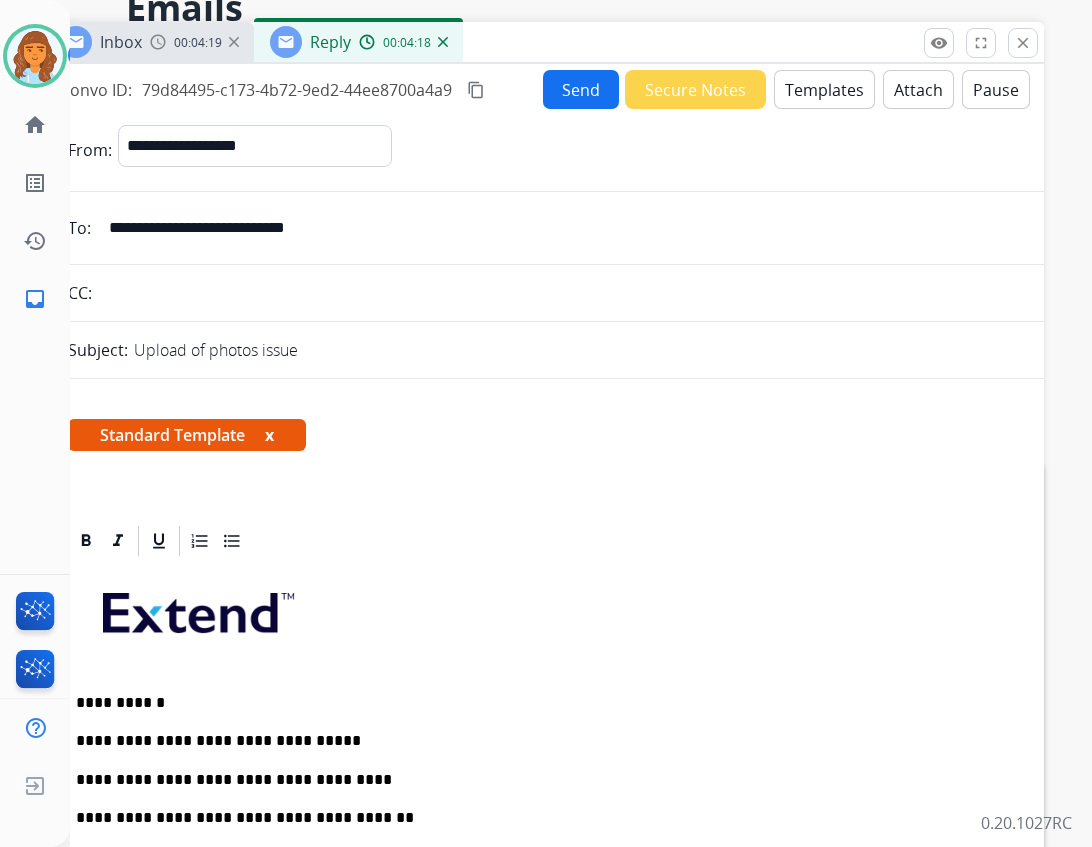 click on "Send" at bounding box center [581, 89] 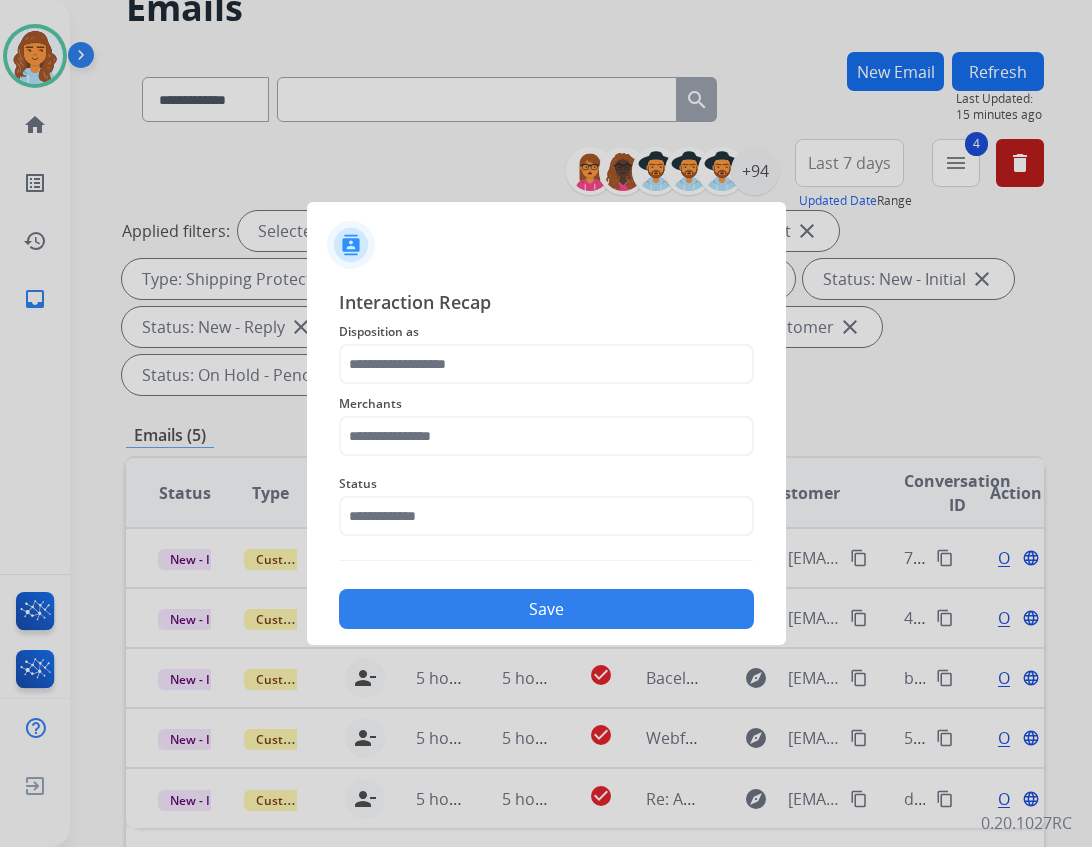 click on "Merchants" 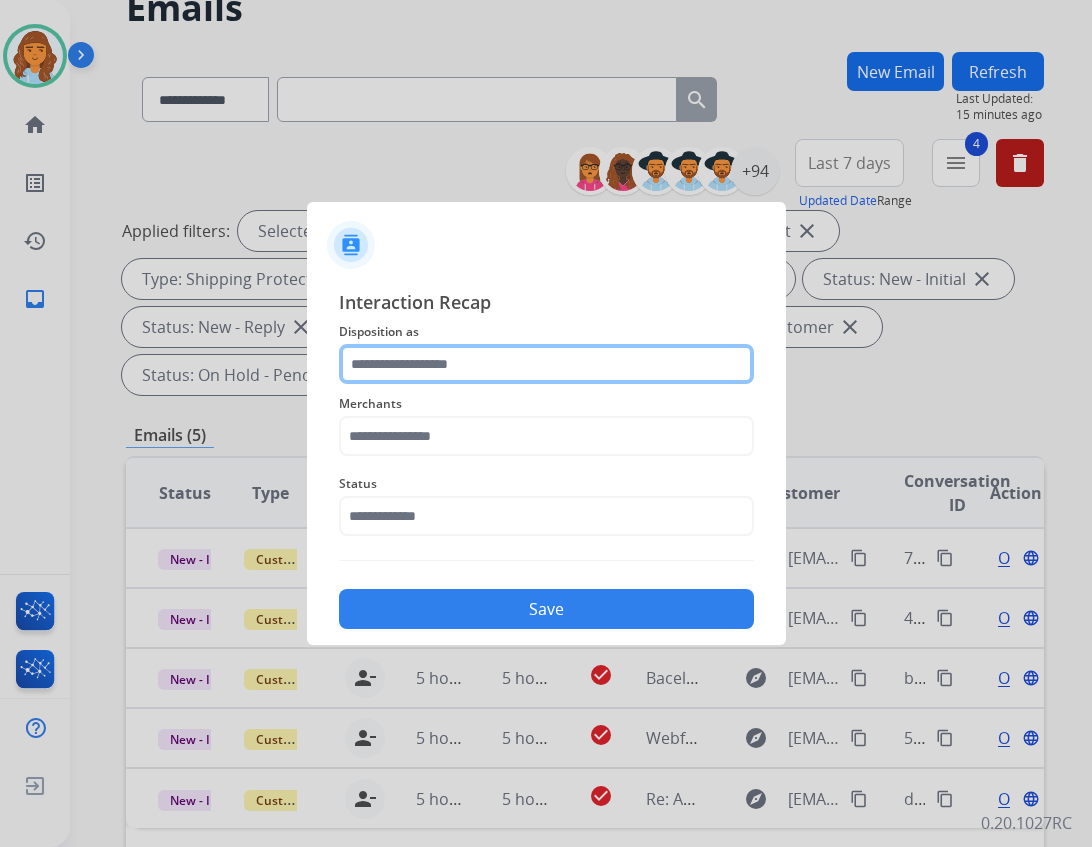 click 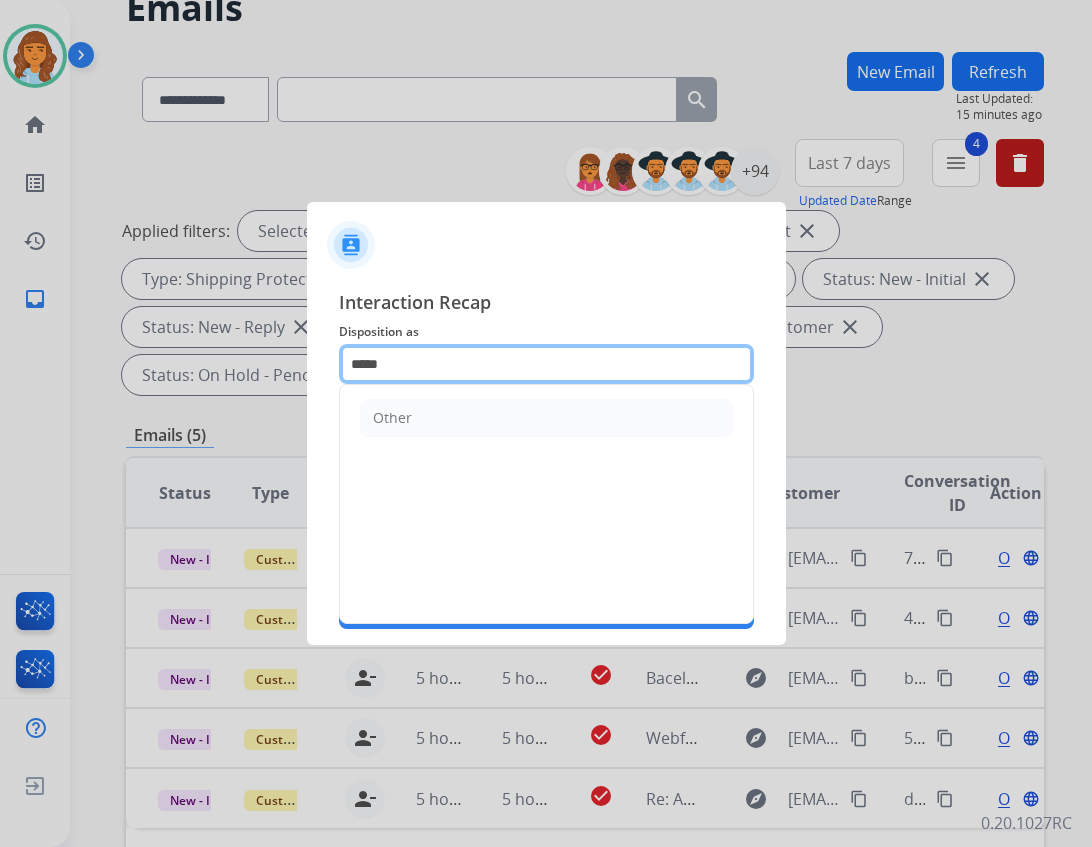 type on "*****" 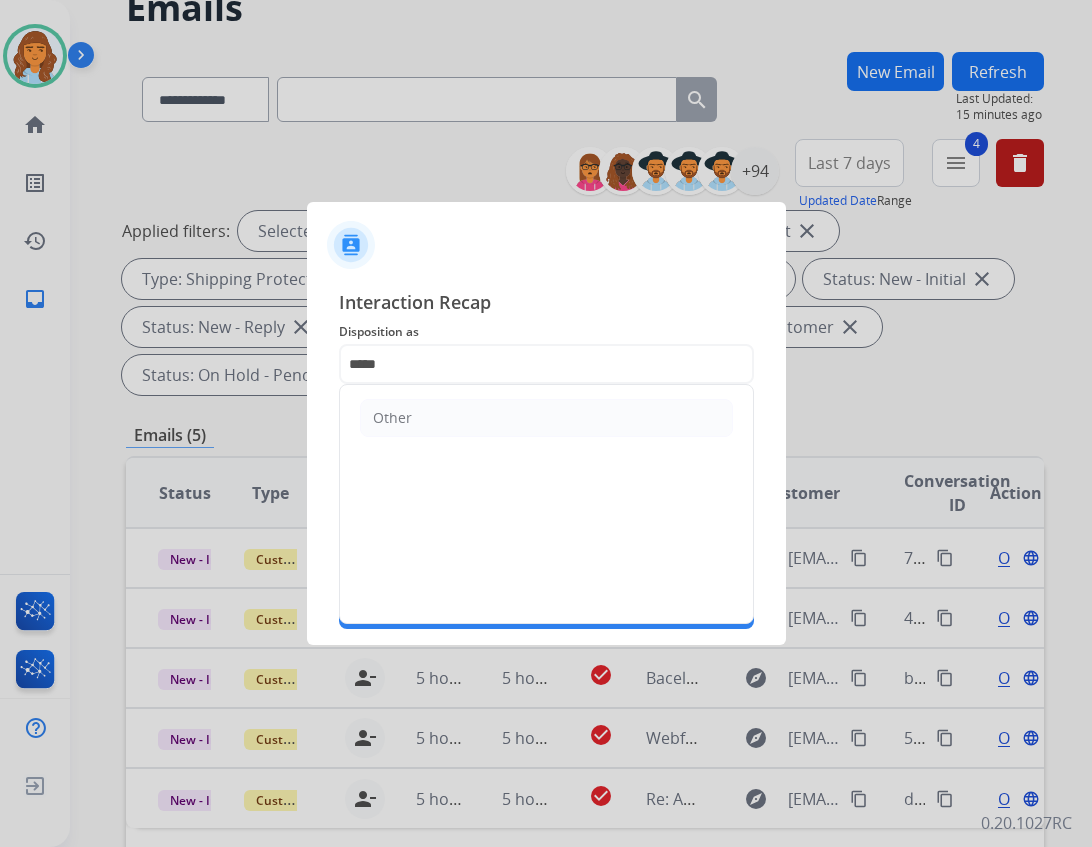 click on "Other" 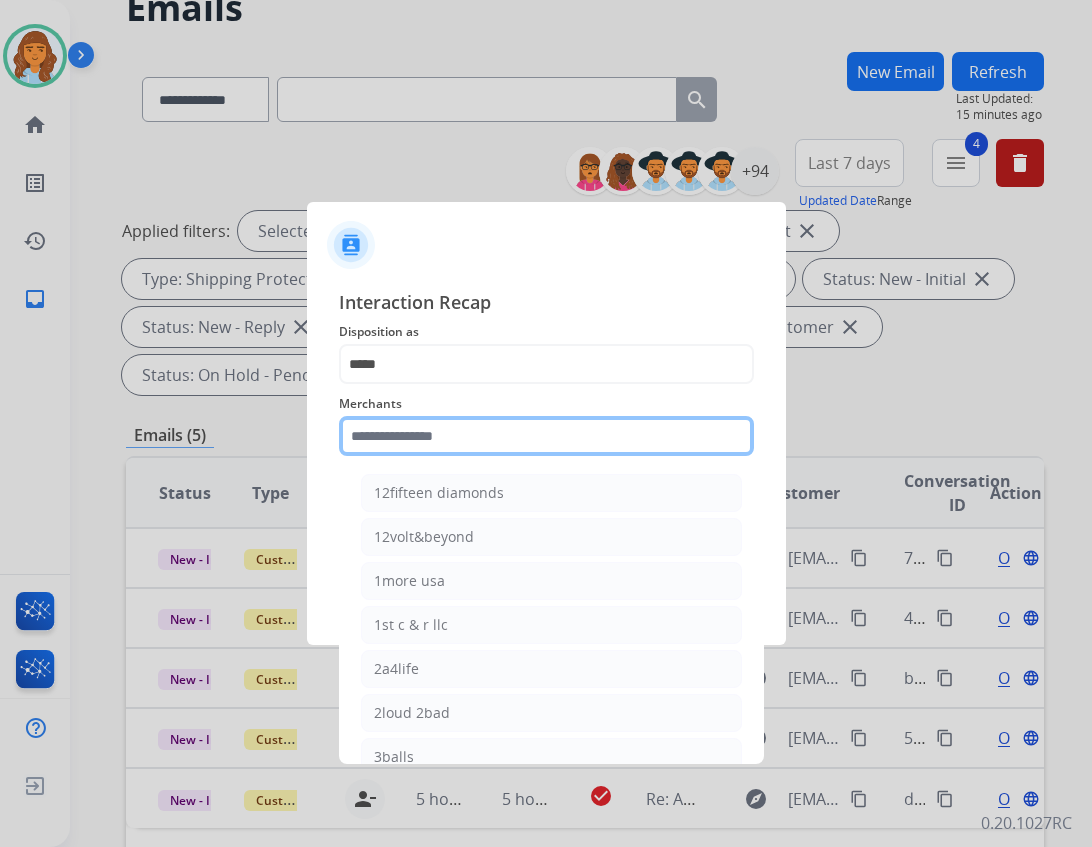 click 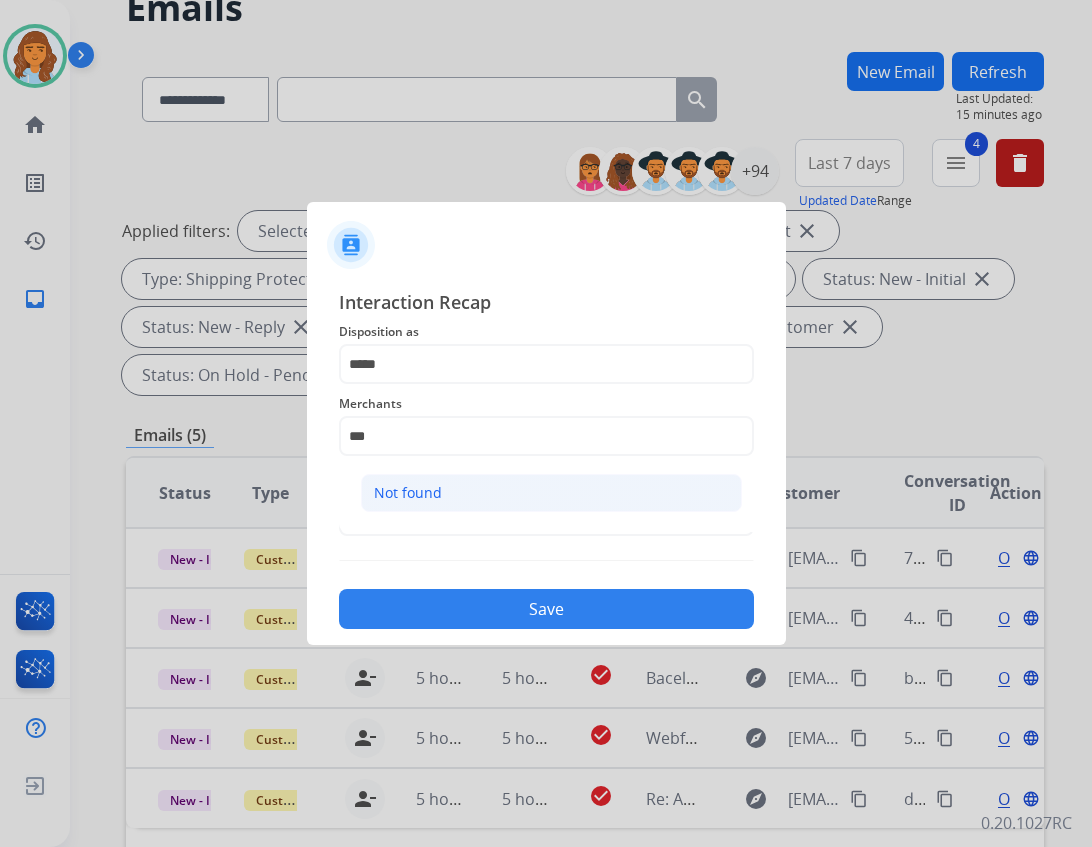 click on "Not found" 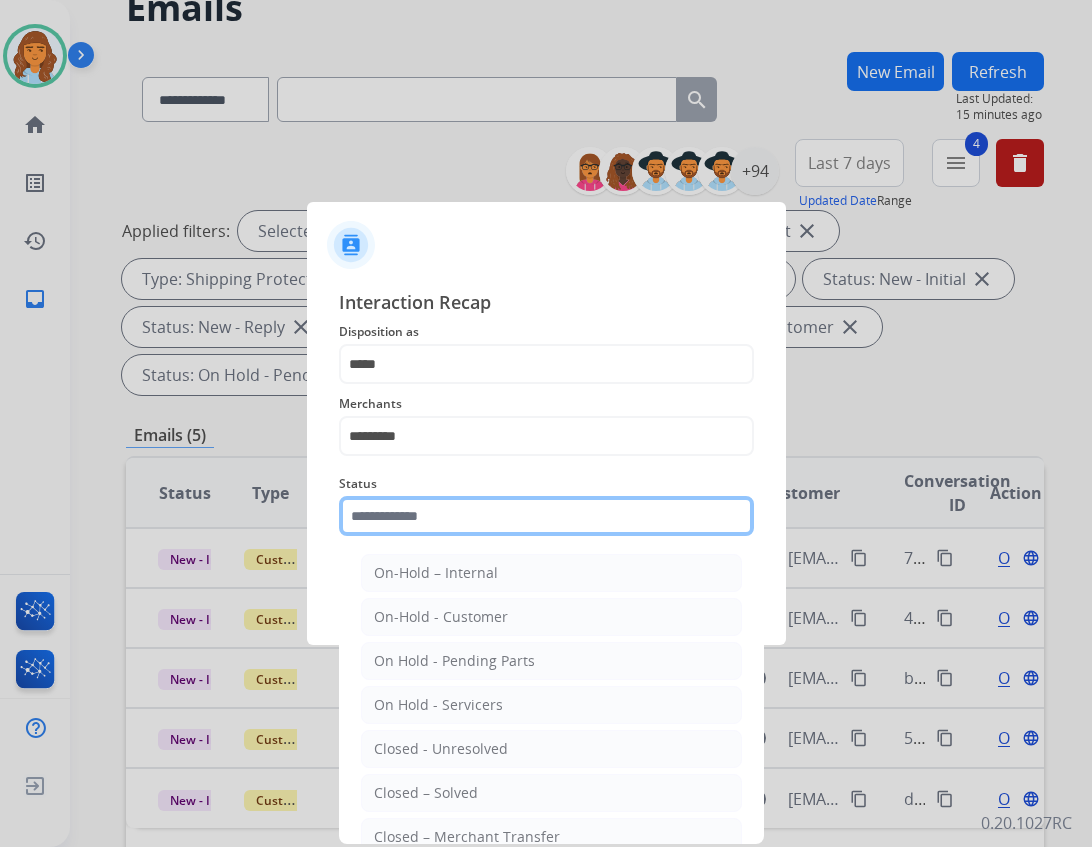 click 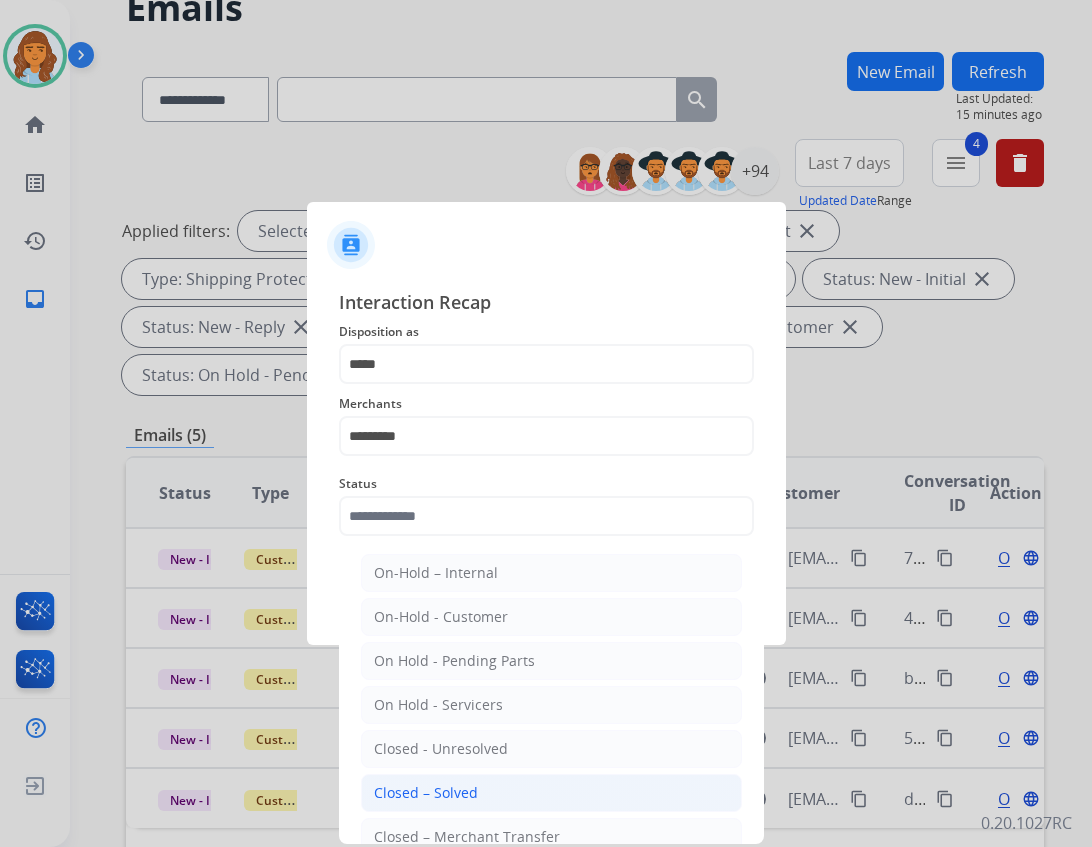 click on "Closed – Solved" 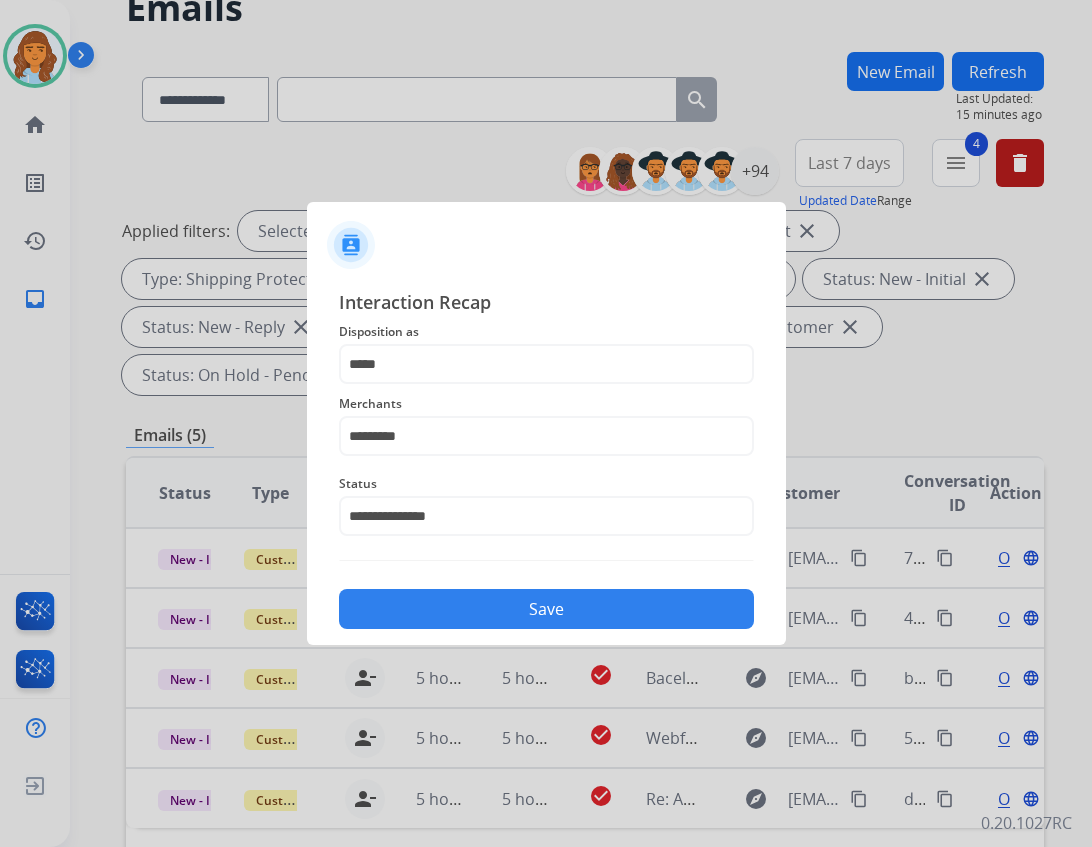 click on "Save" 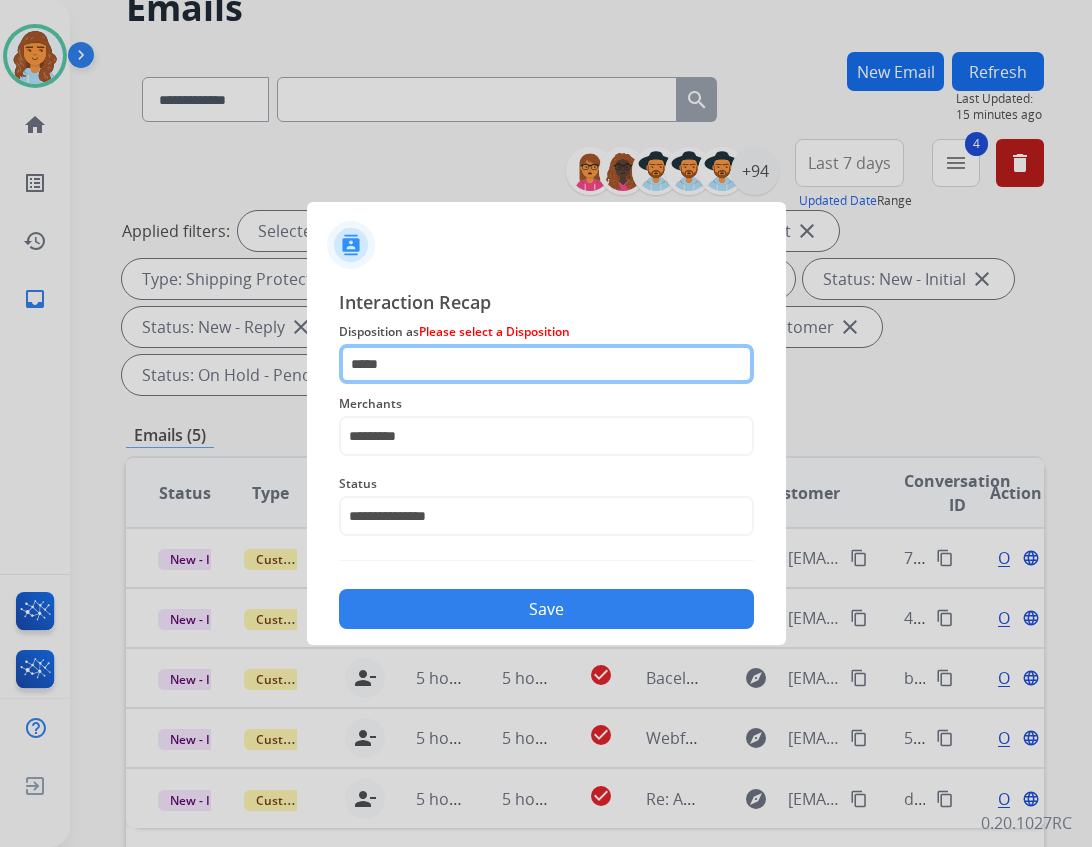 click on "*****" 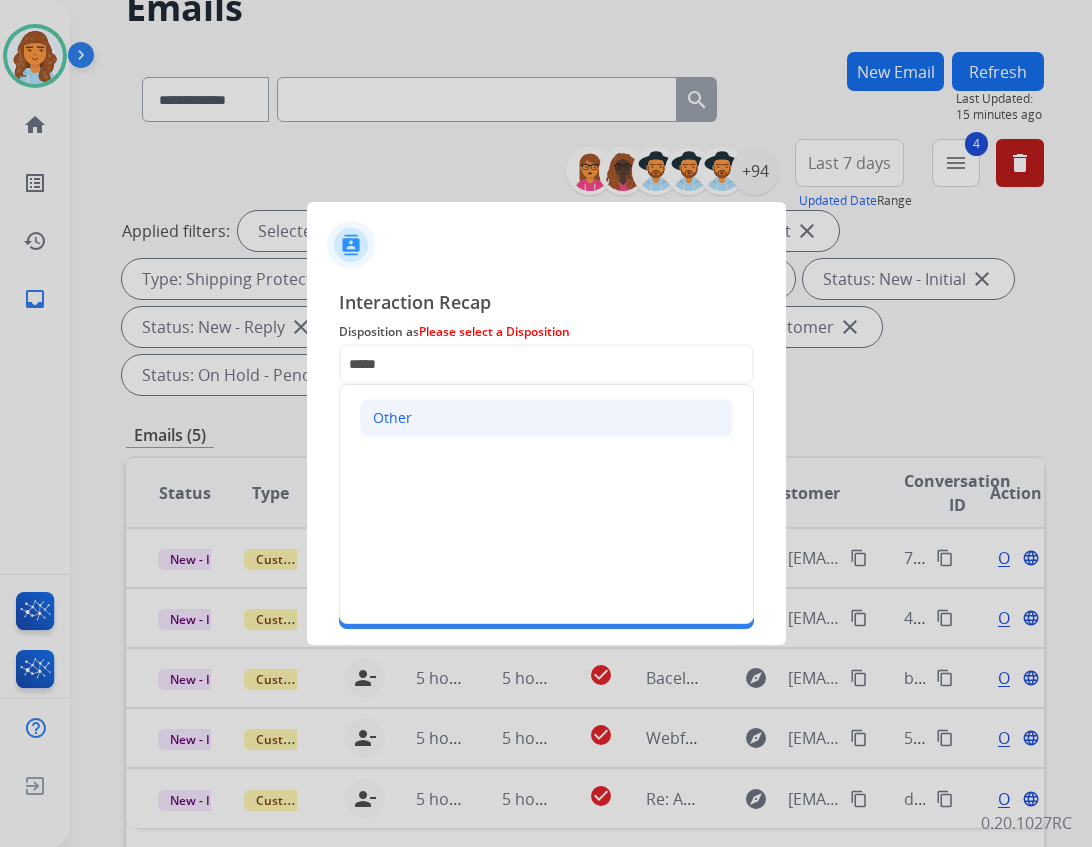 click on "Other" 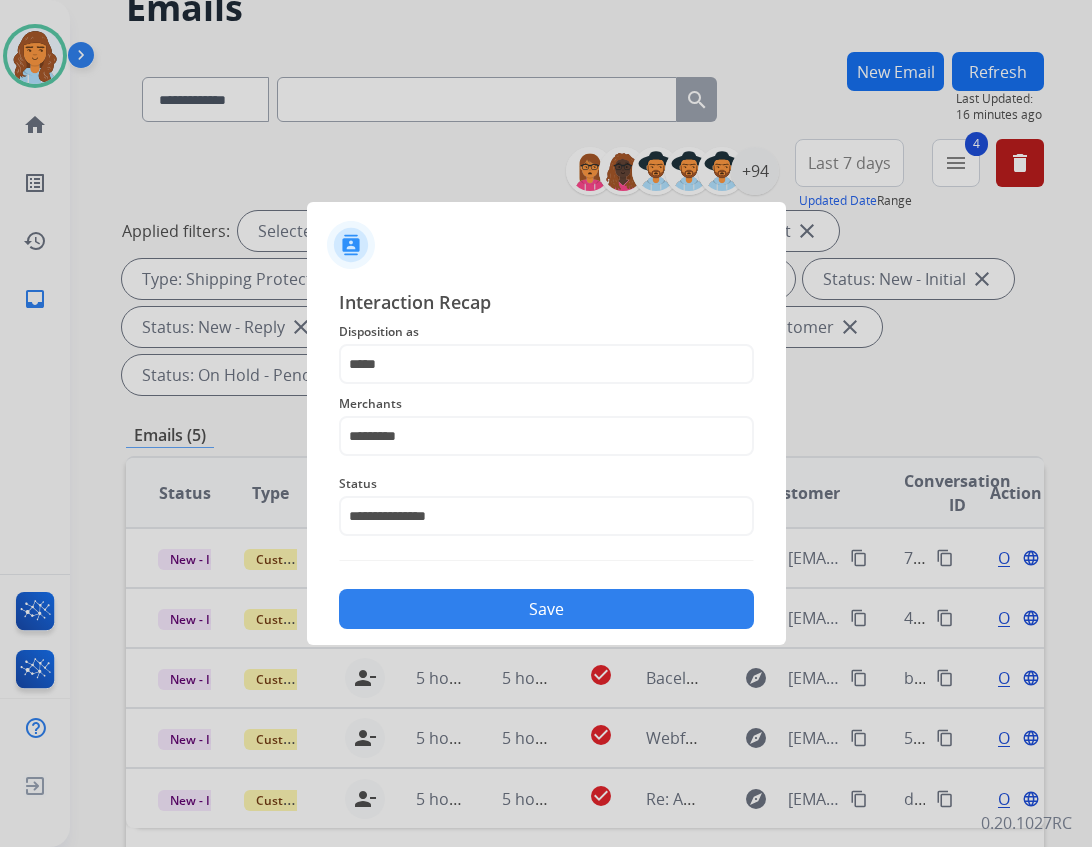 click on "Save" 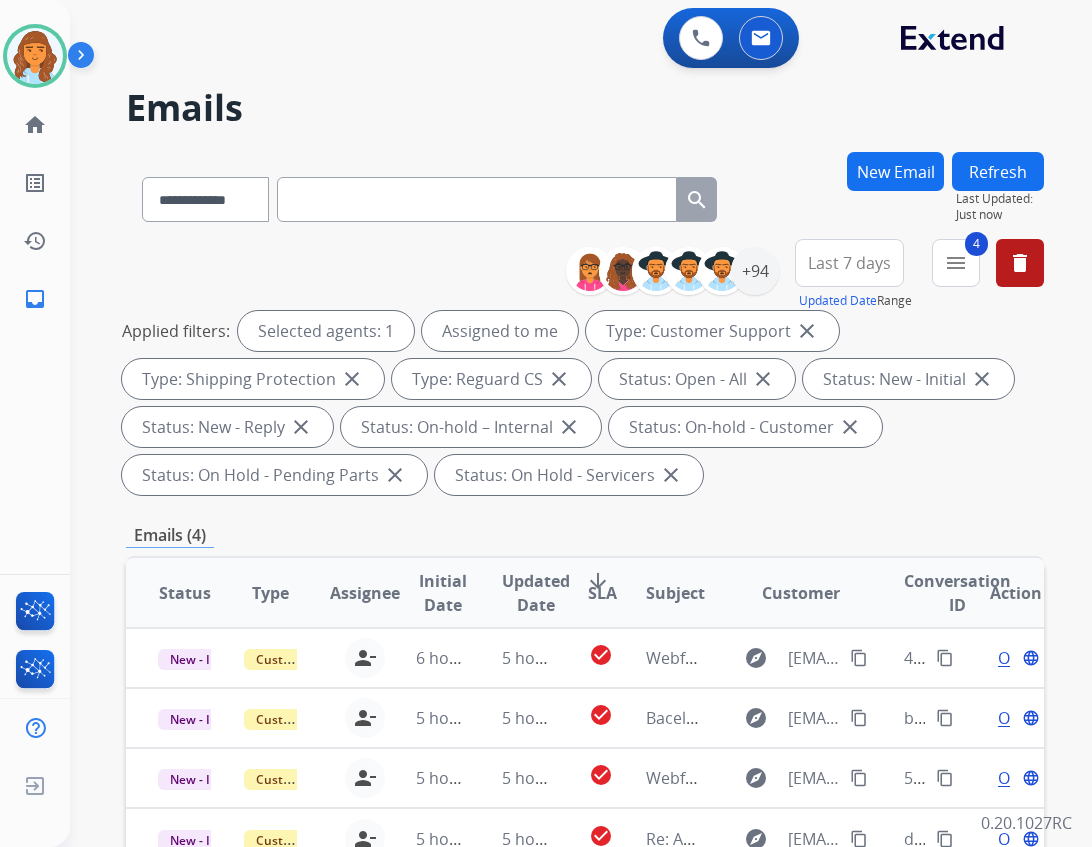scroll, scrollTop: 400, scrollLeft: 0, axis: vertical 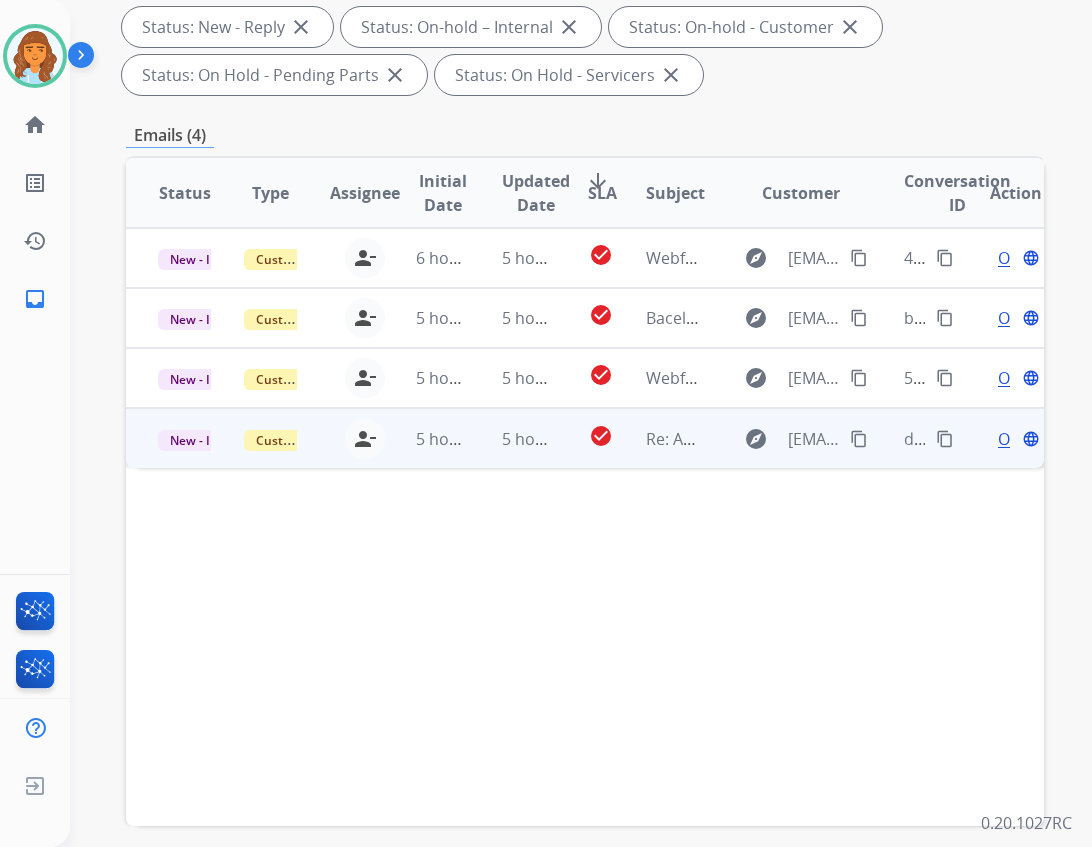 click on "Re: Additional Information" at bounding box center [657, 438] 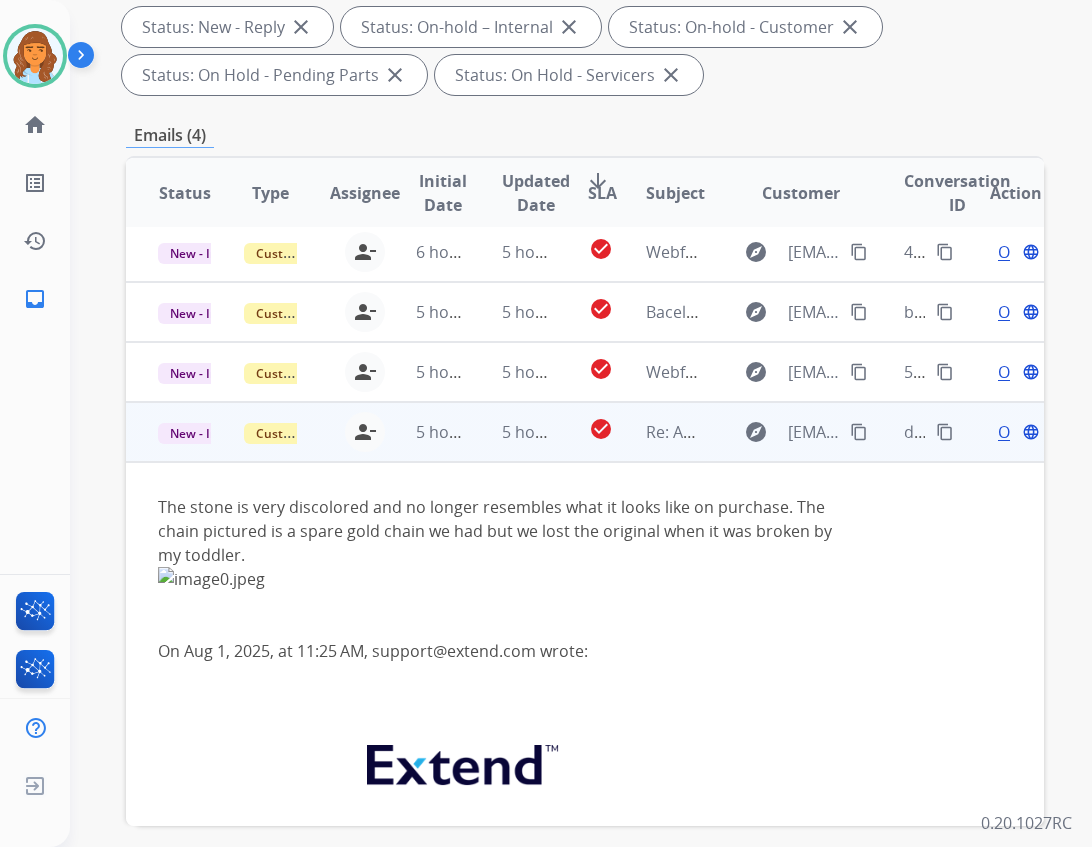 scroll, scrollTop: 0, scrollLeft: 0, axis: both 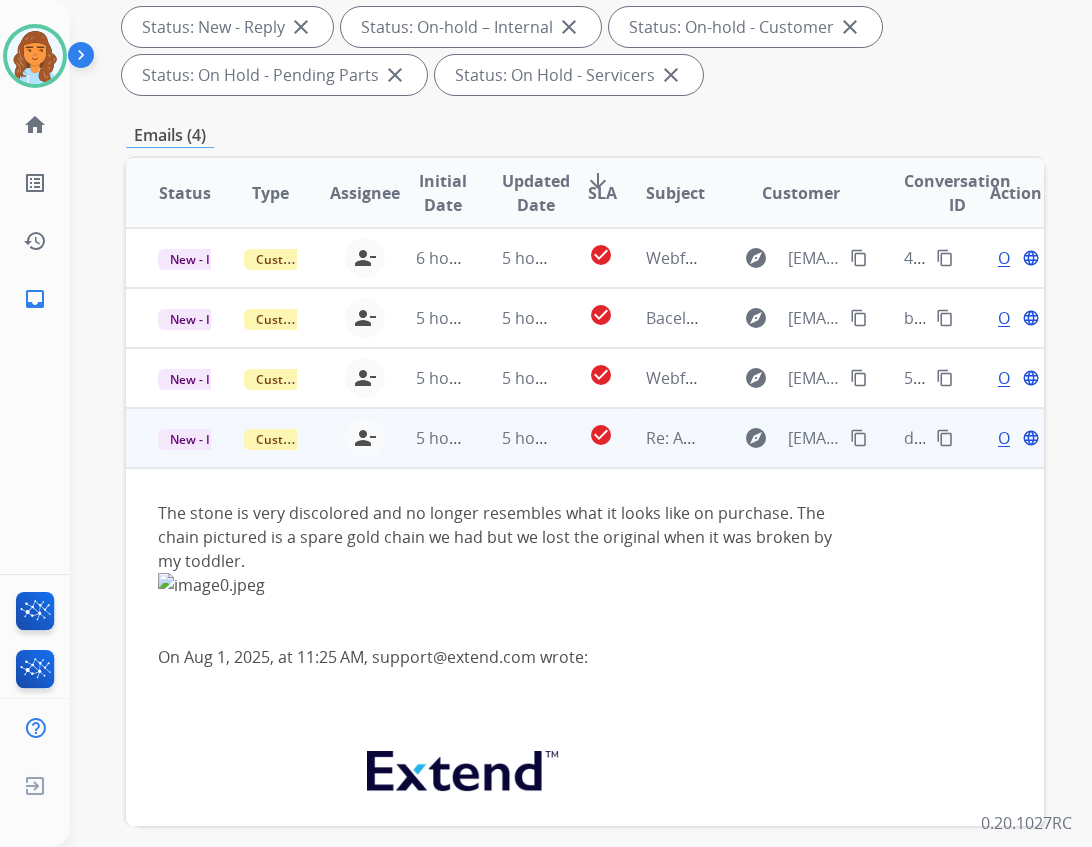 click on "explore acrespo151@gmail.com content_copy" at bounding box center (801, 438) 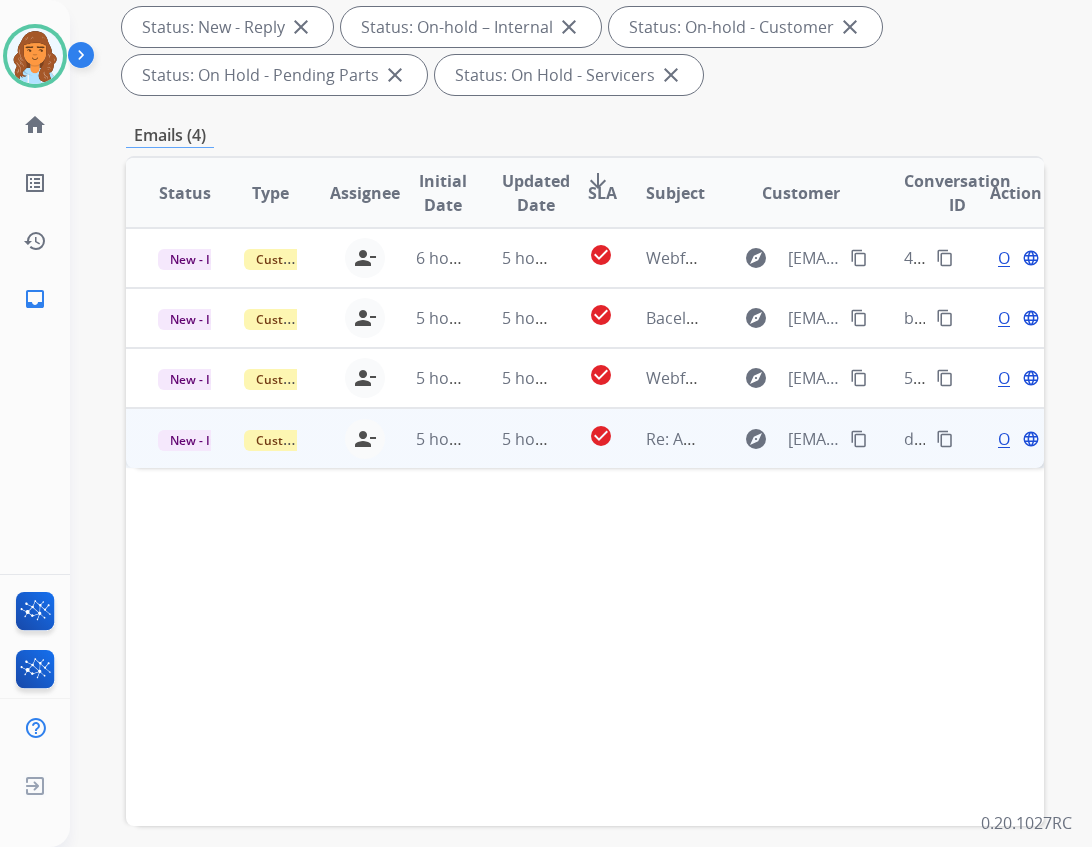type 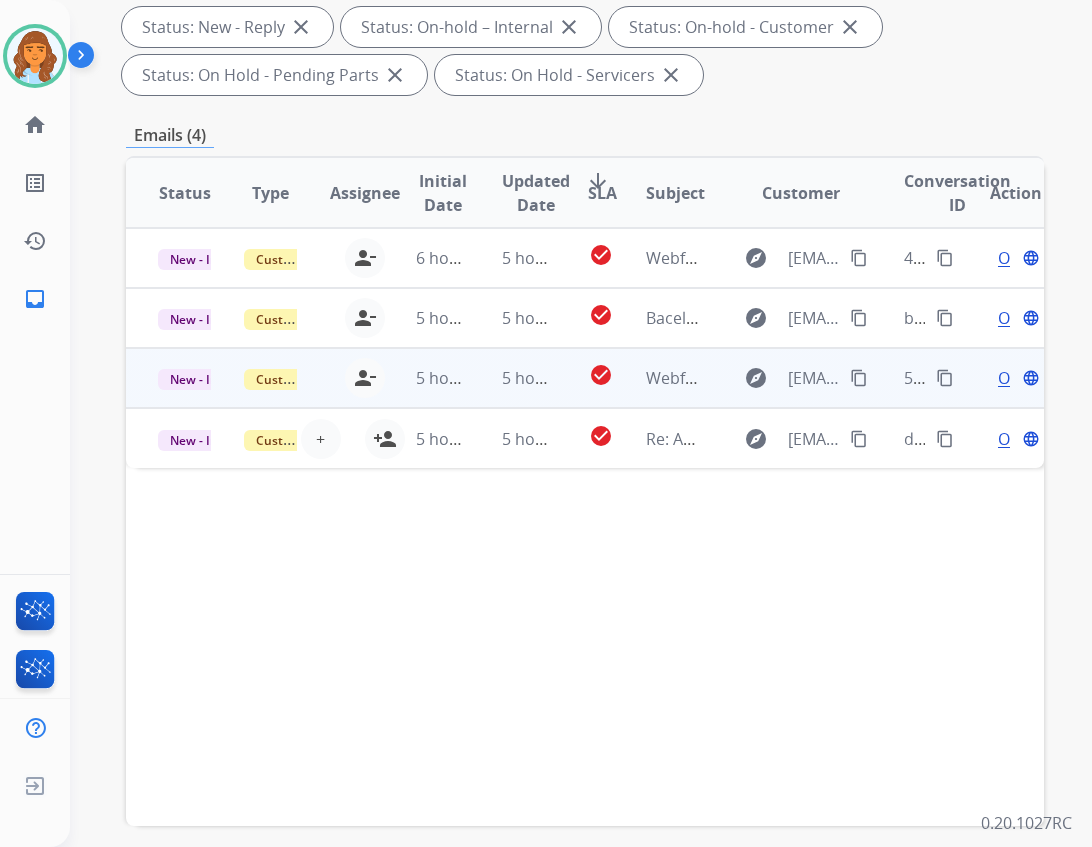 click on "5 hours ago" at bounding box center (513, 378) 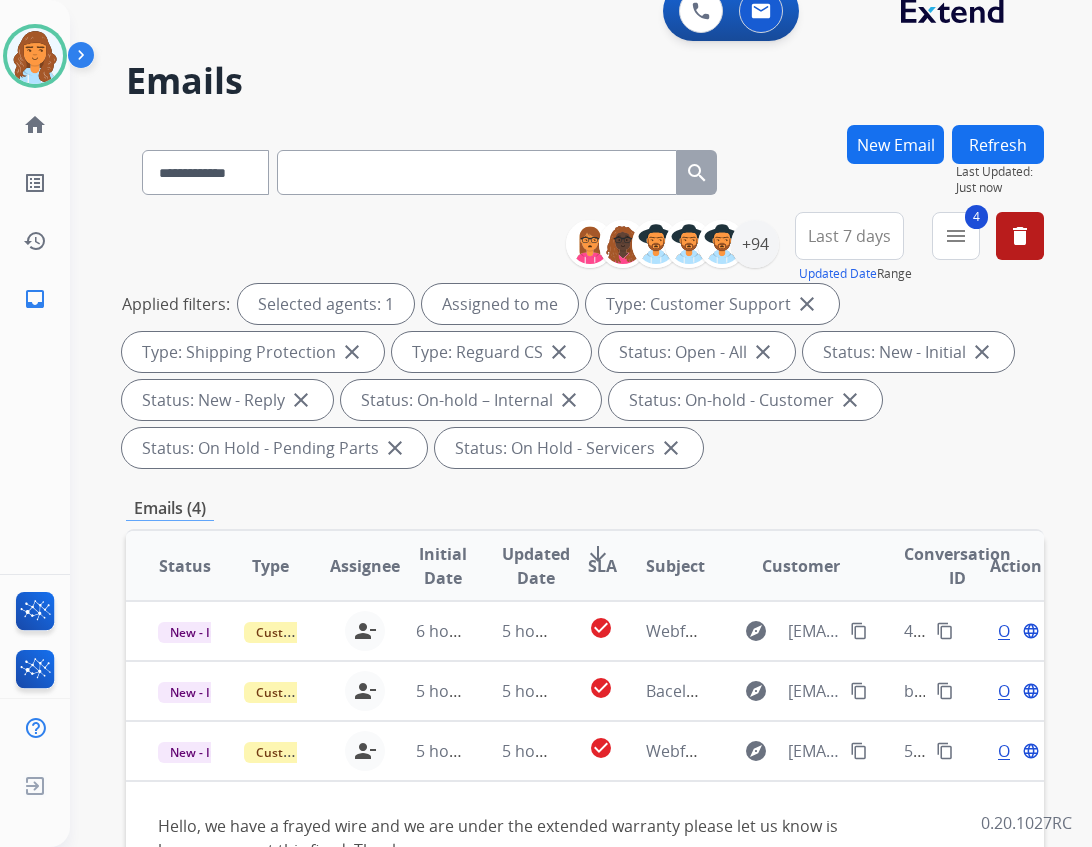 scroll, scrollTop: 0, scrollLeft: 0, axis: both 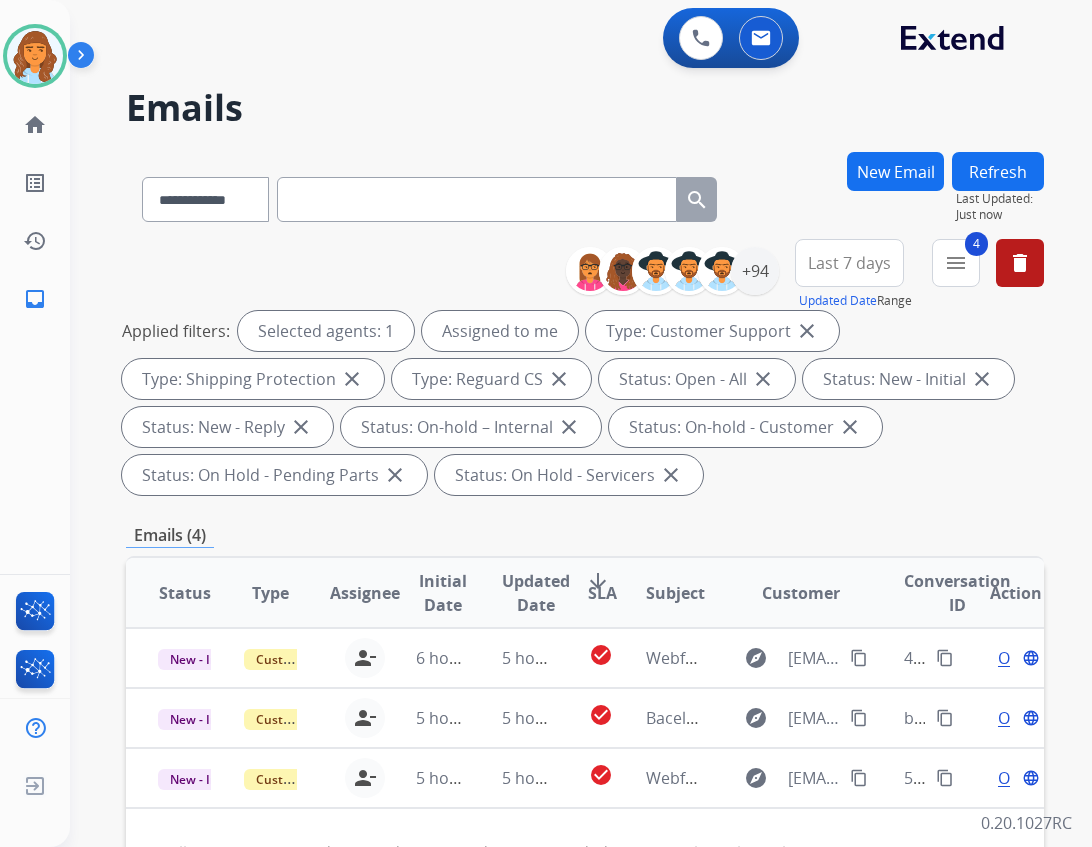 type 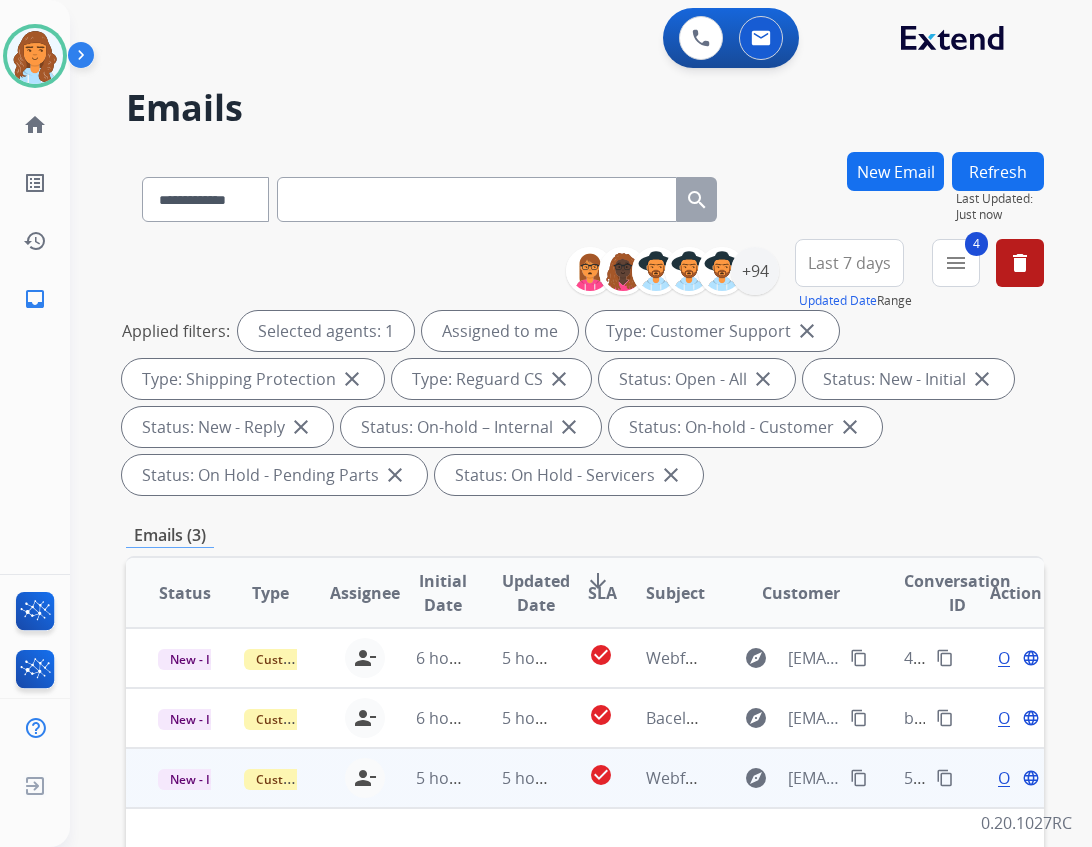 click on "5 hours ago" at bounding box center [513, 778] 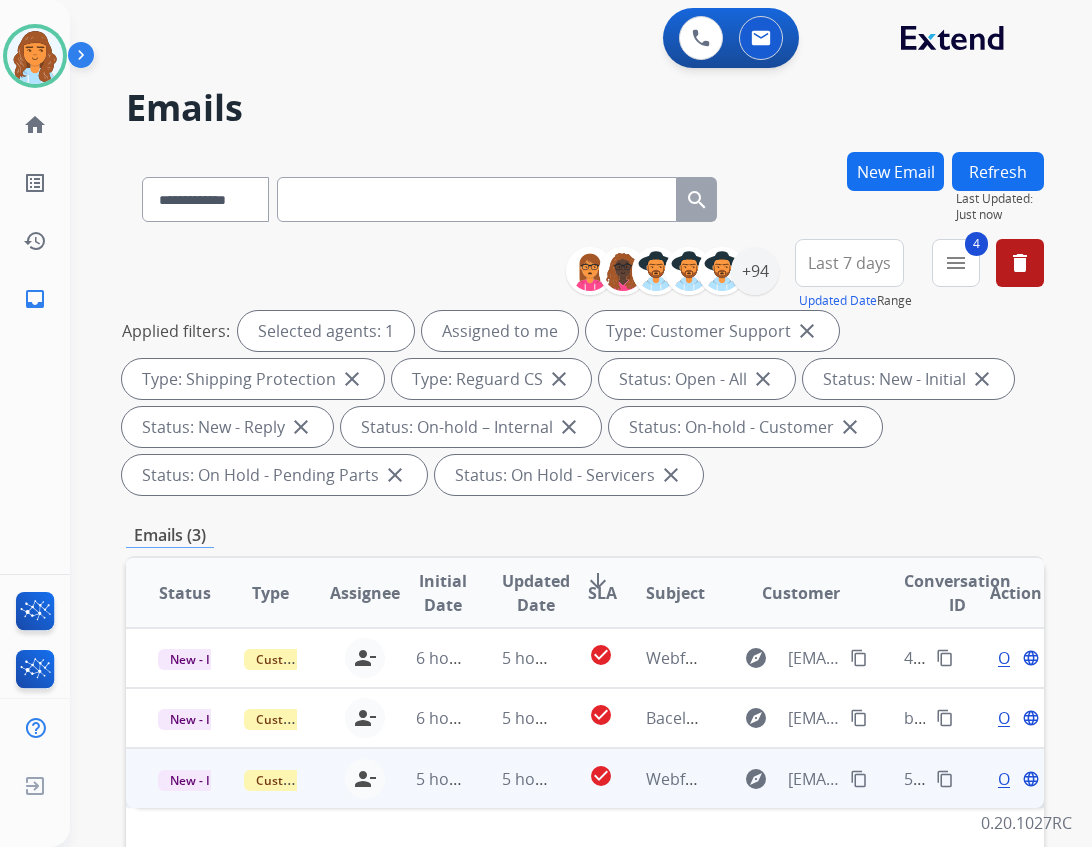 click on "5 hours ago" at bounding box center (513, 778) 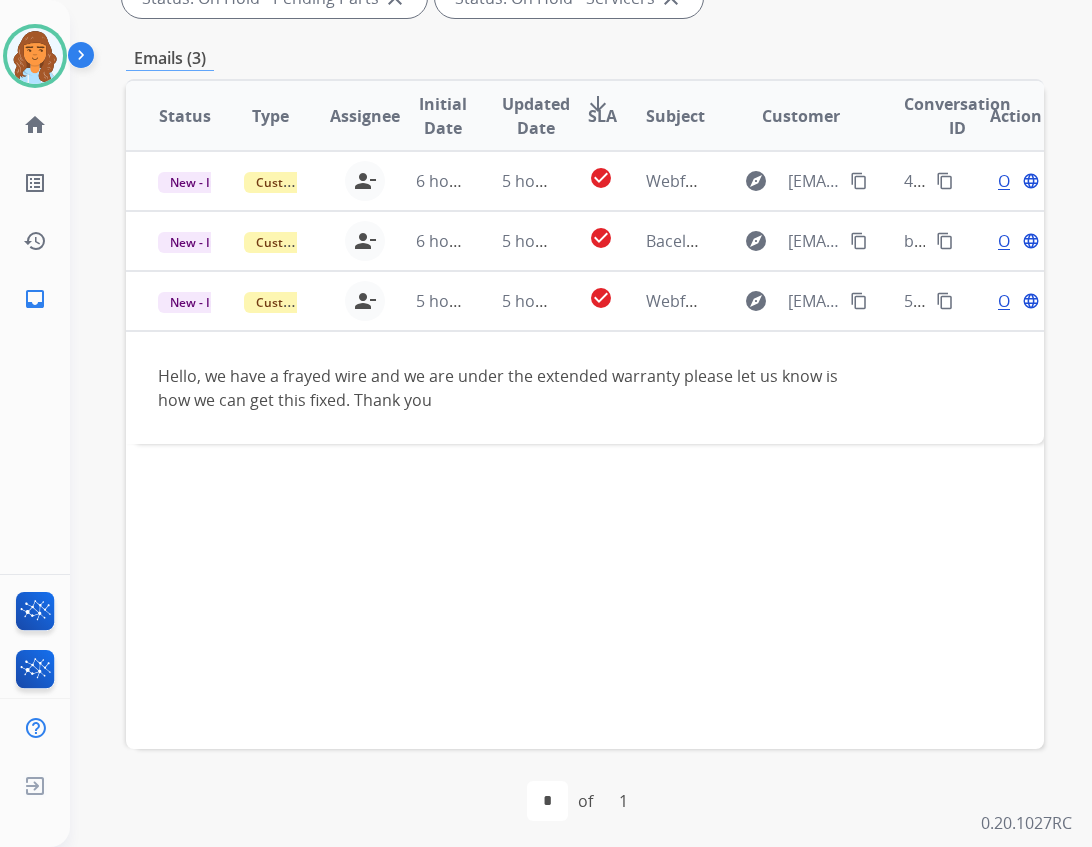 scroll, scrollTop: 483, scrollLeft: 0, axis: vertical 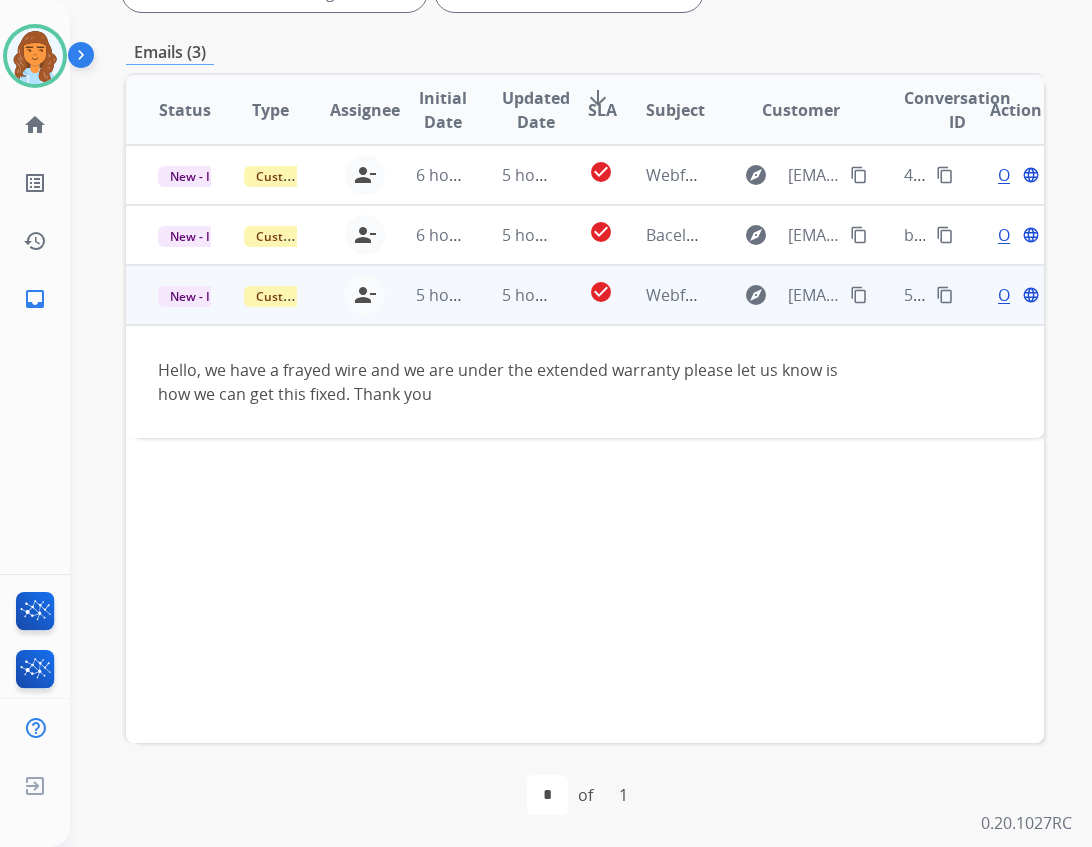 click on "content_copy" at bounding box center (859, 295) 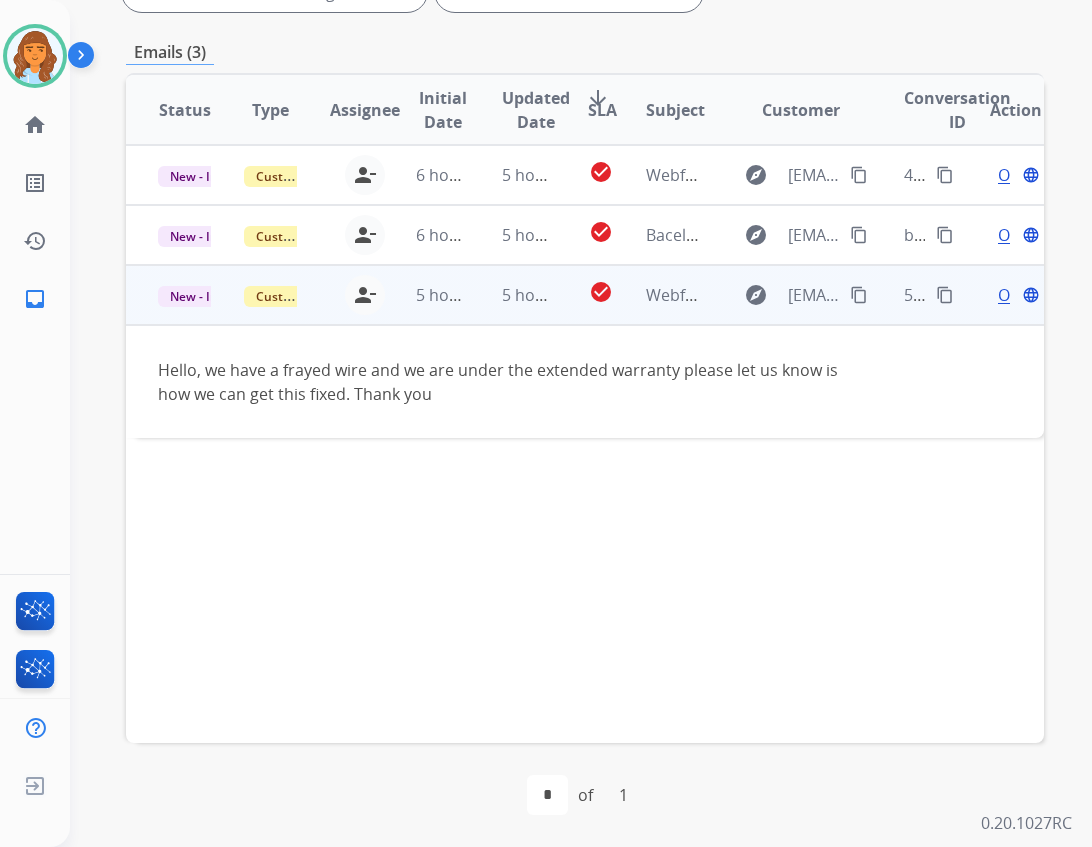 click on "Open language" at bounding box center [1016, 295] 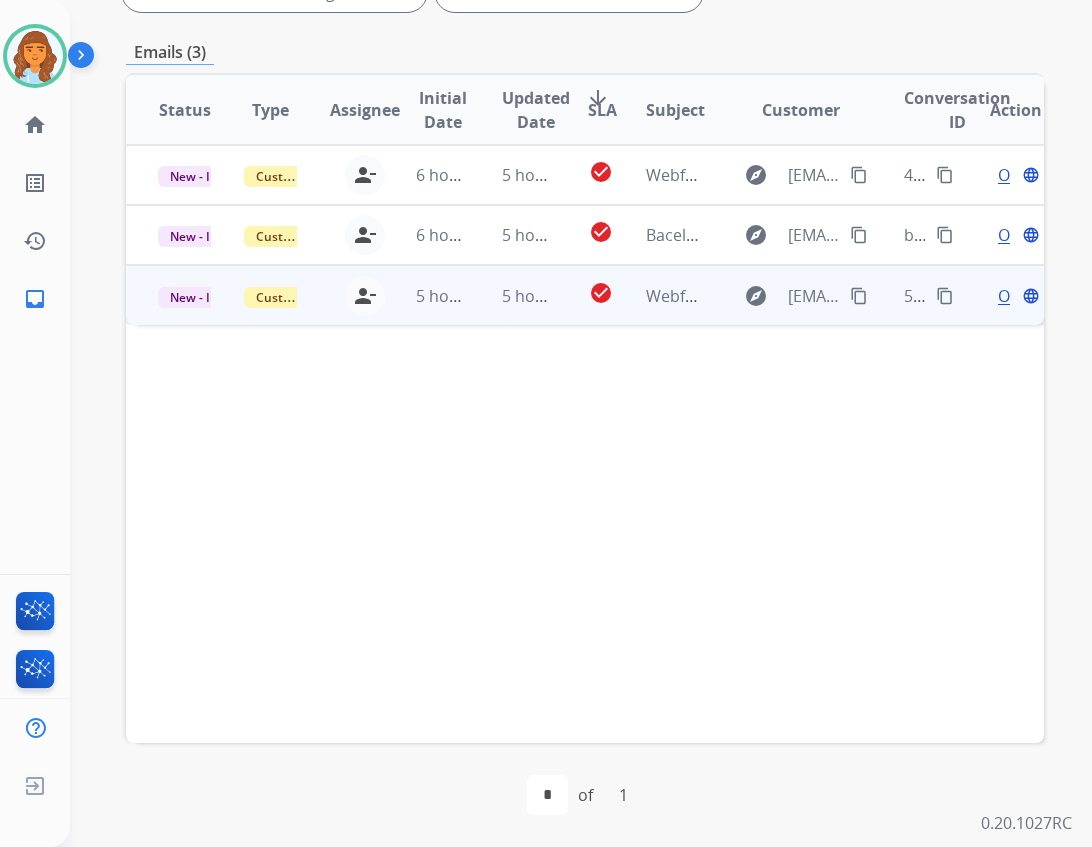 click on "Open" at bounding box center [1018, 296] 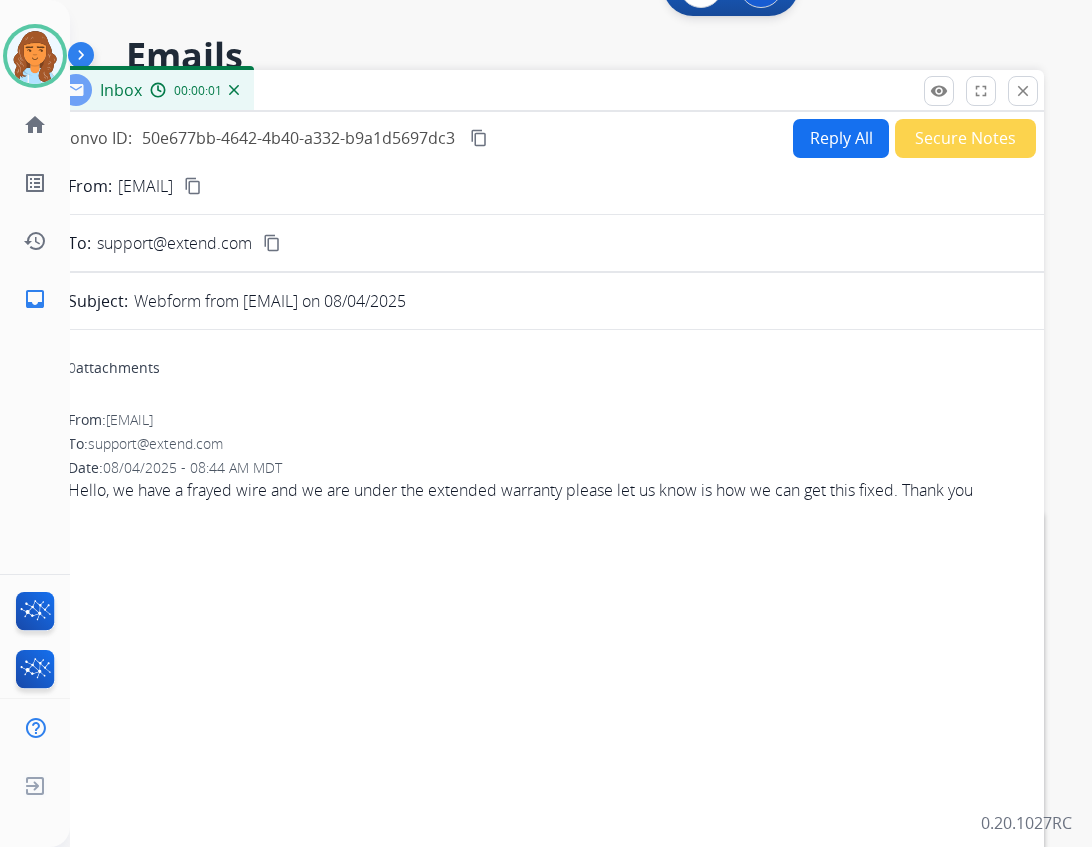 scroll, scrollTop: 0, scrollLeft: 0, axis: both 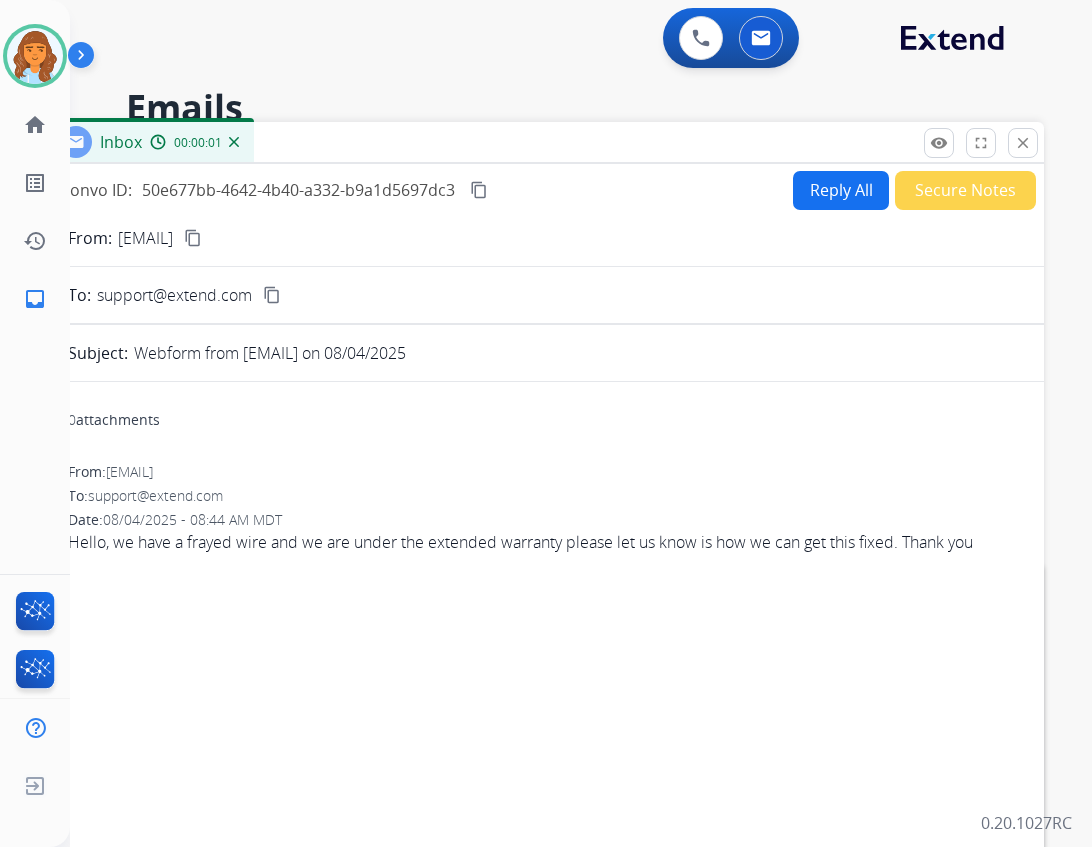 click on "Reply All" at bounding box center [841, 190] 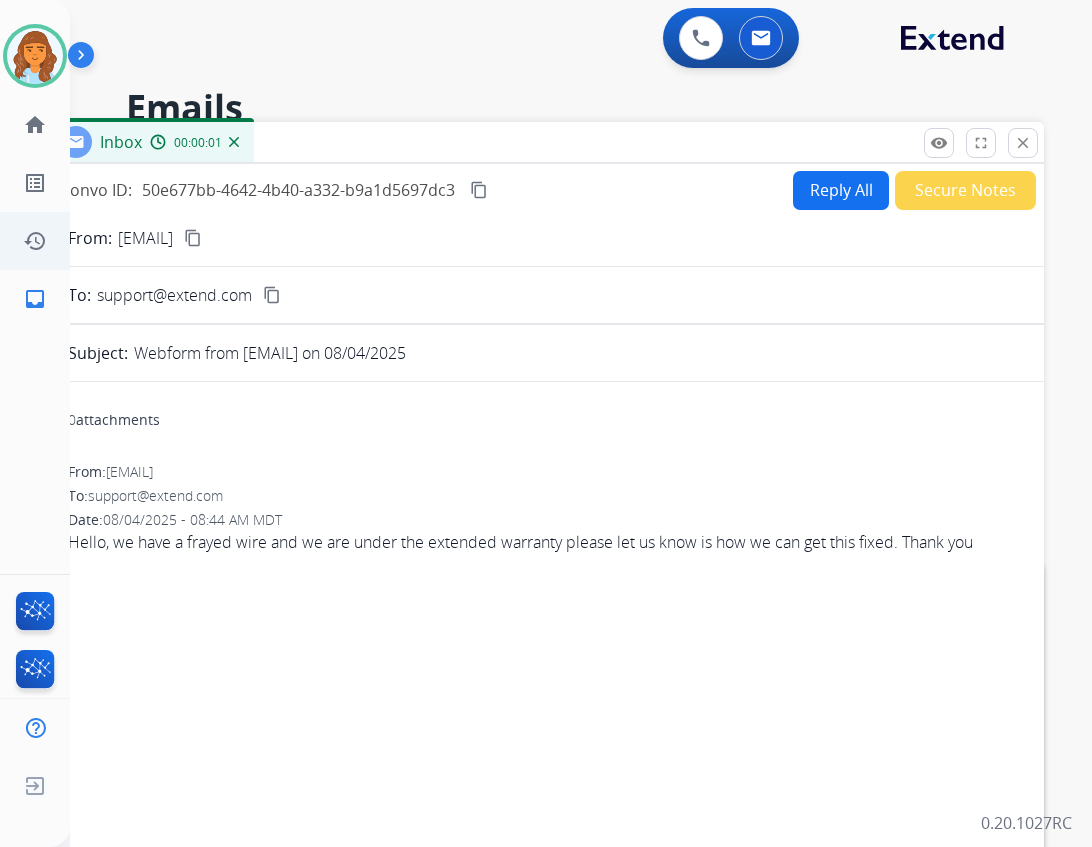 select on "**********" 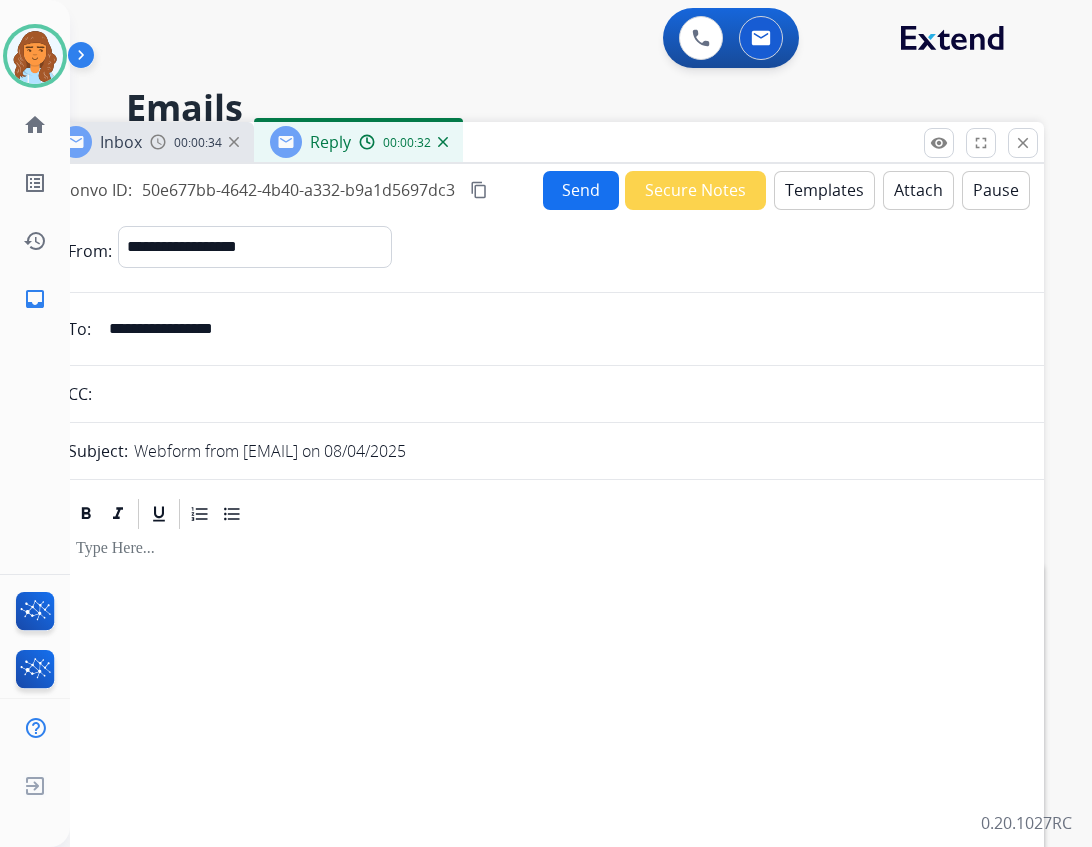 click on "Templates" at bounding box center [824, 190] 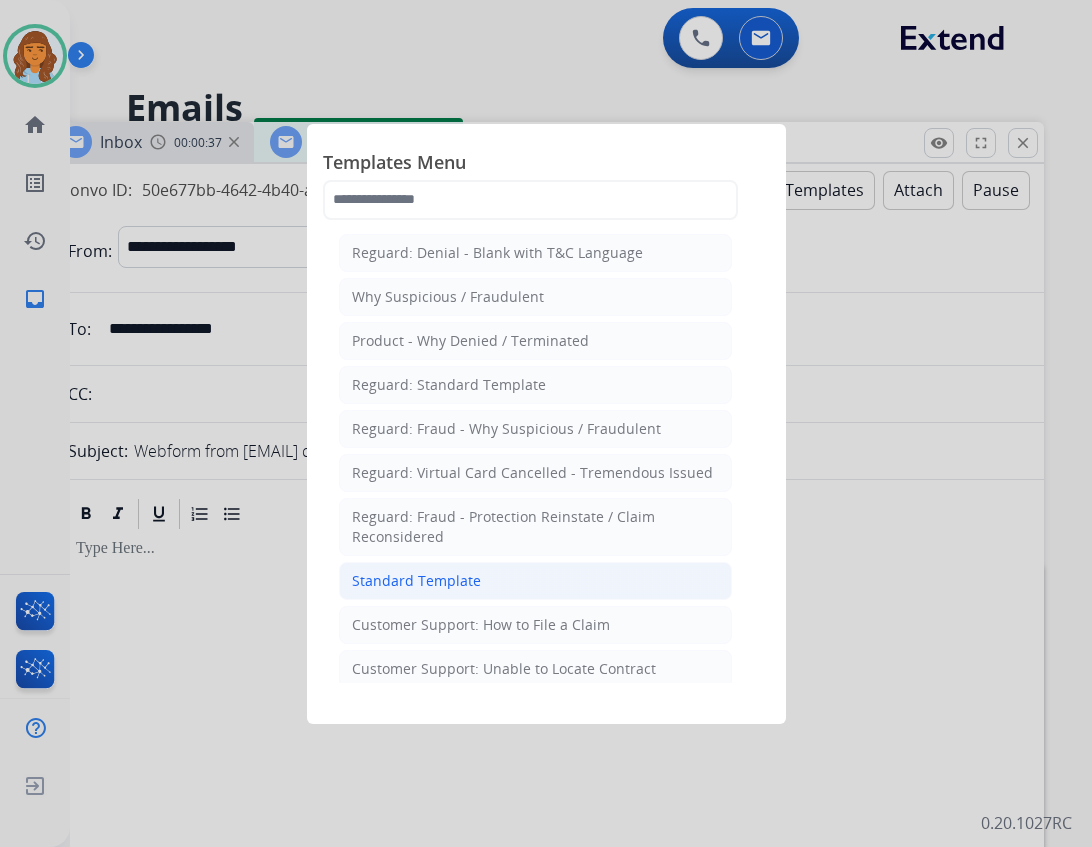 click on "Standard Template" 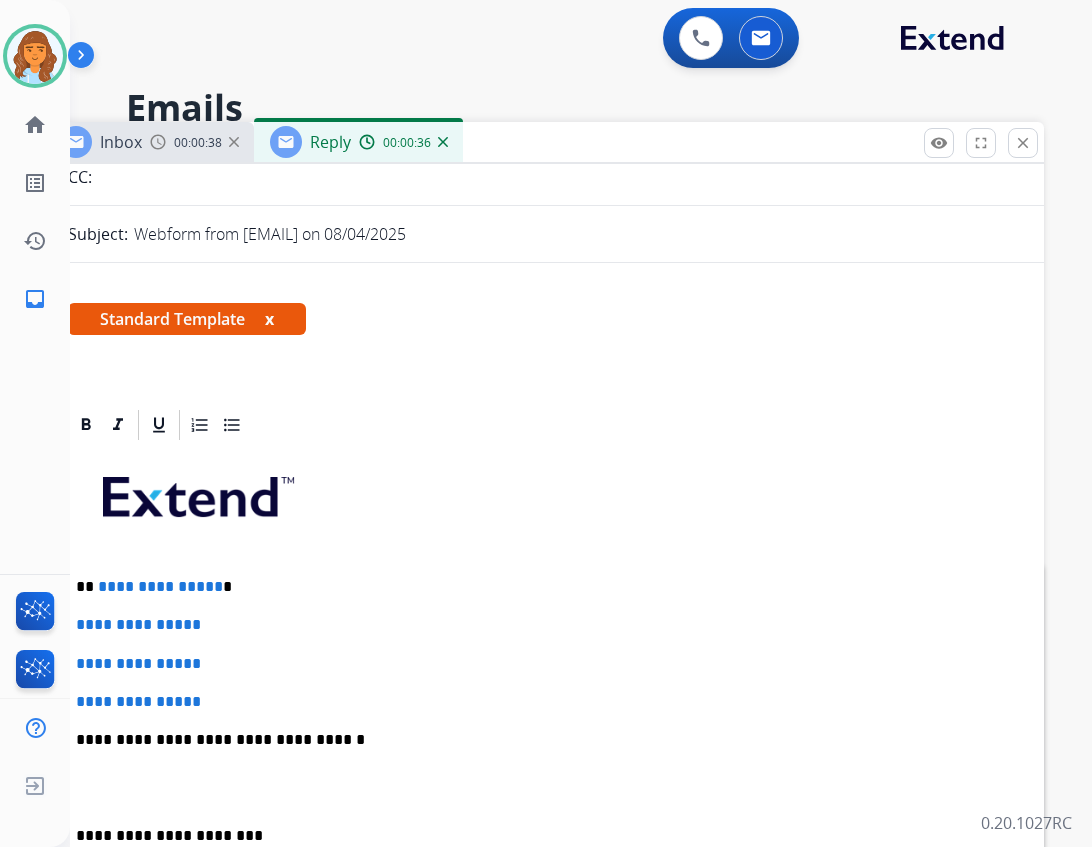 scroll, scrollTop: 400, scrollLeft: 0, axis: vertical 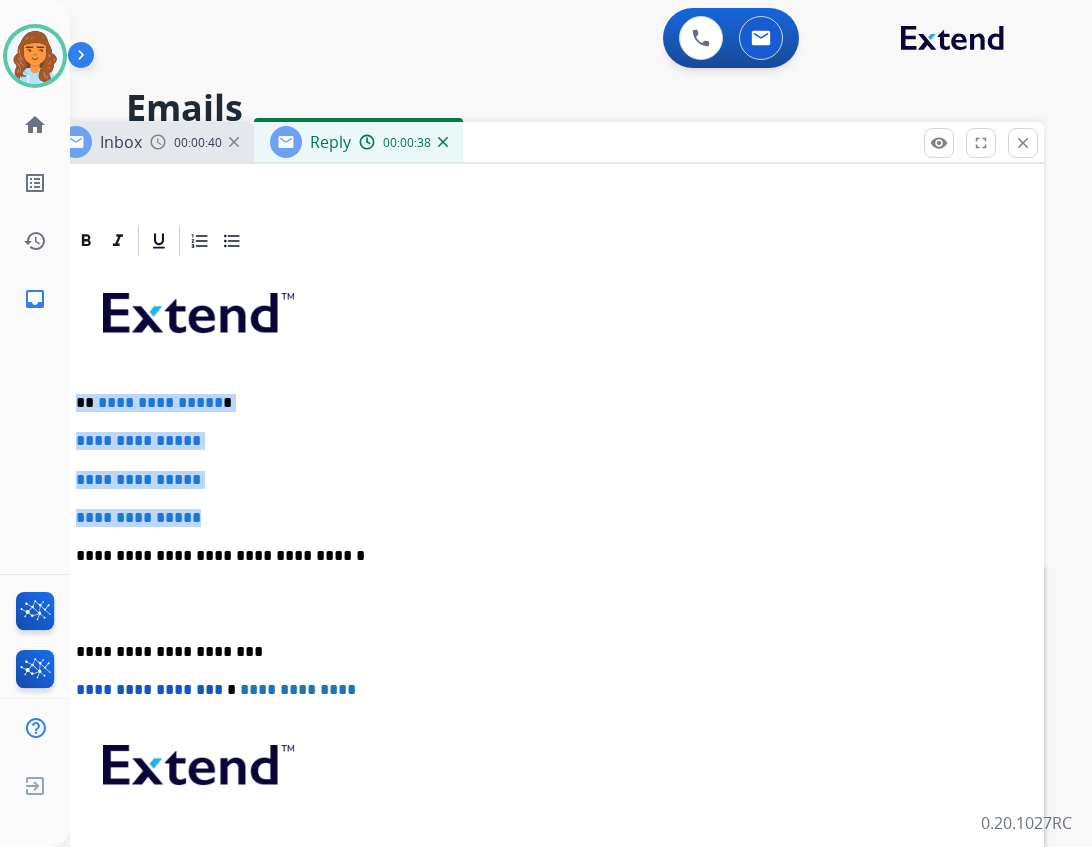 drag, startPoint x: 76, startPoint y: 401, endPoint x: 216, endPoint y: 519, distance: 183.0956 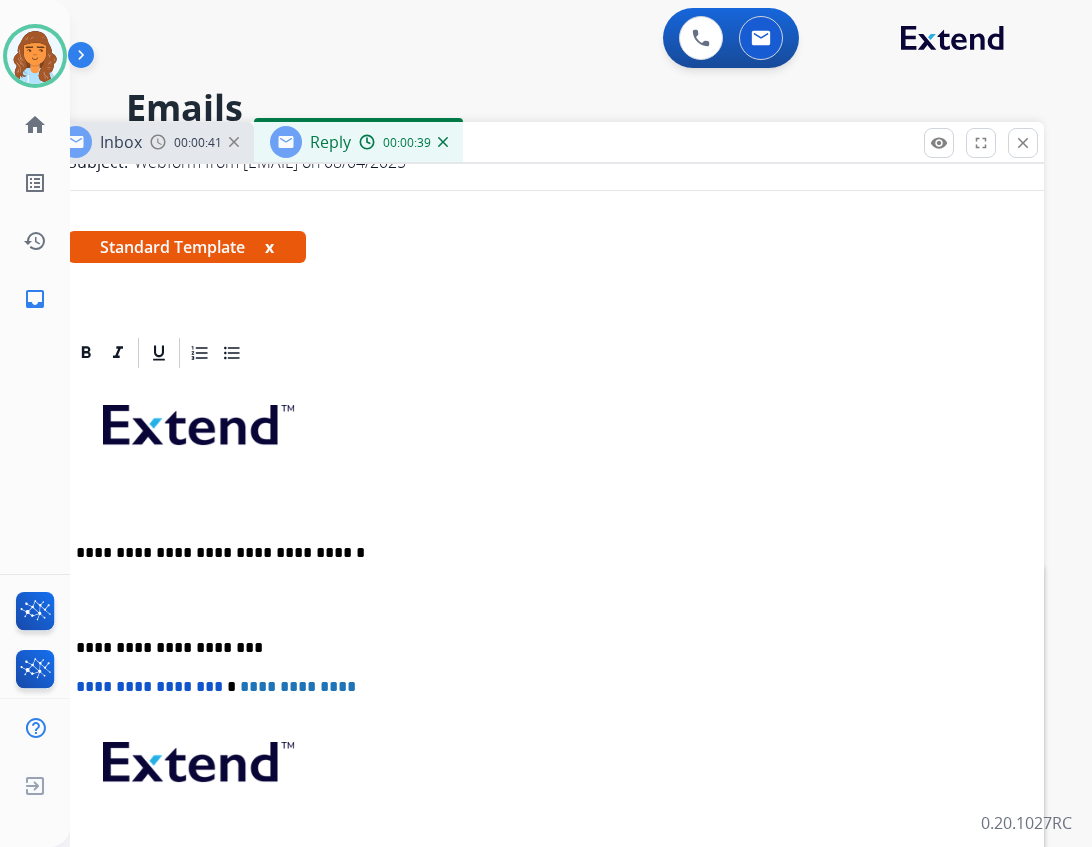scroll, scrollTop: 286, scrollLeft: 0, axis: vertical 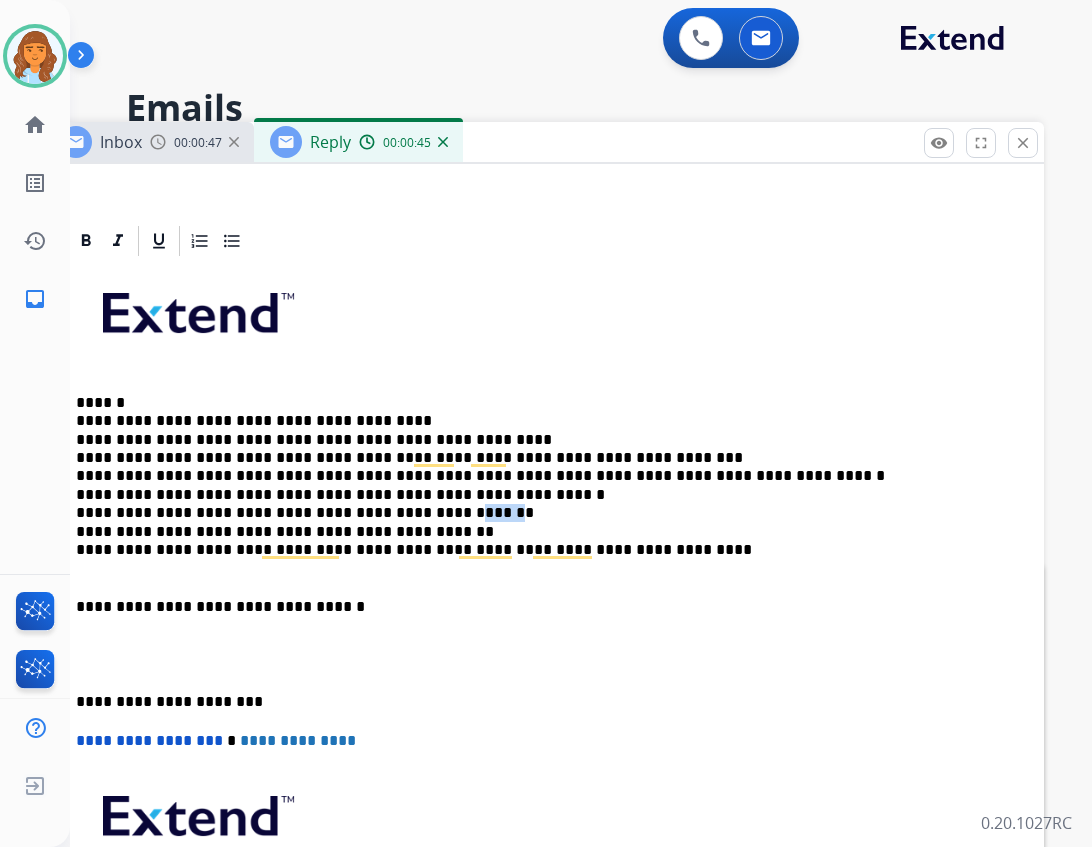 drag, startPoint x: 443, startPoint y: 508, endPoint x: 415, endPoint y: 503, distance: 28.442924 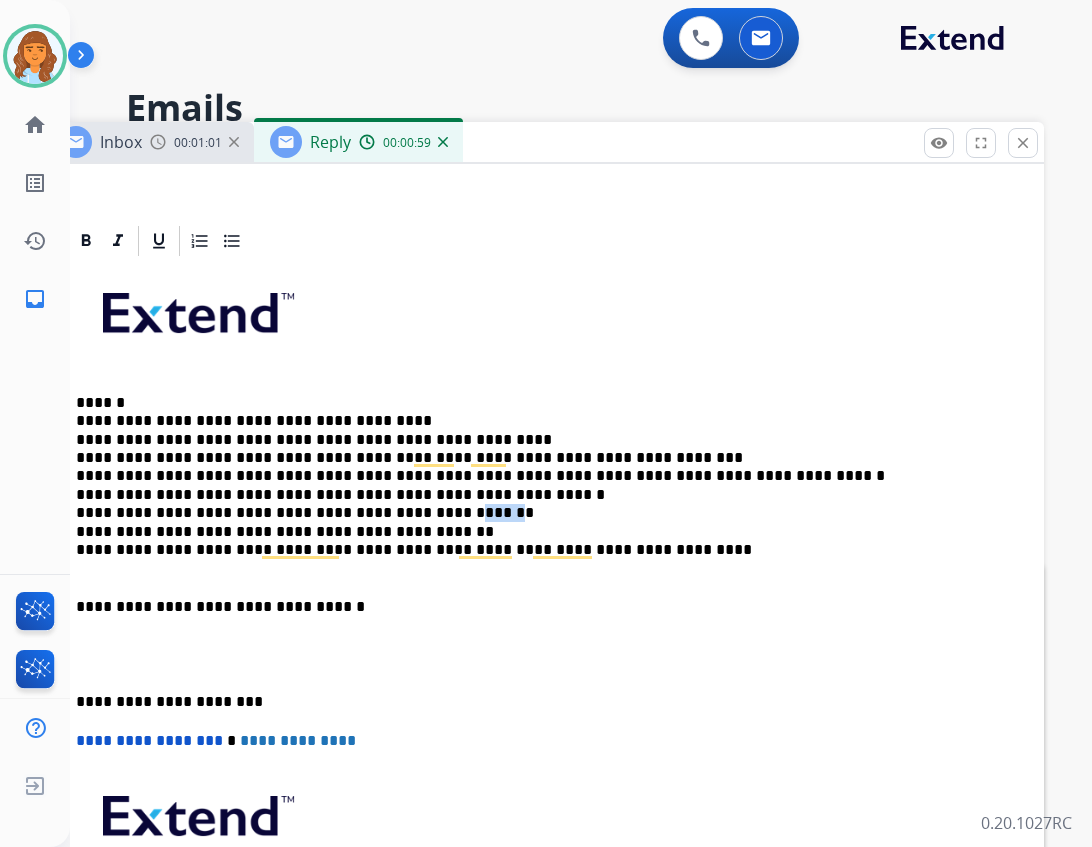 click on "**********" at bounding box center (536, 486) 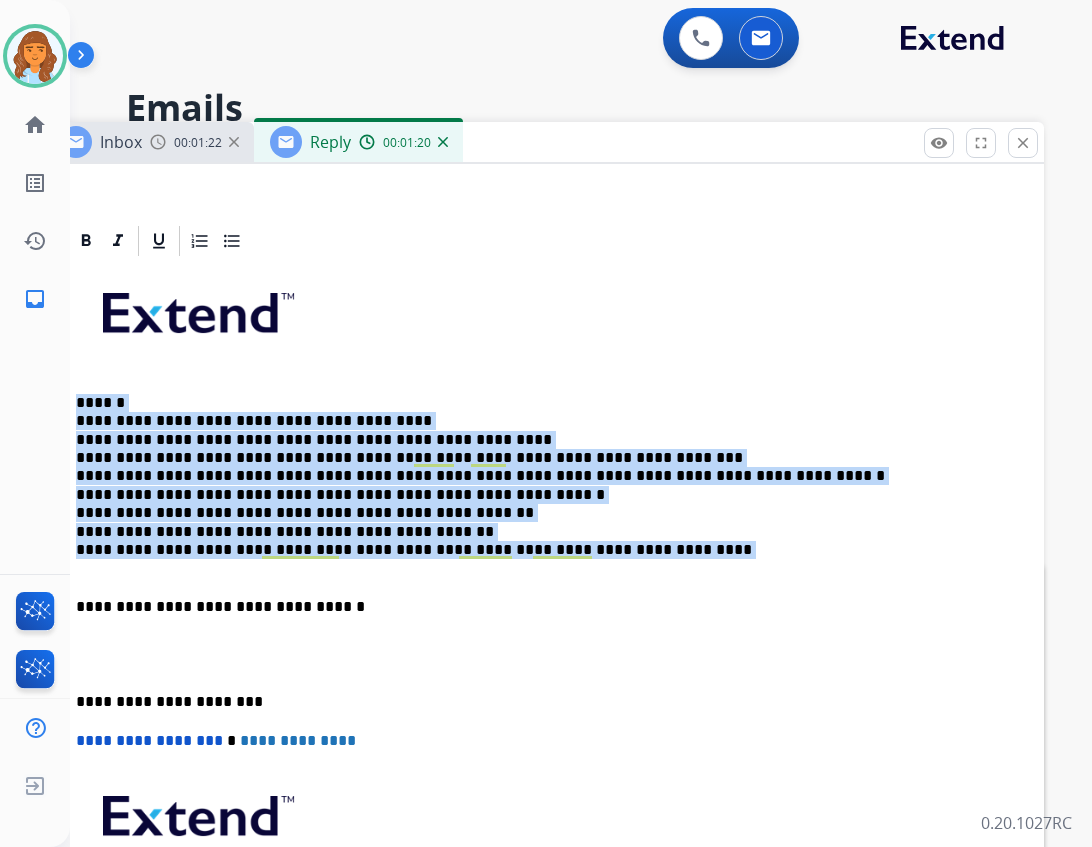 drag, startPoint x: 72, startPoint y: 392, endPoint x: 582, endPoint y: 547, distance: 533.03375 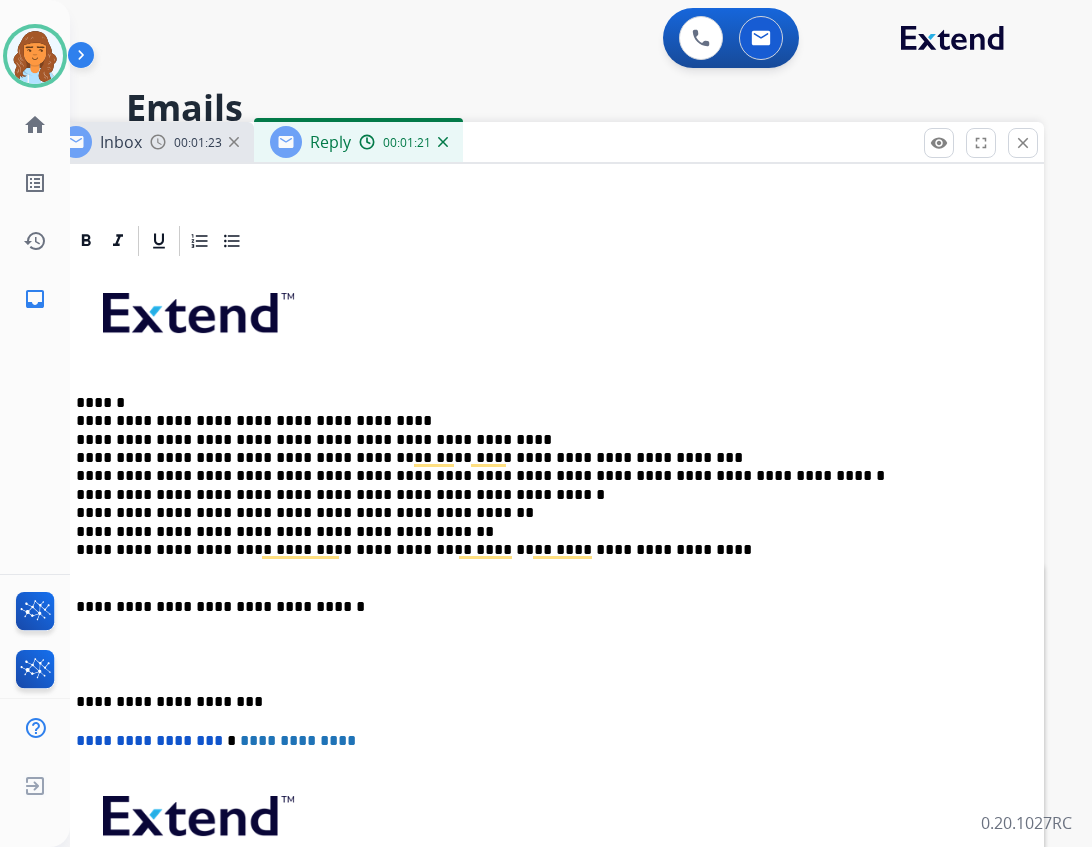 scroll, scrollTop: 304, scrollLeft: 0, axis: vertical 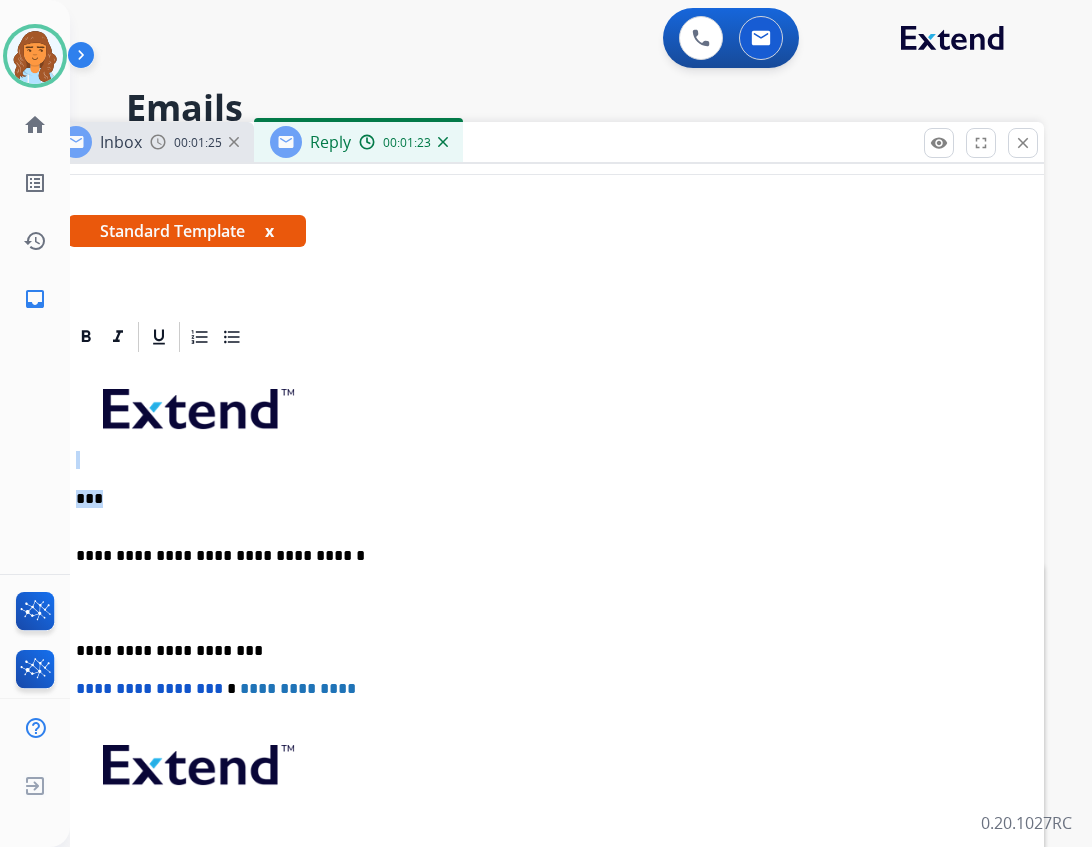 drag, startPoint x: 159, startPoint y: 487, endPoint x: -31, endPoint y: 6, distance: 517.1663 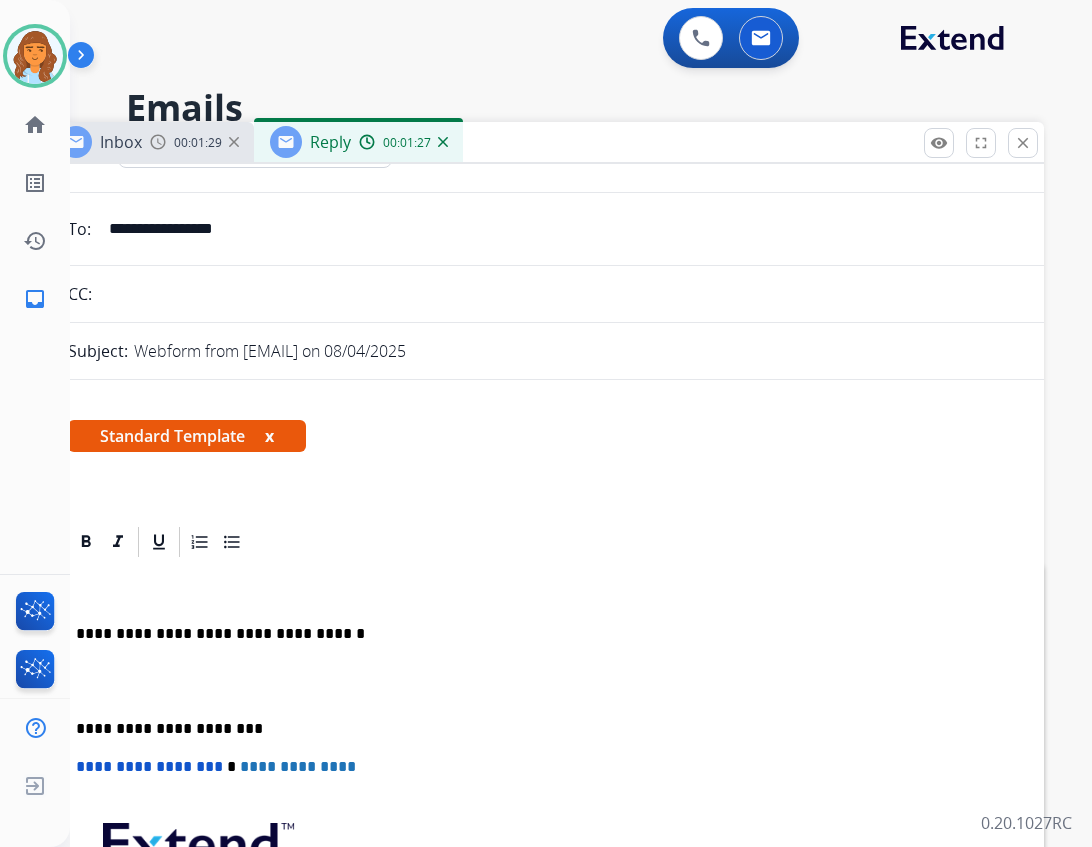 scroll, scrollTop: 0, scrollLeft: 0, axis: both 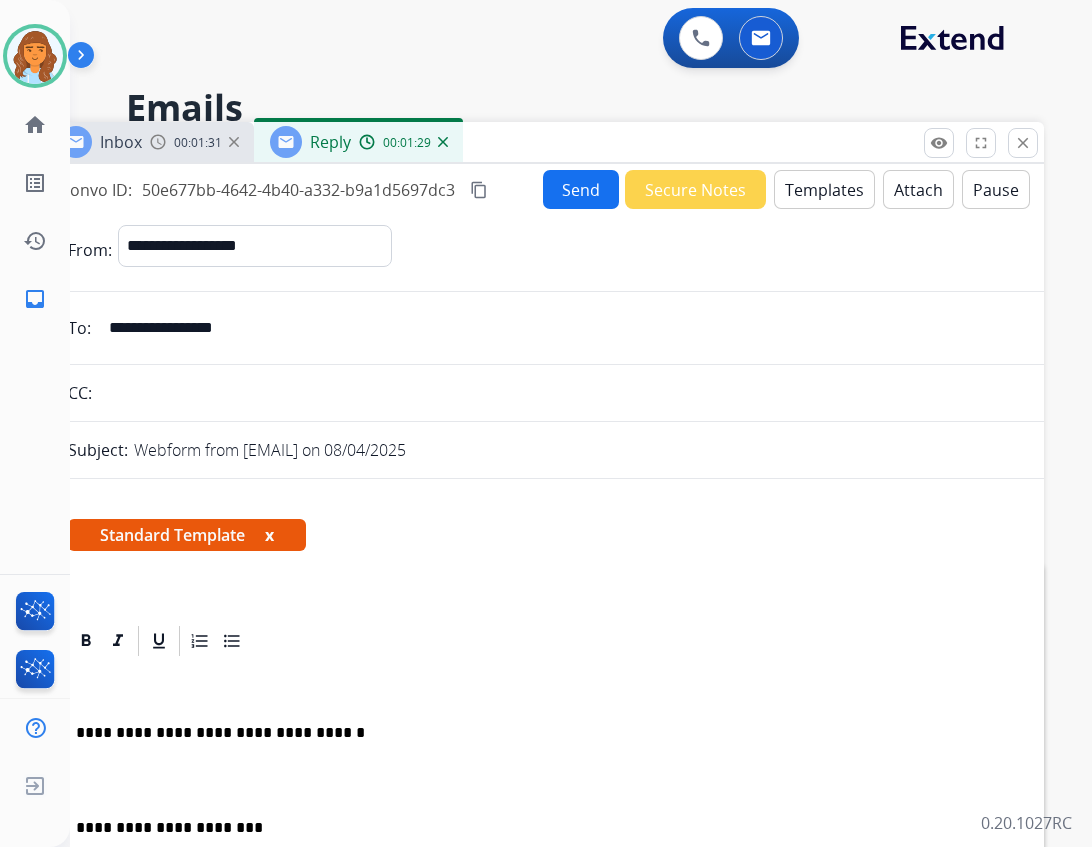 click on "Templates" at bounding box center (824, 189) 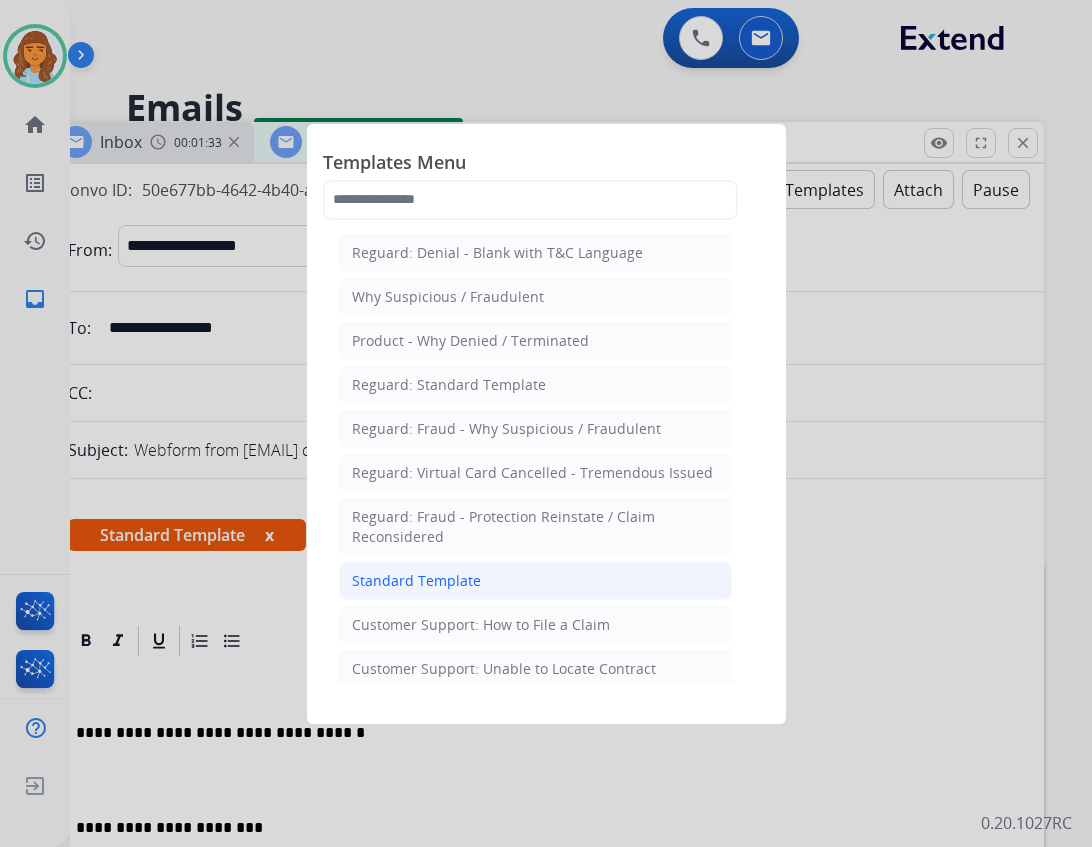 click on "Standard Template" 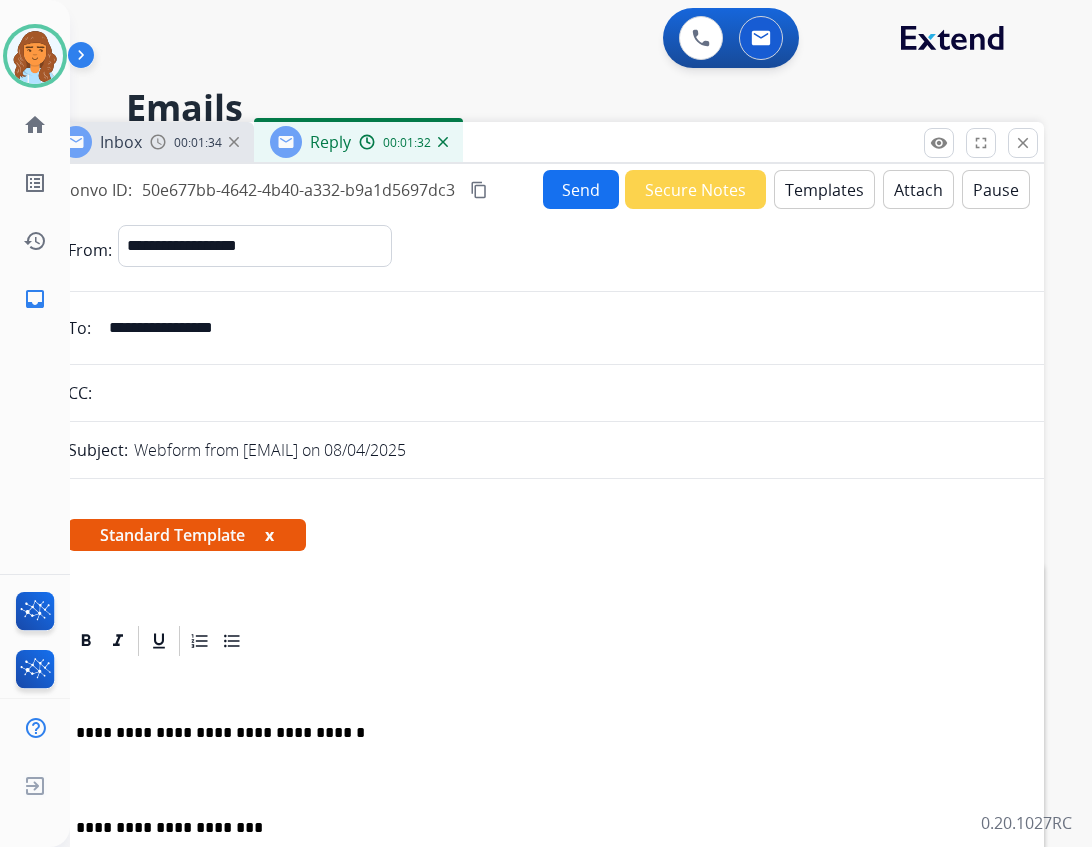 click at bounding box center [544, 685] 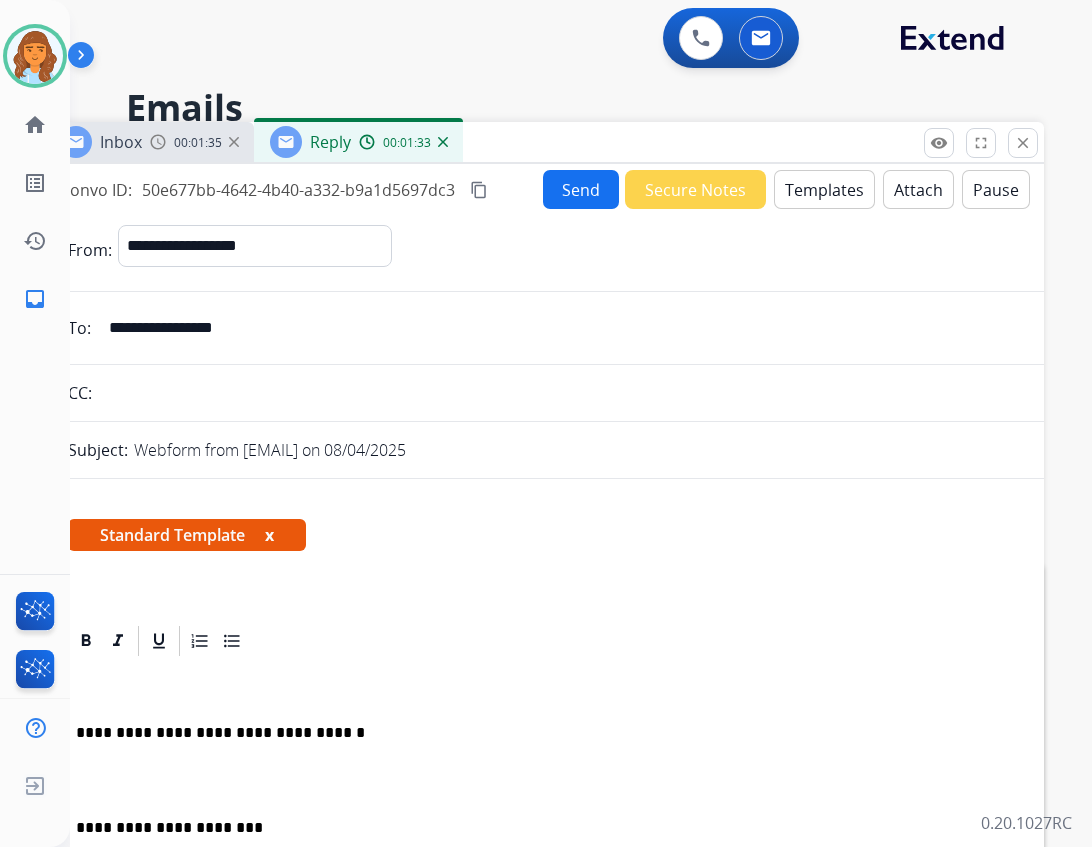 click on "close Close" at bounding box center (1023, 143) 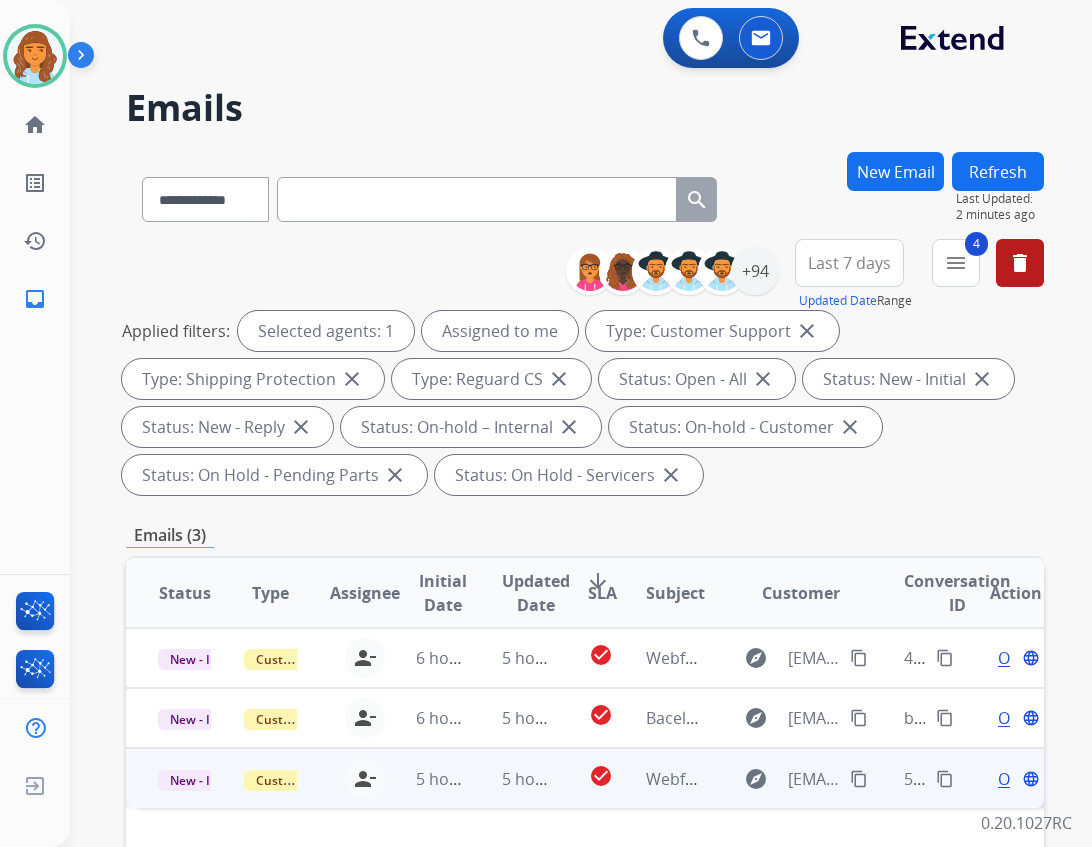 click on "Open language" at bounding box center [1016, 779] 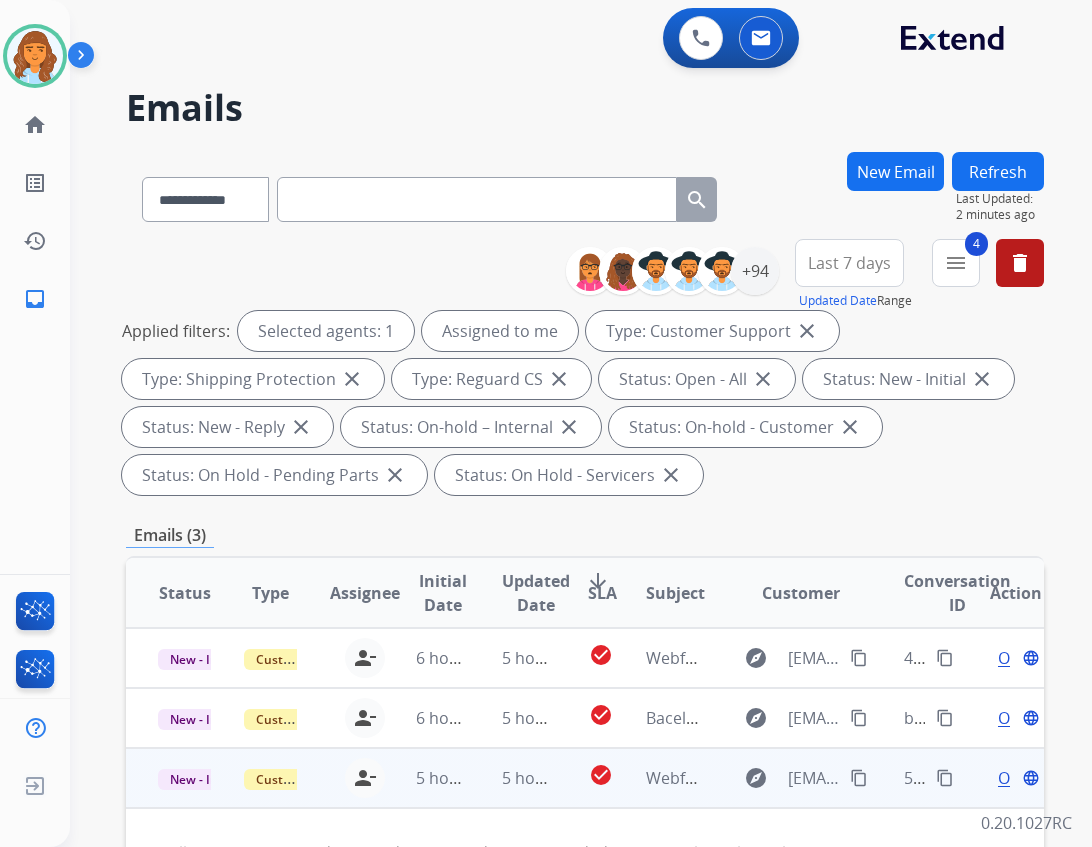 click on "Open language" at bounding box center [1016, 778] 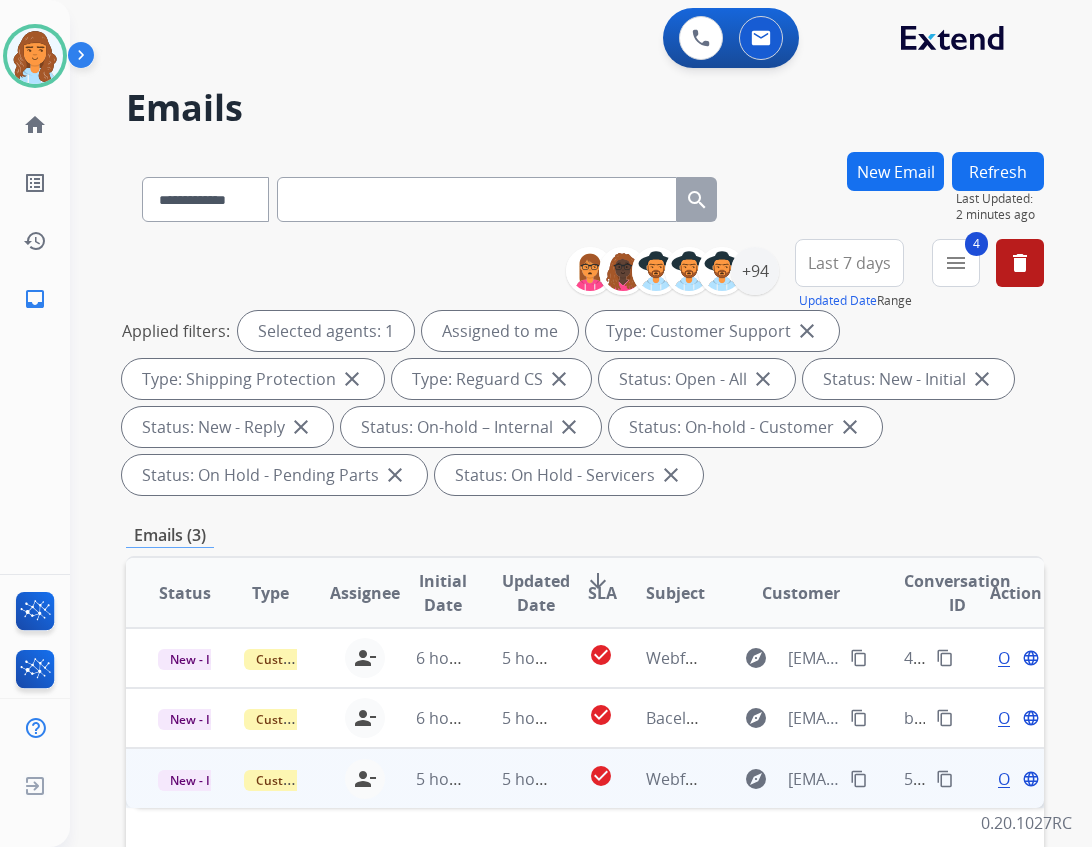 click on "Open" at bounding box center [1018, 779] 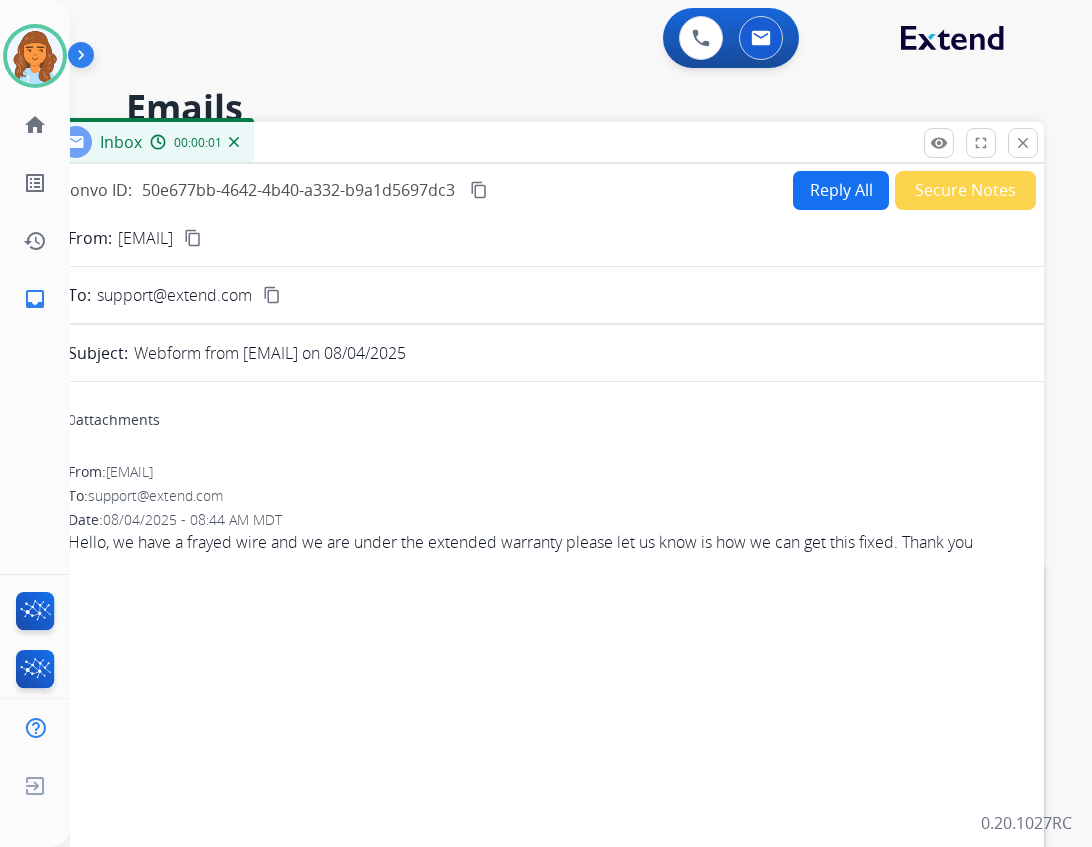 click on "Reply All" at bounding box center [841, 190] 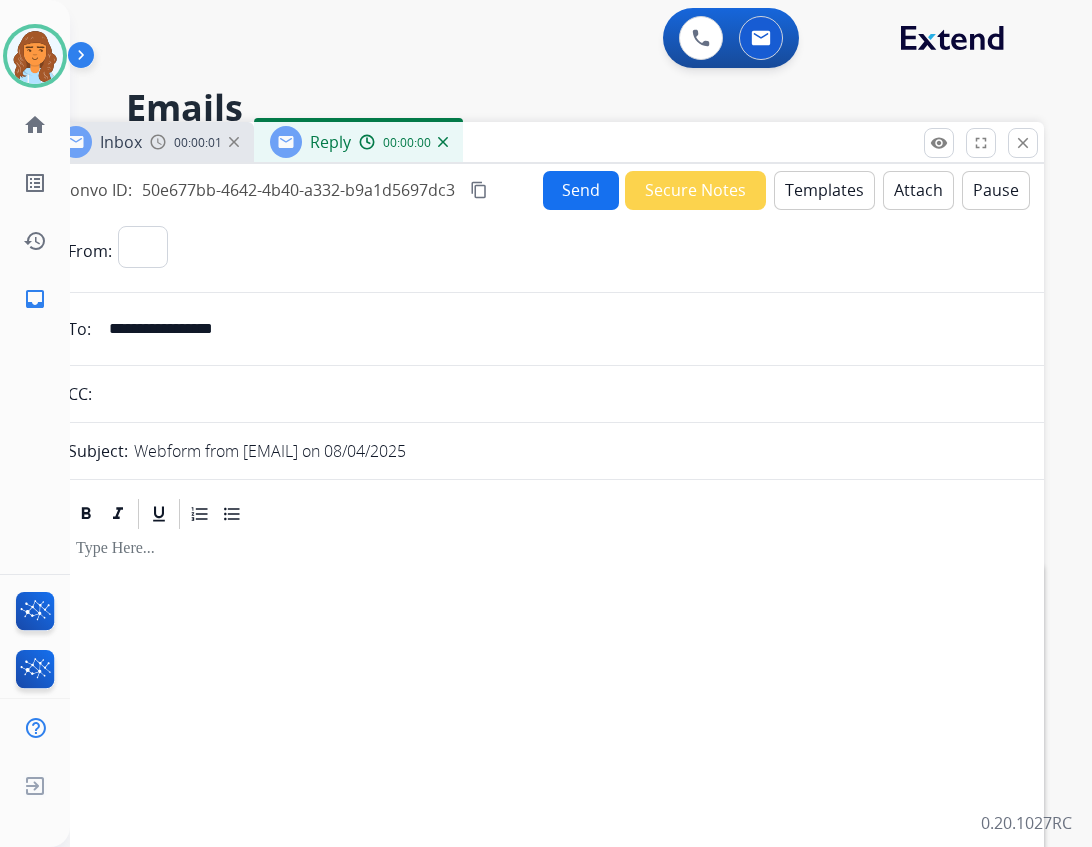 select on "**********" 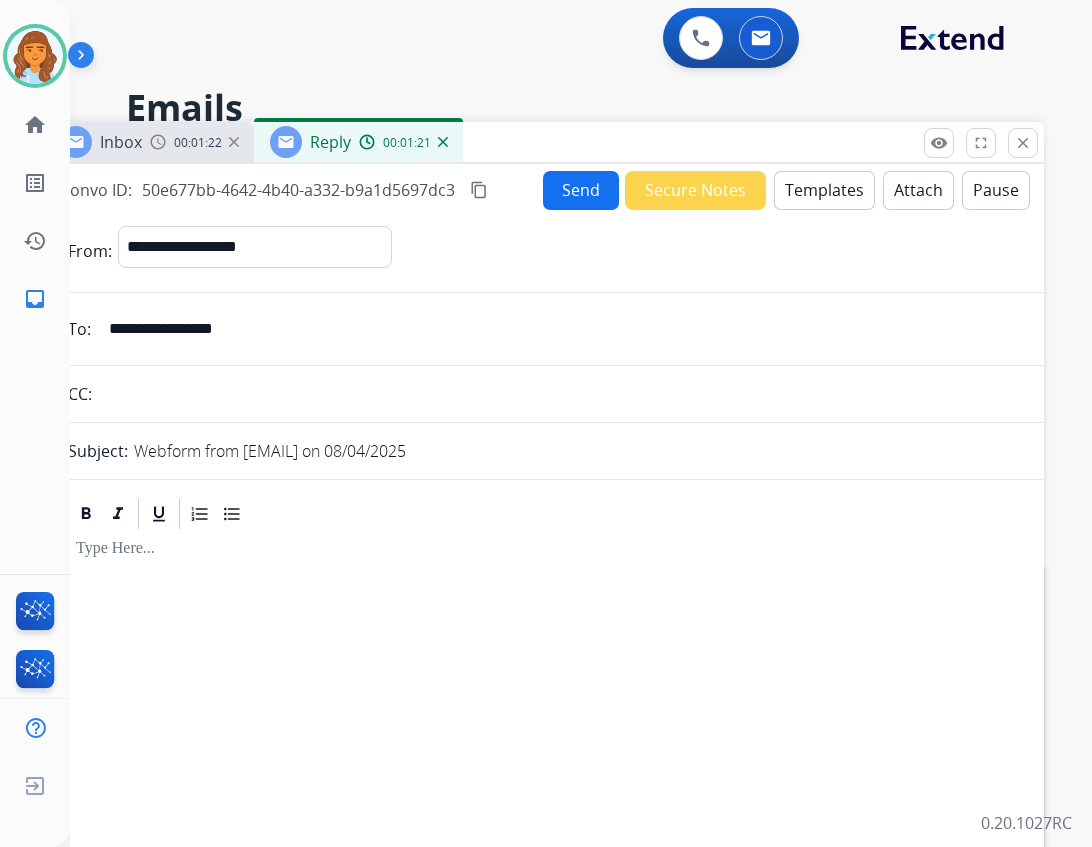 click on "Templates" at bounding box center (824, 190) 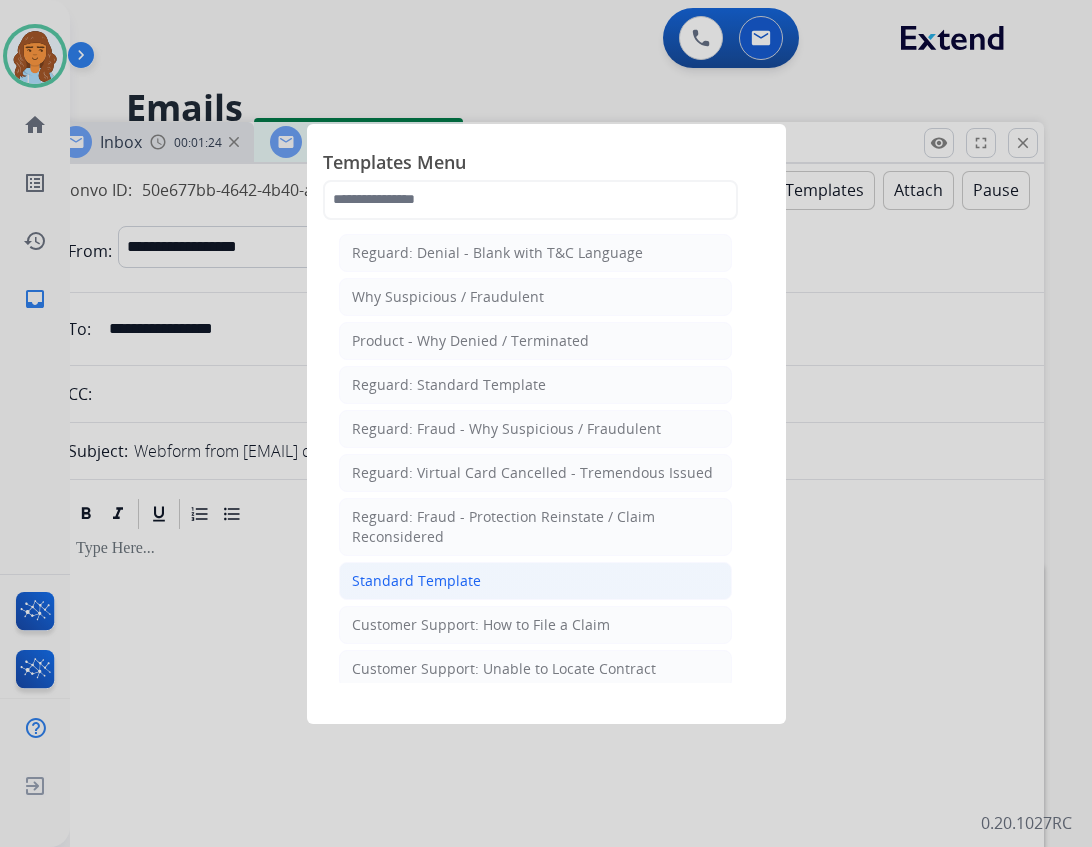 click on "Standard Template" 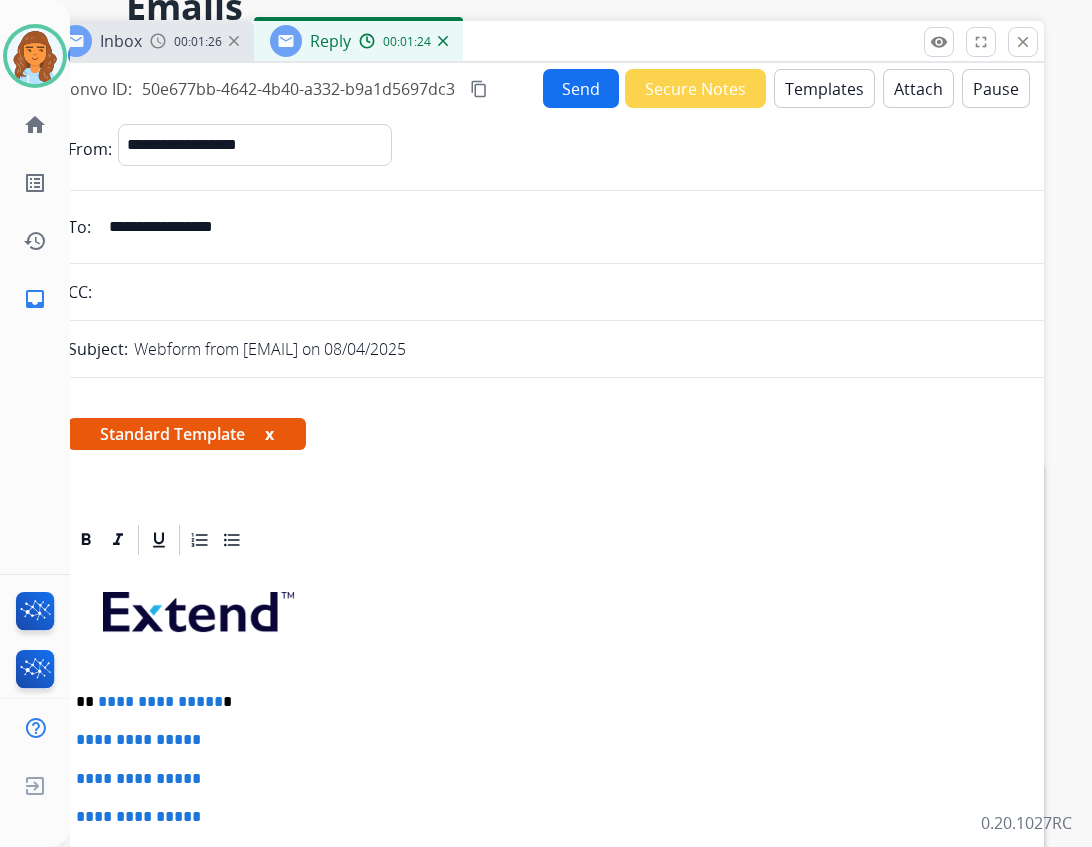 scroll, scrollTop: 200, scrollLeft: 0, axis: vertical 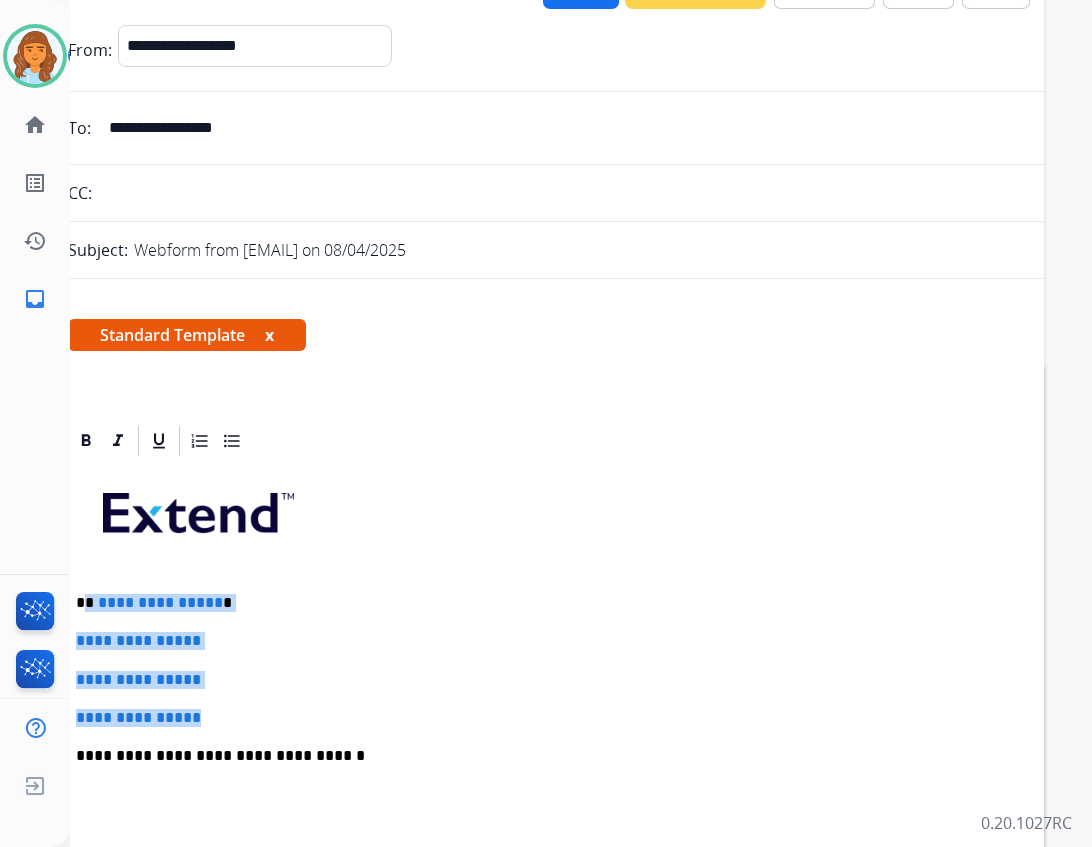 drag, startPoint x: 88, startPoint y: 591, endPoint x: 218, endPoint y: 712, distance: 177.59785 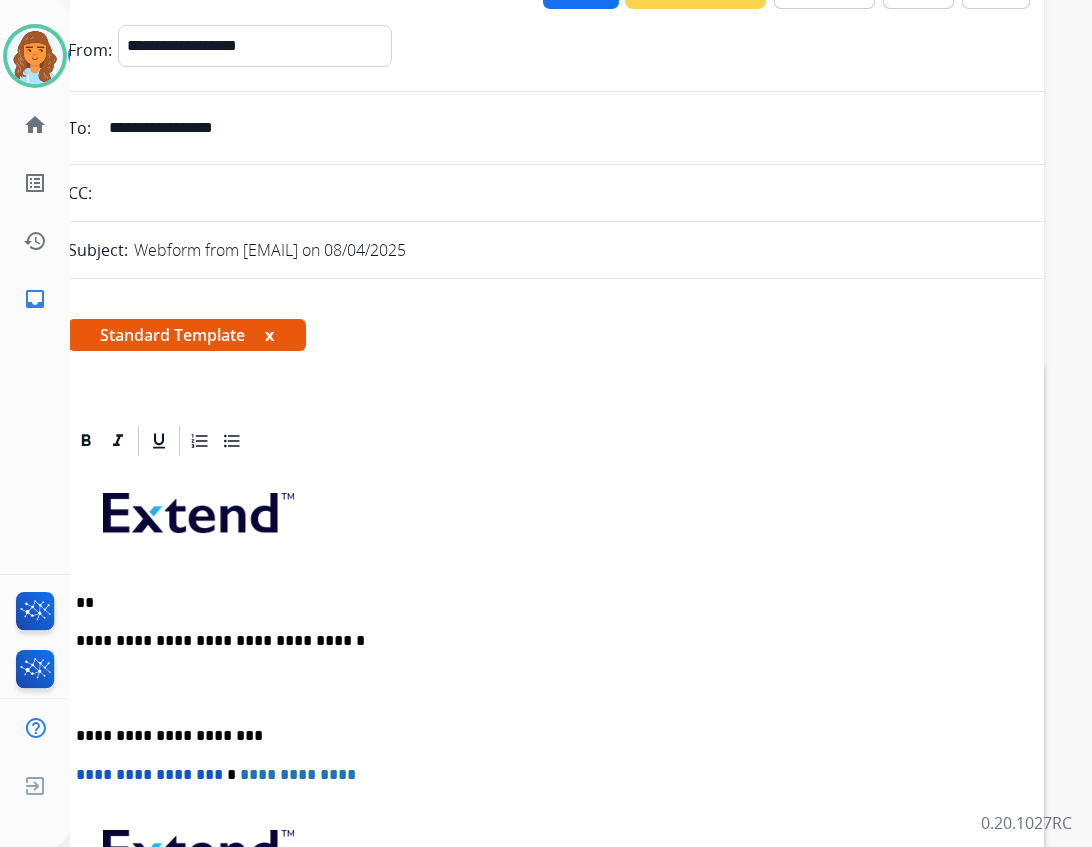 type 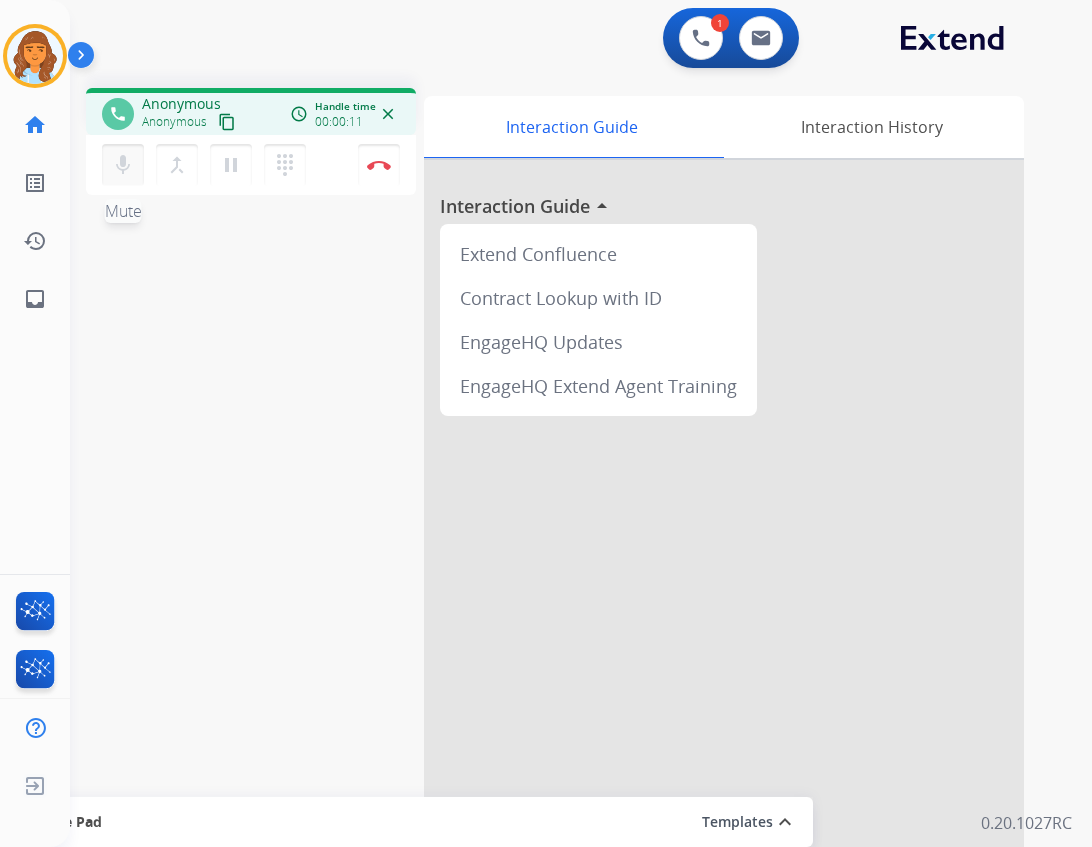 click on "mic Mute" at bounding box center [123, 165] 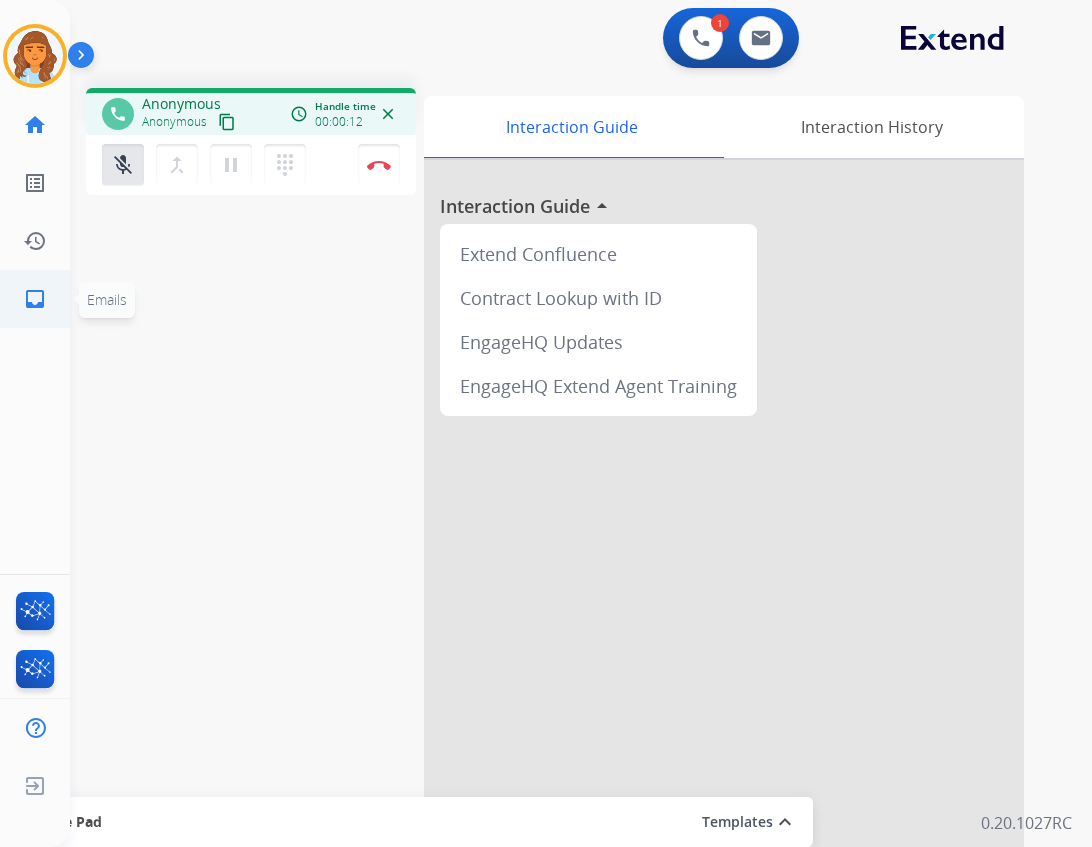 click on "inbox  Emails" 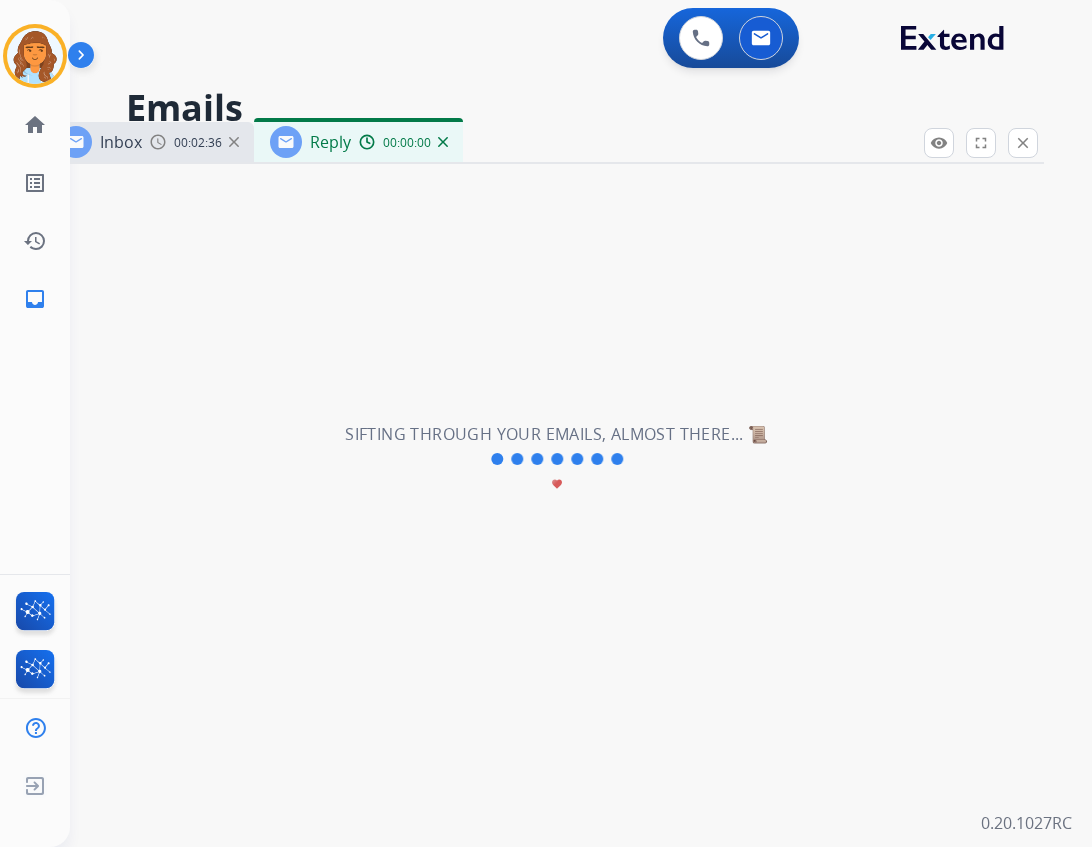 select on "**********" 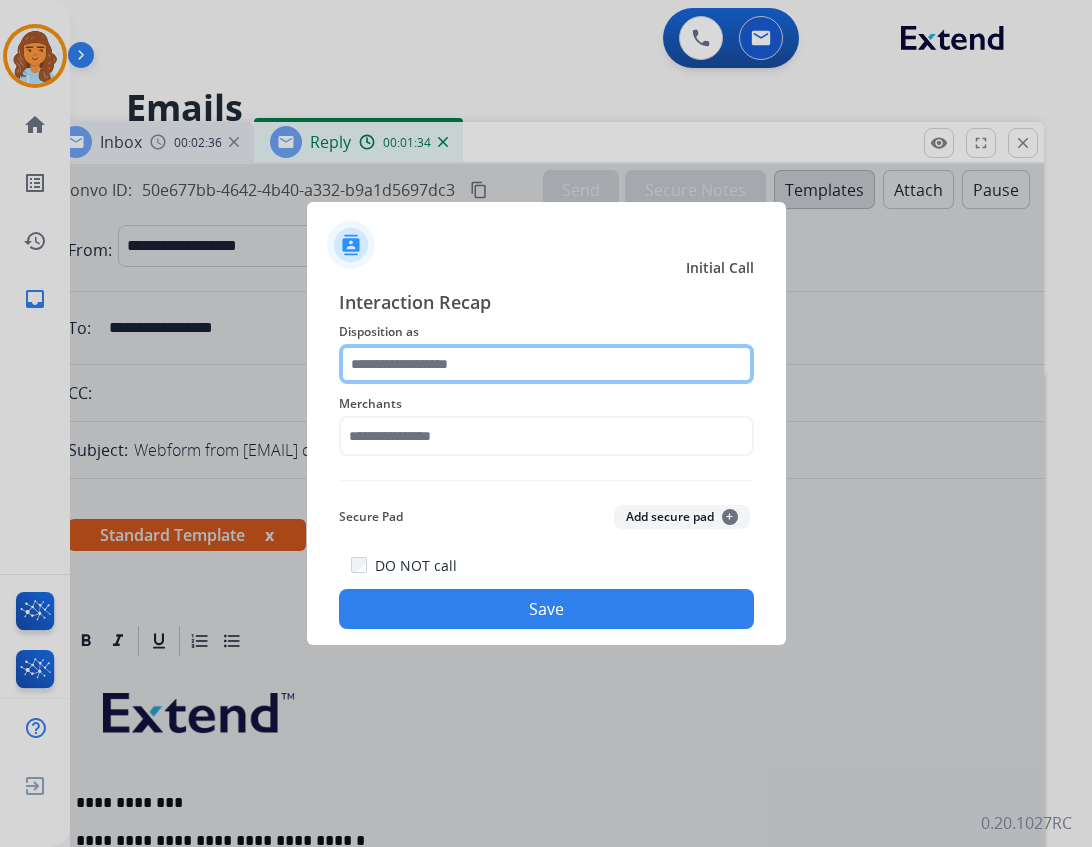 click 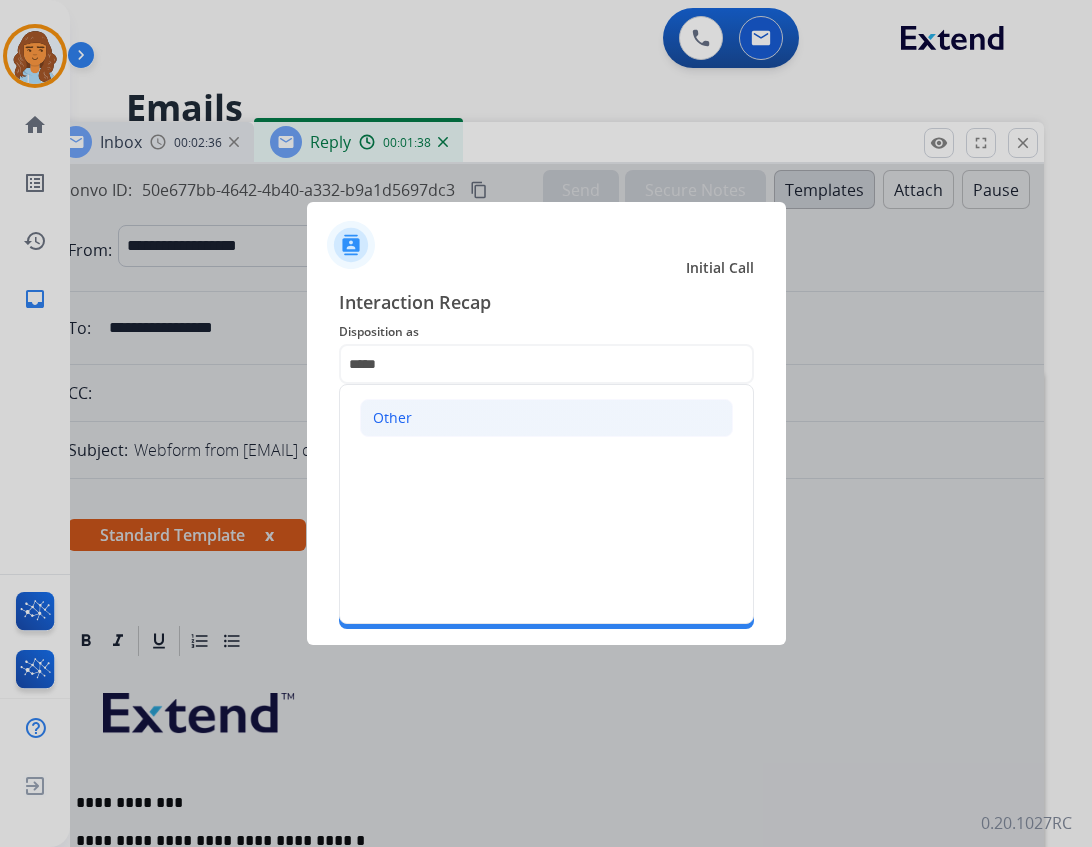 click on "Other" 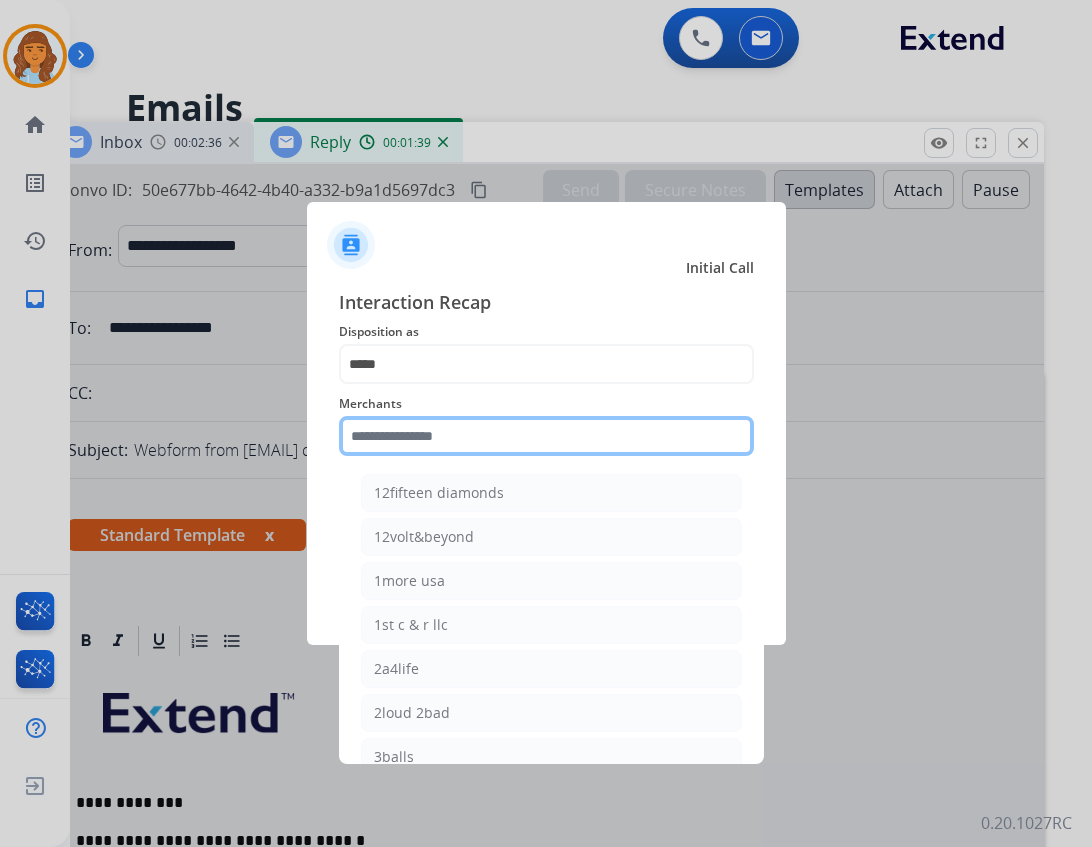 click 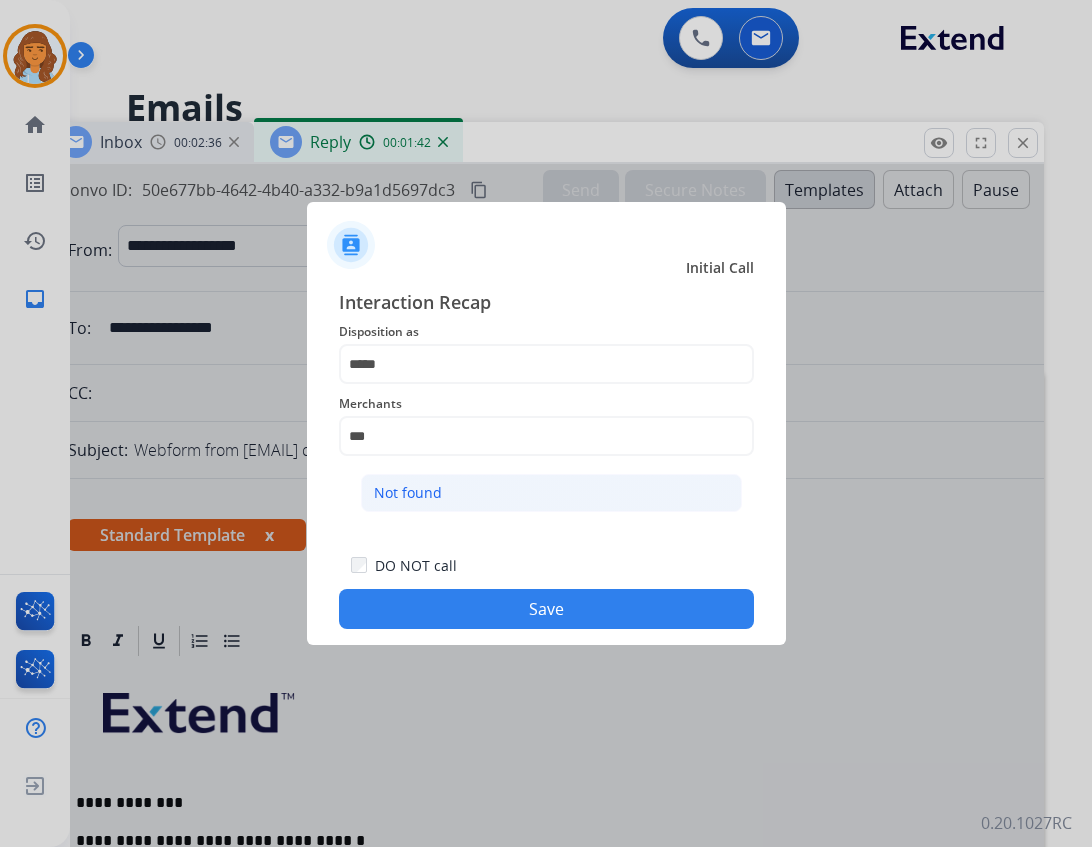 click on "Not found" 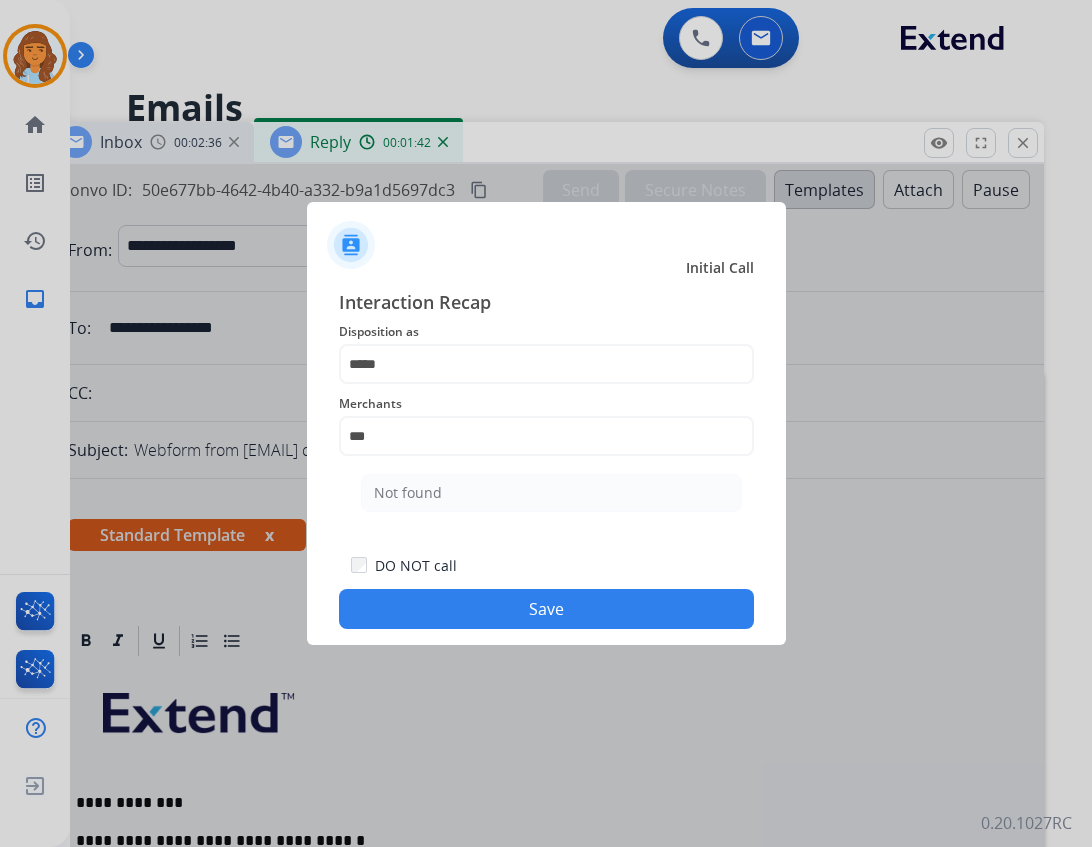 type on "*********" 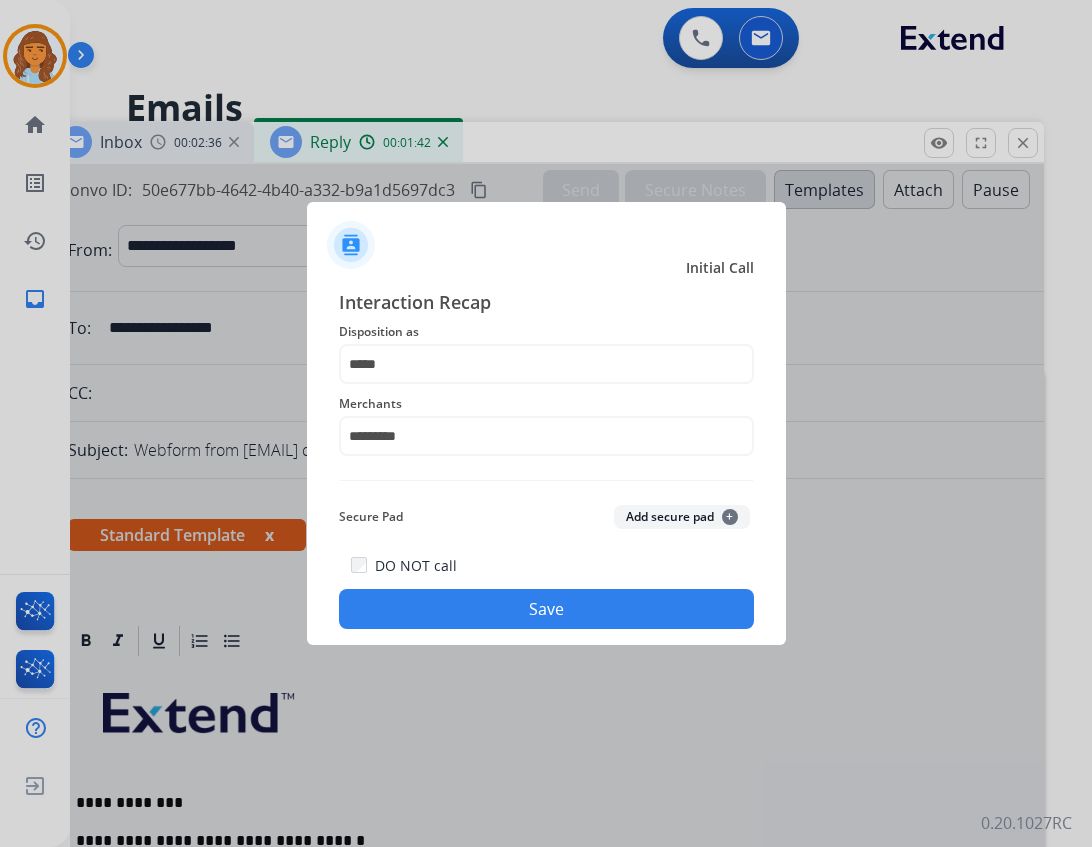 click on "Save" 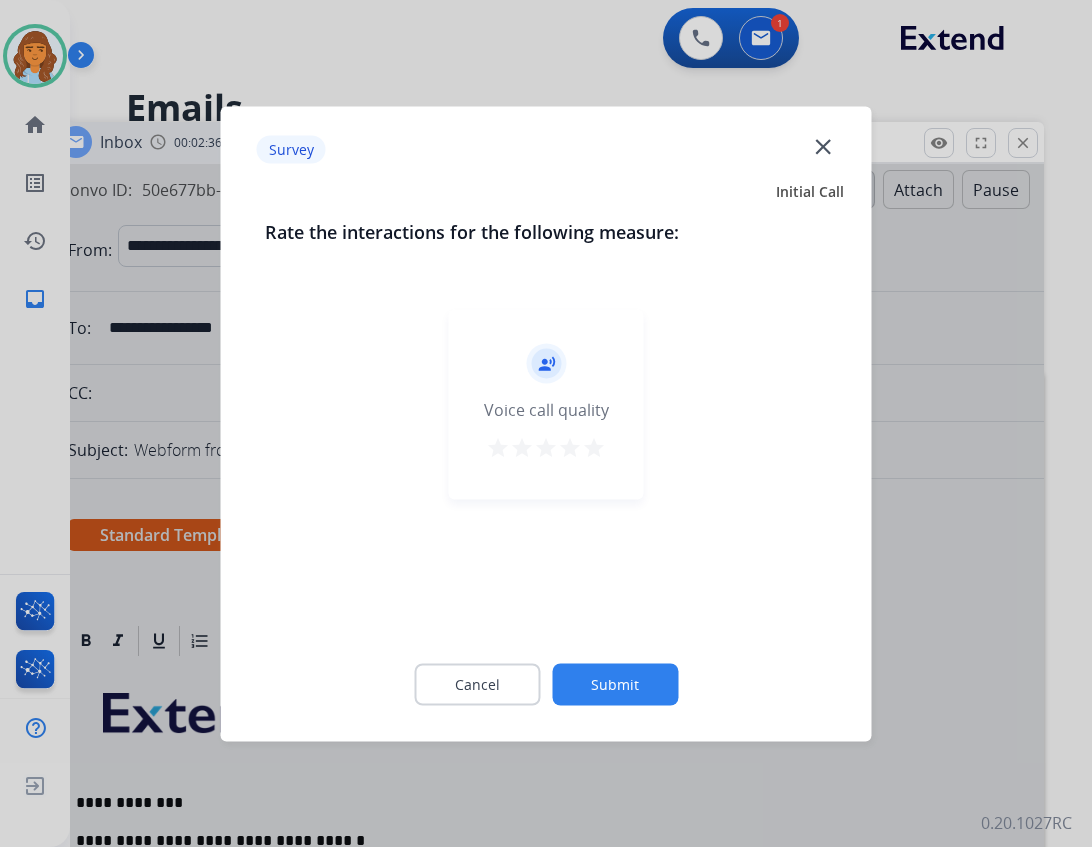 click on "close" 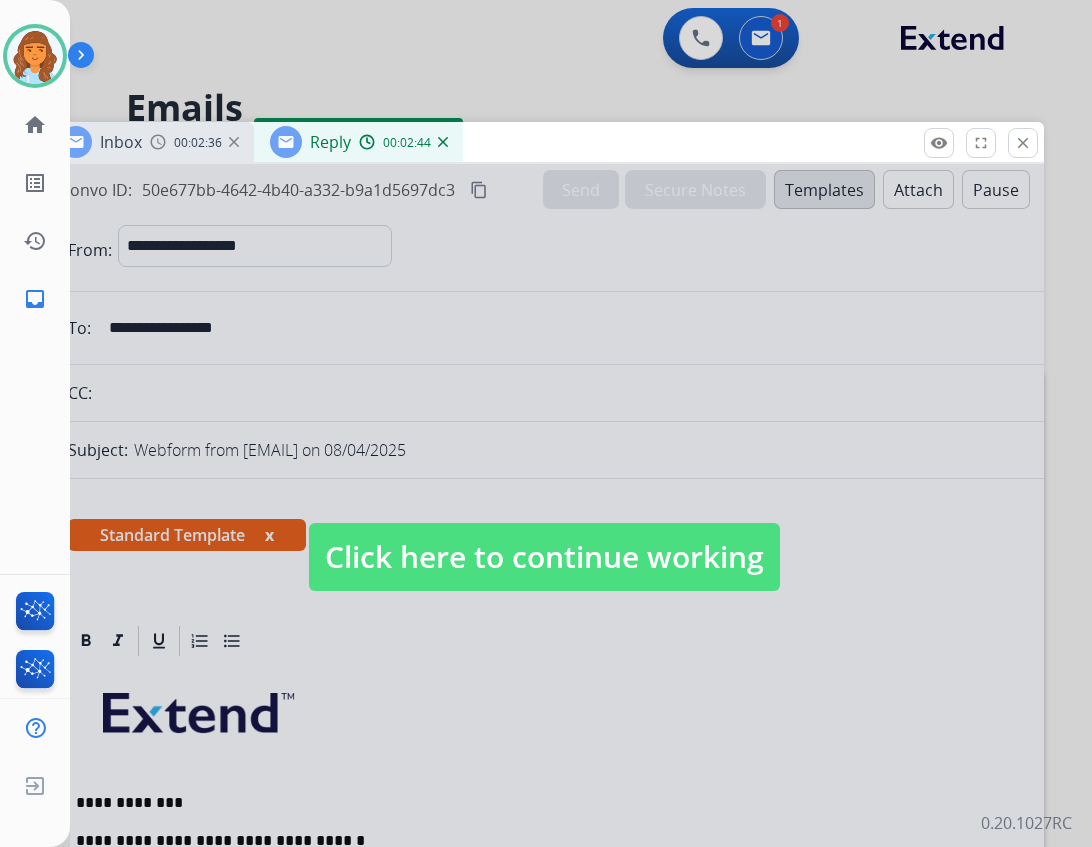 click at bounding box center [544, 537] 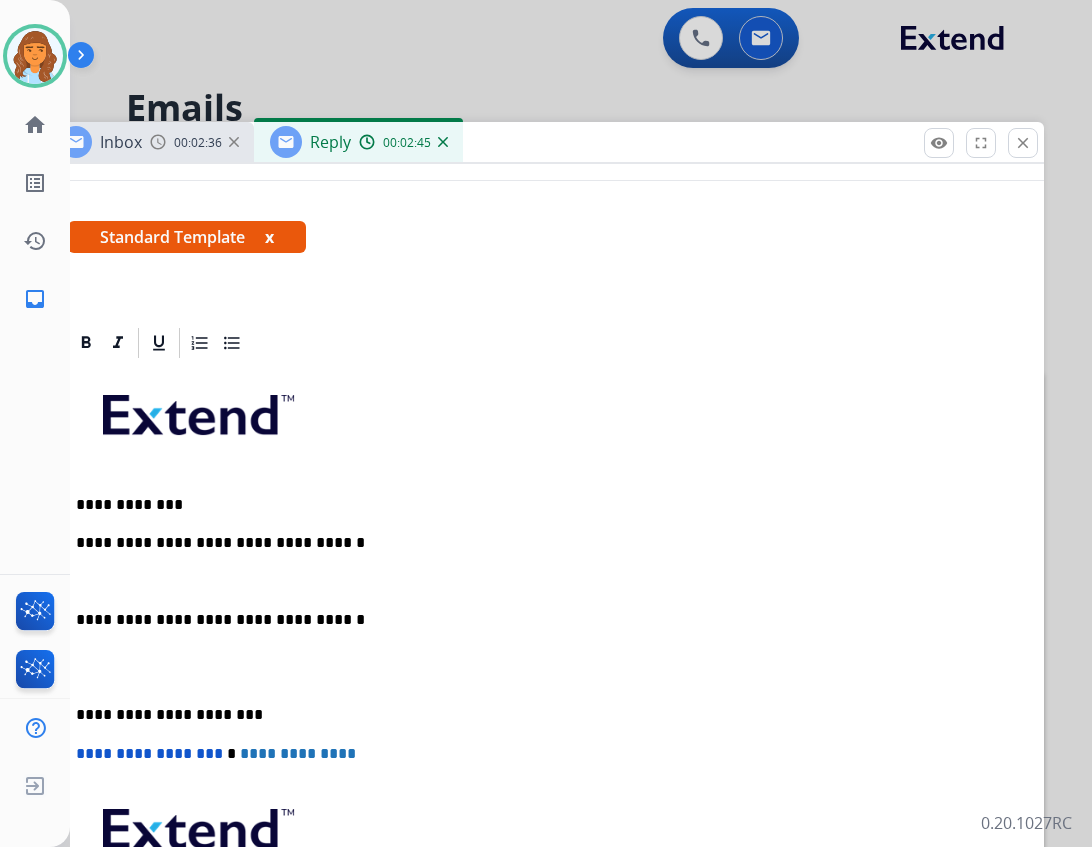 scroll, scrollTop: 500, scrollLeft: 0, axis: vertical 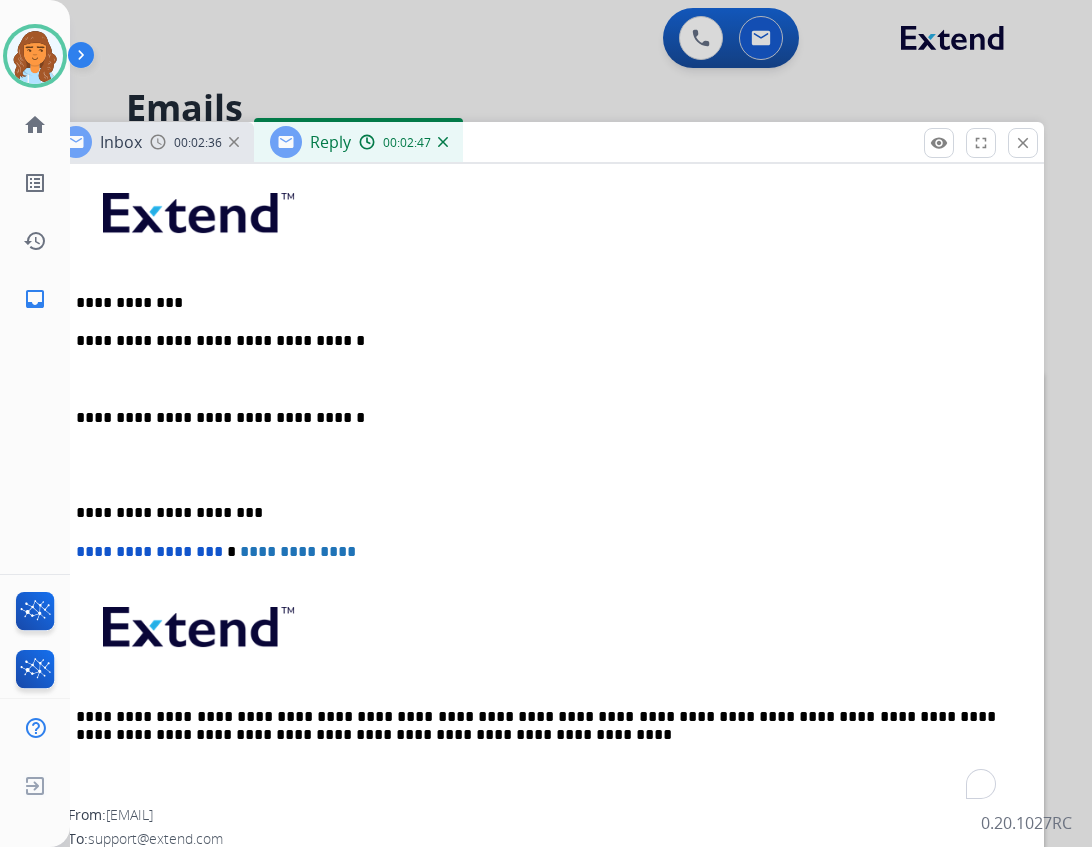 click on "**********" at bounding box center (536, 341) 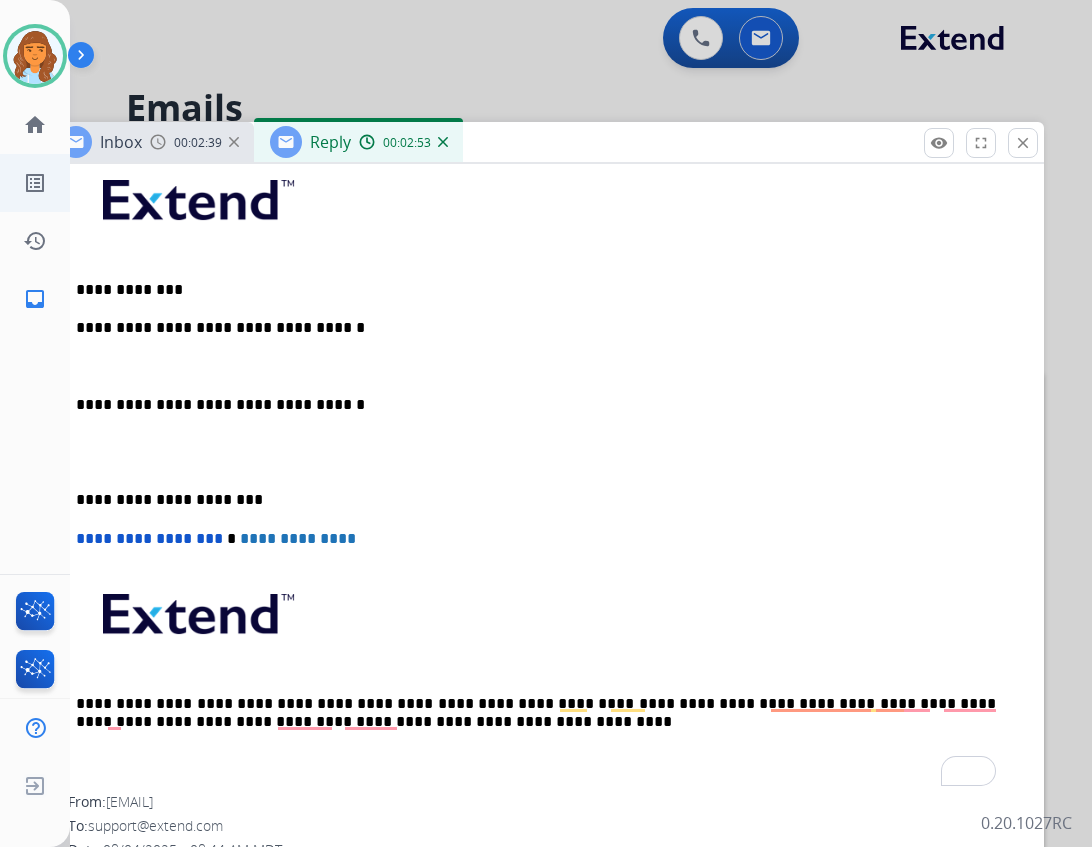 scroll, scrollTop: 516, scrollLeft: 0, axis: vertical 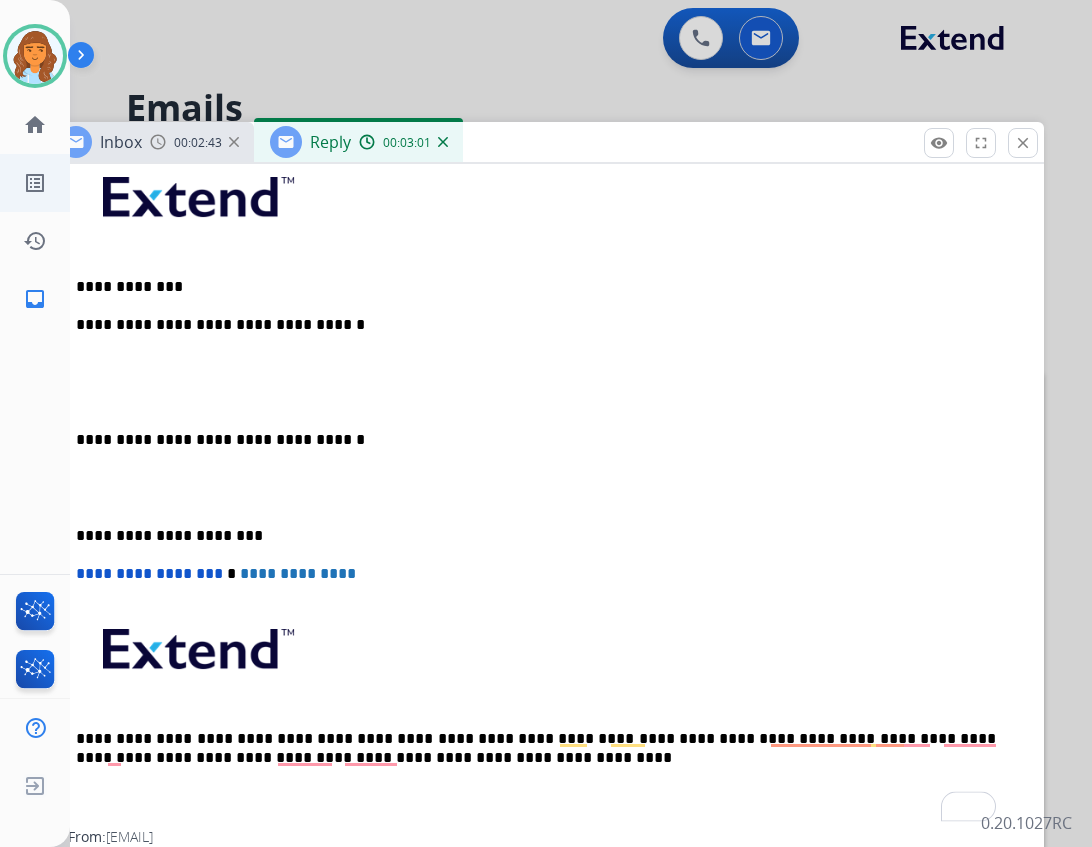 type 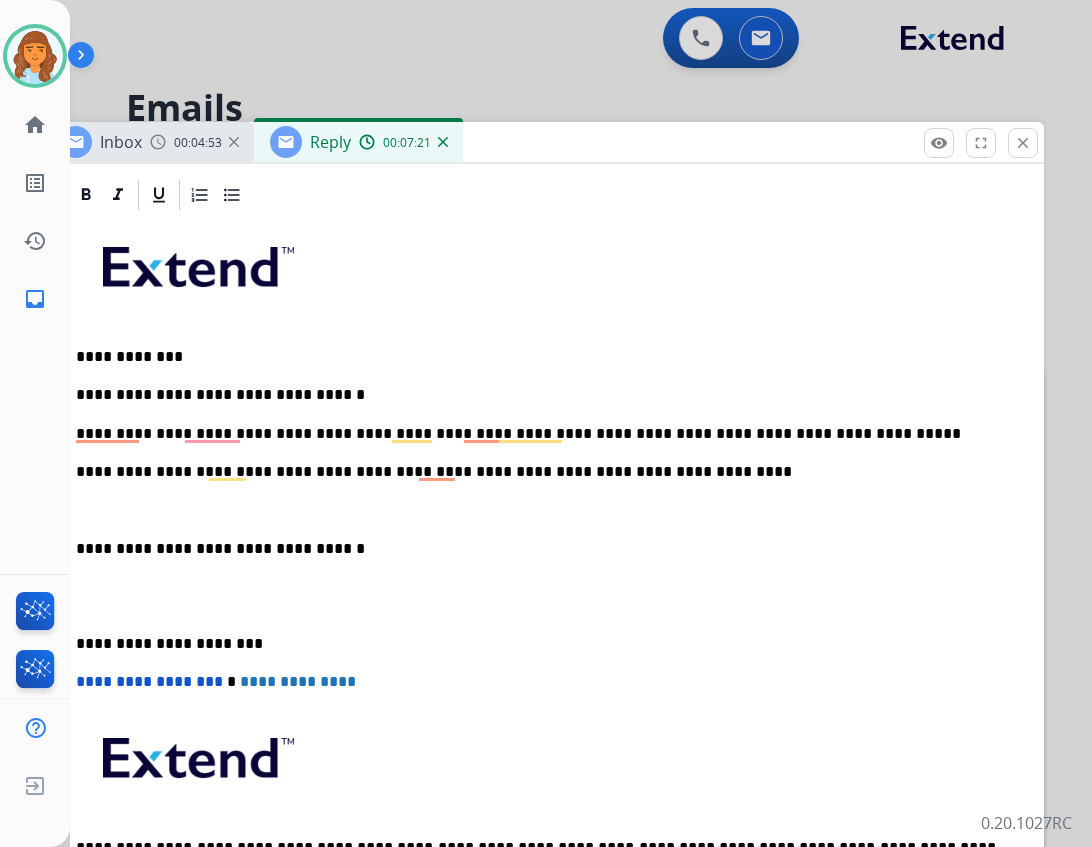 scroll, scrollTop: 416, scrollLeft: 0, axis: vertical 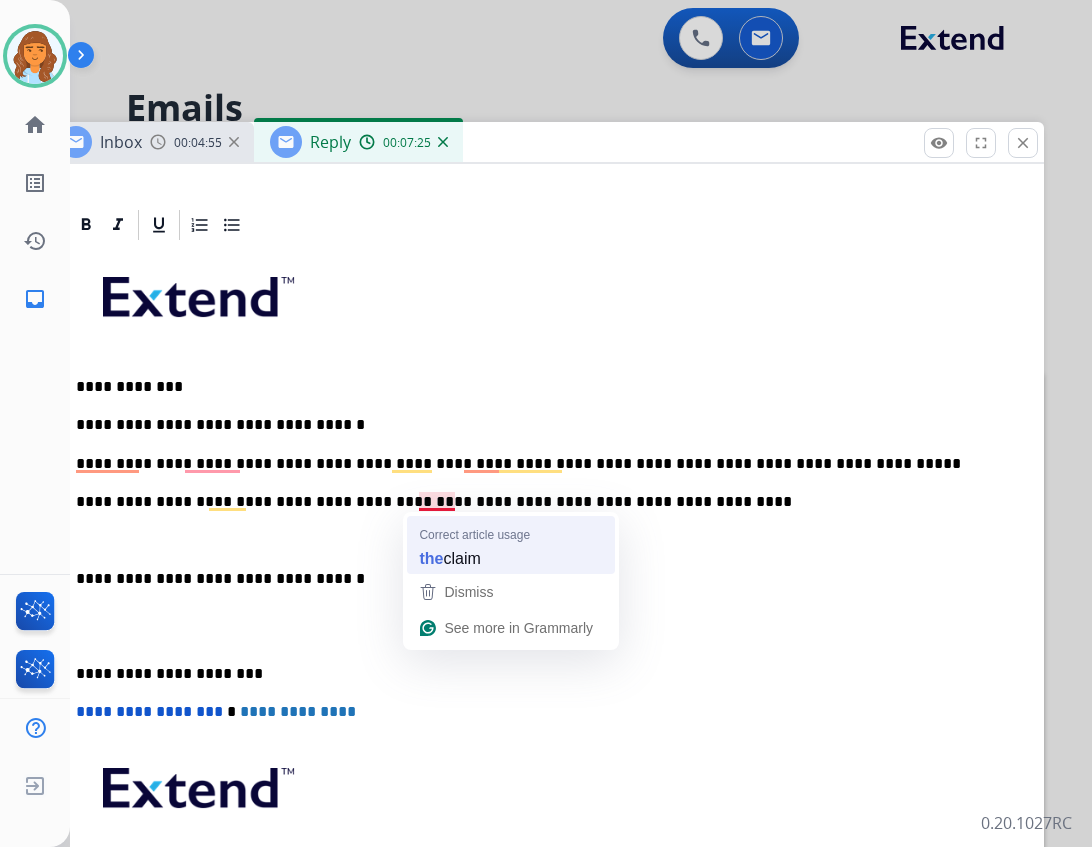 drag, startPoint x: 455, startPoint y: 544, endPoint x: 430, endPoint y: 524, distance: 32.01562 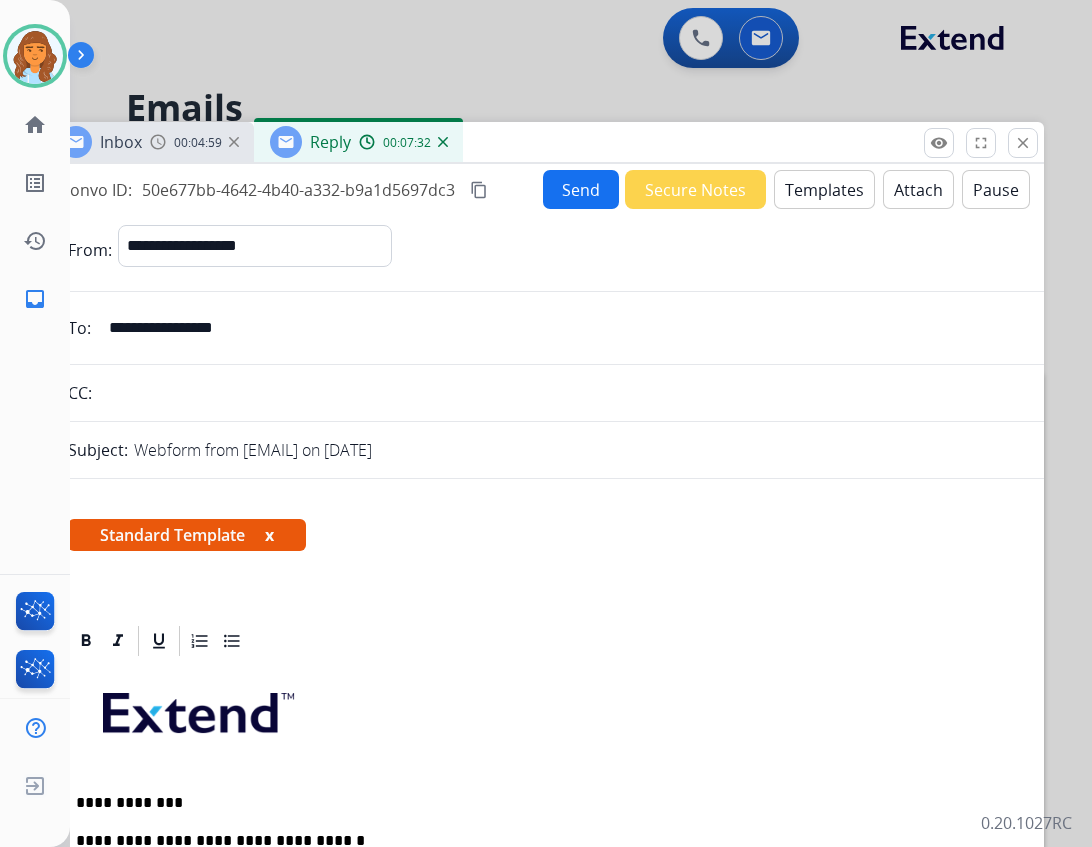 select on "**********" 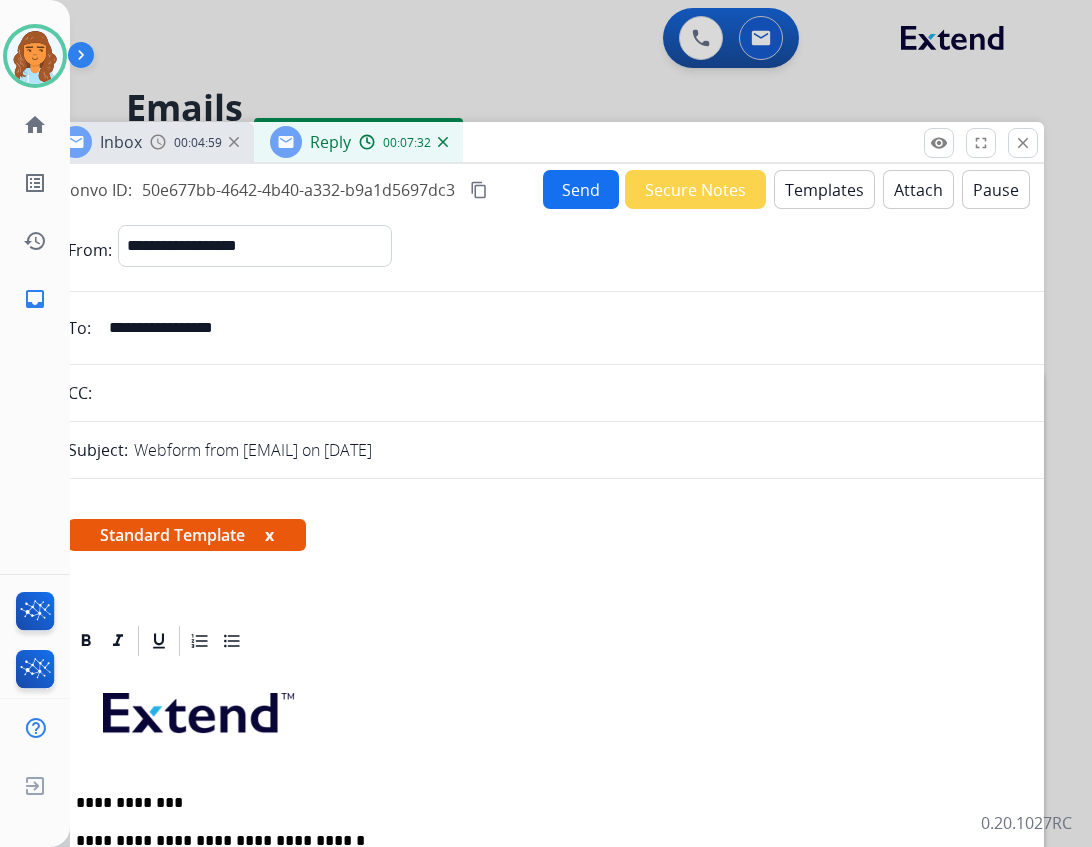 scroll, scrollTop: 0, scrollLeft: 0, axis: both 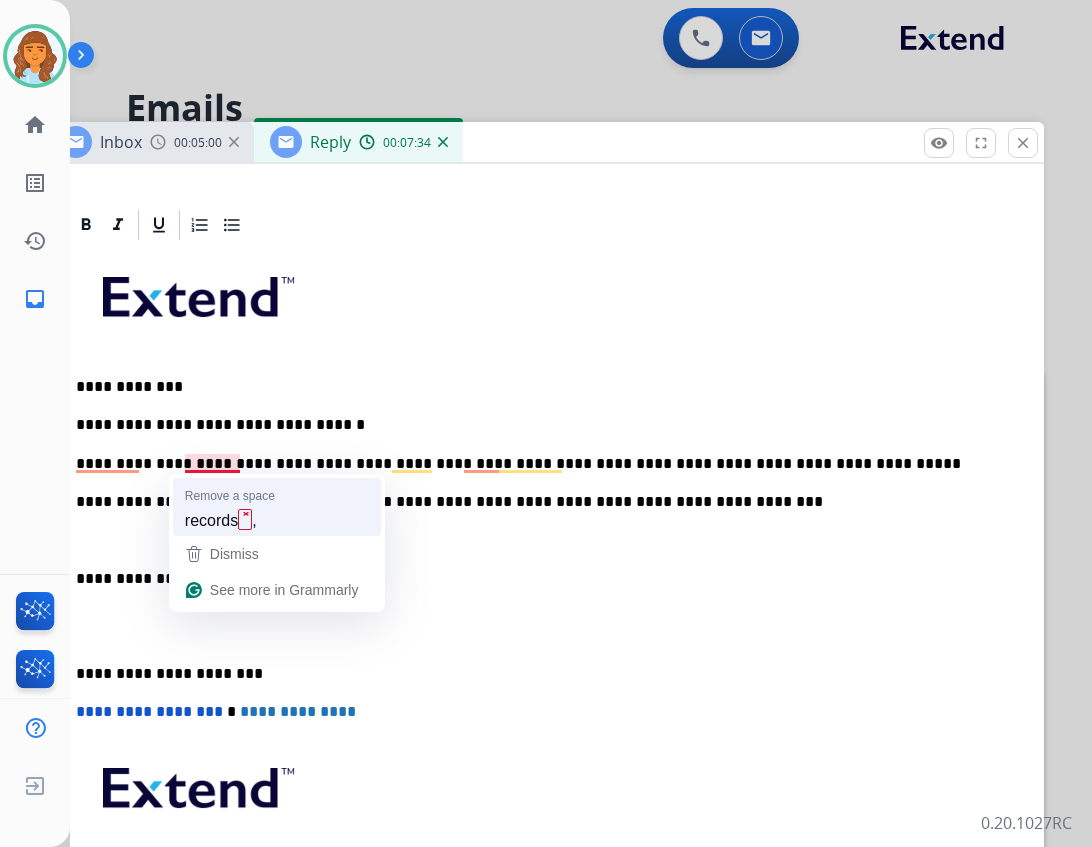 type 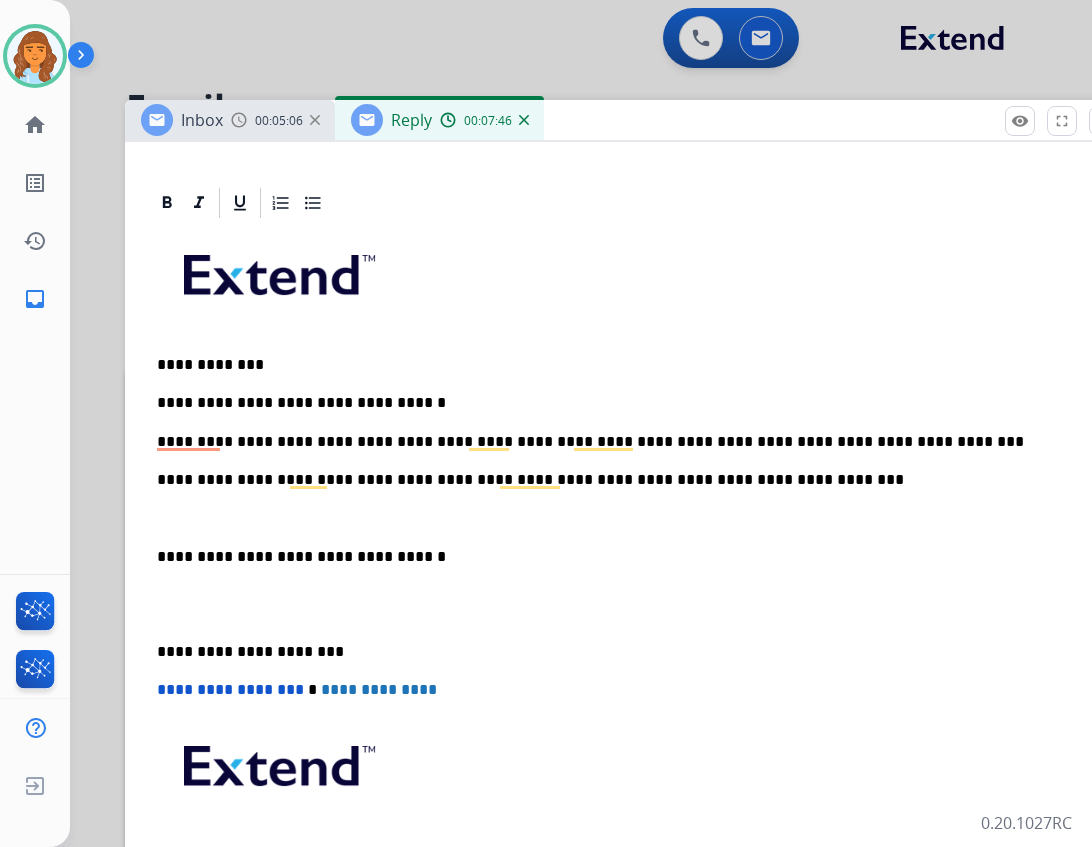 drag, startPoint x: 587, startPoint y: 141, endPoint x: 668, endPoint y: 119, distance: 83.9345 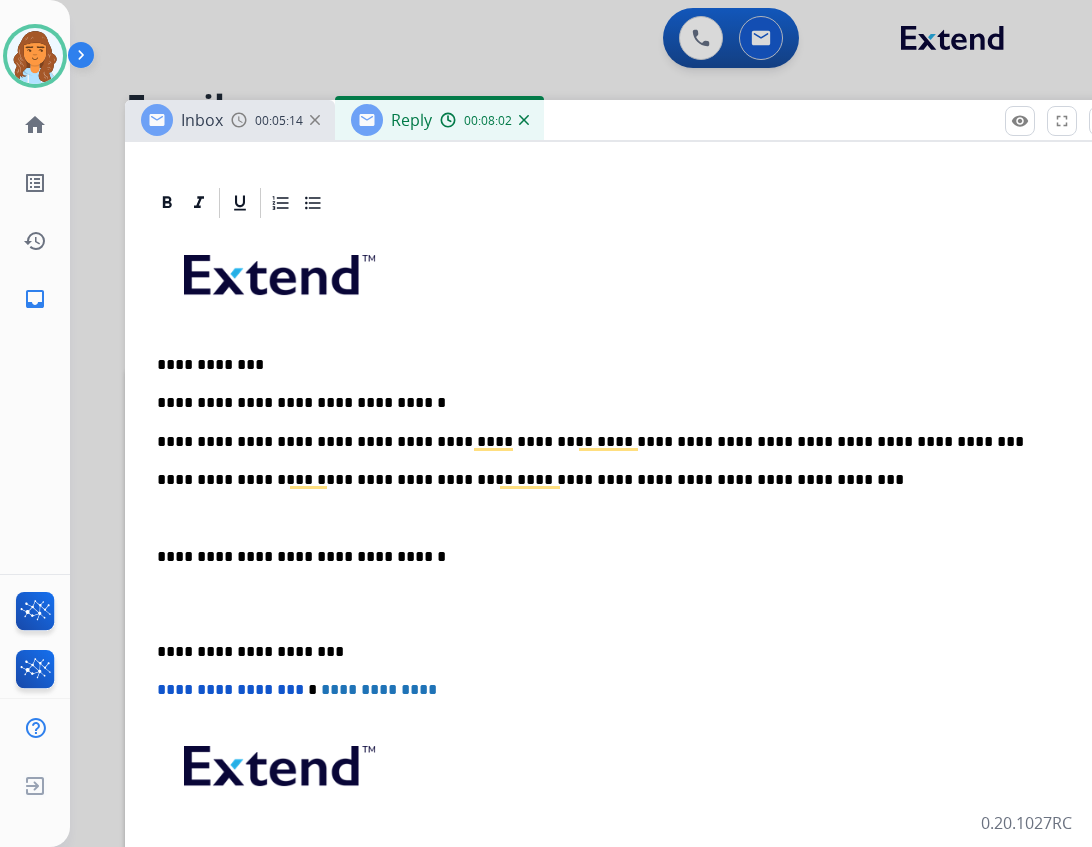 click on "**********" at bounding box center [617, 442] 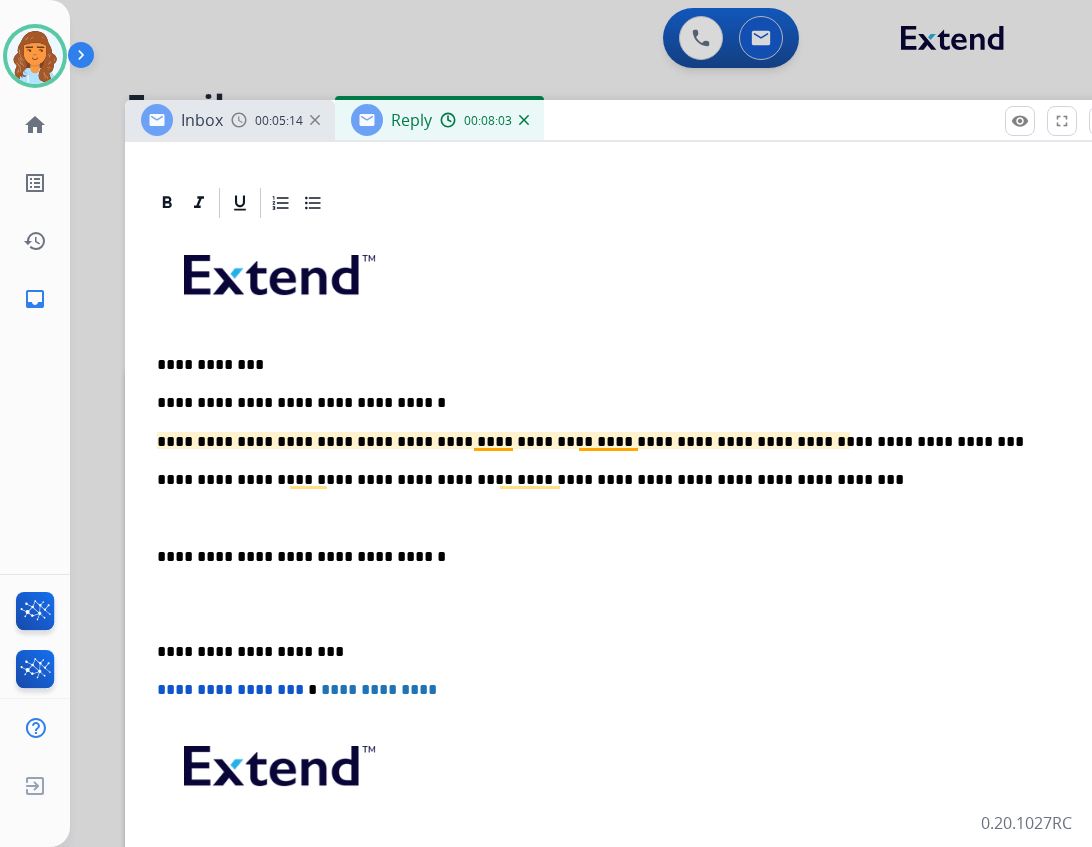 click on "**********" at bounding box center (617, 442) 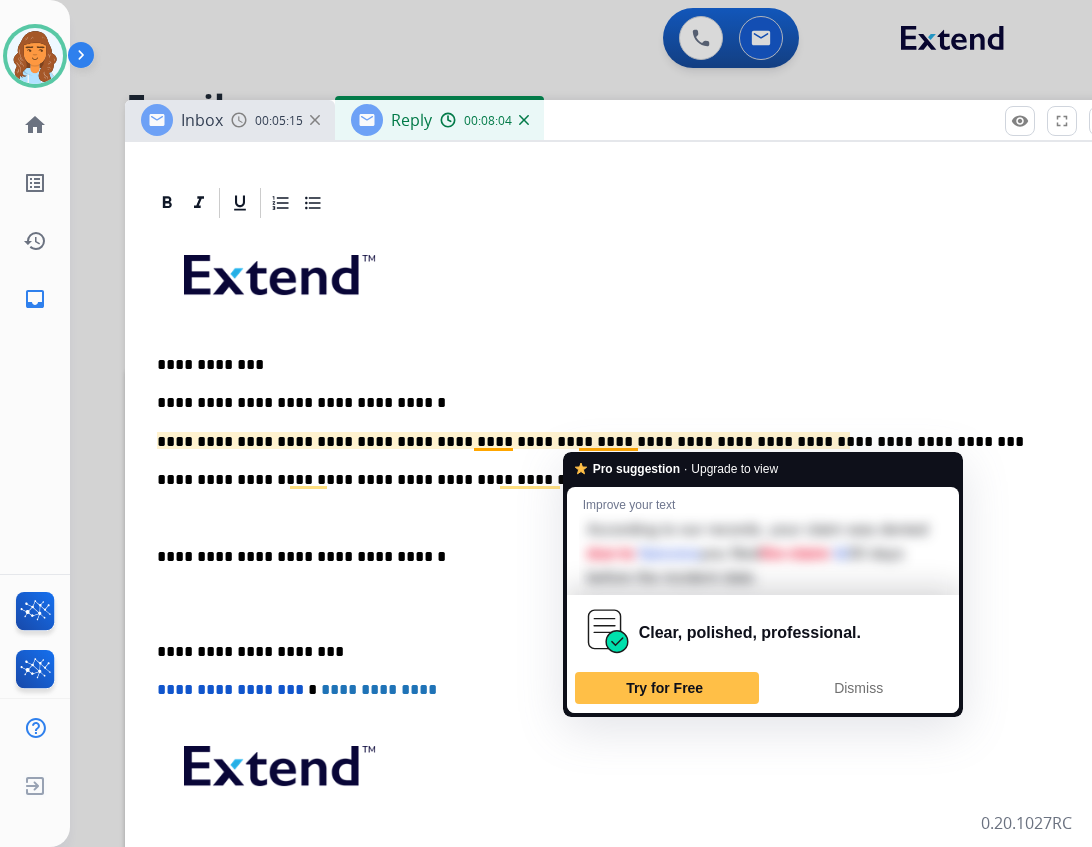 click on "**********" at bounding box center (617, 442) 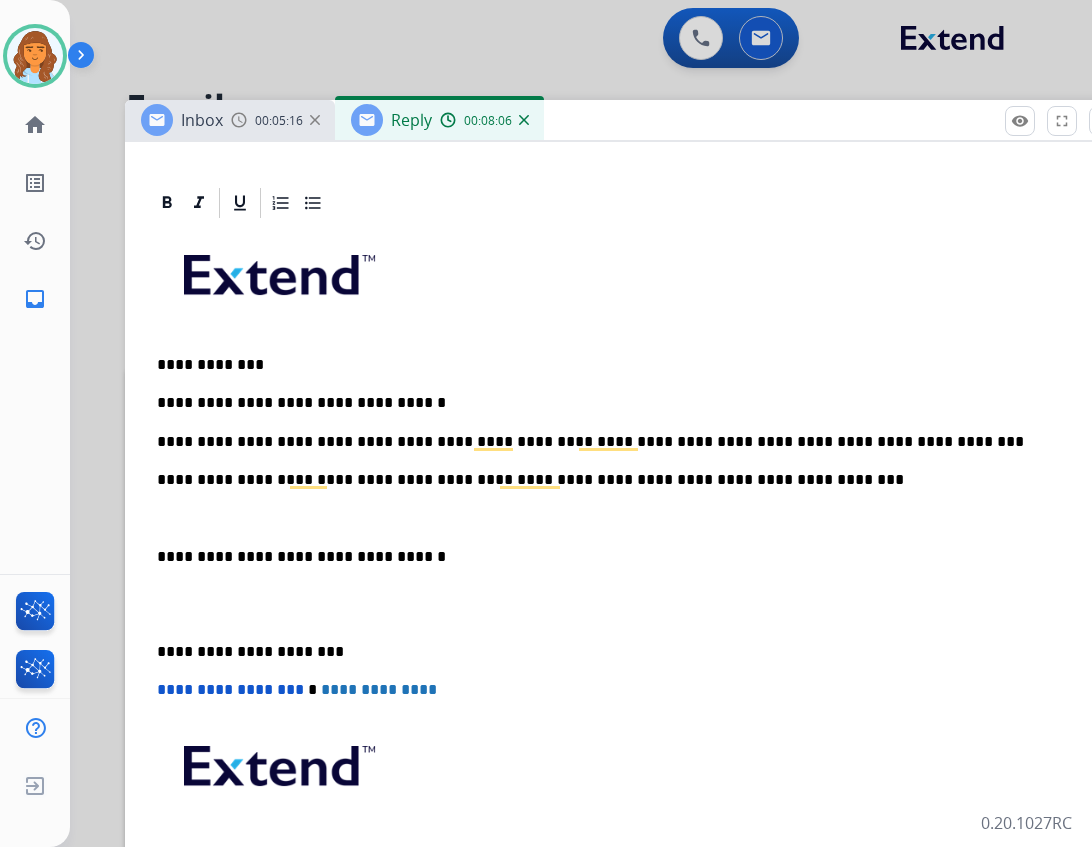 click on "**********" at bounding box center [617, 442] 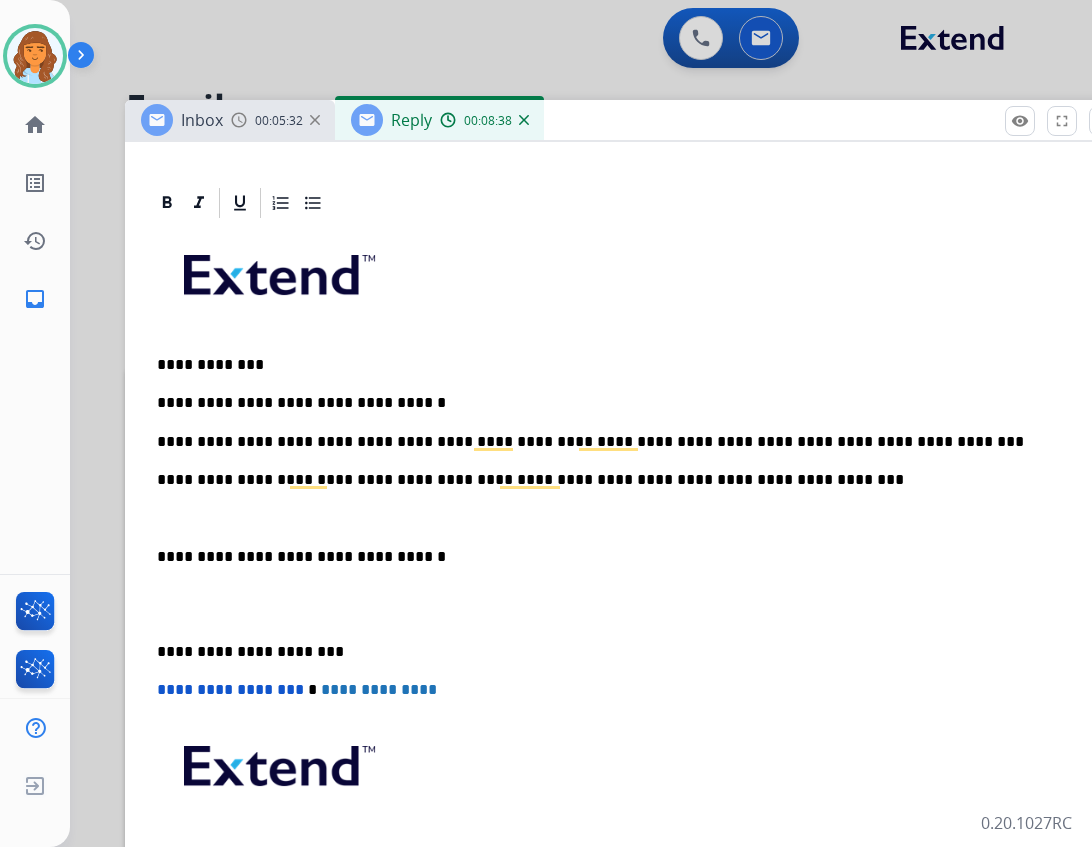 drag, startPoint x: 155, startPoint y: 551, endPoint x: 325, endPoint y: 585, distance: 173.36667 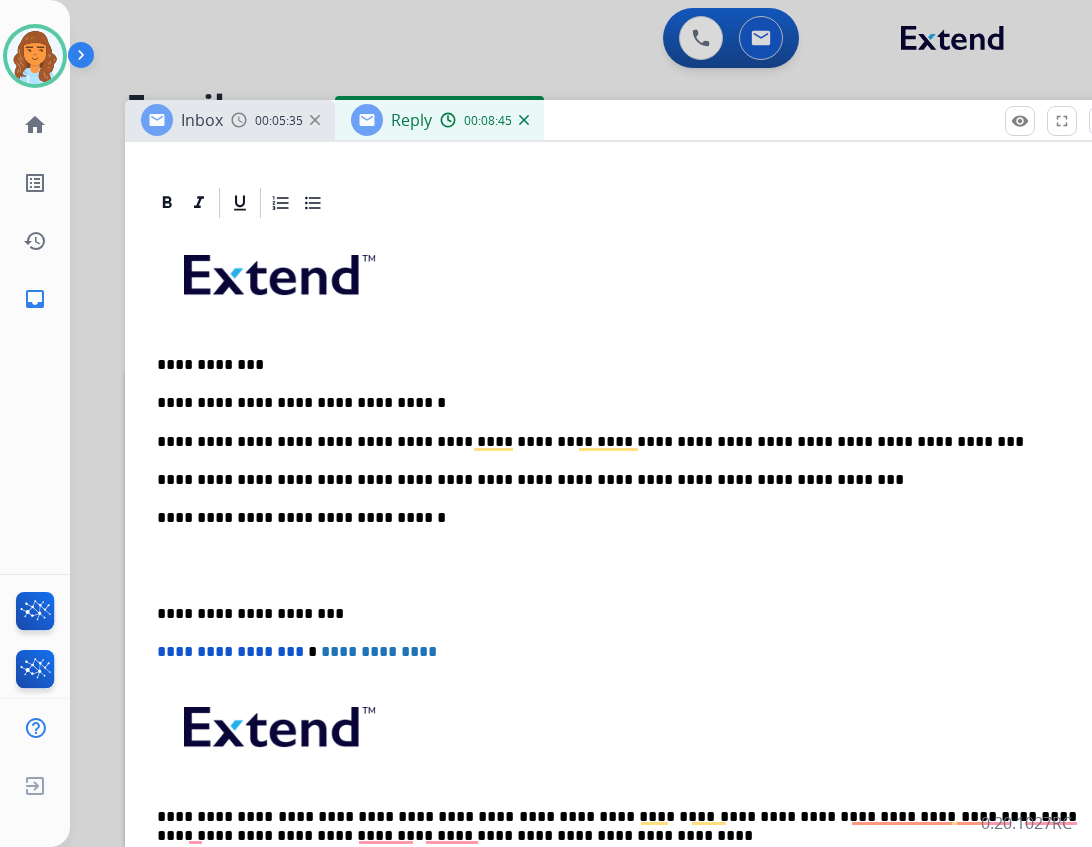drag, startPoint x: 154, startPoint y: 614, endPoint x: 193, endPoint y: 620, distance: 39.45884 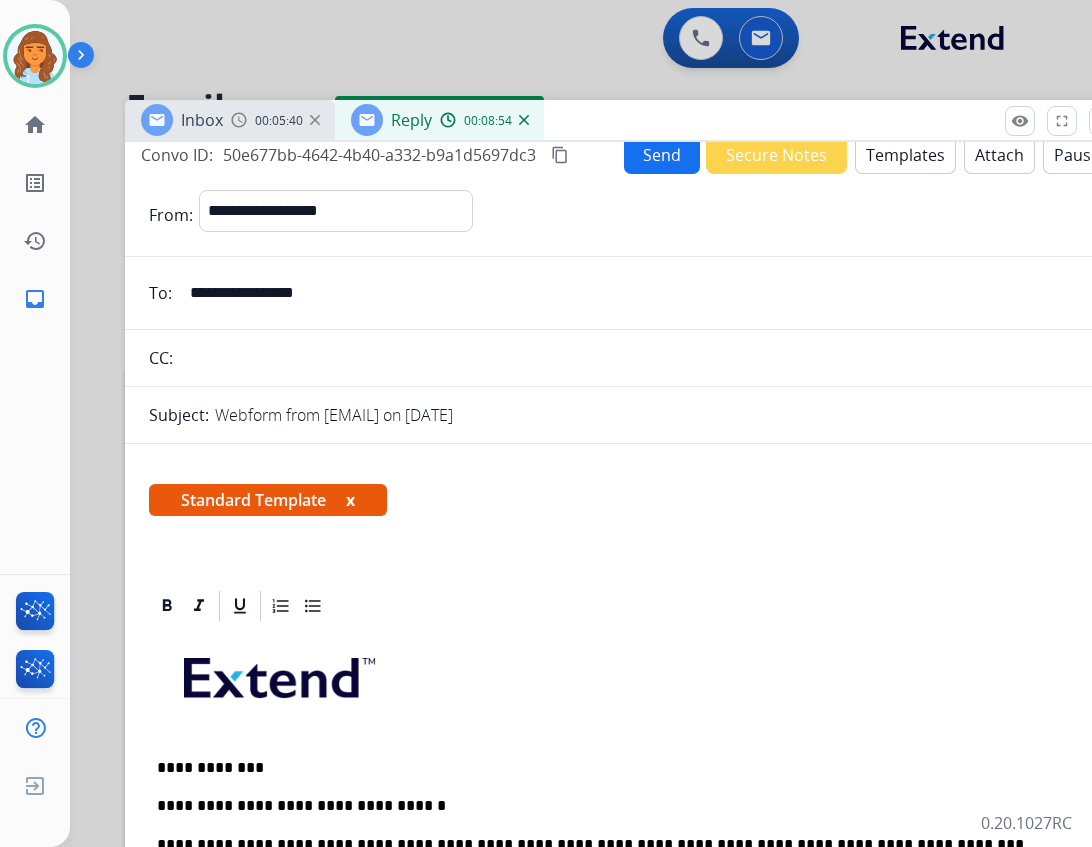 scroll, scrollTop: 0, scrollLeft: 0, axis: both 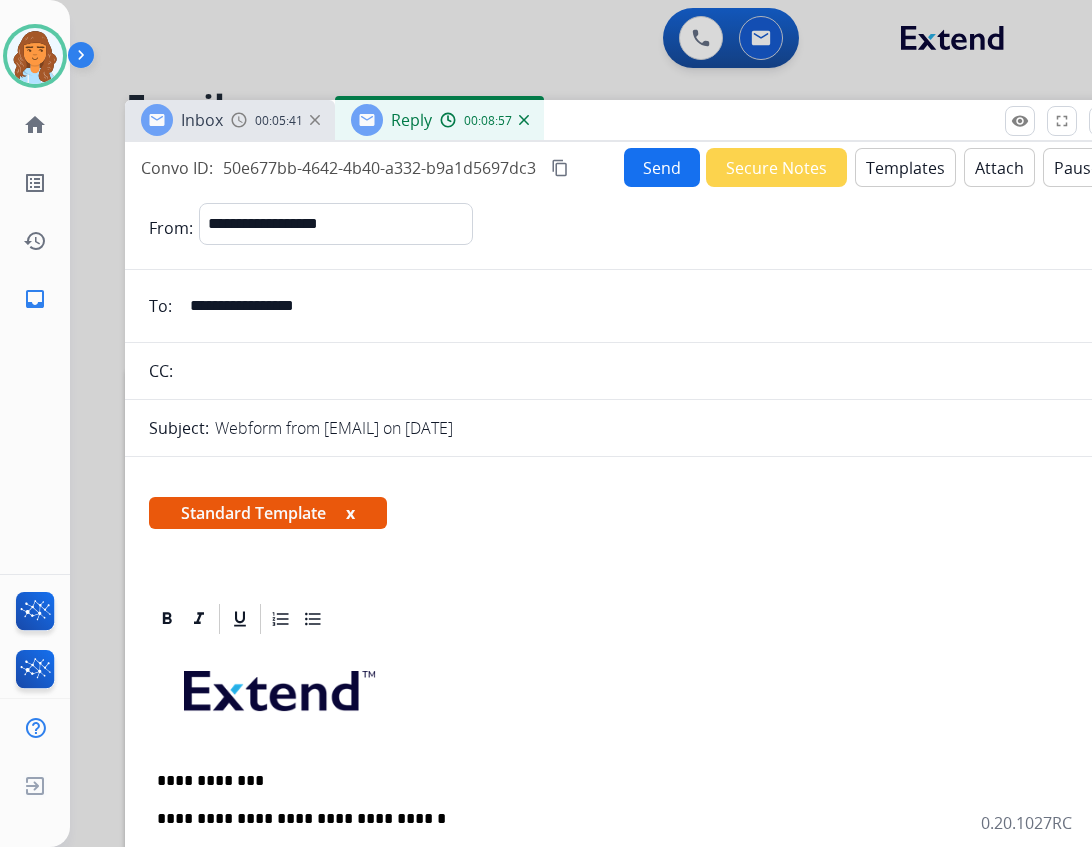 click on "content_copy" at bounding box center [560, 168] 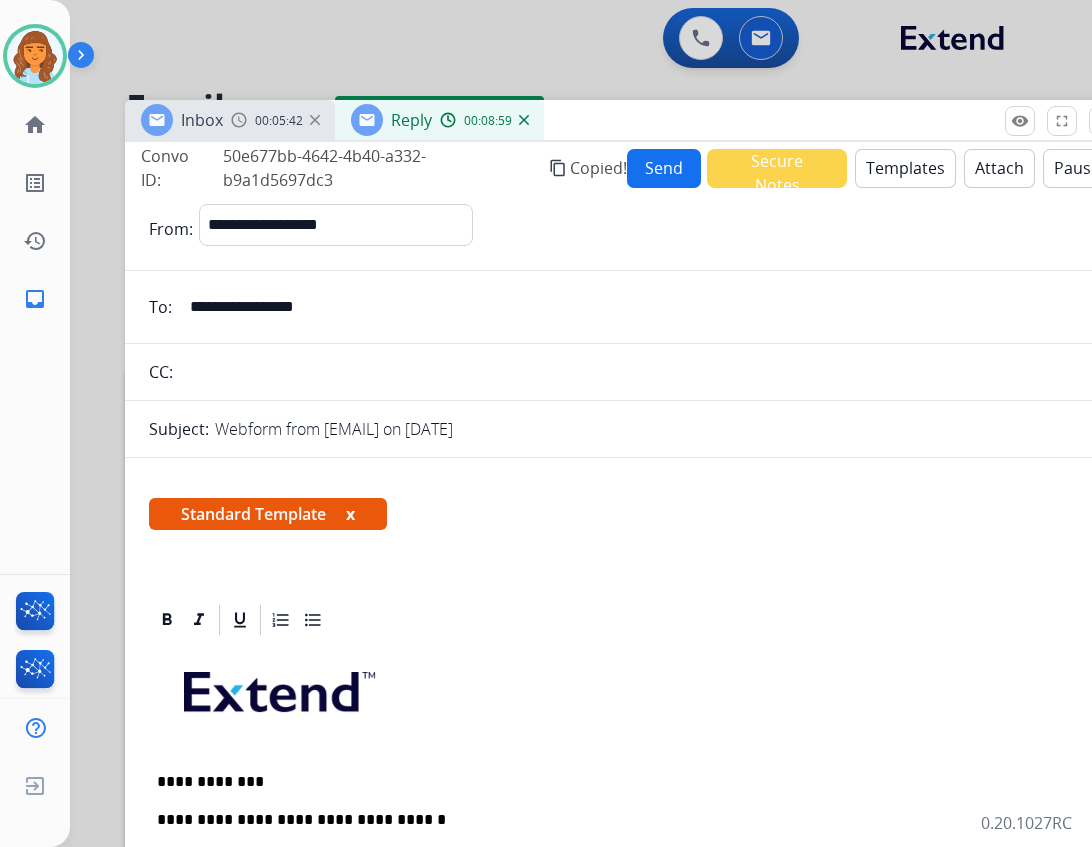 click on "Send" at bounding box center [664, 168] 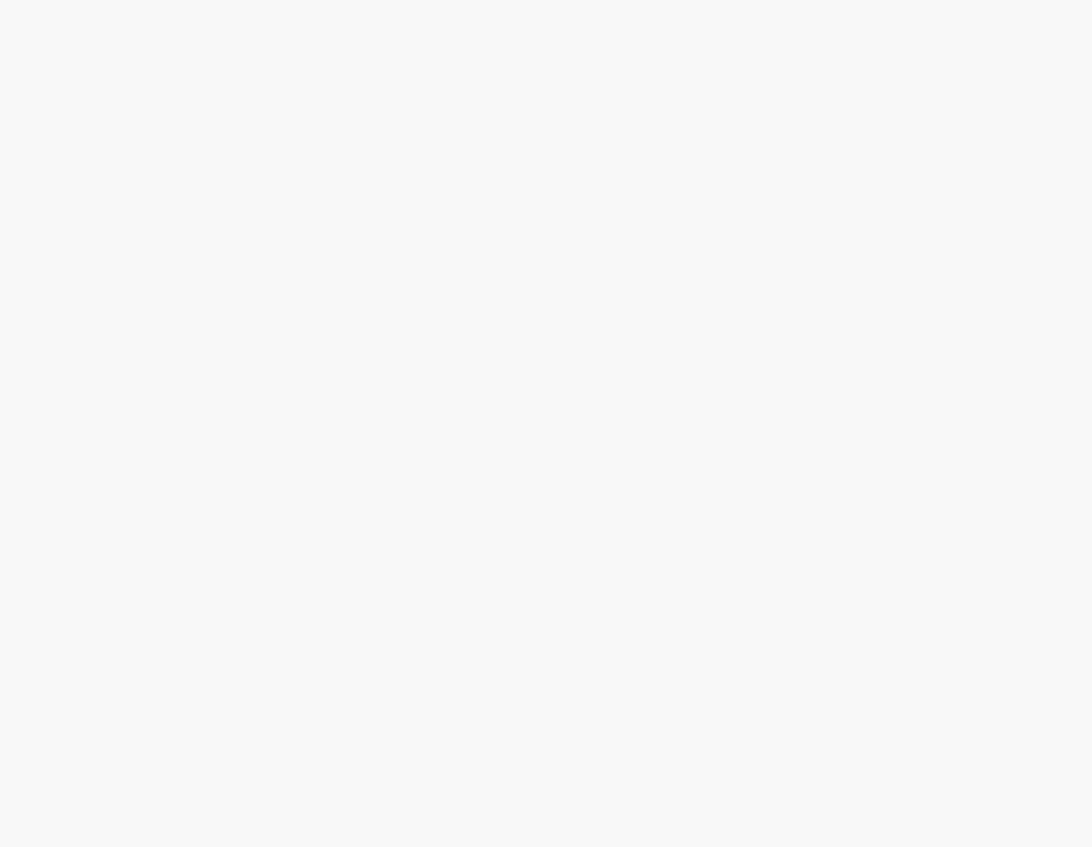 scroll, scrollTop: 0, scrollLeft: 0, axis: both 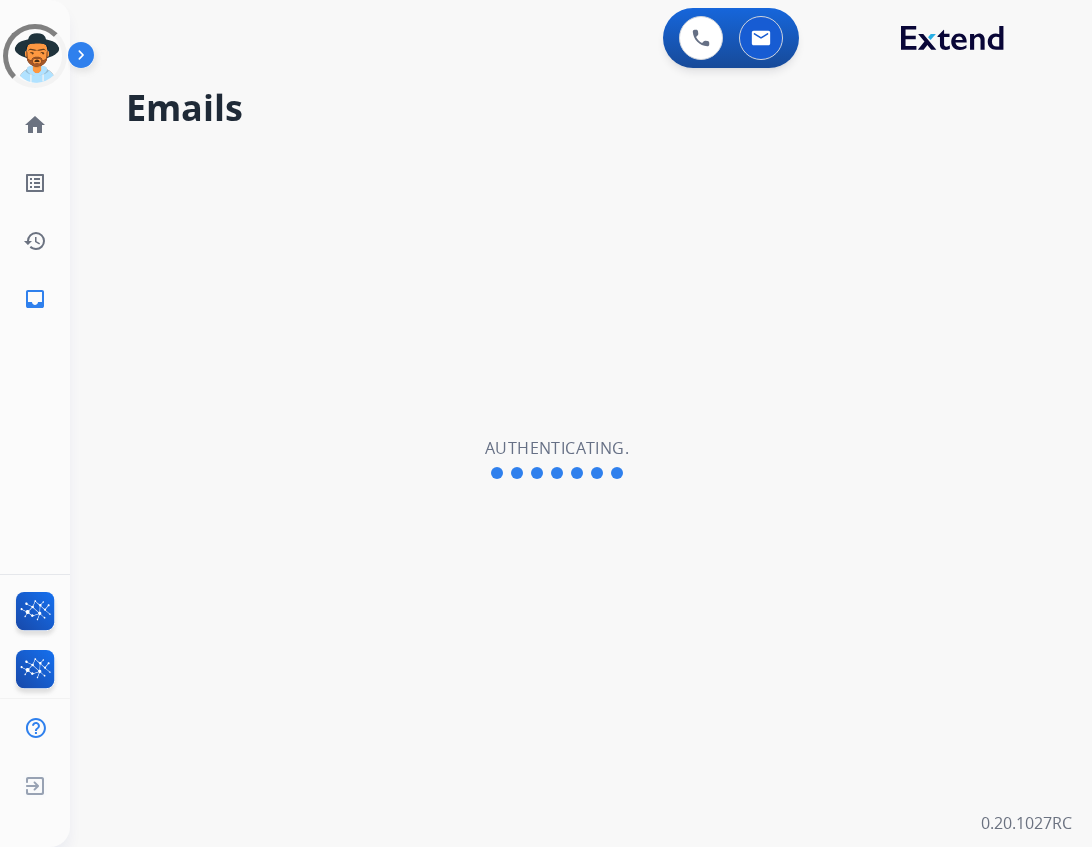 click at bounding box center [85, 59] 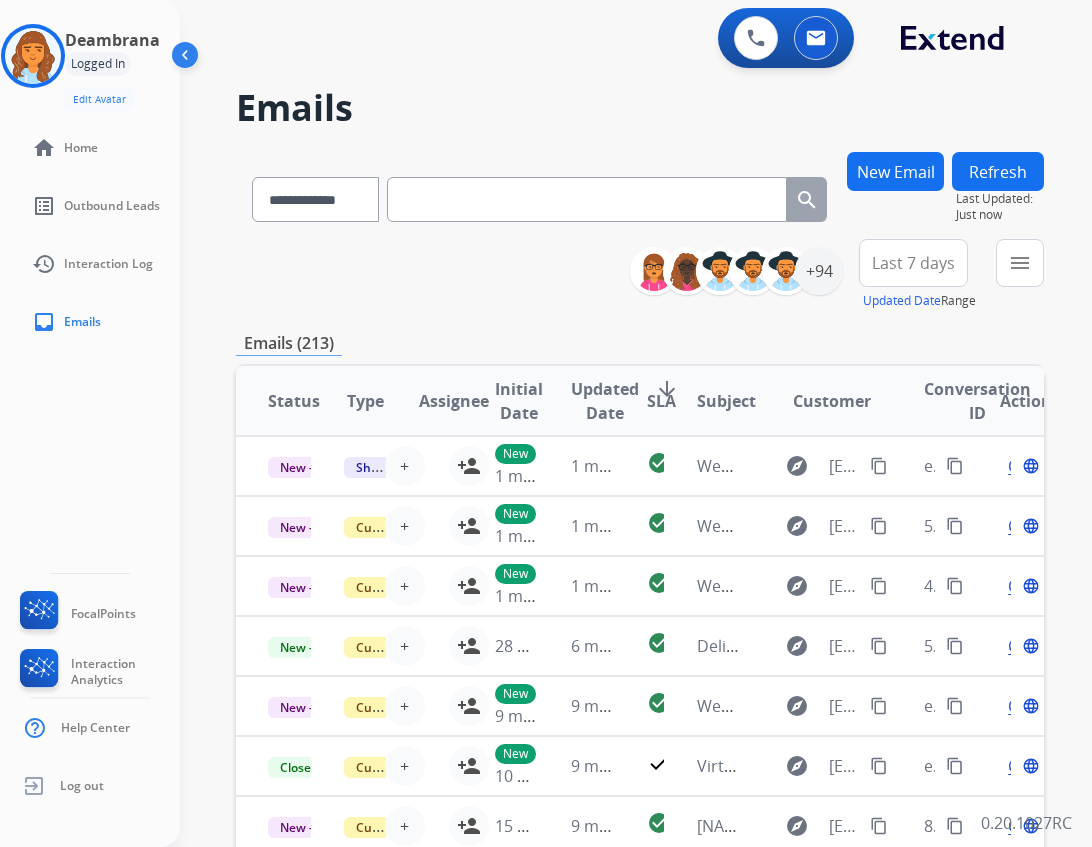 click on "Logged In" at bounding box center (98, 64) 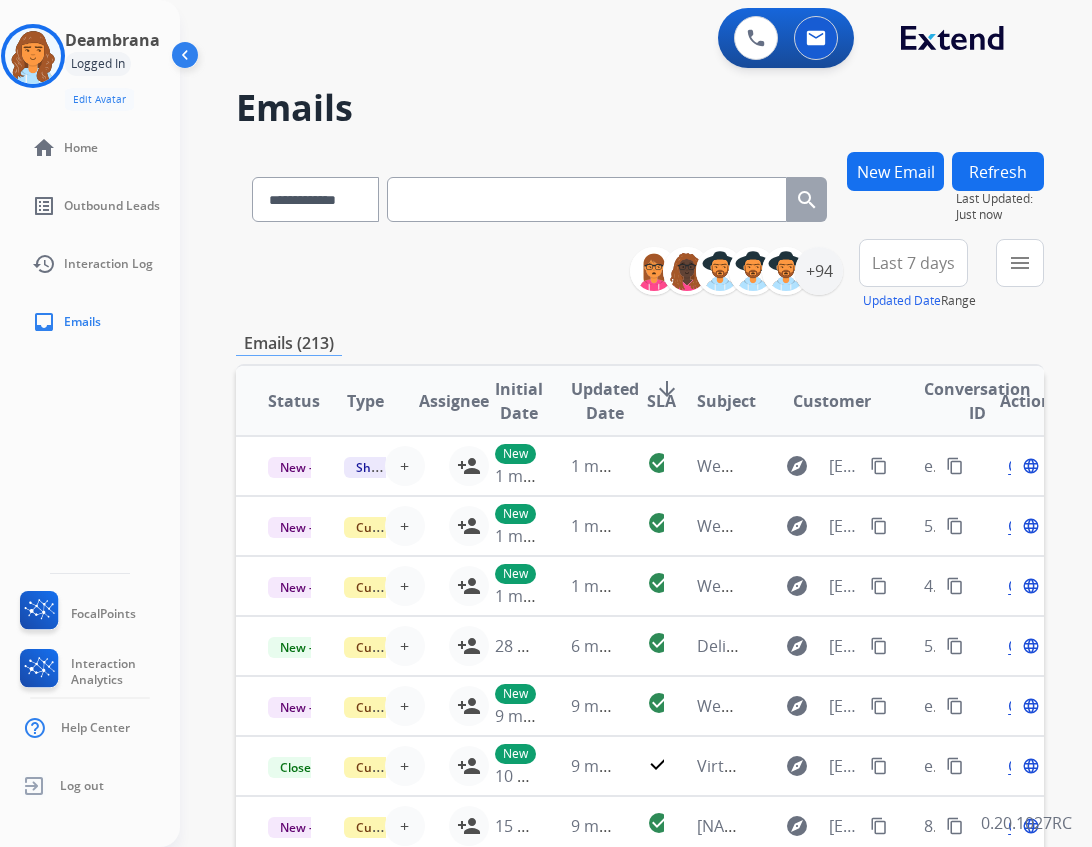 click on "Deambrana" at bounding box center [112, 40] 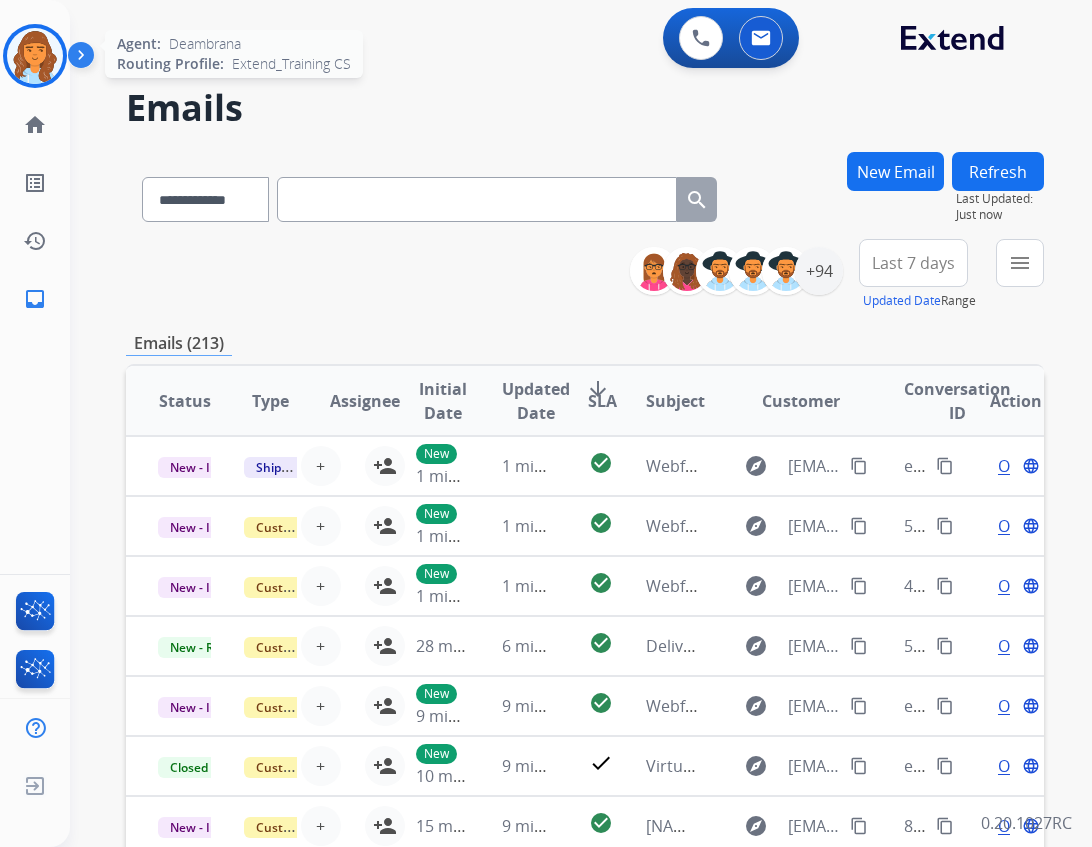 click at bounding box center (35, 56) 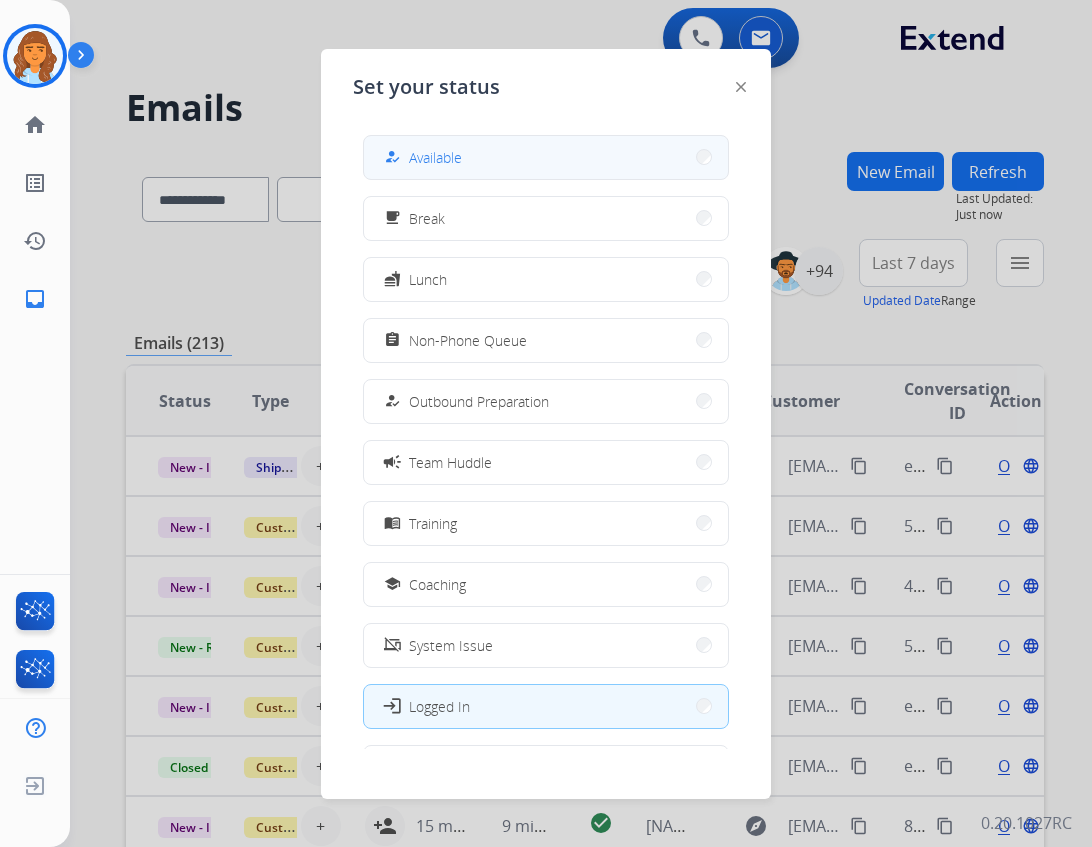click on "how_to_reg Available" at bounding box center [546, 157] 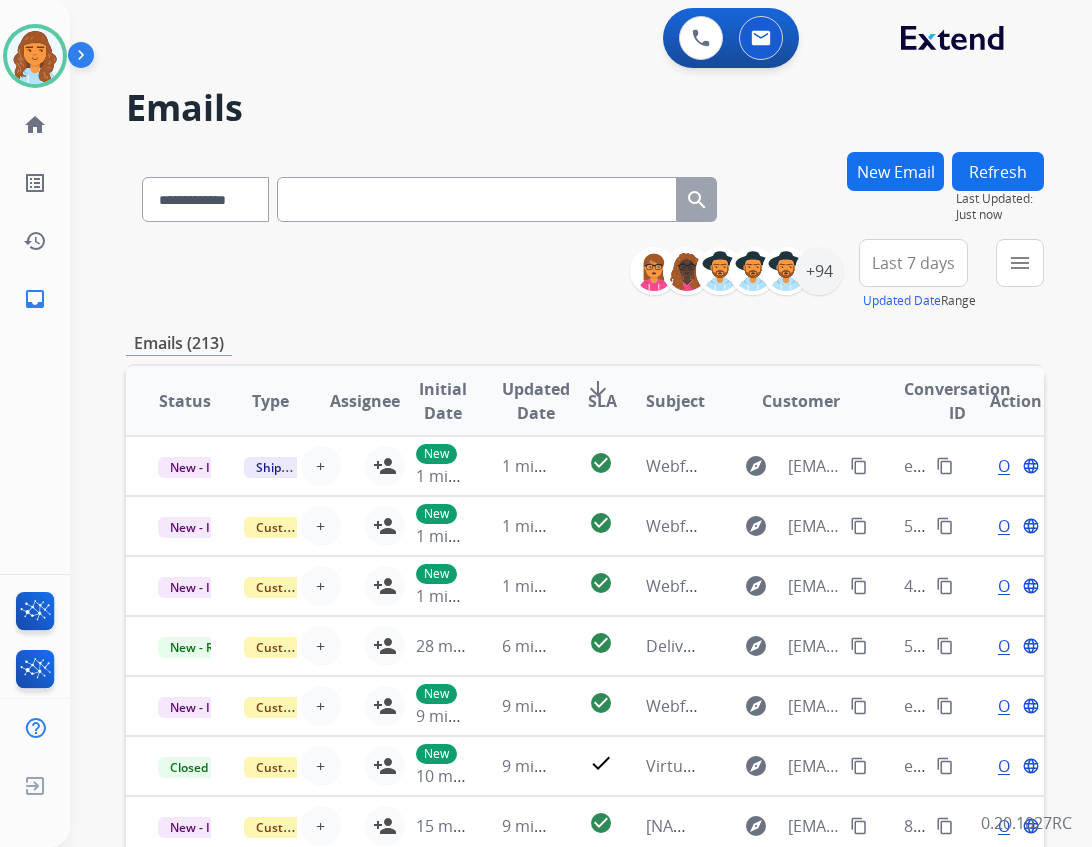 click on "Refresh" at bounding box center [998, 171] 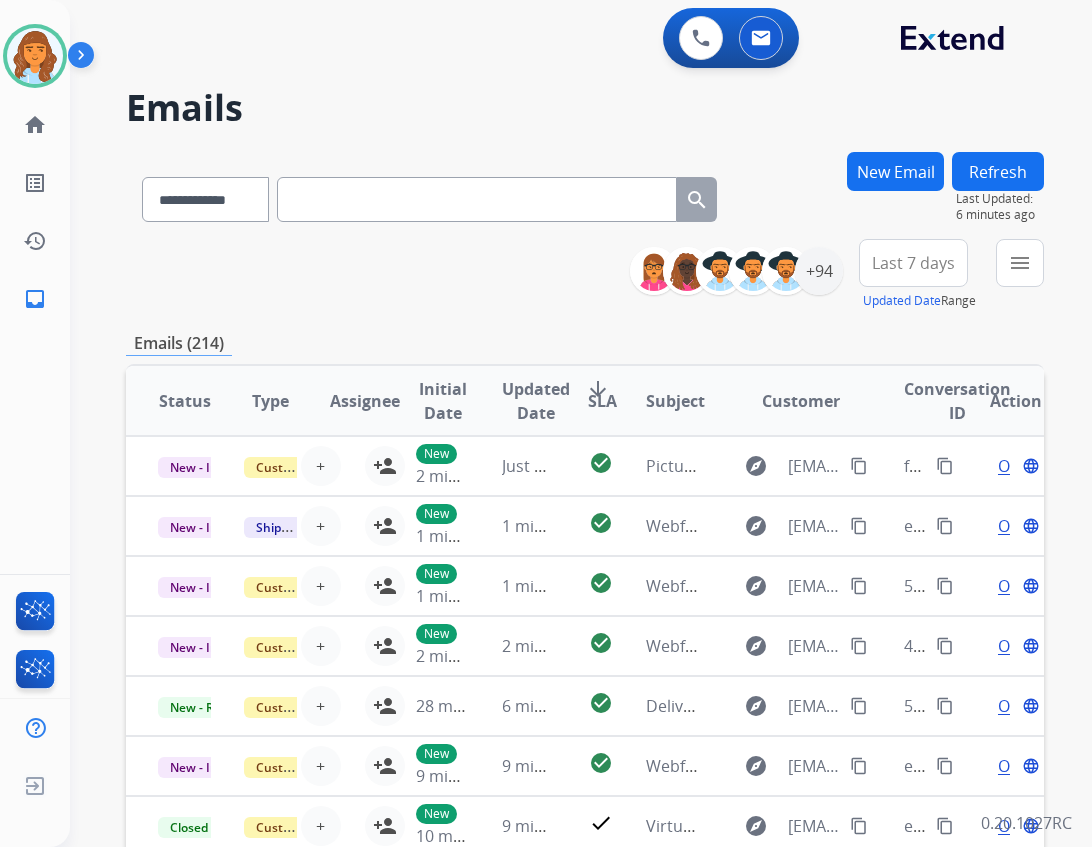 click on "**********" at bounding box center [581, 423] 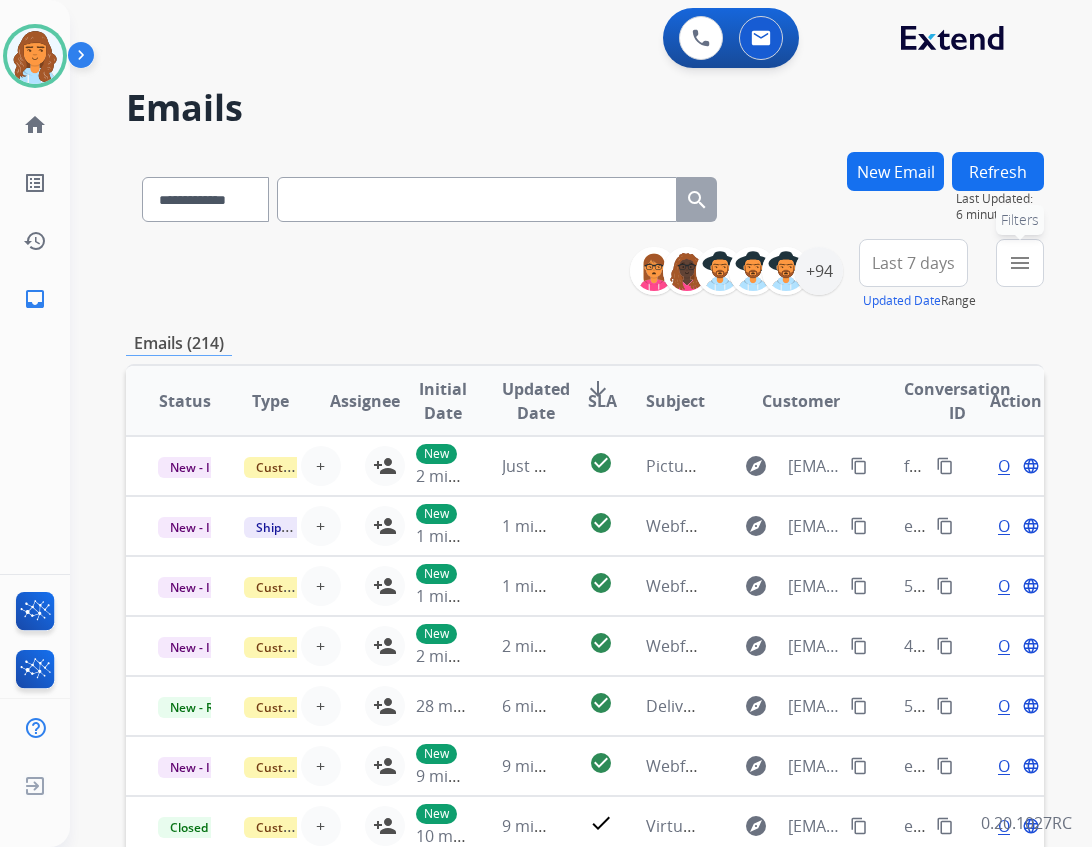 click on "menu" at bounding box center [1020, 263] 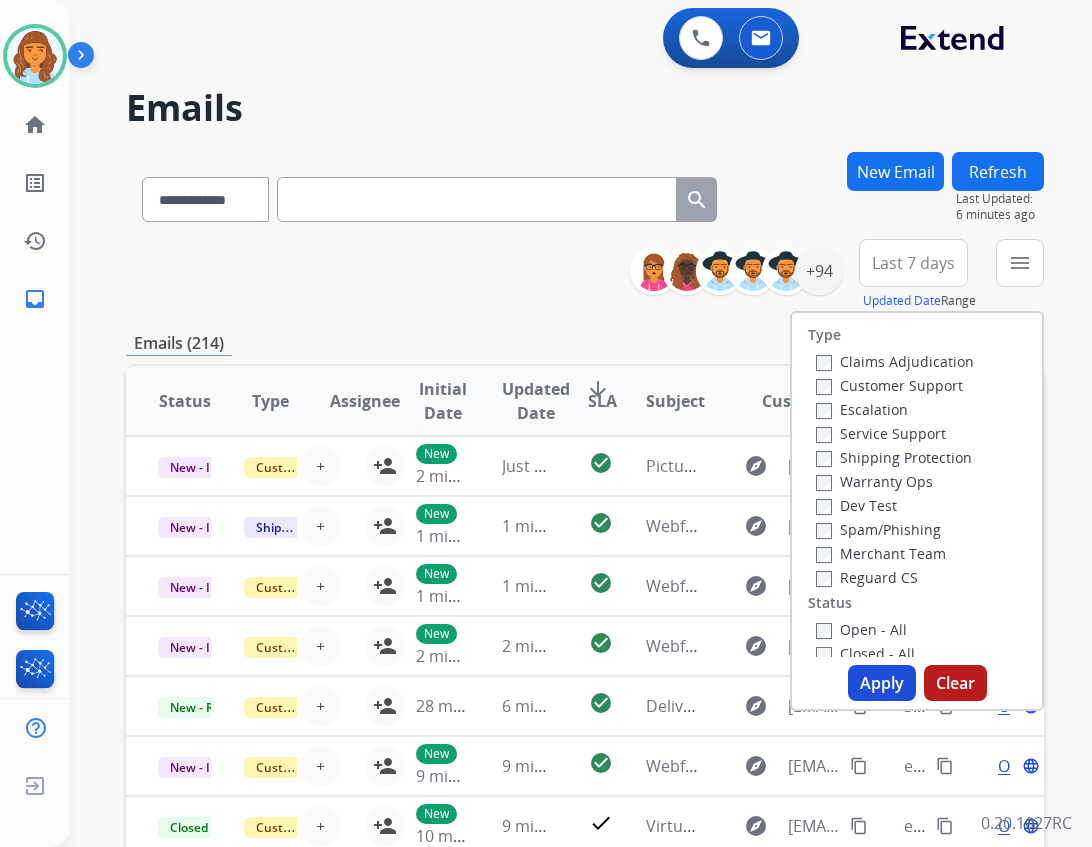click on "Reguard CS" at bounding box center [895, 577] 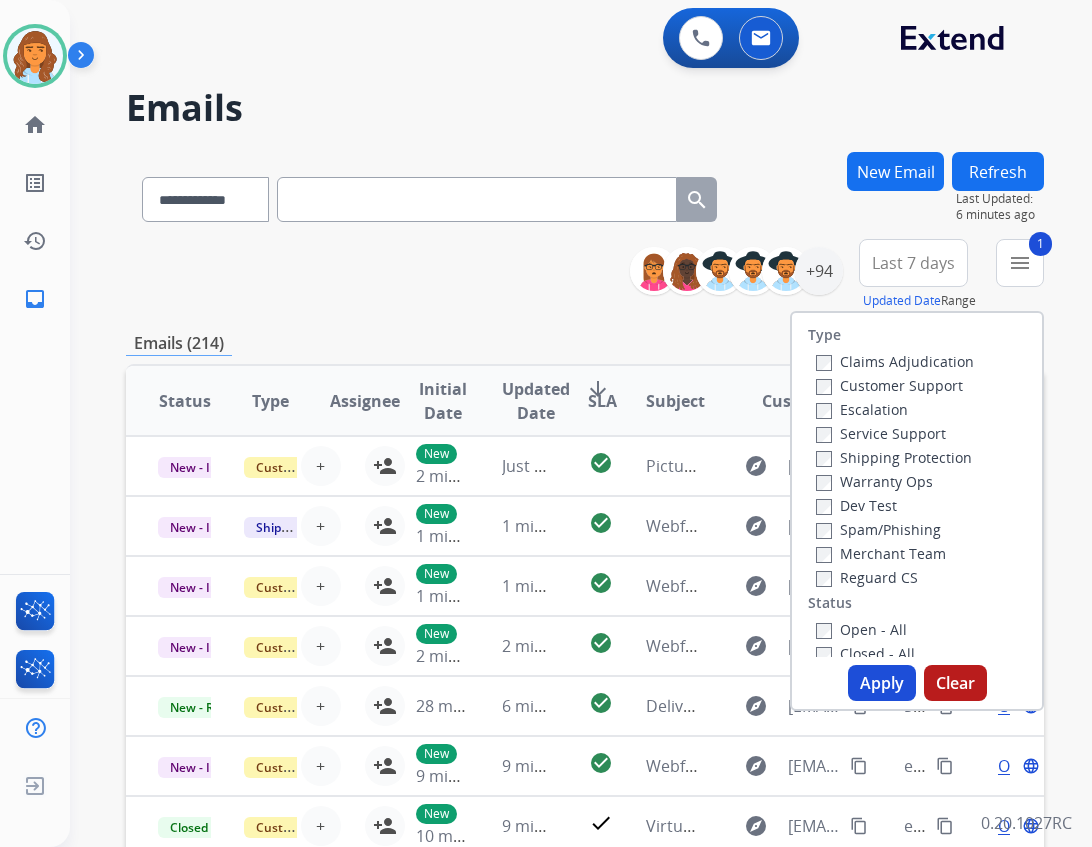 click on "Open - All" at bounding box center [861, 629] 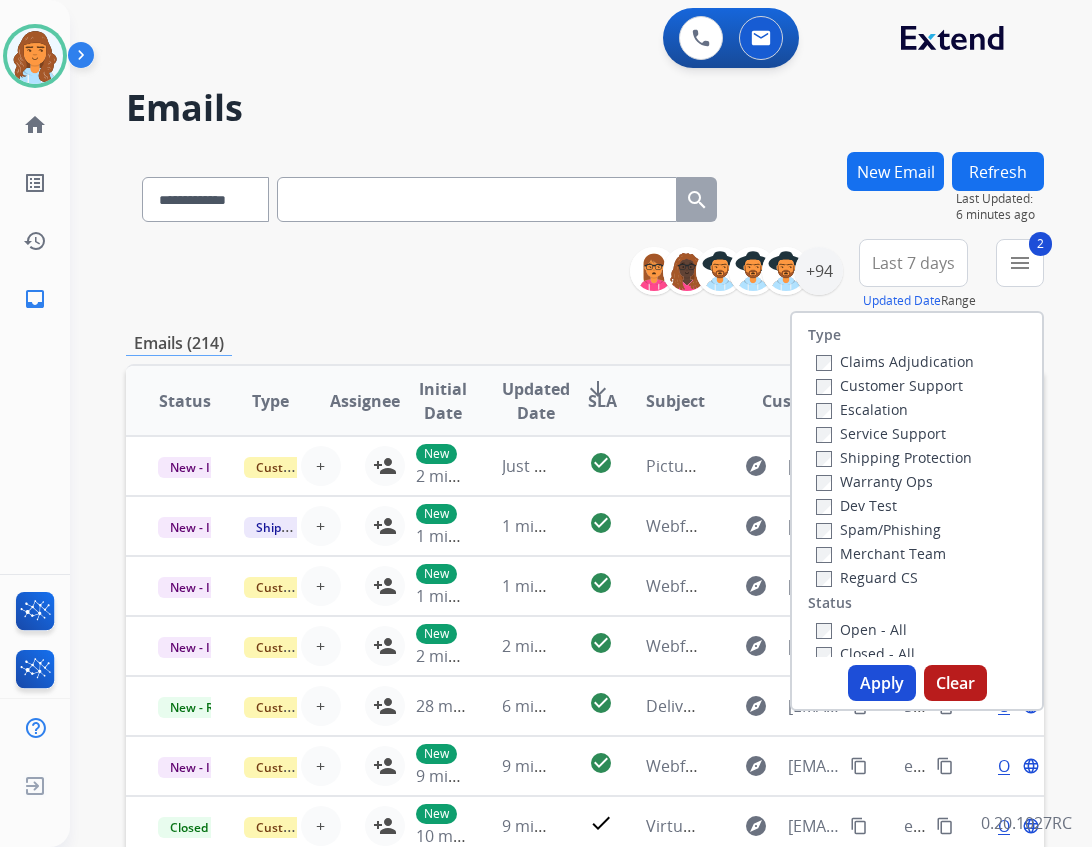 click on "Shipping Protection" at bounding box center (894, 457) 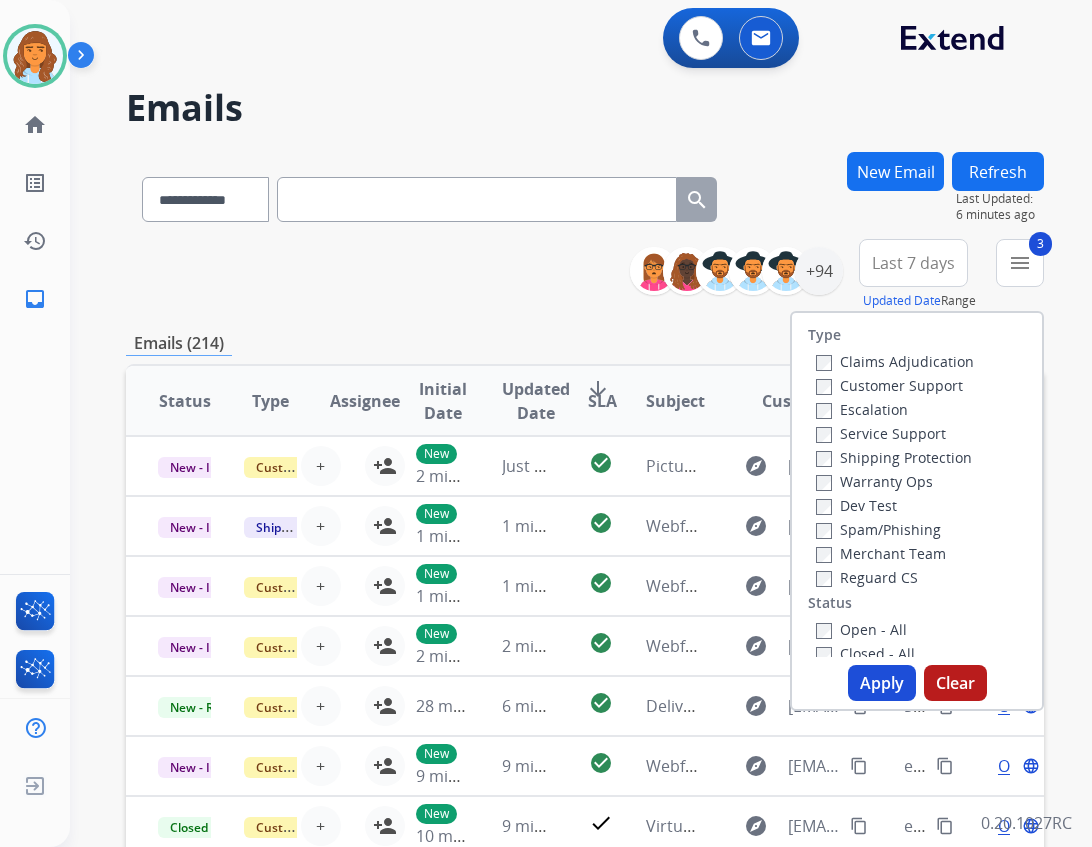 click on "Customer Support" at bounding box center [889, 385] 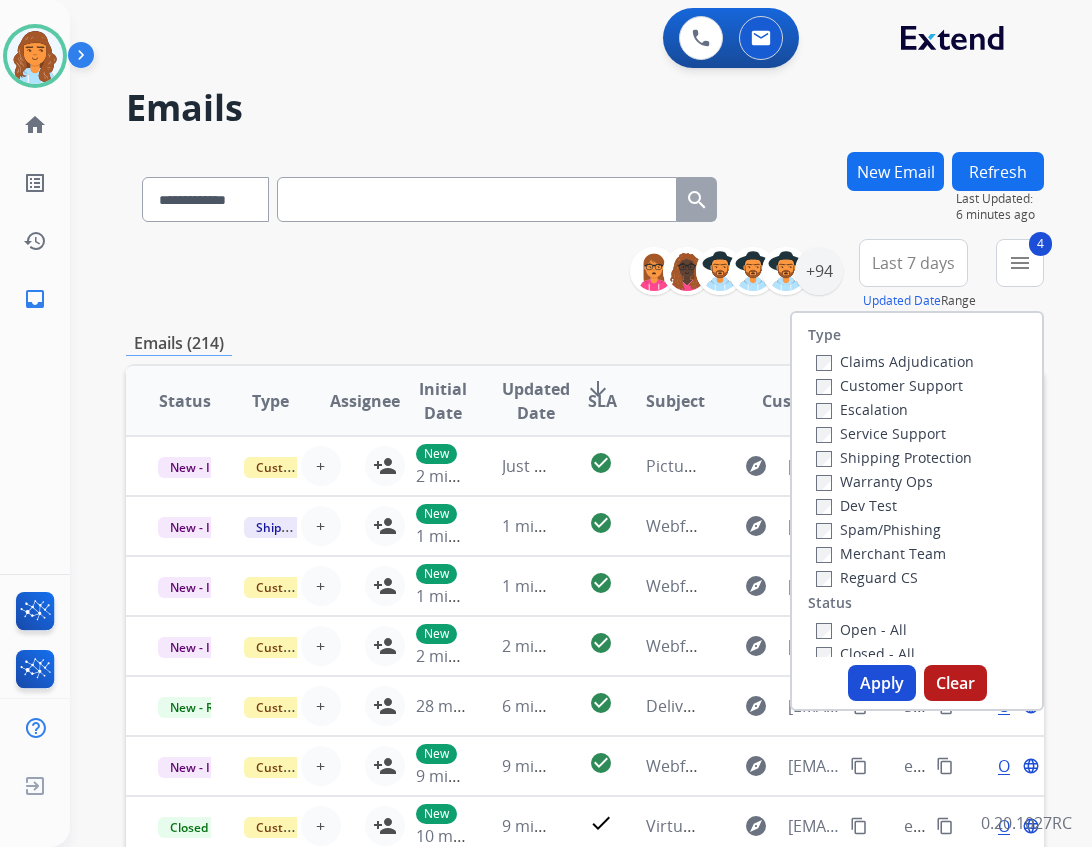 click on "Clear" at bounding box center (955, 683) 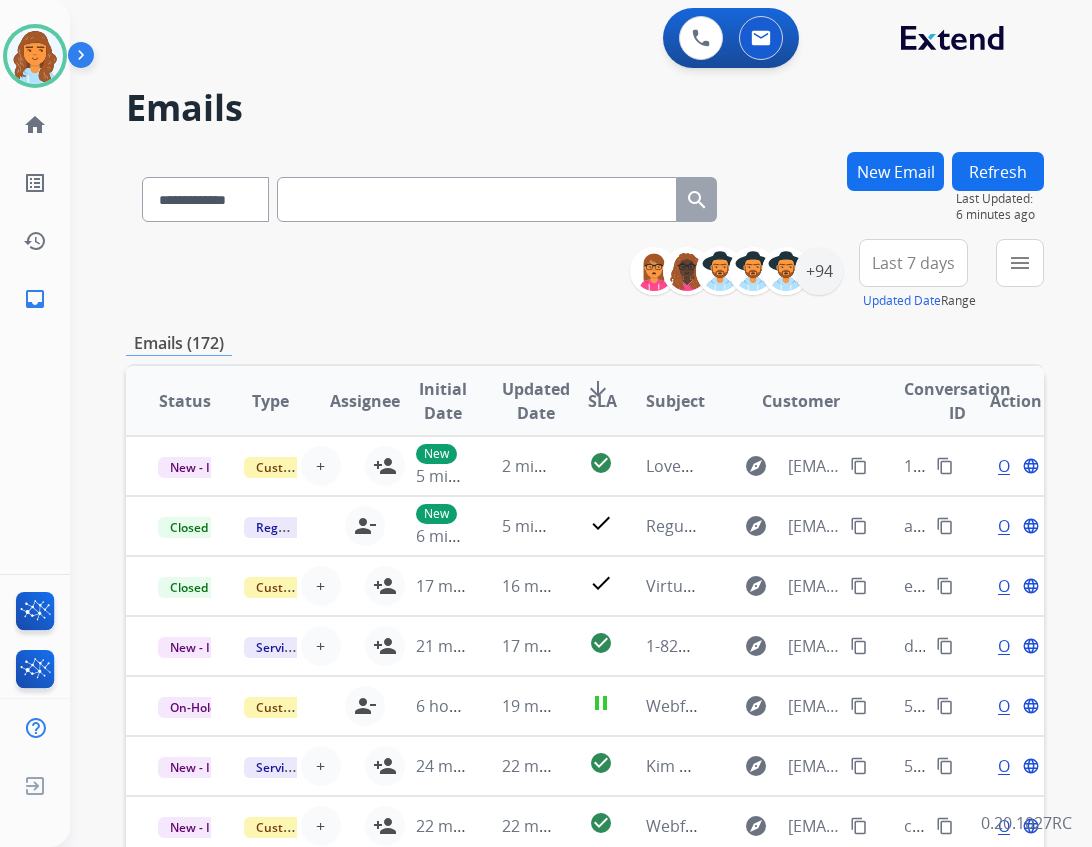 click on "+94" at bounding box center [744, 271] 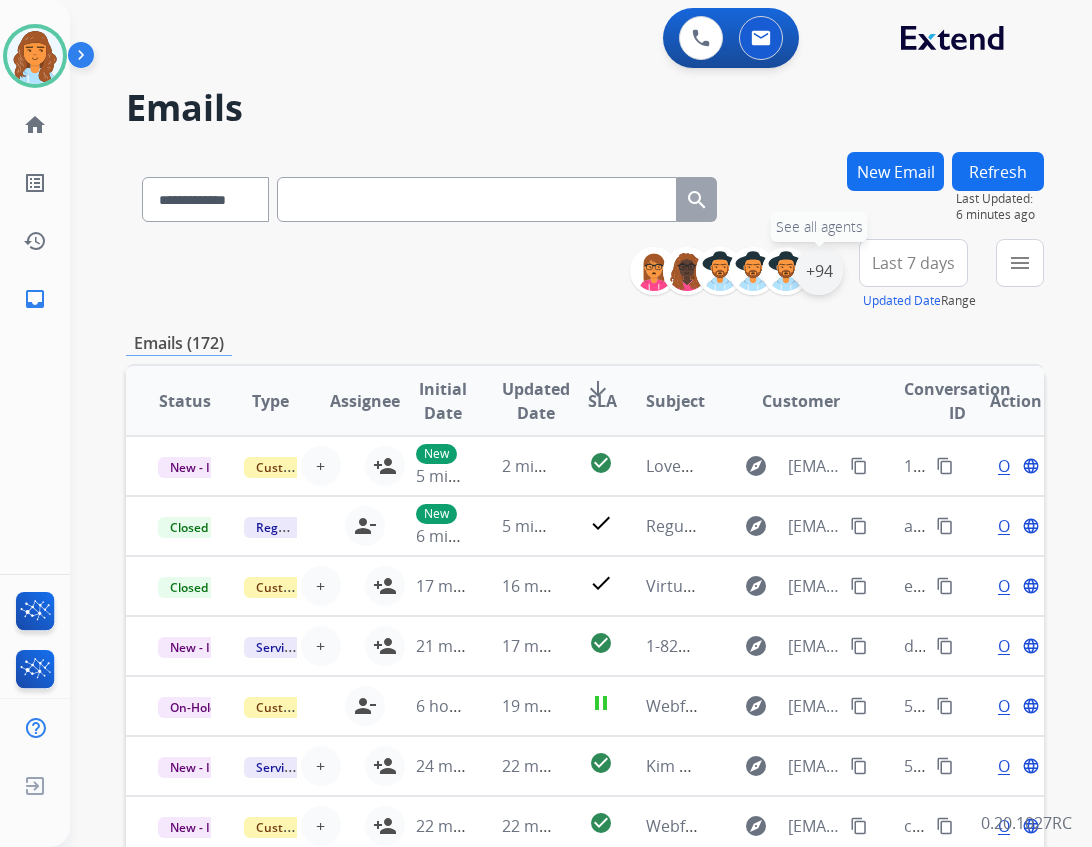 click on "+94" at bounding box center [819, 271] 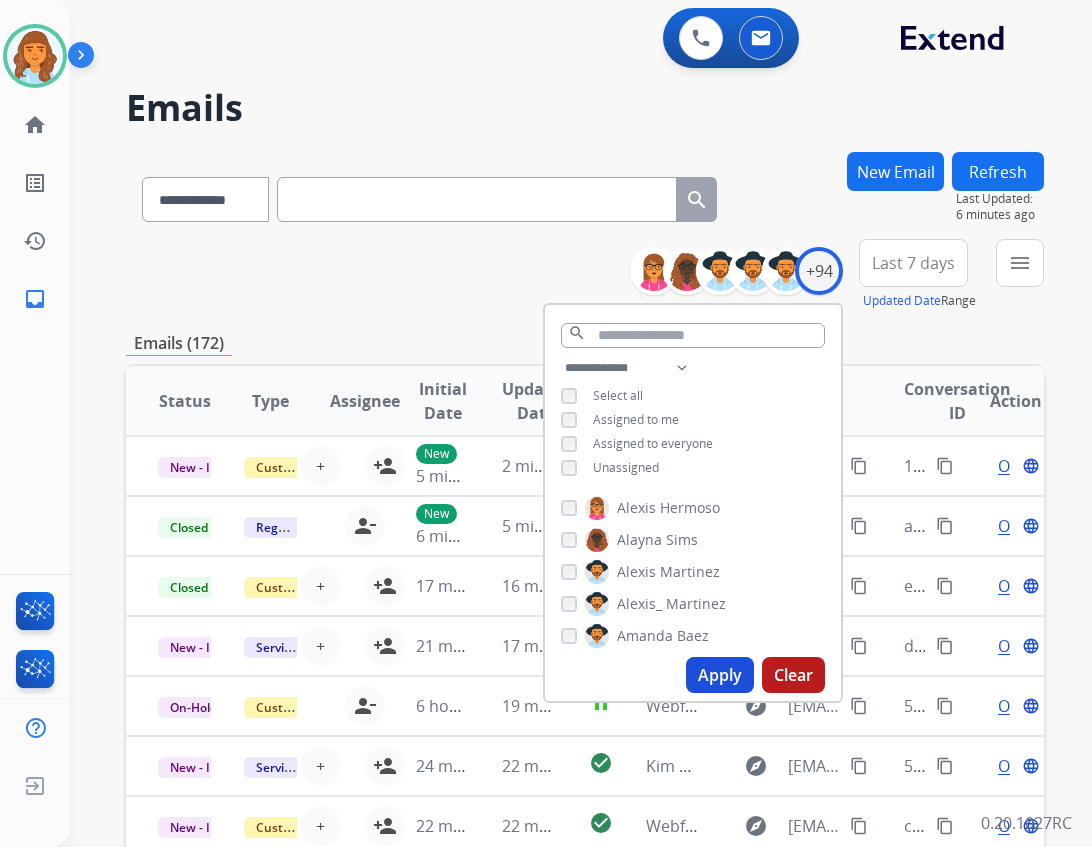 click on "Unassigned" at bounding box center [626, 467] 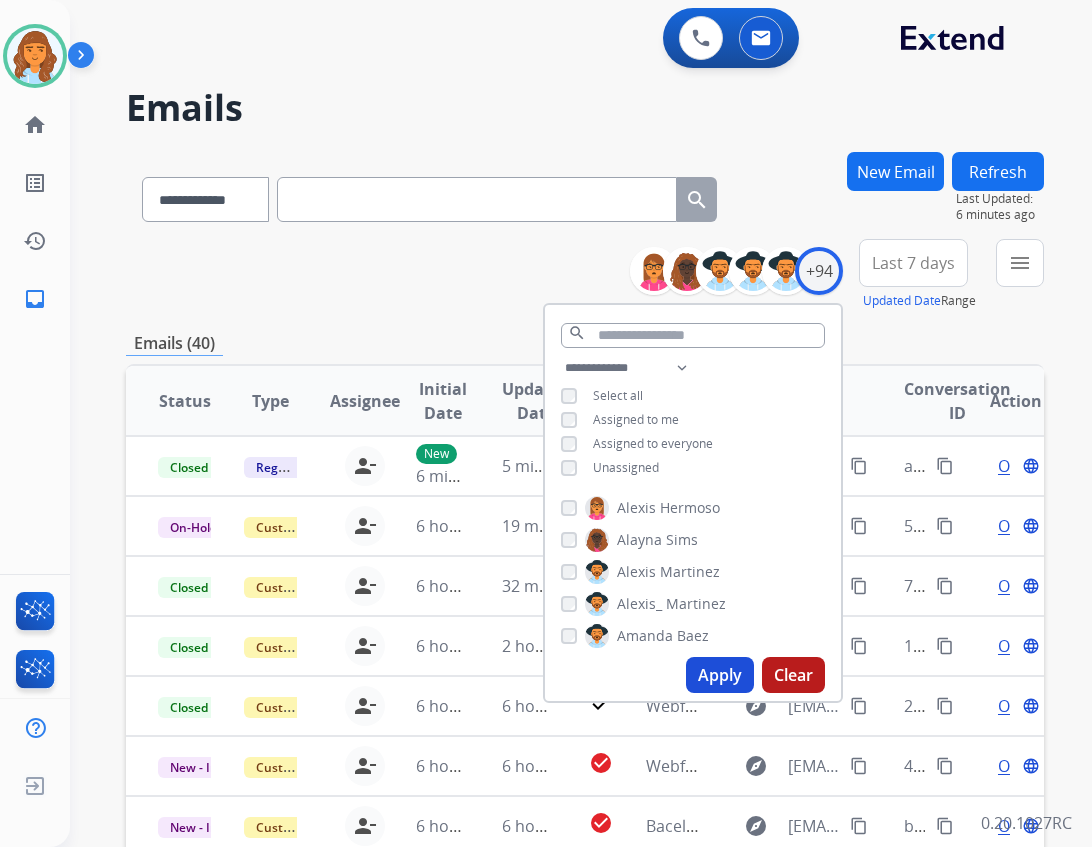 click on "Apply" at bounding box center [720, 675] 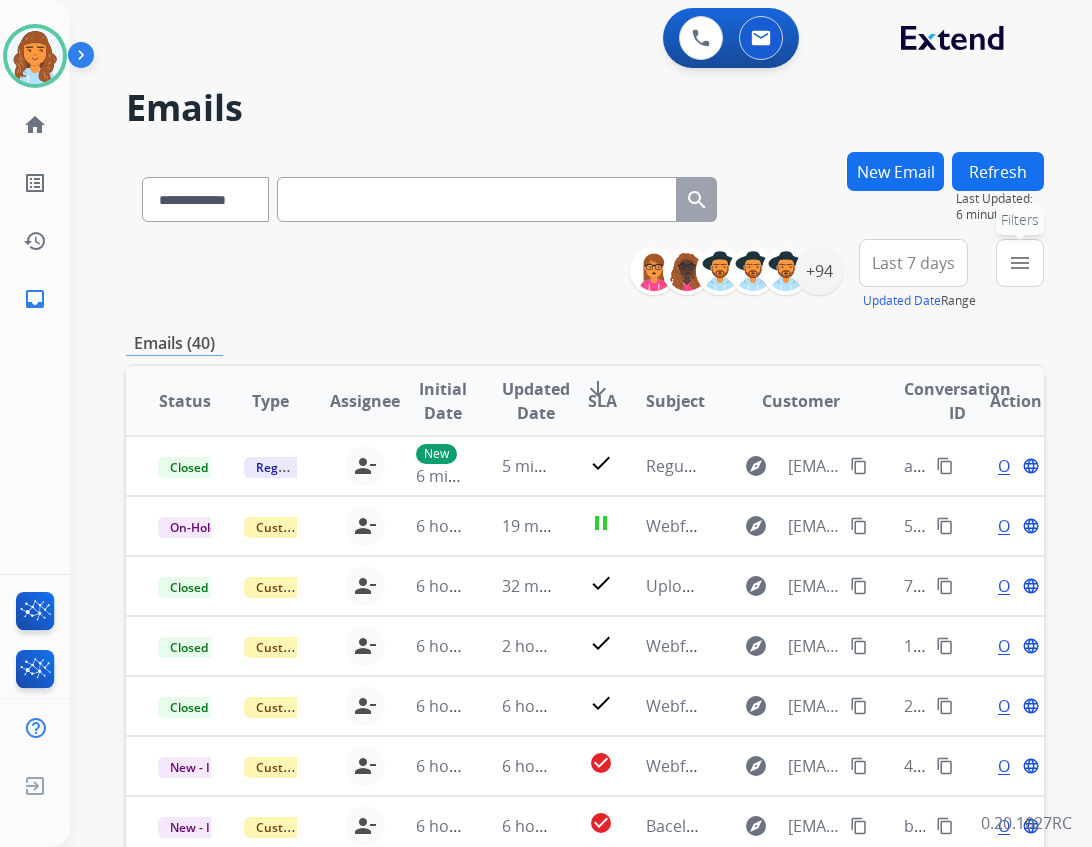 click on "menu" at bounding box center (1020, 263) 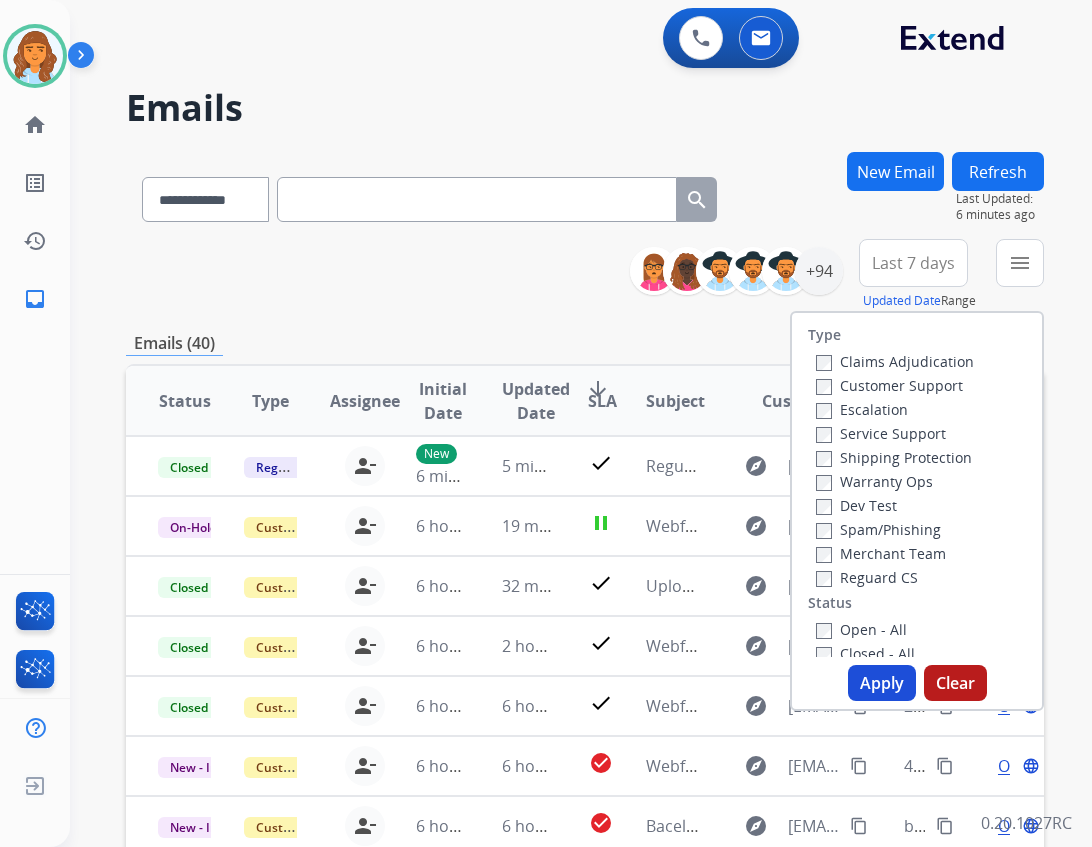 click on "Customer Support" at bounding box center [889, 385] 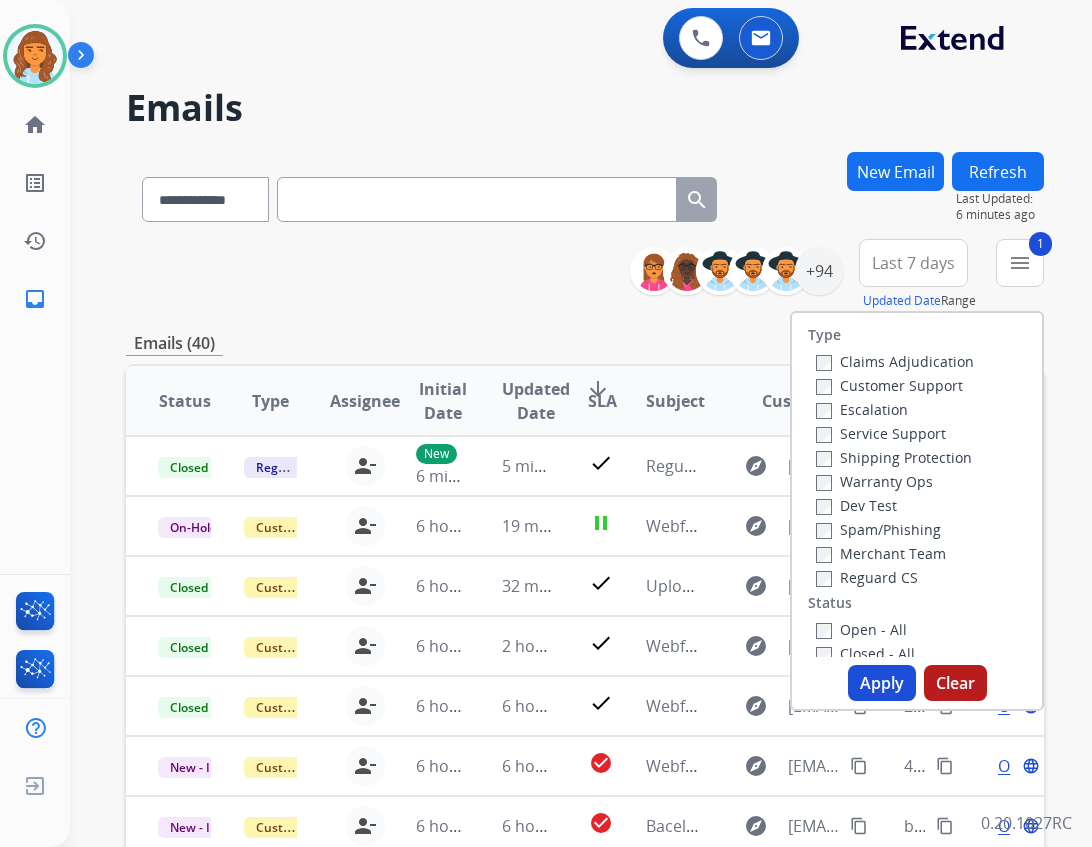 click on "Reguard CS" at bounding box center (867, 577) 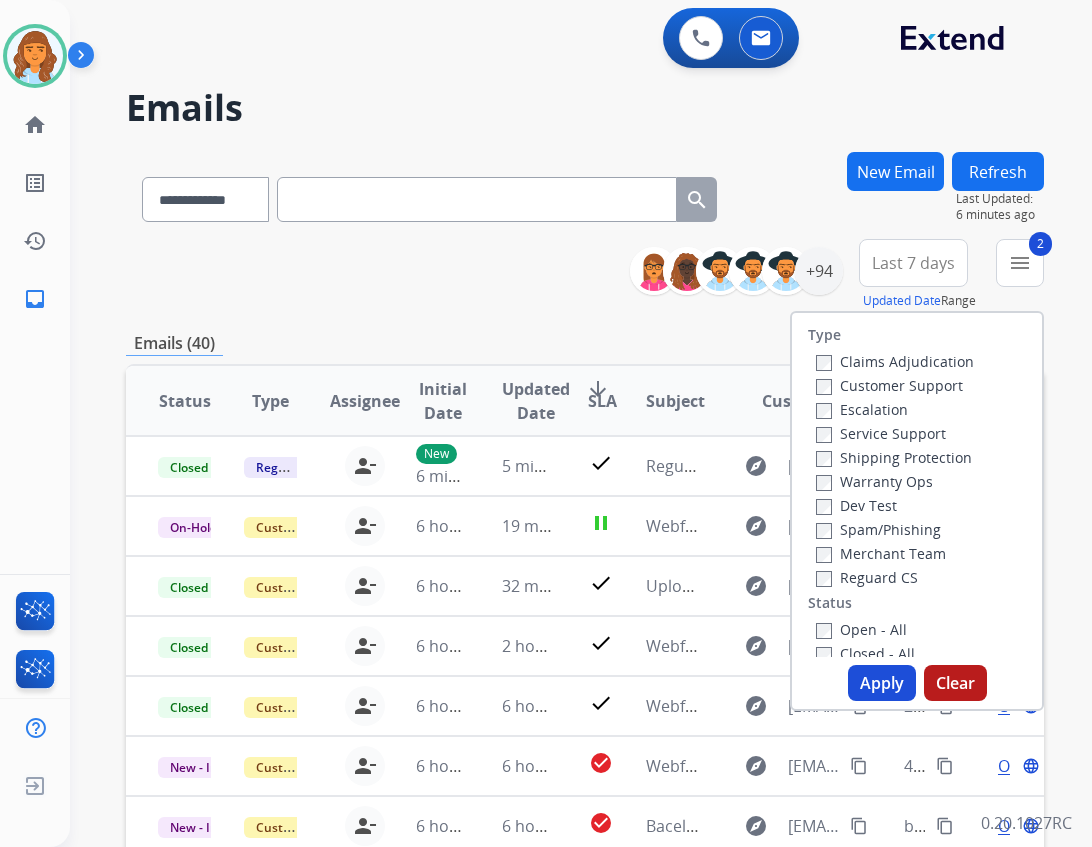 click on "Open - All" at bounding box center [861, 629] 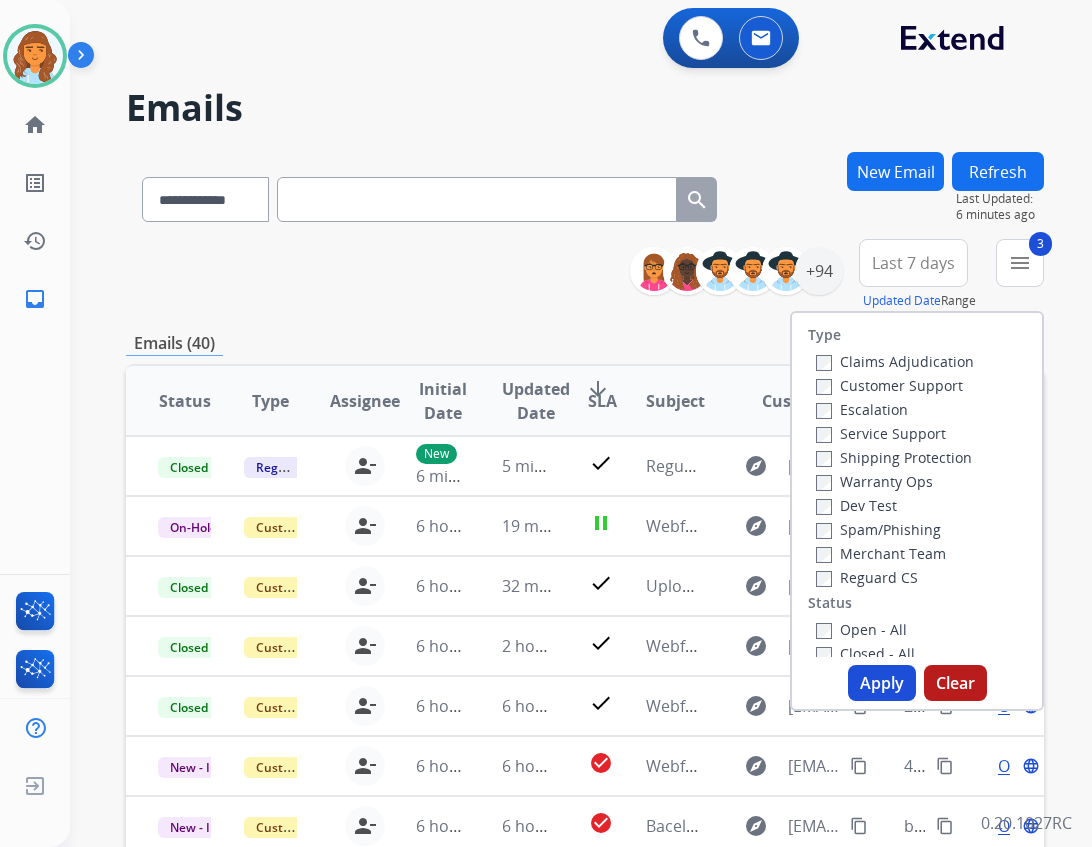 click on "Shipping Protection" at bounding box center (894, 457) 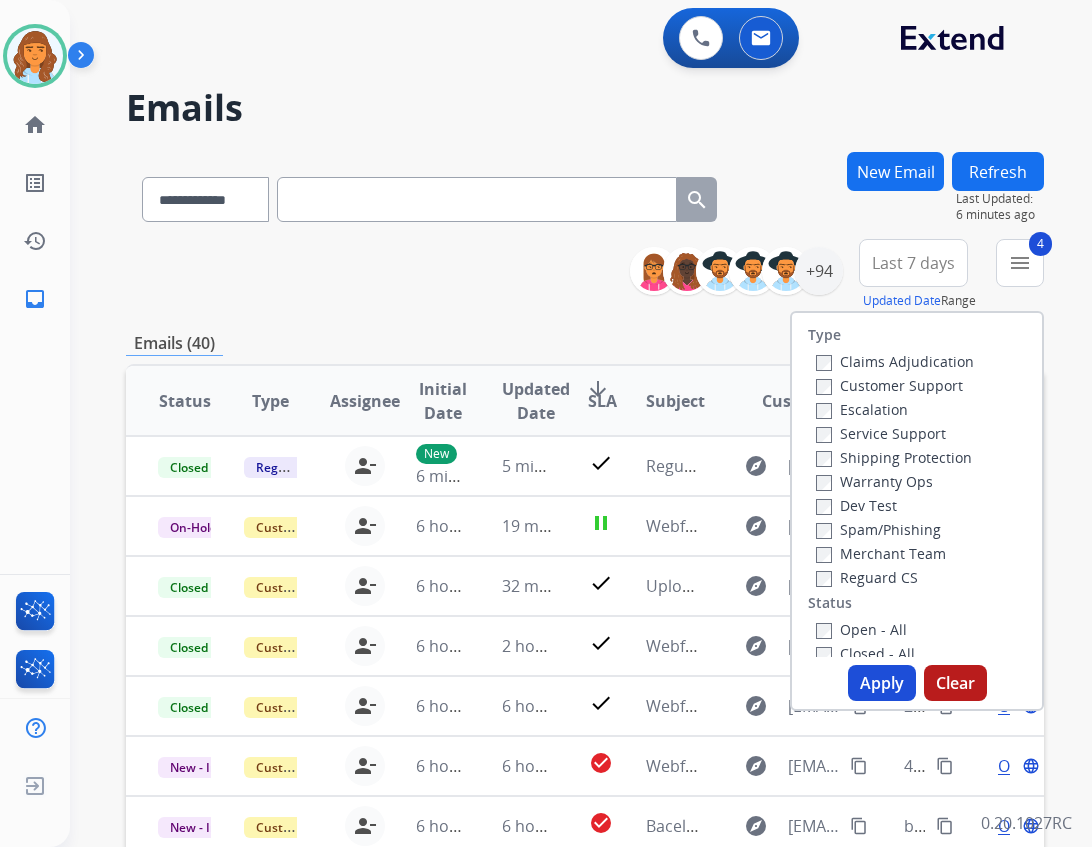 click on "Apply" at bounding box center [882, 683] 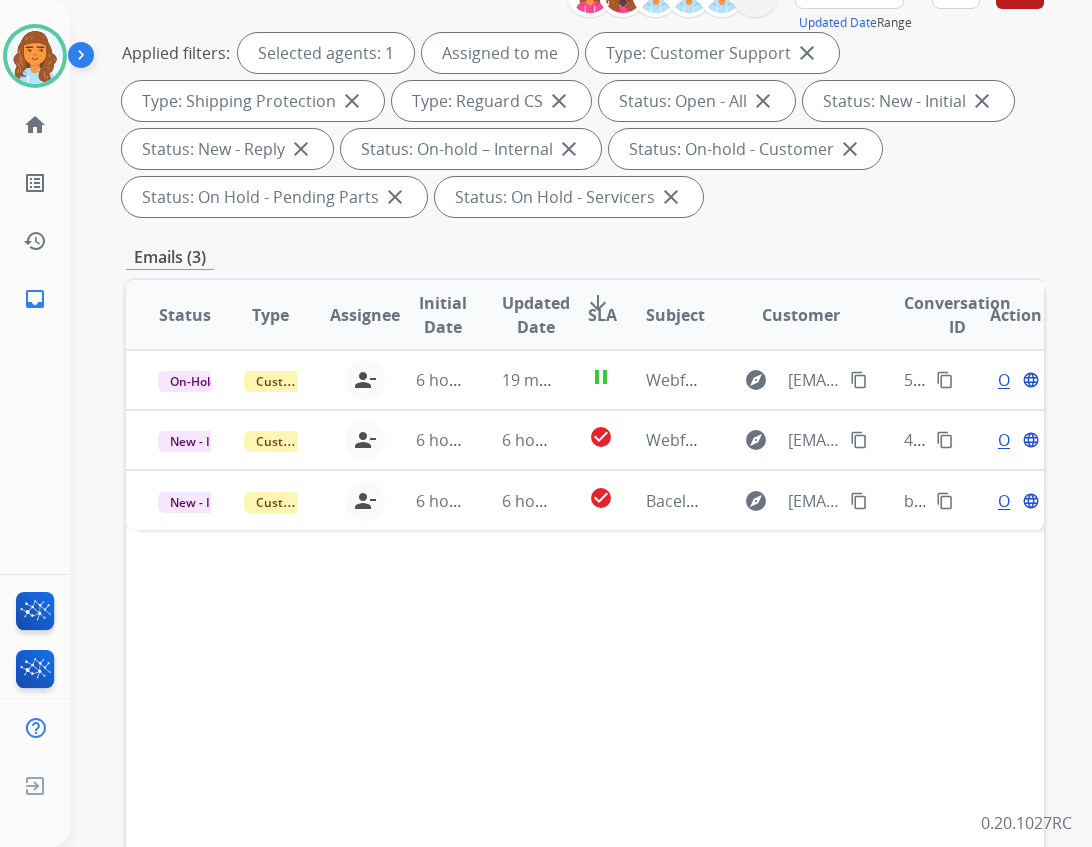 scroll, scrollTop: 300, scrollLeft: 0, axis: vertical 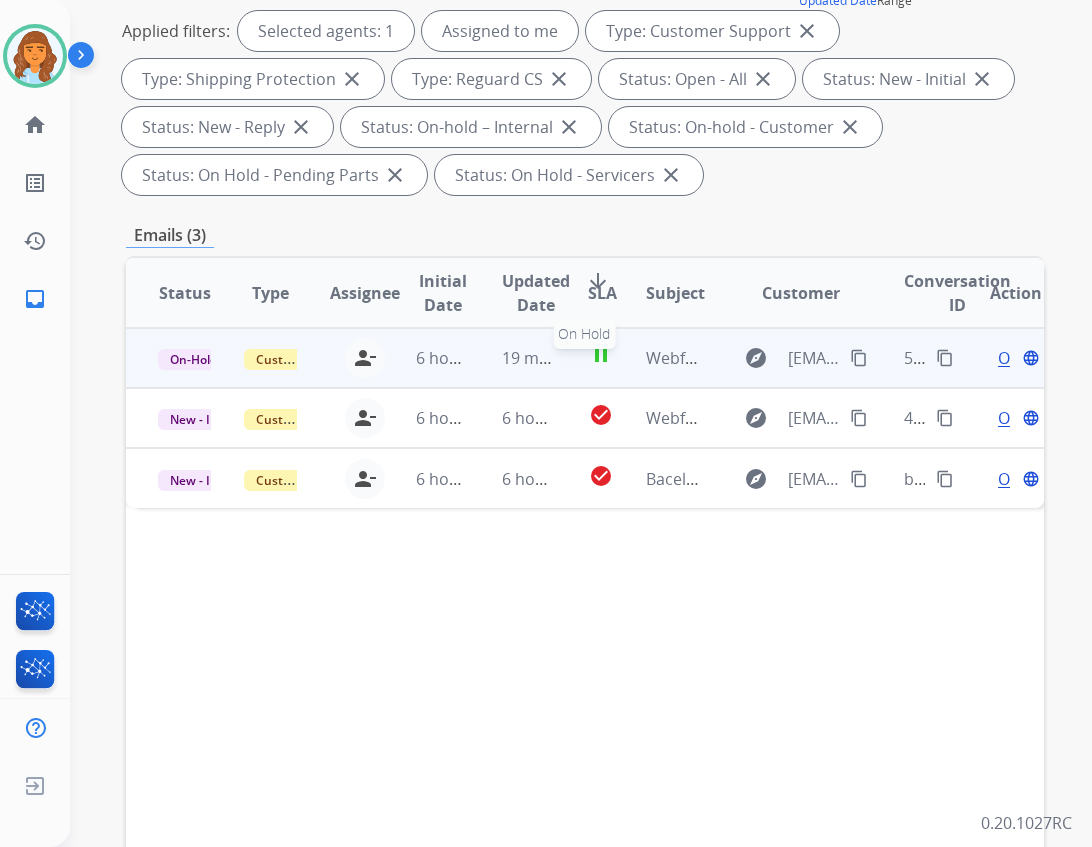 click on "pause" at bounding box center [601, 355] 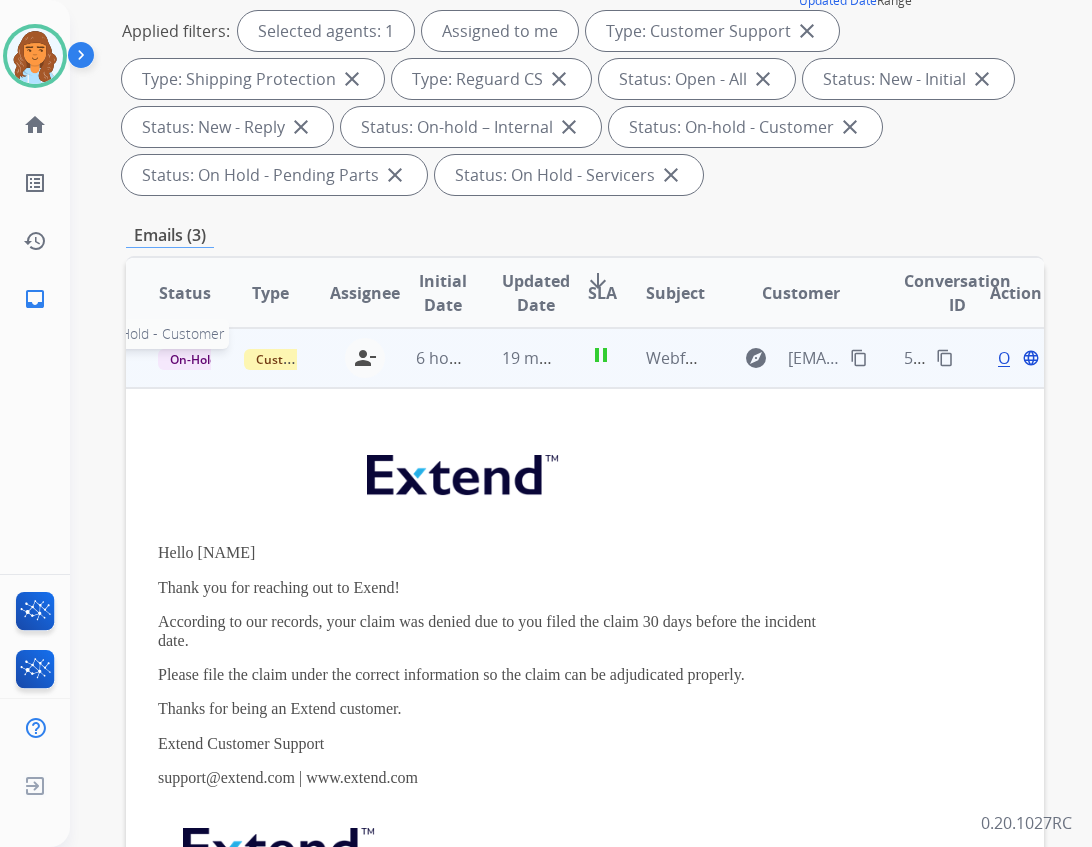 click on "On-Hold - Customer" at bounding box center [227, 359] 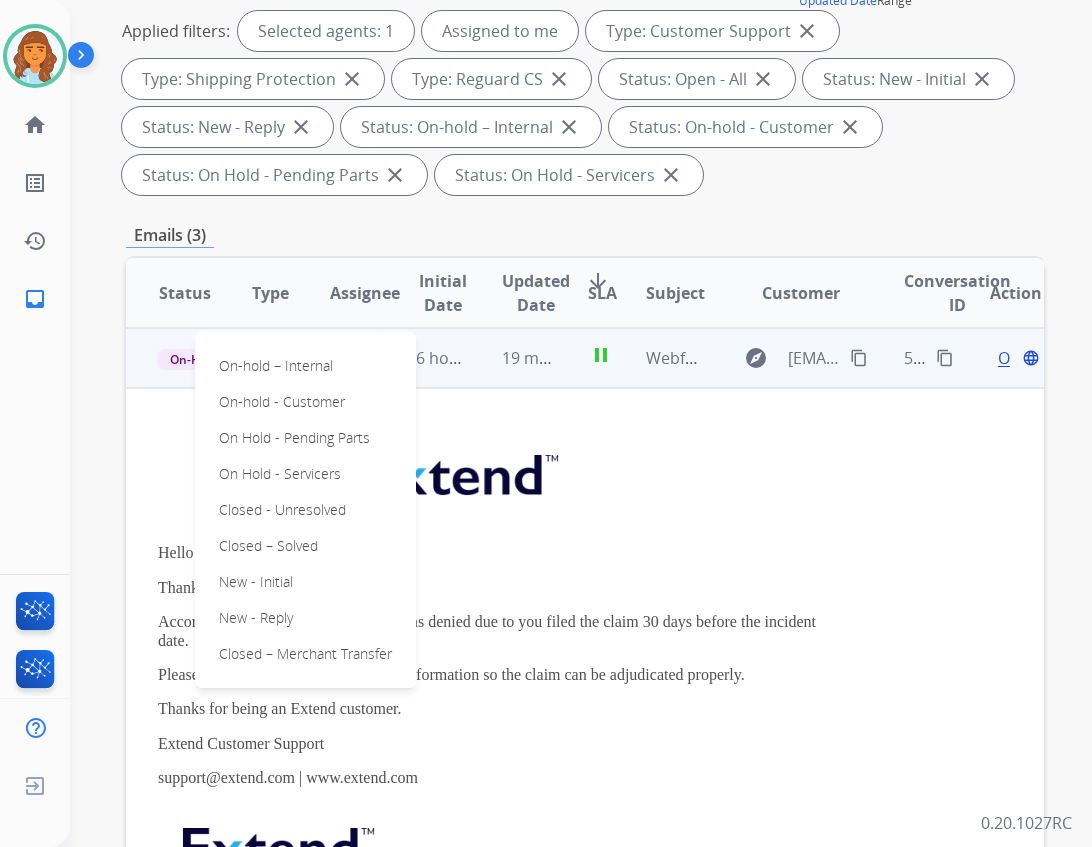 drag, startPoint x: 275, startPoint y: 542, endPoint x: 279, endPoint y: 524, distance: 18.439089 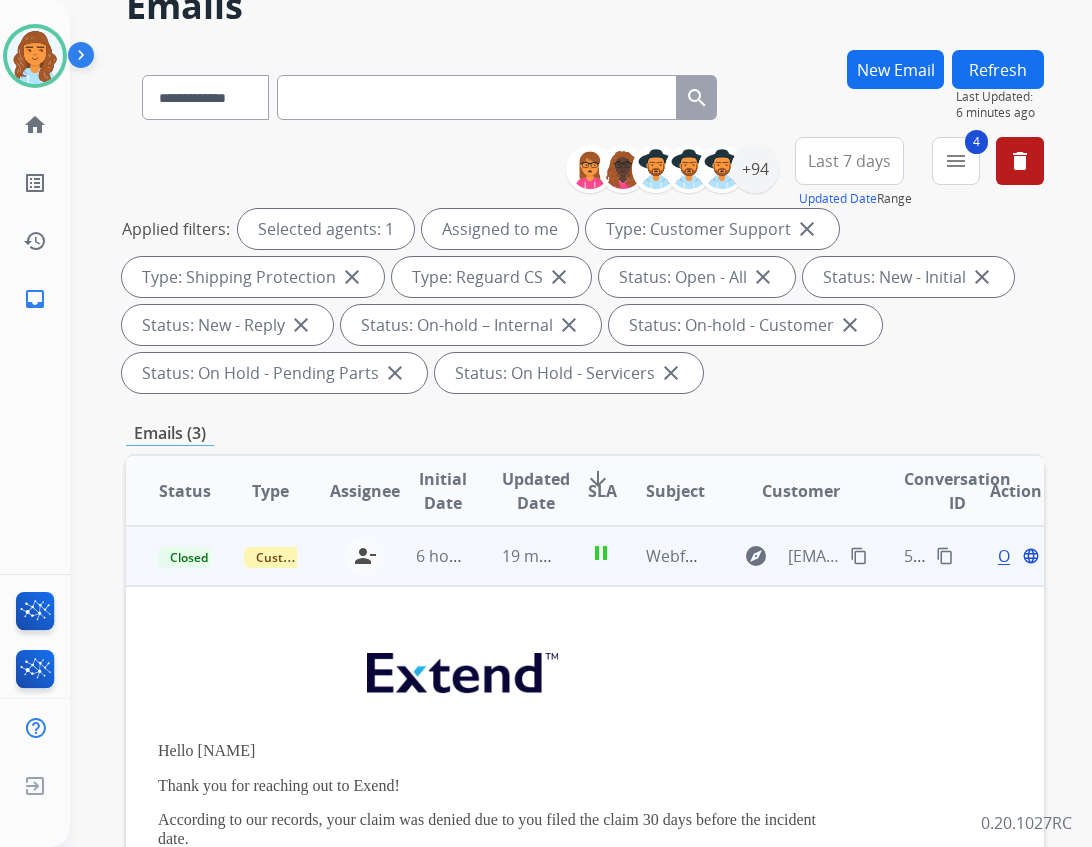 scroll, scrollTop: 100, scrollLeft: 0, axis: vertical 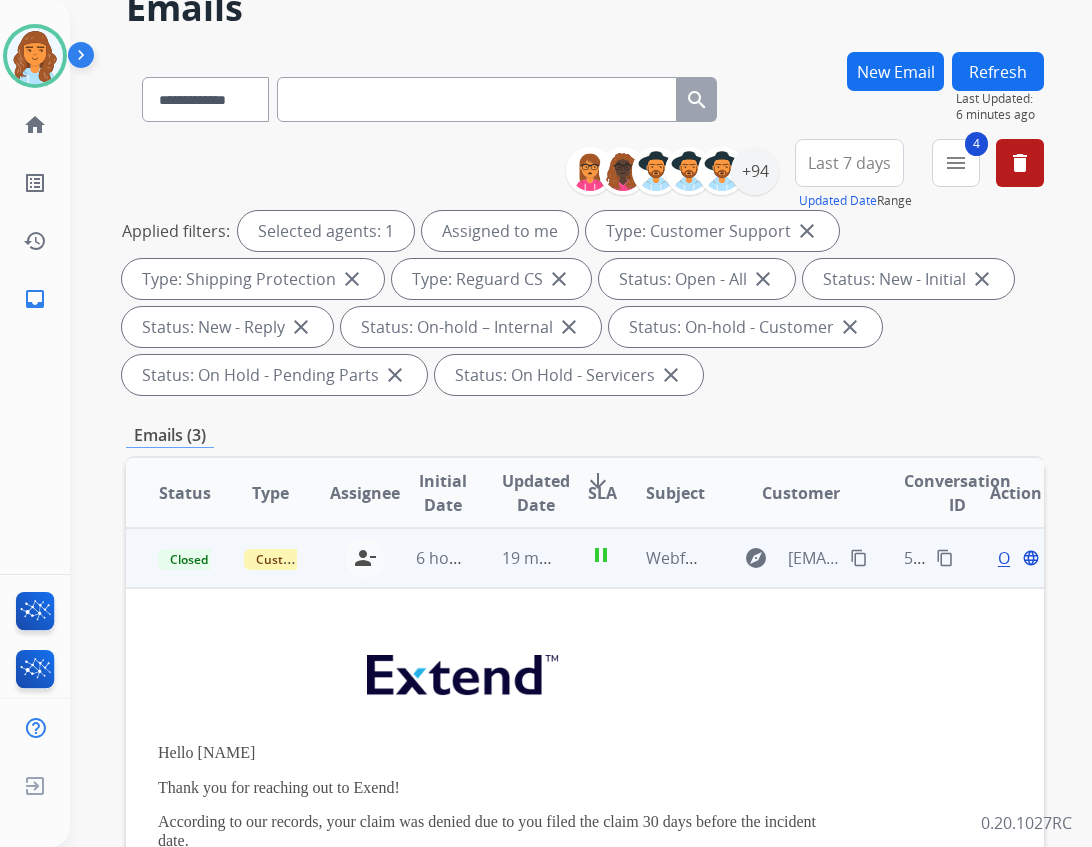 click on "Refresh" at bounding box center (998, 71) 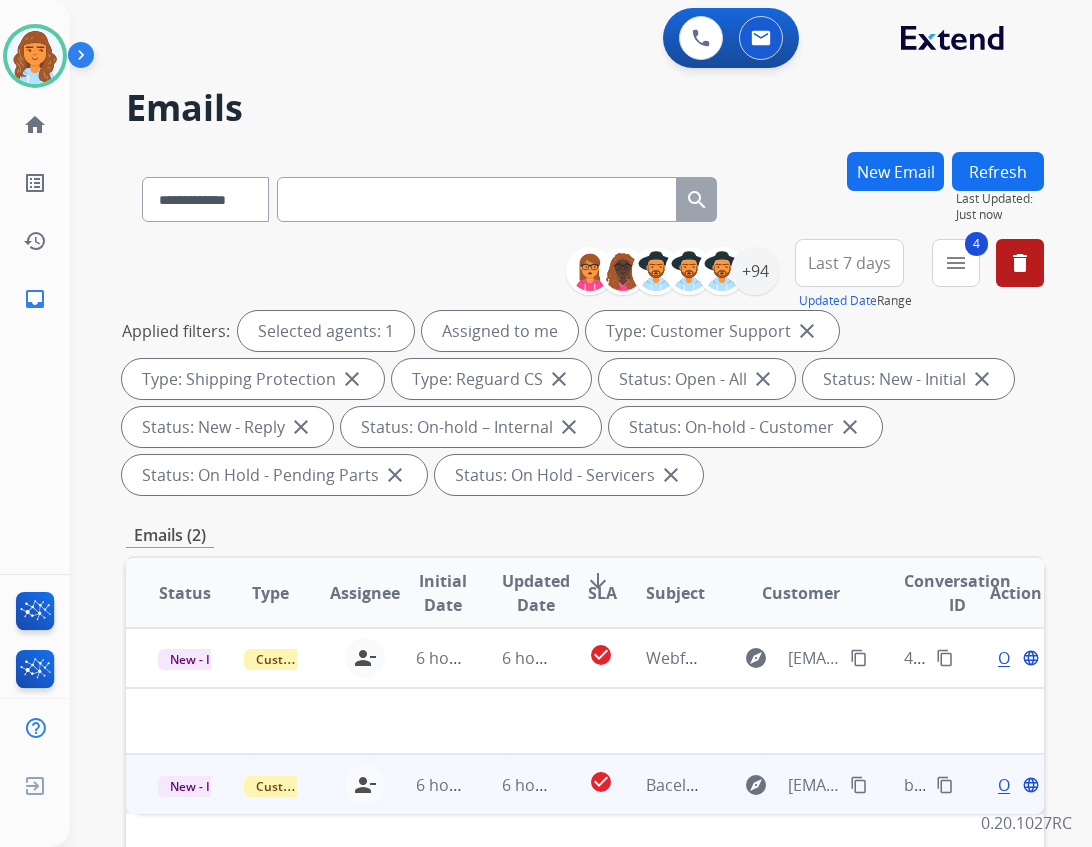 click on "6 hours ago" at bounding box center (513, 784) 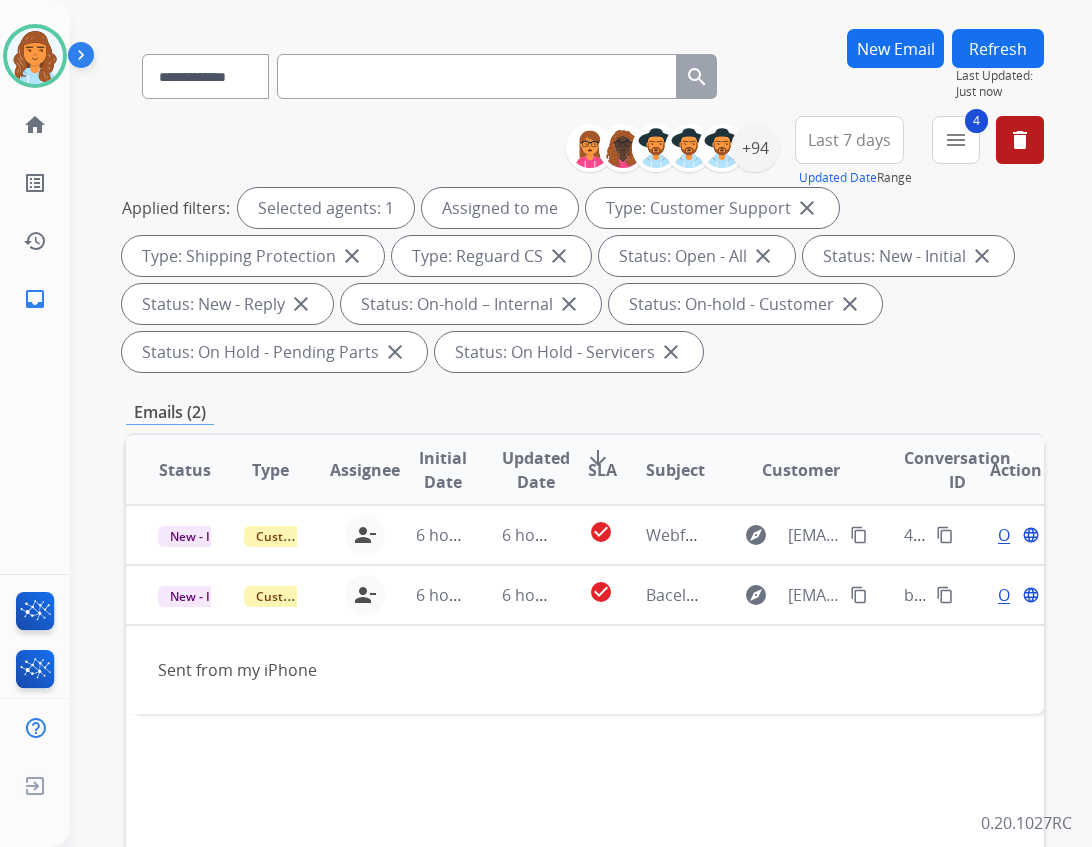 scroll, scrollTop: 300, scrollLeft: 0, axis: vertical 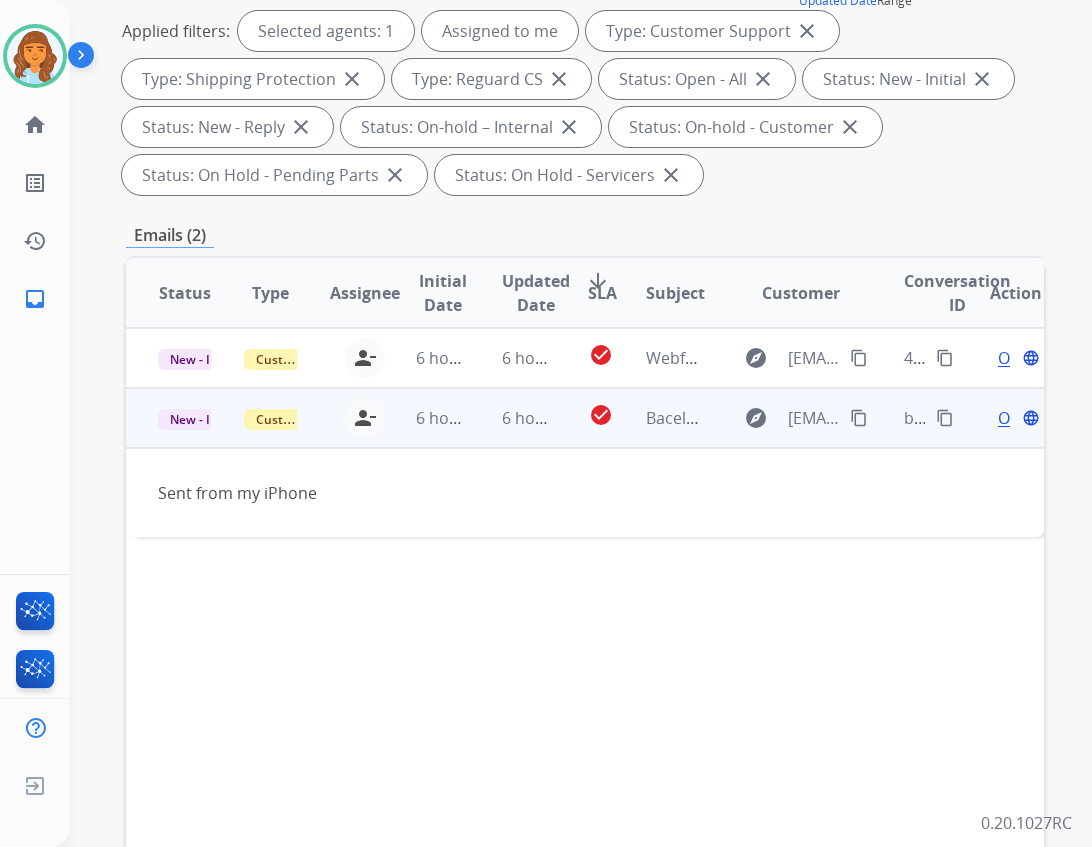 click on "Open language" at bounding box center (1016, 418) 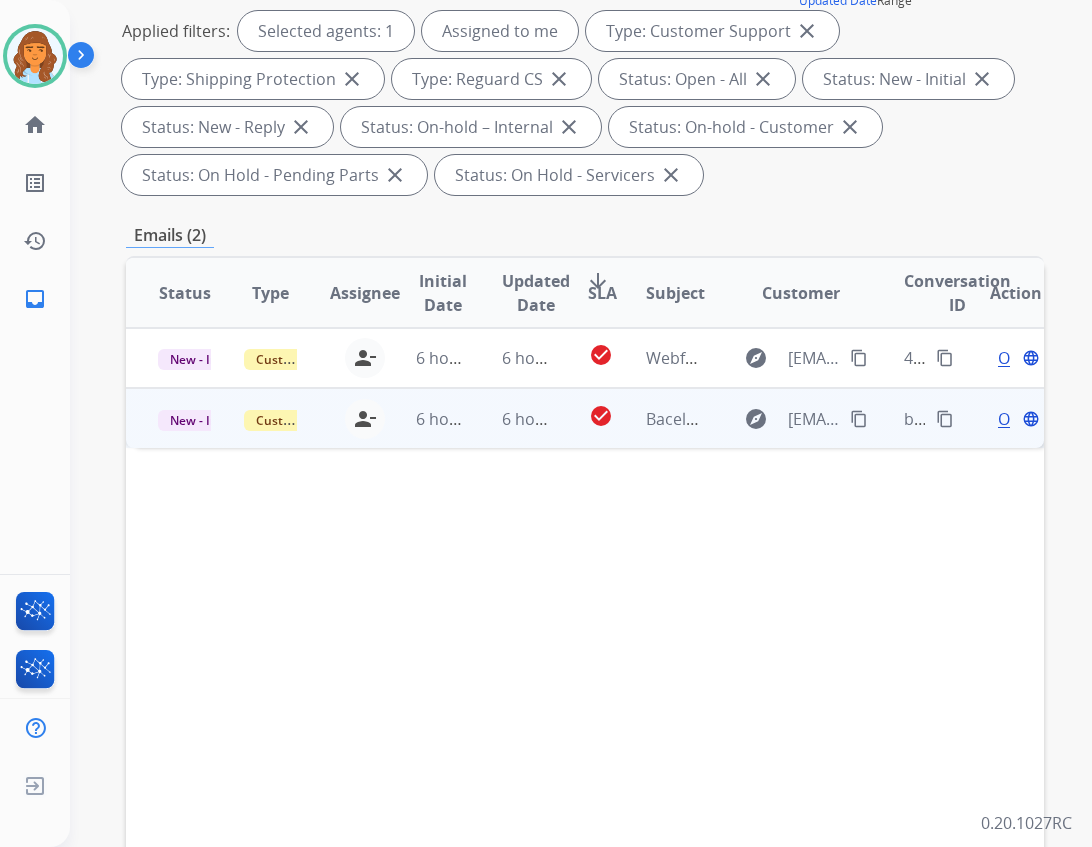 click on "Open language" at bounding box center [1016, 419] 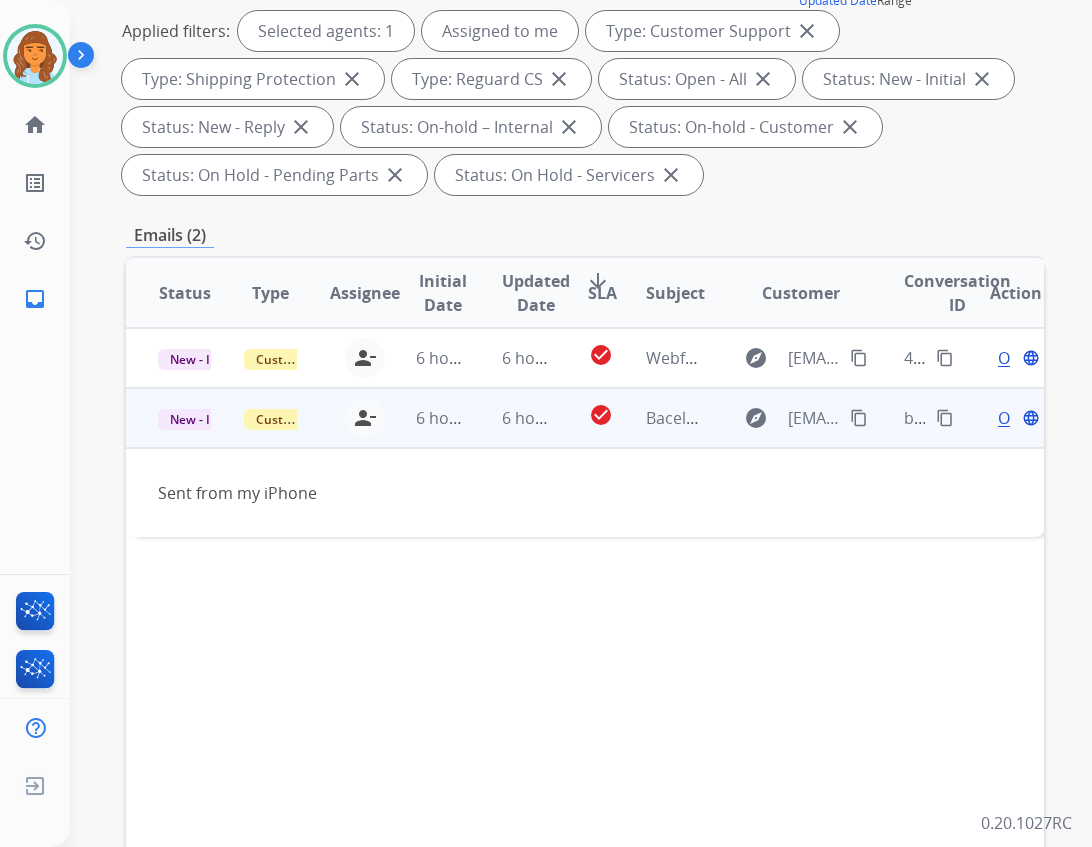 click on "Open" at bounding box center (1018, 418) 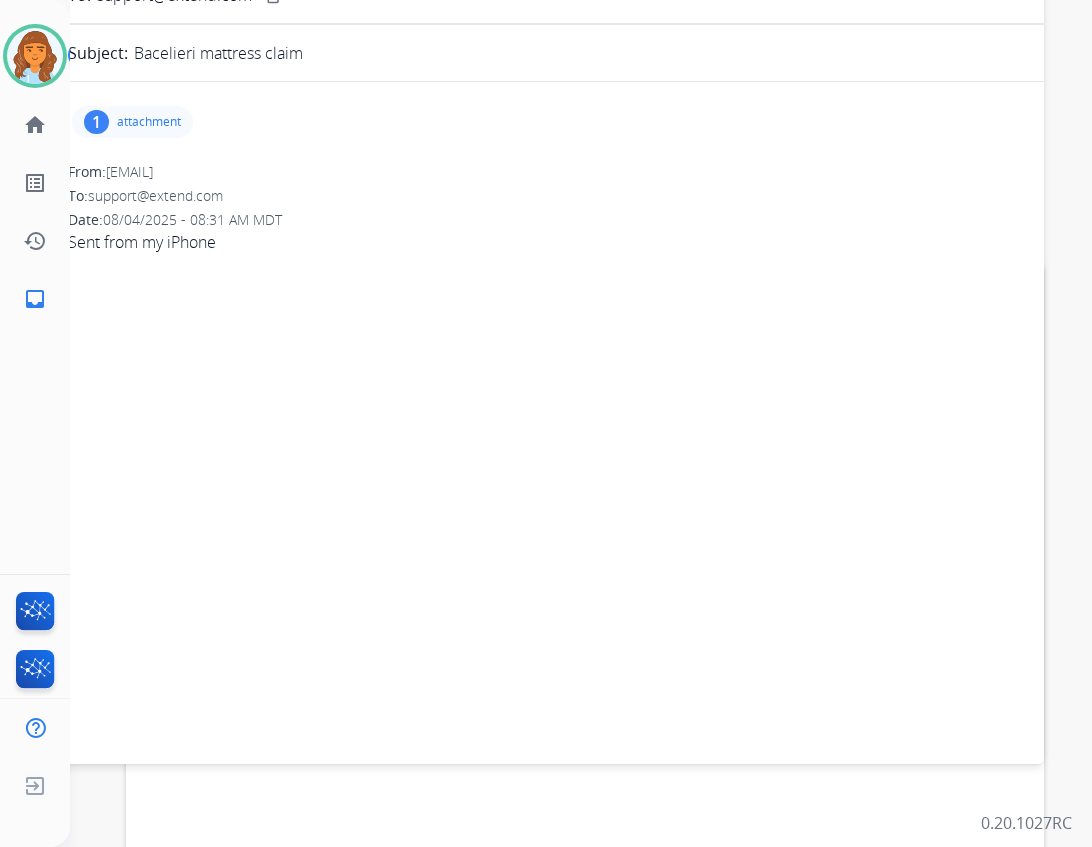 click on "attachment" at bounding box center (149, 122) 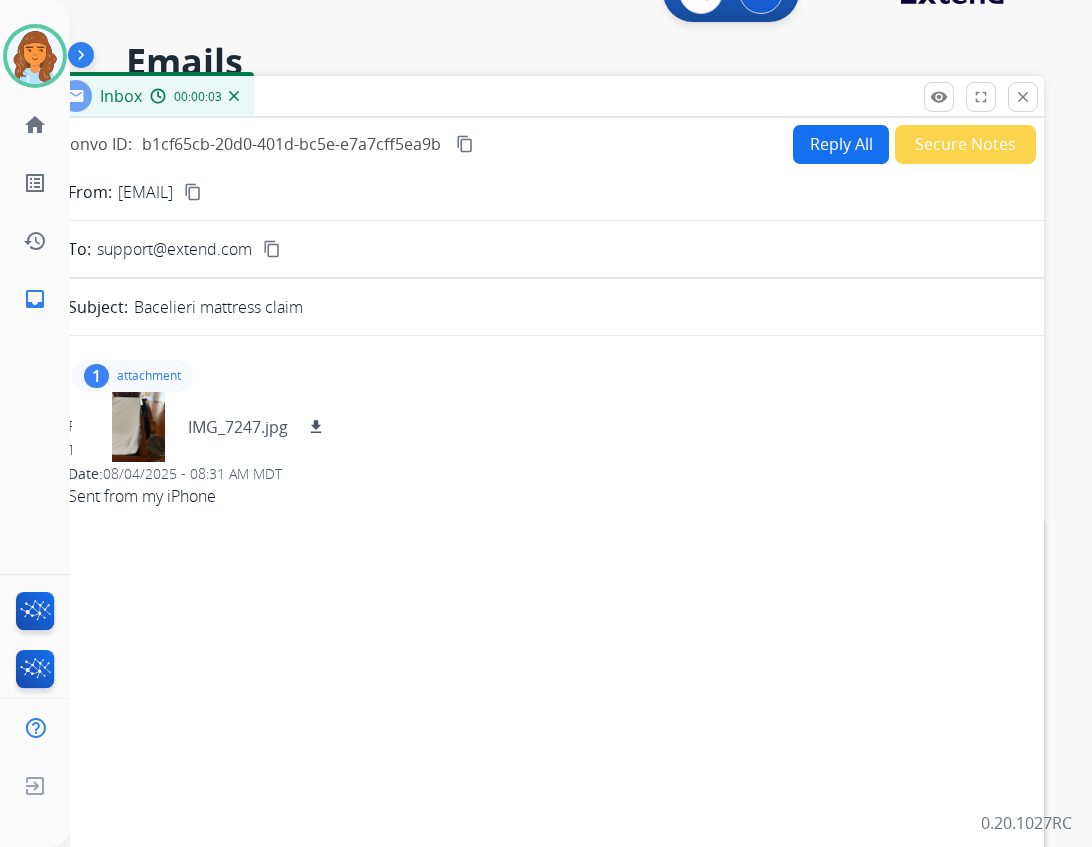 scroll, scrollTop: 0, scrollLeft: 0, axis: both 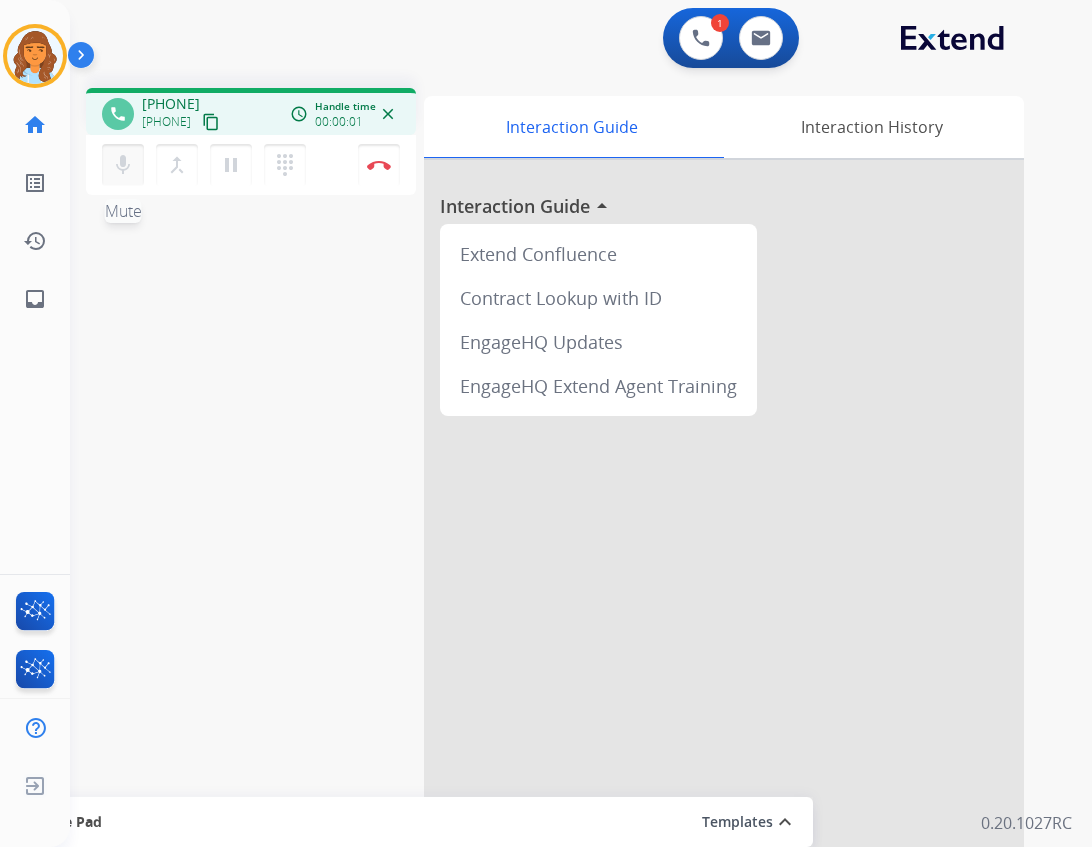 click on "mic" at bounding box center [123, 165] 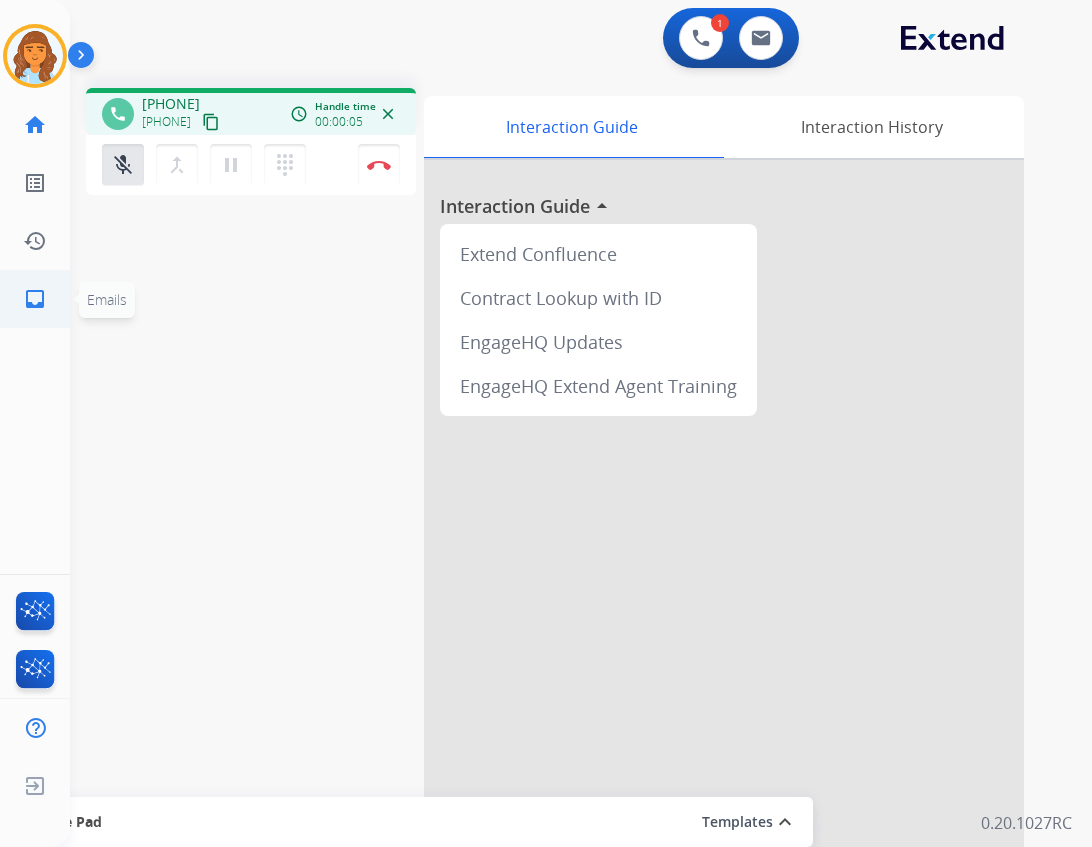 click on "inbox" 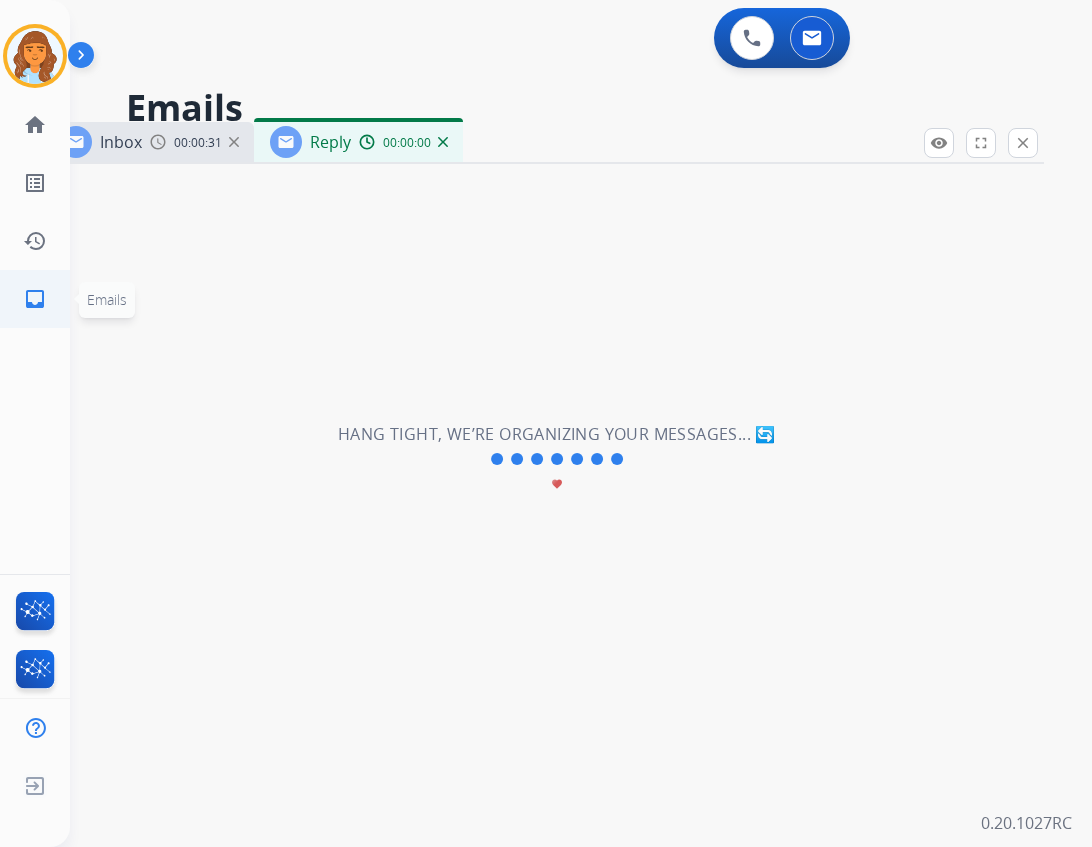 select on "**********" 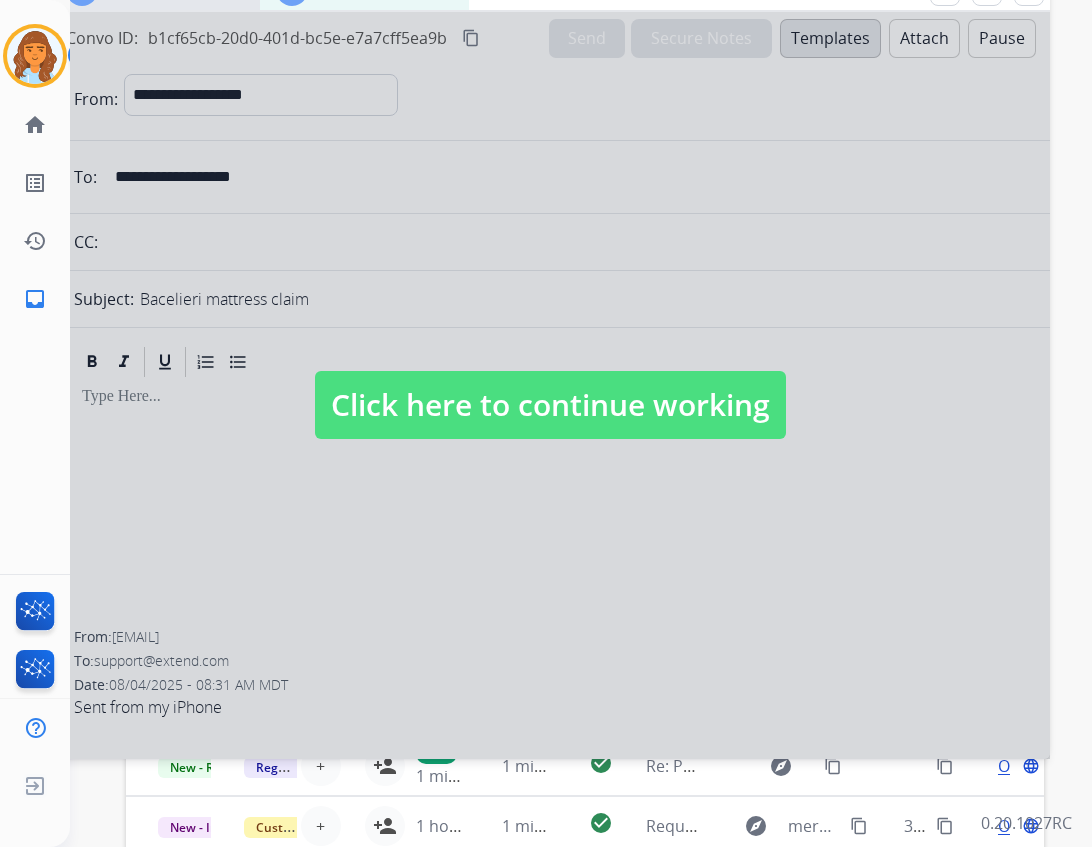 drag, startPoint x: 614, startPoint y: 145, endPoint x: 620, endPoint y: -7, distance: 152.11838 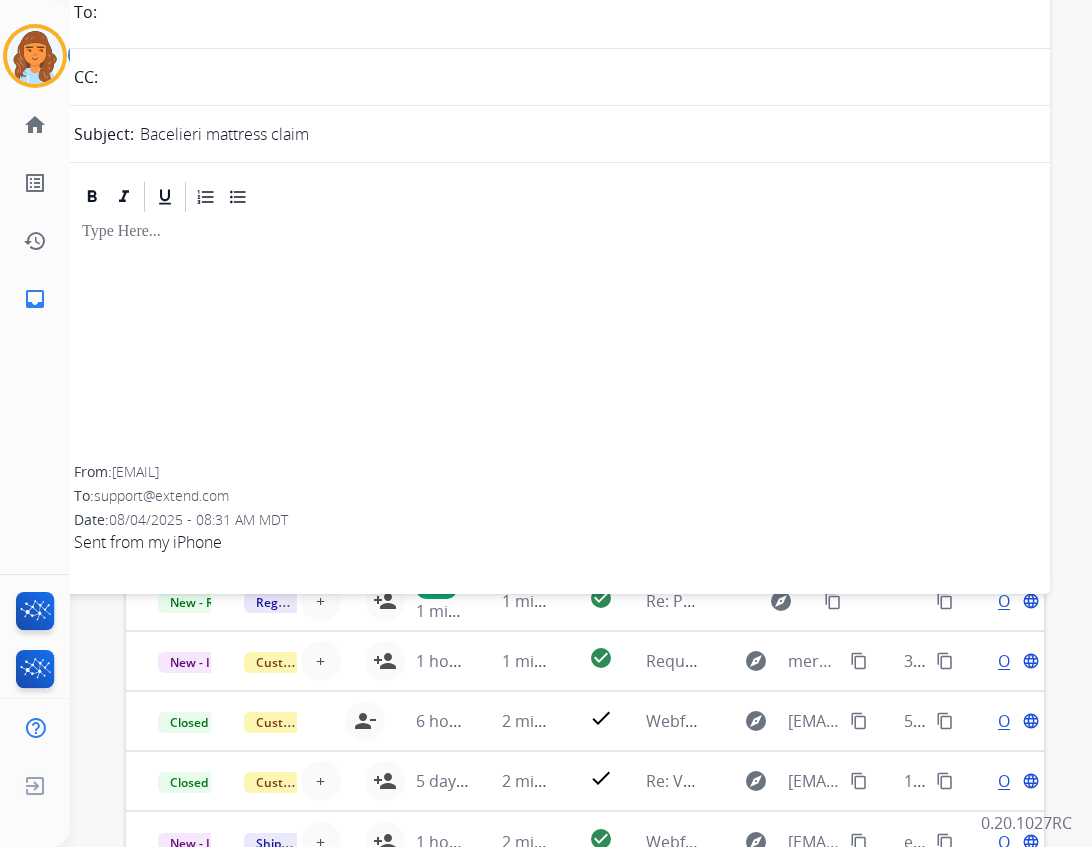 scroll, scrollTop: 0, scrollLeft: 0, axis: both 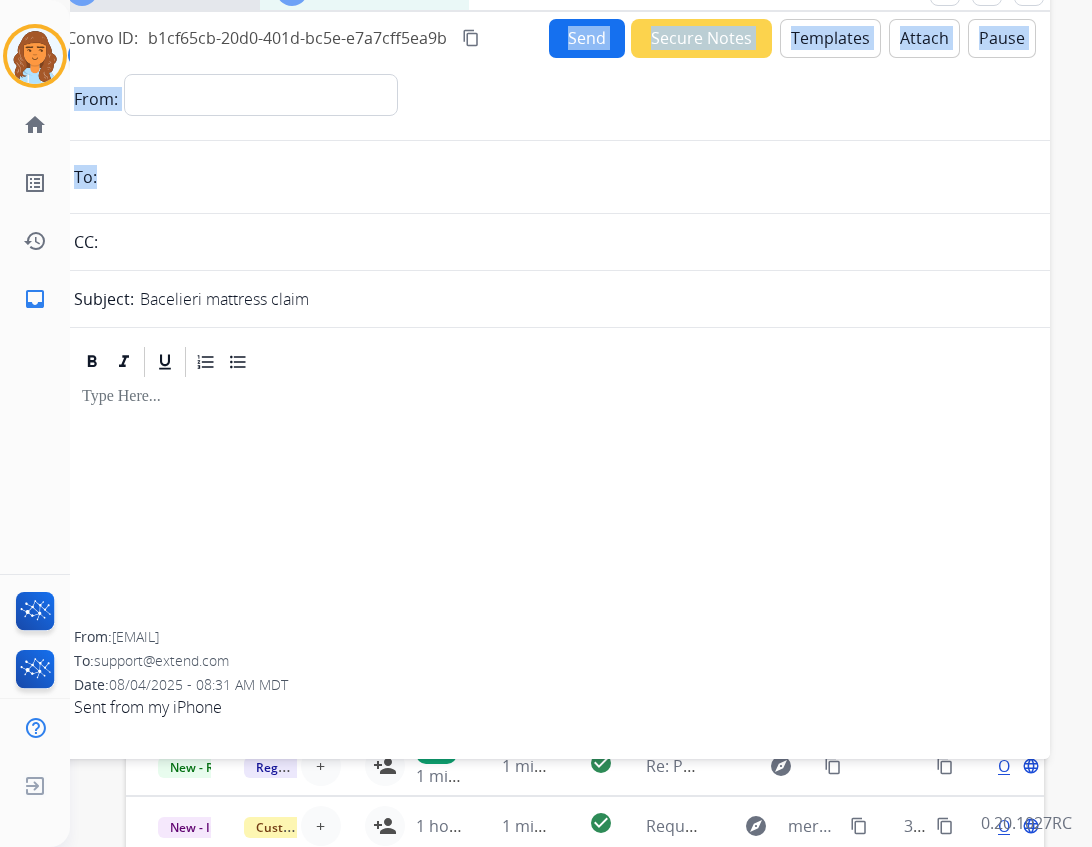 drag, startPoint x: 503, startPoint y: 44, endPoint x: 541, endPoint y: 130, distance: 94.02127 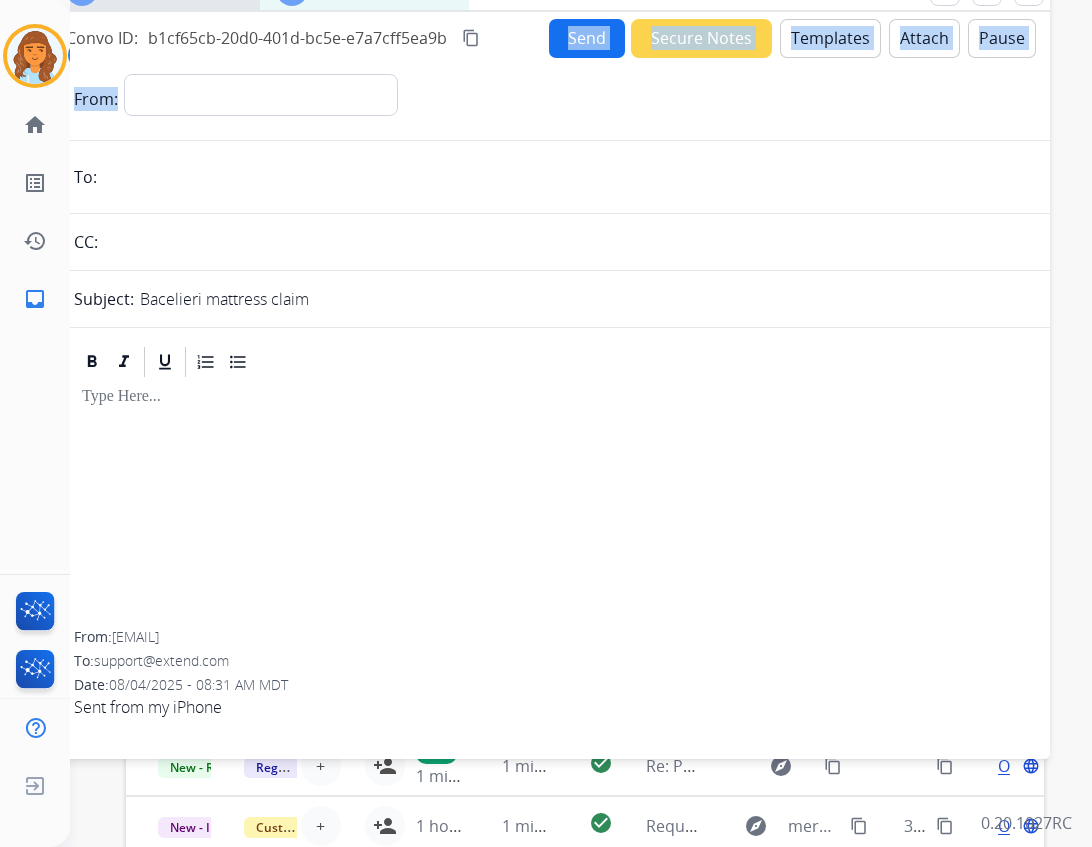 drag, startPoint x: 497, startPoint y: 32, endPoint x: 502, endPoint y: 90, distance: 58.21512 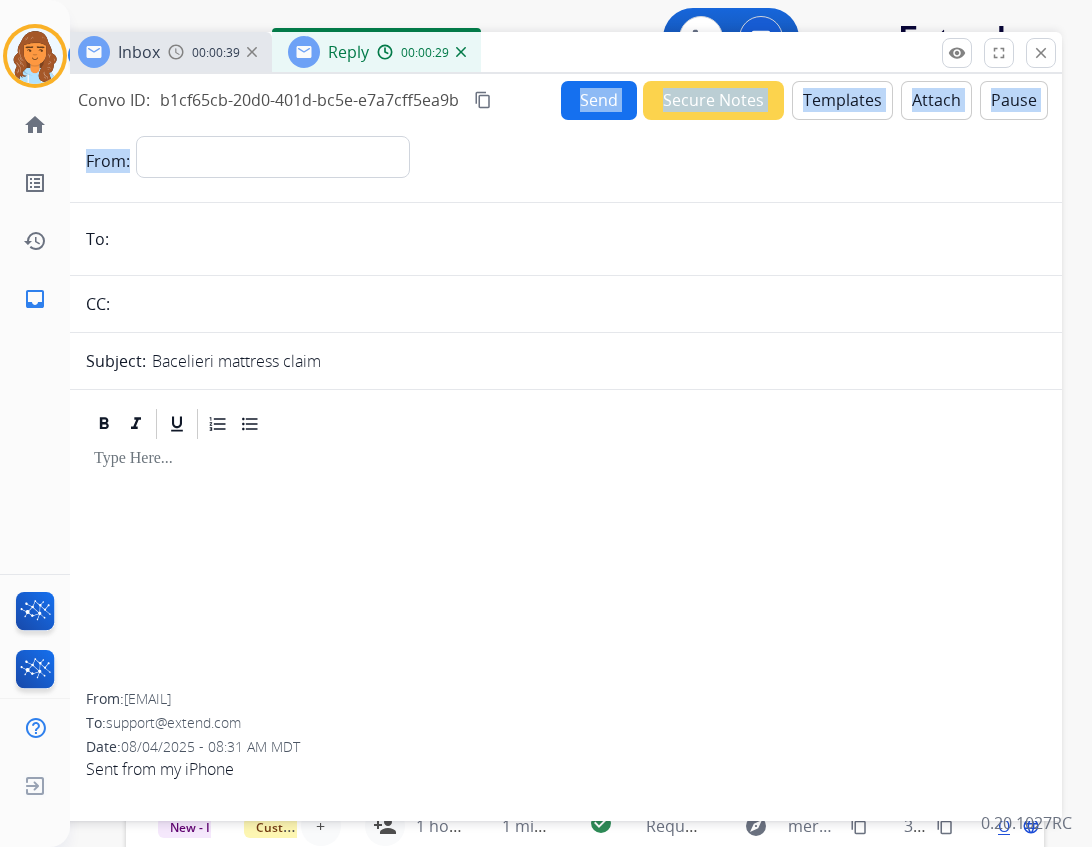 drag, startPoint x: 366, startPoint y: 11, endPoint x: 378, endPoint y: 73, distance: 63.15061 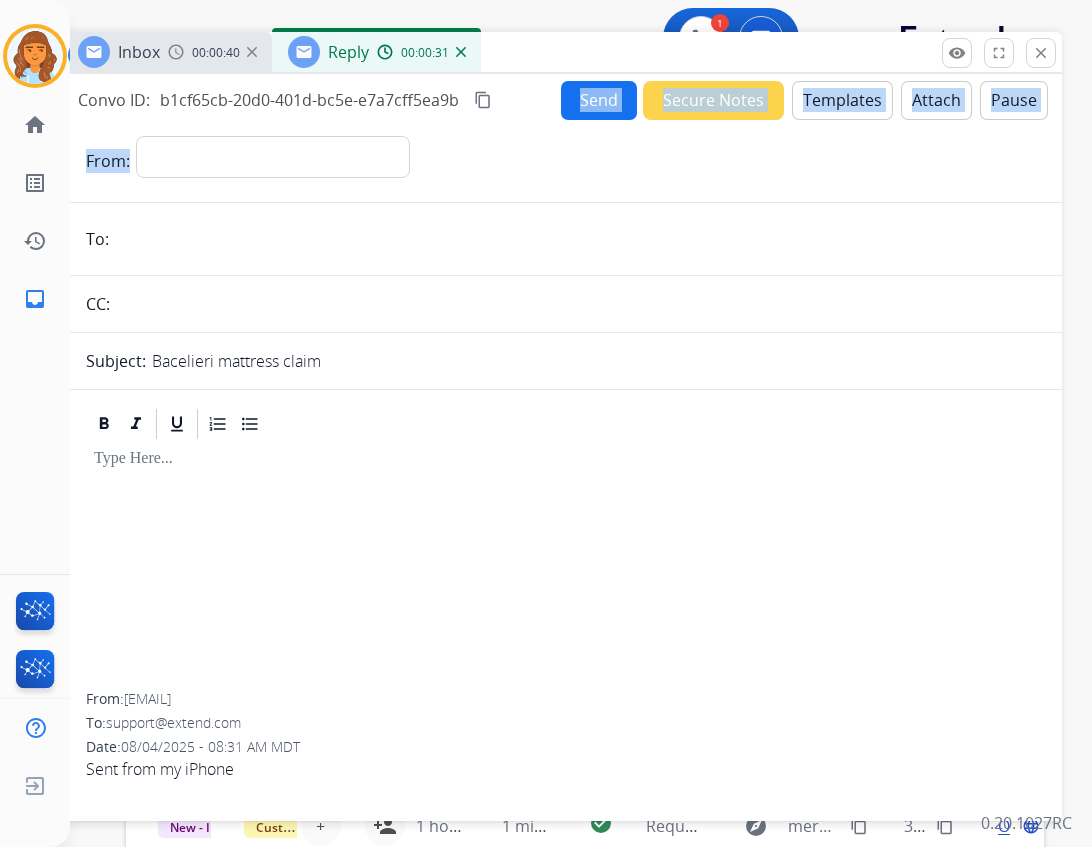 drag, startPoint x: 1037, startPoint y: 44, endPoint x: 1023, endPoint y: 50, distance: 15.231546 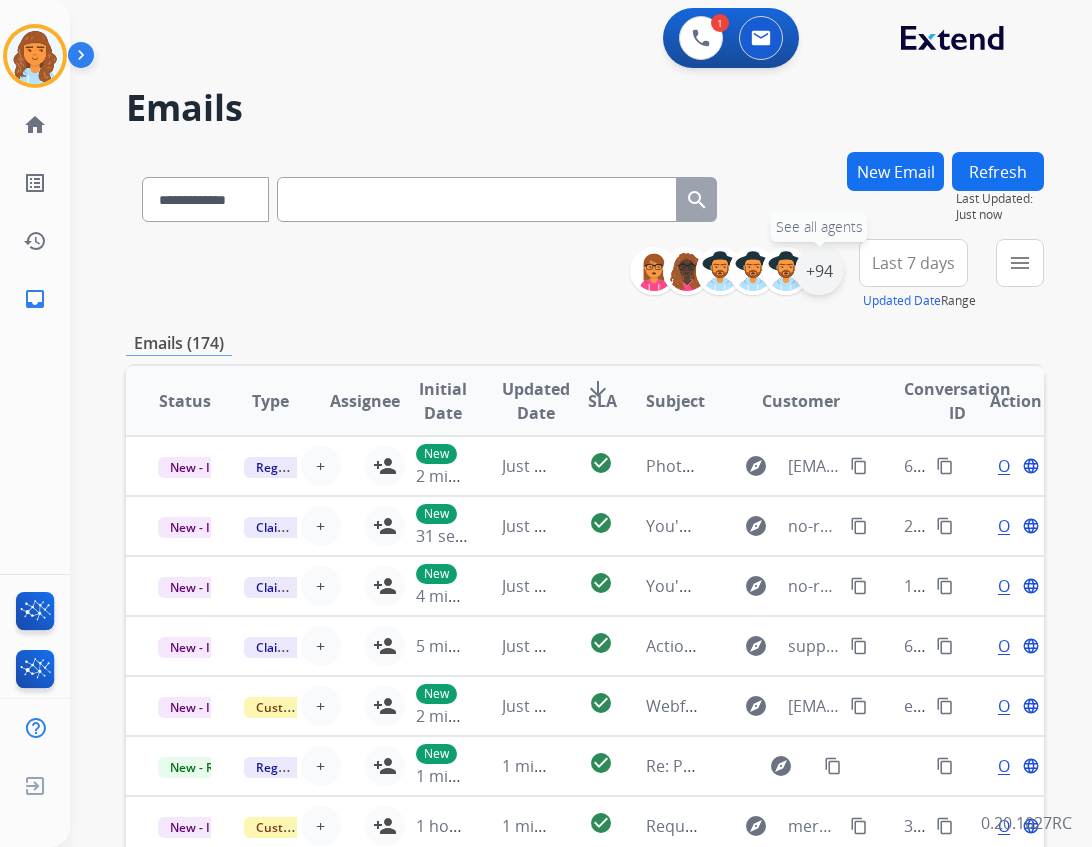 click on "+94" at bounding box center (819, 271) 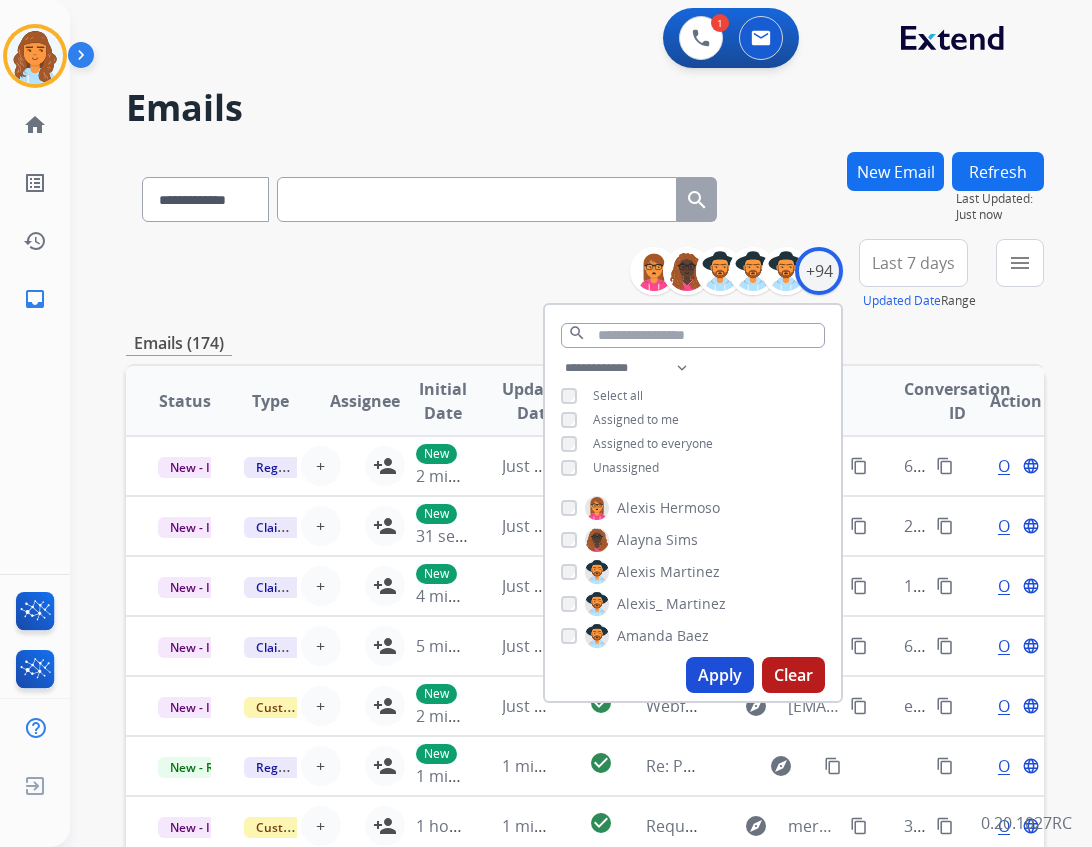 click on "Unassigned" at bounding box center [626, 467] 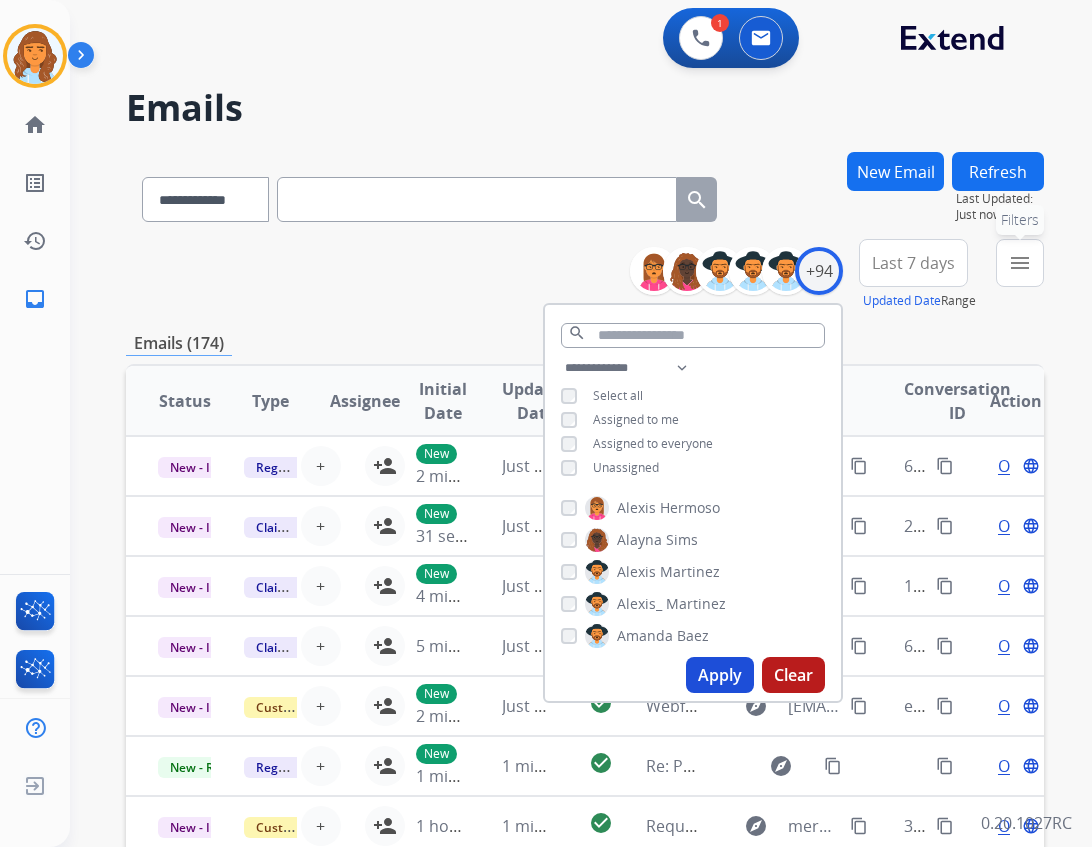 click on "menu" at bounding box center (1020, 263) 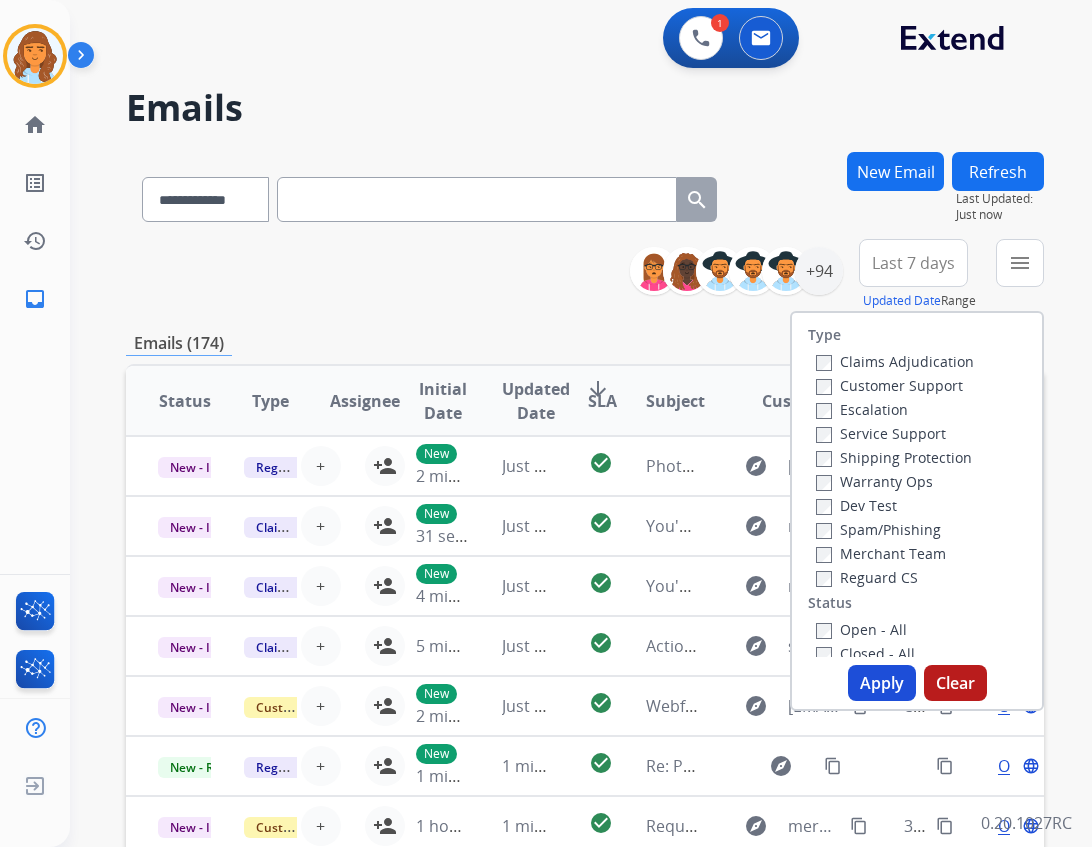 click on "Reguard CS" at bounding box center (867, 577) 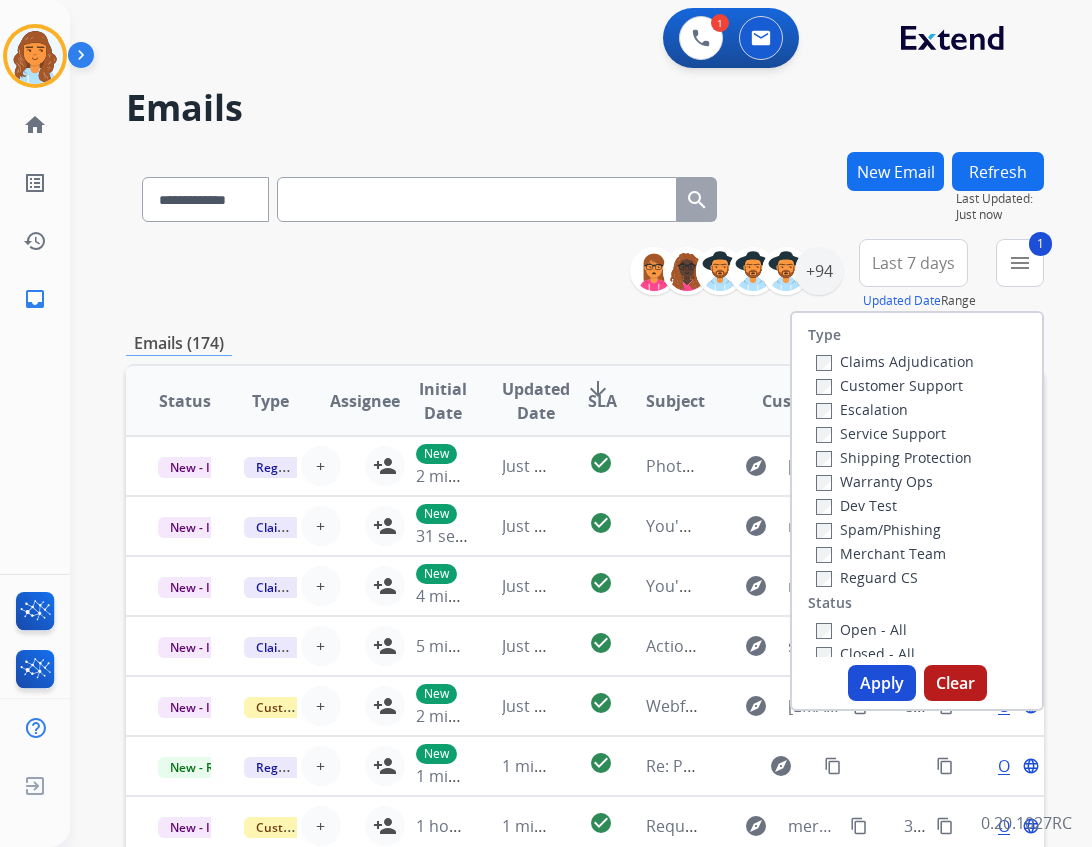 click on "Shipping Protection" at bounding box center (894, 457) 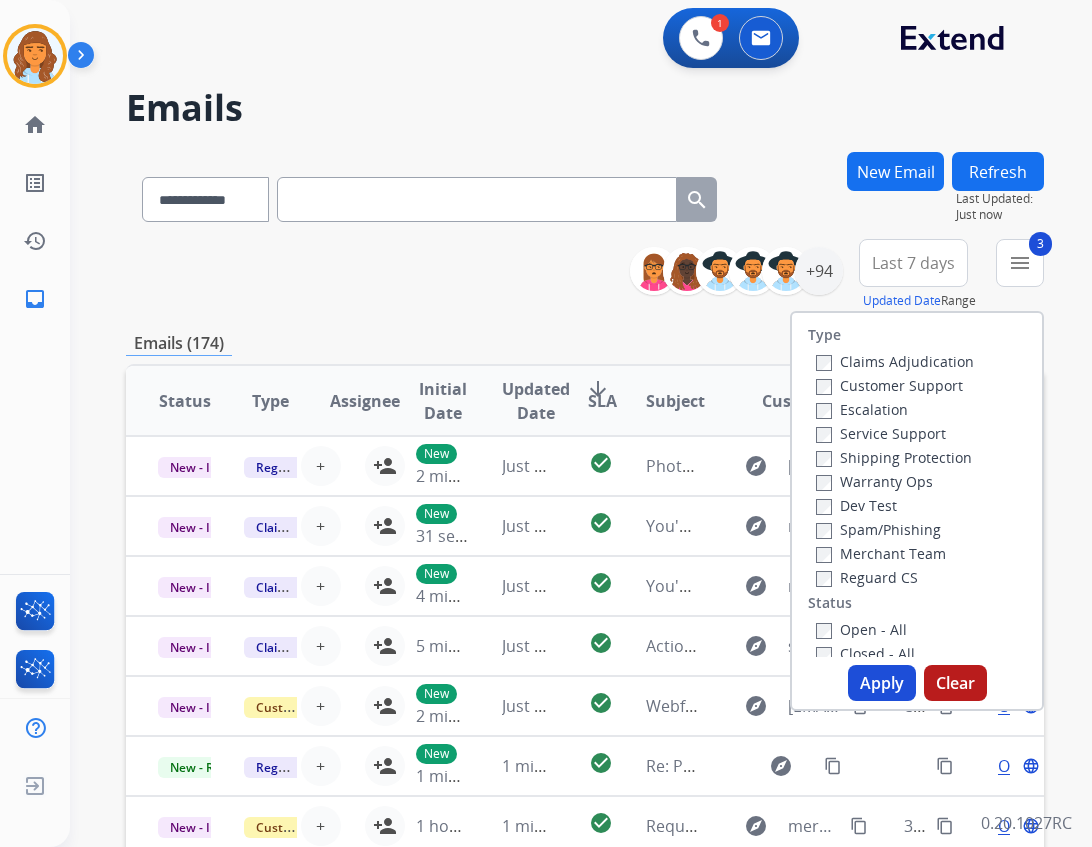 drag, startPoint x: 879, startPoint y: 386, endPoint x: 907, endPoint y: 511, distance: 128.09763 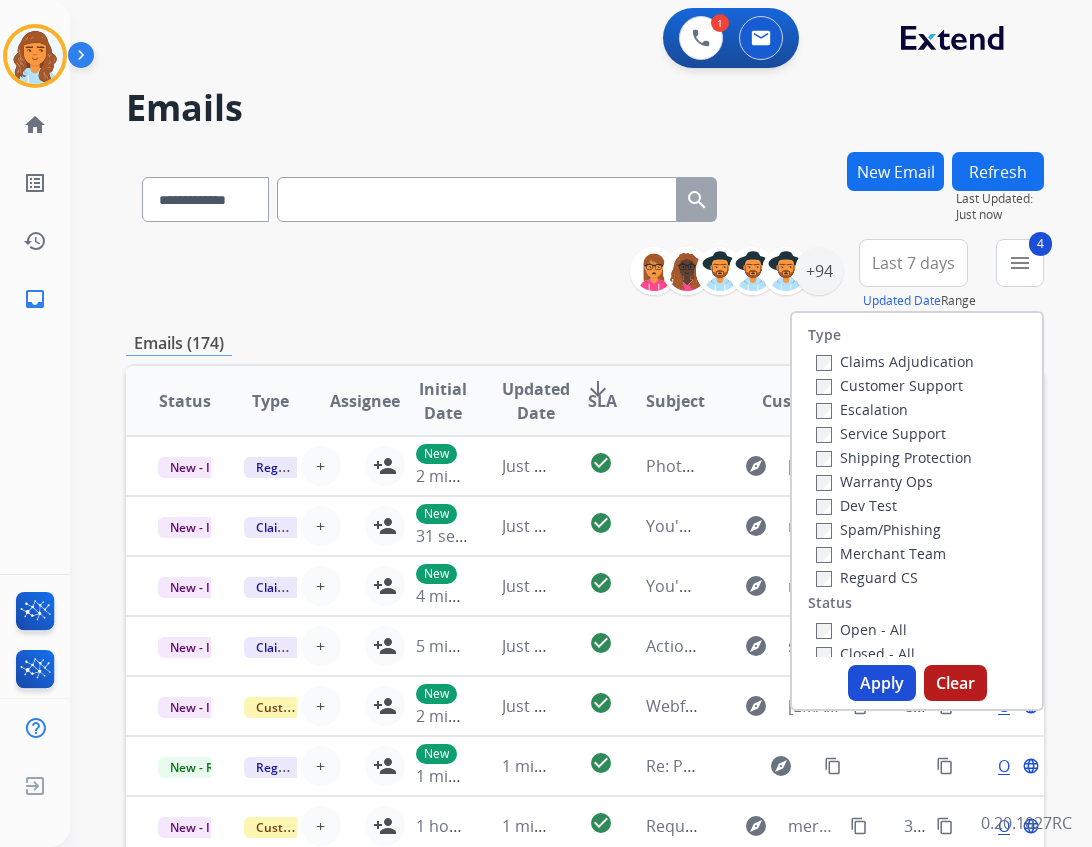 scroll, scrollTop: 20, scrollLeft: 0, axis: vertical 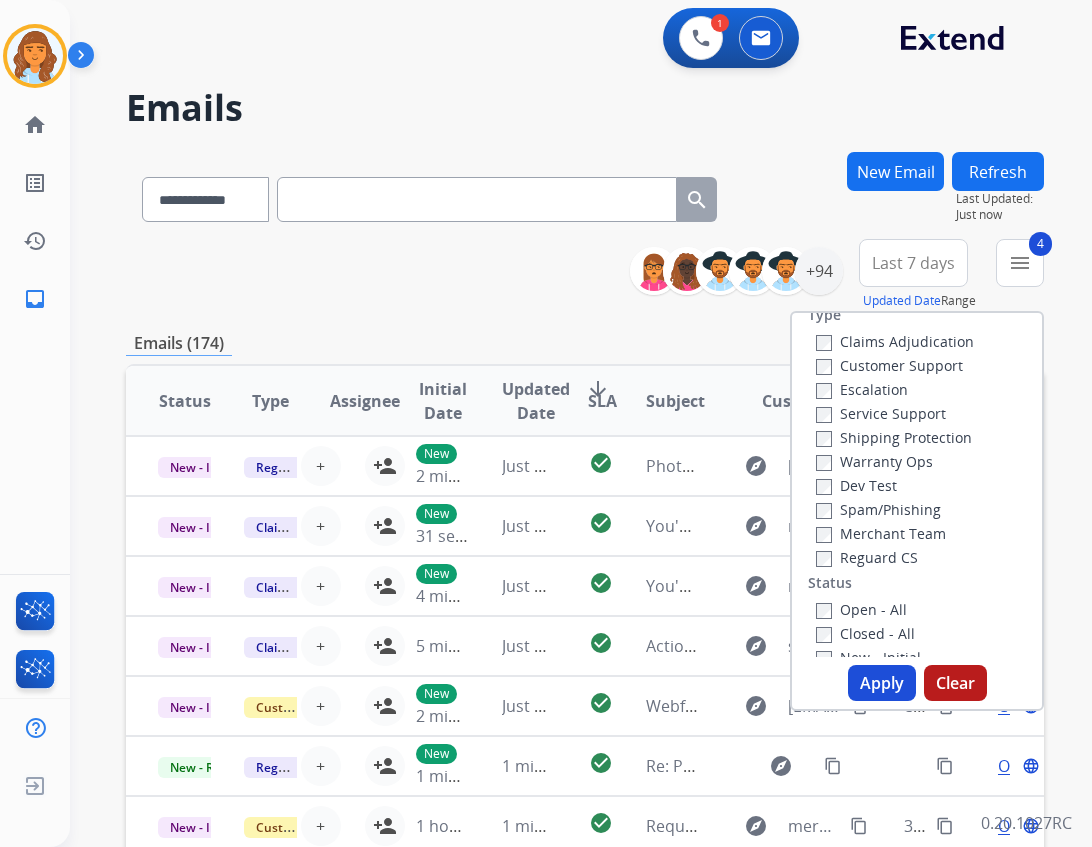 click on "Closed - All" at bounding box center [921, 633] 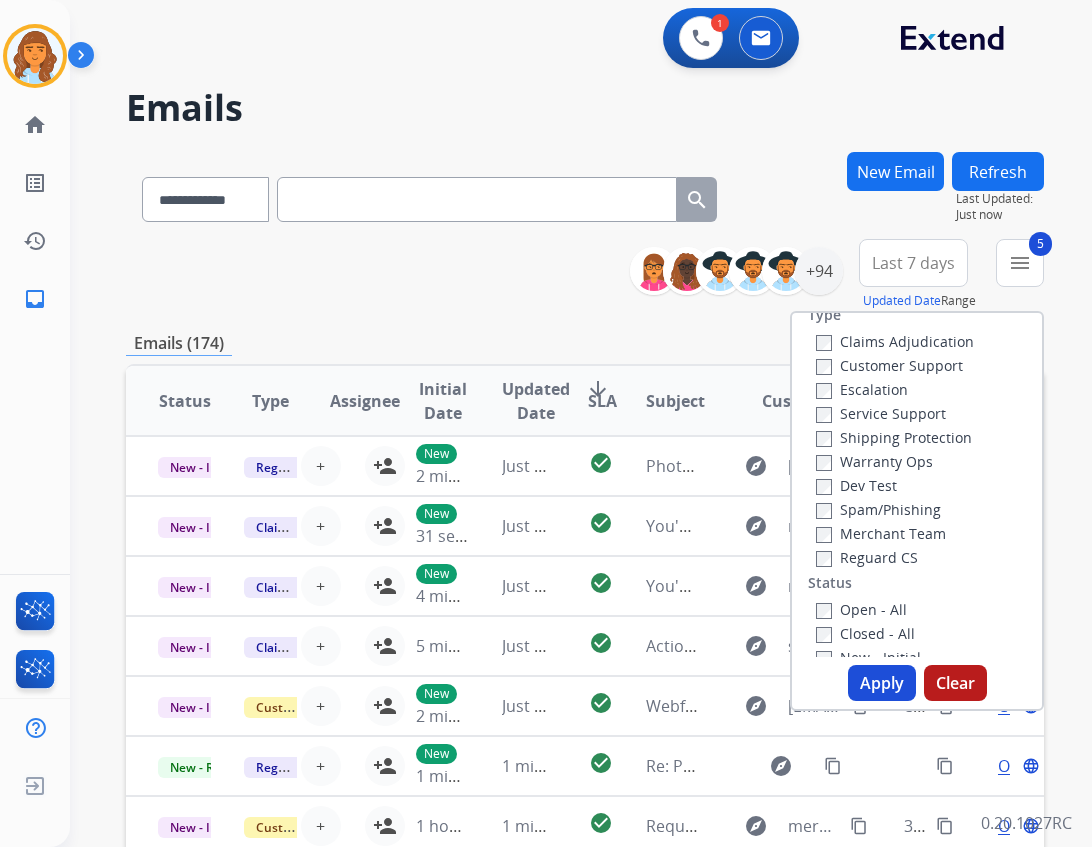 click on "Apply" at bounding box center [882, 683] 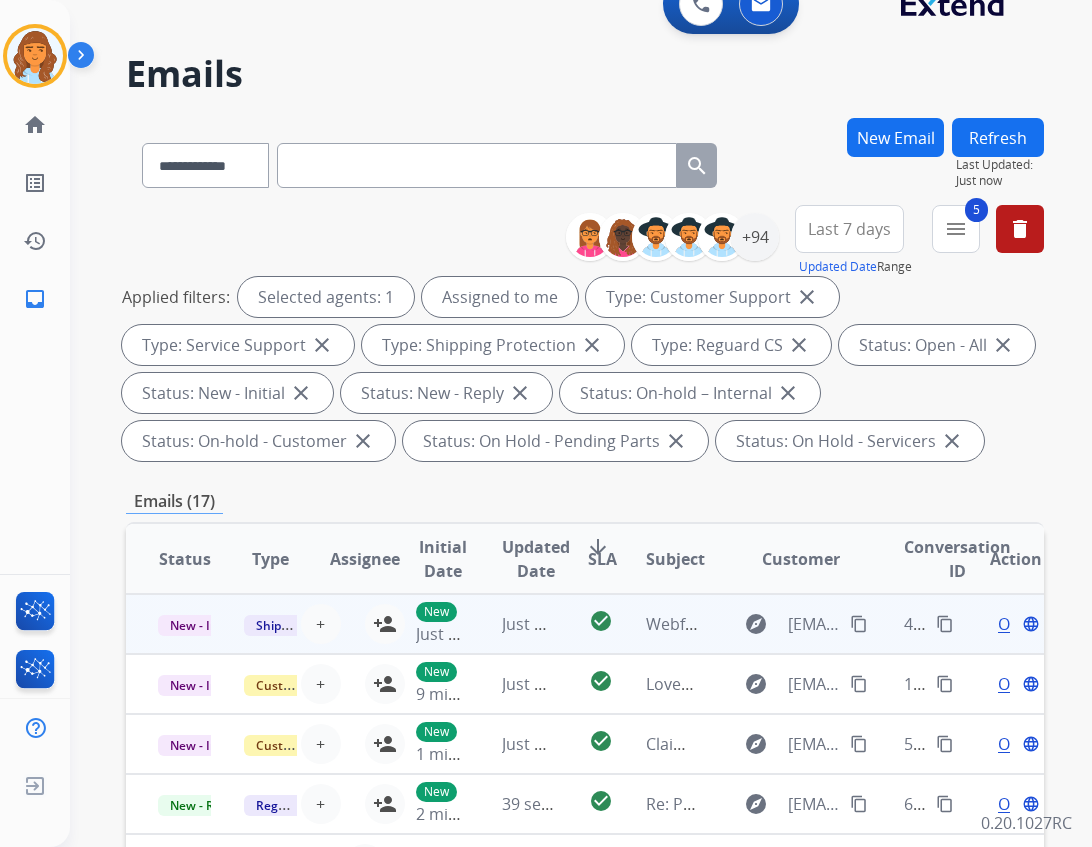 scroll, scrollTop: 0, scrollLeft: 0, axis: both 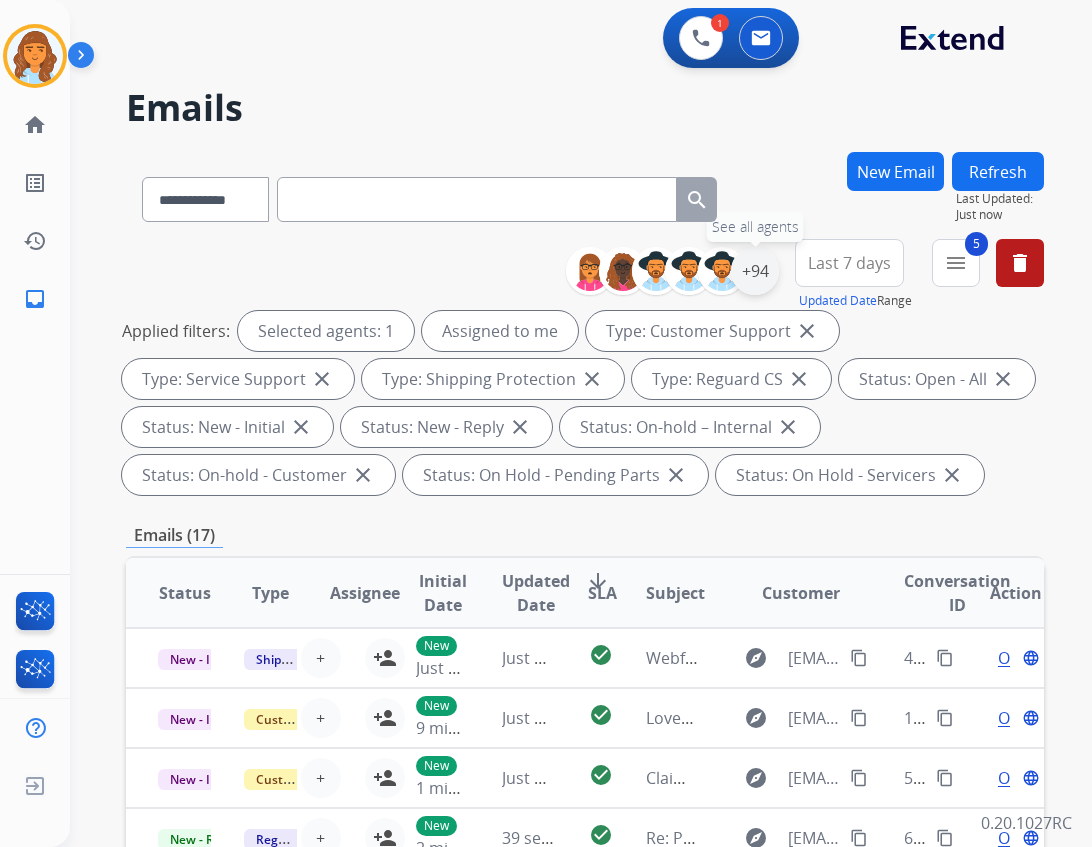 click on "+94" at bounding box center (755, 271) 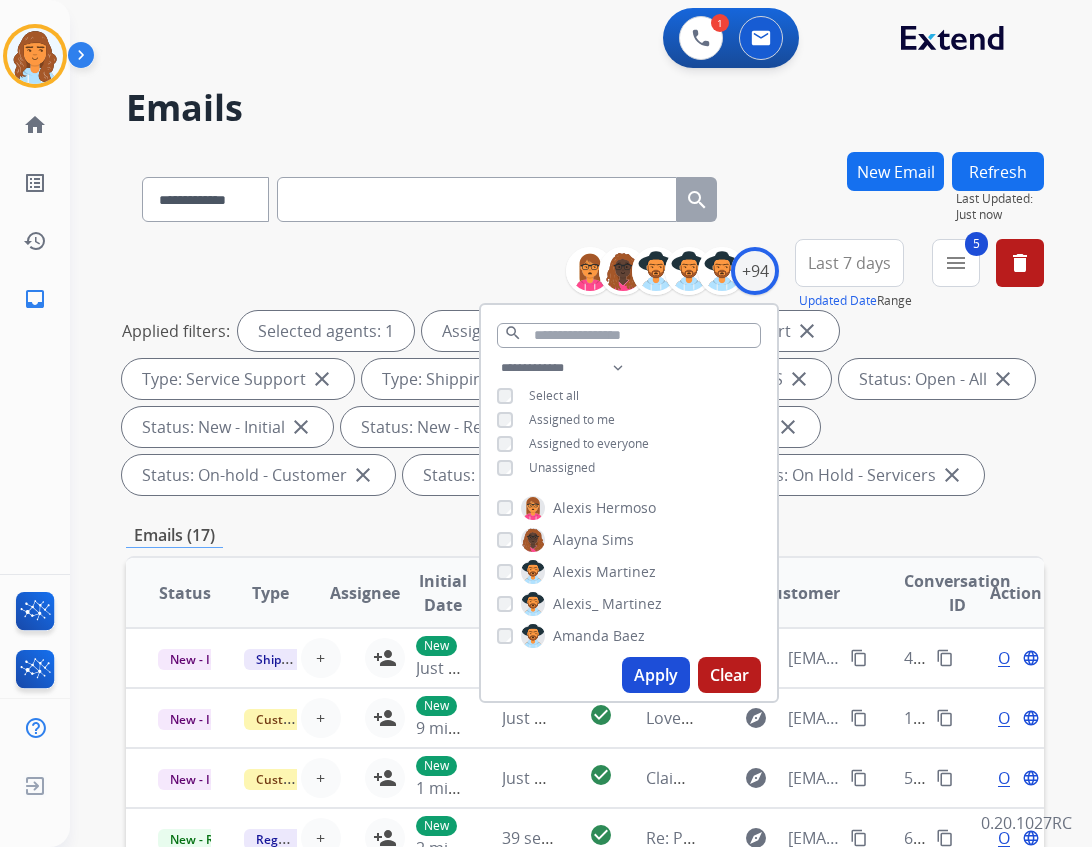 click on "Apply" at bounding box center [656, 675] 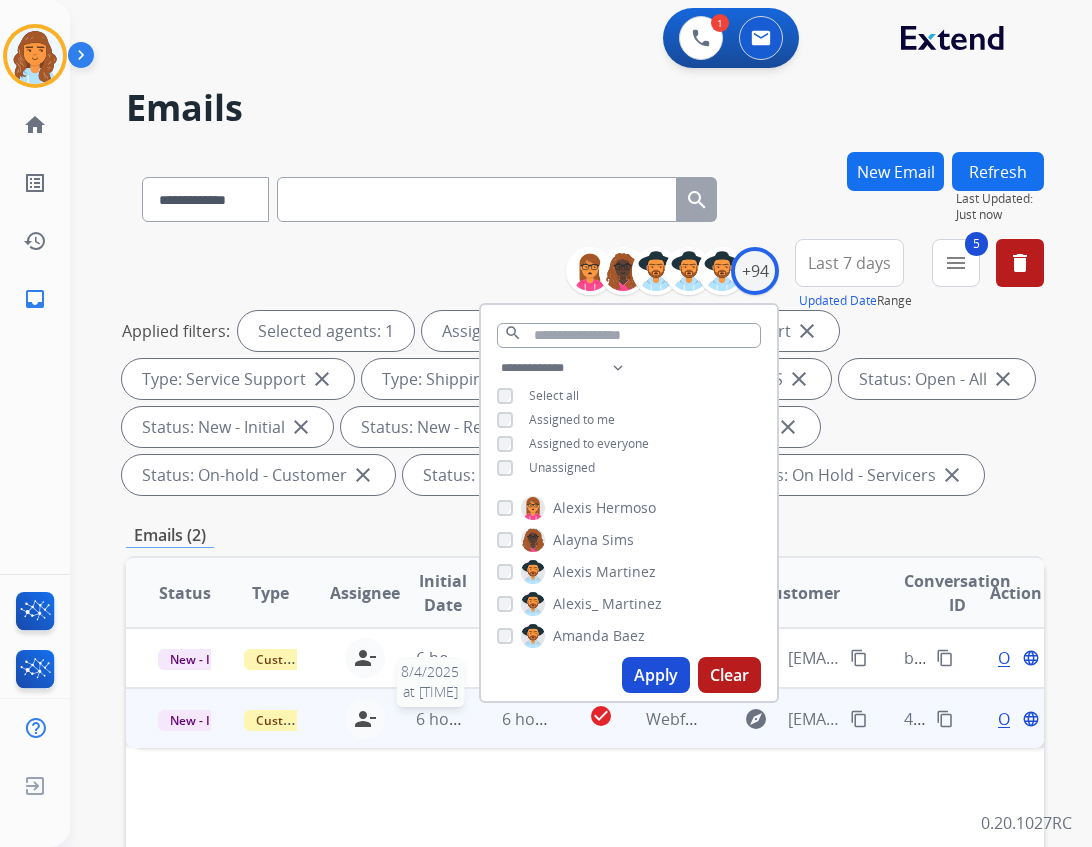 click on "6 hours ago" at bounding box center [461, 719] 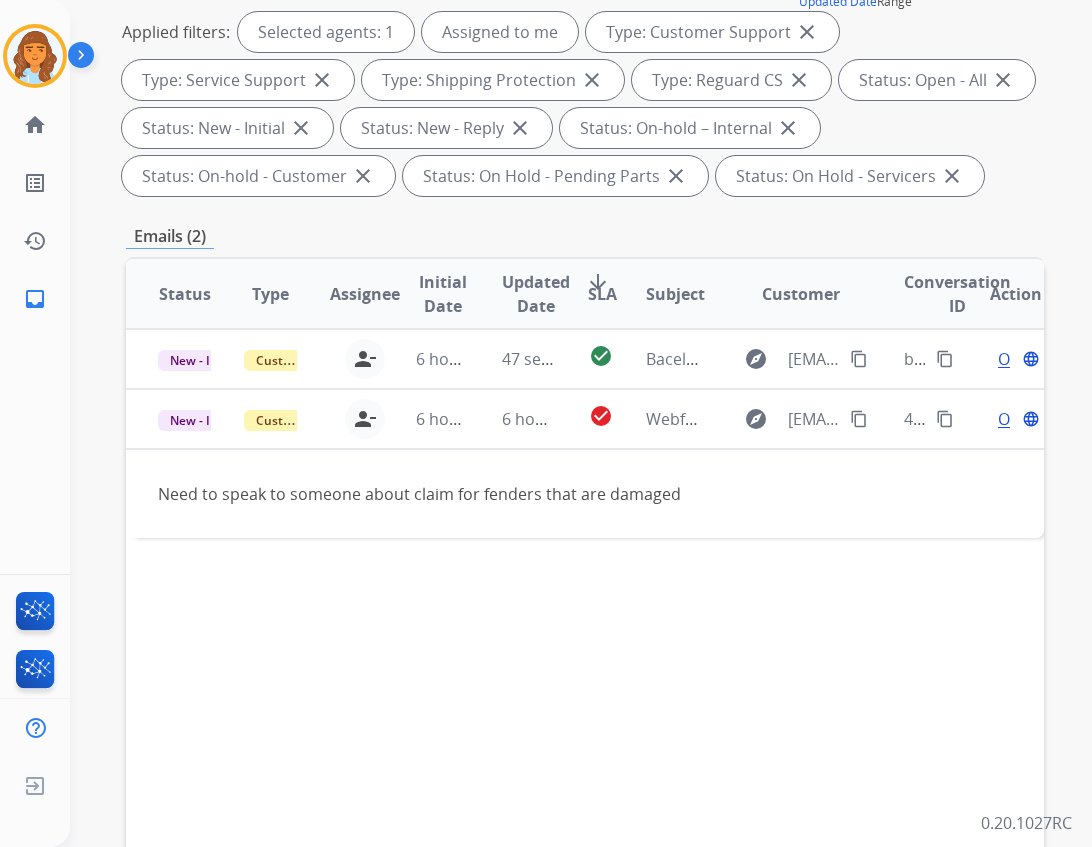 scroll, scrollTop: 300, scrollLeft: 0, axis: vertical 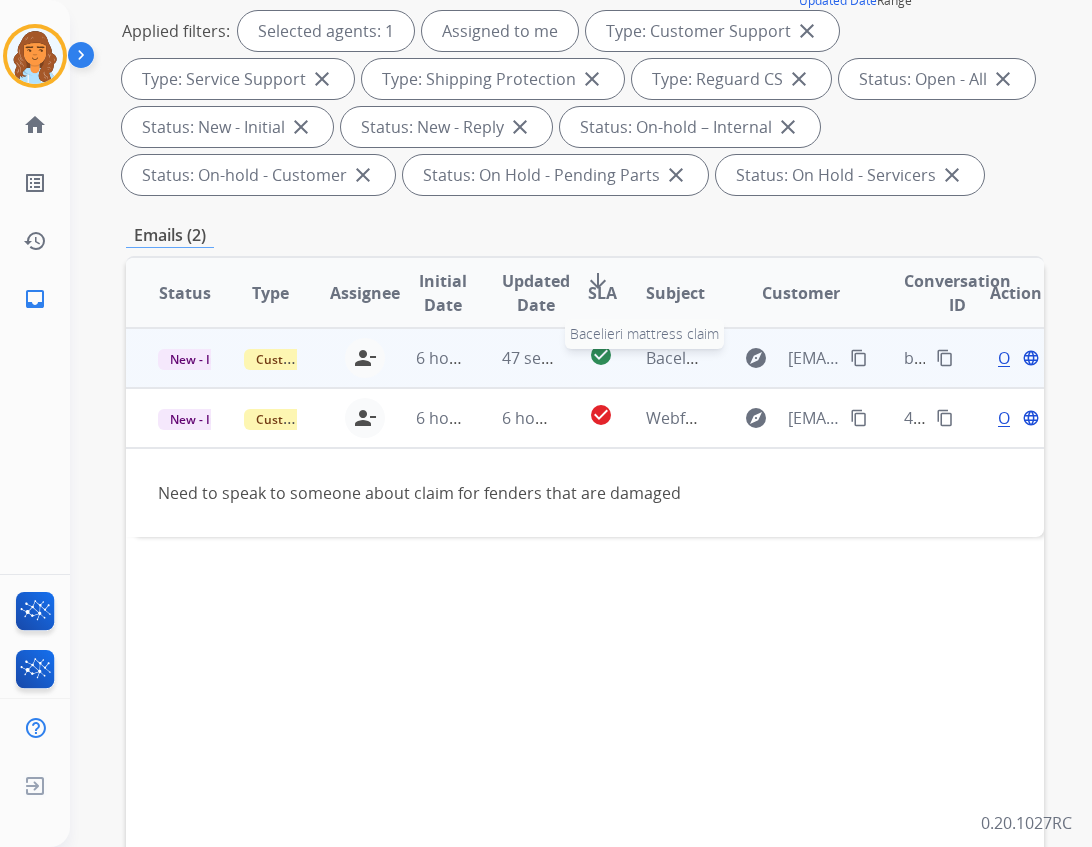 click on "Bacelieri mattress claim" at bounding box center (736, 358) 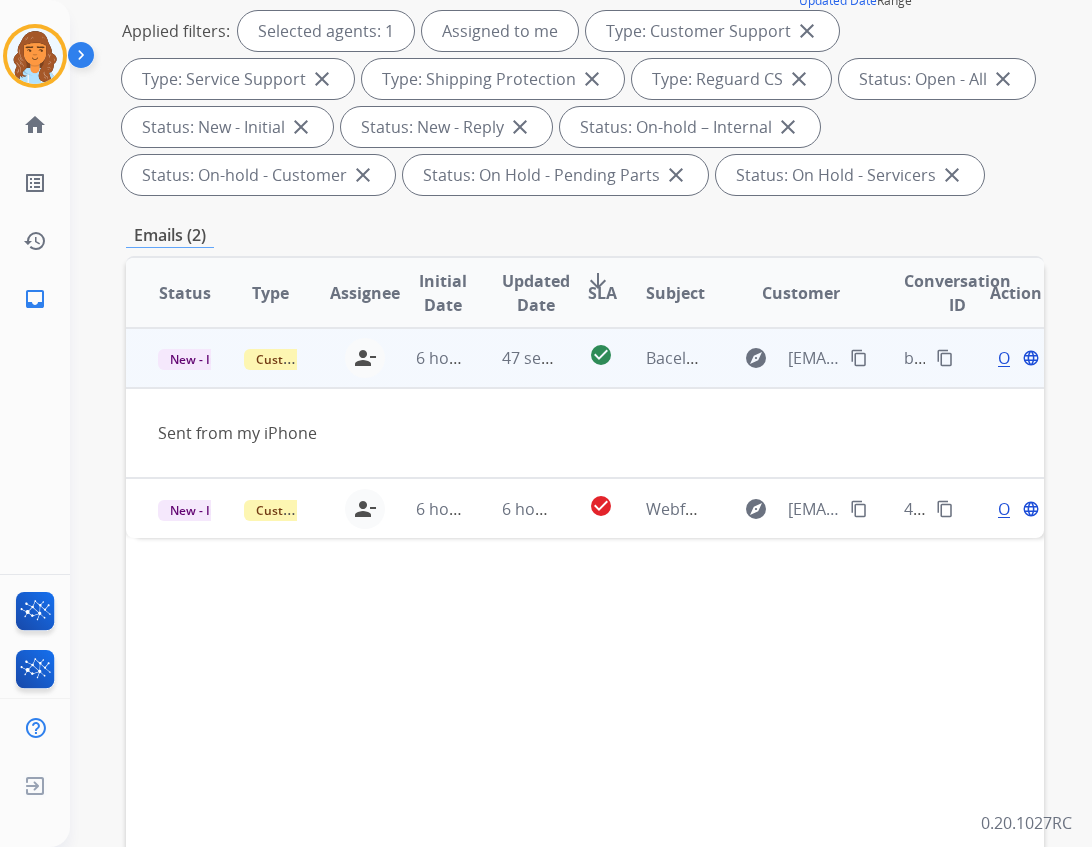 click on "Open" at bounding box center [1018, 358] 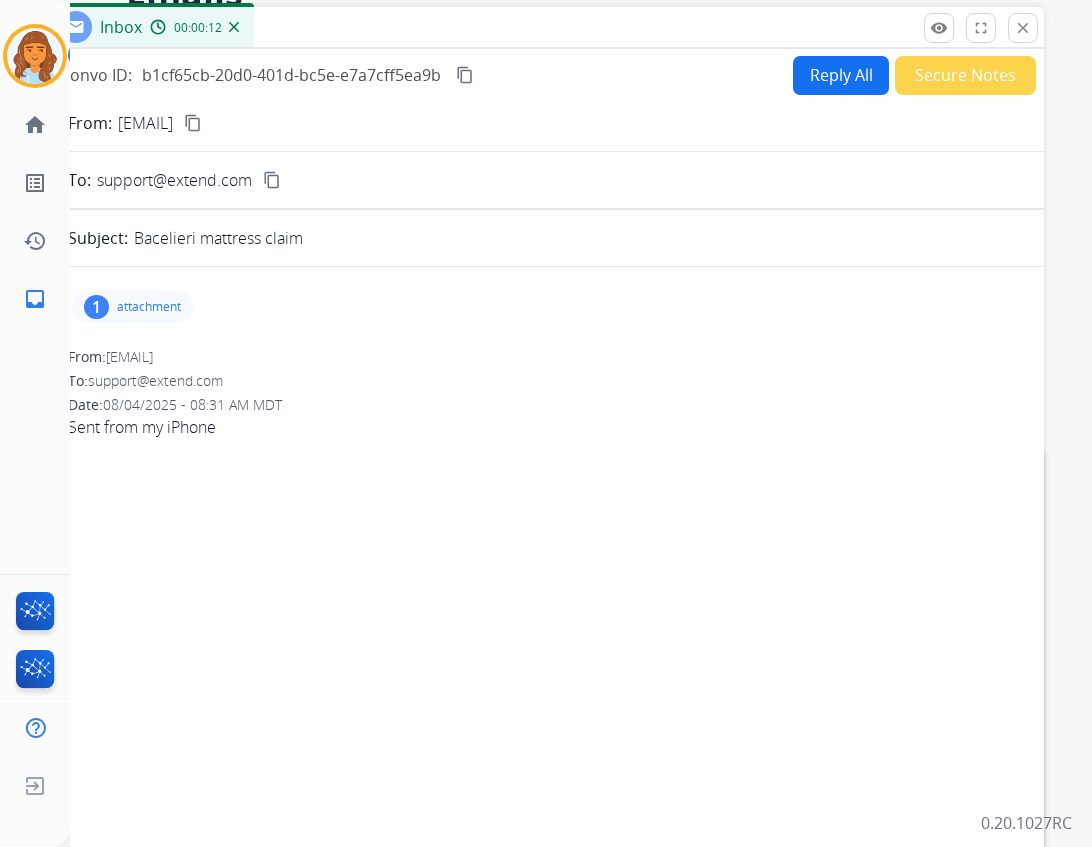 scroll, scrollTop: 100, scrollLeft: 0, axis: vertical 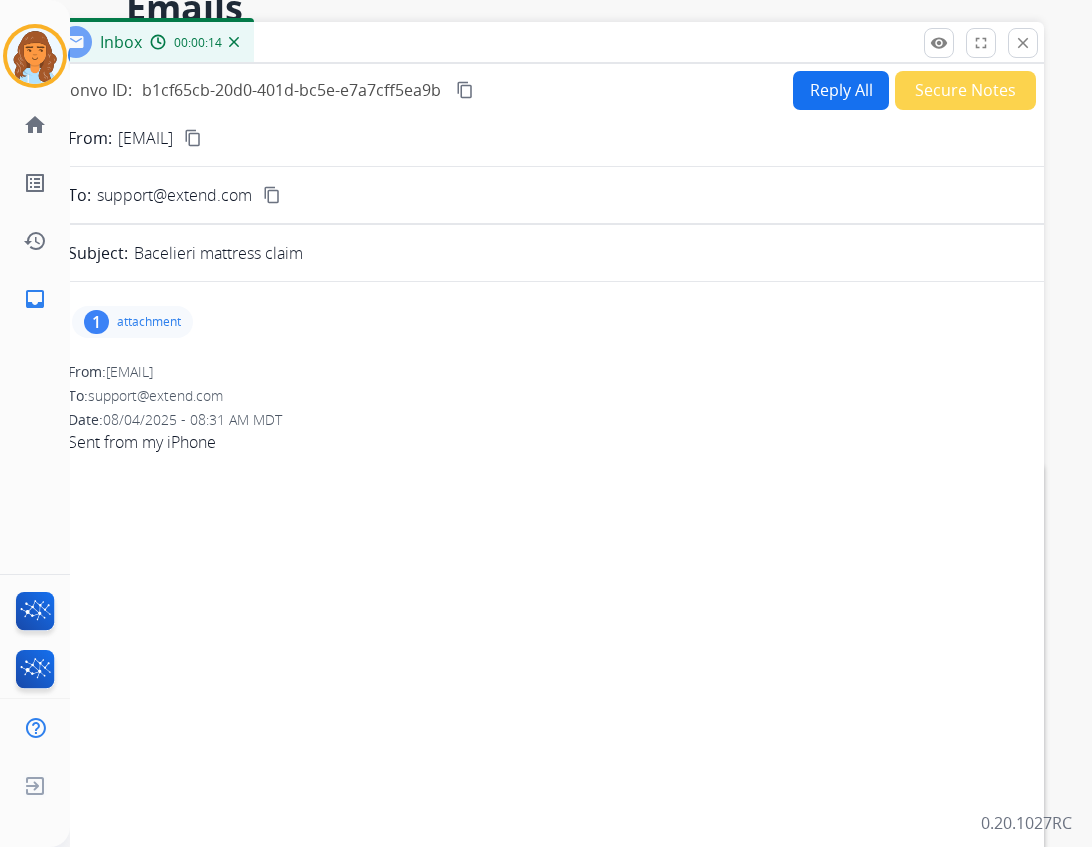 click on "content_copy" at bounding box center [193, 138] 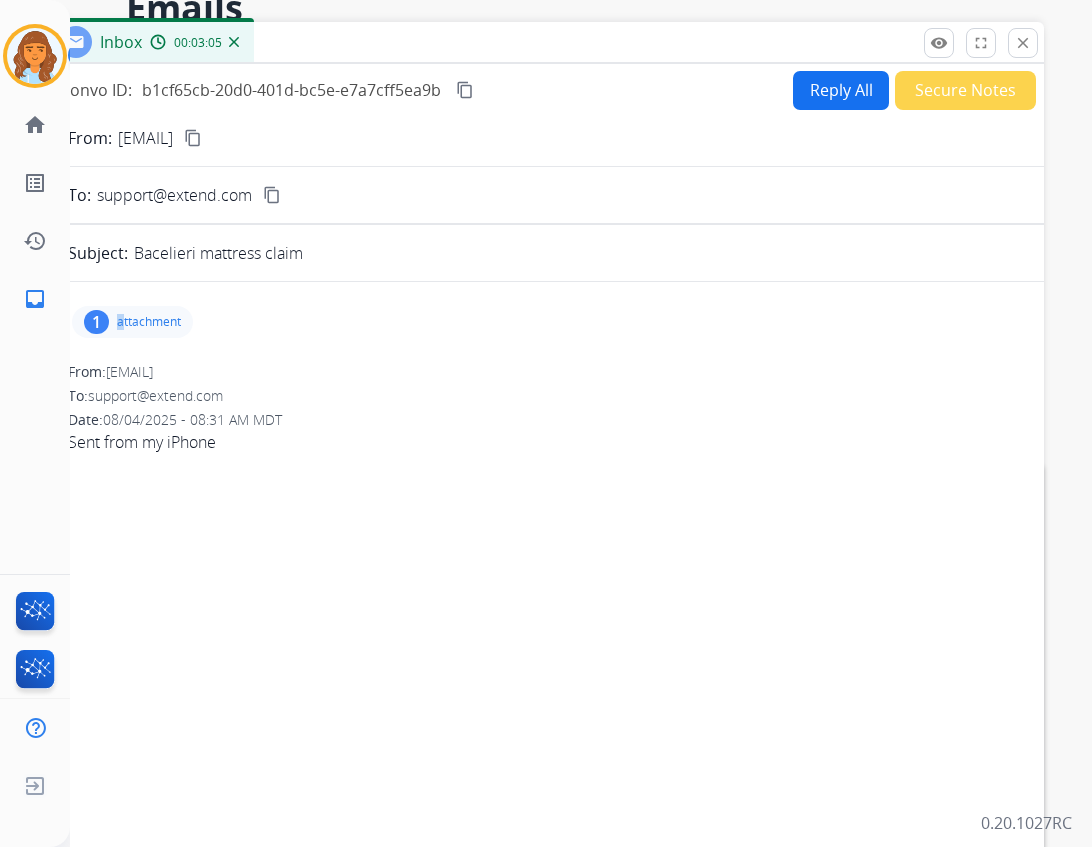 click on "attachment" at bounding box center (149, 322) 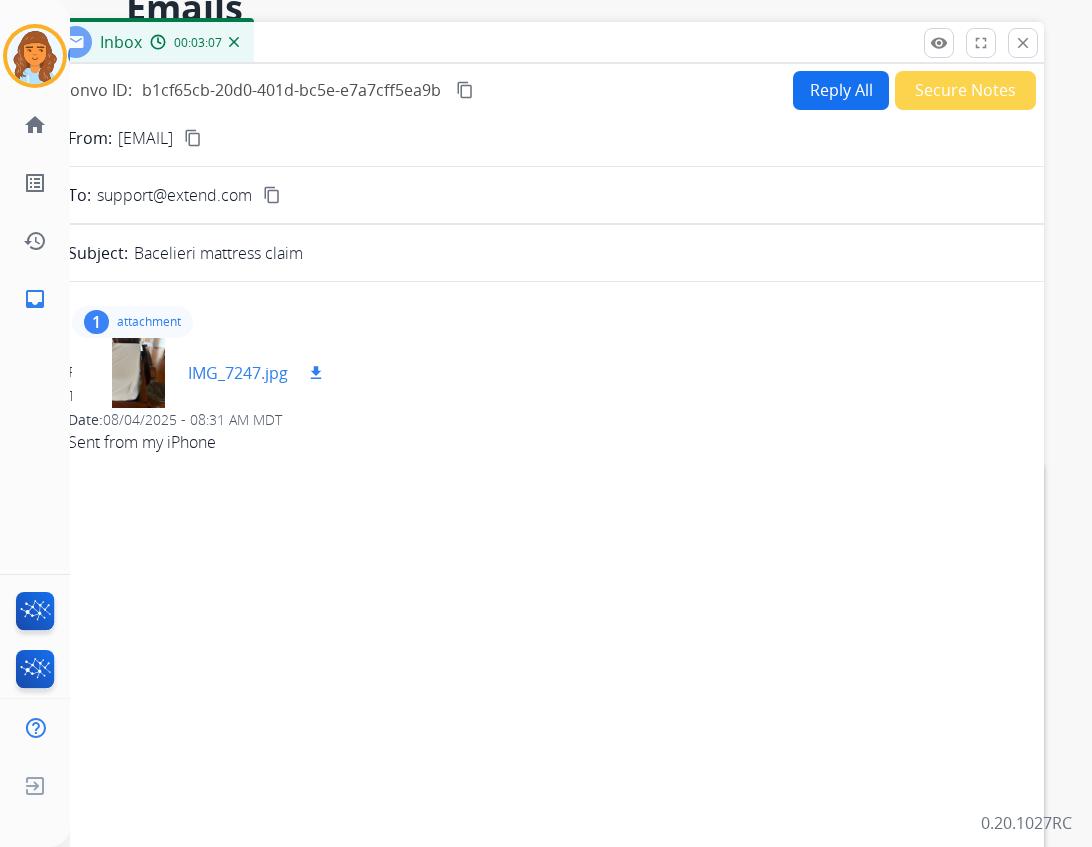 click at bounding box center (138, 373) 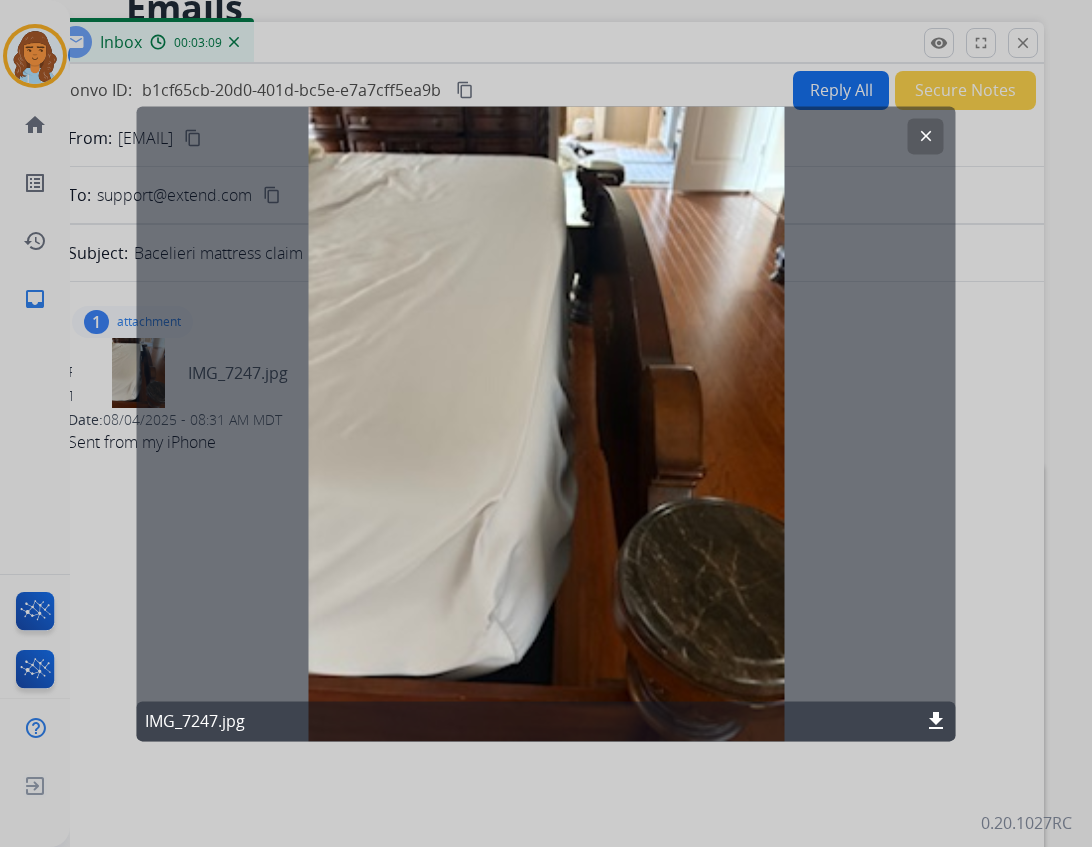 click on "clear" 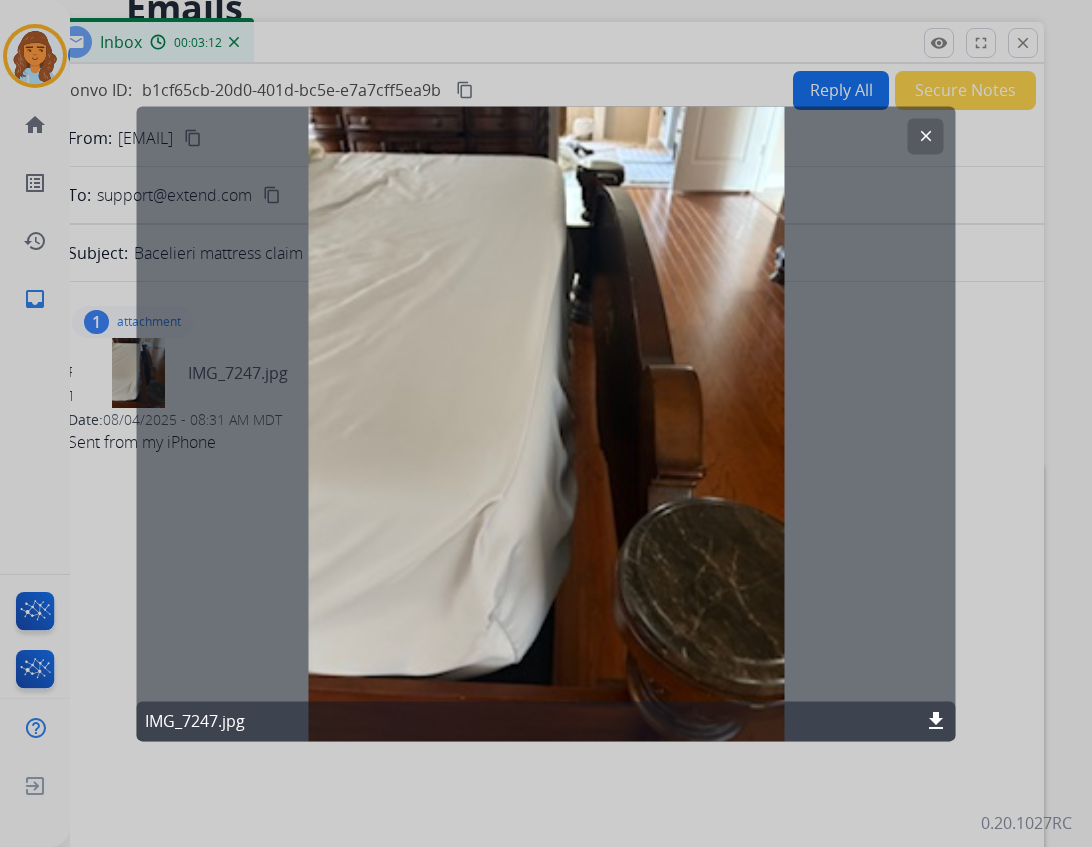 click on "clear" 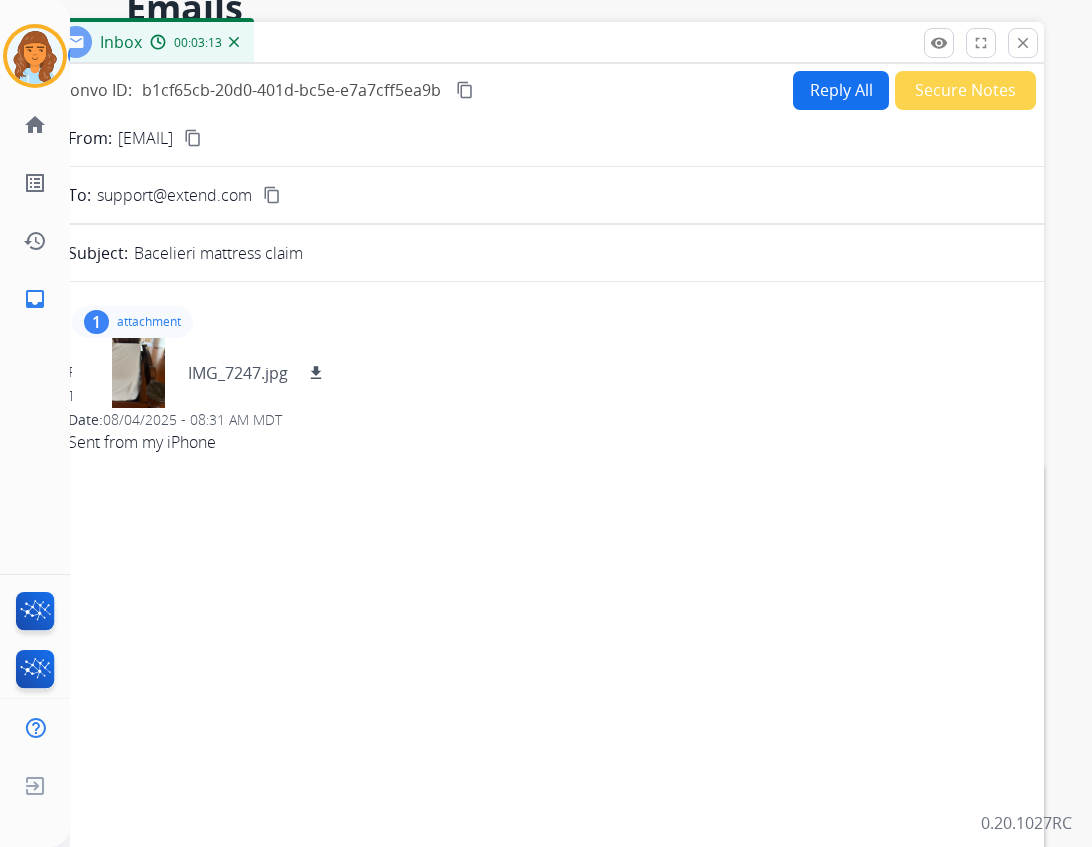 click on "Reply All" at bounding box center [841, 90] 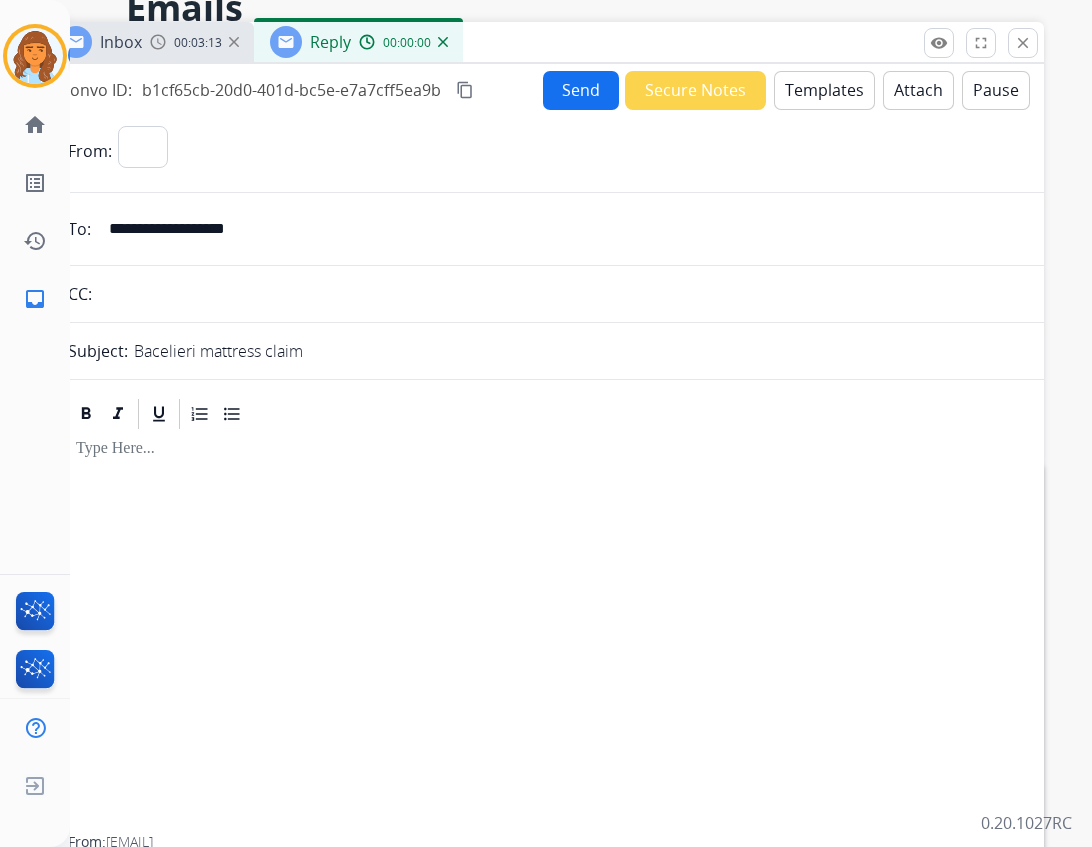 select on "**********" 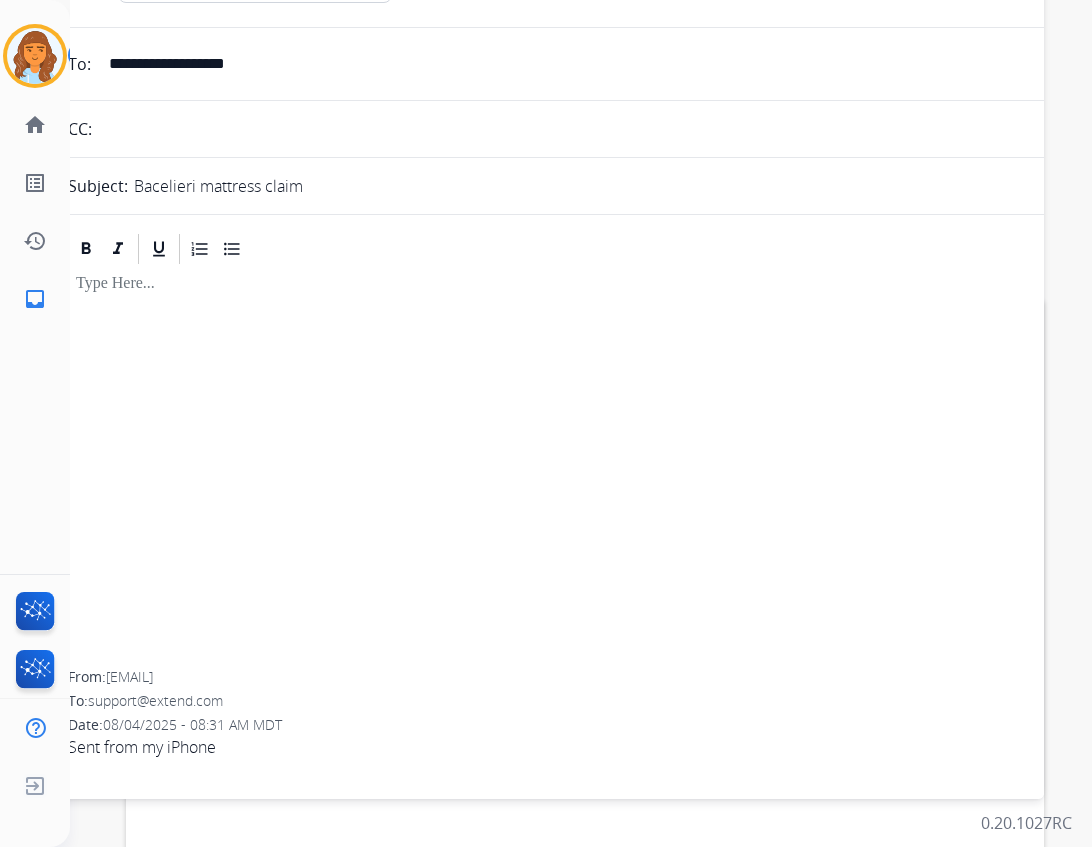 scroll, scrollTop: 0, scrollLeft: 0, axis: both 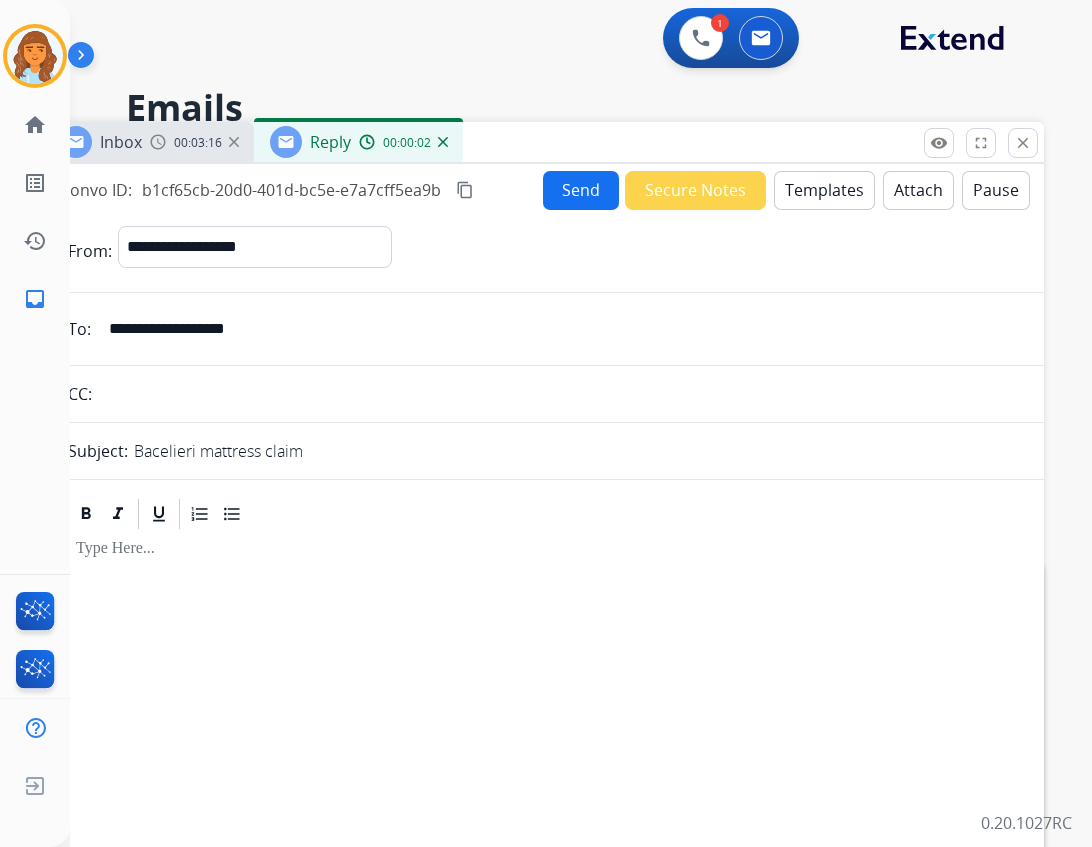 click on "Templates" at bounding box center [824, 190] 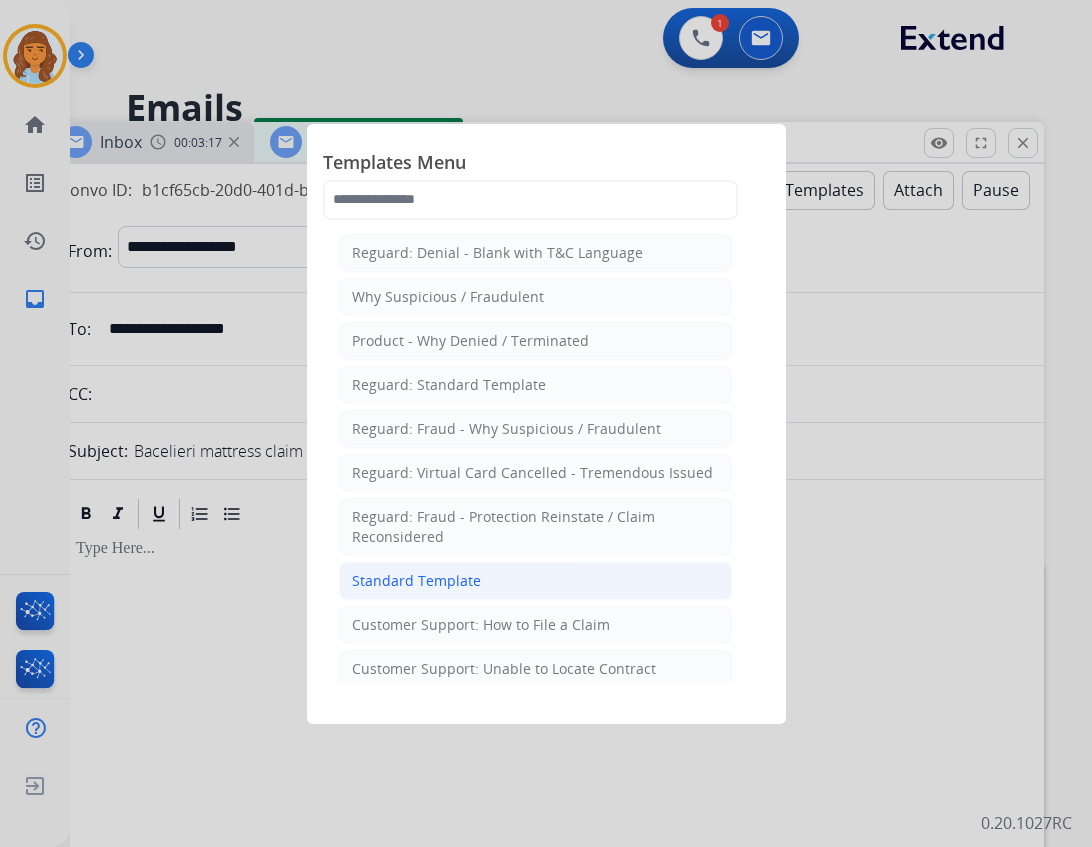 click on "Standard Template" 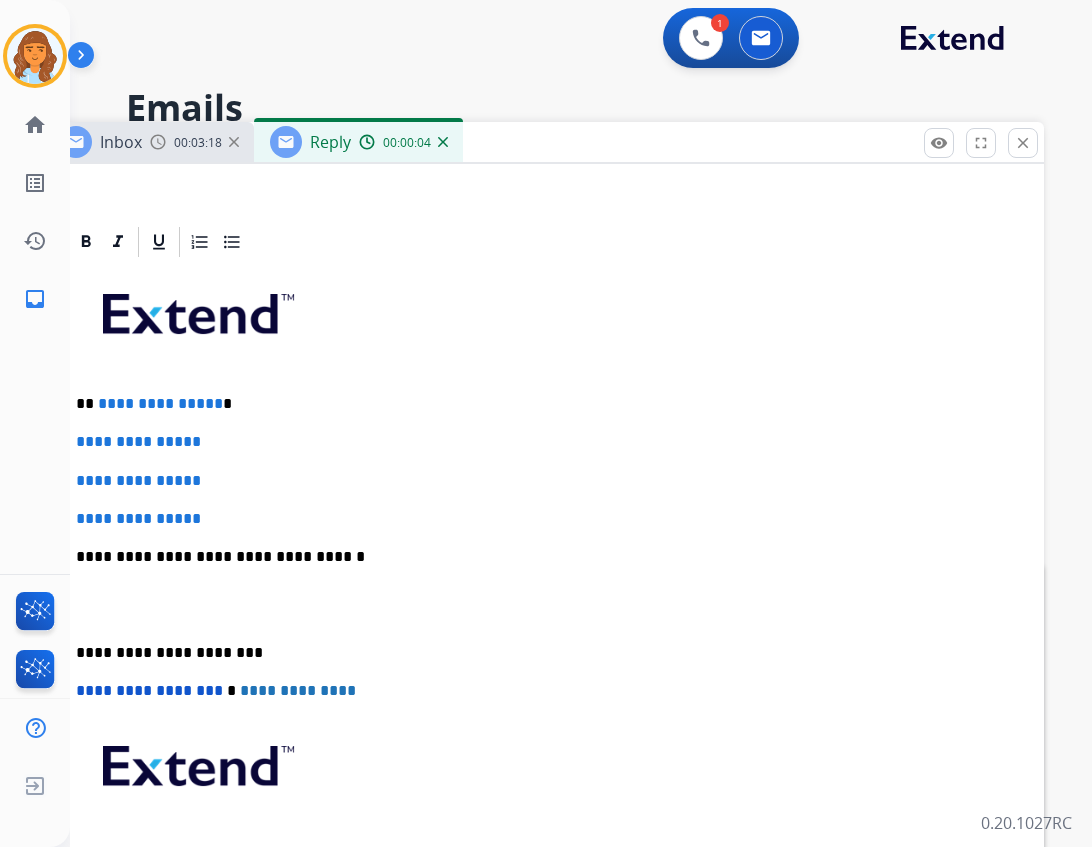 scroll, scrollTop: 401, scrollLeft: 0, axis: vertical 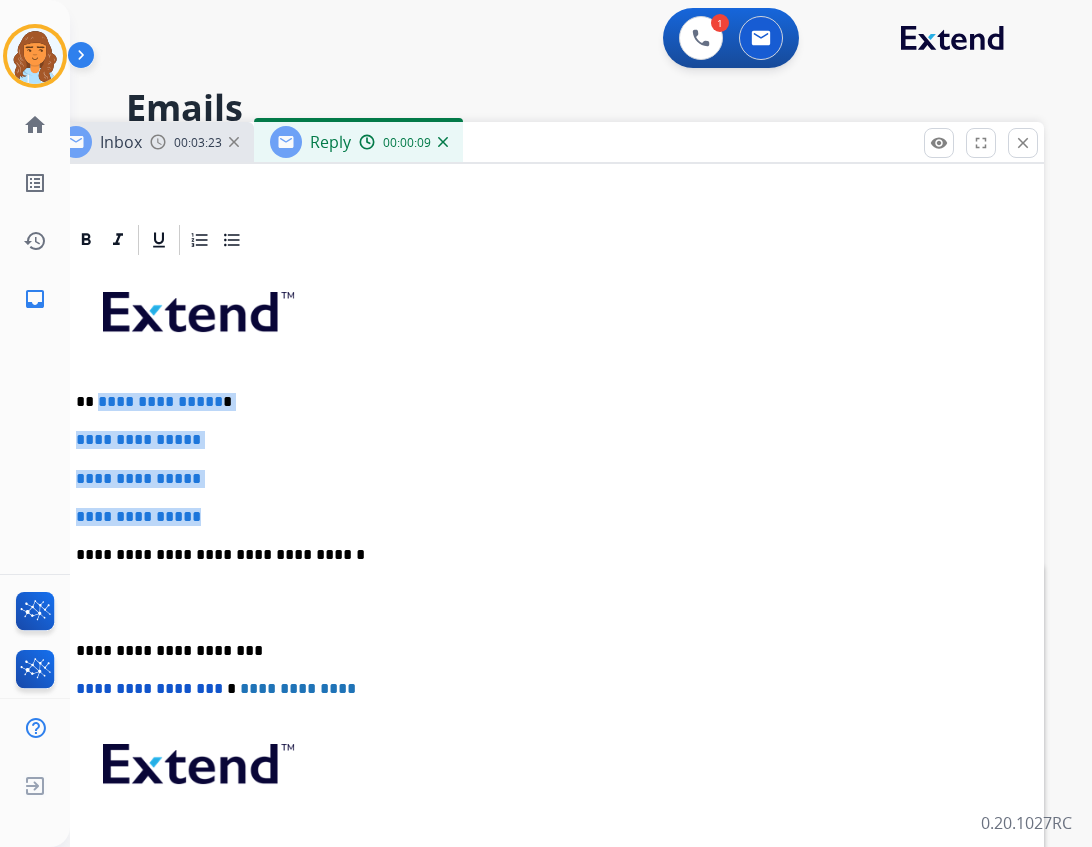 drag, startPoint x: 96, startPoint y: 397, endPoint x: 221, endPoint y: 515, distance: 171.89822 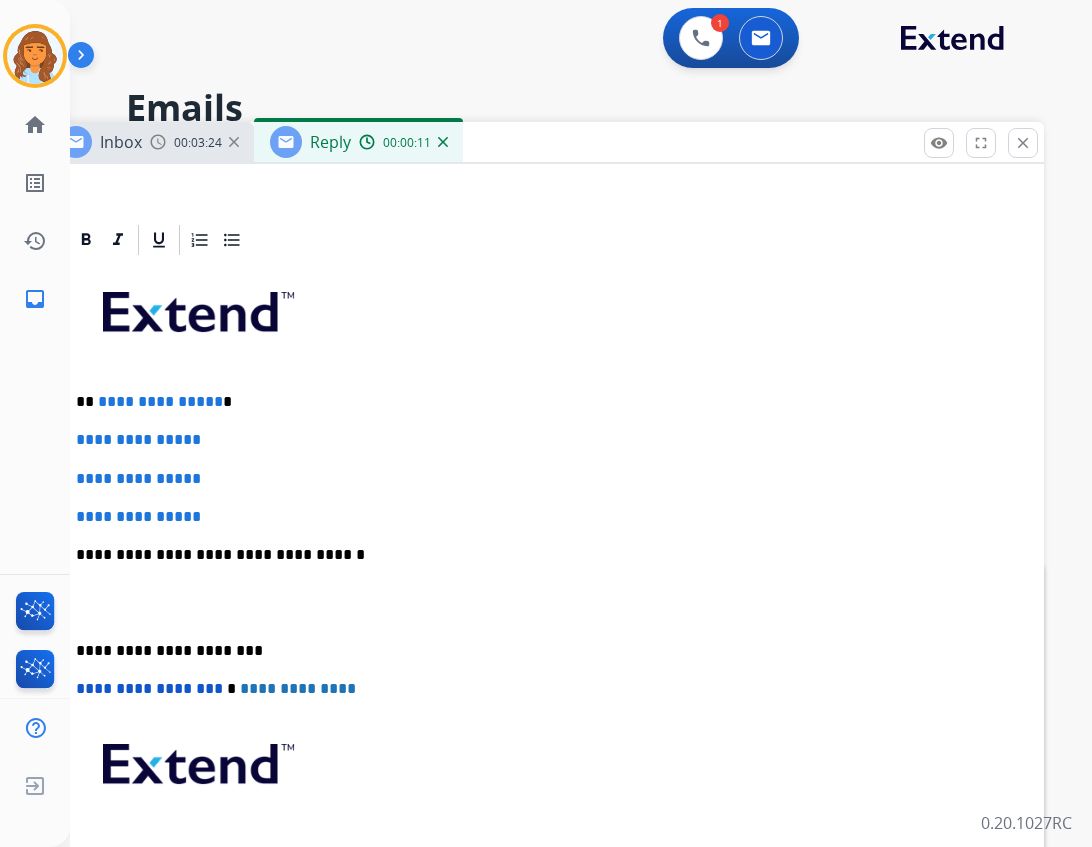 scroll, scrollTop: 286, scrollLeft: 0, axis: vertical 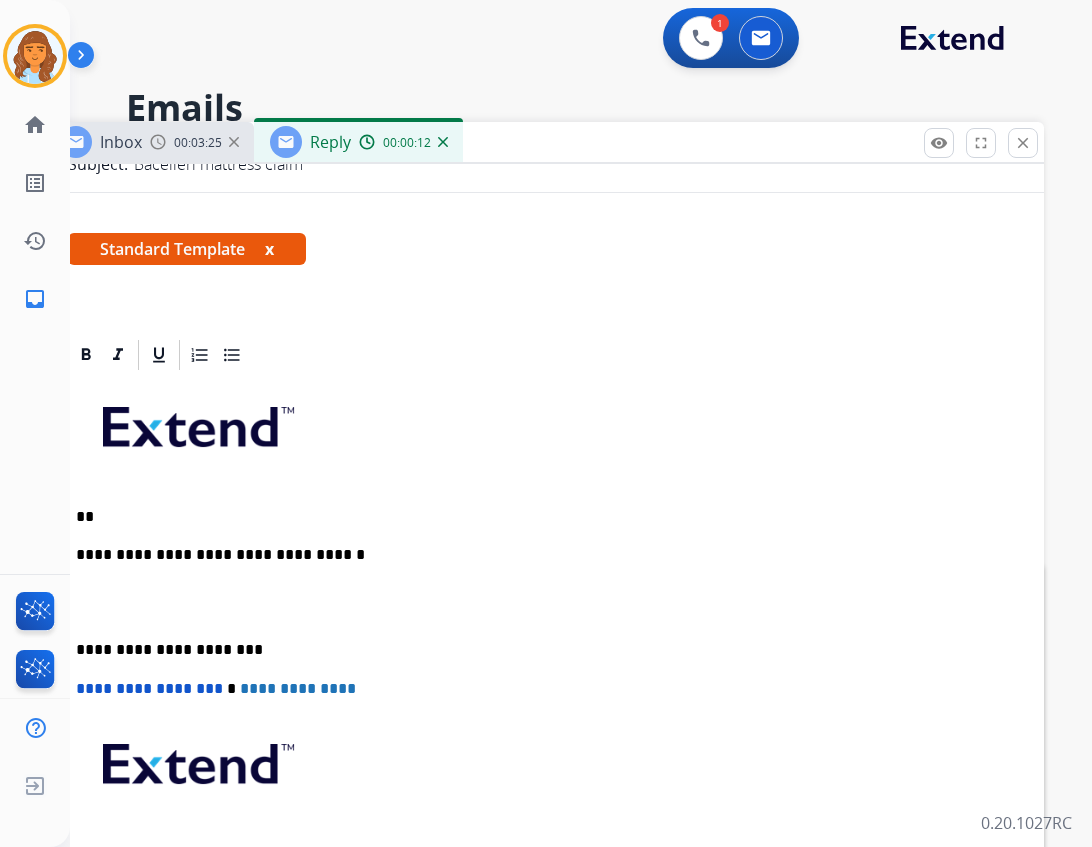 type 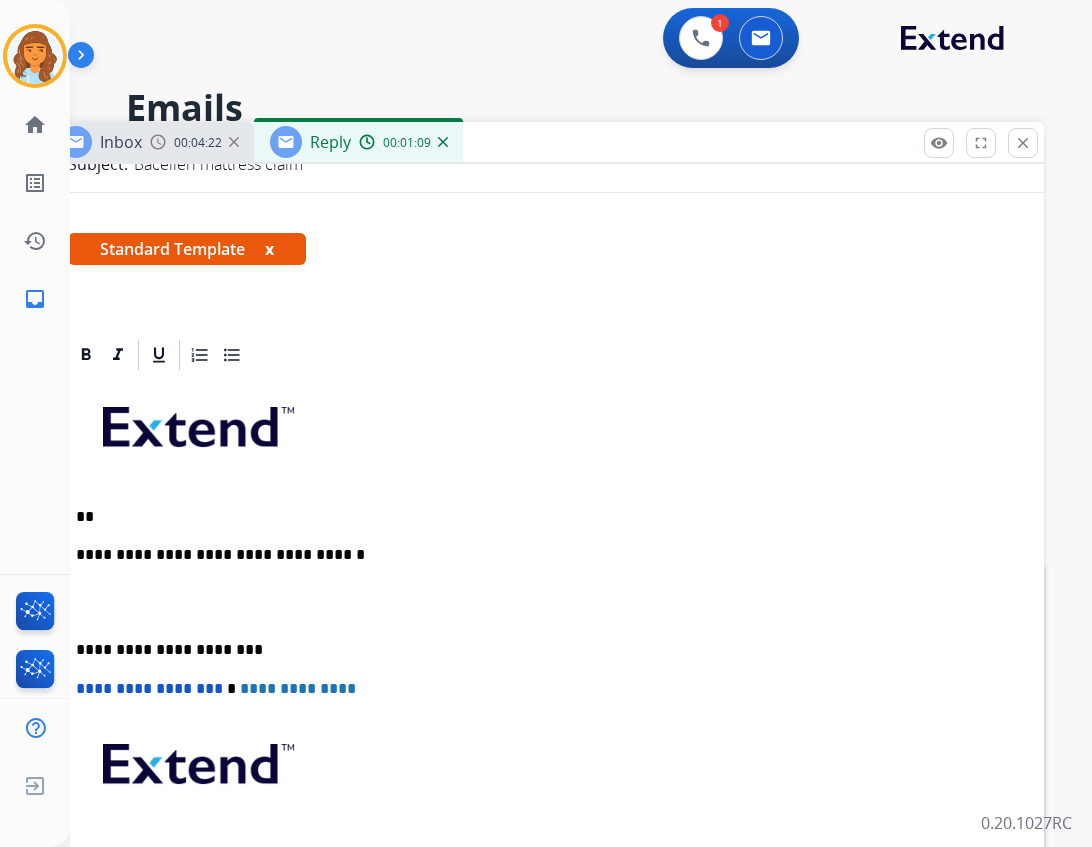 click on "**" at bounding box center (536, 517) 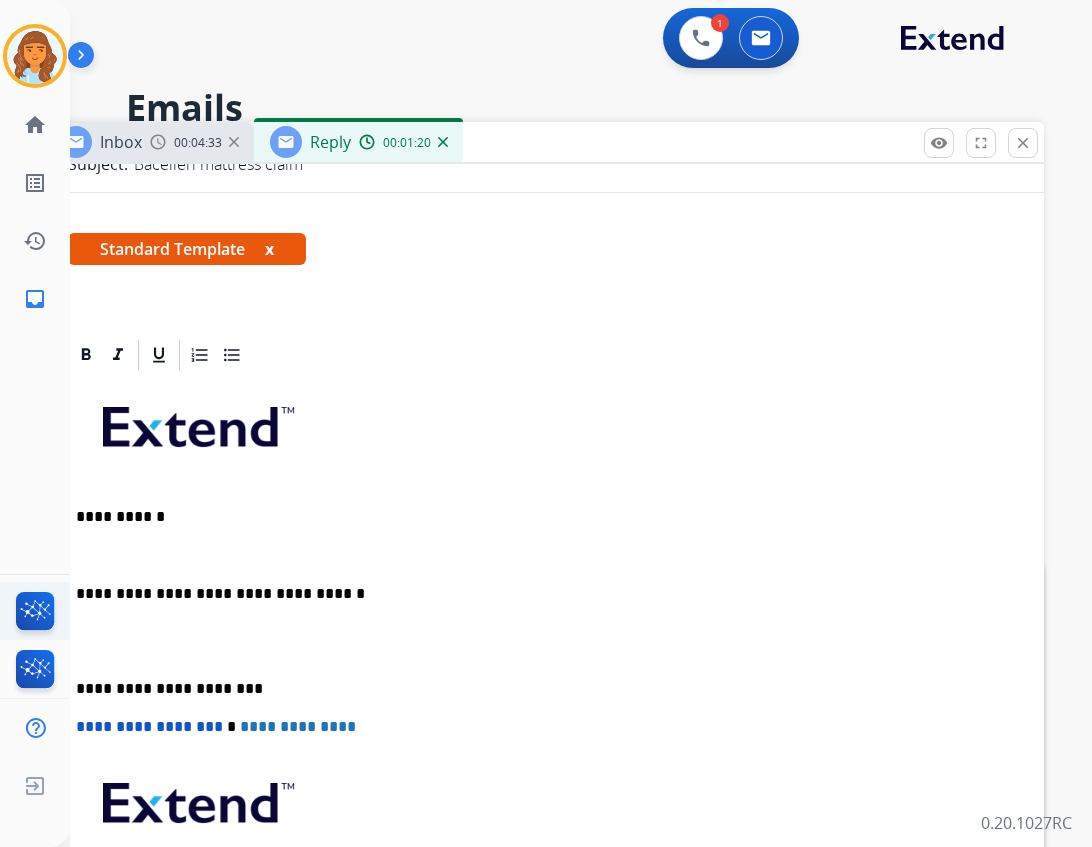 scroll, scrollTop: 324, scrollLeft: 0, axis: vertical 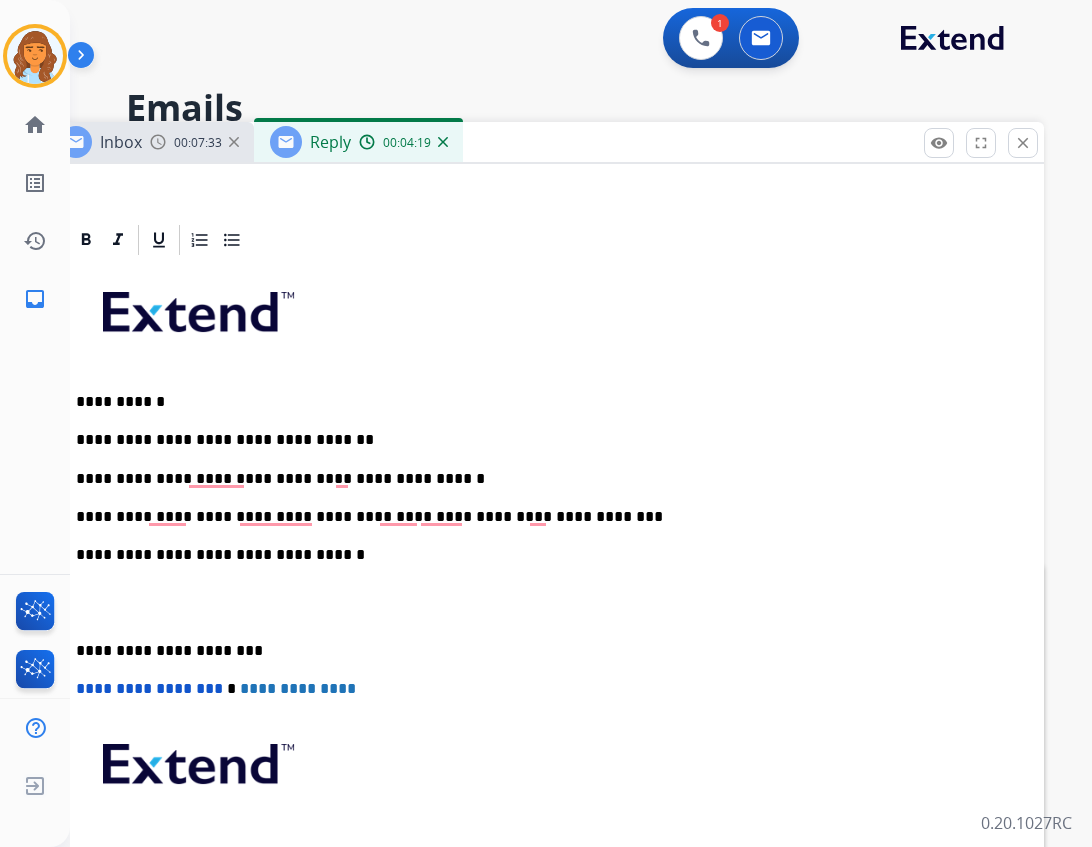 click on "**********" at bounding box center (536, 651) 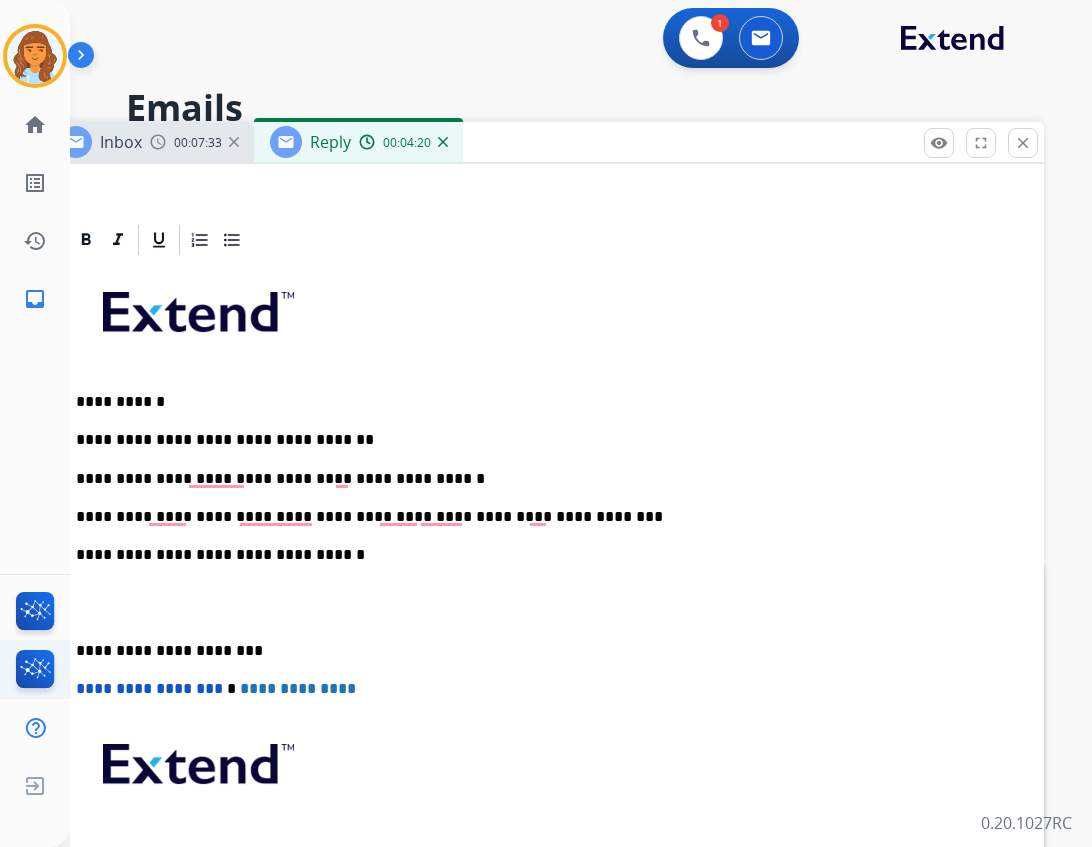 click on "Interaction Analytics" 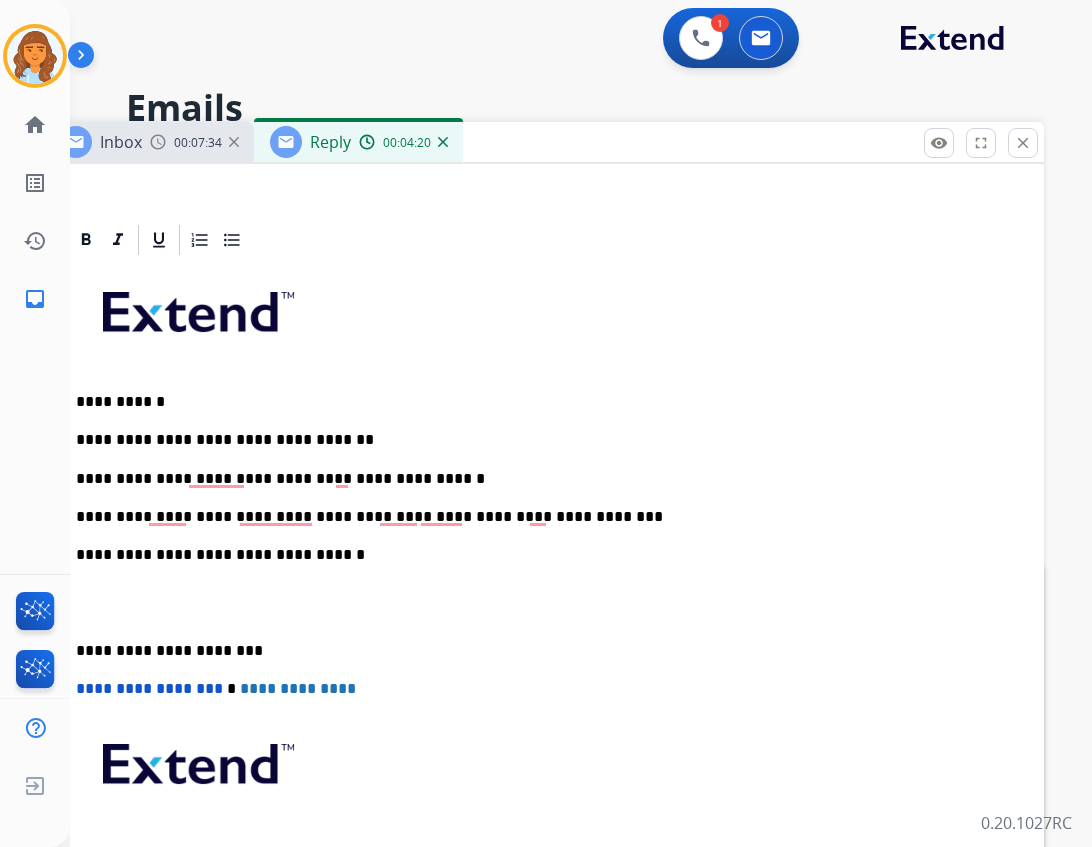 drag, startPoint x: 74, startPoint y: 649, endPoint x: 111, endPoint y: 628, distance: 42.544094 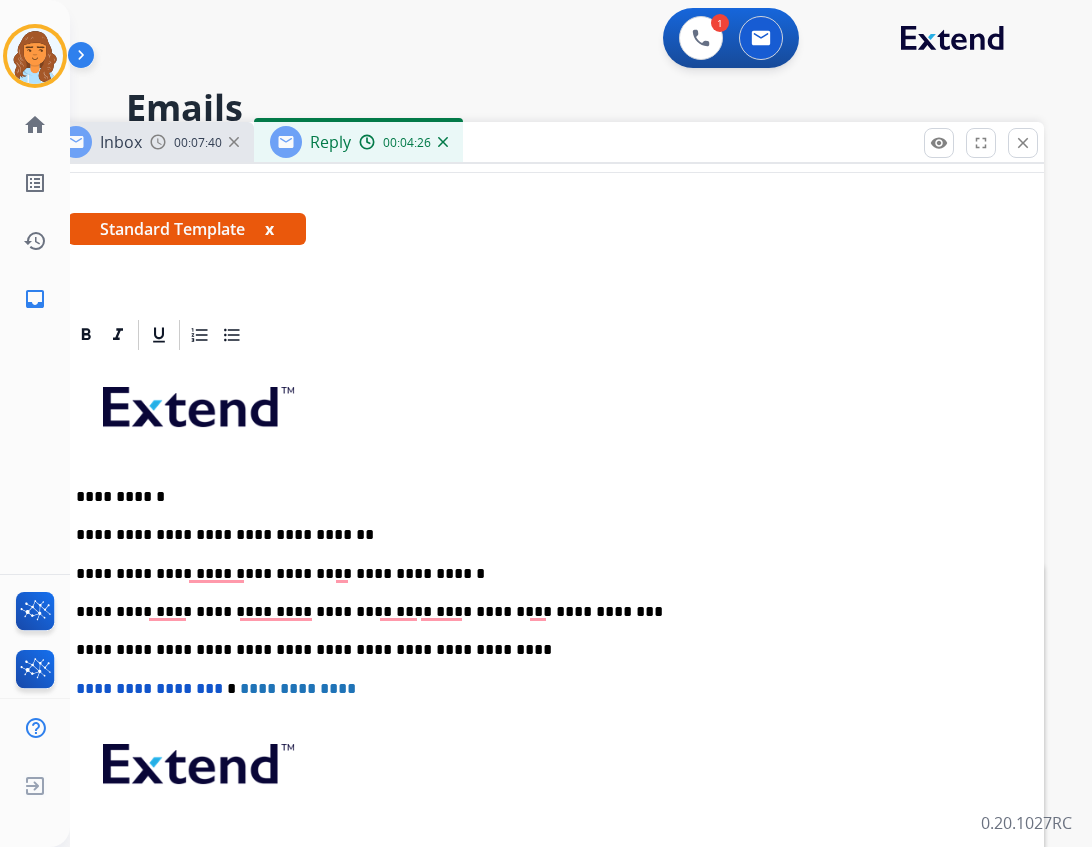 scroll, scrollTop: 344, scrollLeft: 0, axis: vertical 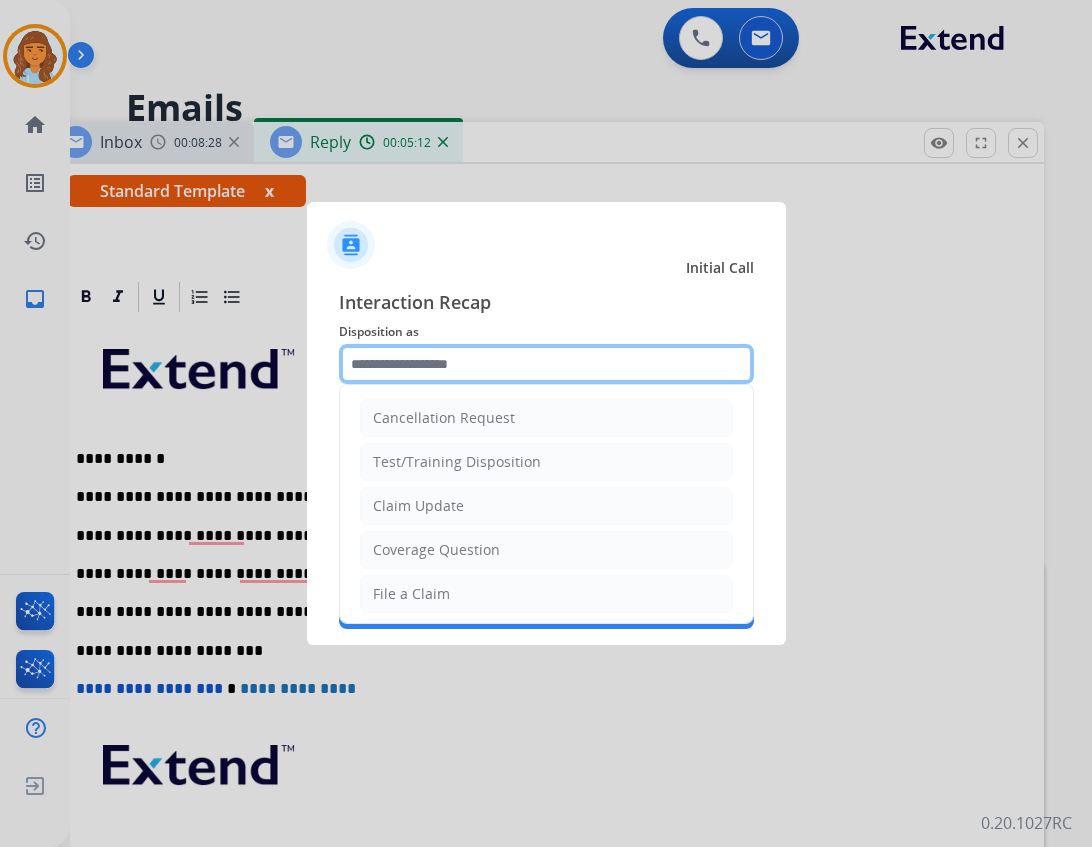 click 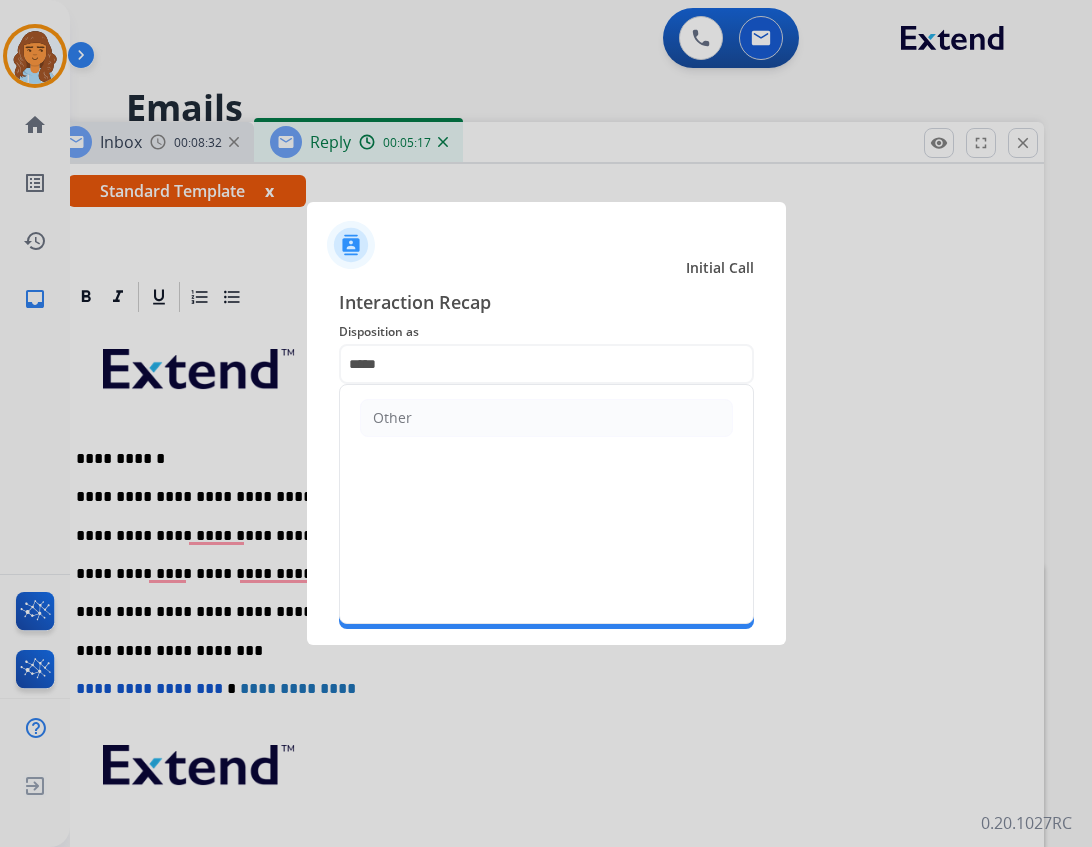 click on "Other" 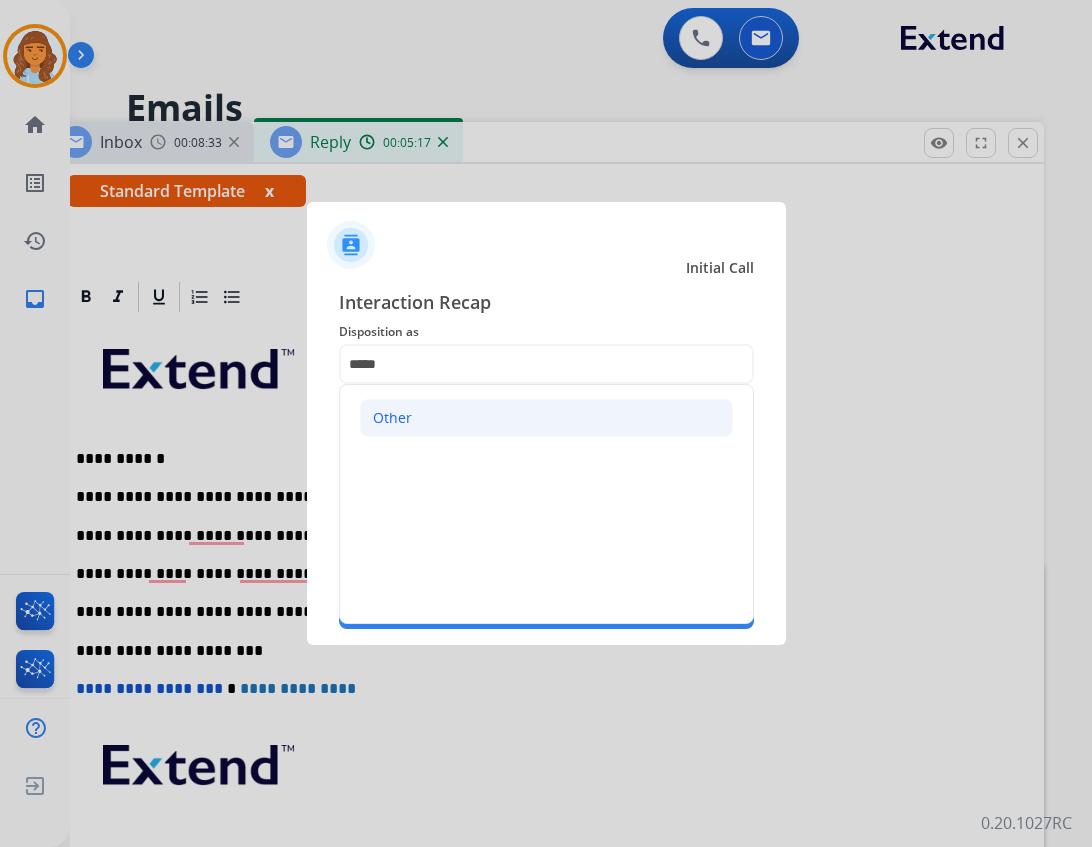 click on "Other" 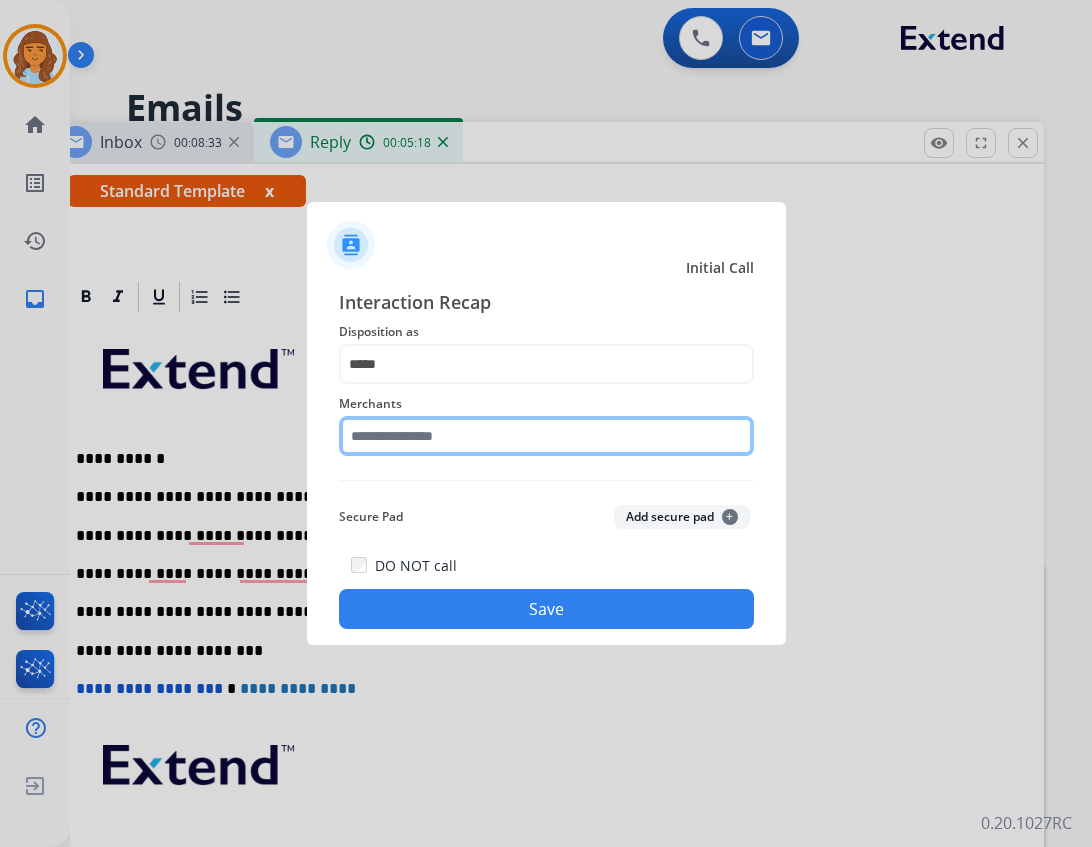 click 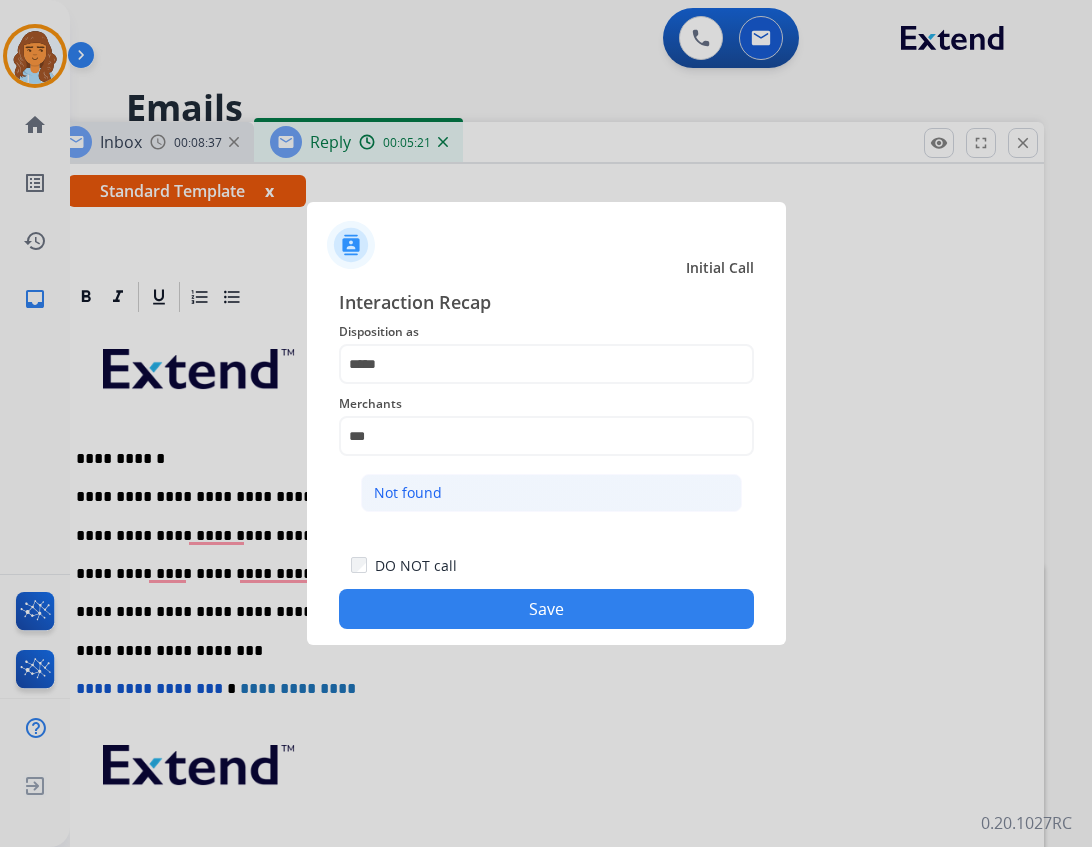 click on "Not found" 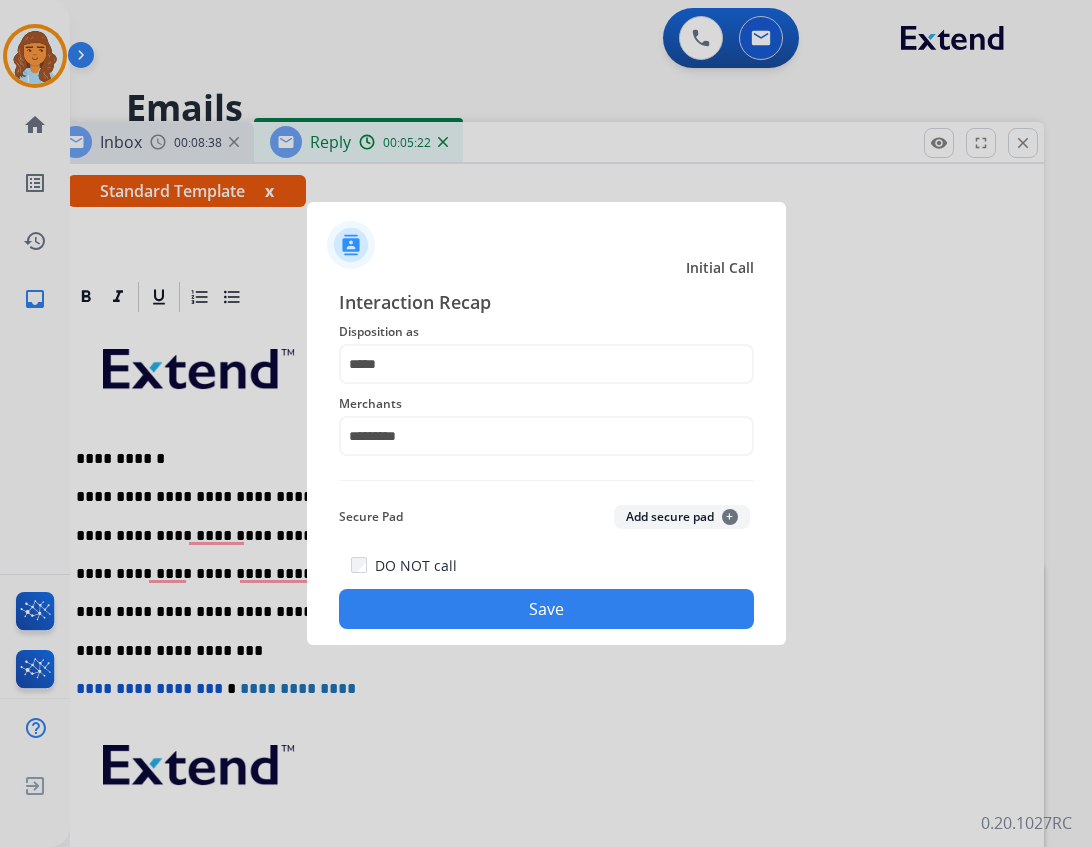 click on "Save" 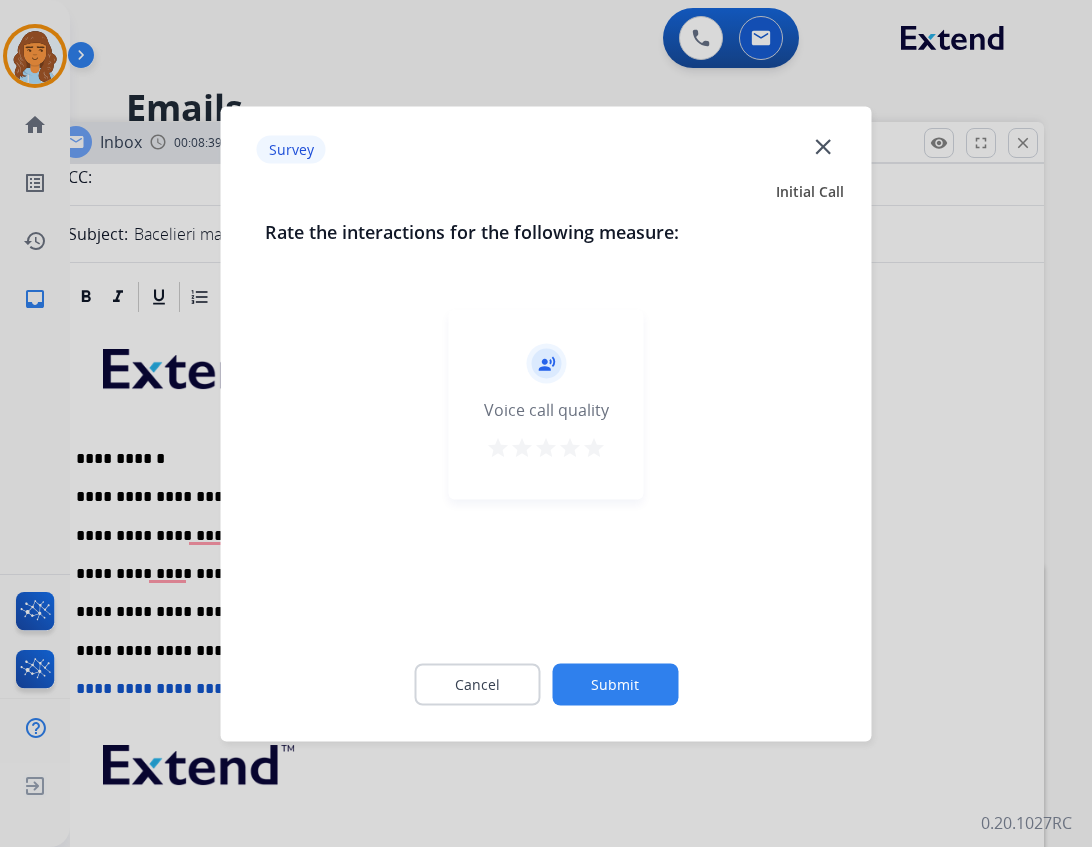 click on "close" 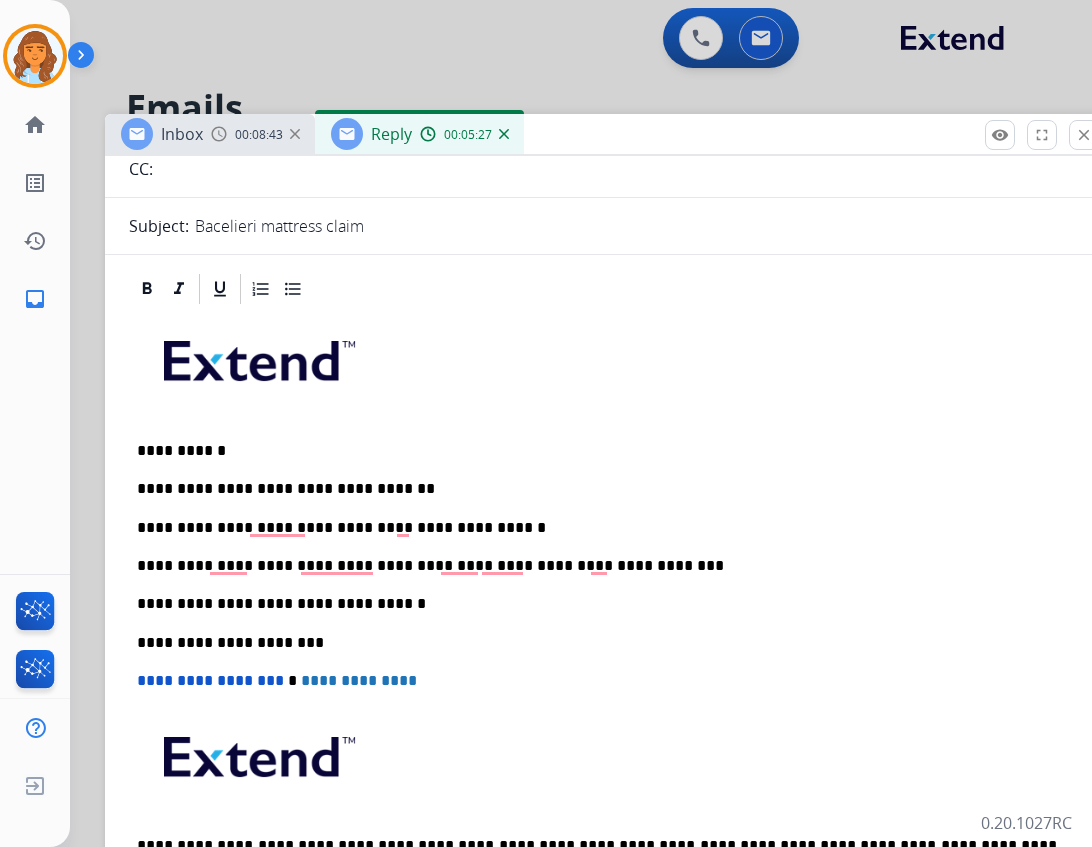 drag, startPoint x: 515, startPoint y: 149, endPoint x: 576, endPoint y: 140, distance: 61.66036 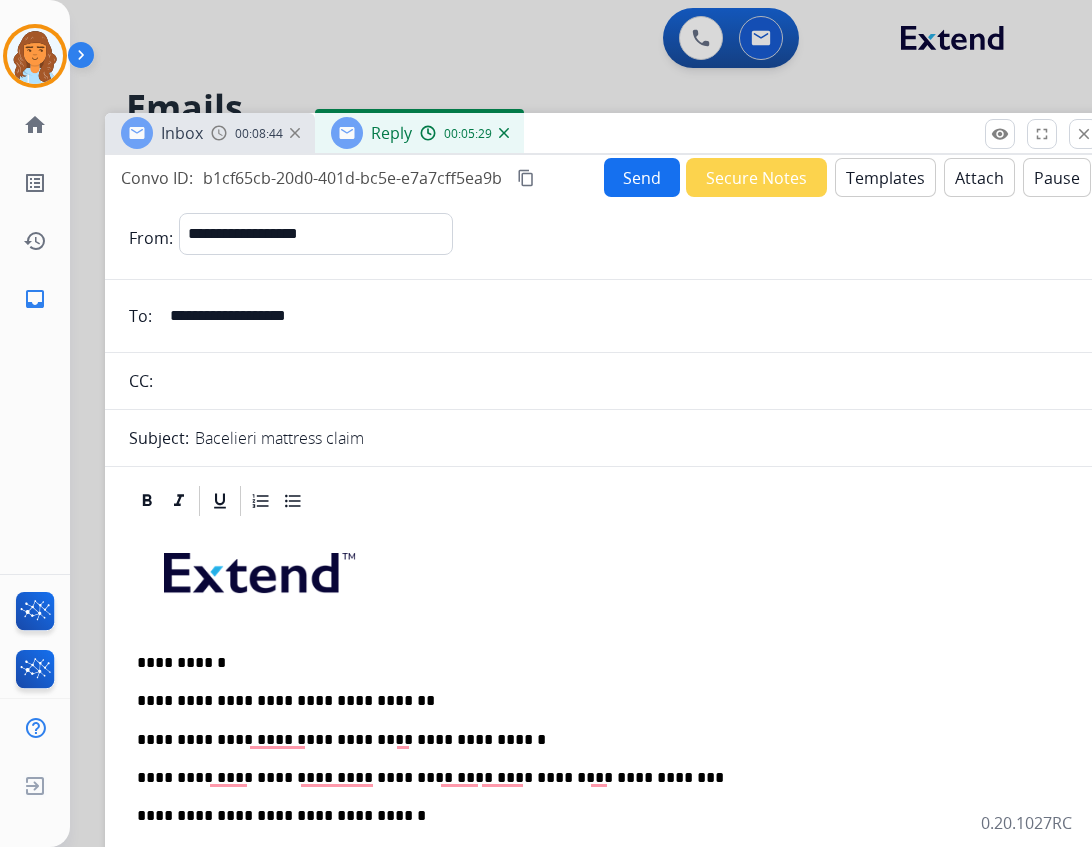 scroll, scrollTop: 0, scrollLeft: 0, axis: both 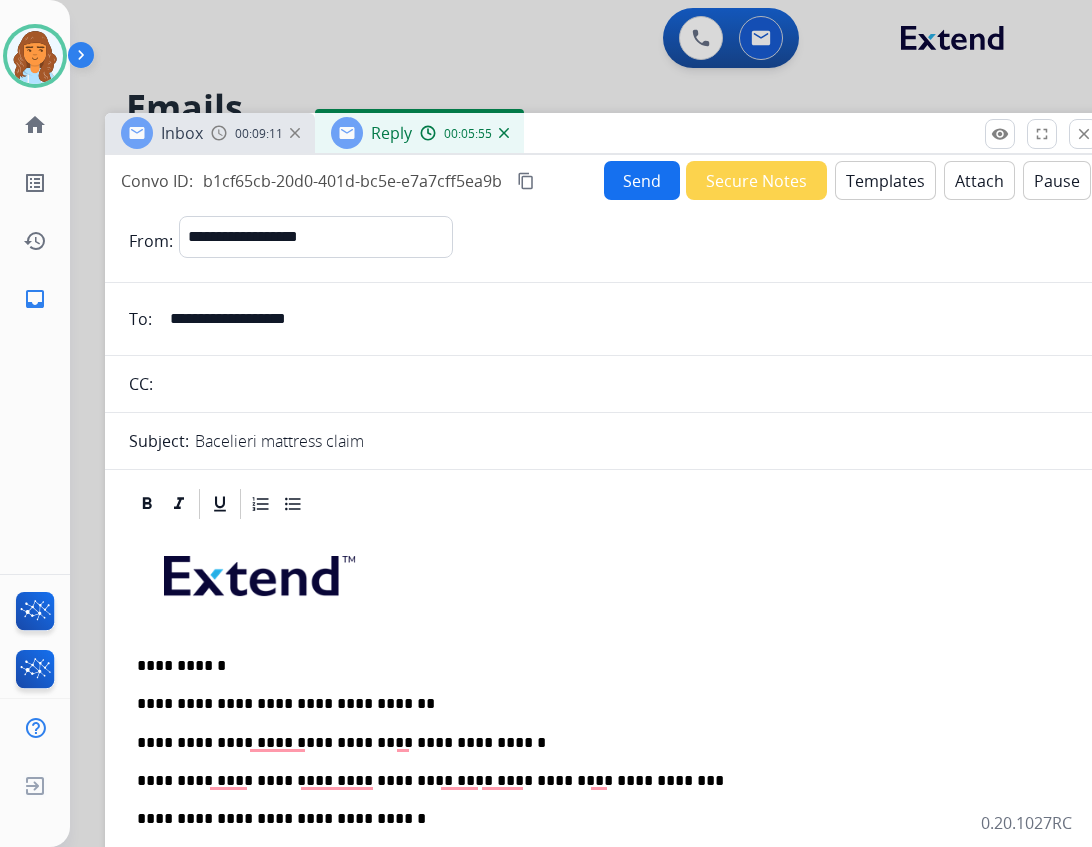 click on "content_copy" at bounding box center (526, 181) 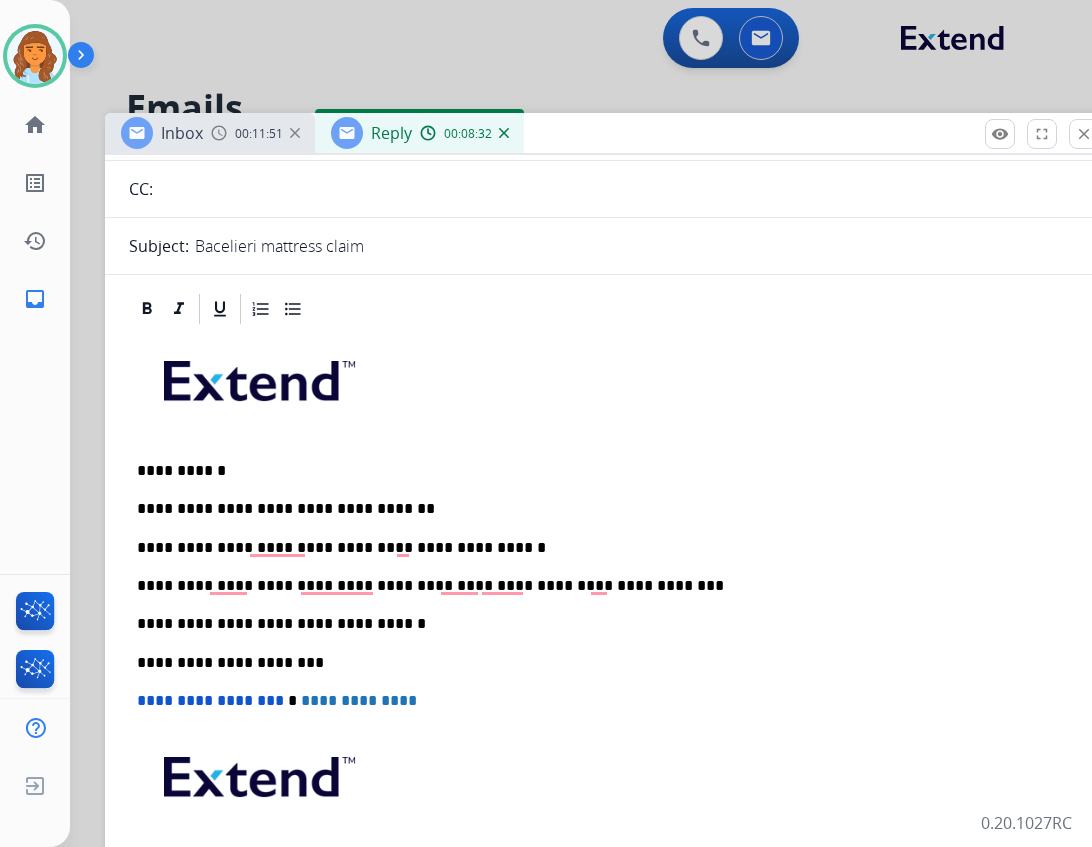 scroll, scrollTop: 200, scrollLeft: 0, axis: vertical 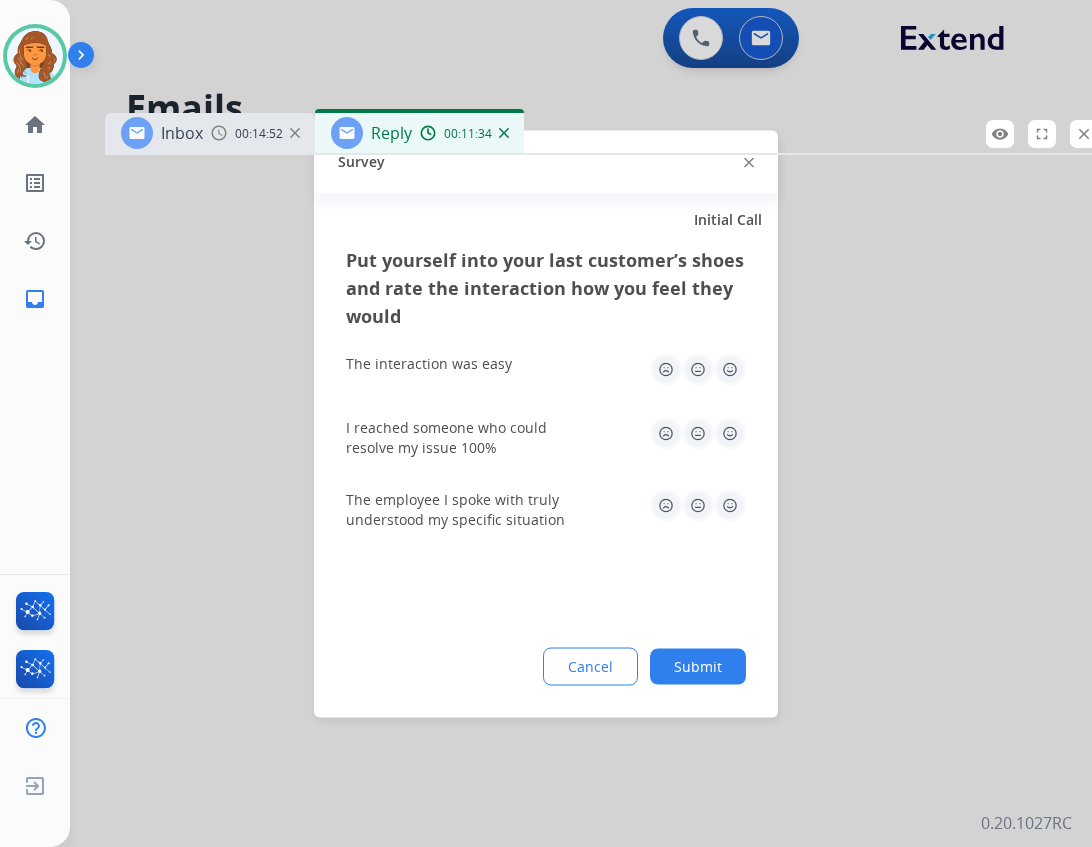 click 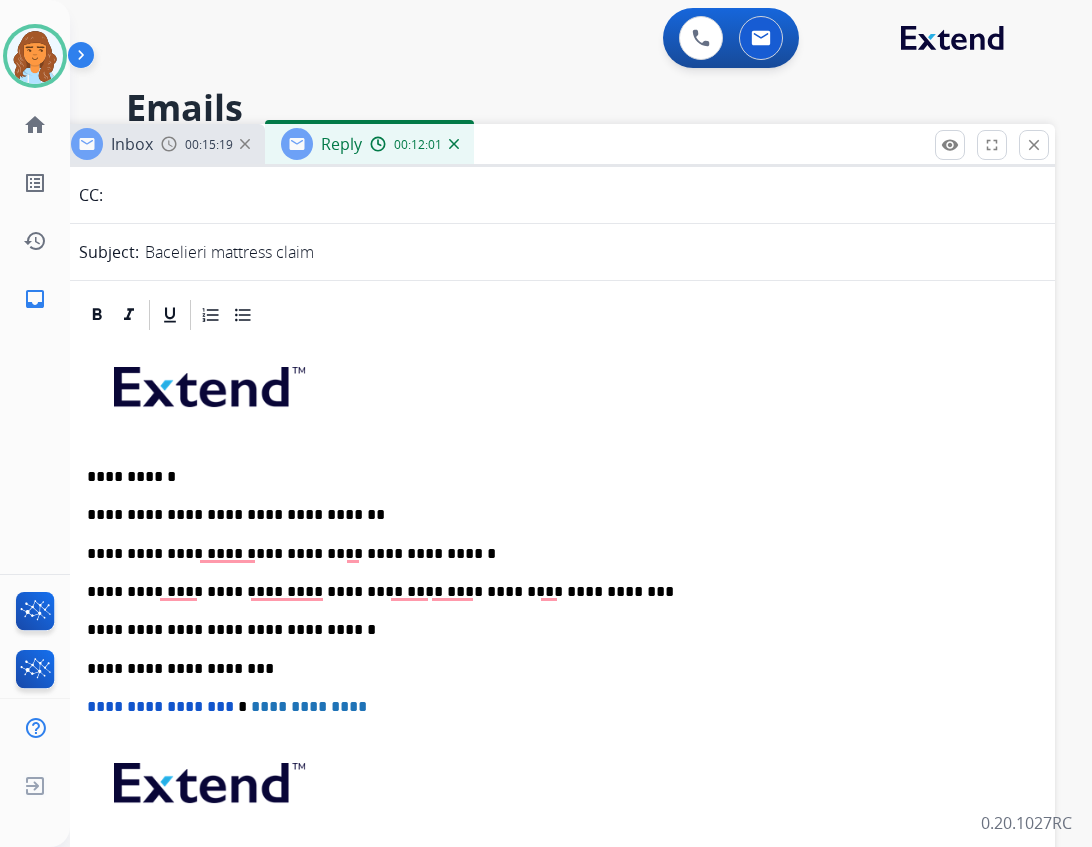 drag, startPoint x: 635, startPoint y: 129, endPoint x: 585, endPoint y: 140, distance: 51.1957 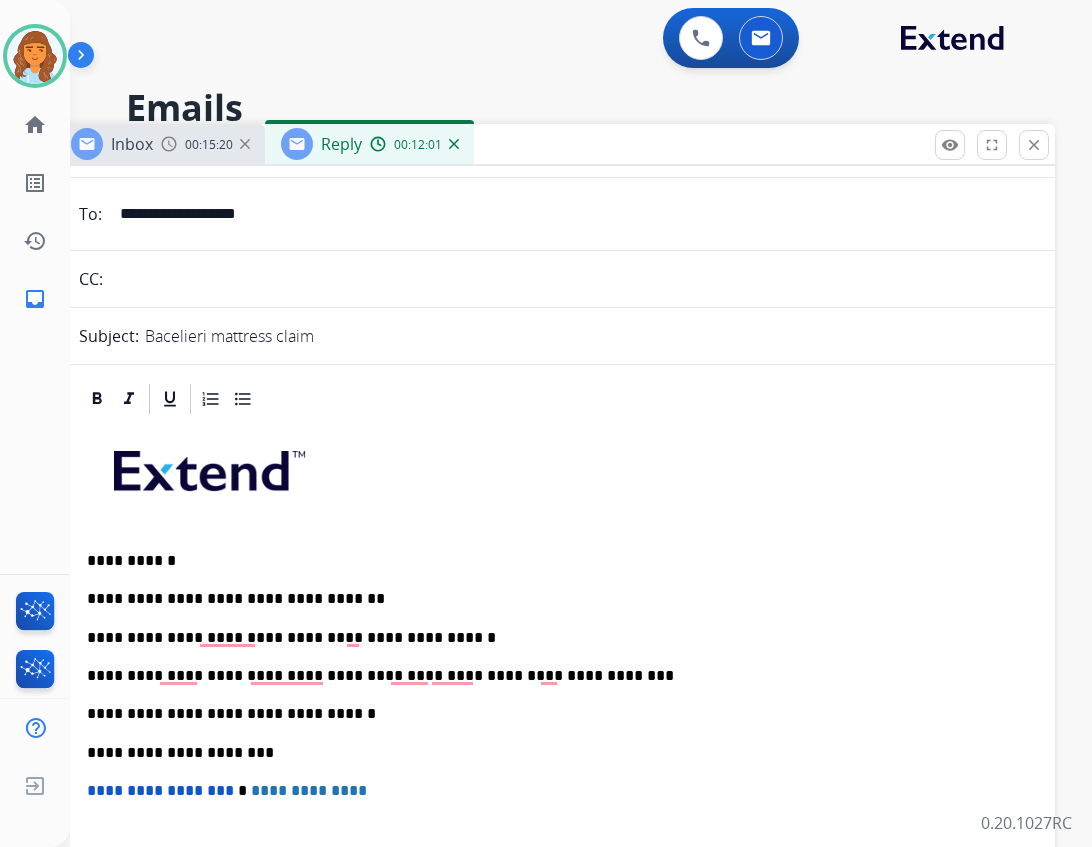 scroll, scrollTop: 0, scrollLeft: 0, axis: both 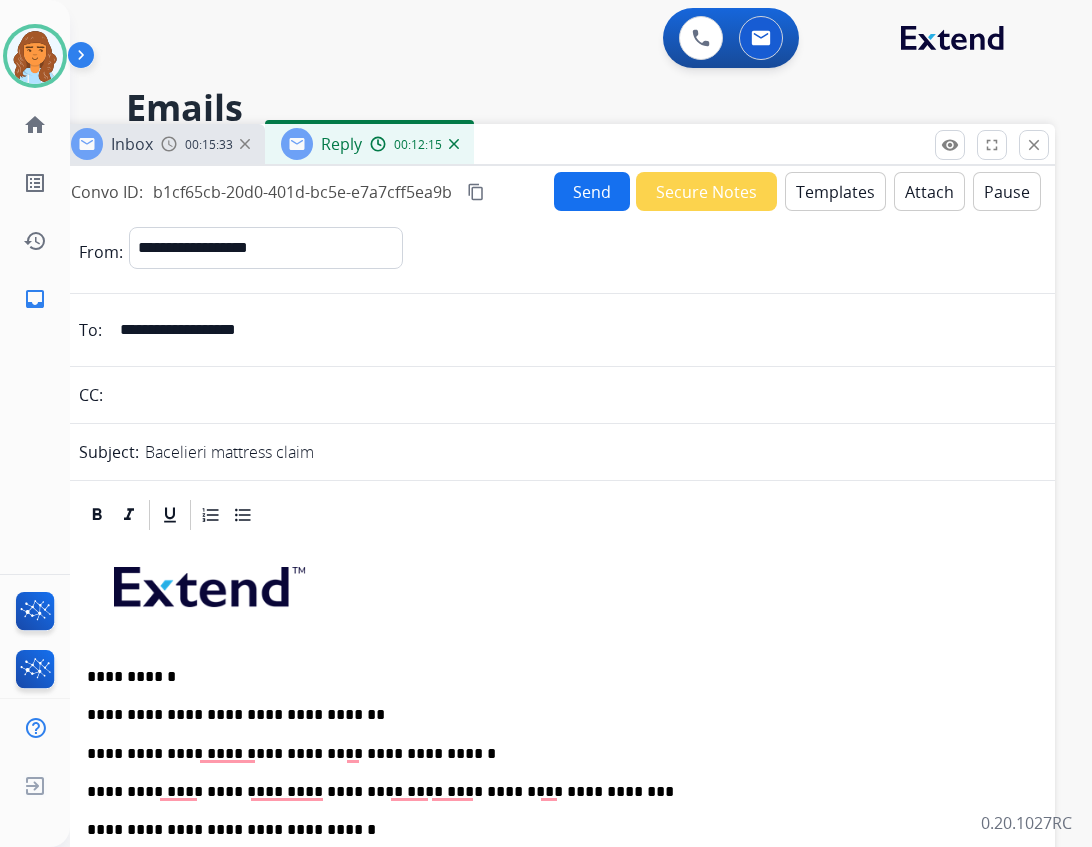 click on "Send" at bounding box center (592, 191) 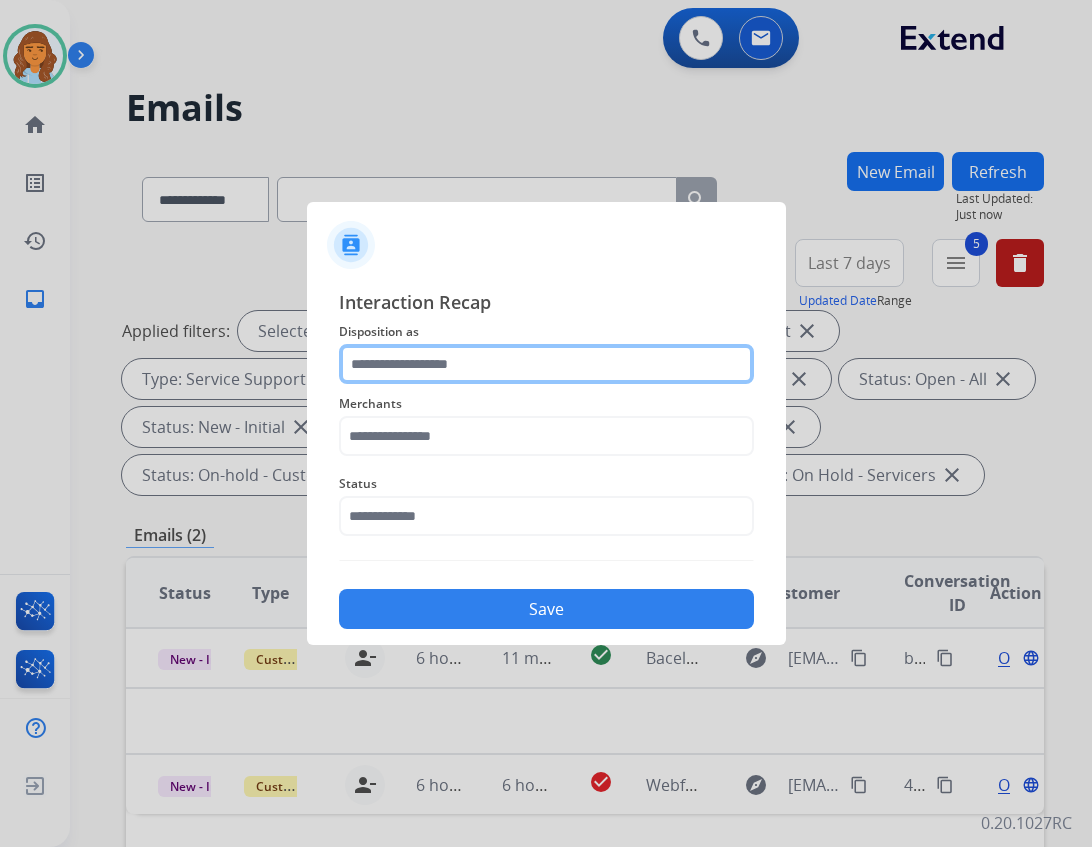 drag, startPoint x: 489, startPoint y: 364, endPoint x: 475, endPoint y: 381, distance: 22.022715 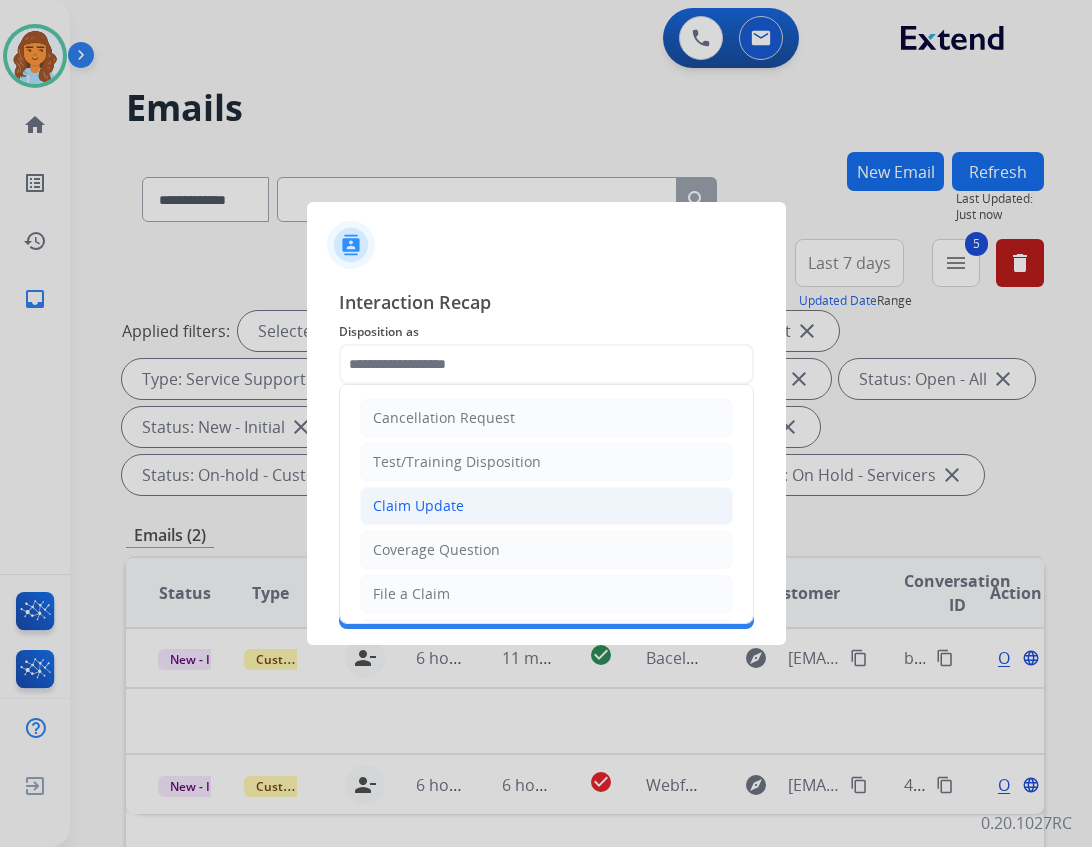 click on "Claim Update" 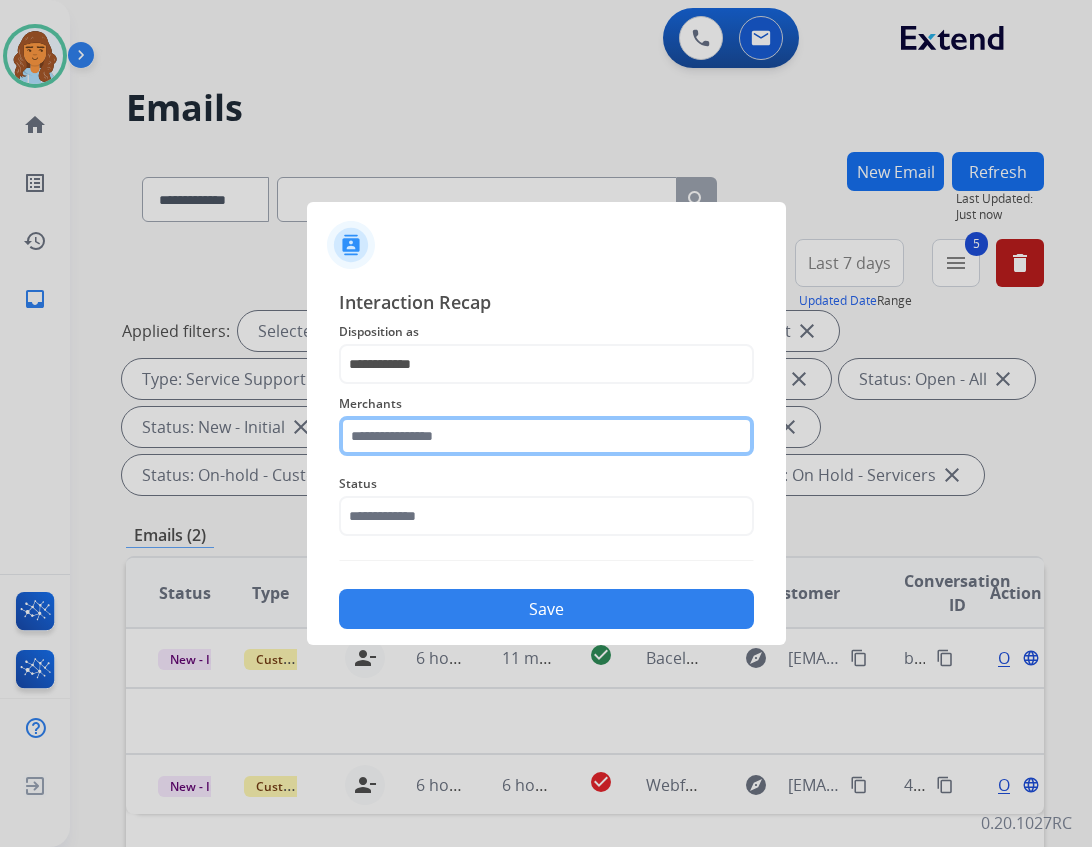 click 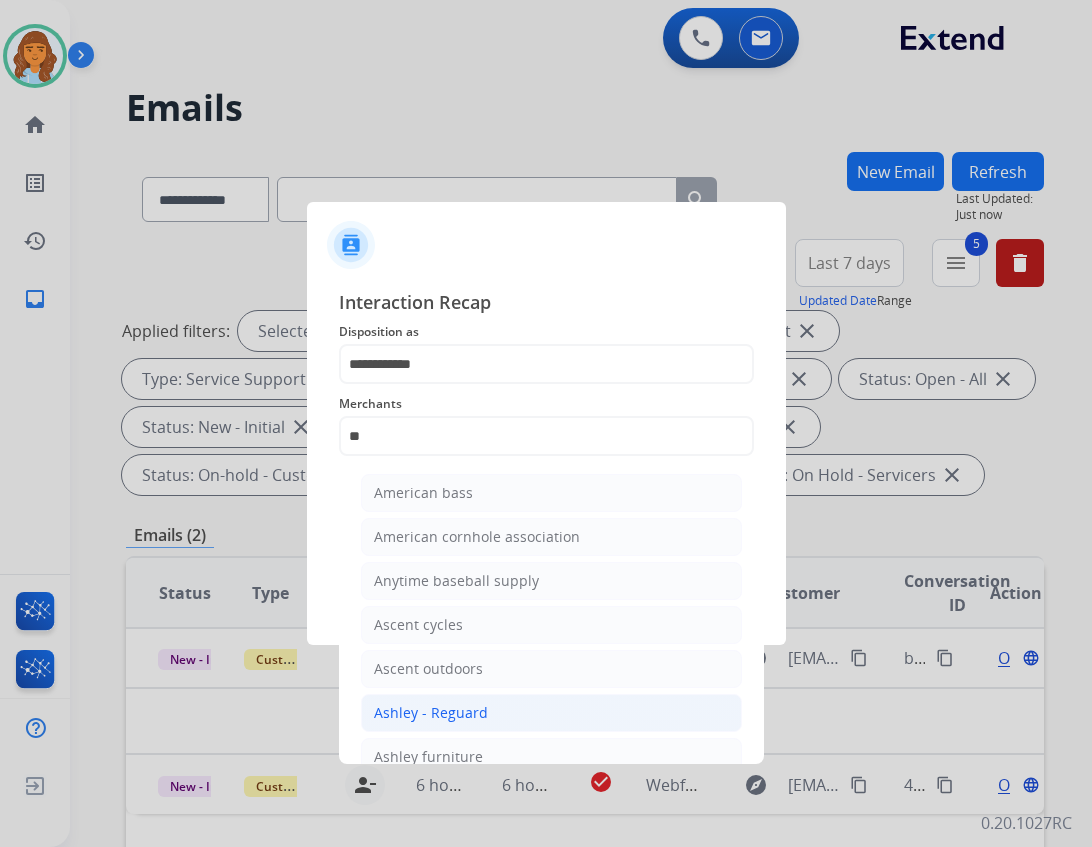 click on "Ashley - Reguard" 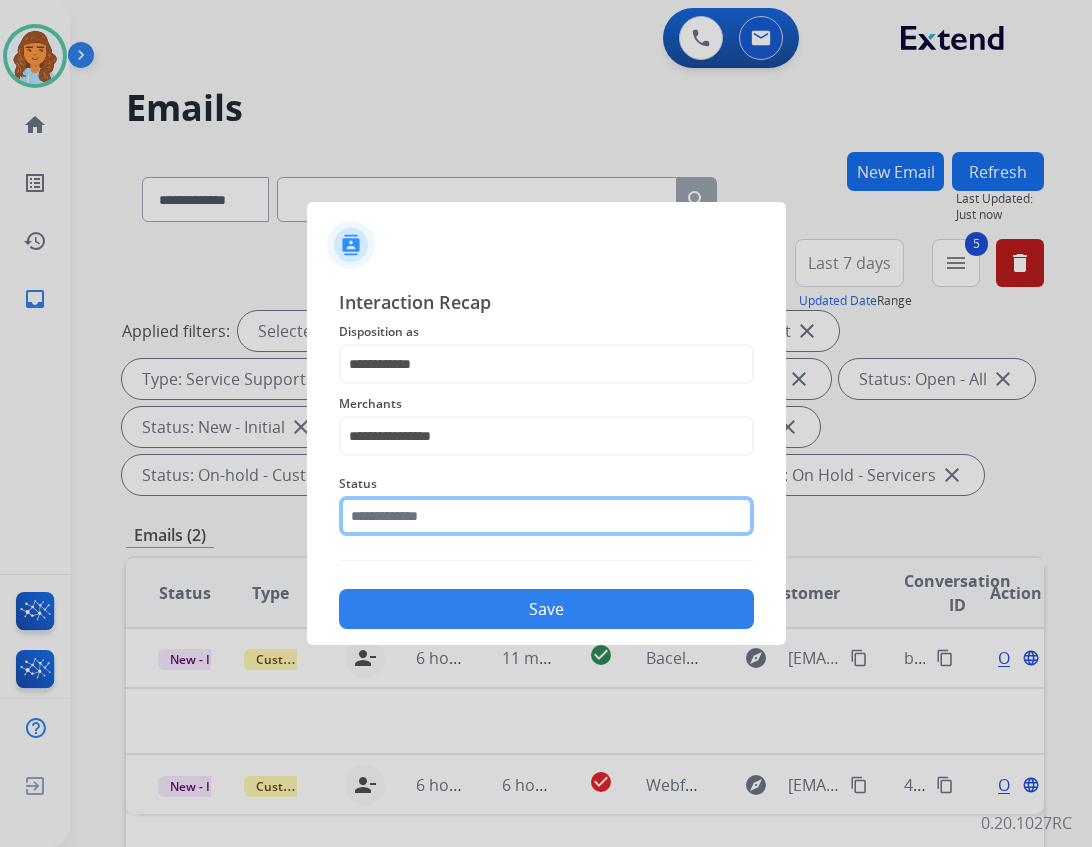 click 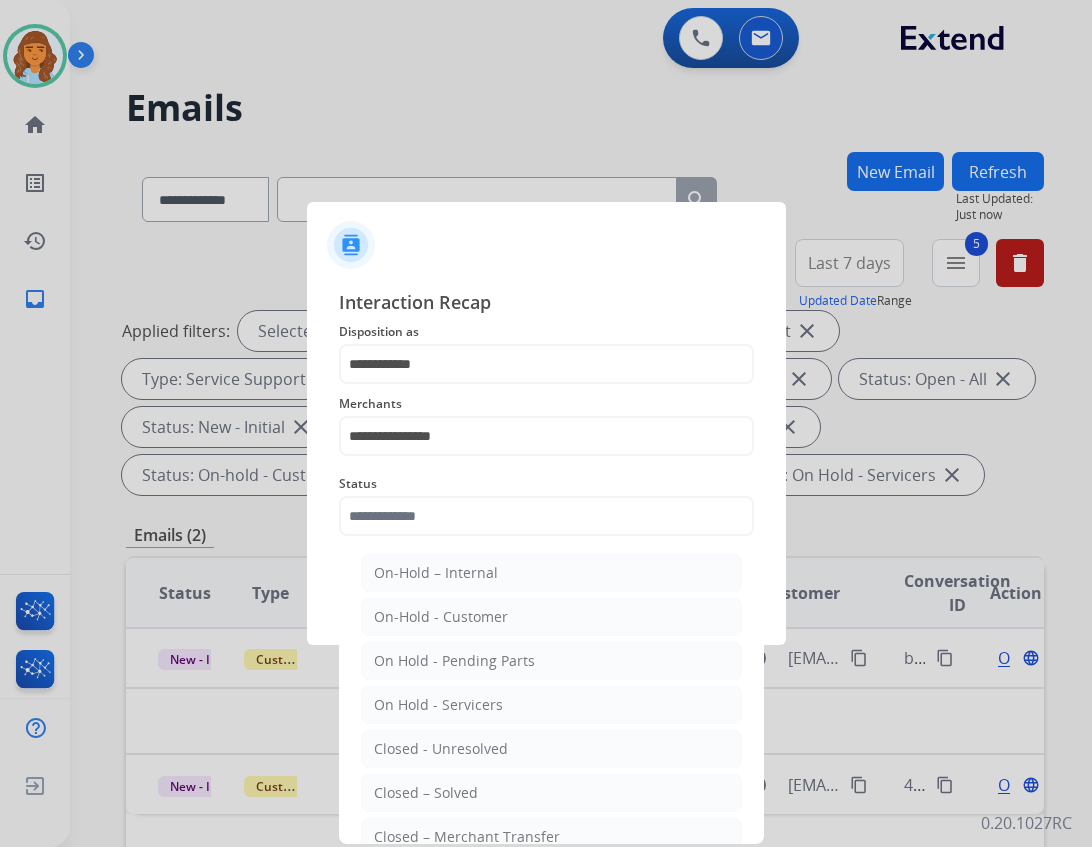 drag, startPoint x: 496, startPoint y: 783, endPoint x: 491, endPoint y: 770, distance: 13.928389 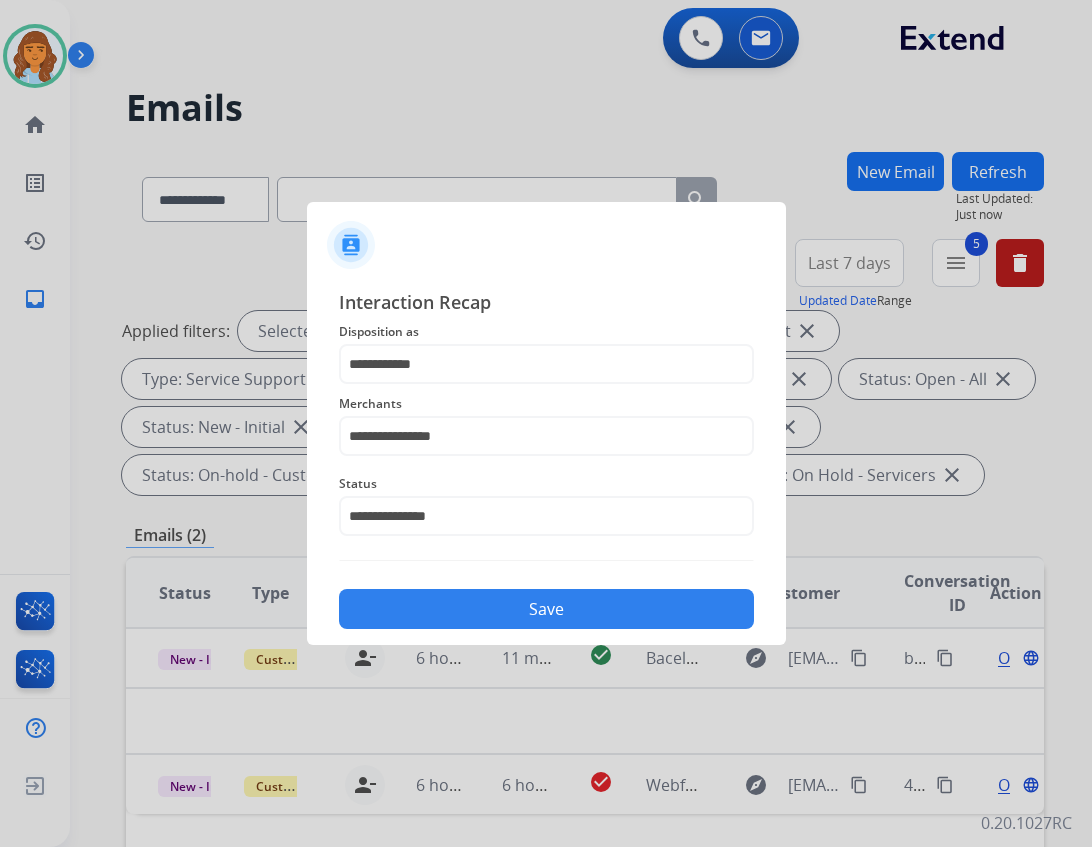 click on "Save" 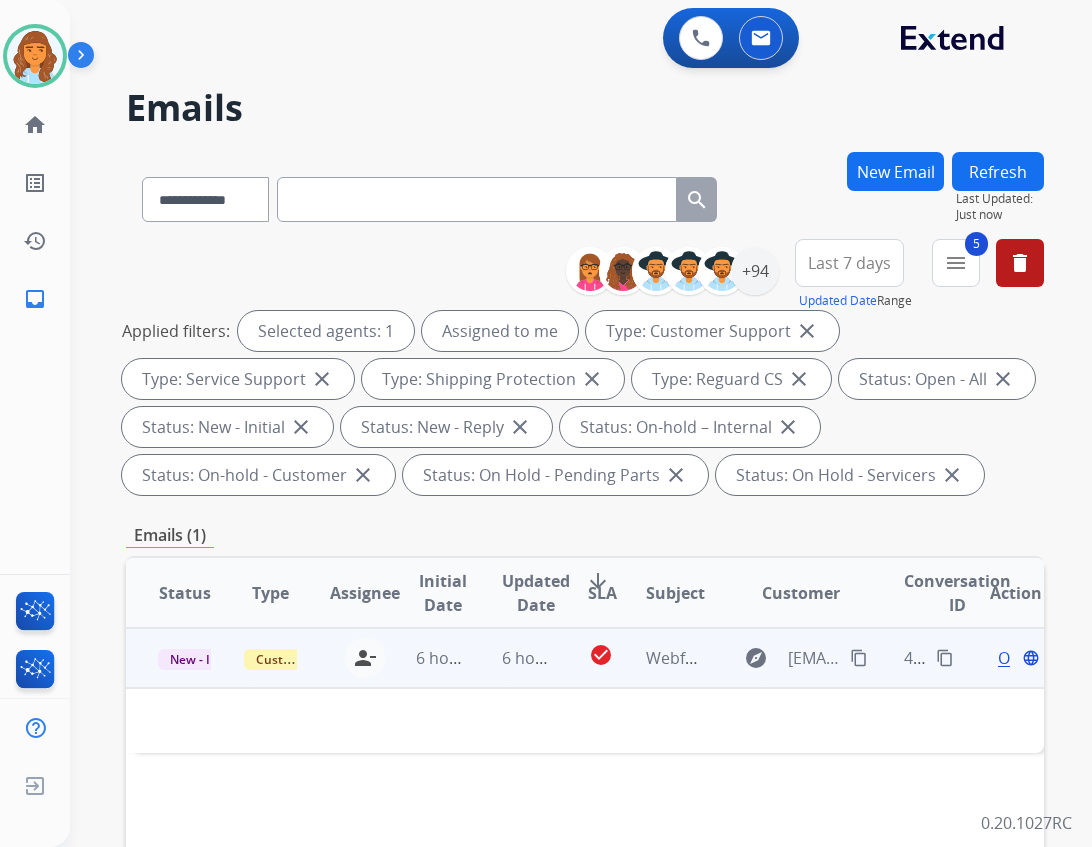 click on "content_copy" at bounding box center (859, 658) 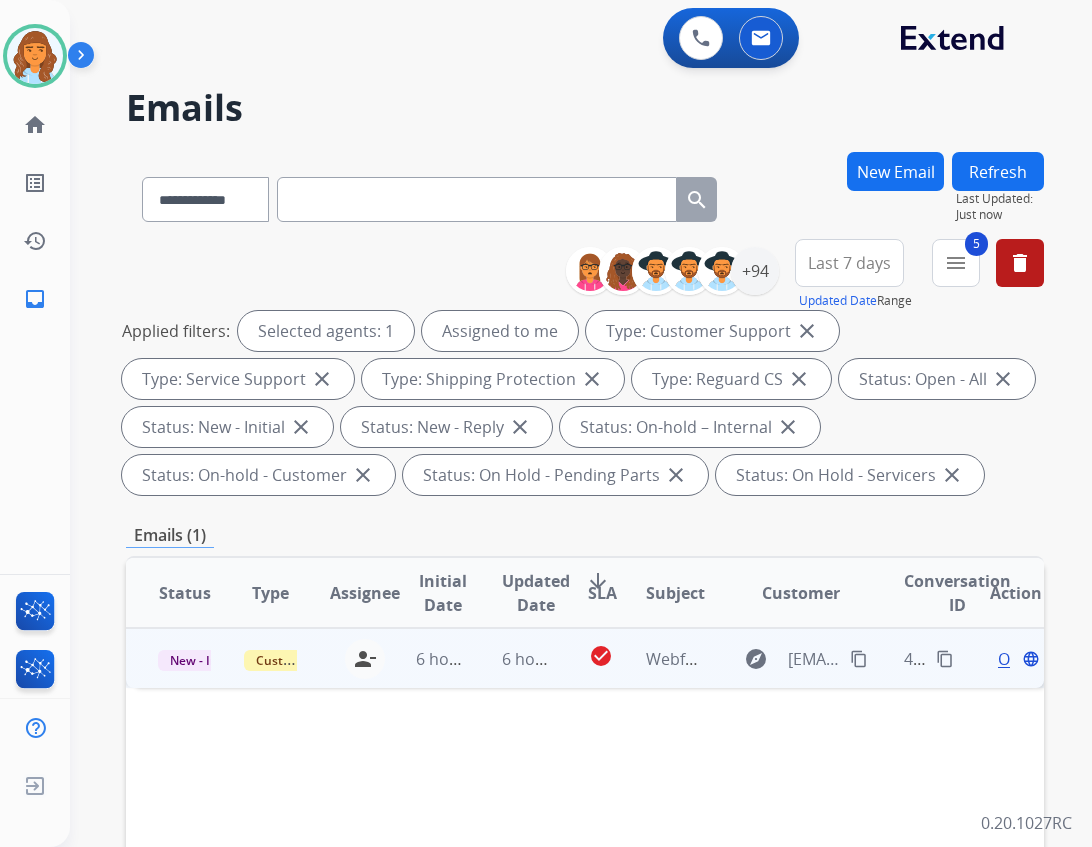 click on "check_circle" at bounding box center [584, 658] 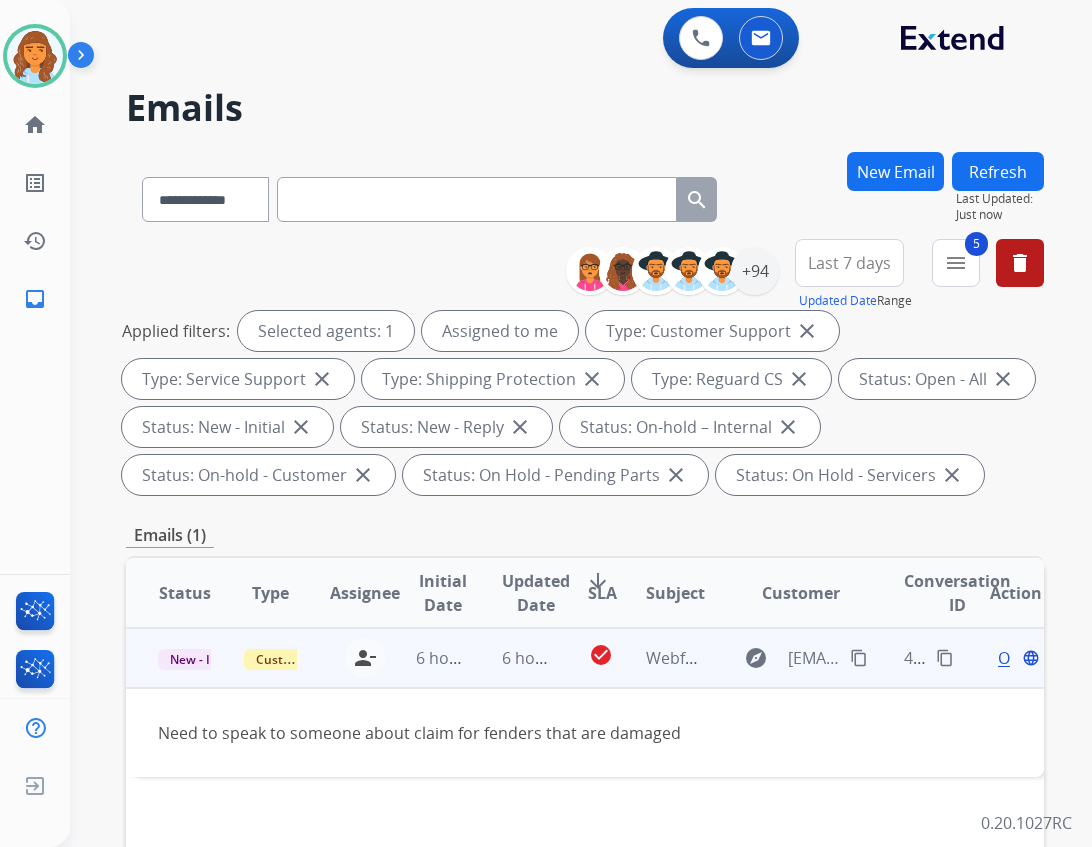 click on "Open" at bounding box center (1018, 658) 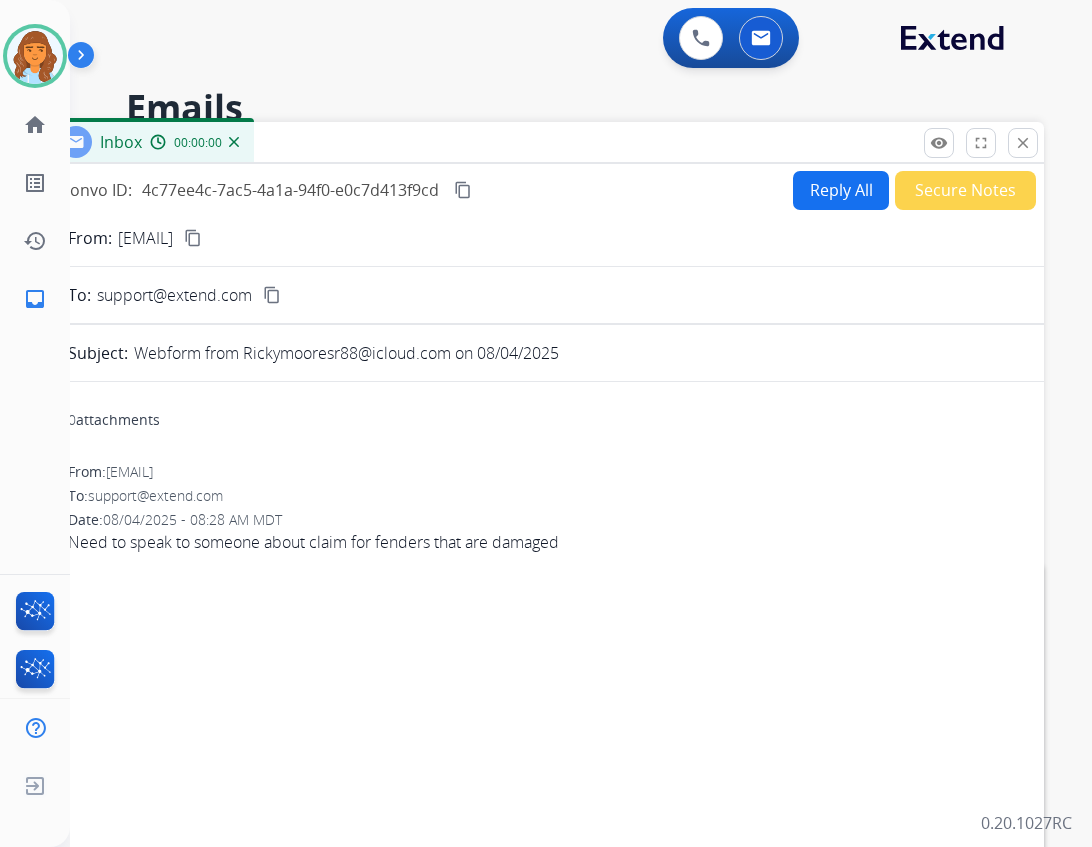 click on "Convo ID:  4c77ee4c-7ac5-4a1a-94f0-e0c7d413f9cd  content_copy Reply All Secure Notes From: Rickymooresr88@icloud.com content_copy To:  support@extend.com  content_copy Subject:  Webform from Rickymooresr88@icloud.com on 08/04/2025  0  attachments  From:  Rickymooresr88@icloud.com   To:  support@extend.com  Date:  08/04/2025 - 08:28 AM MDT Need to speak to someone about claim for fenders that are damaged" at bounding box center (544, 610) 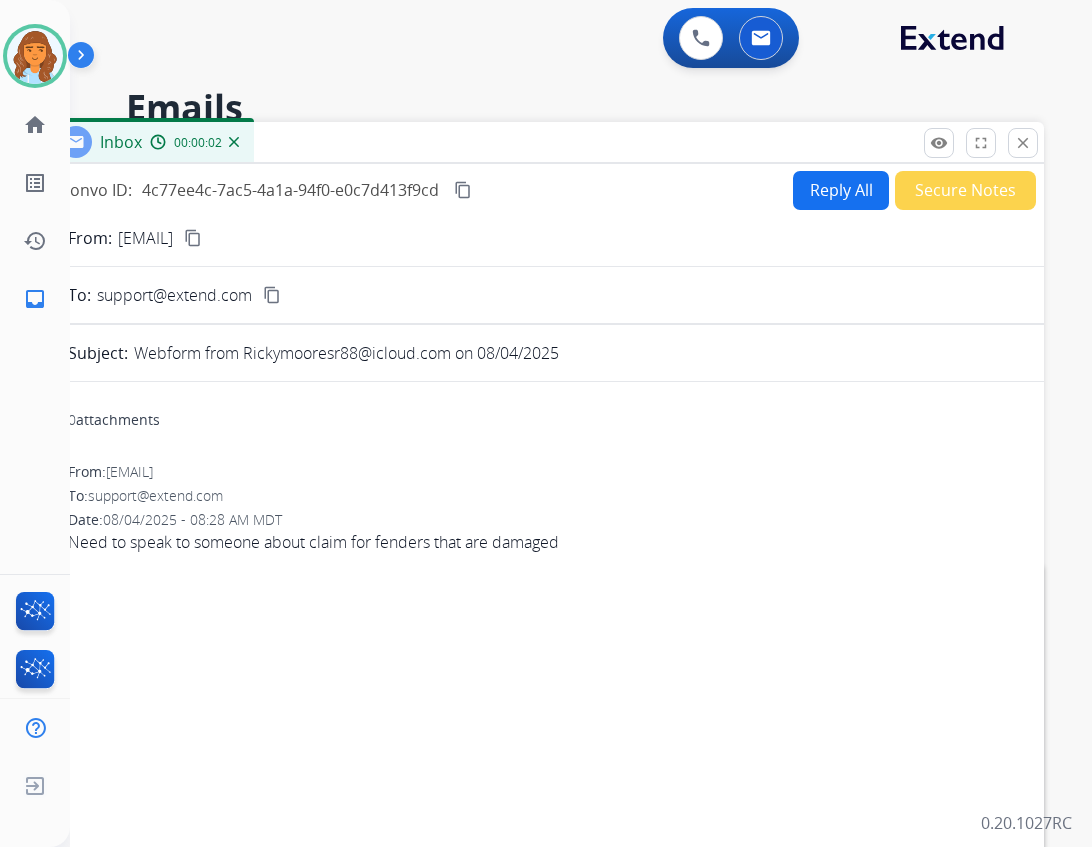 click on "Reply All" at bounding box center [841, 190] 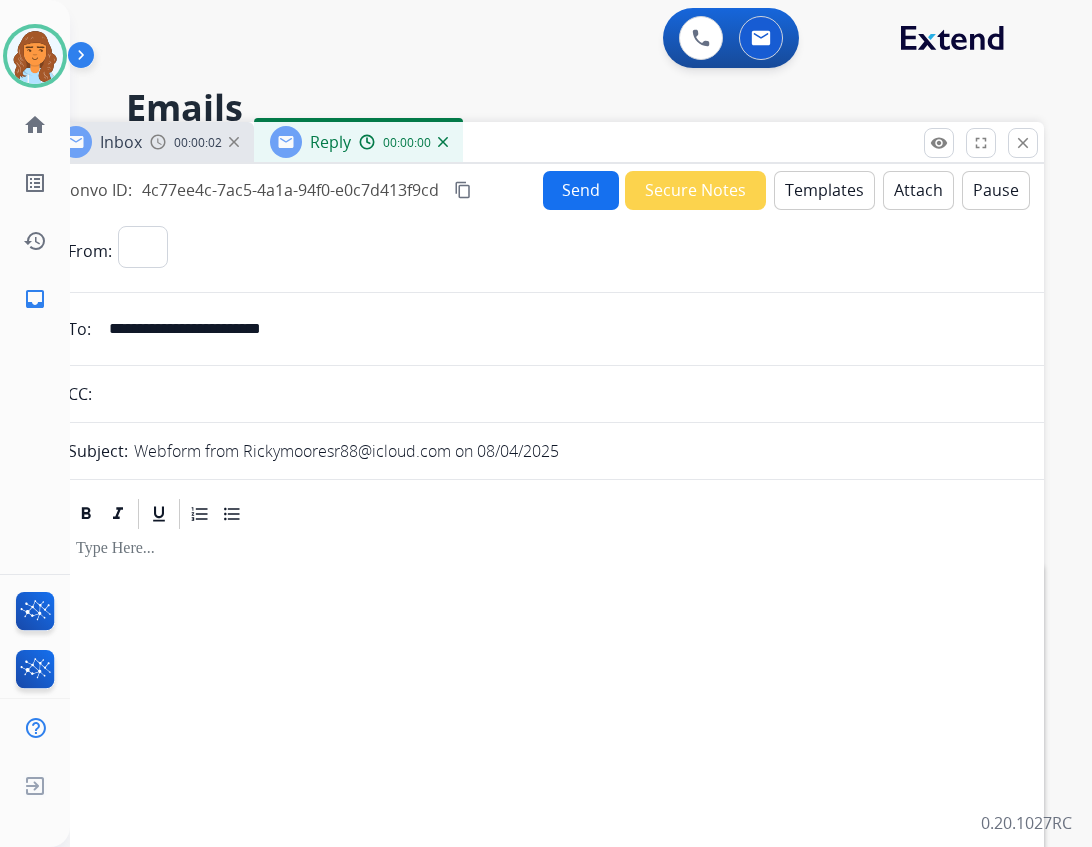 select on "**********" 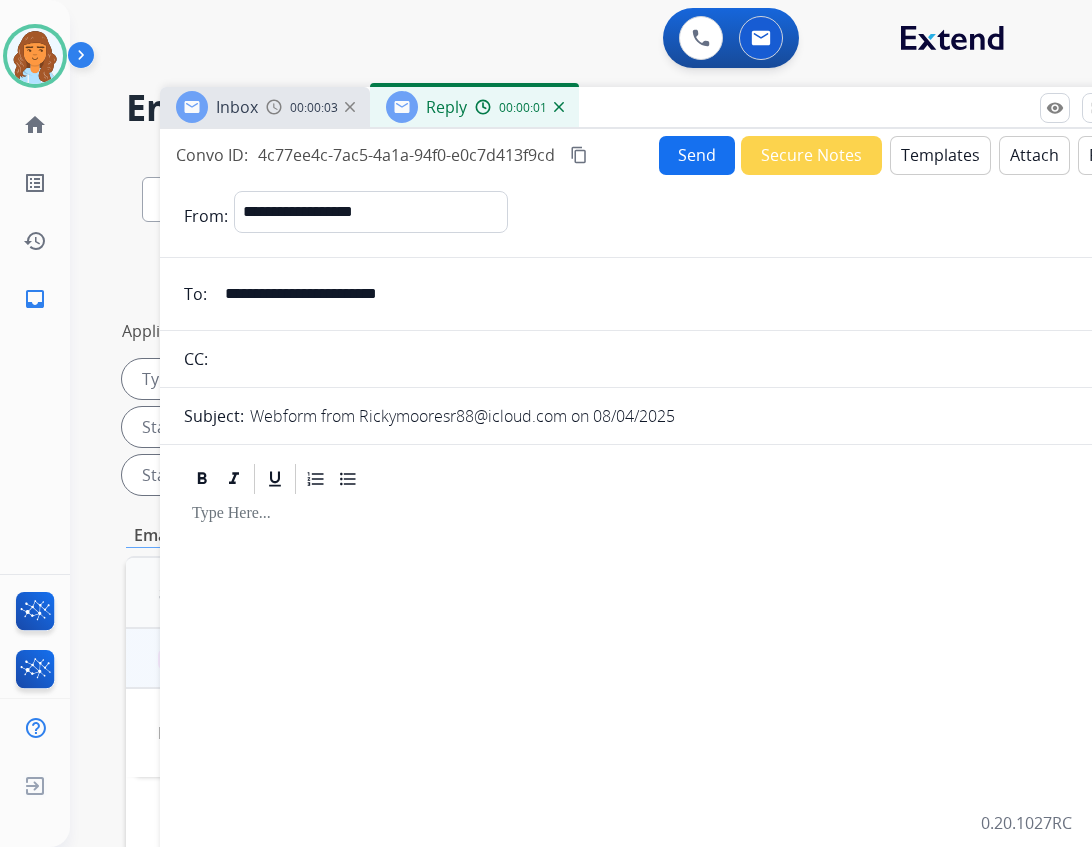 drag, startPoint x: 478, startPoint y: 129, endPoint x: 594, endPoint y: 94, distance: 121.16518 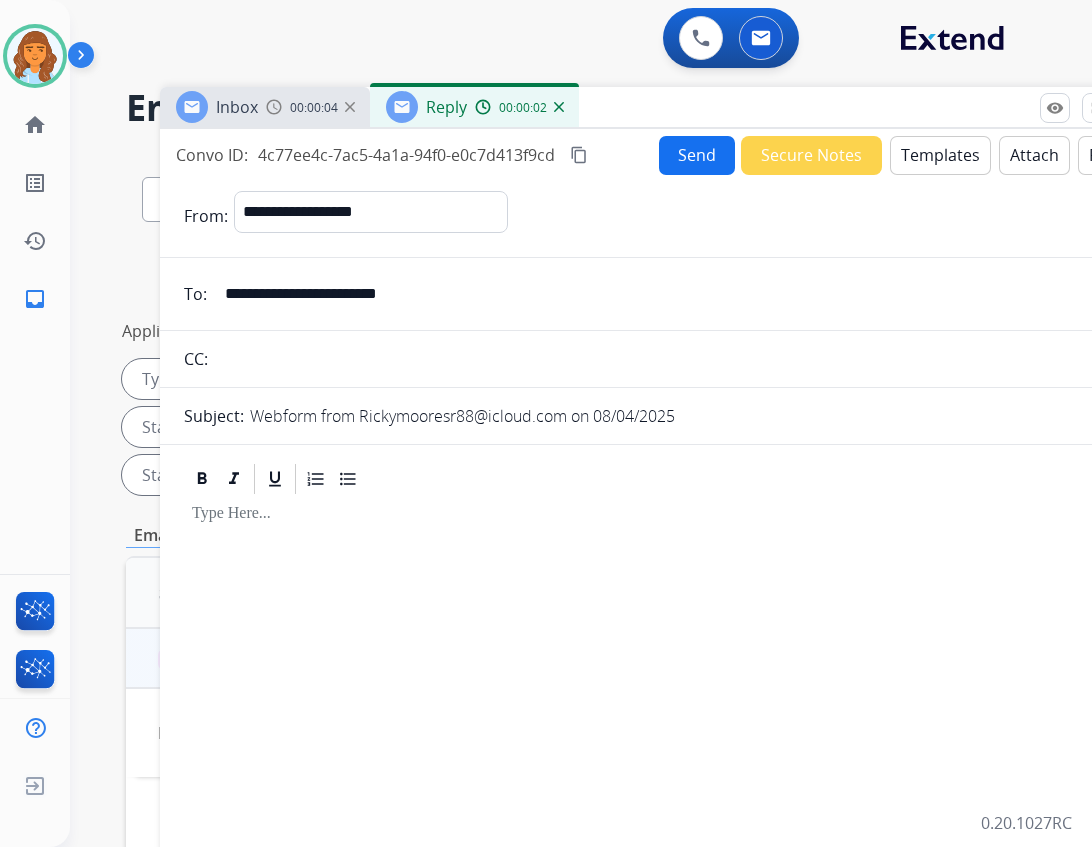click on "Templates" at bounding box center (940, 155) 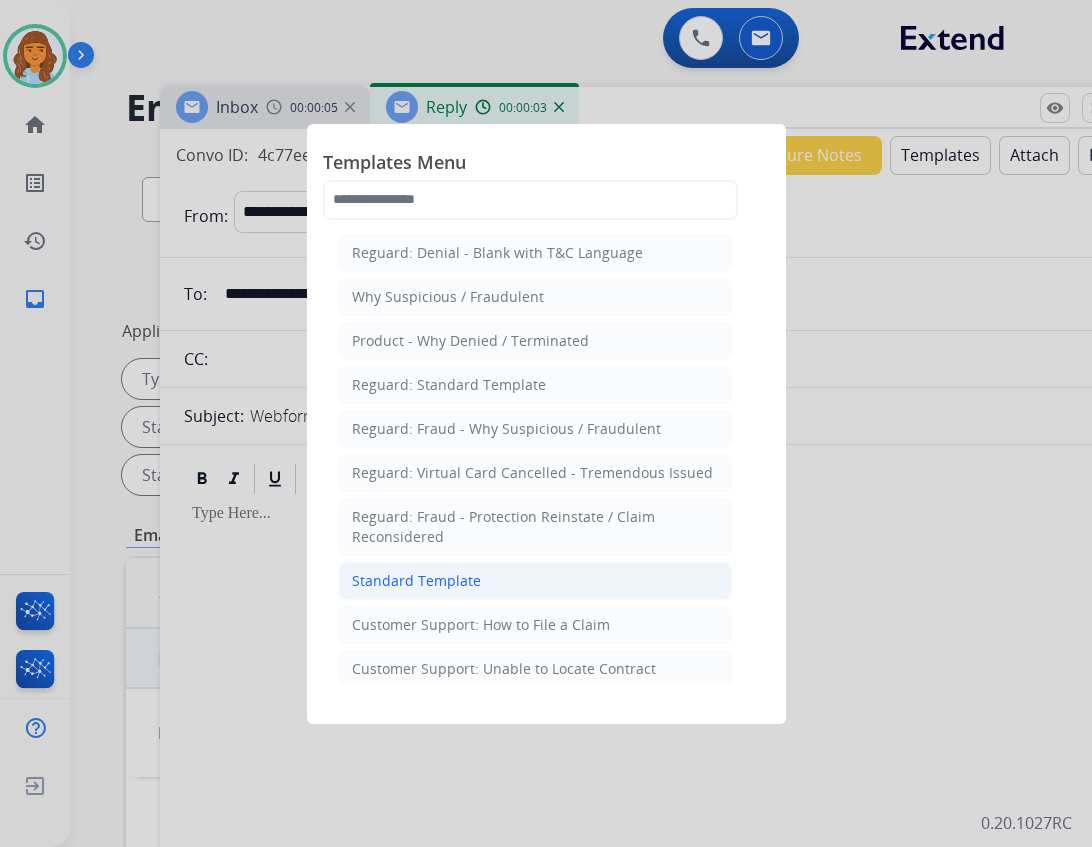 click on "Standard Template" 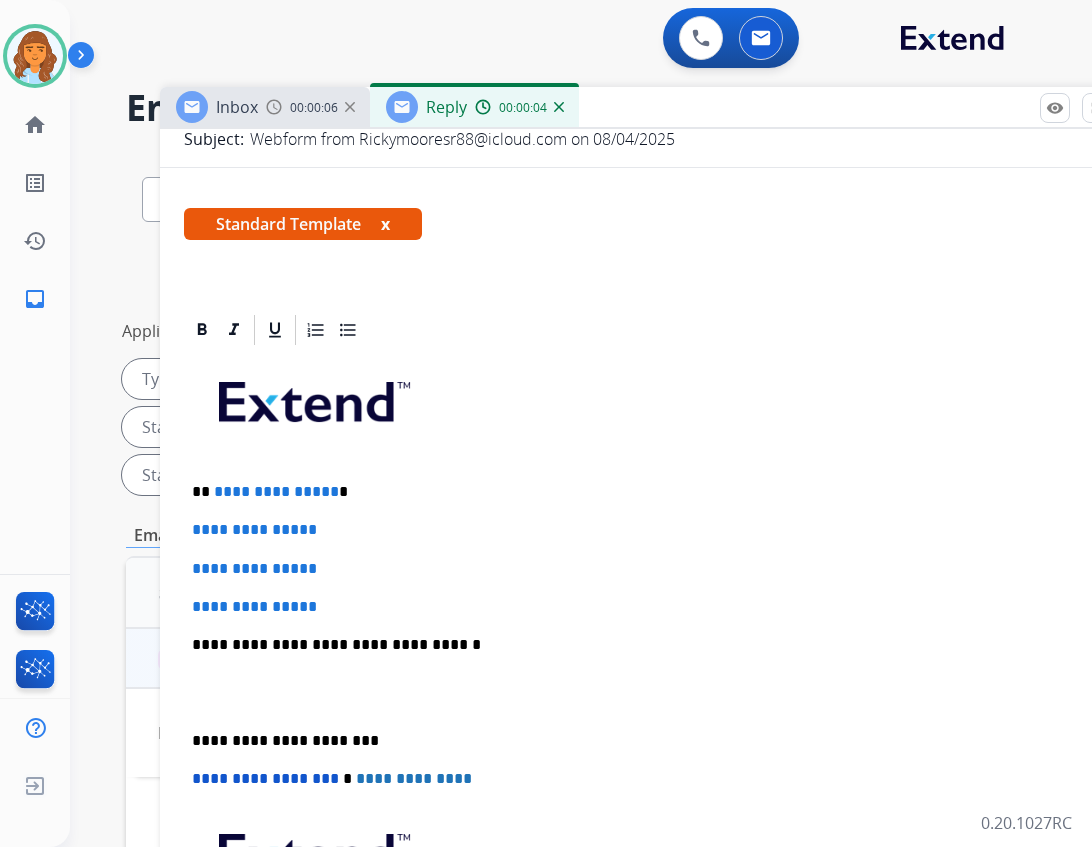 scroll, scrollTop: 300, scrollLeft: 0, axis: vertical 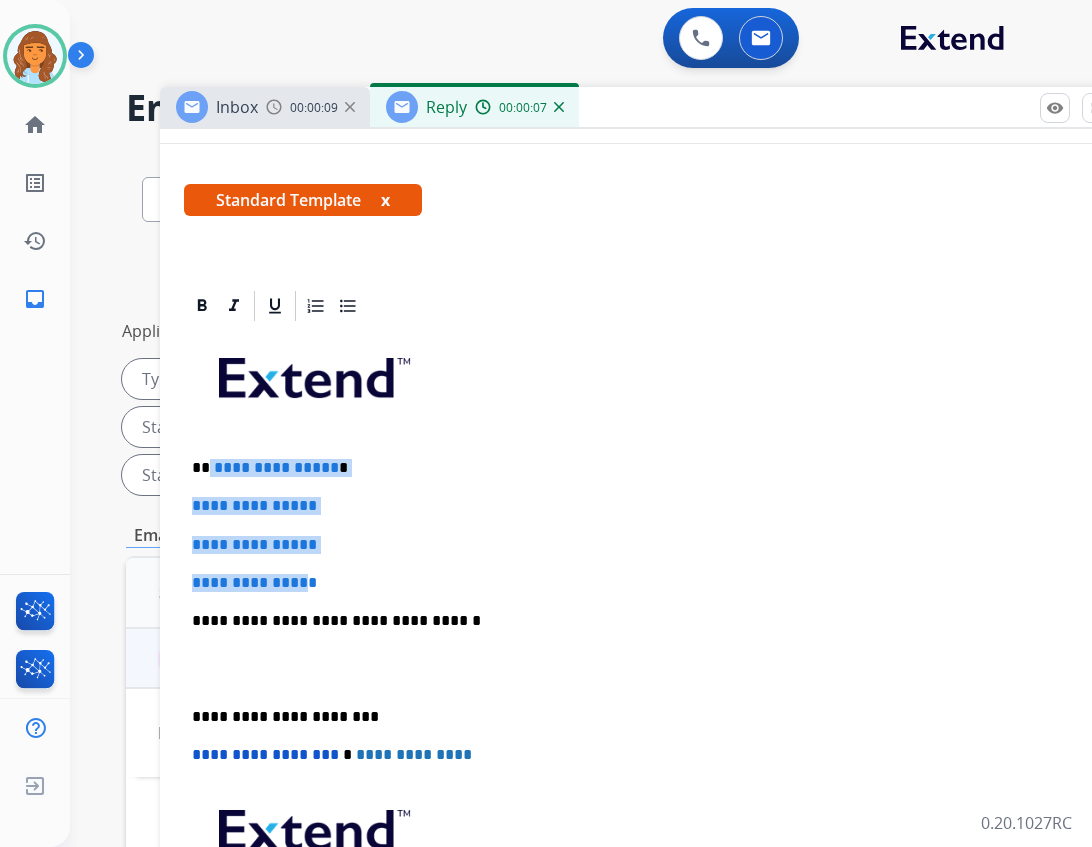 drag, startPoint x: 210, startPoint y: 460, endPoint x: 341, endPoint y: 585, distance: 181.06905 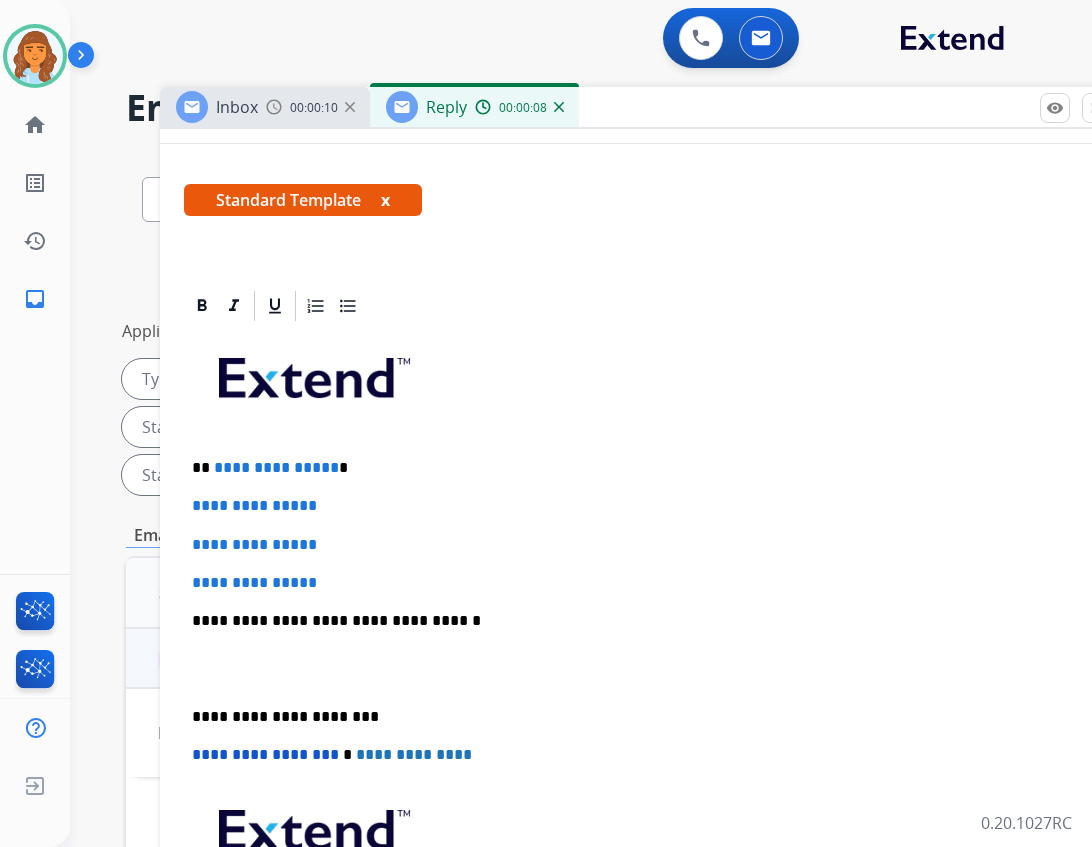 scroll, scrollTop: 286, scrollLeft: 0, axis: vertical 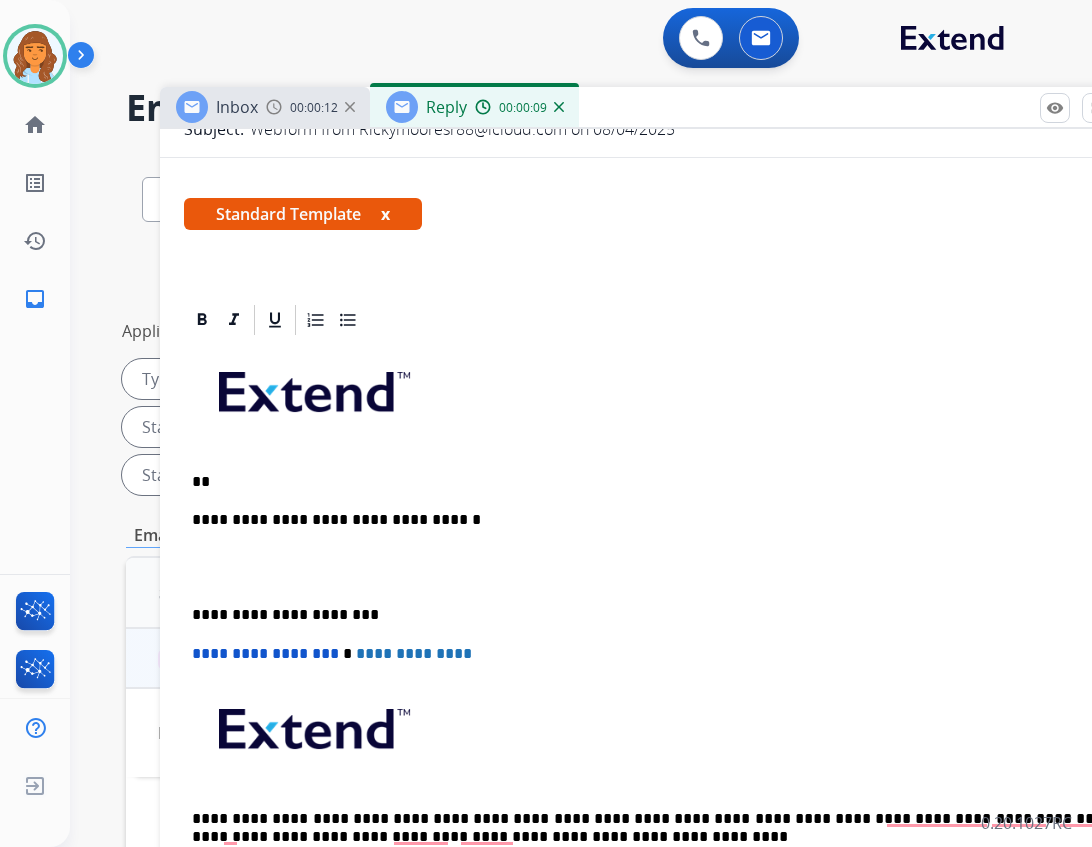 type 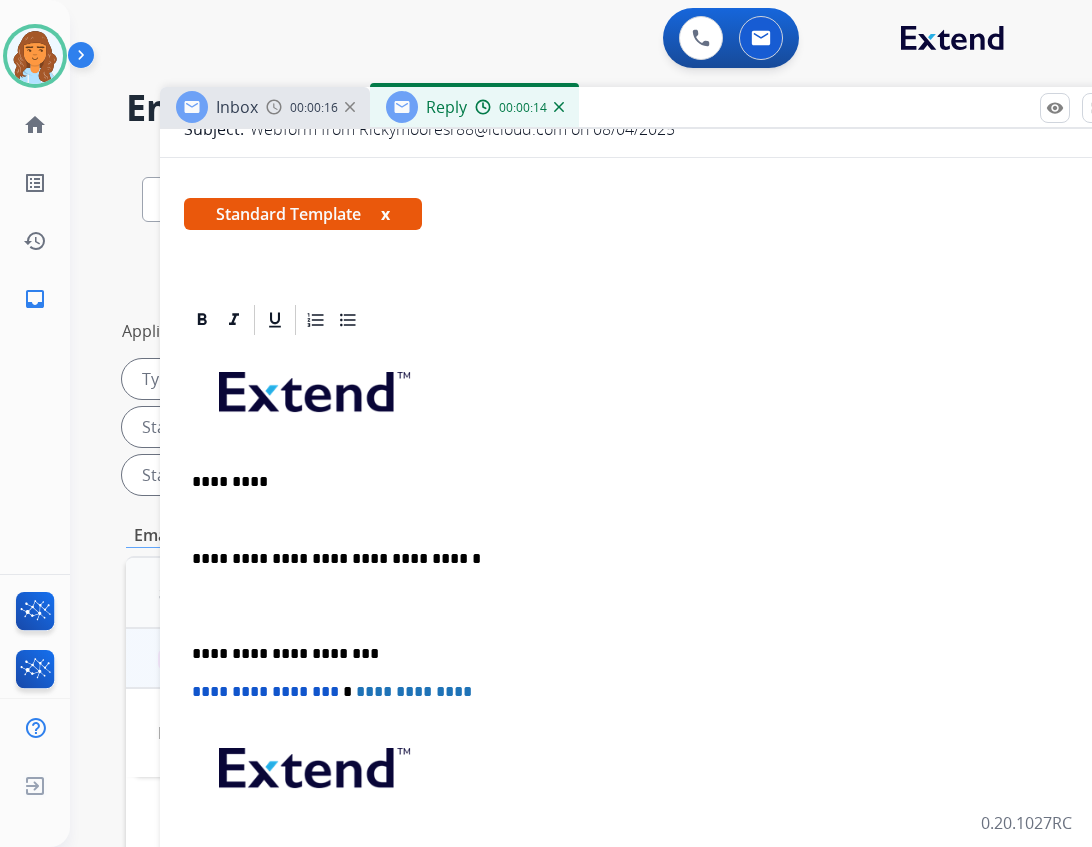 scroll, scrollTop: 300, scrollLeft: 0, axis: vertical 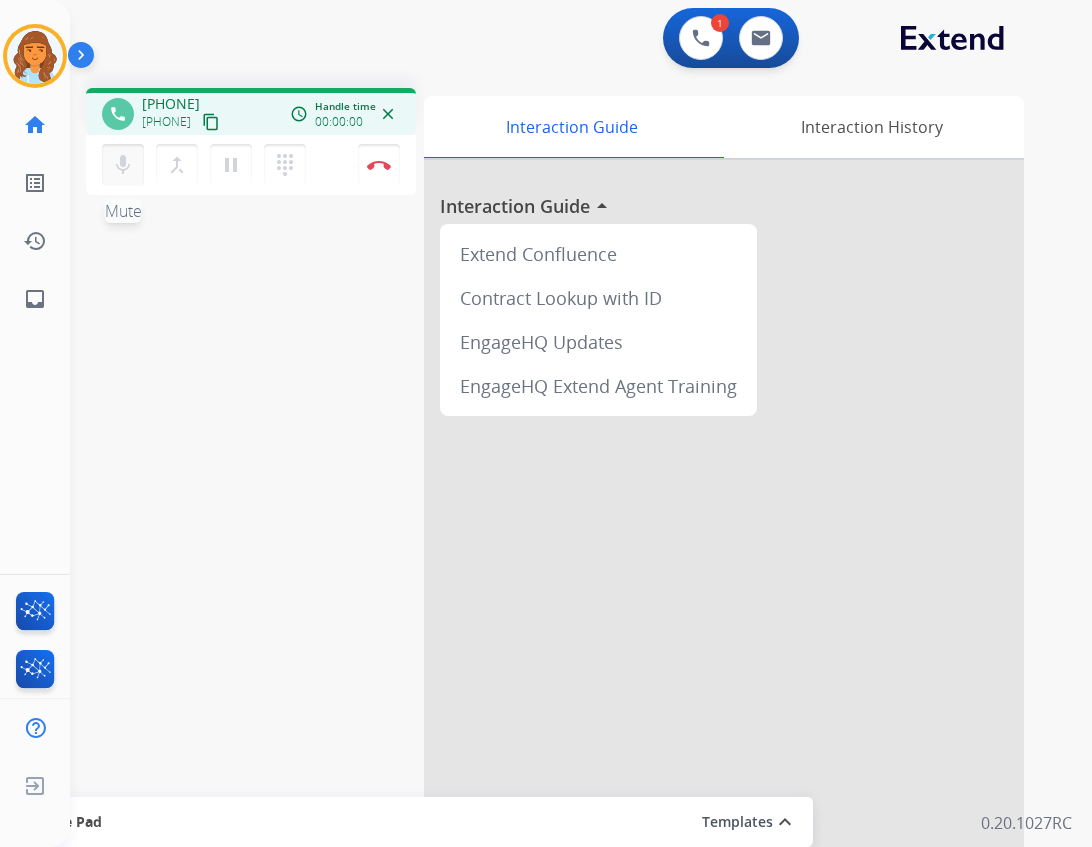 click on "mic" at bounding box center (123, 165) 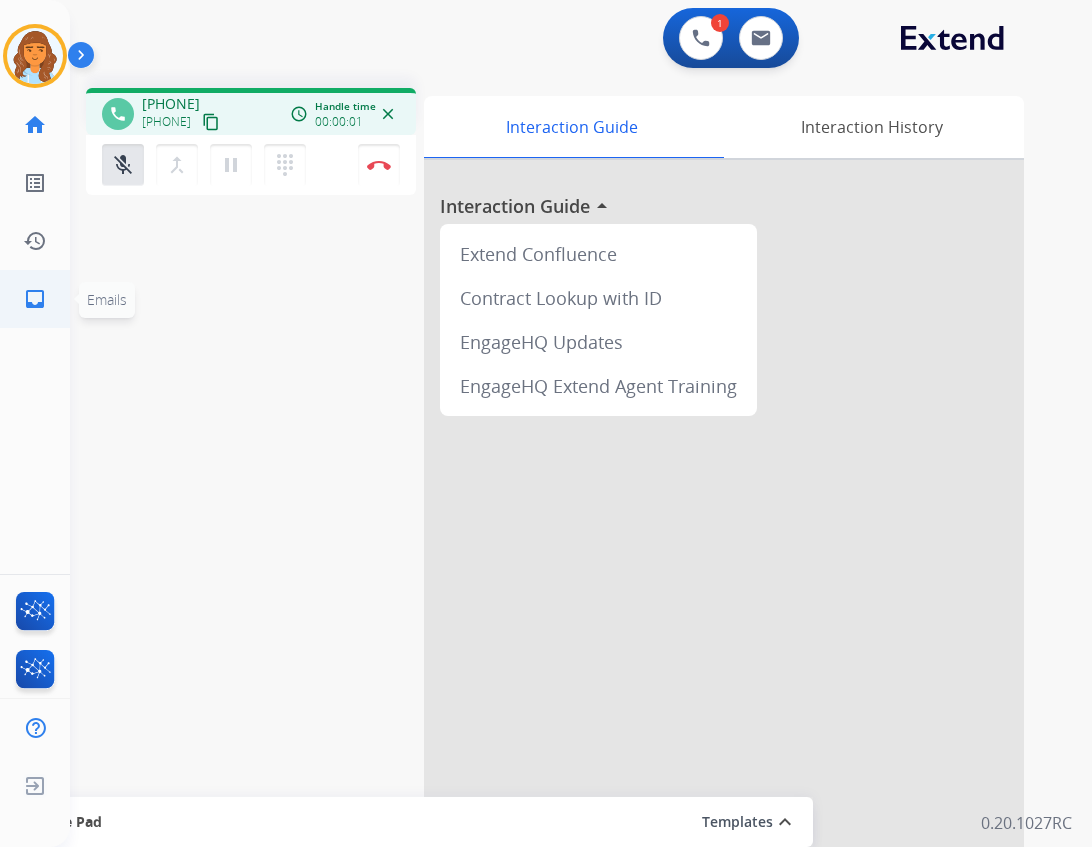 click on "inbox  Emails" 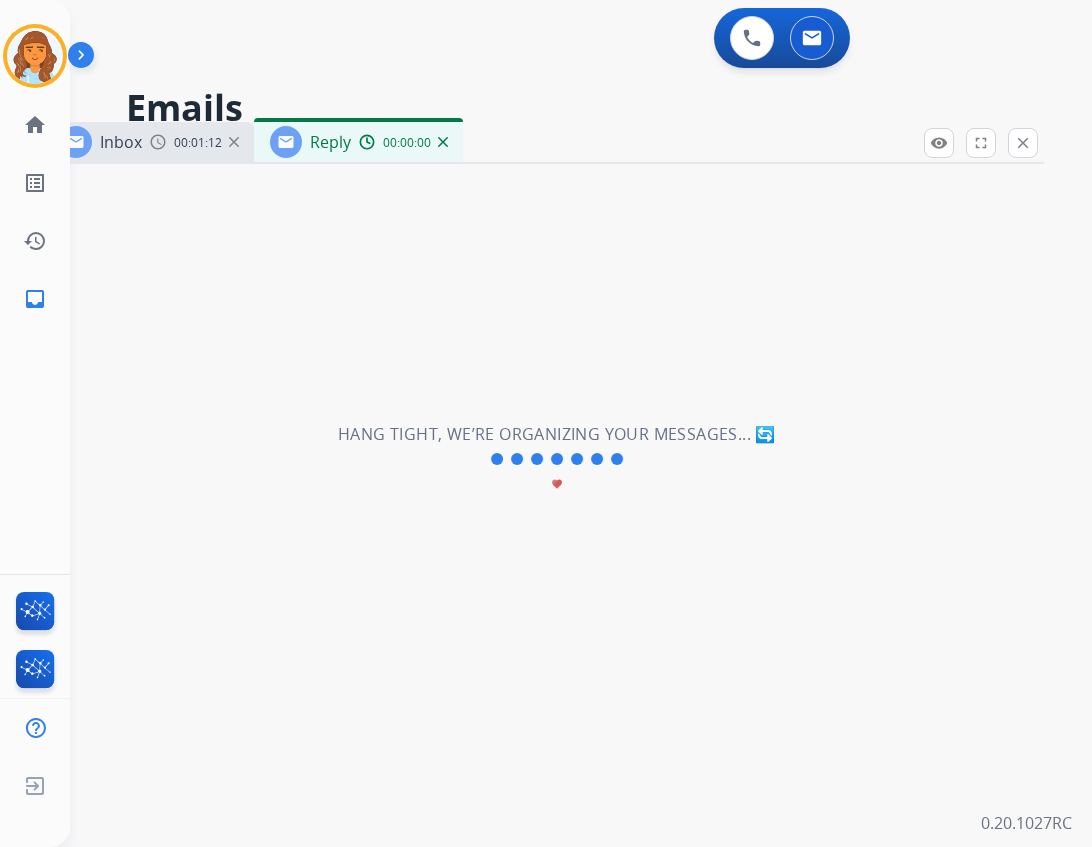 select on "**********" 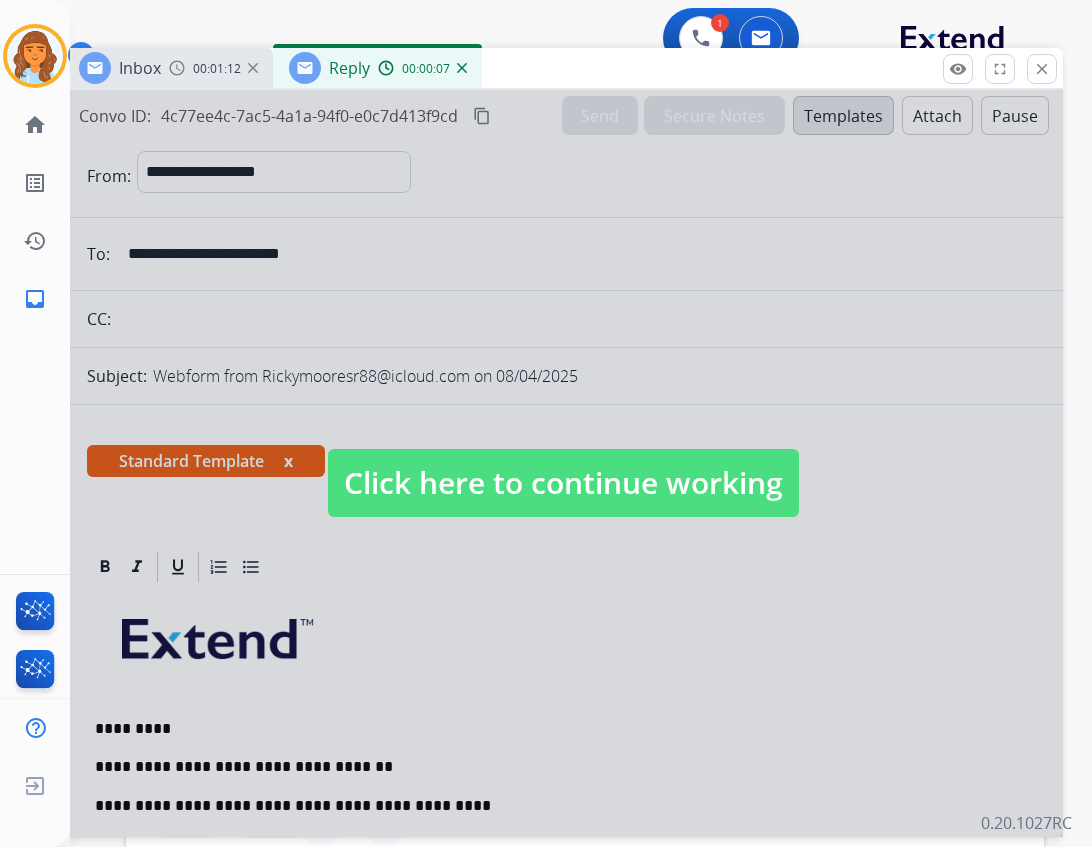 drag, startPoint x: 508, startPoint y: 135, endPoint x: 527, endPoint y: 61, distance: 76.40026 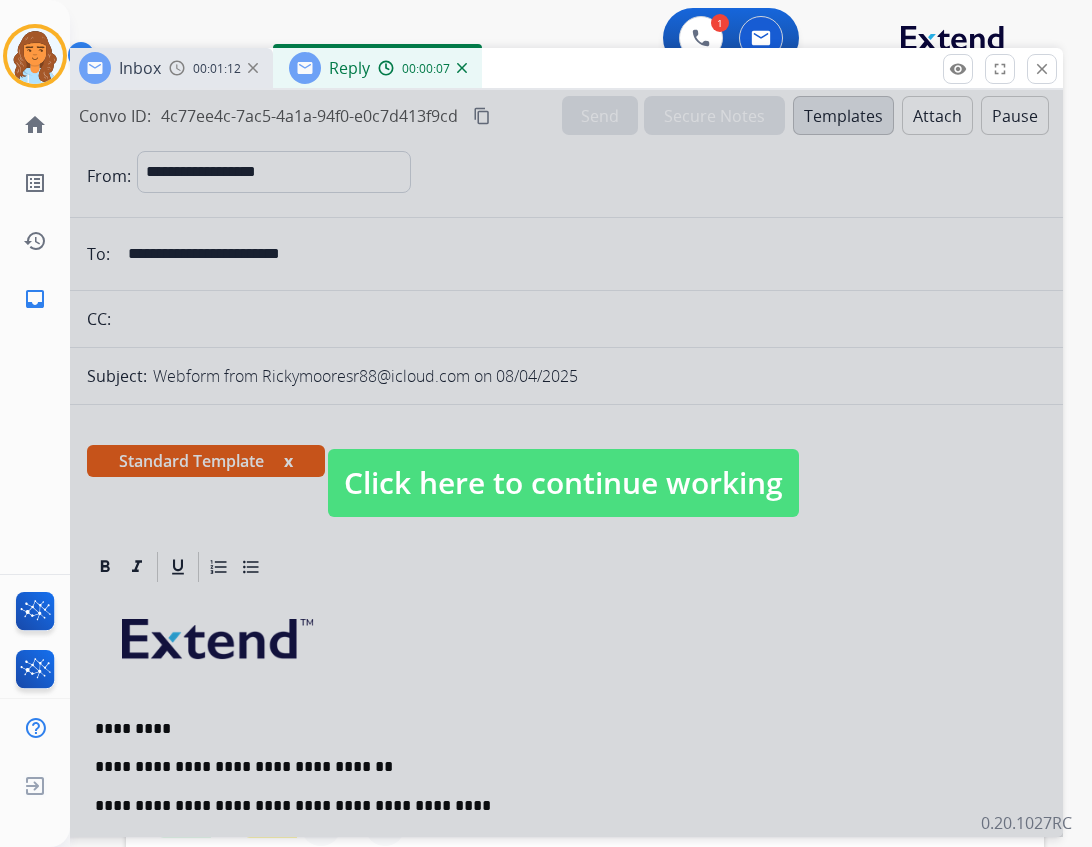 click on "Inbox  00:01:12  Reply  00:00:07" at bounding box center [563, 69] 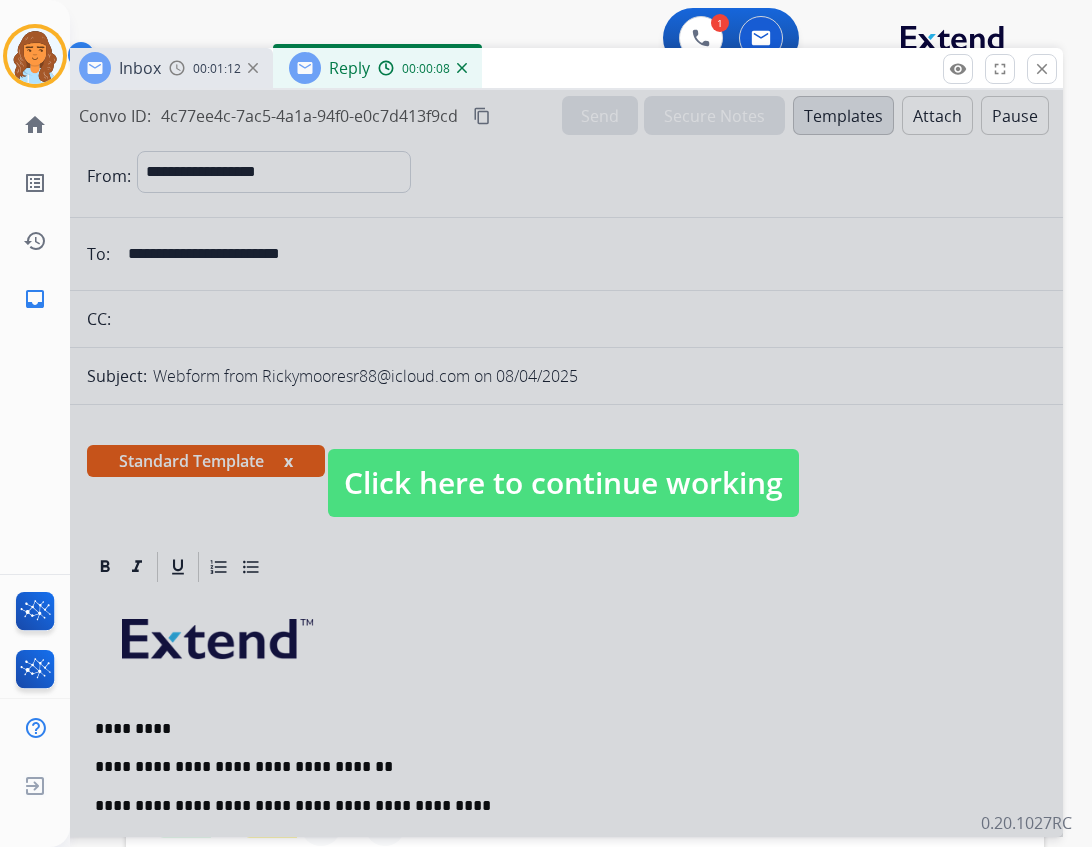 click on "Click here to continue working" at bounding box center [563, 483] 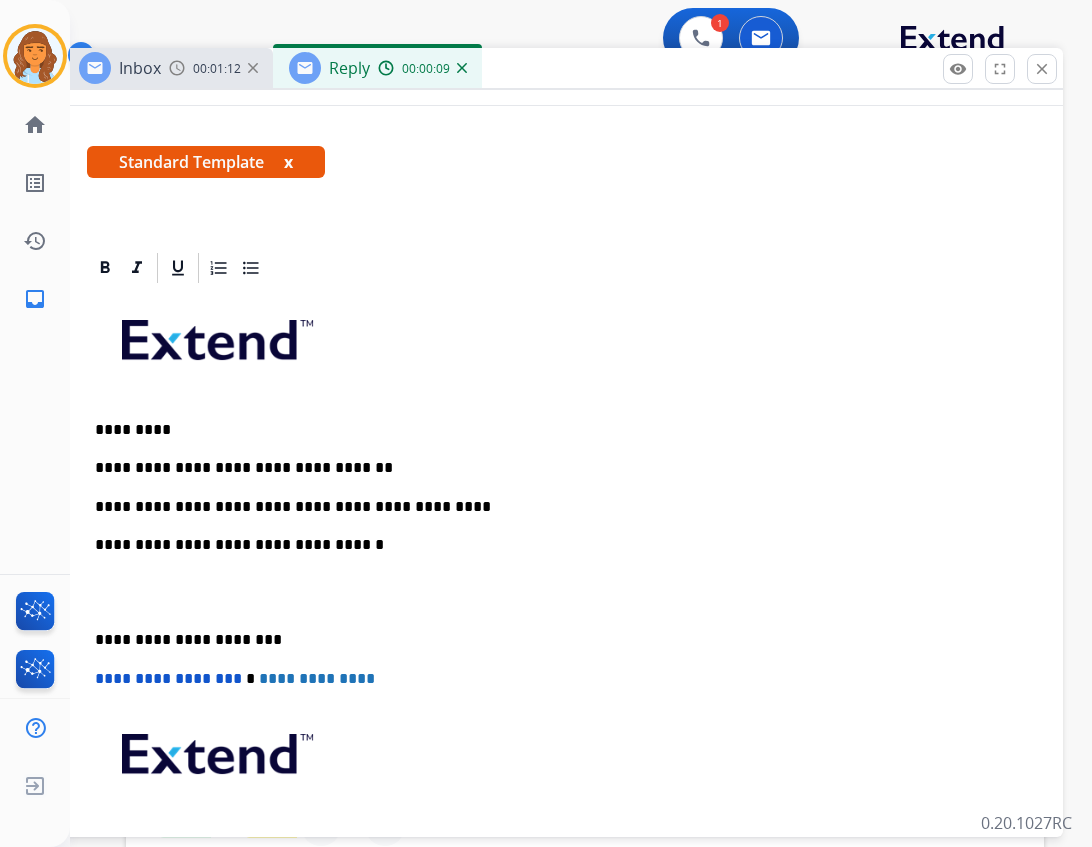 scroll, scrollTop: 300, scrollLeft: 0, axis: vertical 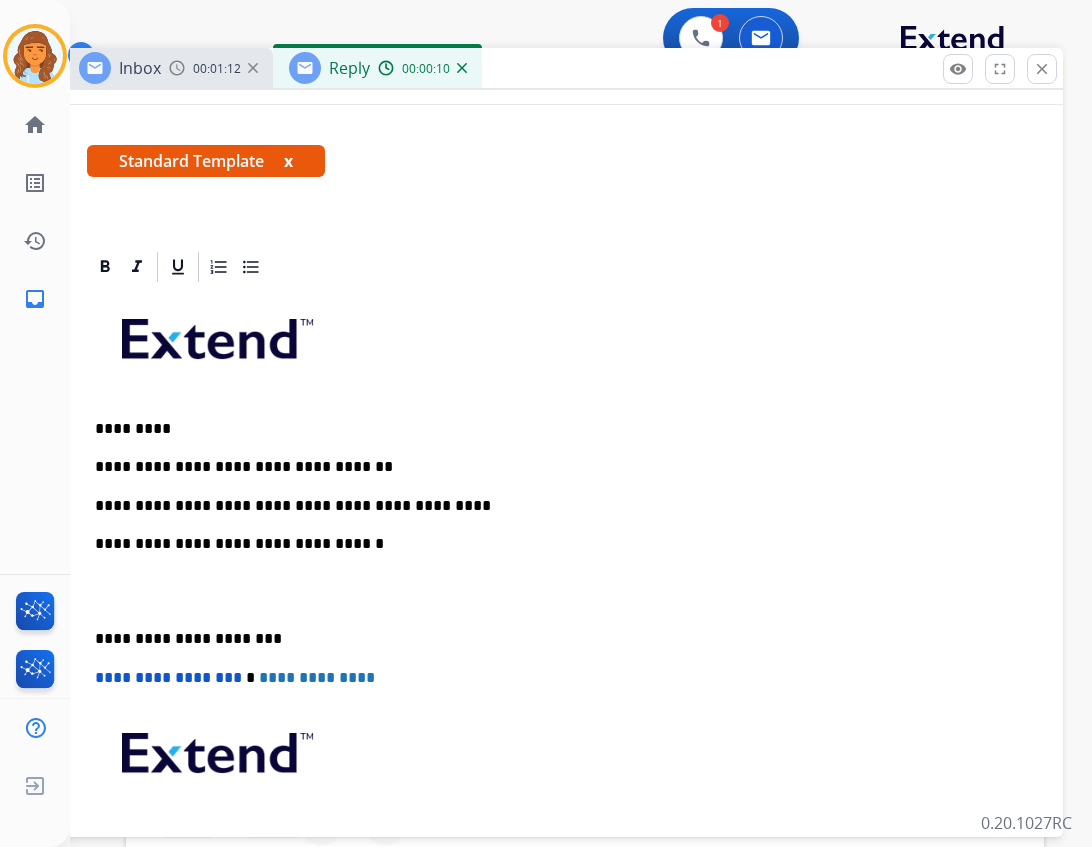 click on "**********" at bounding box center [555, 506] 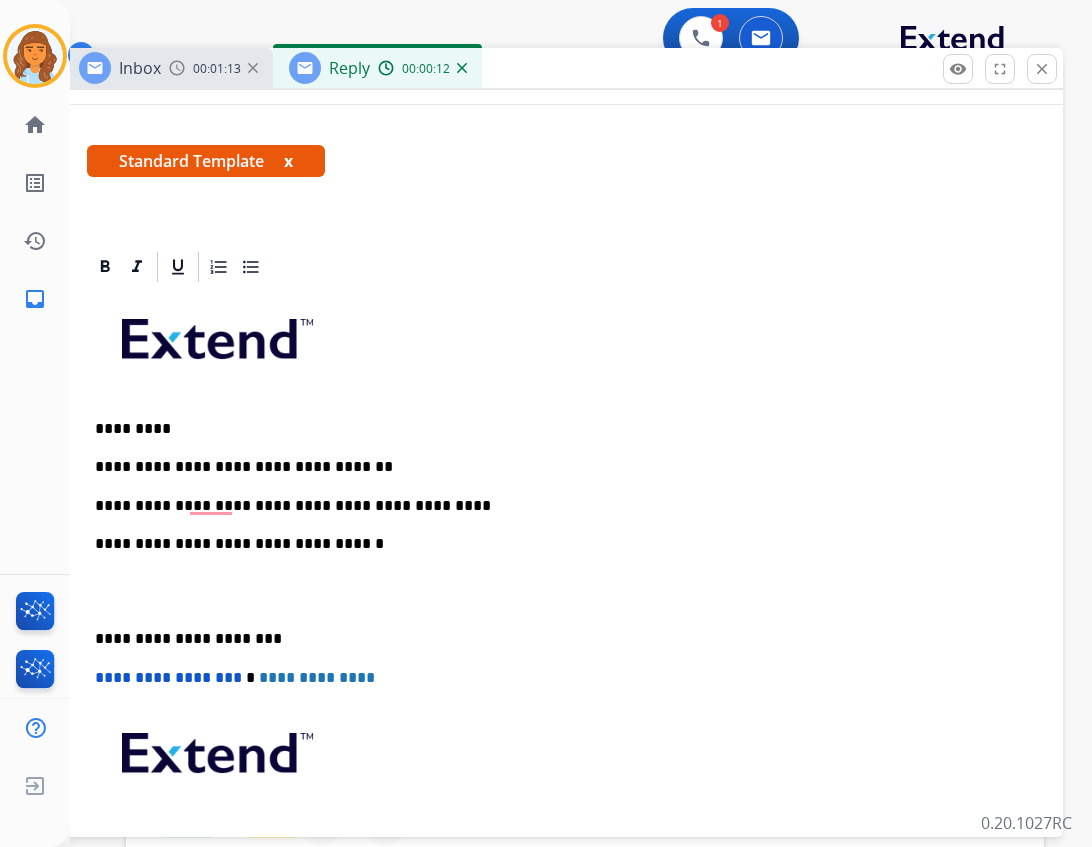 type 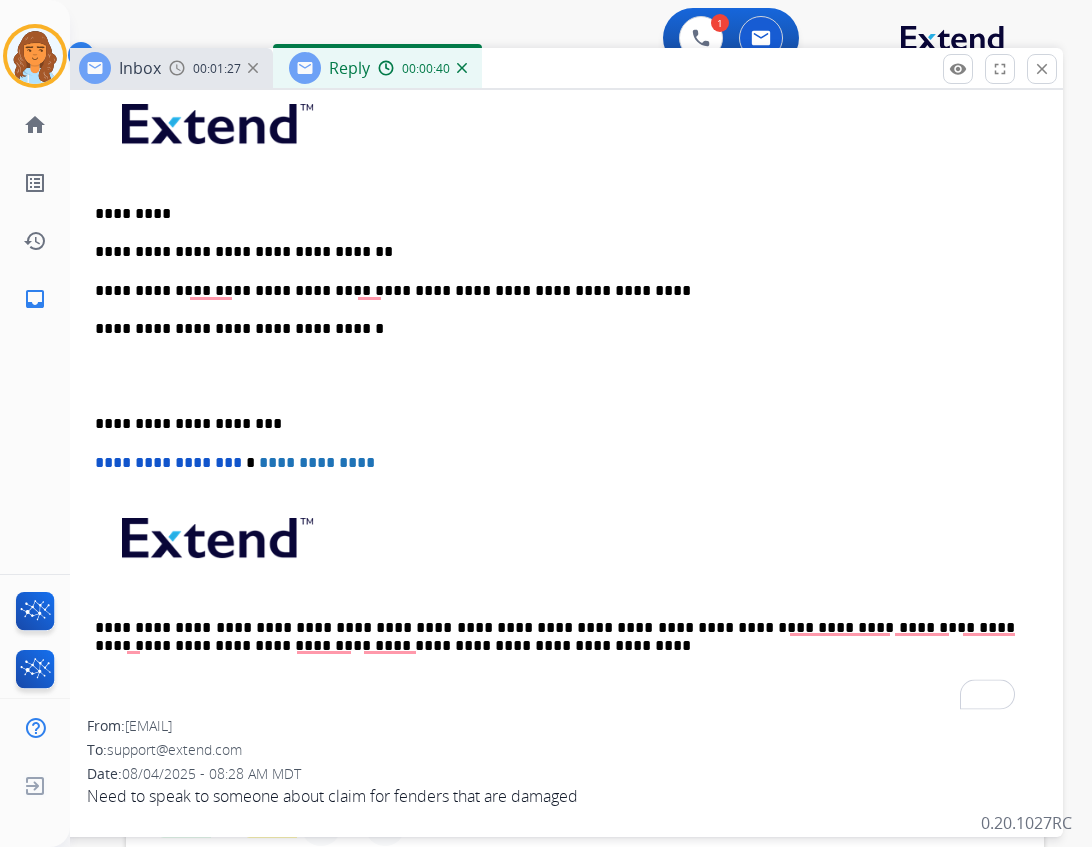 scroll, scrollTop: 516, scrollLeft: 0, axis: vertical 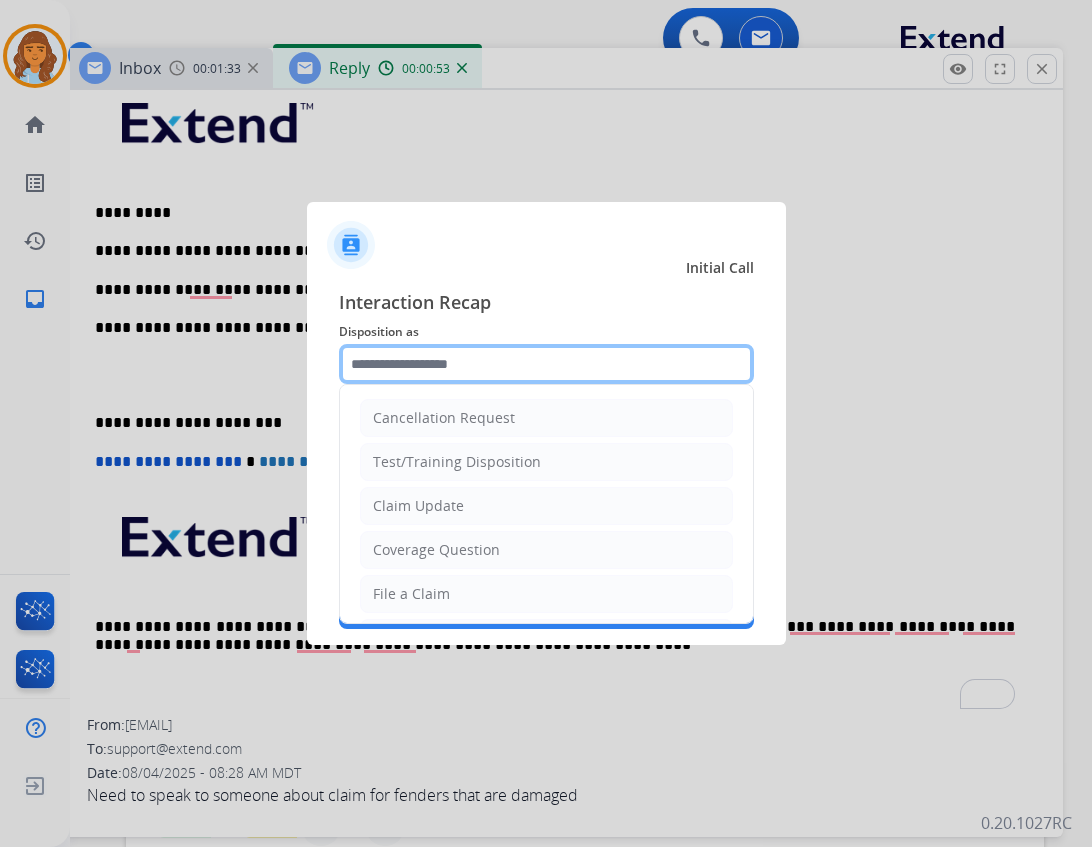 click 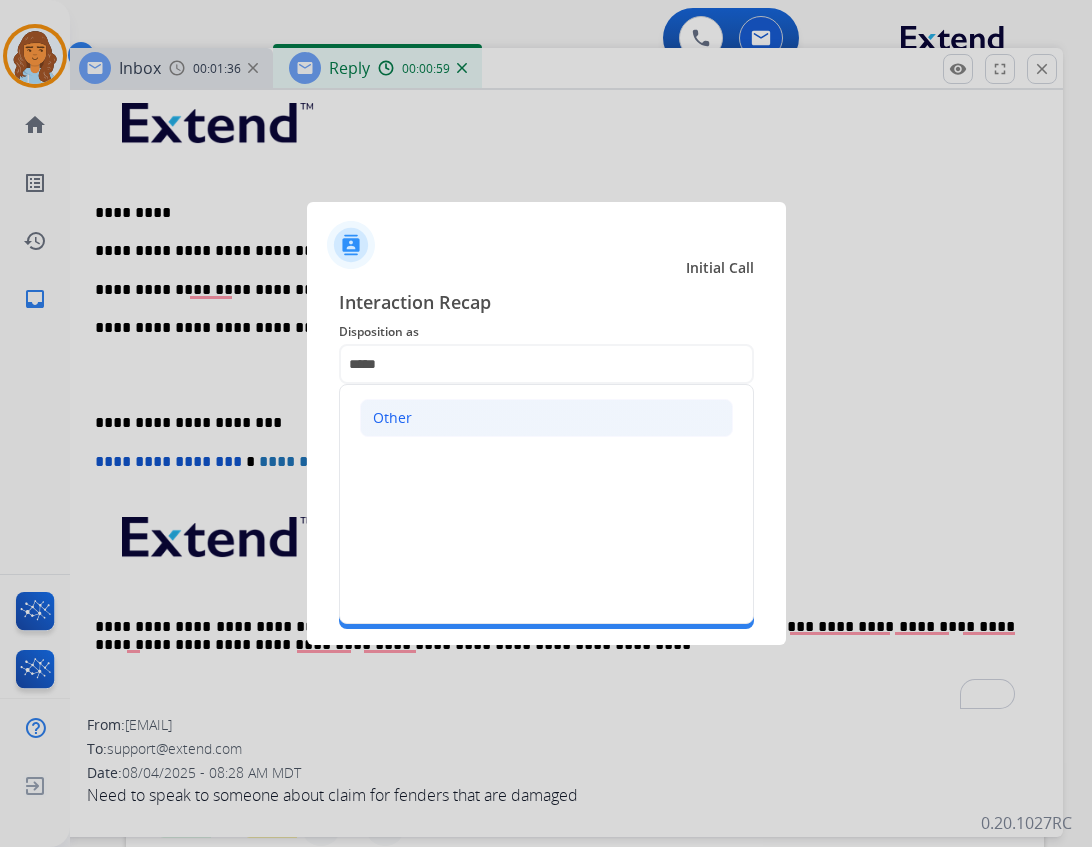 click on "Other" 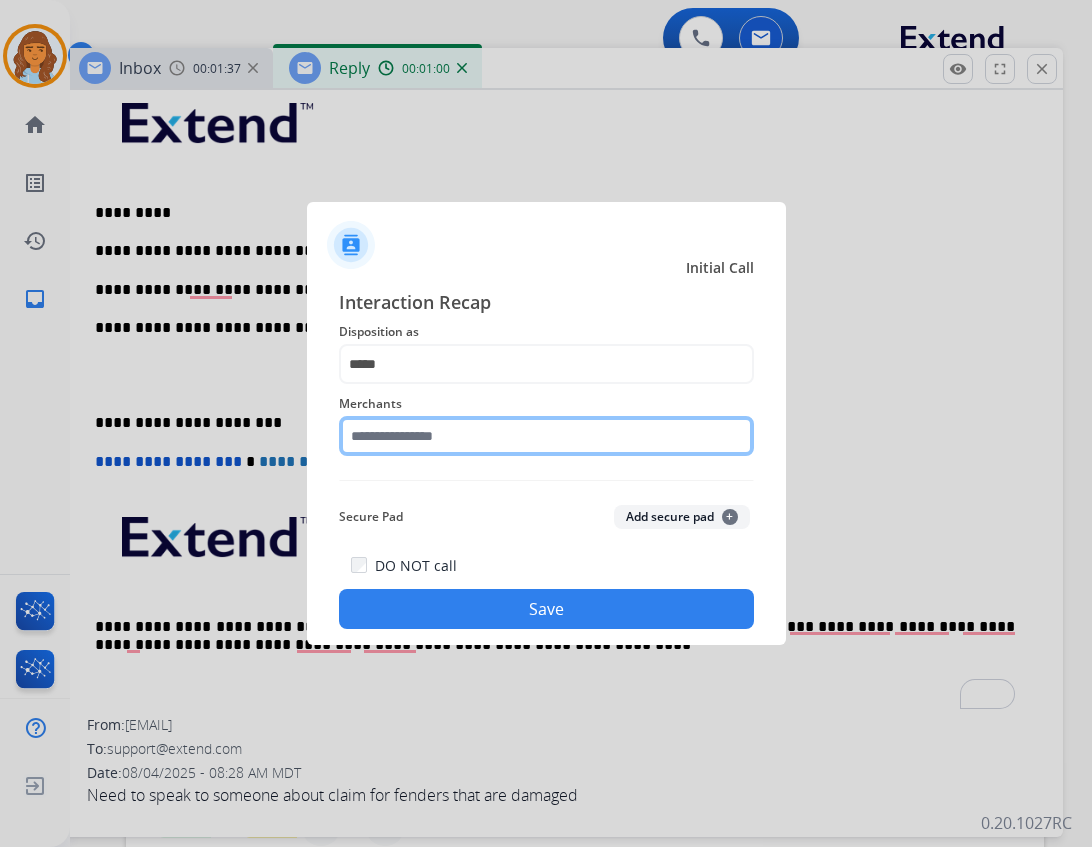 click 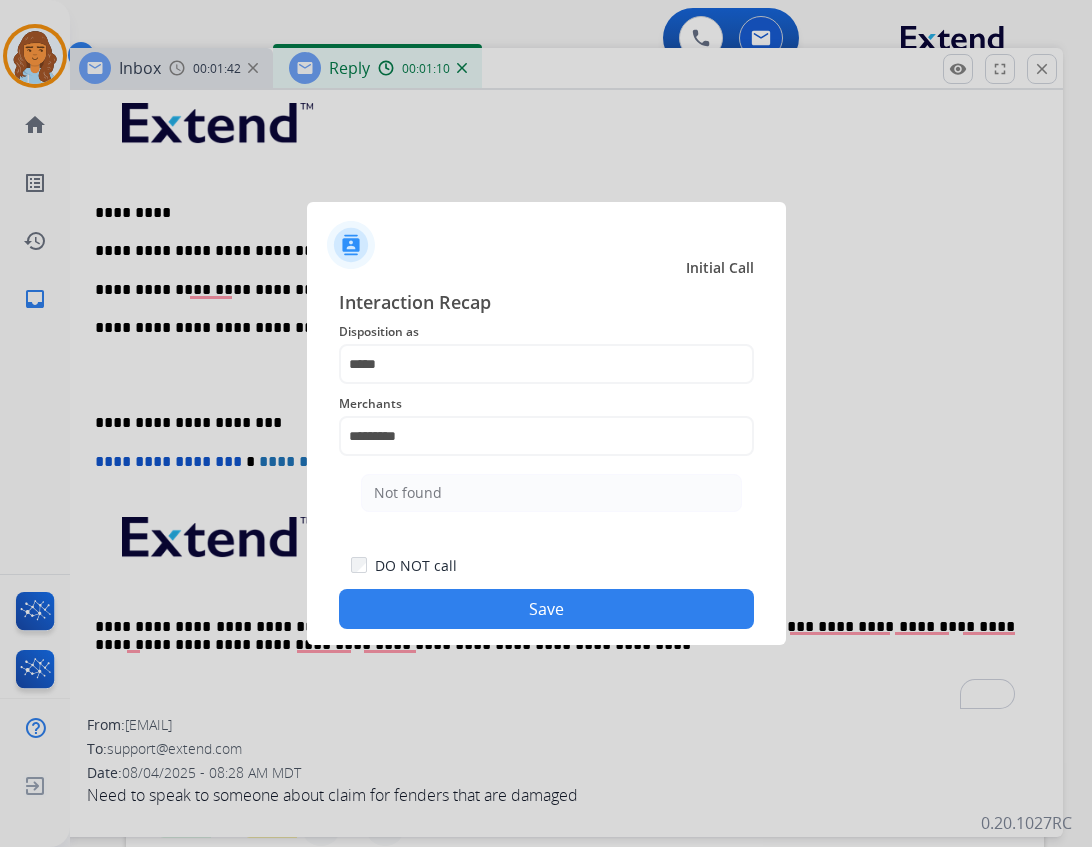 click on "Not found" 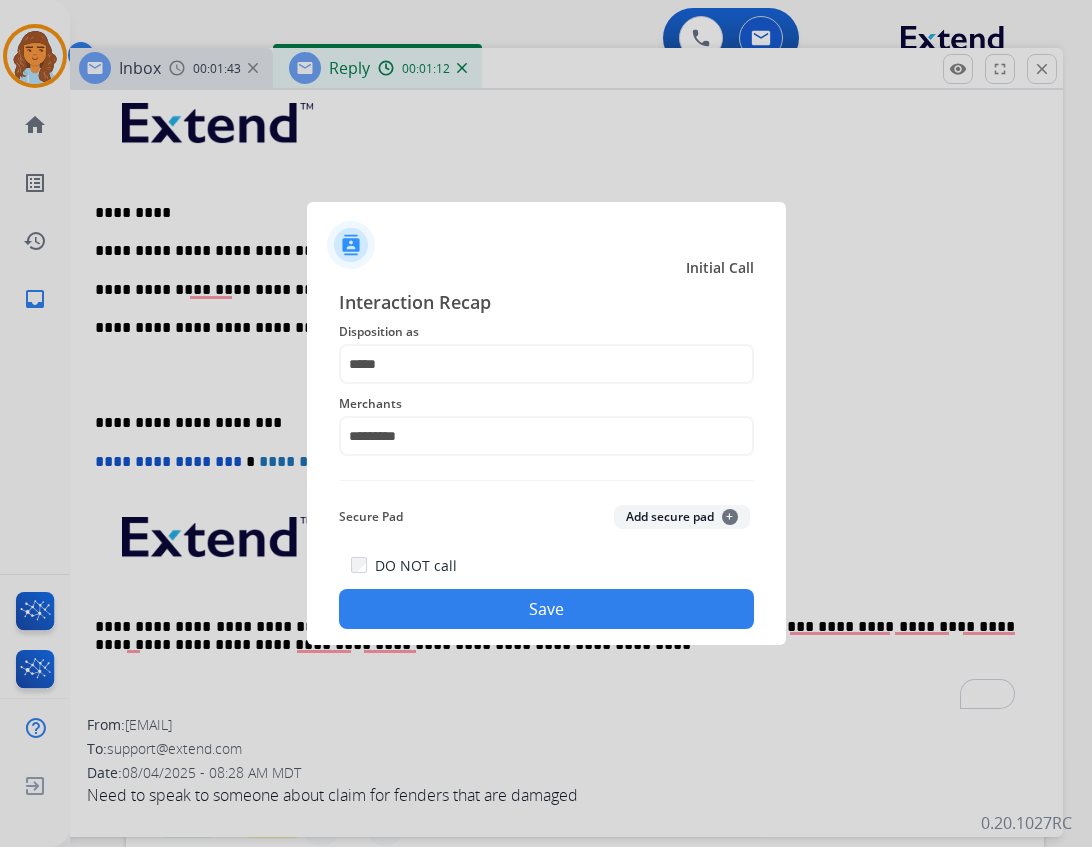 drag, startPoint x: 499, startPoint y: 579, endPoint x: 507, endPoint y: 598, distance: 20.615528 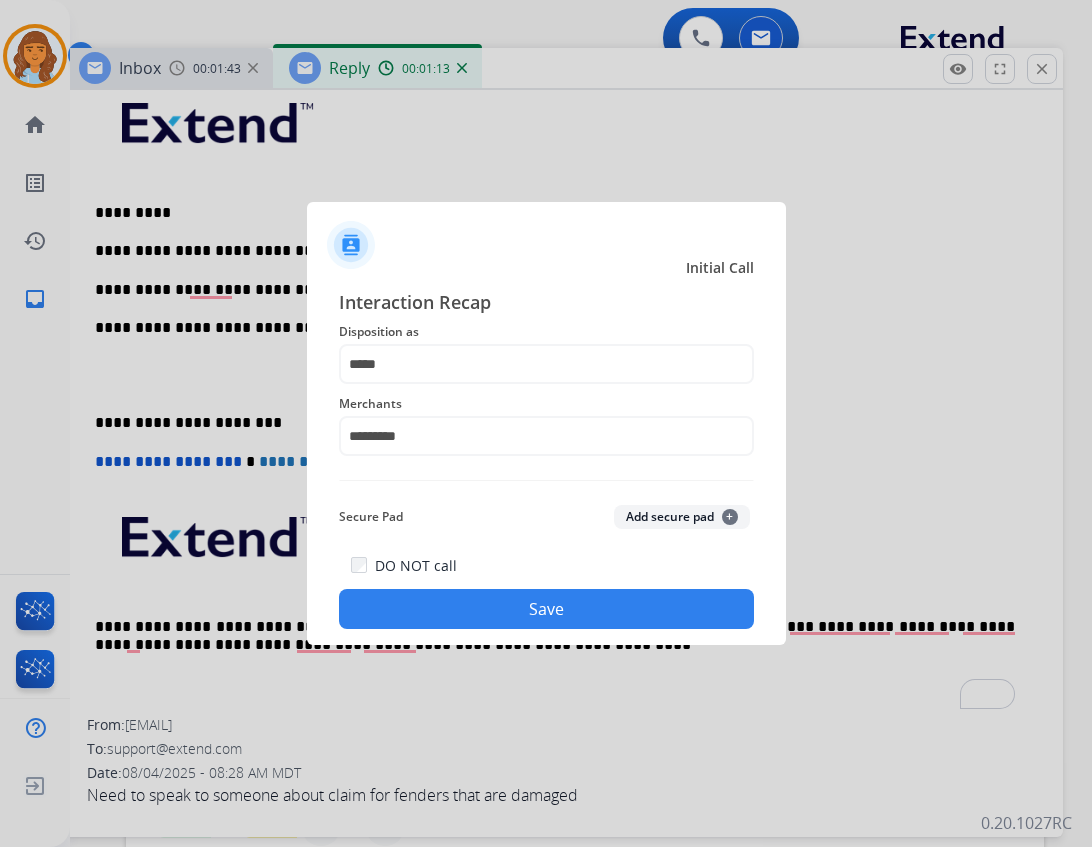 click on "Save" 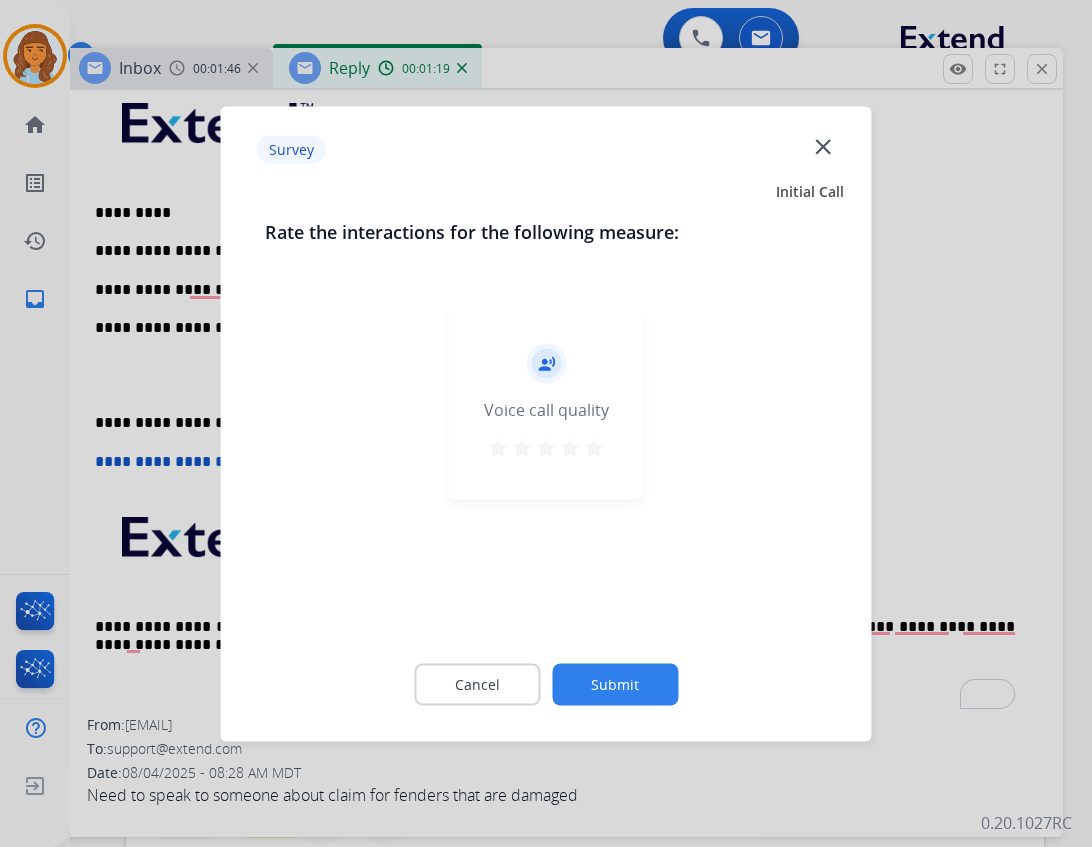click on "close" 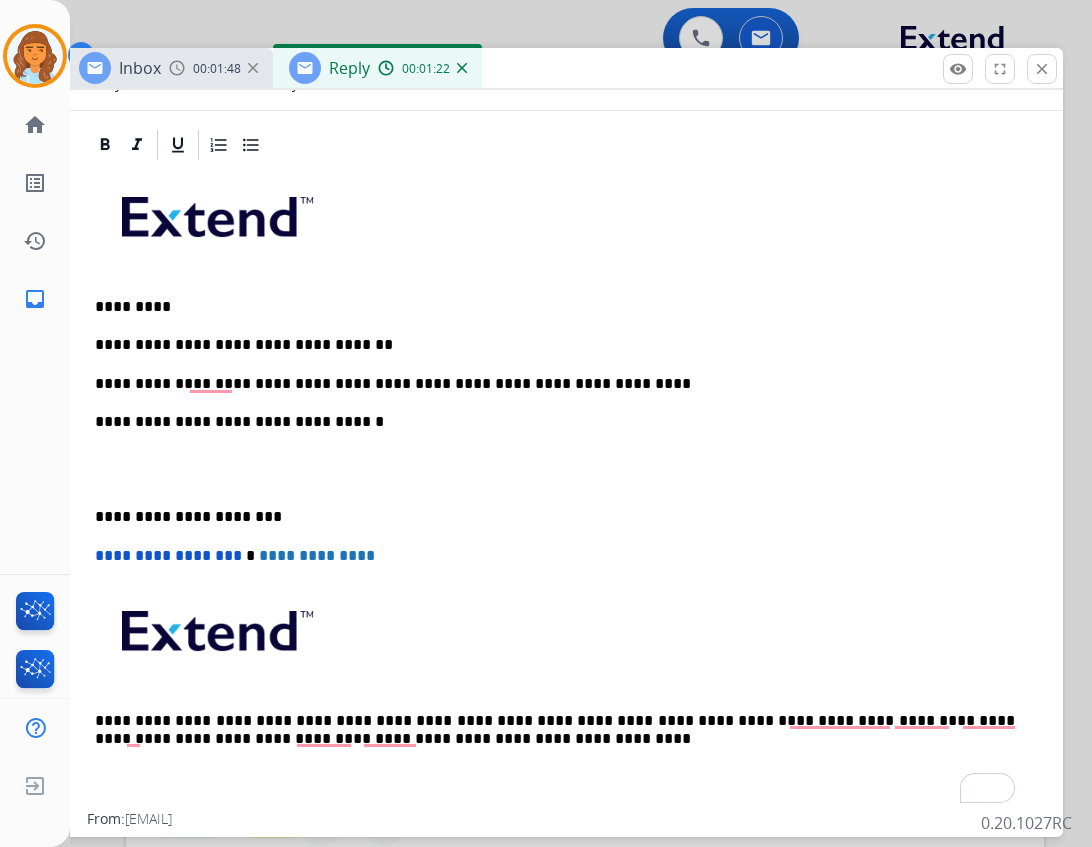 scroll, scrollTop: 188, scrollLeft: 0, axis: vertical 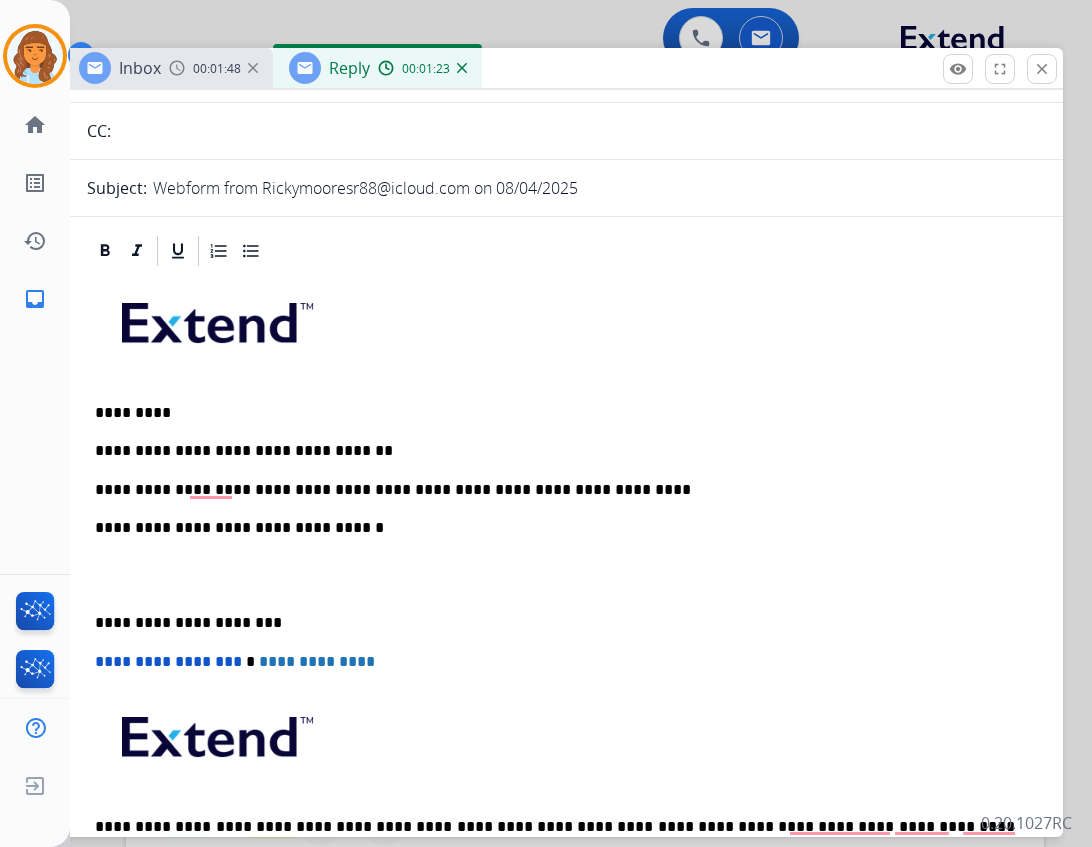 click on "**********" at bounding box center [555, 490] 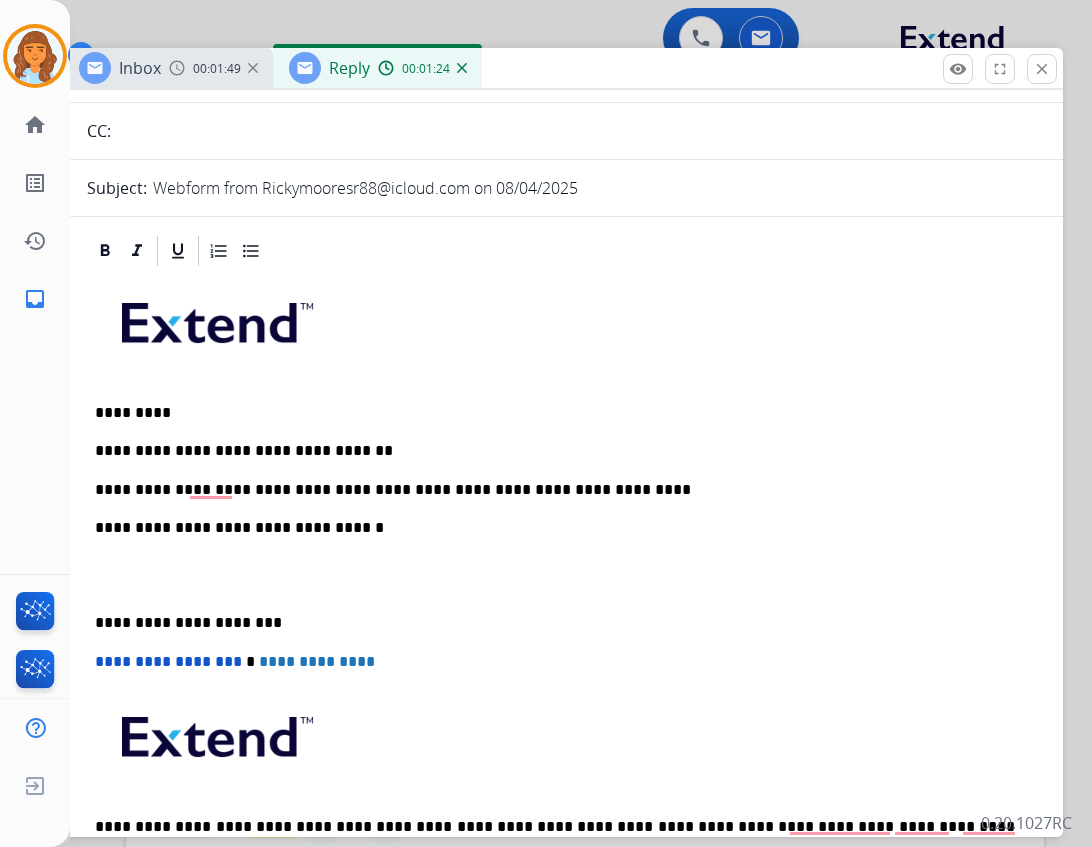 scroll, scrollTop: 288, scrollLeft: 0, axis: vertical 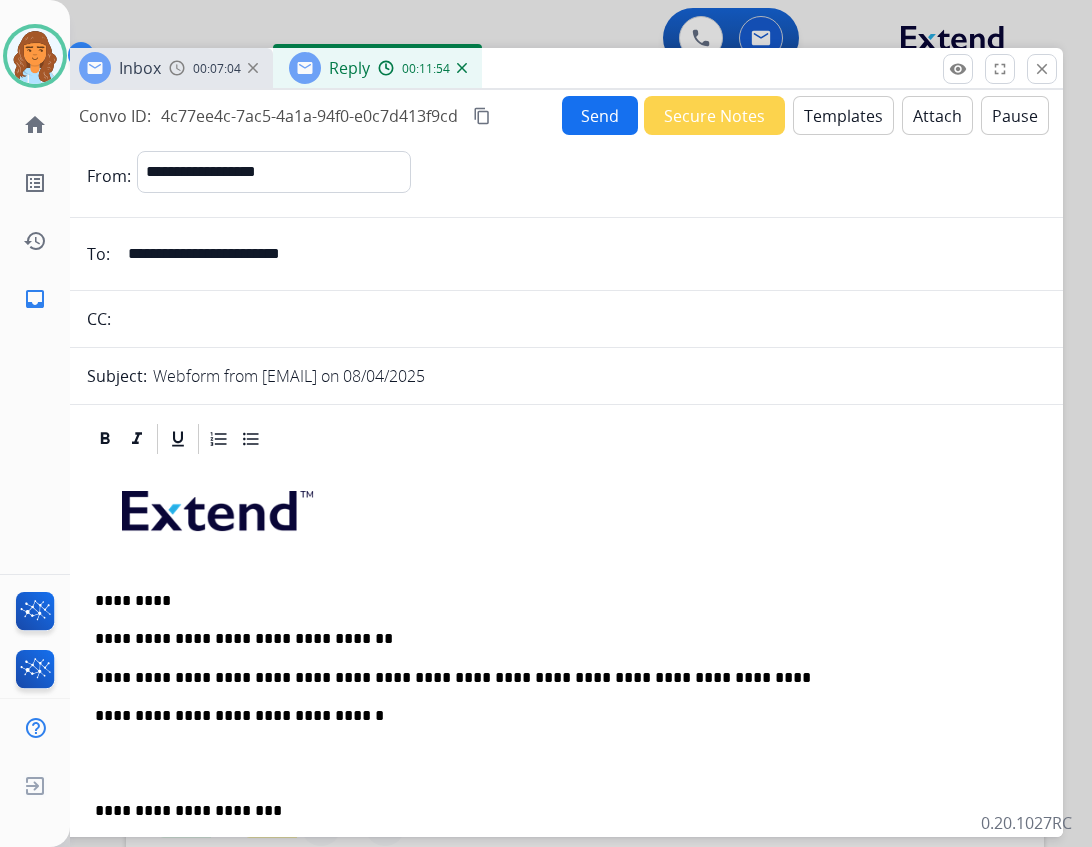 click on "content_copy" 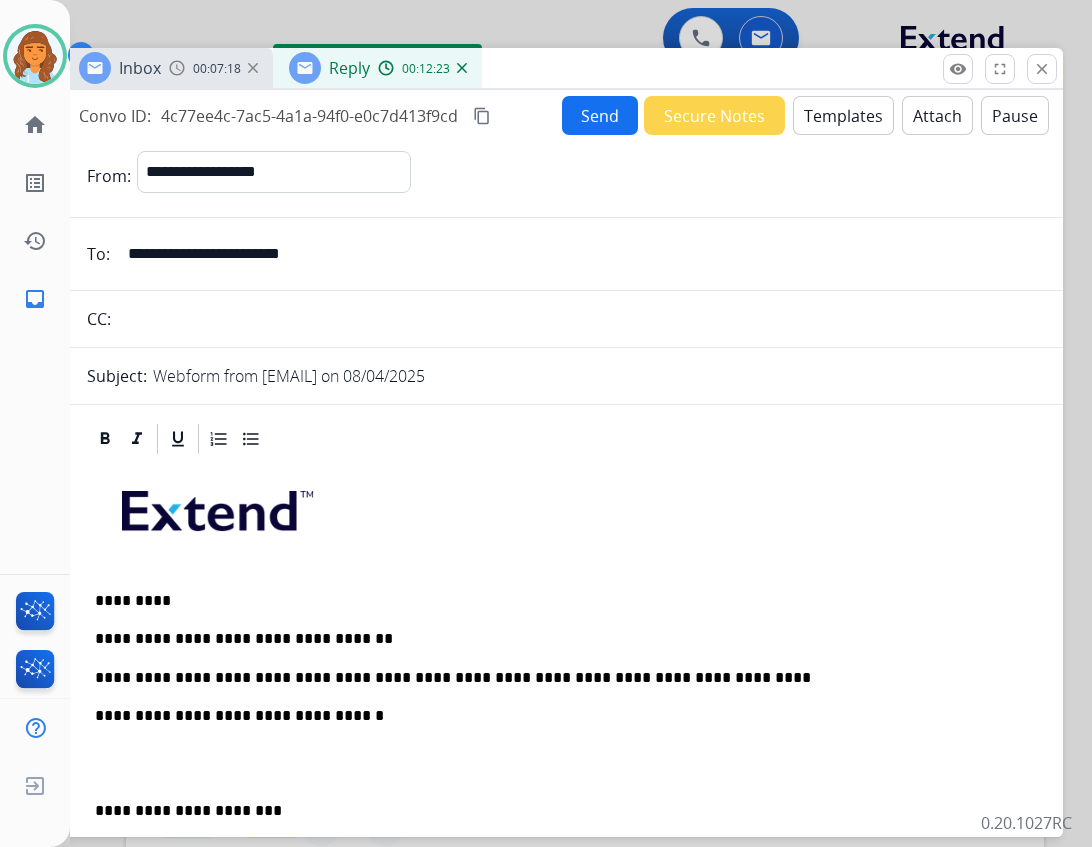 click on "Send" 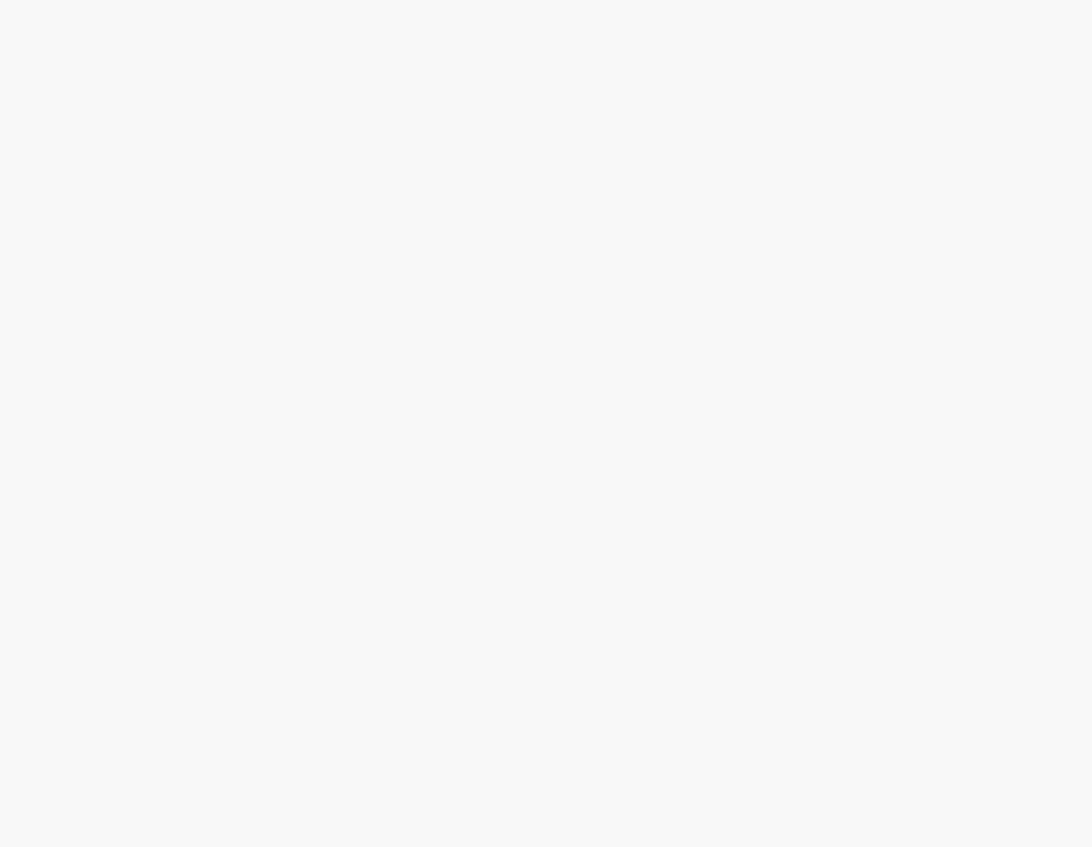 scroll, scrollTop: 0, scrollLeft: 0, axis: both 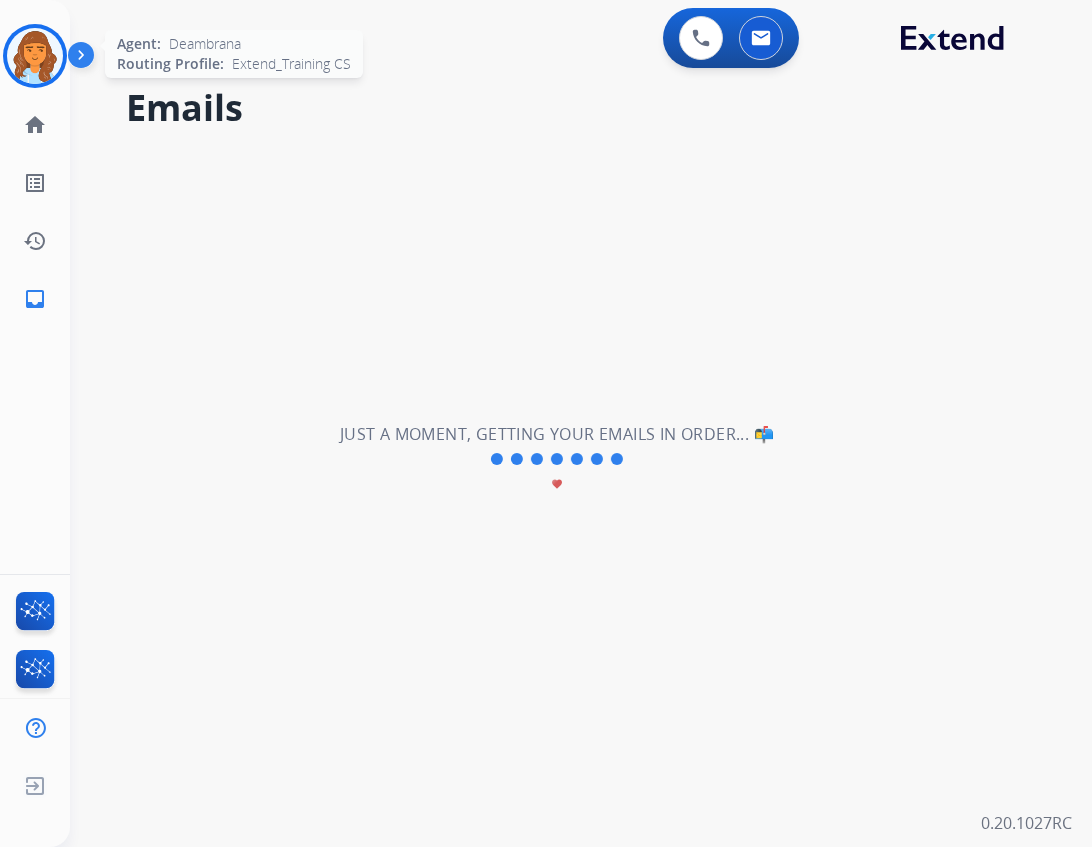 click at bounding box center [35, 56] 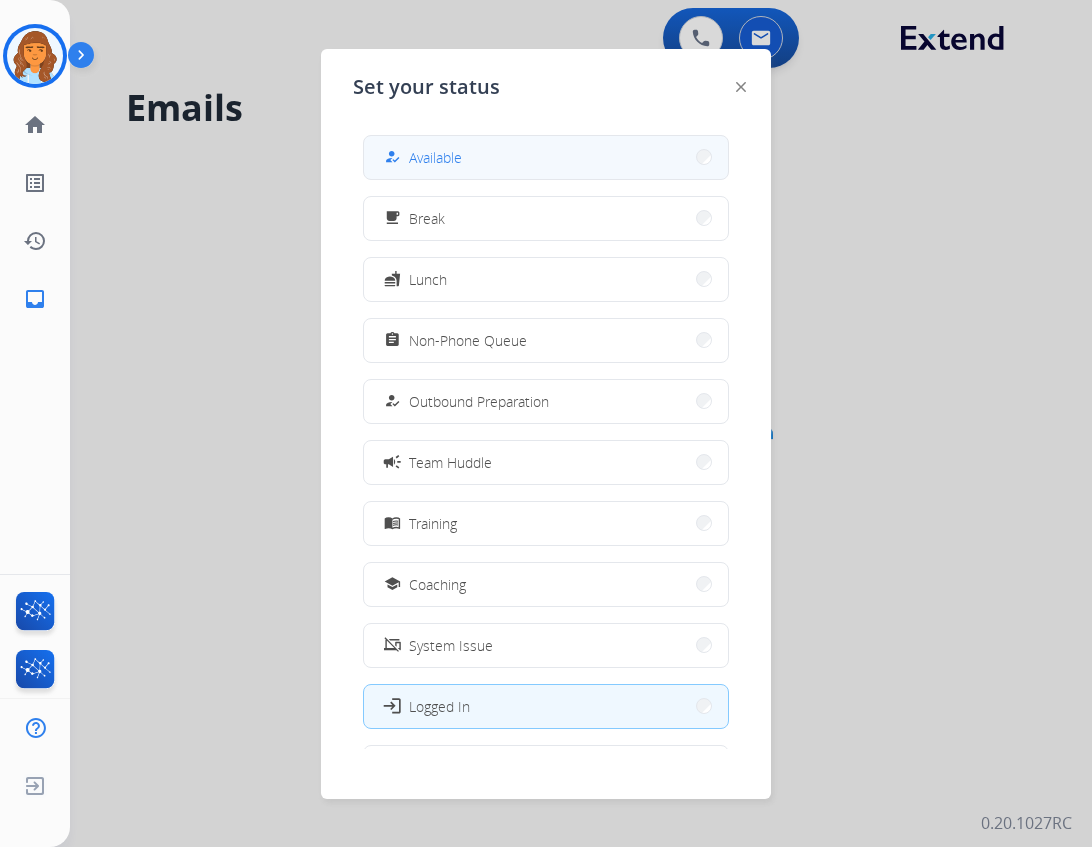 click on "Available" at bounding box center [435, 157] 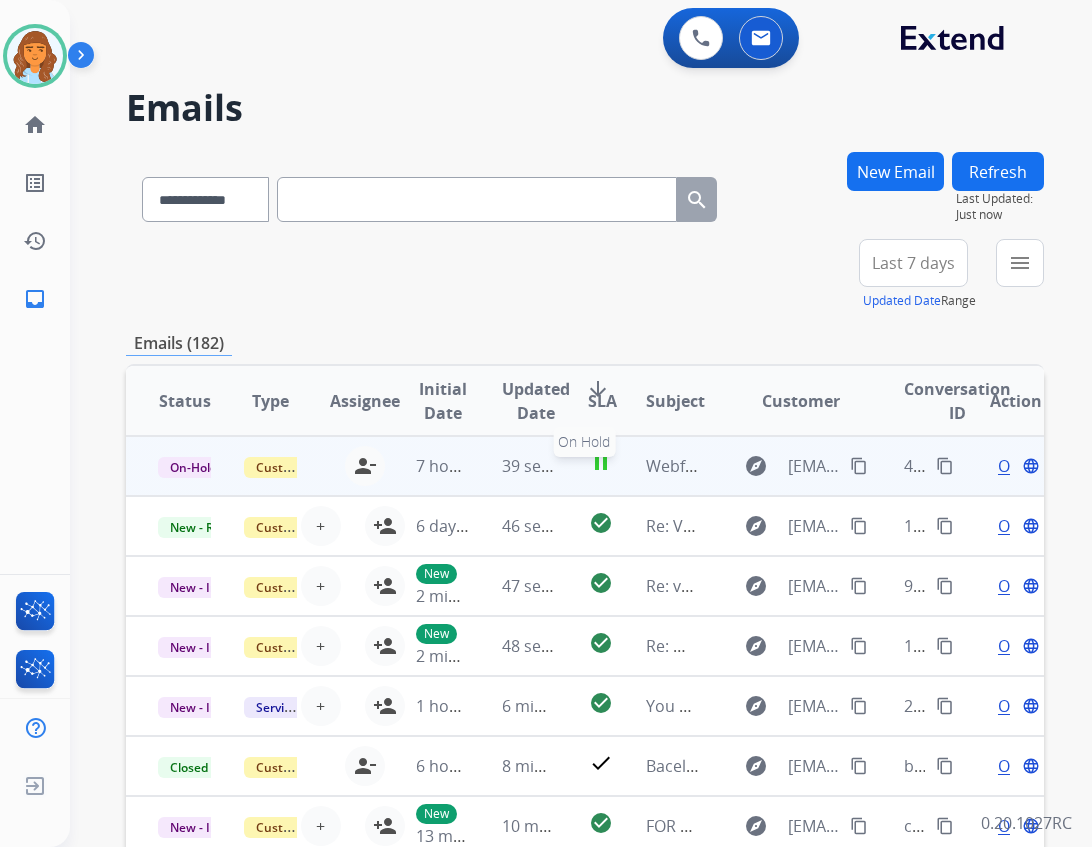 click on "pause" at bounding box center [601, 463] 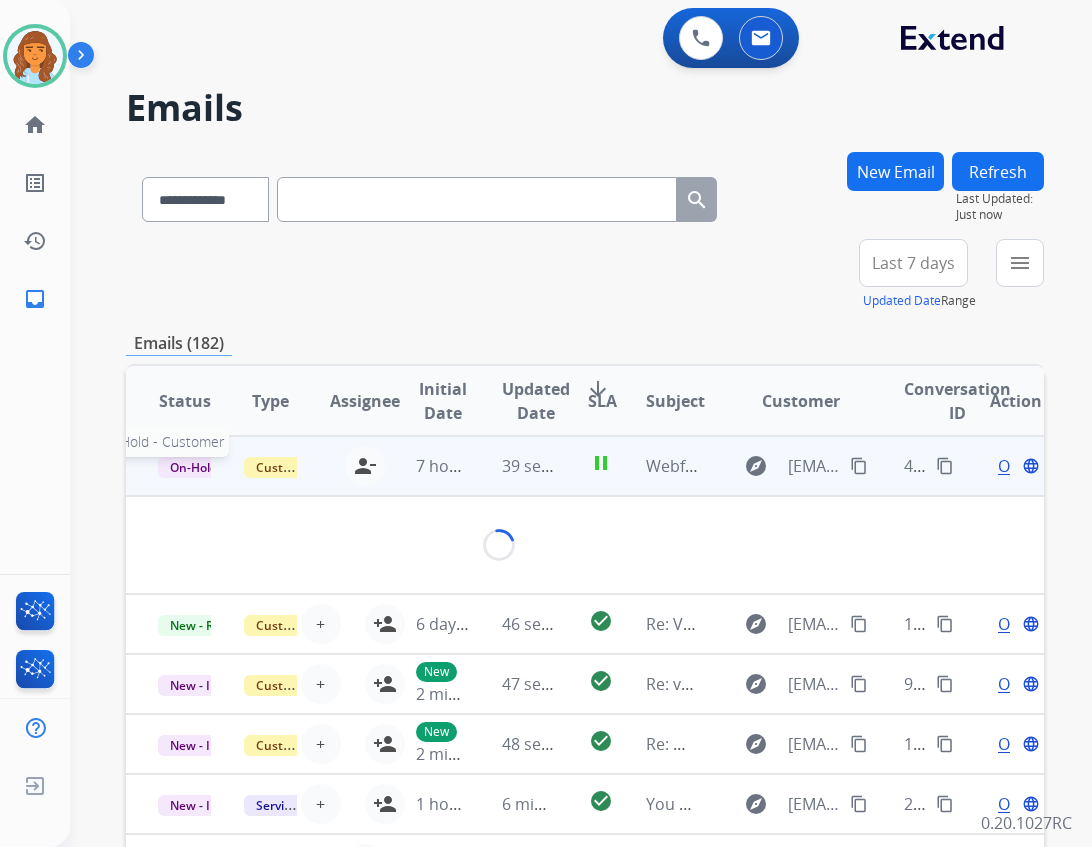 click on "On-Hold - Customer" at bounding box center (227, 467) 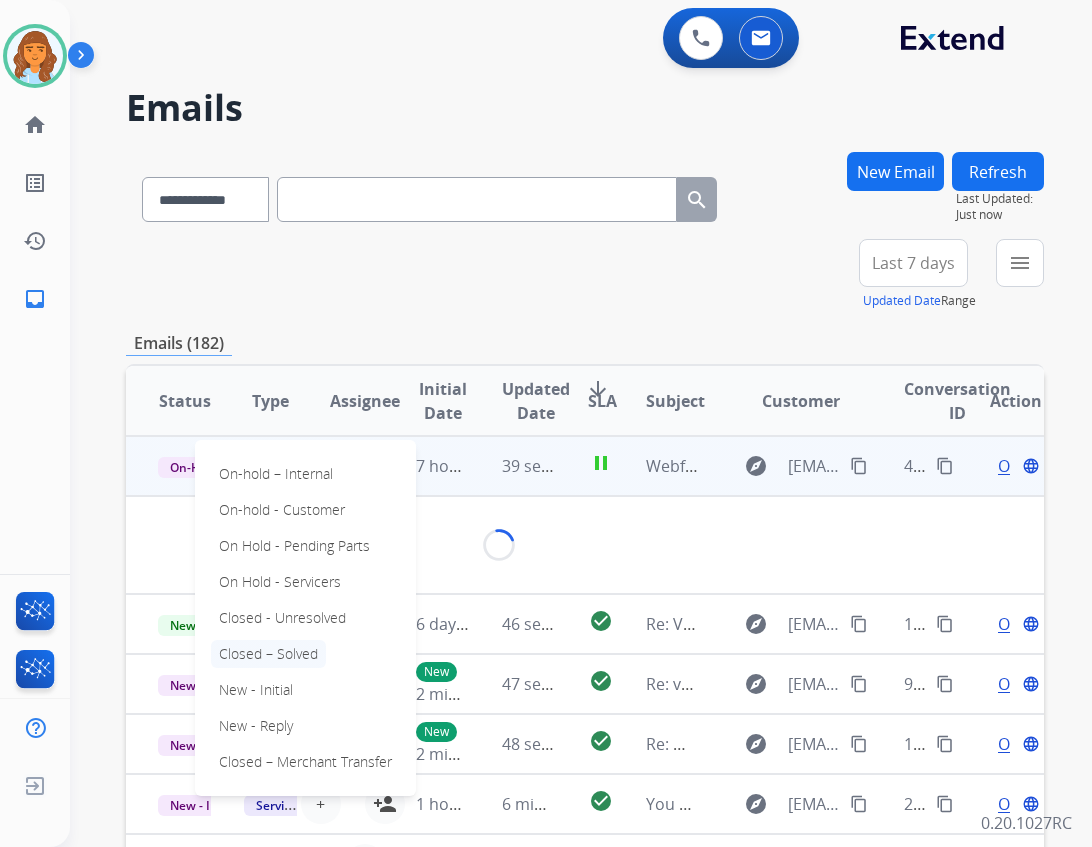 click on "Closed – Solved" at bounding box center (268, 654) 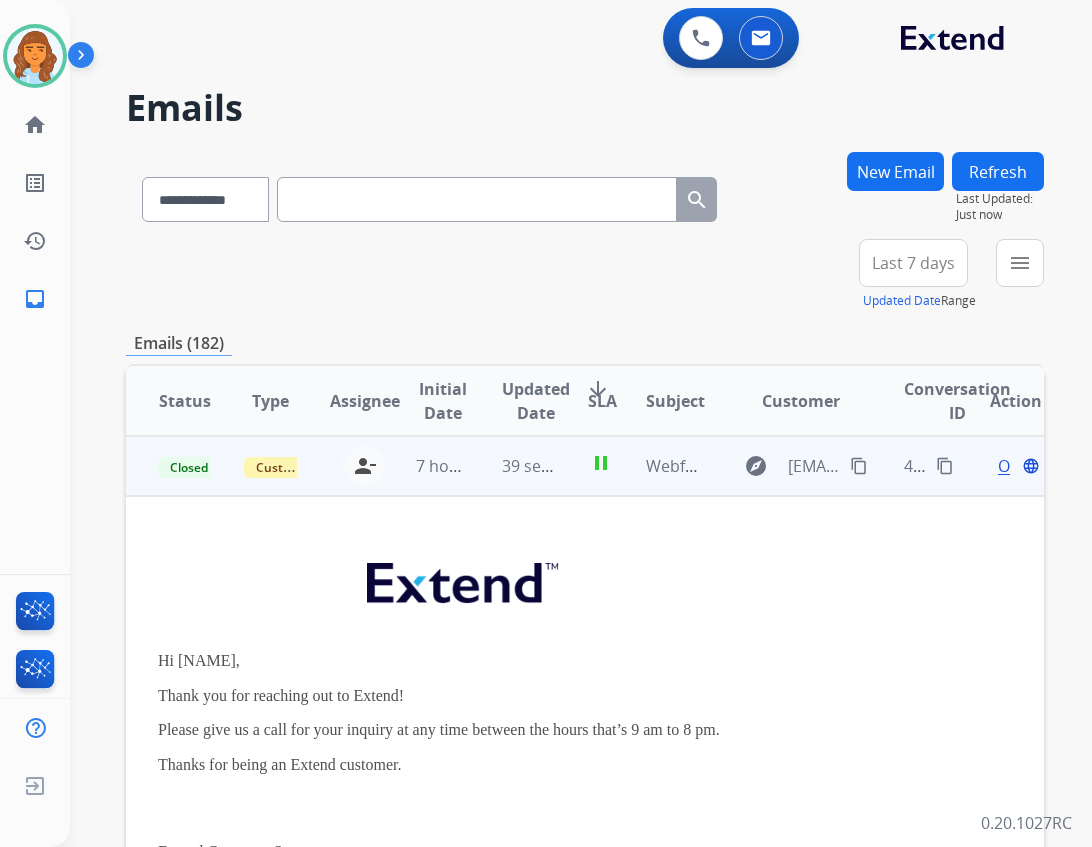 click on "Refresh" at bounding box center (998, 171) 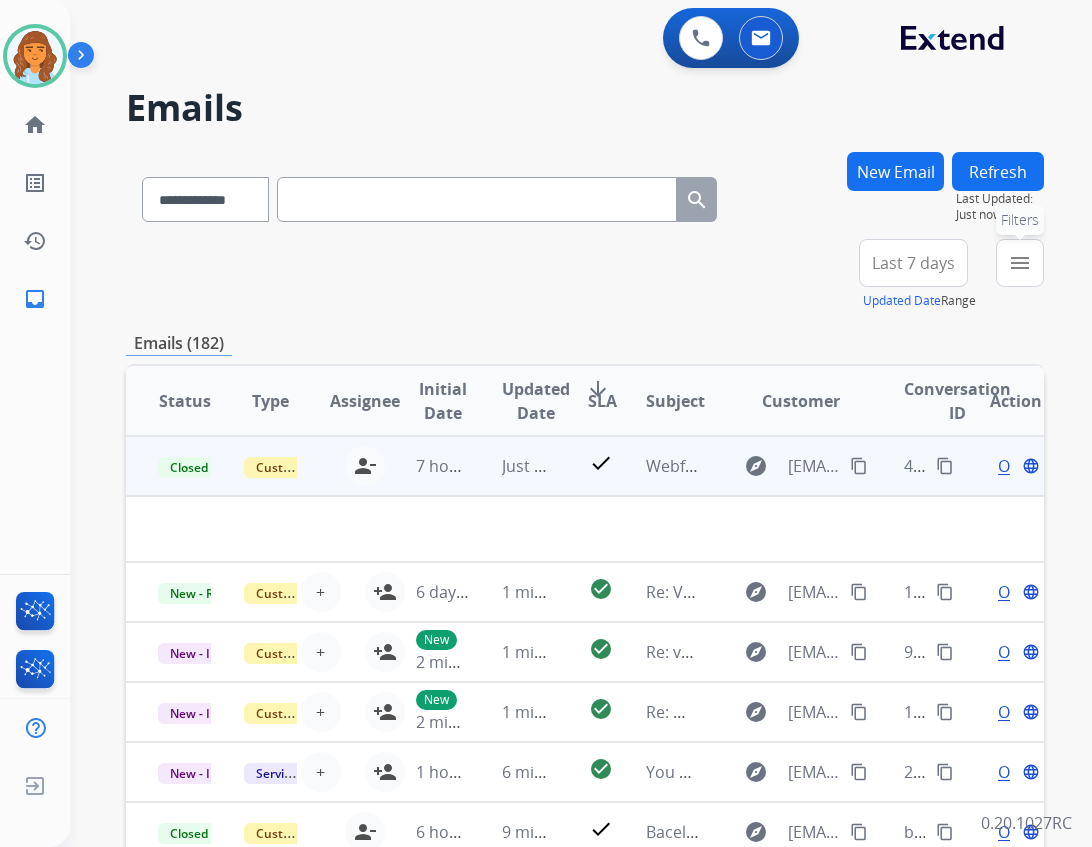 click on "menu" at bounding box center [1020, 263] 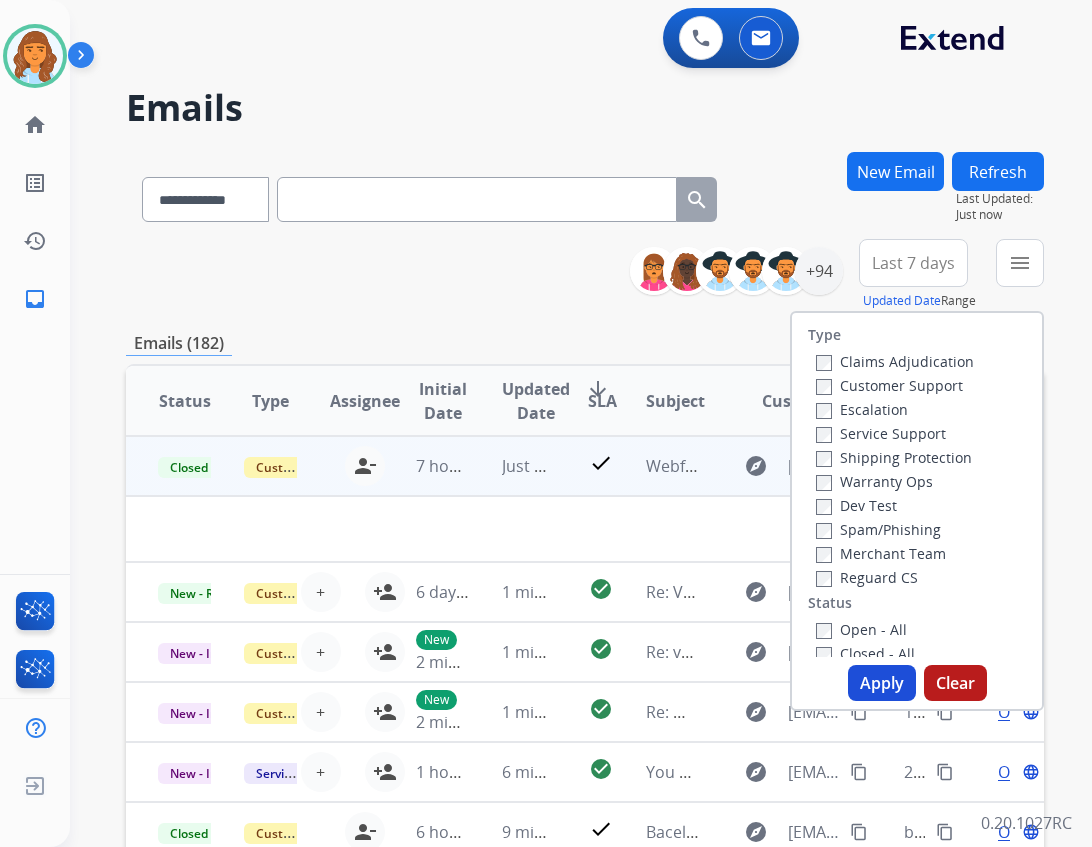 click on "Customer Support" at bounding box center [889, 385] 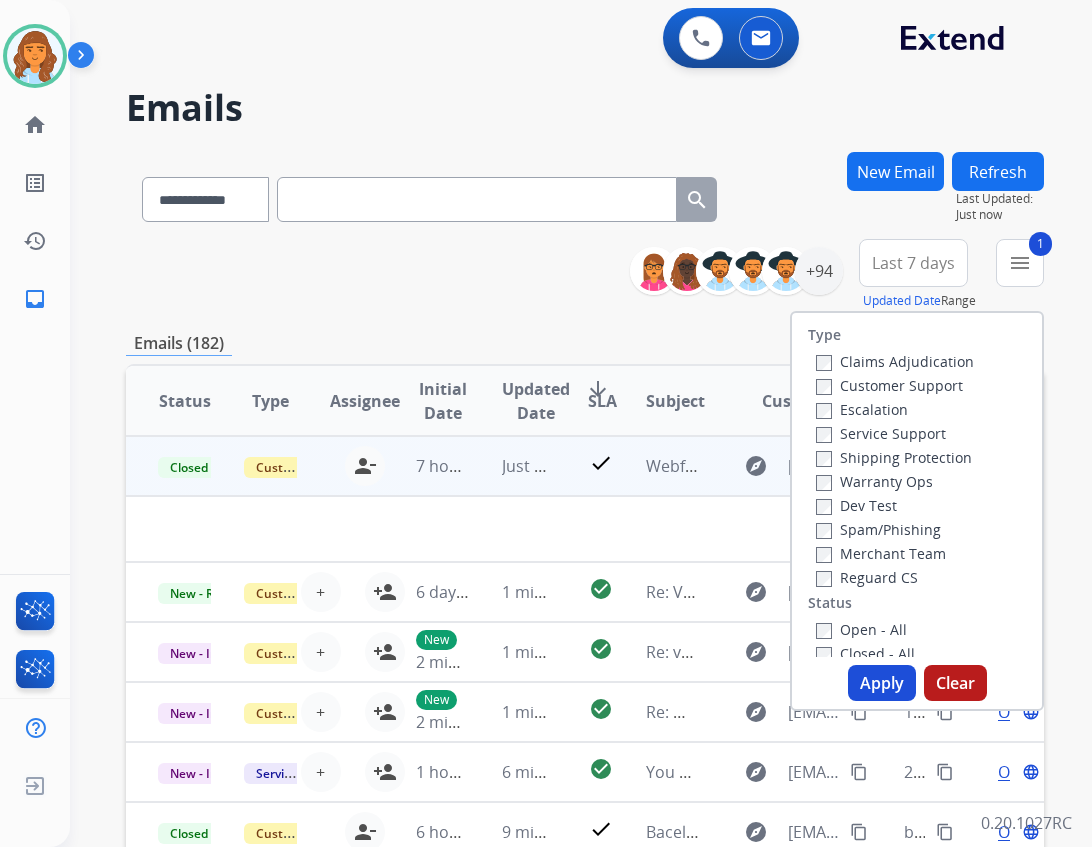click on "Reguard CS" at bounding box center [867, 577] 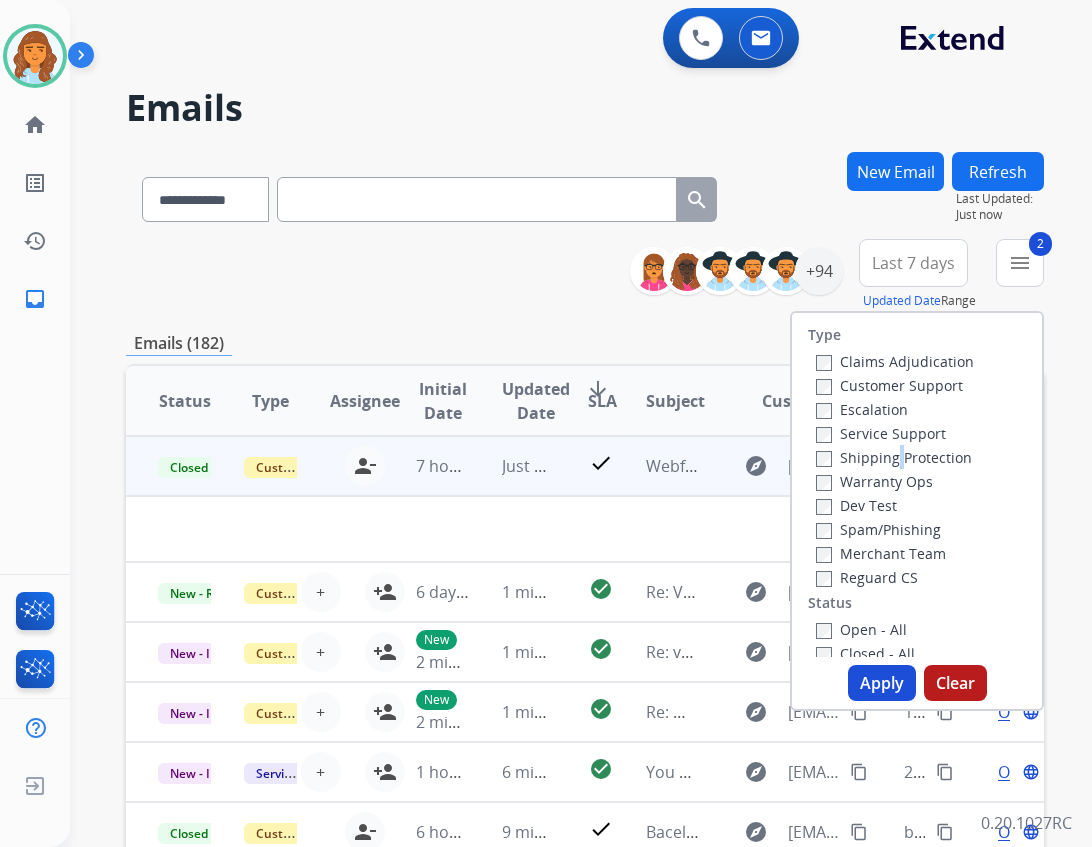 click on "Shipping Protection" at bounding box center [894, 457] 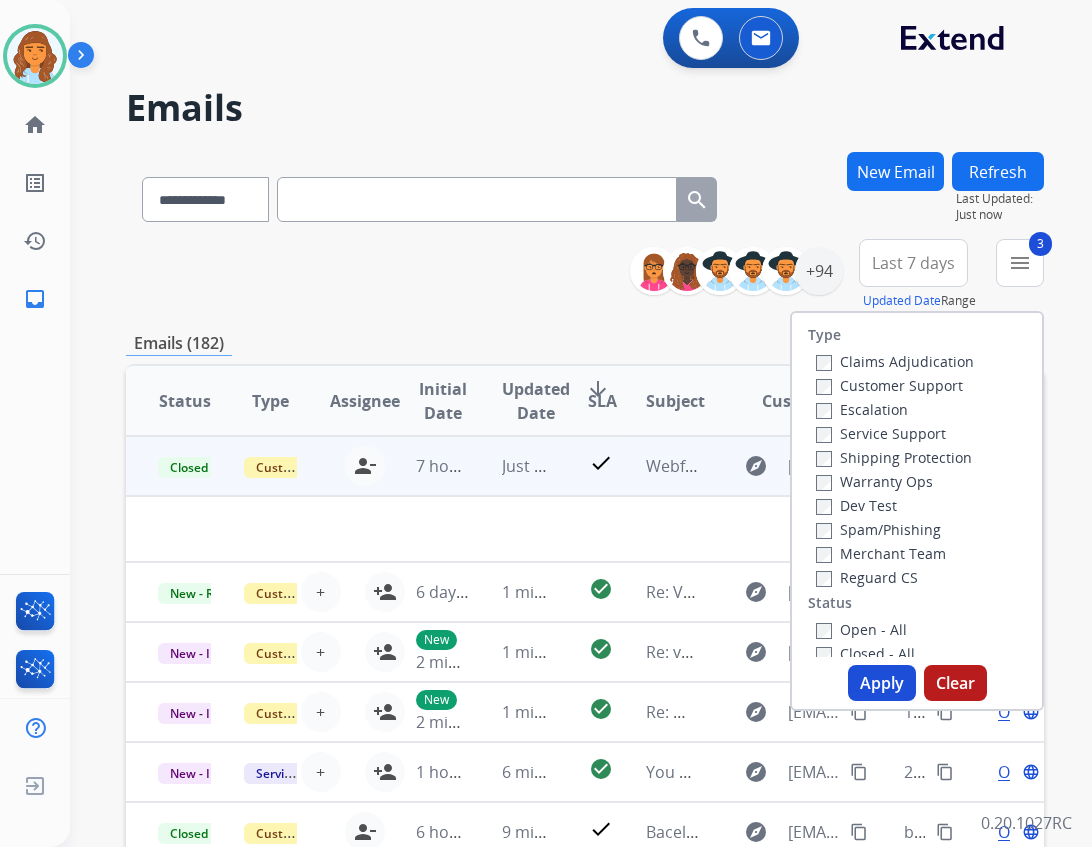 drag, startPoint x: 843, startPoint y: 628, endPoint x: 857, endPoint y: 672, distance: 46.173584 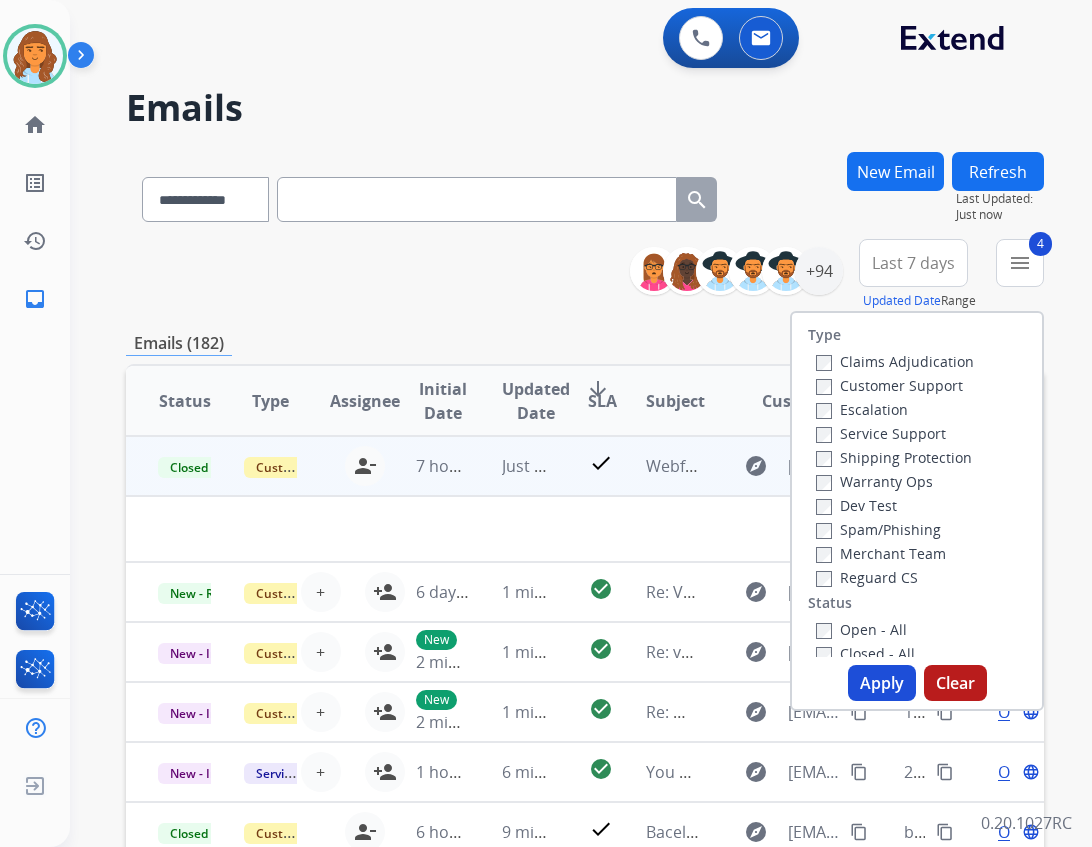 click on "Apply" at bounding box center (882, 683) 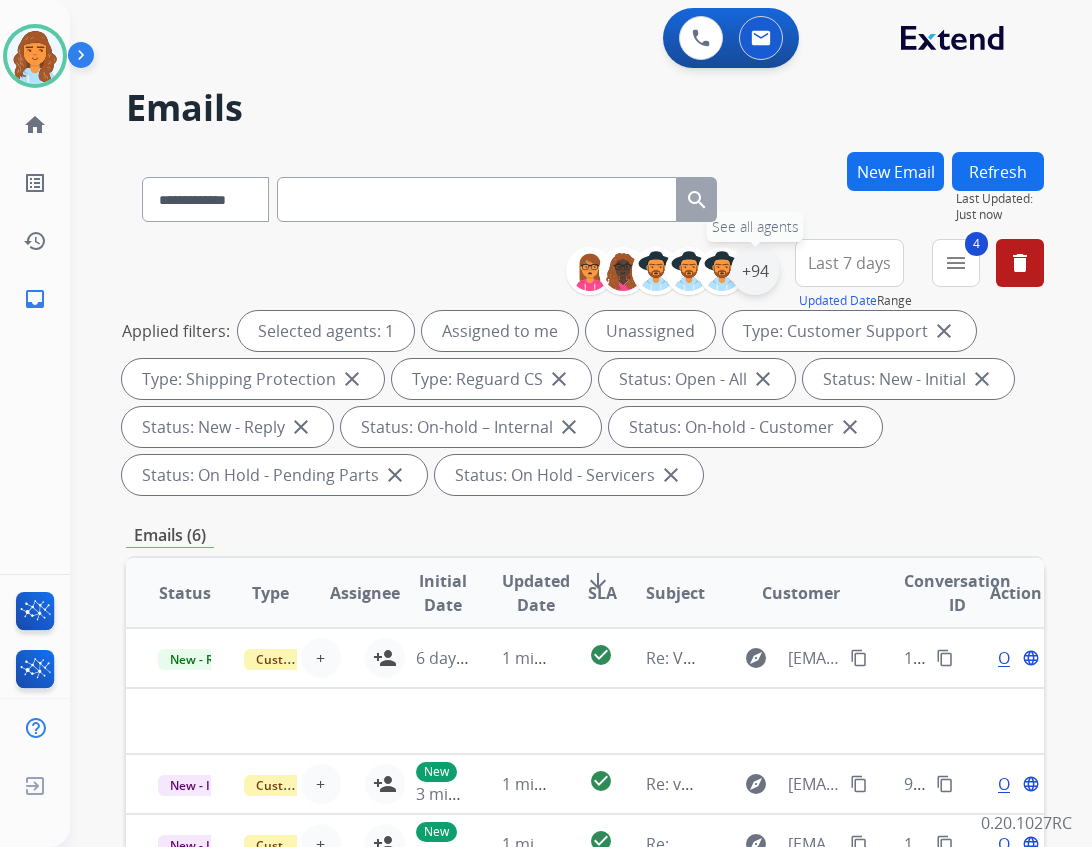 click on "+94" at bounding box center (755, 271) 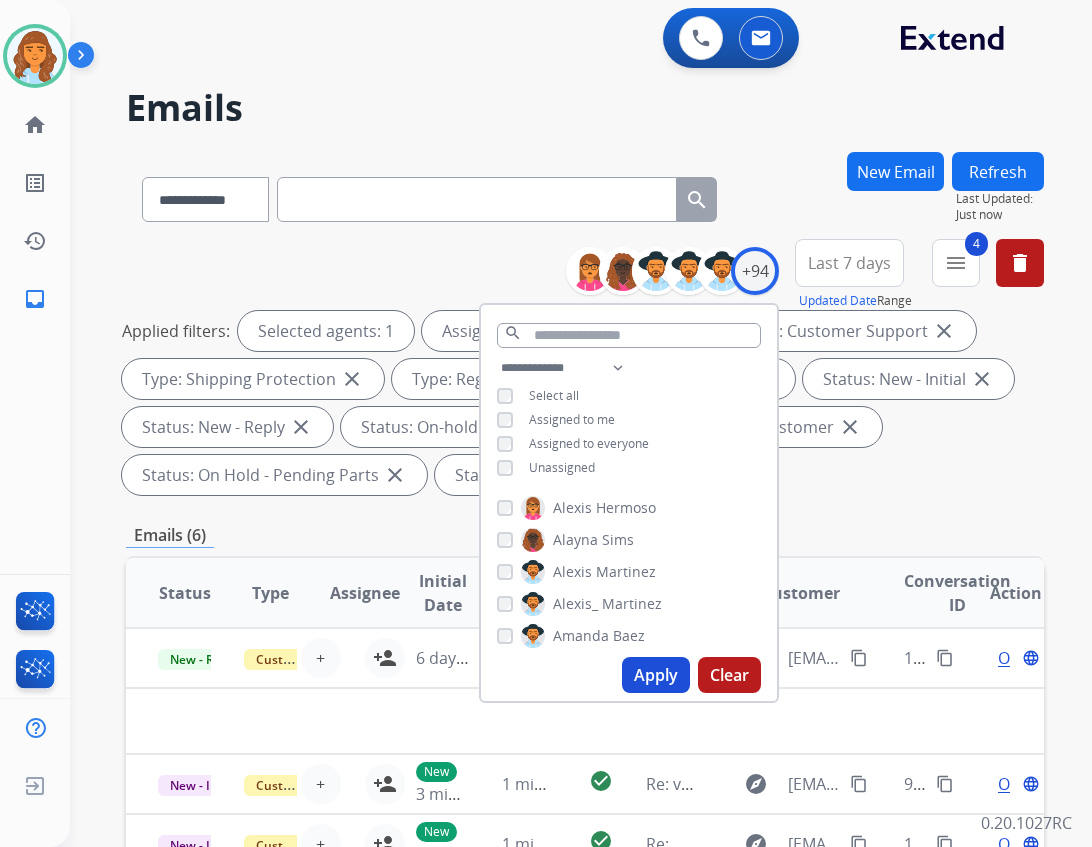 click on "Unassigned" at bounding box center (562, 467) 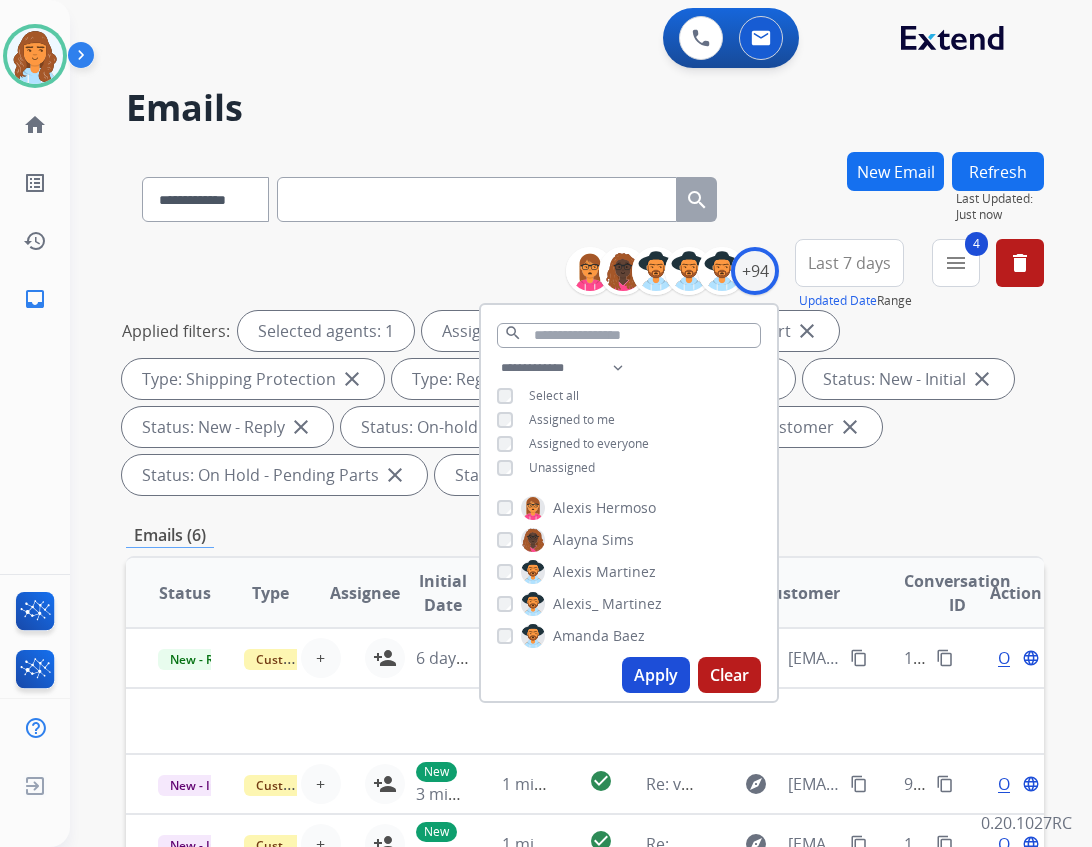 click on "Apply Clear" at bounding box center (629, 675) 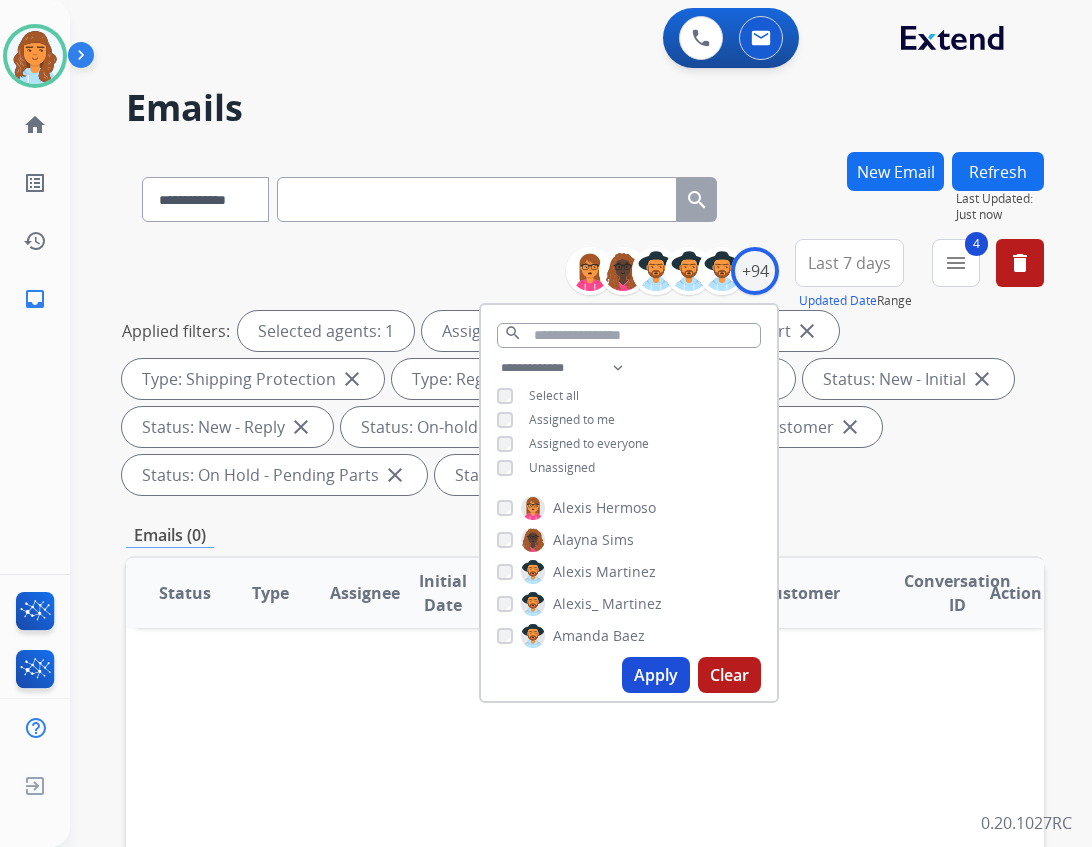 click on "**********" at bounding box center [585, 741] 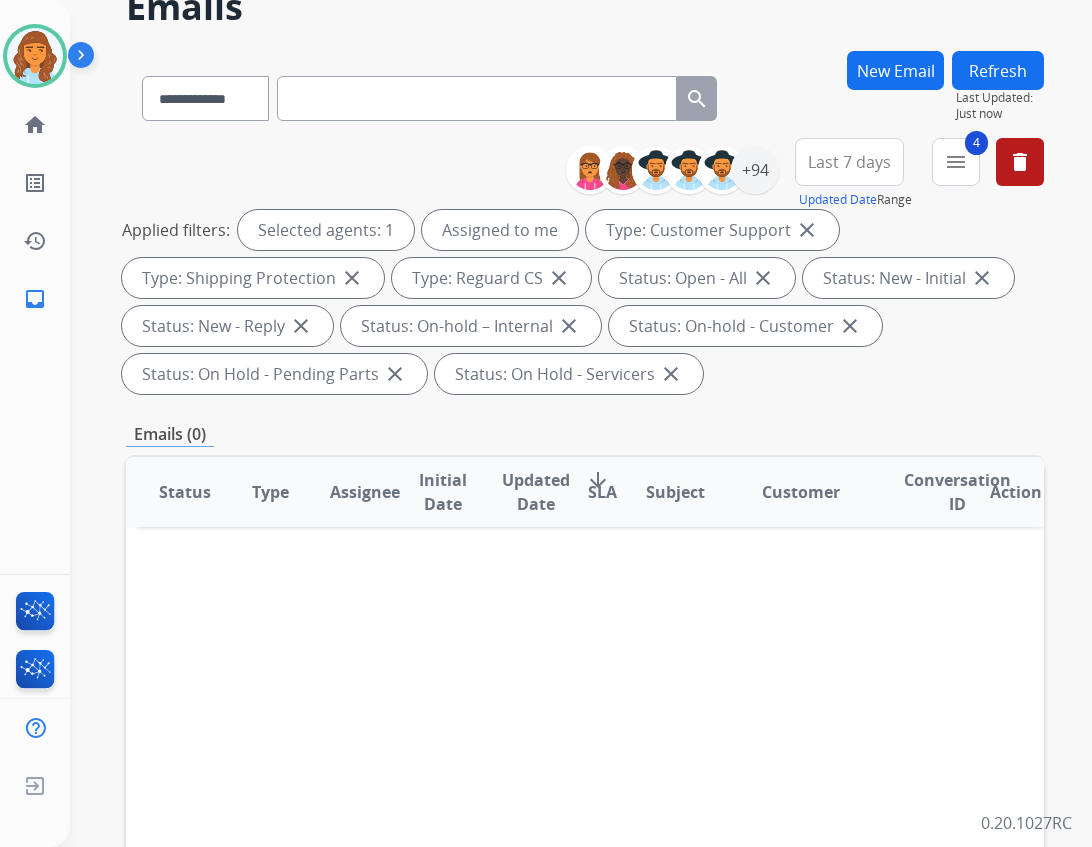 scroll, scrollTop: 100, scrollLeft: 0, axis: vertical 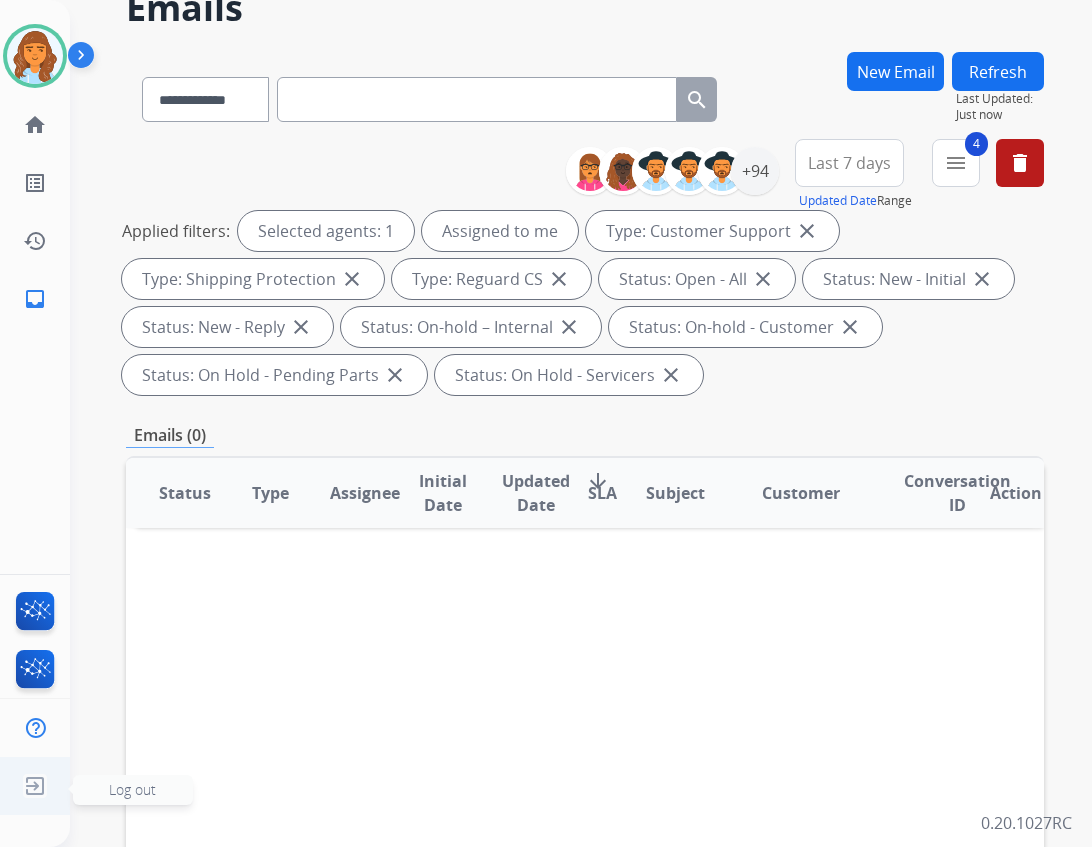 click 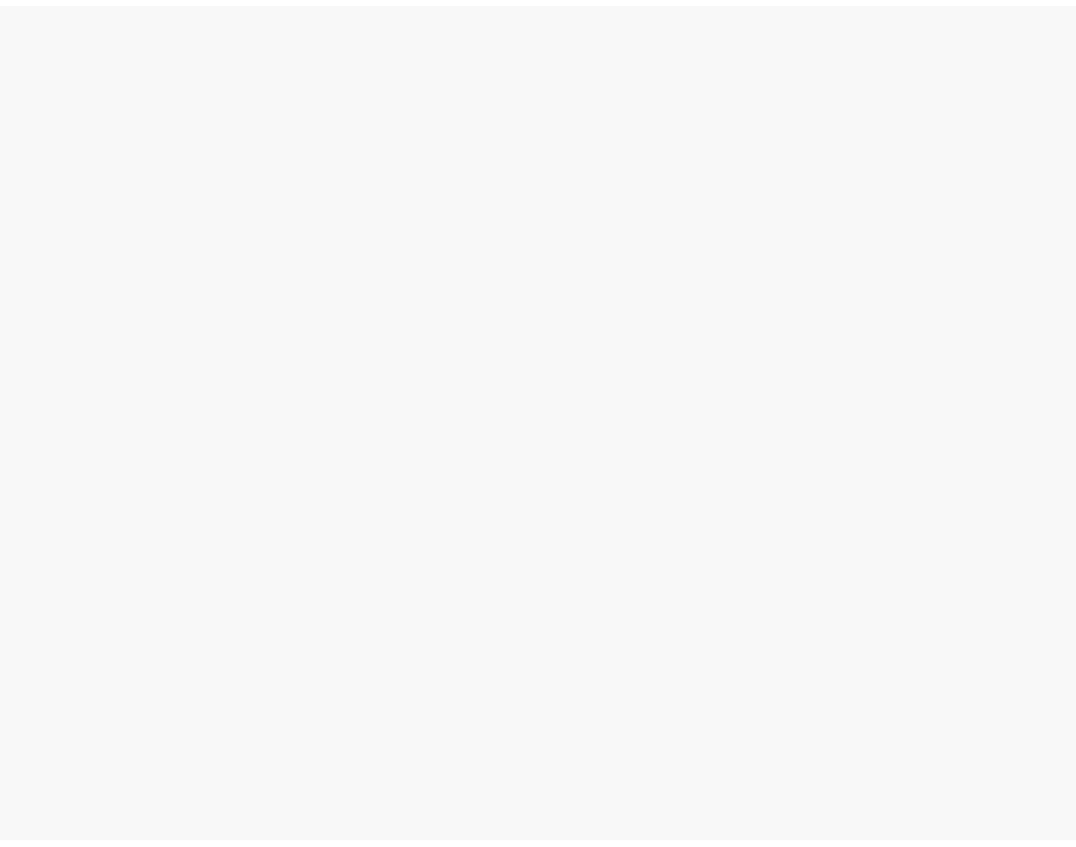 scroll, scrollTop: 0, scrollLeft: 0, axis: both 